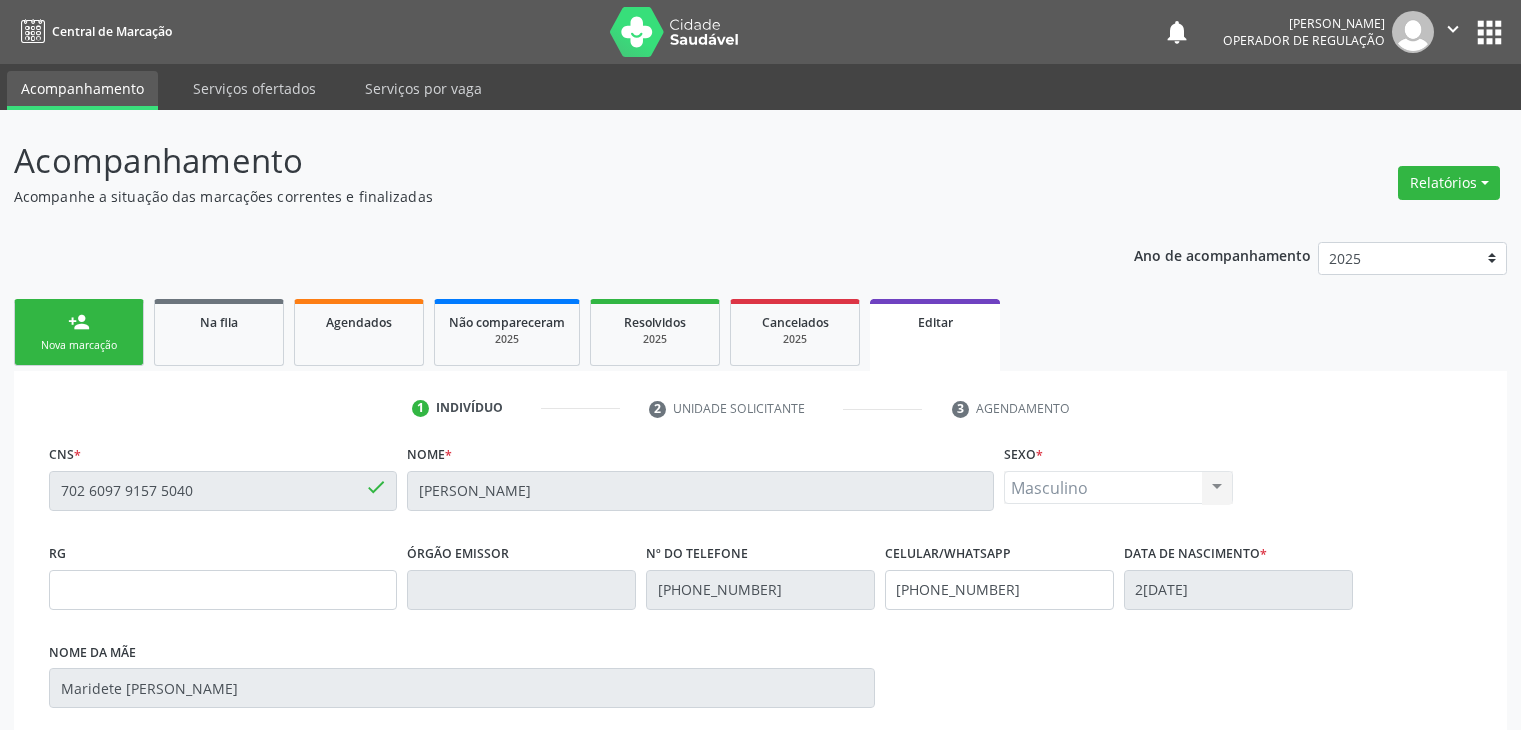scroll, scrollTop: 365, scrollLeft: 0, axis: vertical 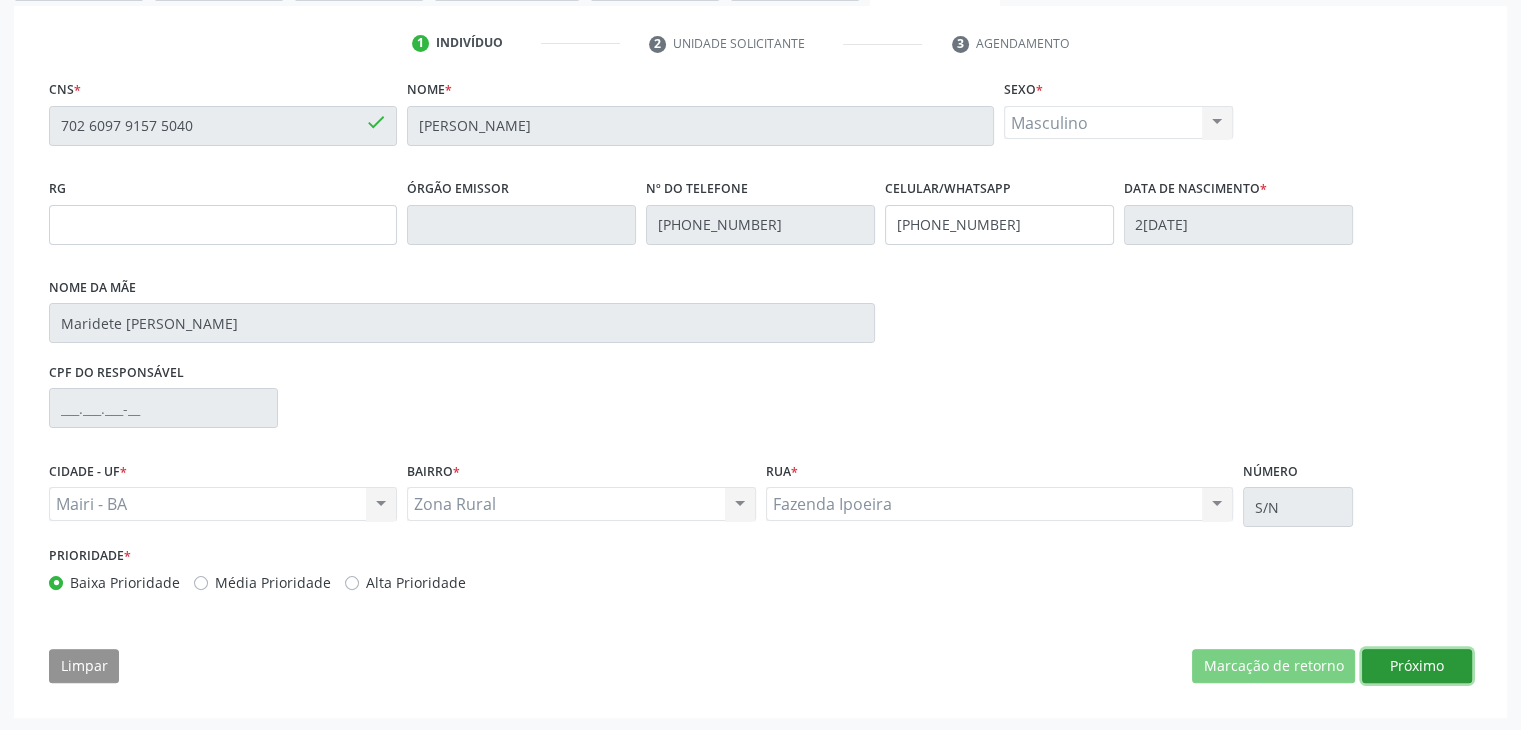click on "Próximo" at bounding box center [1417, 666] 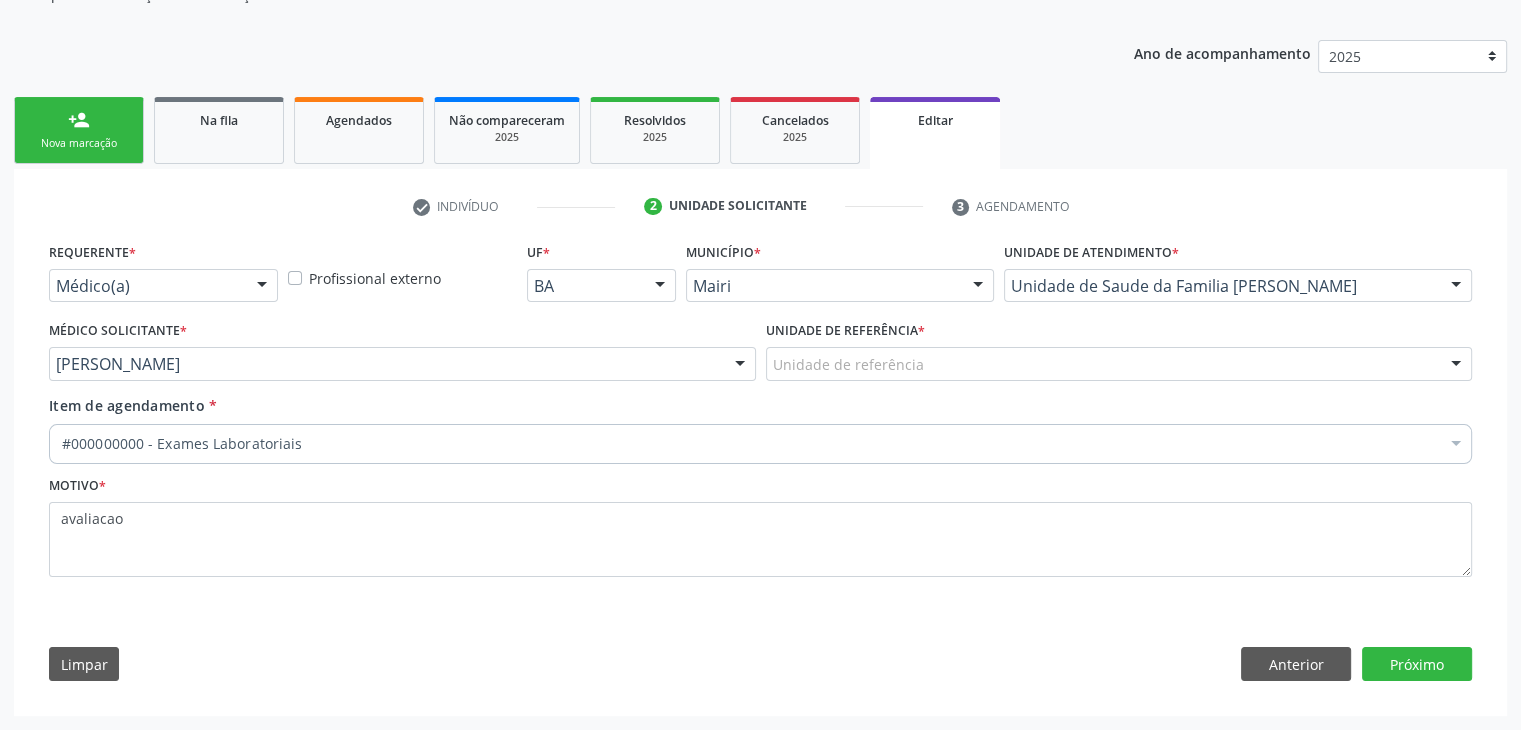 scroll, scrollTop: 200, scrollLeft: 0, axis: vertical 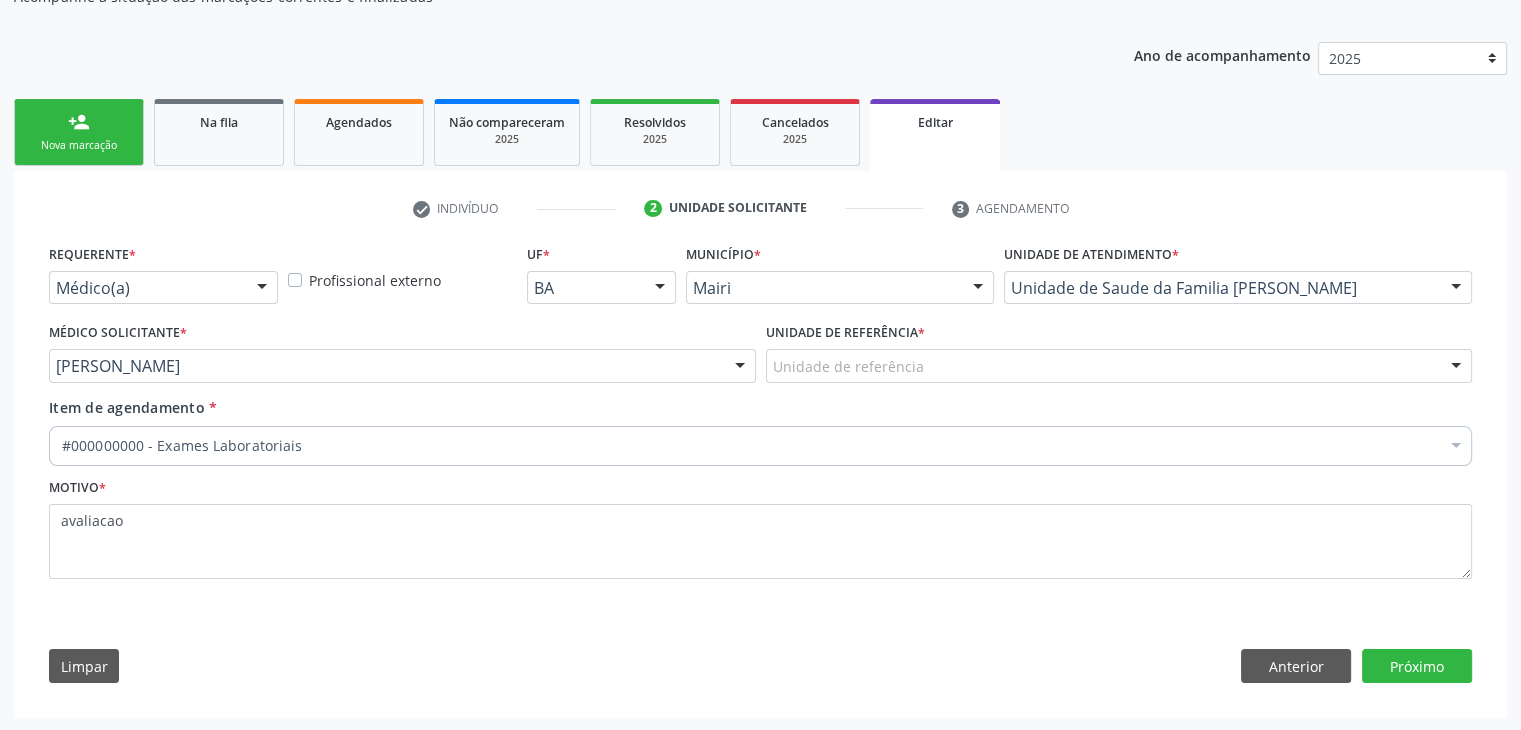 click on "Unidade de referência" at bounding box center [1119, 366] 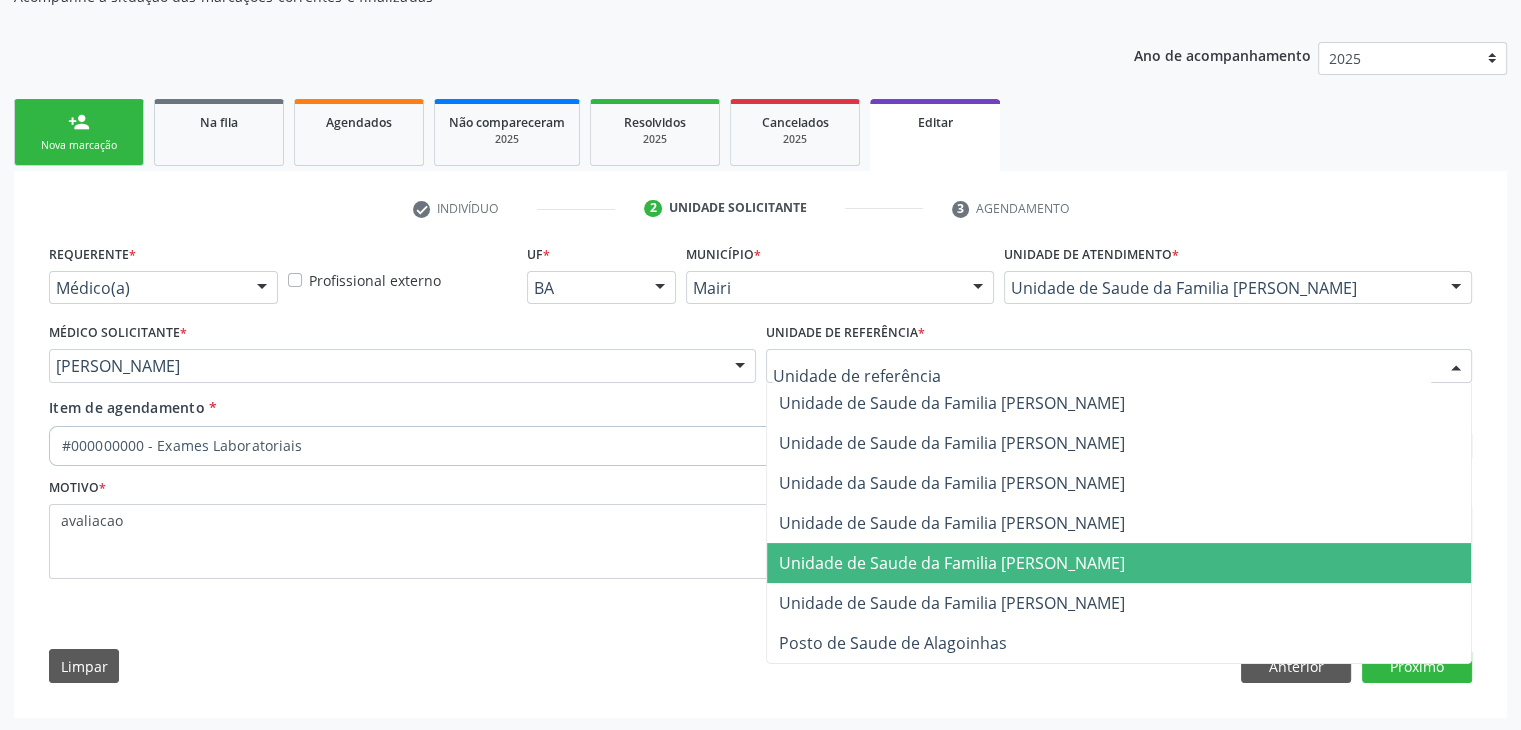 click on "Unidade de Saude da Familia [PERSON_NAME]" at bounding box center [1119, 563] 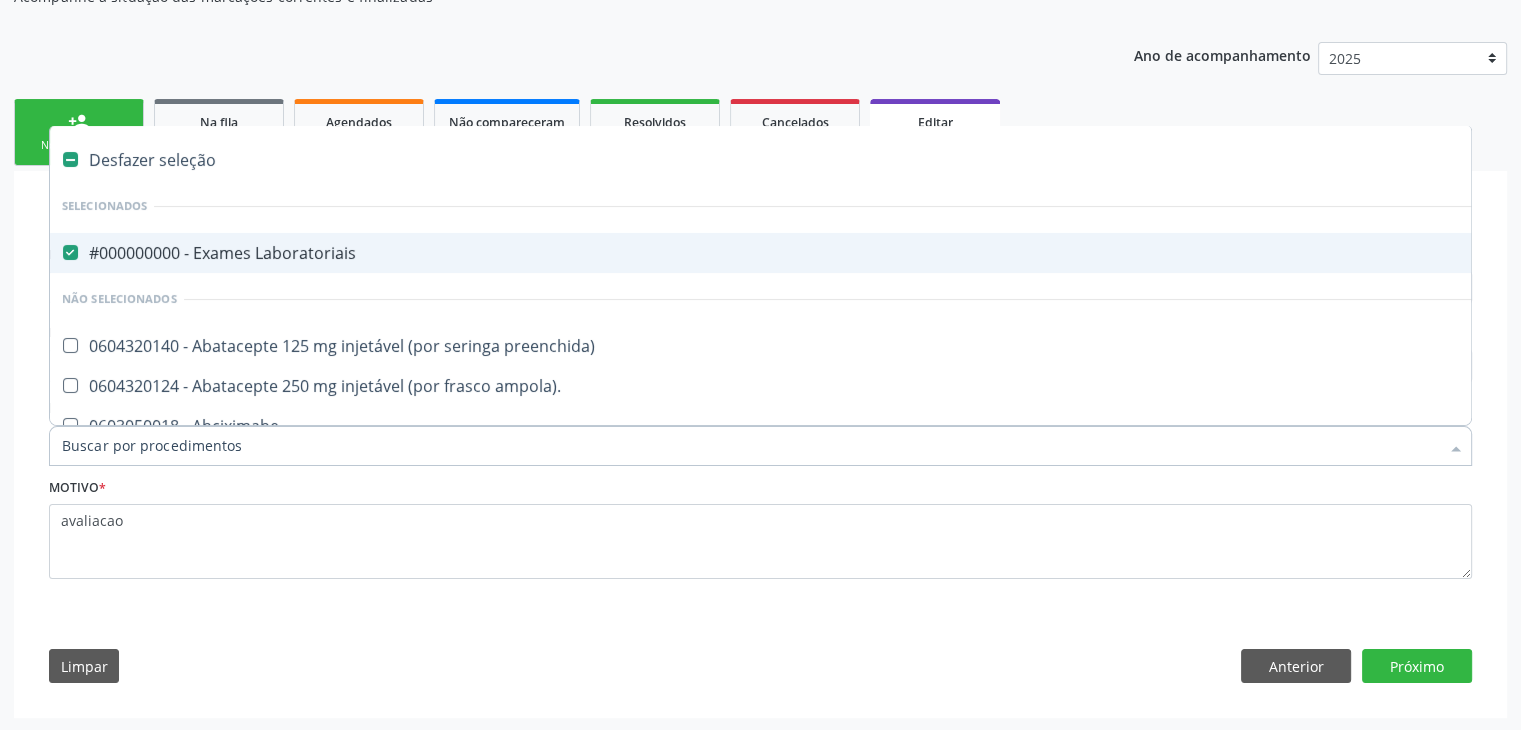 click on "#000000000 - Exames Laboratoriais" at bounding box center [831, 253] 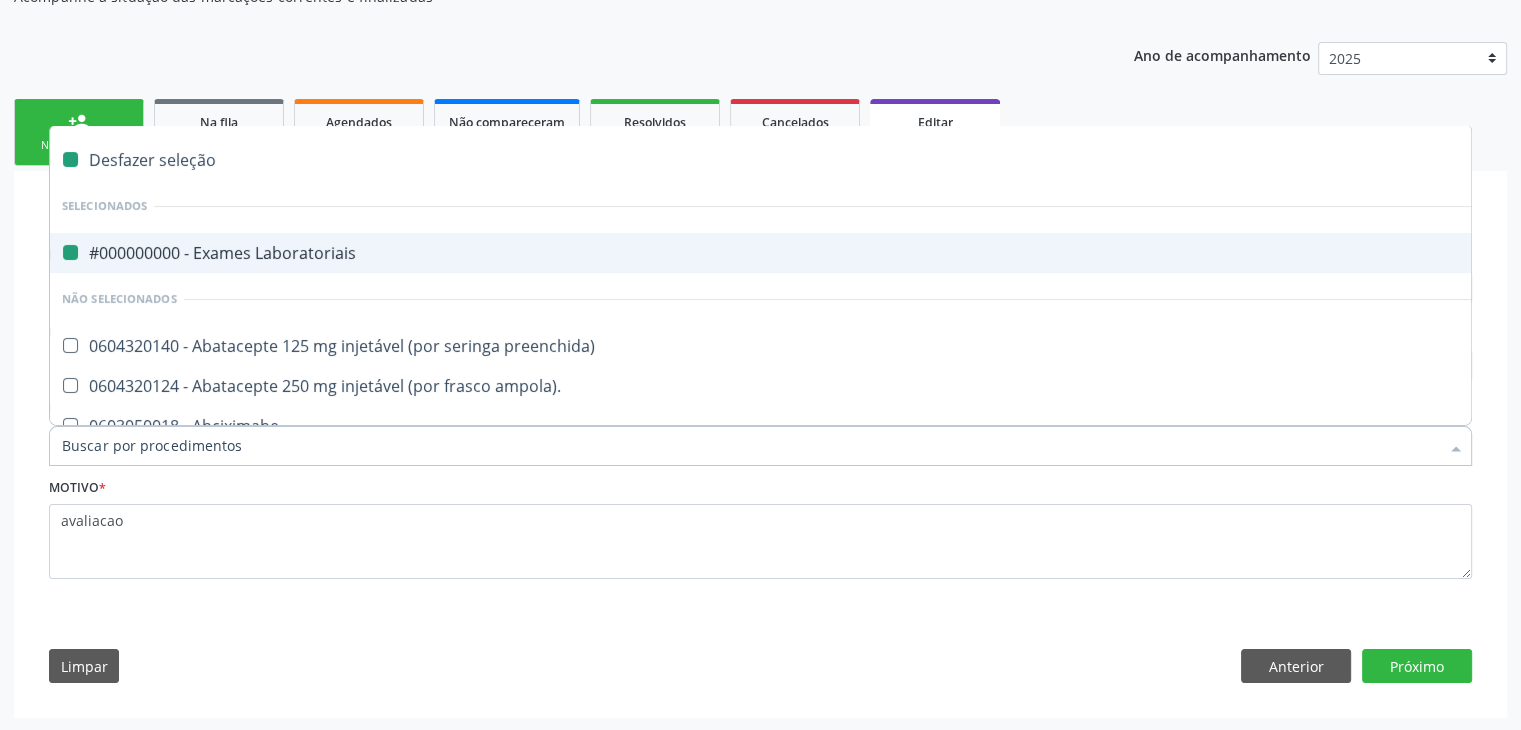 checkbox on "false" 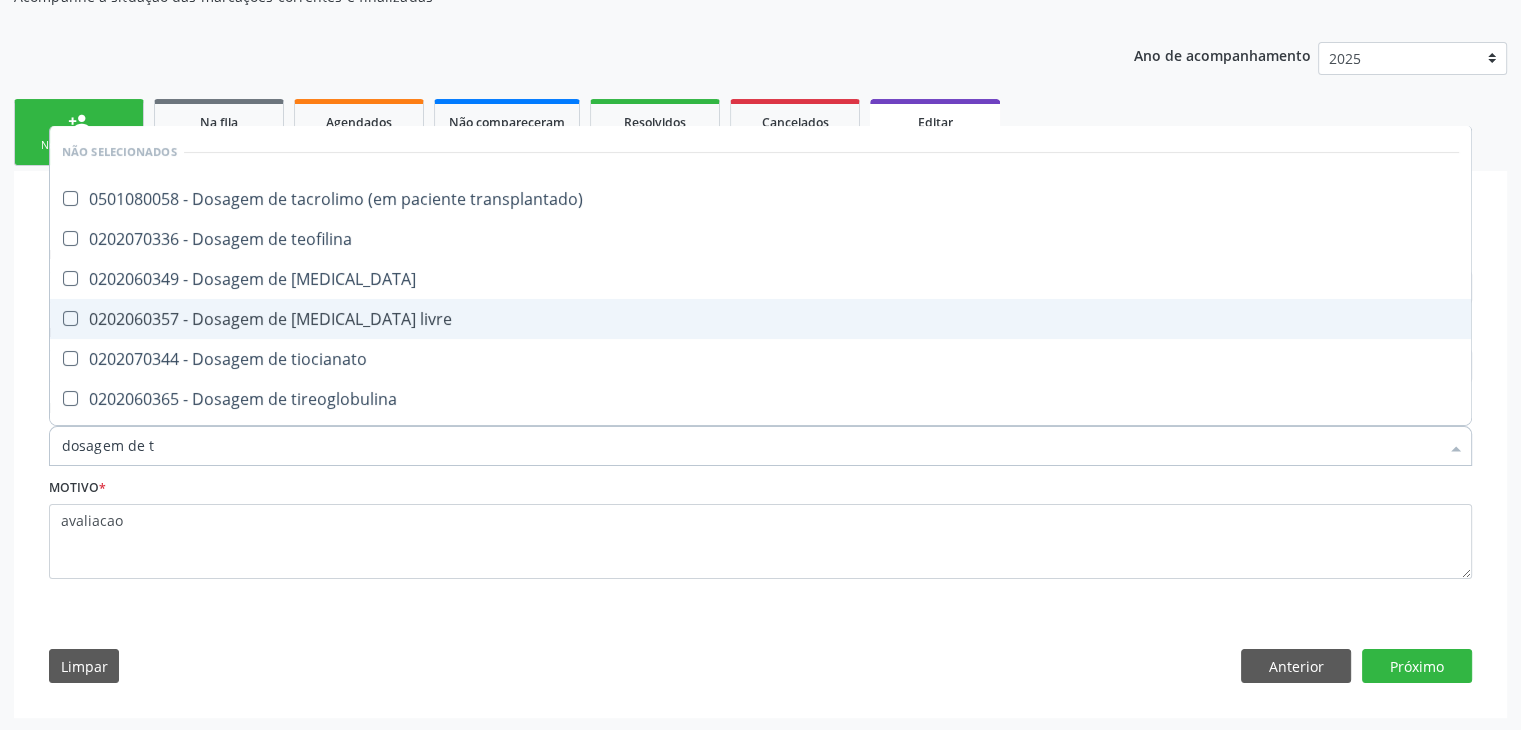 type on "dosagem de ts" 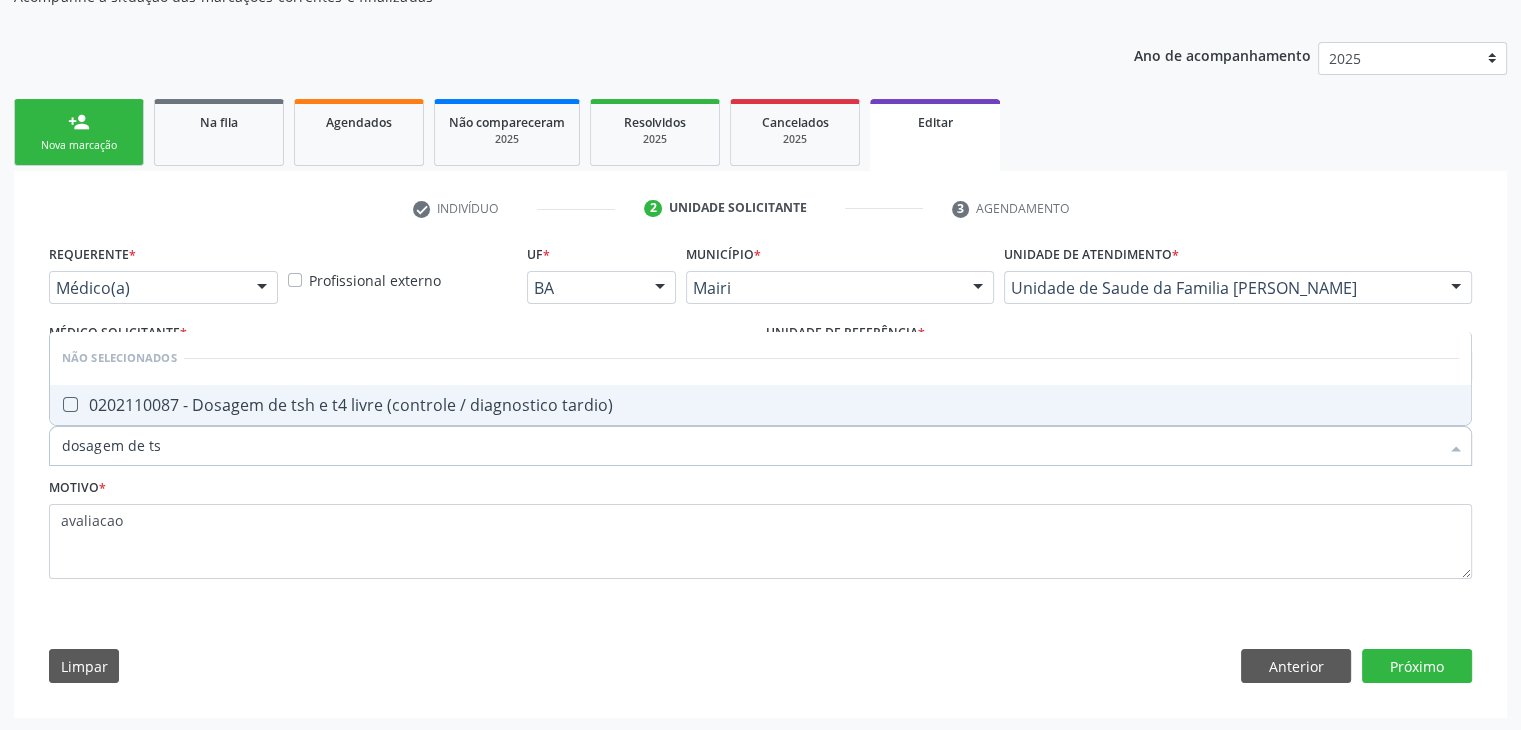 click on "0202110087 - Dosagem de tsh e t4 livre (controle / diagnostico tardio)" at bounding box center (760, 405) 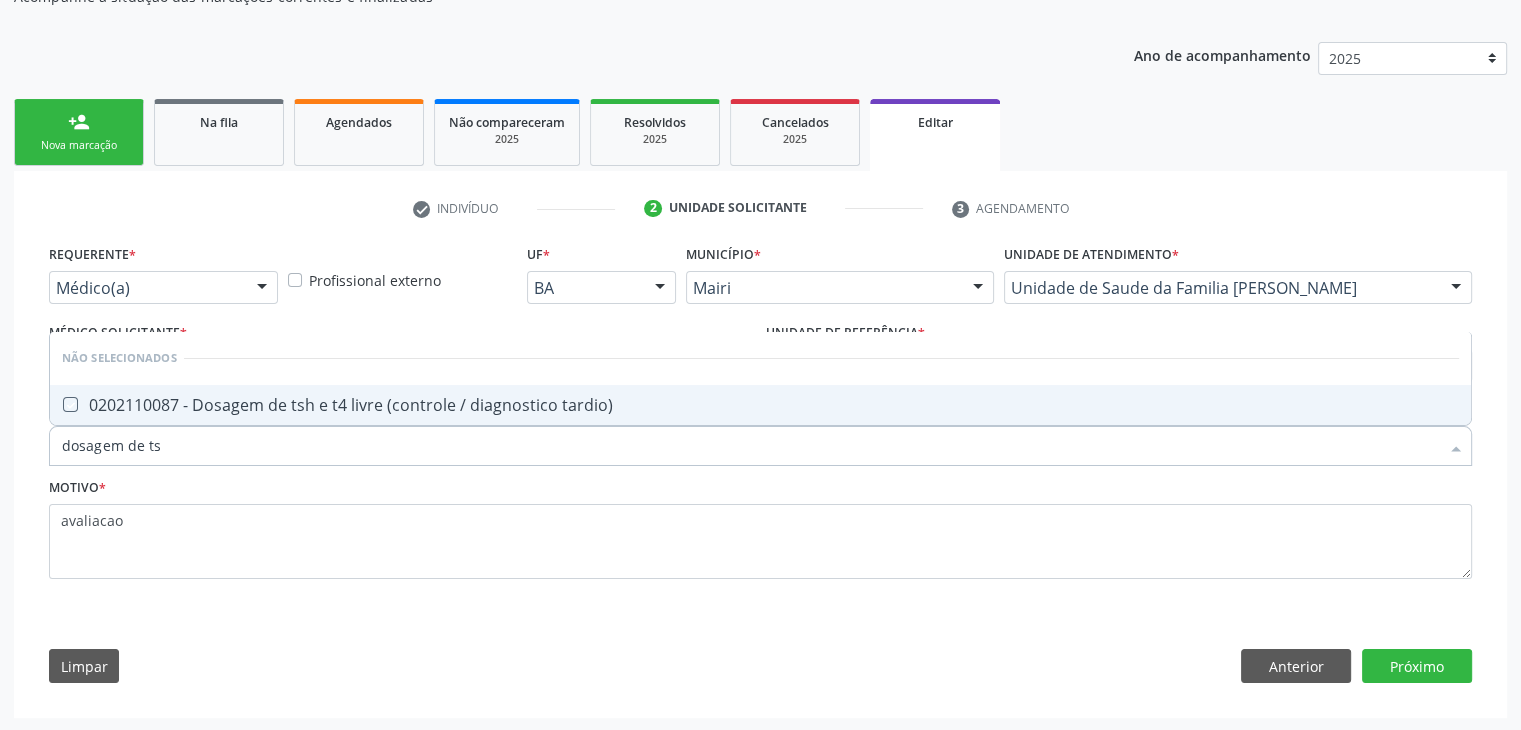 checkbox on "true" 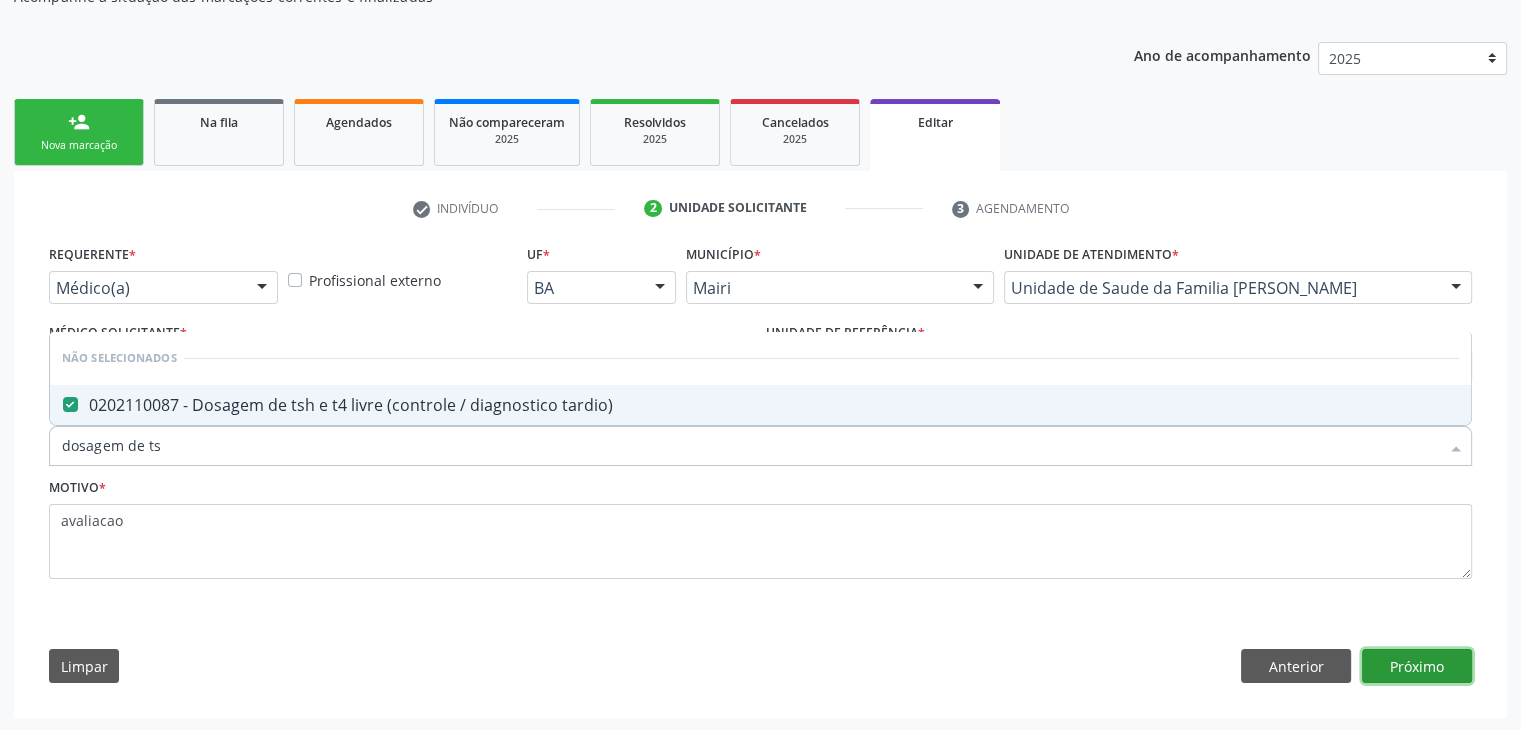 click on "Próximo" at bounding box center [1417, 666] 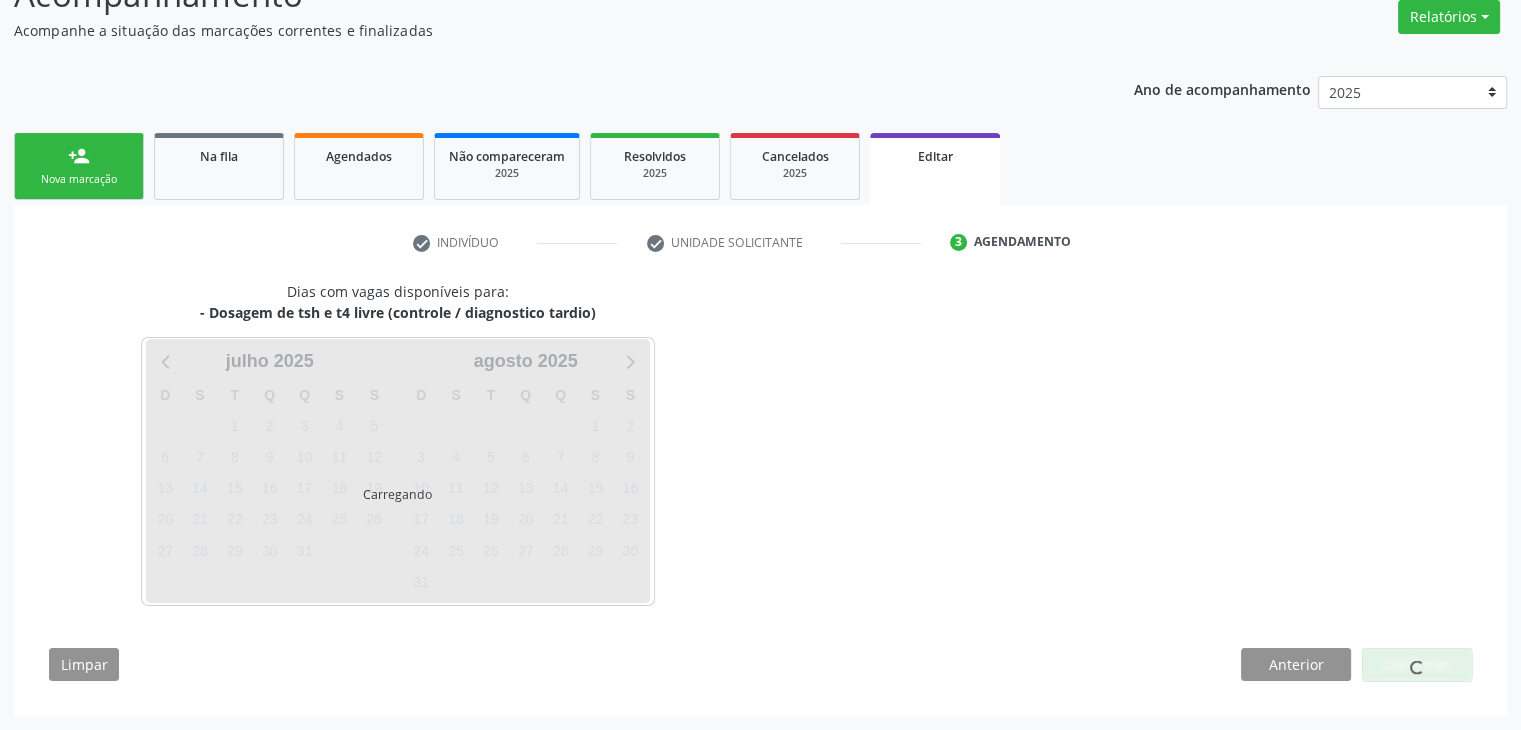 scroll, scrollTop: 165, scrollLeft: 0, axis: vertical 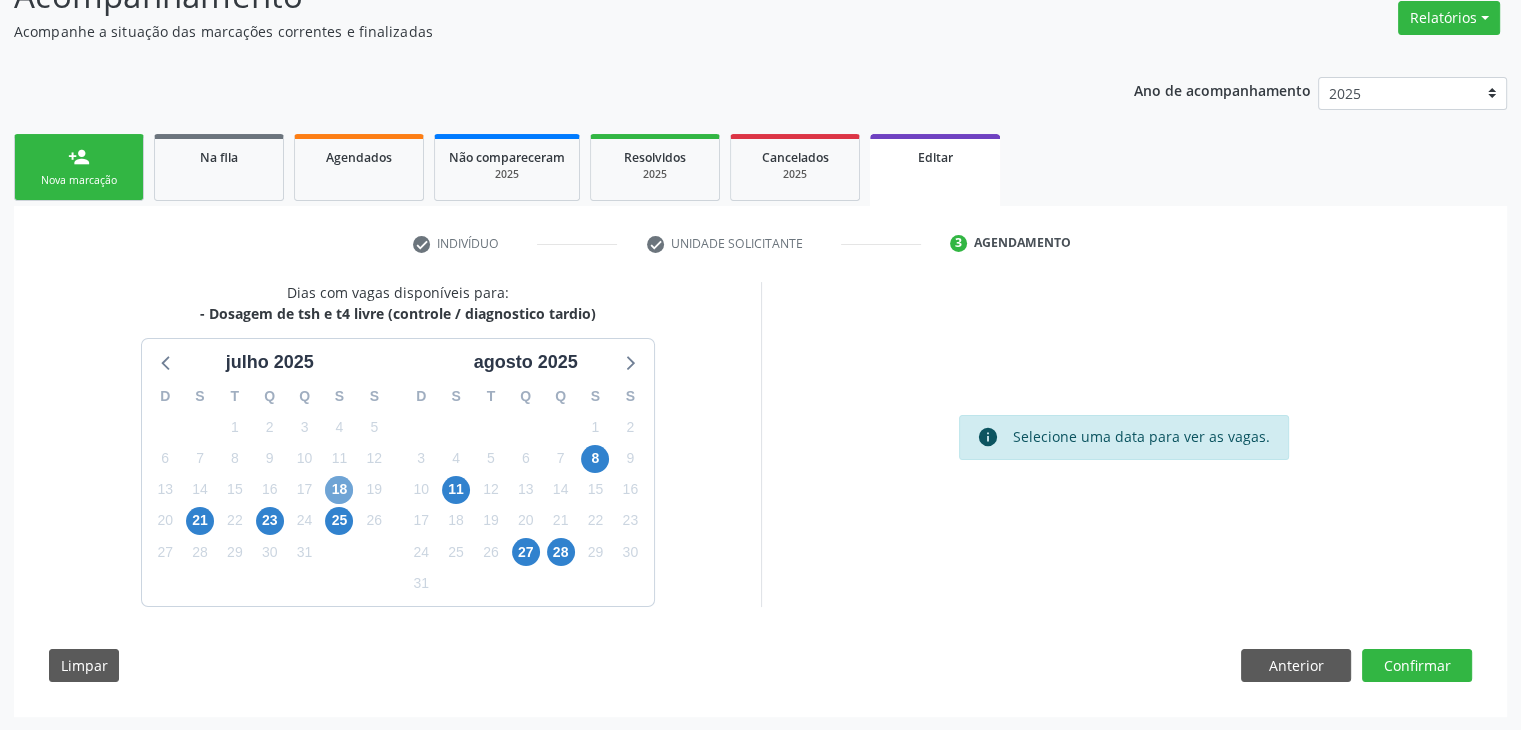 click on "18" at bounding box center (339, 490) 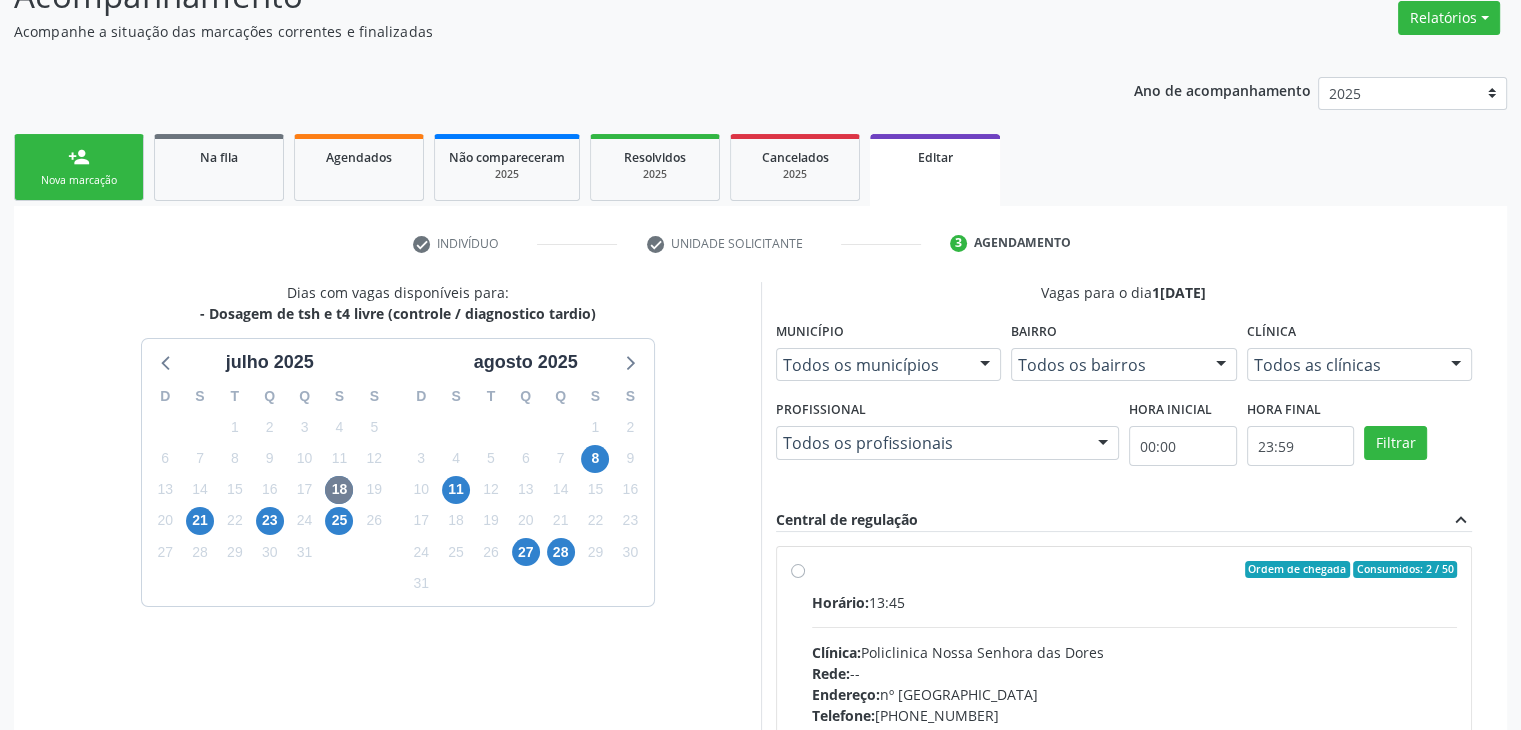 click on "Horário:" at bounding box center (840, 602) 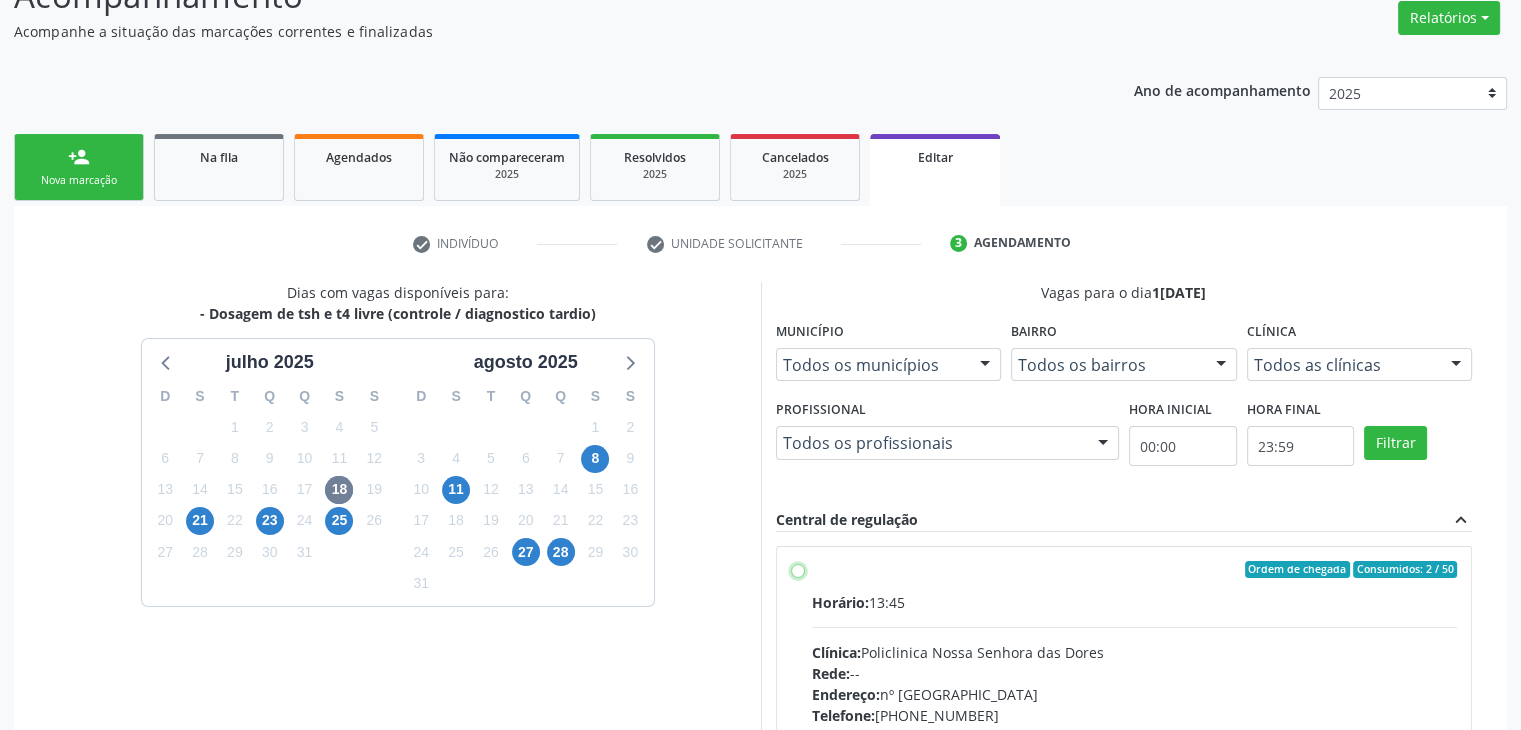 click on "Ordem de chegada
Consumidos: 2 / 50
Horário:   13:45
Clínica:  Policlinica Nossa Senhora das Dores
Rede:
--
Endereço:   nº 94, Centro, Mairi - BA
Telefone:   (74) 36322104
Profissional:
--
Informações adicionais sobre o atendimento
Idade de atendimento:
Sem restrição
Gênero(s) atendido(s):
Sem restrição
Informações adicionais:
--" at bounding box center [798, 570] 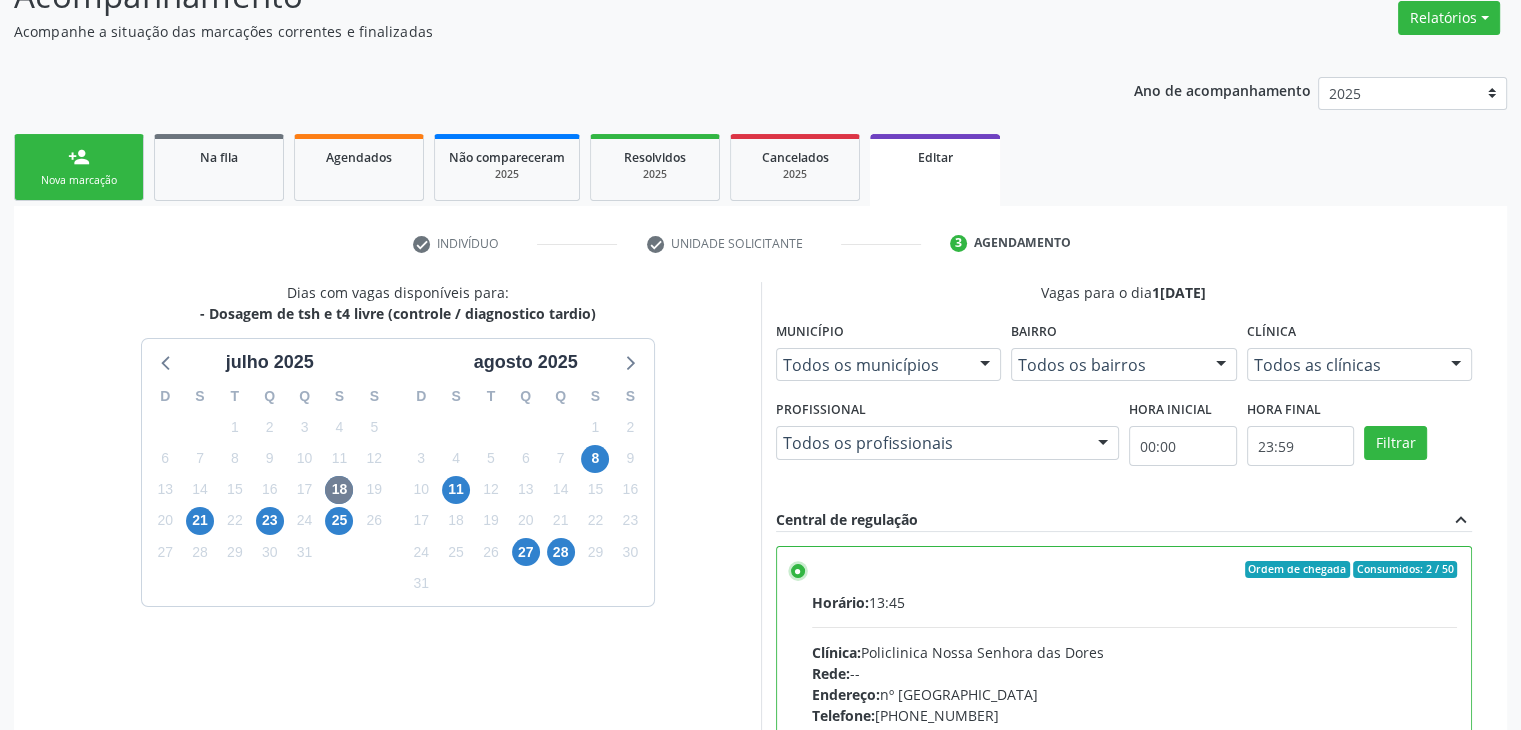 scroll, scrollTop: 490, scrollLeft: 0, axis: vertical 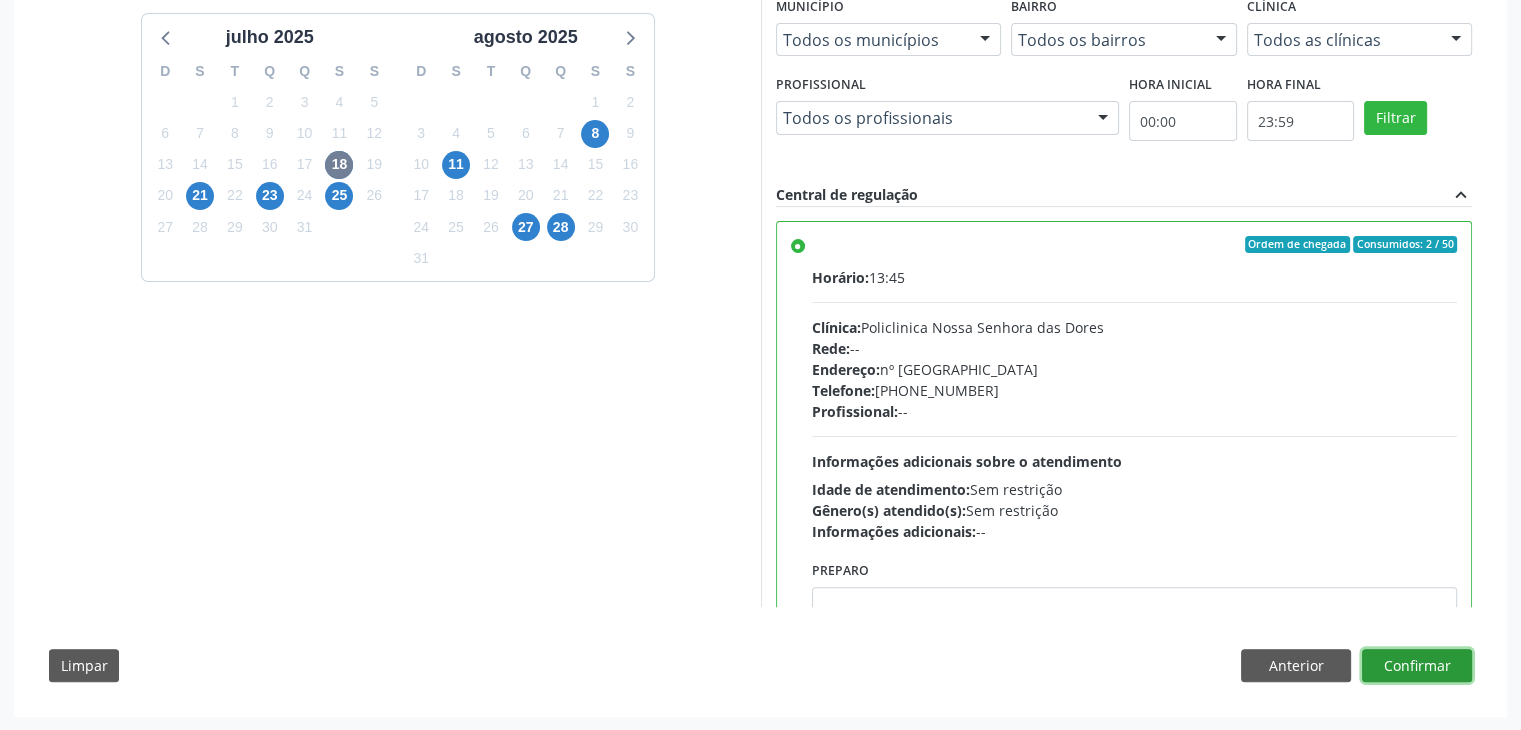 click on "Confirmar" at bounding box center (1417, 666) 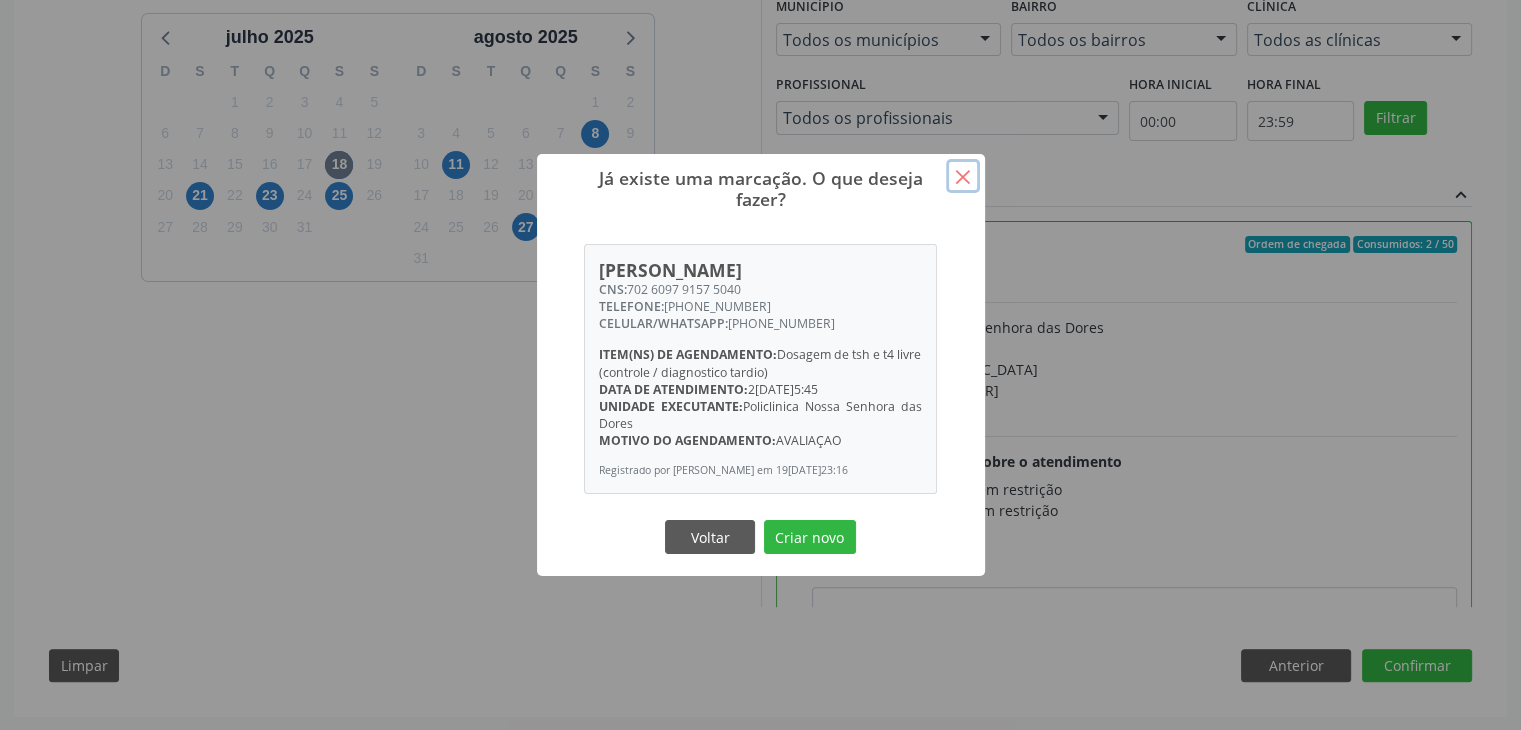 click on "×" at bounding box center (963, 176) 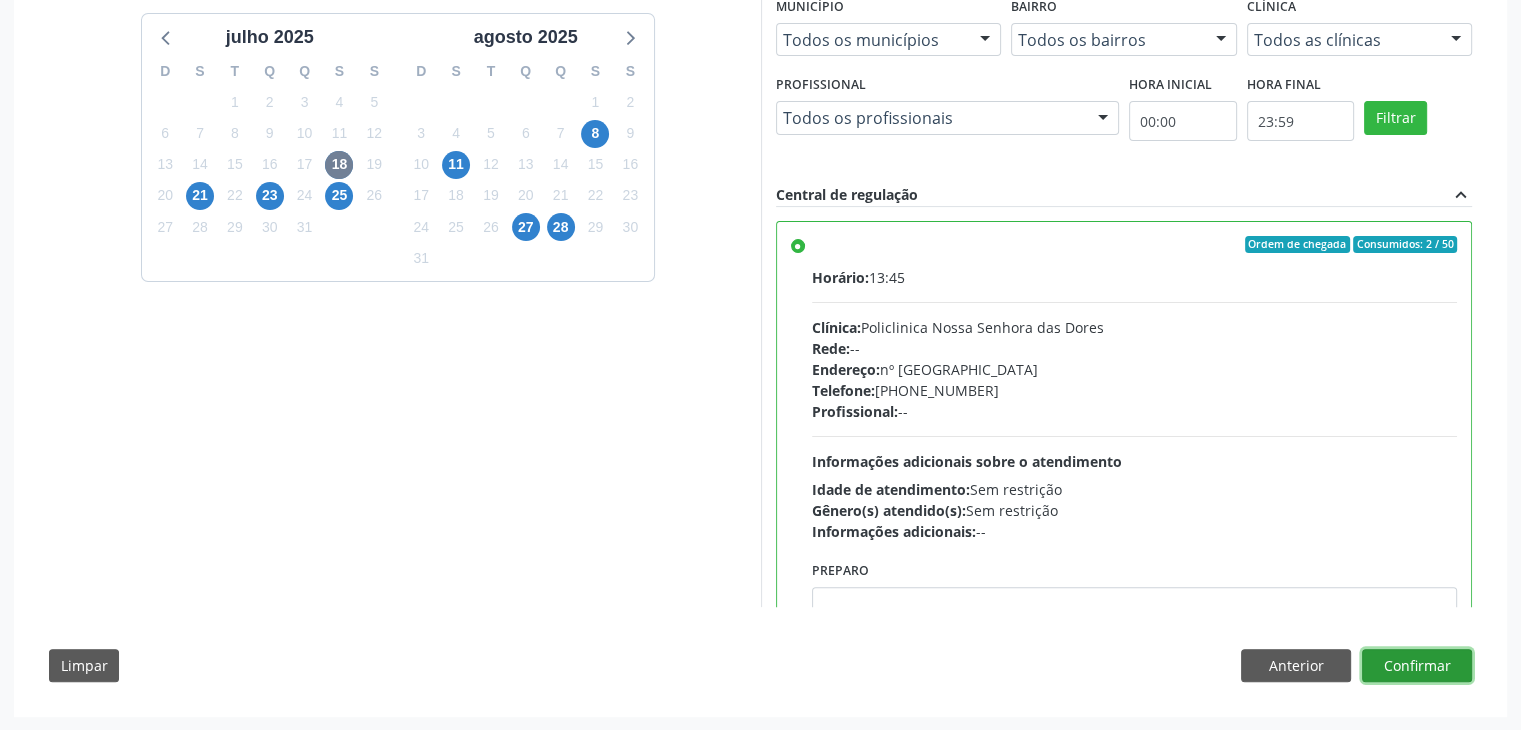 click on "Confirmar" at bounding box center [1417, 666] 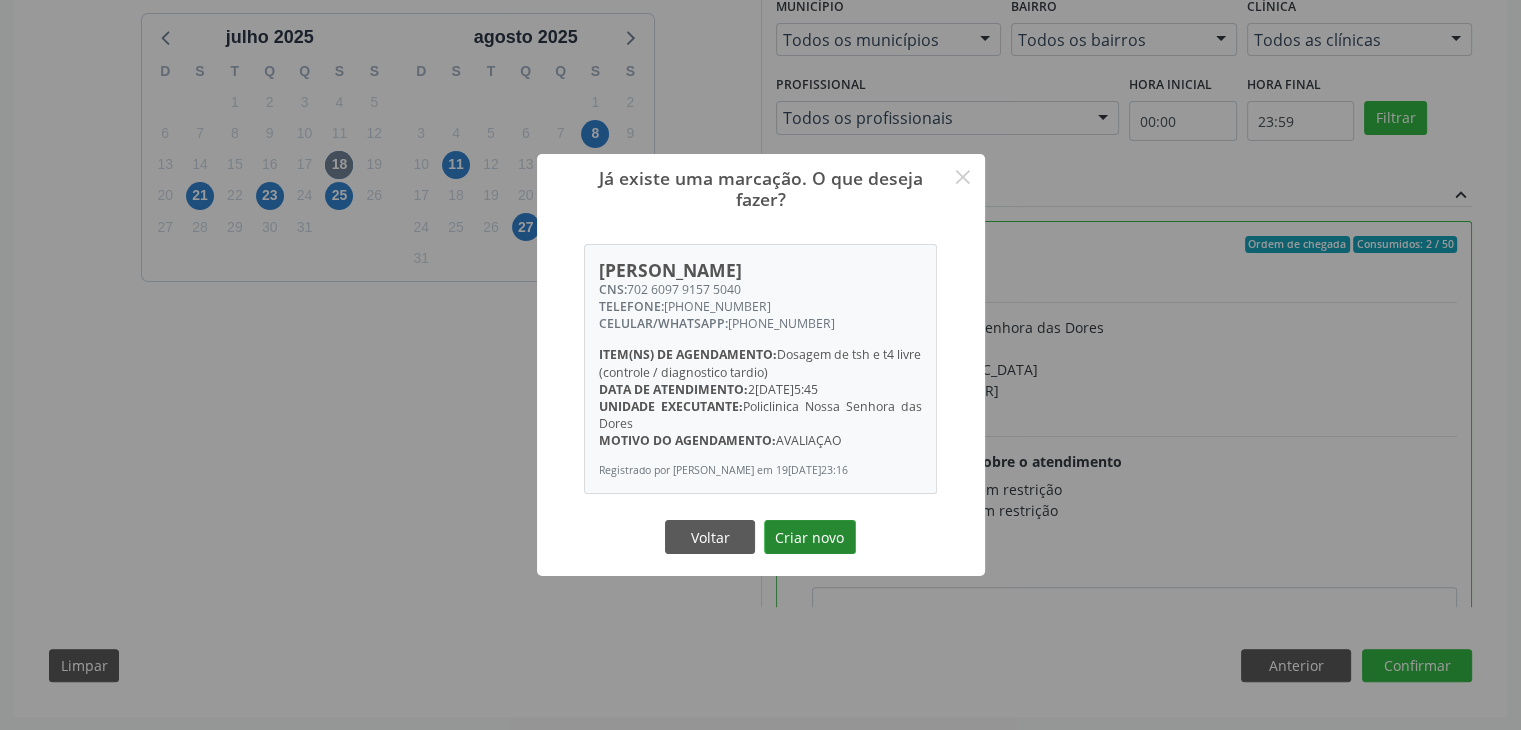 click on "Criar novo" at bounding box center [810, 537] 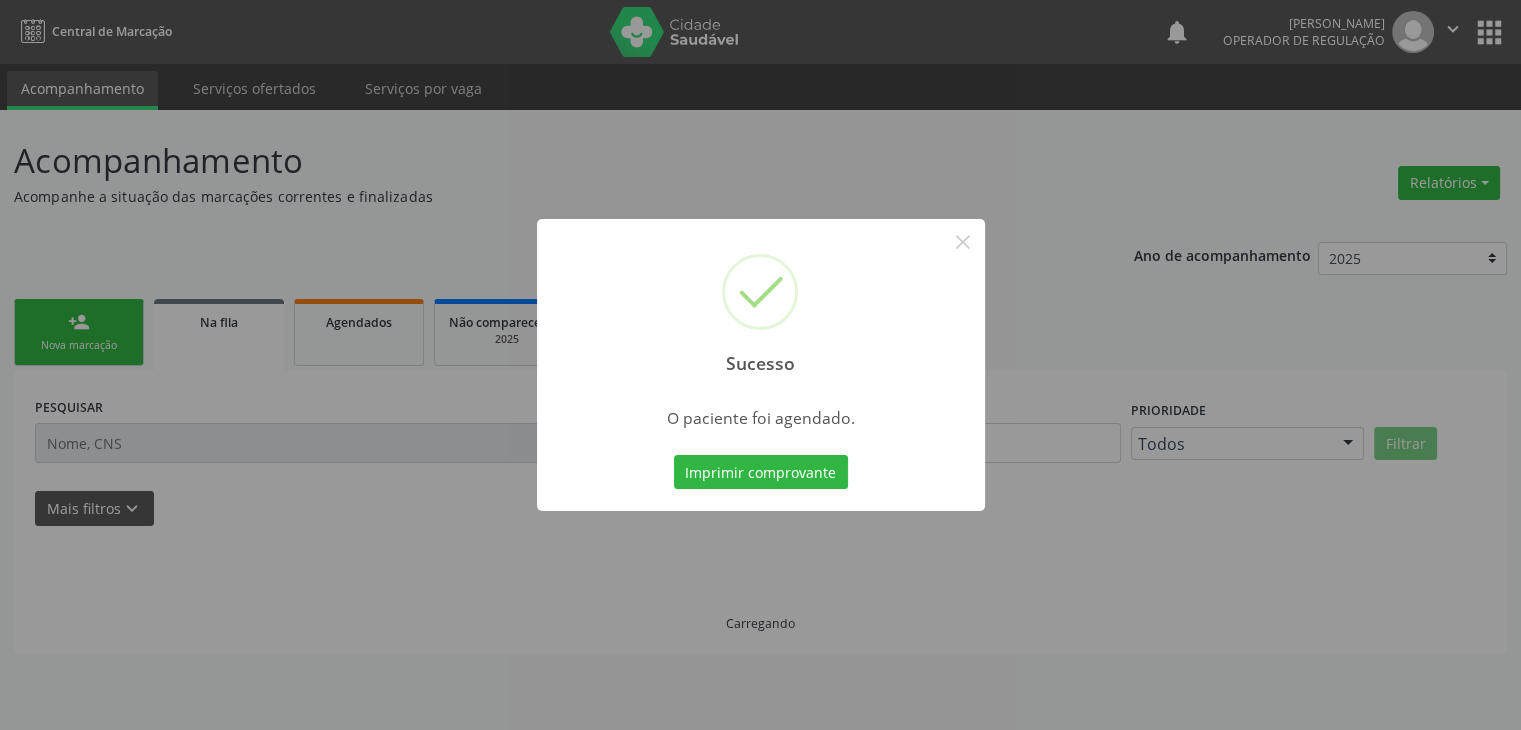 scroll, scrollTop: 0, scrollLeft: 0, axis: both 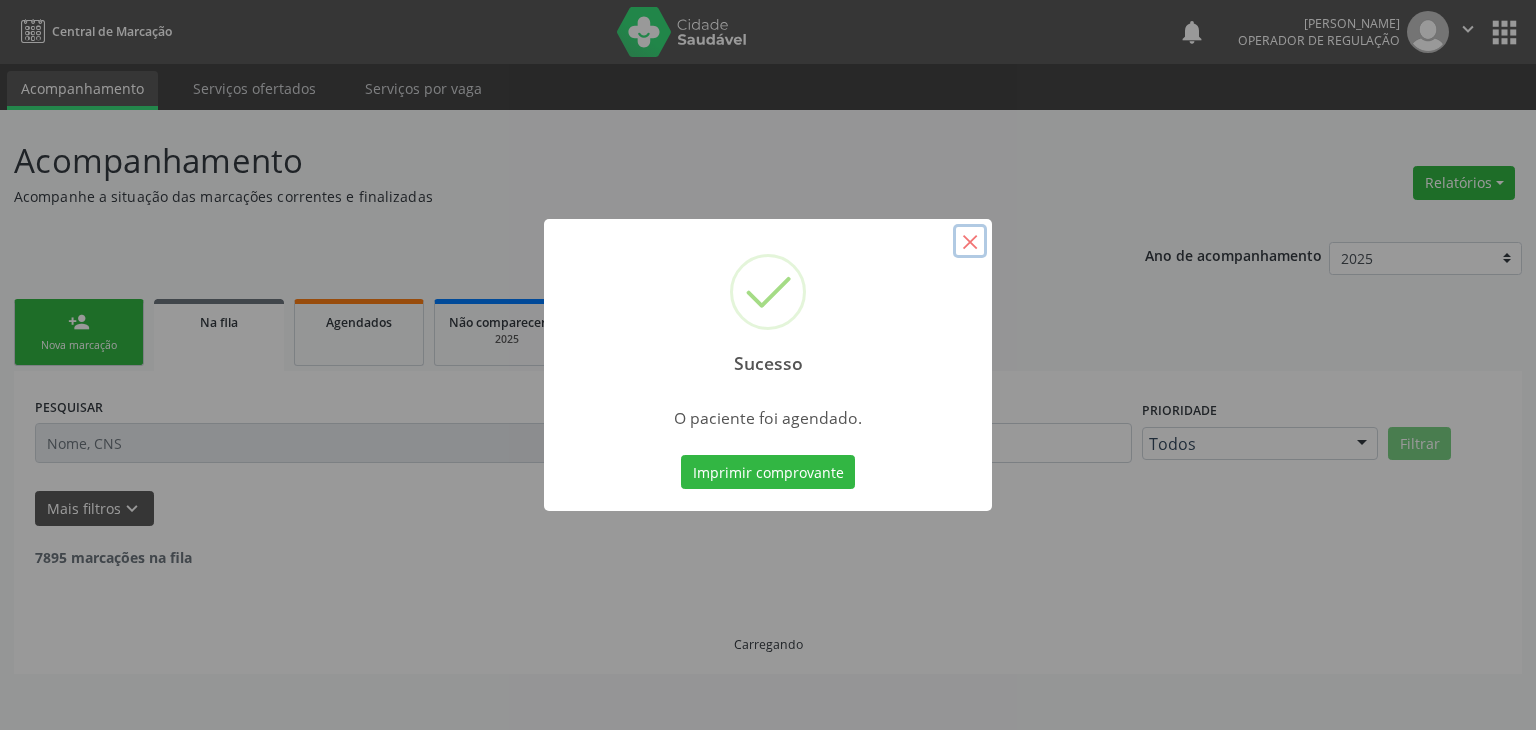 click on "×" at bounding box center (970, 241) 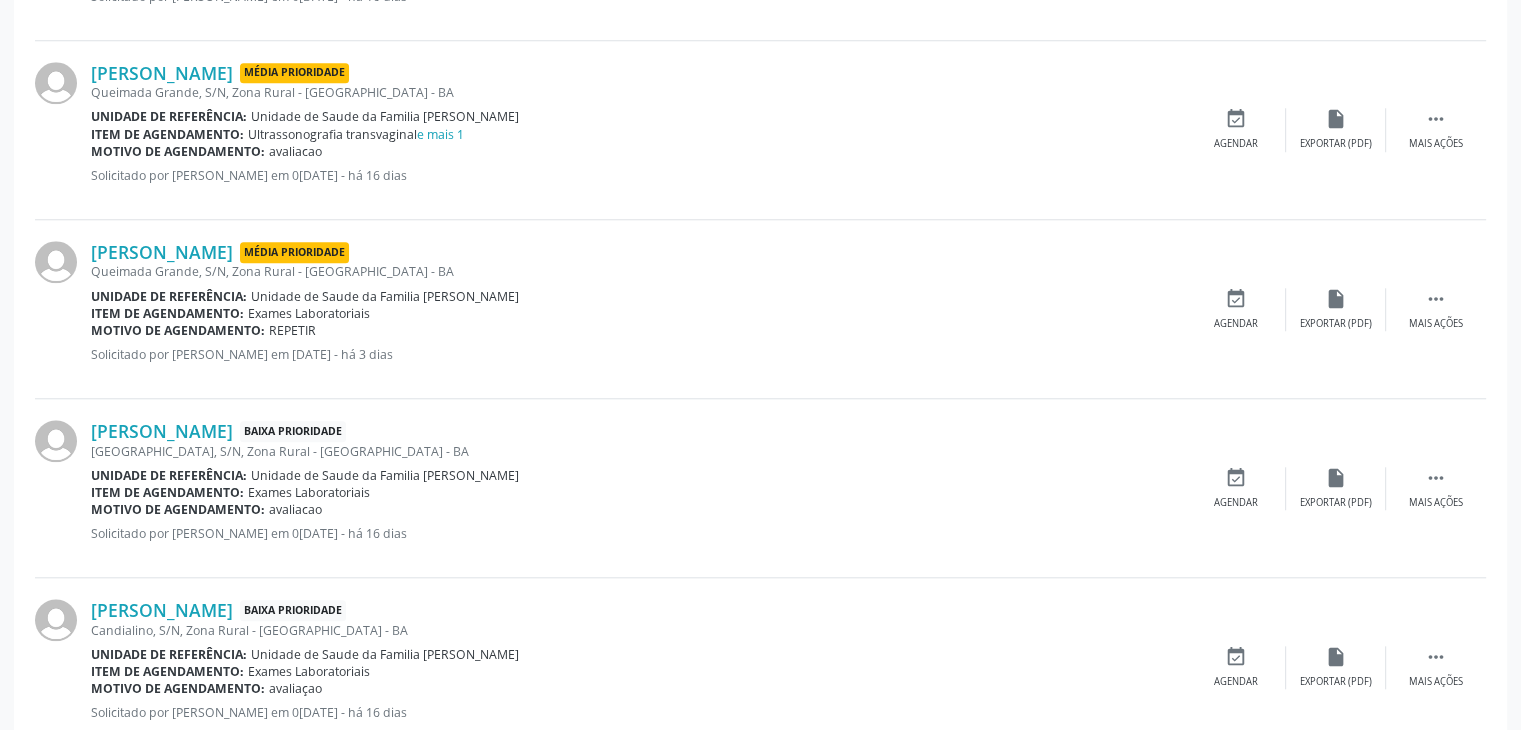 scroll, scrollTop: 2100, scrollLeft: 0, axis: vertical 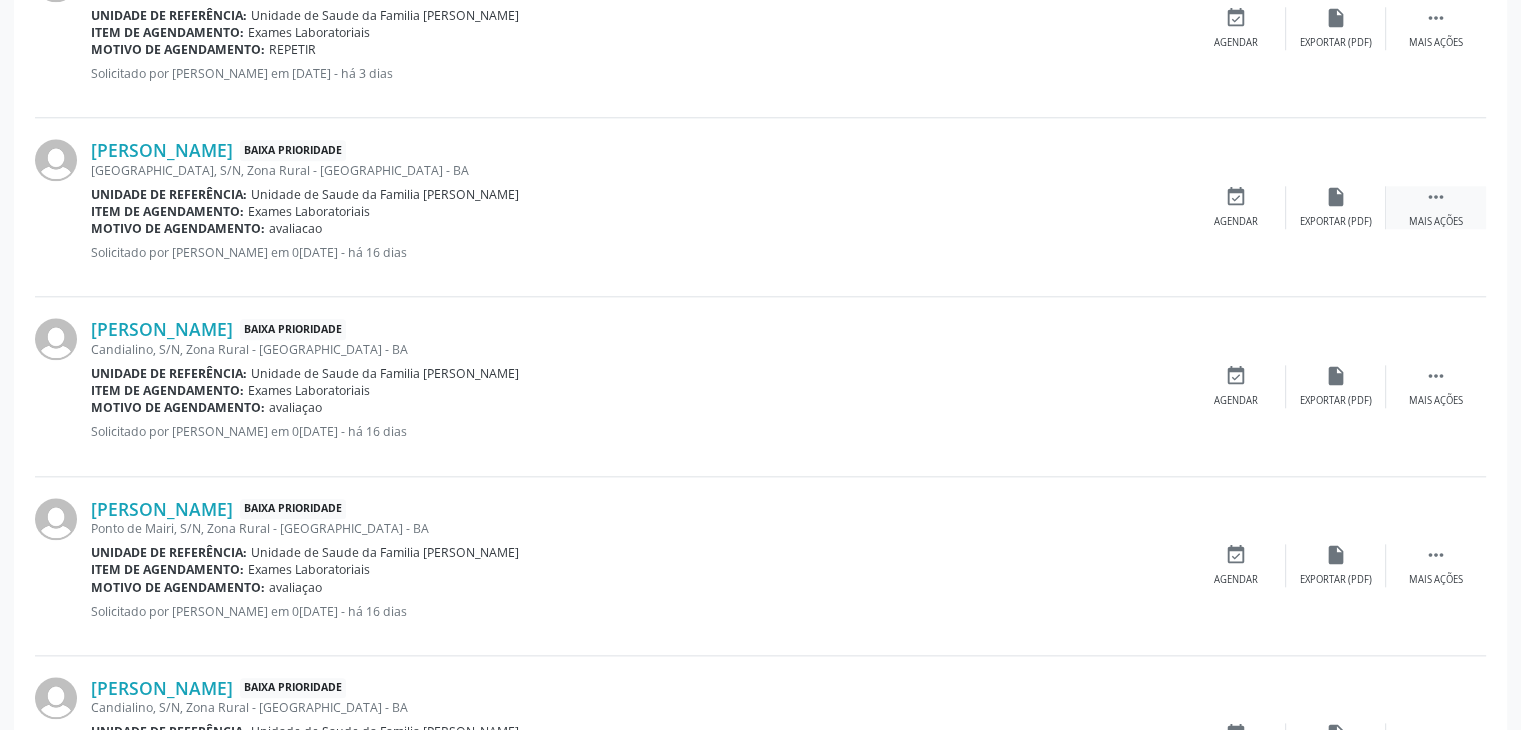 click on "" at bounding box center (1436, 197) 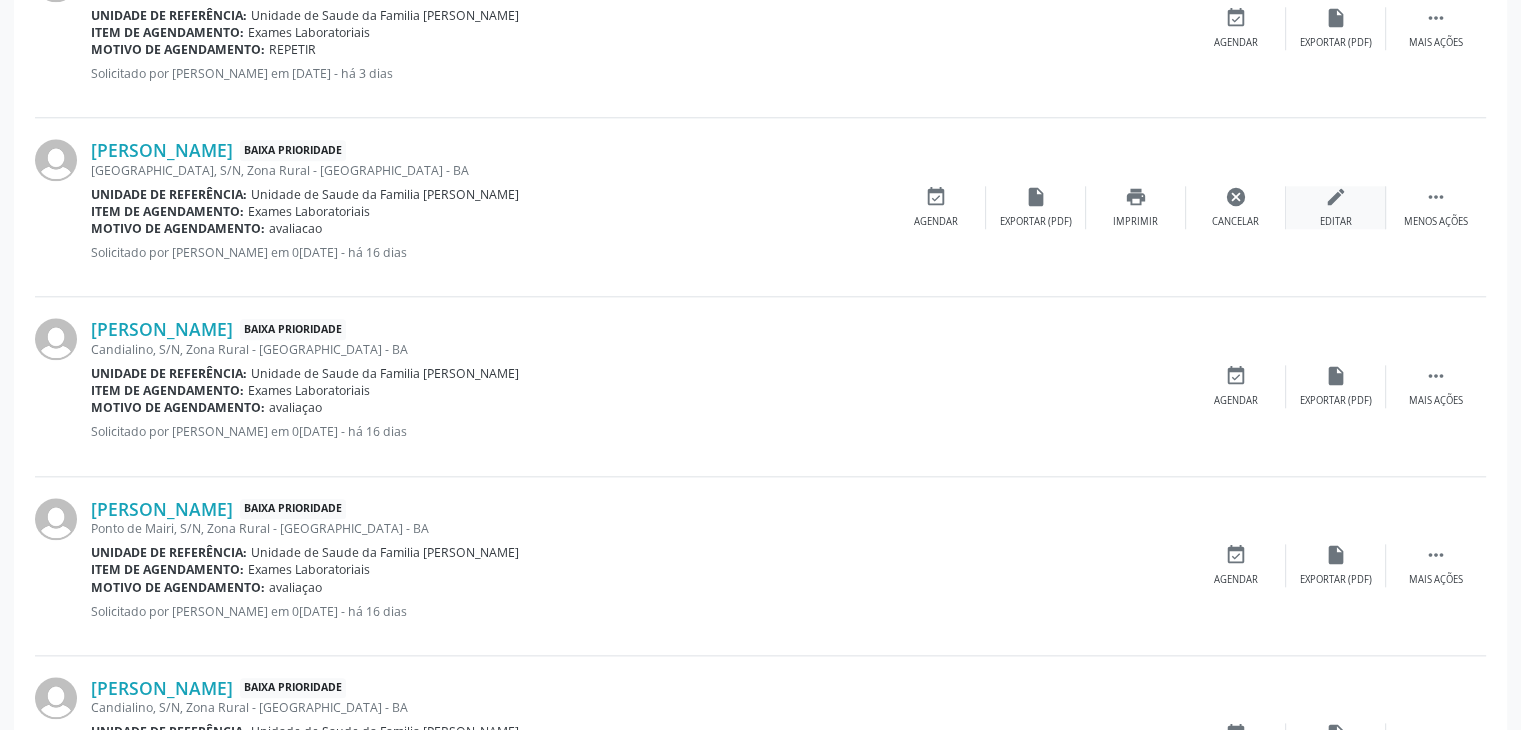 click on "edit
Editar" at bounding box center (1336, 207) 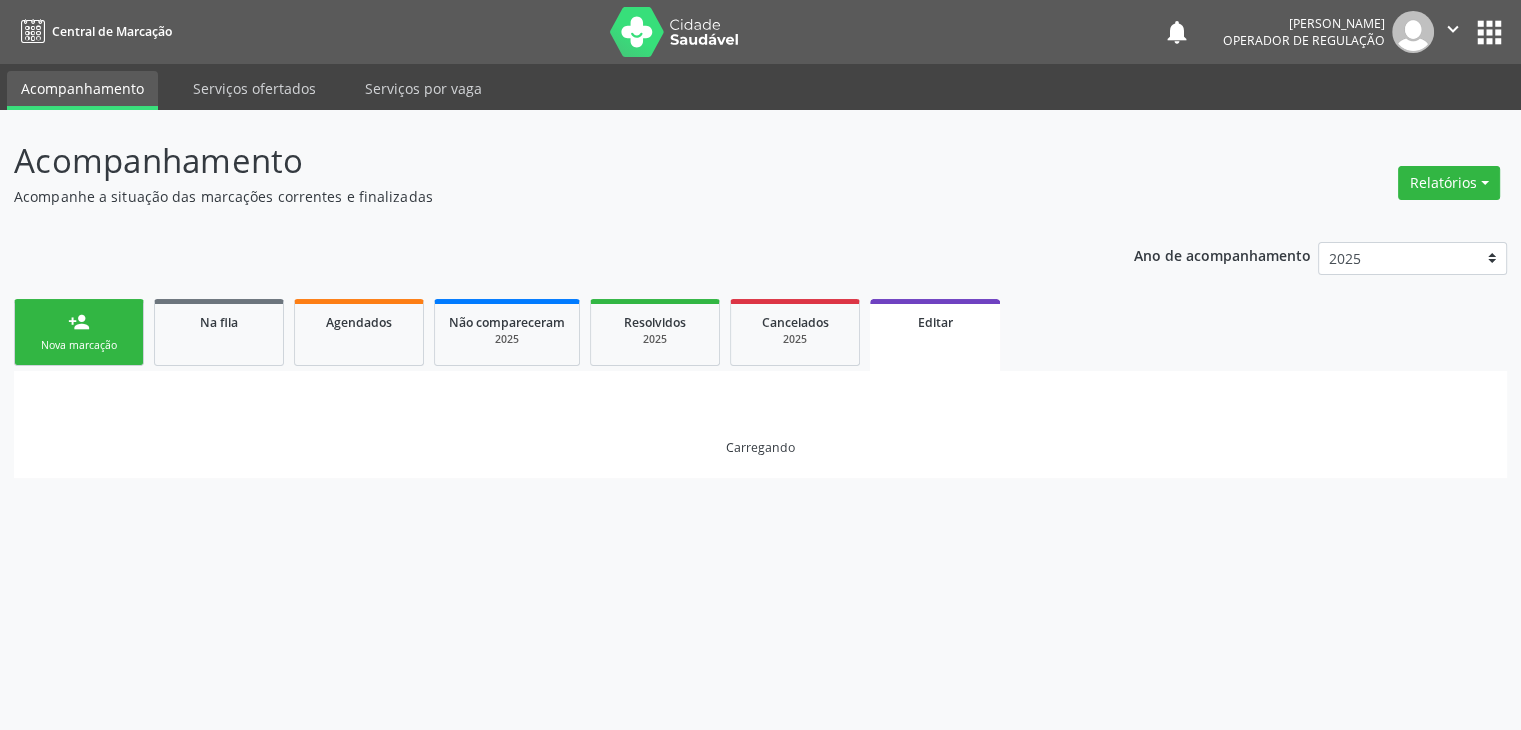 scroll, scrollTop: 0, scrollLeft: 0, axis: both 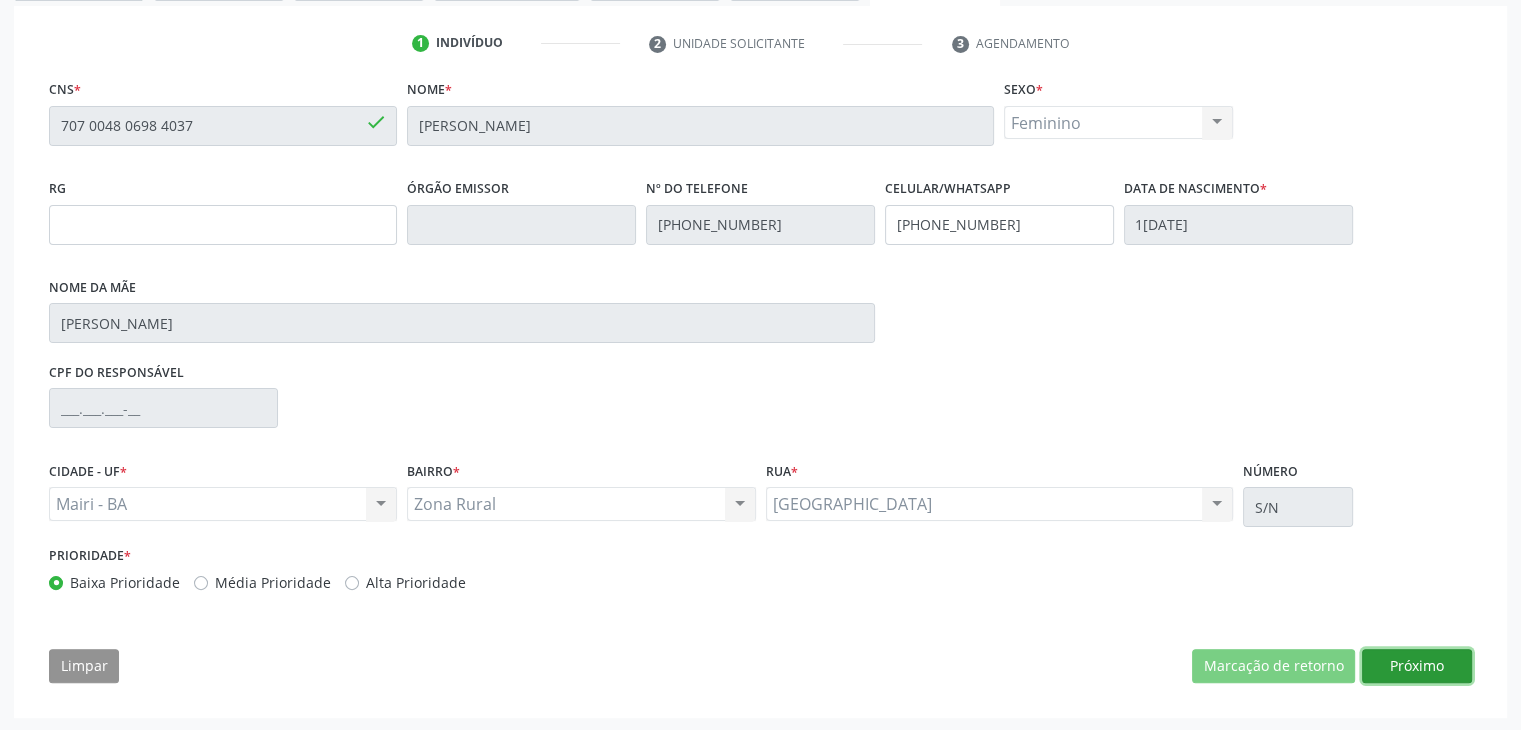 click on "Próximo" at bounding box center [1417, 666] 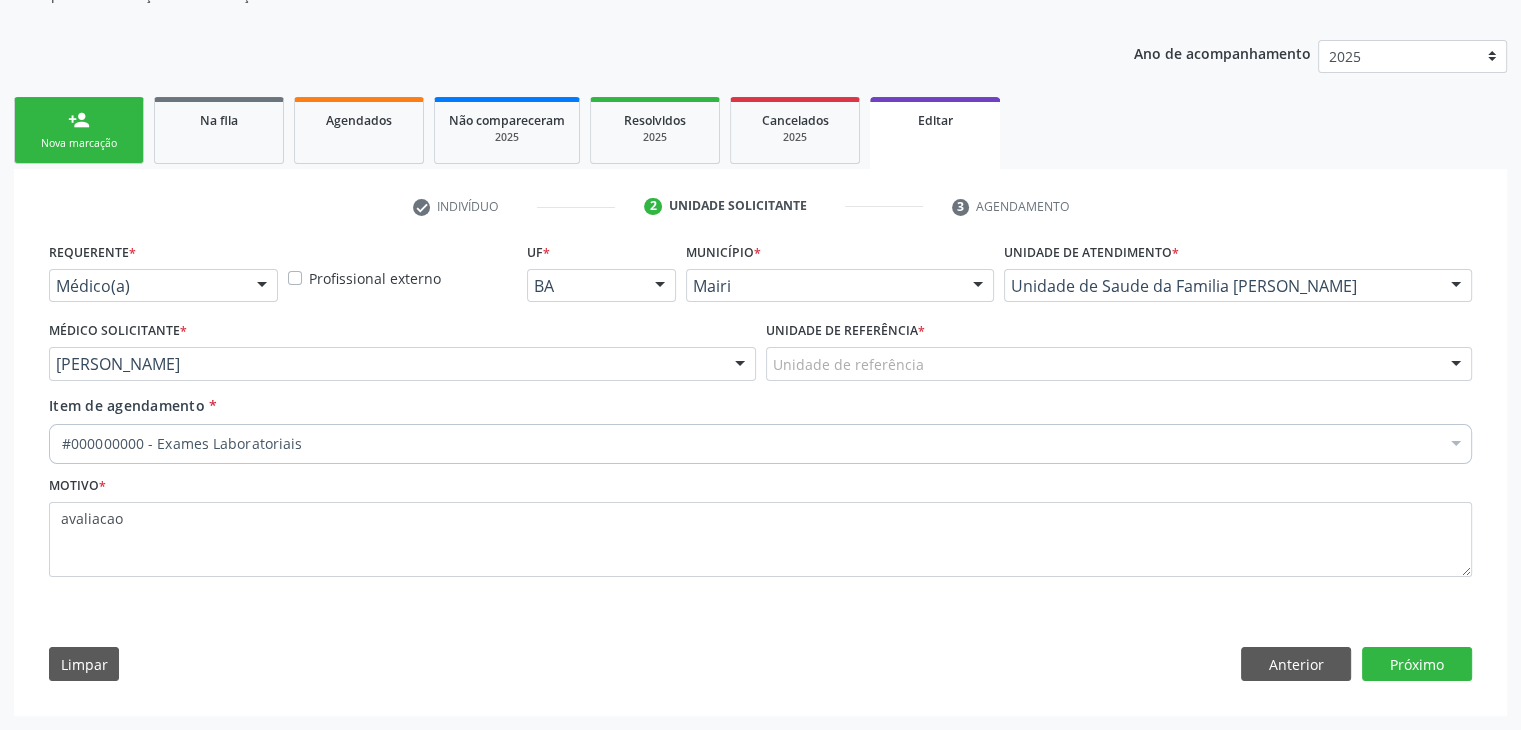scroll, scrollTop: 200, scrollLeft: 0, axis: vertical 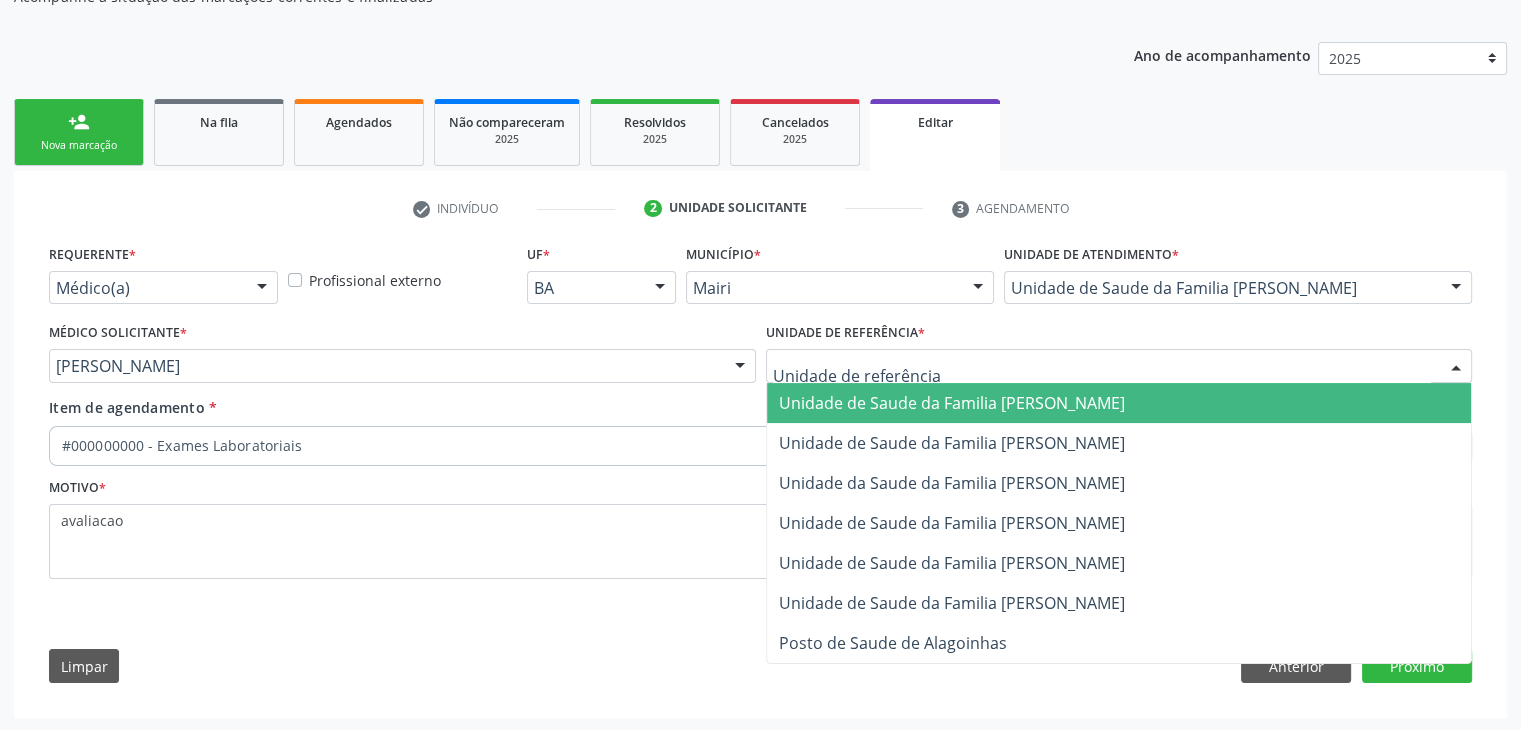 click on "Unidade de Saude da Familia [PERSON_NAME]" at bounding box center (952, 403) 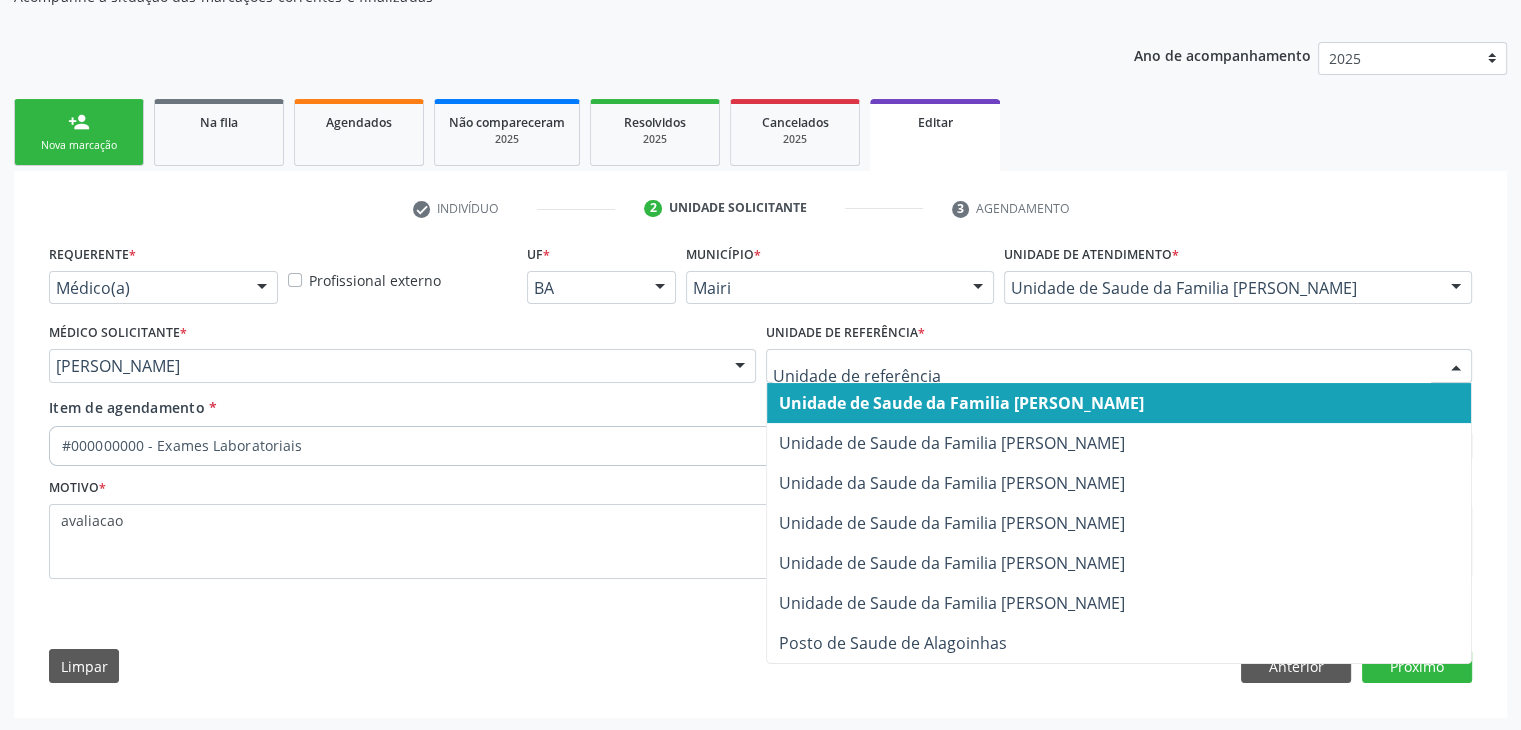 click on "Unidade de Saude da Familia [PERSON_NAME]" at bounding box center (961, 403) 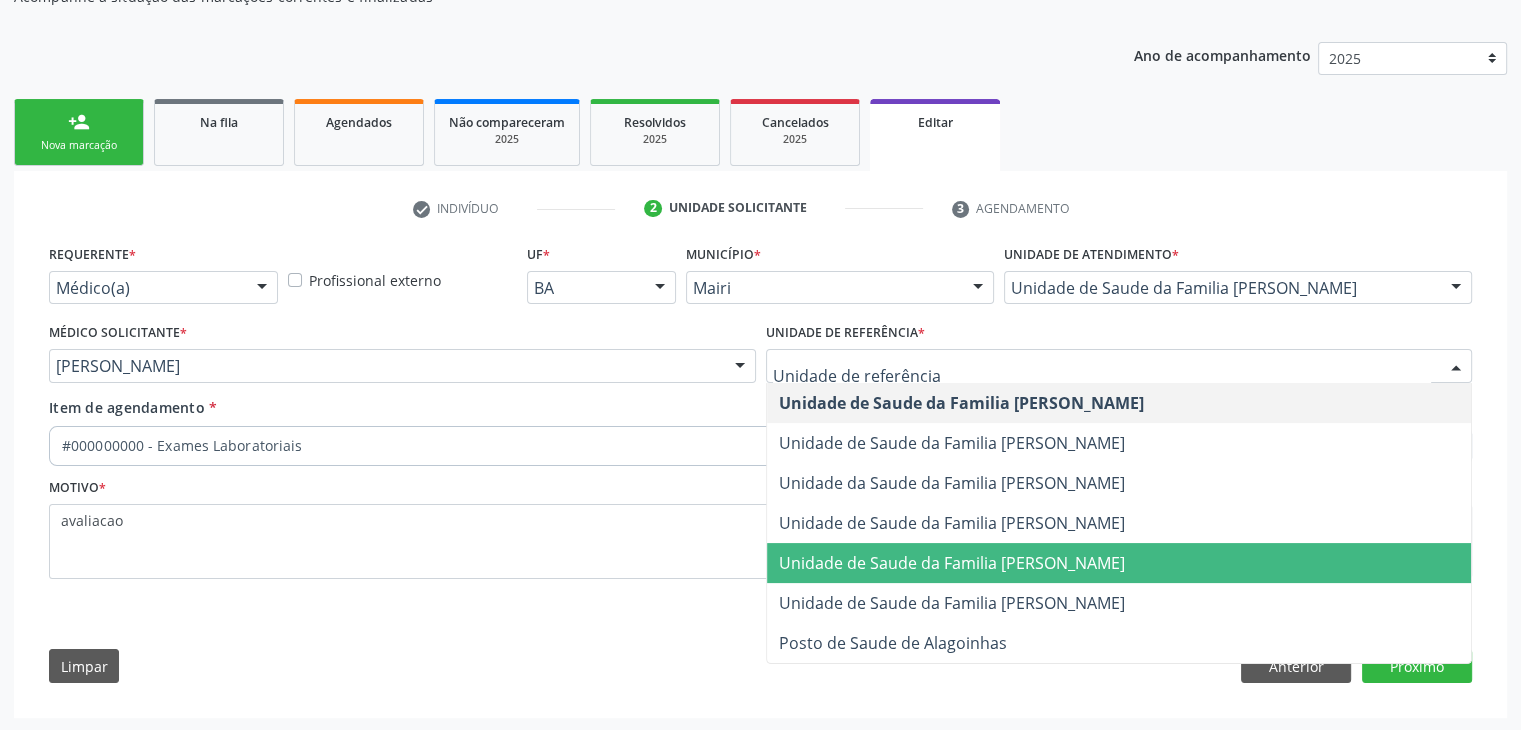 click on "Unidade de Saude da Familia [PERSON_NAME]" at bounding box center (1119, 563) 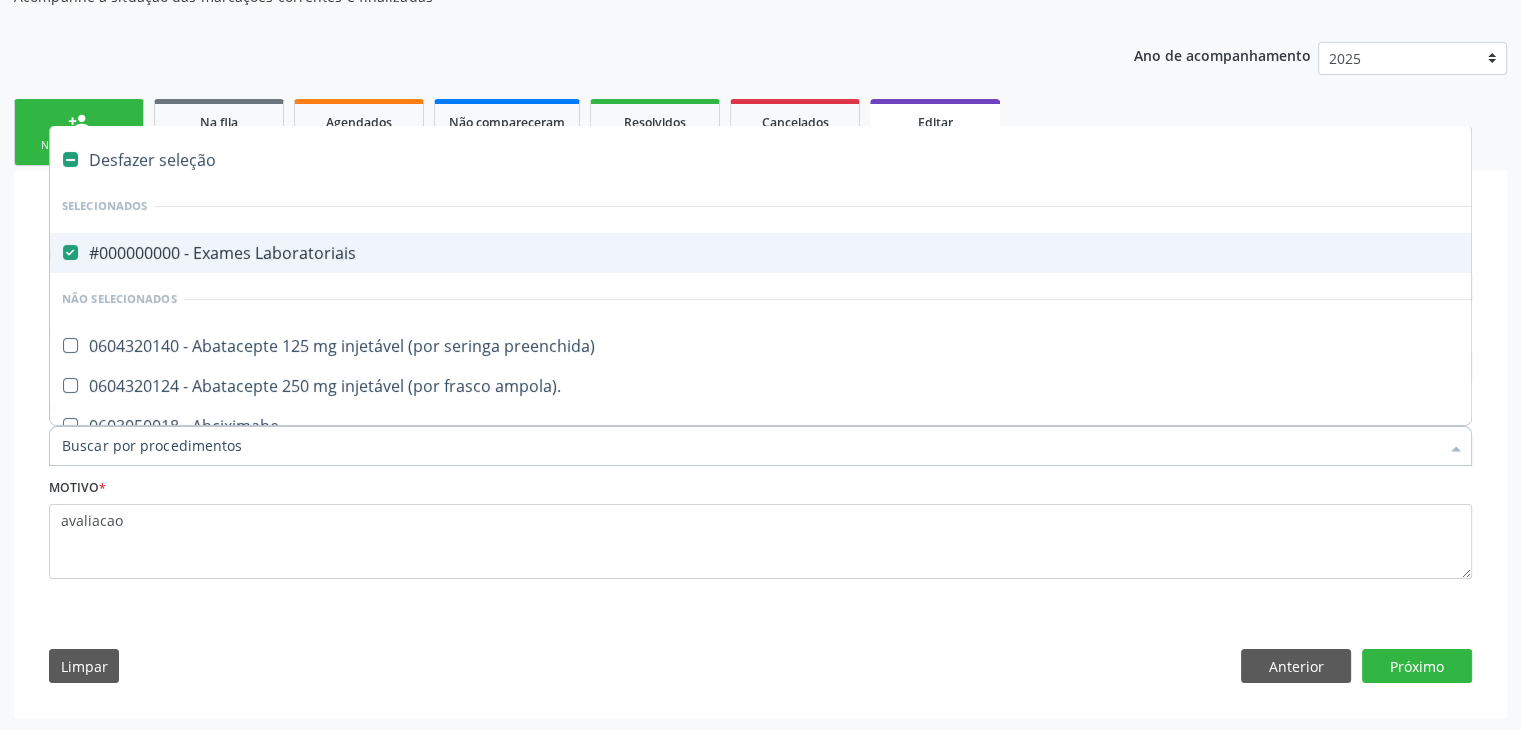 click on "Desfazer seleção" at bounding box center (831, 160) 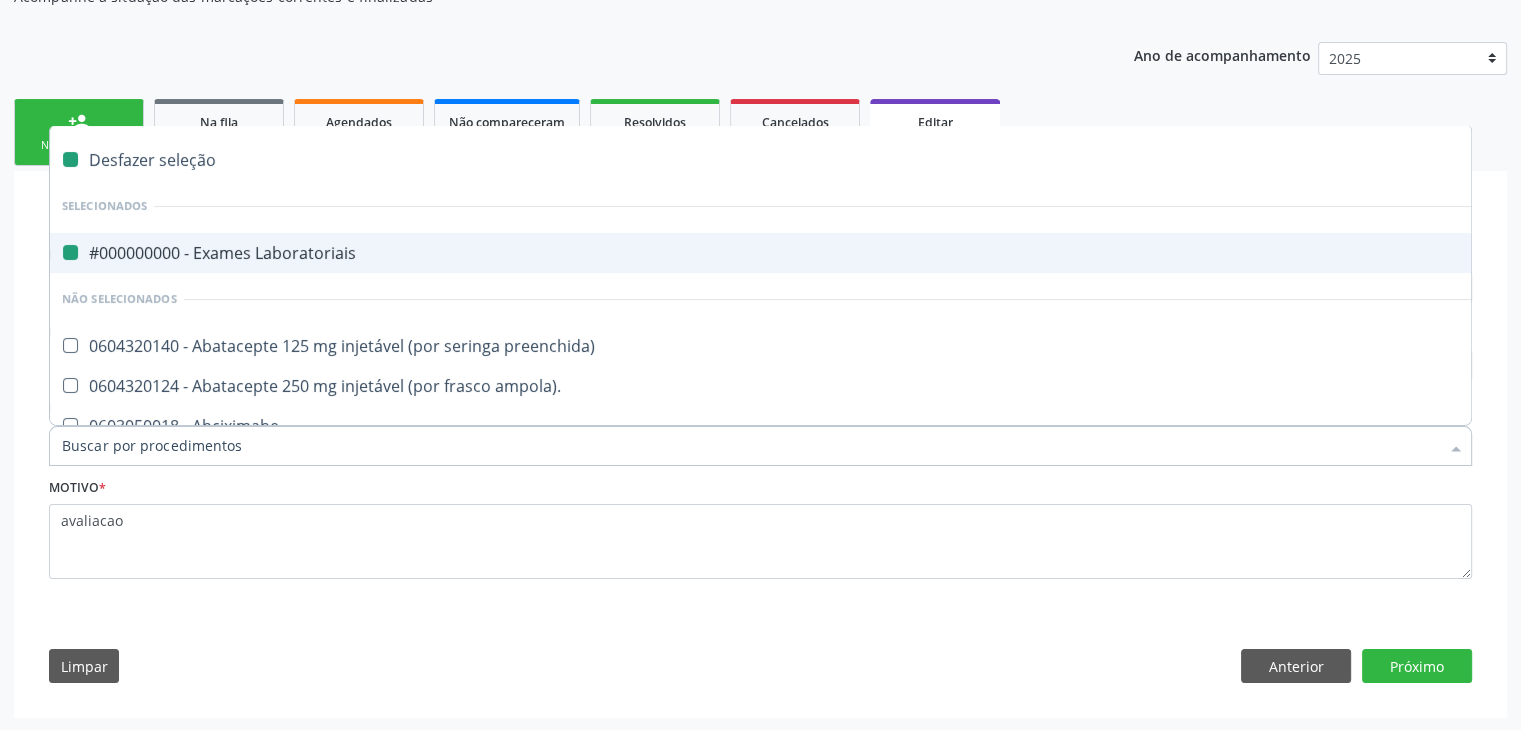 checkbox on "false" 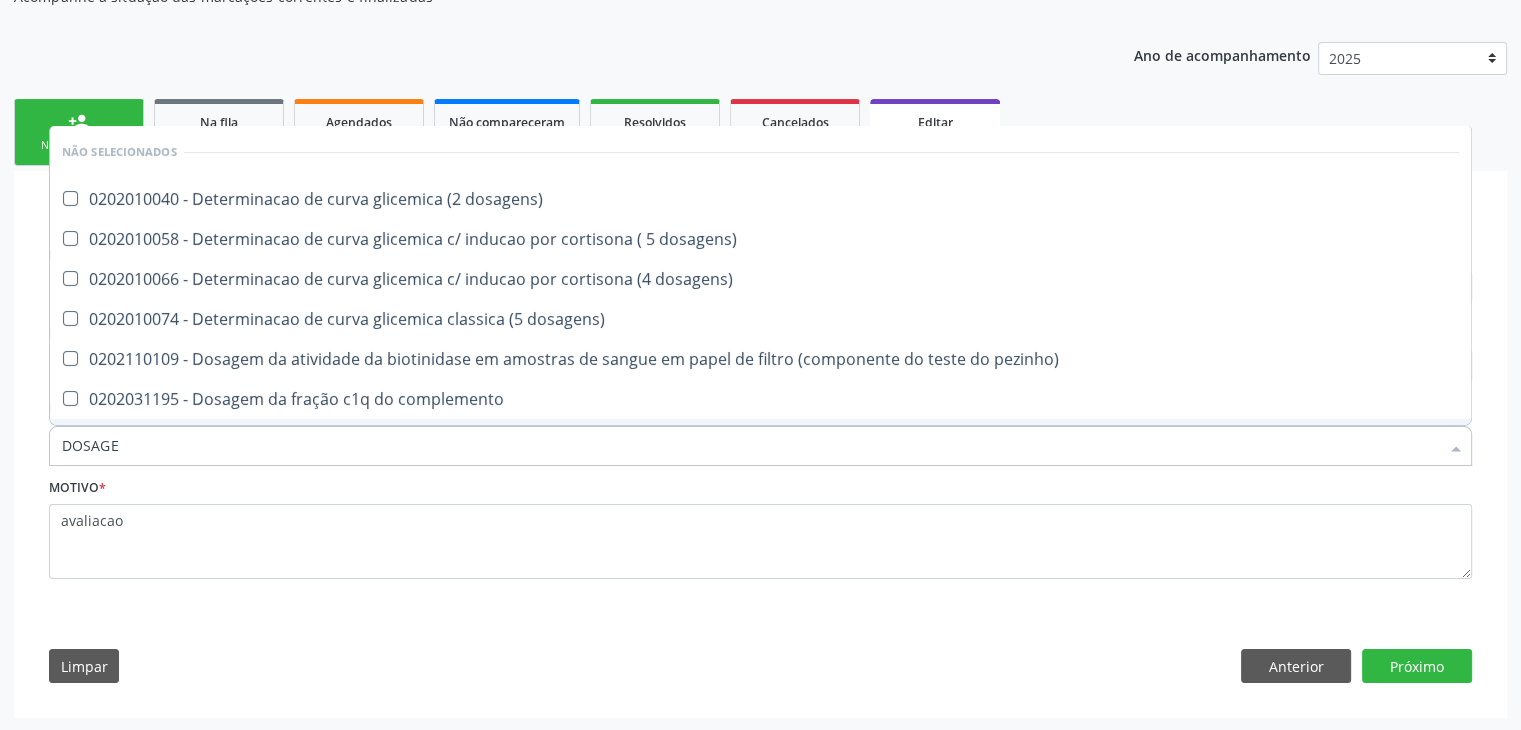 type on "DOSAGEM DE TSH" 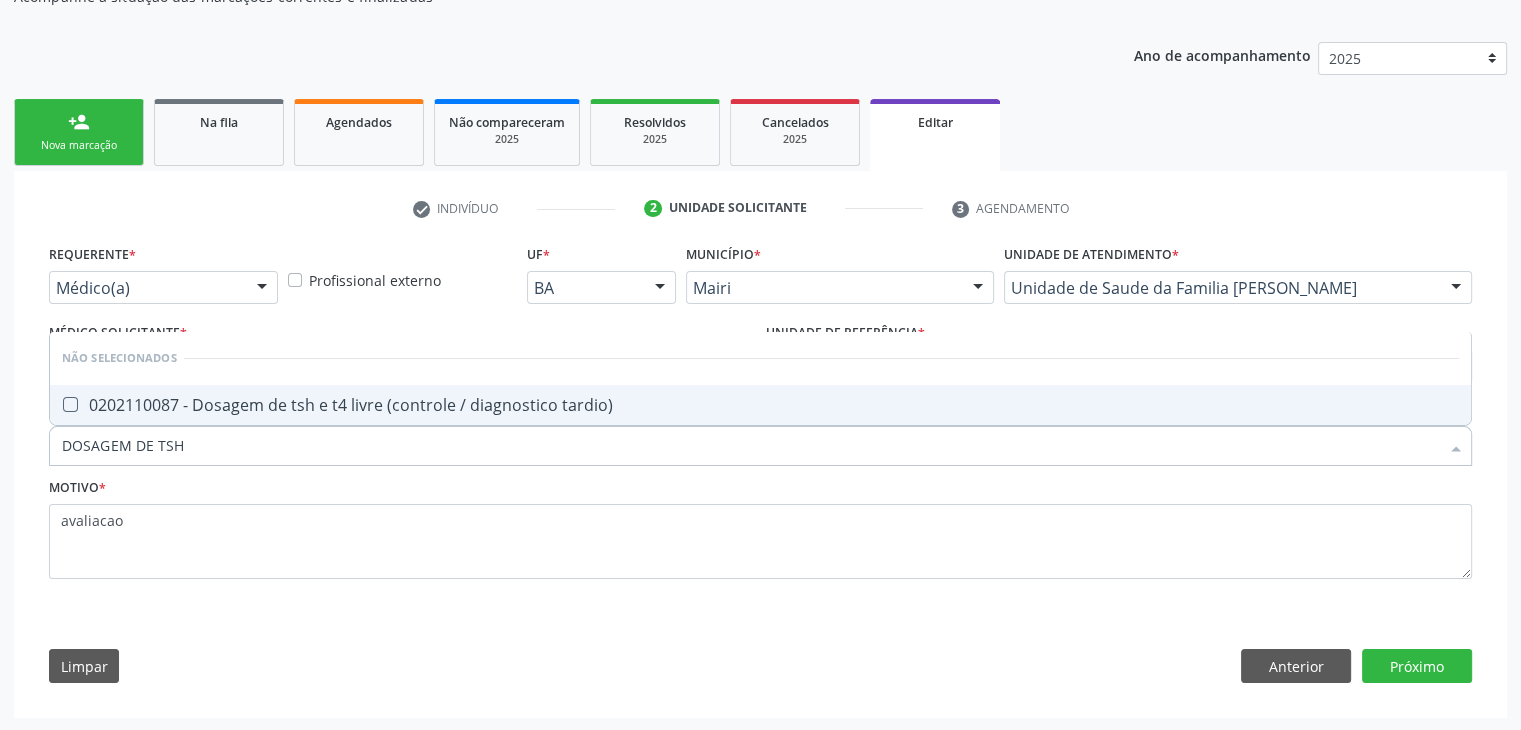 click on "0202110087 - Dosagem de tsh e t4 livre (controle / diagnostico tardio)" at bounding box center (760, 405) 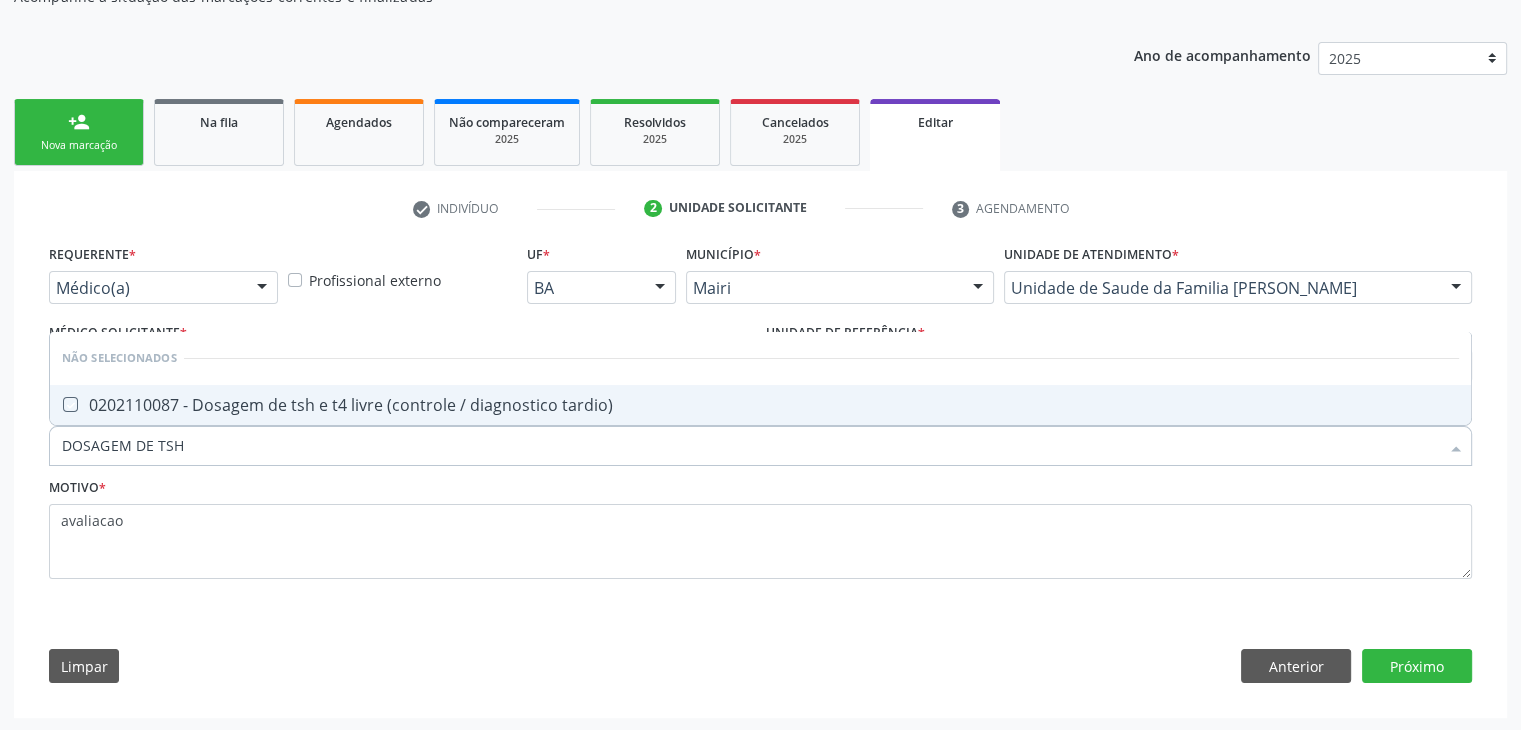 checkbox on "true" 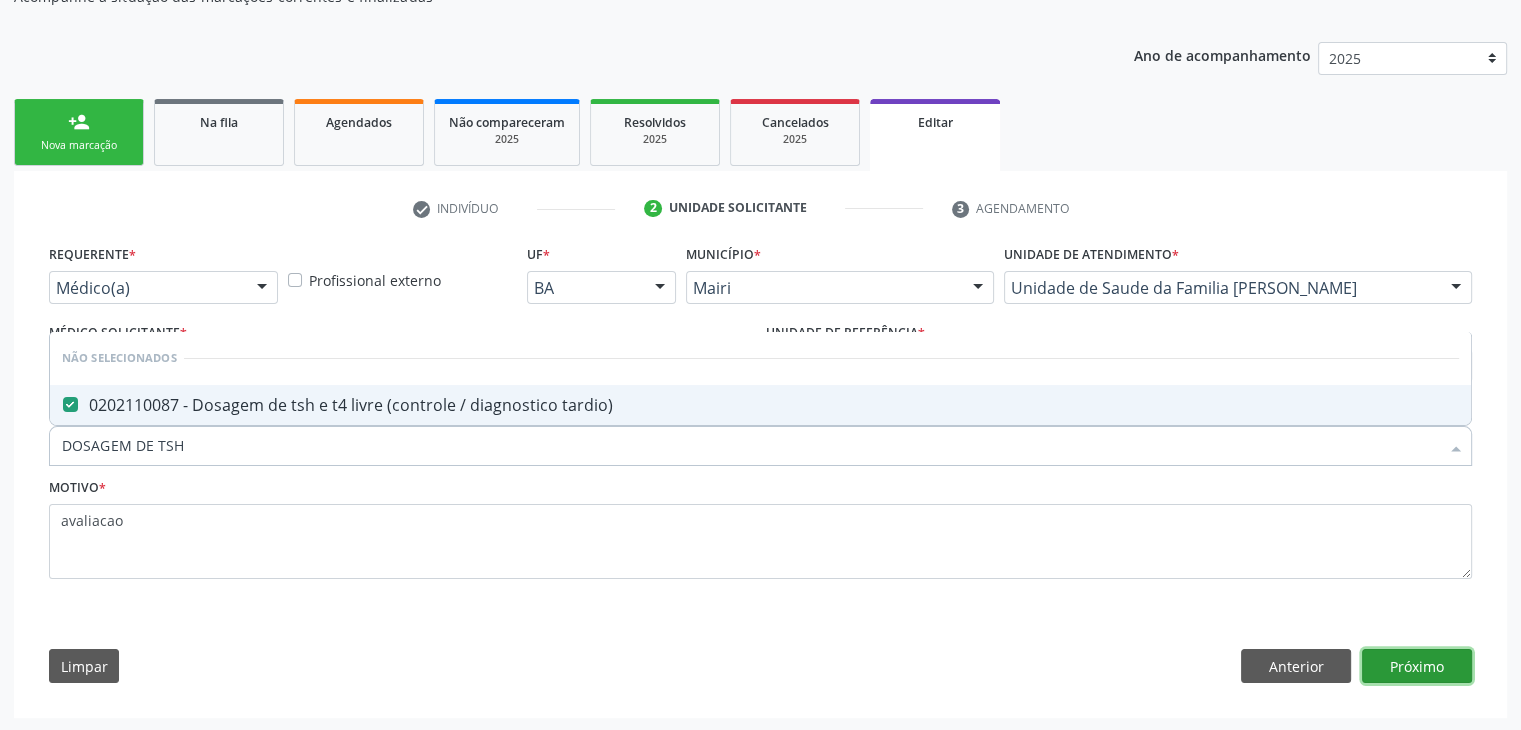 click on "Próximo" at bounding box center [1417, 666] 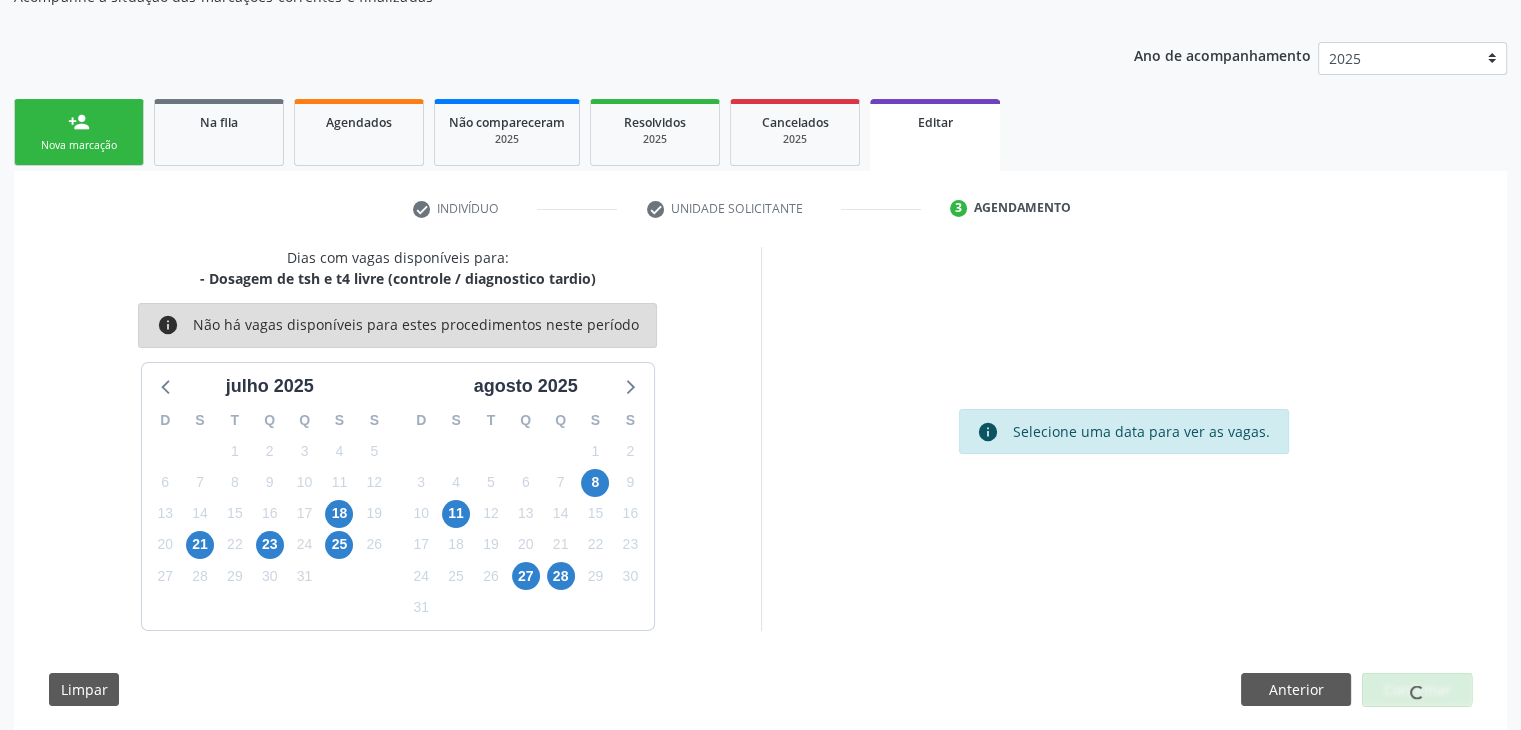 scroll, scrollTop: 165, scrollLeft: 0, axis: vertical 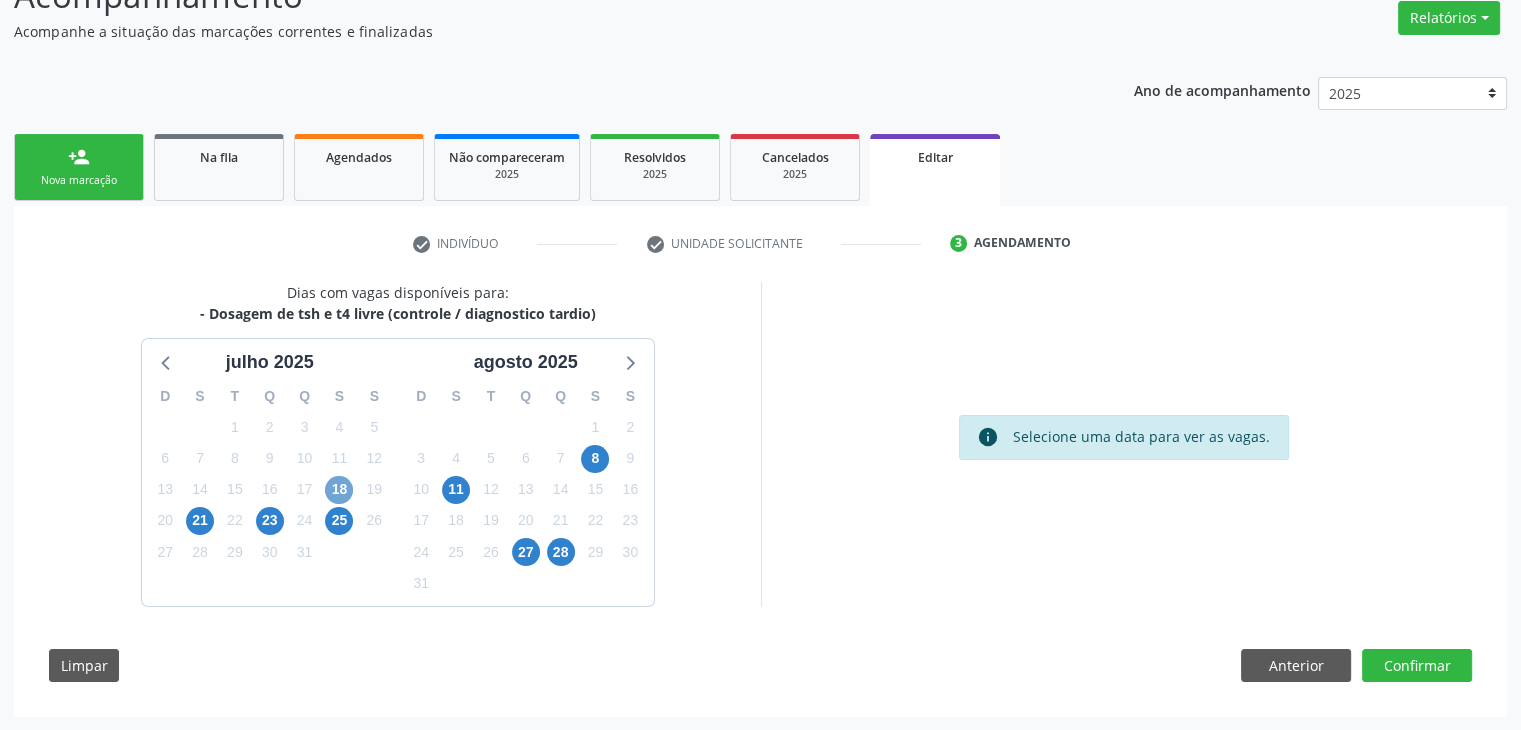 click on "18" at bounding box center (339, 490) 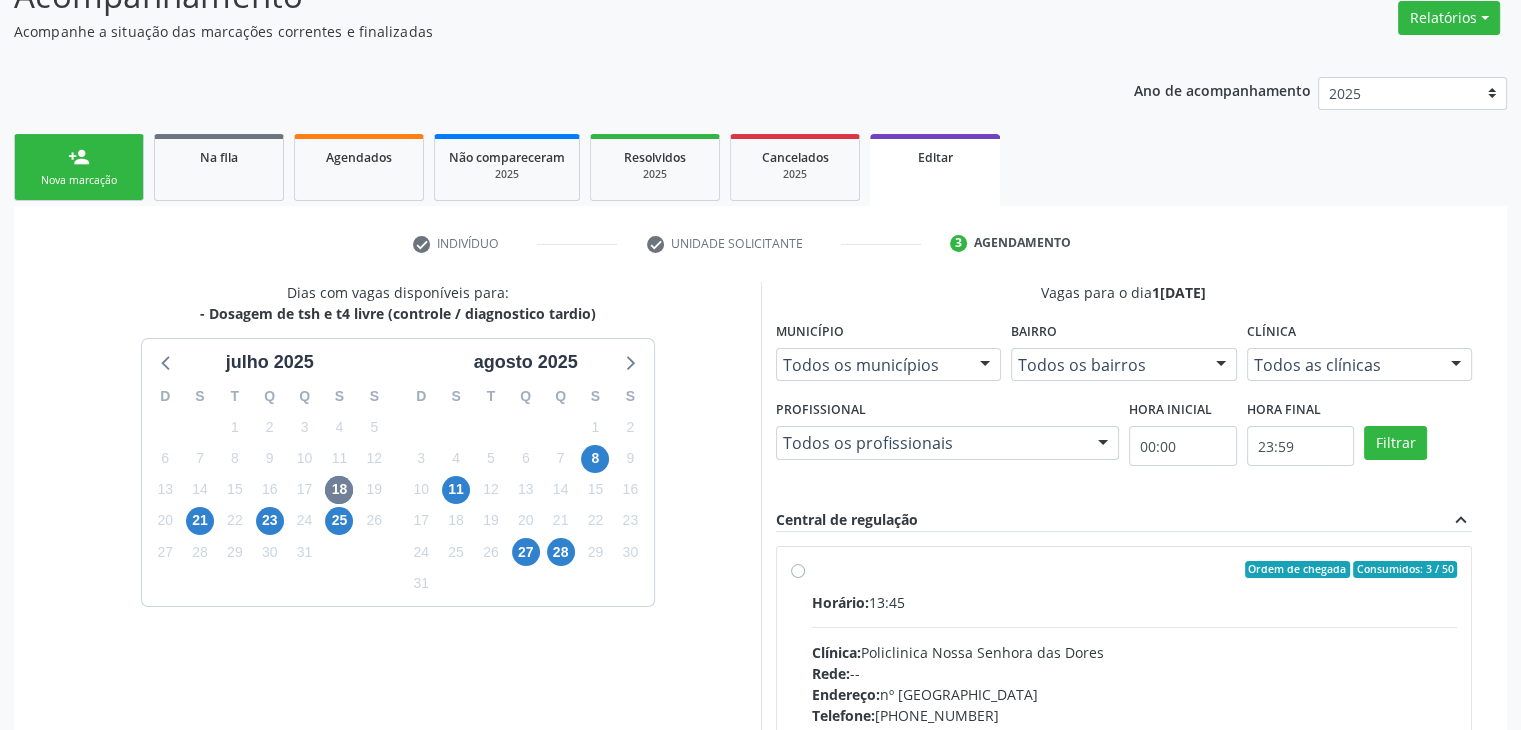click on "Ordem de chegada
Consumidos: 3 / 50
Horário:   13:45
Clínica:  Policlinica Nossa Senhora das Dores
Rede:
--
Endereço:   nº 94, Centro, Mairi - BA
Telefone:   (74) 36322104
Profissional:
--
Informações adicionais sobre o atendimento
Idade de atendimento:
Sem restrição
Gênero(s) atendido(s):
Sem restrição
Informações adicionais:
--" at bounding box center (1135, 714) 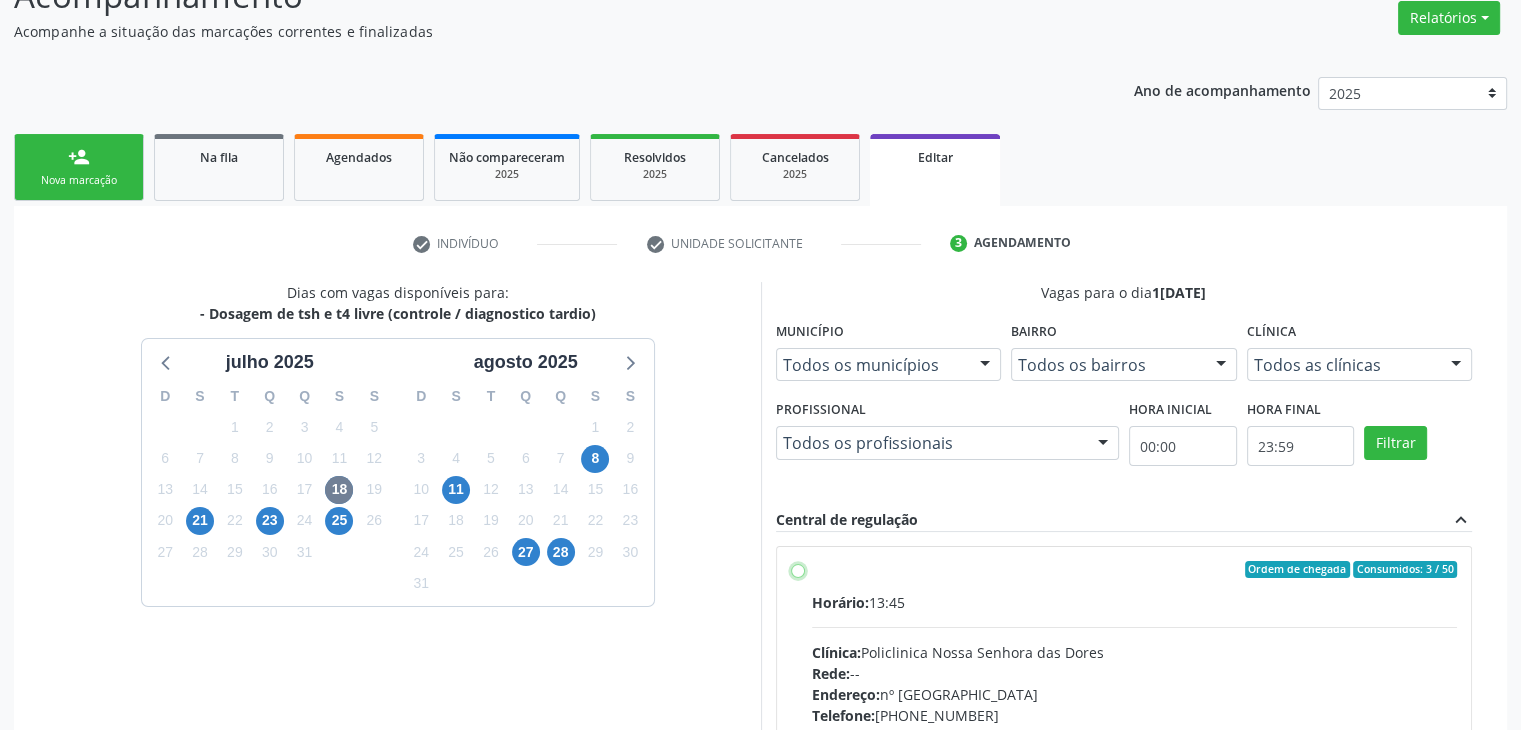 click on "Ordem de chegada
Consumidos: 3 / 50
Horário:   13:45
Clínica:  Policlinica Nossa Senhora das Dores
Rede:
--
Endereço:   nº 94, Centro, Mairi - BA
Telefone:   (74) 36322104
Profissional:
--
Informações adicionais sobre o atendimento
Idade de atendimento:
Sem restrição
Gênero(s) atendido(s):
Sem restrição
Informações adicionais:
--" at bounding box center [798, 570] 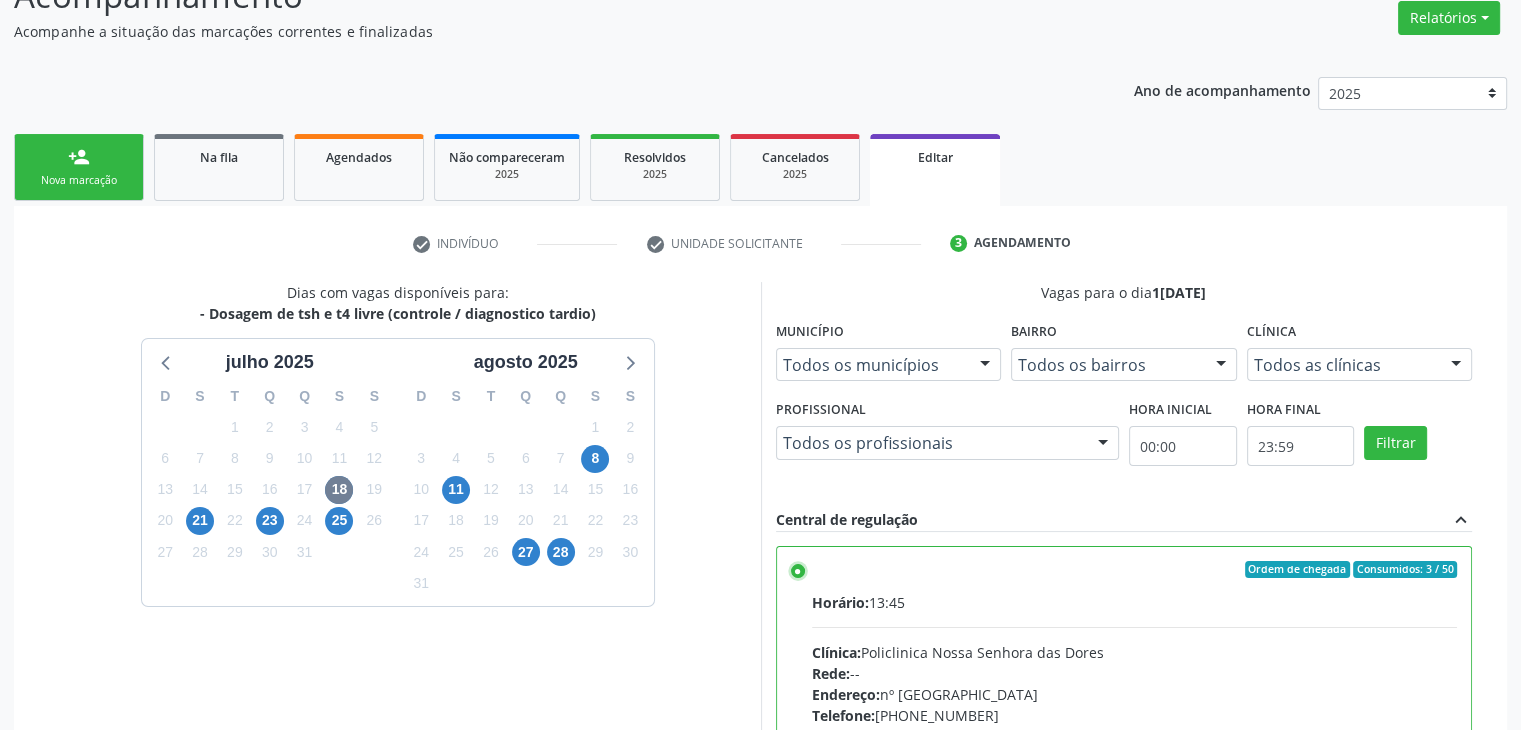 scroll, scrollTop: 98, scrollLeft: 0, axis: vertical 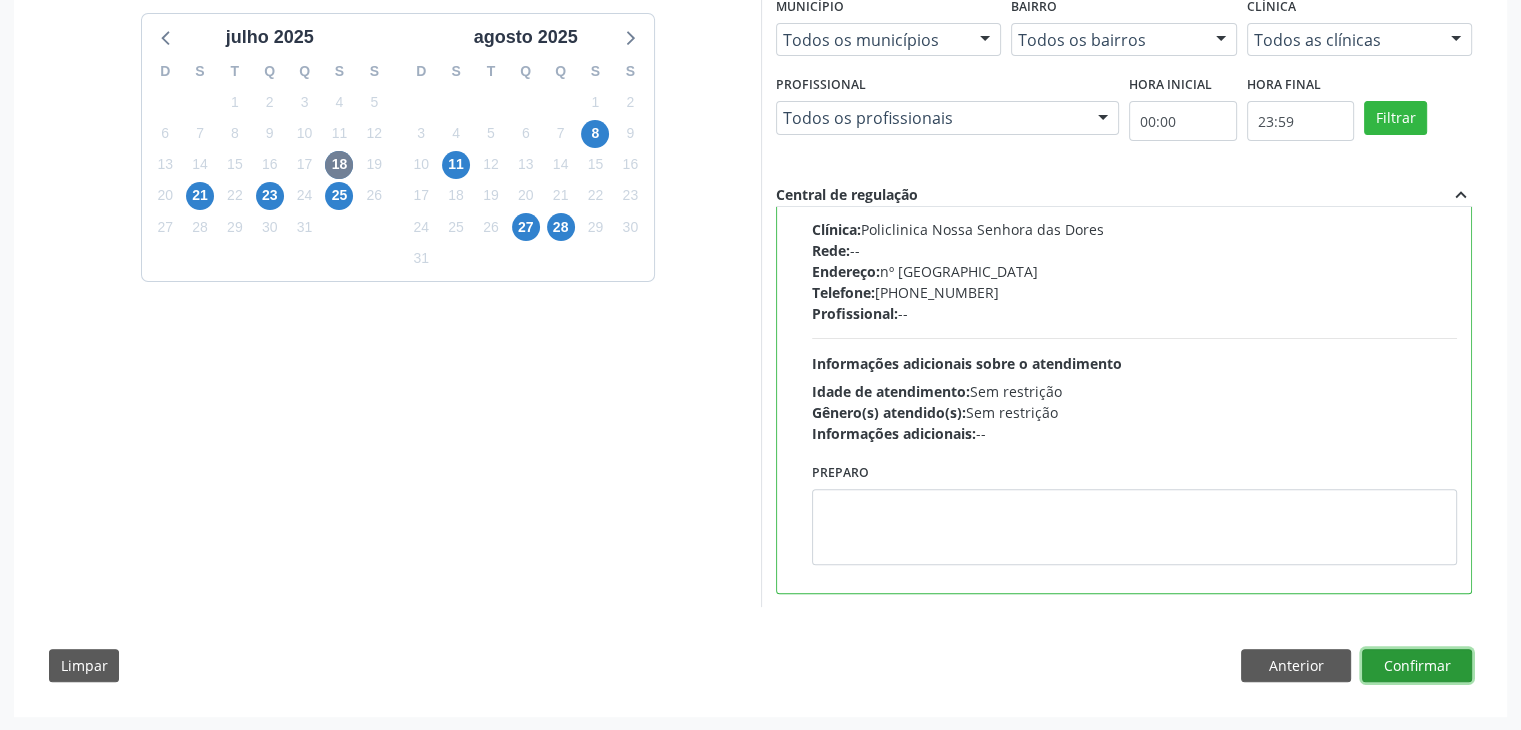 click on "Confirmar" at bounding box center (1417, 666) 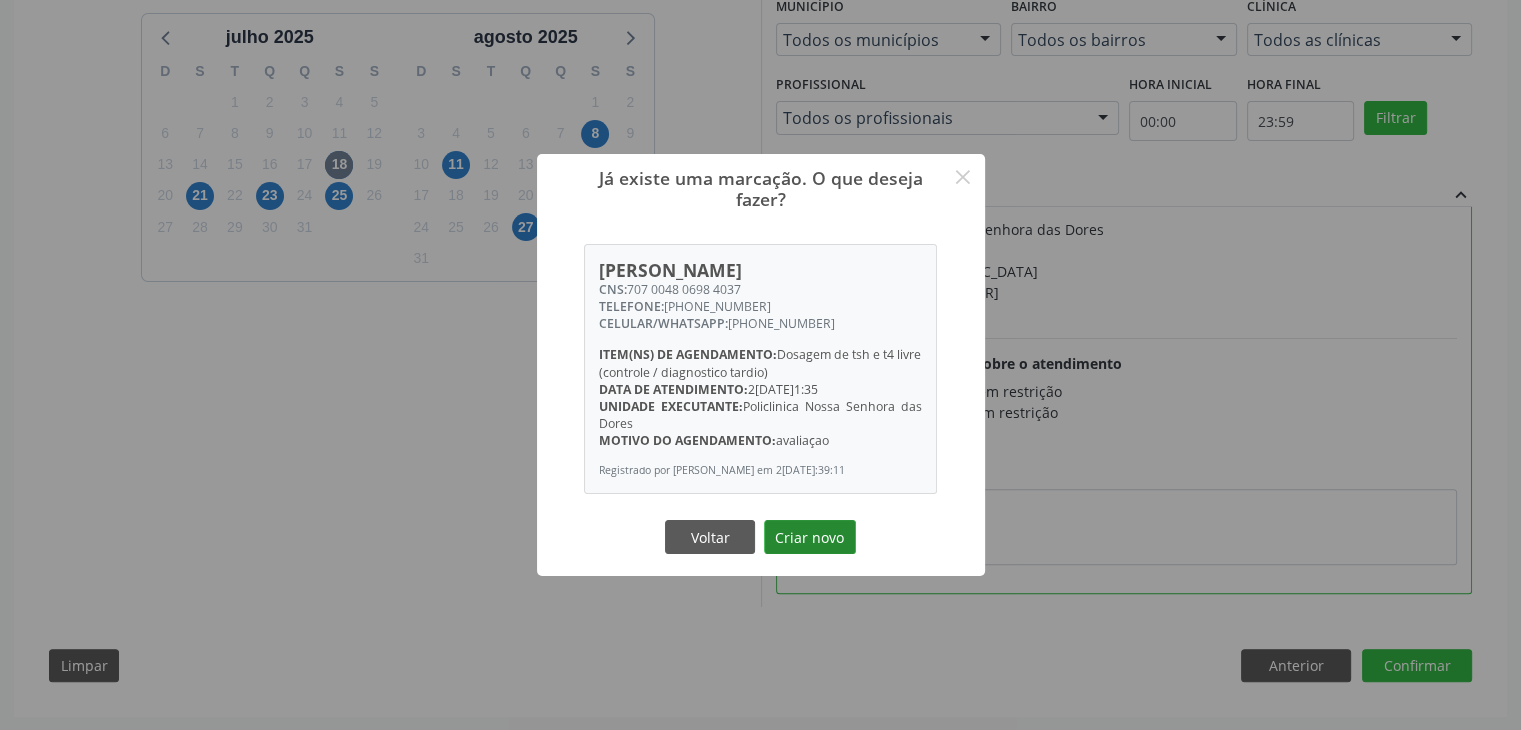 click on "Criar novo" at bounding box center [810, 537] 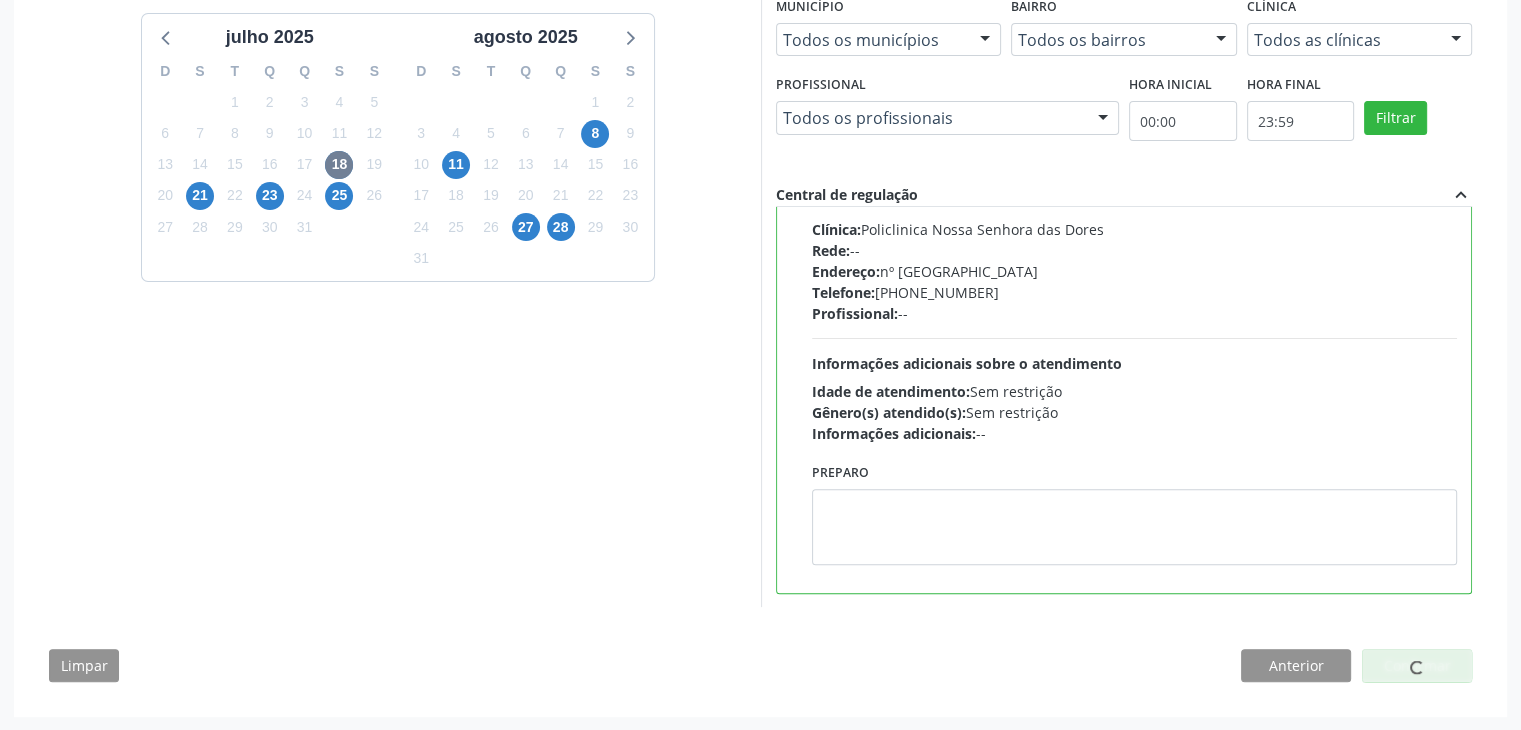 scroll, scrollTop: 0, scrollLeft: 0, axis: both 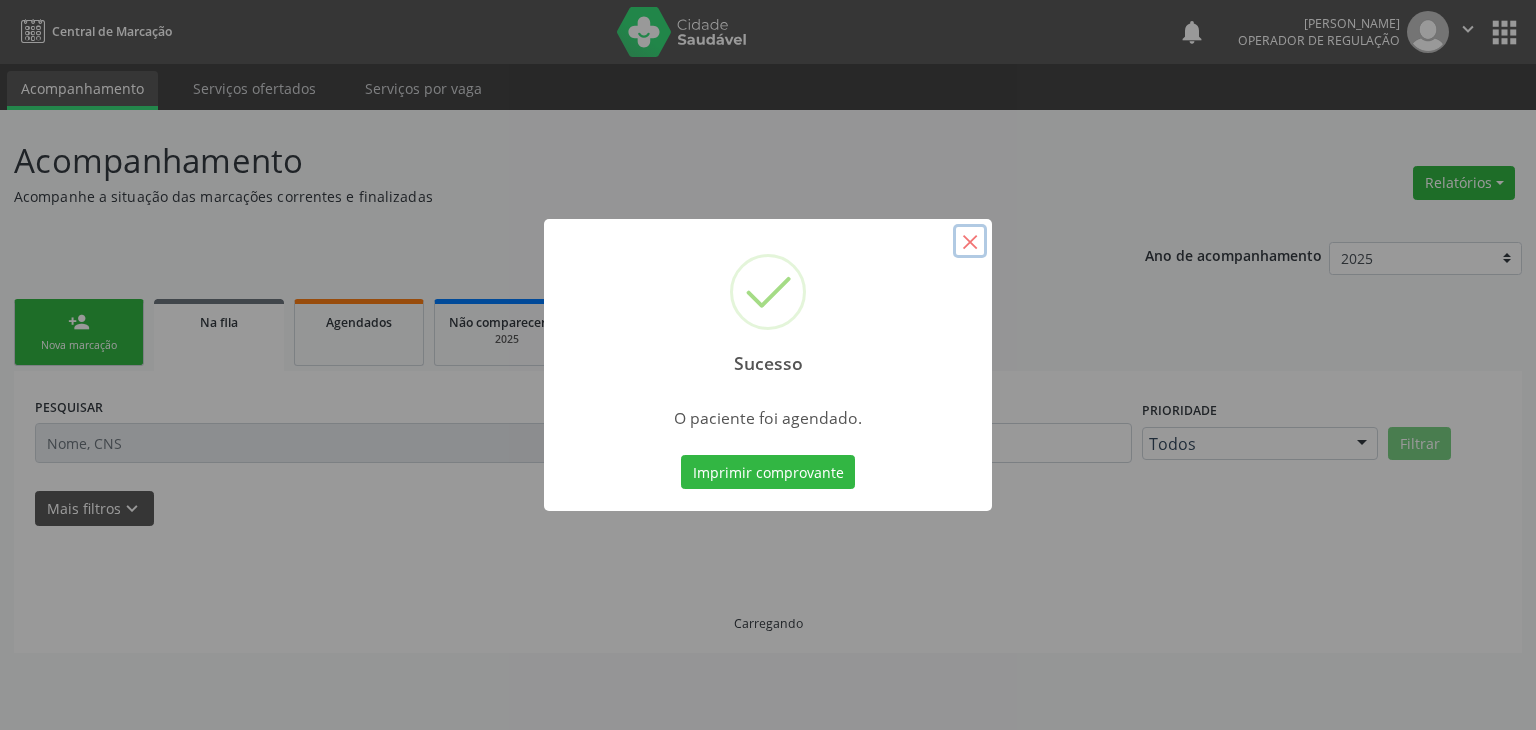 click on "×" at bounding box center (970, 241) 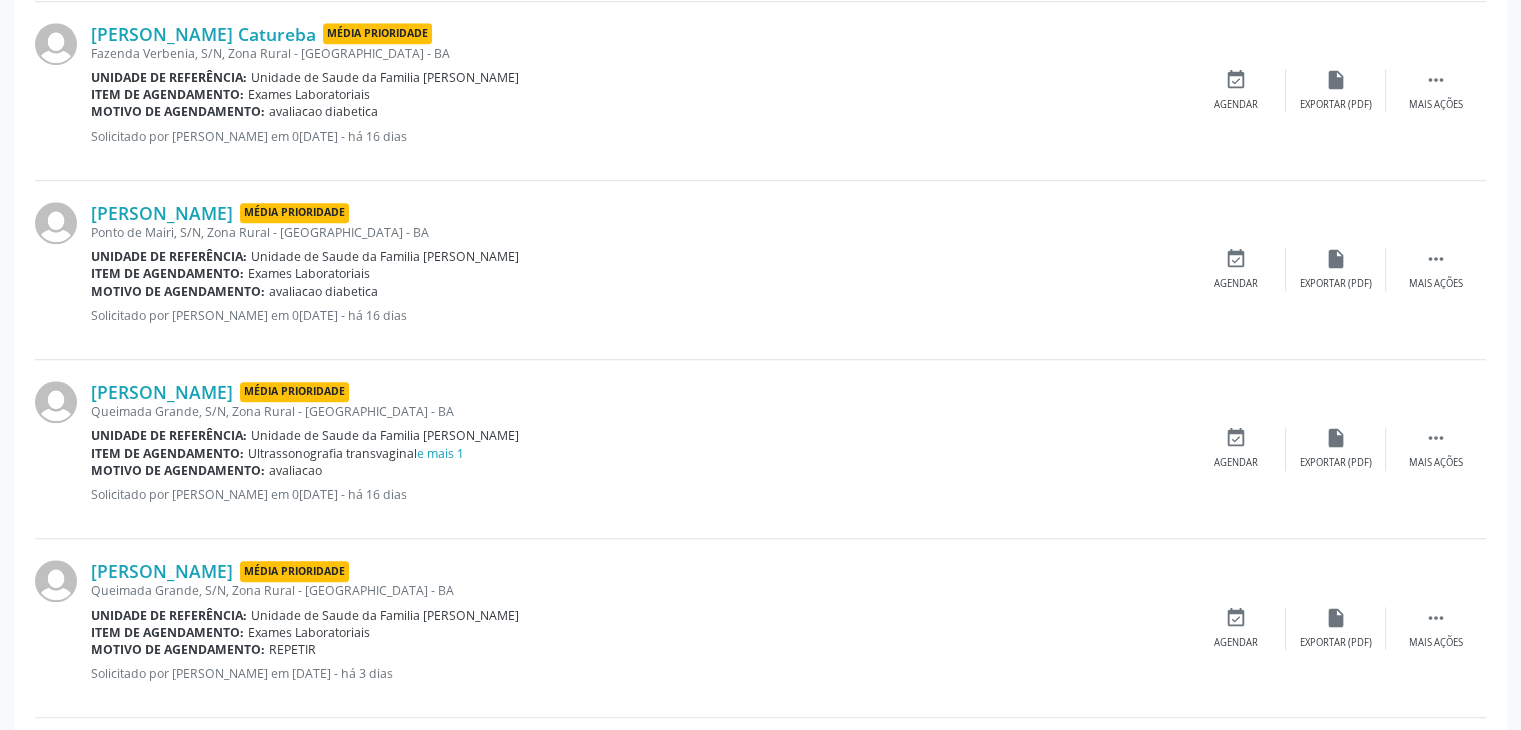 scroll, scrollTop: 1200, scrollLeft: 0, axis: vertical 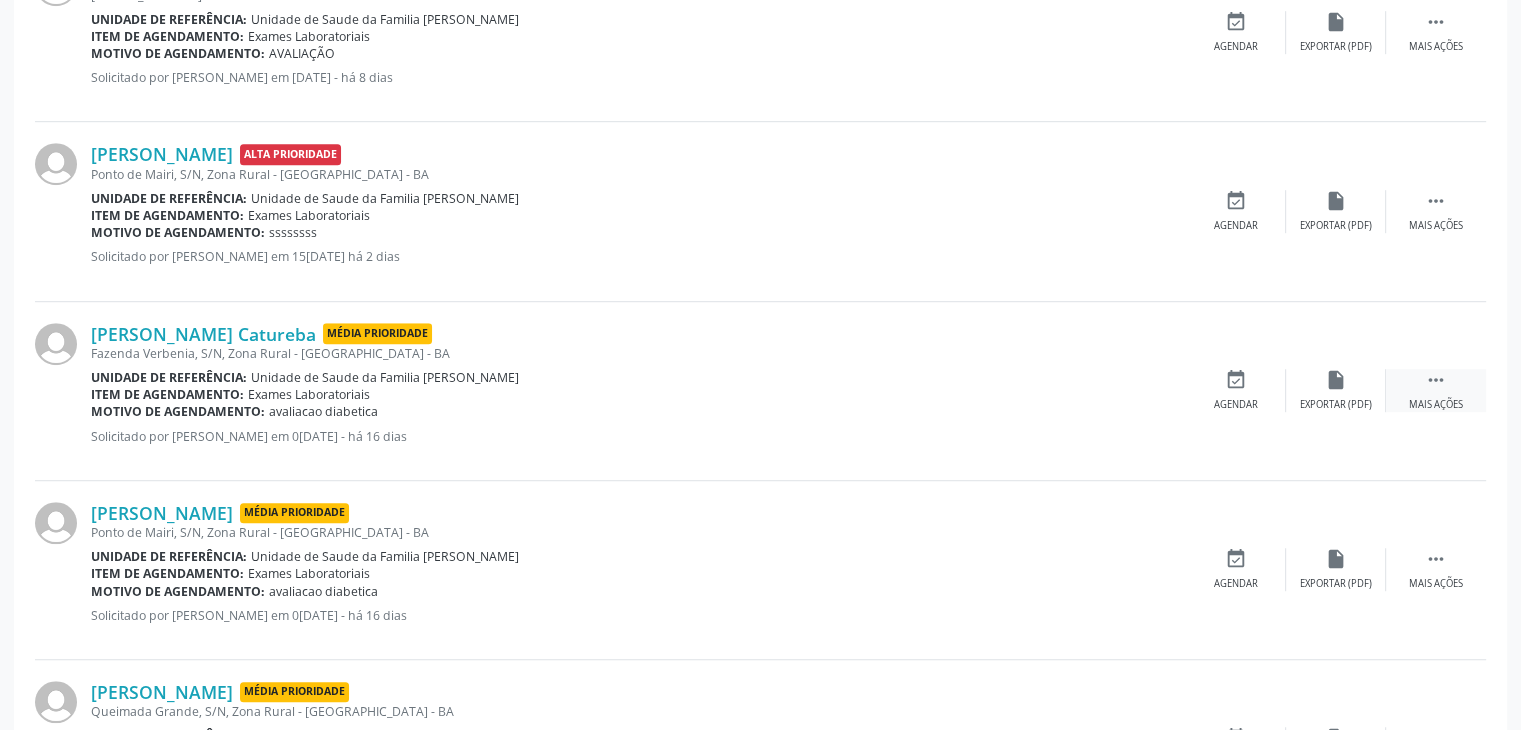 click on "" at bounding box center [1436, 380] 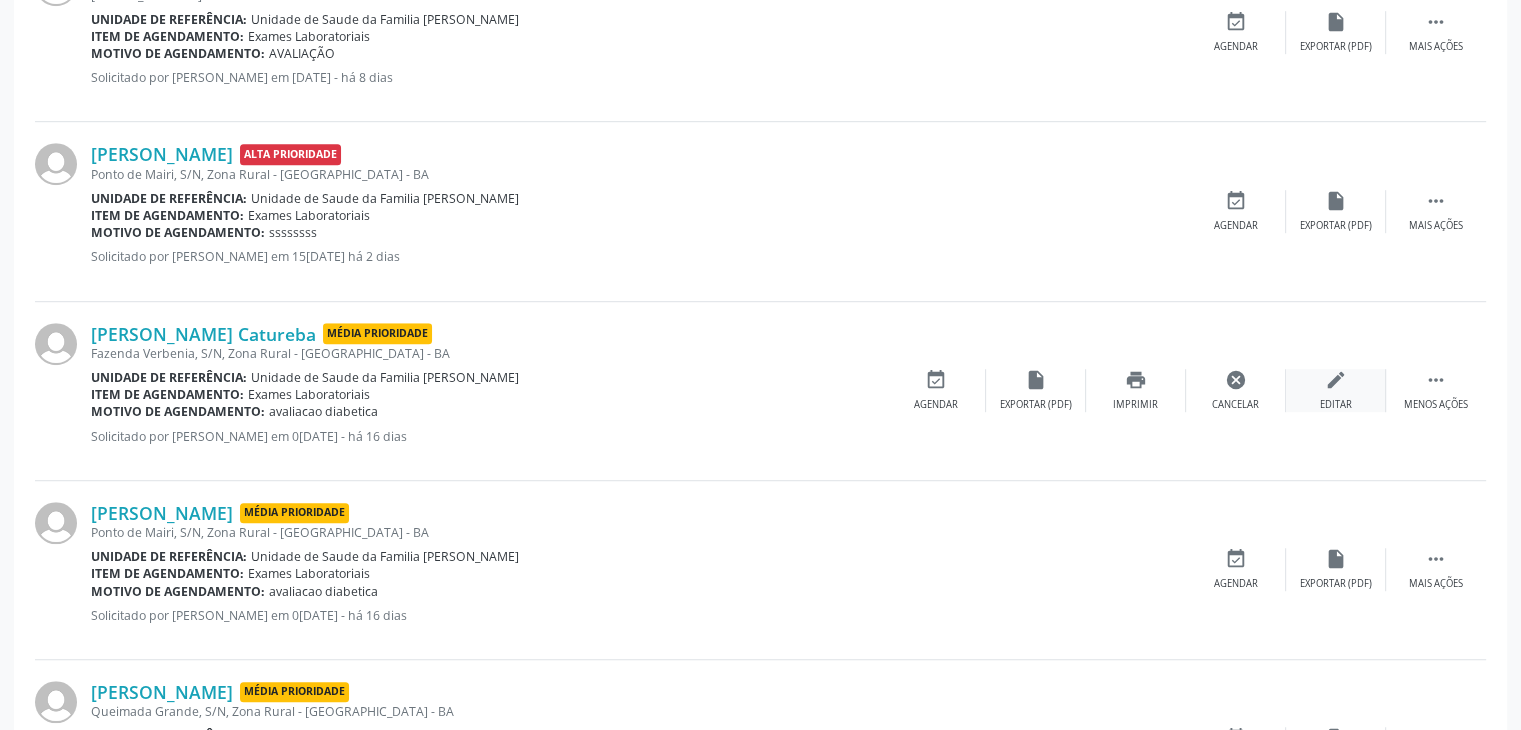 click on "edit
Editar" at bounding box center (1336, 390) 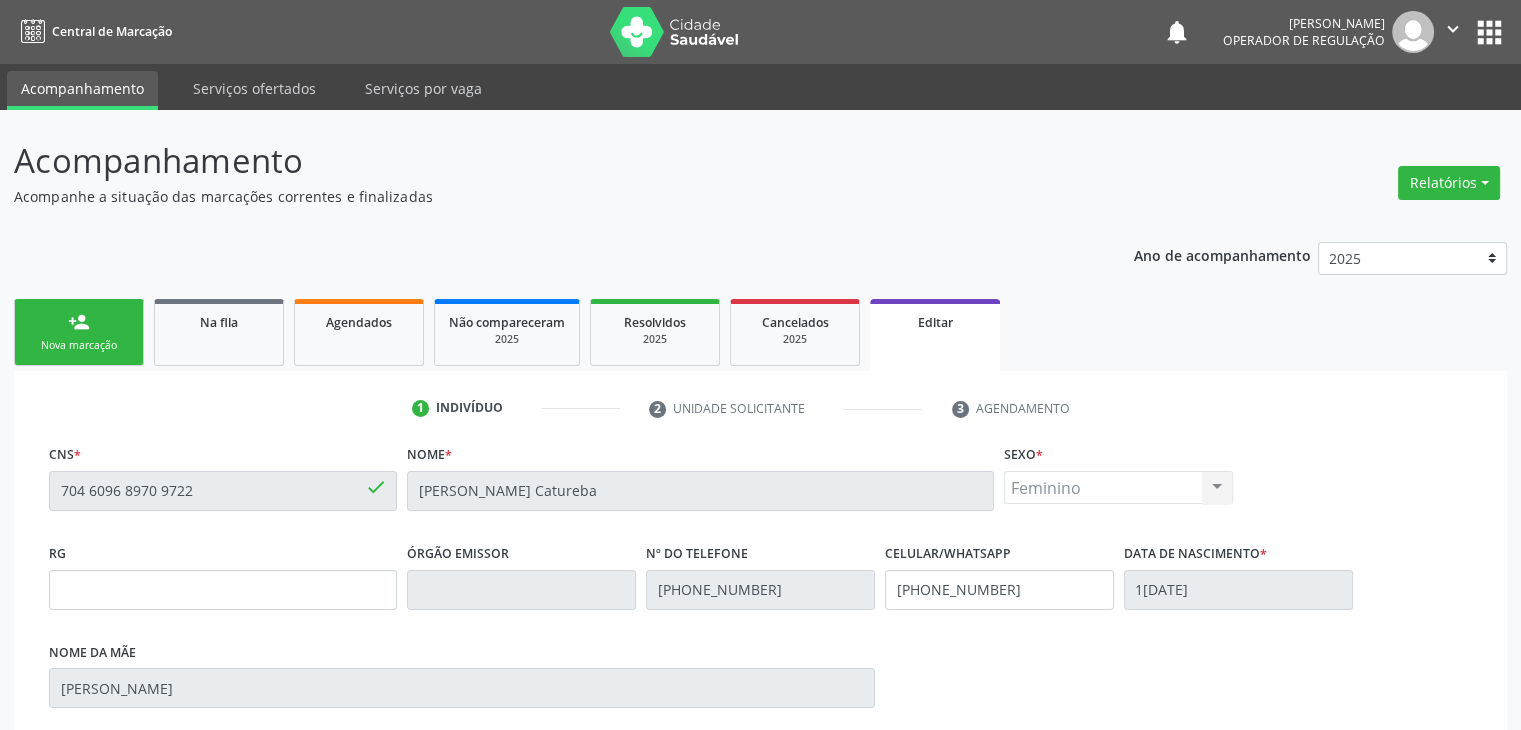 scroll, scrollTop: 365, scrollLeft: 0, axis: vertical 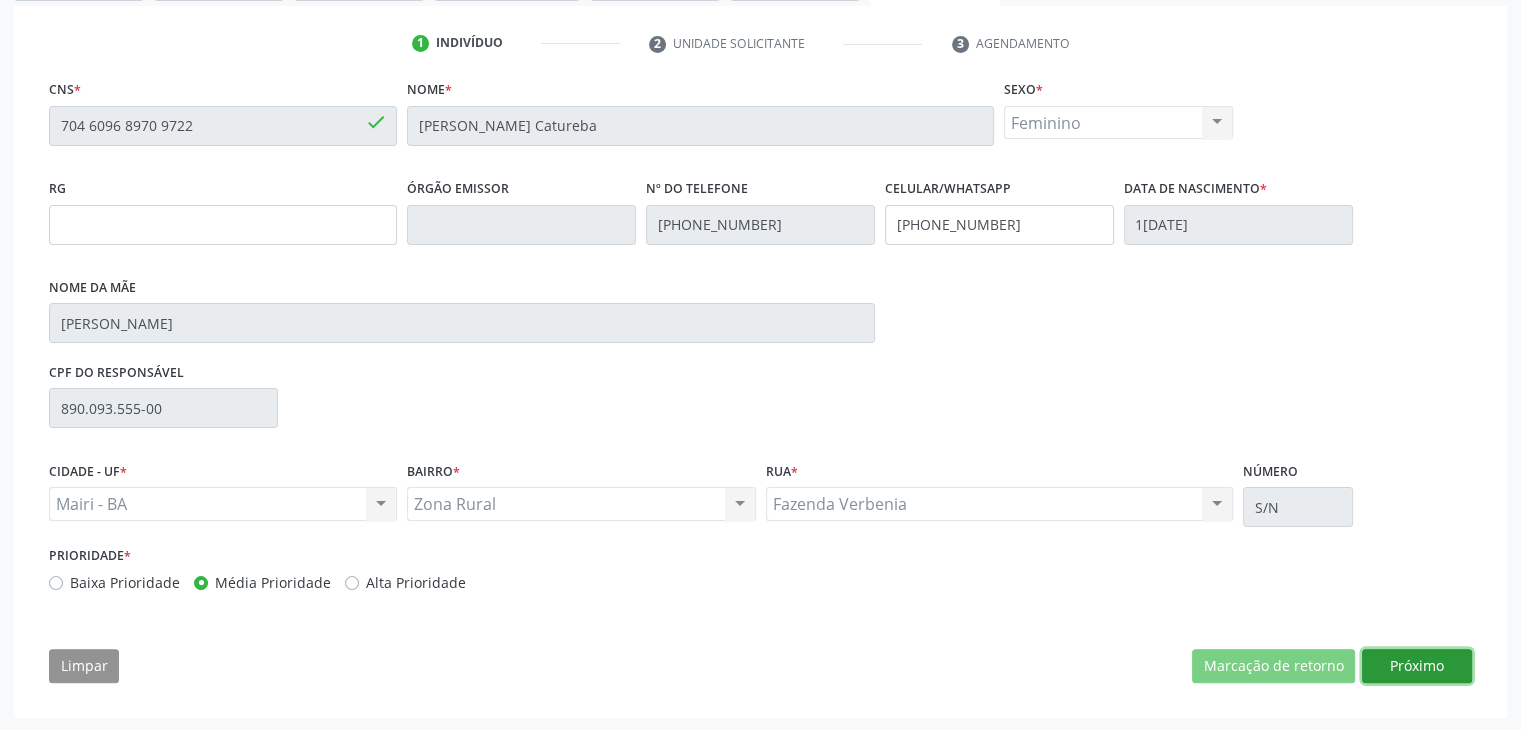 click on "Próximo" at bounding box center [1417, 666] 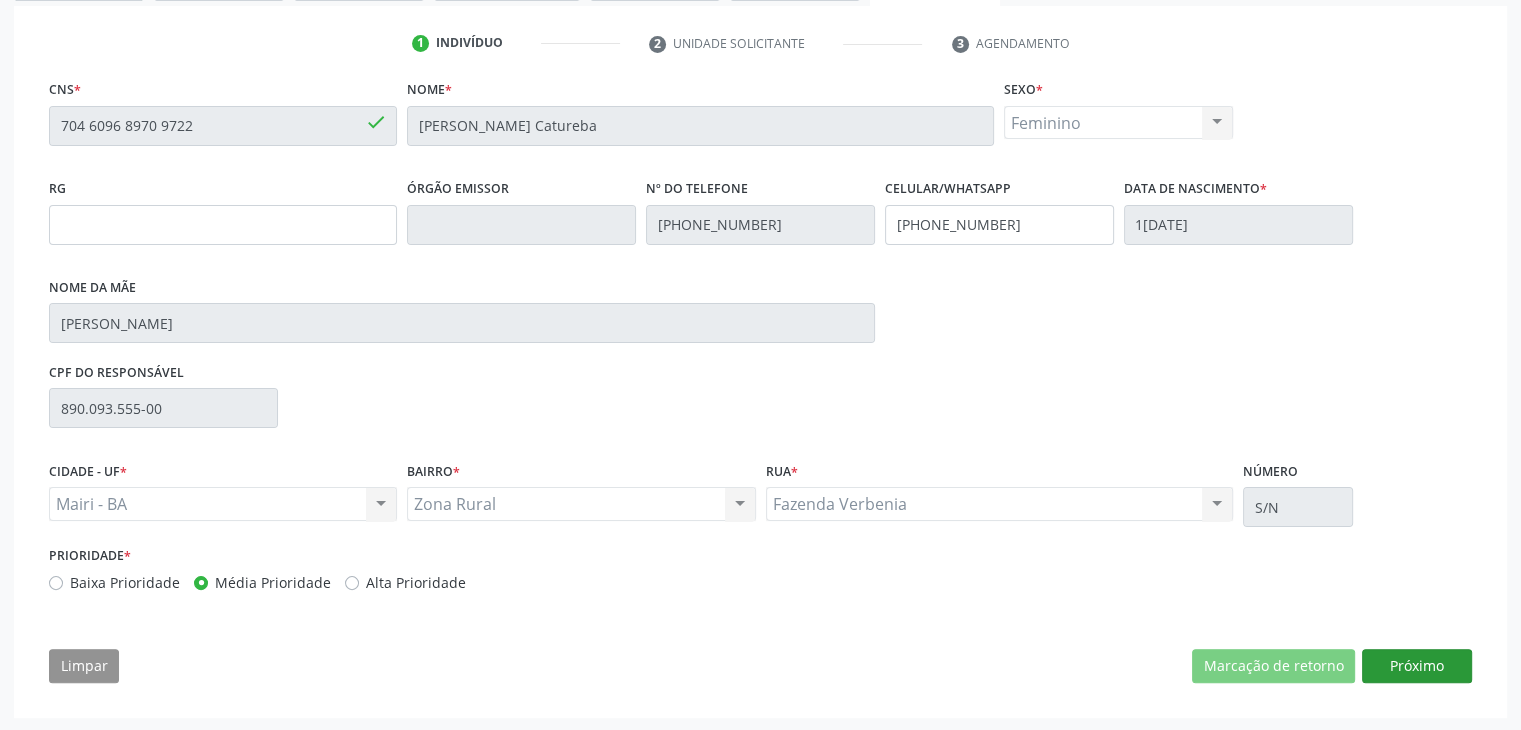 scroll, scrollTop: 200, scrollLeft: 0, axis: vertical 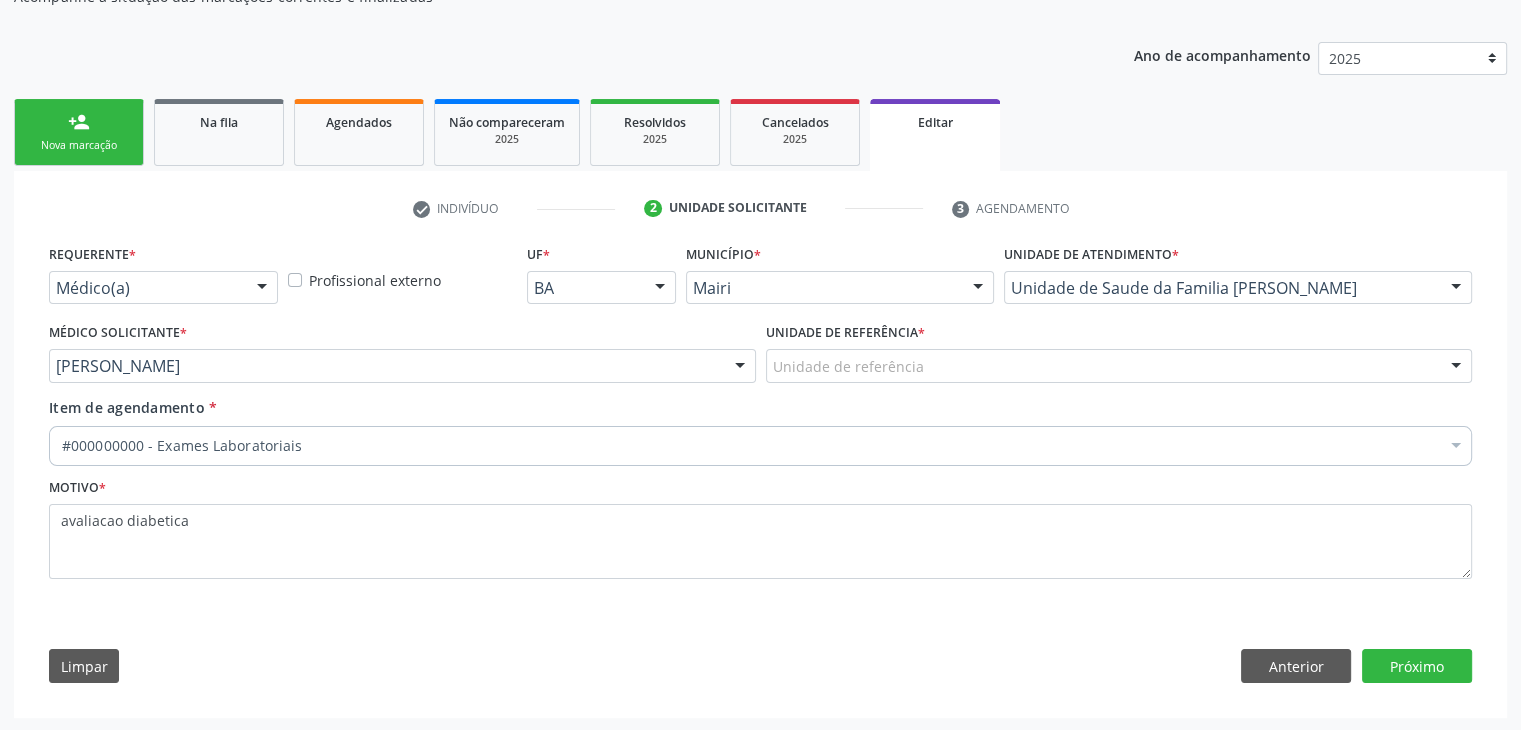 click on "Unidade de referência
*
Unidade de referência
Unidade de Saude da Familia Jonathas Laurentino de Santana   Unidade de Saude da Familia Gerolino Jose de Oliveira   Unidade da Saude da Familia Maria Marlene Soares dos Santos   Unidade de Saude da Familia Enesia Fernandes dos Santos   Unidade de Saude da Familia Mourival Ferreira Lima   Unidade de Saude da Familia Dilton Oliveira Santos   Posto de Saude de Alagoinhas
Nenhum resultado encontrado para: "   "
Não há nenhuma opção para ser exibida." at bounding box center (1119, 357) 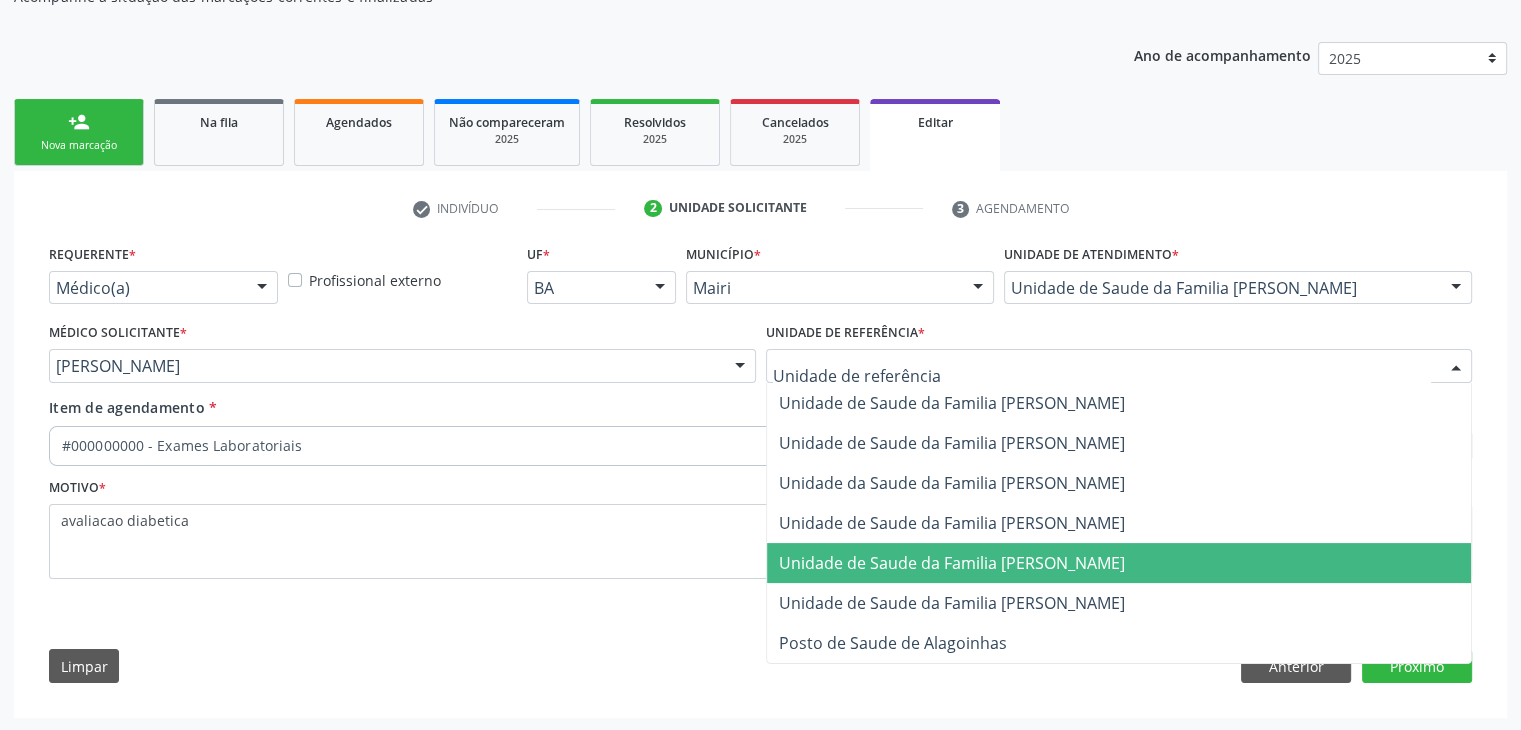 click on "Unidade de Saude da Familia [PERSON_NAME]" at bounding box center [952, 563] 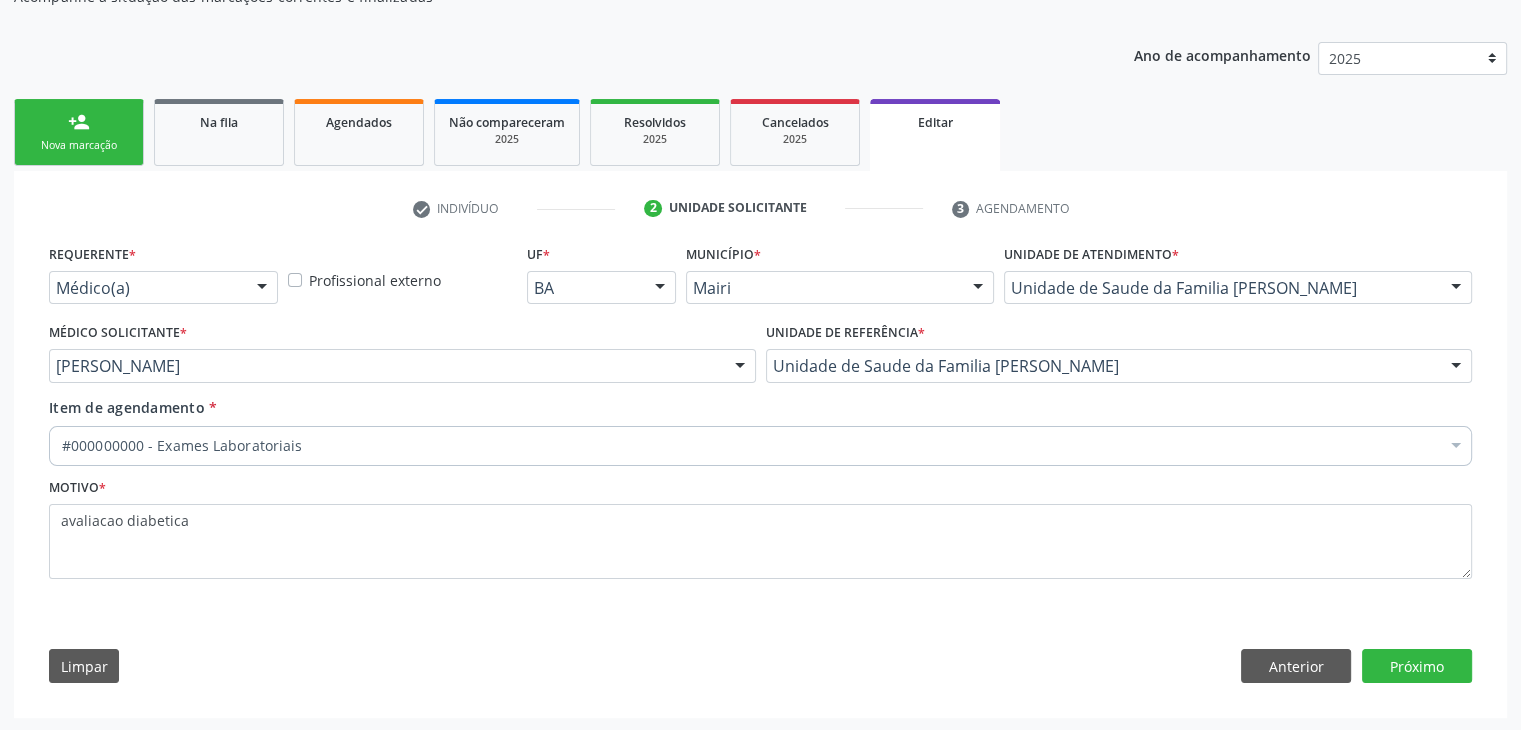 click on "#000000000 - Exames Laboratoriais" at bounding box center [760, 446] 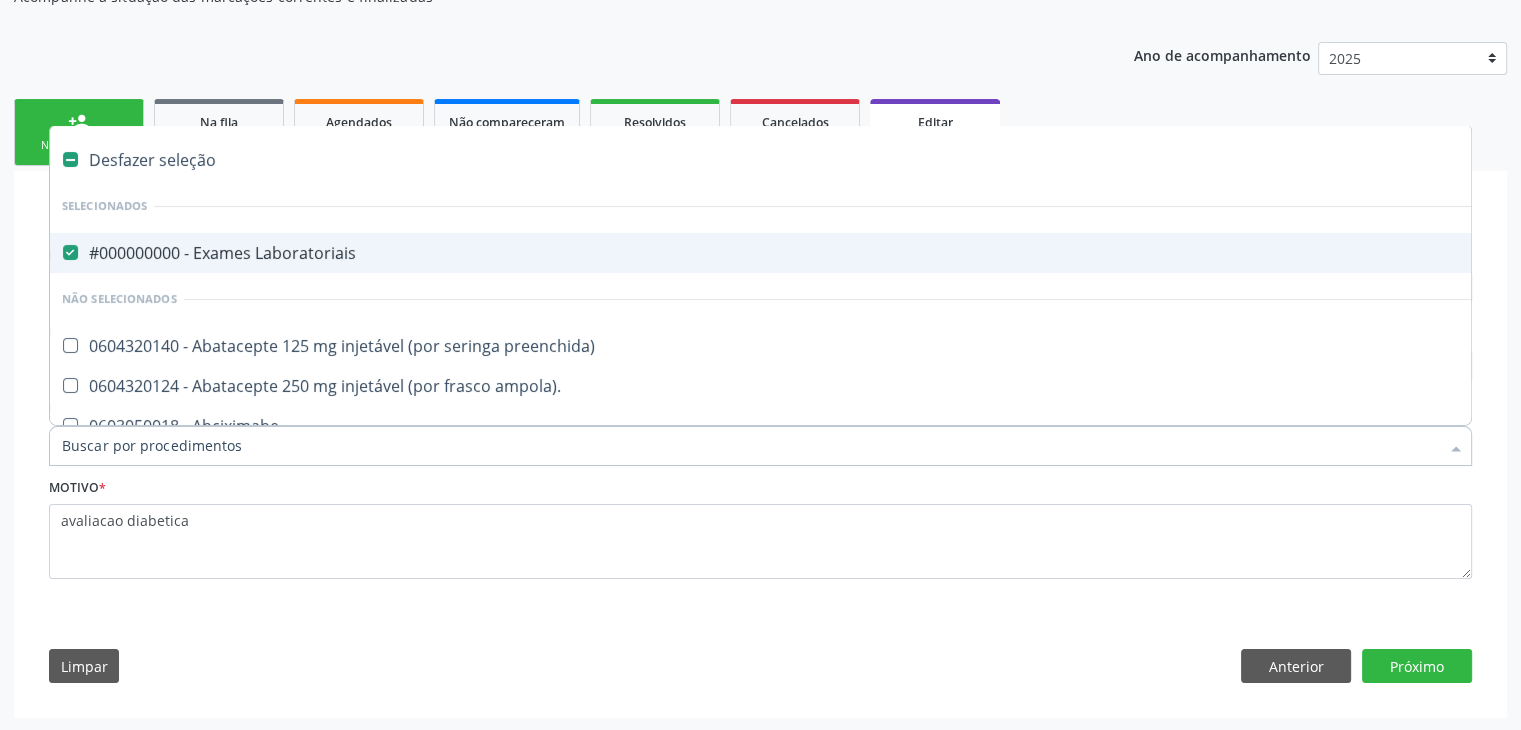 click on "Desfazer seleção" at bounding box center [831, 160] 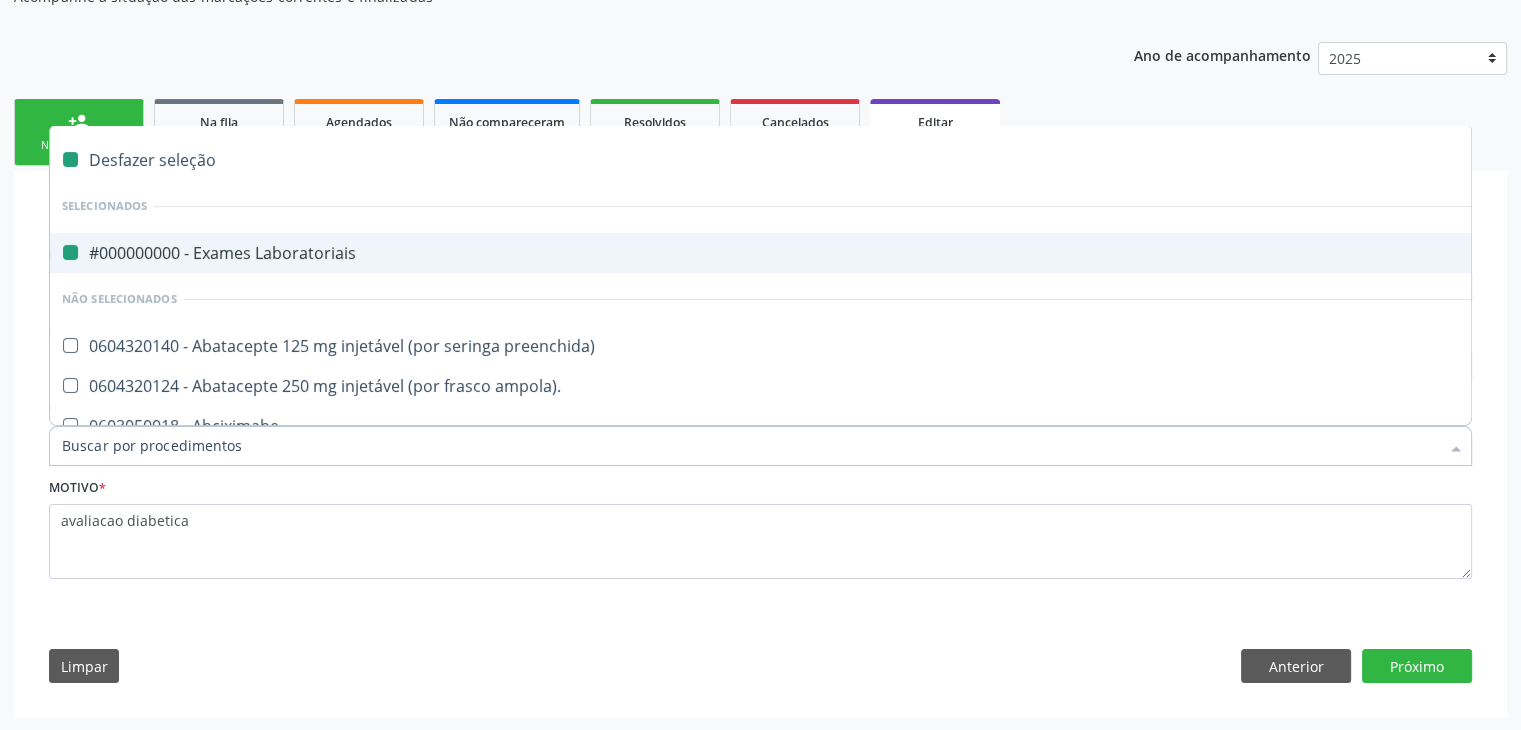 checkbox on "false" 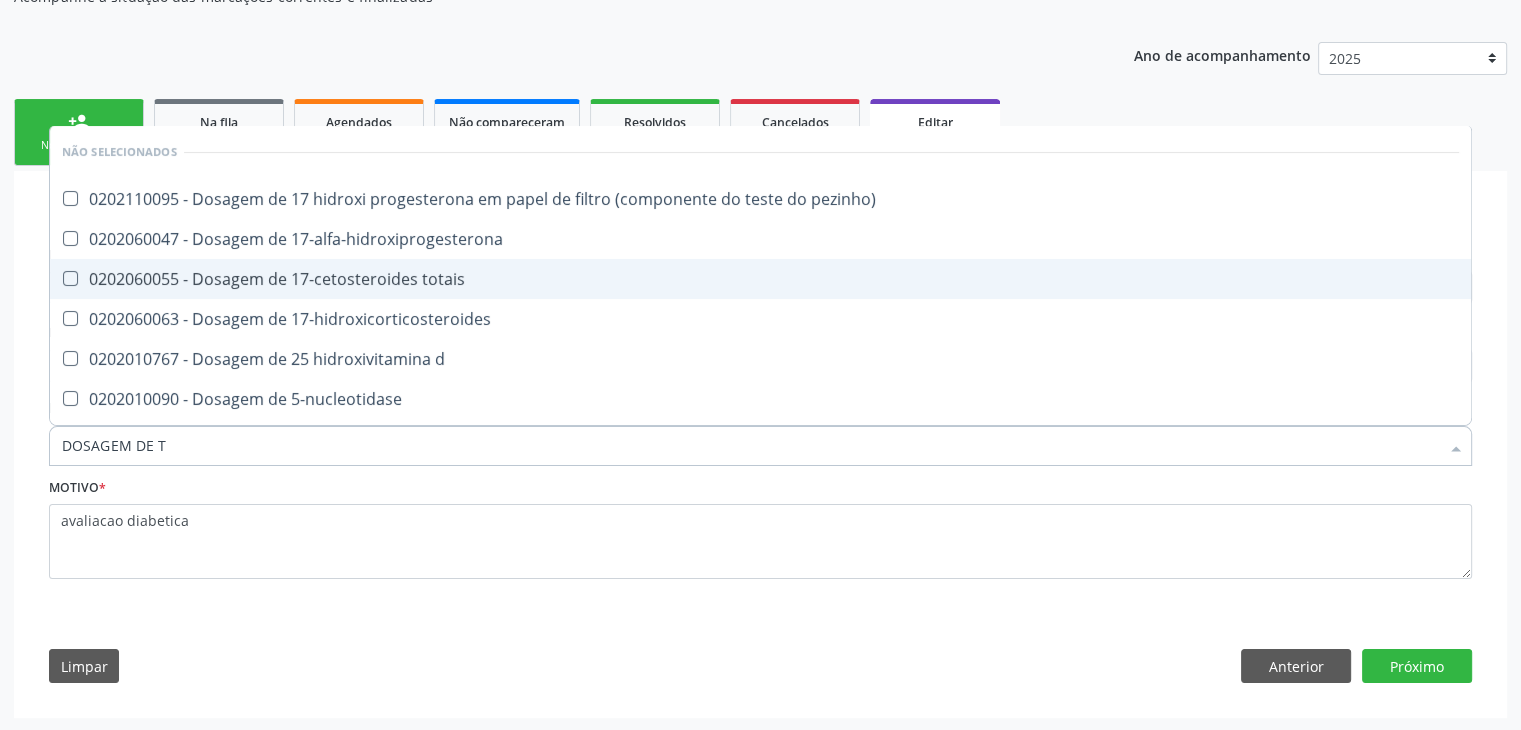type on "DOSAGEM DE TS" 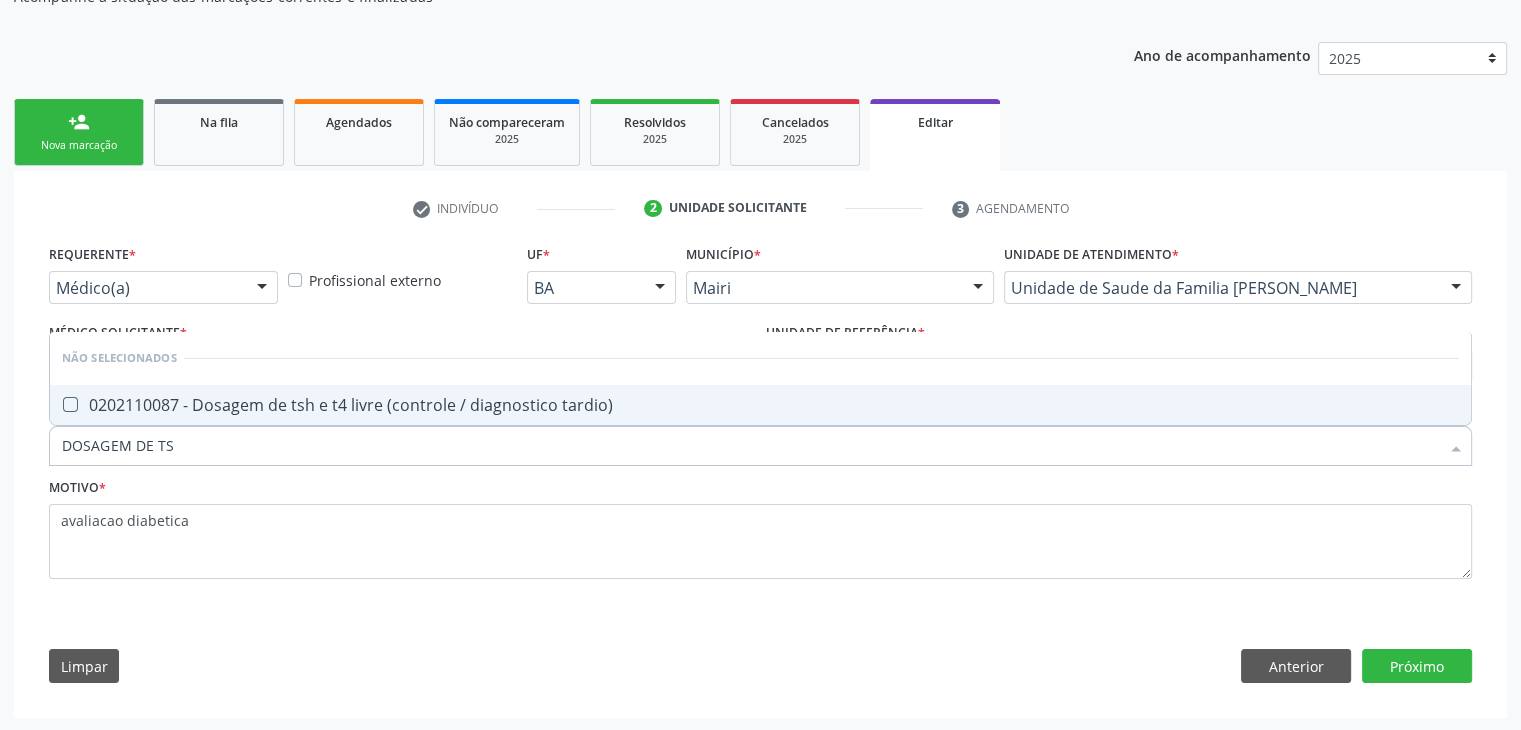 click on "0202110087 - Dosagem de tsh e t4 livre (controle / diagnostico tardio)" at bounding box center [760, 405] 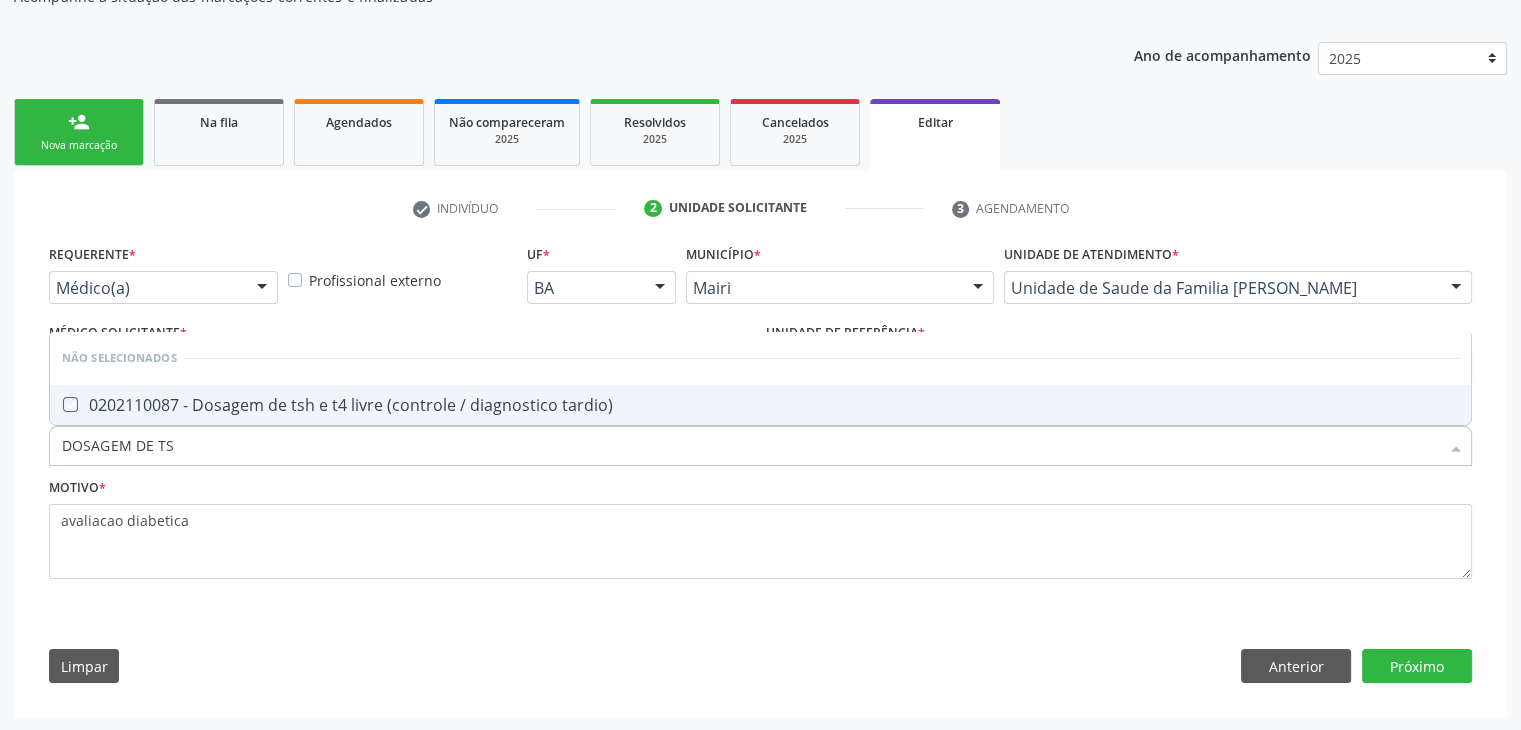 checkbox on "true" 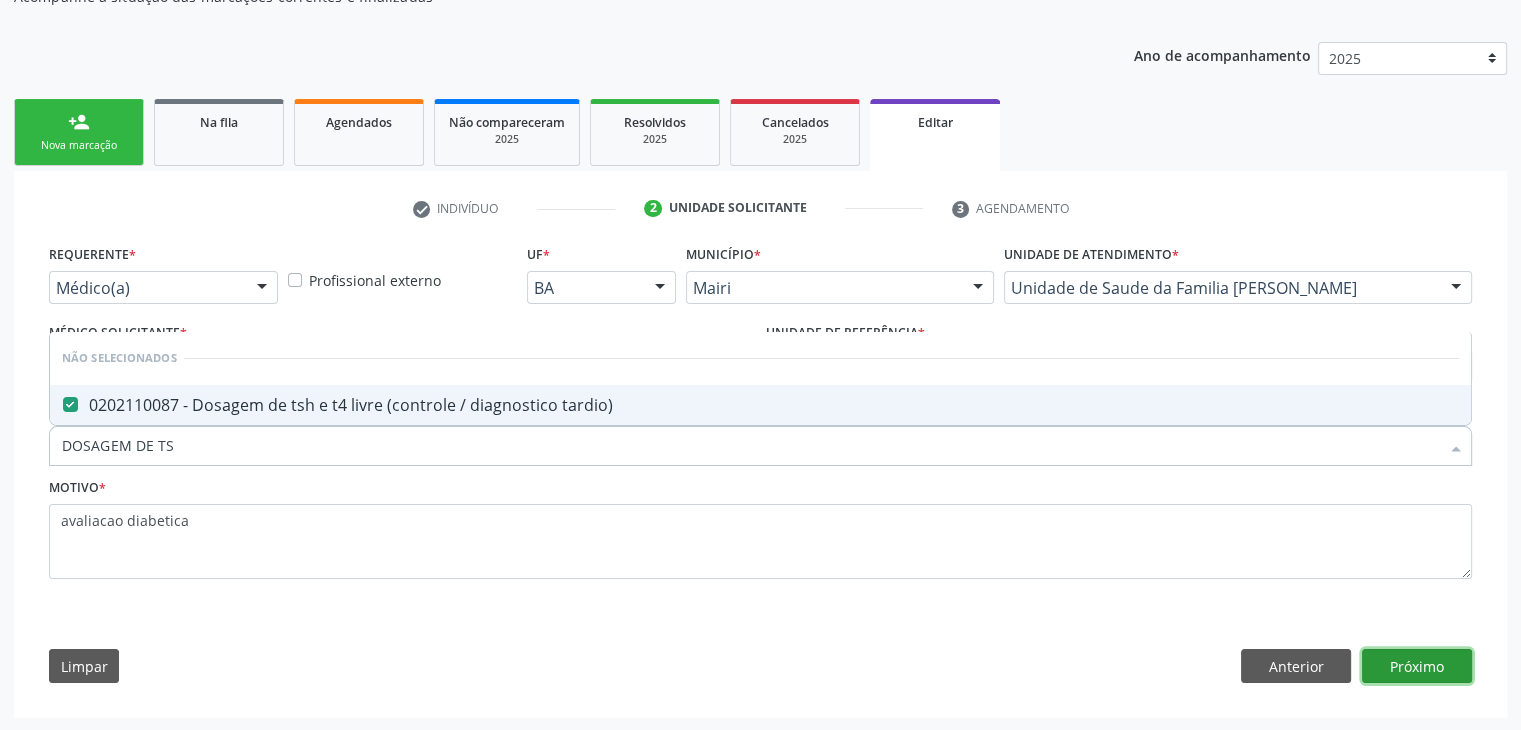 click on "Próximo" at bounding box center (1417, 666) 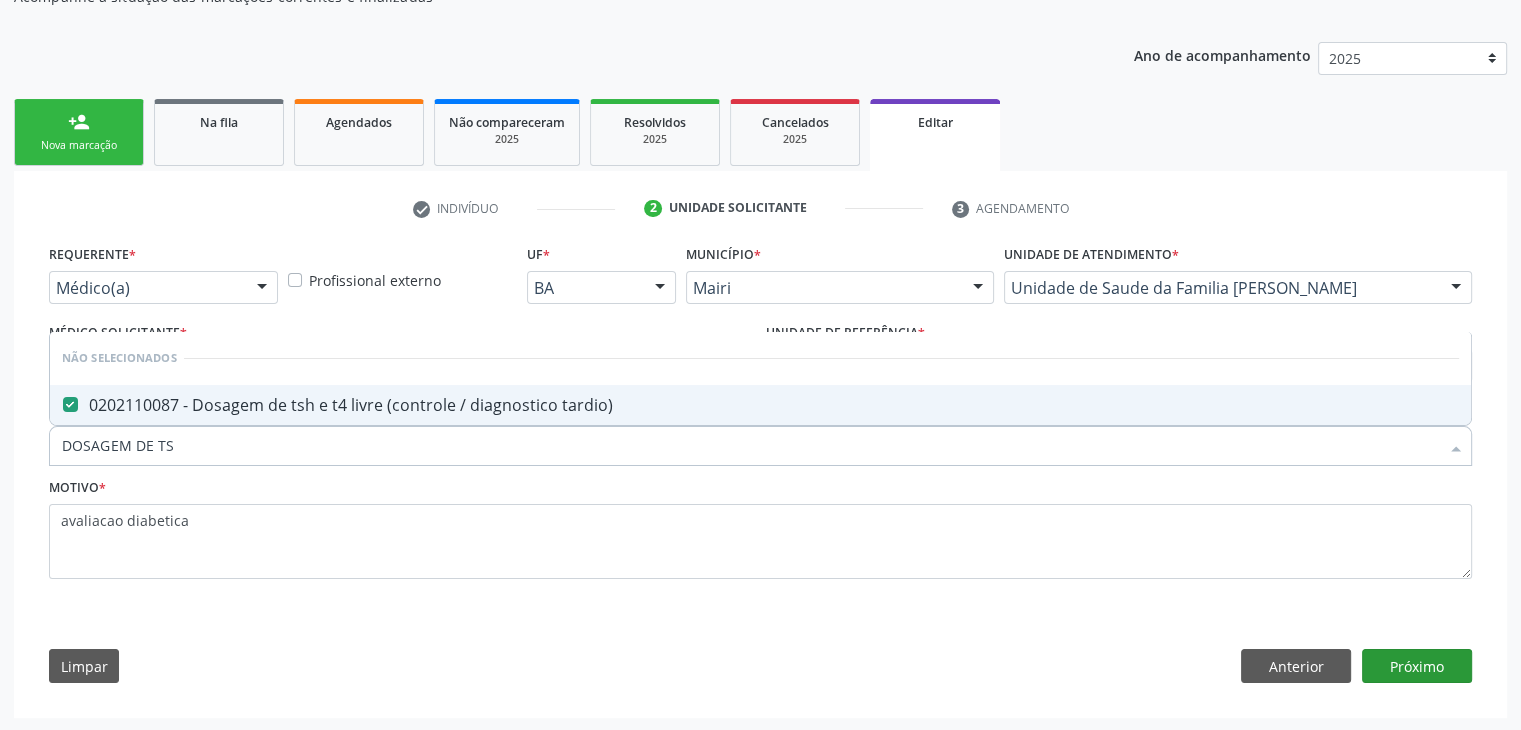 scroll, scrollTop: 165, scrollLeft: 0, axis: vertical 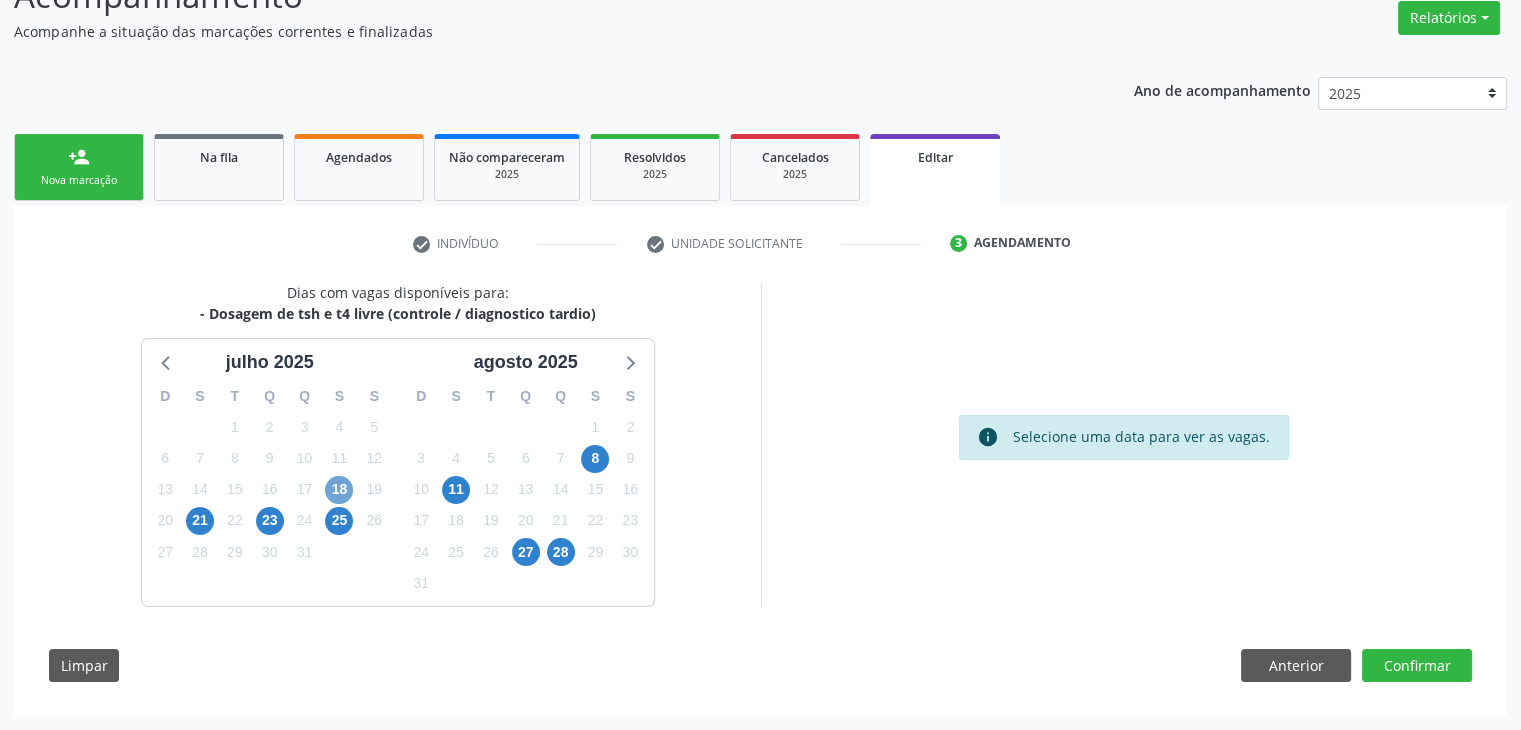 click on "18" at bounding box center (339, 490) 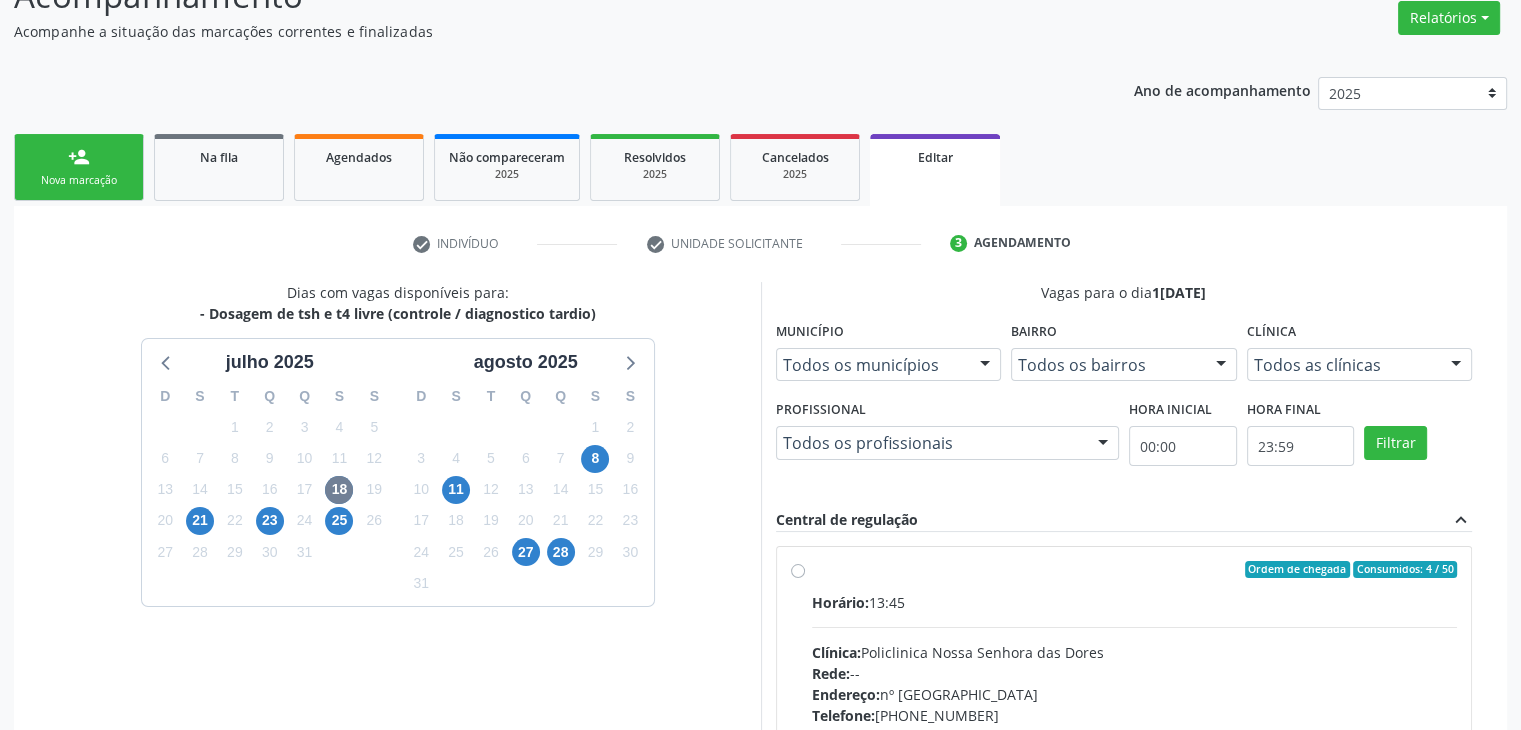 click on "Horário:   13:45
Clínica:  Policlinica [GEOGRAPHIC_DATA]
Rede:
--
Endereço:   [STREET_ADDRESS]
Telefone:   [PHONE_NUMBER]
Profissional:
--
Informações adicionais sobre o atendimento
Idade de atendimento:
Sem restrição
Gênero(s) atendido(s):
Sem restrição
Informações adicionais:
--" at bounding box center (1135, 729) 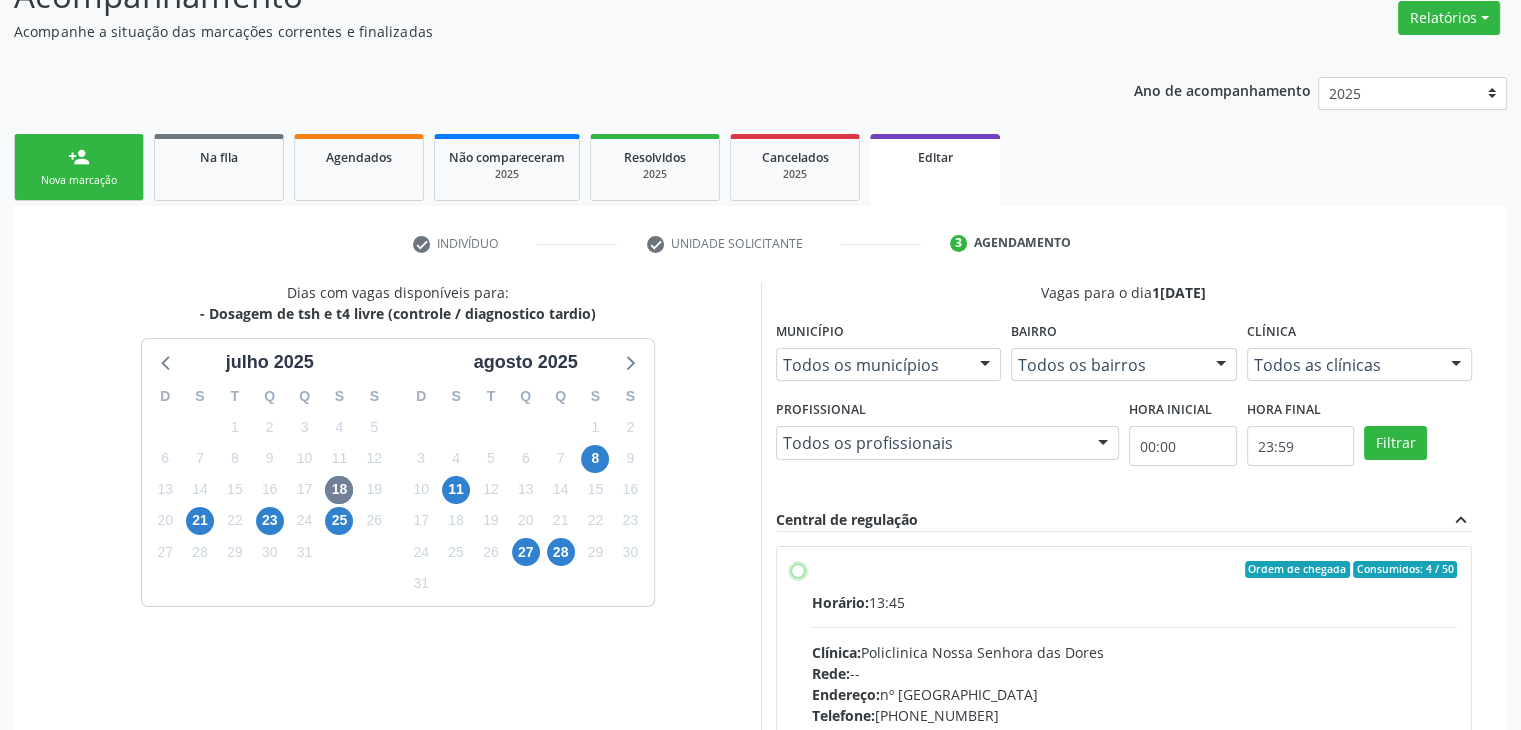 click on "Ordem de chegada
Consumidos: 4 / 50
Horário:   13:45
Clínica:  Policlinica Nossa Senhora das Dores
Rede:
--
Endereço:   nº 94, Centro, Mairi - BA
Telefone:   (74) 36322104
Profissional:
--
Informações adicionais sobre o atendimento
Idade de atendimento:
Sem restrição
Gênero(s) atendido(s):
Sem restrição
Informações adicionais:
--" at bounding box center [798, 570] 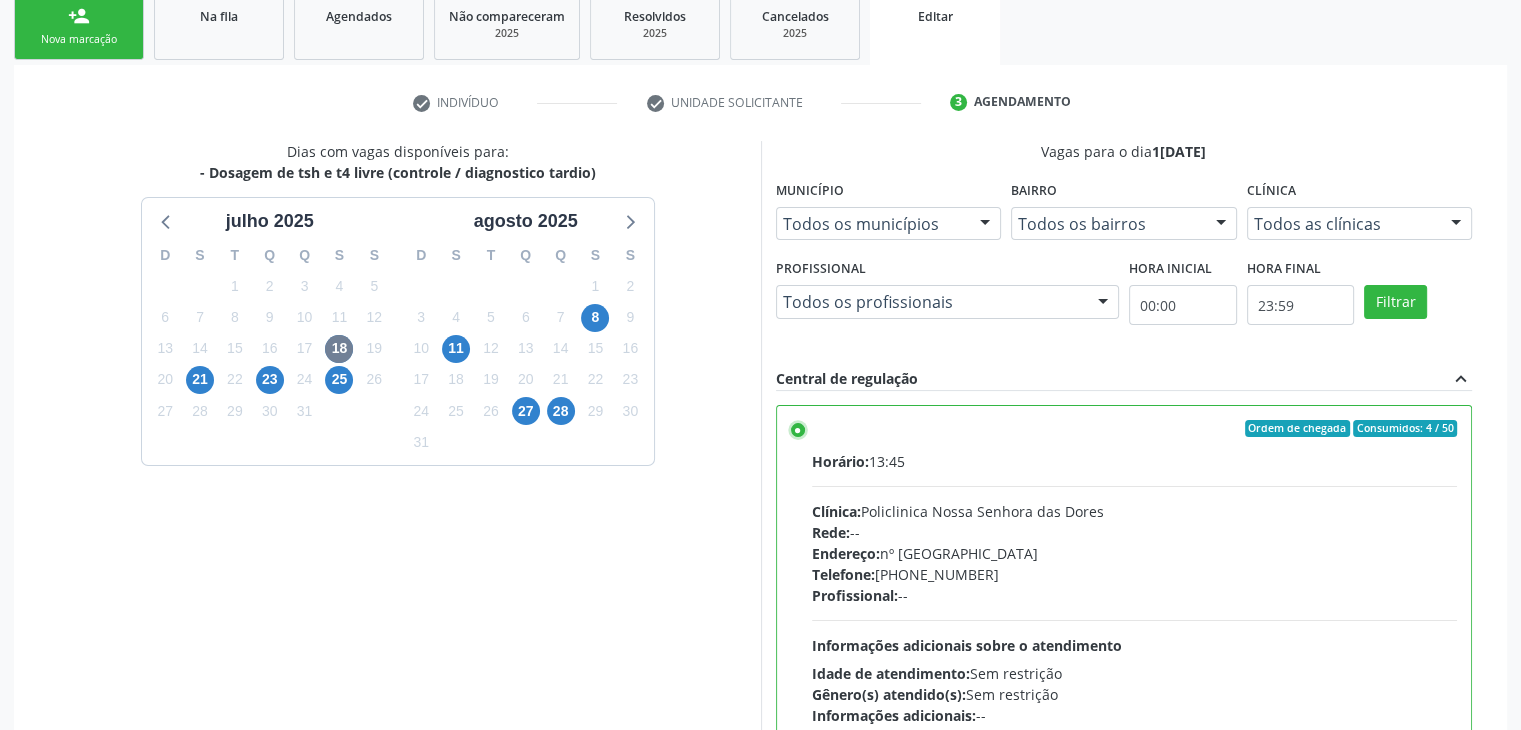 scroll, scrollTop: 490, scrollLeft: 0, axis: vertical 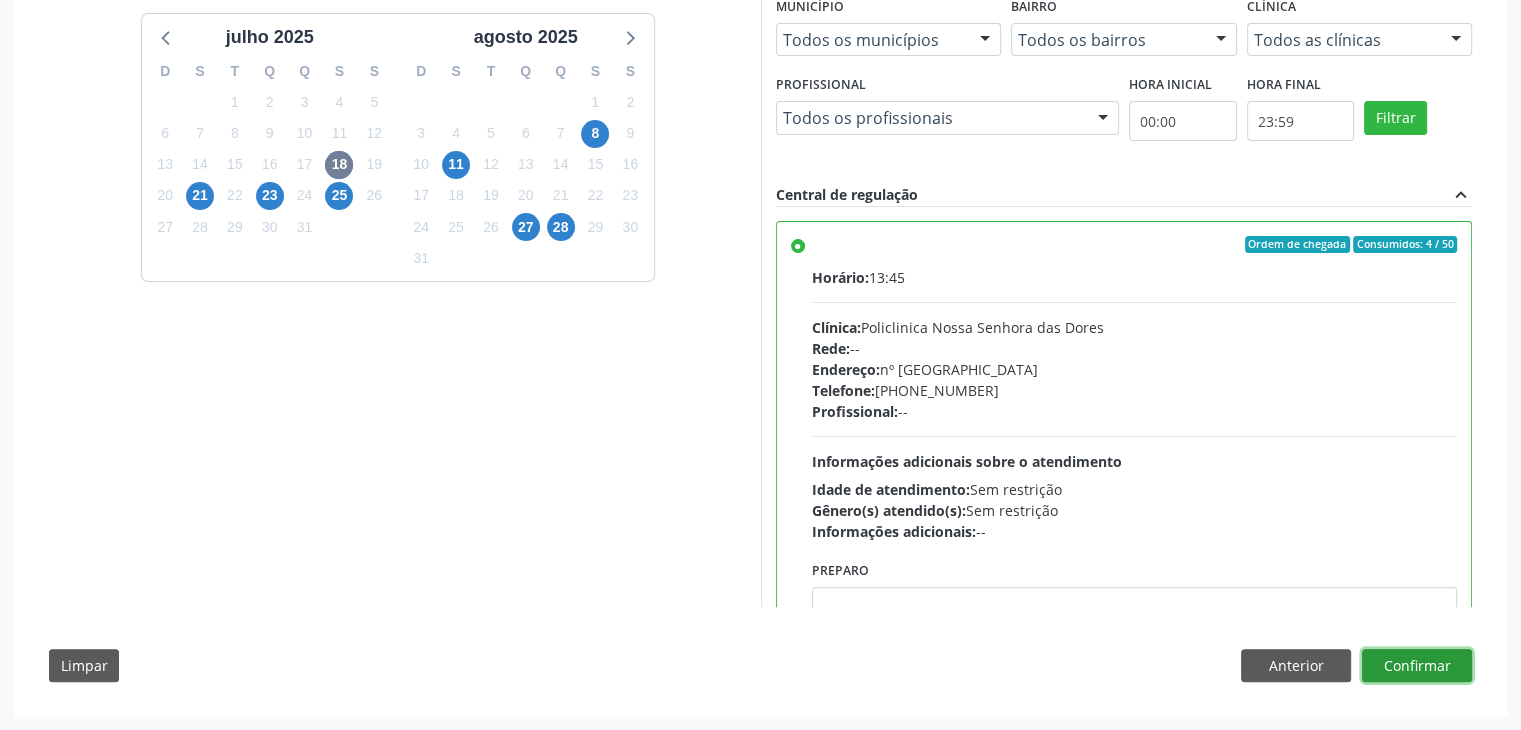 click on "Confirmar" at bounding box center [1417, 666] 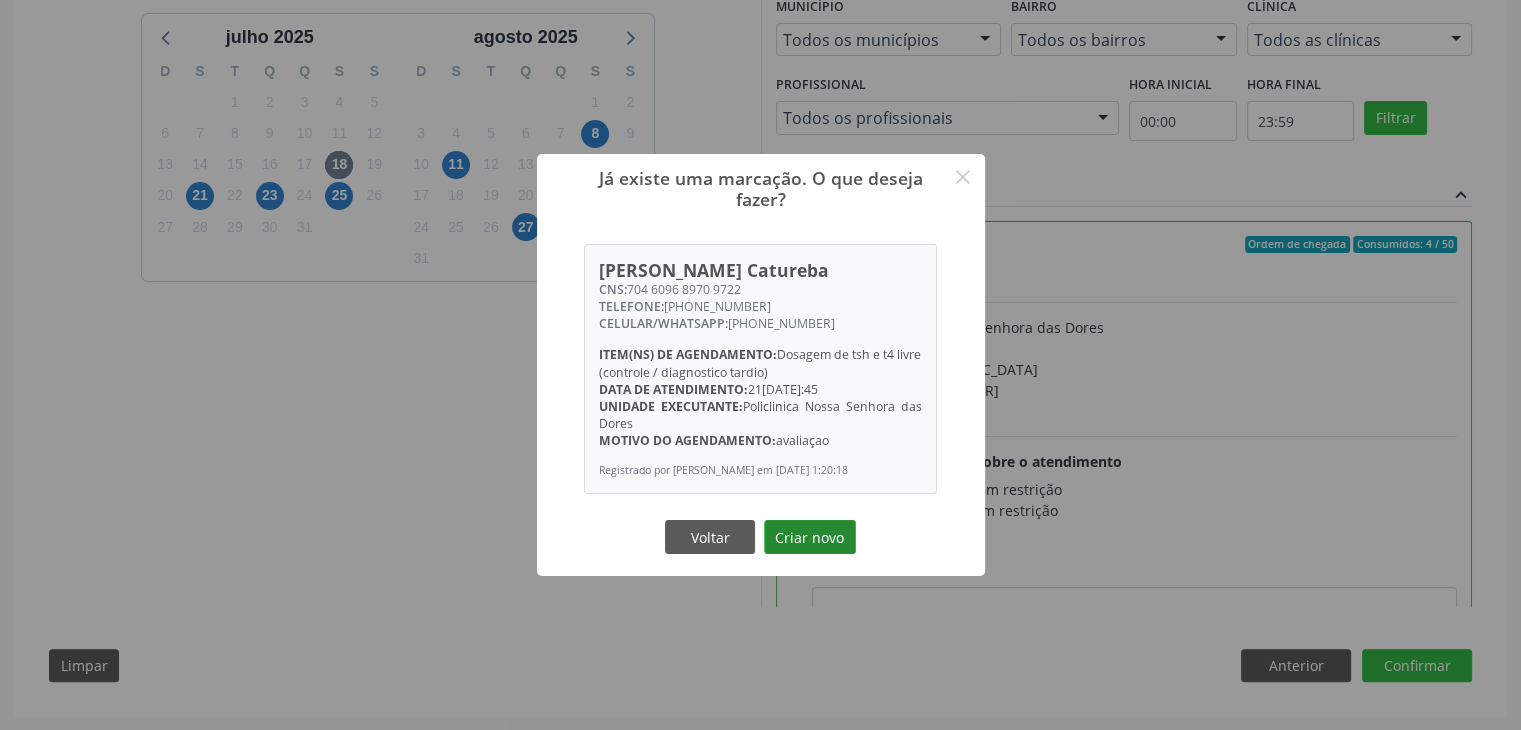 click on "Criar novo" at bounding box center (810, 537) 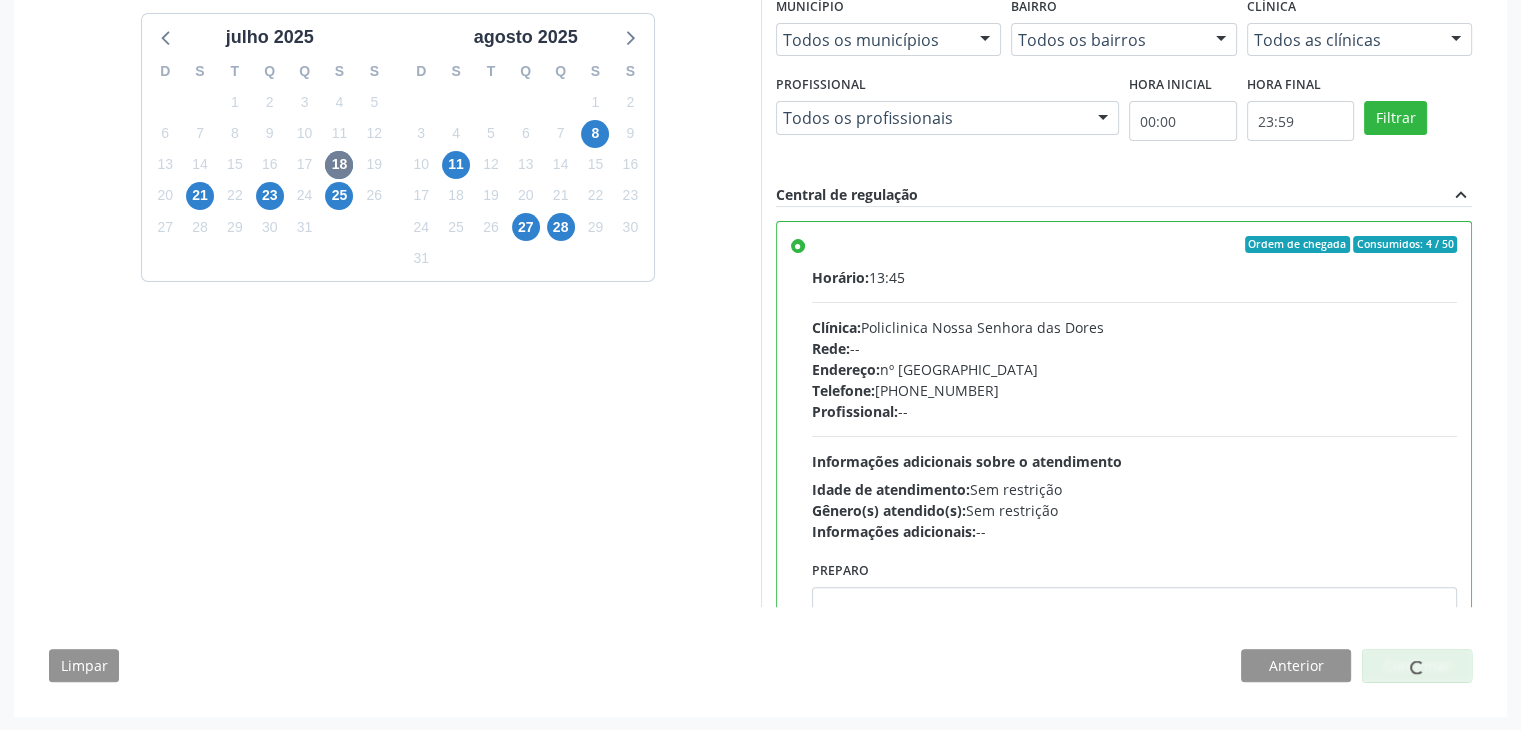 scroll, scrollTop: 0, scrollLeft: 0, axis: both 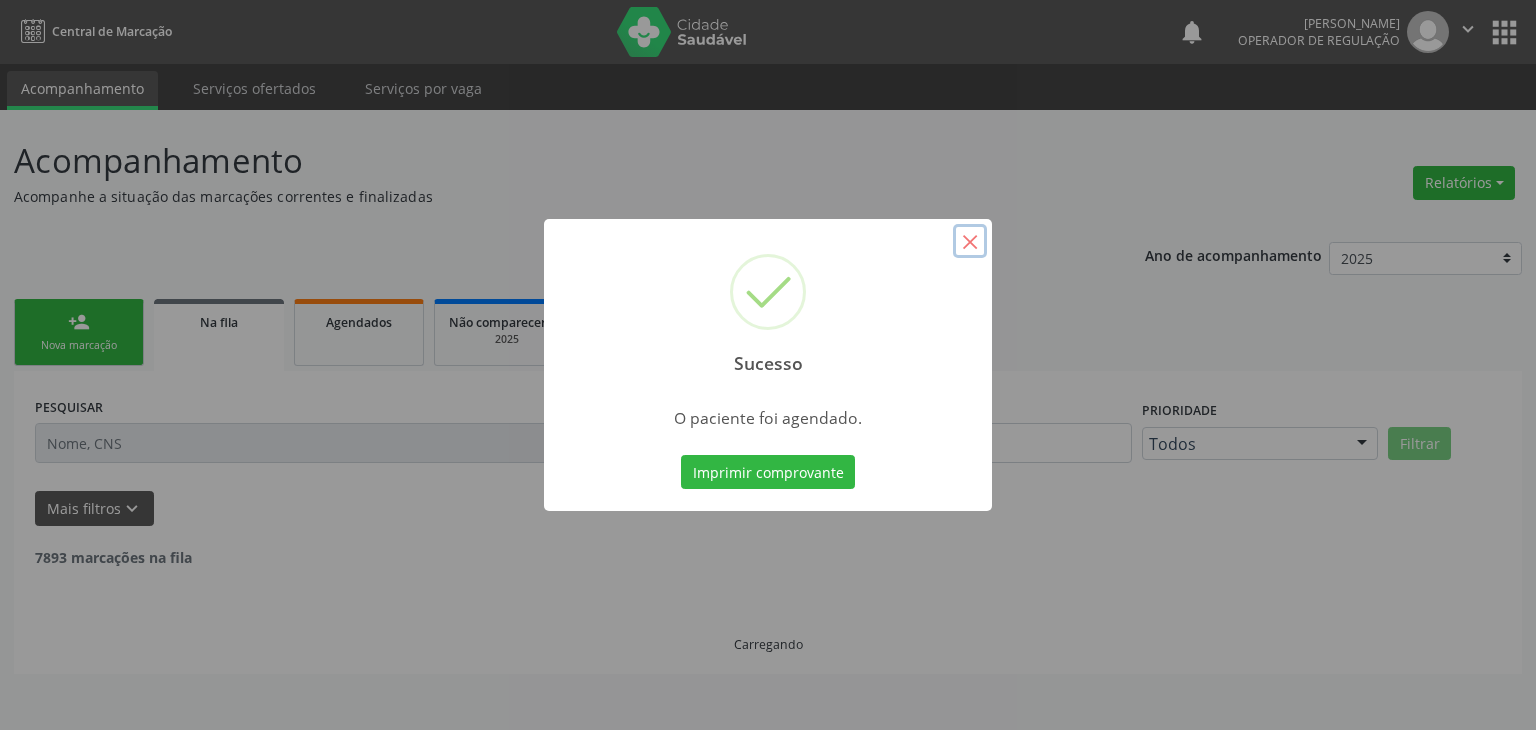 click on "×" at bounding box center (970, 241) 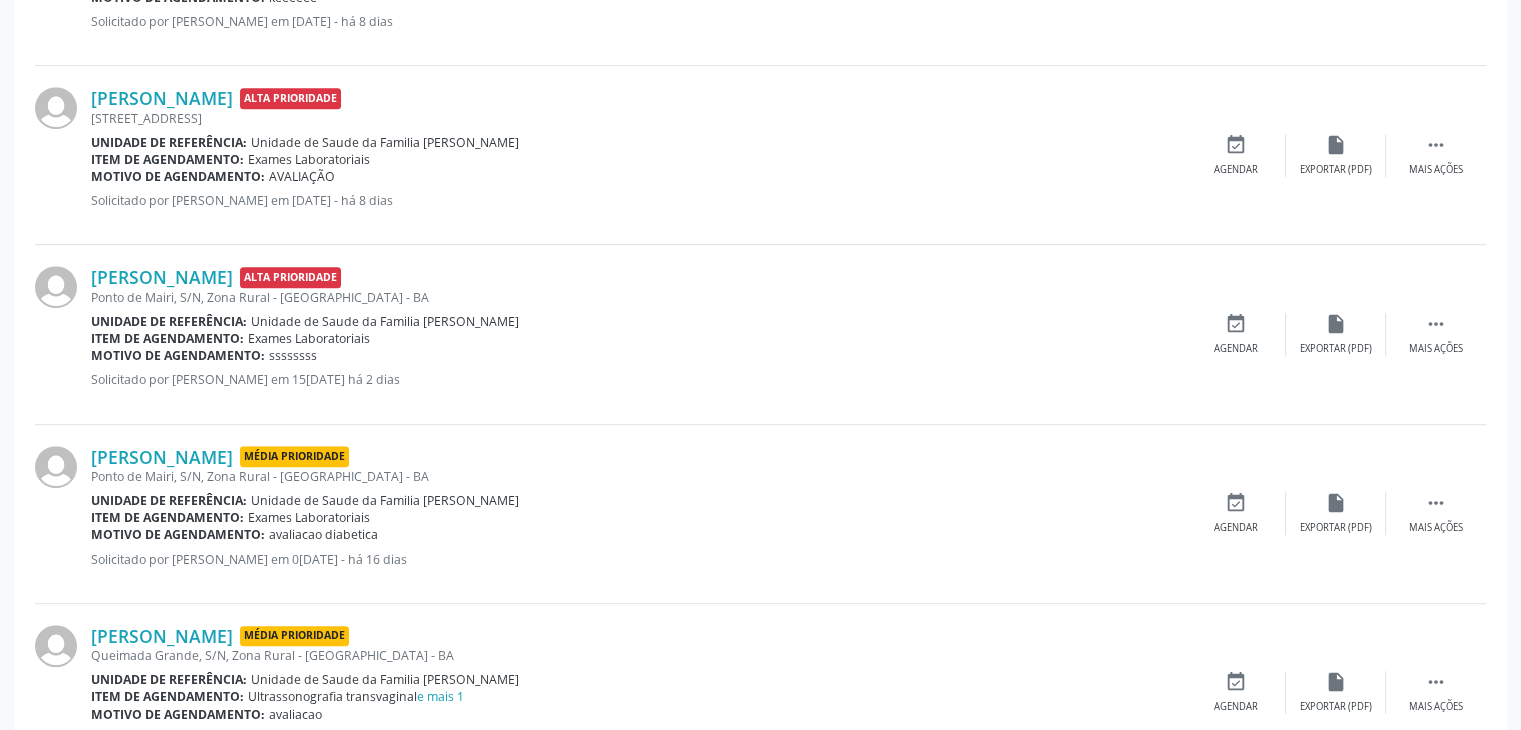 scroll, scrollTop: 1100, scrollLeft: 0, axis: vertical 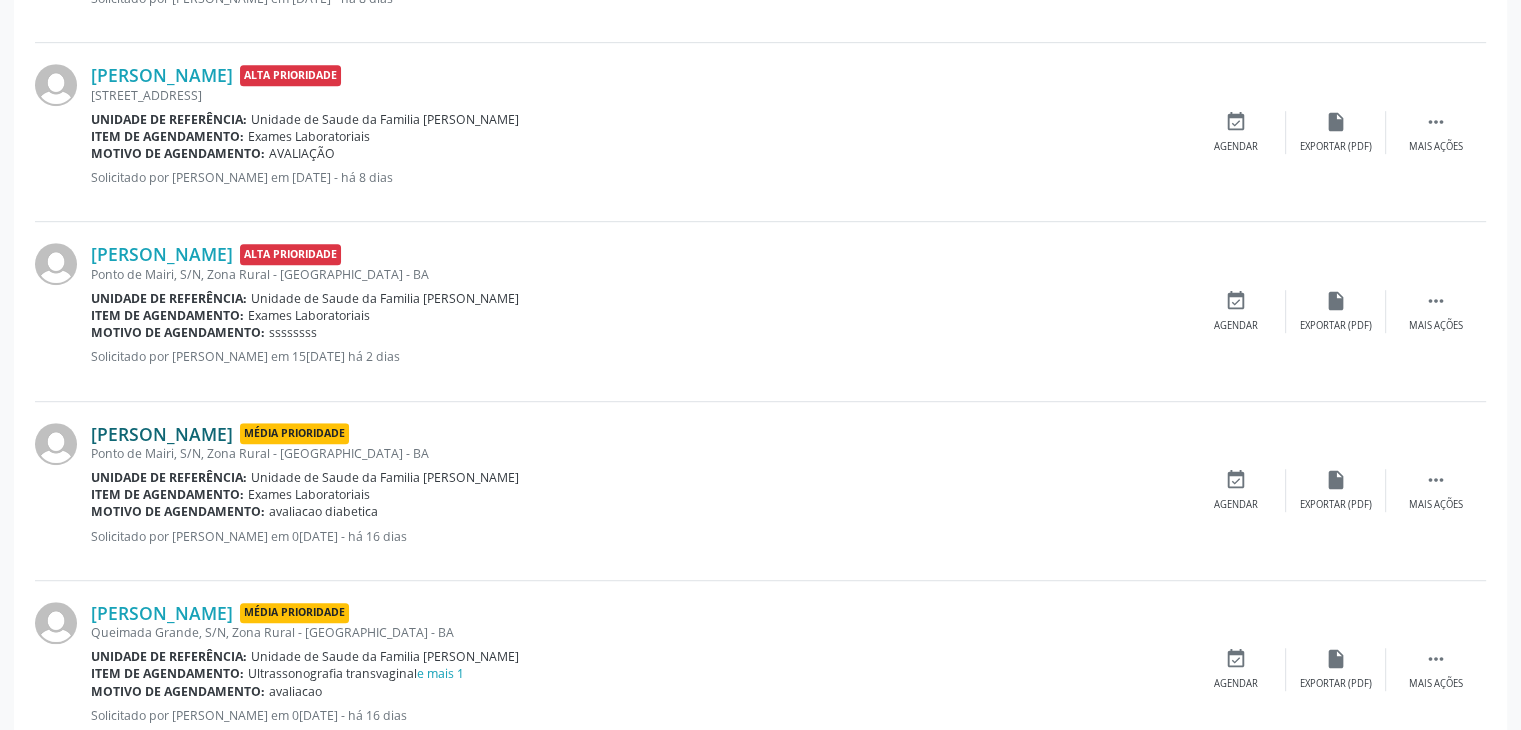 click on "Maria Neuza Vitorino da Cruz" at bounding box center [162, 434] 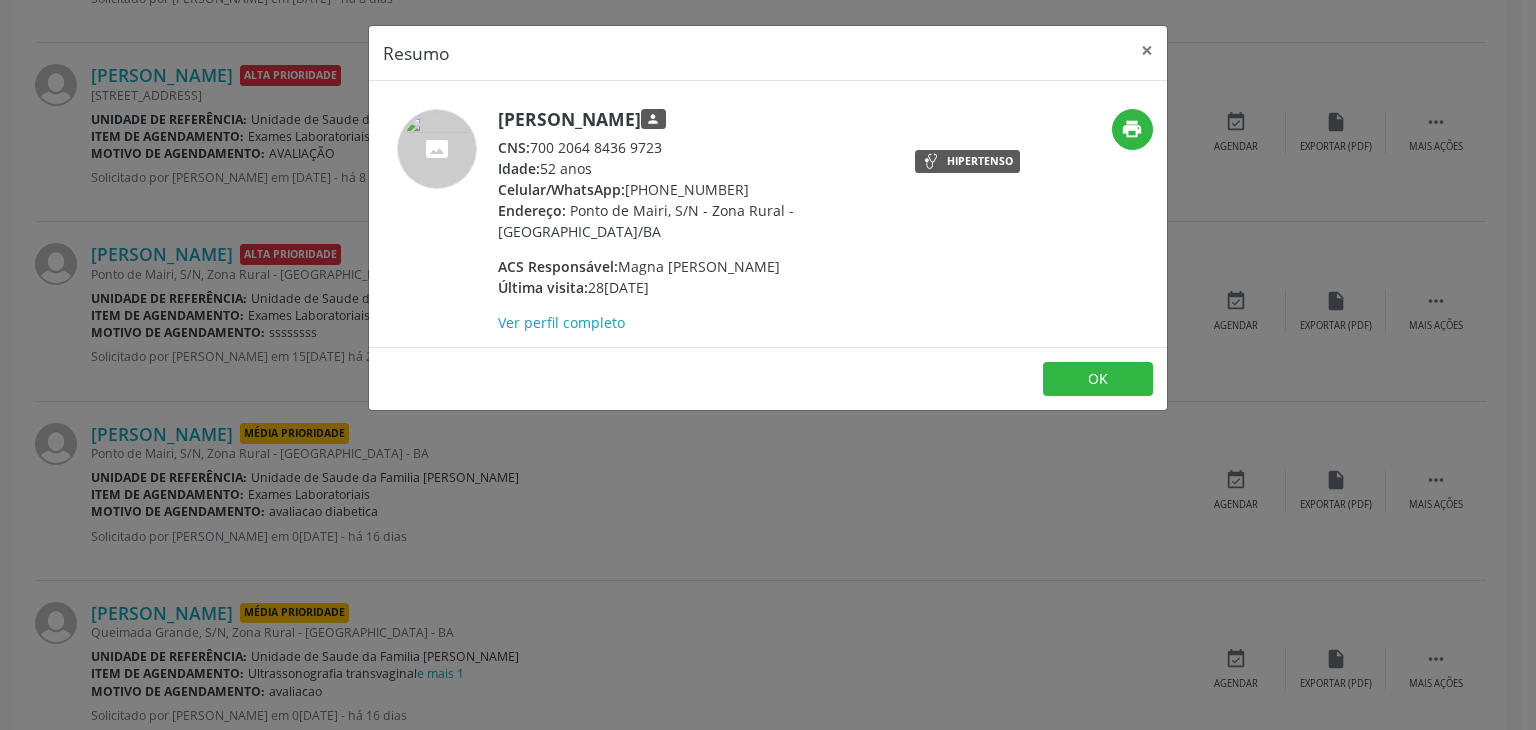 drag, startPoint x: 496, startPoint y: 118, endPoint x: 791, endPoint y: 121, distance: 295.01526 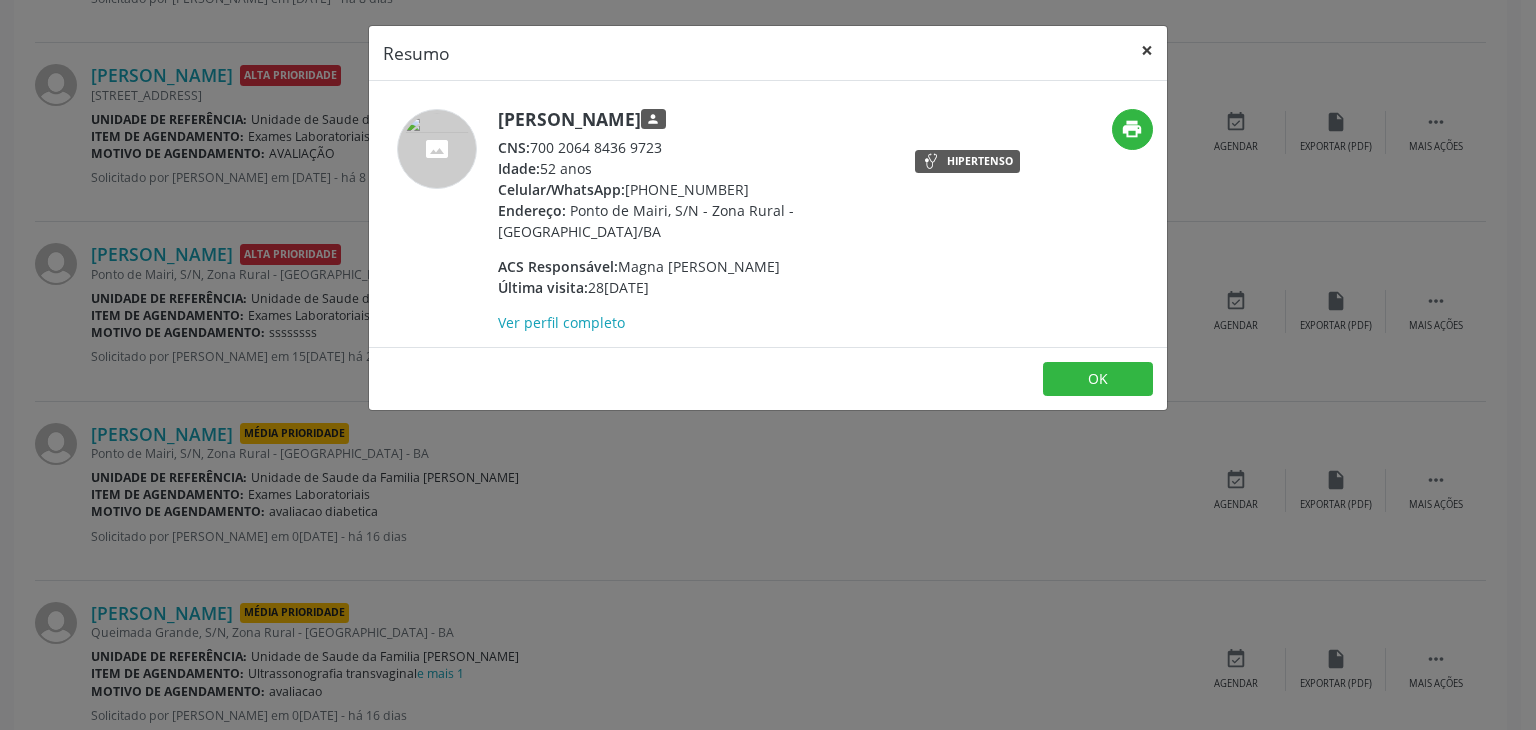 click on "×" at bounding box center (1147, 50) 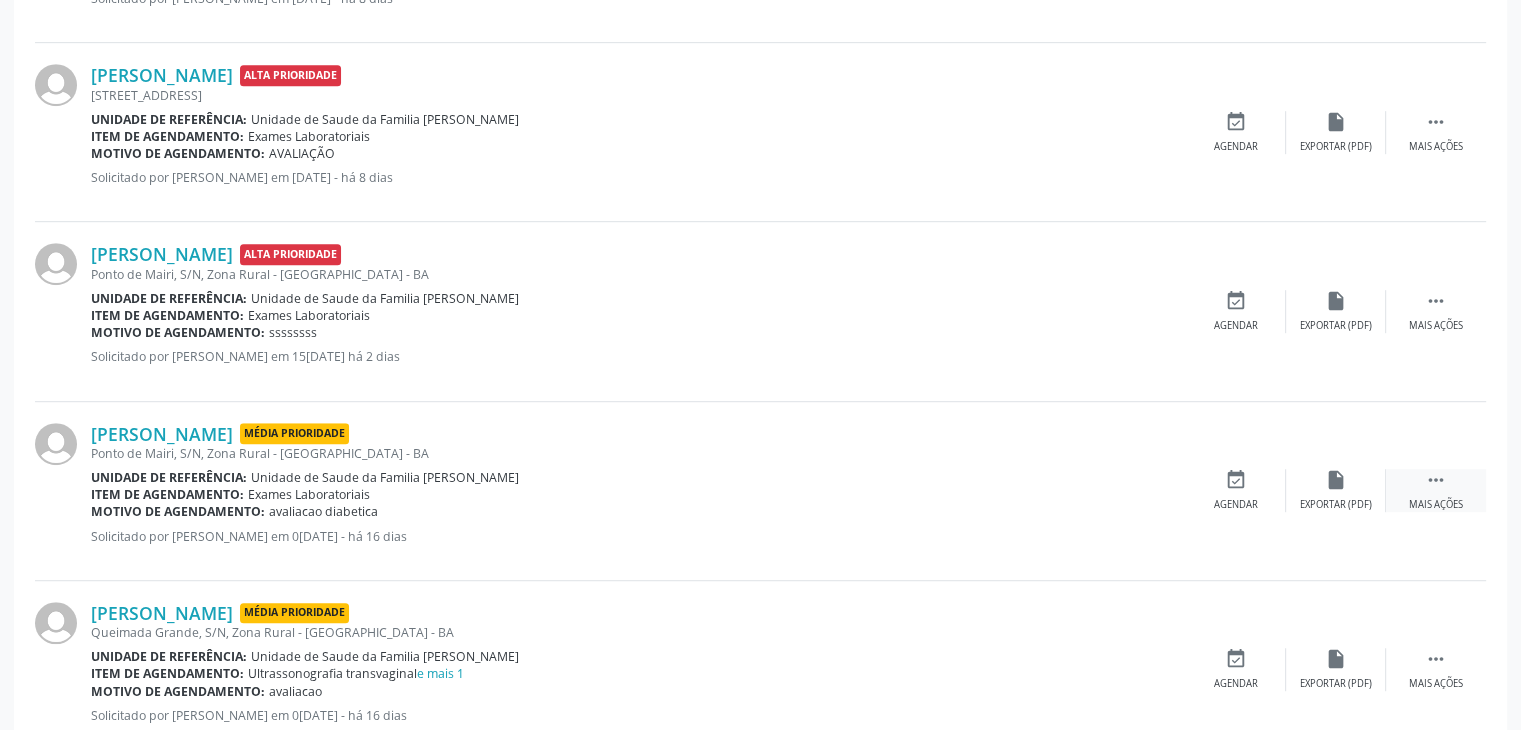 click on "
Mais ações" at bounding box center (1436, 490) 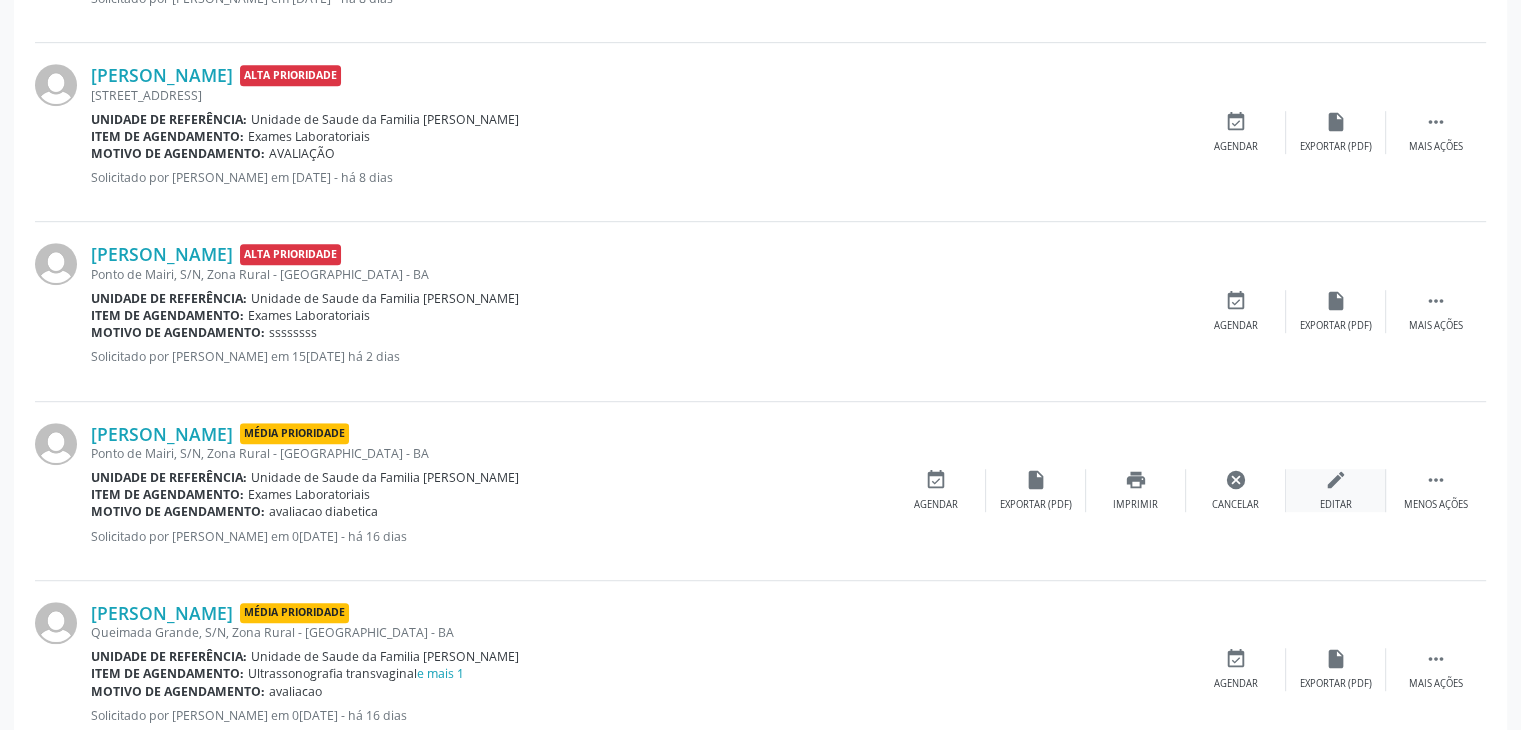 click on "edit
Editar" at bounding box center [1336, 490] 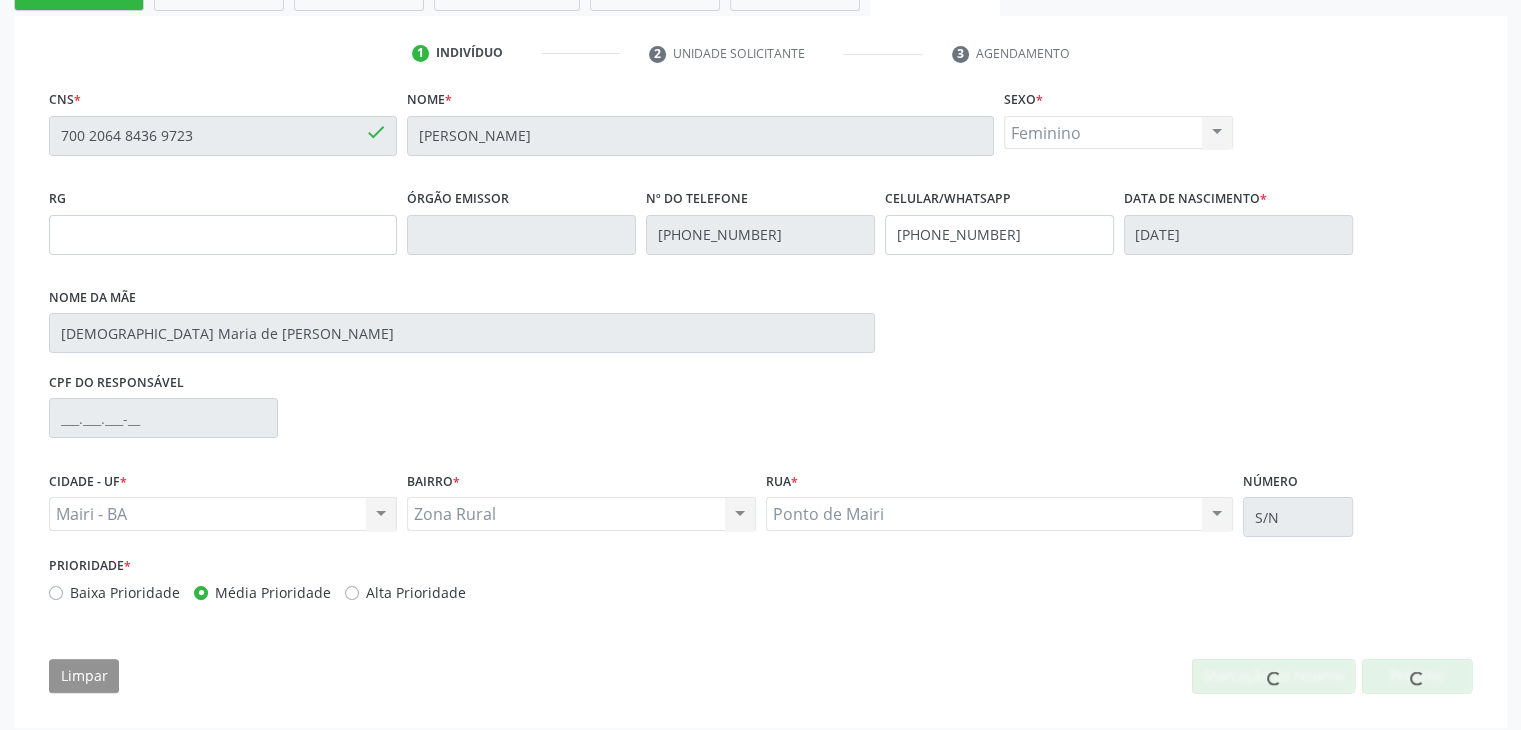 scroll, scrollTop: 365, scrollLeft: 0, axis: vertical 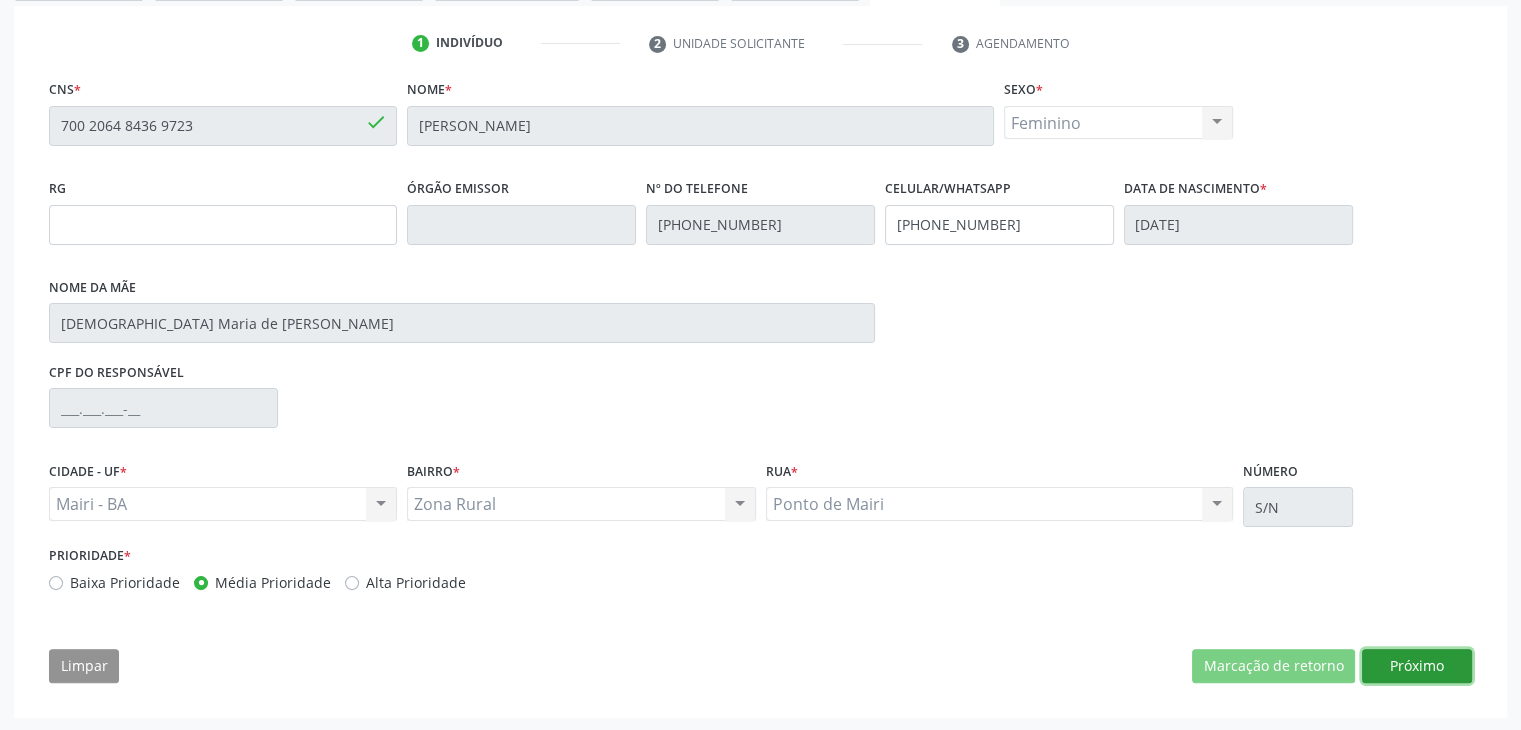 click on "Próximo" at bounding box center [1417, 666] 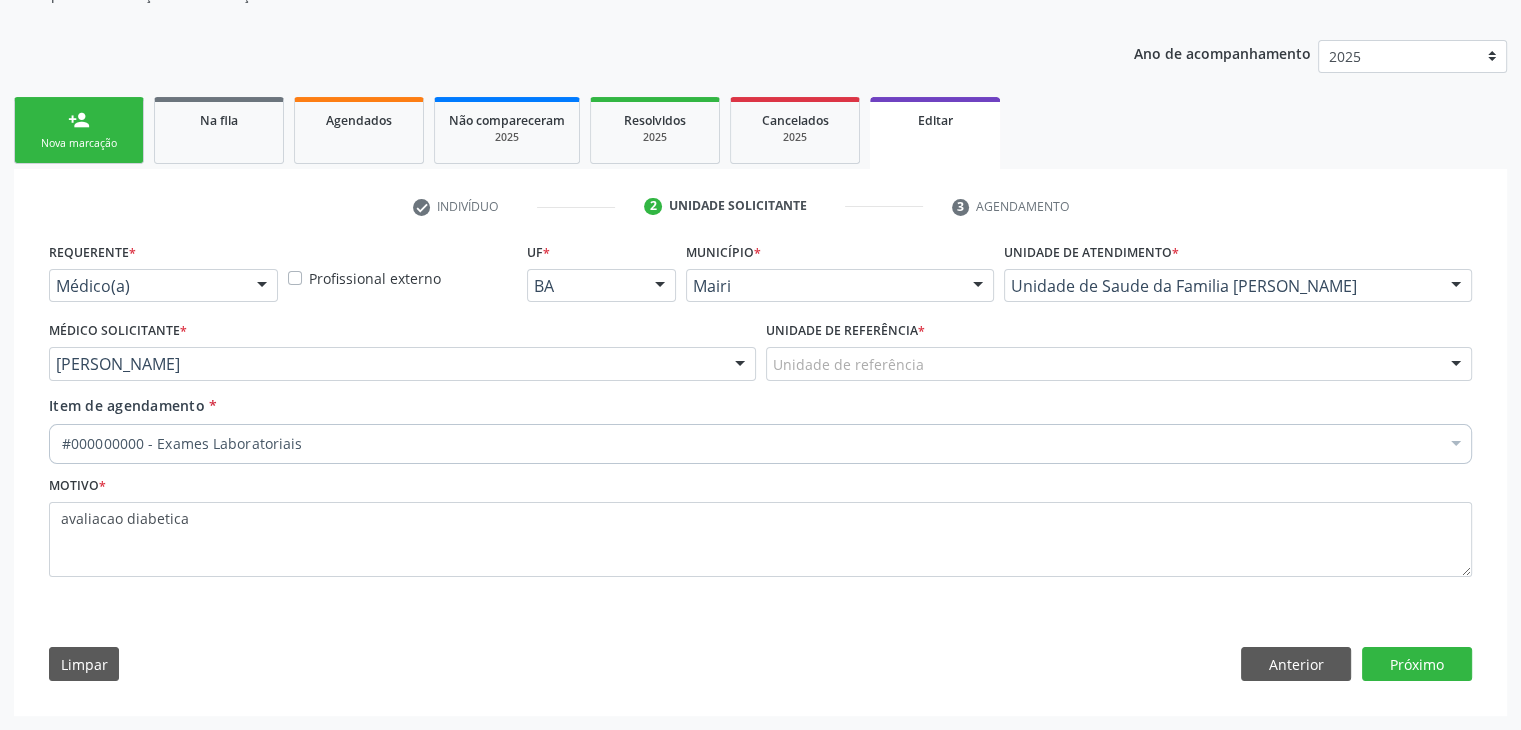 scroll, scrollTop: 200, scrollLeft: 0, axis: vertical 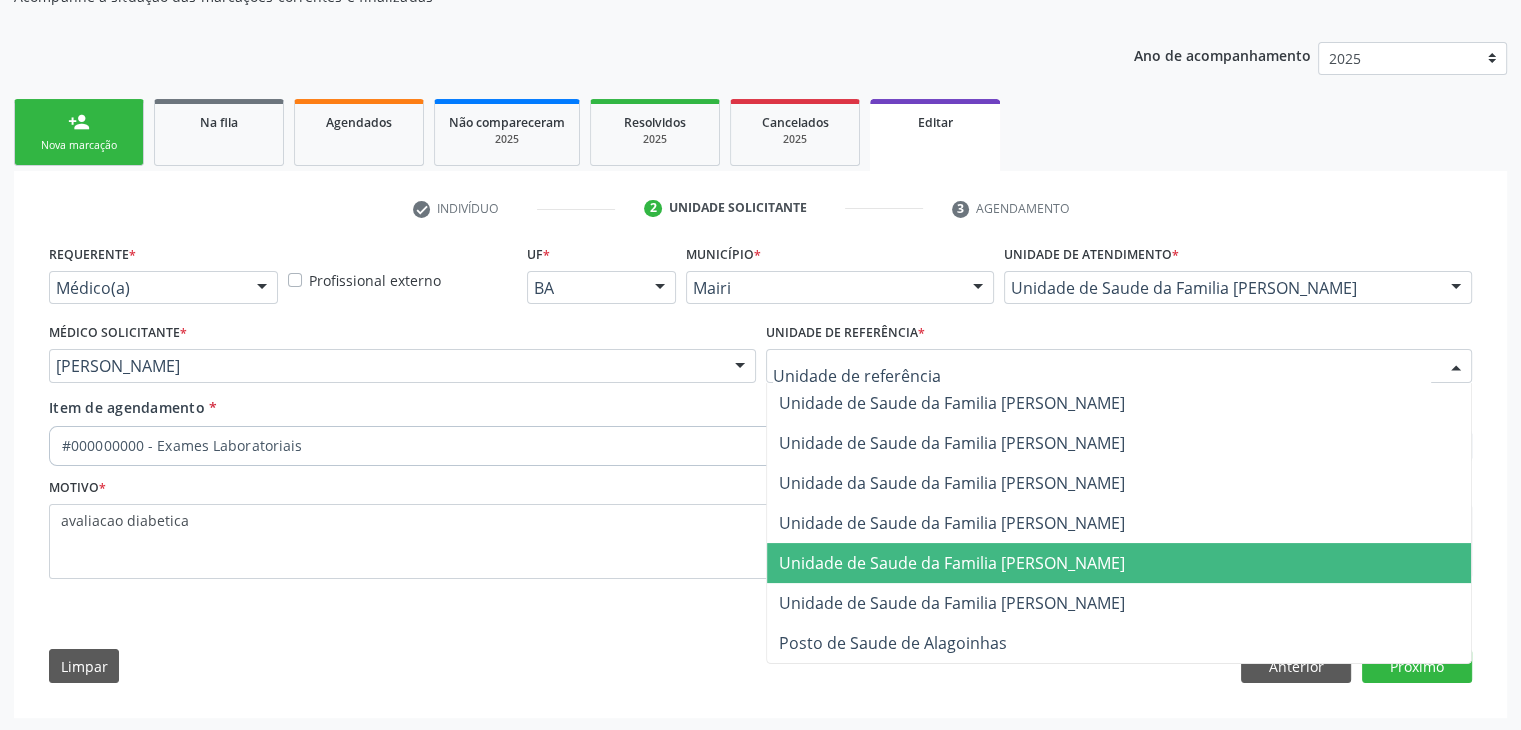 click on "Unidade de Saude da Familia [PERSON_NAME]" at bounding box center (952, 563) 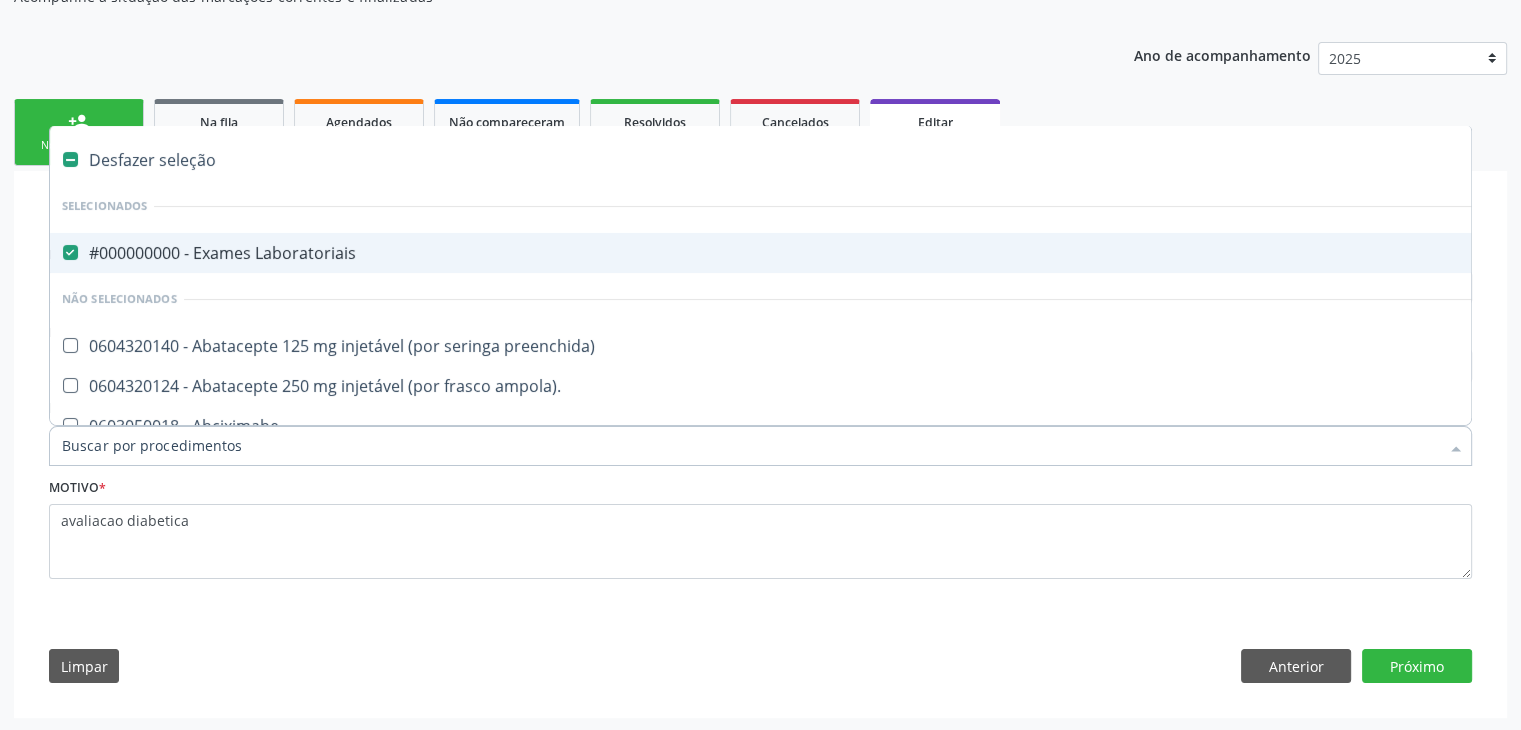 click on "#000000000 - Exames Laboratoriais" at bounding box center [831, 253] 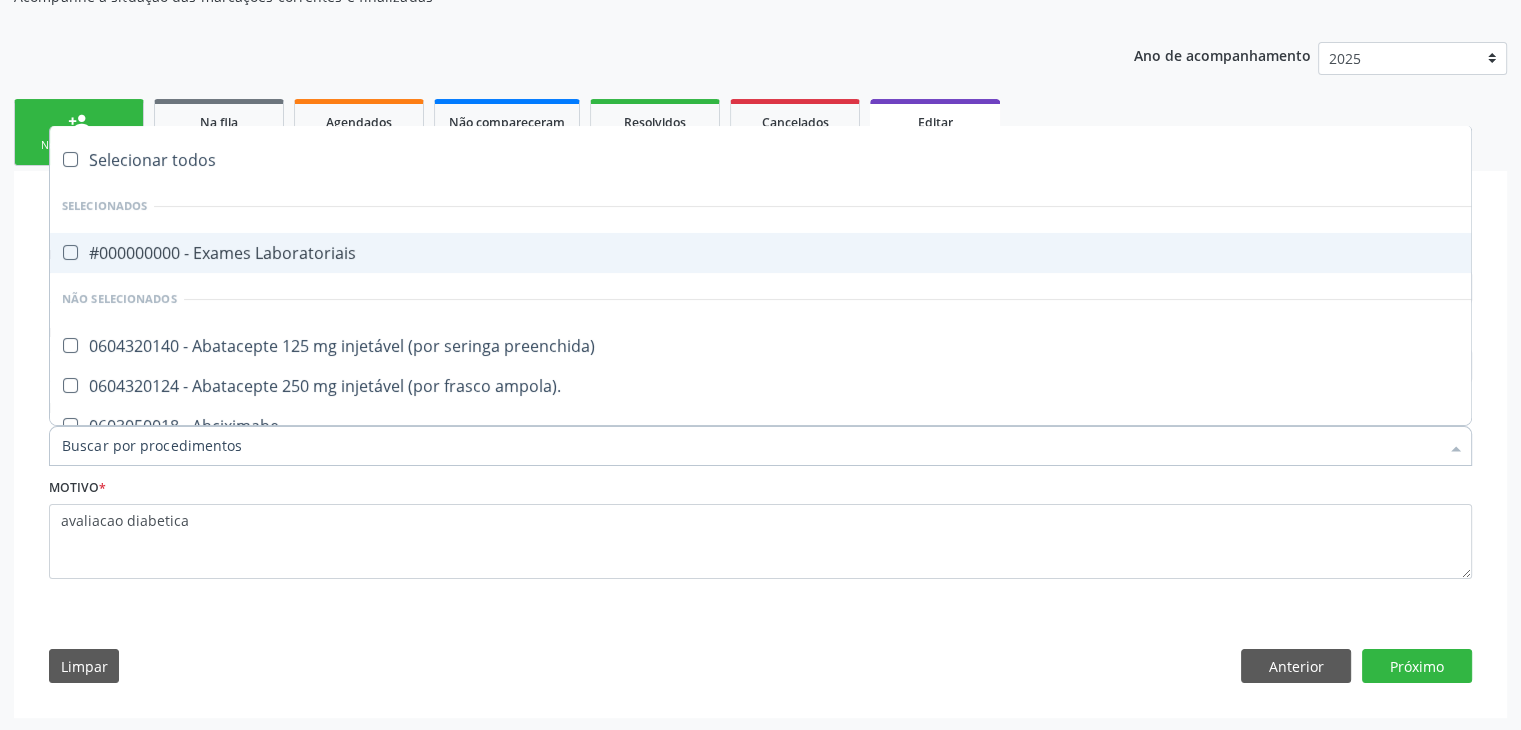 checkbox on "false" 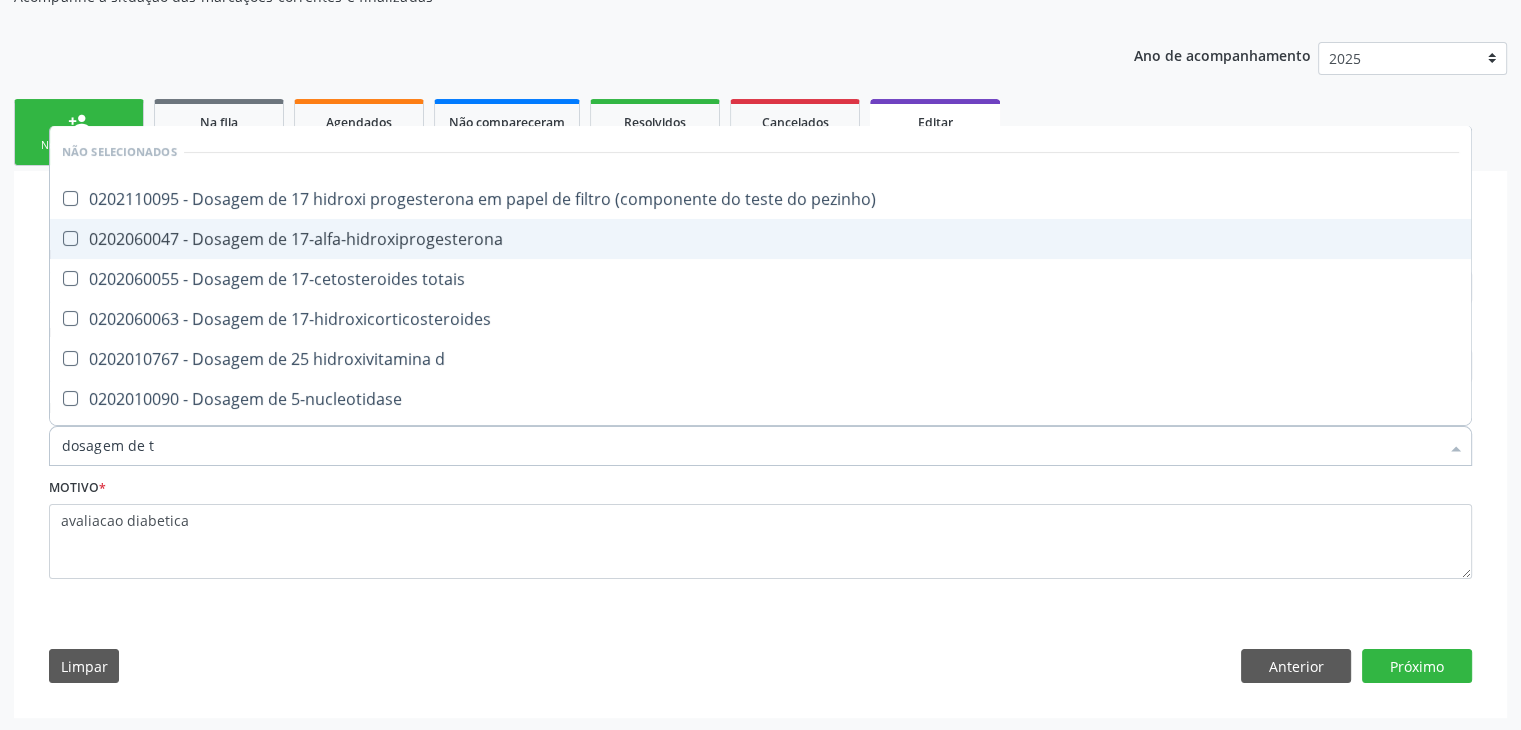 type on "dosagem de ts" 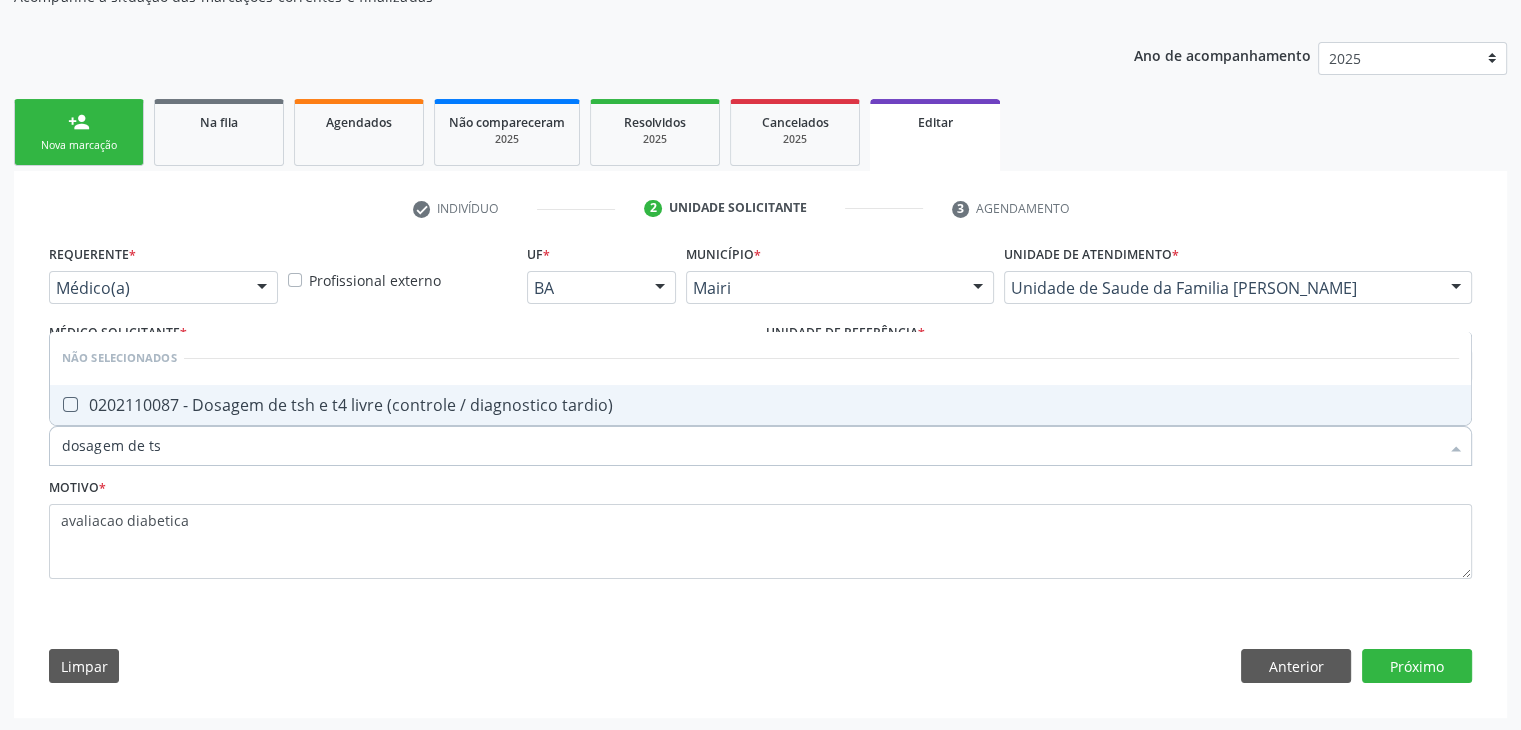 click on "0202110087 - Dosagem de tsh e t4 livre (controle / diagnostico tardio)" at bounding box center (760, 405) 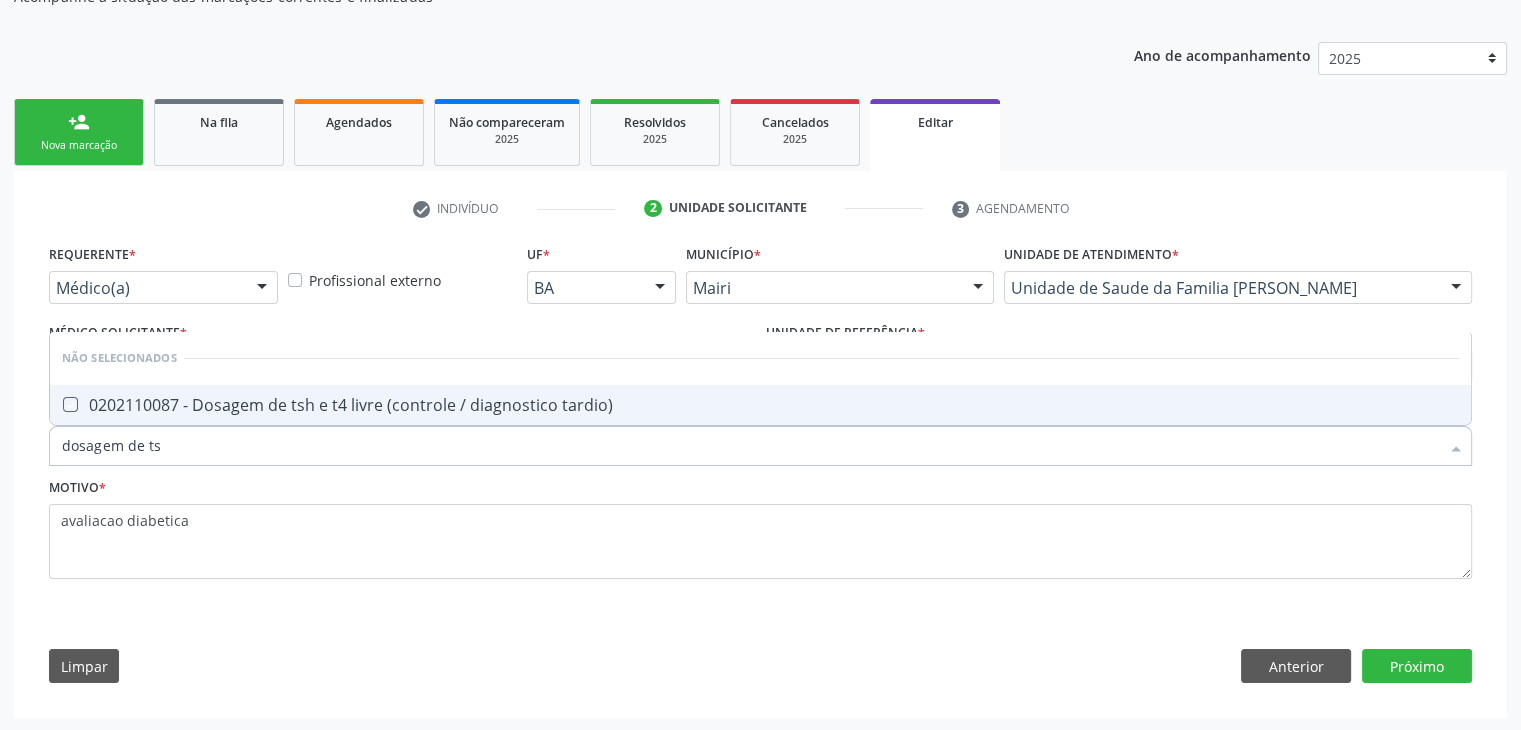 checkbox on "true" 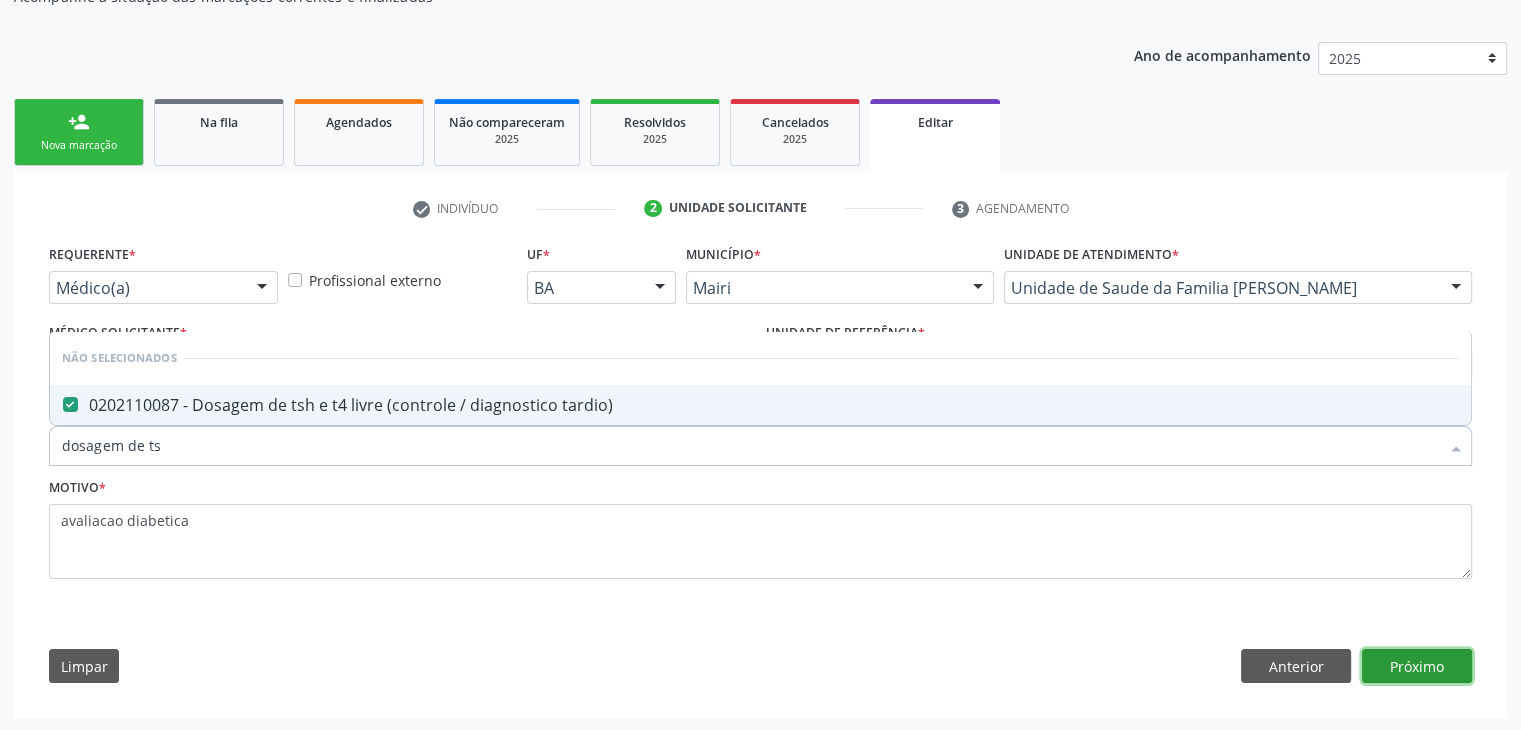 click on "Próximo" at bounding box center (1417, 666) 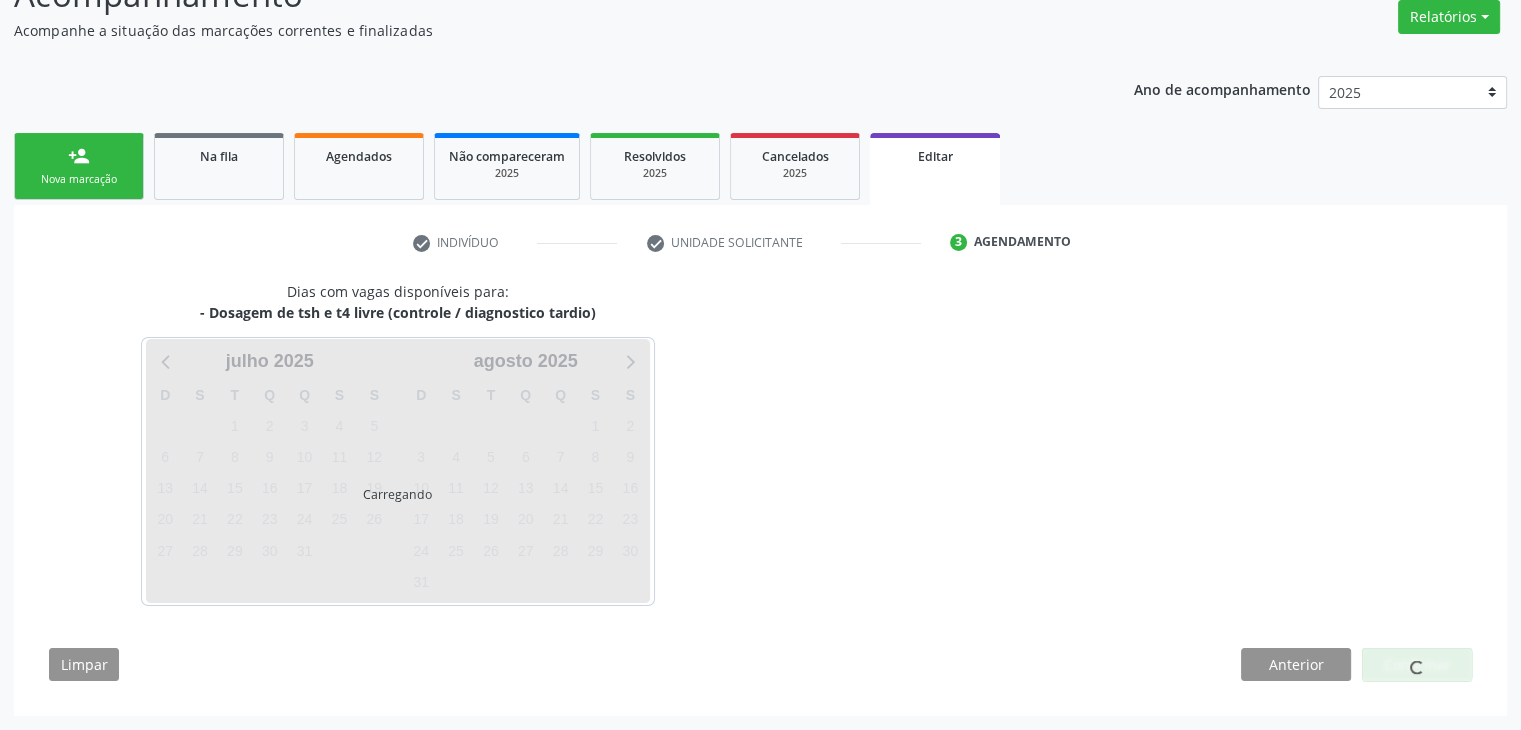 scroll, scrollTop: 165, scrollLeft: 0, axis: vertical 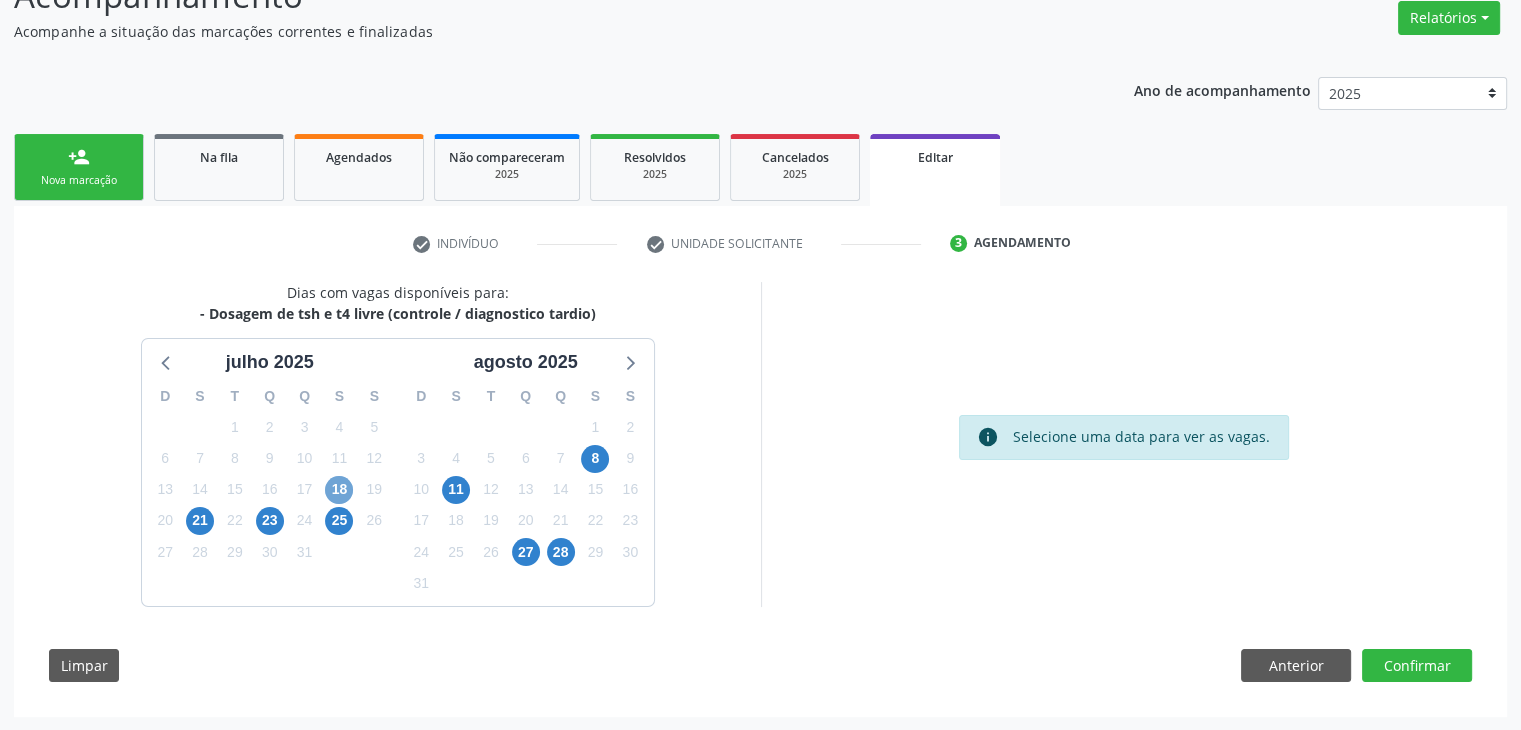 click on "18" at bounding box center (339, 490) 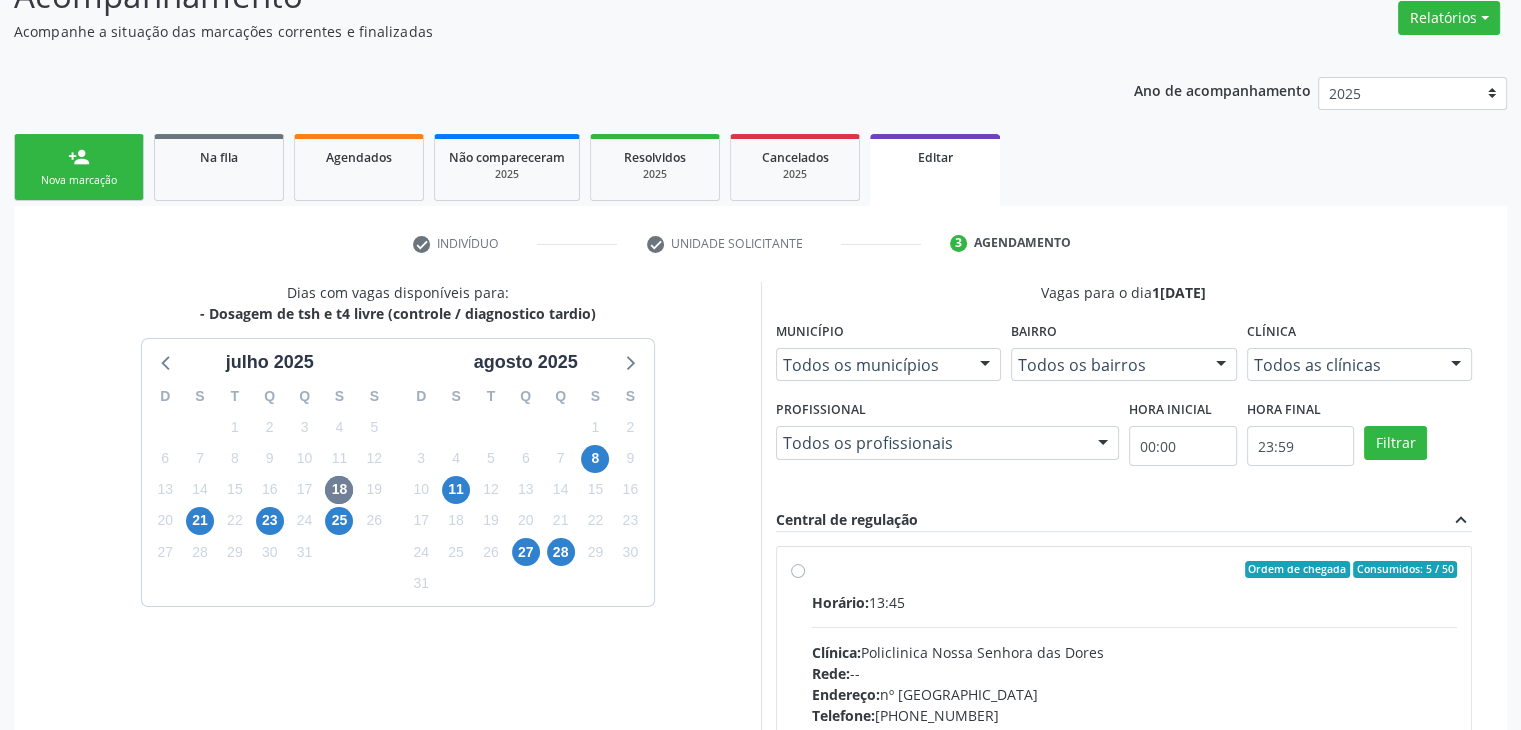click on "Horário:   13:45
Clínica:  Policlinica [GEOGRAPHIC_DATA]
Rede:
--
Endereço:   [STREET_ADDRESS]
Telefone:   [PHONE_NUMBER]
Profissional:
--
Informações adicionais sobre o atendimento
Idade de atendimento:
Sem restrição
Gênero(s) atendido(s):
Sem restrição
Informações adicionais:
--" at bounding box center (1135, 729) 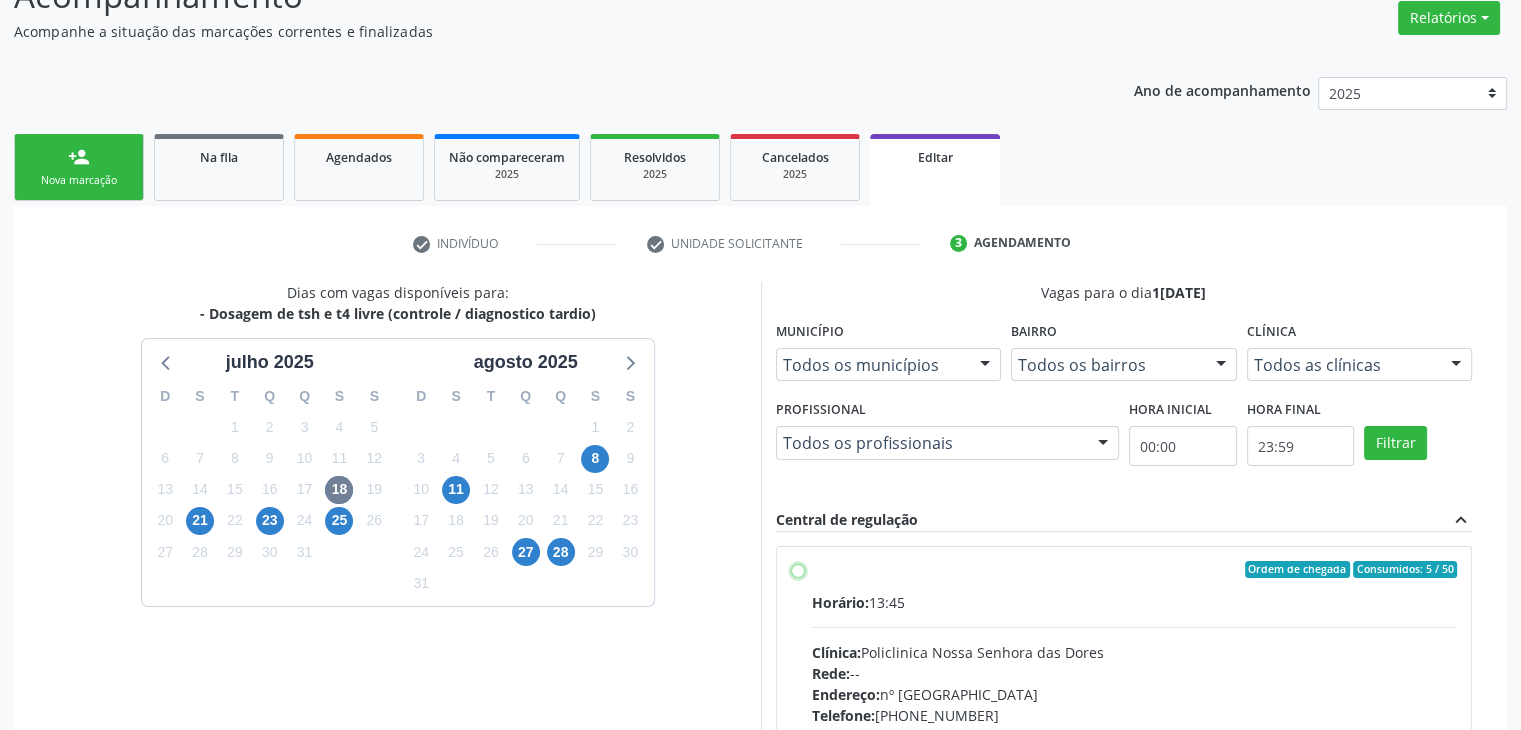 click on "Ordem de chegada
Consumidos: 5 / 50
Horário:   13:45
Clínica:  Policlinica Nossa Senhora das Dores
Rede:
--
Endereço:   nº 94, Centro, Mairi - BA
Telefone:   (74) 36322104
Profissional:
--
Informações adicionais sobre o atendimento
Idade de atendimento:
Sem restrição
Gênero(s) atendido(s):
Sem restrição
Informações adicionais:
--" at bounding box center (798, 570) 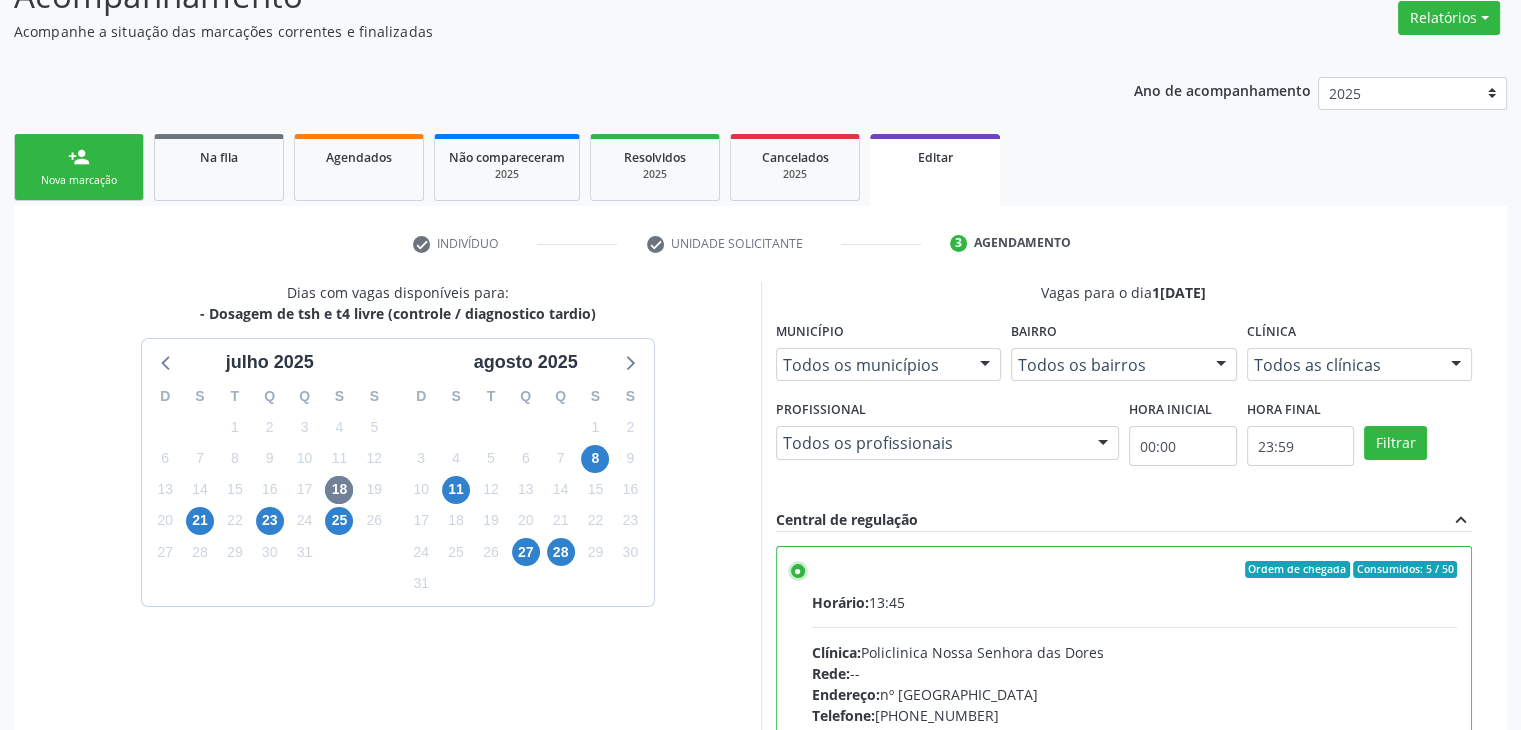 scroll, scrollTop: 490, scrollLeft: 0, axis: vertical 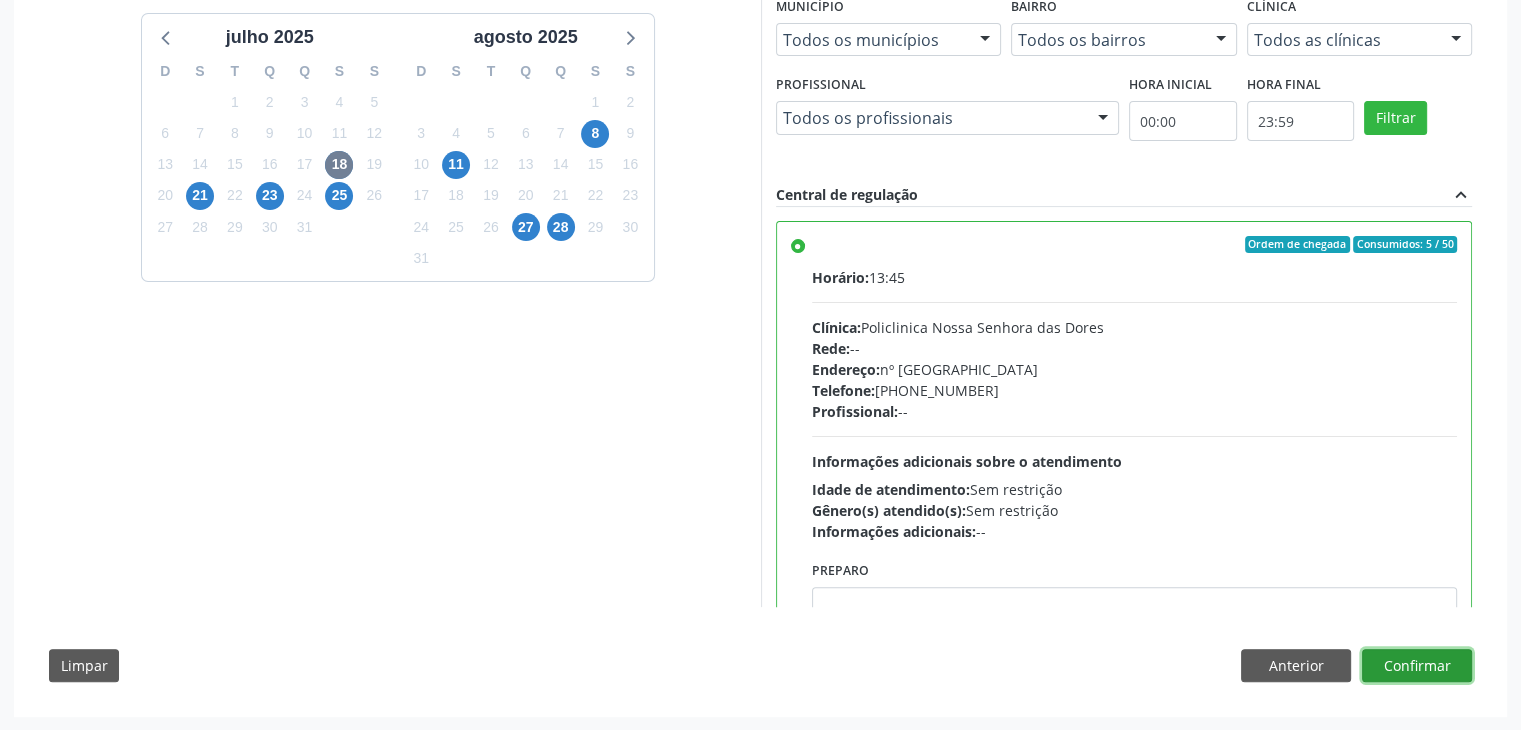 click on "Confirmar" at bounding box center [1417, 666] 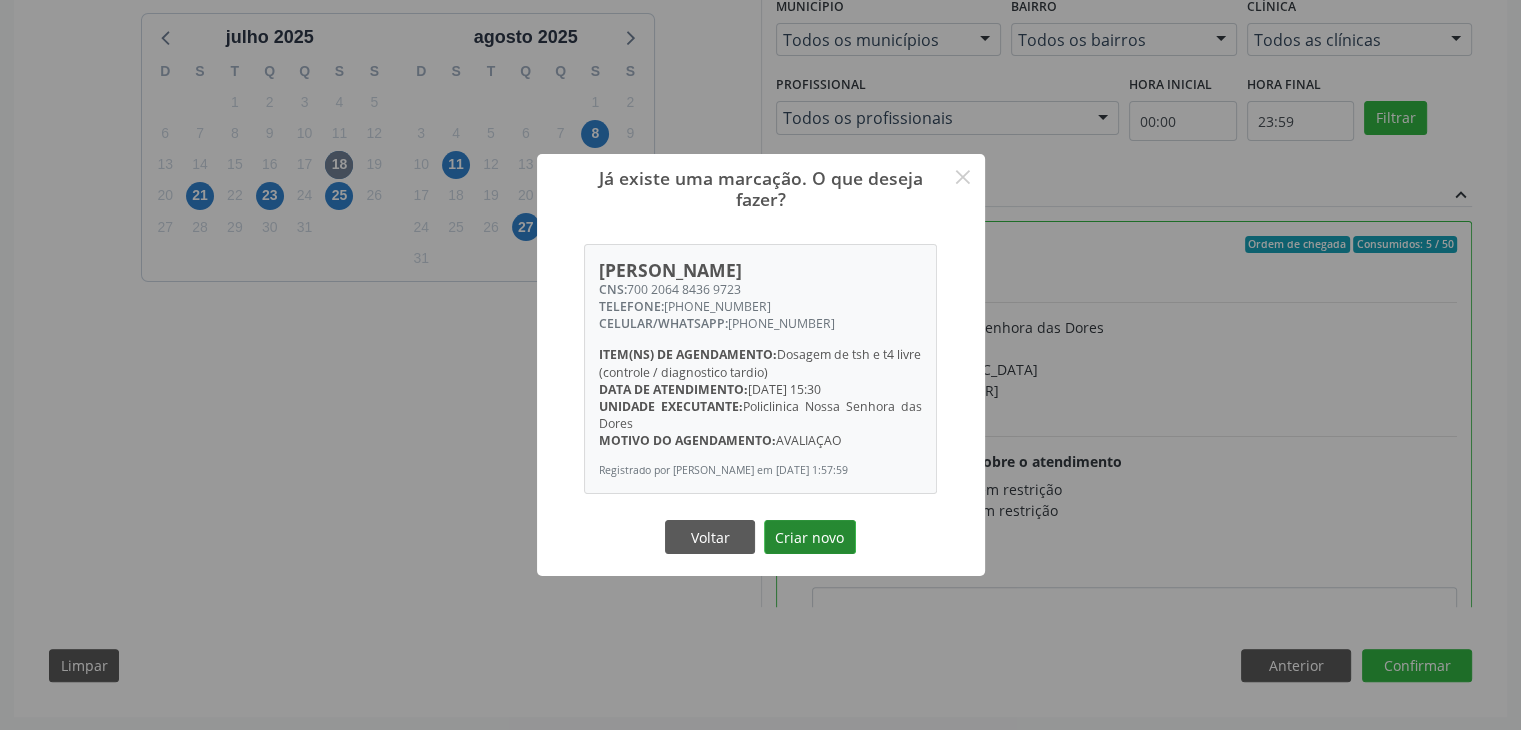 click on "Criar novo" at bounding box center (810, 537) 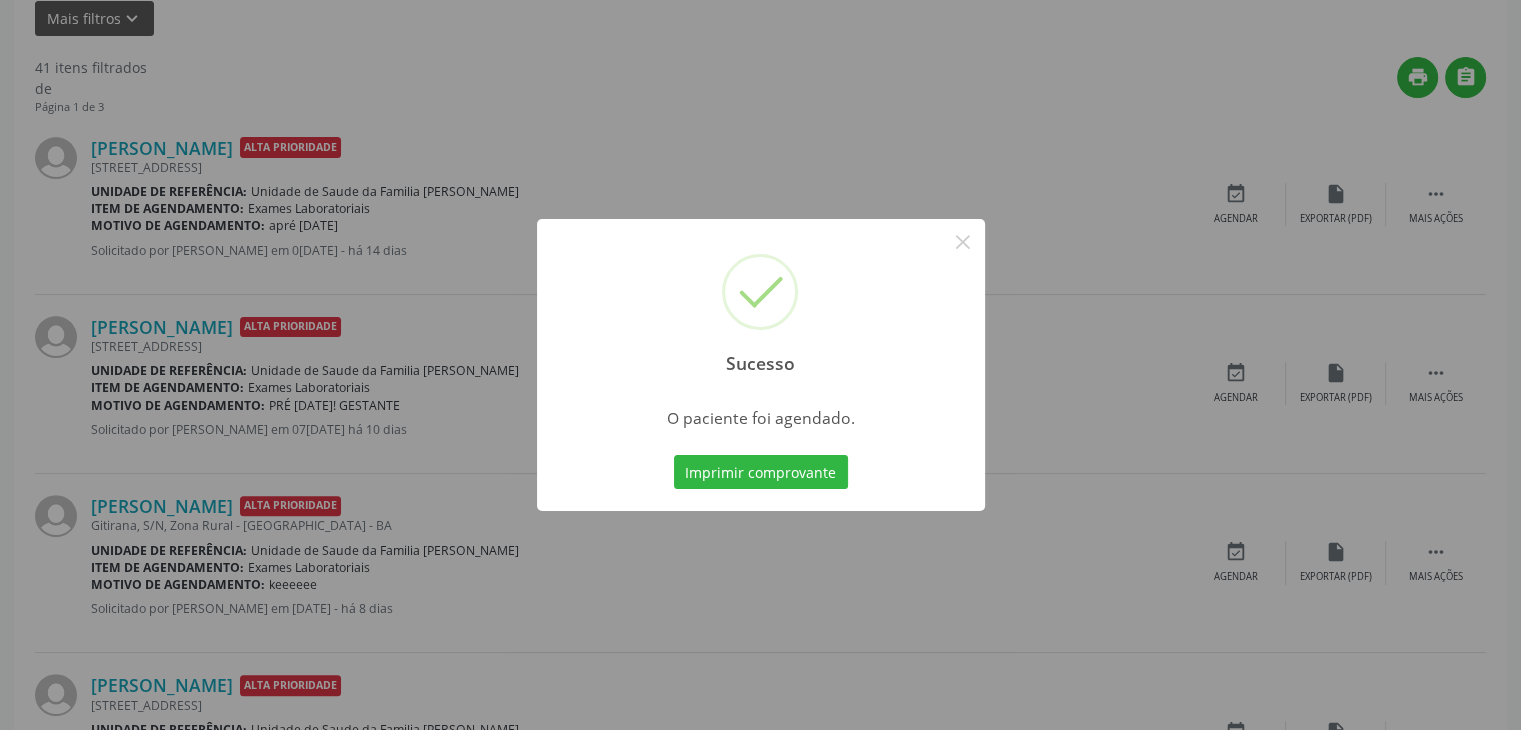 scroll, scrollTop: 0, scrollLeft: 0, axis: both 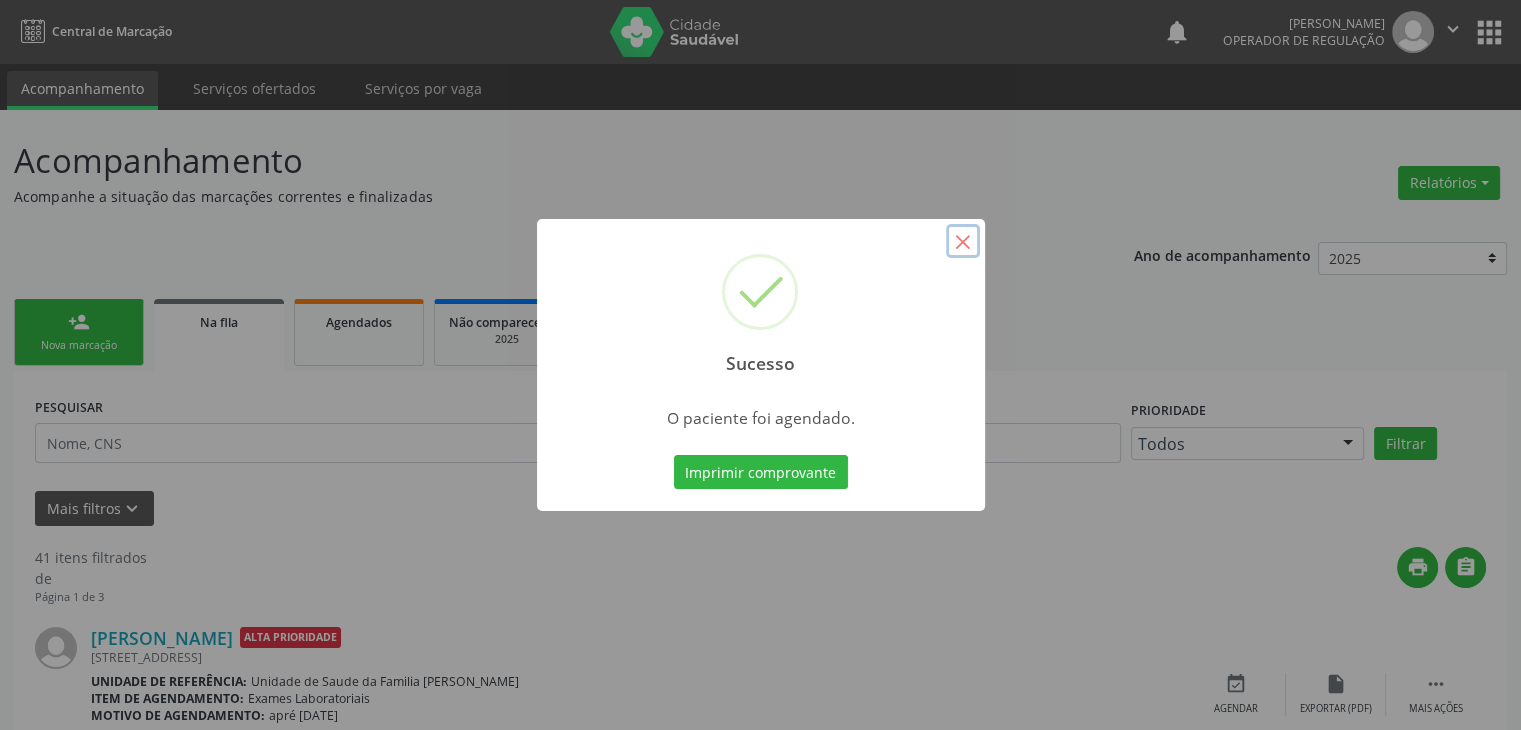 click on "×" at bounding box center (963, 241) 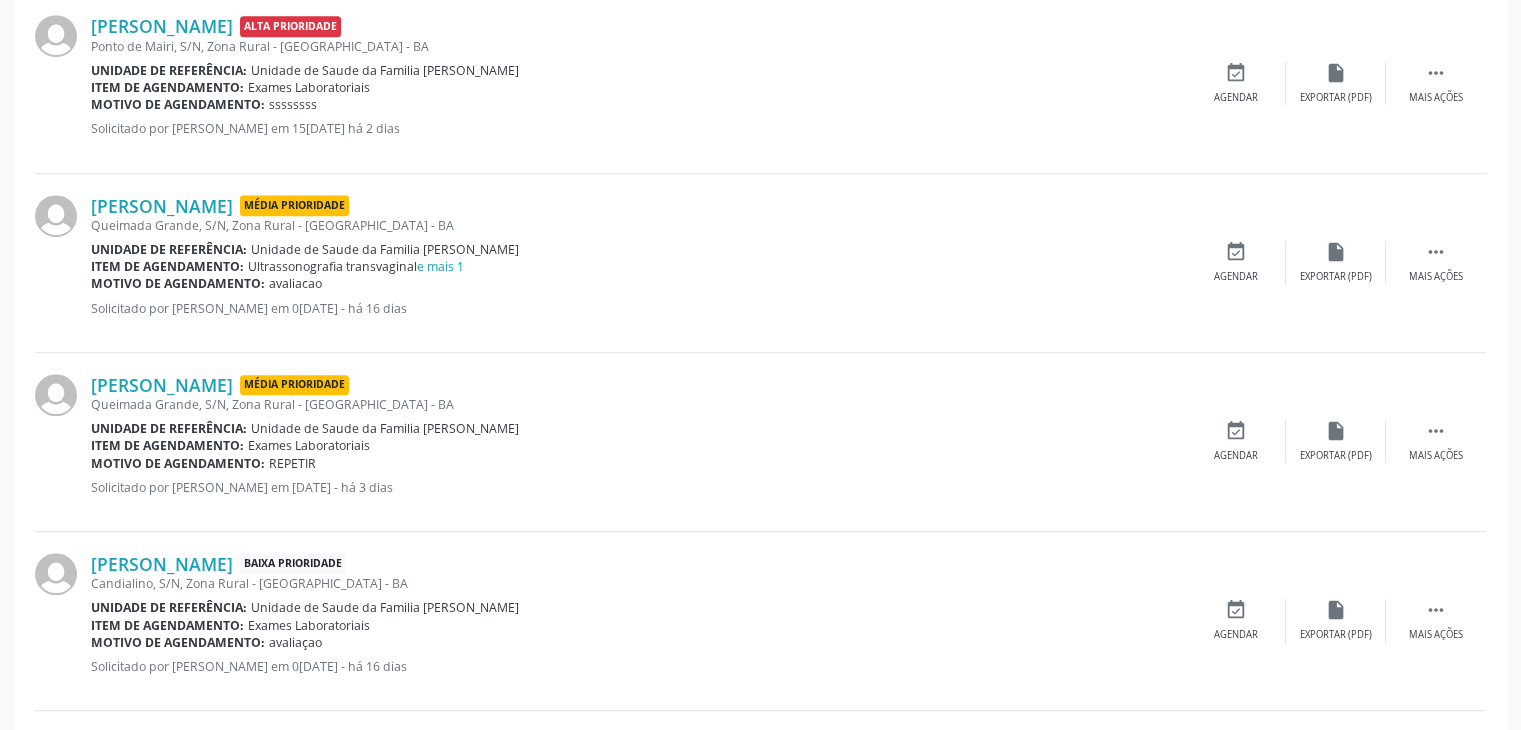 scroll, scrollTop: 1300, scrollLeft: 0, axis: vertical 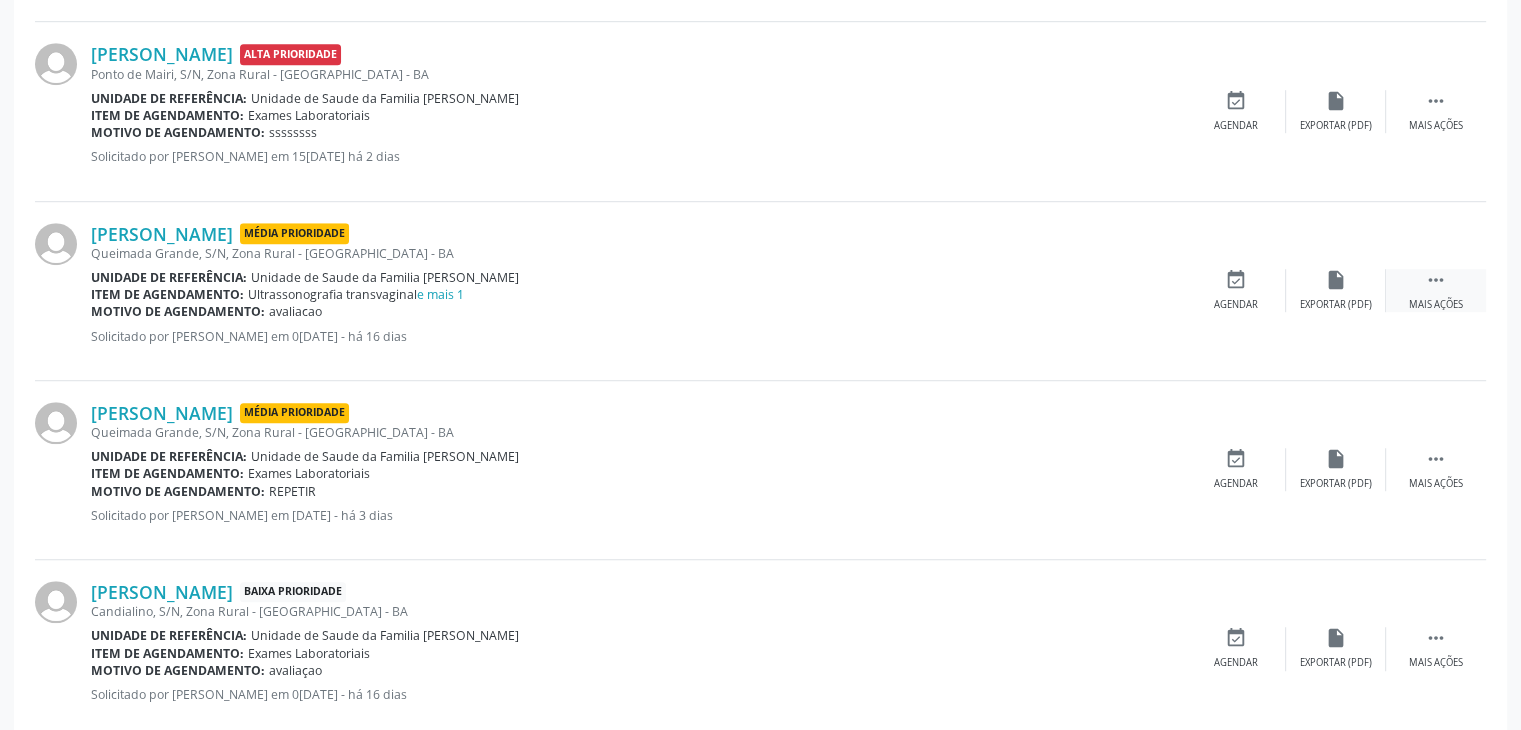 click on "Mais ações" at bounding box center [1436, 305] 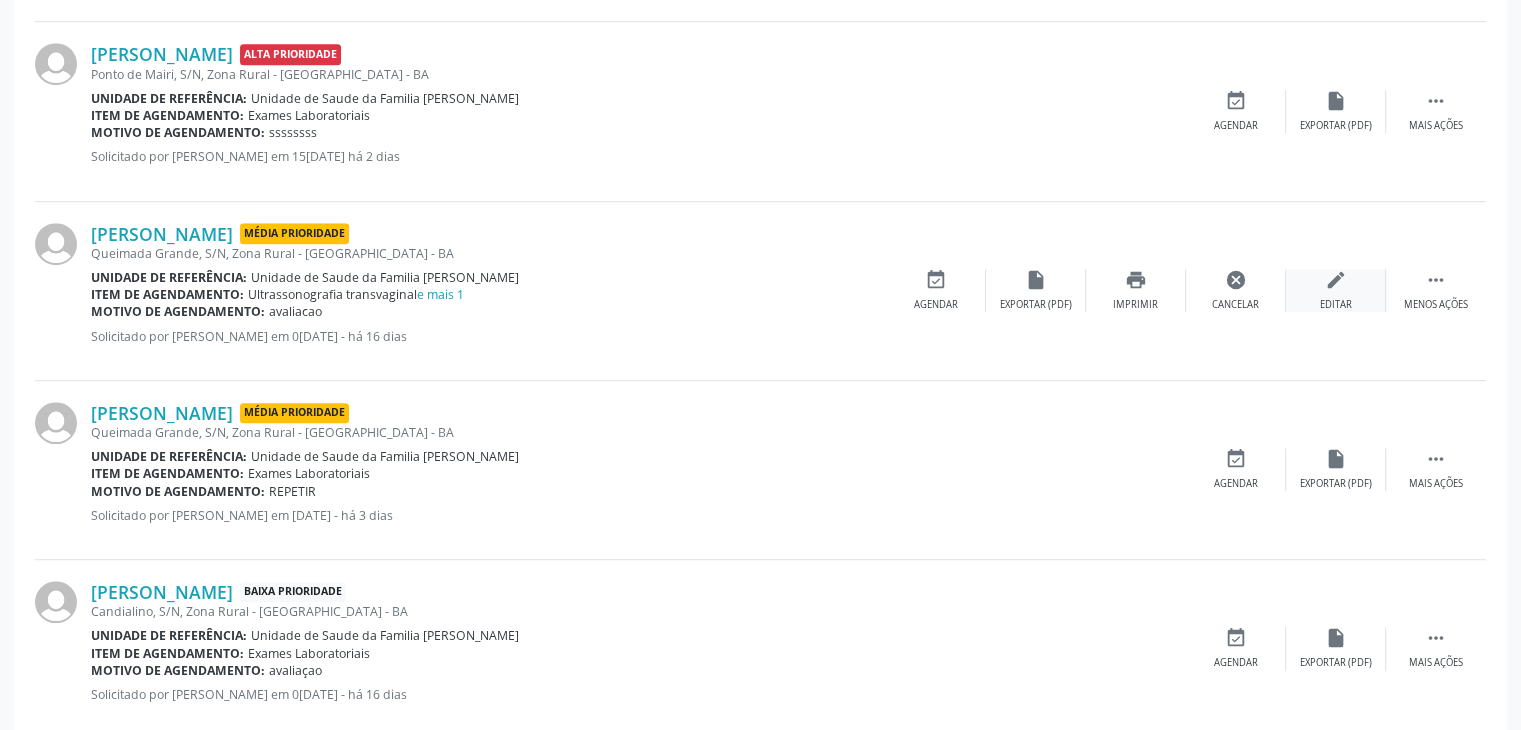 click on "edit
Editar" at bounding box center (1336, 290) 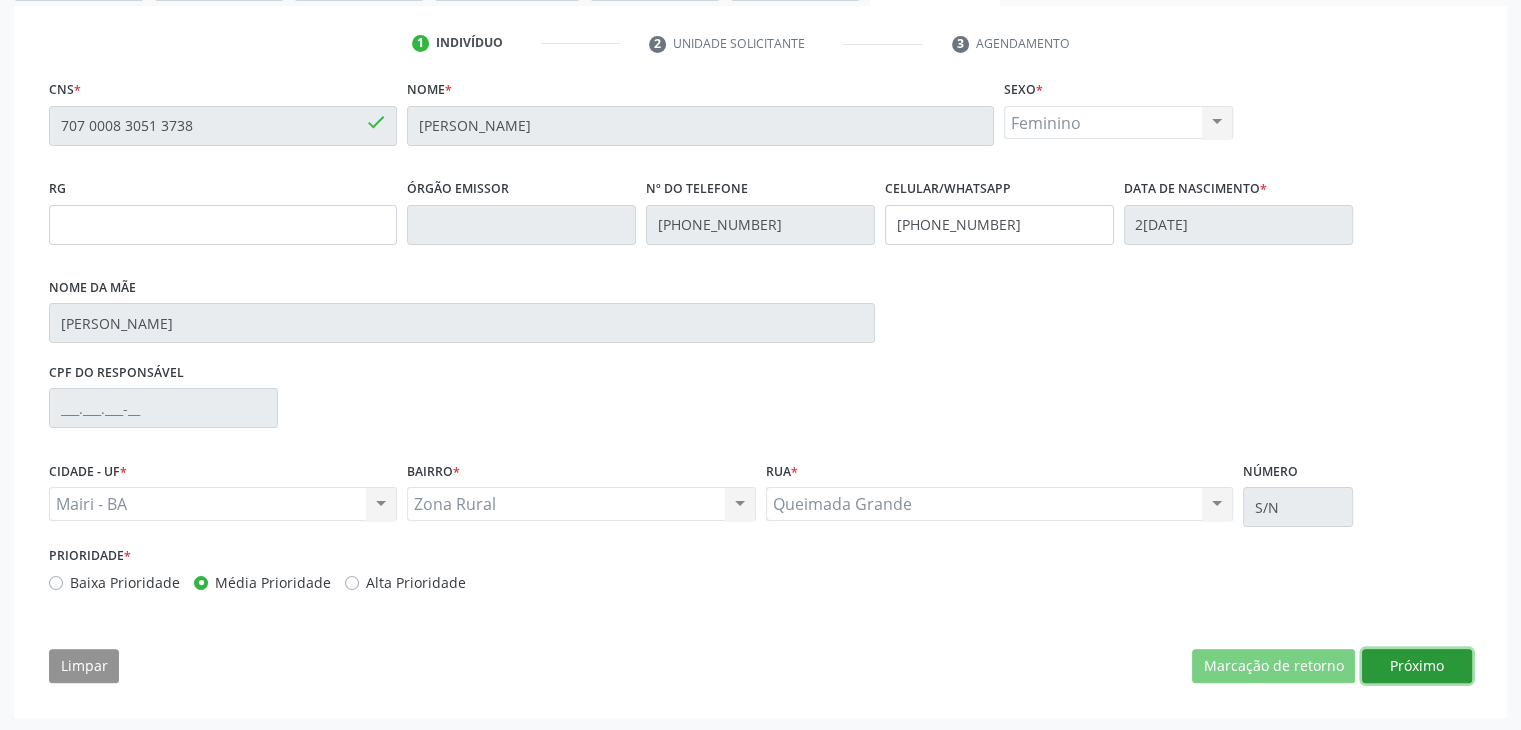 click on "Próximo" at bounding box center (1417, 666) 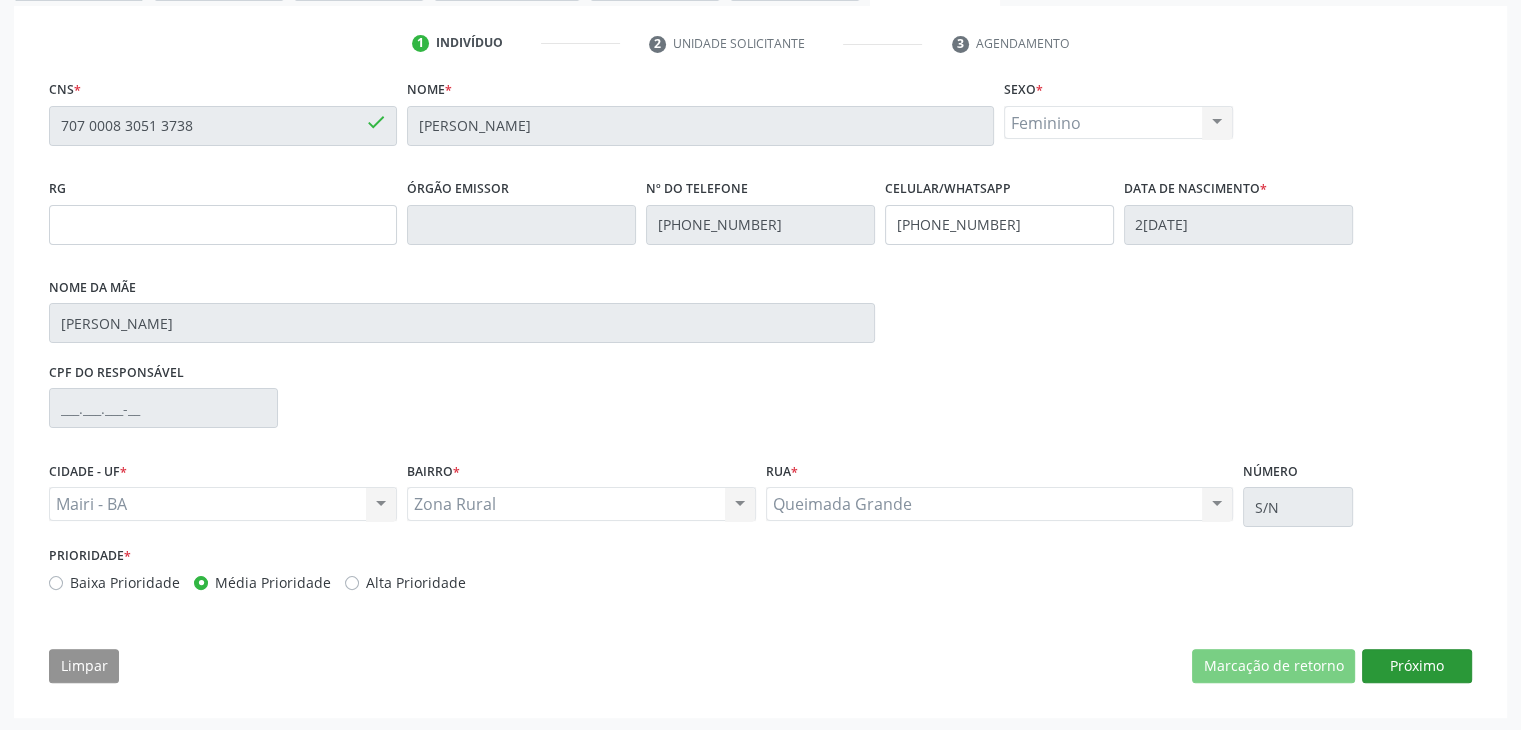scroll, scrollTop: 200, scrollLeft: 0, axis: vertical 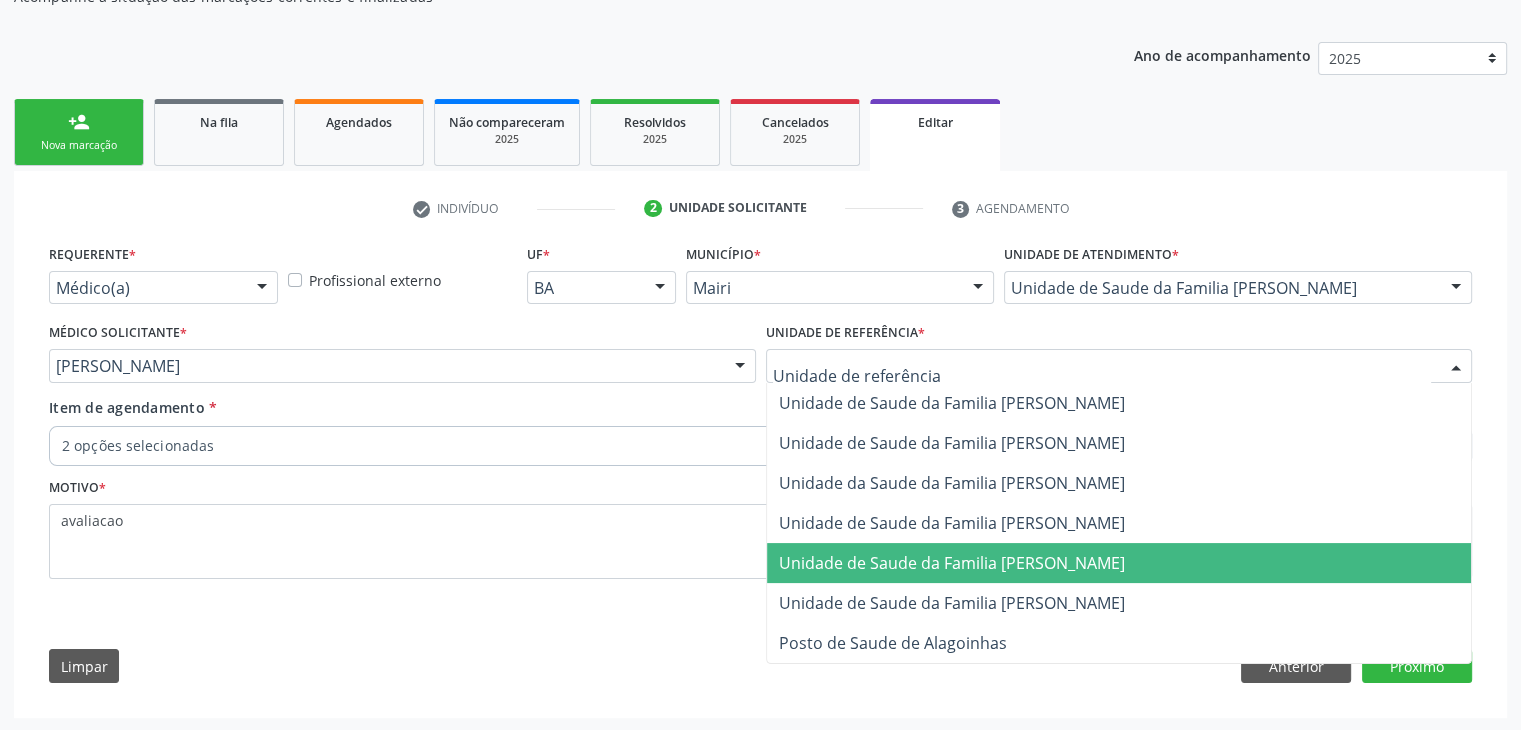 click on "Unidade de Saude da Familia [PERSON_NAME]" at bounding box center [1119, 563] 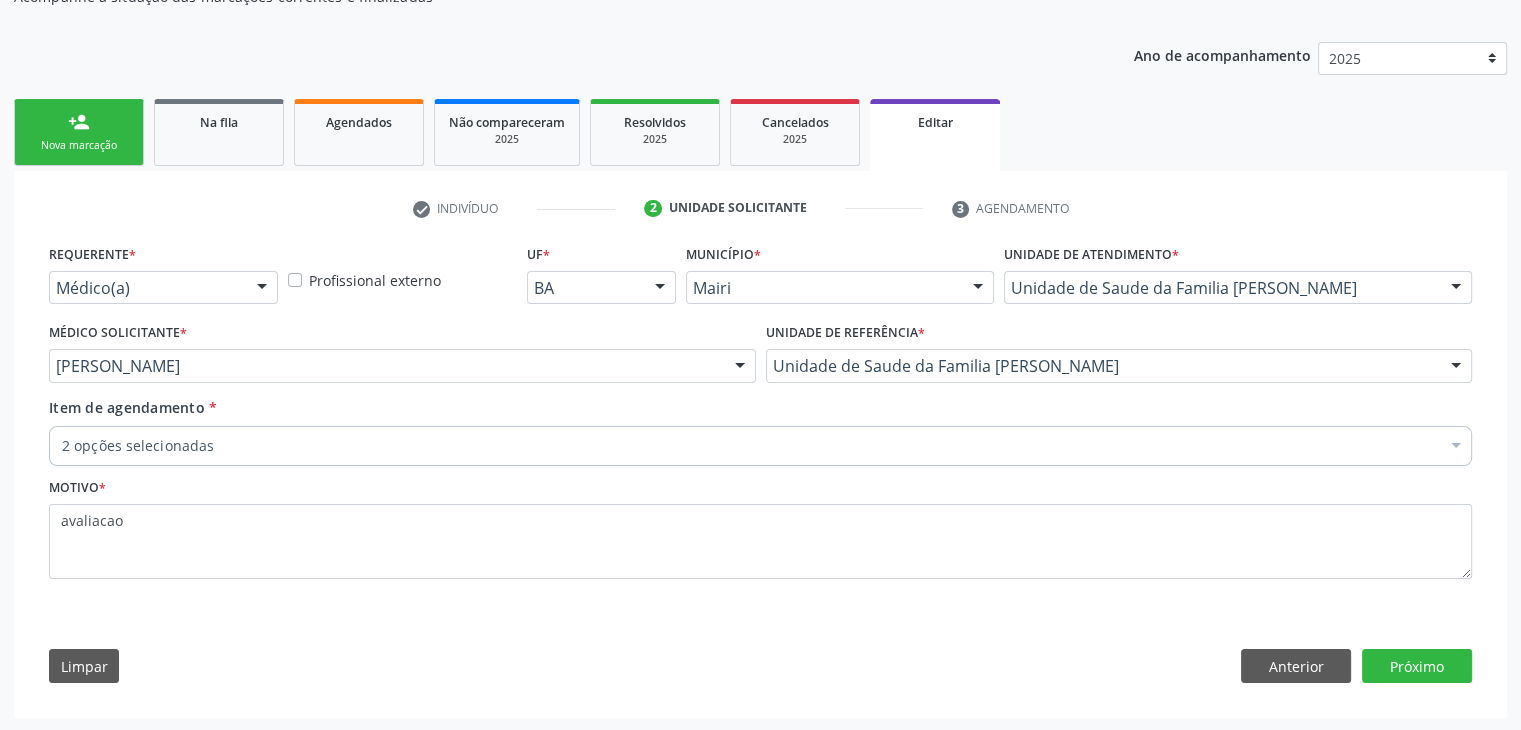 click on "2 opções selecionadas" at bounding box center [760, 446] 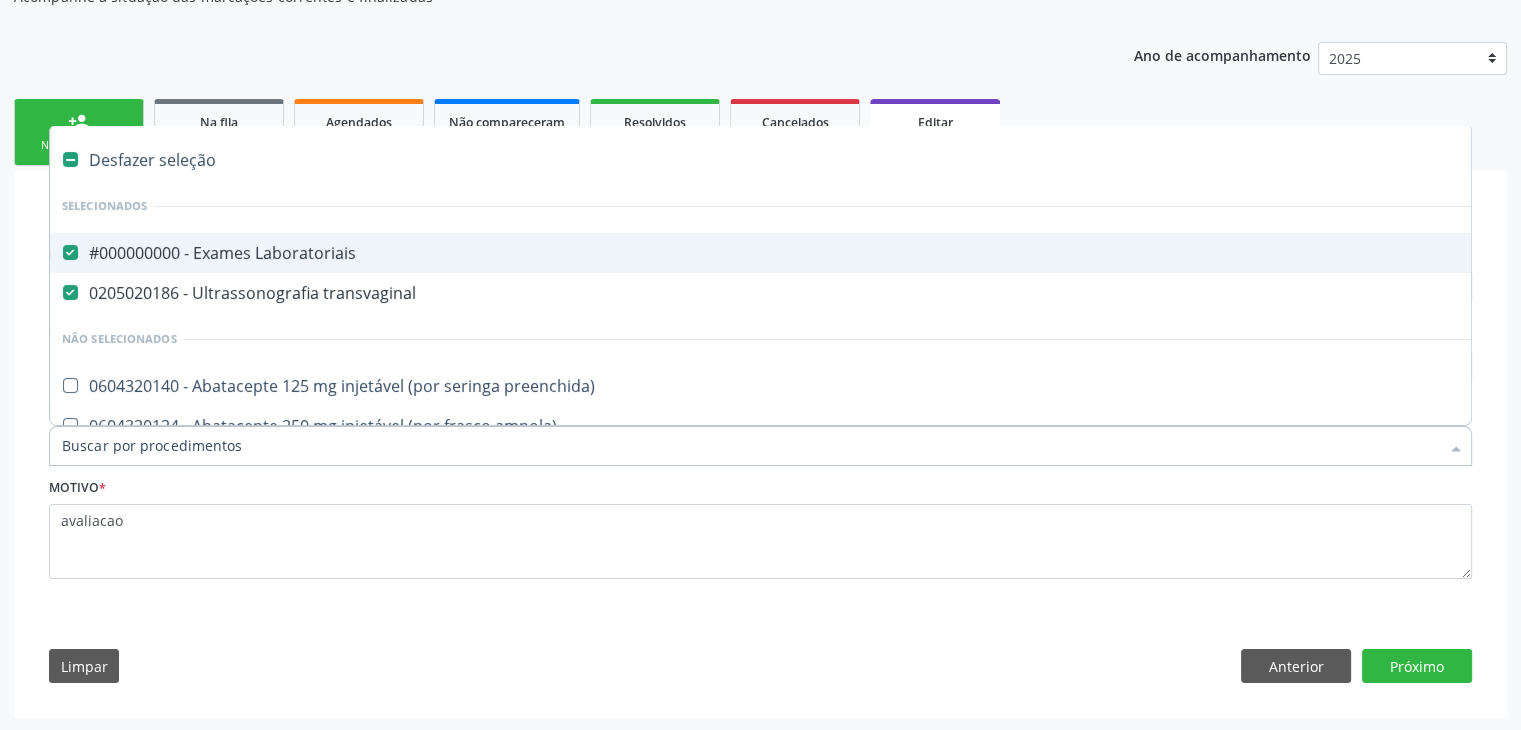 click on "0205020186 - Ultrassonografia transvaginal" at bounding box center (831, 293) 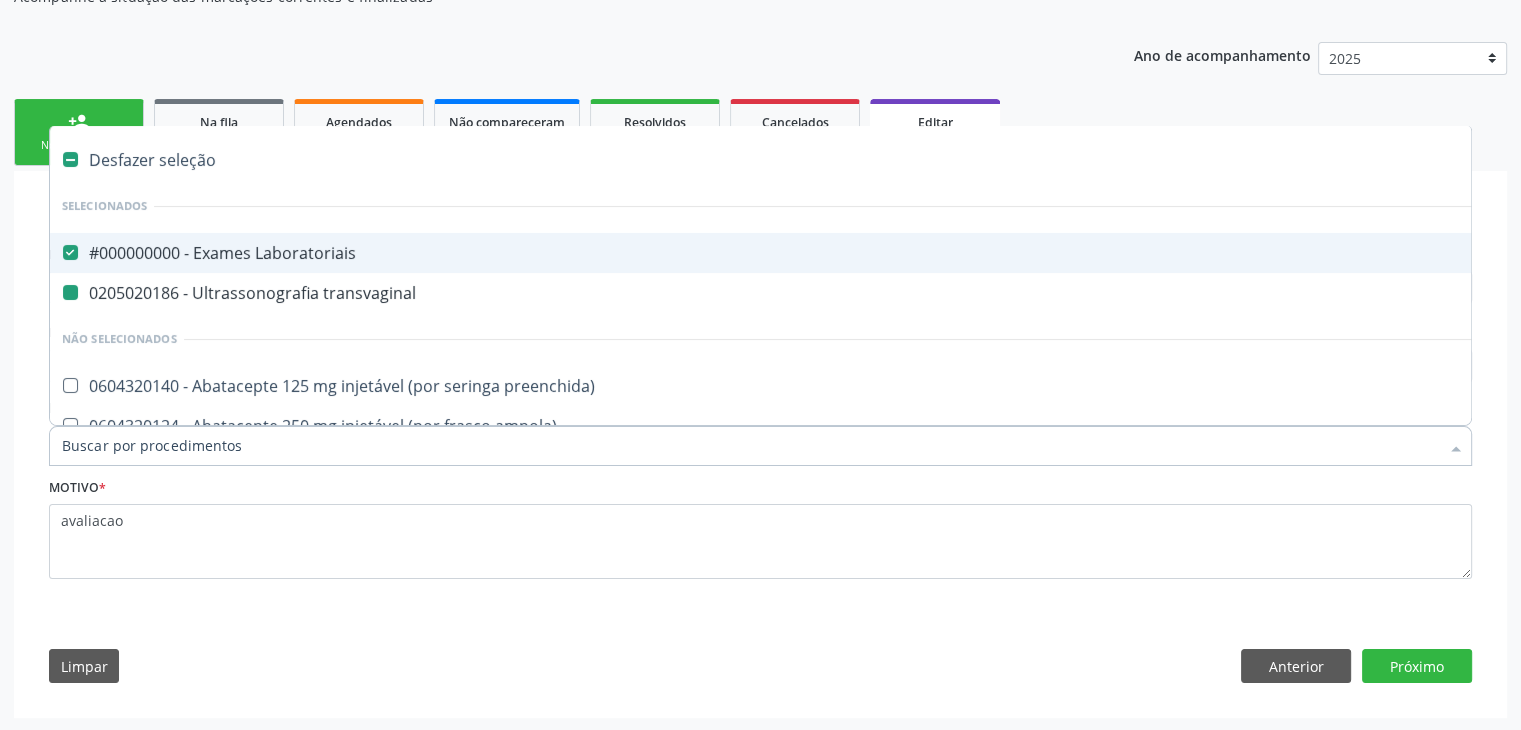 checkbox on "false" 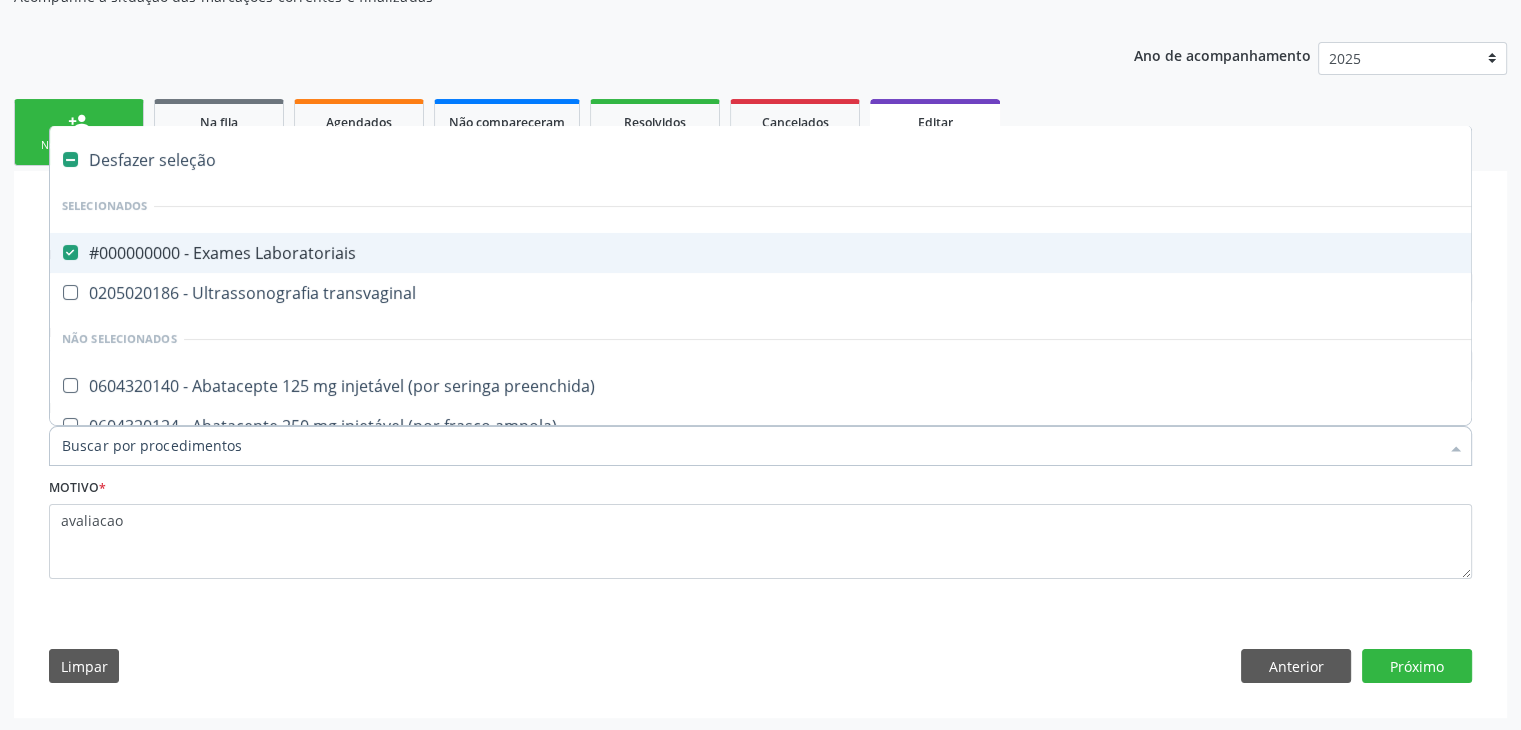 click on "#000000000 - Exames Laboratoriais" at bounding box center [831, 253] 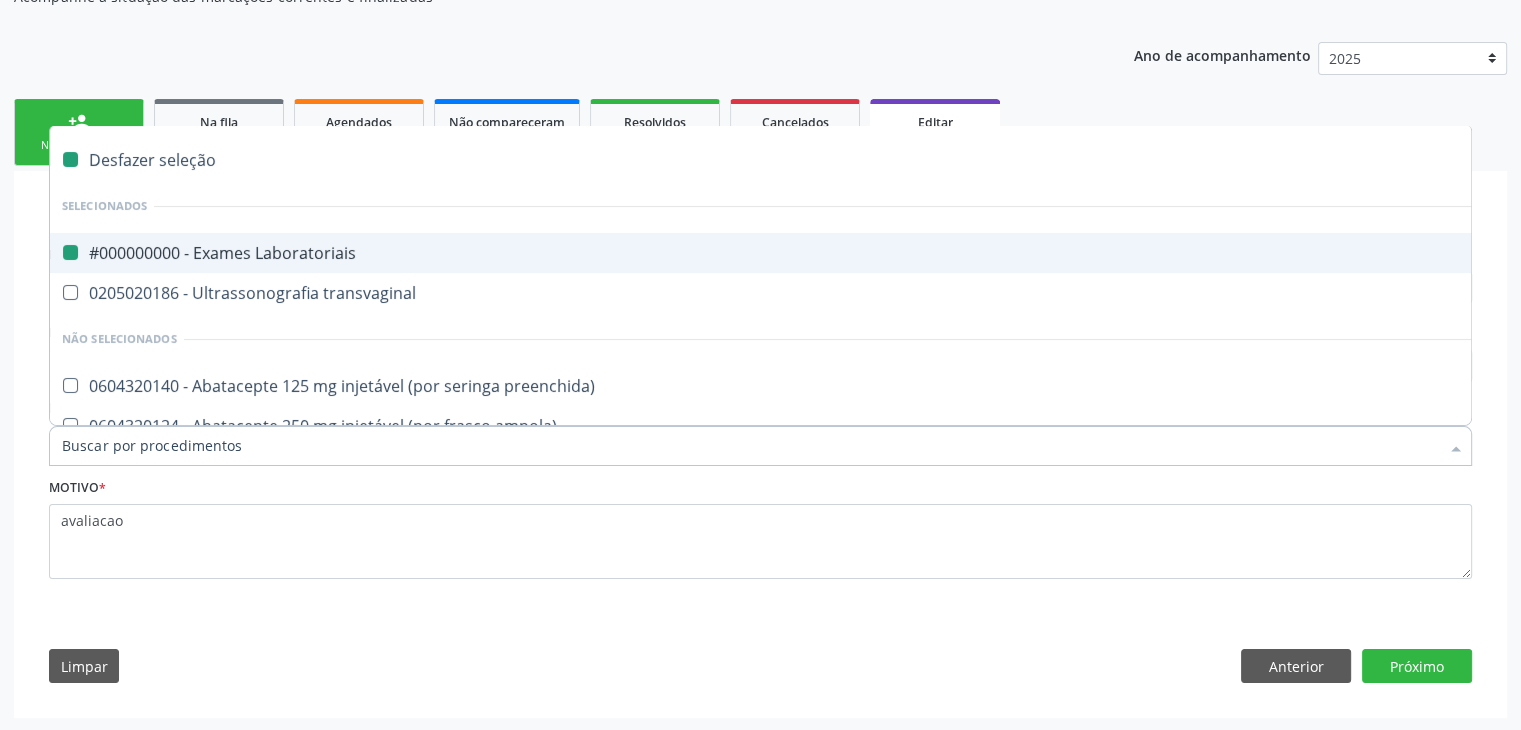checkbox on "false" 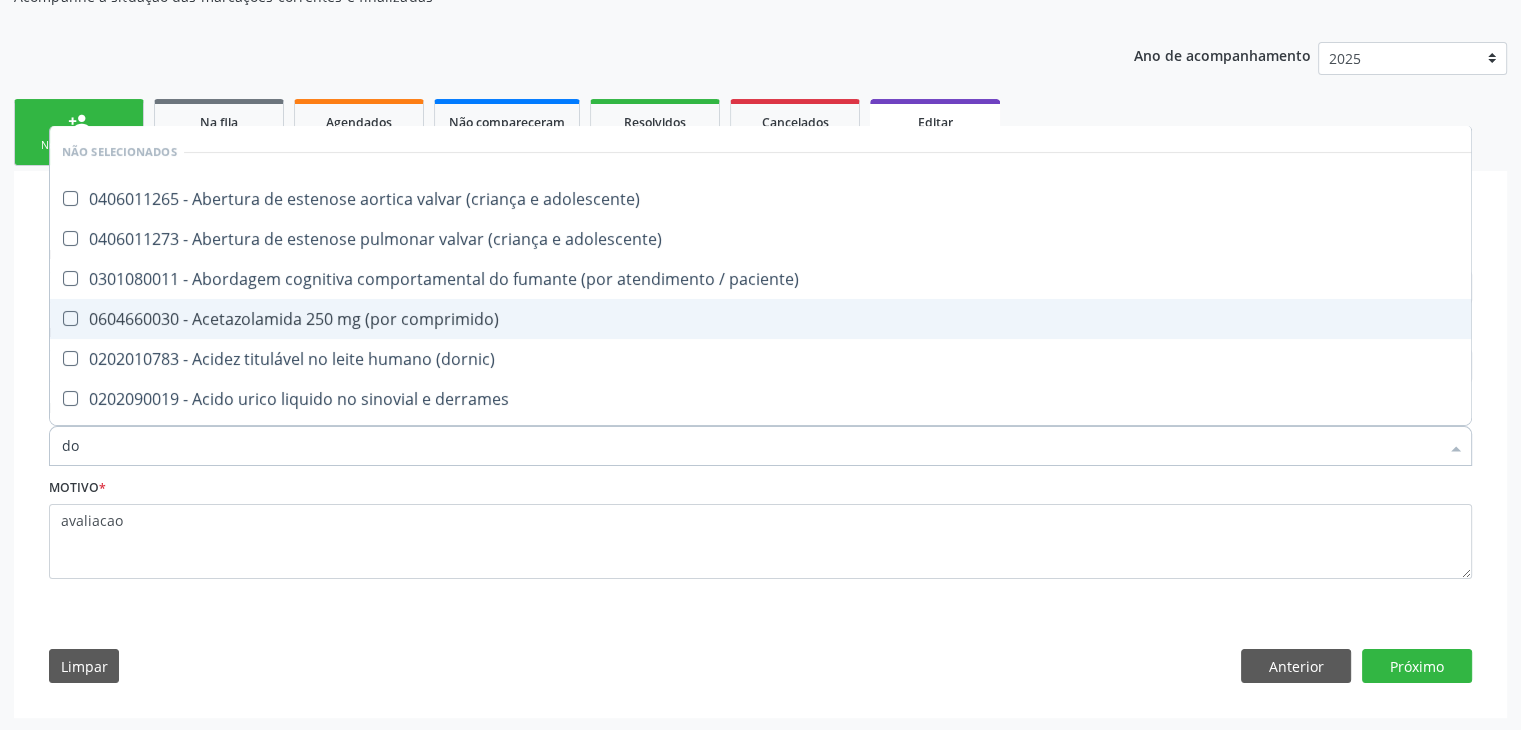 type on "d" 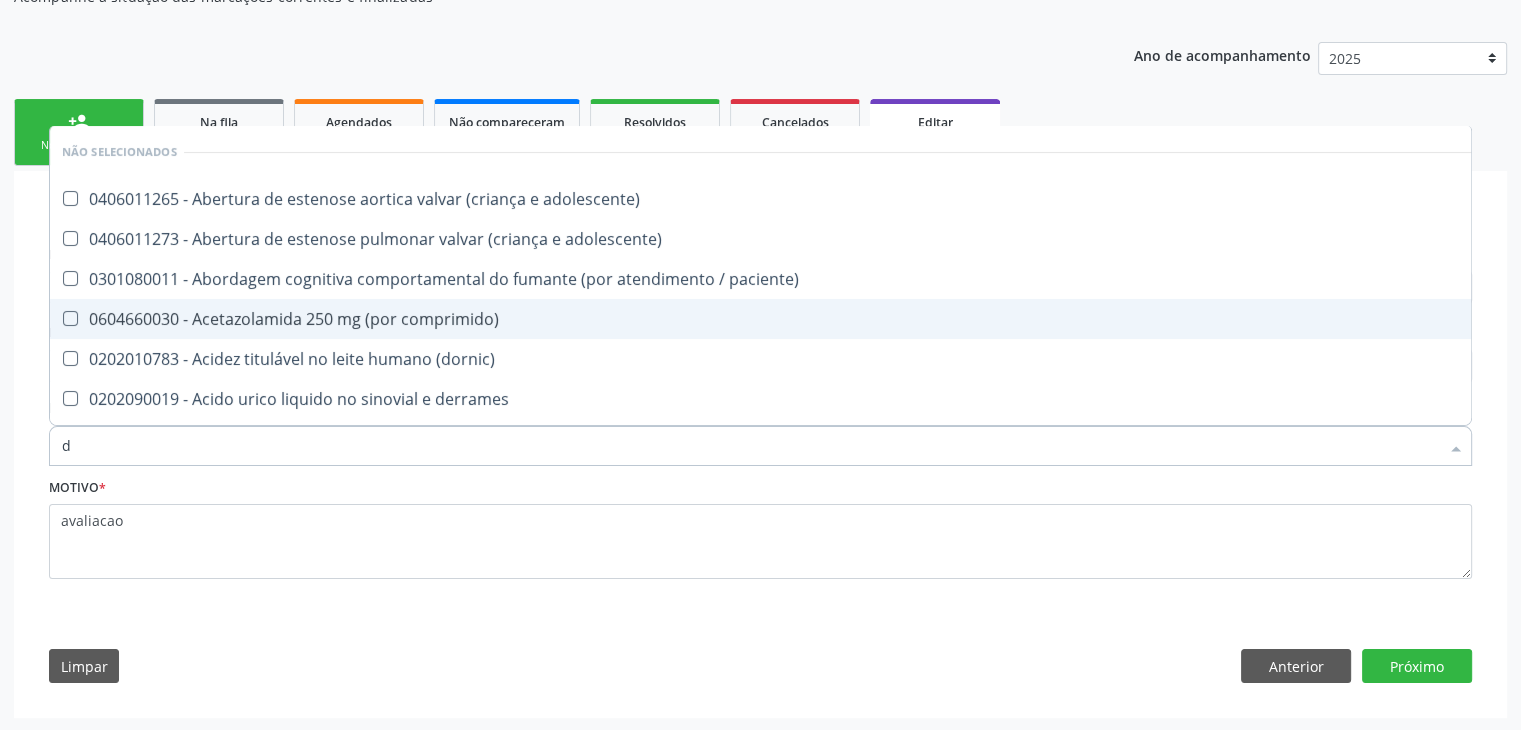type 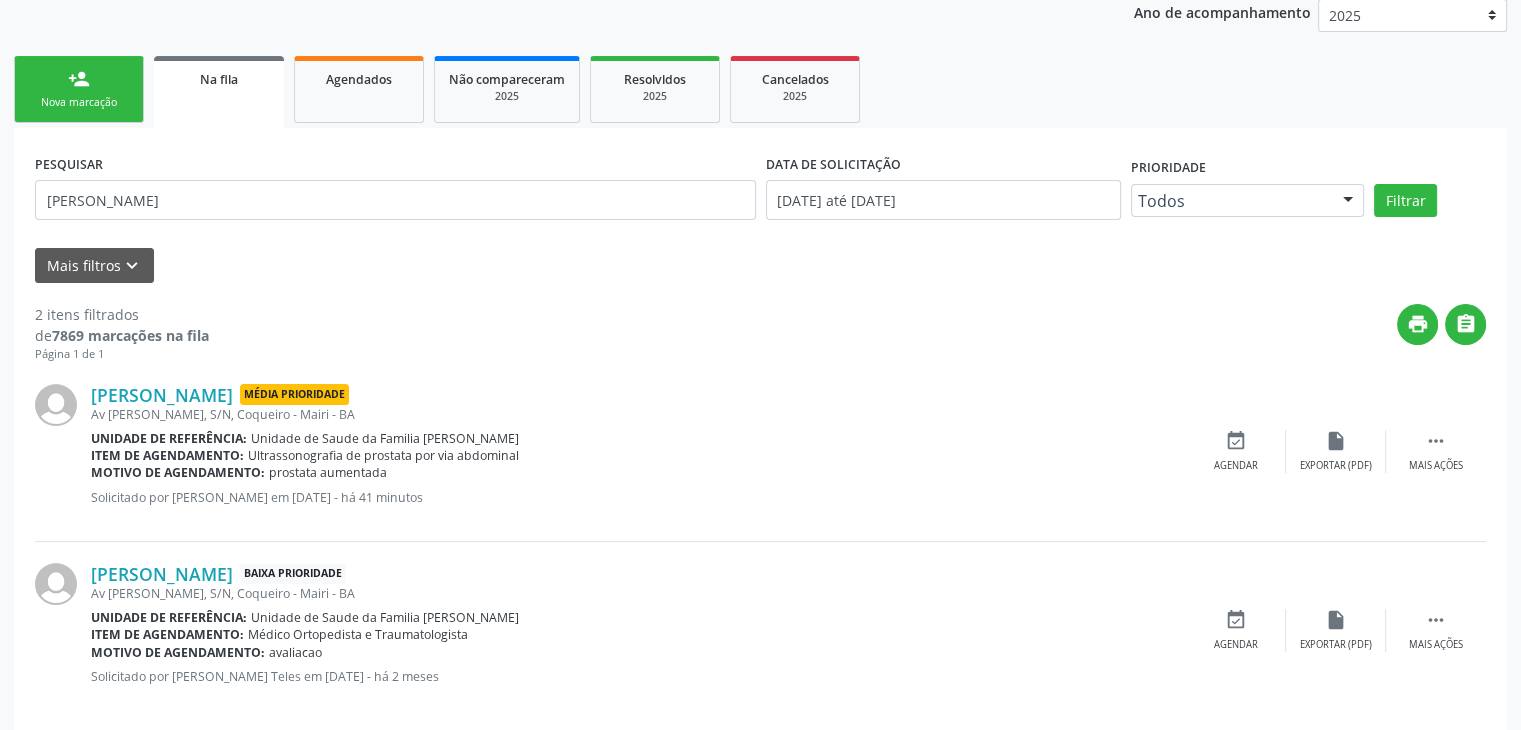 scroll, scrollTop: 267, scrollLeft: 0, axis: vertical 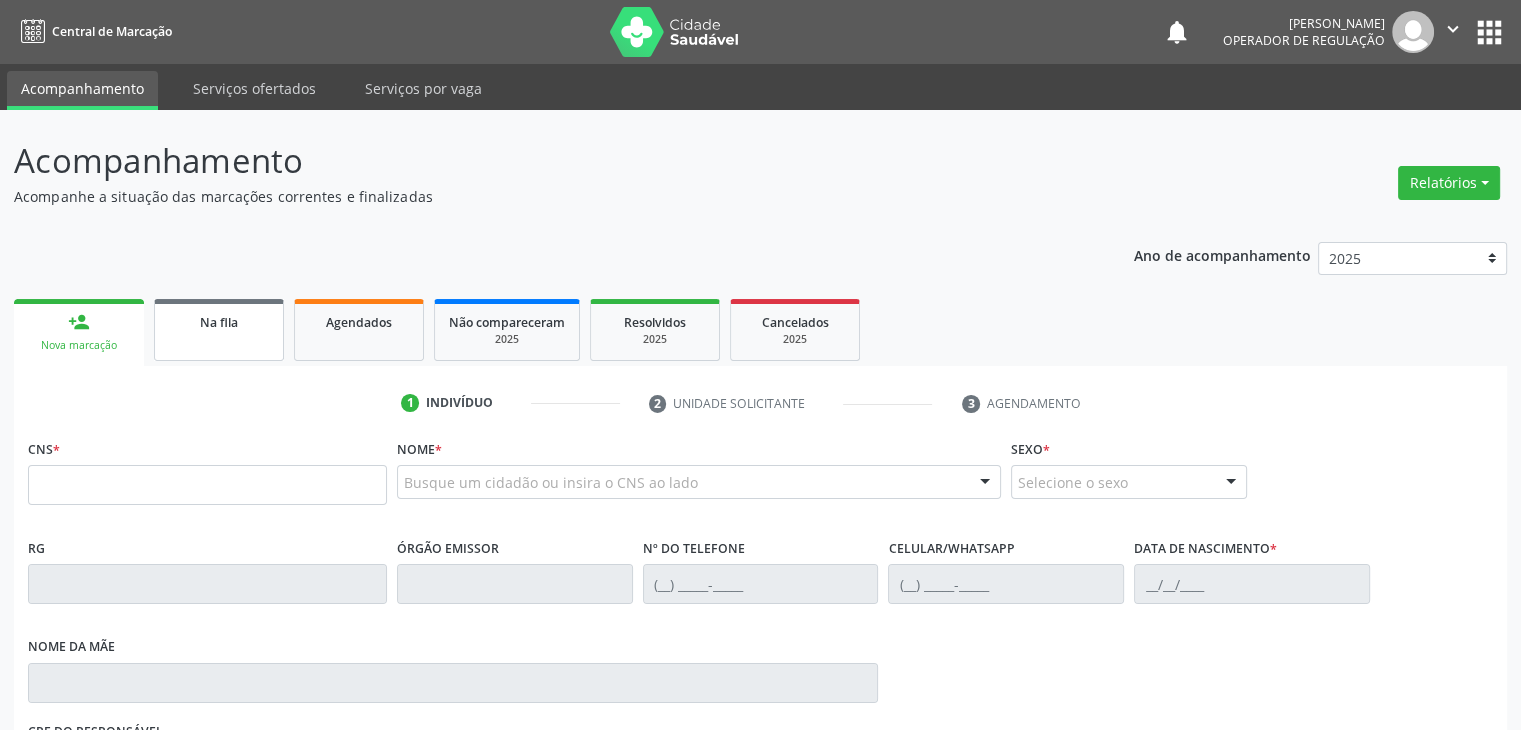 click on "Na fila" at bounding box center (219, 330) 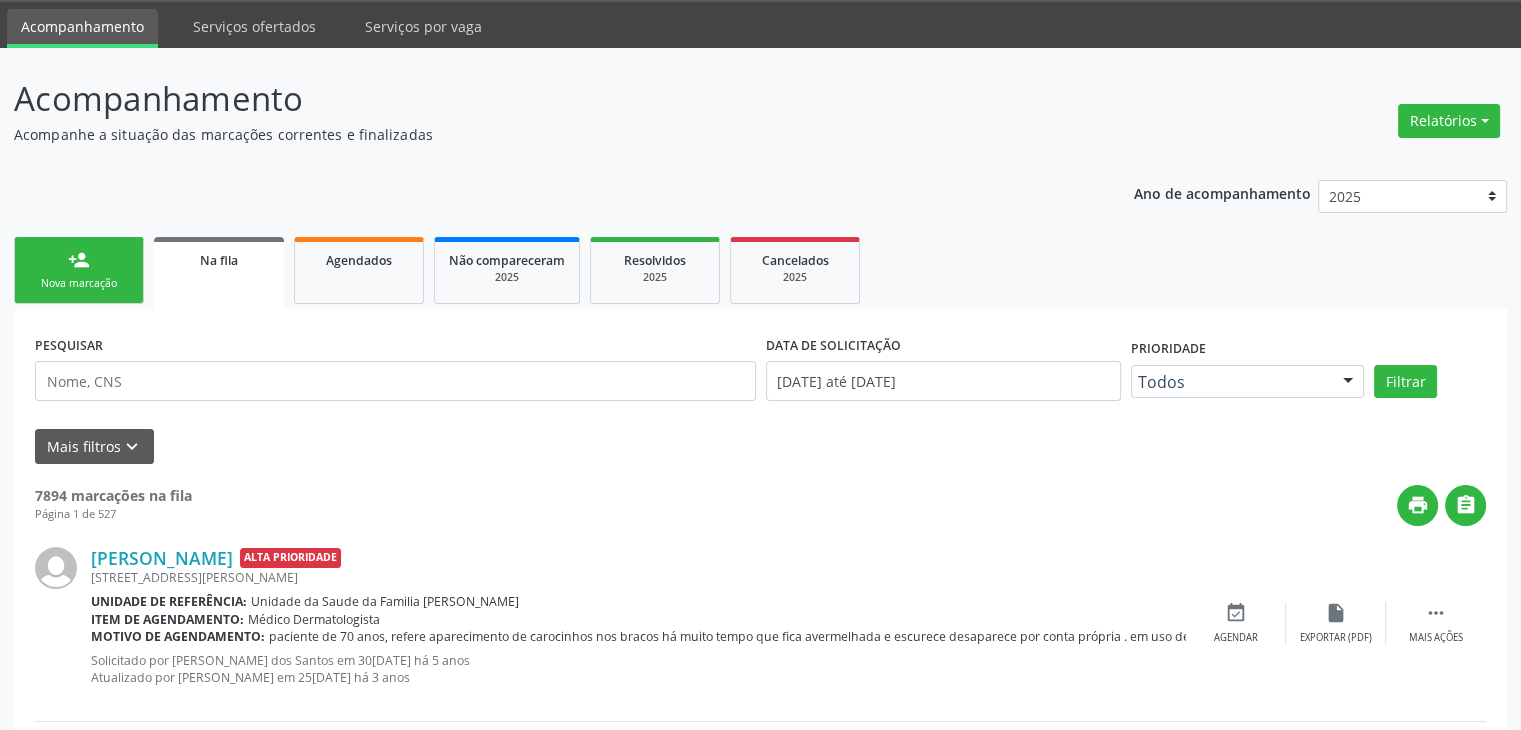 scroll, scrollTop: 0, scrollLeft: 0, axis: both 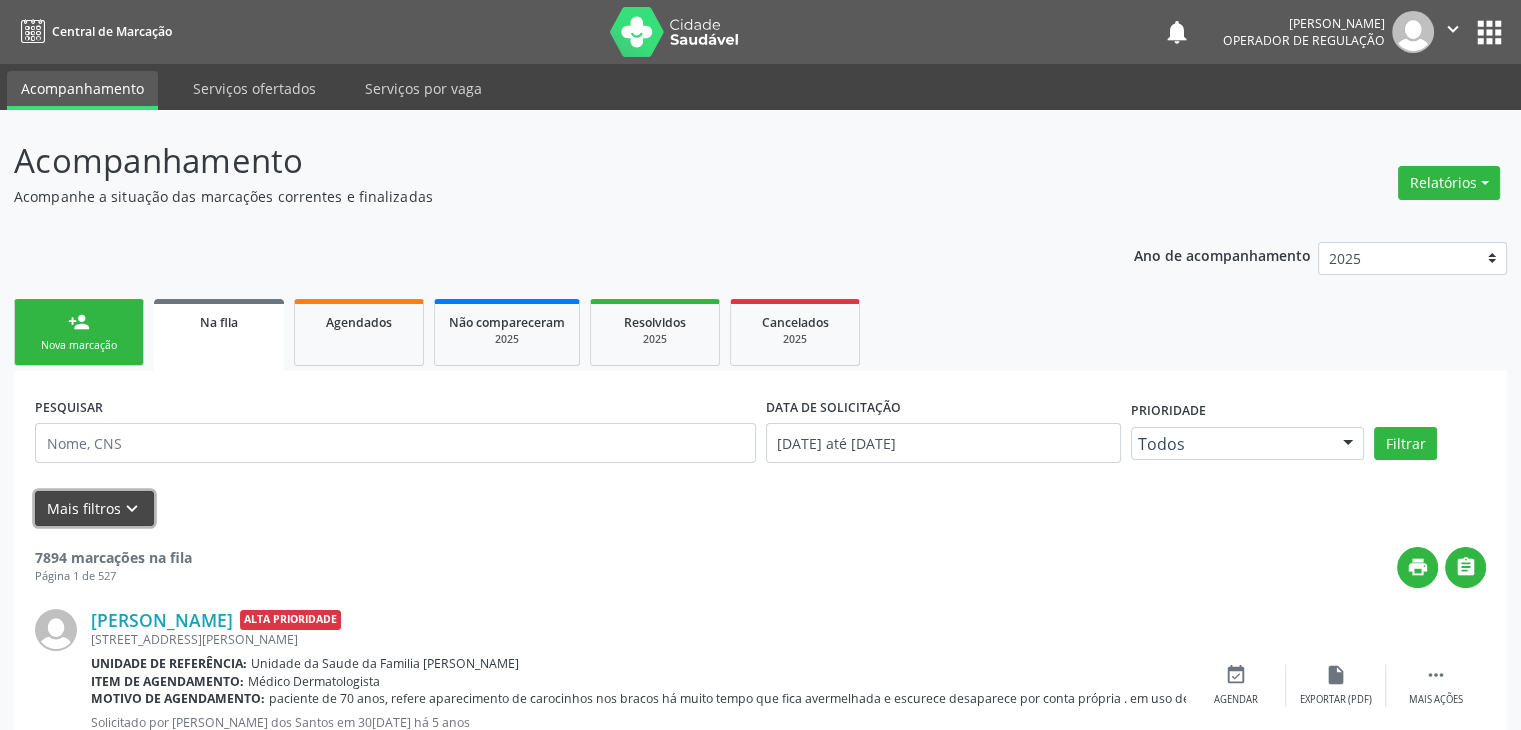 click on "Mais filtros
keyboard_arrow_down" at bounding box center [94, 508] 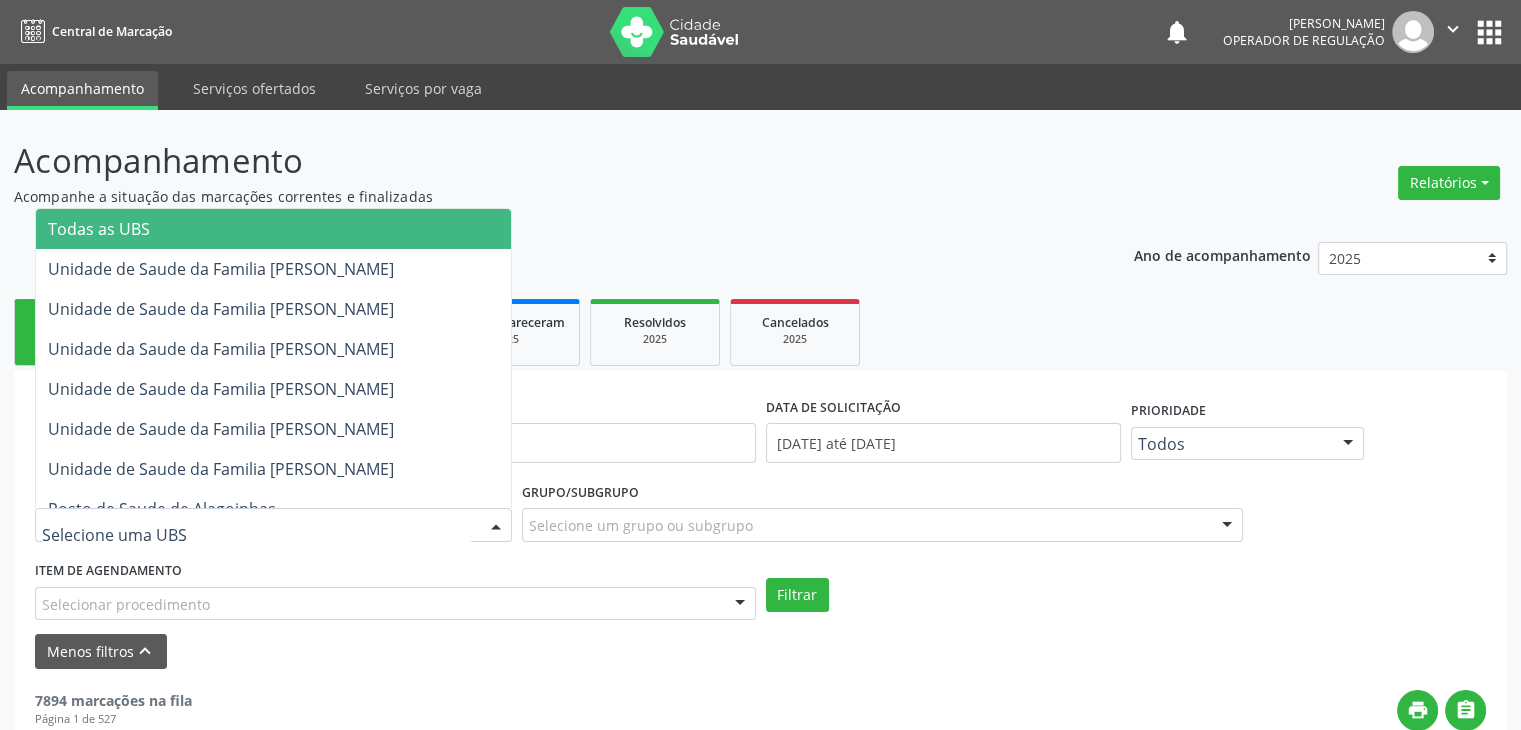 click at bounding box center (273, 525) 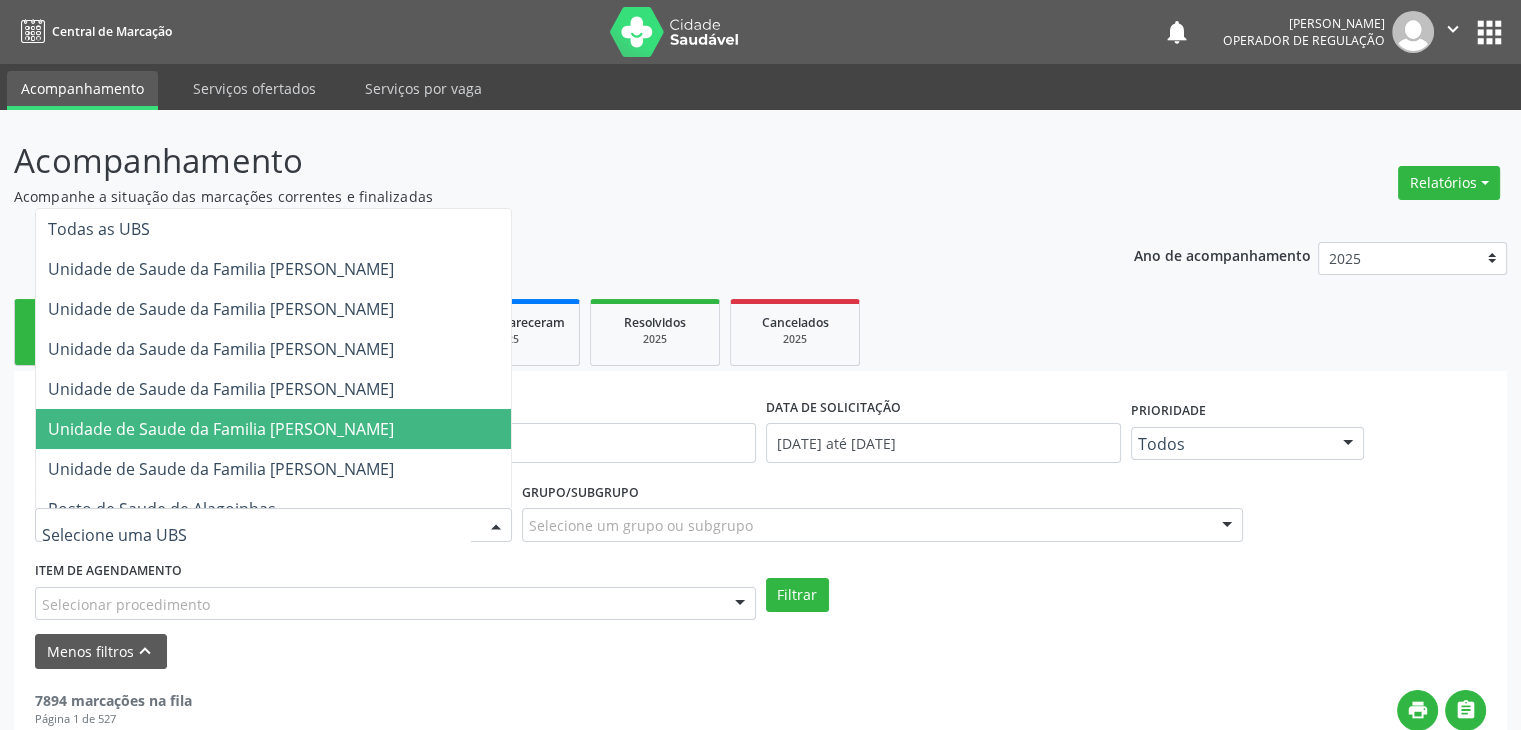 click on "Unidade de Saude da Familia [PERSON_NAME]" at bounding box center [273, 429] 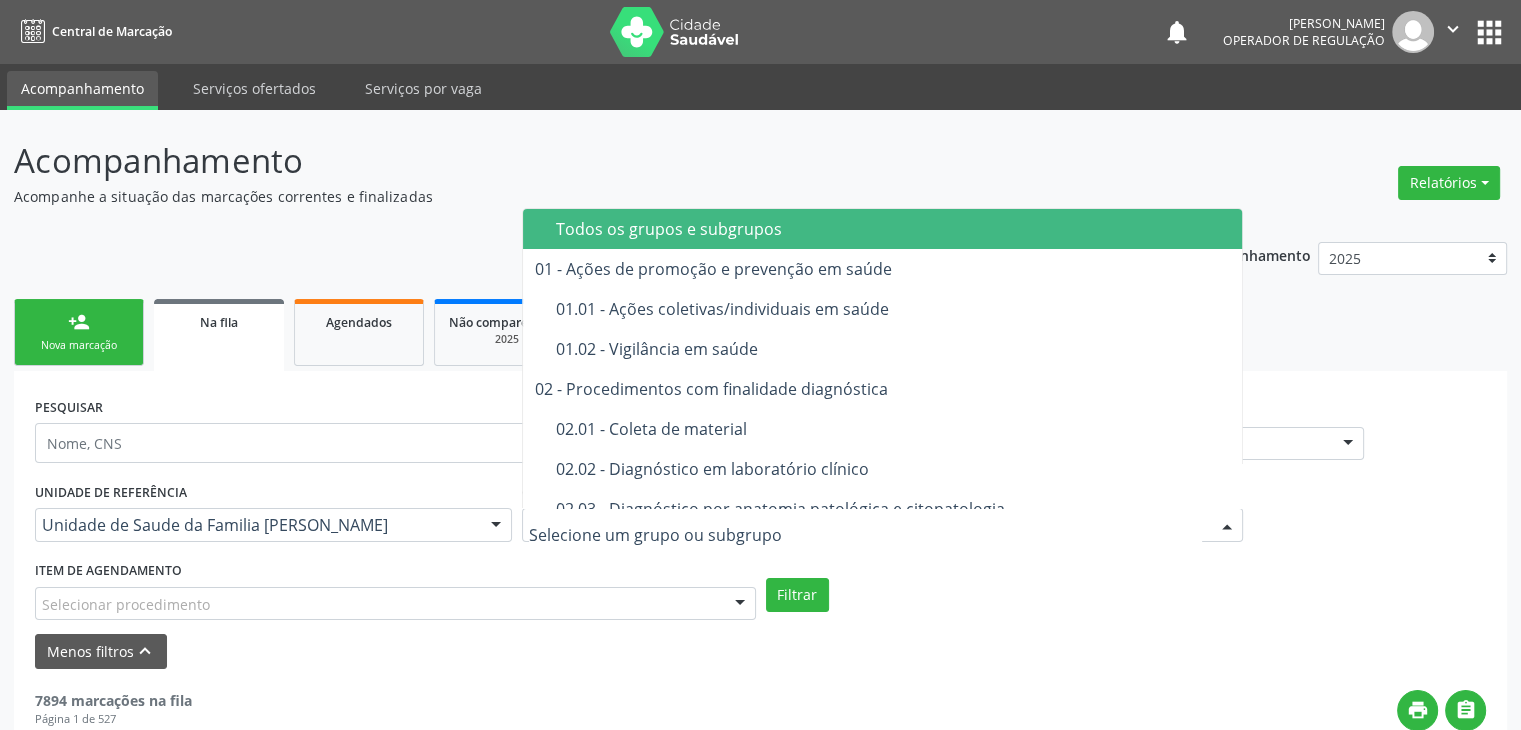 click on "Todos os grupos e subgrupos" at bounding box center (883, 229) 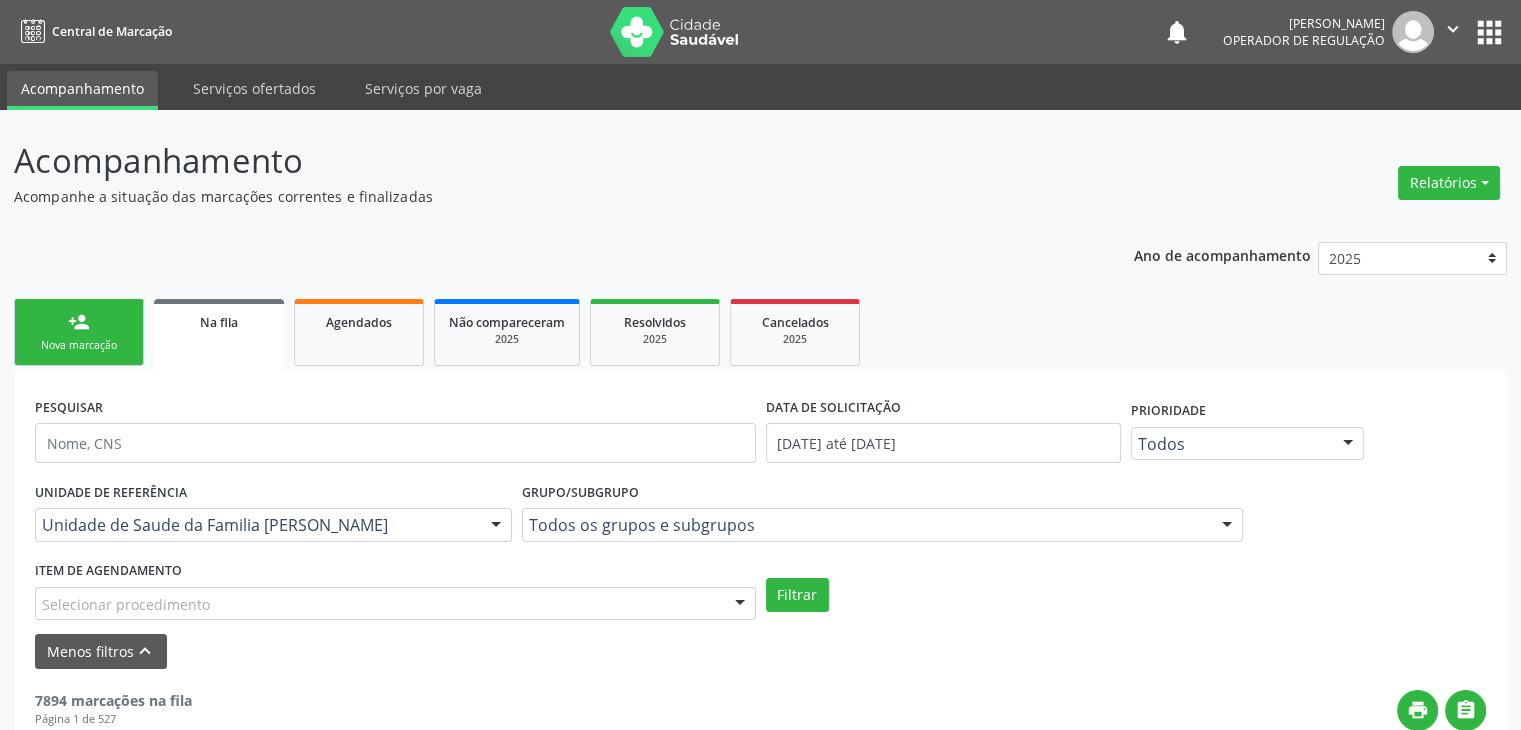 click on "Selecionar procedimento" at bounding box center [395, 604] 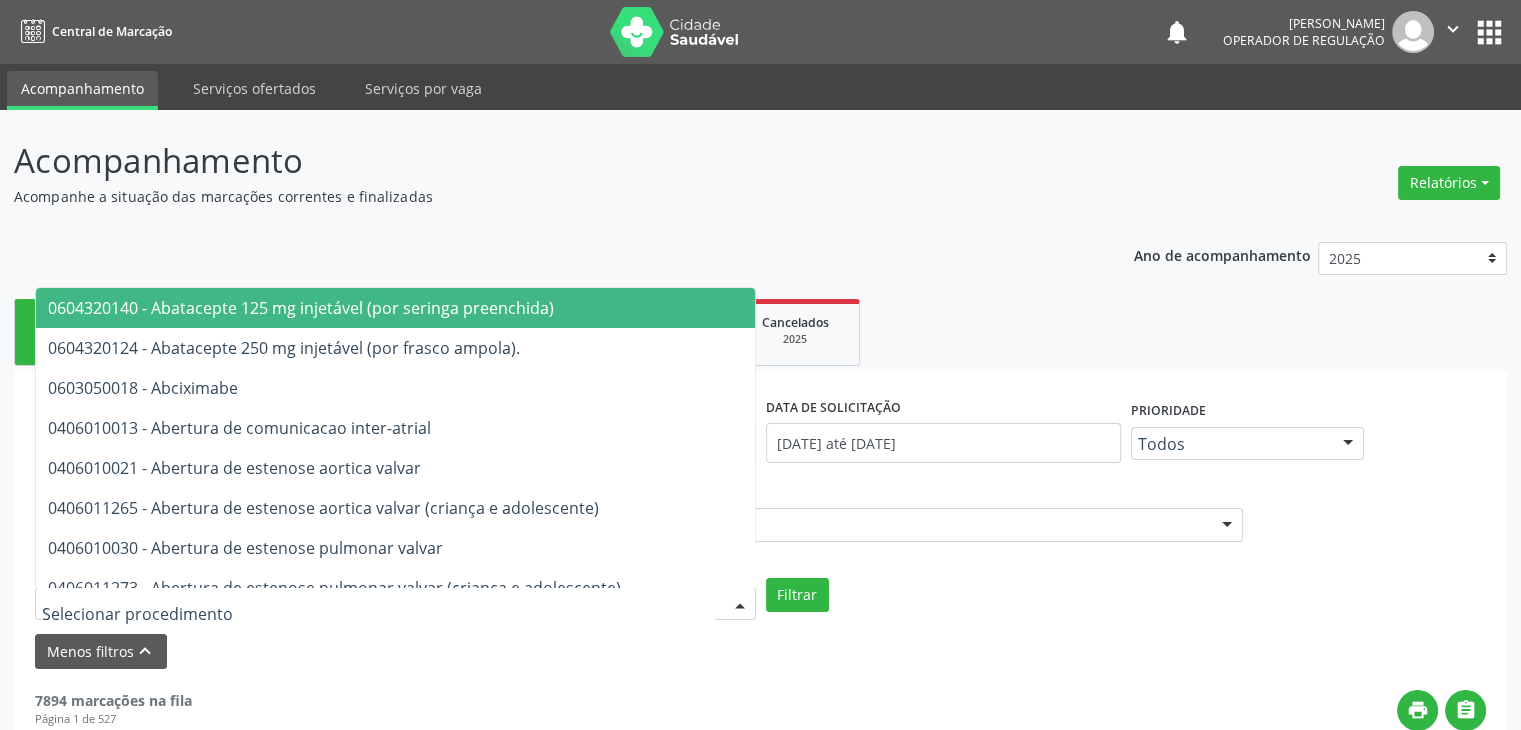 type on "#" 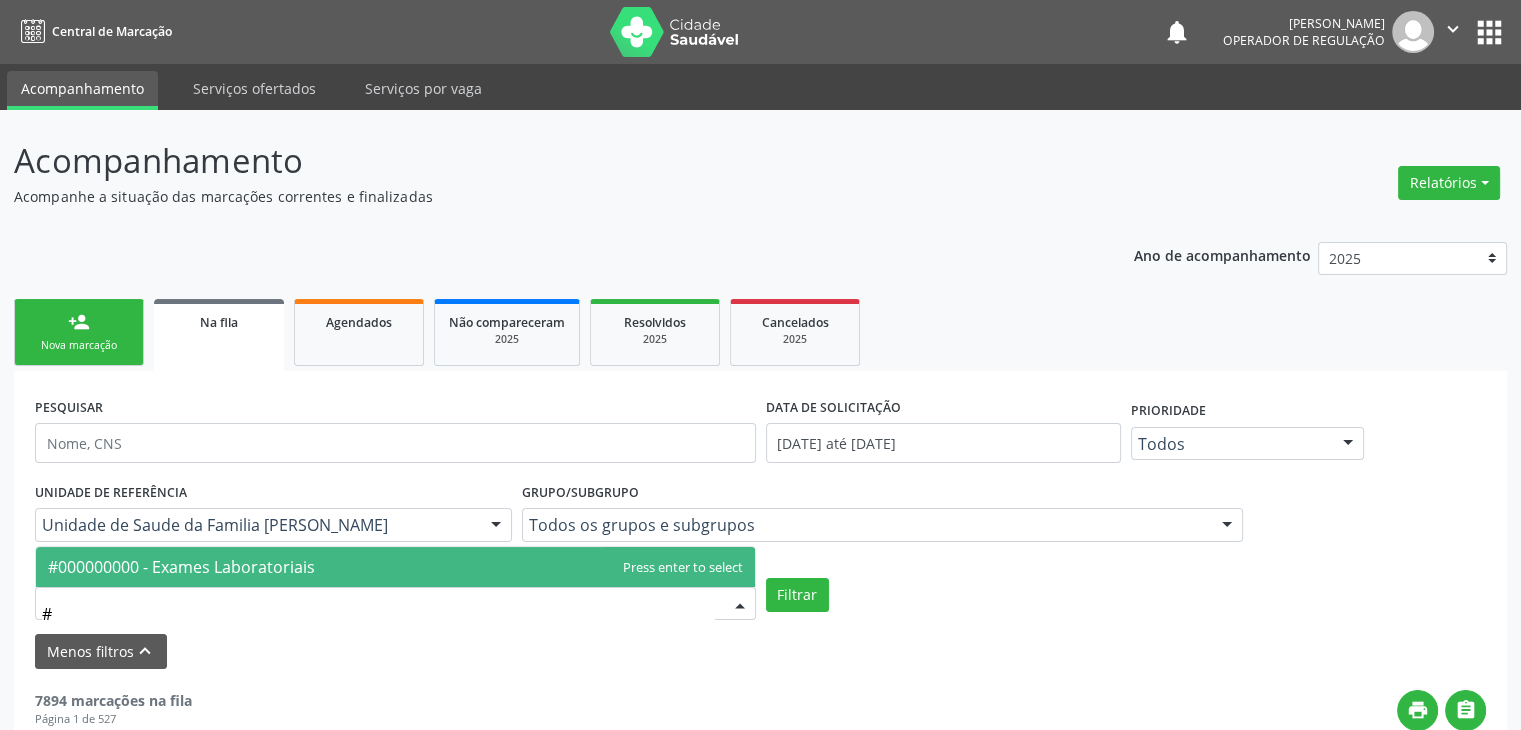click on "#000000000 - Exames Laboratoriais" at bounding box center [181, 567] 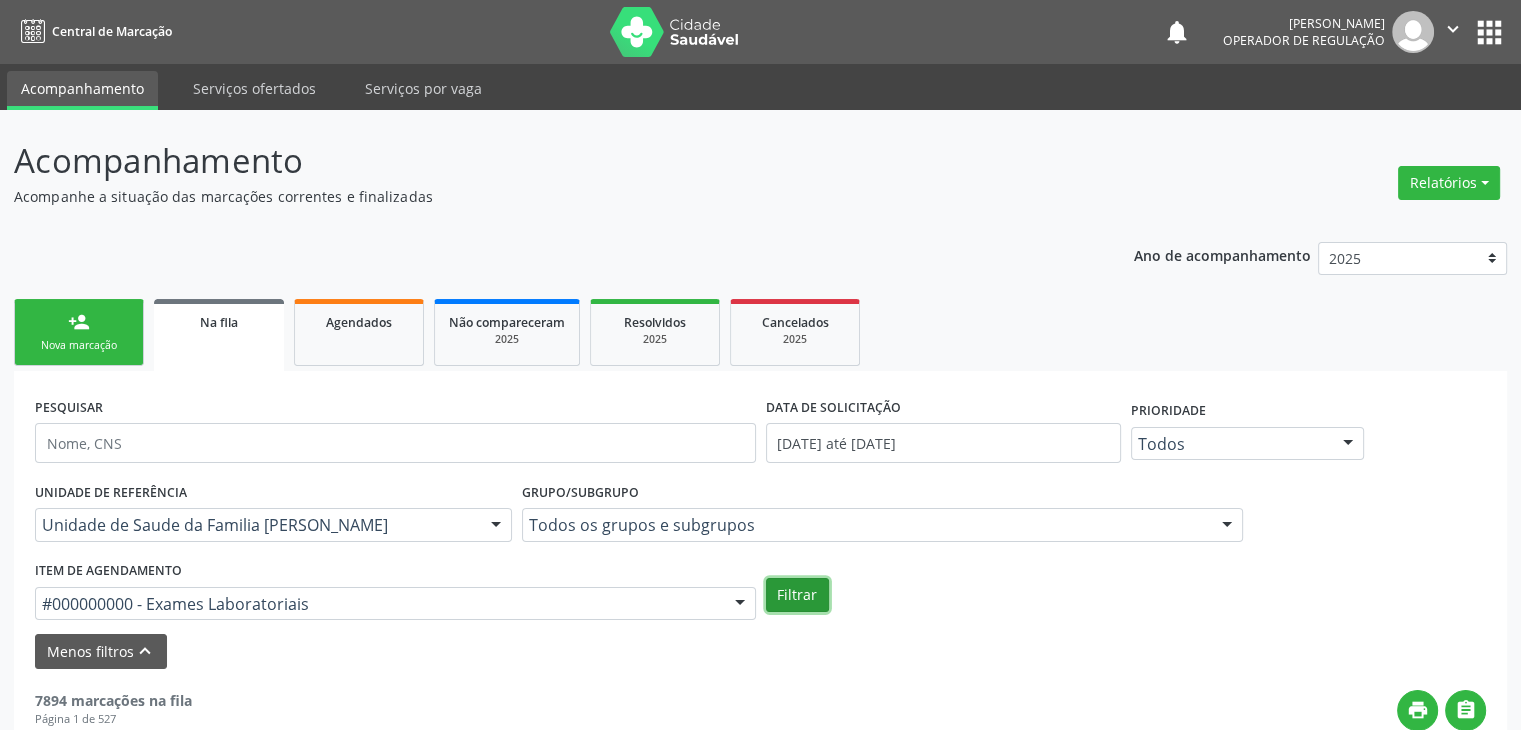 click on "Filtrar" at bounding box center (797, 595) 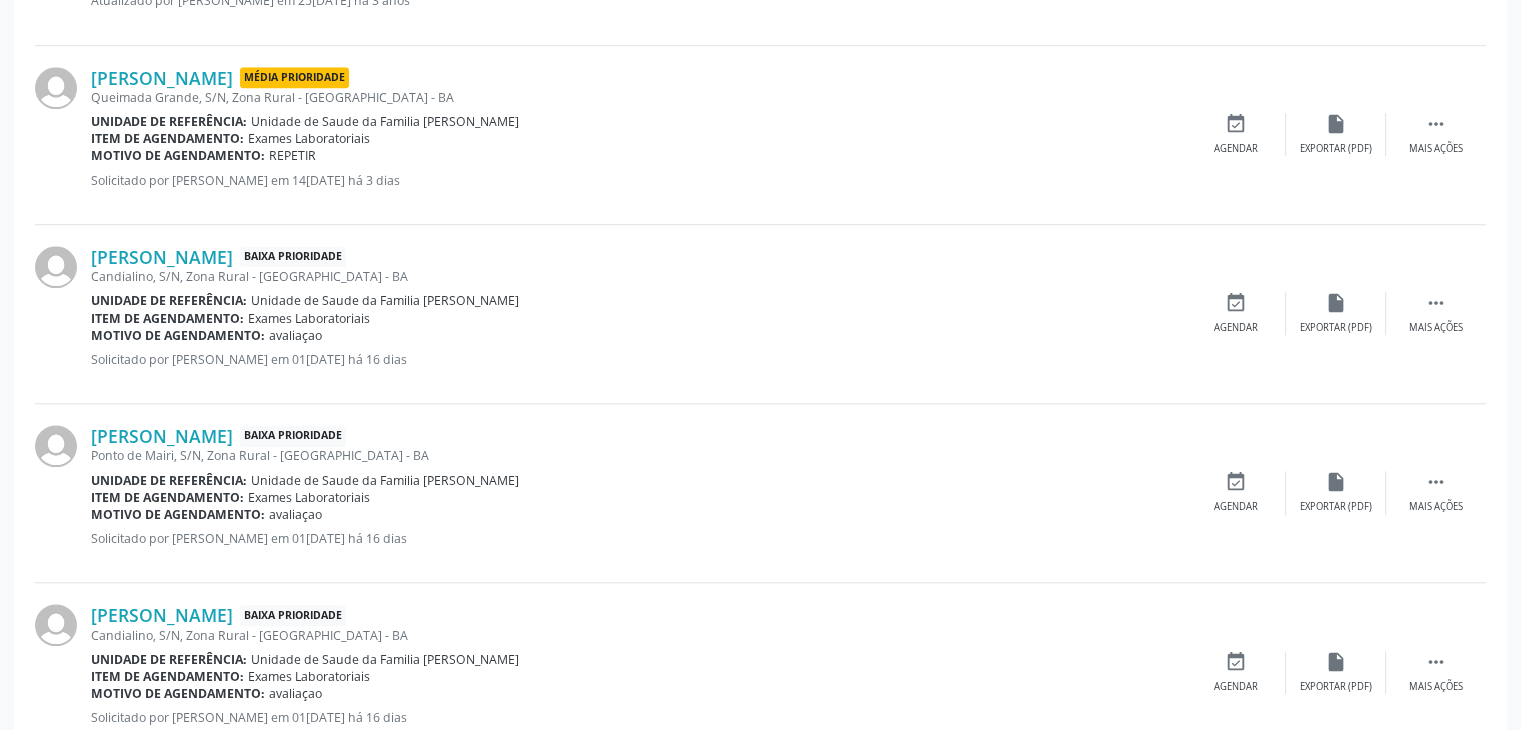 scroll, scrollTop: 1800, scrollLeft: 0, axis: vertical 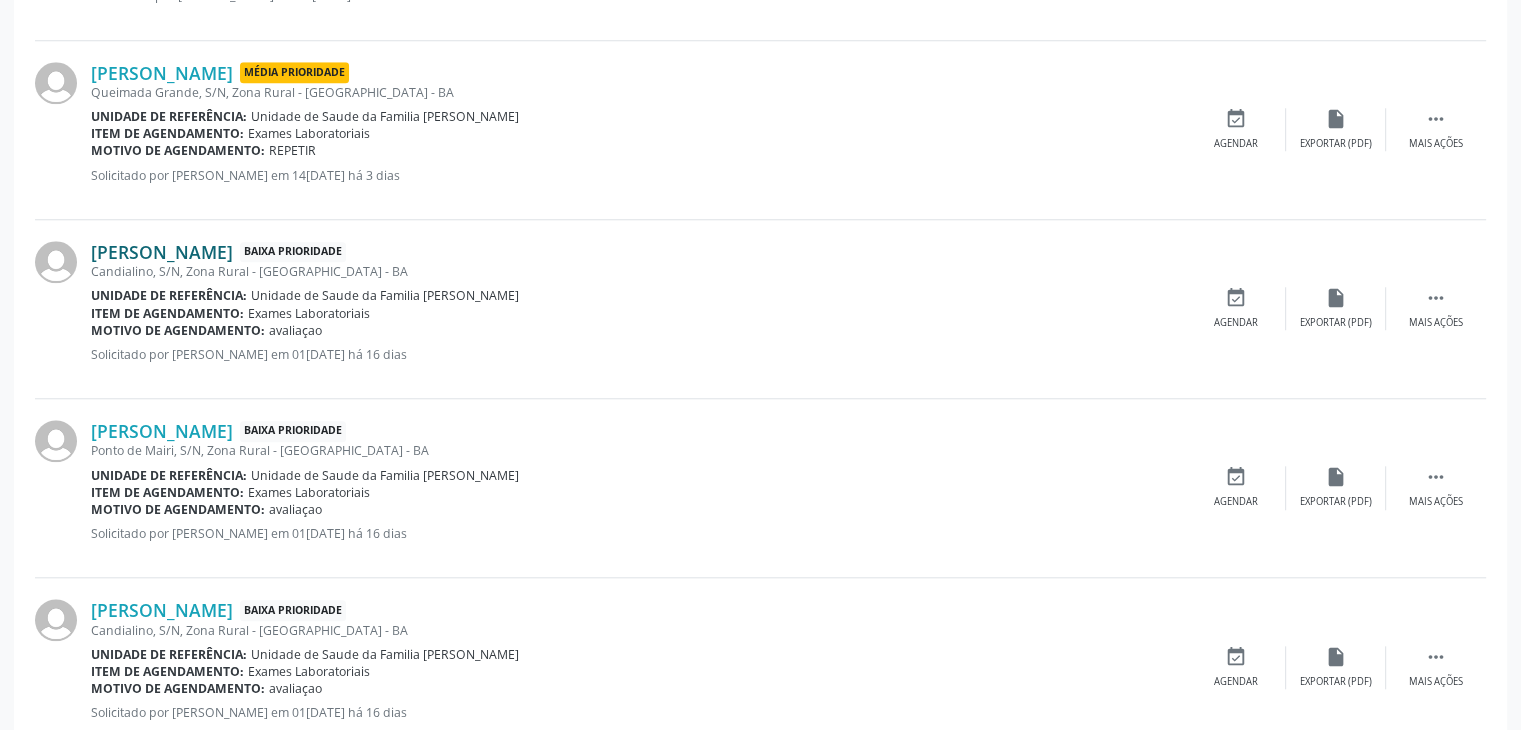 click on "Cristina Sena Vitorino" at bounding box center (162, 252) 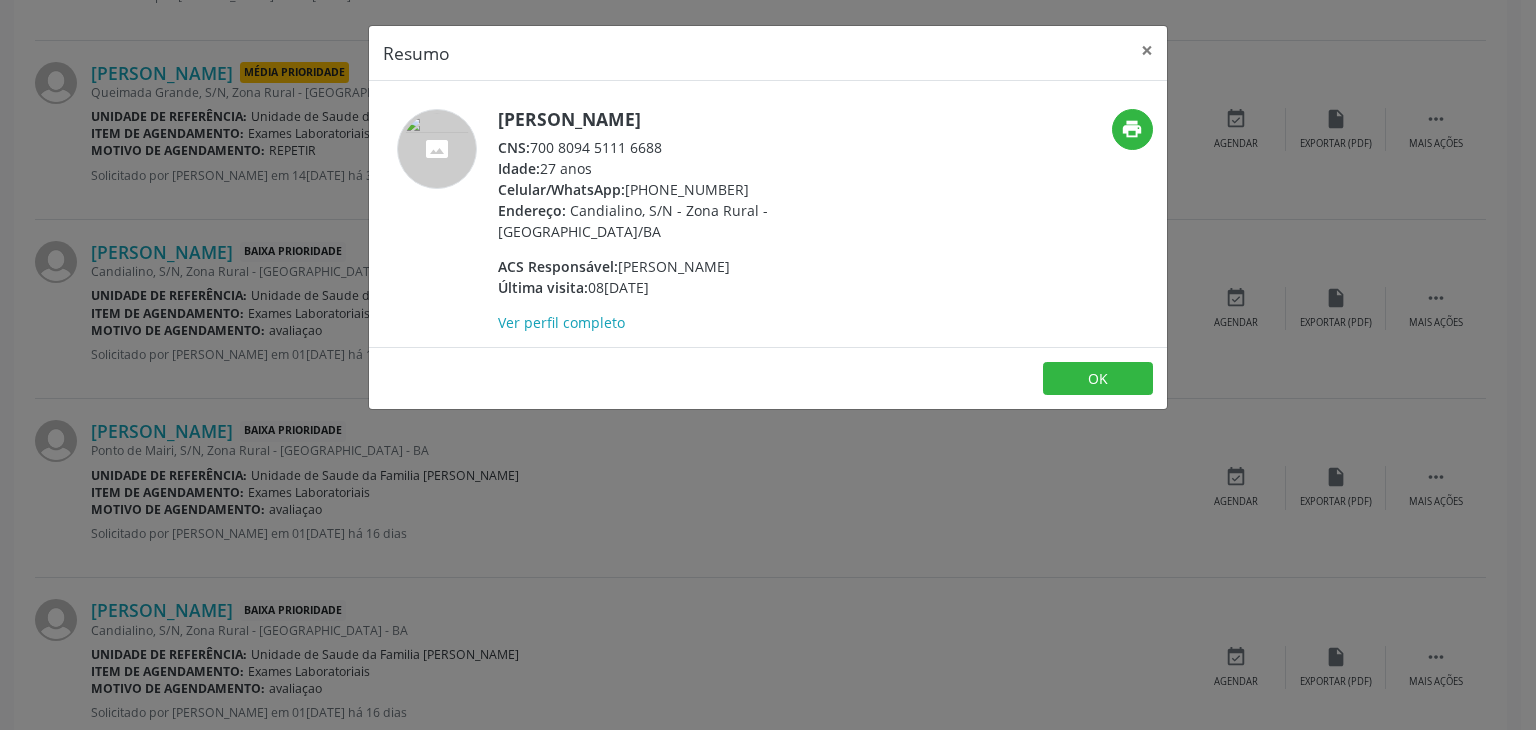 drag, startPoint x: 500, startPoint y: 108, endPoint x: 725, endPoint y: 109, distance: 225.00223 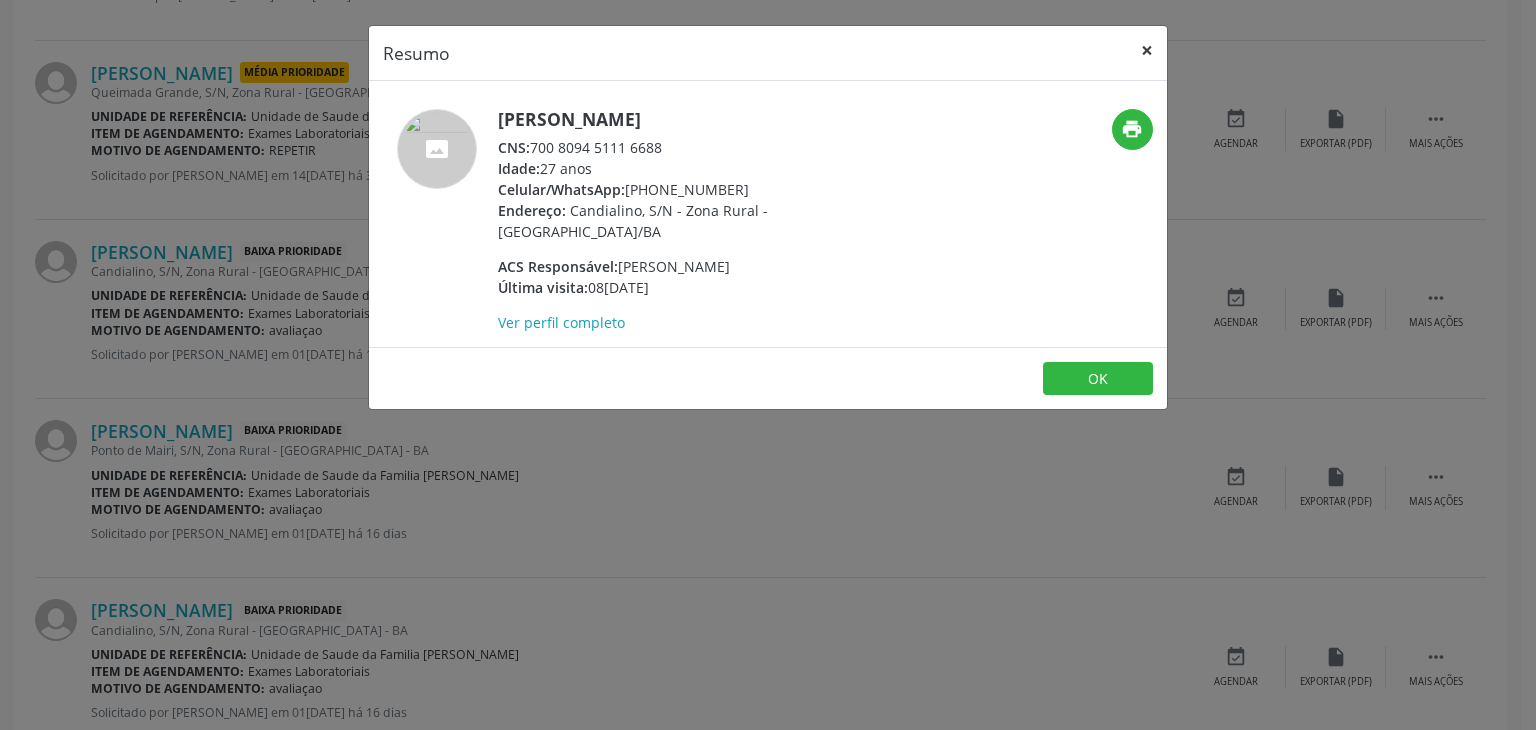 click on "×" at bounding box center [1147, 50] 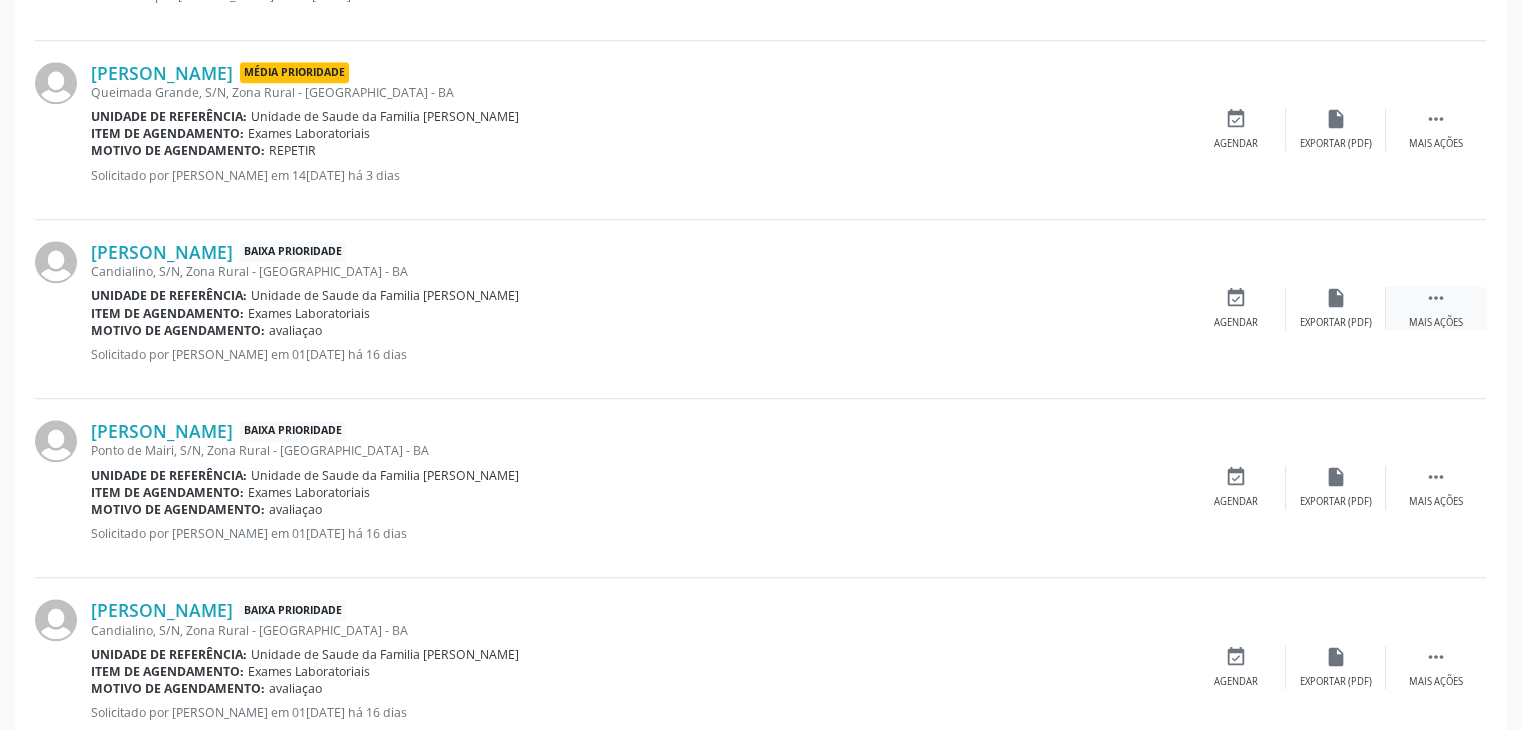 click on "
Mais ações" at bounding box center (1436, 308) 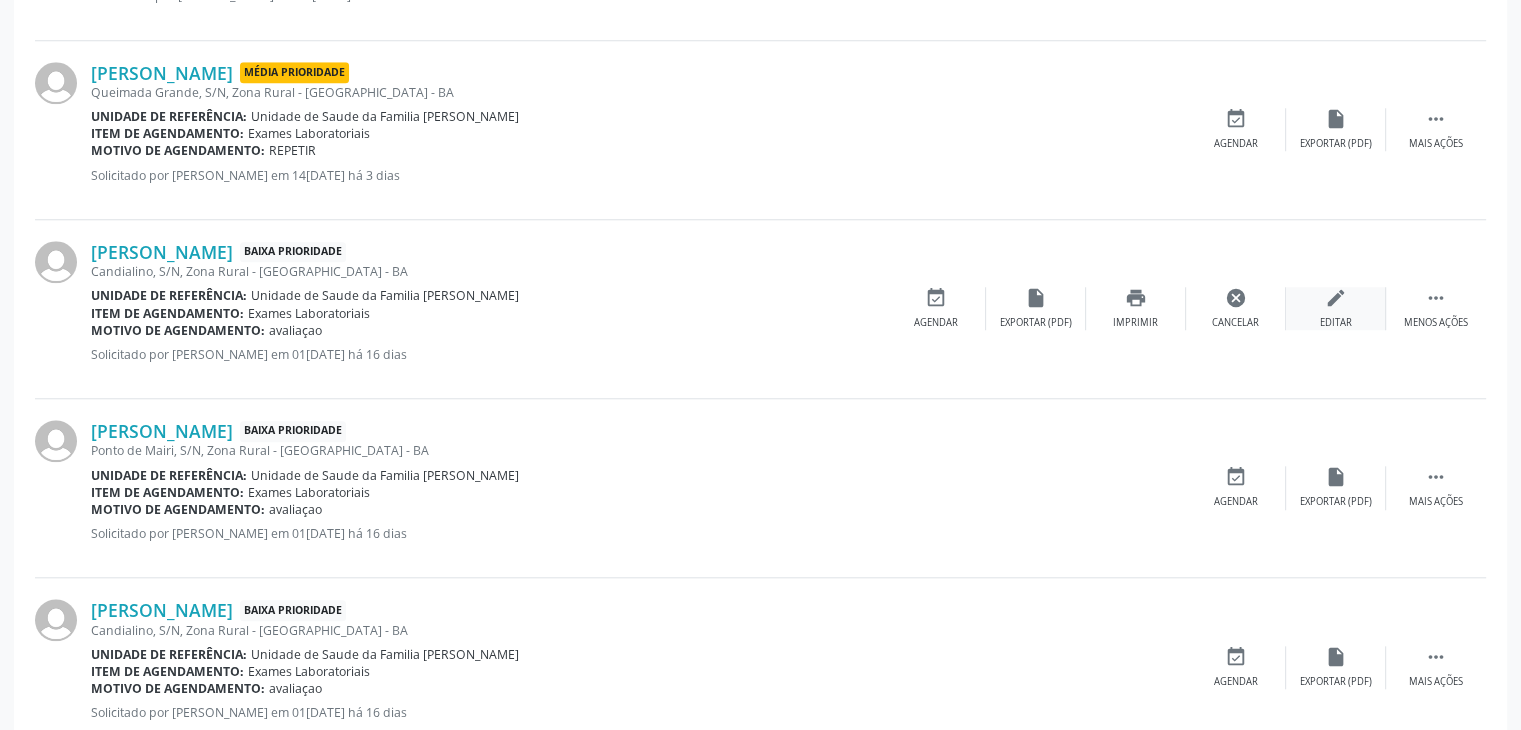 click on "edit
Editar" at bounding box center [1336, 308] 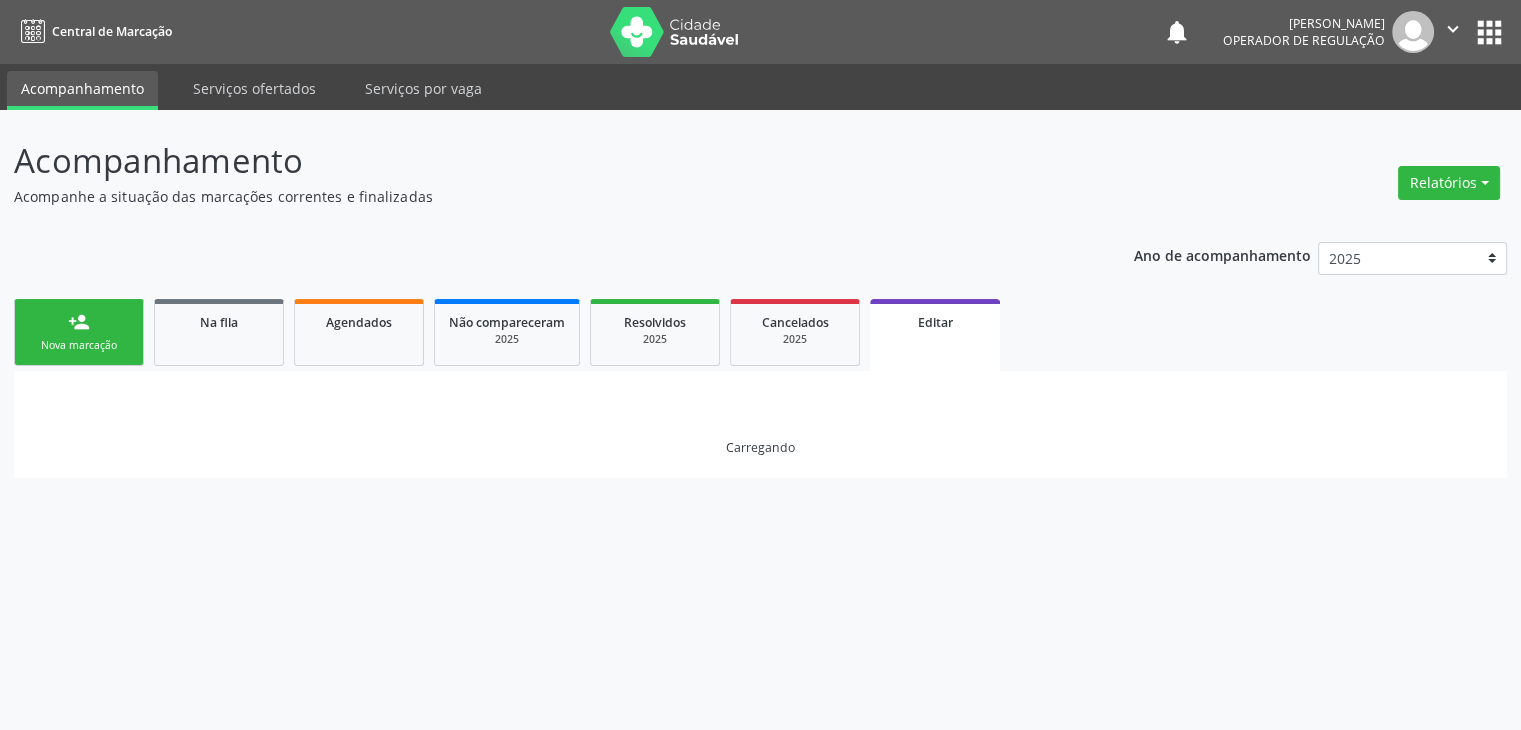 scroll, scrollTop: 0, scrollLeft: 0, axis: both 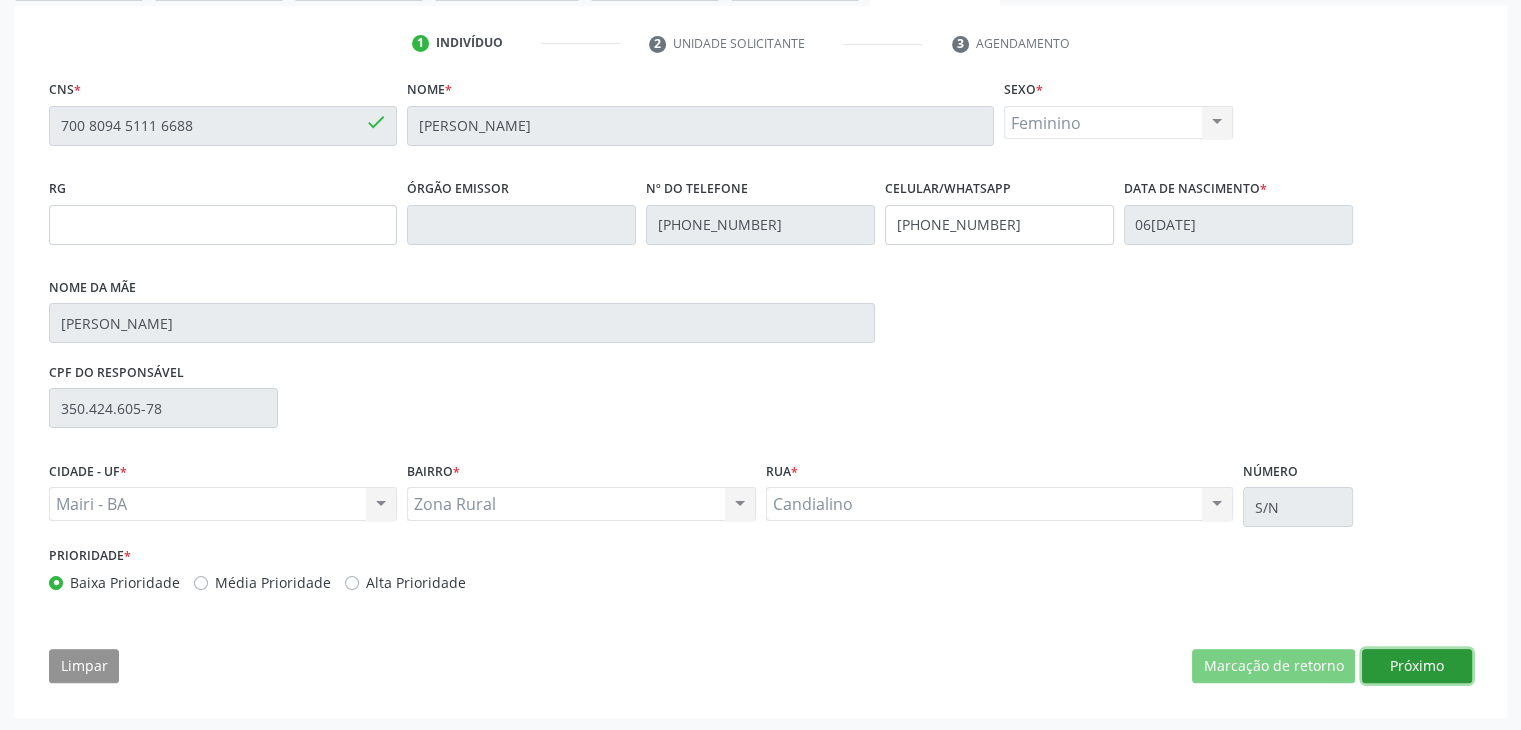 click on "Próximo" at bounding box center [1417, 666] 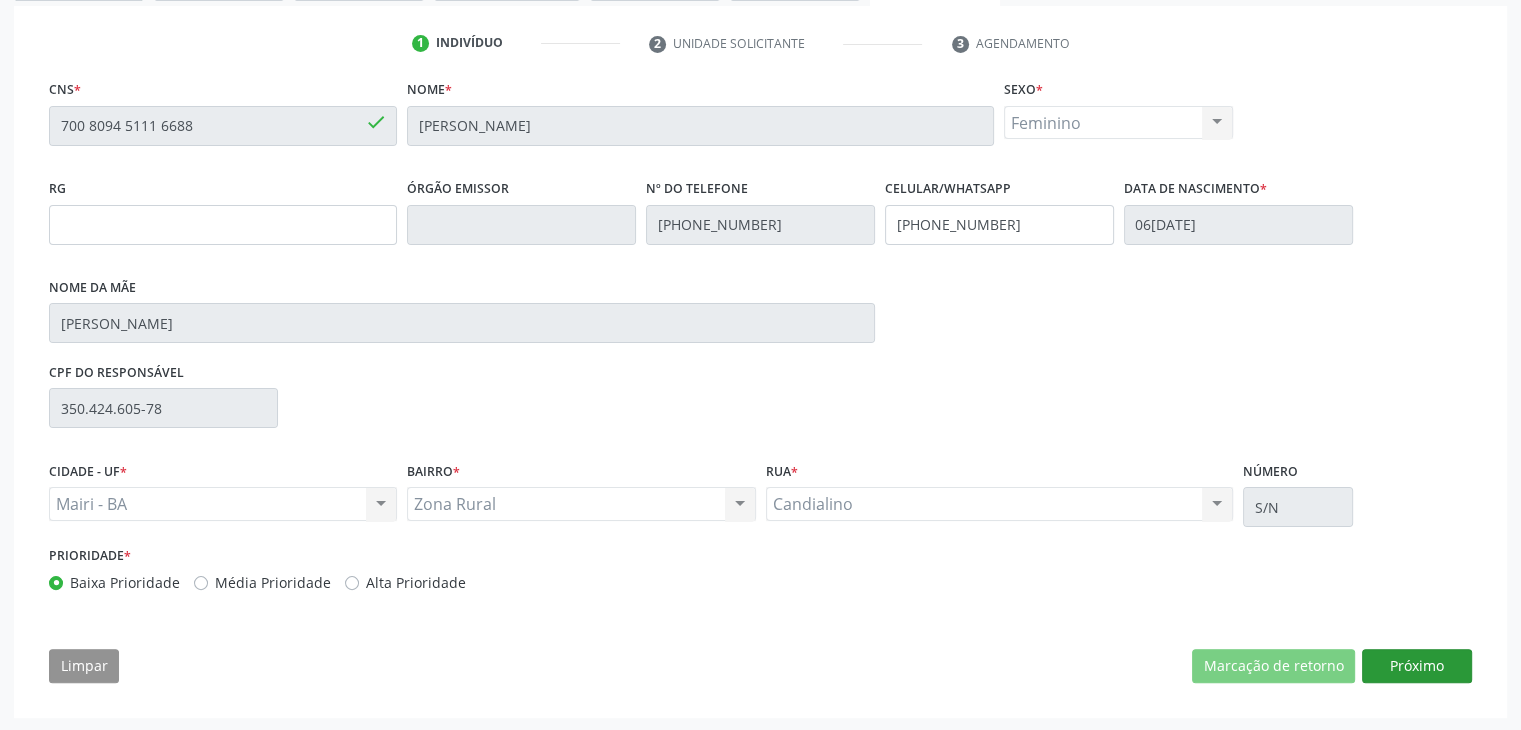 scroll, scrollTop: 200, scrollLeft: 0, axis: vertical 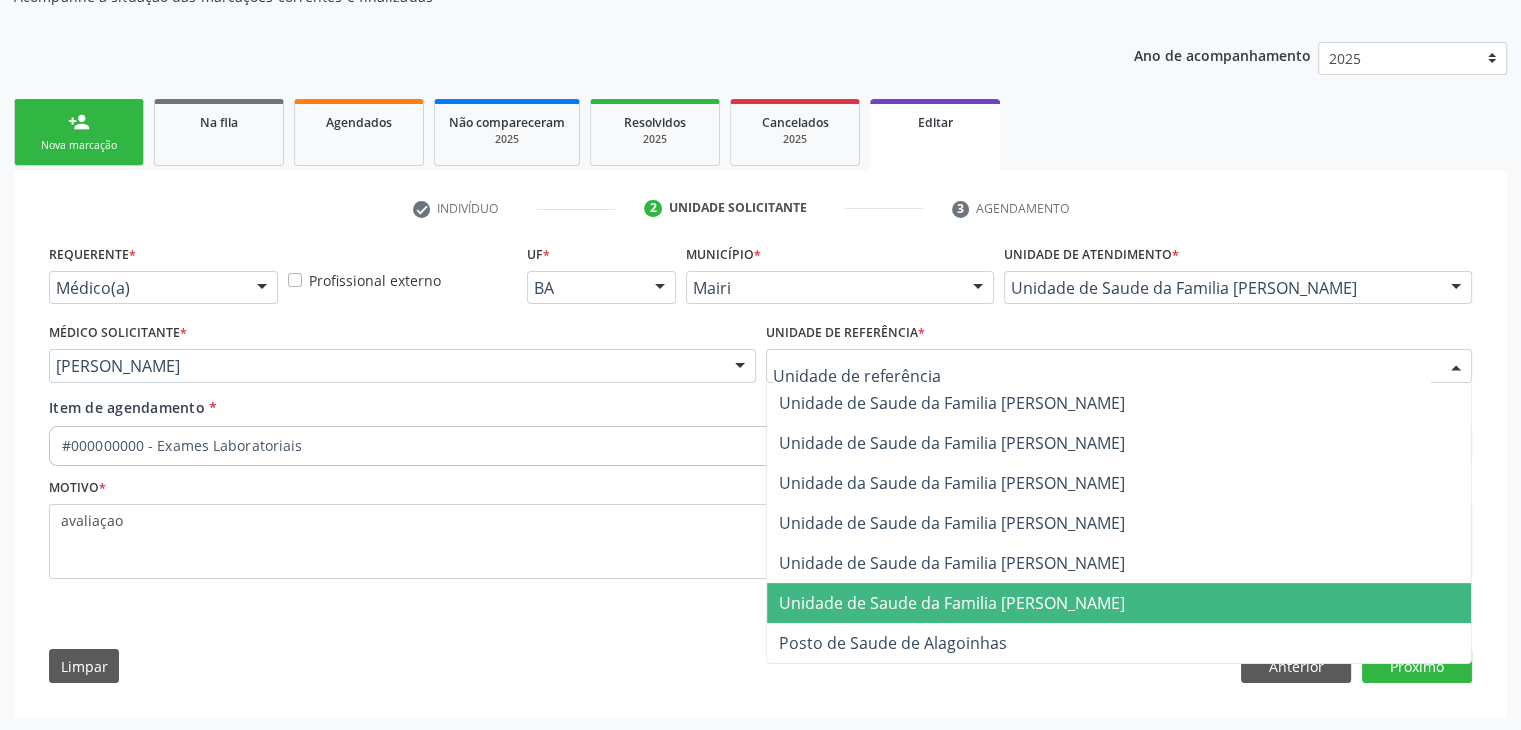 click on "Unidade de Saude da Familia [PERSON_NAME]" at bounding box center (952, 563) 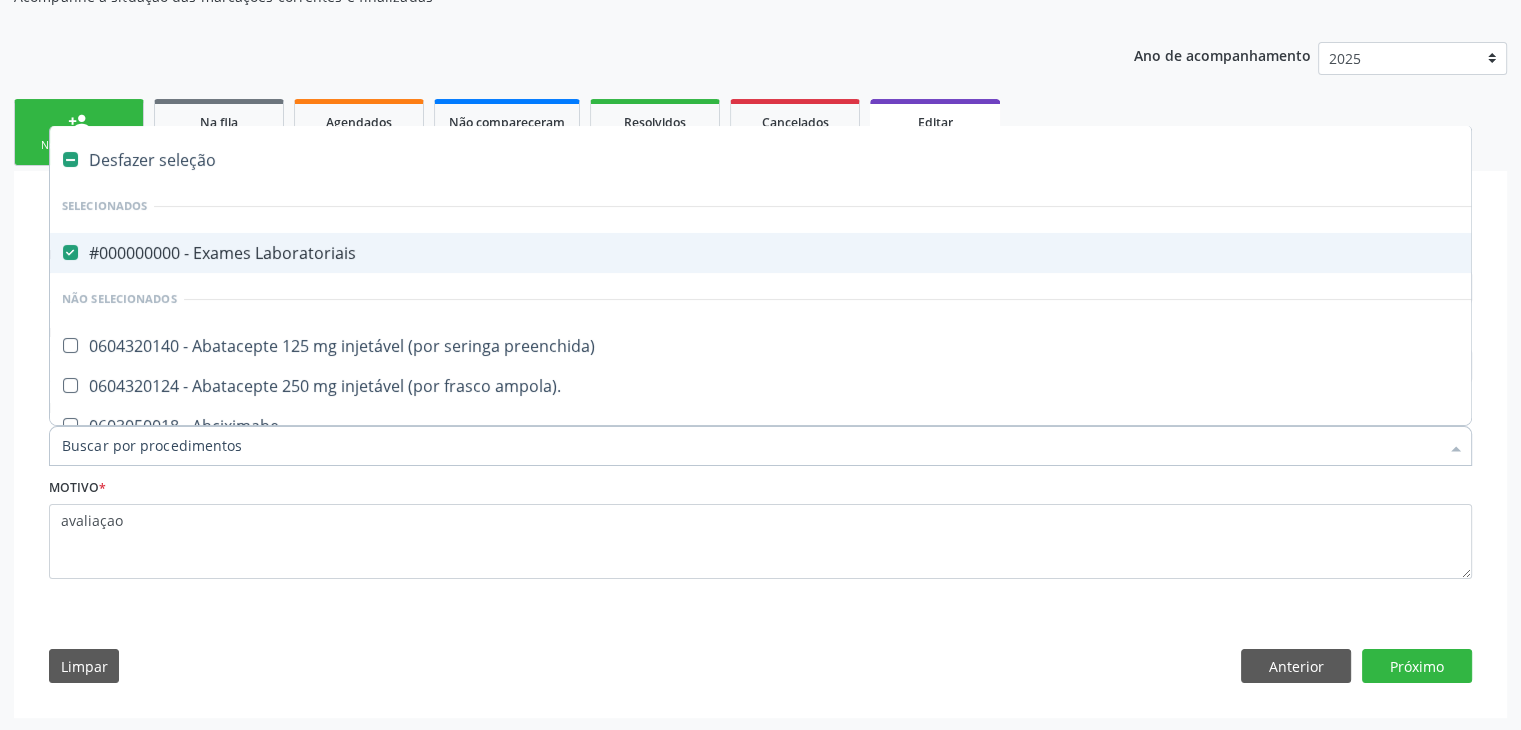 click on "Selecionados" at bounding box center [831, 206] 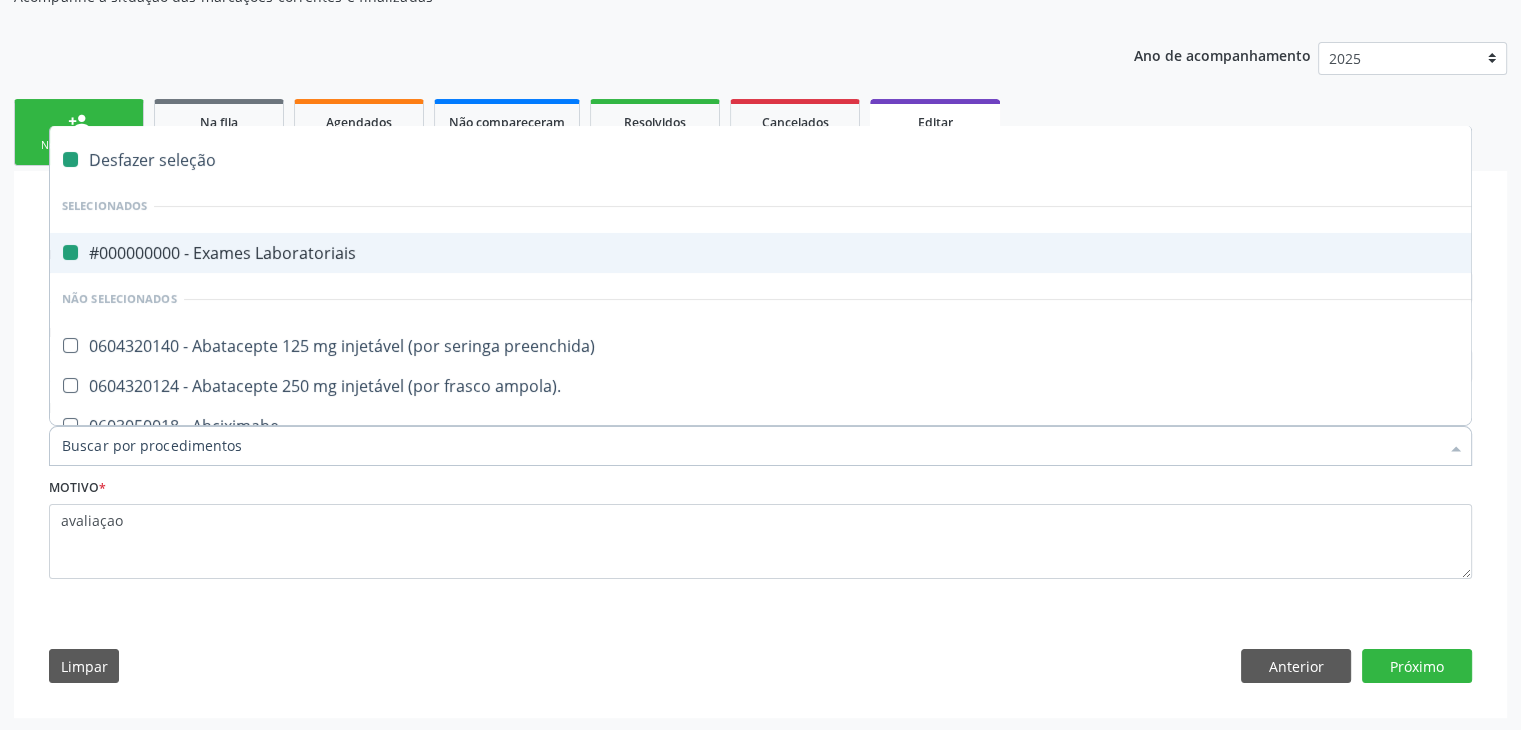 checkbox on "false" 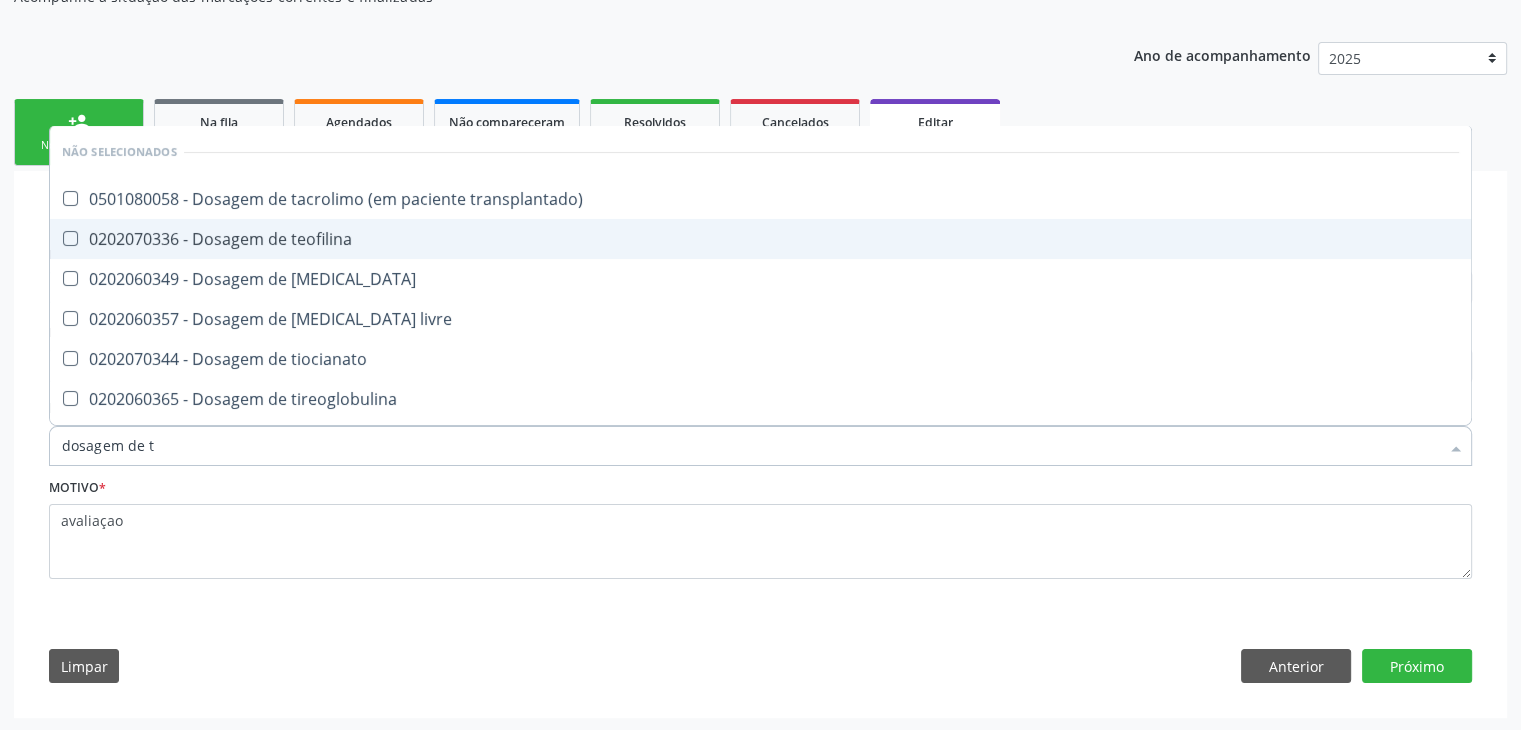 type on "dosagem de ts" 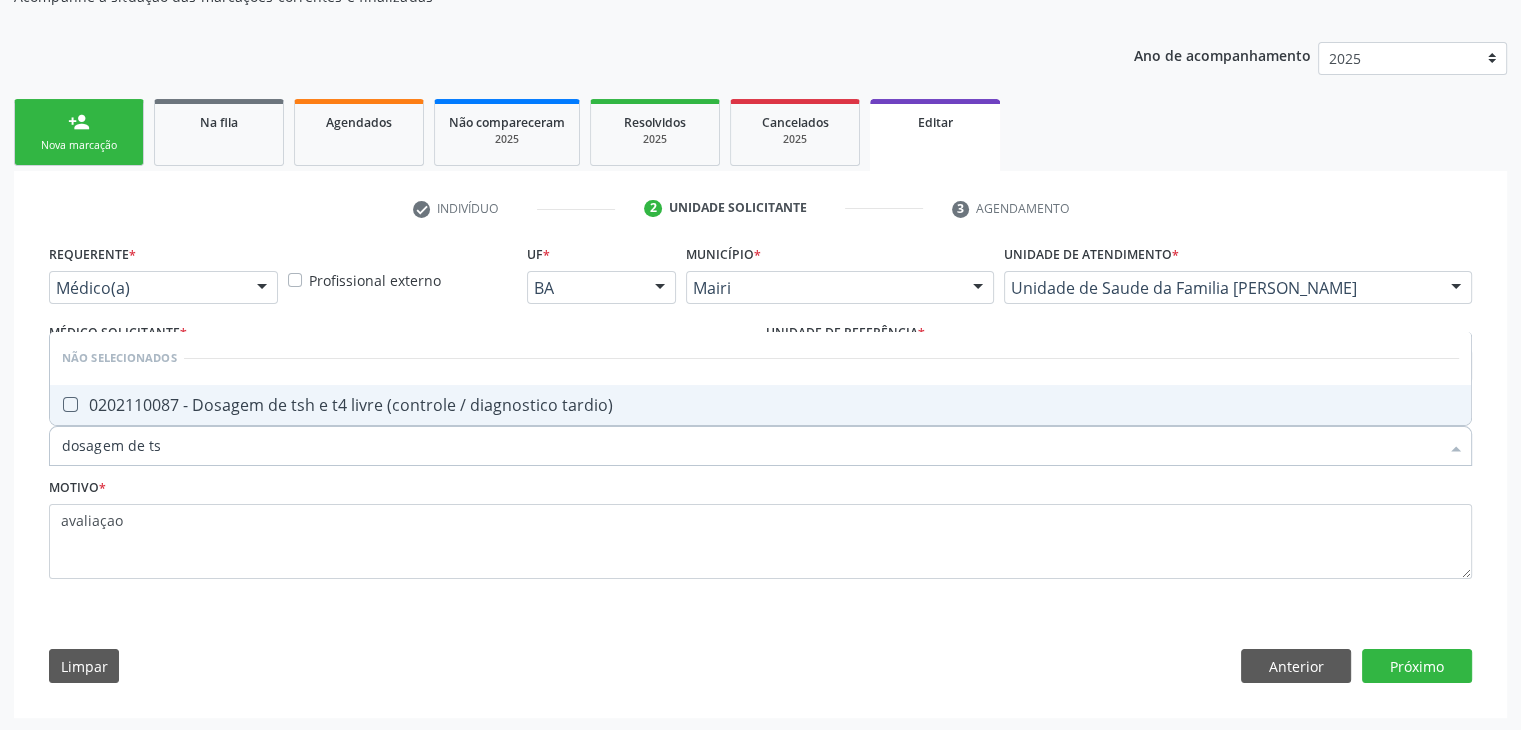 click on "0202110087 - Dosagem de tsh e t4 livre (controle / diagnostico tardio)" at bounding box center [760, 405] 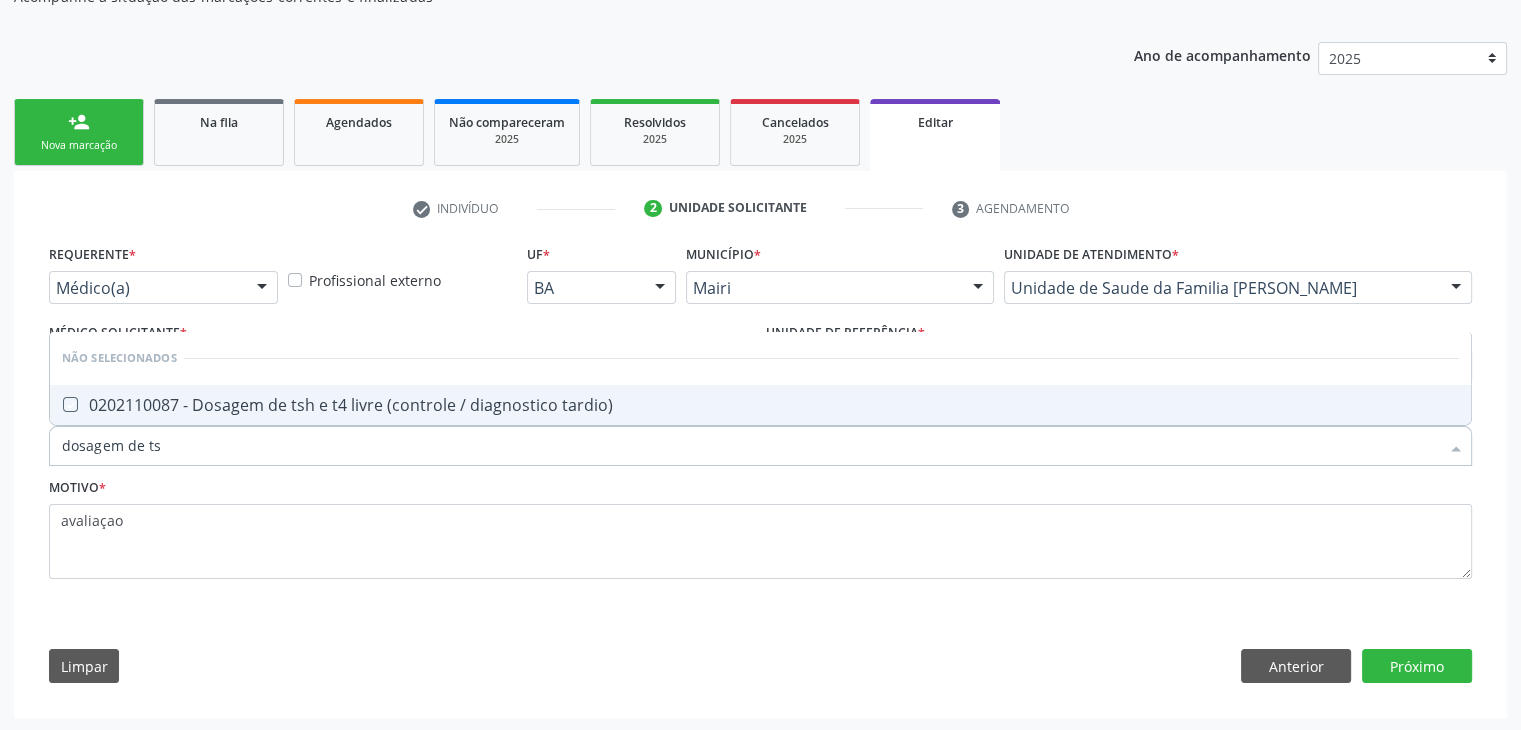 checkbox on "true" 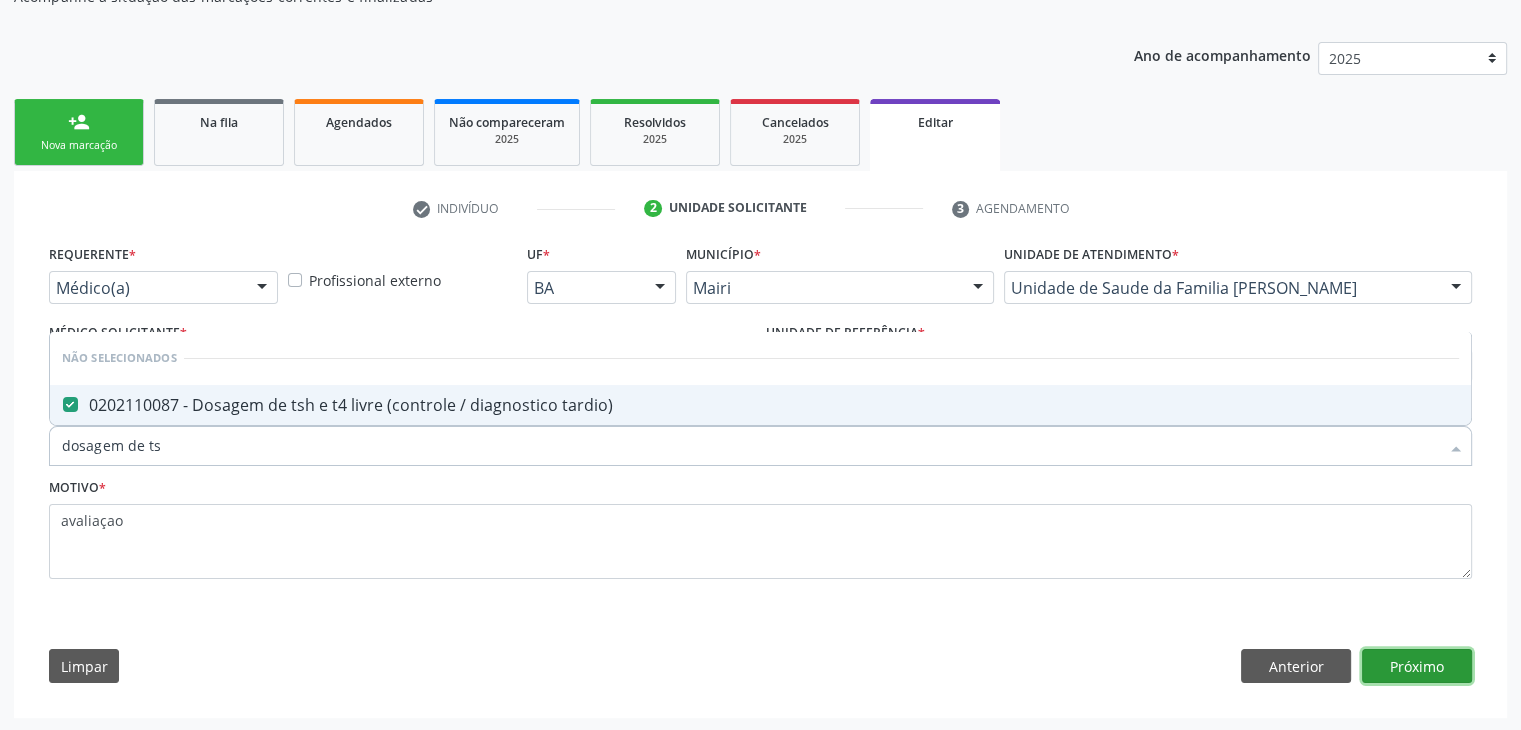 click on "Próximo" at bounding box center (1417, 666) 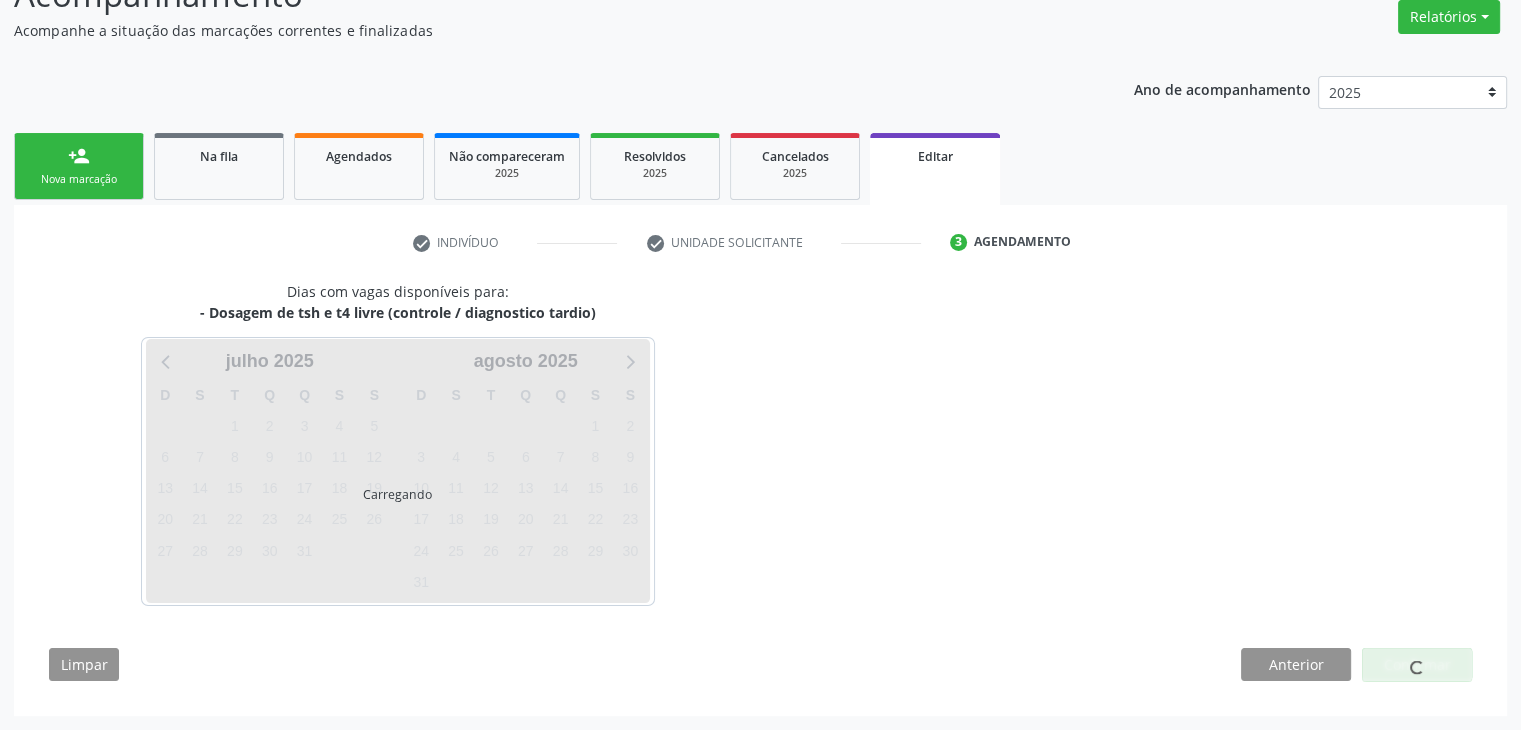scroll, scrollTop: 165, scrollLeft: 0, axis: vertical 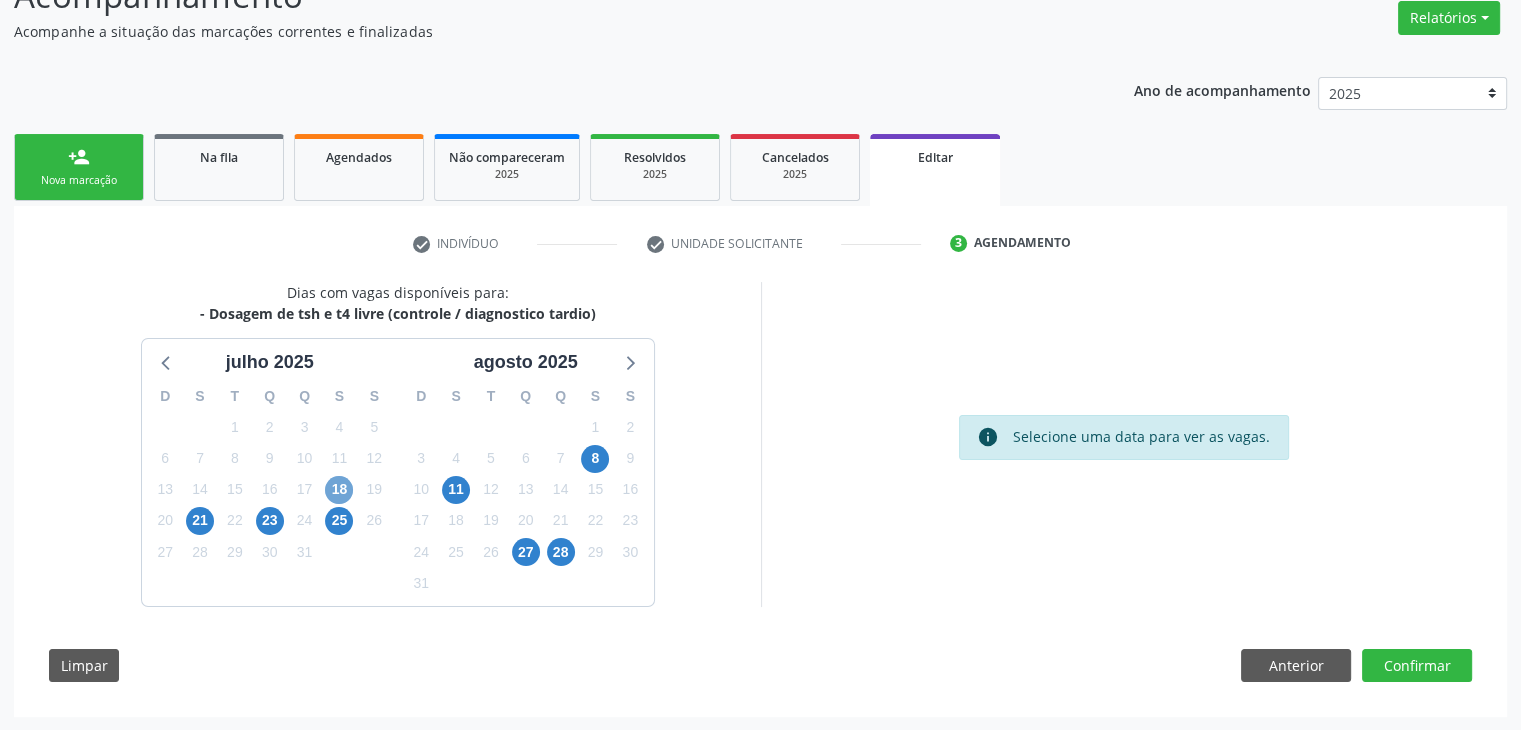click on "18" at bounding box center (339, 490) 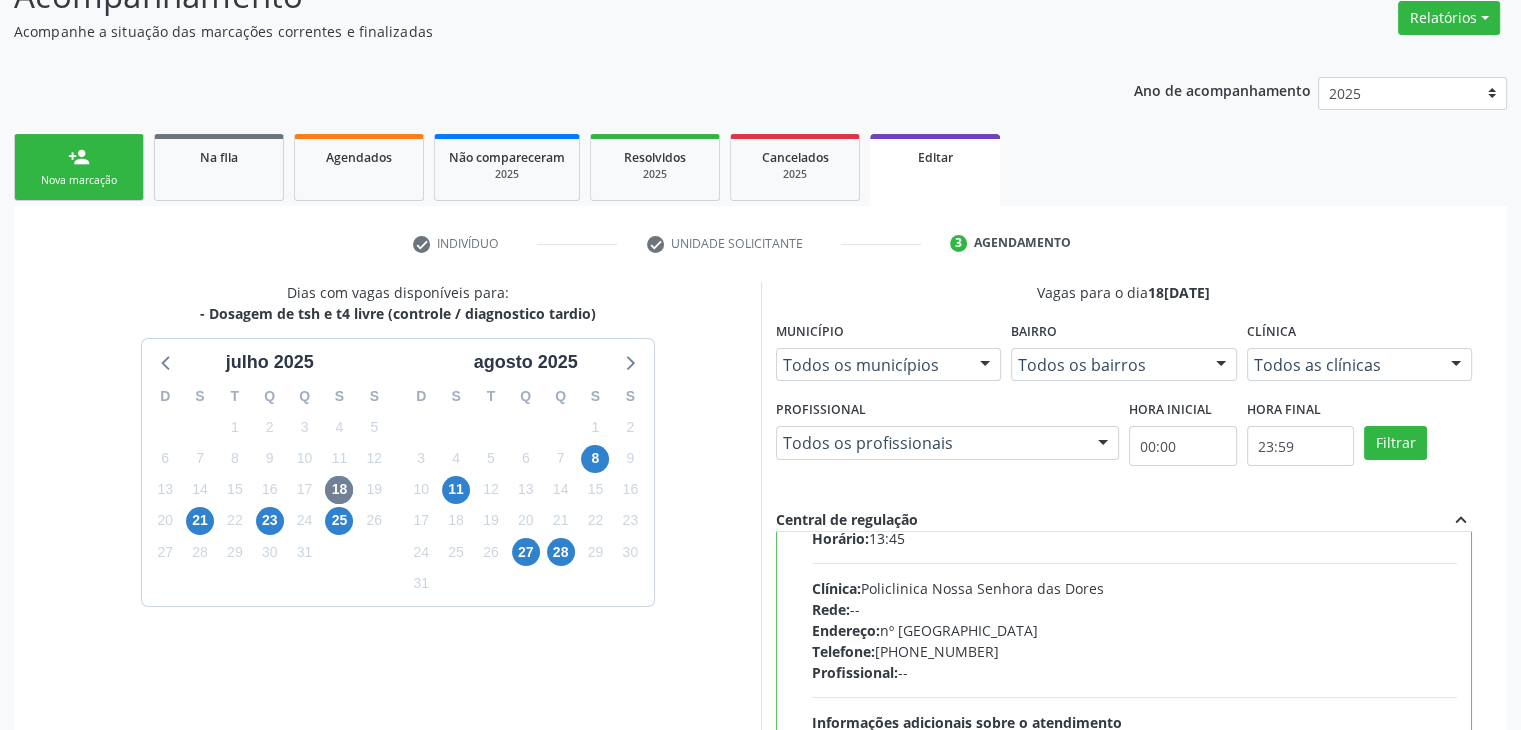 scroll, scrollTop: 98, scrollLeft: 0, axis: vertical 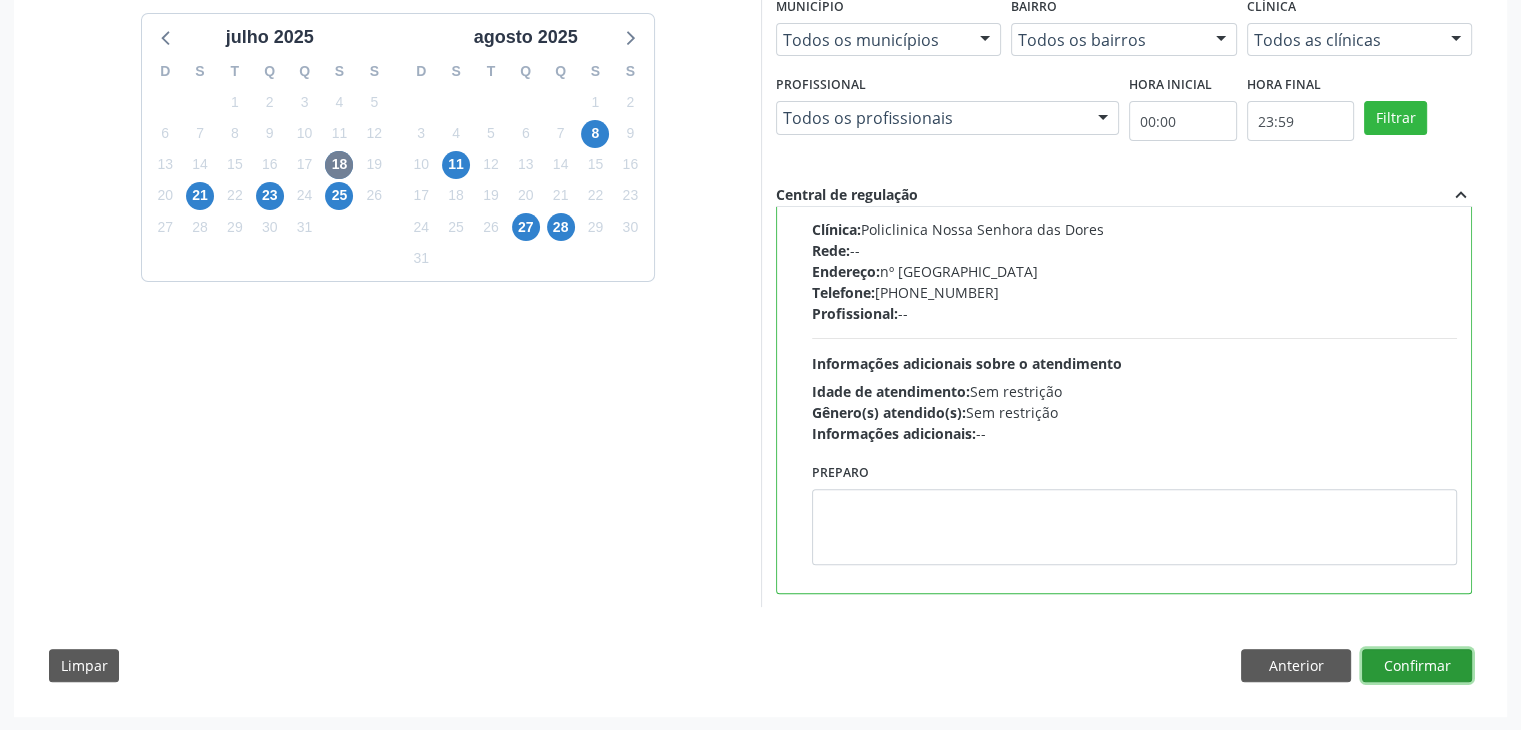 click on "Confirmar" at bounding box center [1417, 666] 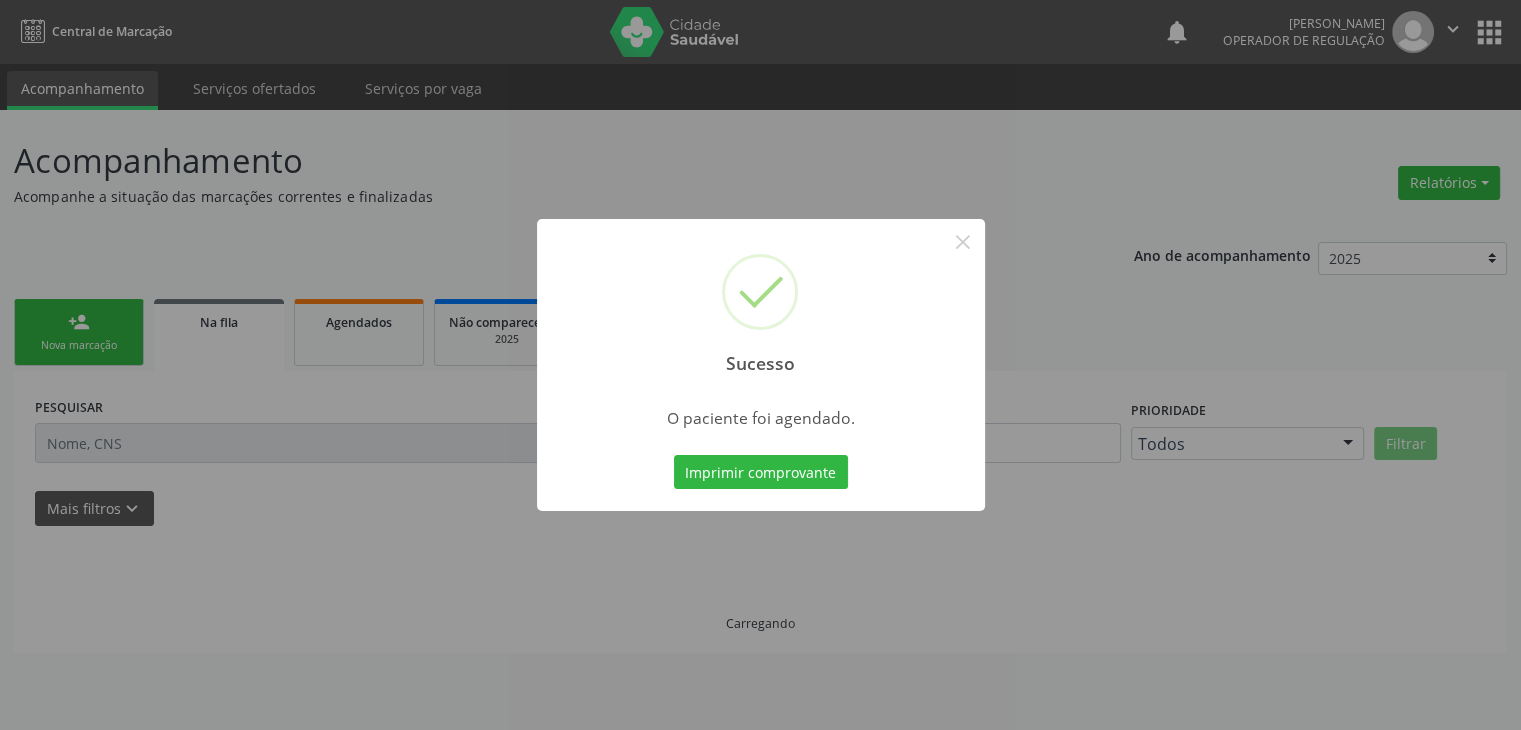 scroll, scrollTop: 0, scrollLeft: 0, axis: both 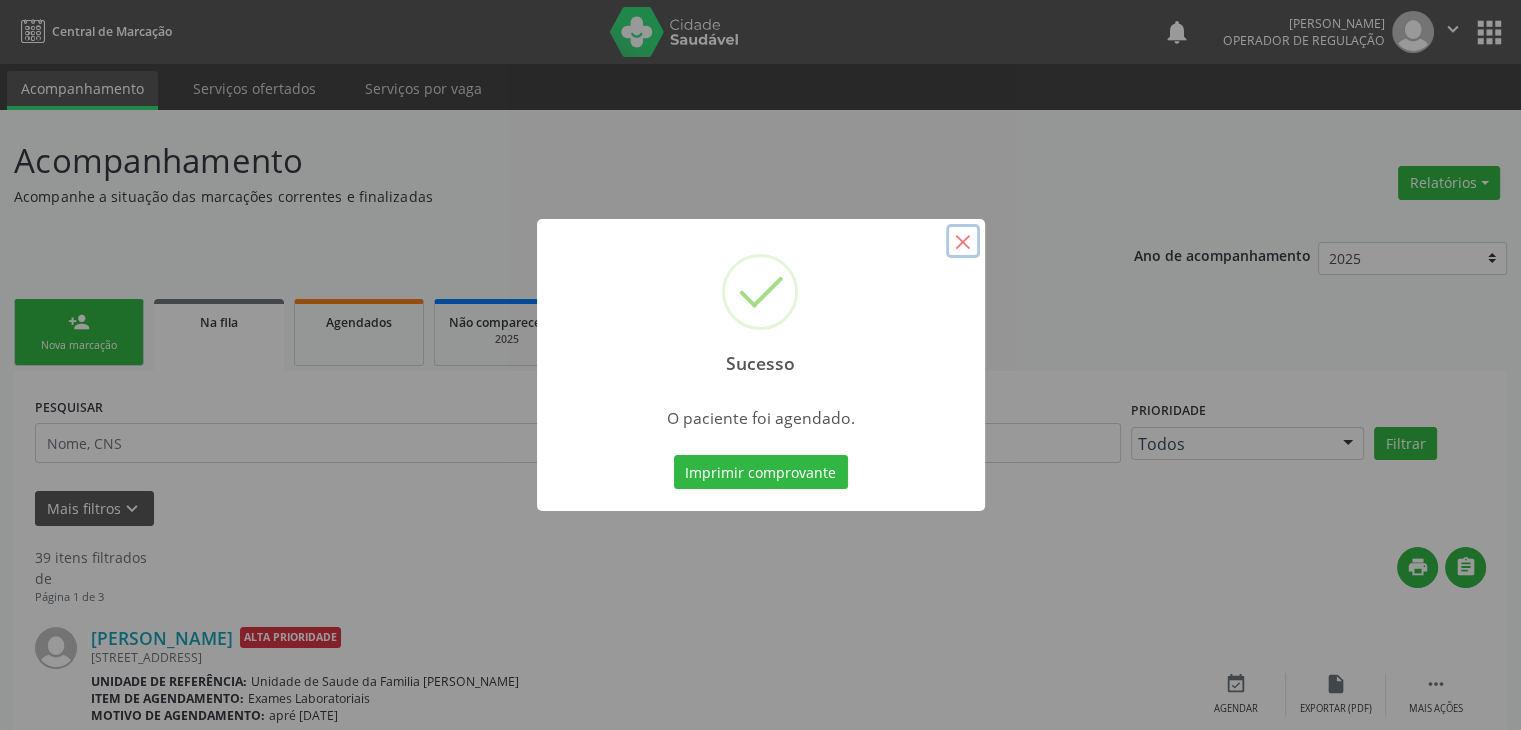 click on "×" at bounding box center (963, 241) 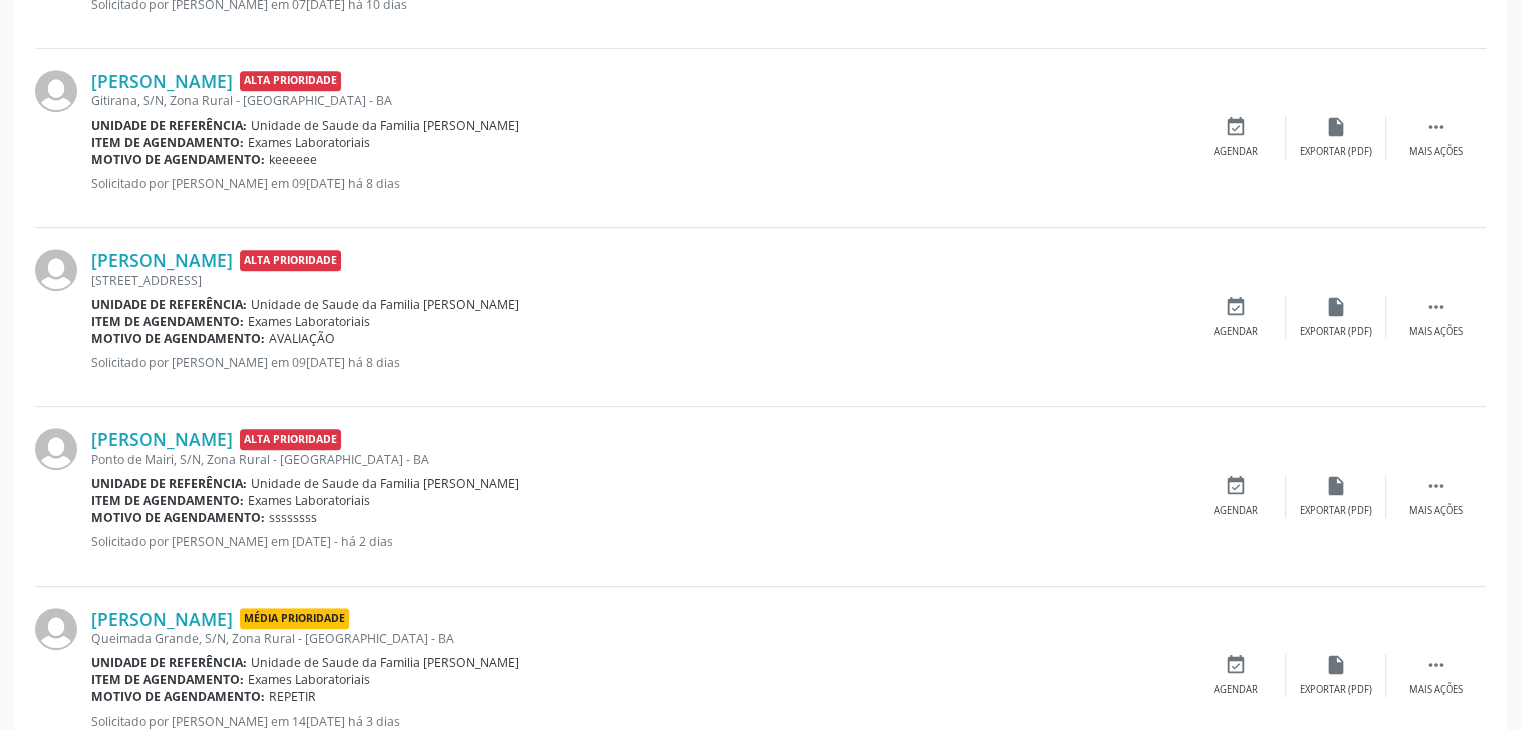 scroll, scrollTop: 1100, scrollLeft: 0, axis: vertical 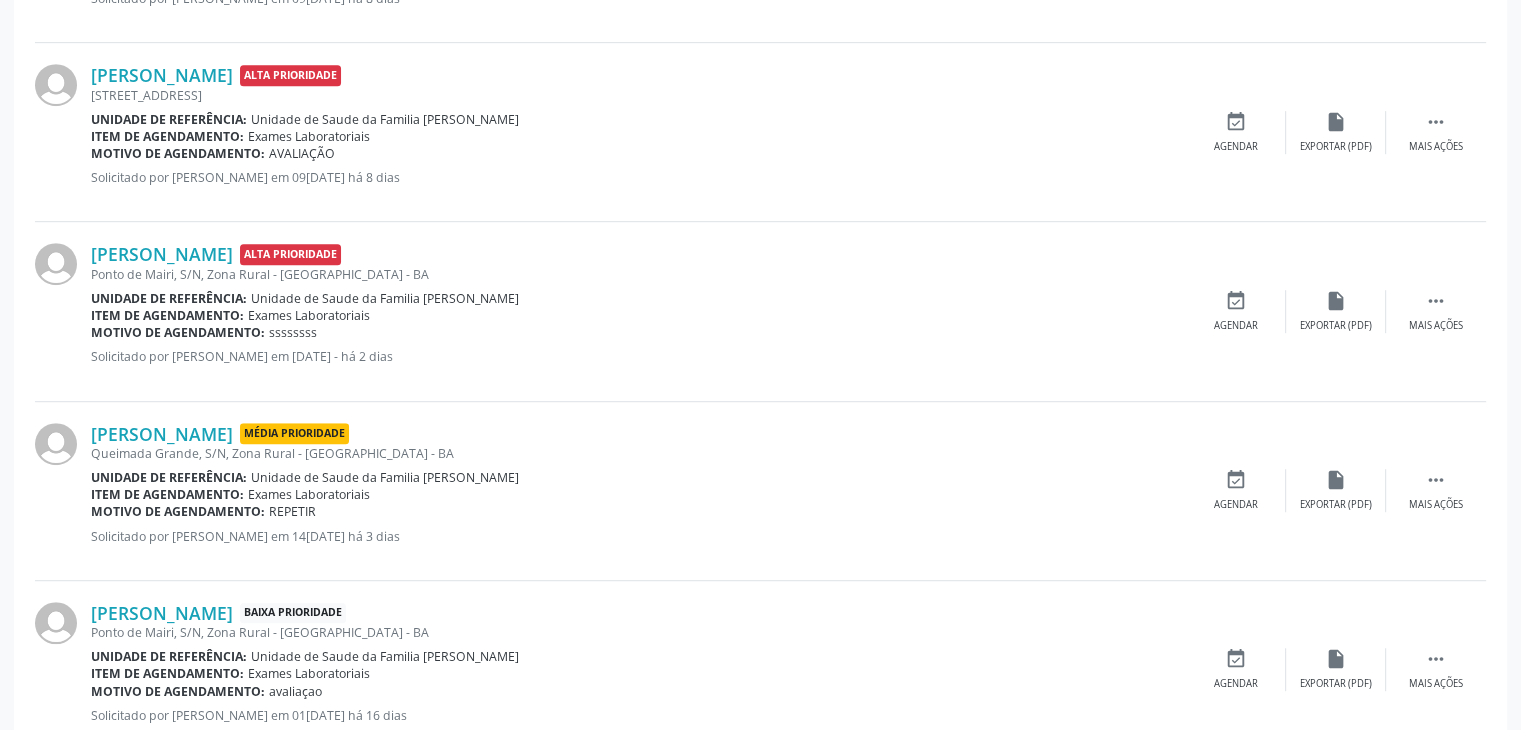 click on "Solicitado por Conceição Carneiro de Almeida em 14/07/2025 - há 3 dias" at bounding box center (638, 536) 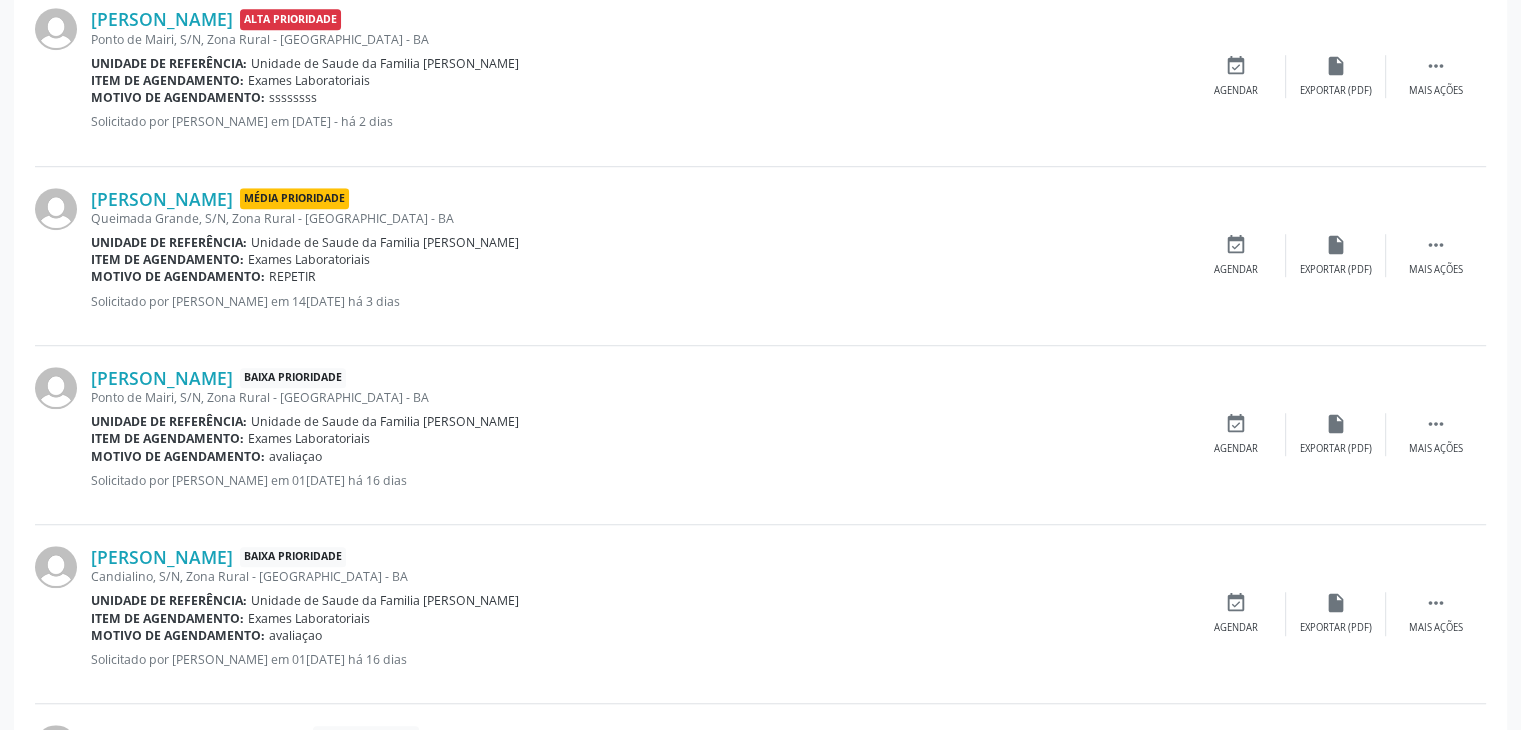scroll, scrollTop: 1300, scrollLeft: 0, axis: vertical 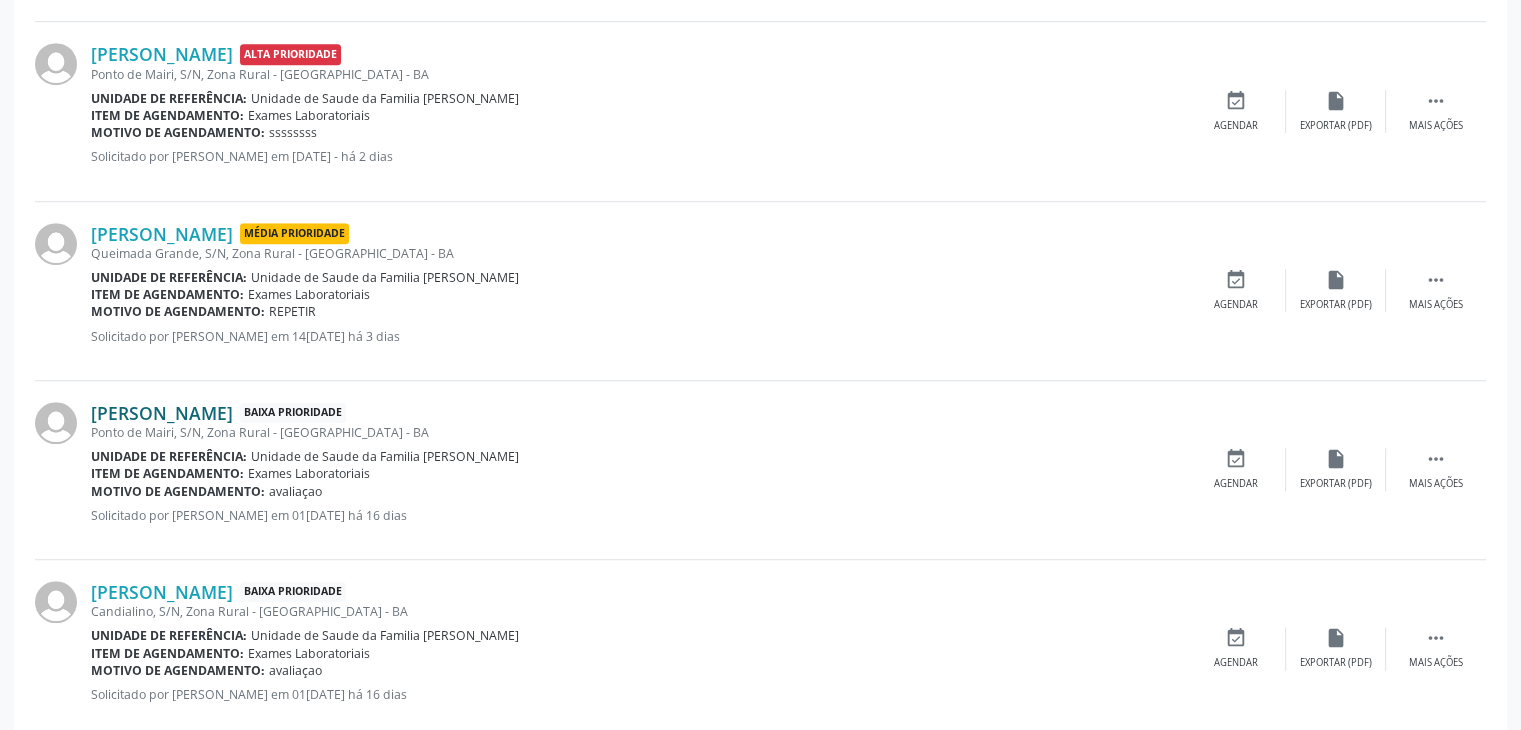 click on "Elielza Gomes dos Santos" at bounding box center [162, 413] 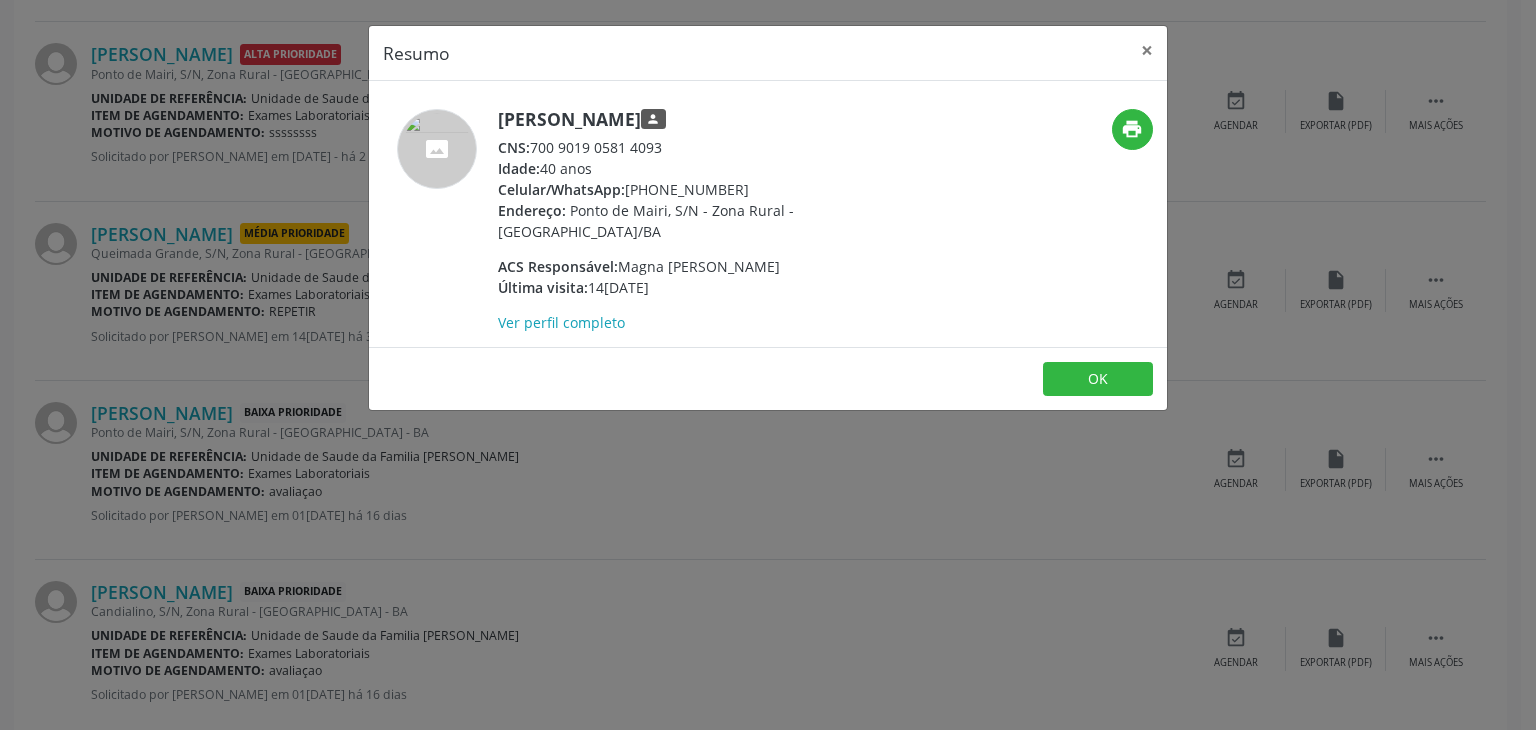 drag, startPoint x: 499, startPoint y: 116, endPoint x: 746, endPoint y: 105, distance: 247.24481 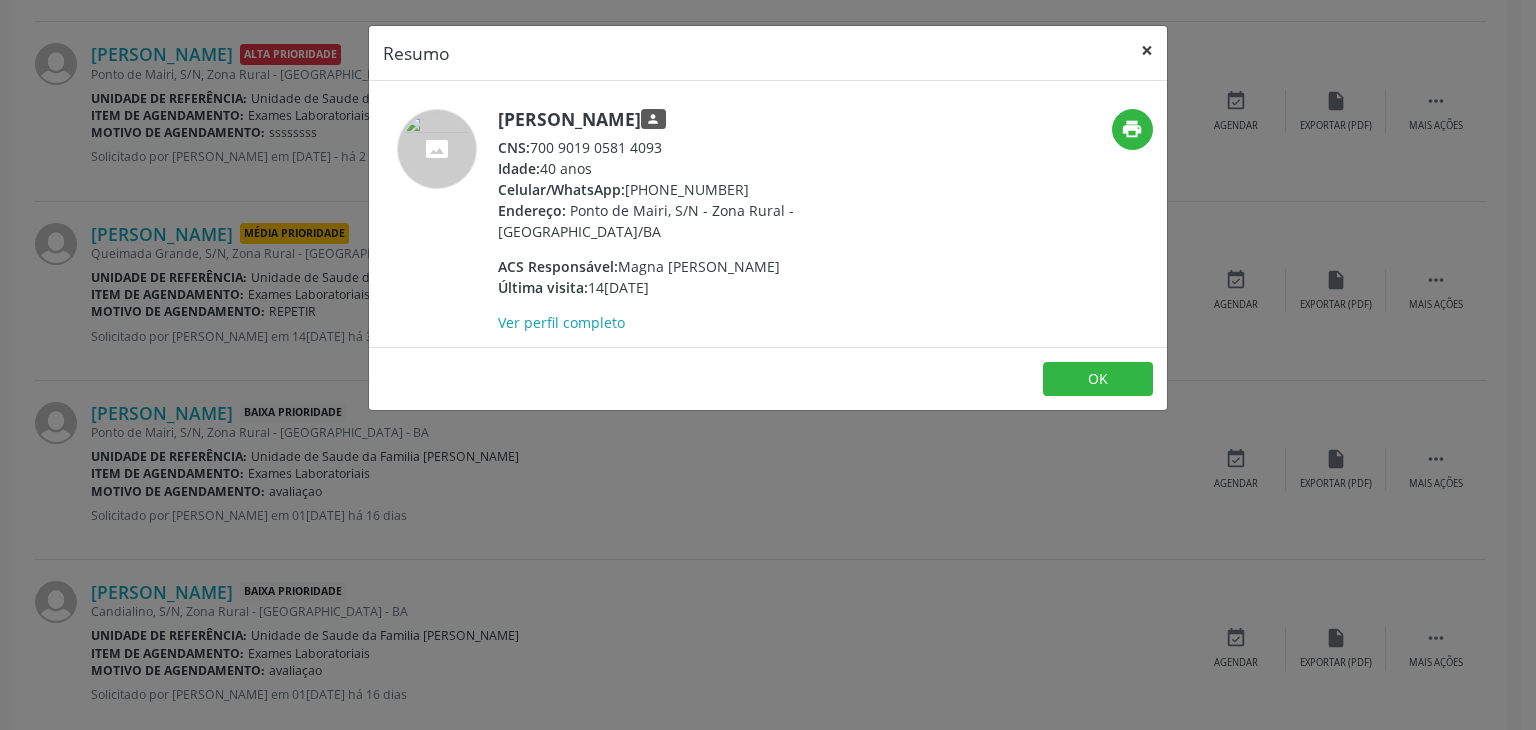 click on "×" at bounding box center (1147, 50) 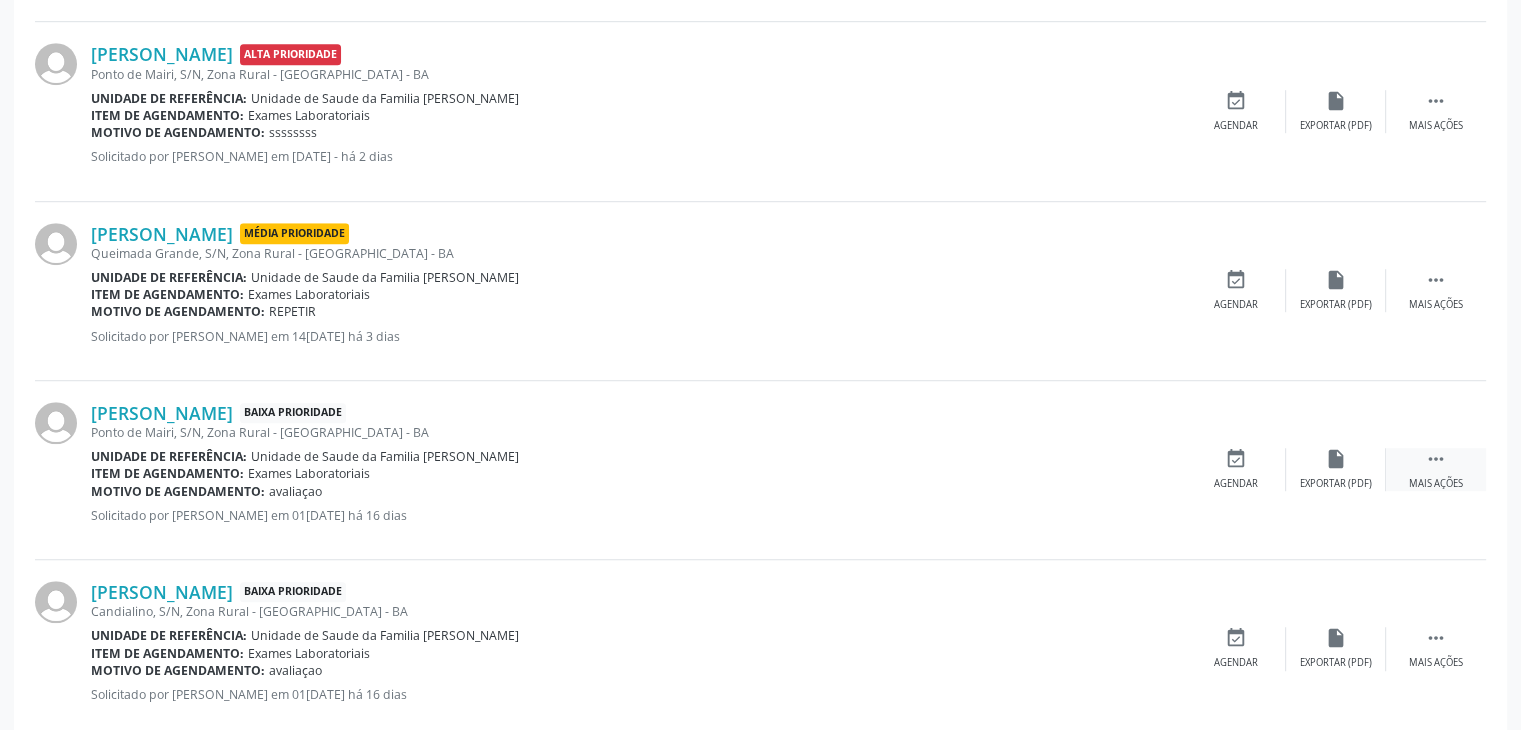 click on "
Mais ações" at bounding box center (1436, 469) 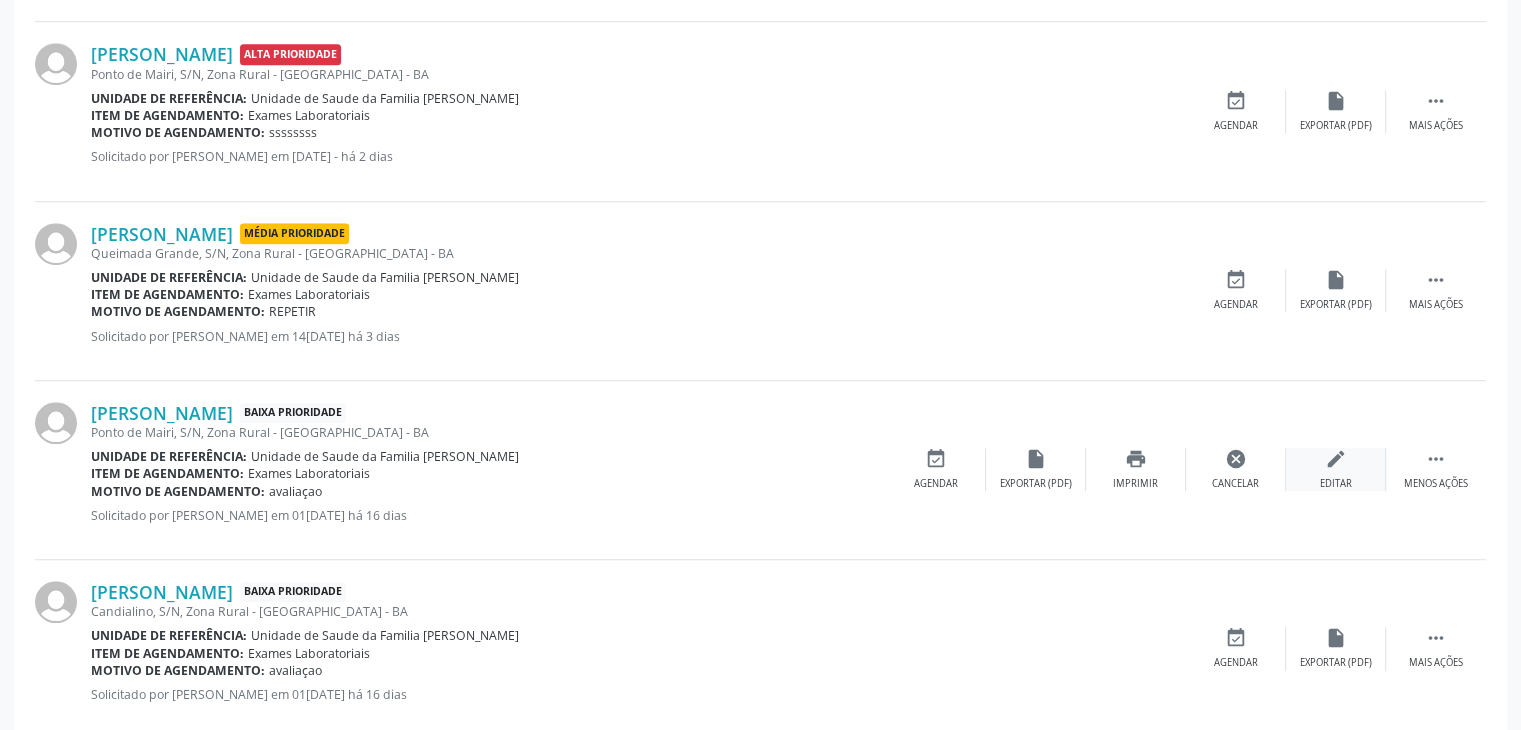 click on "edit" at bounding box center [1336, 459] 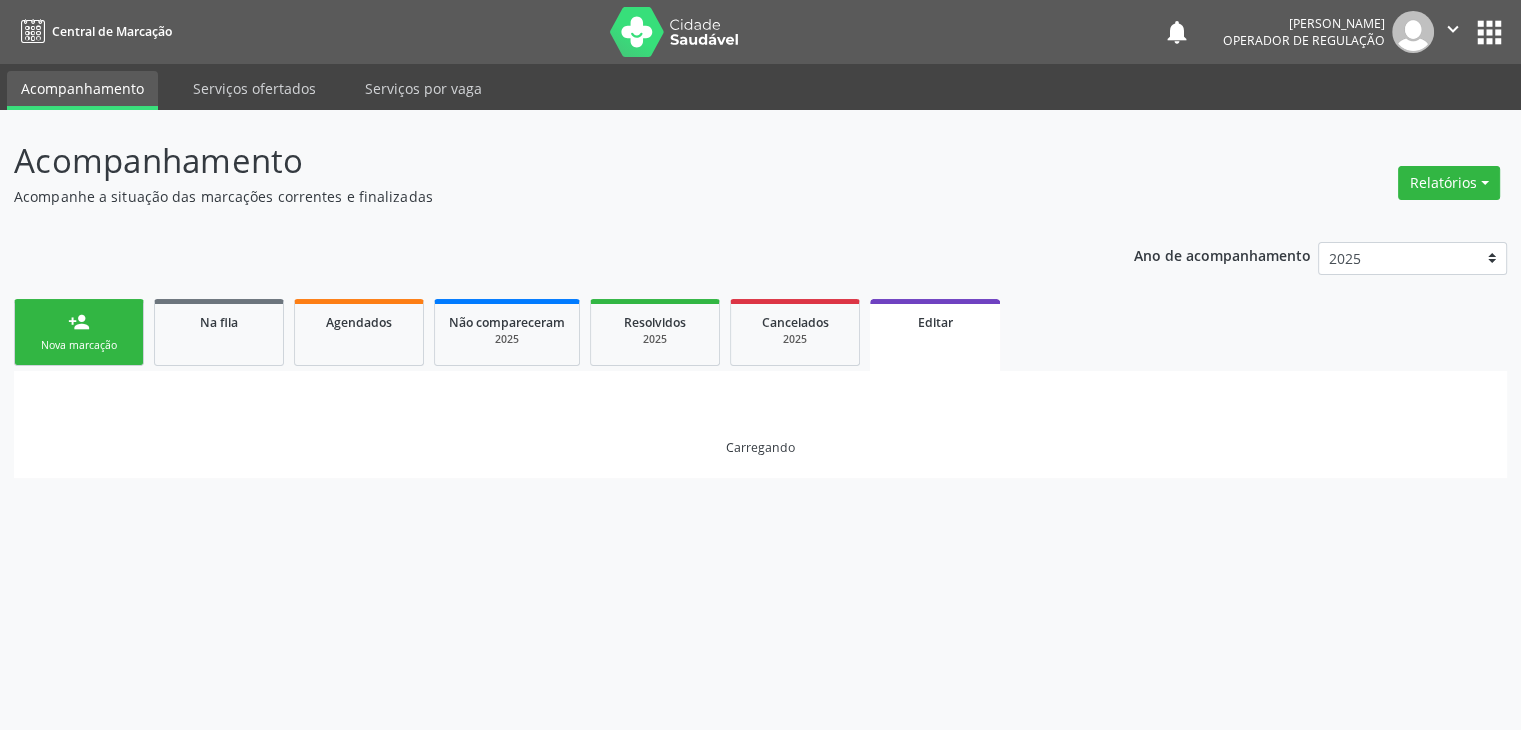 scroll, scrollTop: 0, scrollLeft: 0, axis: both 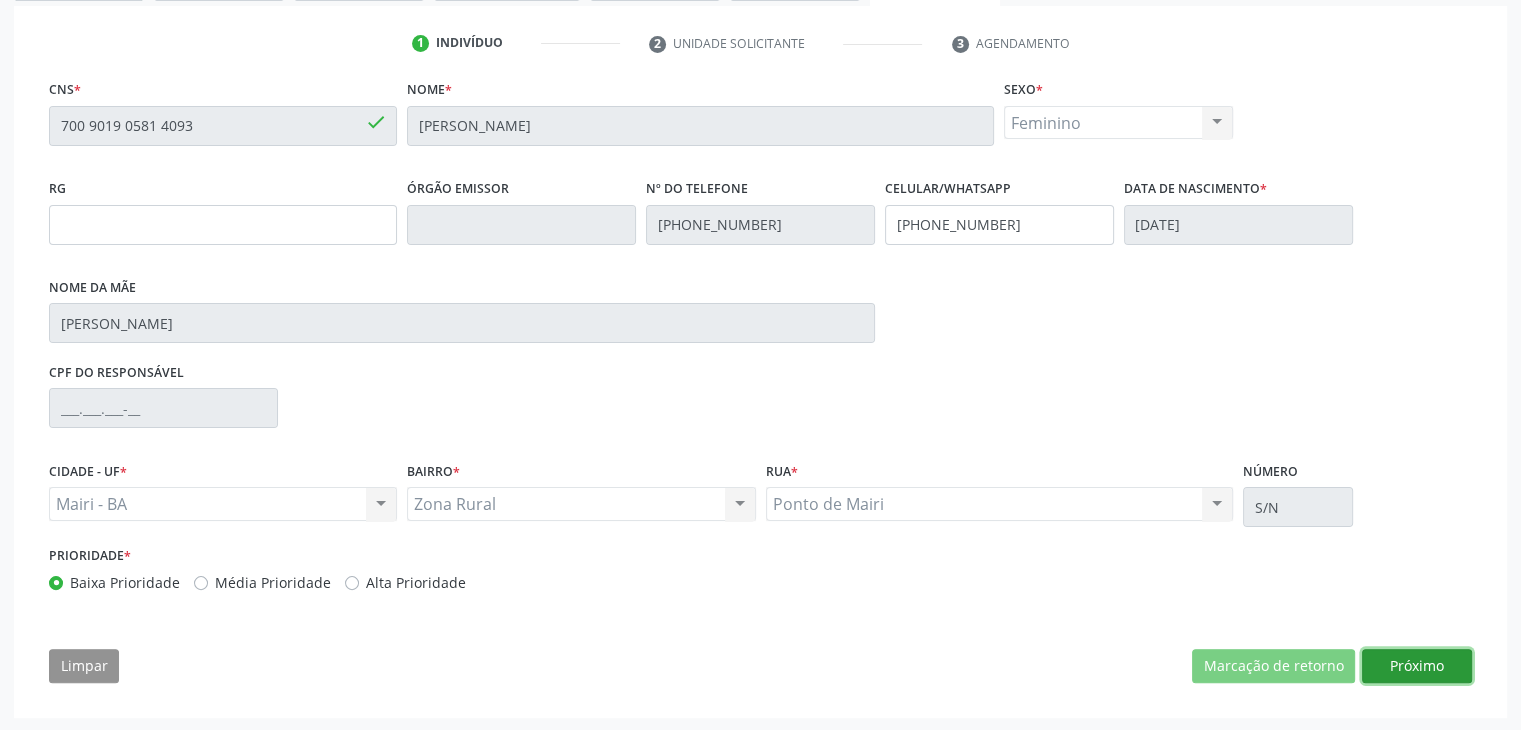 click on "Próximo" at bounding box center [1417, 666] 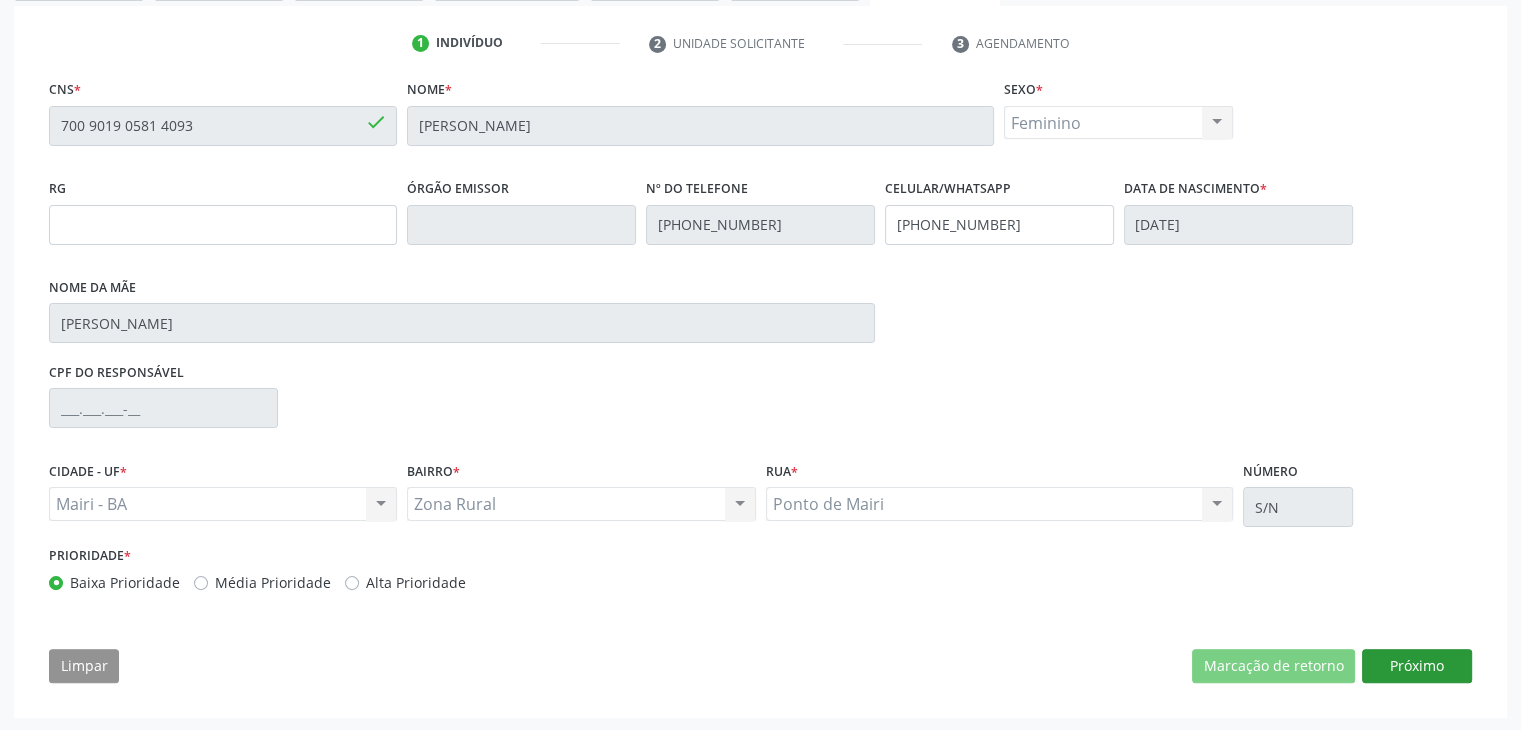 scroll, scrollTop: 200, scrollLeft: 0, axis: vertical 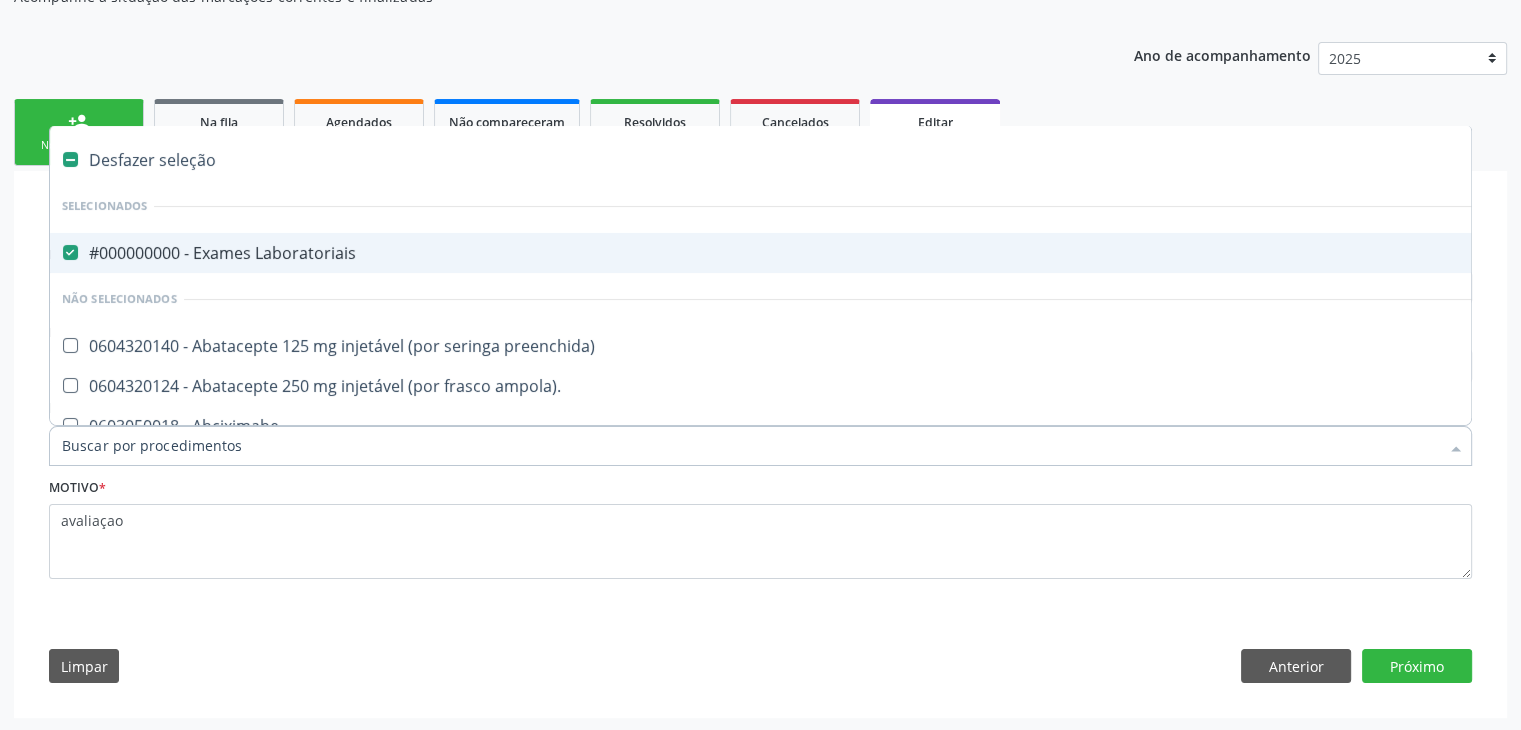 click on "#000000000 - Exames Laboratoriais" at bounding box center [831, 253] 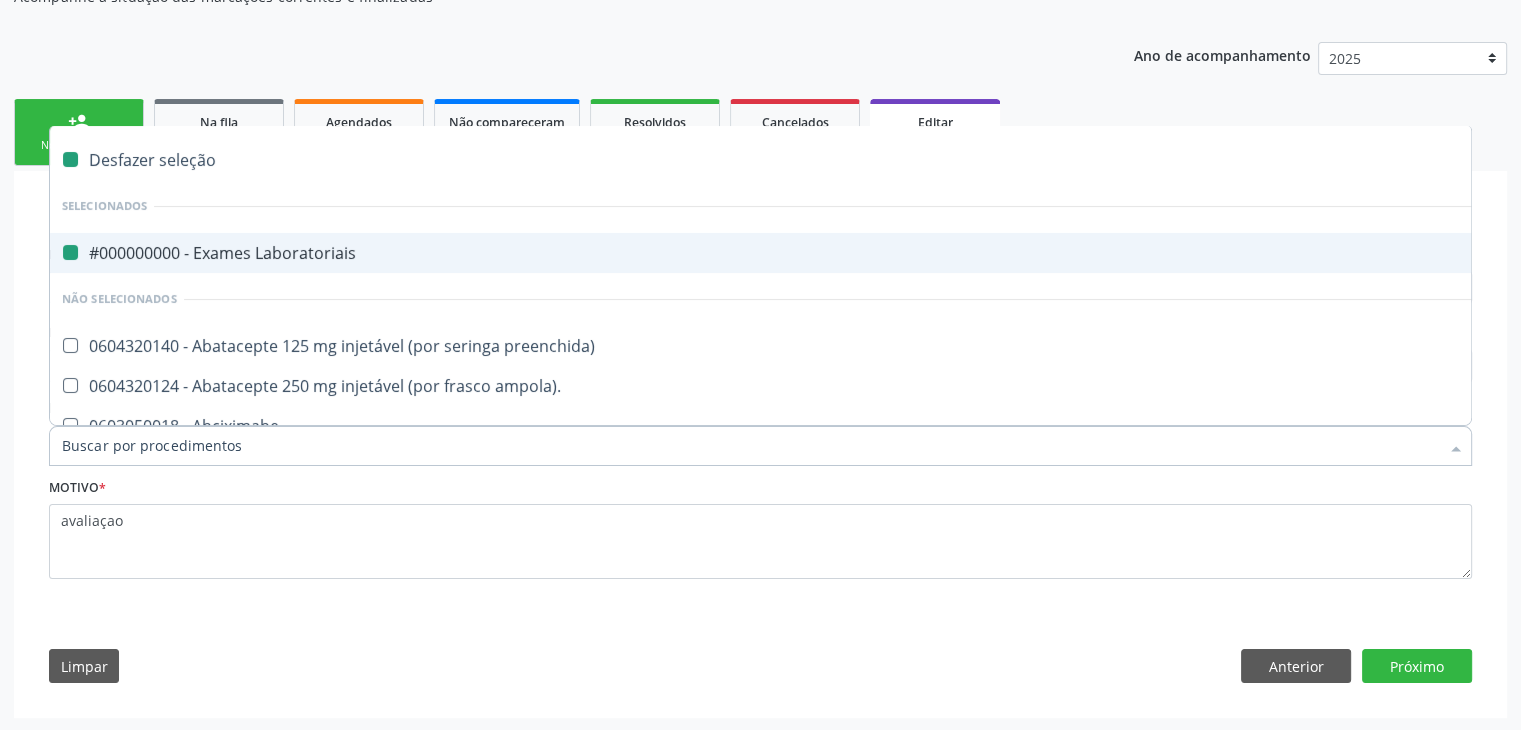 checkbox on "false" 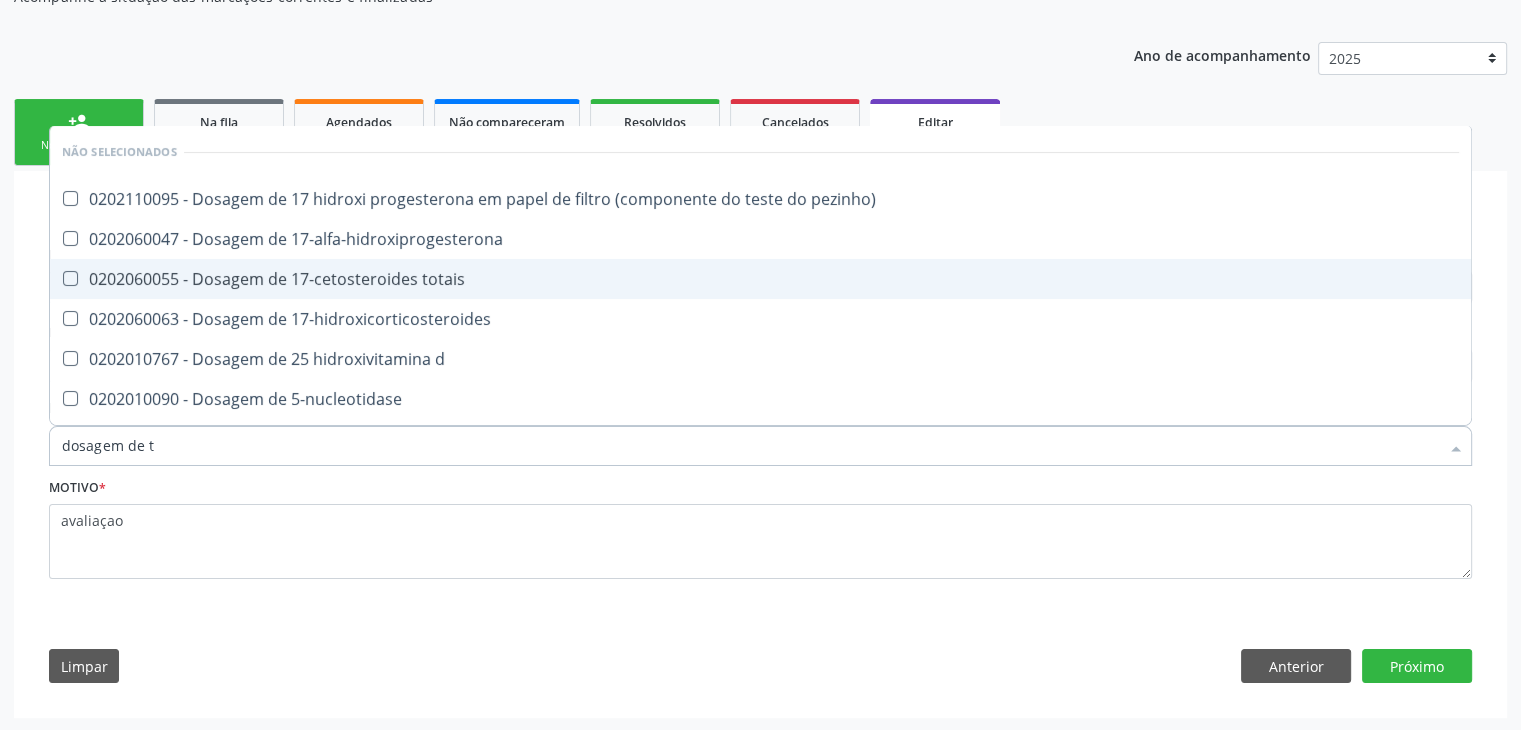 type on "dosagem de ts" 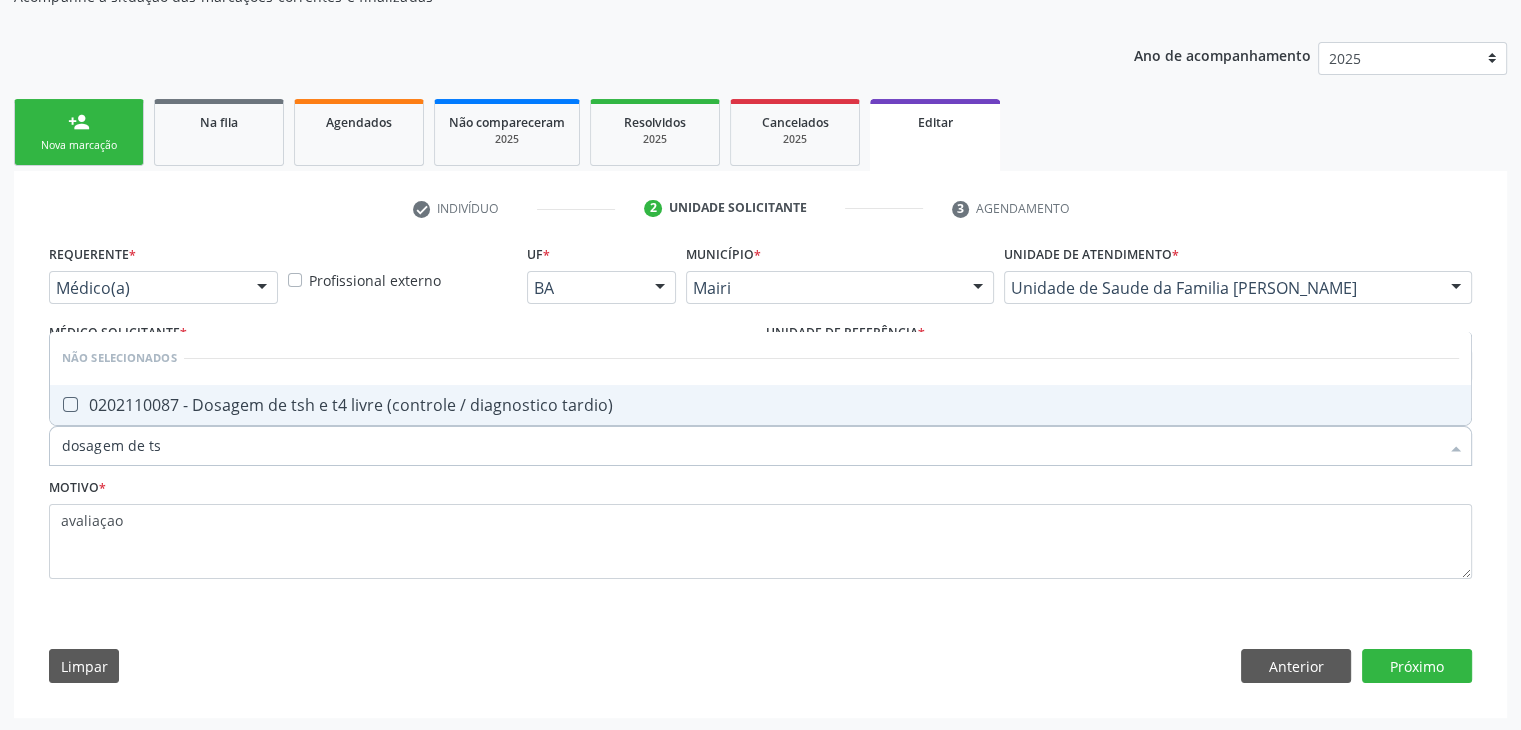 click on "0202110087 - Dosagem de tsh e t4 livre (controle / diagnostico tardio)" at bounding box center (760, 405) 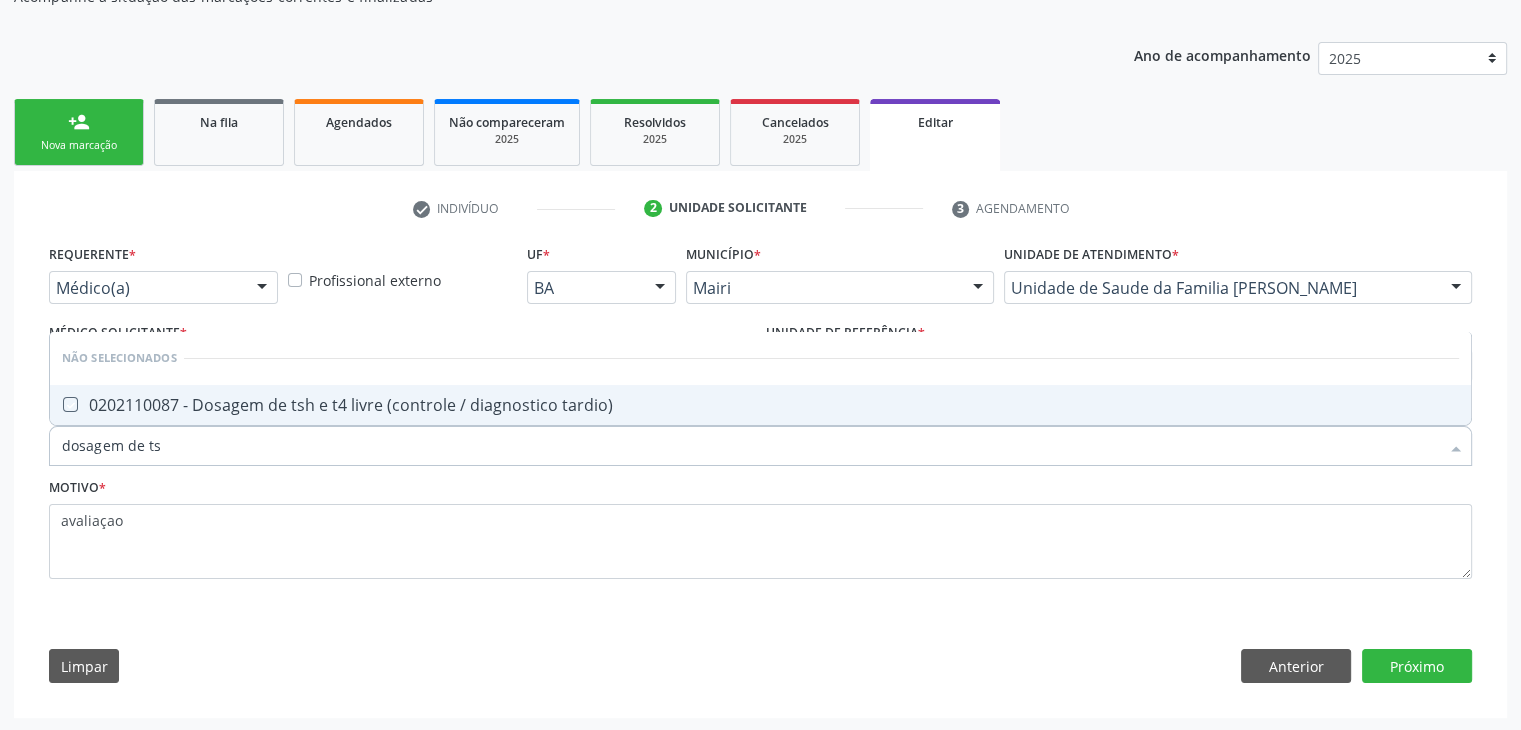 checkbox on "true" 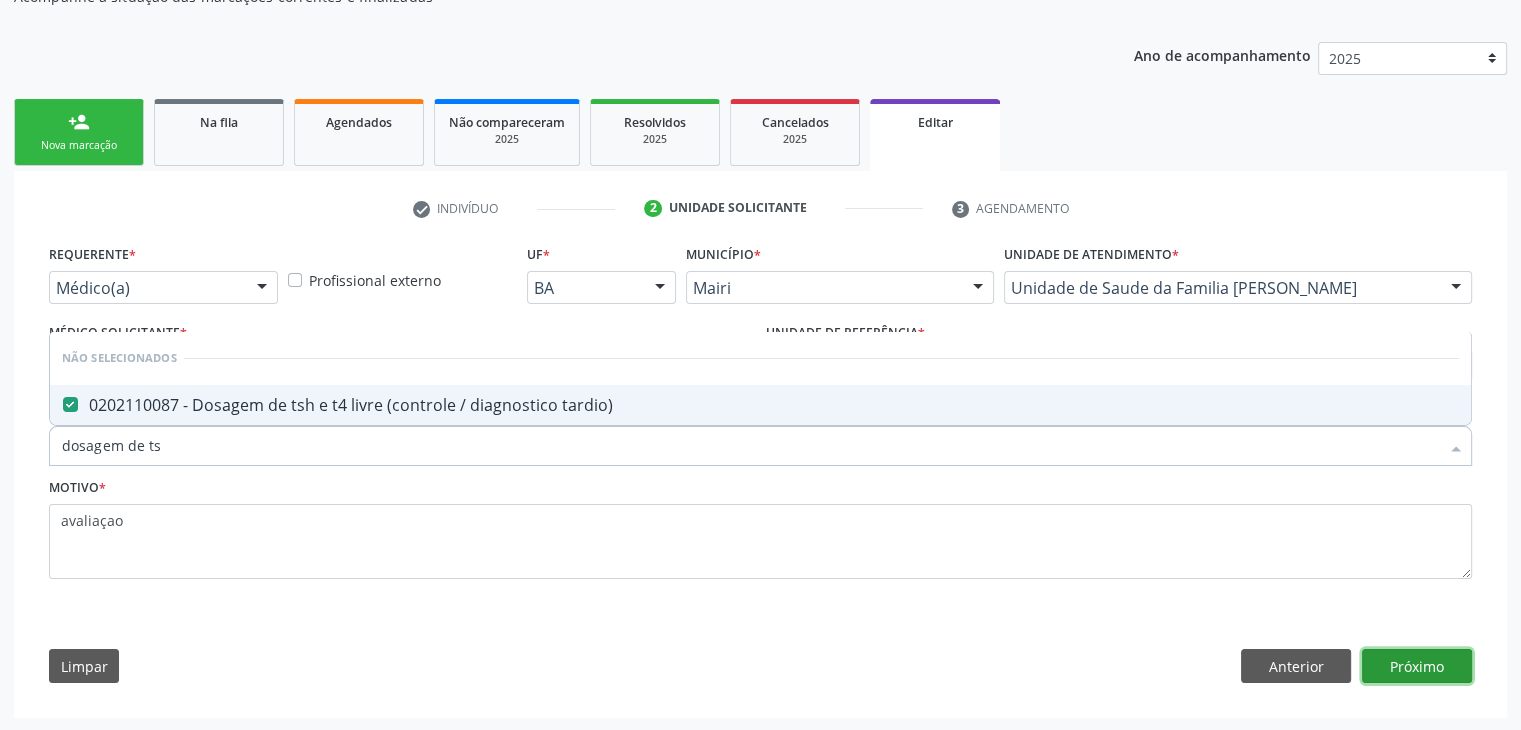 click on "Próximo" at bounding box center (1417, 666) 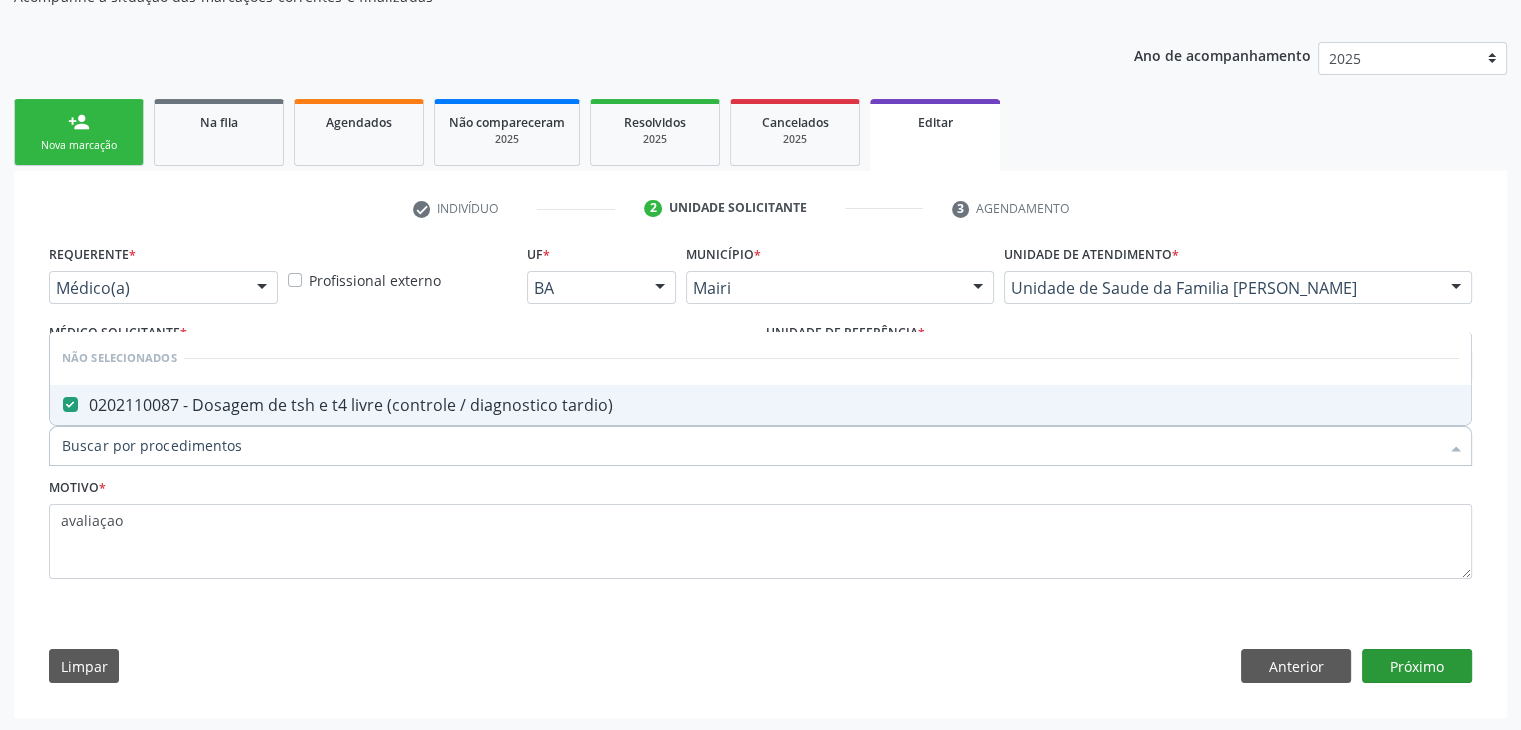 scroll, scrollTop: 165, scrollLeft: 0, axis: vertical 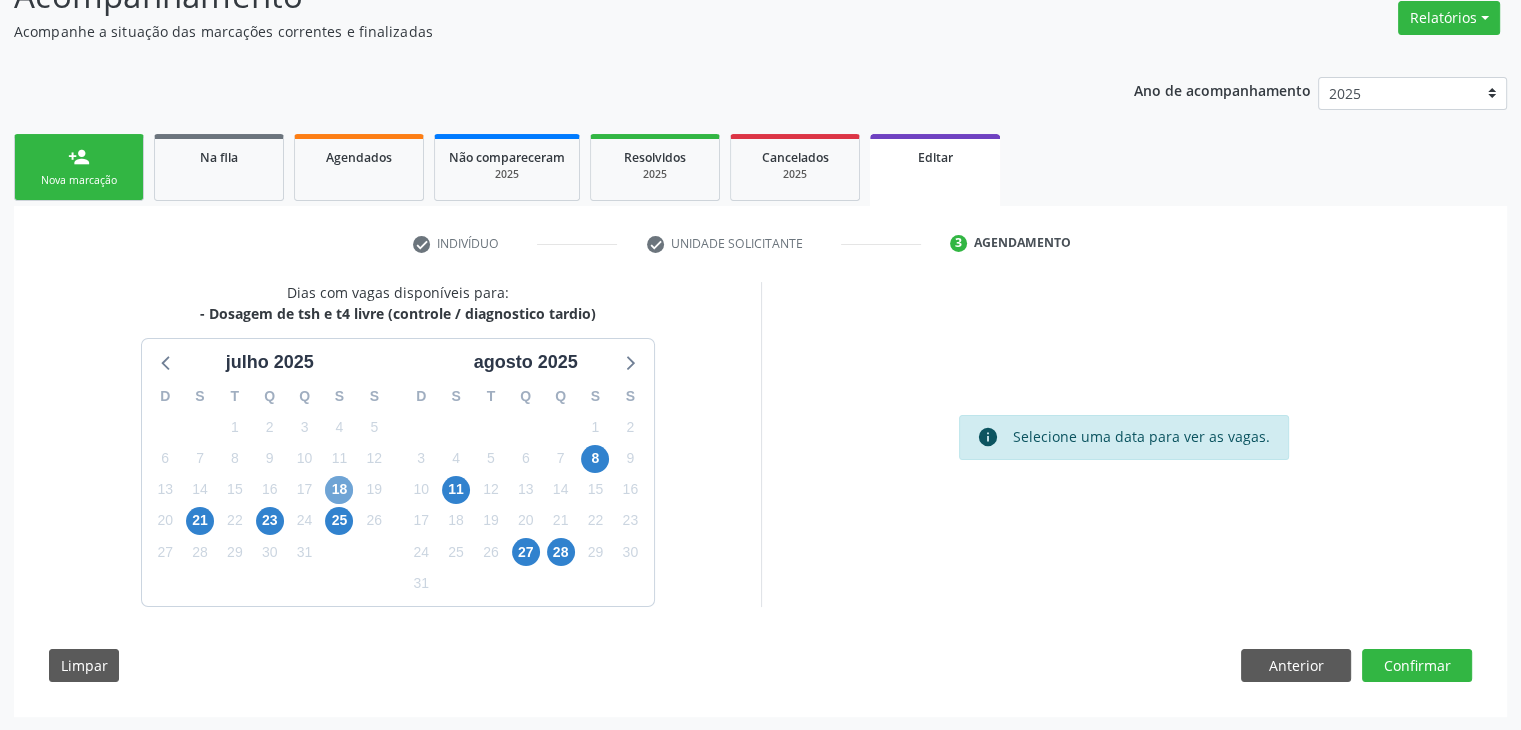 click on "18" at bounding box center (339, 490) 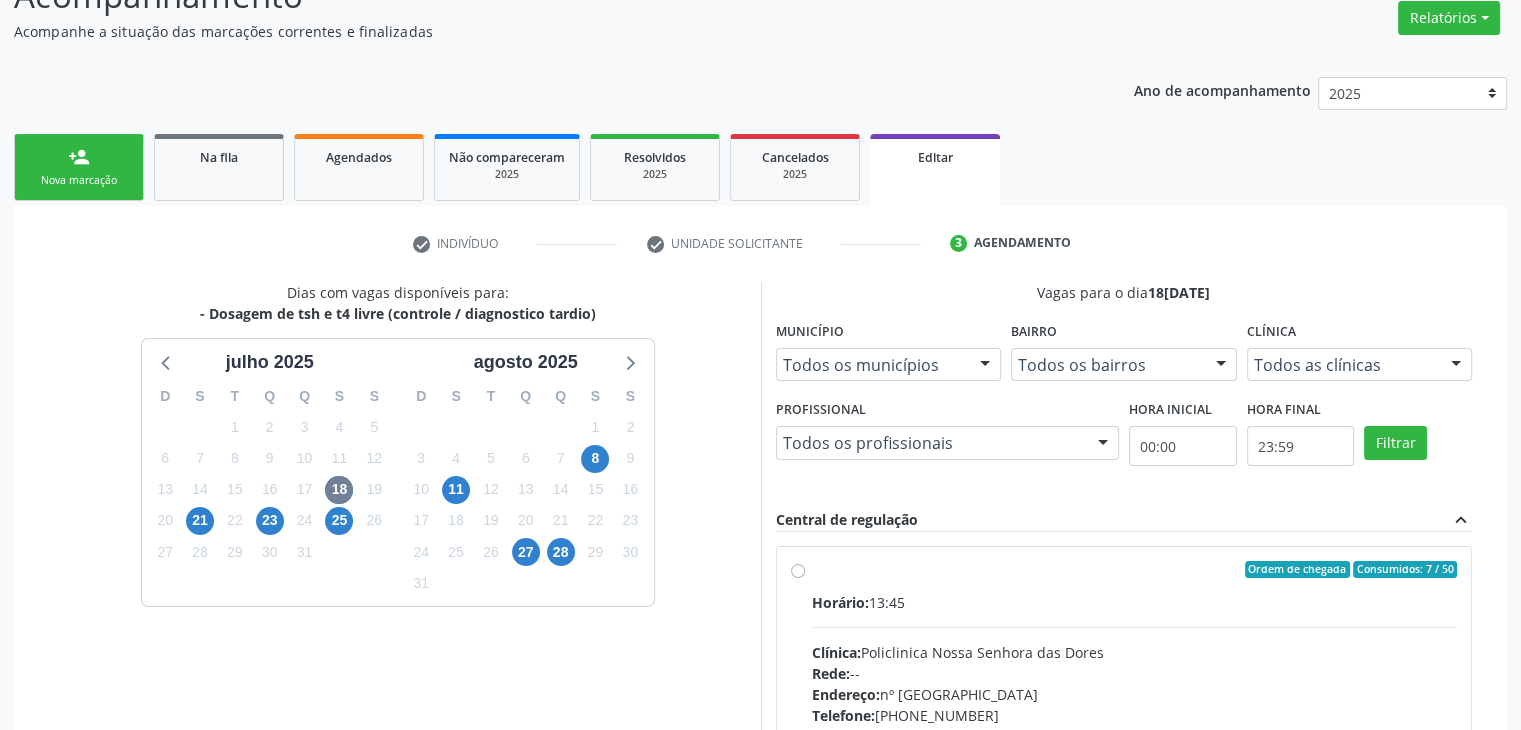 click on "Clínica:  Policlinica Nossa Senhora das Dores" at bounding box center [1135, 652] 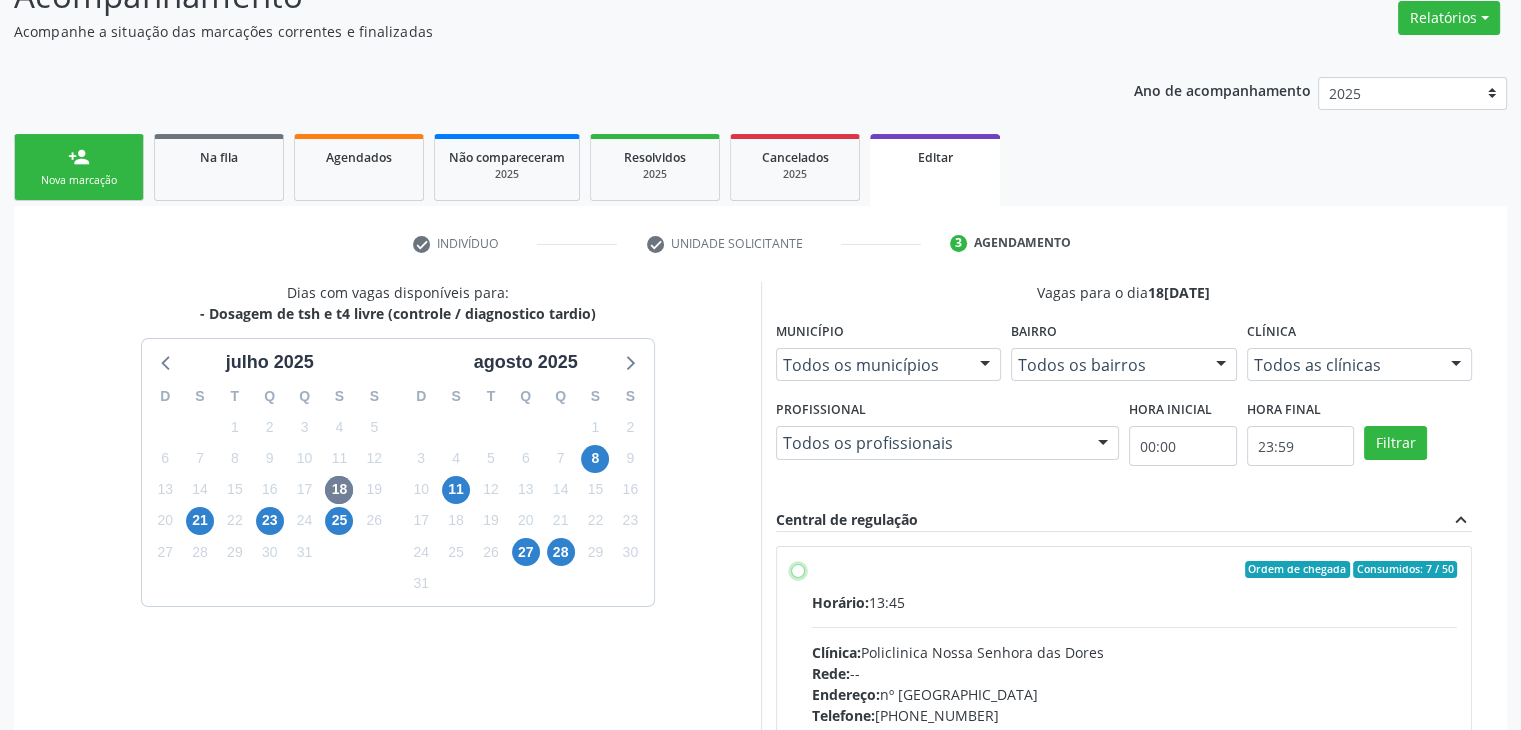 click on "Ordem de chegada
Consumidos: 7 / 50
Horário:   13:45
Clínica:  Policlinica Nossa Senhora das Dores
Rede:
--
Endereço:   nº 94, Centro, Mairi - BA
Telefone:   (74) 36322104
Profissional:
--
Informações adicionais sobre o atendimento
Idade de atendimento:
Sem restrição
Gênero(s) atendido(s):
Sem restrição
Informações adicionais:
--" at bounding box center (798, 570) 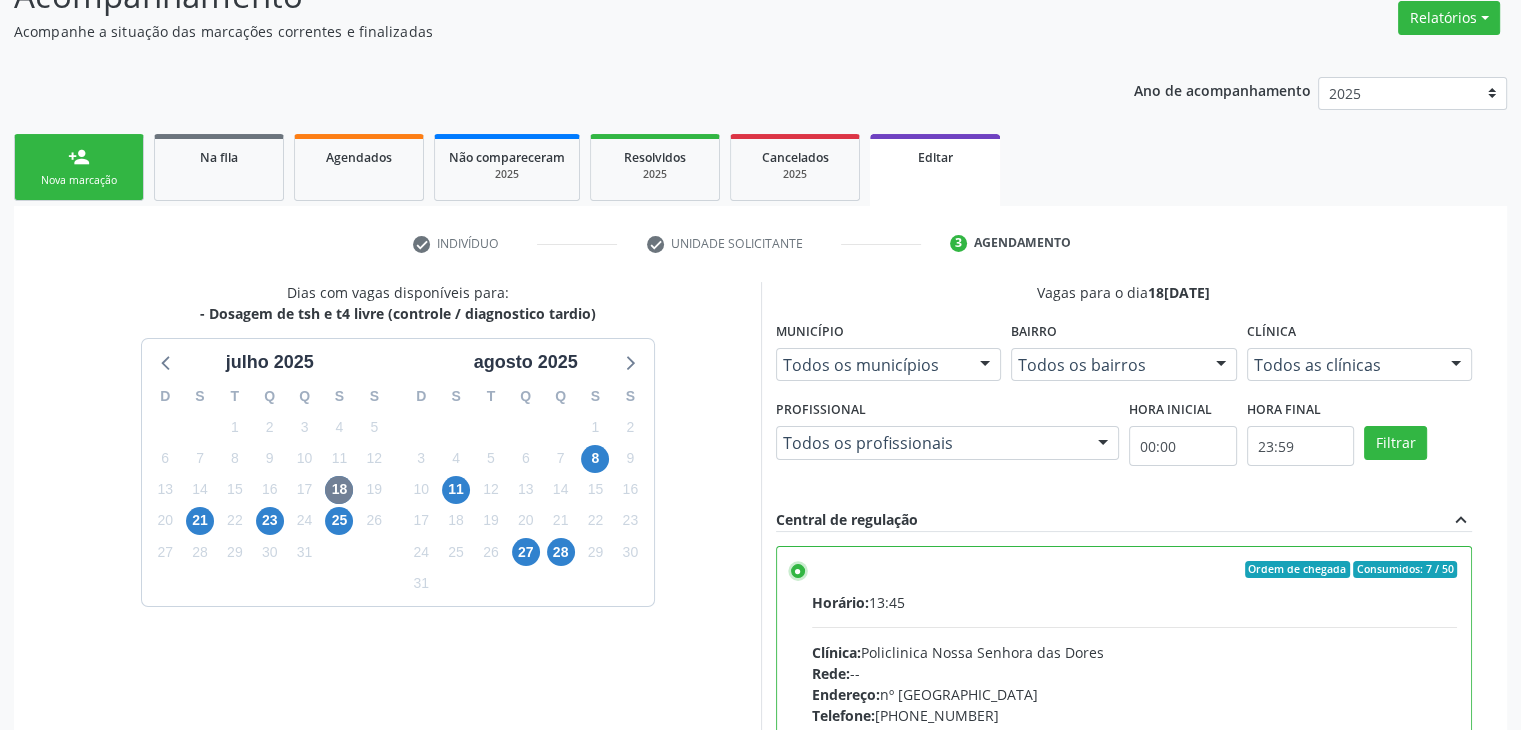 scroll, scrollTop: 490, scrollLeft: 0, axis: vertical 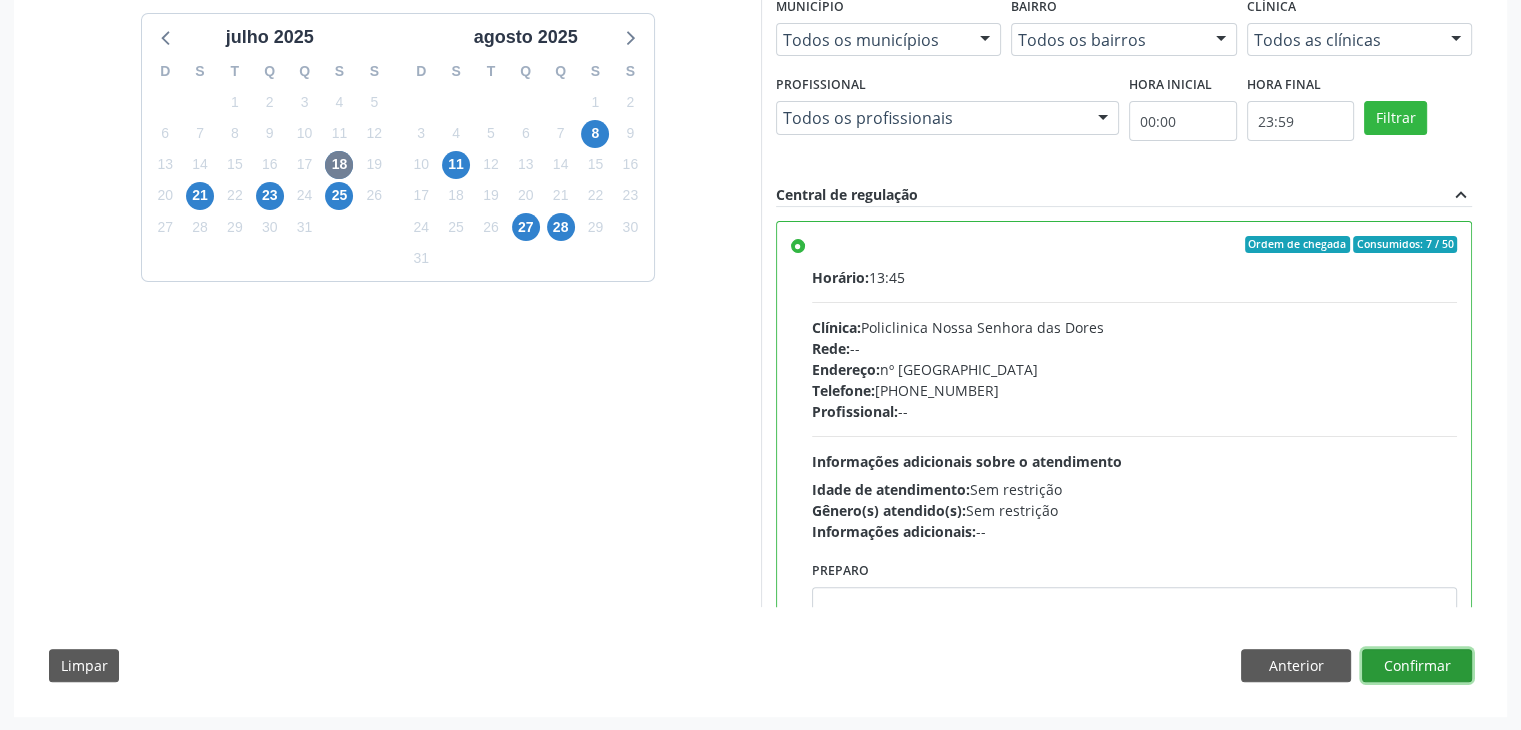 click on "Confirmar" at bounding box center [1417, 666] 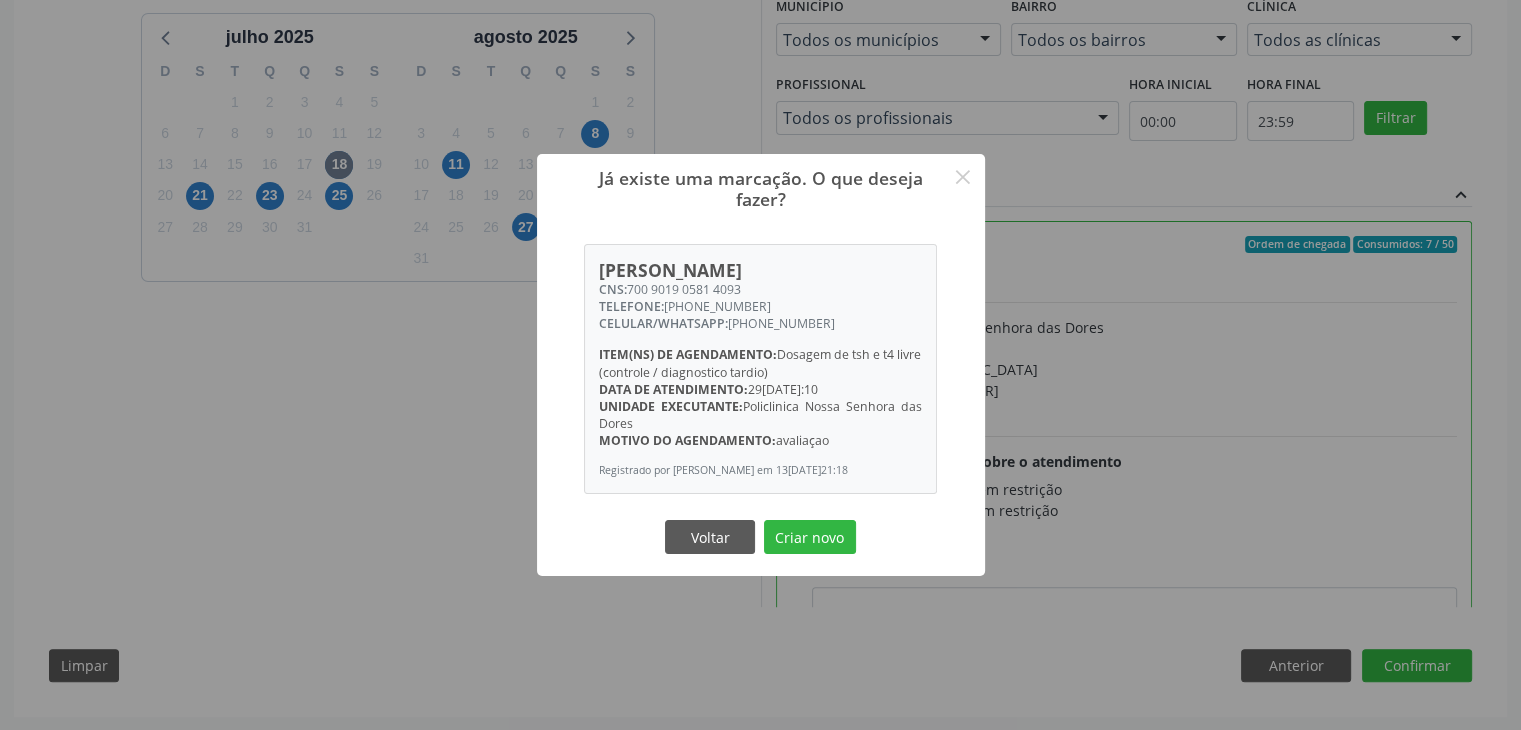 click on "Voltar Criar novo" at bounding box center (761, 537) 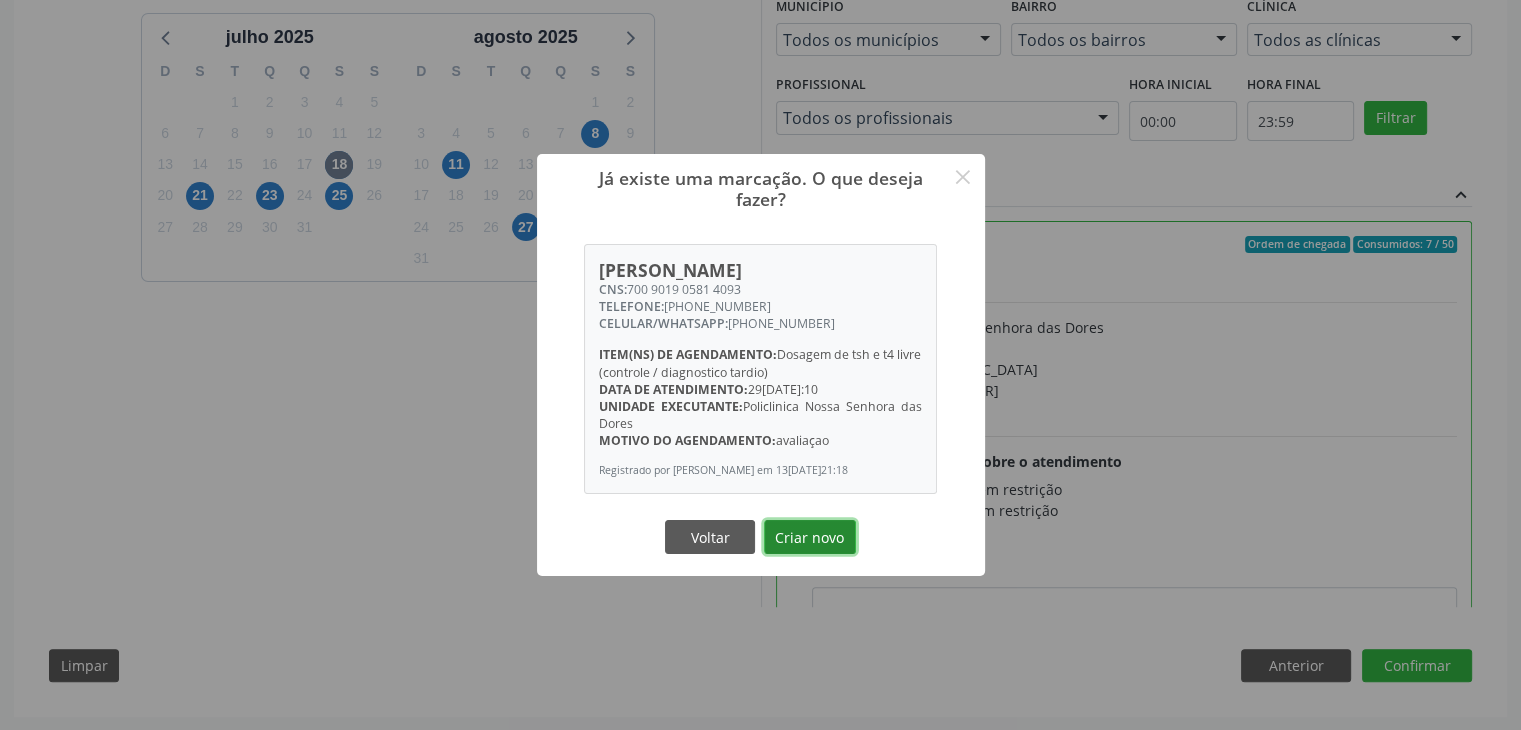 click on "Criar novo" at bounding box center (810, 537) 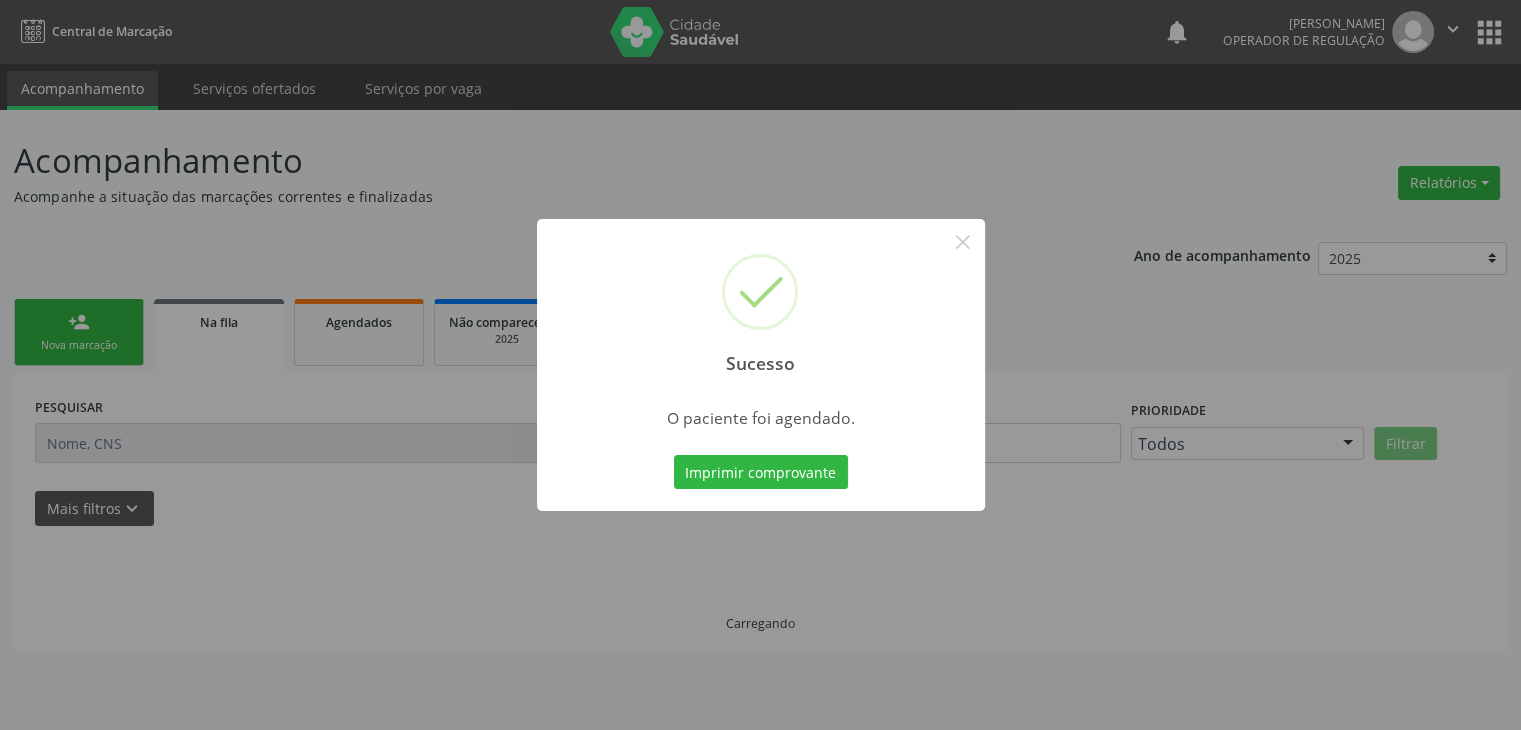 scroll, scrollTop: 0, scrollLeft: 0, axis: both 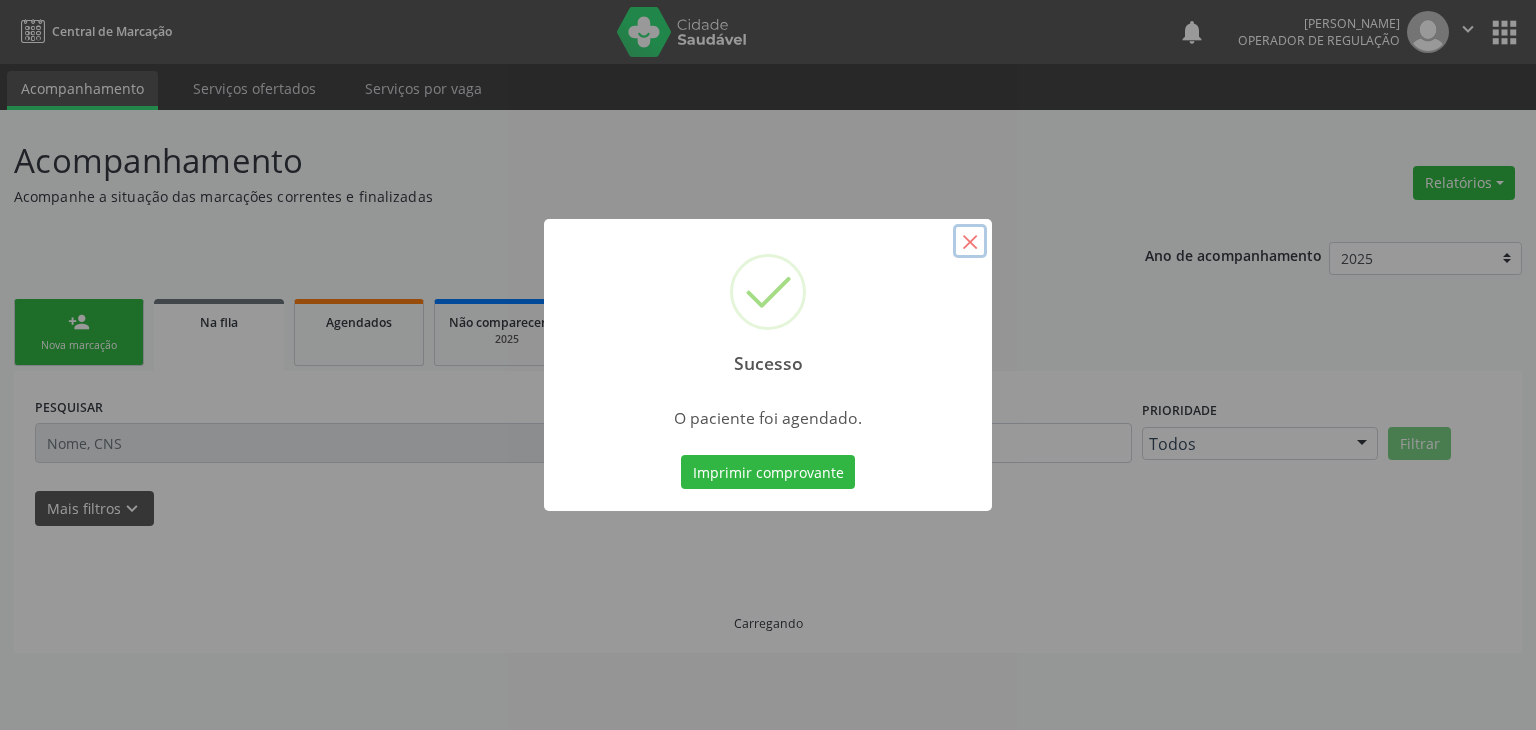 click on "×" at bounding box center (970, 241) 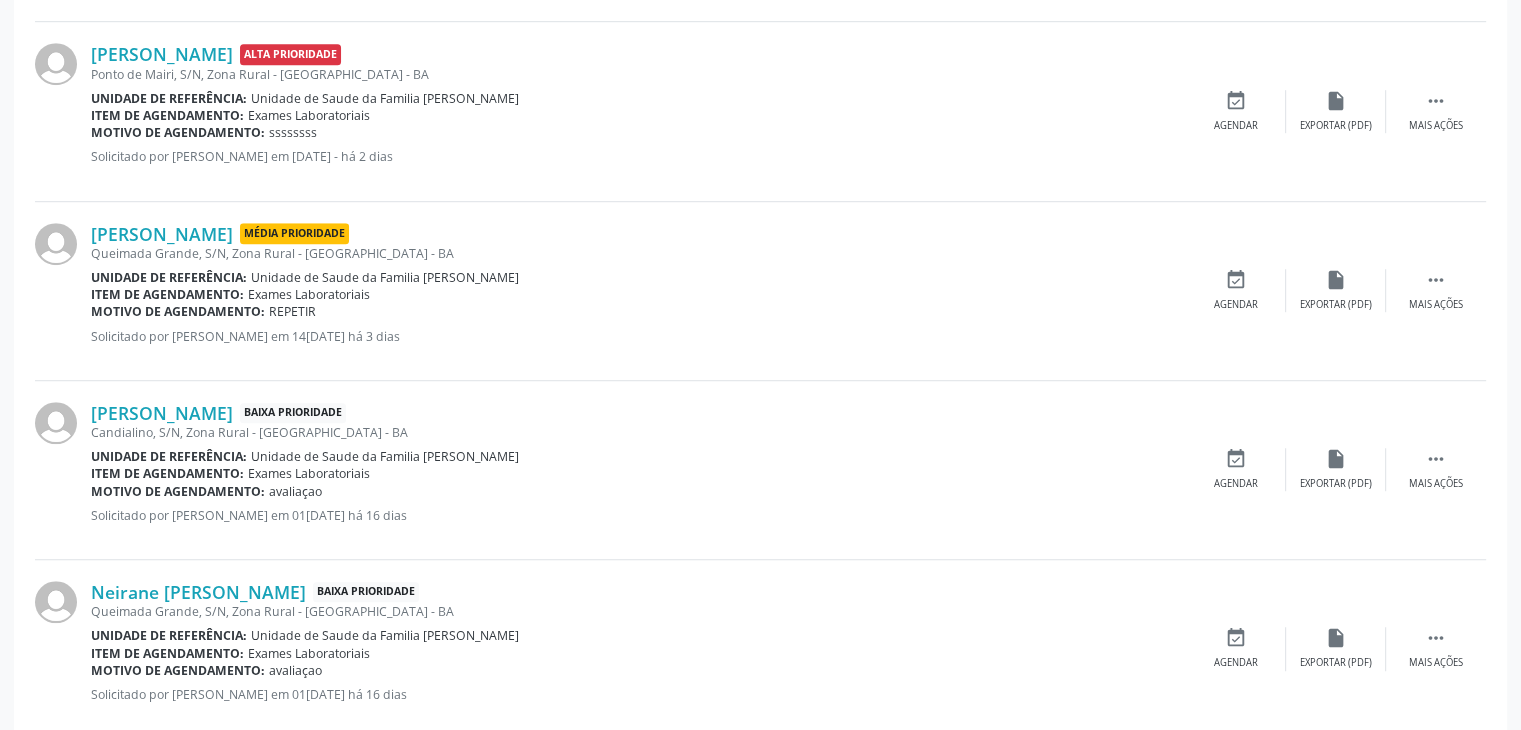 scroll, scrollTop: 1400, scrollLeft: 0, axis: vertical 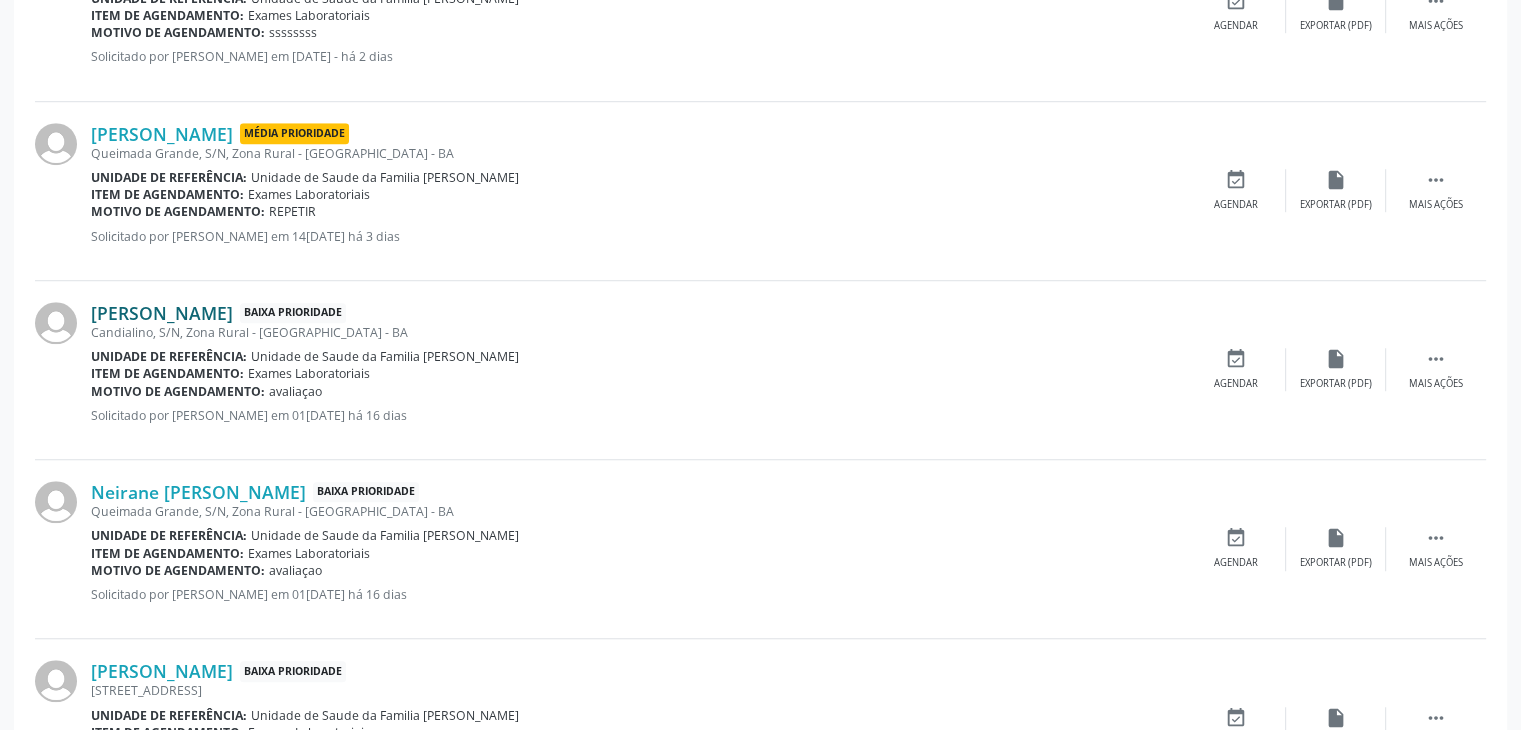 click on "Maria Marcia Sena Vitorino" at bounding box center [162, 313] 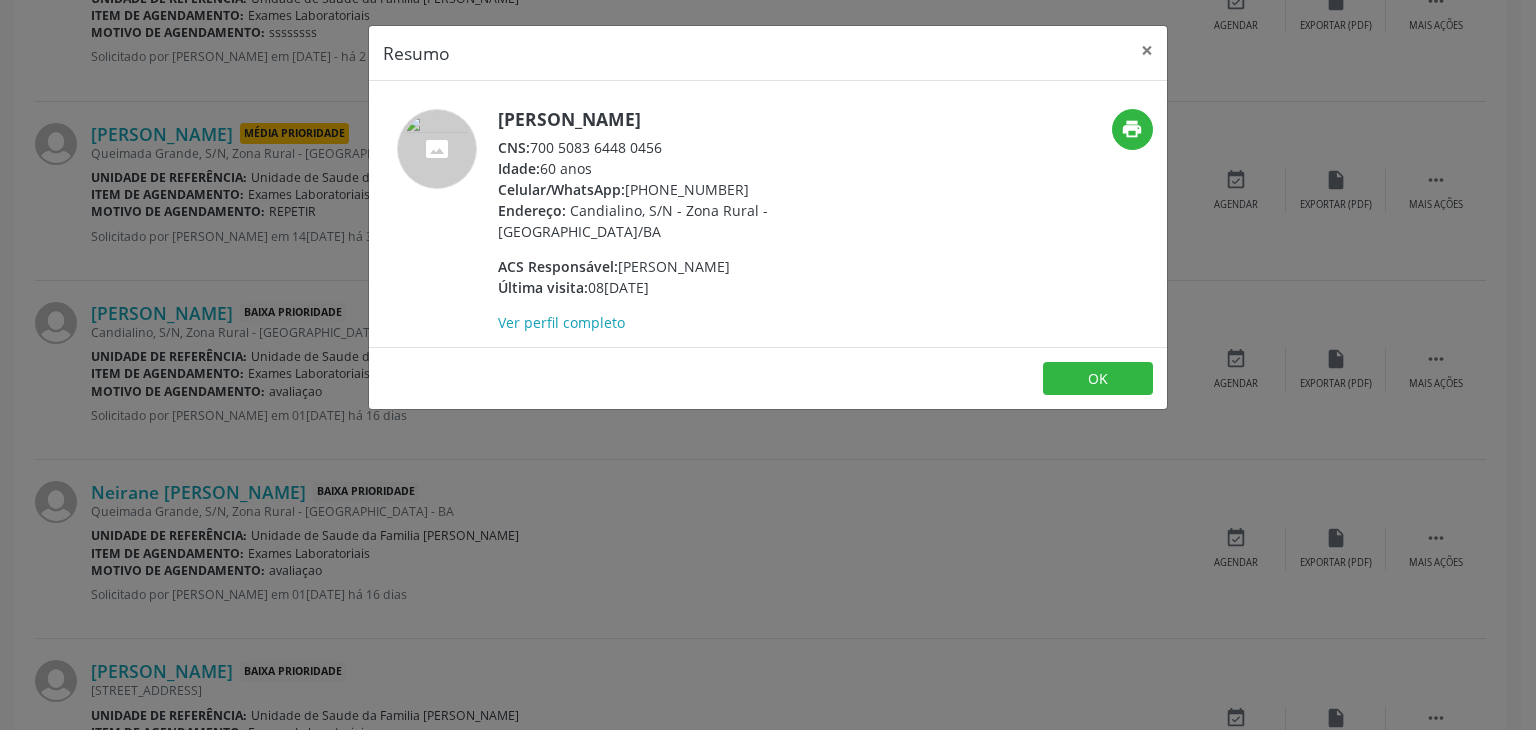 click on "Maria Marcia Sena Vitorino" at bounding box center [692, 119] 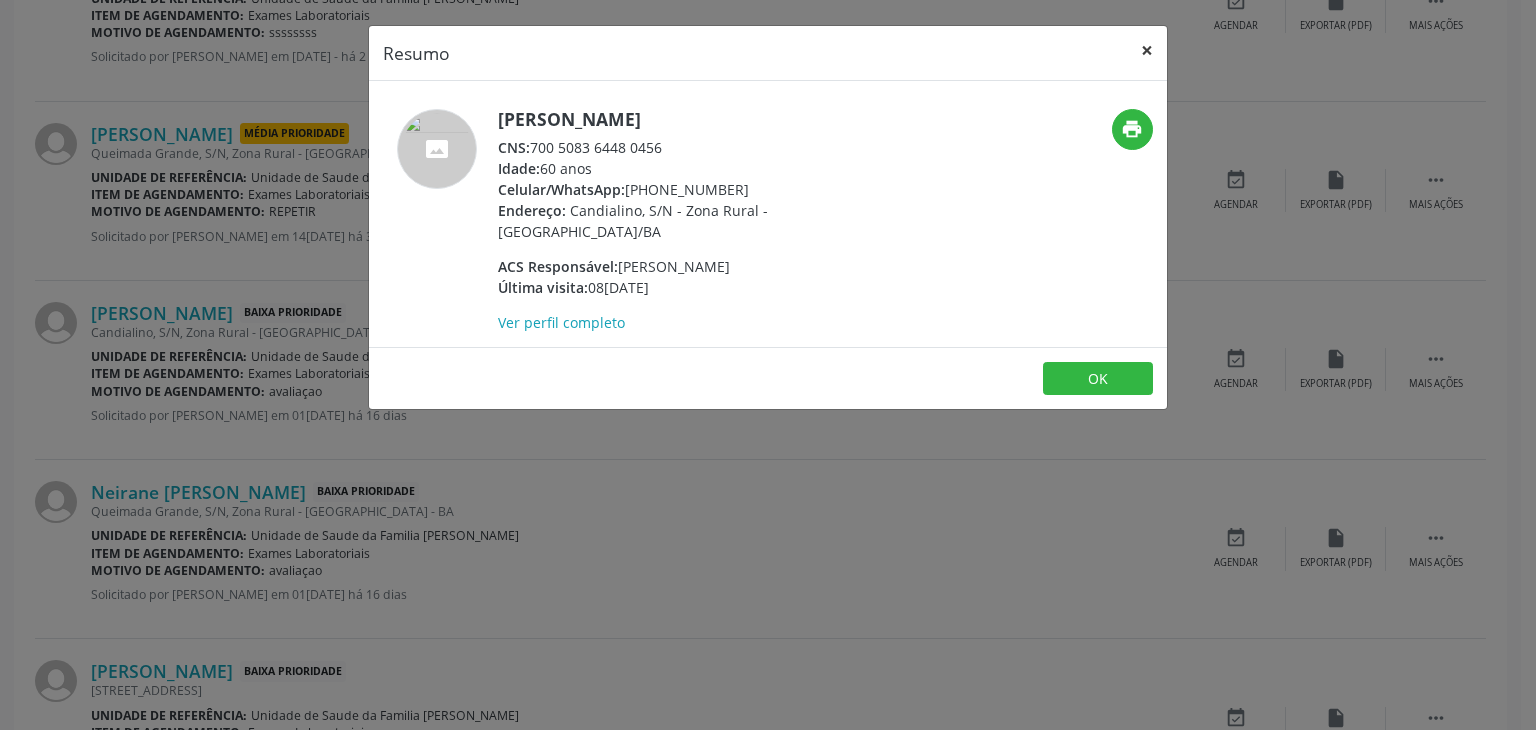 click on "×" at bounding box center [1147, 50] 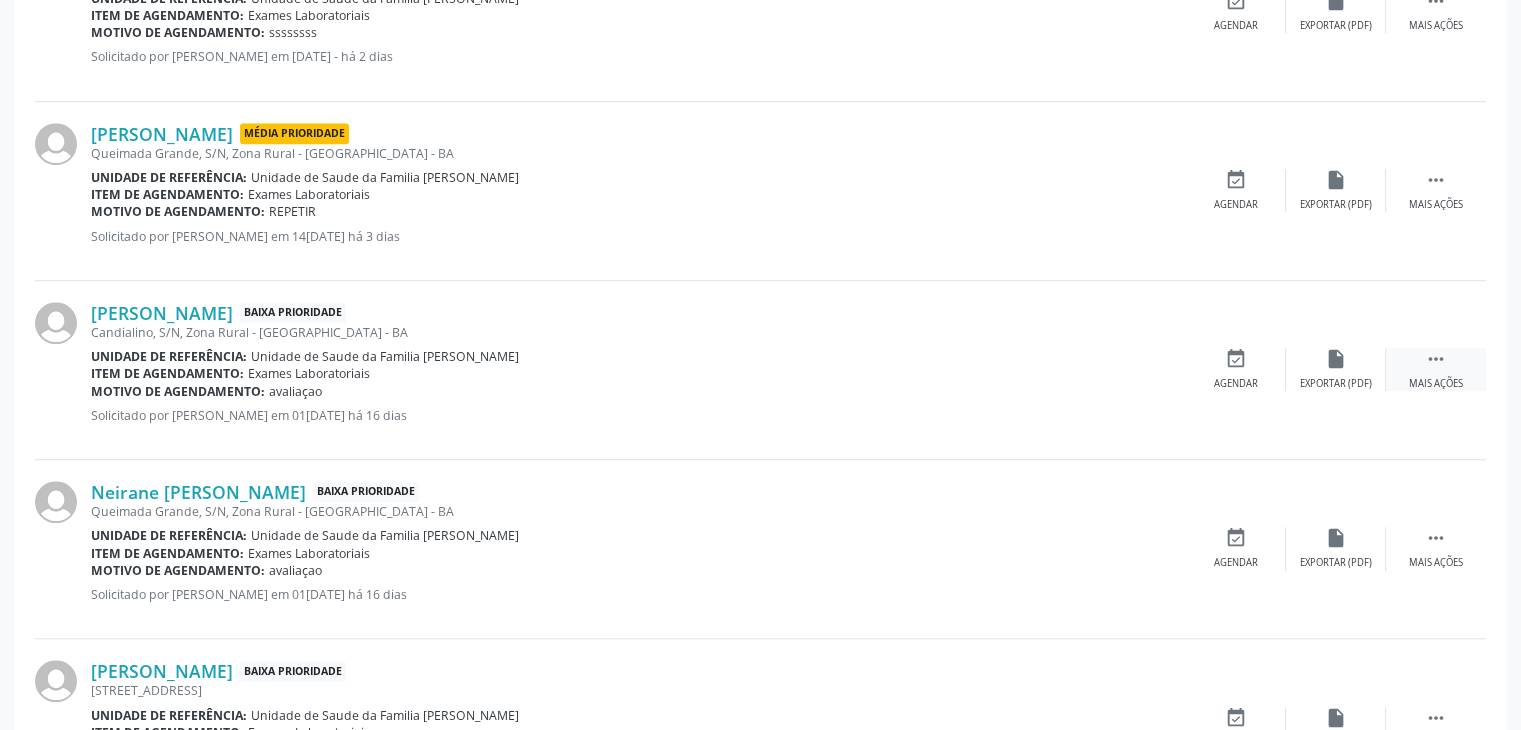 click on "
Mais ações" at bounding box center [1436, 369] 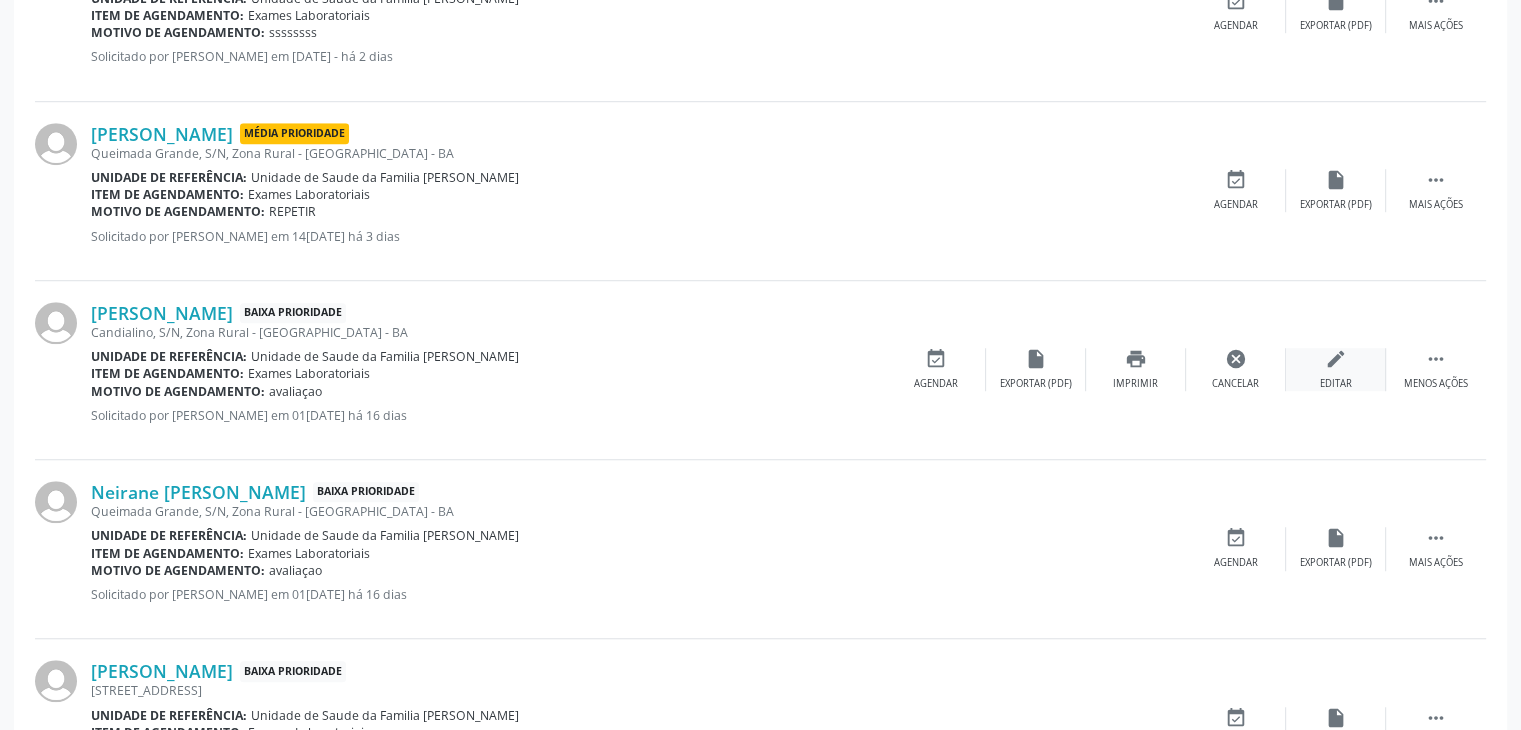 click on "edit
Editar" at bounding box center [1336, 369] 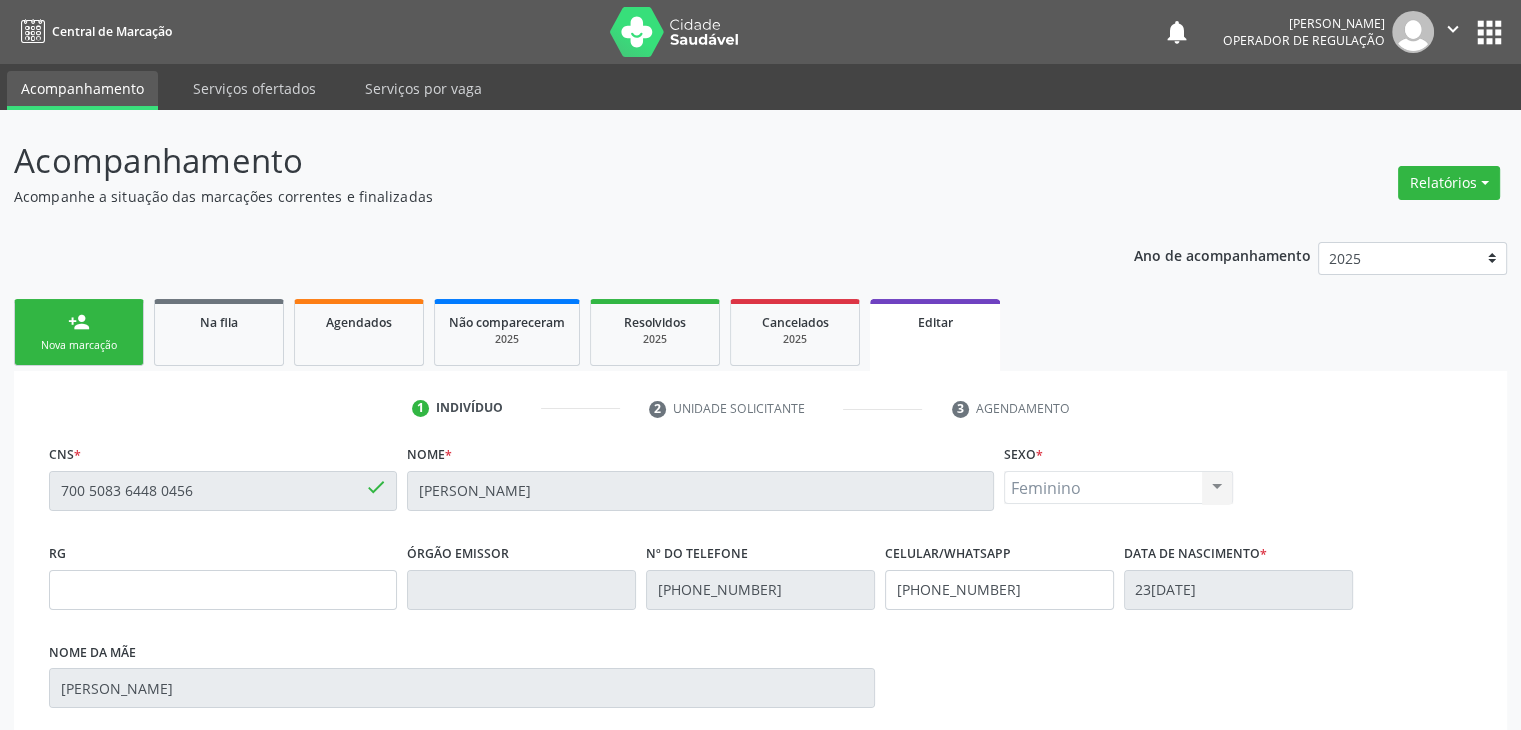 scroll, scrollTop: 365, scrollLeft: 0, axis: vertical 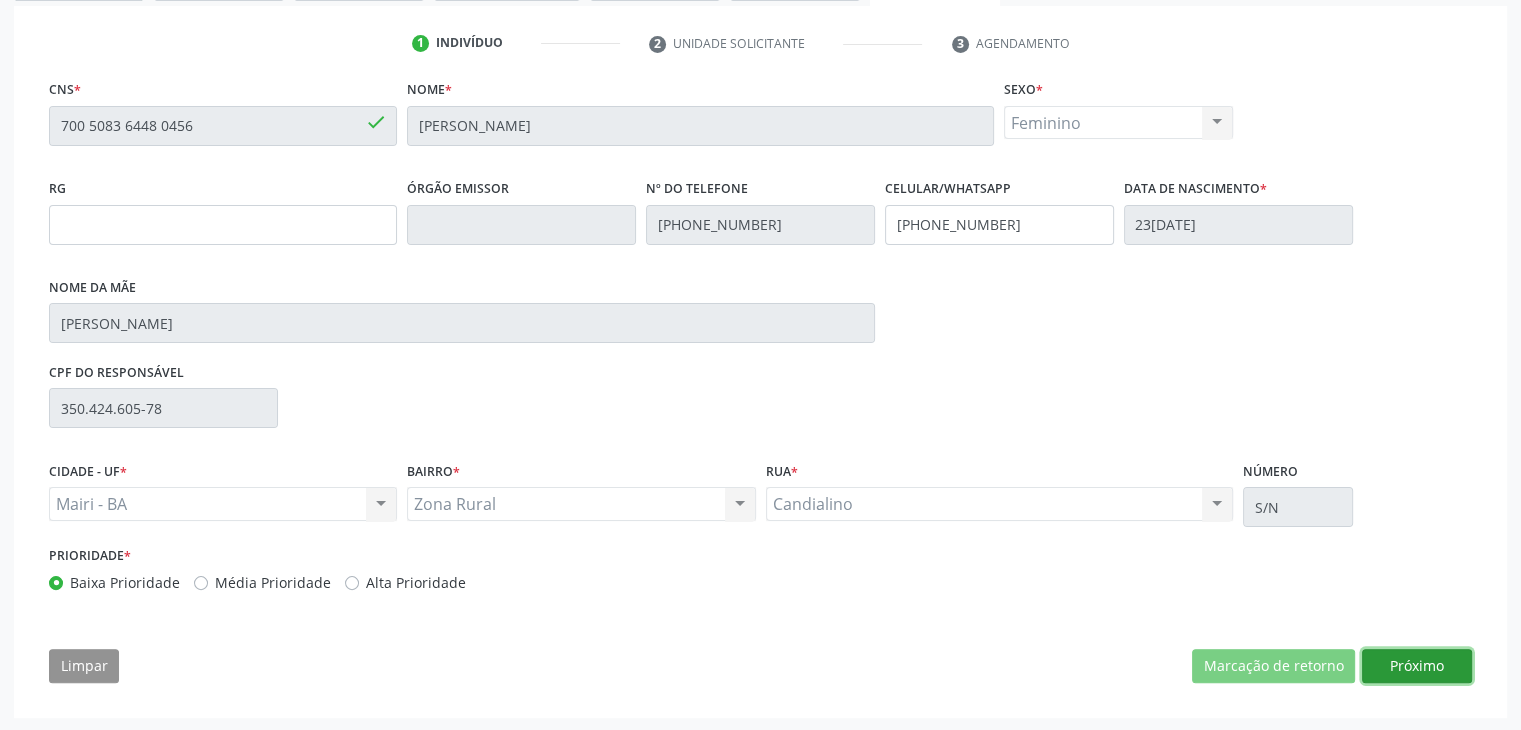 click on "Próximo" at bounding box center [1417, 666] 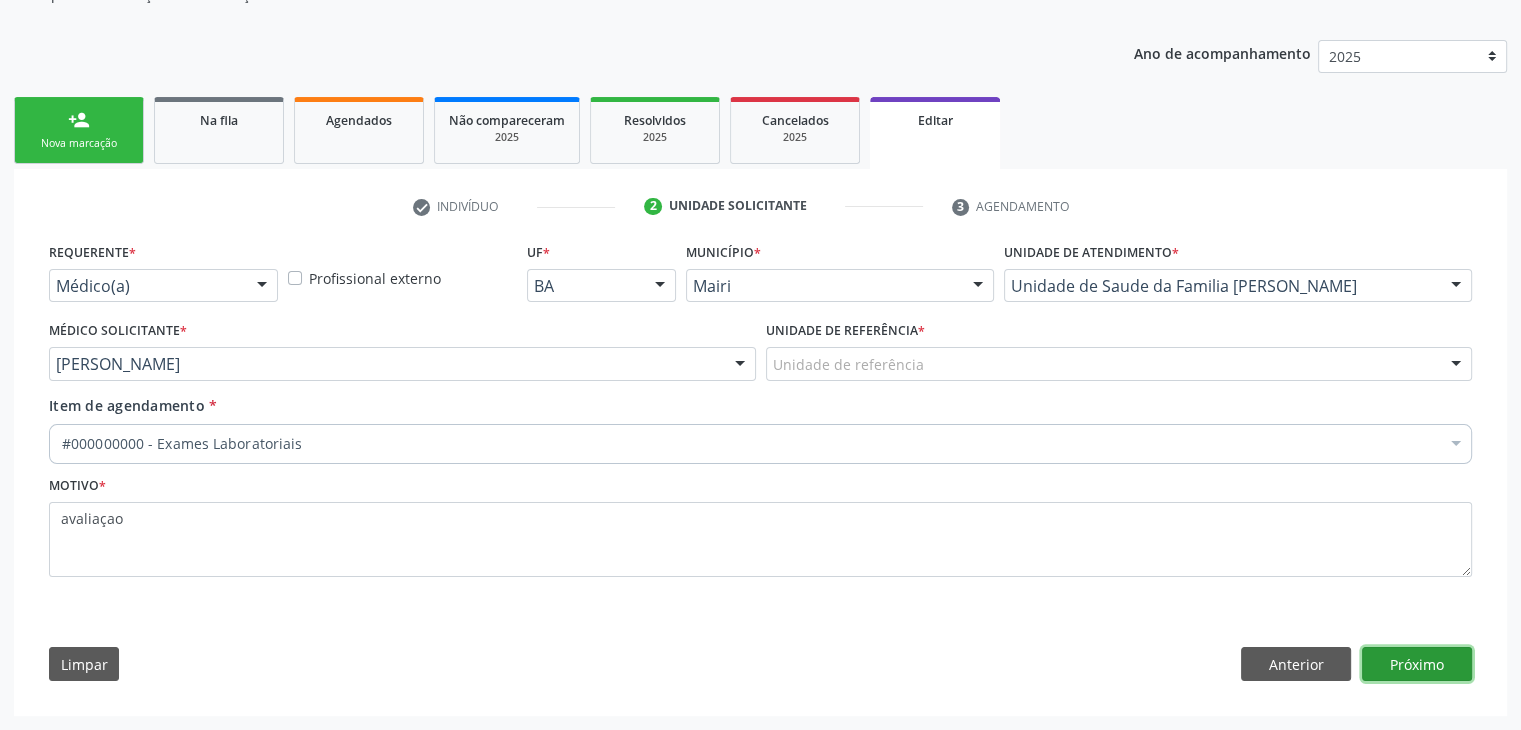 click on "Próximo" at bounding box center (1417, 664) 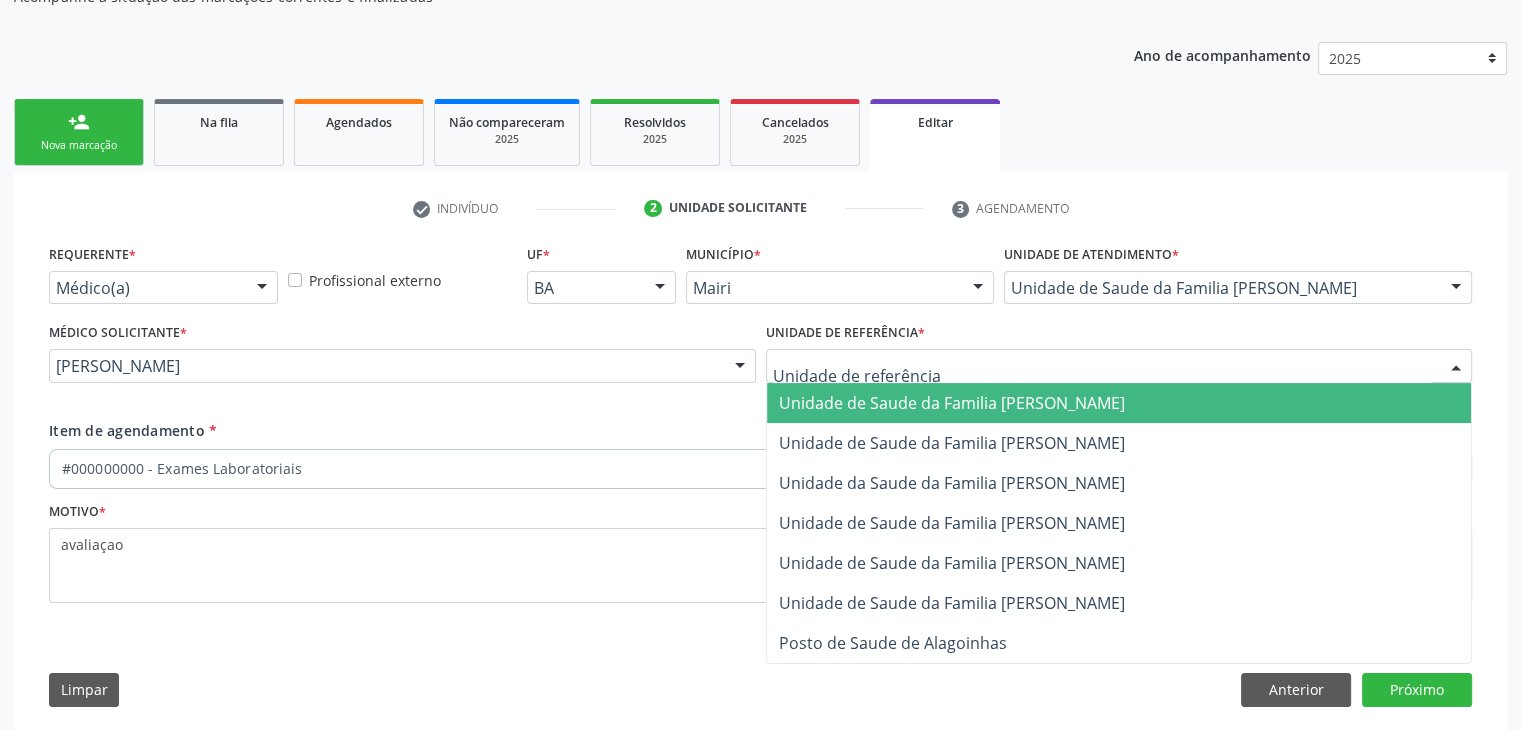 click at bounding box center [1119, 366] 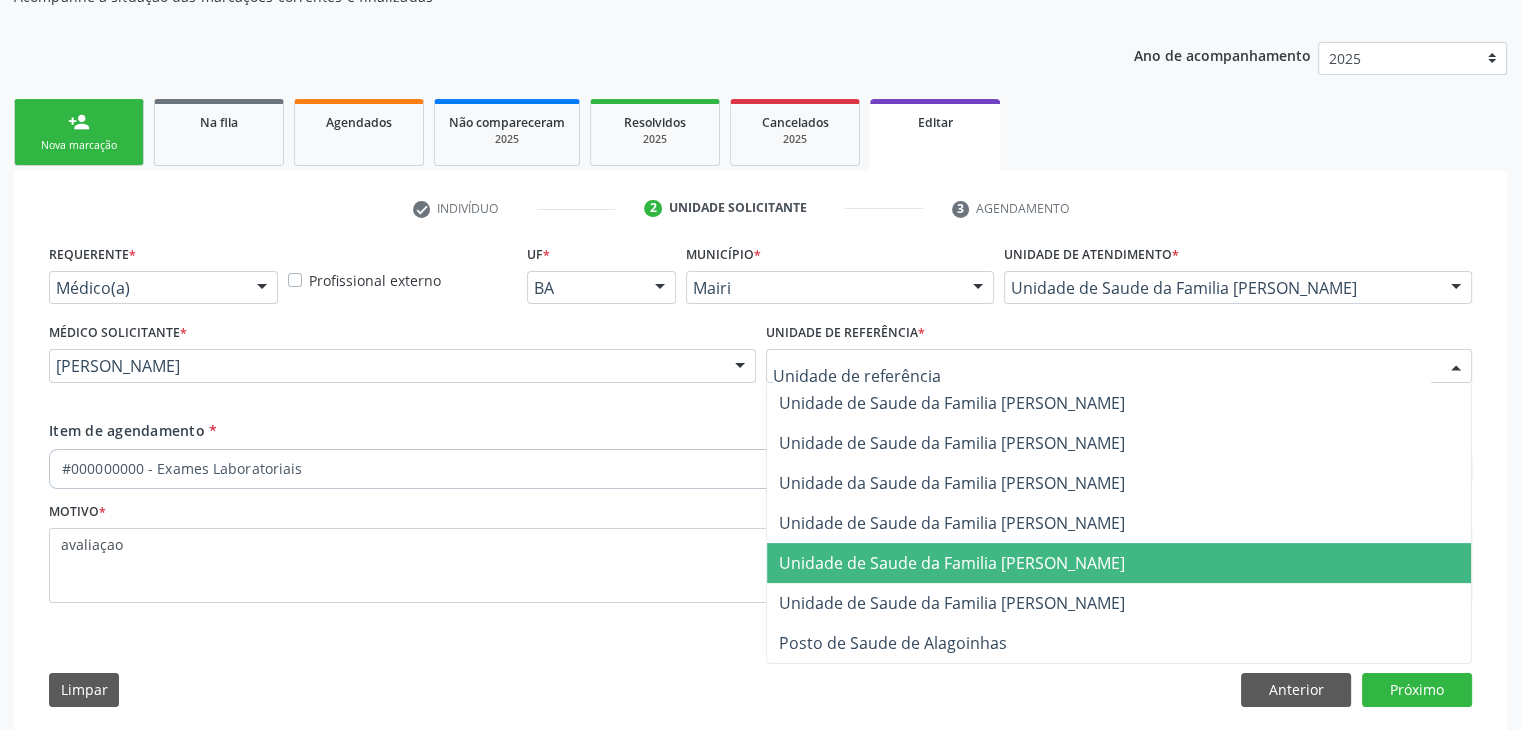 click on "Unidade de Saude da Familia [PERSON_NAME]" at bounding box center (952, 563) 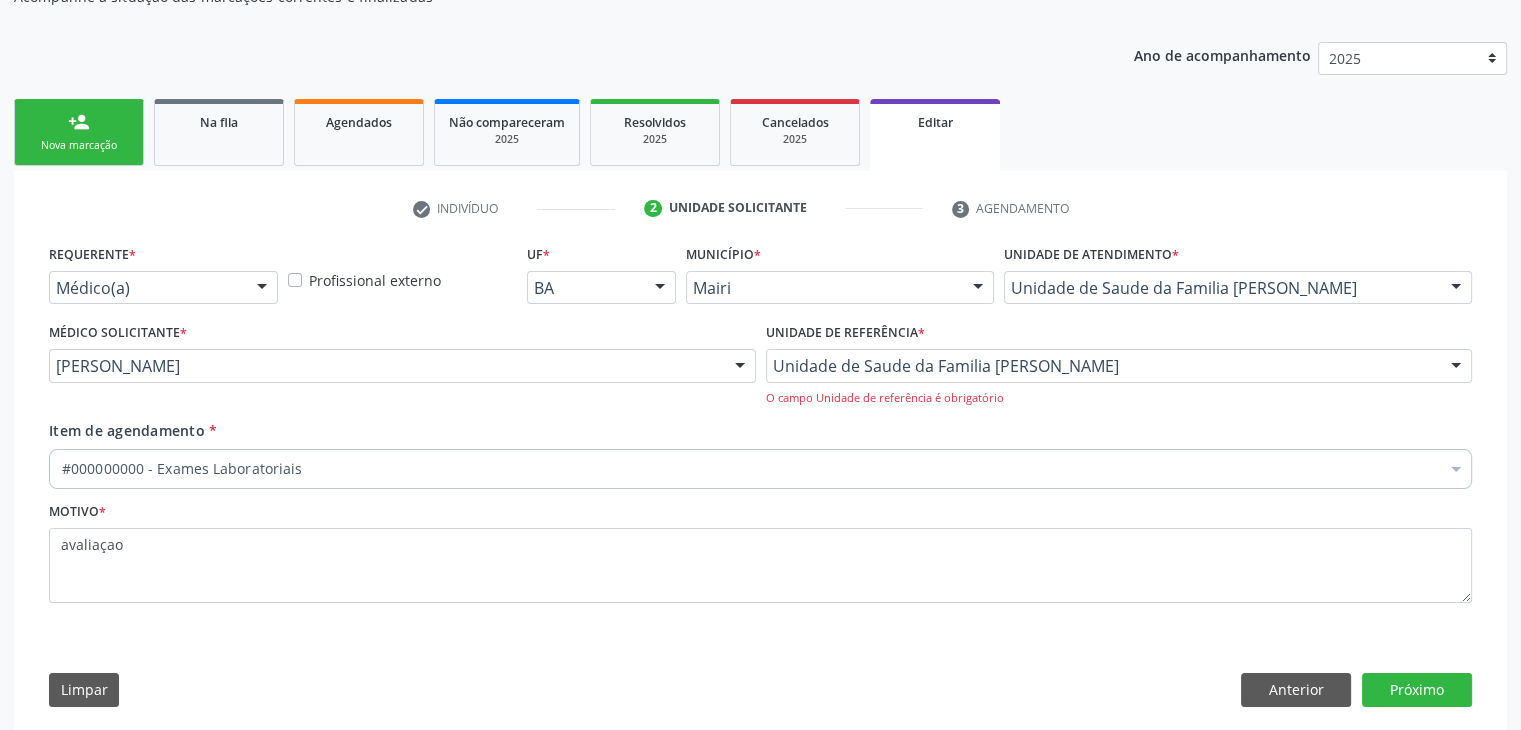 click on "Item de agendamento
*
#000000000 - Exames Laboratoriais
Desfazer seleção
Selecionados
#000000000 - Exames Laboratoriais
Não selecionados
0604320140 - Abatacepte 125 mg injetável (por seringa preenchida)
0604320124 - Abatacepte 250 mg injetável (por frasco ampola).
0603050018 - Abciximabe
0406010013 - Abertura de comunicacao inter-atrial
0406010021 - Abertura de estenose aortica valvar
0406011265 - Abertura de estenose aortica valvar (criança e adolescente)
0406010030 - Abertura de estenose pulmonar valvar
0406011273 - Abertura de estenose pulmonar valvar (criança e adolescente)
0301080011 - Abordagem cognitiva comportamental do fumante (por atendimento / paciente)
0307020010 - Acesso a polpa dentaria e medicacao (por dente)
0604660030 - Acetazolamida 250 mg (por comprimido)" at bounding box center [760, 451] 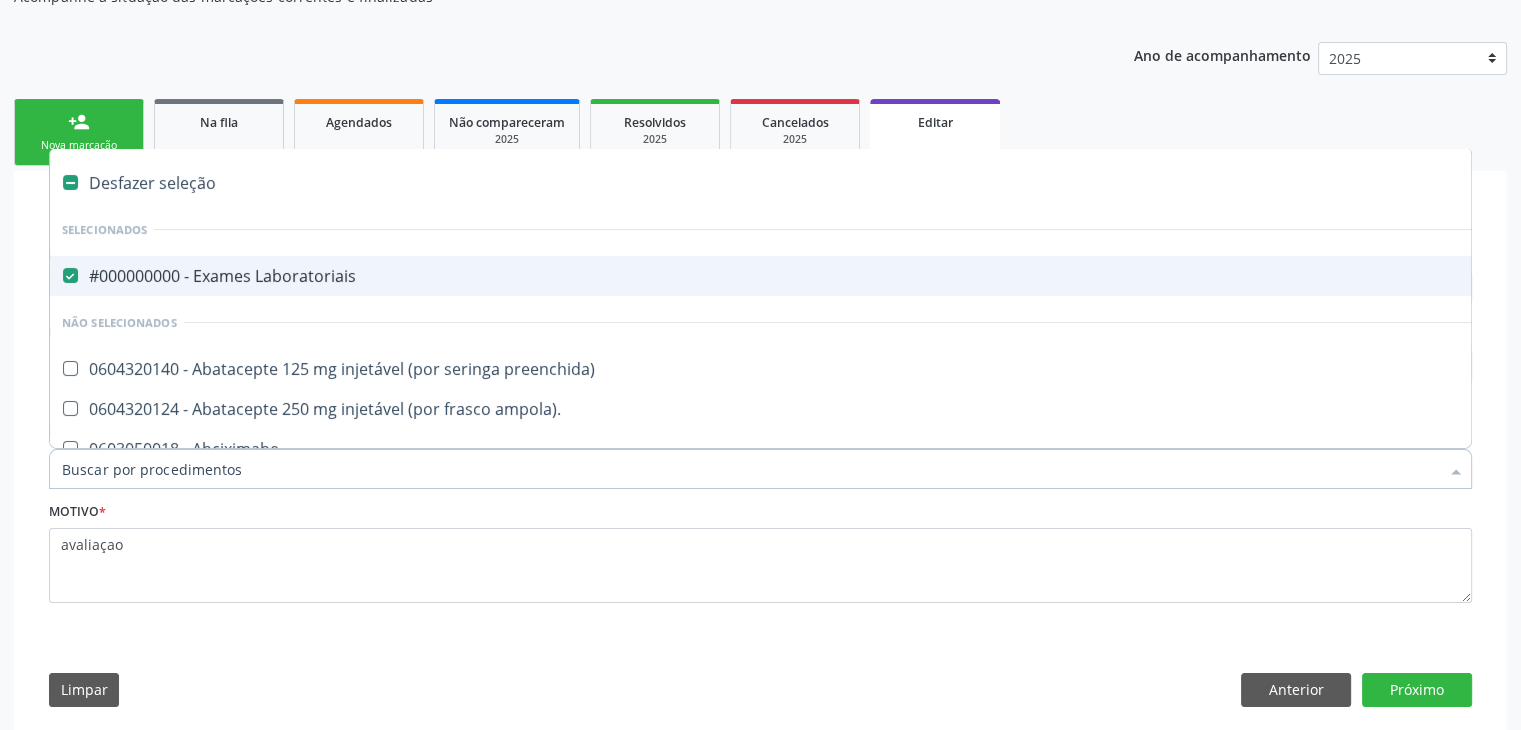 click on "#000000000 - Exames Laboratoriais" at bounding box center (831, 276) 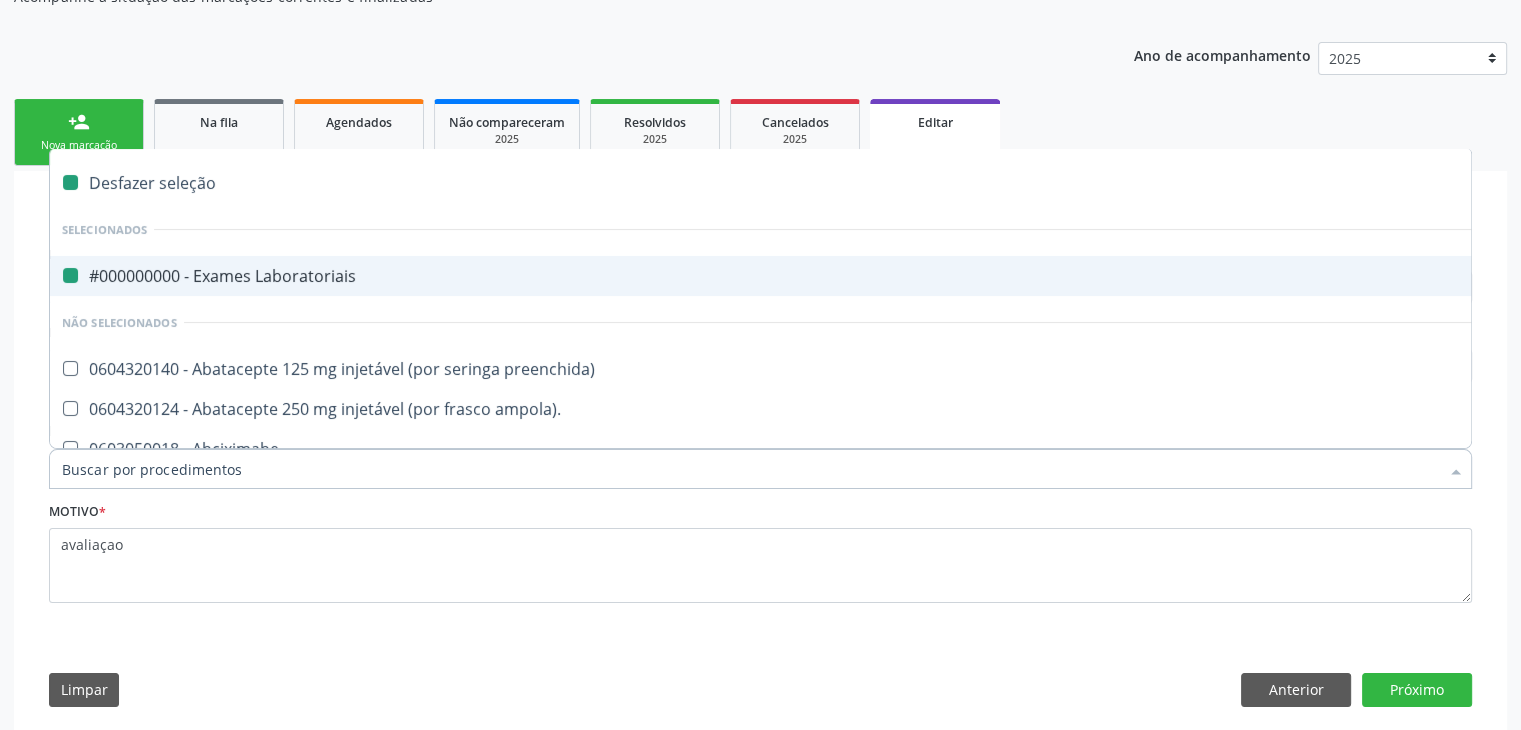 checkbox on "false" 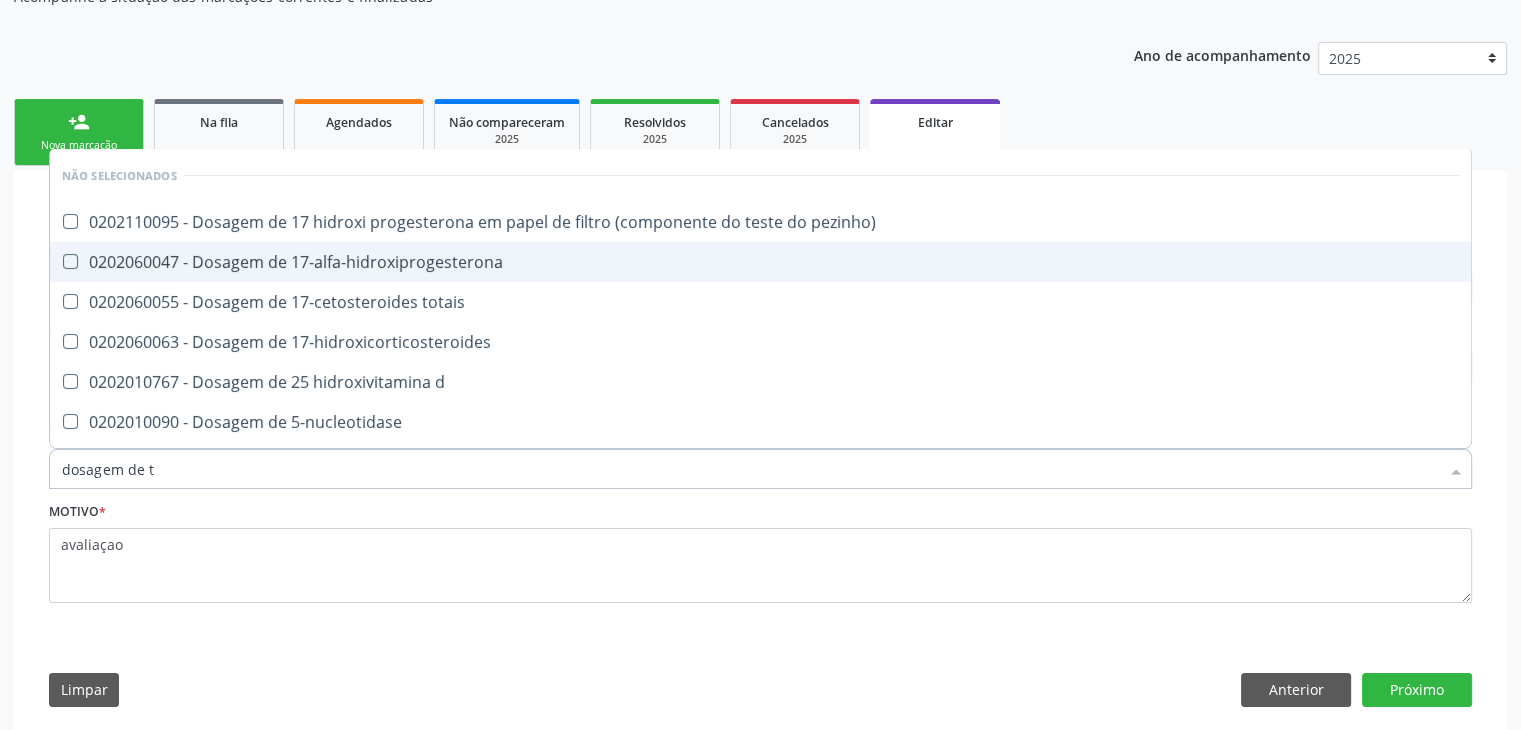 type on "dosagem de ts" 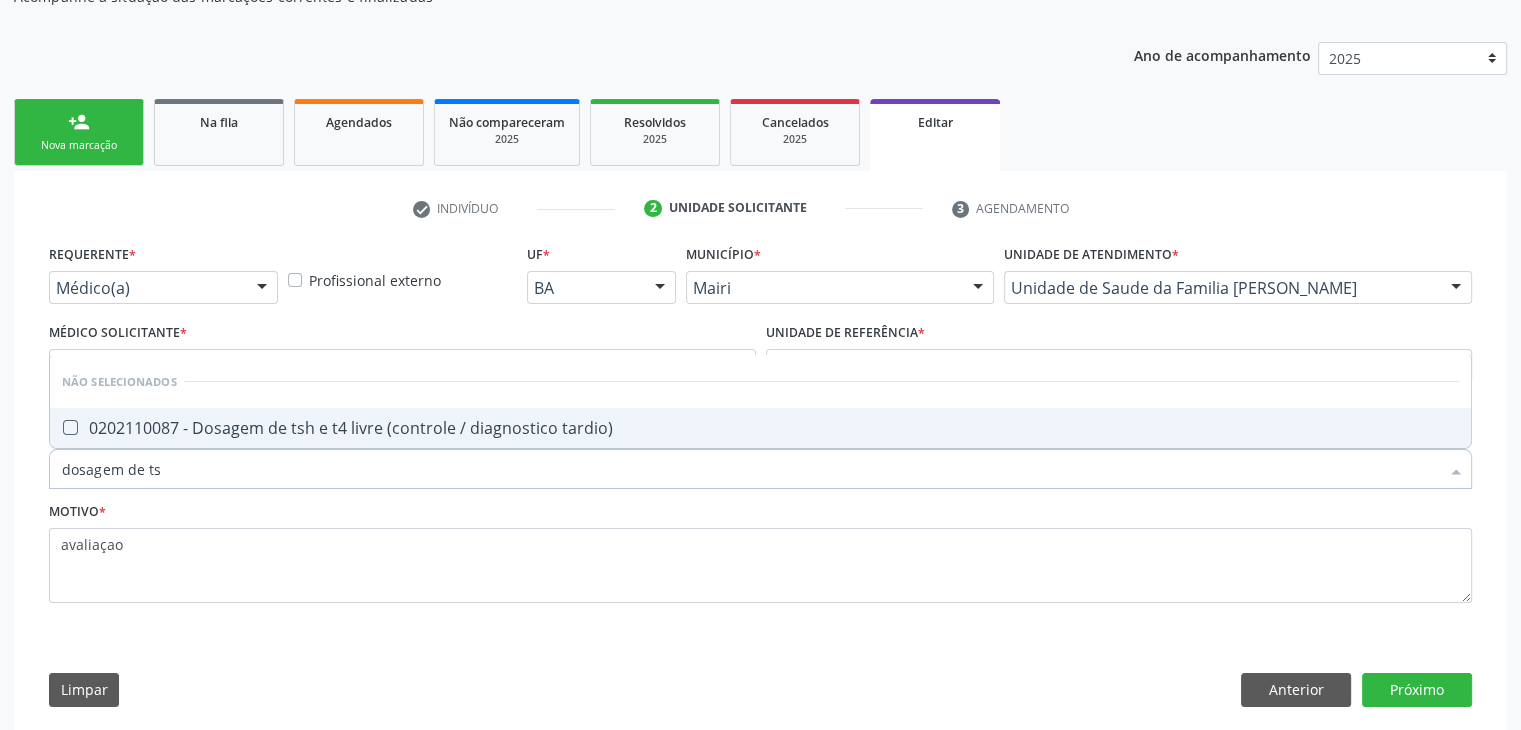 click on "0202110087 - Dosagem de tsh e t4 livre (controle / diagnostico tardio)" at bounding box center [760, 428] 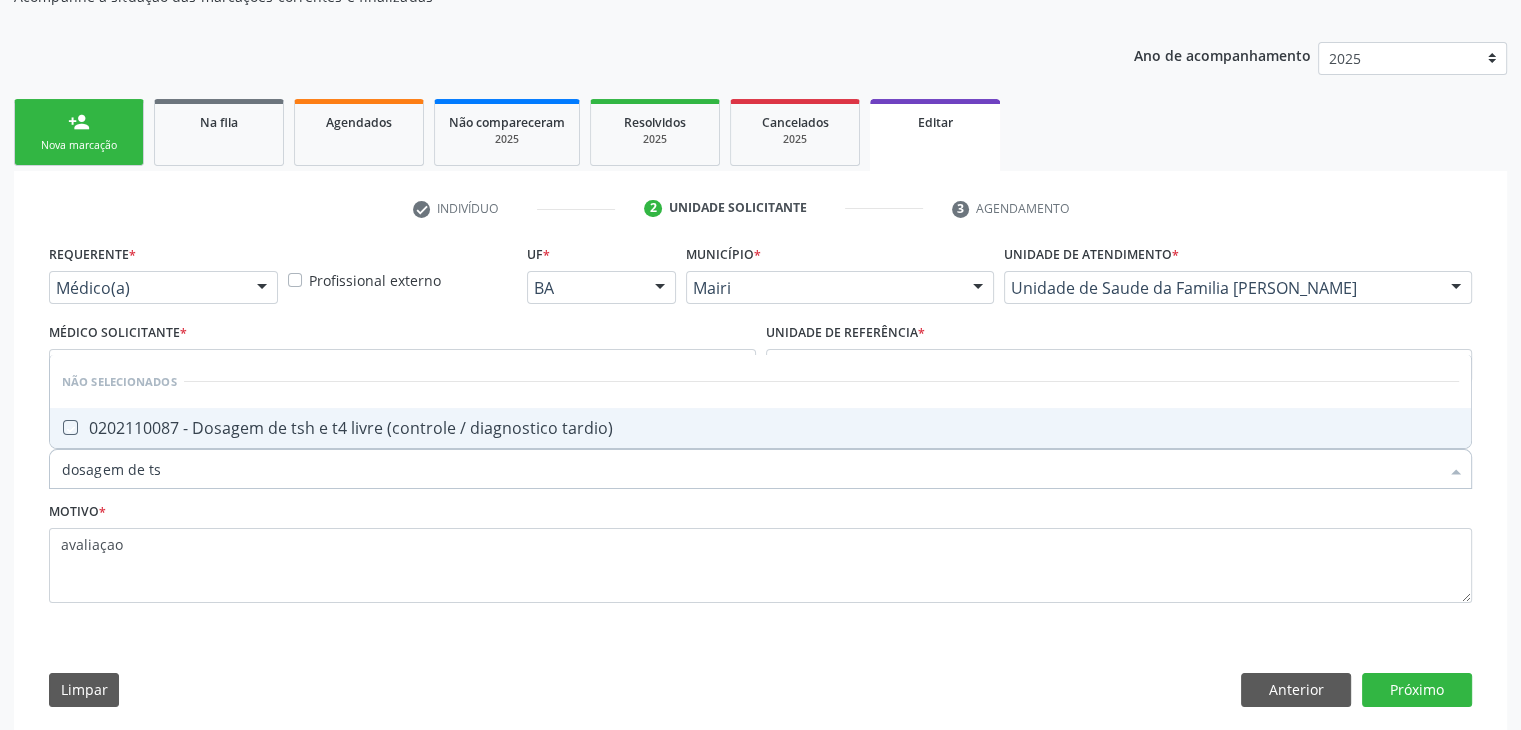 checkbox on "true" 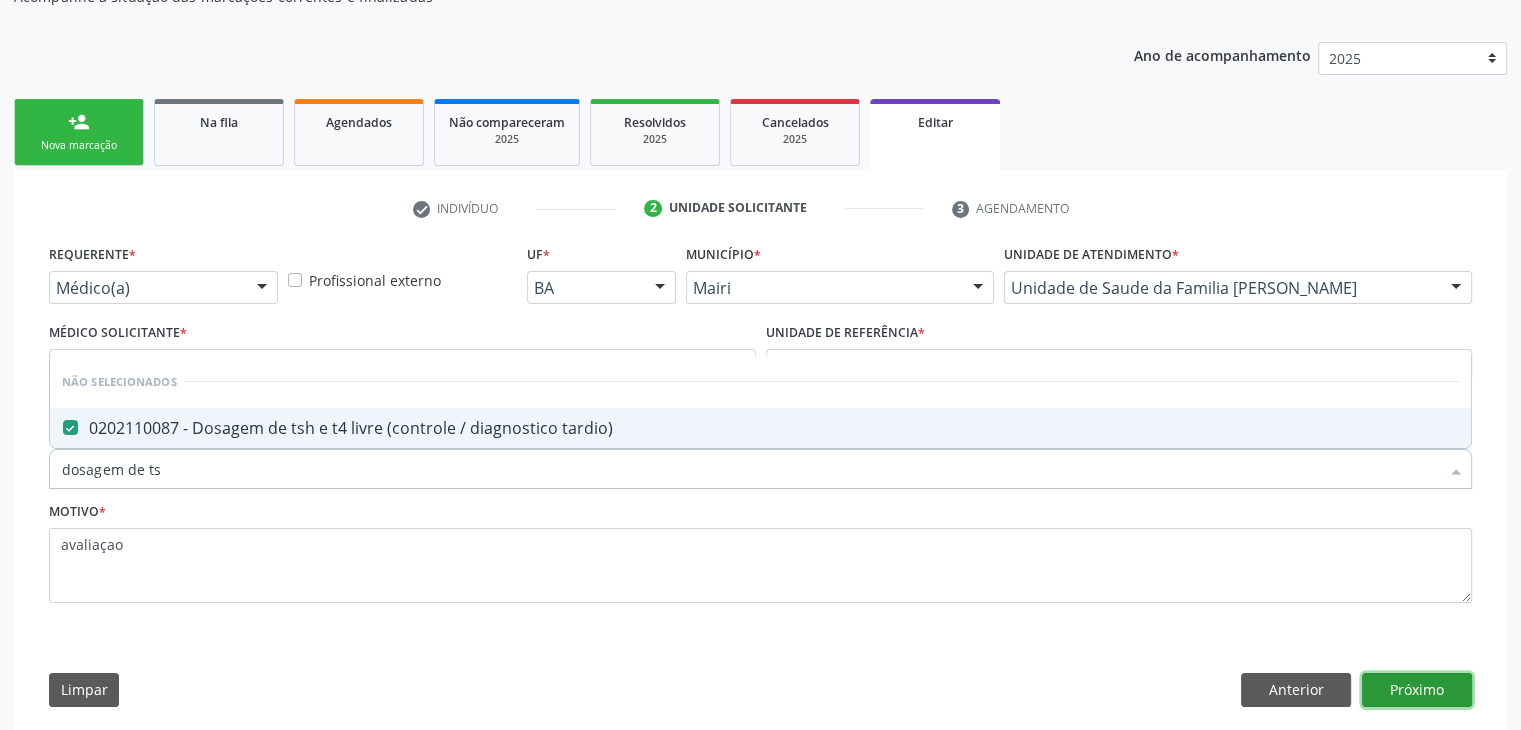 click on "Próximo" at bounding box center [1417, 690] 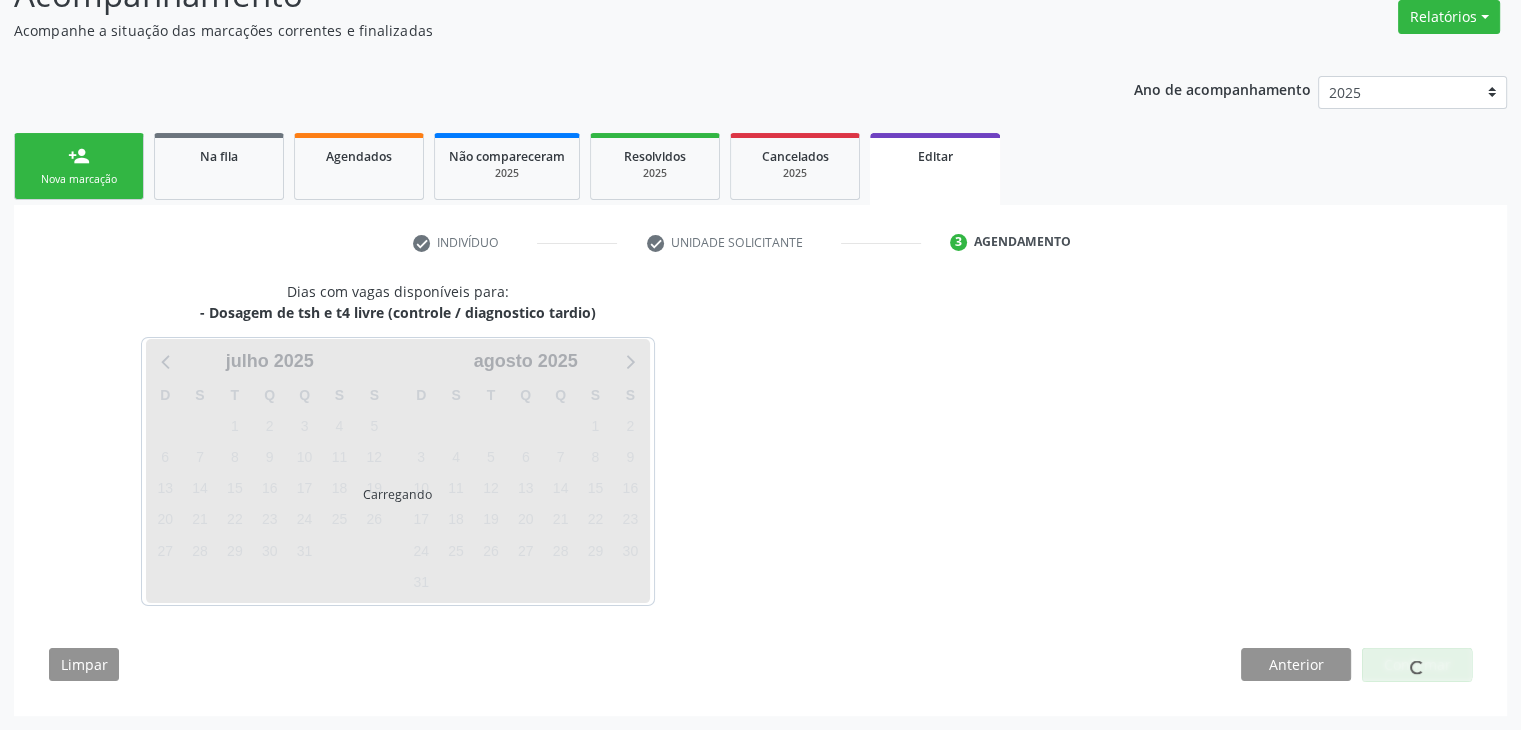 scroll, scrollTop: 165, scrollLeft: 0, axis: vertical 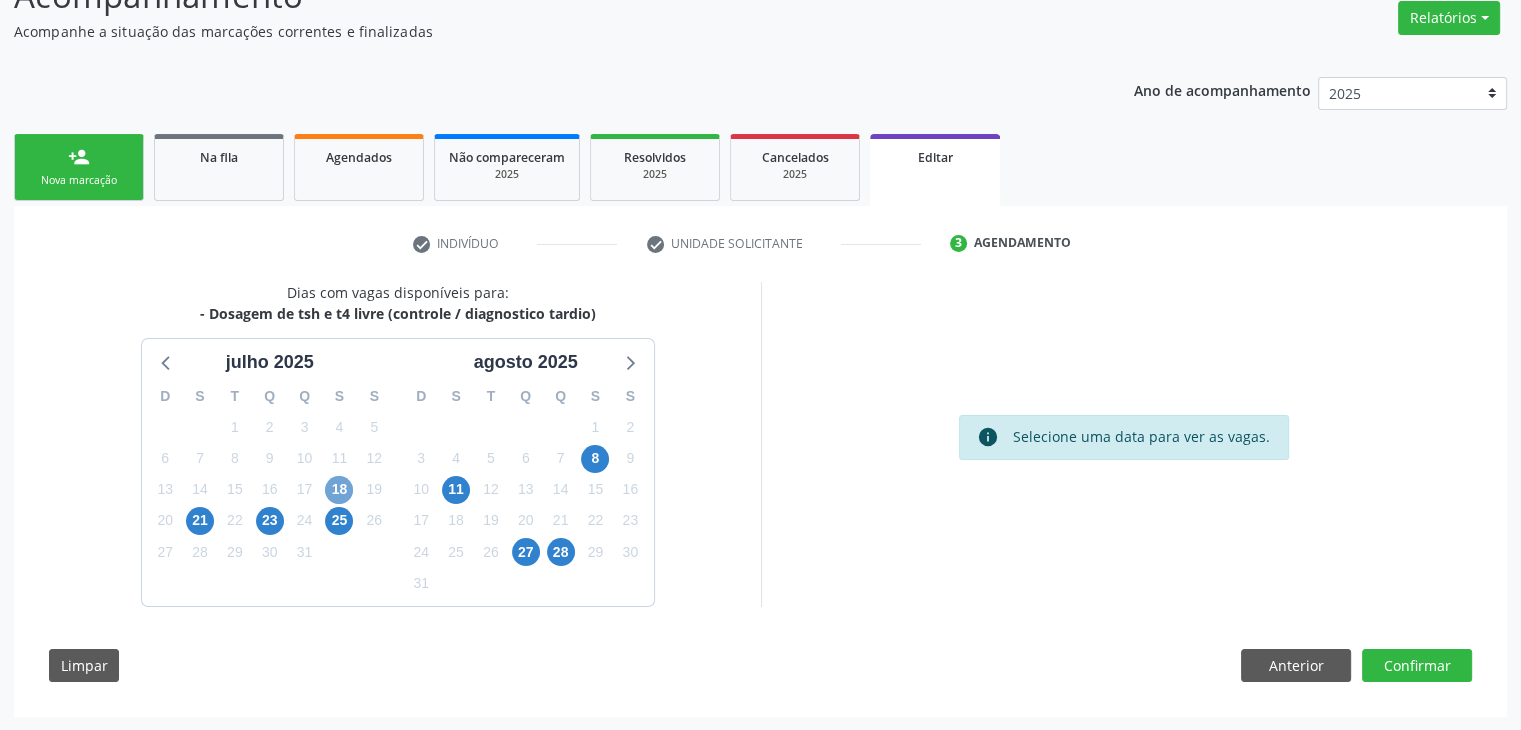 click on "18" at bounding box center [339, 490] 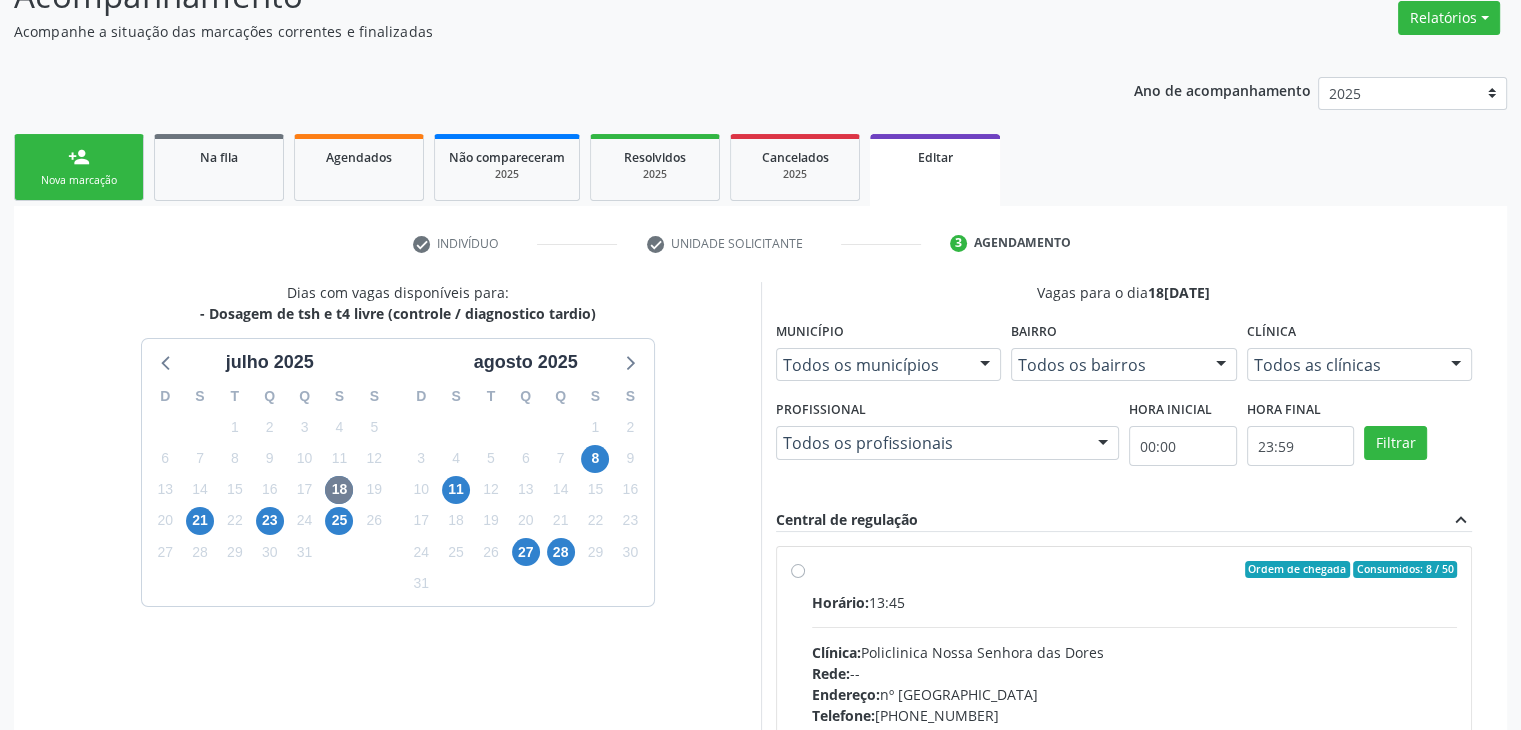 click on "Ordem de chegada
Consumidos: 8 / 50" at bounding box center (1135, 570) 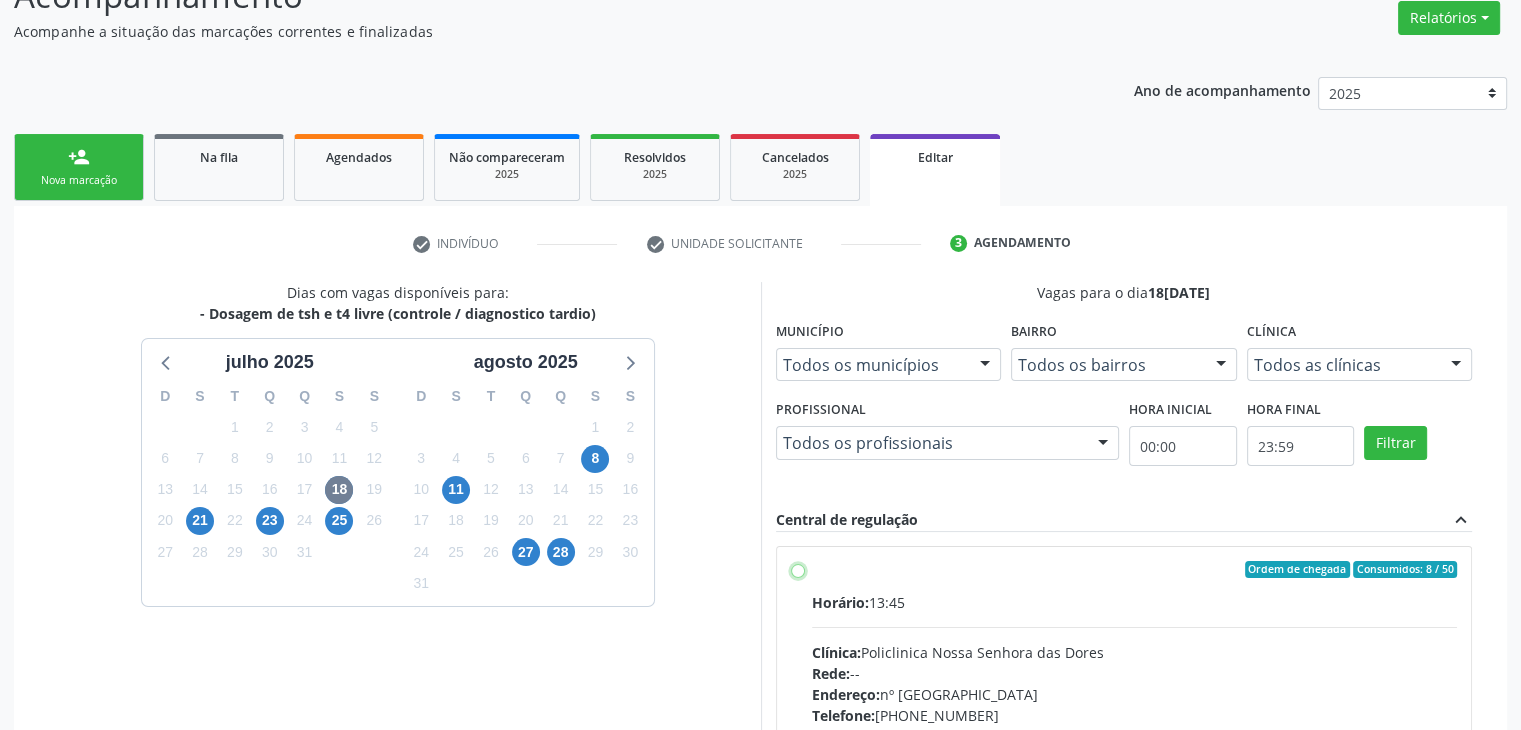 click on "Ordem de chegada
Consumidos: 8 / 50
Horário:   13:45
Clínica:  Policlinica Nossa Senhora das Dores
Rede:
--
Endereço:   nº 94, Centro, Mairi - BA
Telefone:   (74) 36322104
Profissional:
--
Informações adicionais sobre o atendimento
Idade de atendimento:
Sem restrição
Gênero(s) atendido(s):
Sem restrição
Informações adicionais:
--" at bounding box center (798, 570) 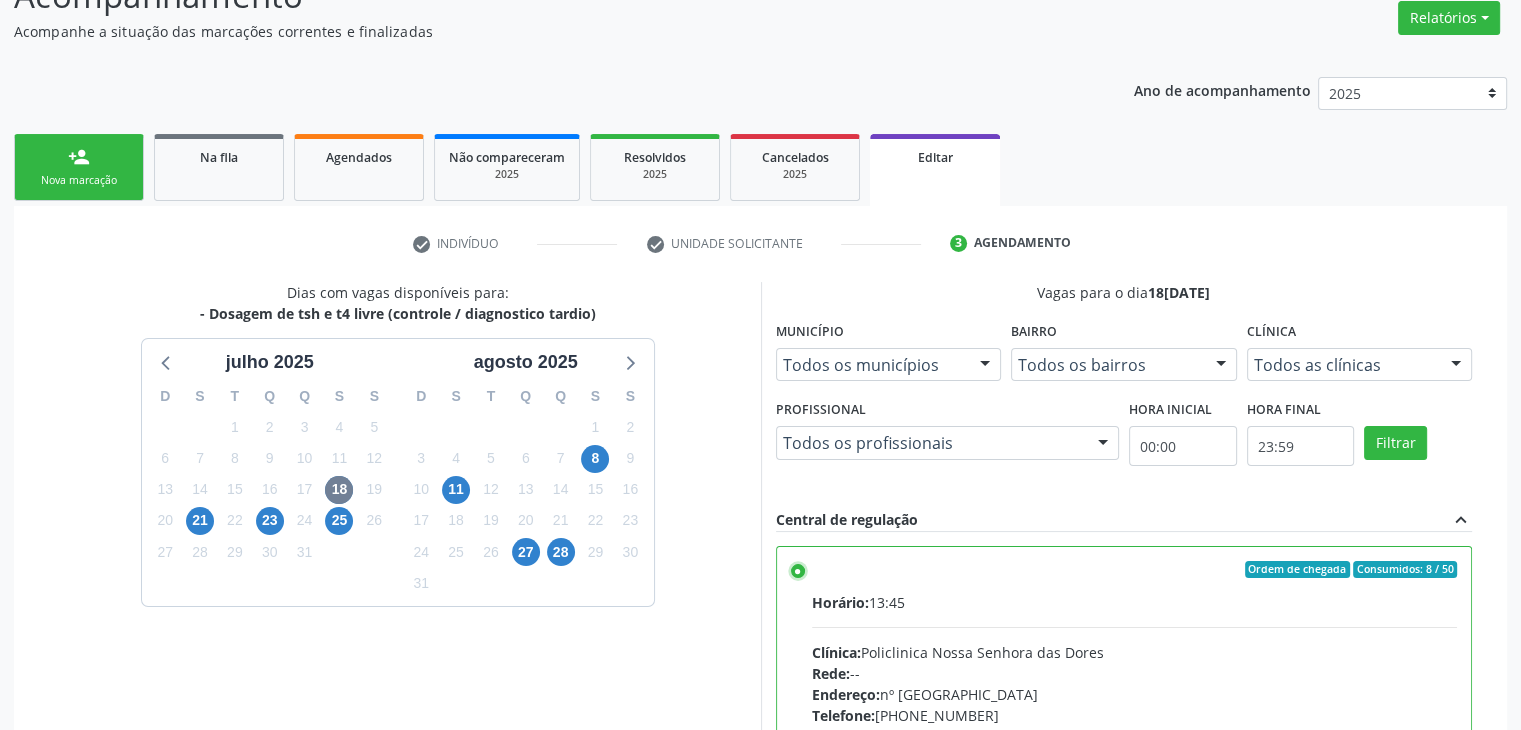 scroll, scrollTop: 98, scrollLeft: 0, axis: vertical 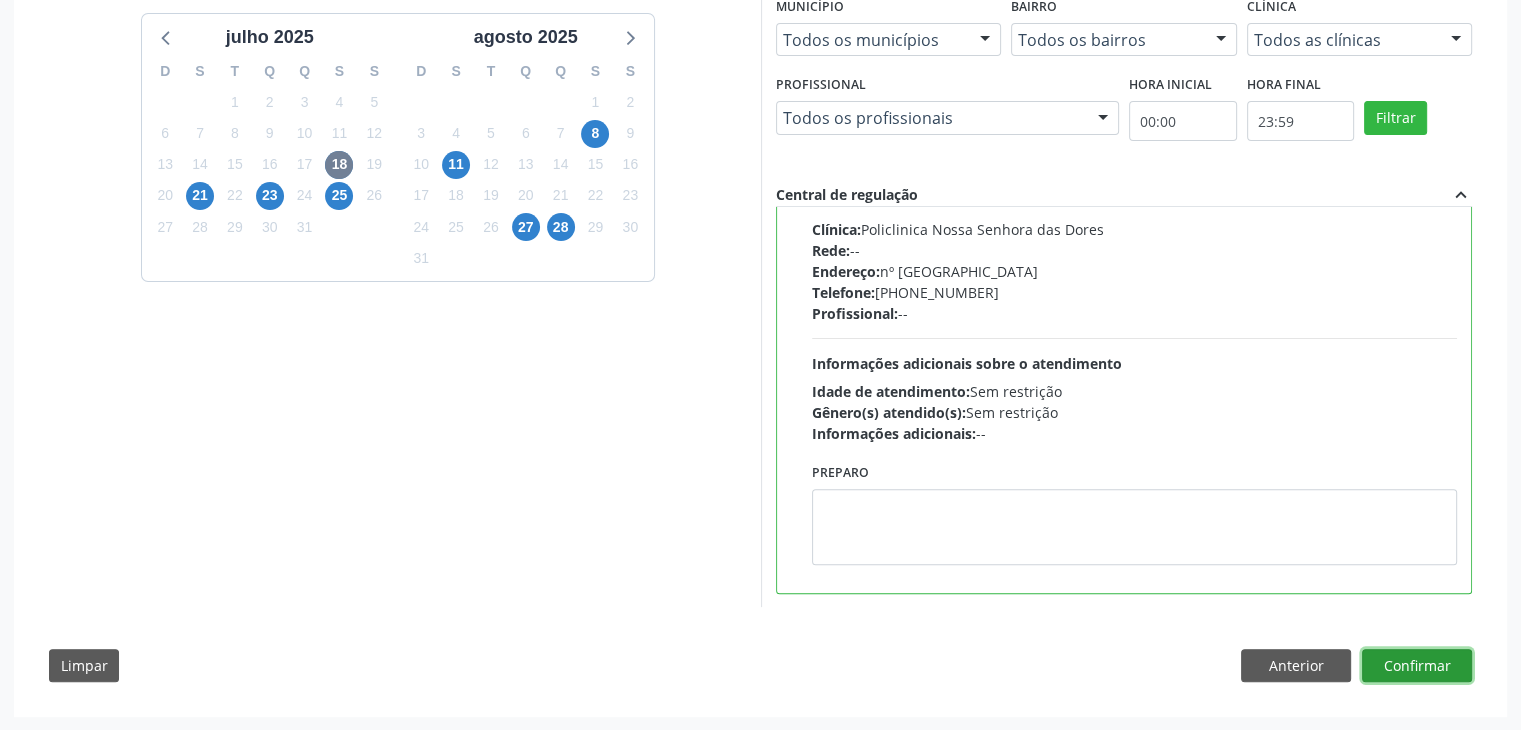 click on "Confirmar" at bounding box center [1417, 666] 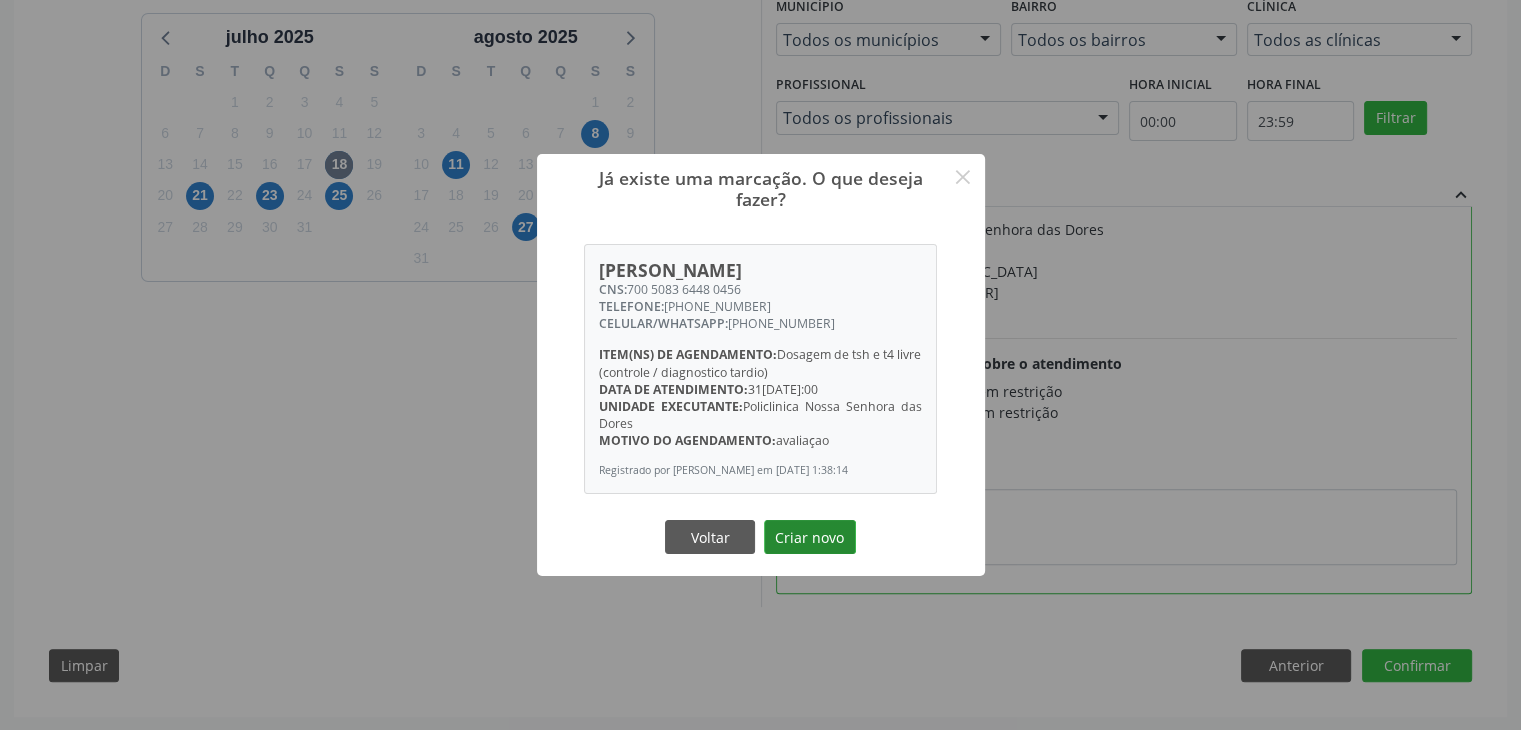click on "Criar novo" at bounding box center [810, 537] 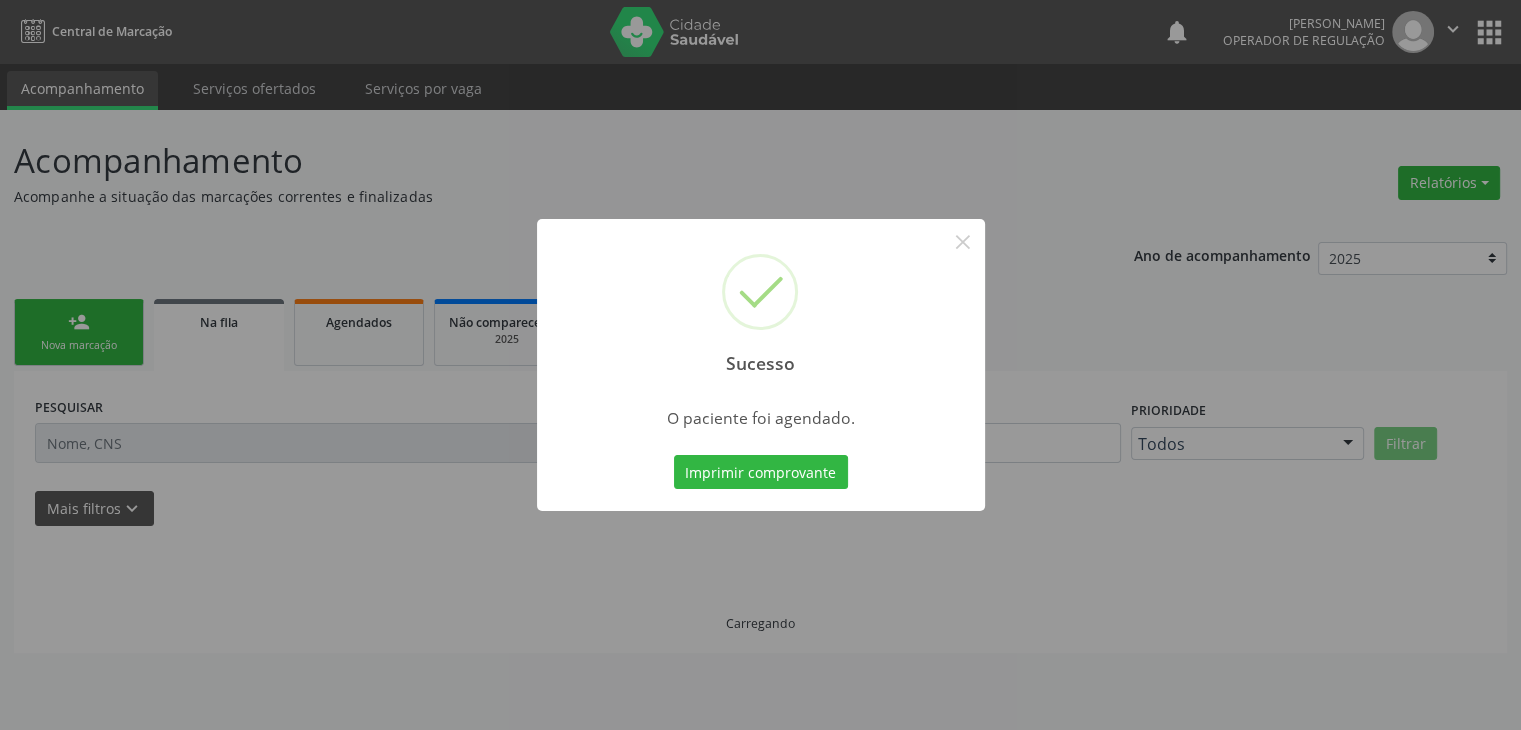 scroll, scrollTop: 0, scrollLeft: 0, axis: both 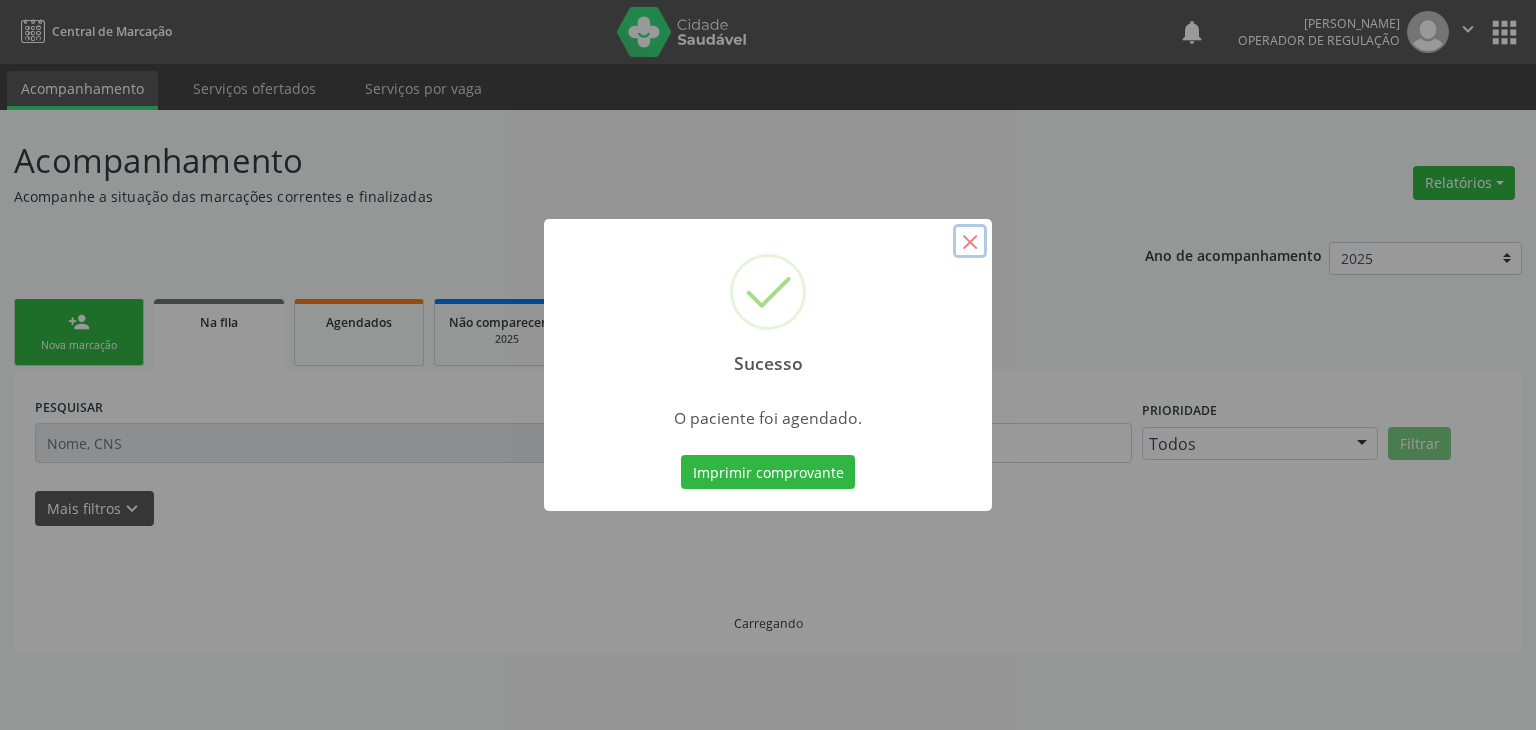 click on "×" at bounding box center [970, 241] 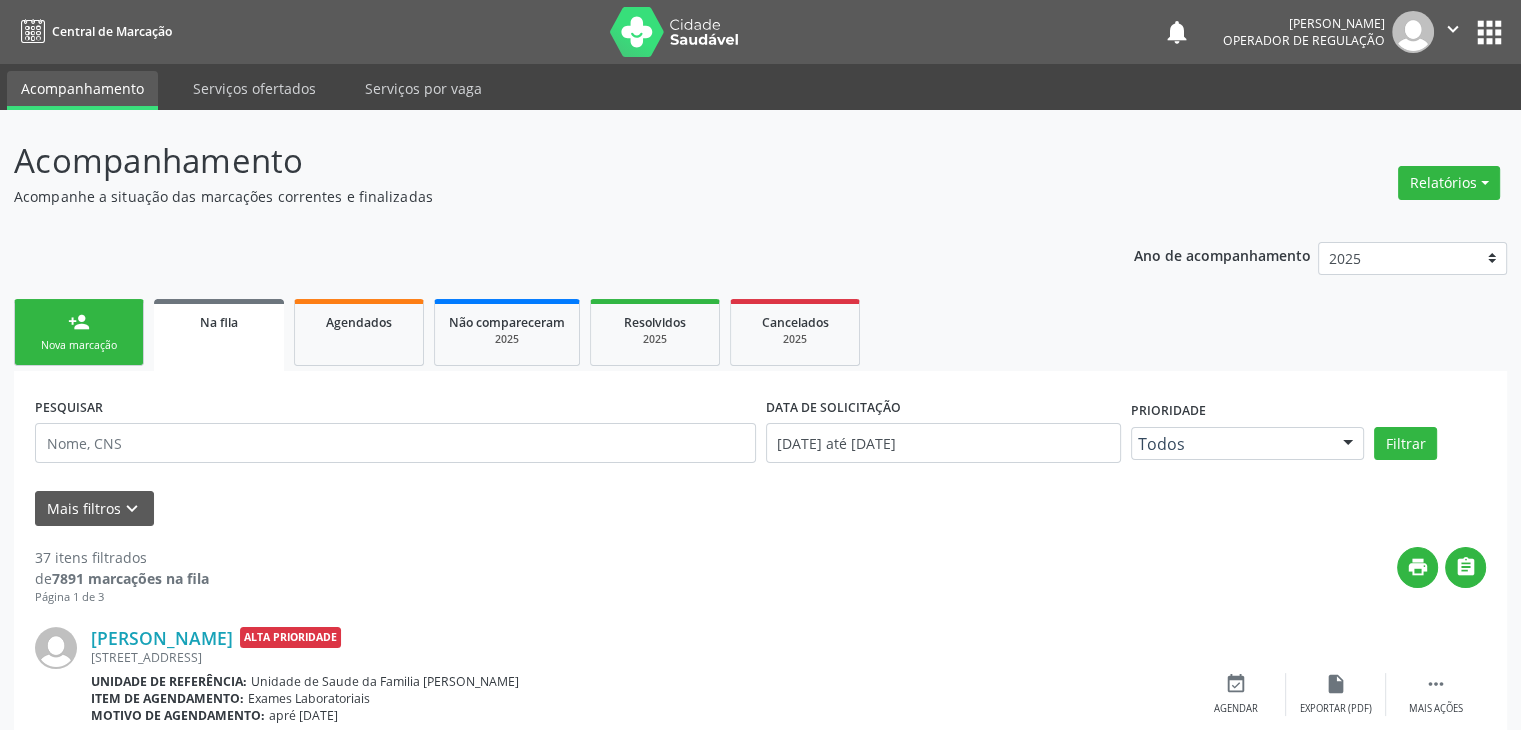 click on "PESQUISAR" at bounding box center (395, 434) 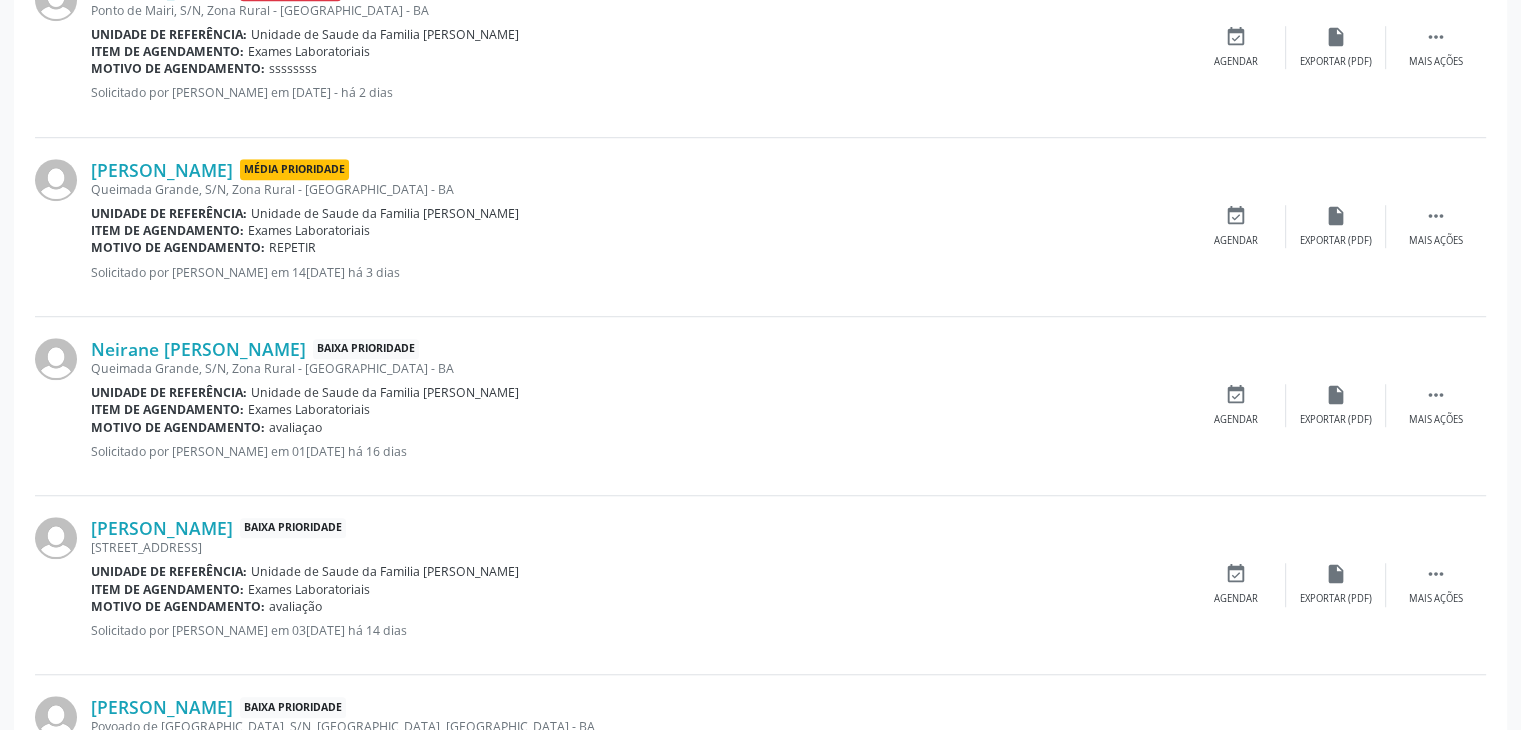 scroll, scrollTop: 1400, scrollLeft: 0, axis: vertical 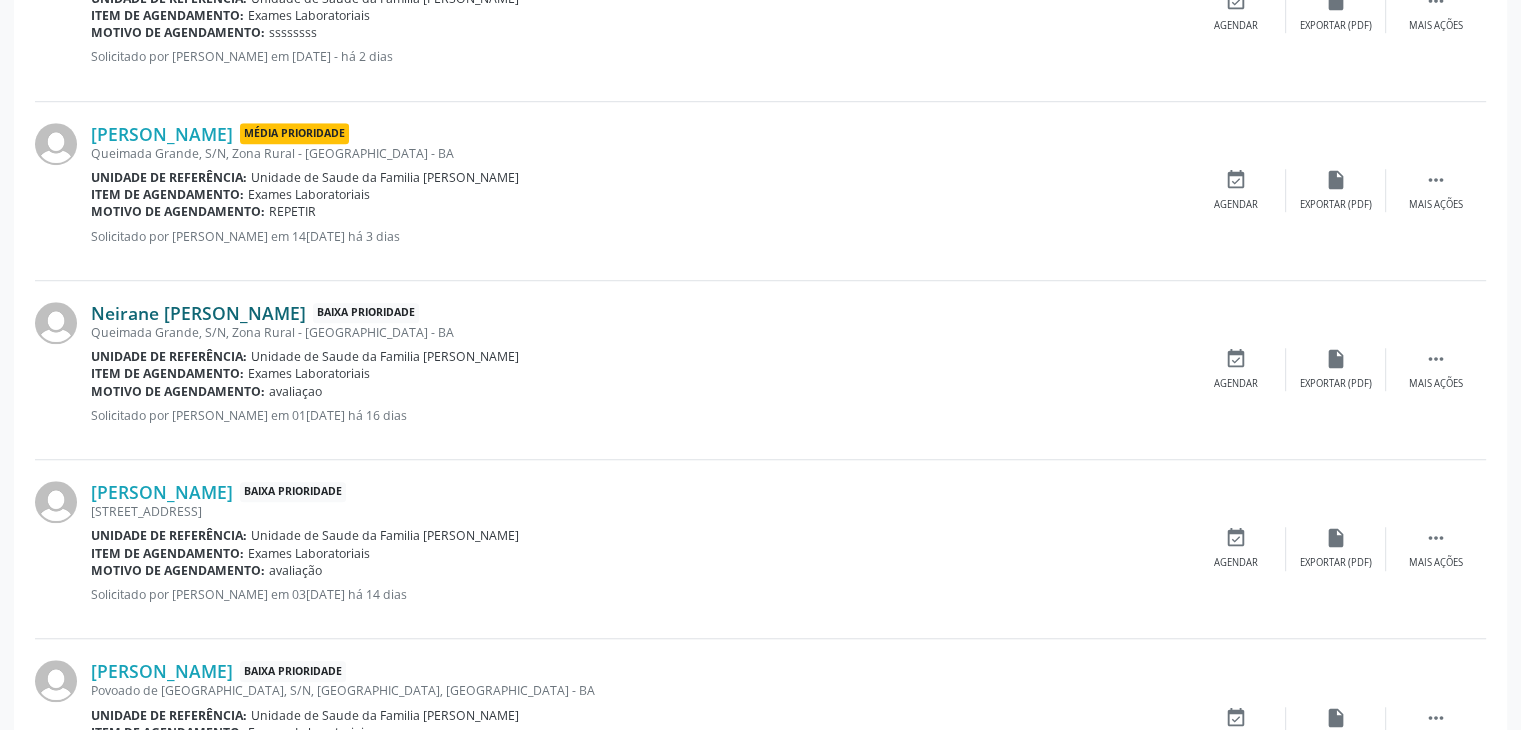 click on "Neirane Menezes Dias" at bounding box center [198, 313] 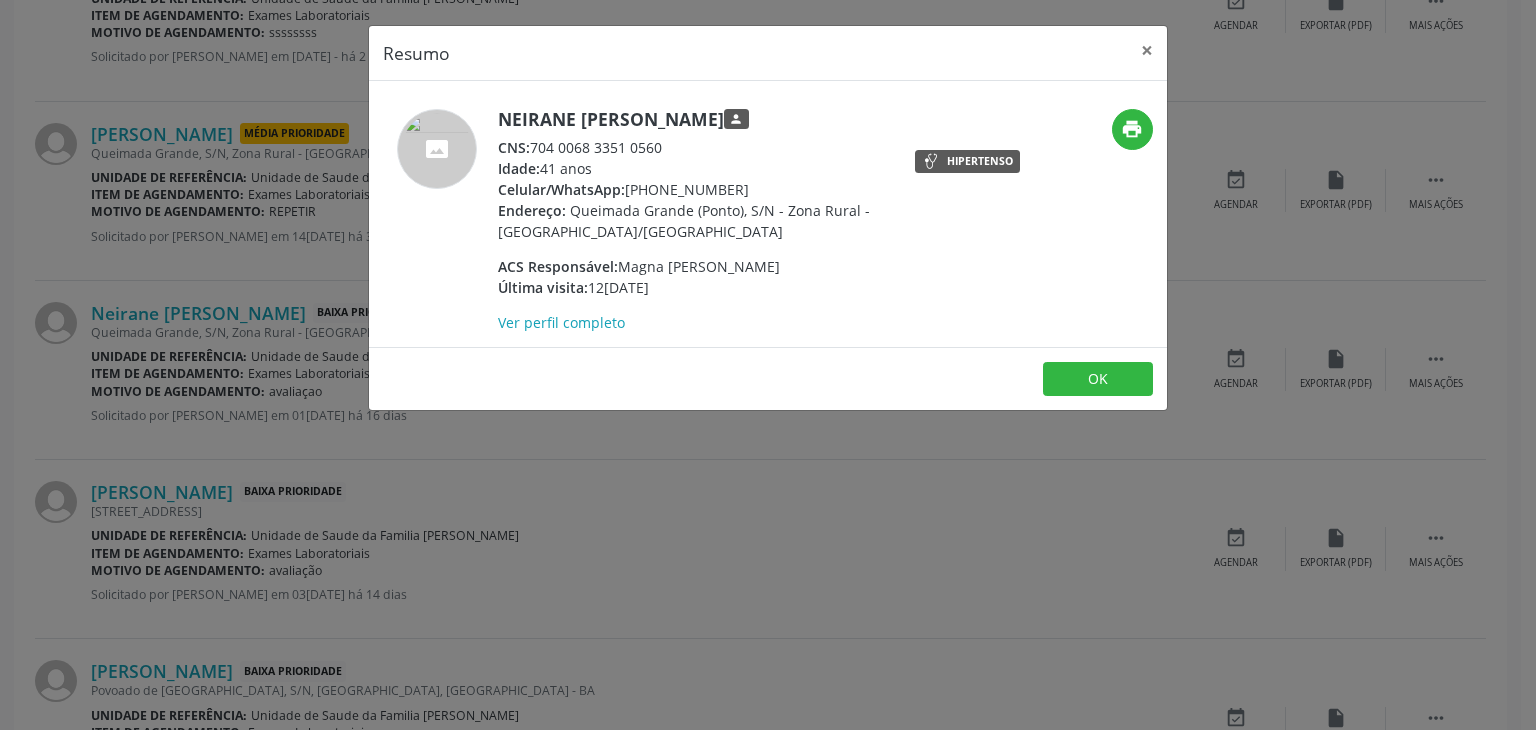 drag, startPoint x: 498, startPoint y: 124, endPoint x: 704, endPoint y: 124, distance: 206 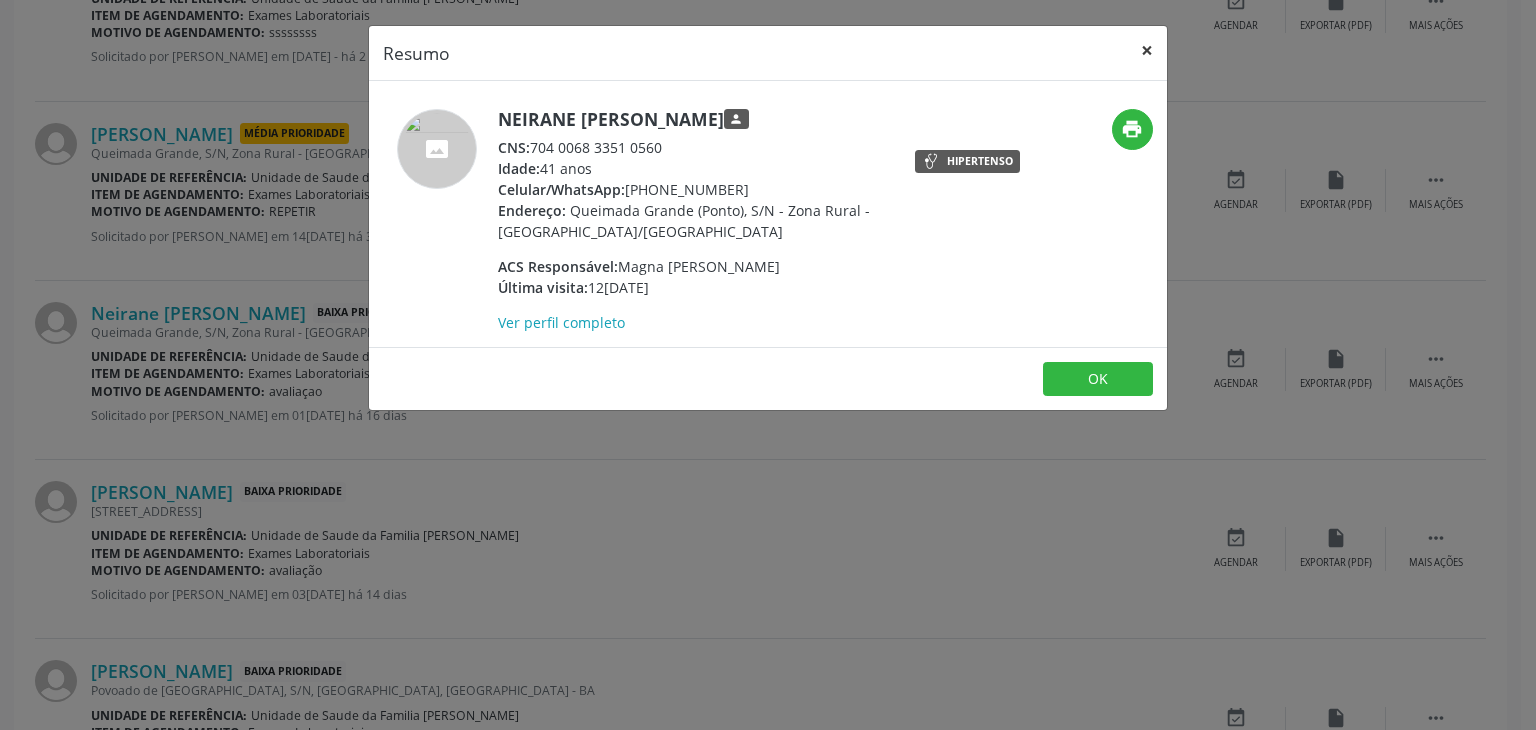 click on "×" at bounding box center (1147, 50) 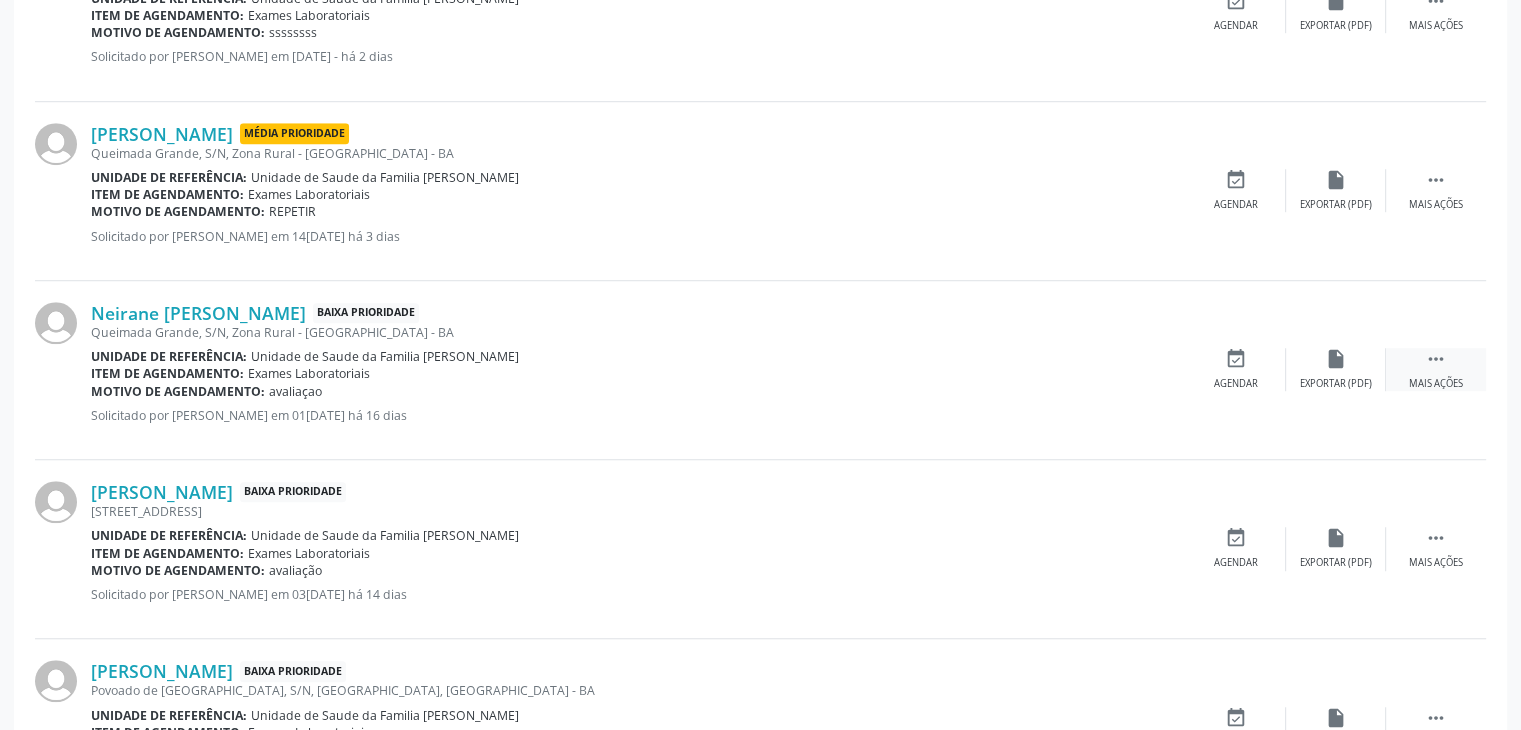click on "
Mais ações" at bounding box center (1436, 369) 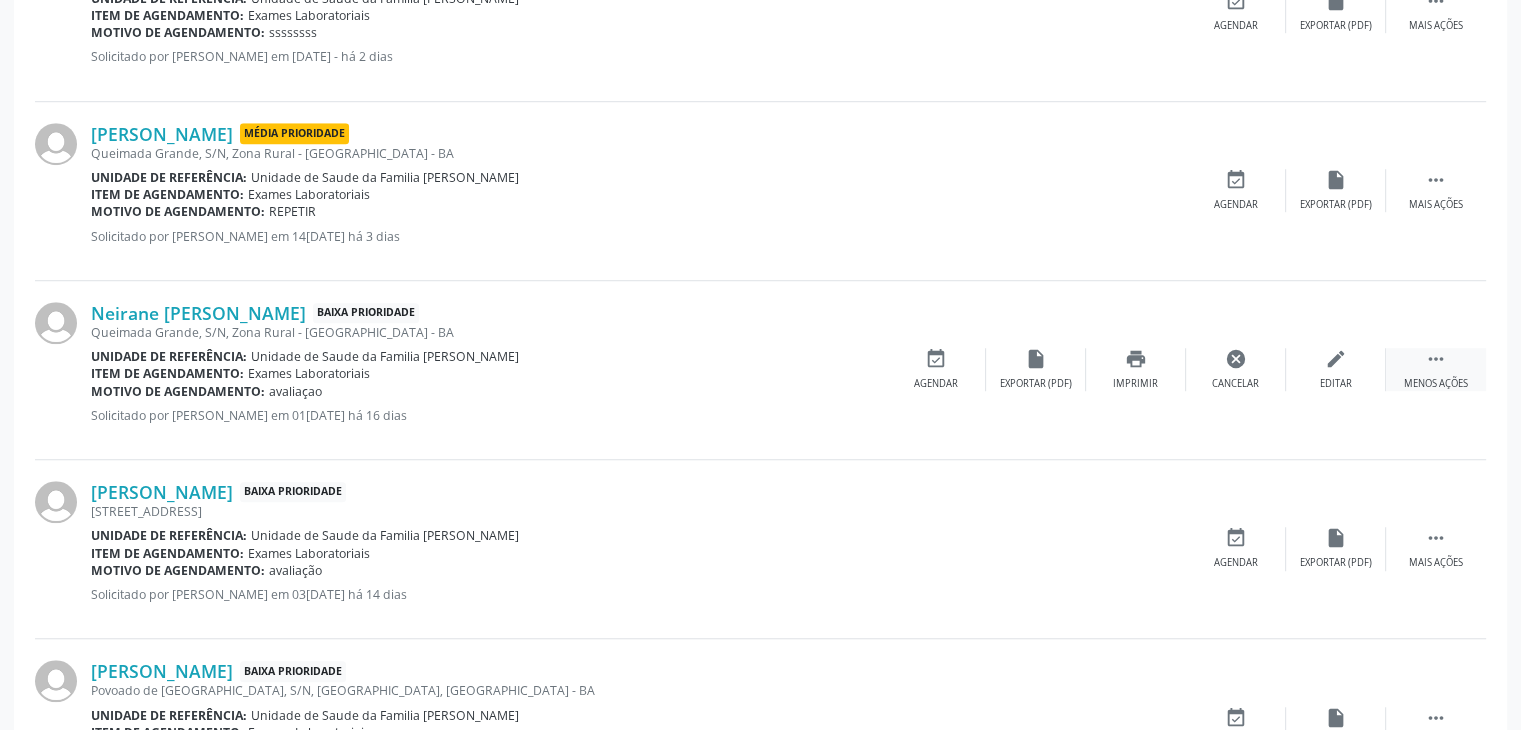 click on "edit
Editar" at bounding box center (1336, 369) 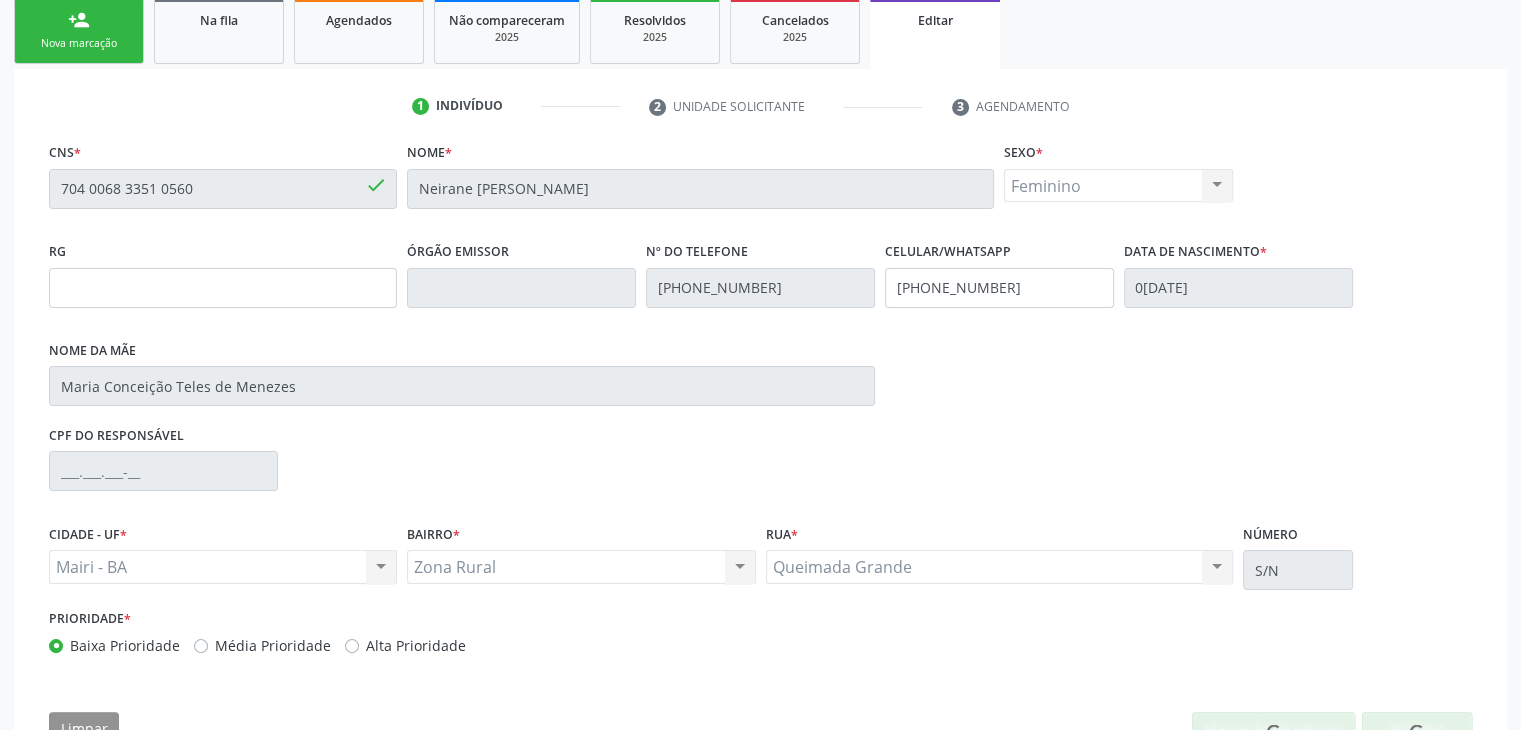 scroll, scrollTop: 365, scrollLeft: 0, axis: vertical 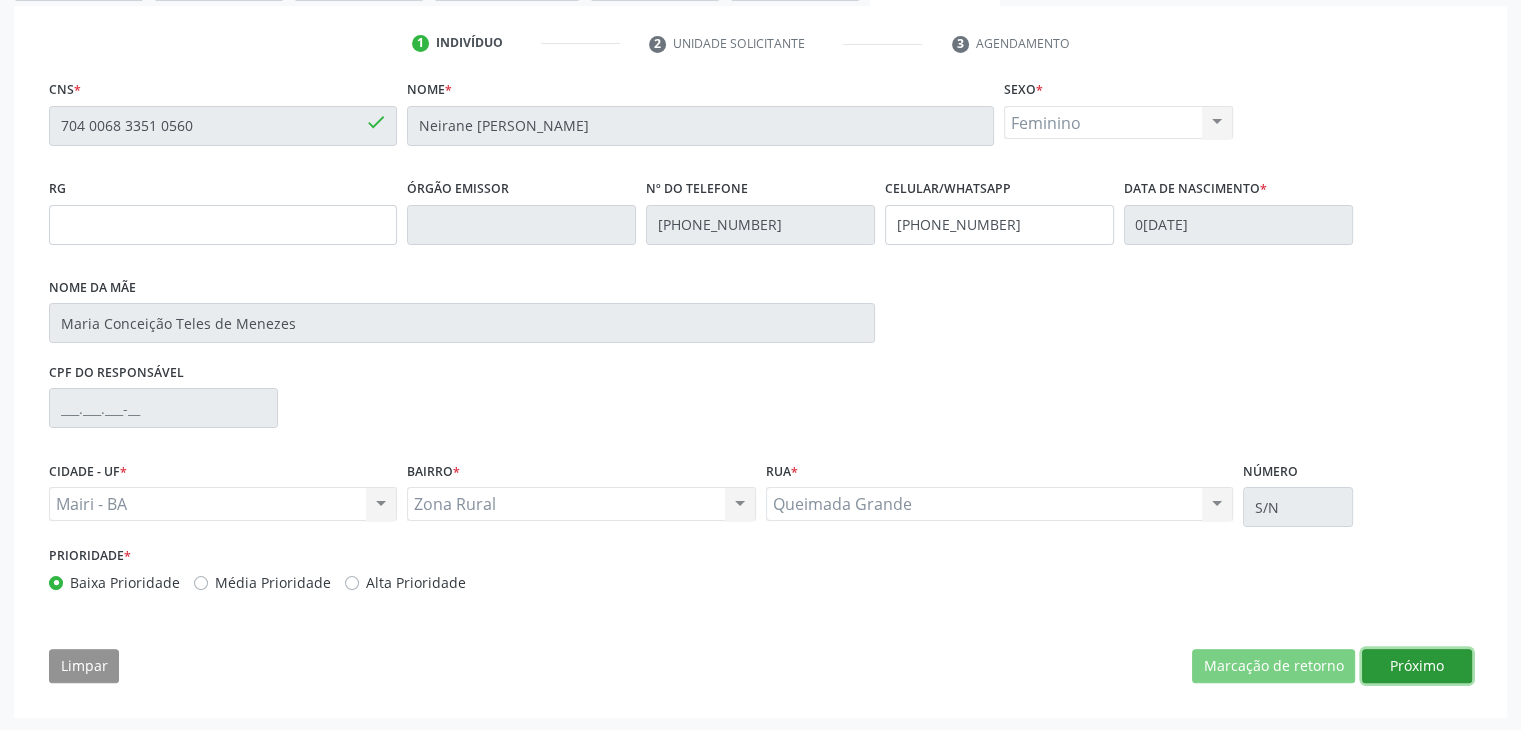 click on "Próximo" at bounding box center [1417, 666] 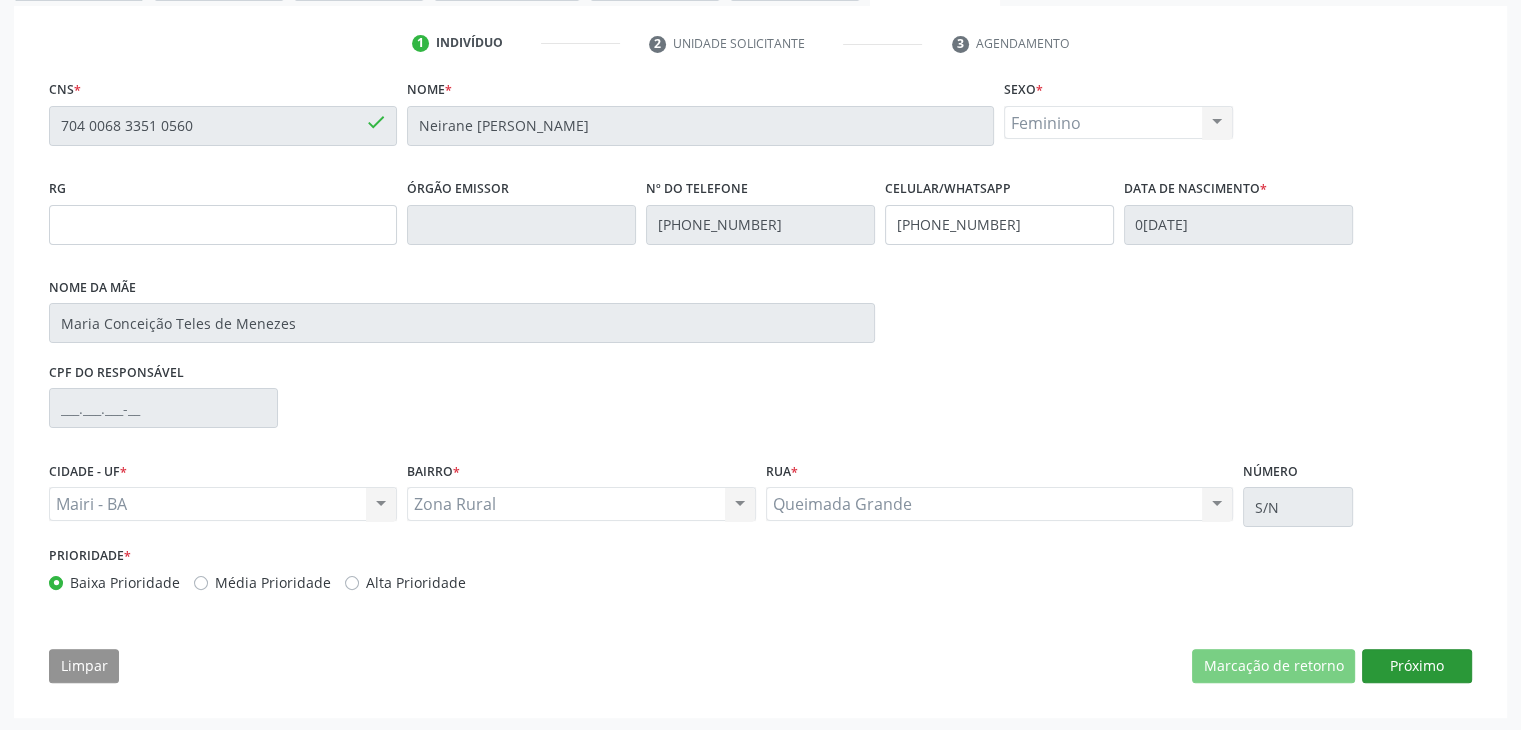 scroll, scrollTop: 200, scrollLeft: 0, axis: vertical 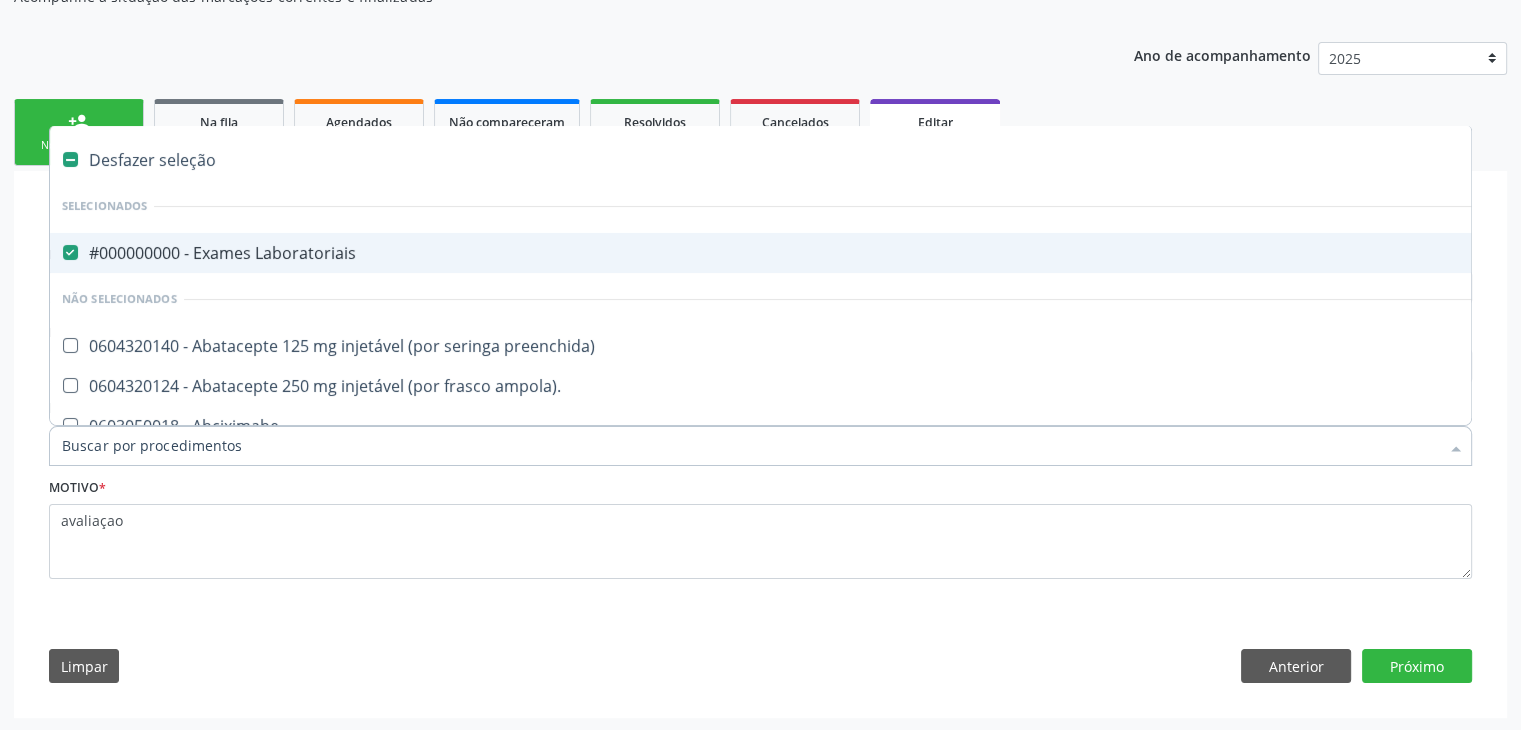 click on "Selecionados" at bounding box center (831, 206) 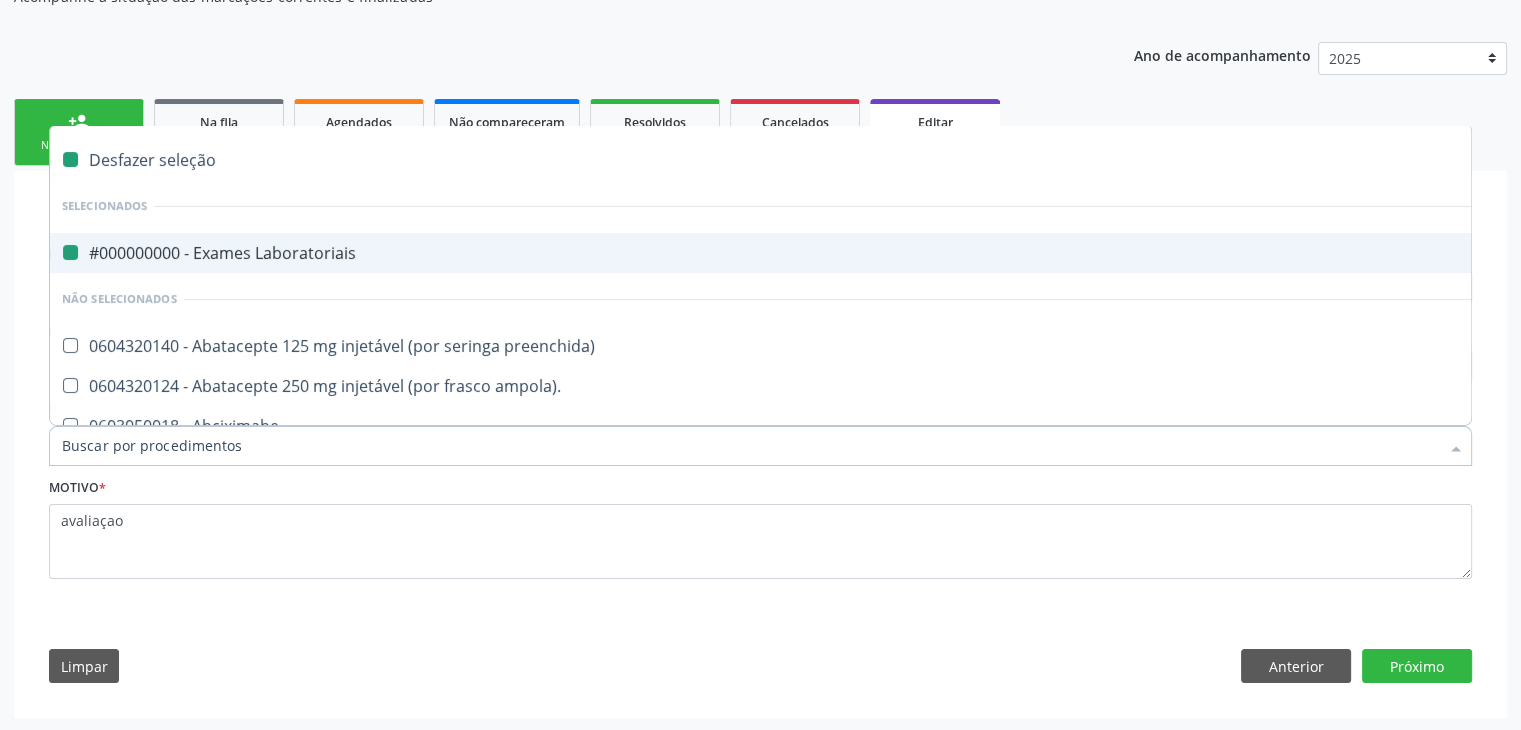 checkbox on "false" 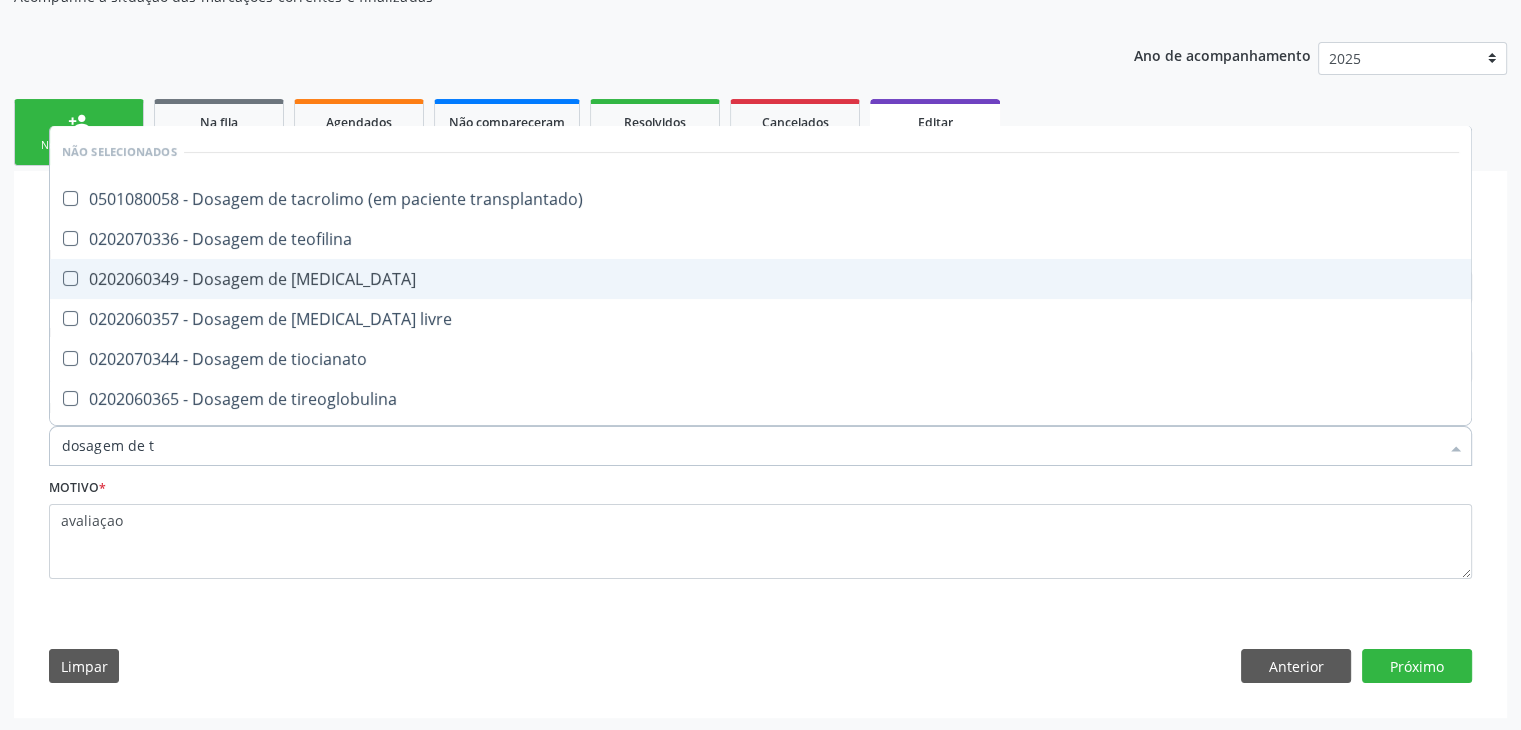 type on "dosagem de ts" 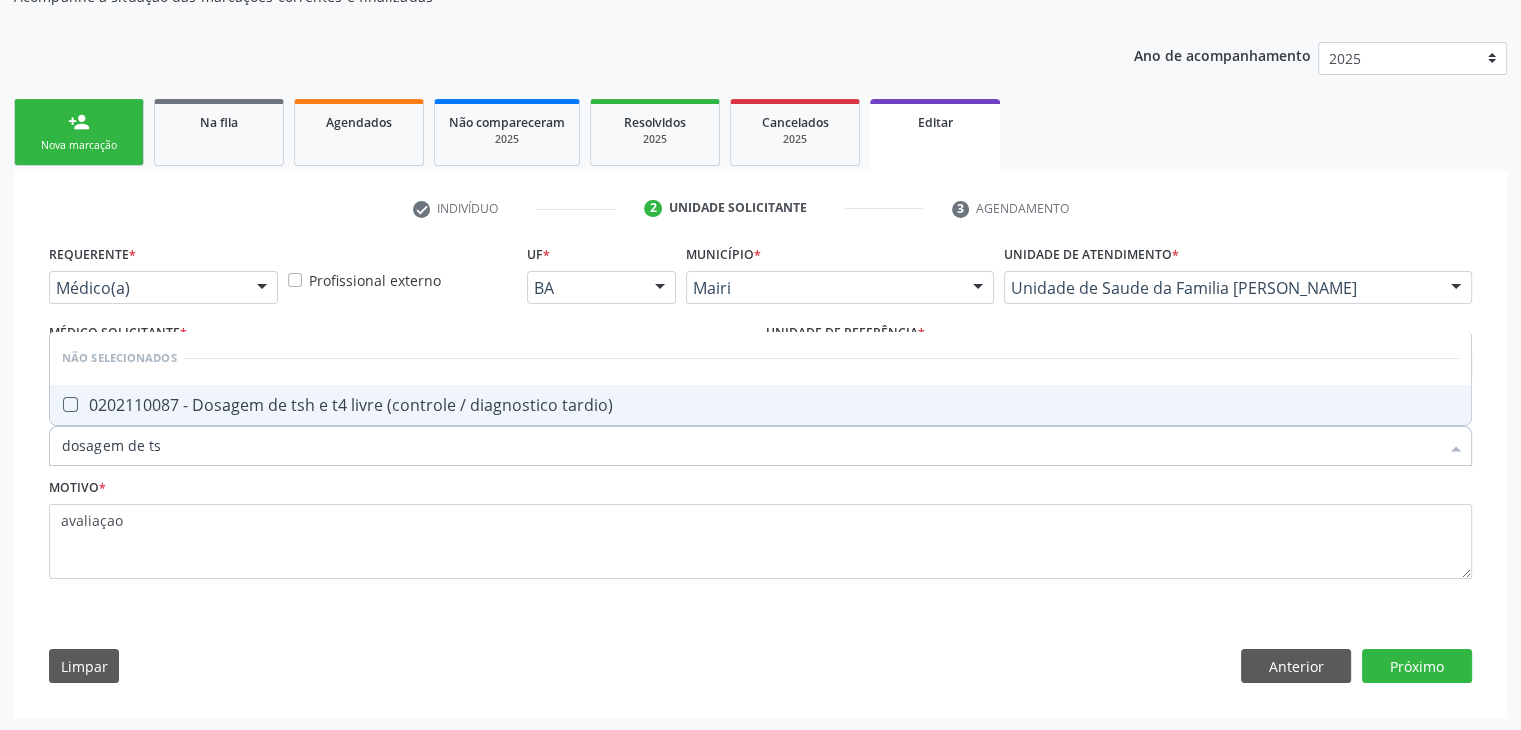 click on "0202110087 - Dosagem de tsh e t4 livre (controle / diagnostico tardio)" at bounding box center [760, 405] 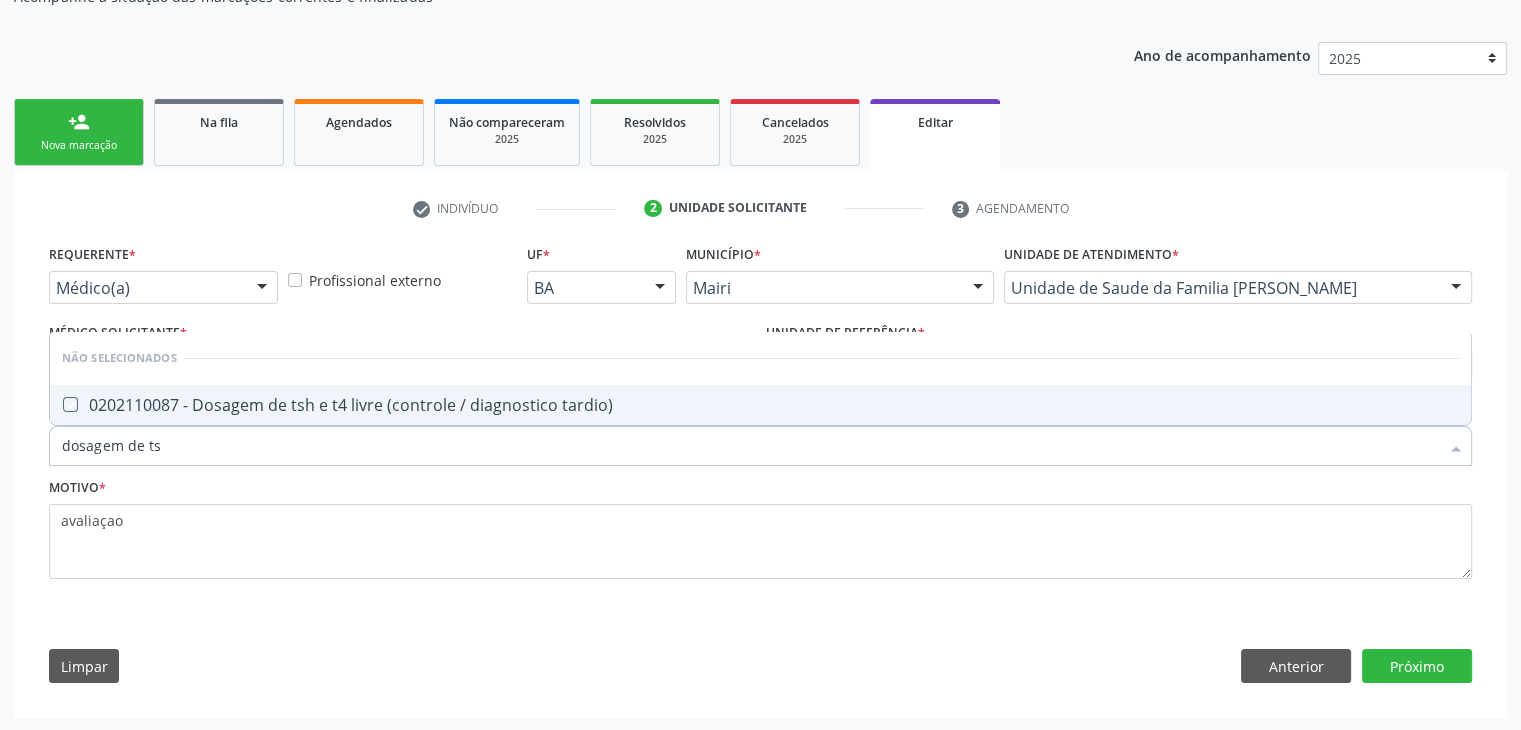 checkbox on "true" 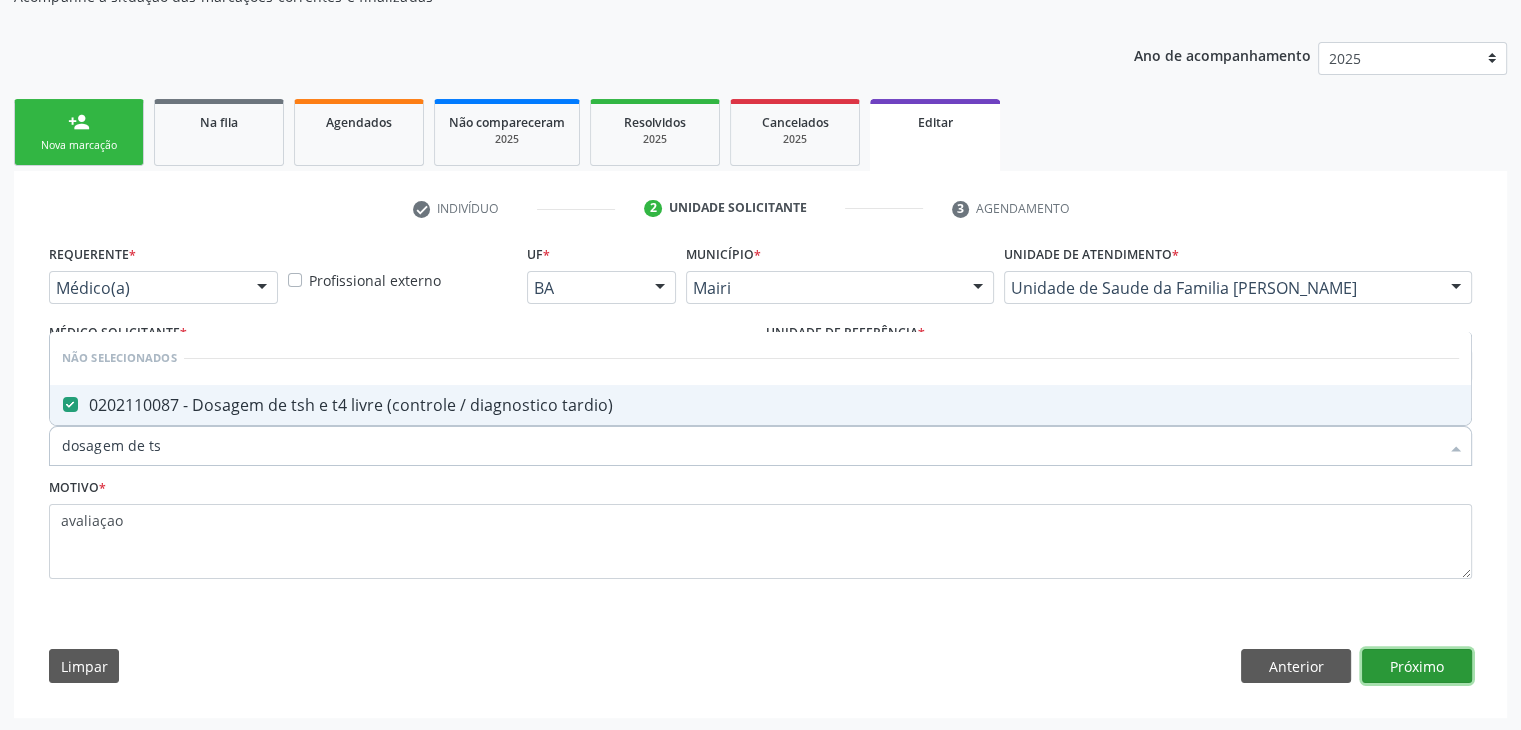 click on "Próximo" at bounding box center [1417, 666] 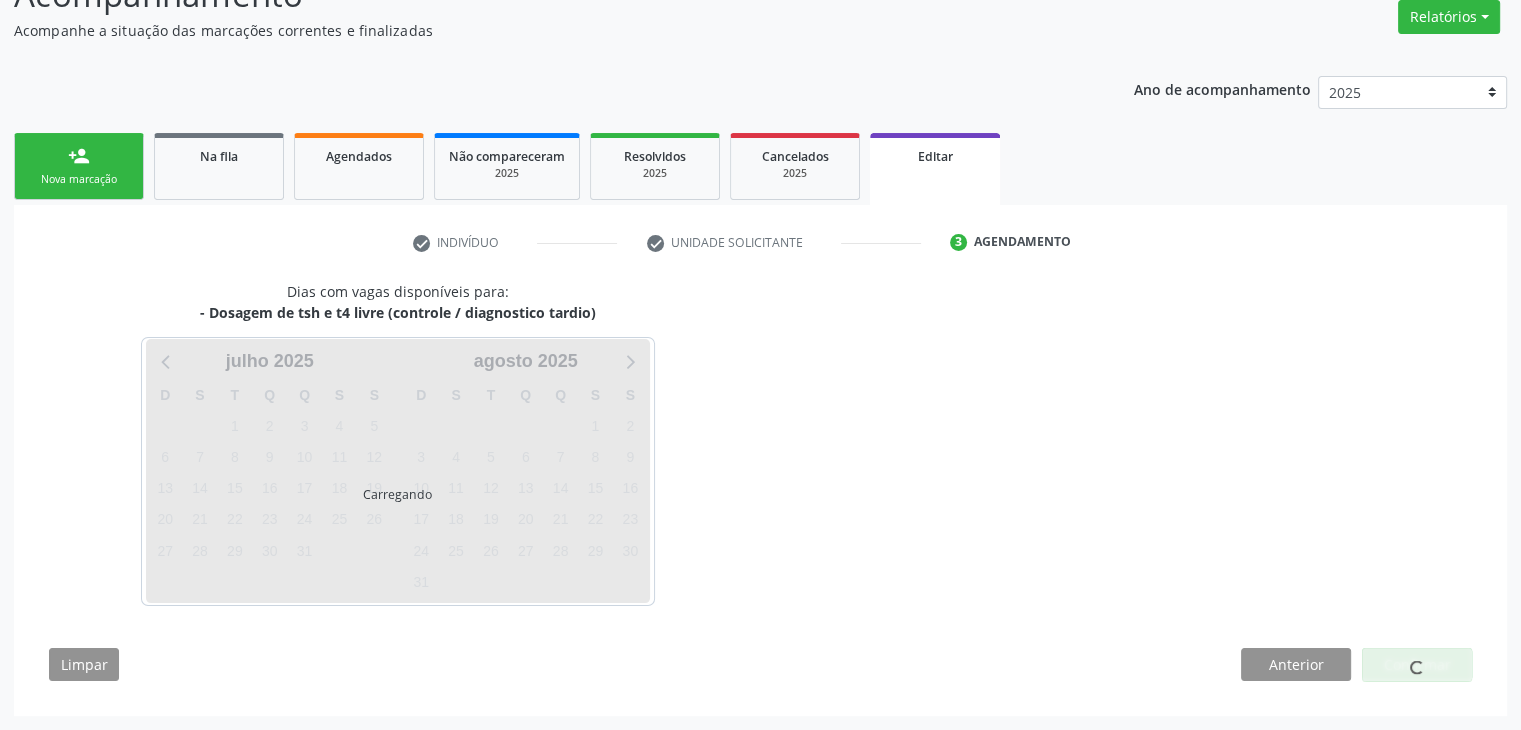 scroll, scrollTop: 165, scrollLeft: 0, axis: vertical 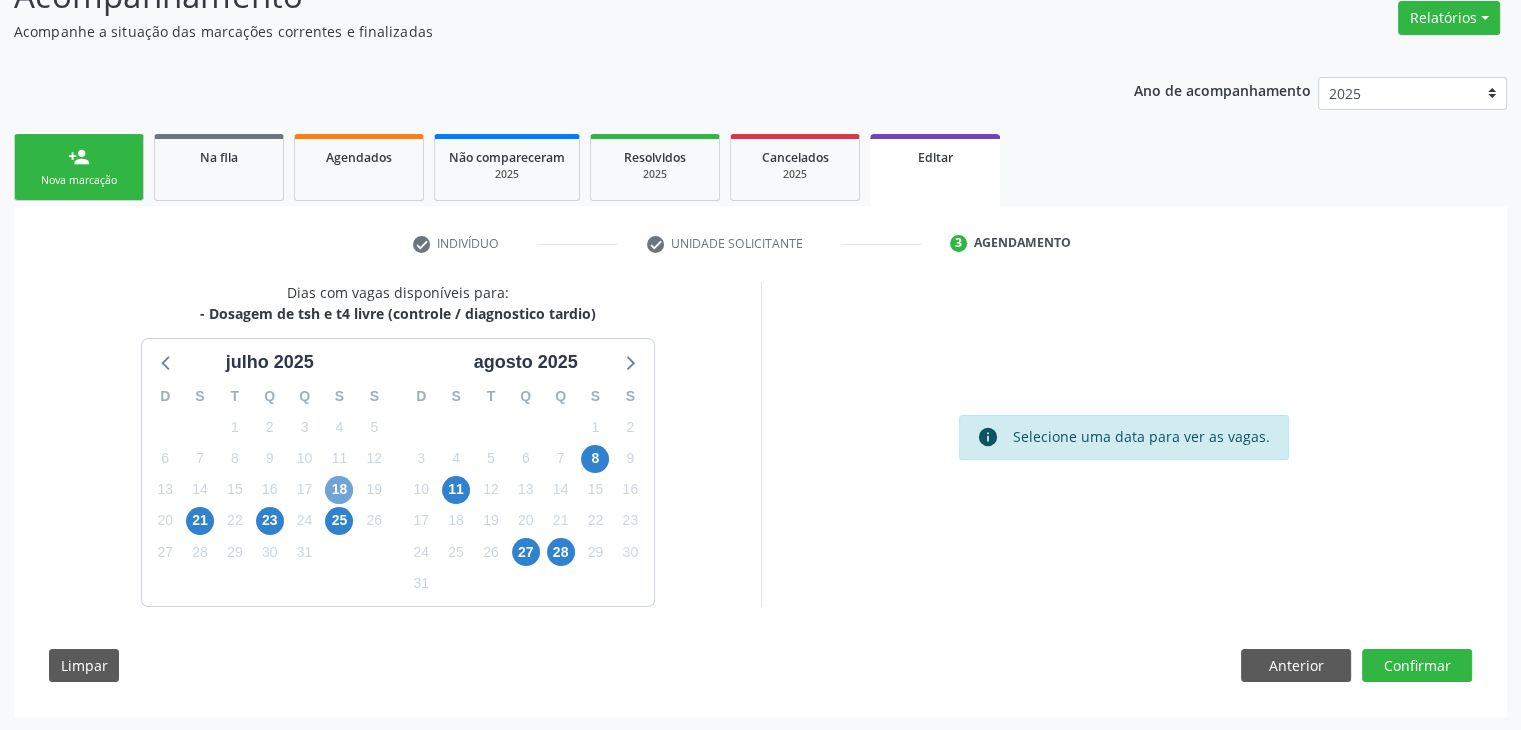 click on "18" at bounding box center [339, 490] 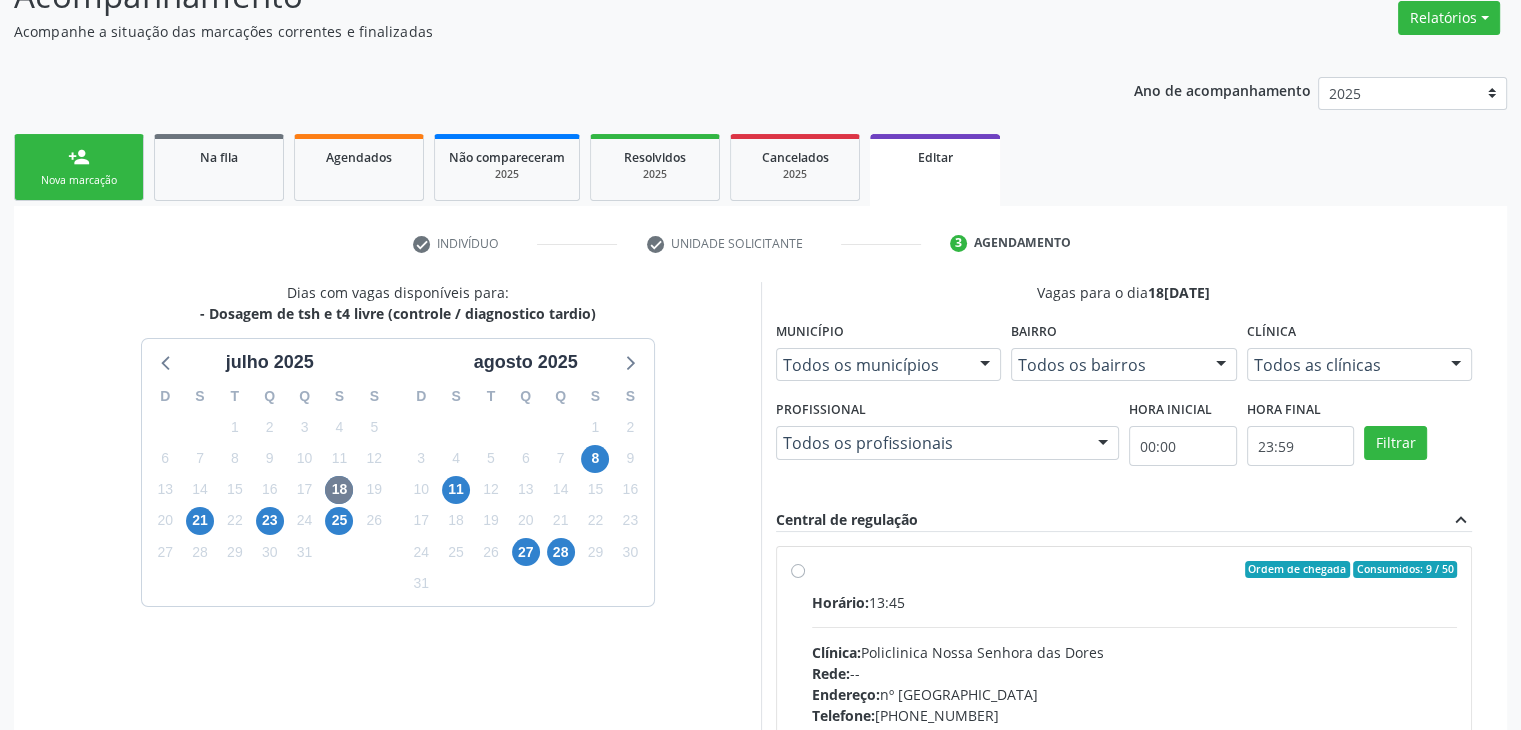 click on "Horário:   13:45
Clínica:  Policlinica [GEOGRAPHIC_DATA]
Rede:
--
Endereço:   [STREET_ADDRESS]
Telefone:   [PHONE_NUMBER]
Profissional:
--
Informações adicionais sobre o atendimento
Idade de atendimento:
Sem restrição
Gênero(s) atendido(s):
Sem restrição
Informações adicionais:
--" at bounding box center (1135, 729) 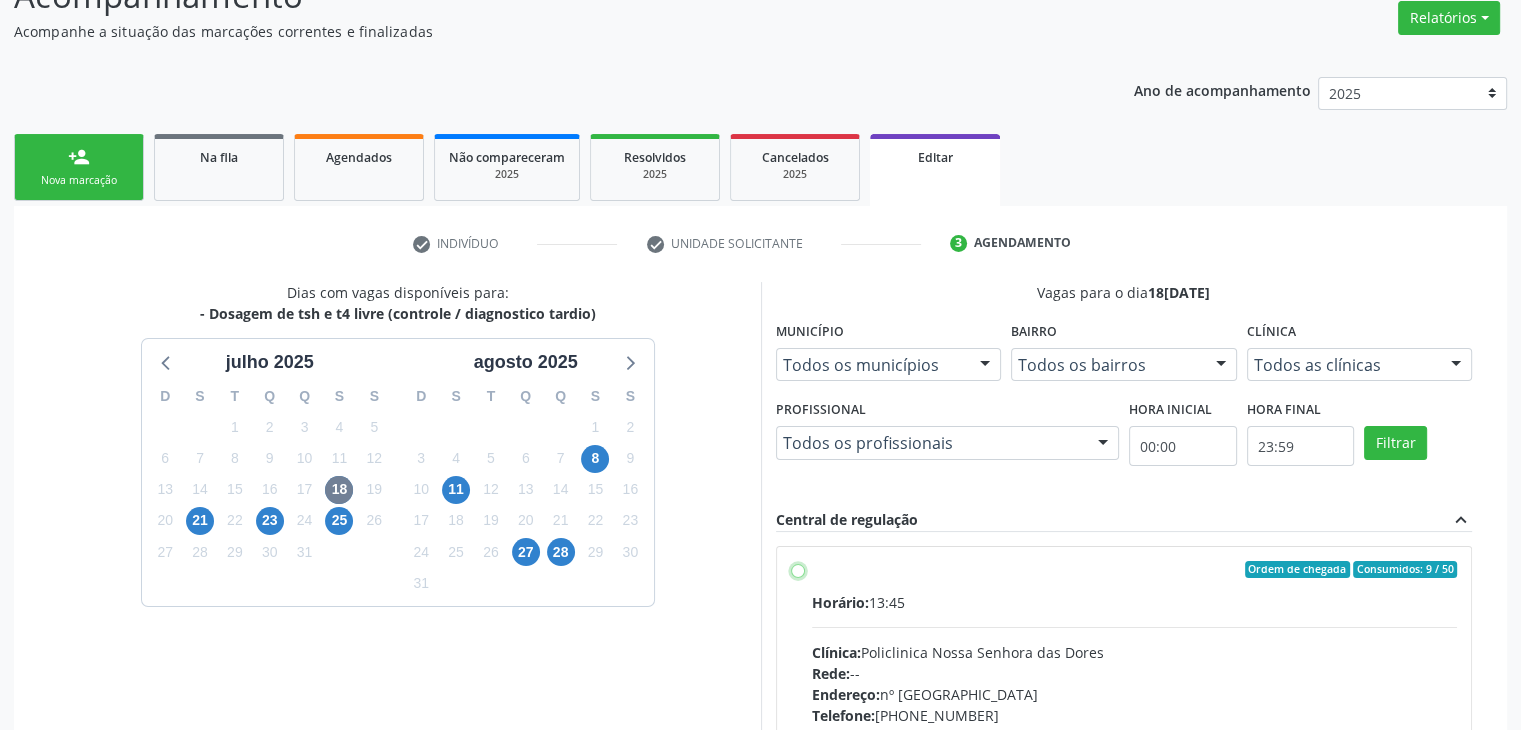 click on "Ordem de chegada
Consumidos: 9 / 50
Horário:   13:45
Clínica:  Policlinica Nossa Senhora das Dores
Rede:
--
Endereço:   nº 94, Centro, Mairi - BA
Telefone:   (74) 36322104
Profissional:
--
Informações adicionais sobre o atendimento
Idade de atendimento:
Sem restrição
Gênero(s) atendido(s):
Sem restrição
Informações adicionais:
--" at bounding box center [798, 570] 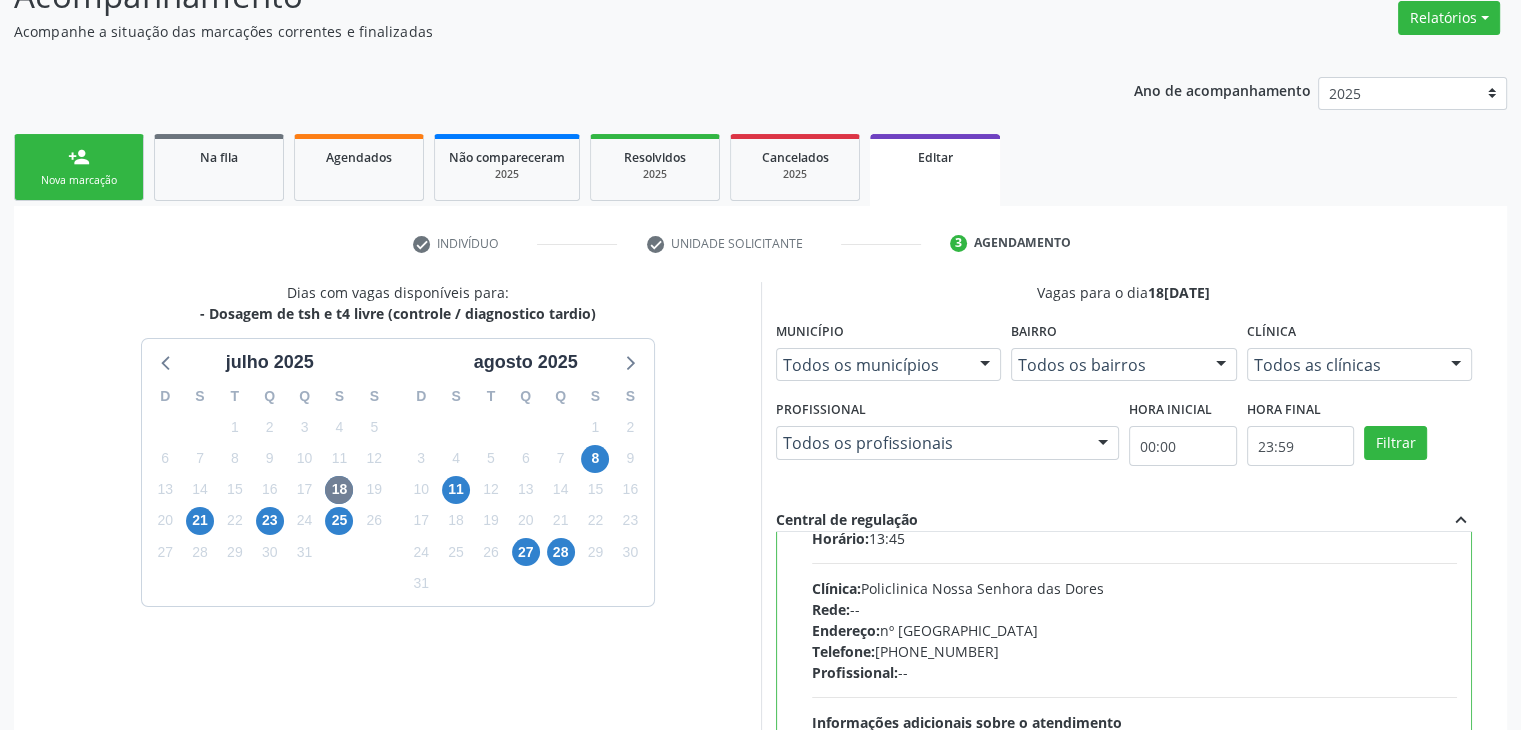 scroll, scrollTop: 98, scrollLeft: 0, axis: vertical 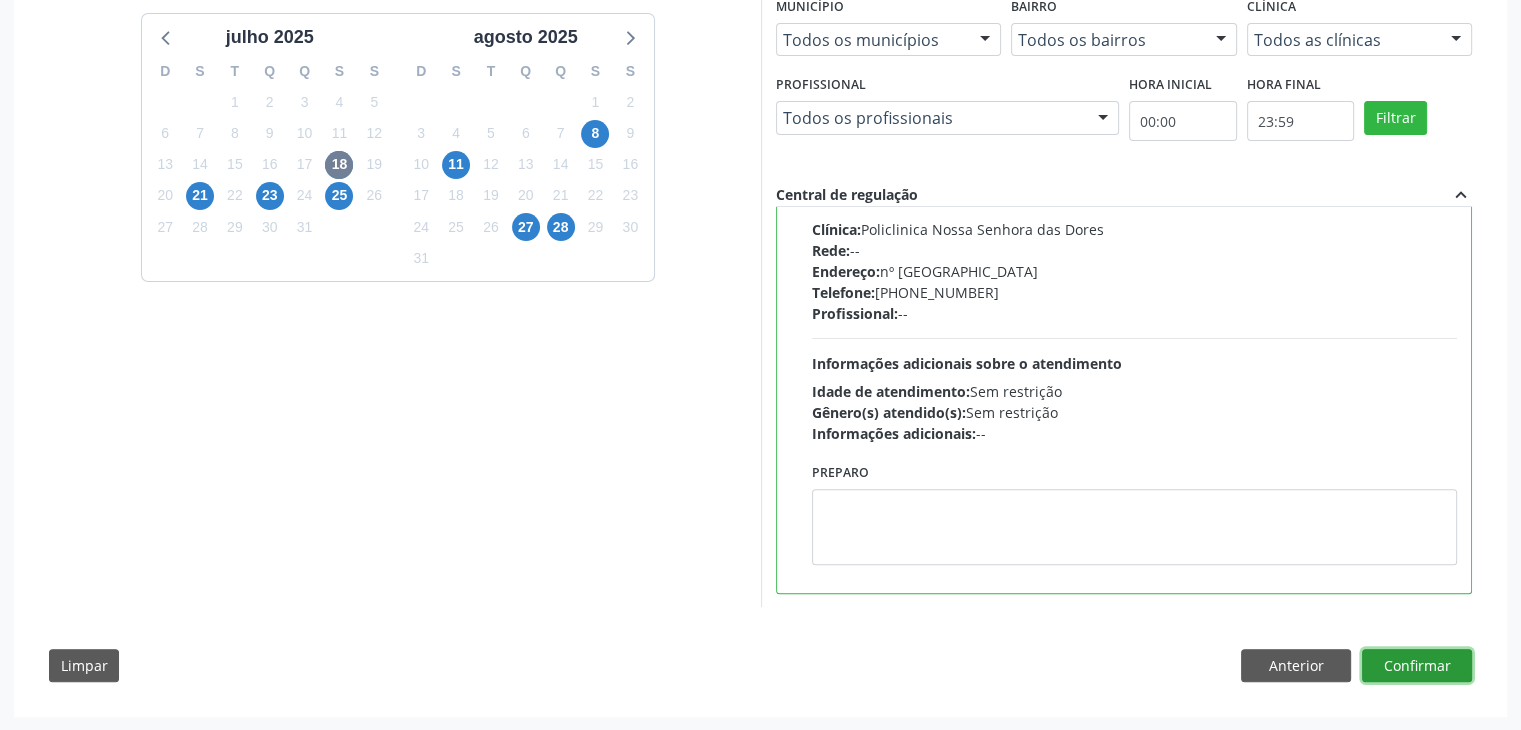 click on "Confirmar" at bounding box center [1417, 666] 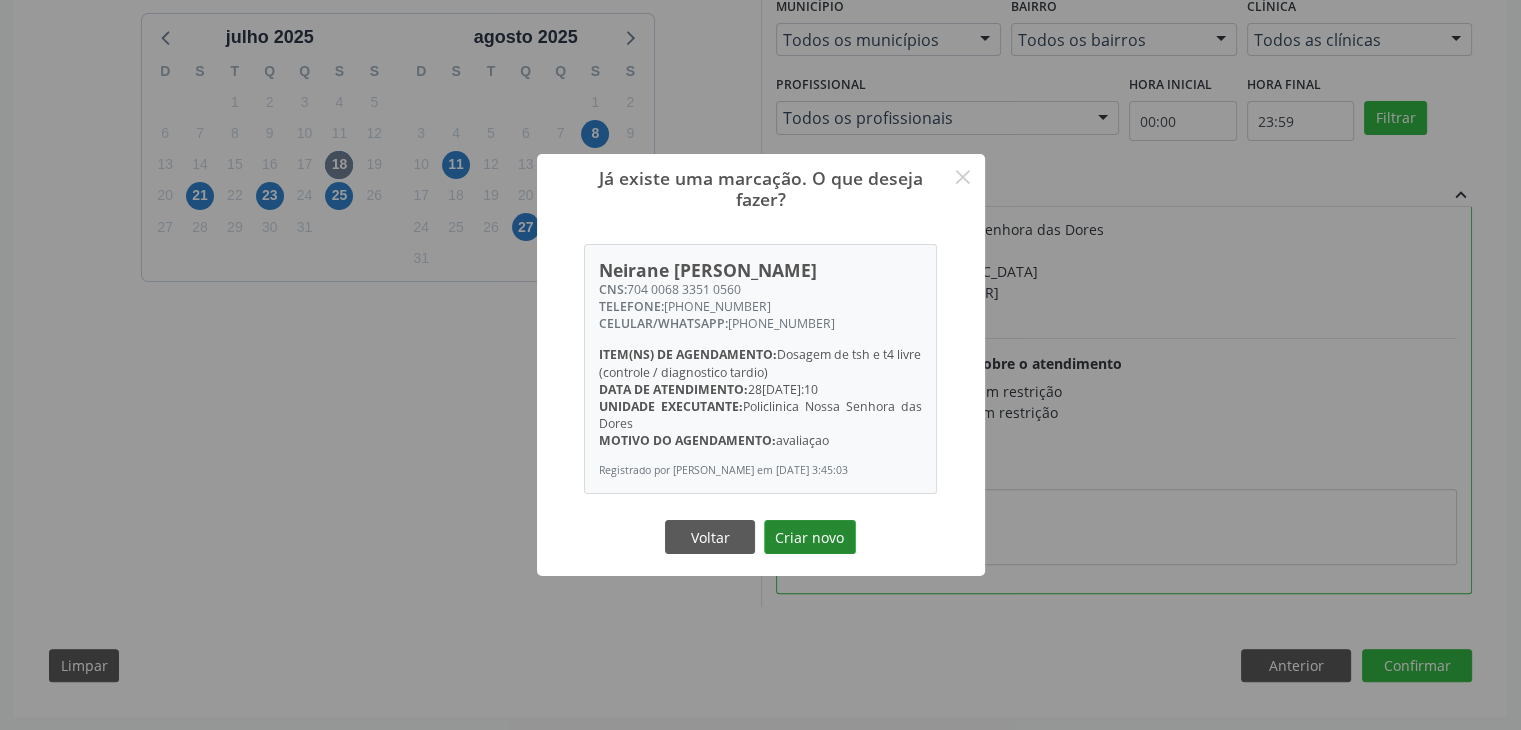 click on "Criar novo" at bounding box center (810, 537) 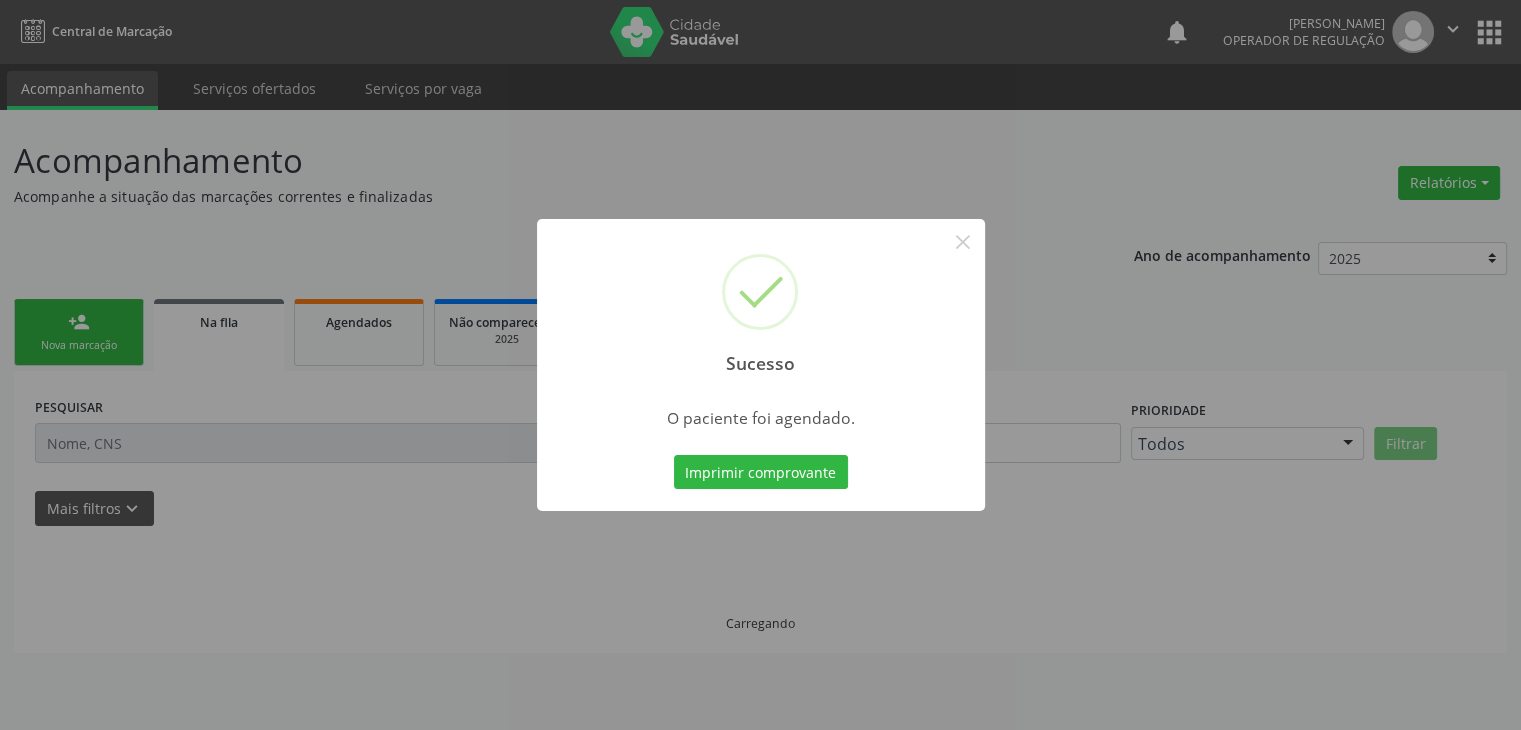 scroll, scrollTop: 0, scrollLeft: 0, axis: both 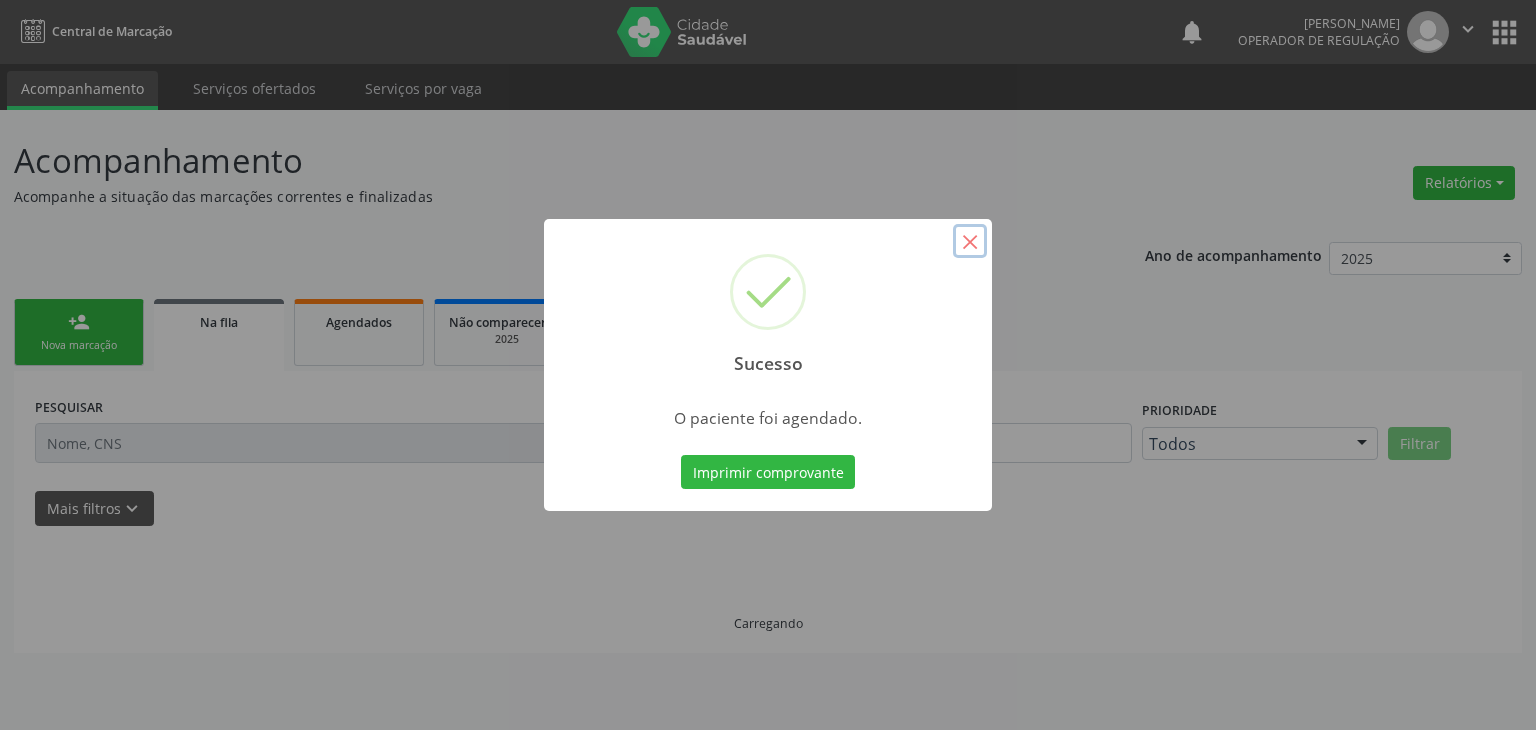click on "×" at bounding box center (970, 241) 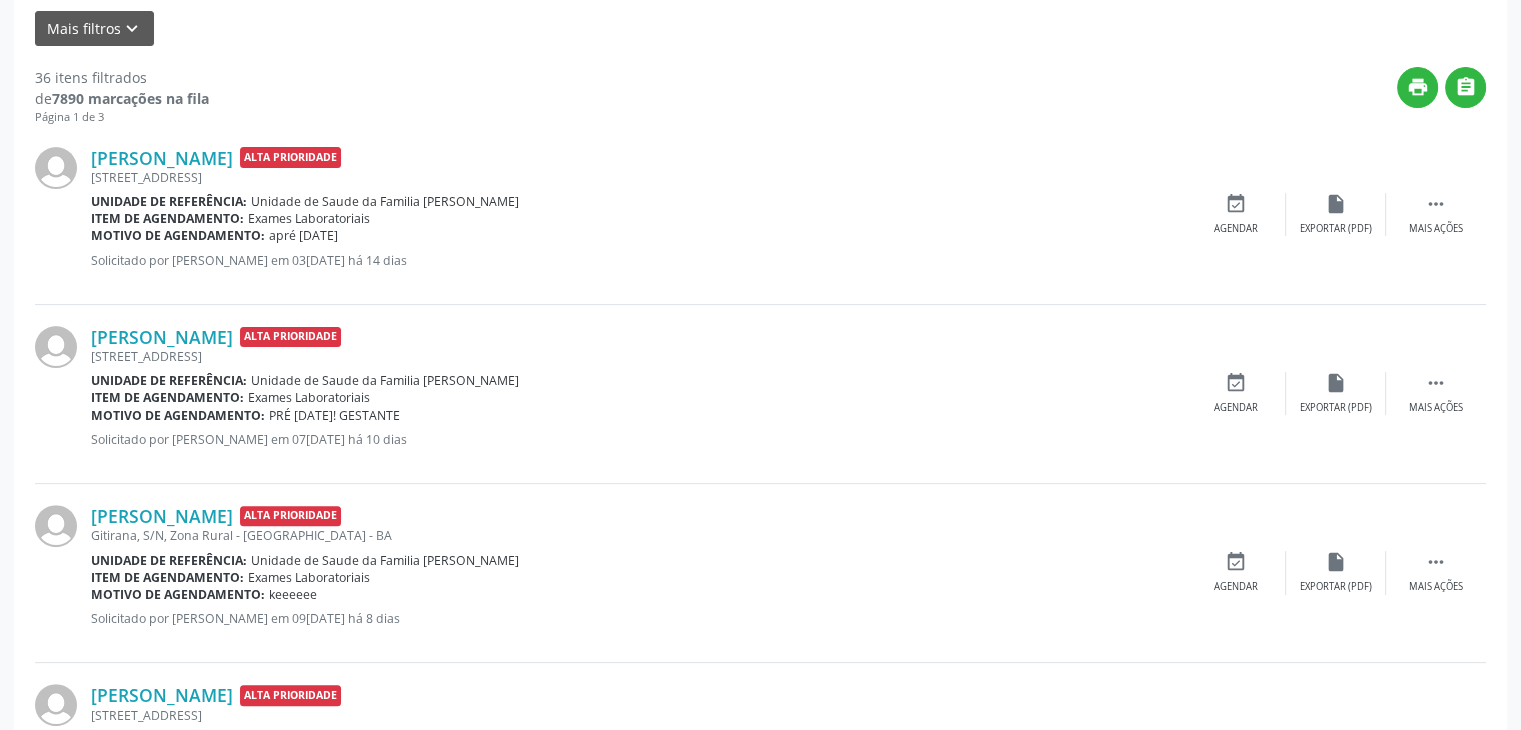 scroll, scrollTop: 400, scrollLeft: 0, axis: vertical 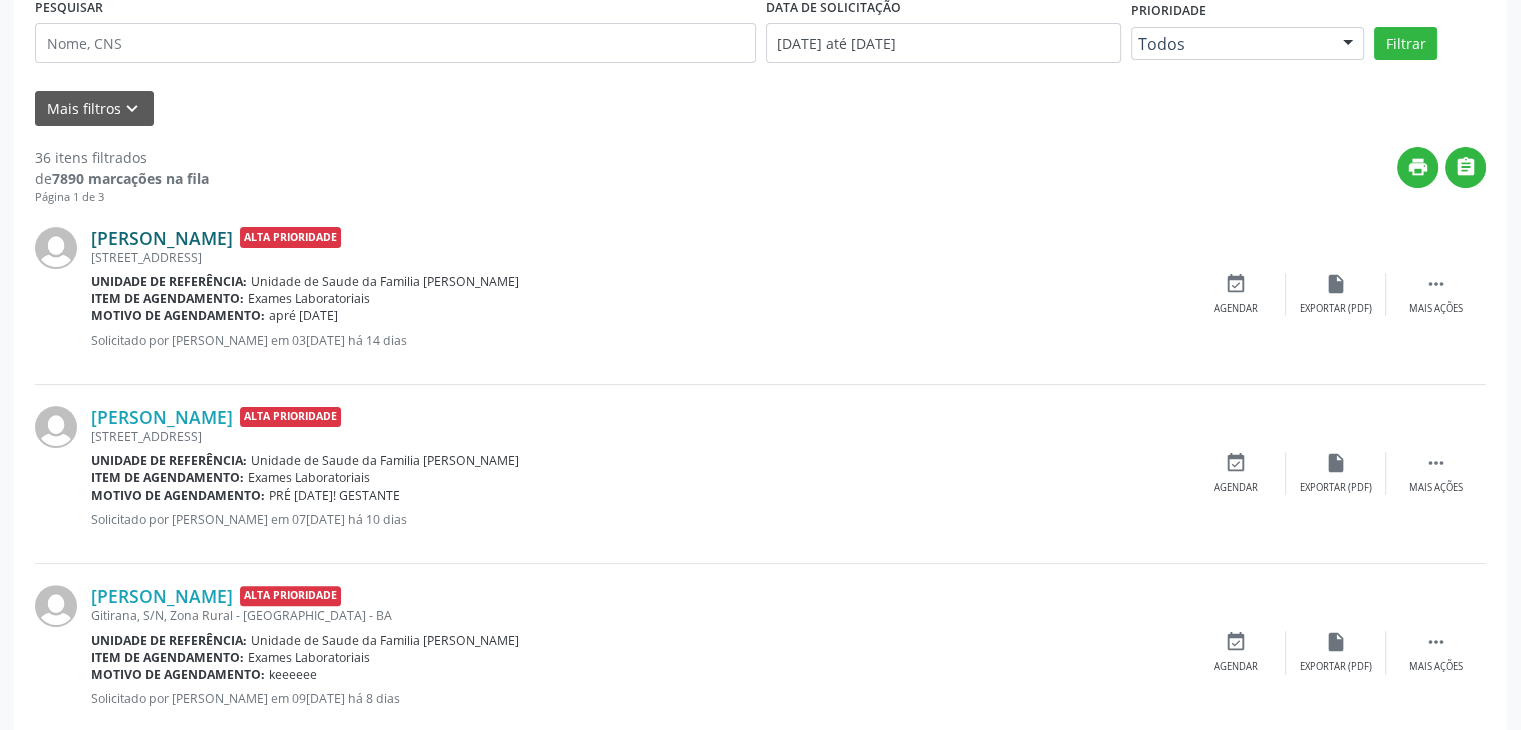 click on "Anailde da Cruz Dias" at bounding box center (162, 238) 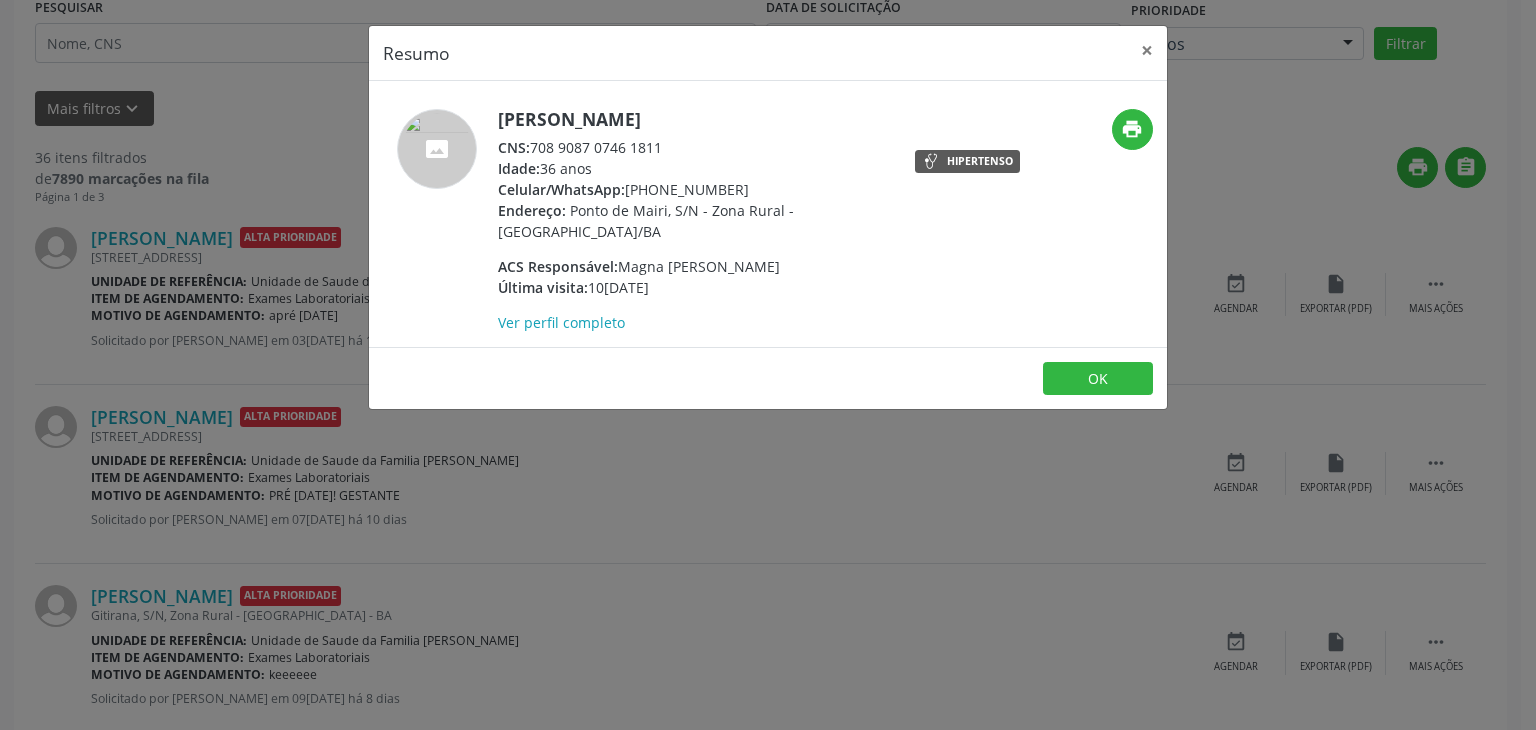 drag, startPoint x: 492, startPoint y: 117, endPoint x: 700, endPoint y: 116, distance: 208.00241 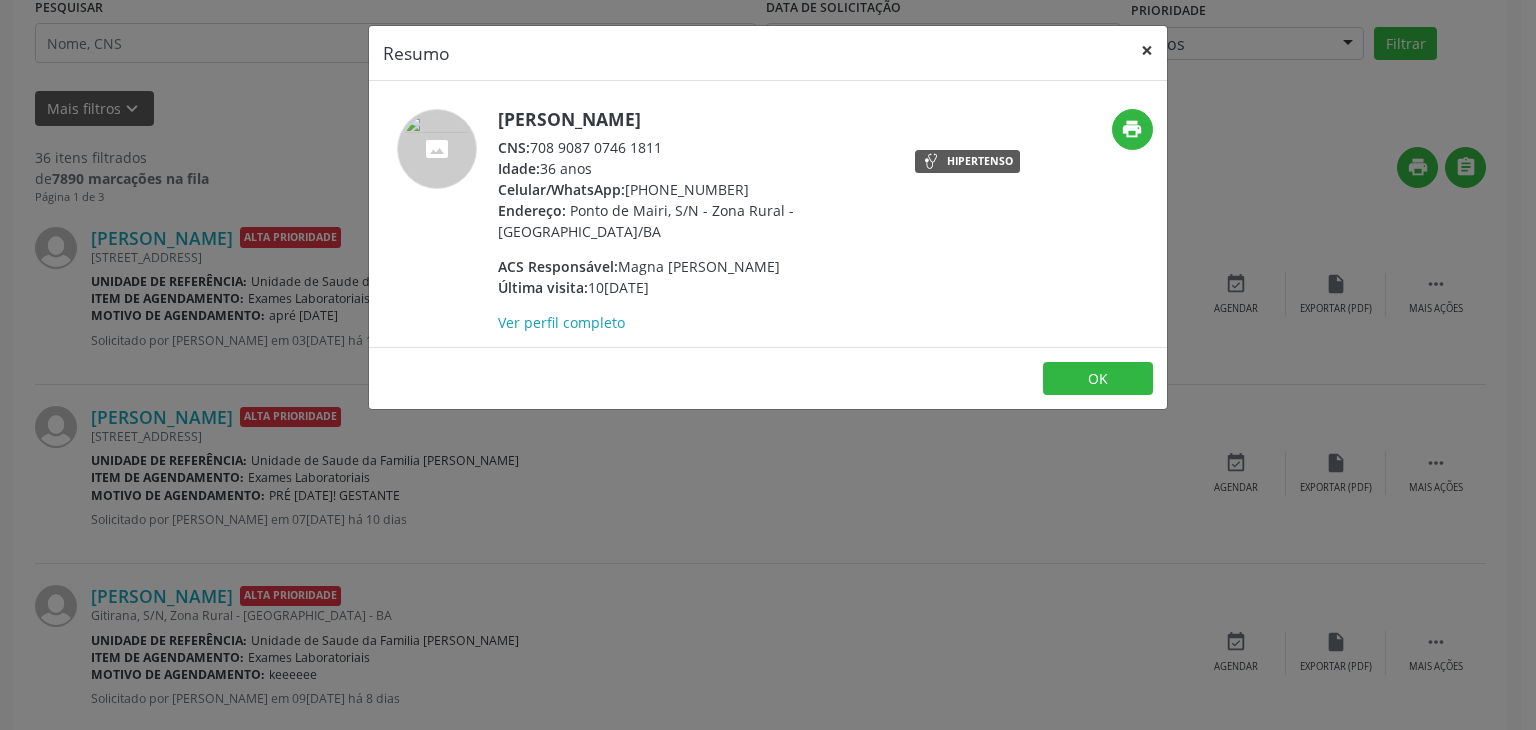 click on "×" at bounding box center (1147, 50) 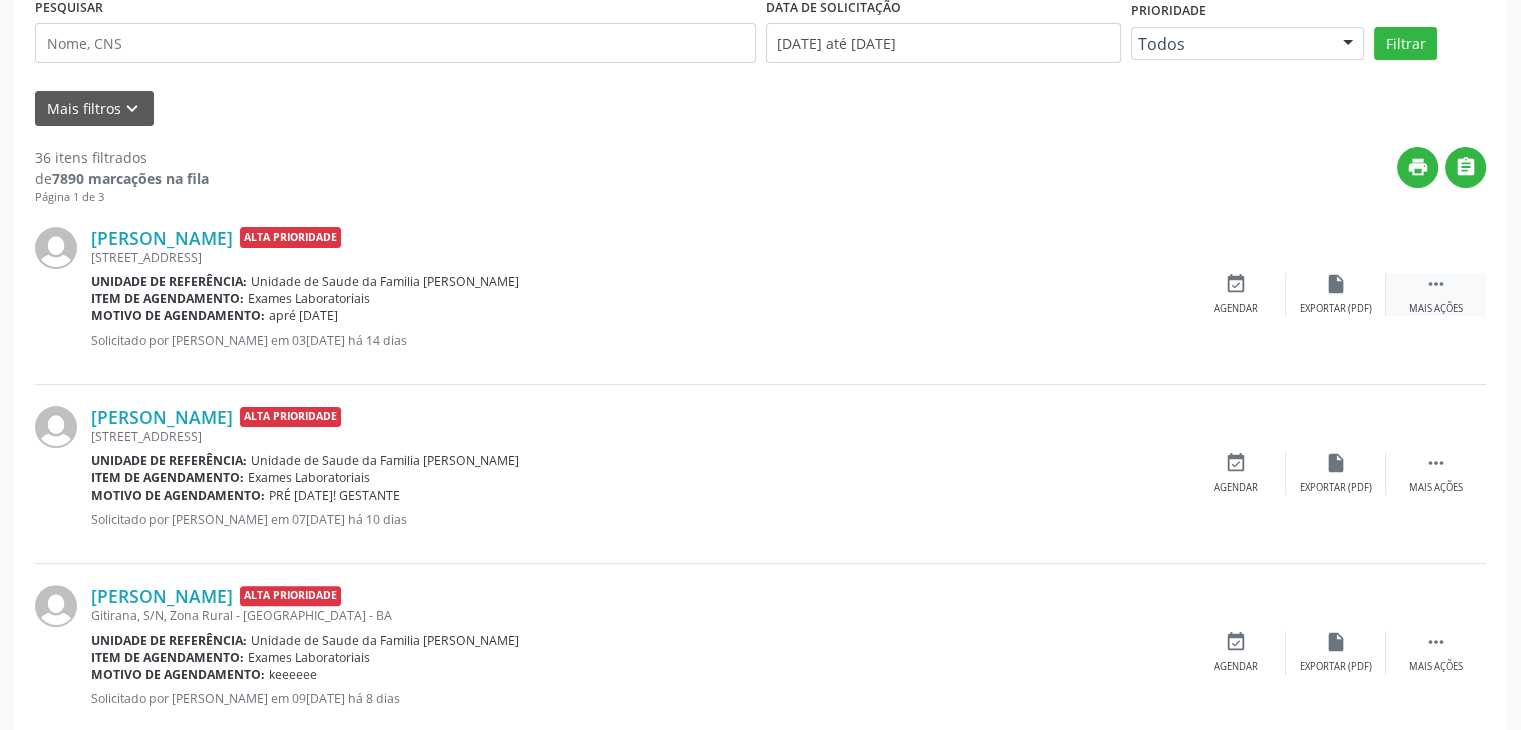 click on "
Mais ações" at bounding box center (1436, 294) 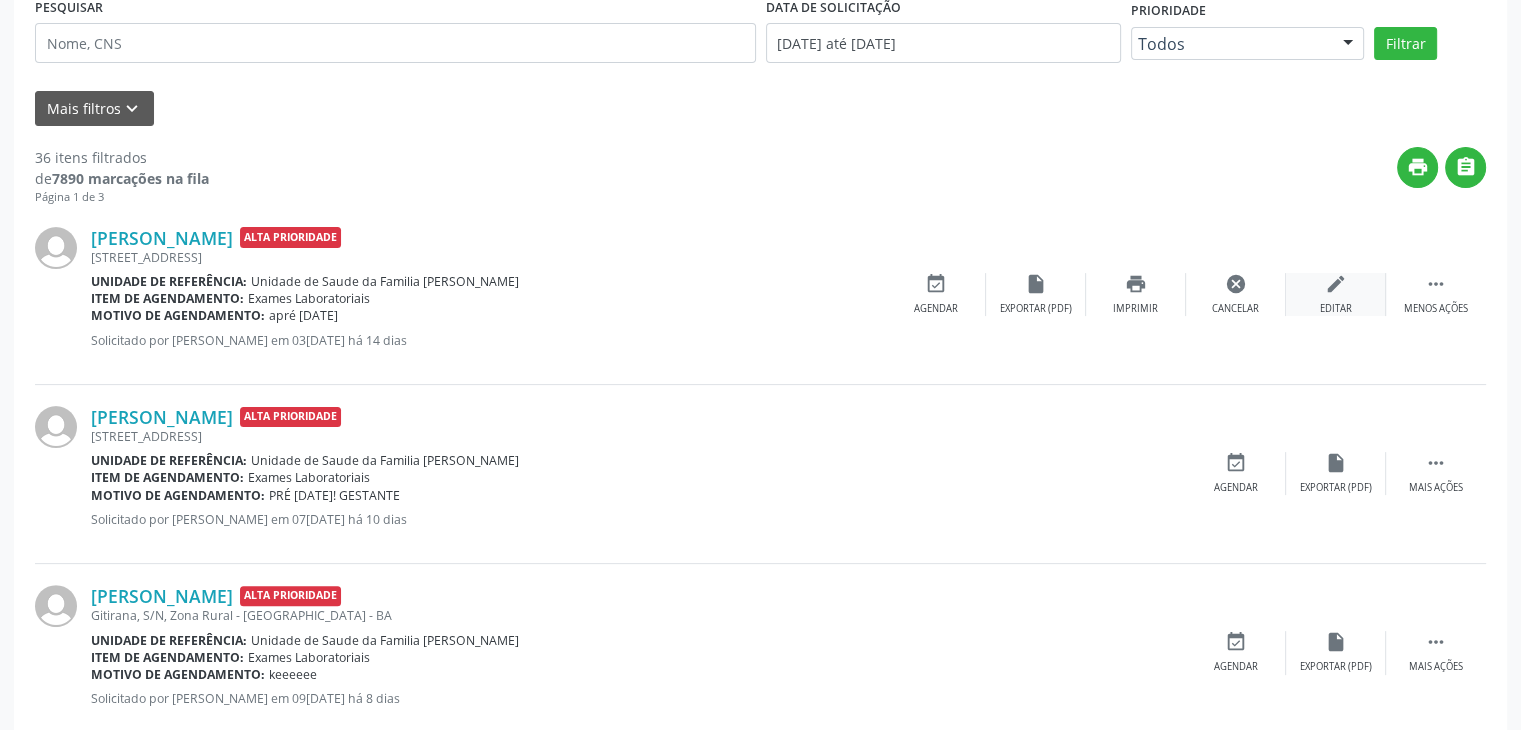 click on "edit
Editar" at bounding box center (1336, 294) 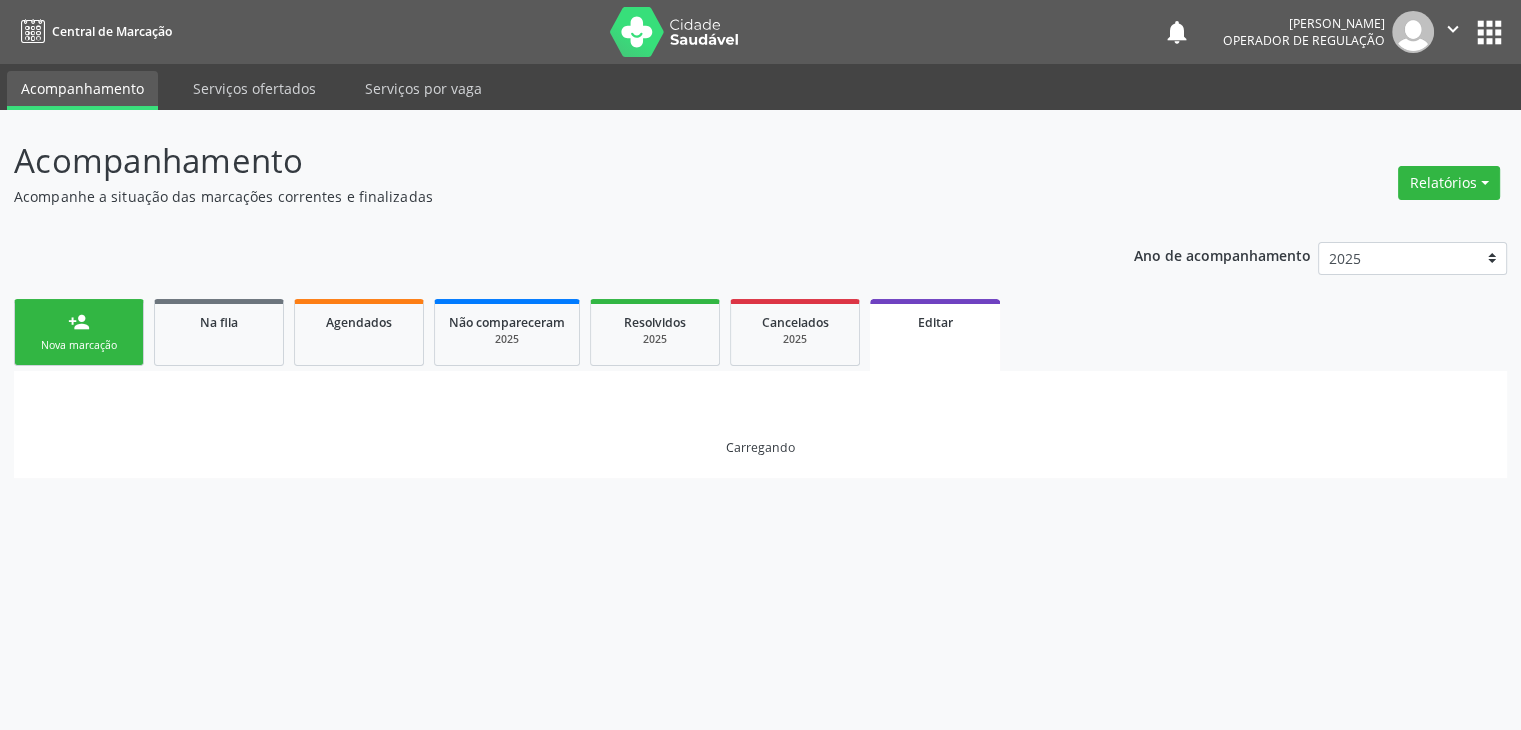 scroll, scrollTop: 0, scrollLeft: 0, axis: both 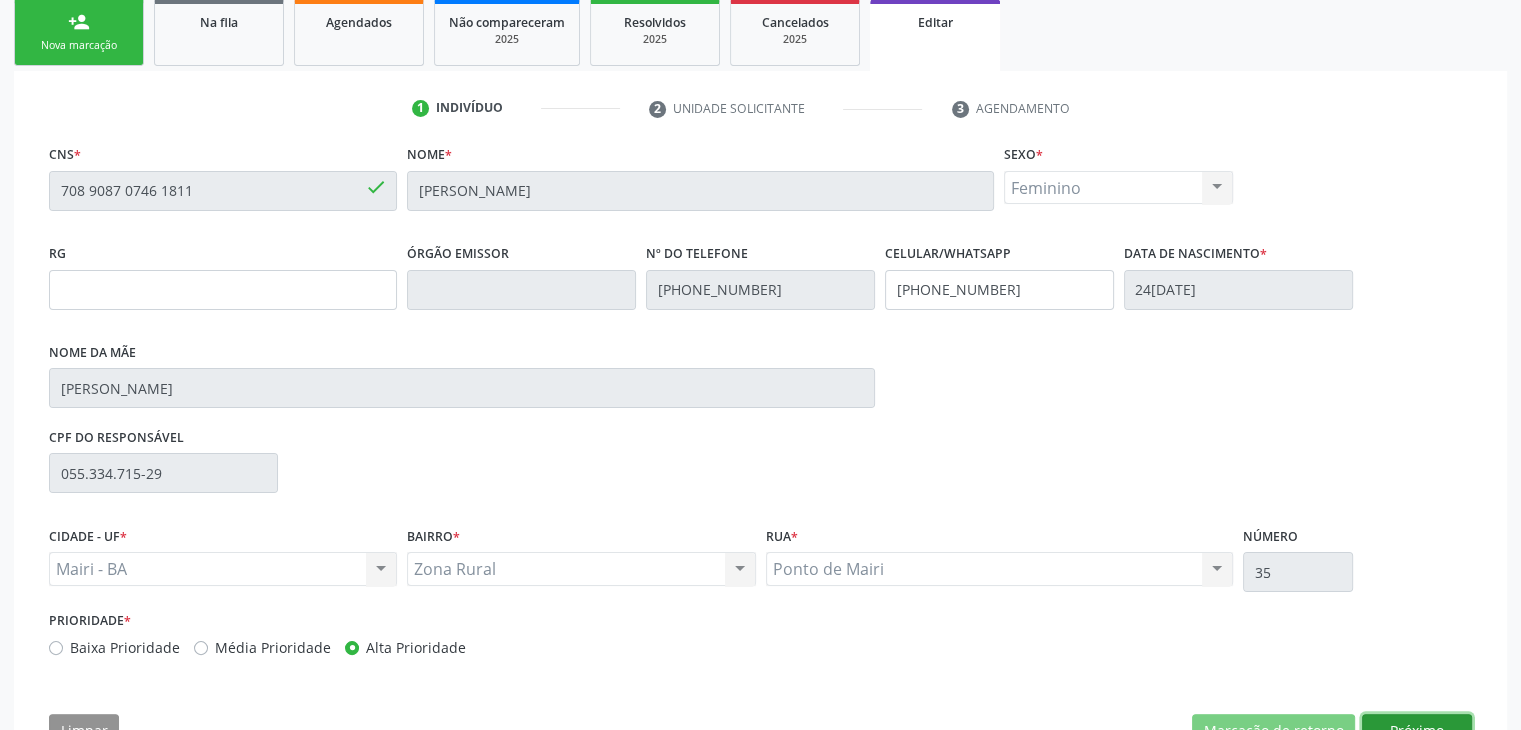 click on "Próximo" at bounding box center (1417, 731) 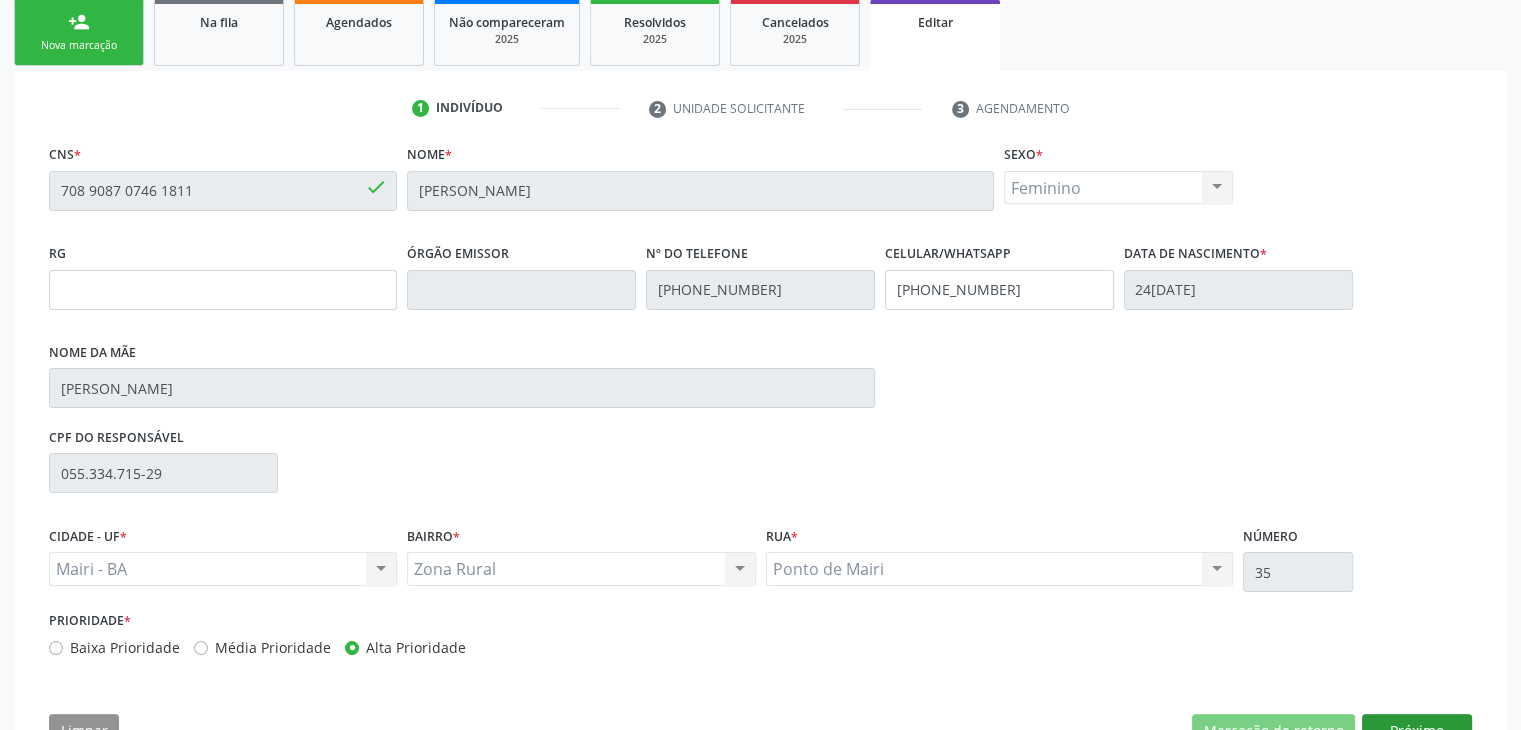 scroll, scrollTop: 200, scrollLeft: 0, axis: vertical 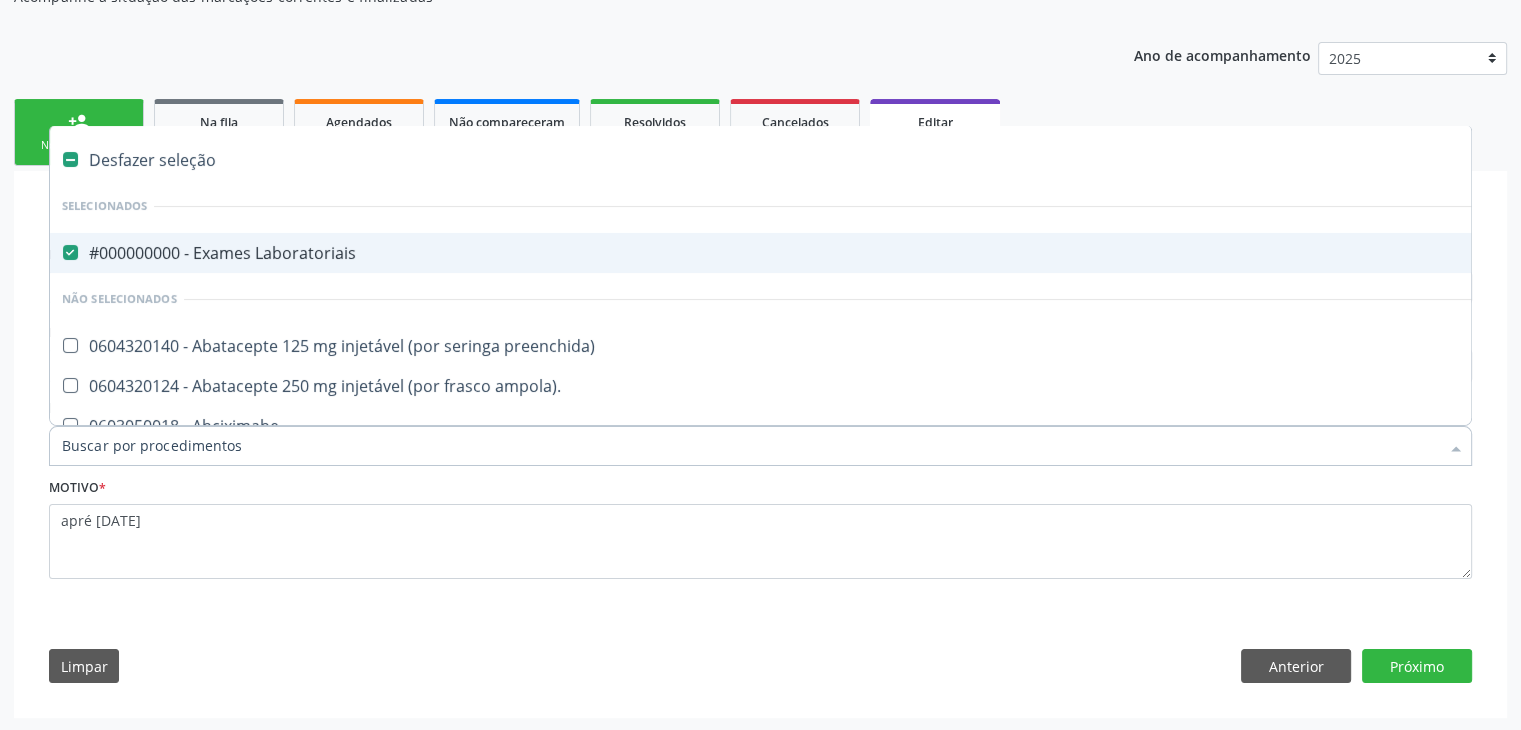 click on "#000000000 - Exames Laboratoriais" at bounding box center (831, 253) 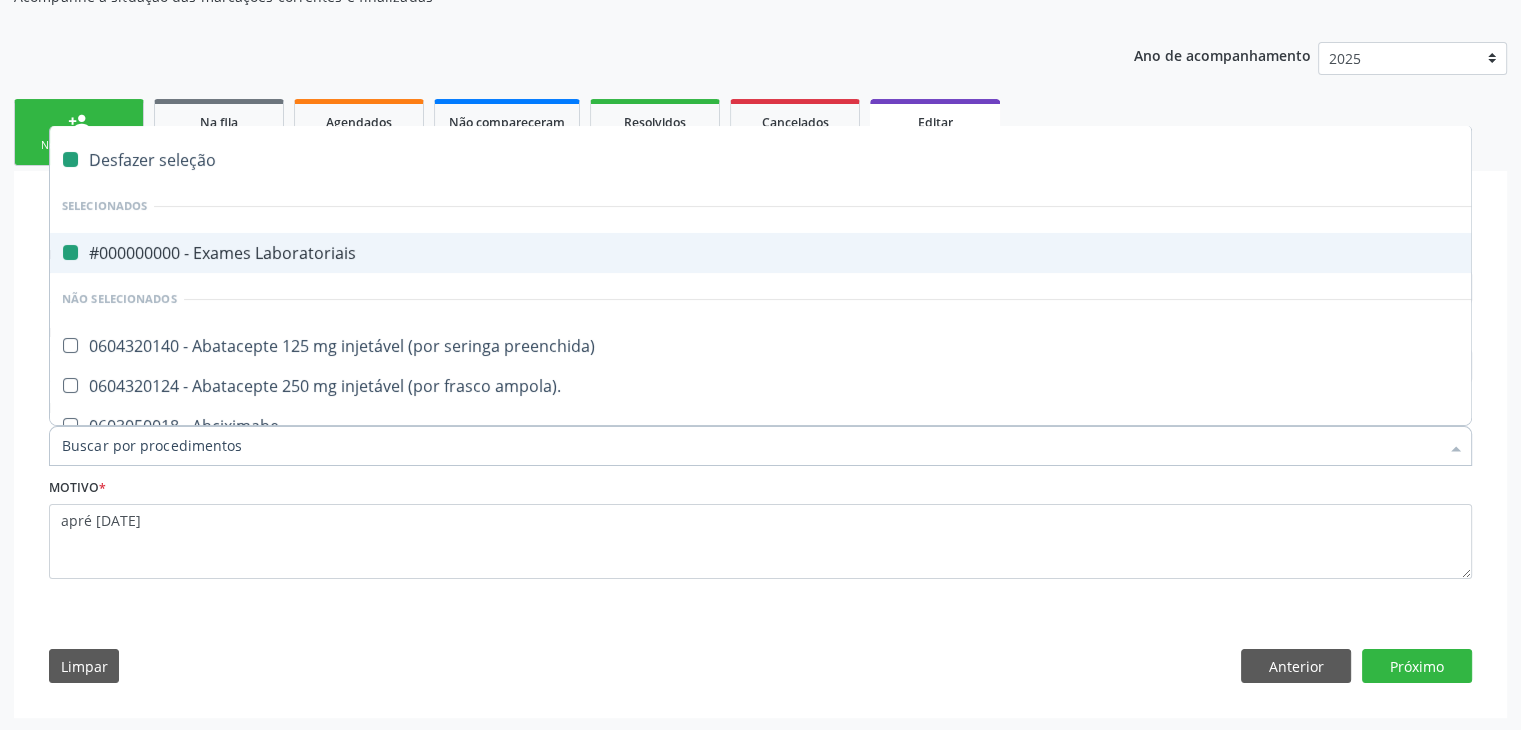 checkbox on "false" 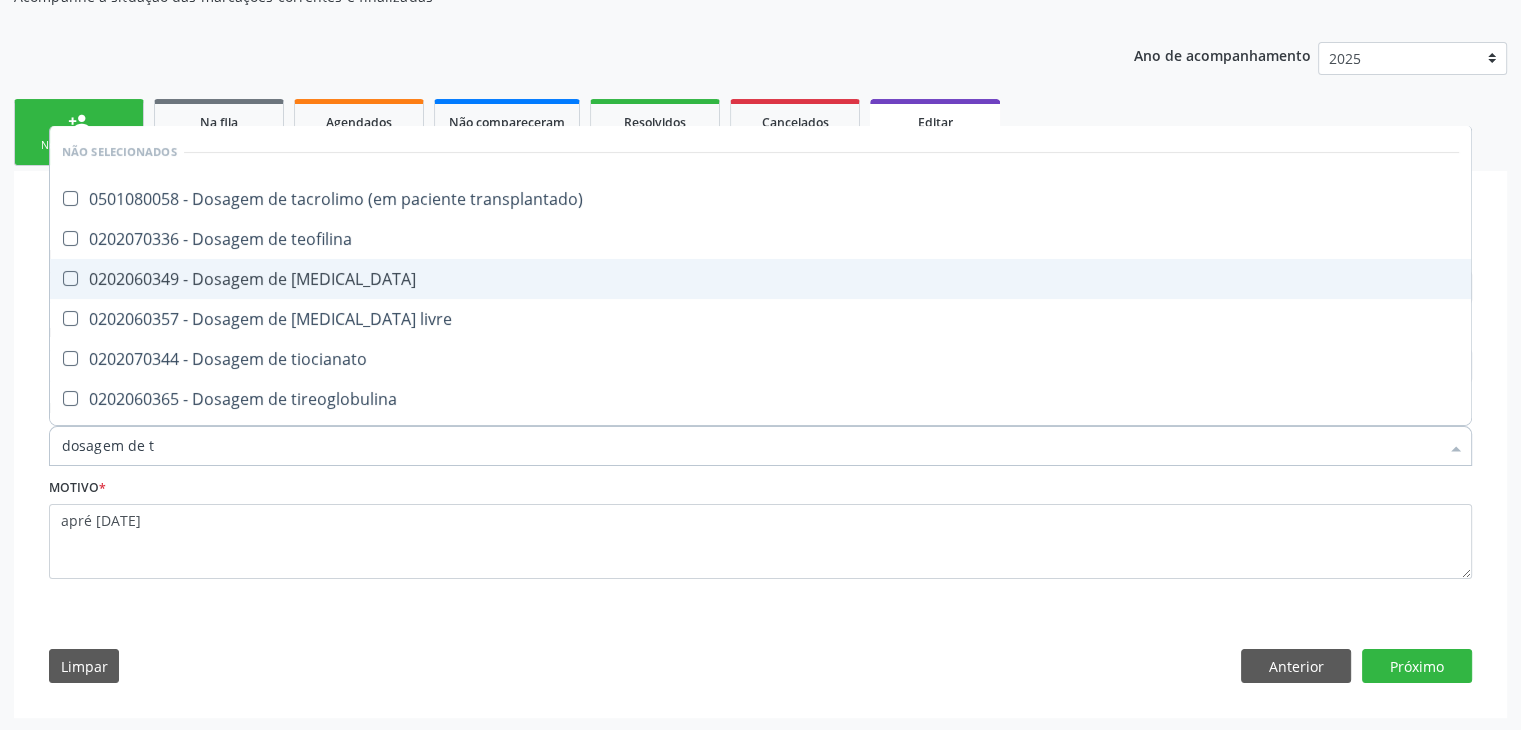 type on "dosagem de ts" 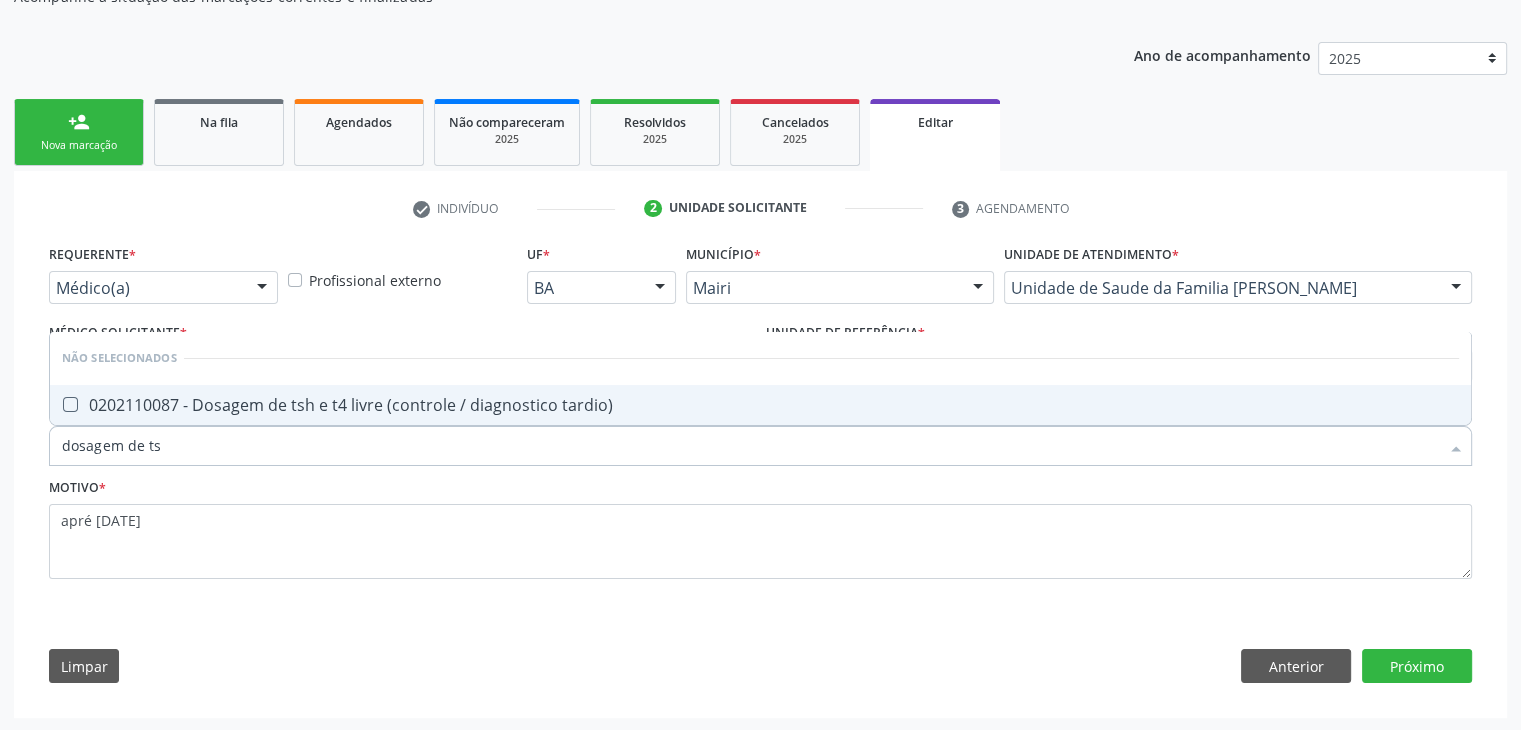 click on "0202110087 - Dosagem de tsh e t4 livre (controle / diagnostico tardio)" at bounding box center [760, 405] 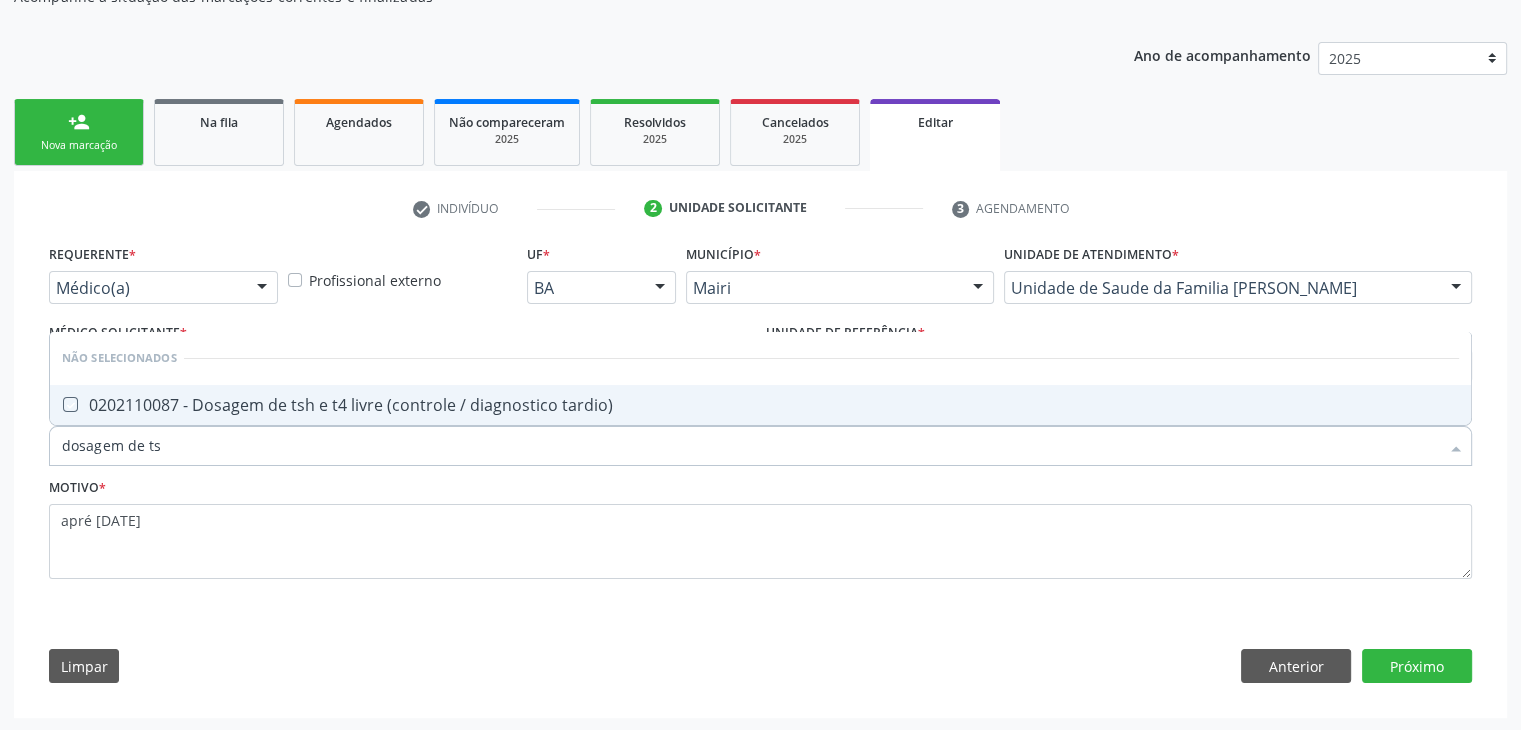 checkbox on "true" 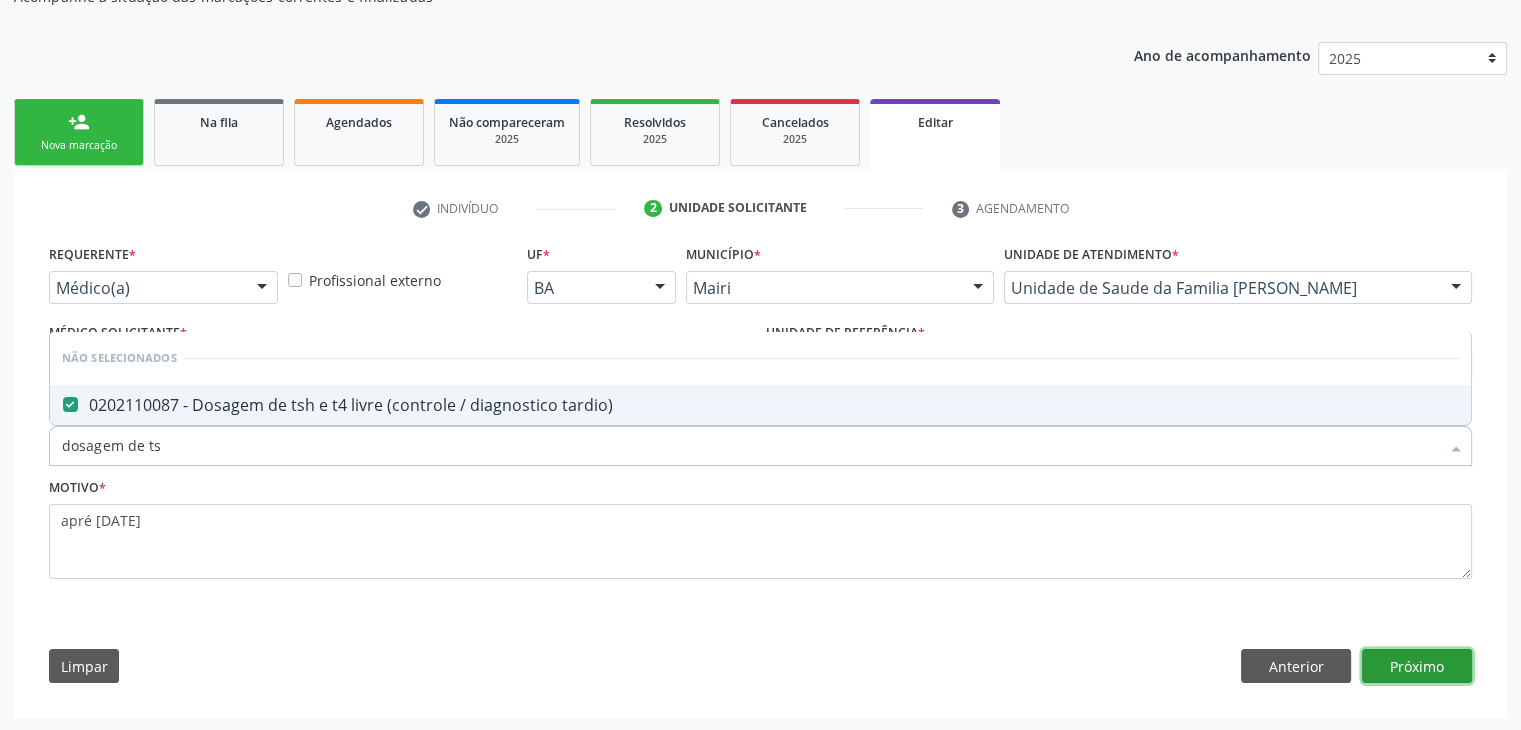 click on "Próximo" at bounding box center [1417, 666] 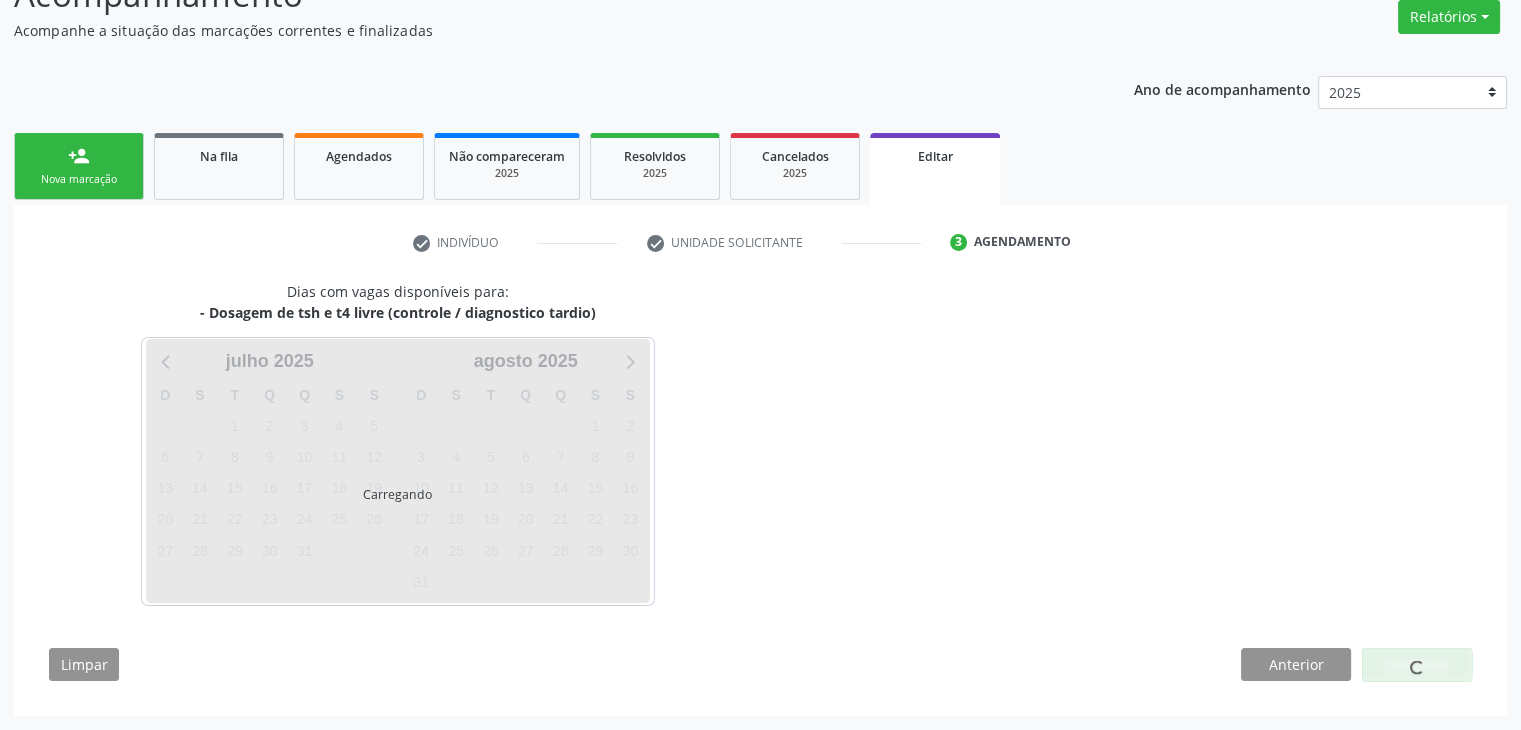 scroll, scrollTop: 165, scrollLeft: 0, axis: vertical 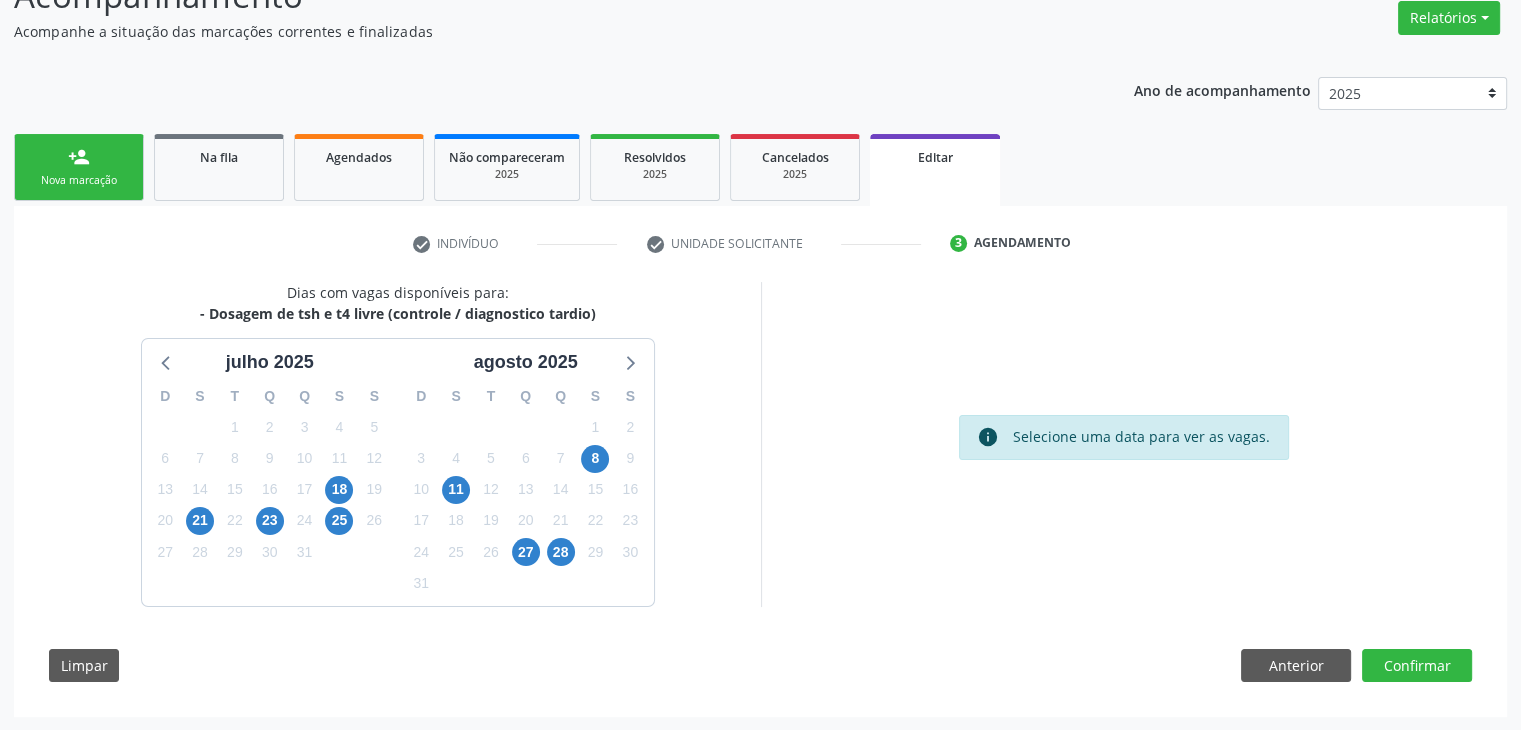 click on "18" at bounding box center (339, 489) 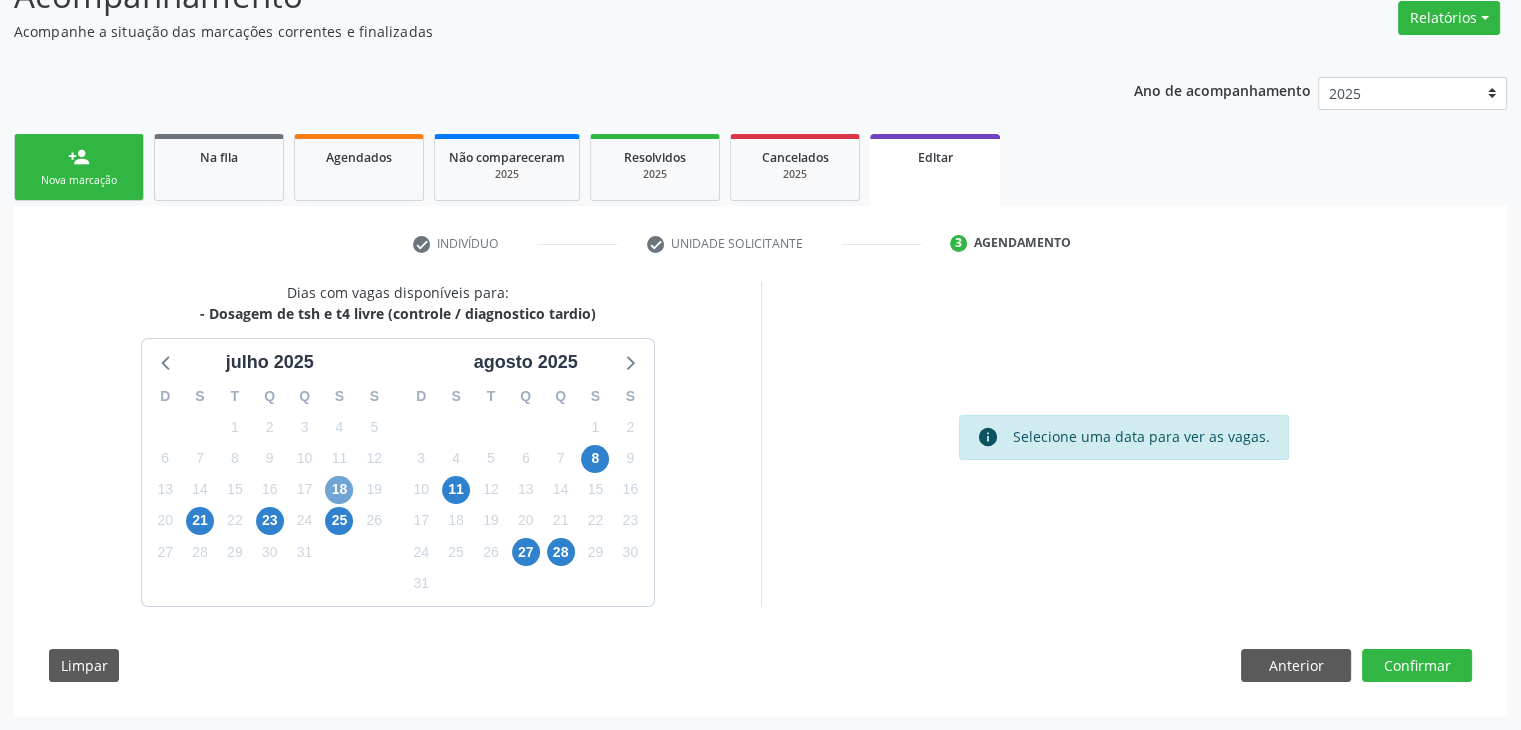 click on "18" at bounding box center [339, 490] 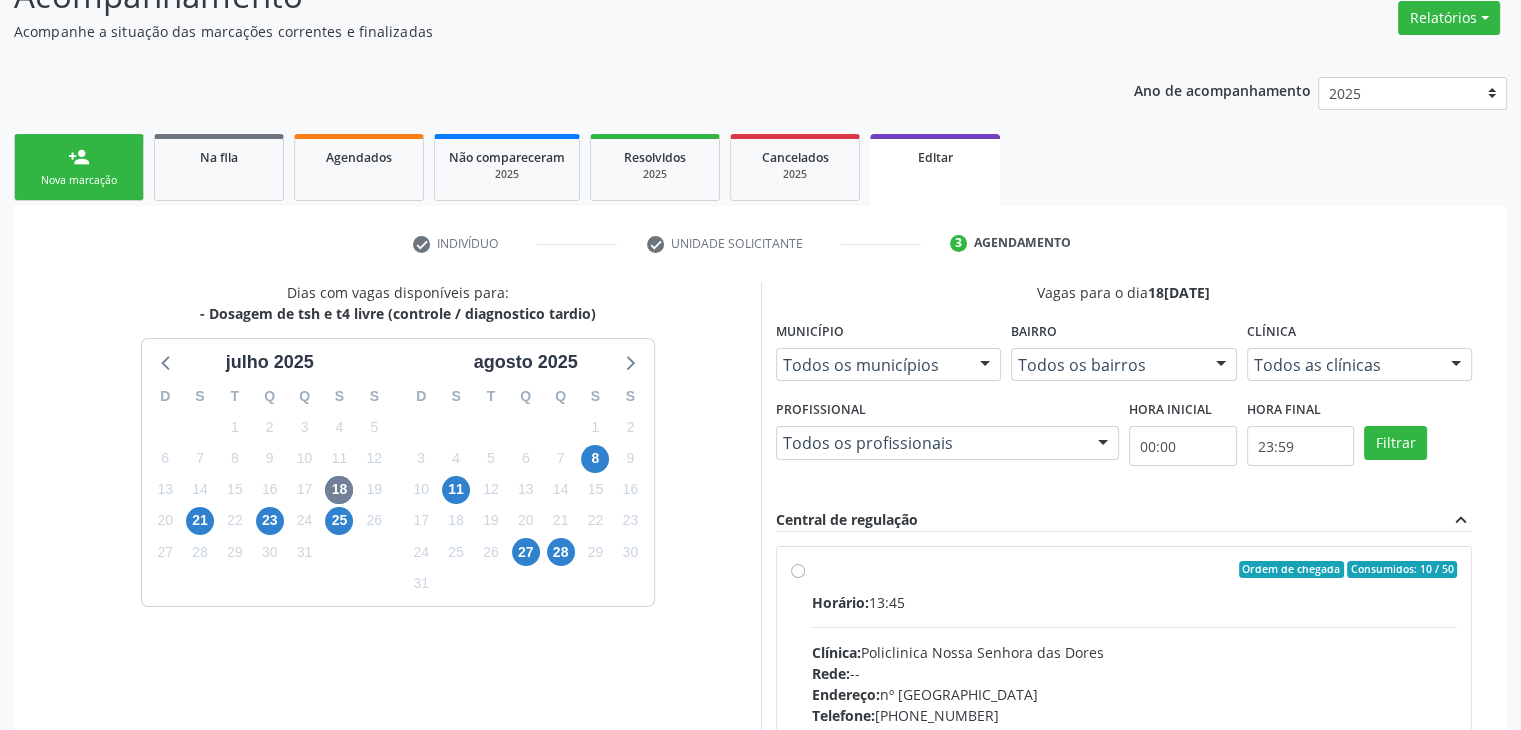 click on "Horário:   13:45" at bounding box center [1135, 602] 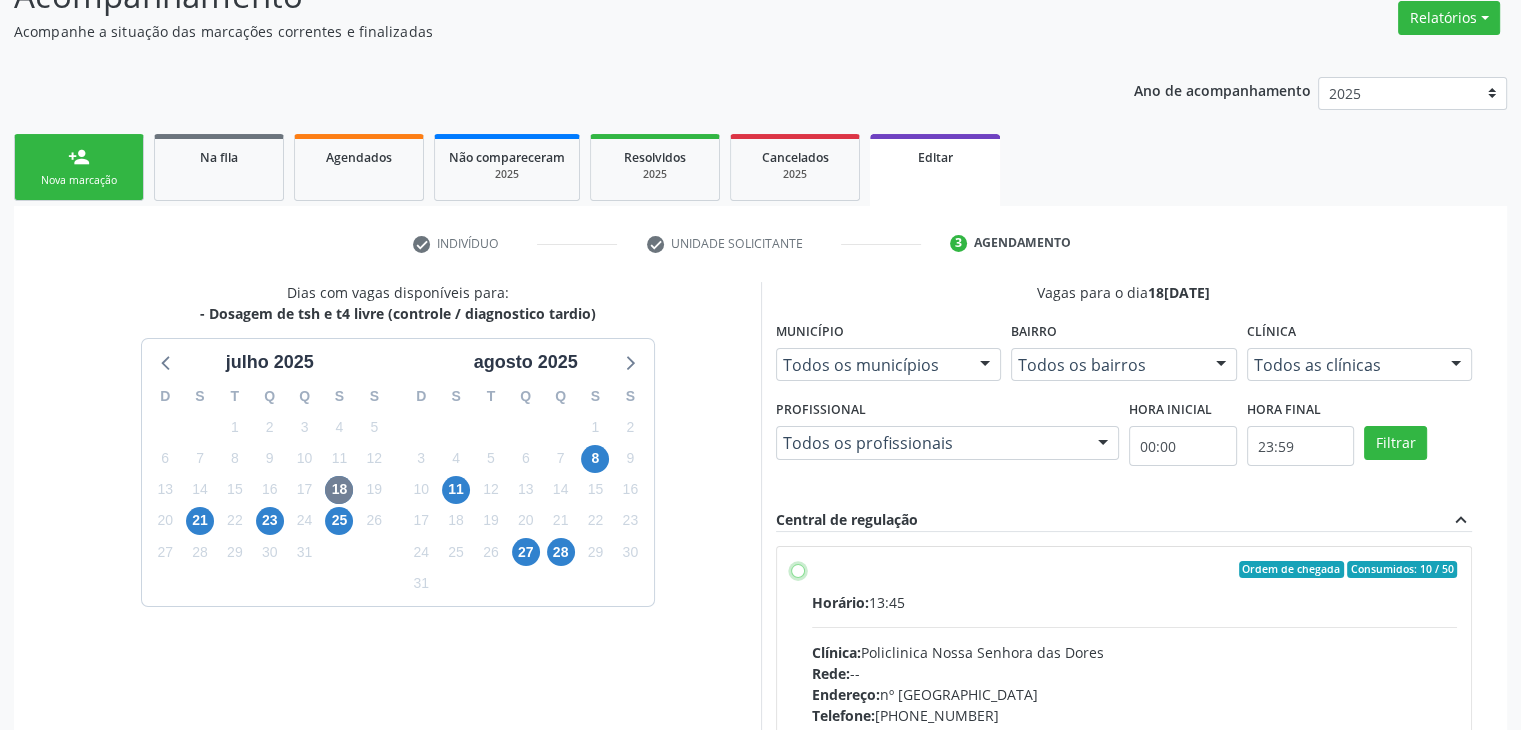 click on "Ordem de chegada
Consumidos: 10 / 50
Horário:   13:45
Clínica:  Policlinica Nossa Senhora das Dores
Rede:
--
Endereço:   nº 94, Centro, Mairi - BA
Telefone:   (74) 36322104
Profissional:
--
Informações adicionais sobre o atendimento
Idade de atendimento:
Sem restrição
Gênero(s) atendido(s):
Sem restrição
Informações adicionais:
--" at bounding box center [798, 570] 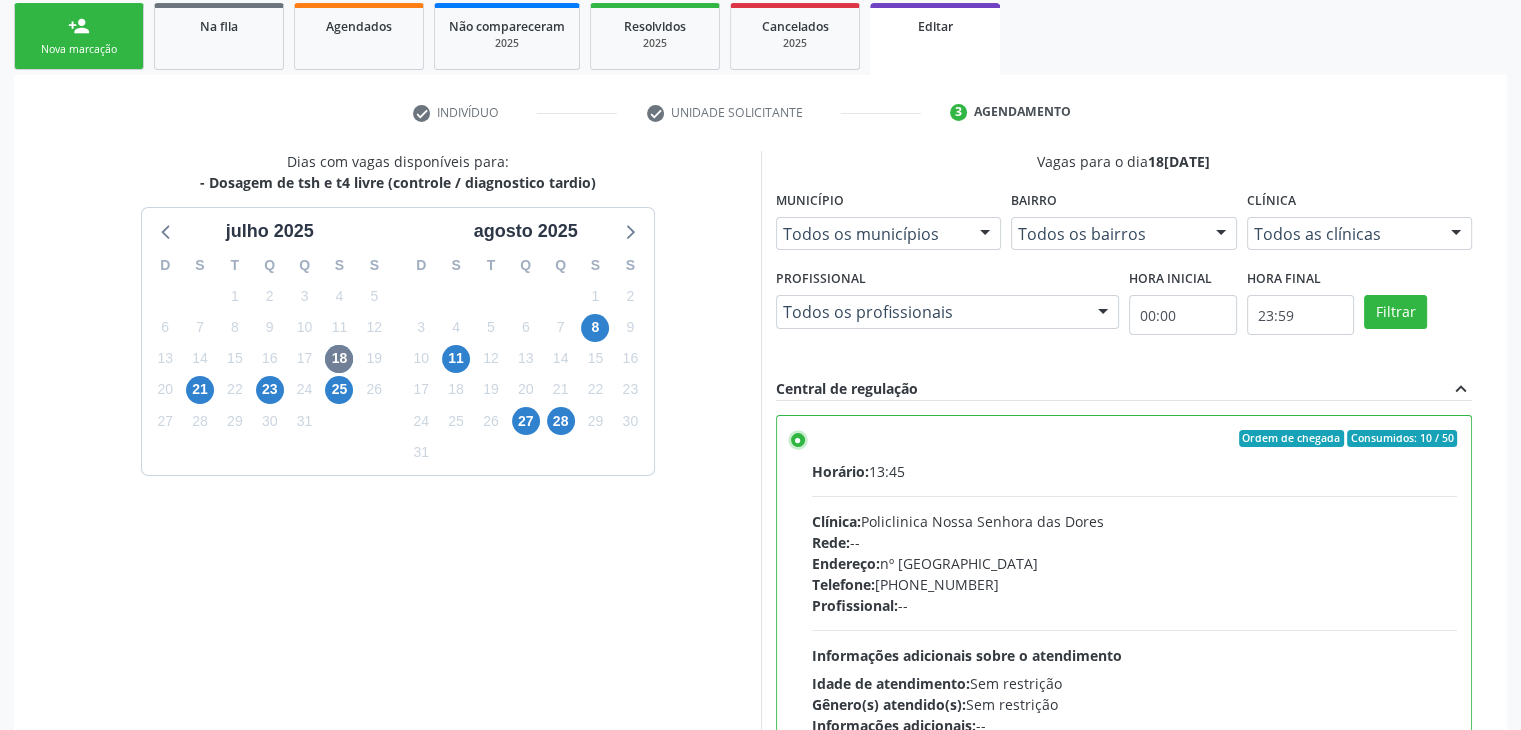scroll, scrollTop: 490, scrollLeft: 0, axis: vertical 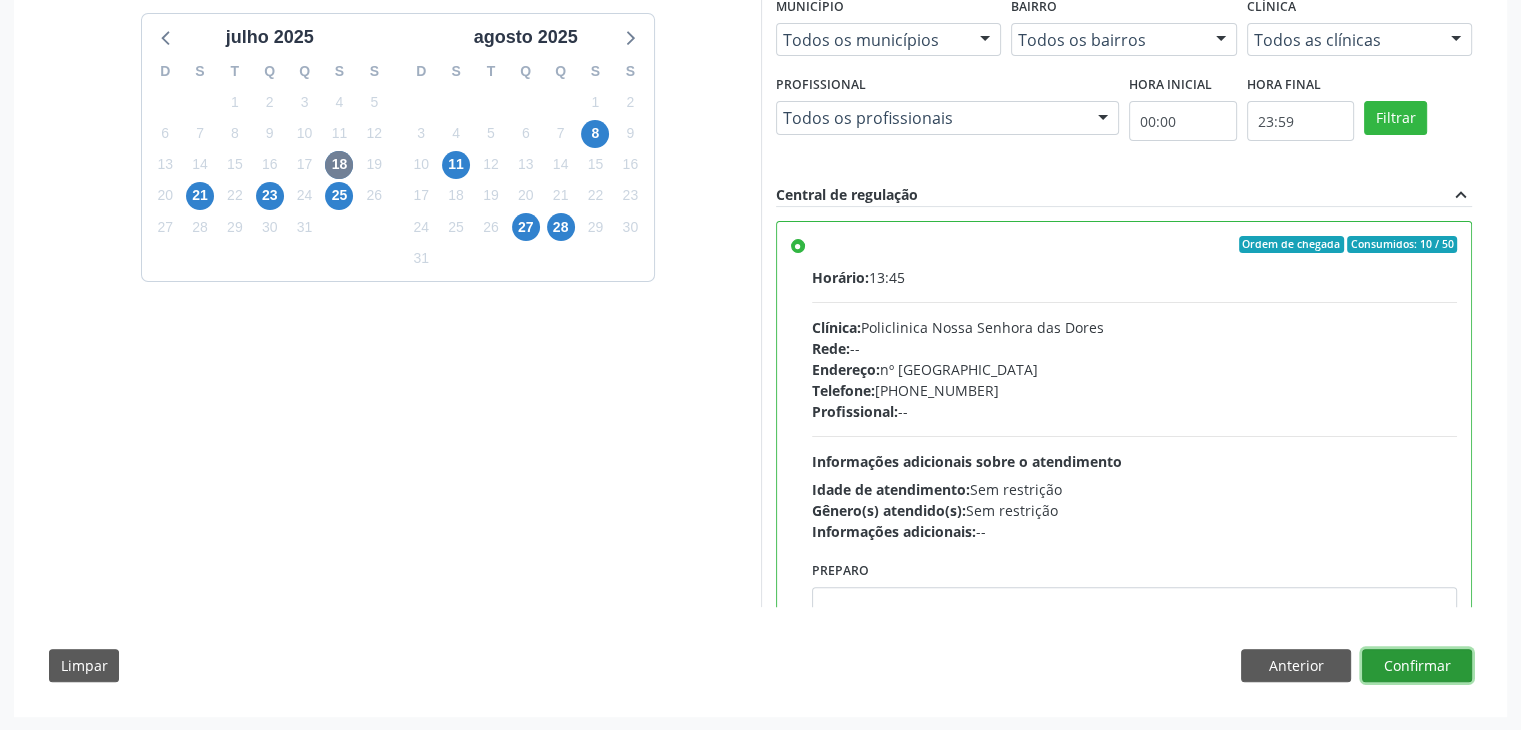 click on "Confirmar" at bounding box center [1417, 666] 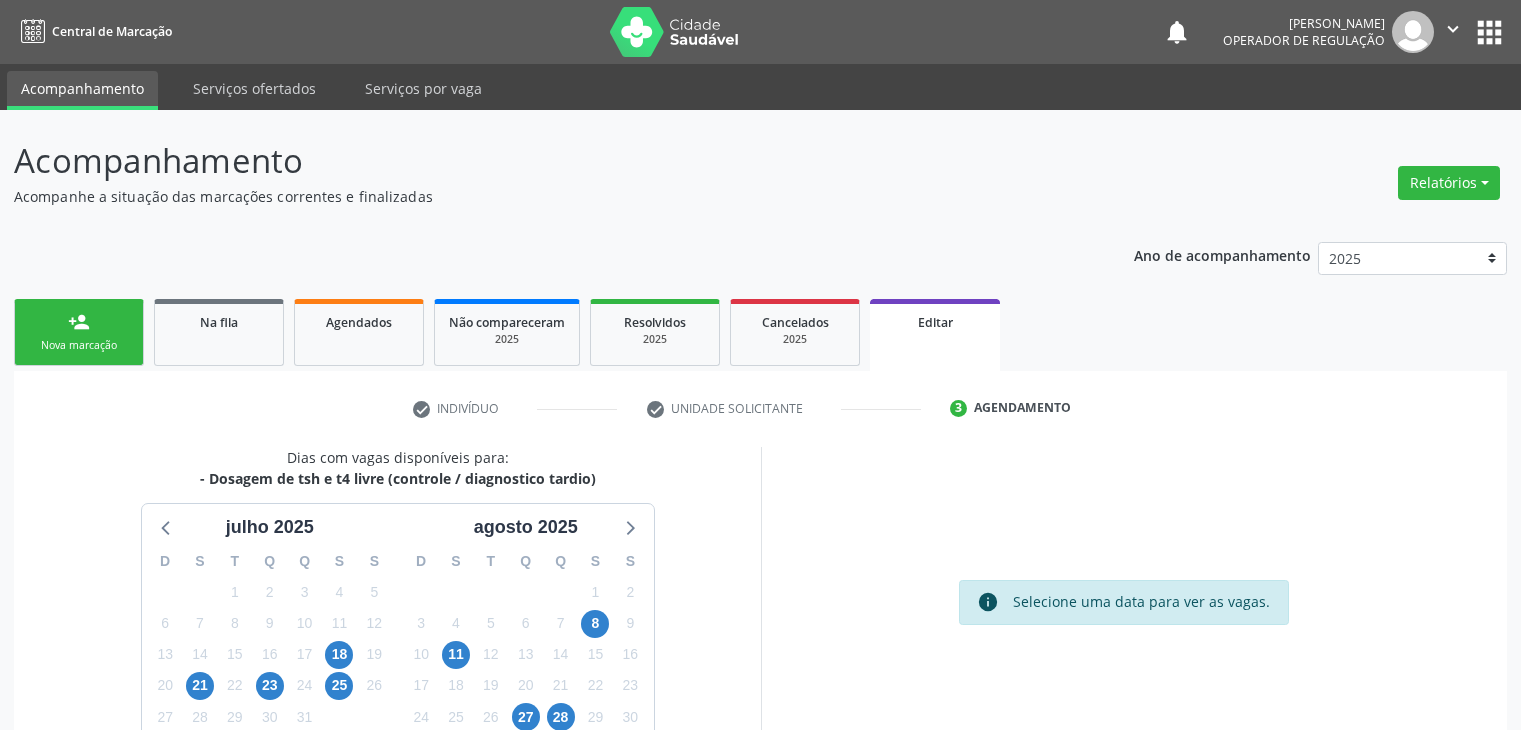 scroll, scrollTop: 165, scrollLeft: 0, axis: vertical 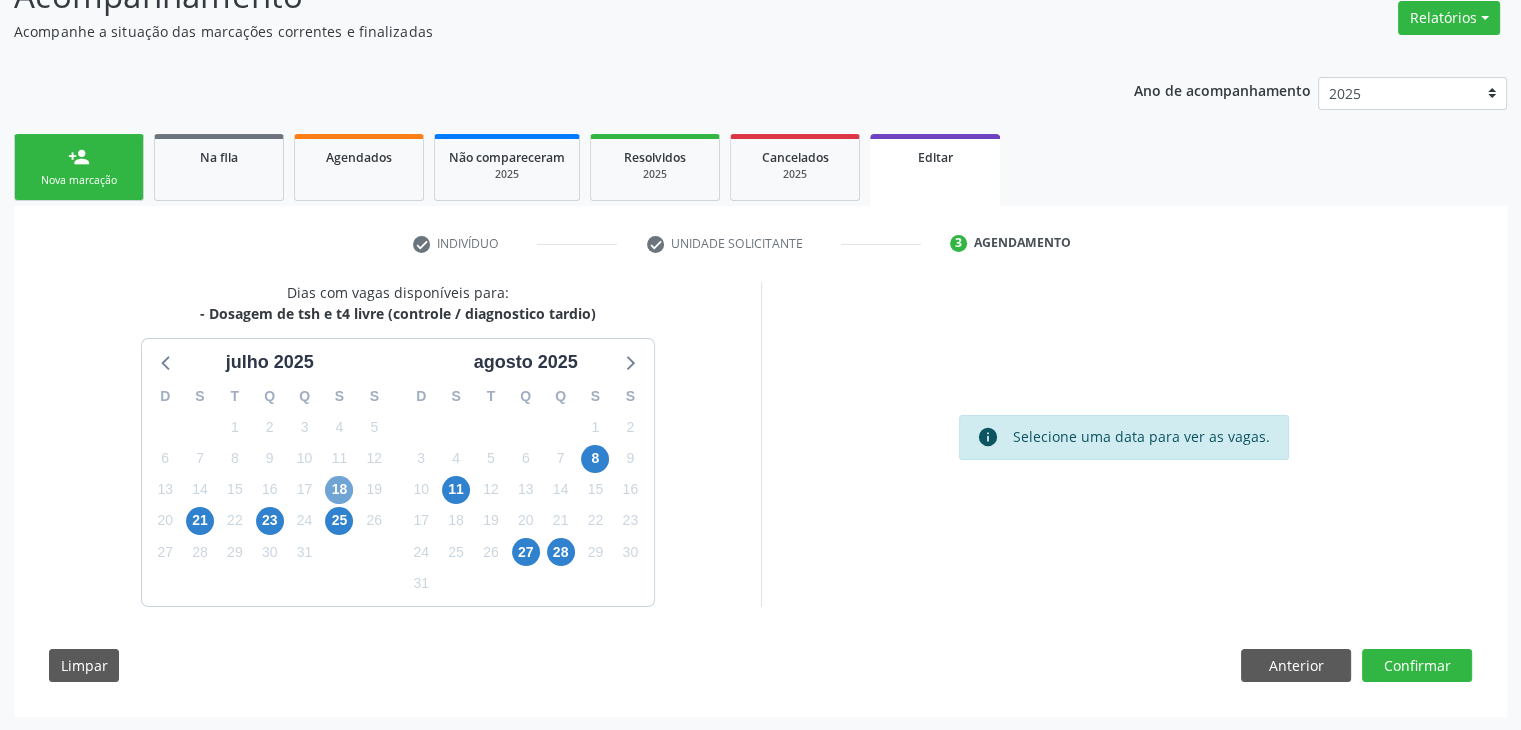 click on "18" at bounding box center (339, 490) 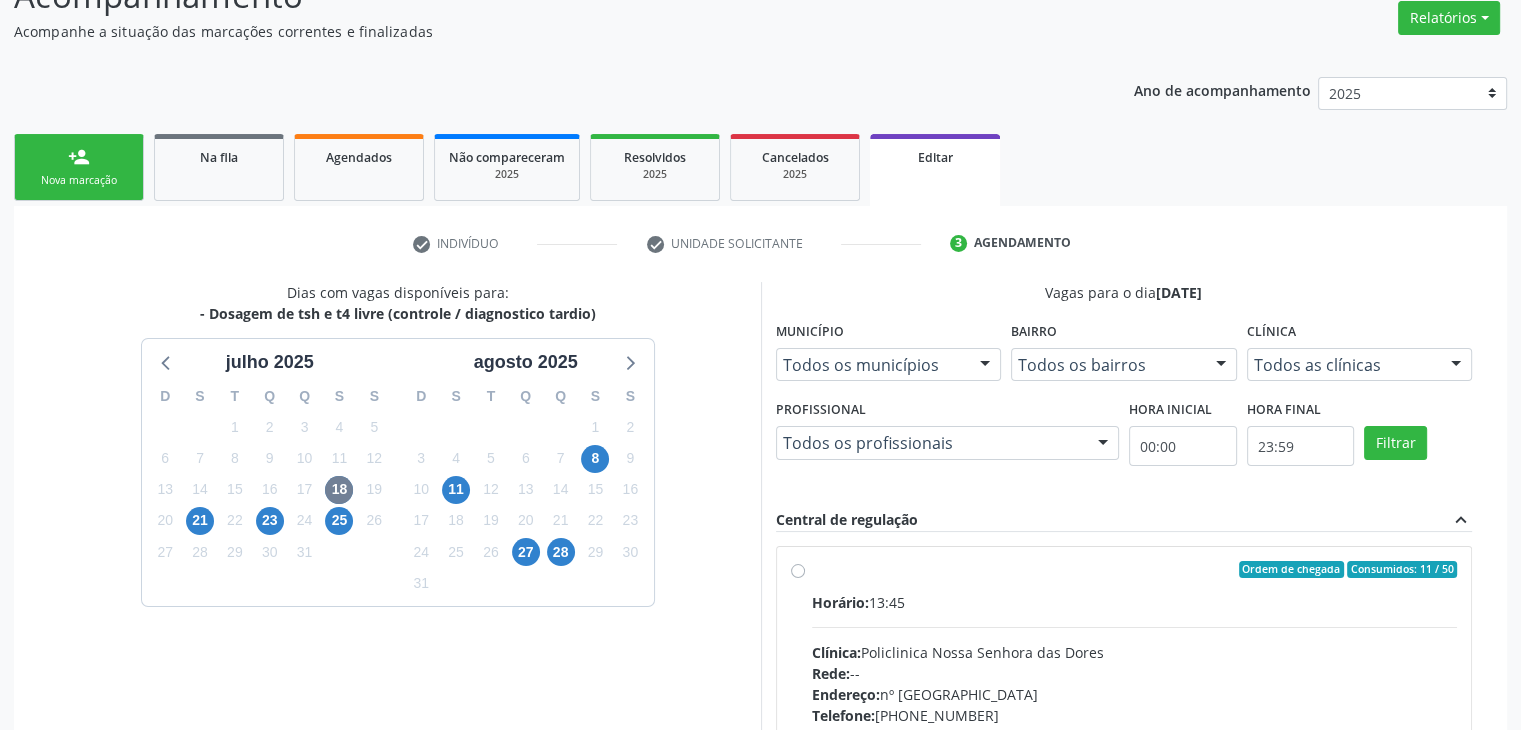 click on "Ordem de chegada
Consumidos: 11 / 50" at bounding box center [1135, 570] 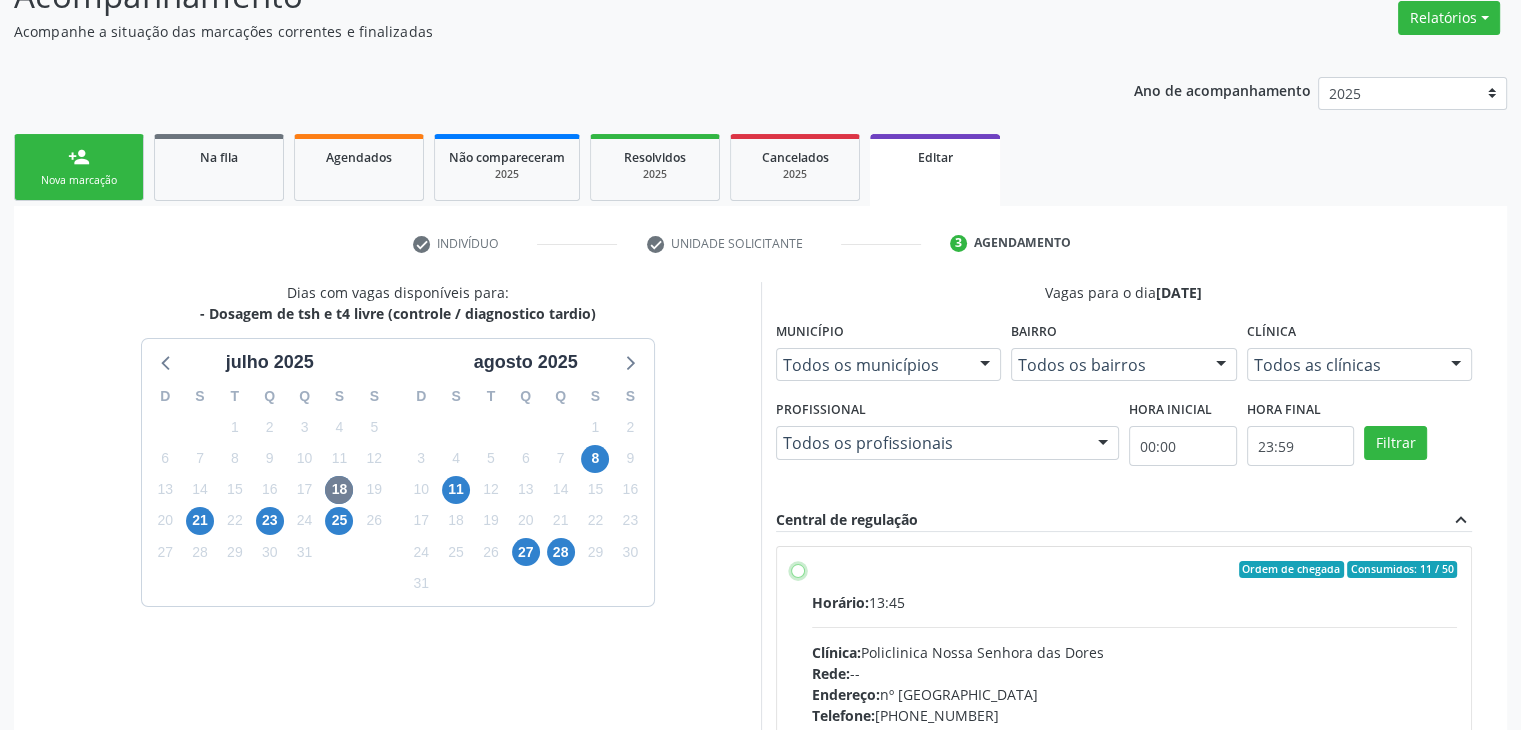 click on "Ordem de chegada
Consumidos: 11 / 50
Horário:   13:45
Clínica:  Policlinica Nossa Senhora das Dores
Rede:
--
Endereço:   nº 94, Centro, Mairi - BA
Telefone:   (74) 36322104
Profissional:
--
Informações adicionais sobre o atendimento
Idade de atendimento:
Sem restrição
Gênero(s) atendido(s):
Sem restrição
Informações adicionais:
--" at bounding box center [798, 570] 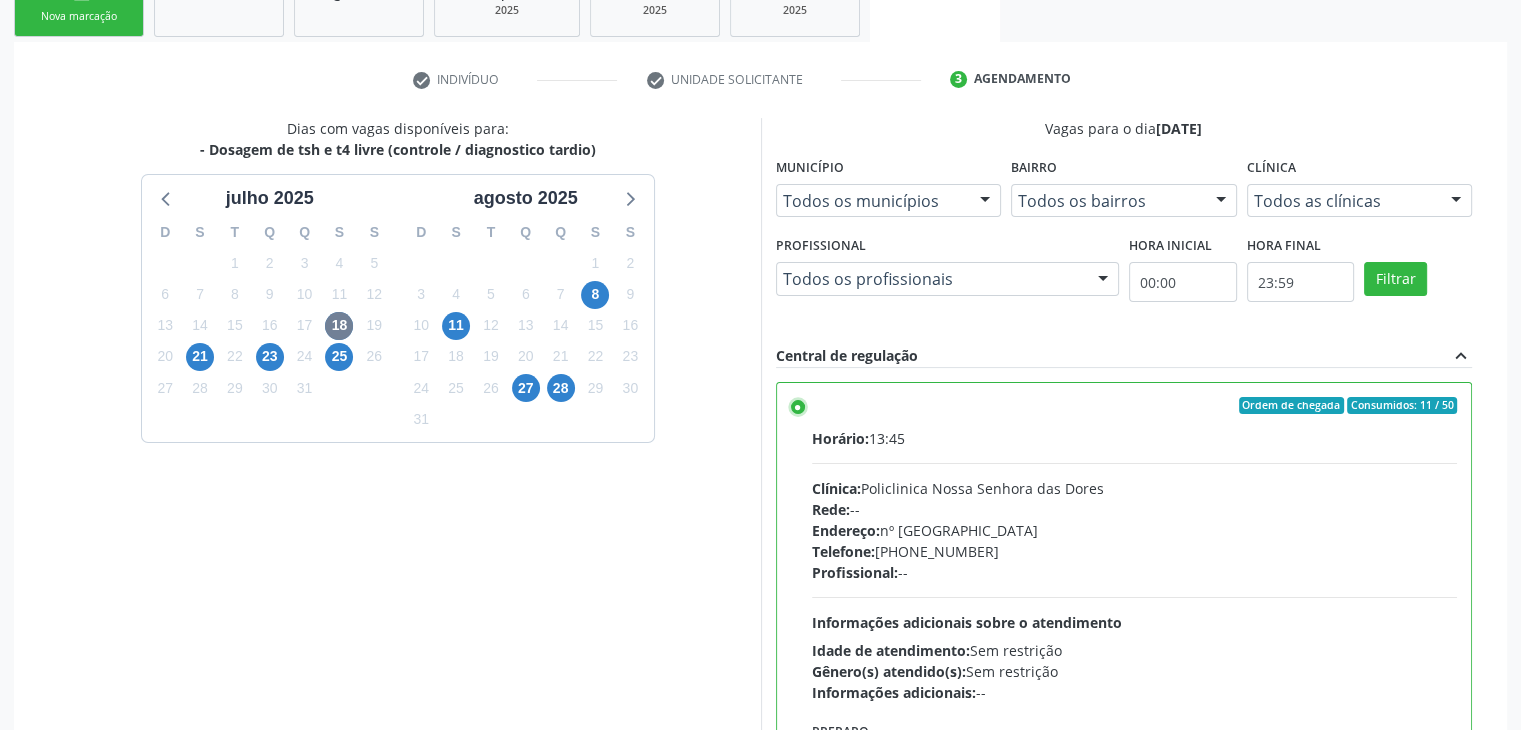 scroll, scrollTop: 490, scrollLeft: 0, axis: vertical 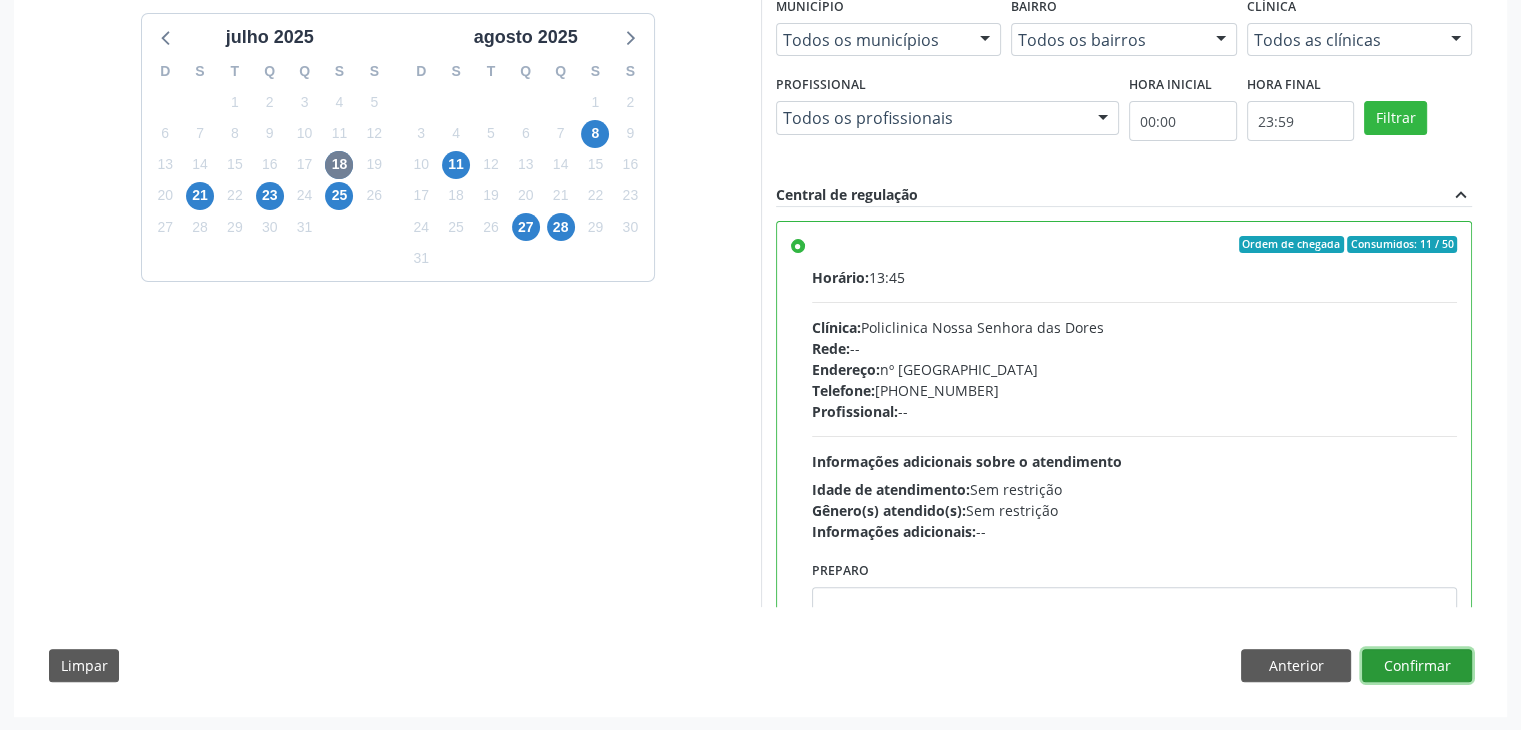 click on "Confirmar" at bounding box center [1417, 666] 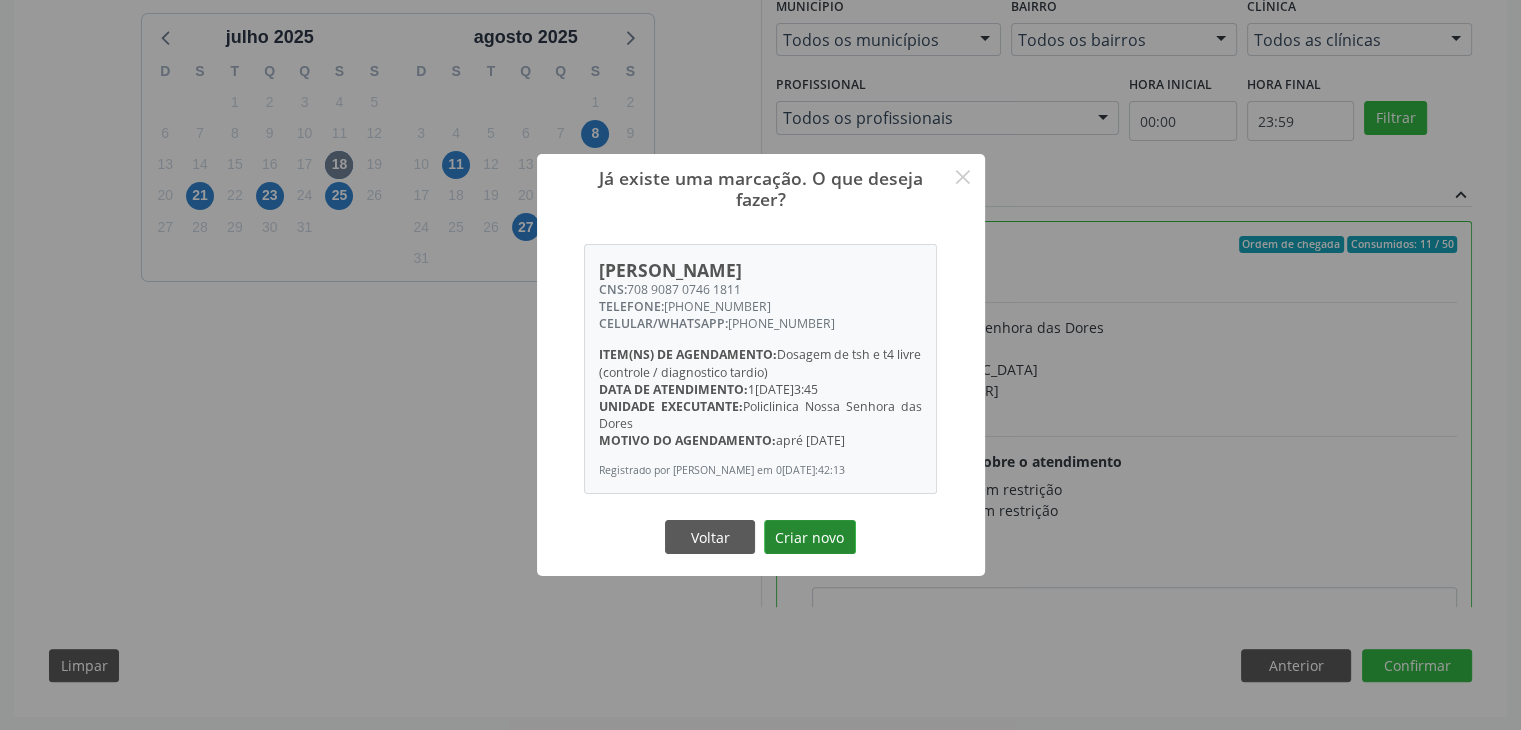 click on "Criar novo" at bounding box center [810, 537] 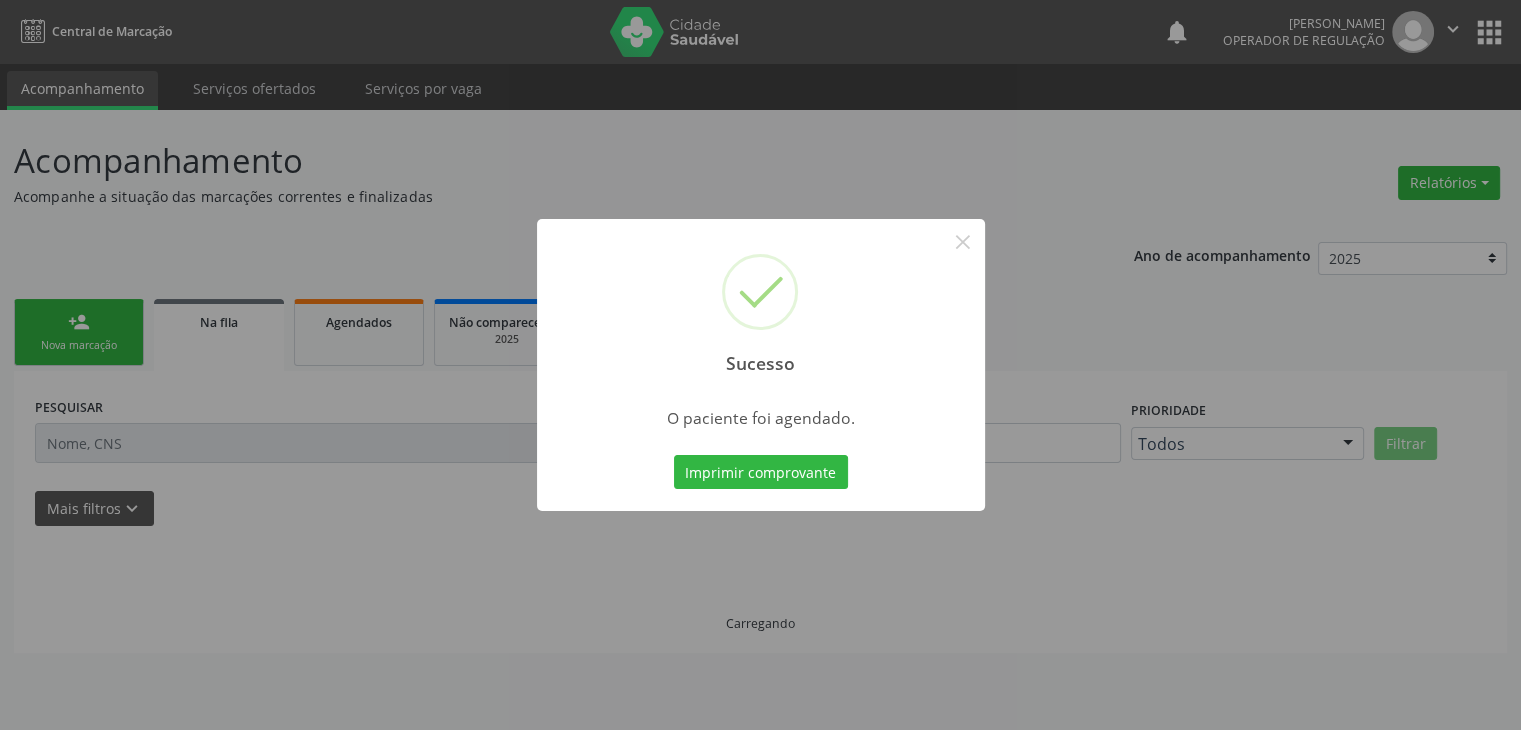 scroll, scrollTop: 0, scrollLeft: 0, axis: both 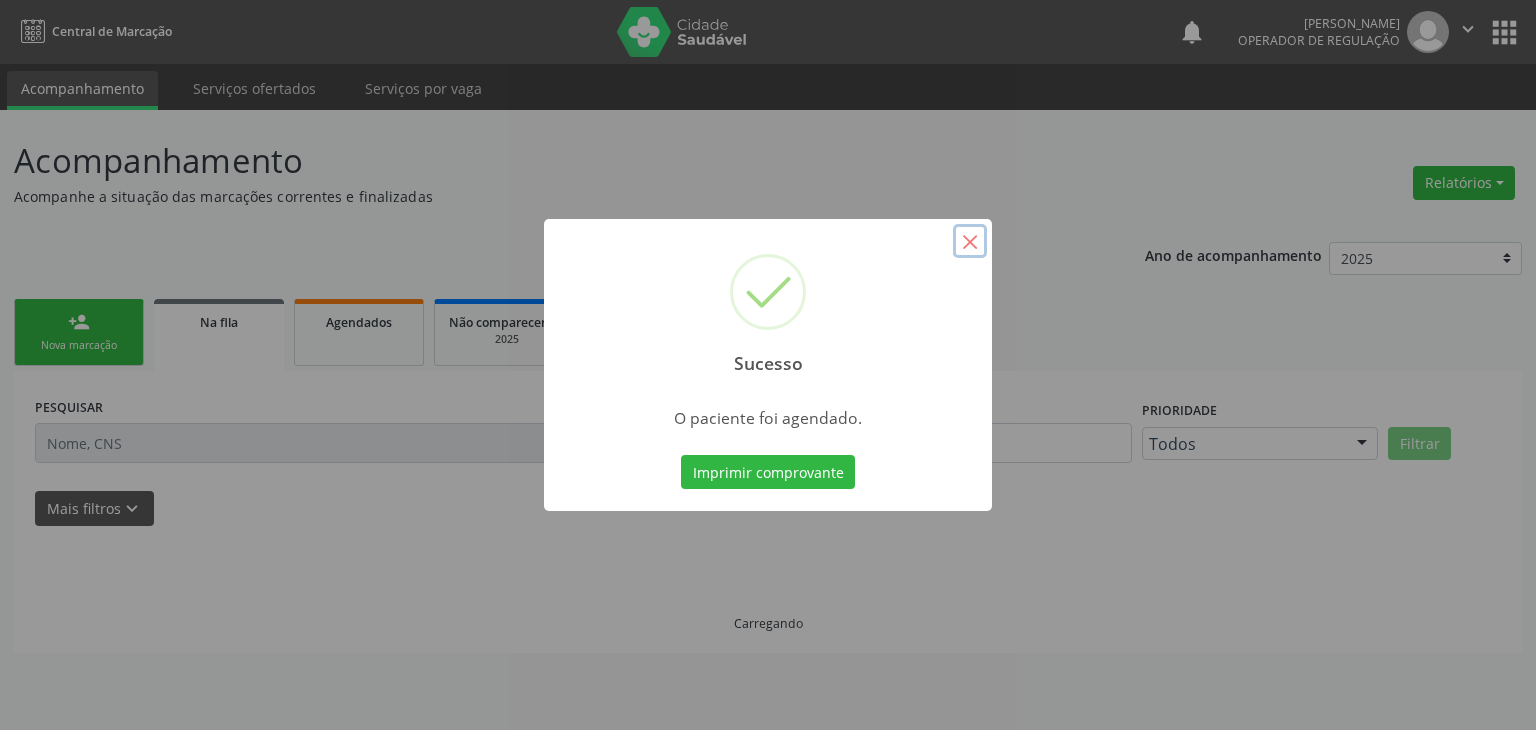 click on "×" at bounding box center [970, 241] 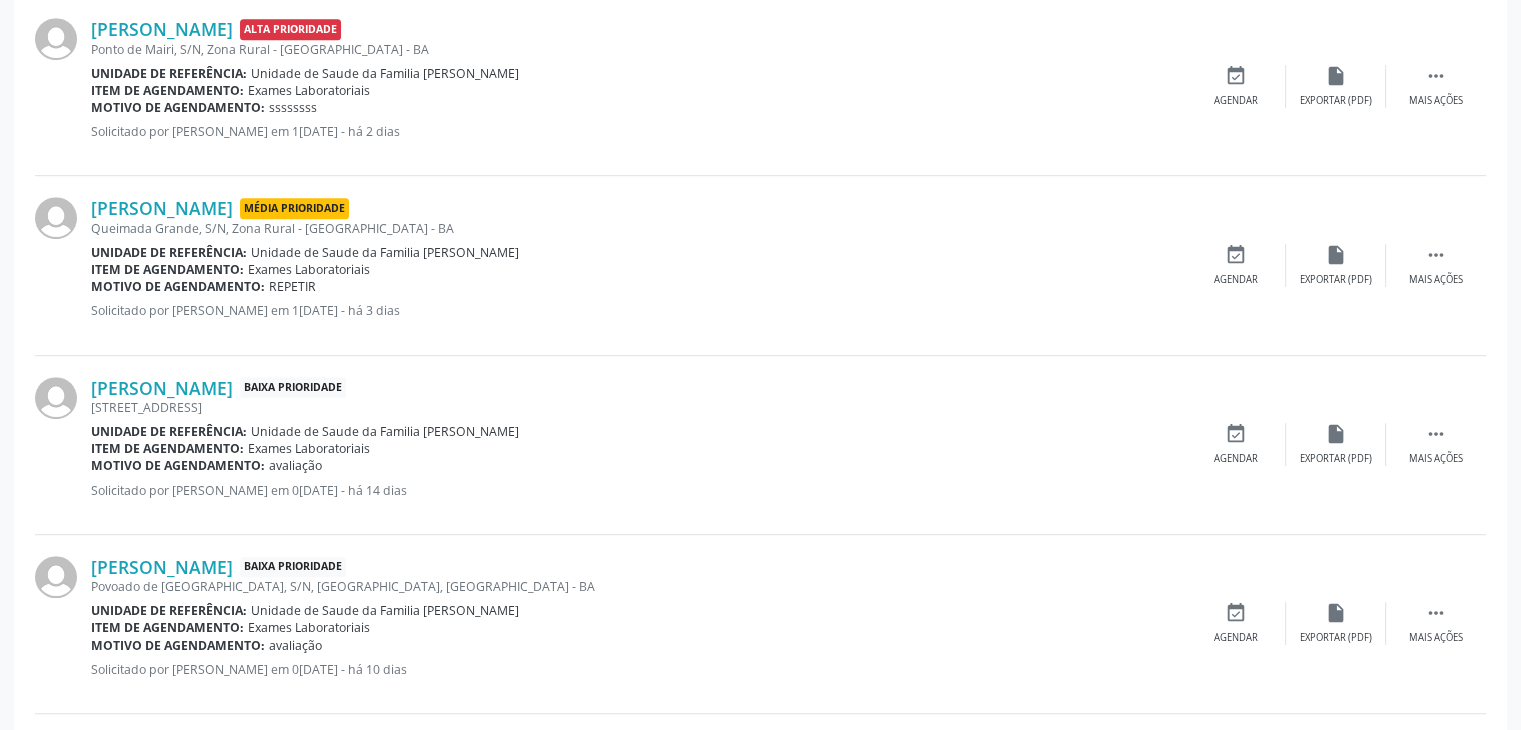 scroll, scrollTop: 1300, scrollLeft: 0, axis: vertical 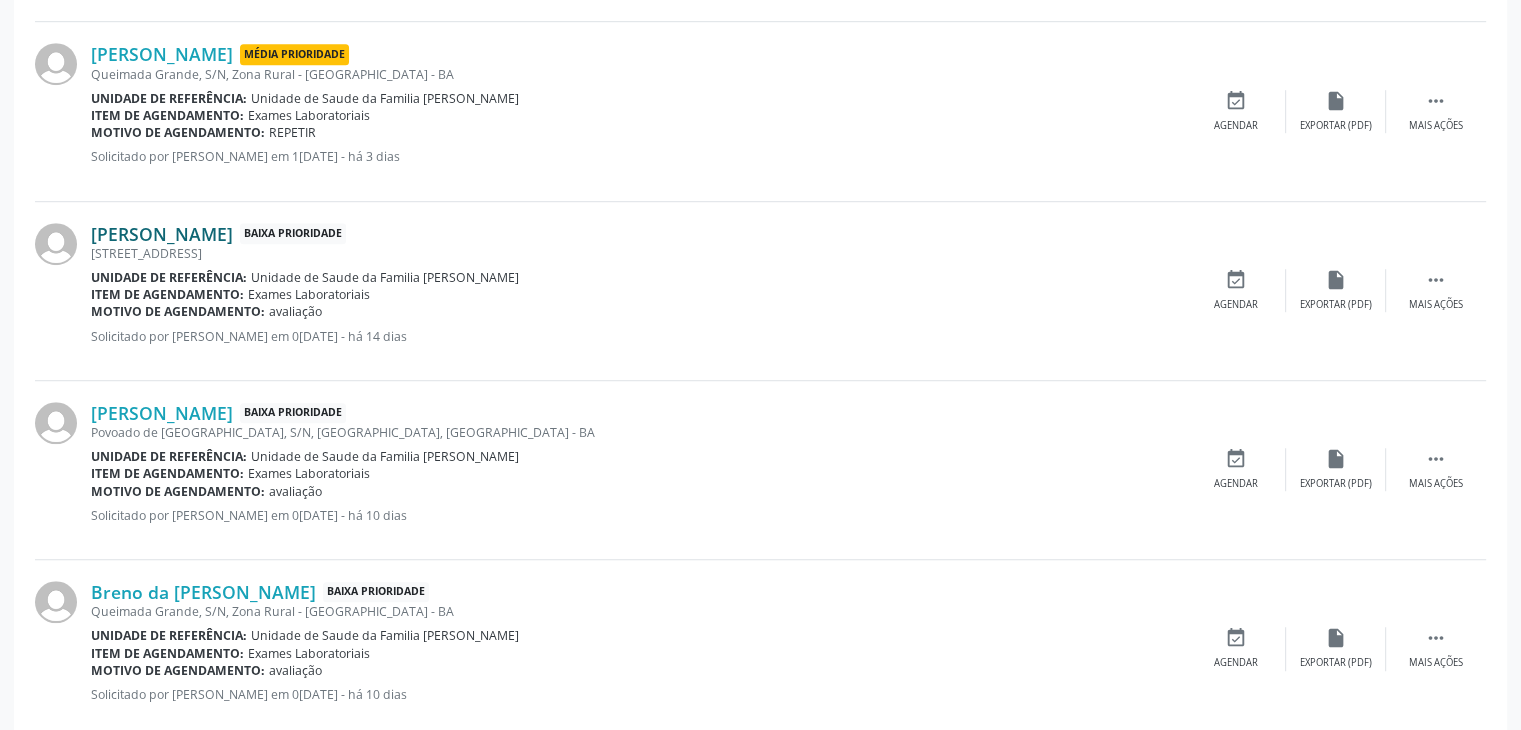 click on "Jessy Maiane Vitoria dos Santos" at bounding box center (162, 234) 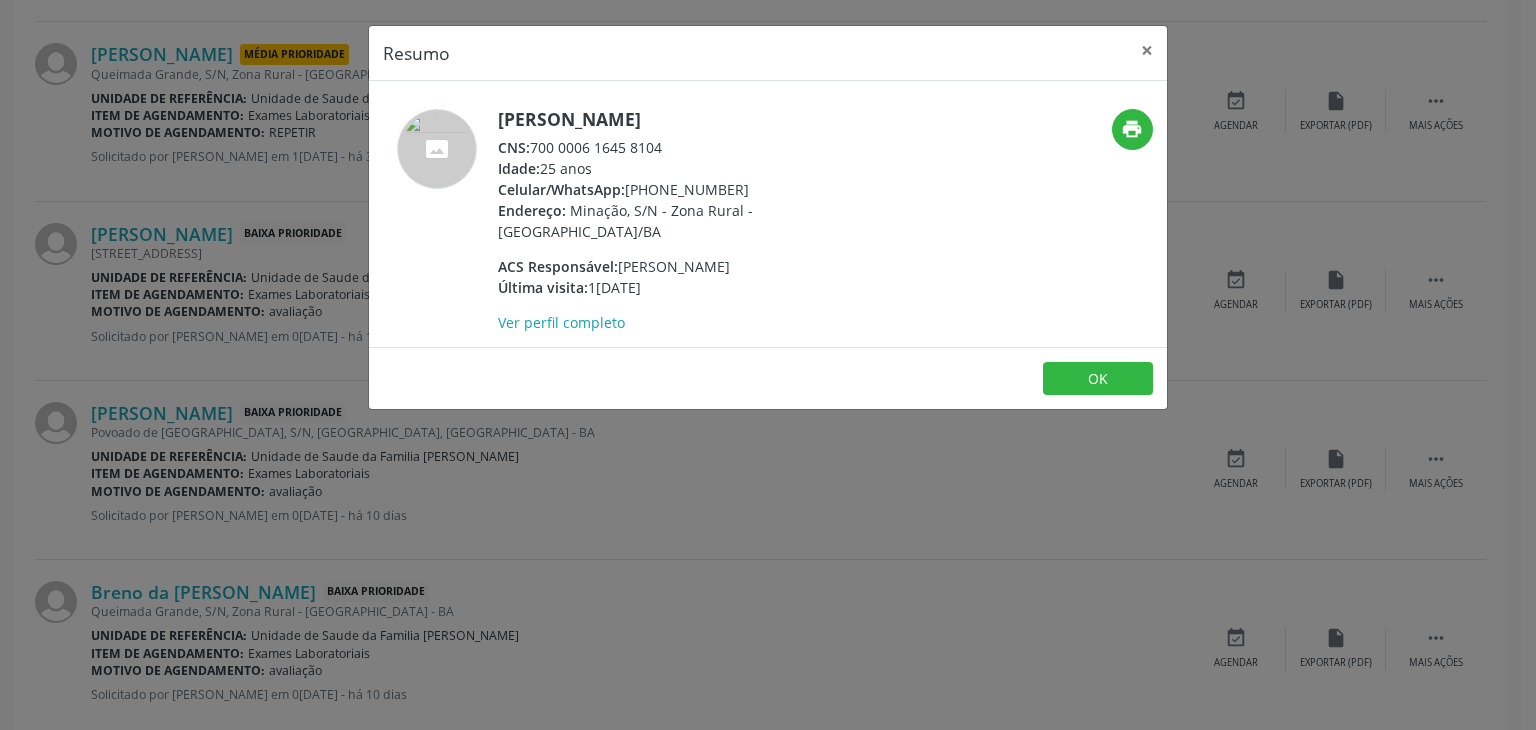 drag, startPoint x: 488, startPoint y: 115, endPoint x: 808, endPoint y: 127, distance: 320.2249 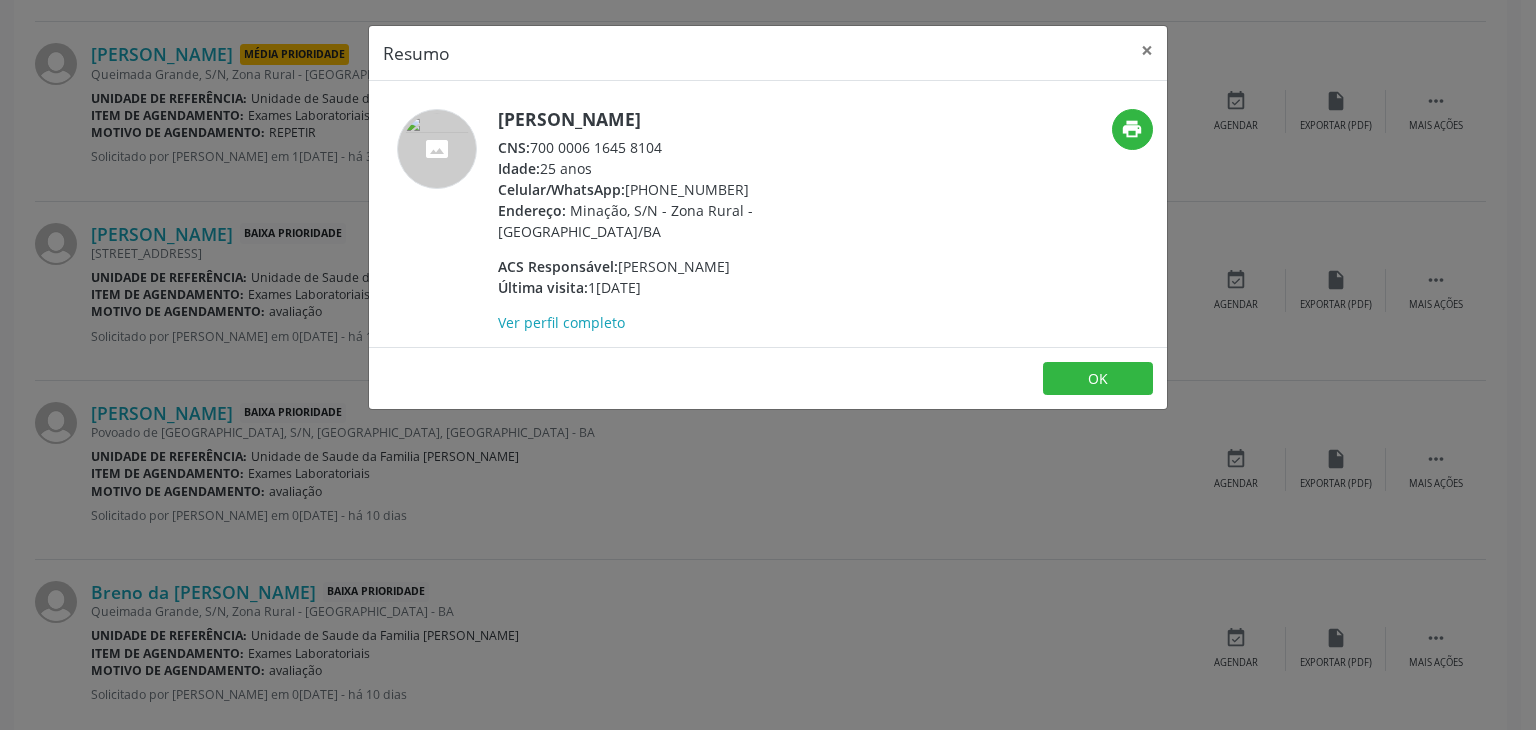 copy on "Jessy Maiane Vitoria dos Santos" 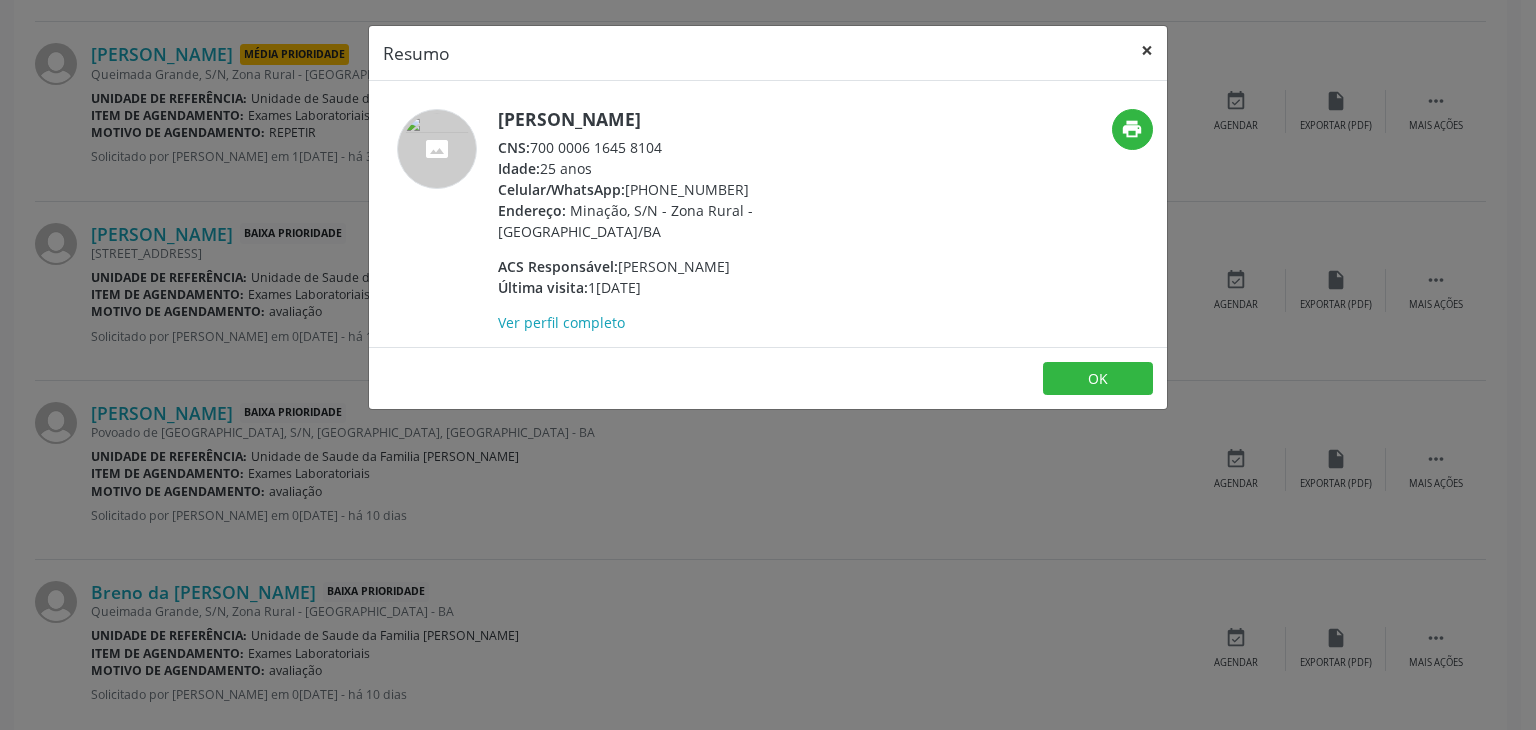 click on "×" at bounding box center [1147, 50] 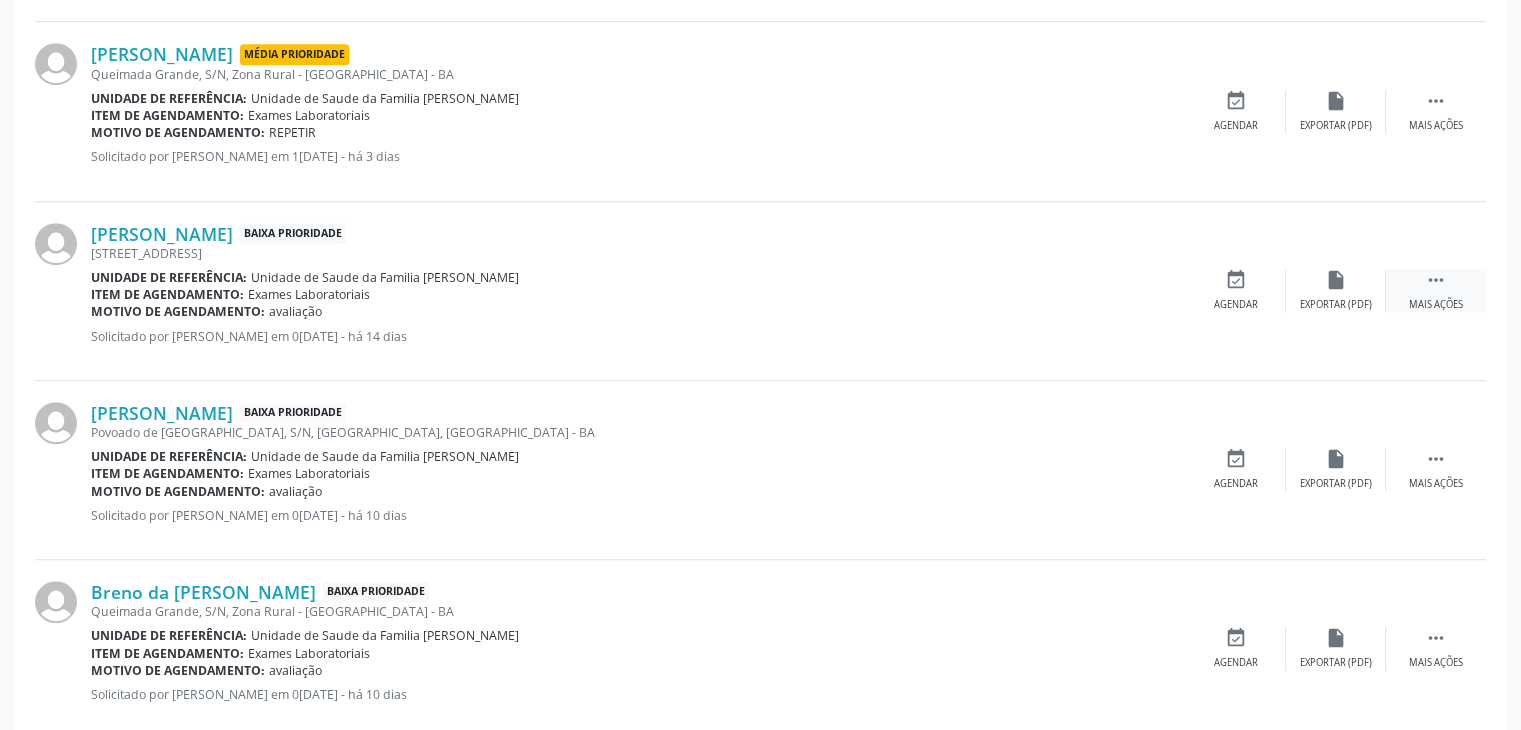 click on "
Mais ações" at bounding box center [1436, 290] 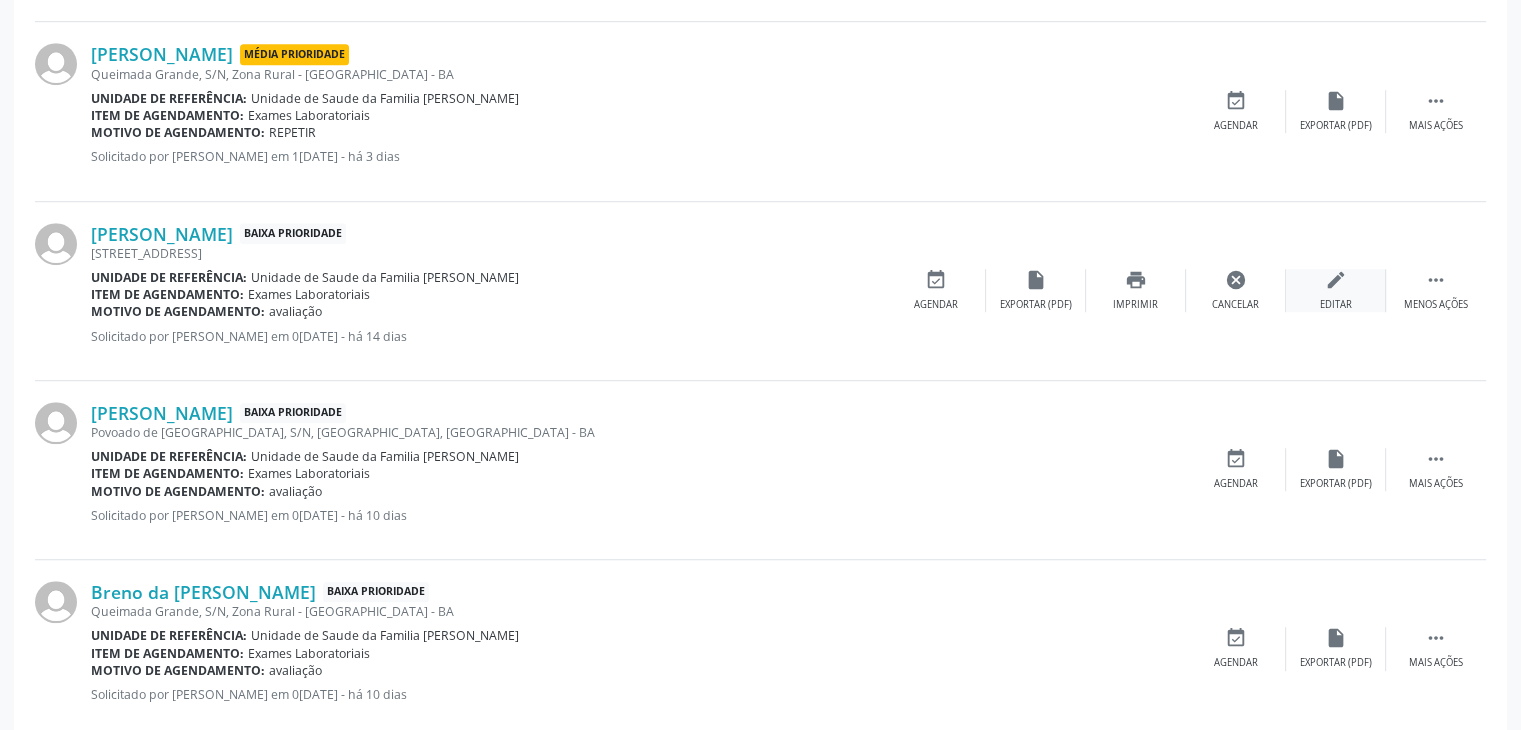 click on "edit
Editar" at bounding box center (1336, 290) 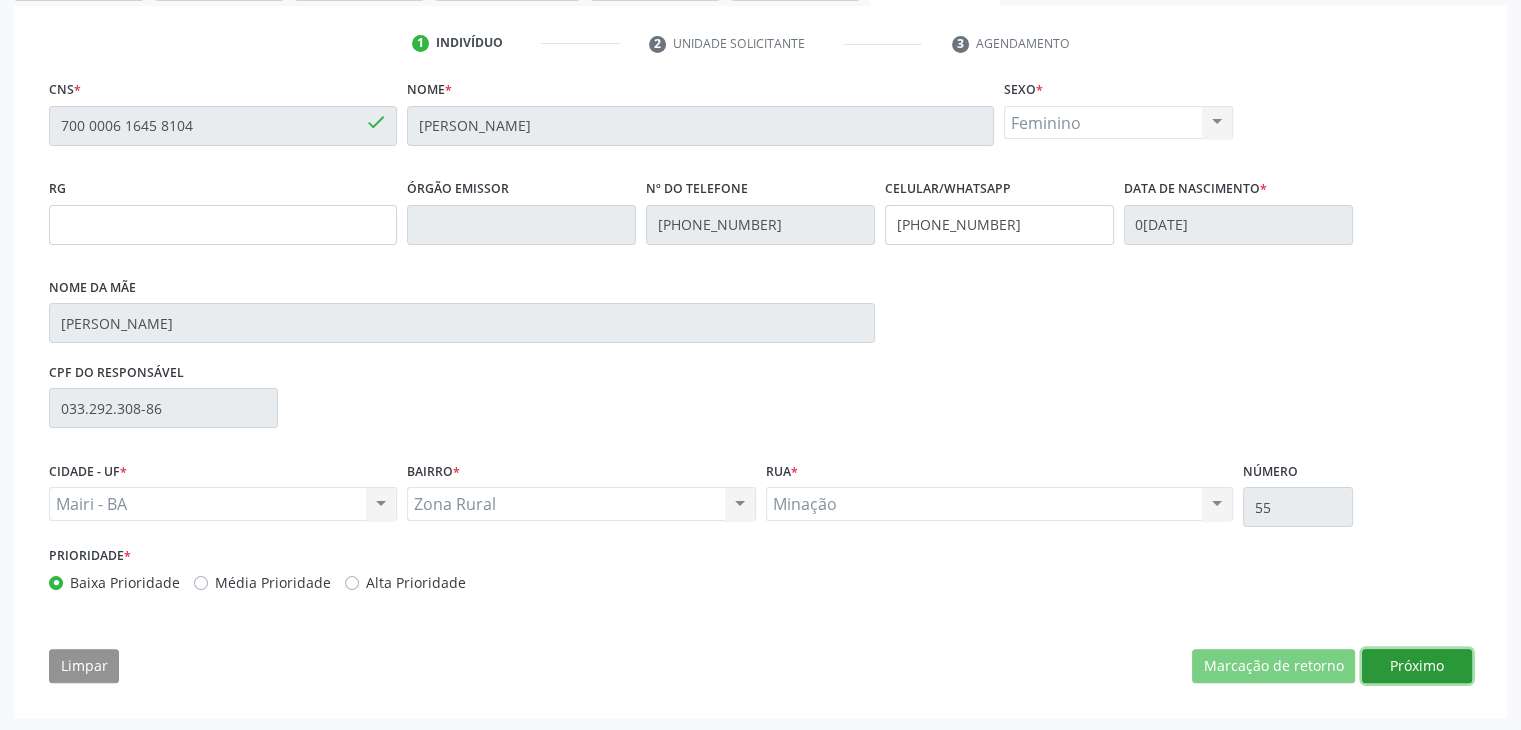 click on "Próximo" at bounding box center [1417, 666] 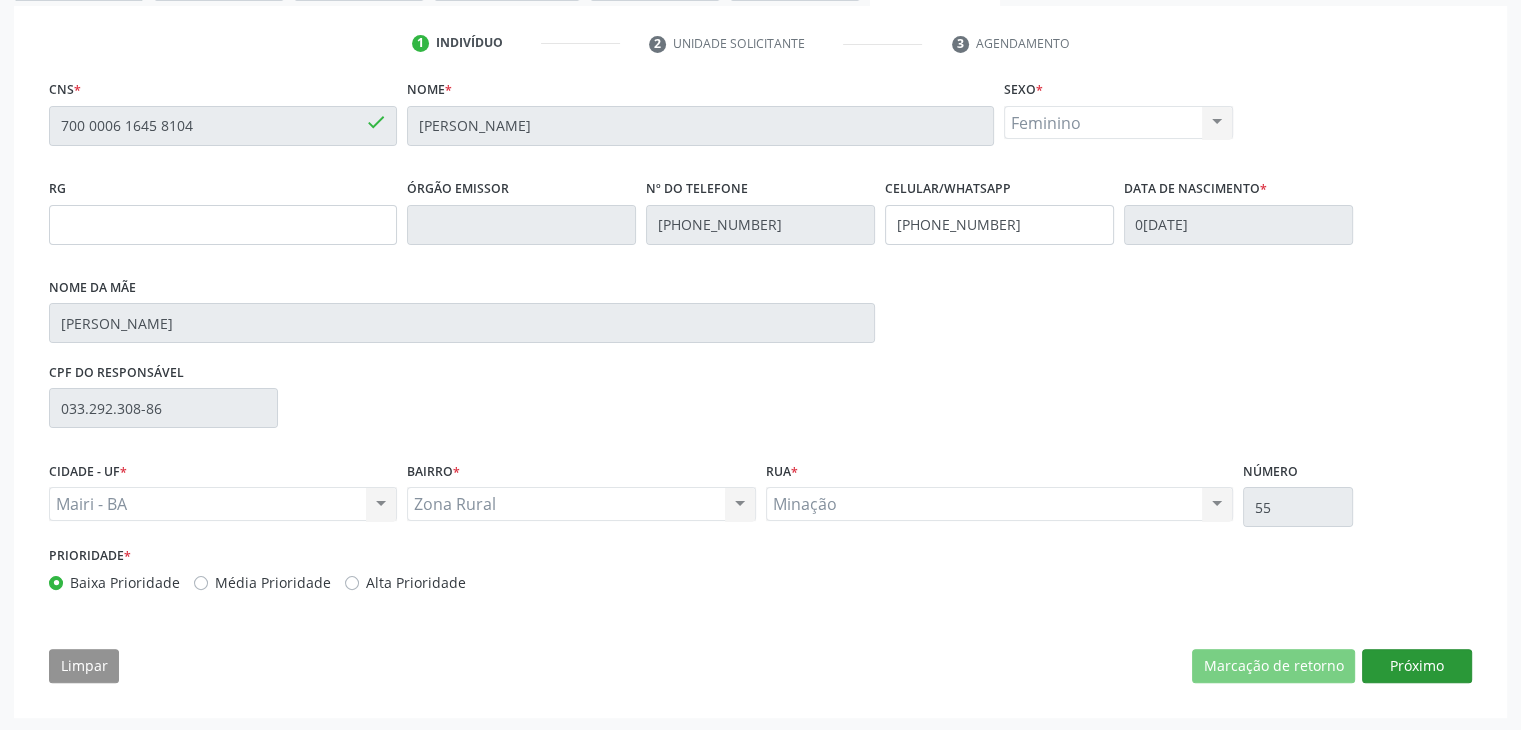 scroll, scrollTop: 200, scrollLeft: 0, axis: vertical 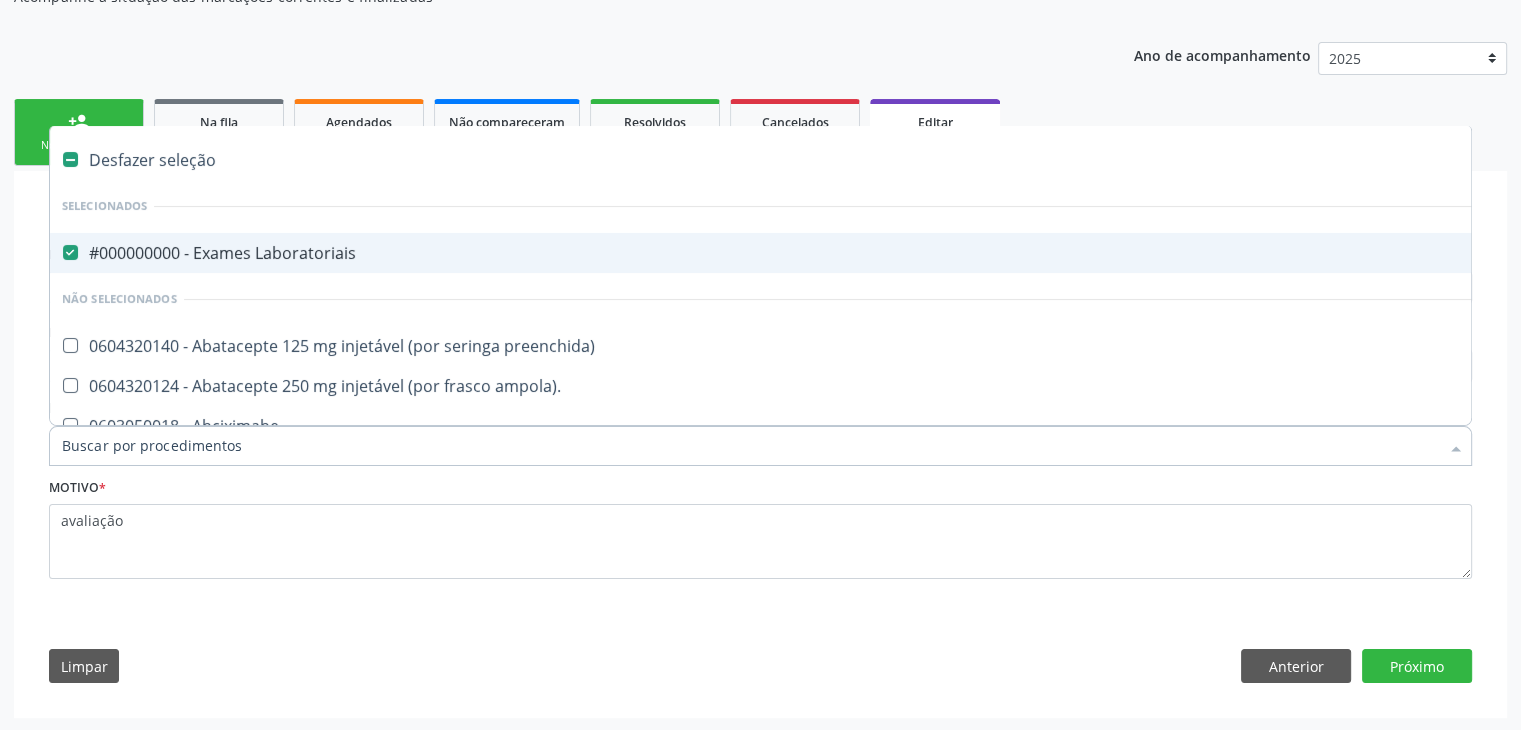 click on "#000000000 - Exames Laboratoriais" at bounding box center (831, 253) 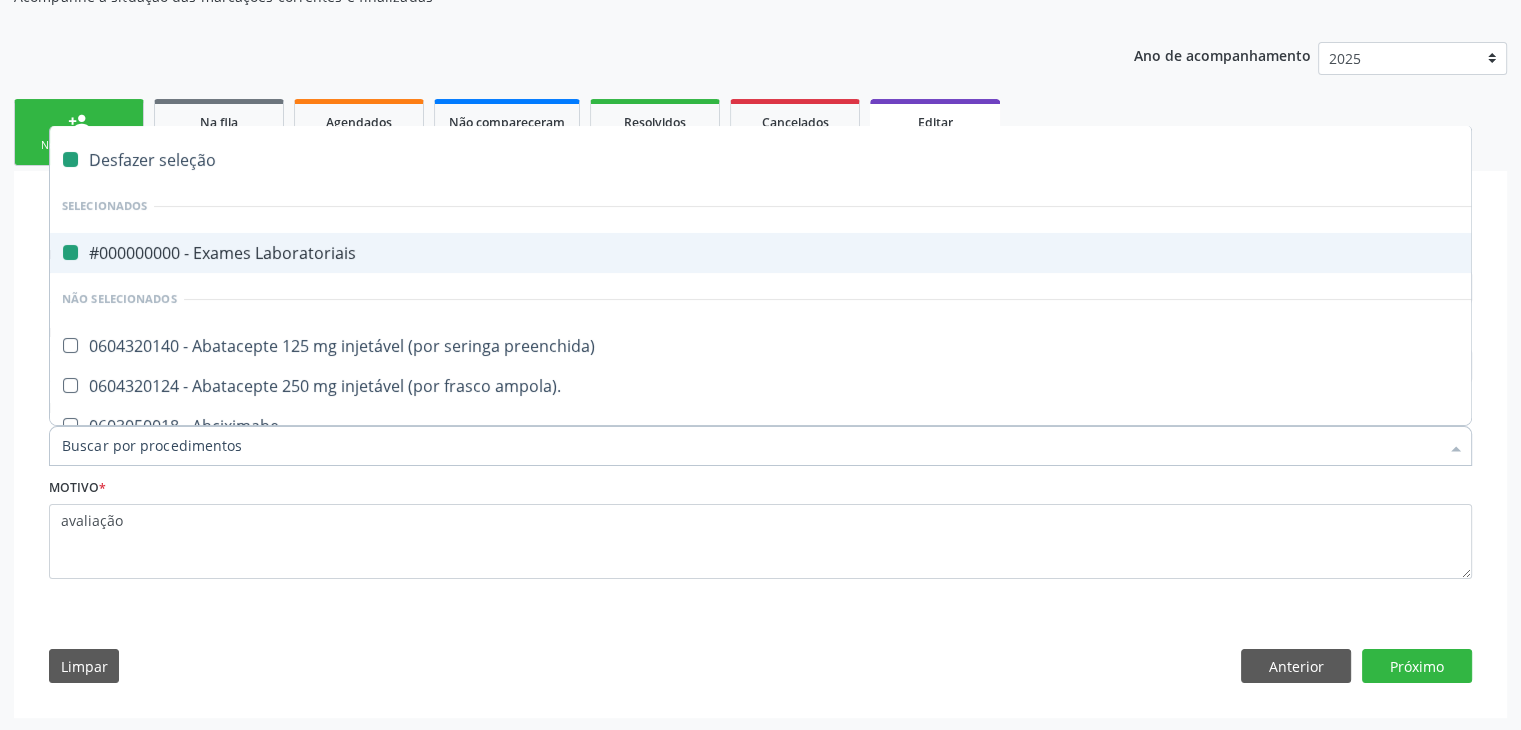 checkbox on "false" 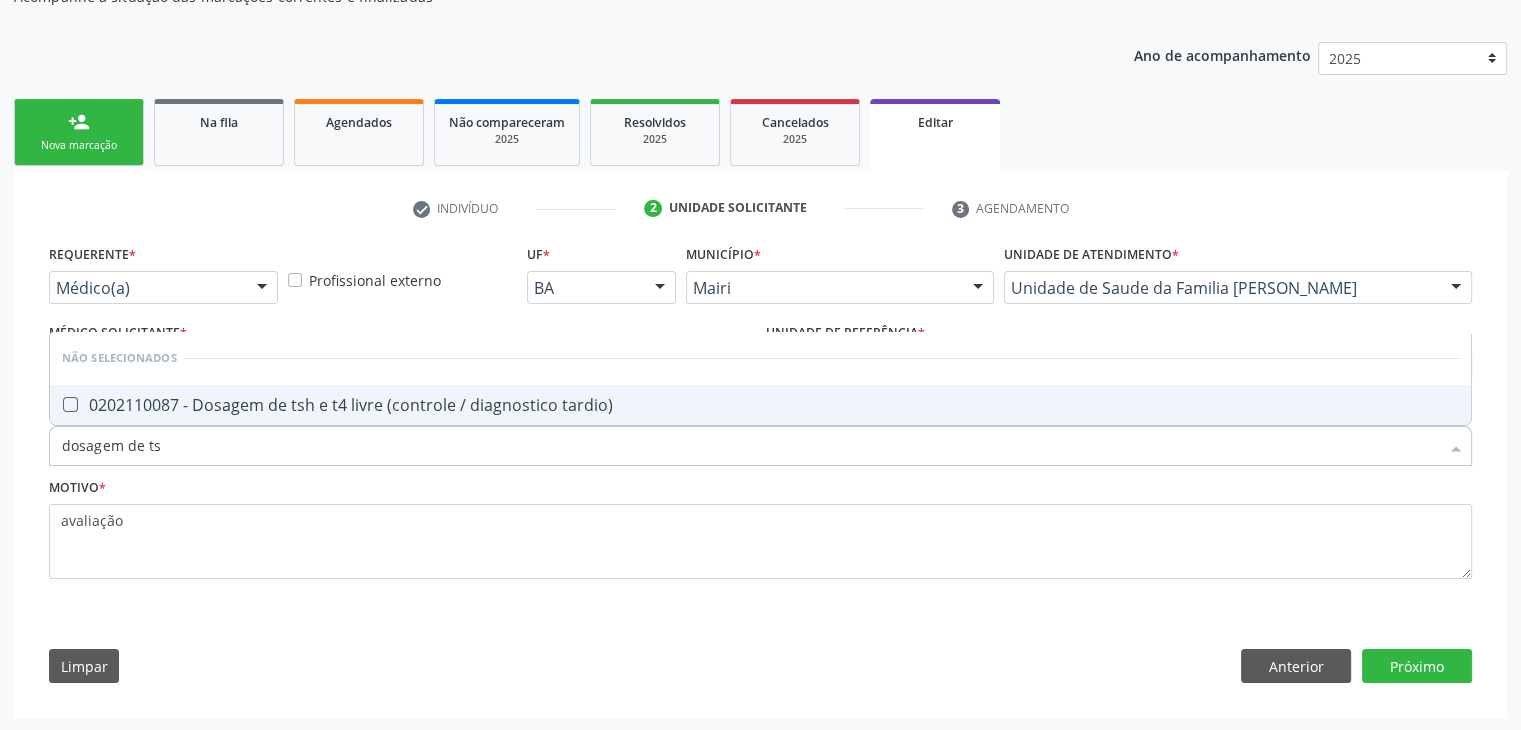 type on "dosagem de tsh" 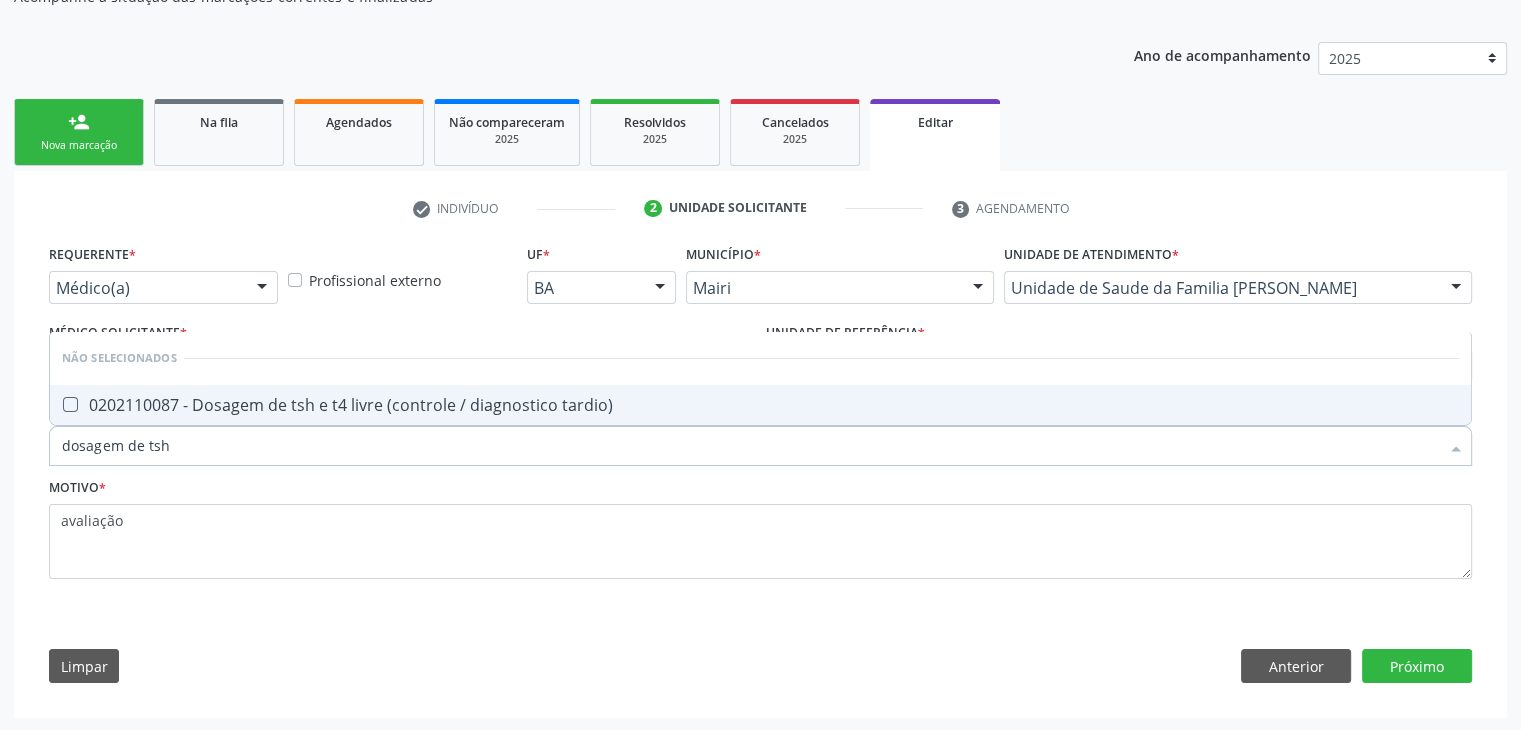 click on "0202110087 - Dosagem de tsh e t4 livre (controle / diagnostico tardio)" at bounding box center [760, 405] 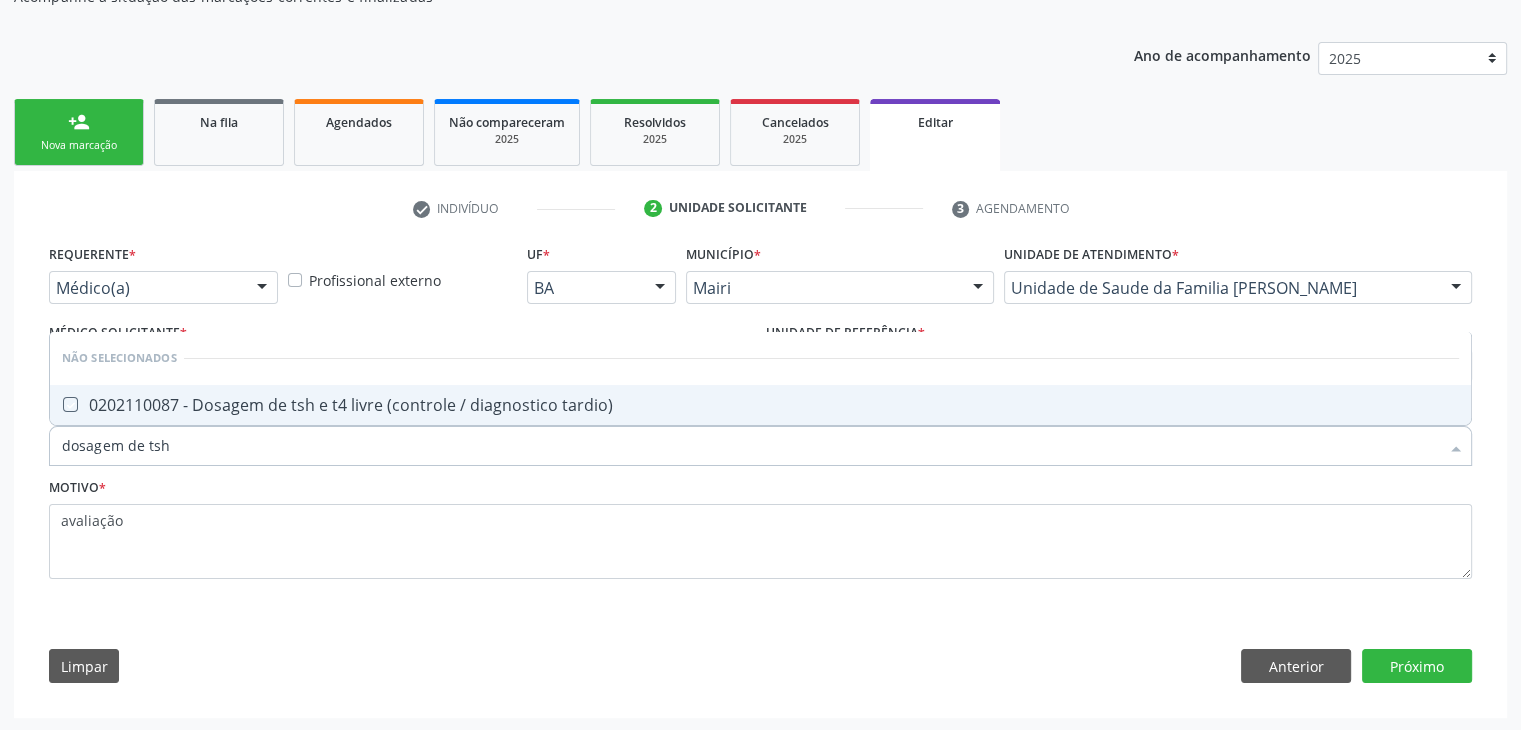 checkbox on "true" 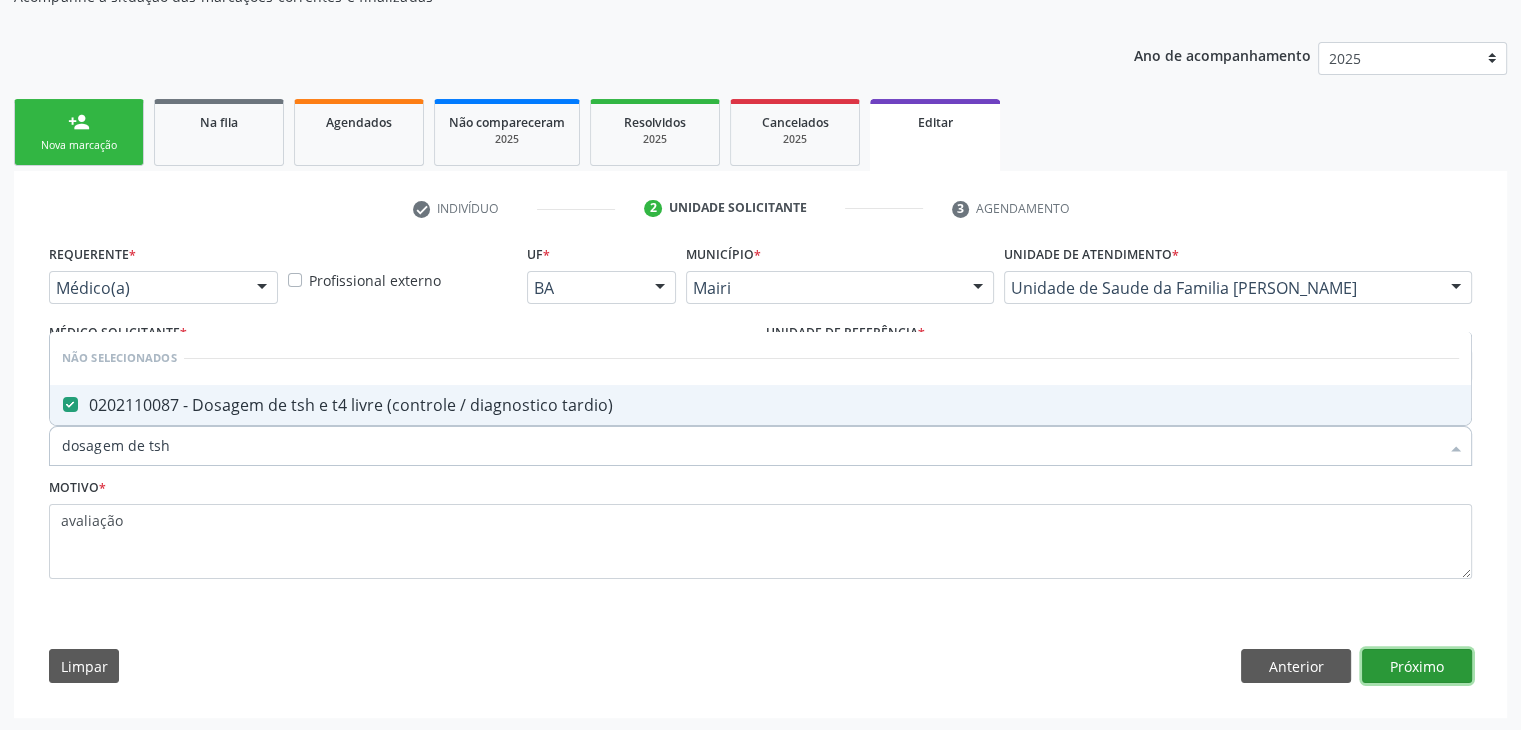 click on "Próximo" at bounding box center (1417, 666) 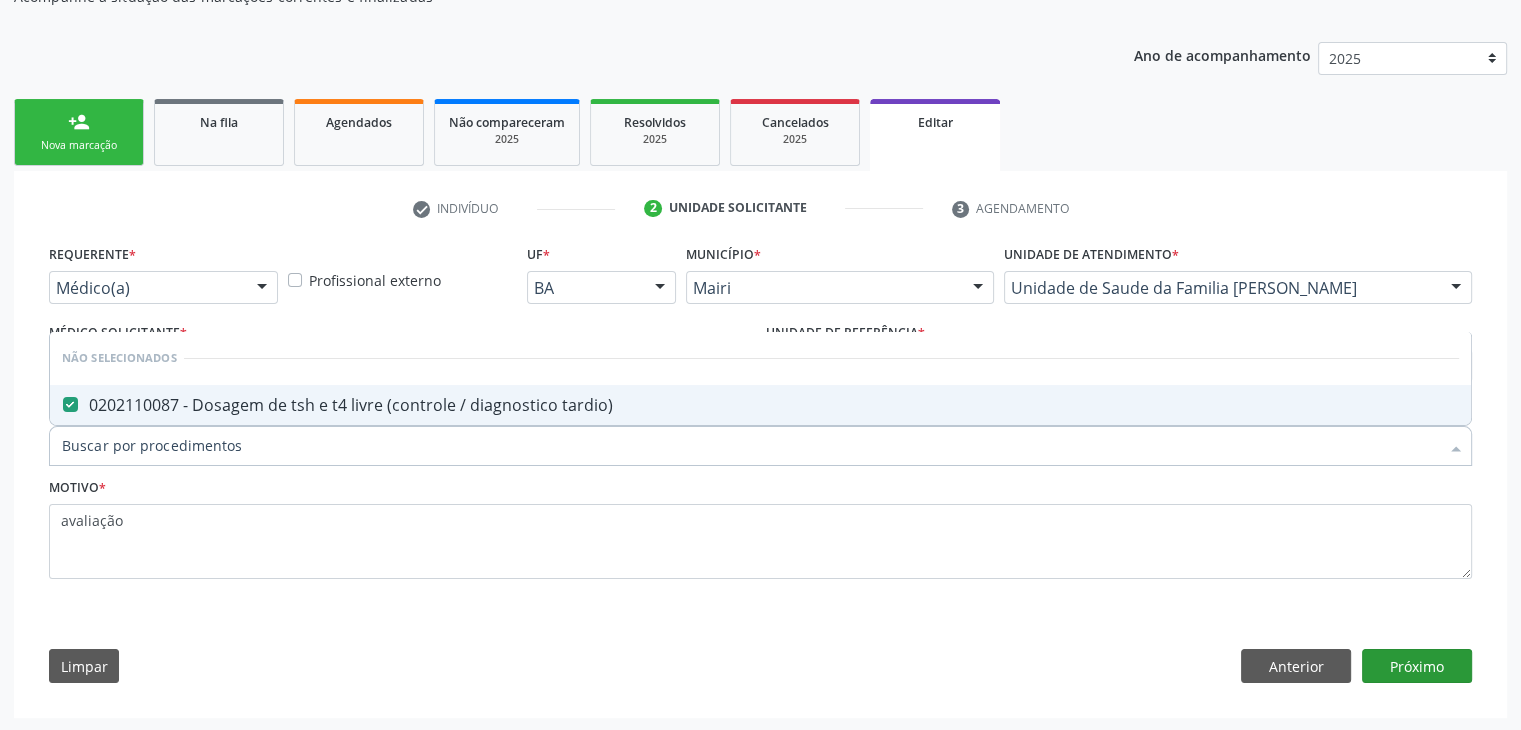 scroll, scrollTop: 165, scrollLeft: 0, axis: vertical 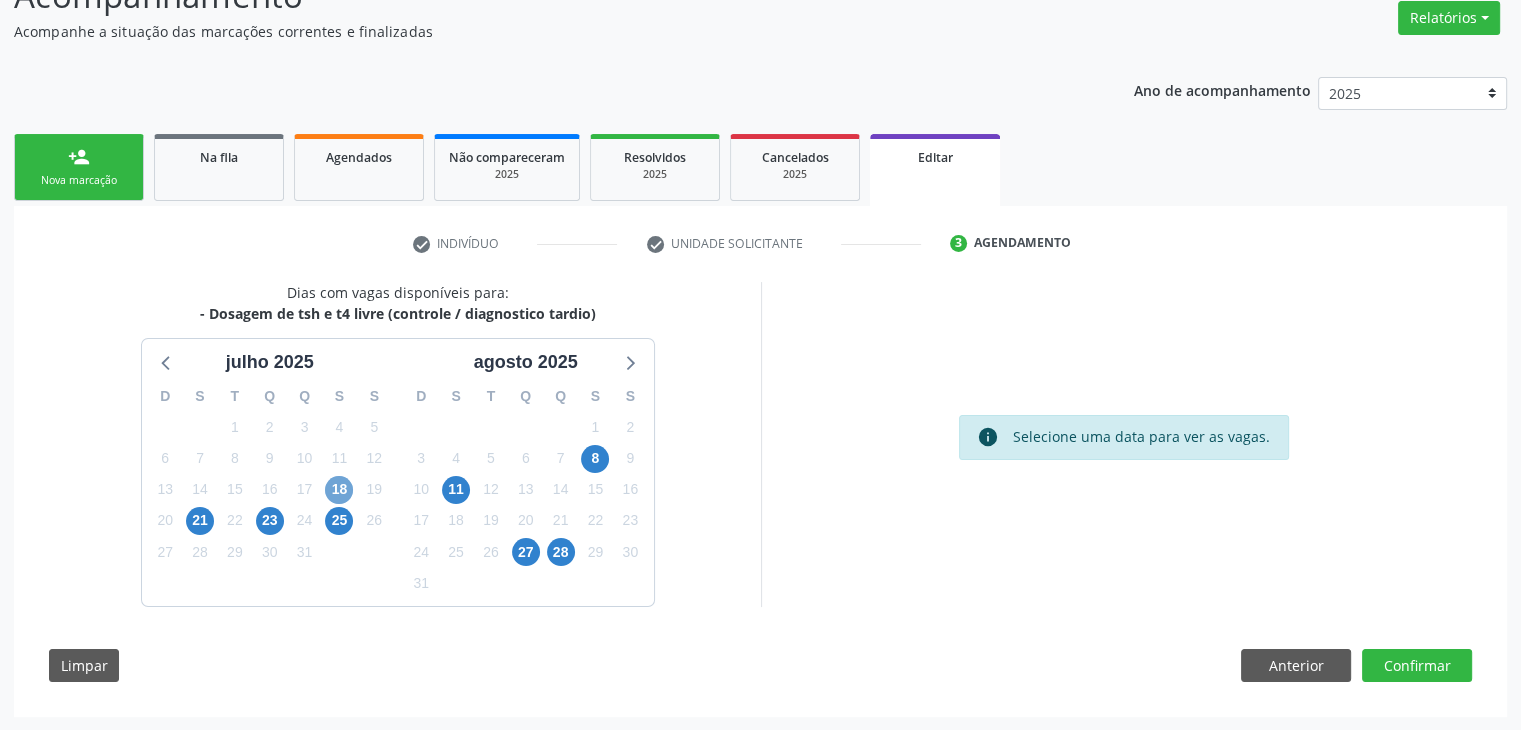 click on "18" at bounding box center [339, 490] 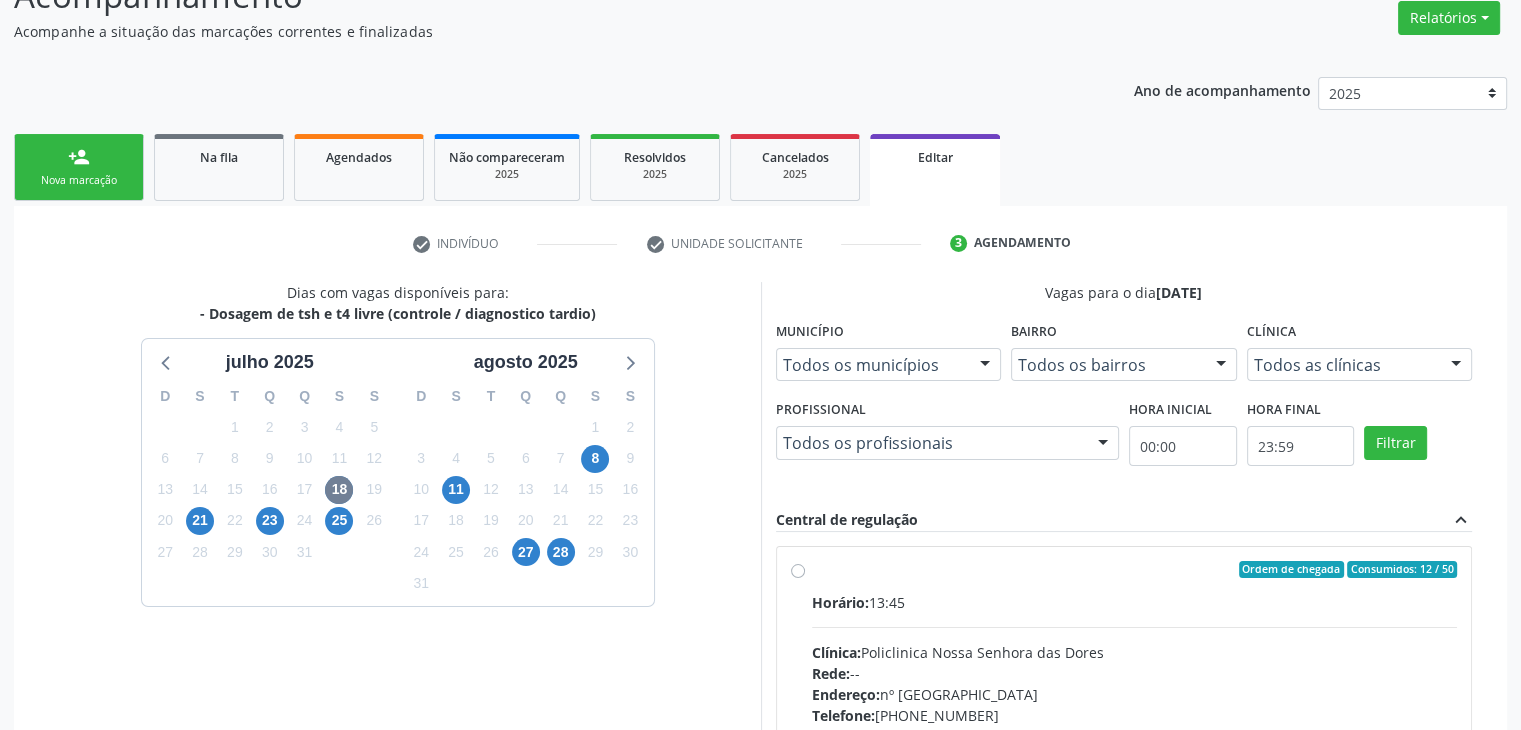 click on "Horário:   13:45
Clínica:  Policlinica [GEOGRAPHIC_DATA]
Rede:
--
Endereço:   [STREET_ADDRESS]
Telefone:   [PHONE_NUMBER]
Profissional:
--
Informações adicionais sobre o atendimento
Idade de atendimento:
Sem restrição
Gênero(s) atendido(s):
Sem restrição
Informações adicionais:
--" at bounding box center (1135, 729) 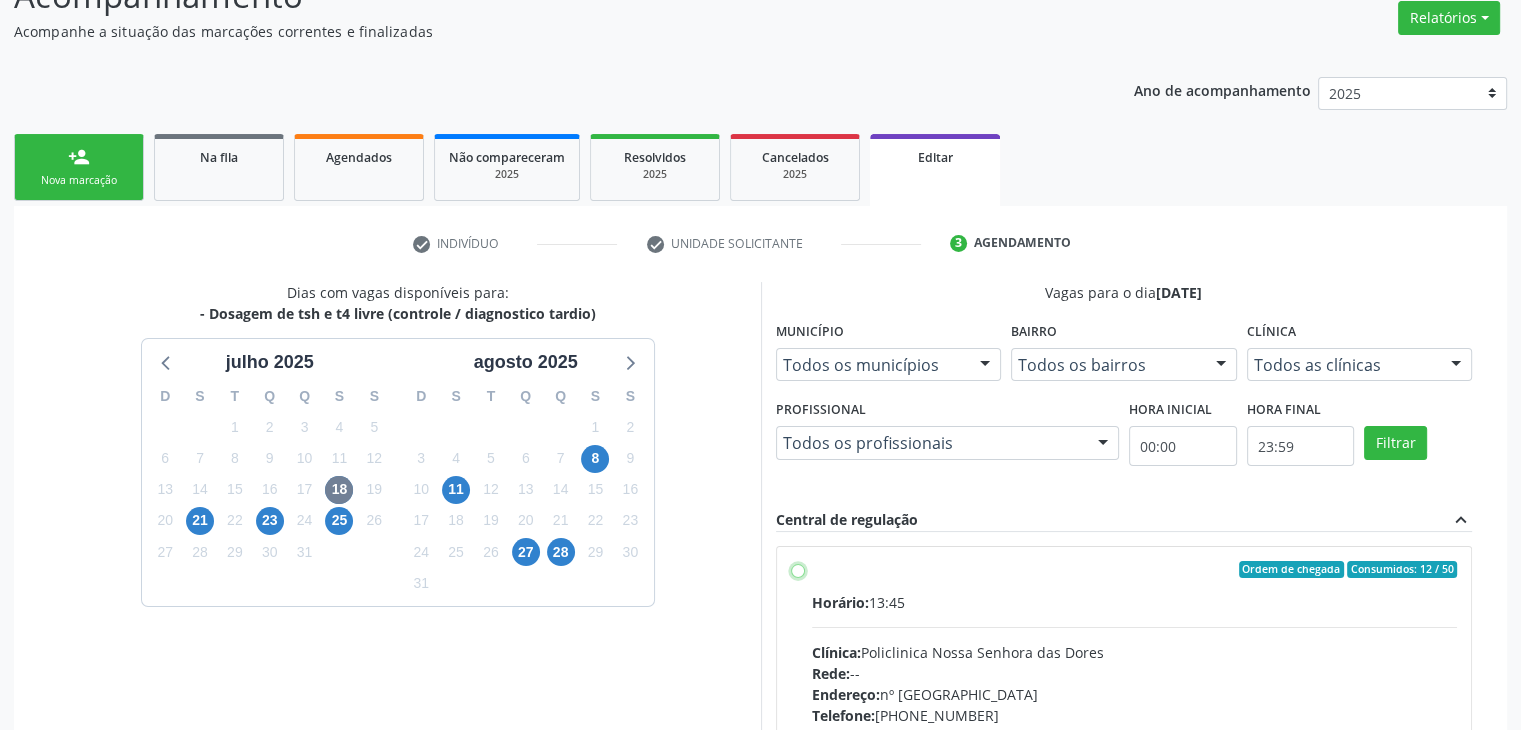 click on "Ordem de chegada
Consumidos: 12 / 50
Horário:   13:45
Clínica:  Policlinica Nossa Senhora das Dores
Rede:
--
Endereço:   nº 94, Centro, Mairi - BA
Telefone:   (74) 36322104
Profissional:
--
Informações adicionais sobre o atendimento
Idade de atendimento:
Sem restrição
Gênero(s) atendido(s):
Sem restrição
Informações adicionais:
--" at bounding box center [798, 570] 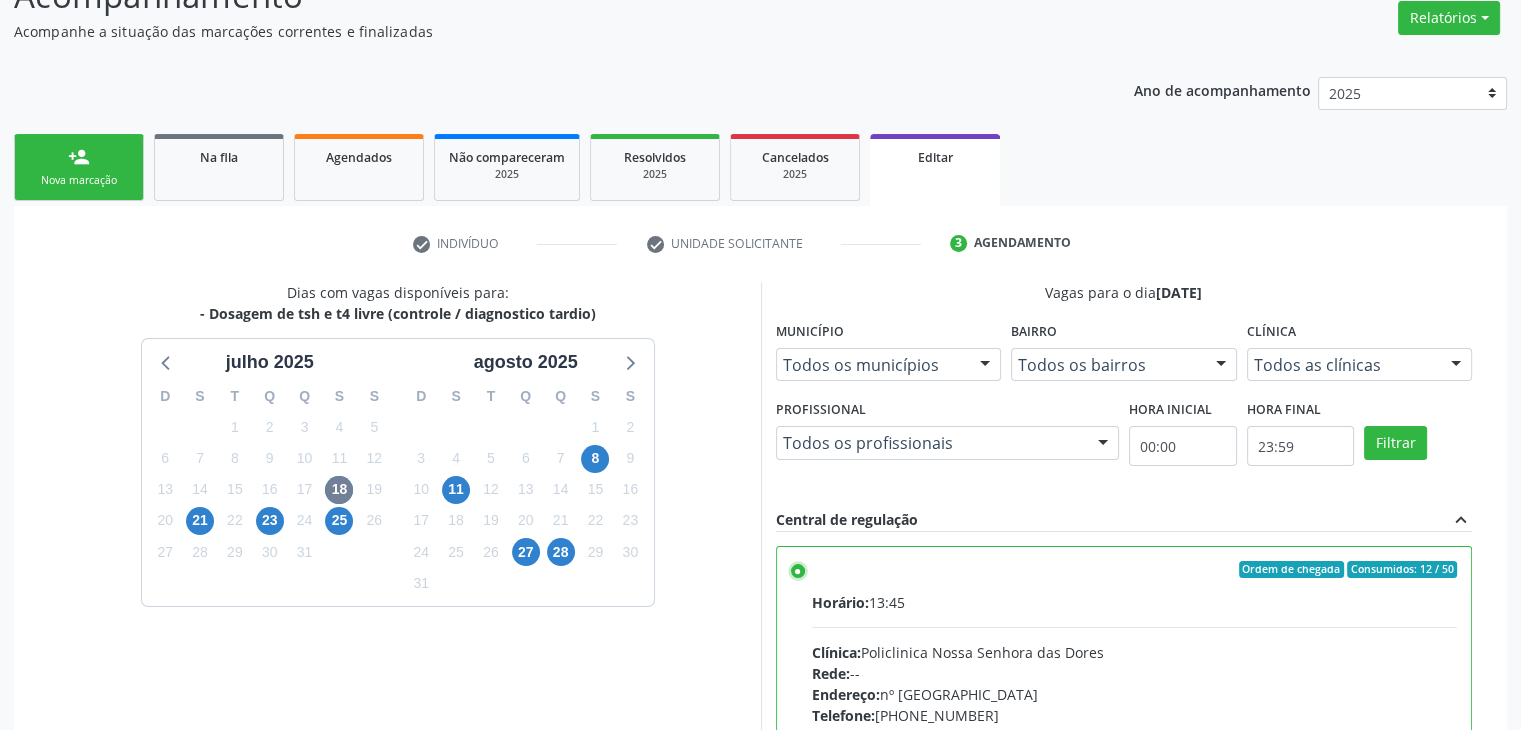 scroll, scrollTop: 490, scrollLeft: 0, axis: vertical 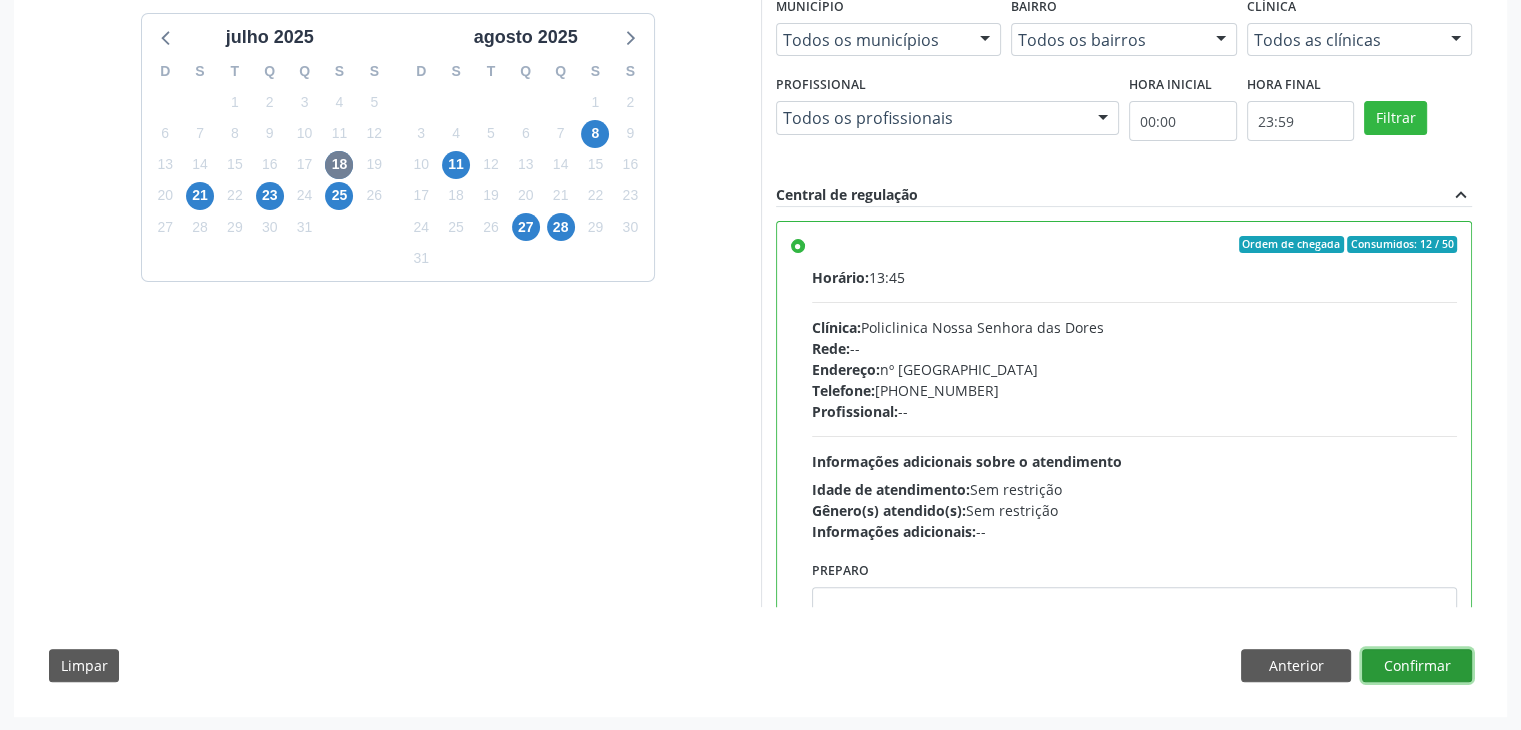 click on "Confirmar" at bounding box center (1417, 666) 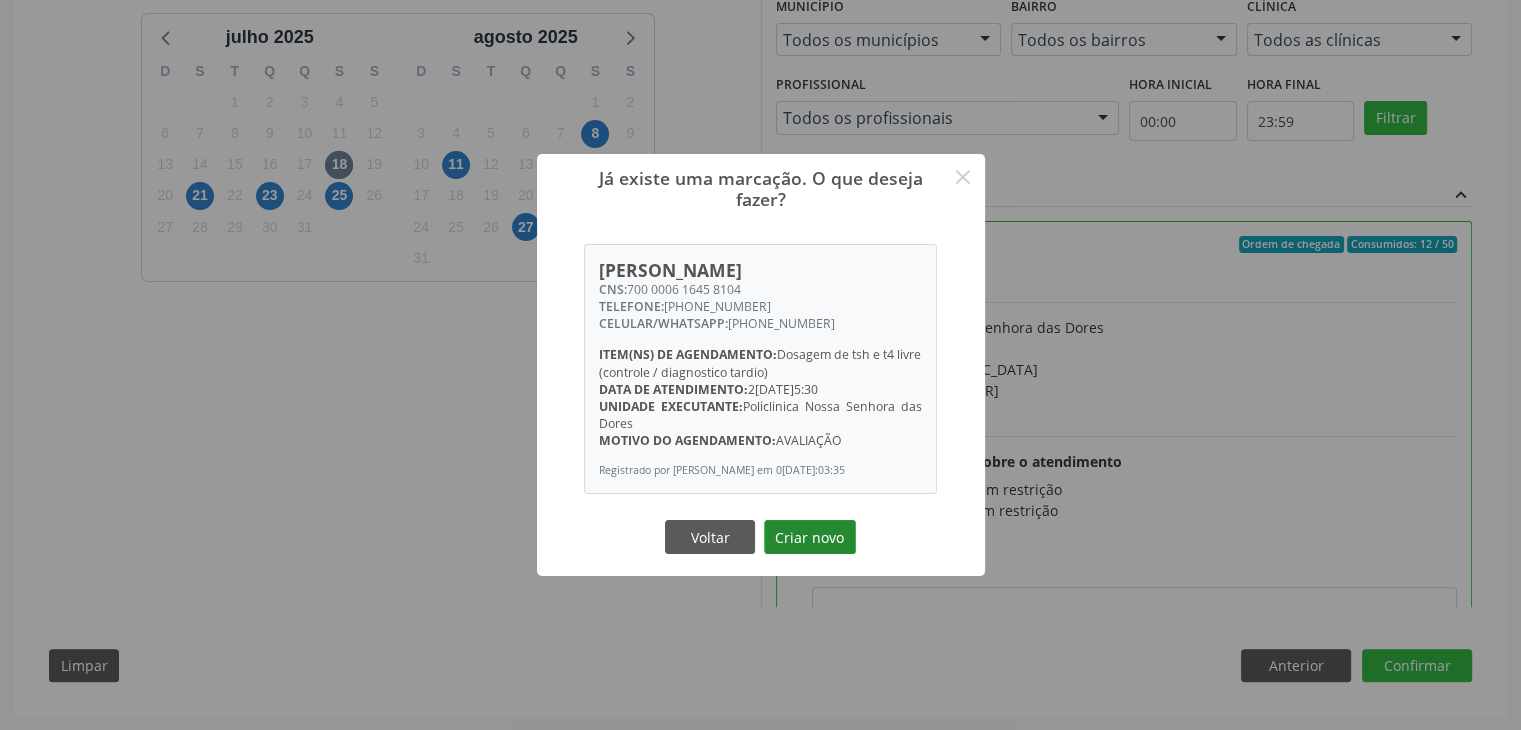 click on "Criar novo" at bounding box center (810, 537) 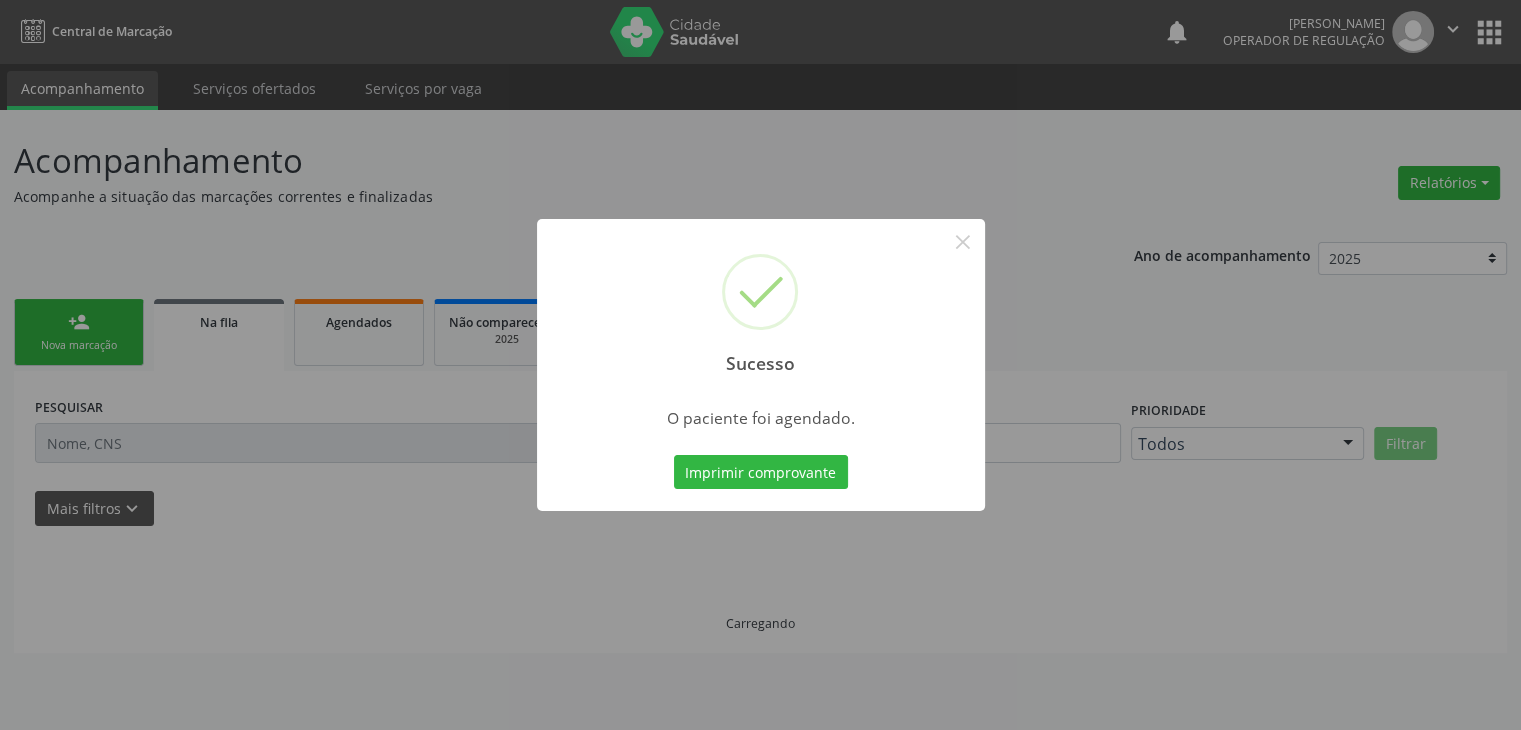 scroll, scrollTop: 0, scrollLeft: 0, axis: both 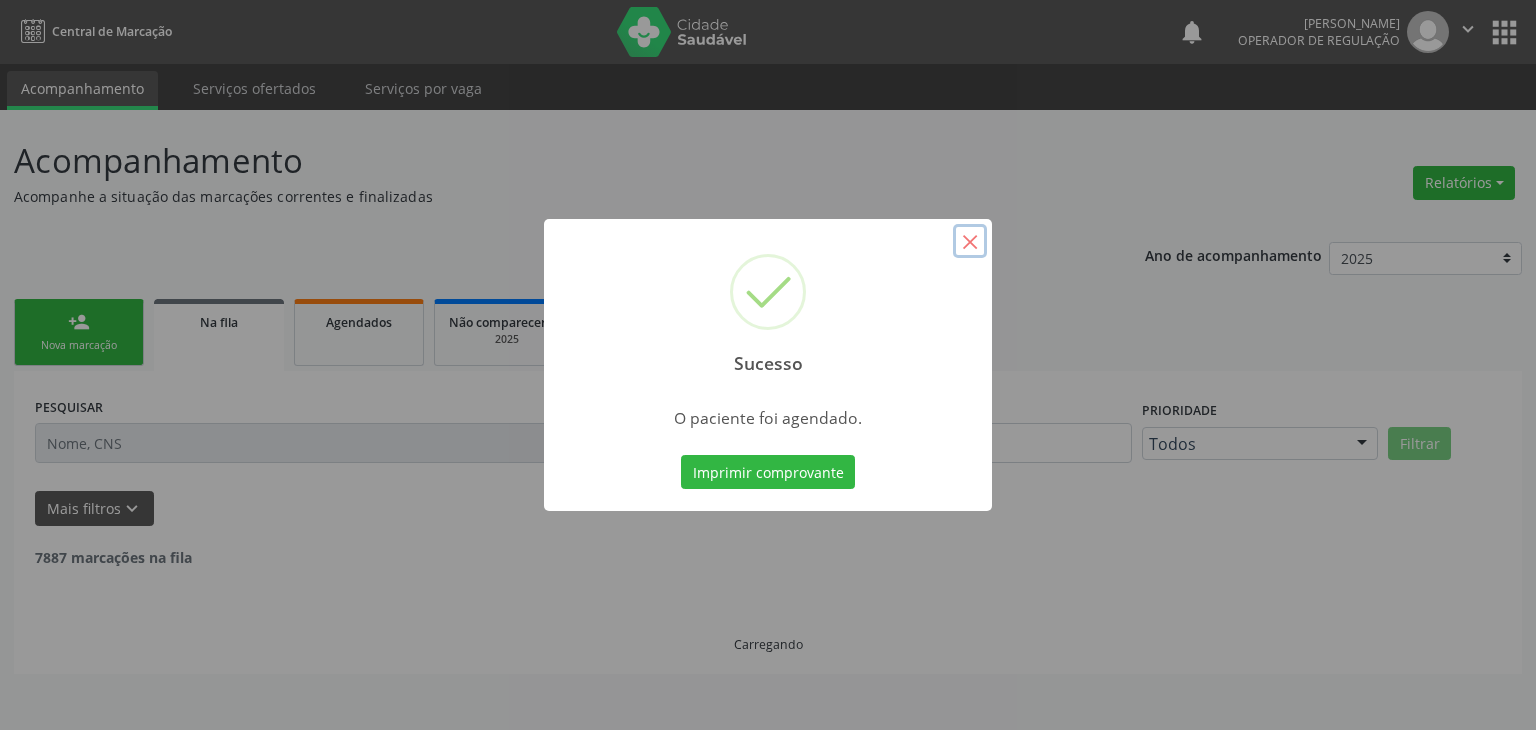 click on "×" at bounding box center [970, 241] 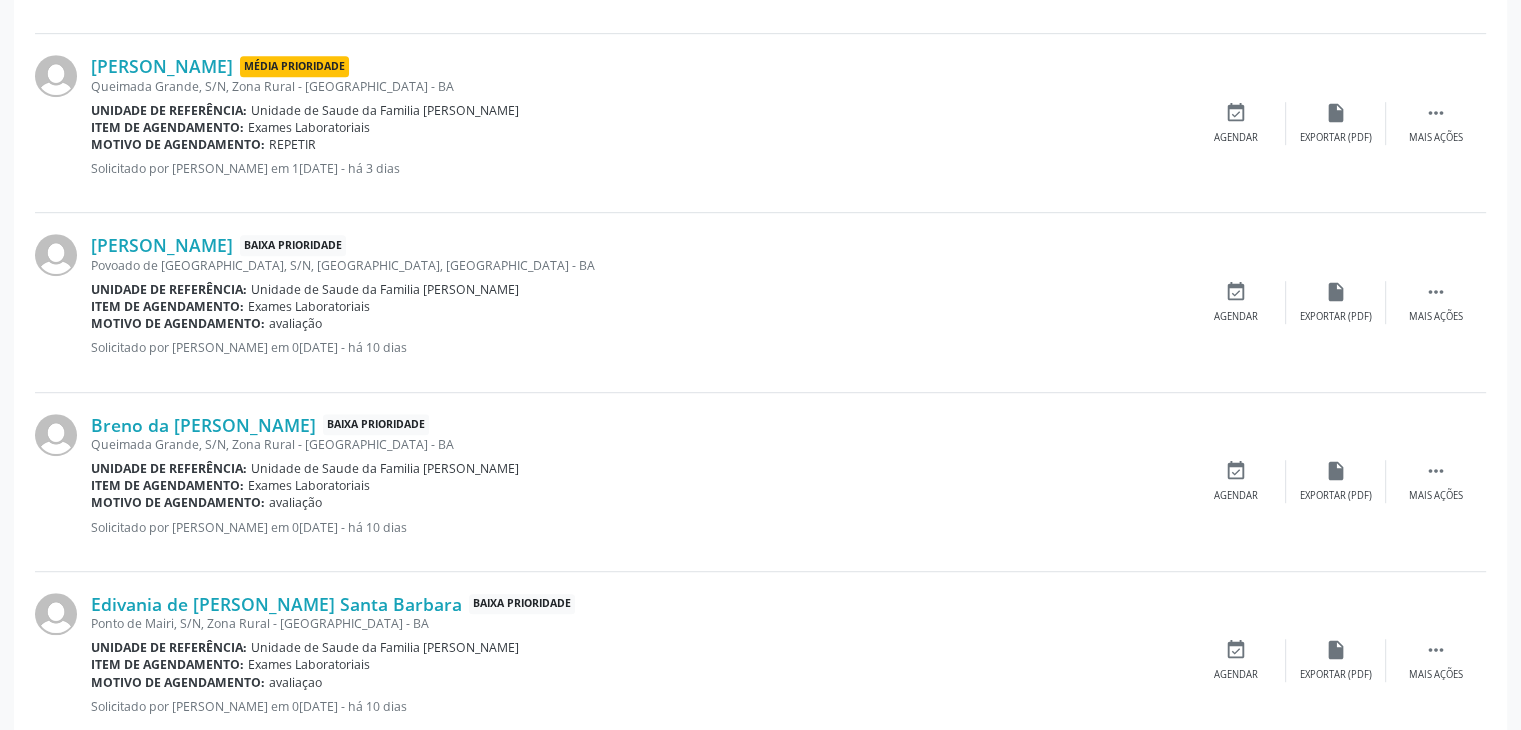 scroll, scrollTop: 1100, scrollLeft: 0, axis: vertical 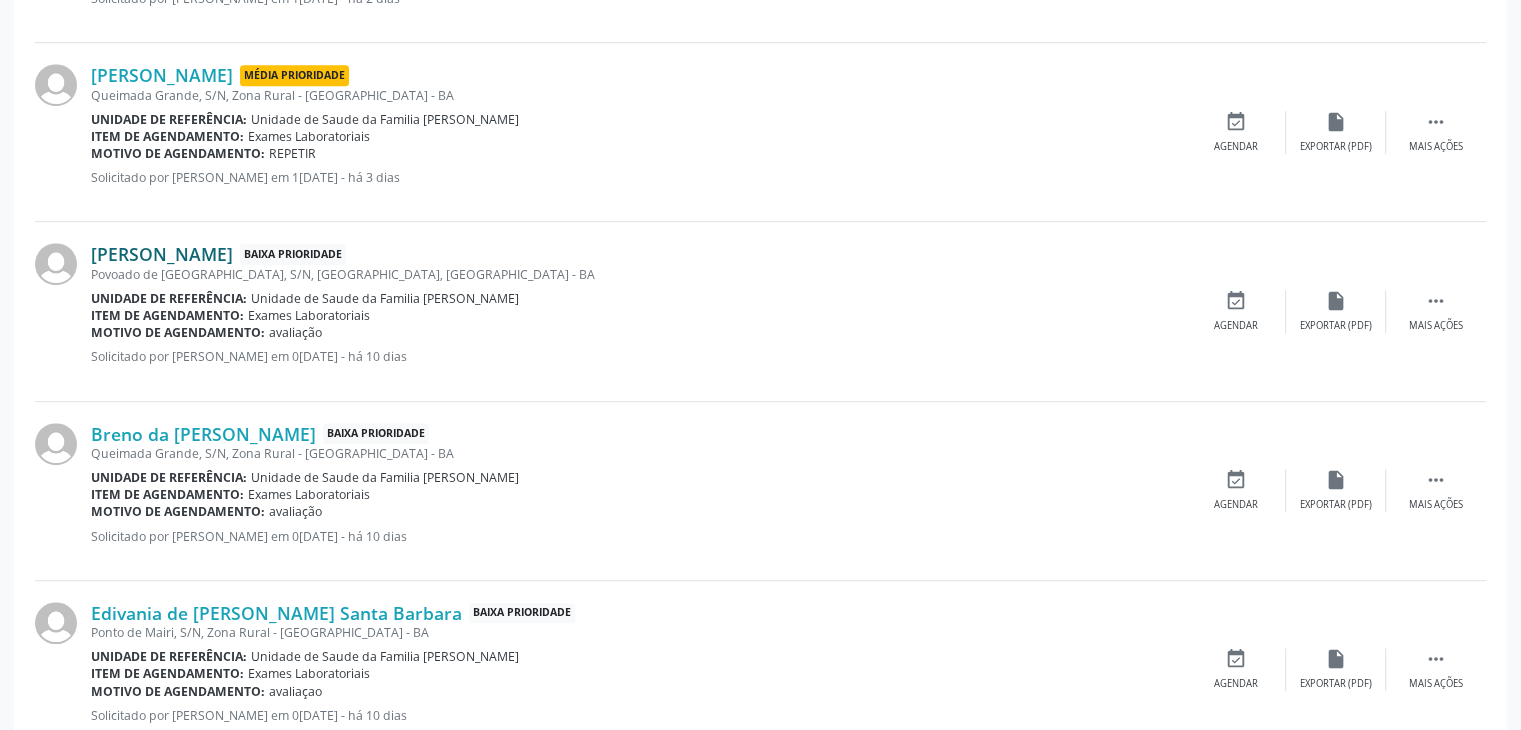 click on "Bianca Sena Oliveira" at bounding box center [162, 254] 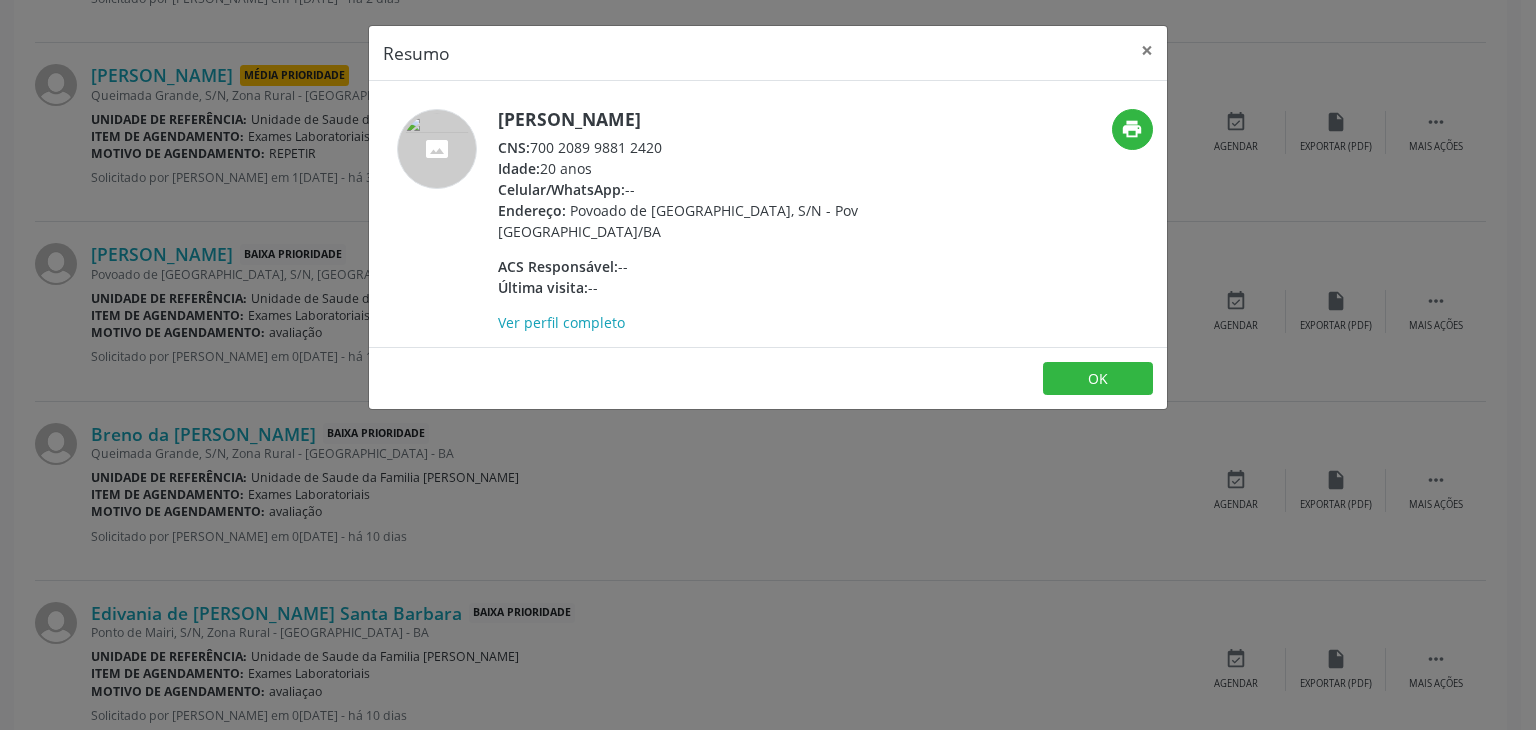 drag, startPoint x: 496, startPoint y: 122, endPoint x: 697, endPoint y: 121, distance: 201.00249 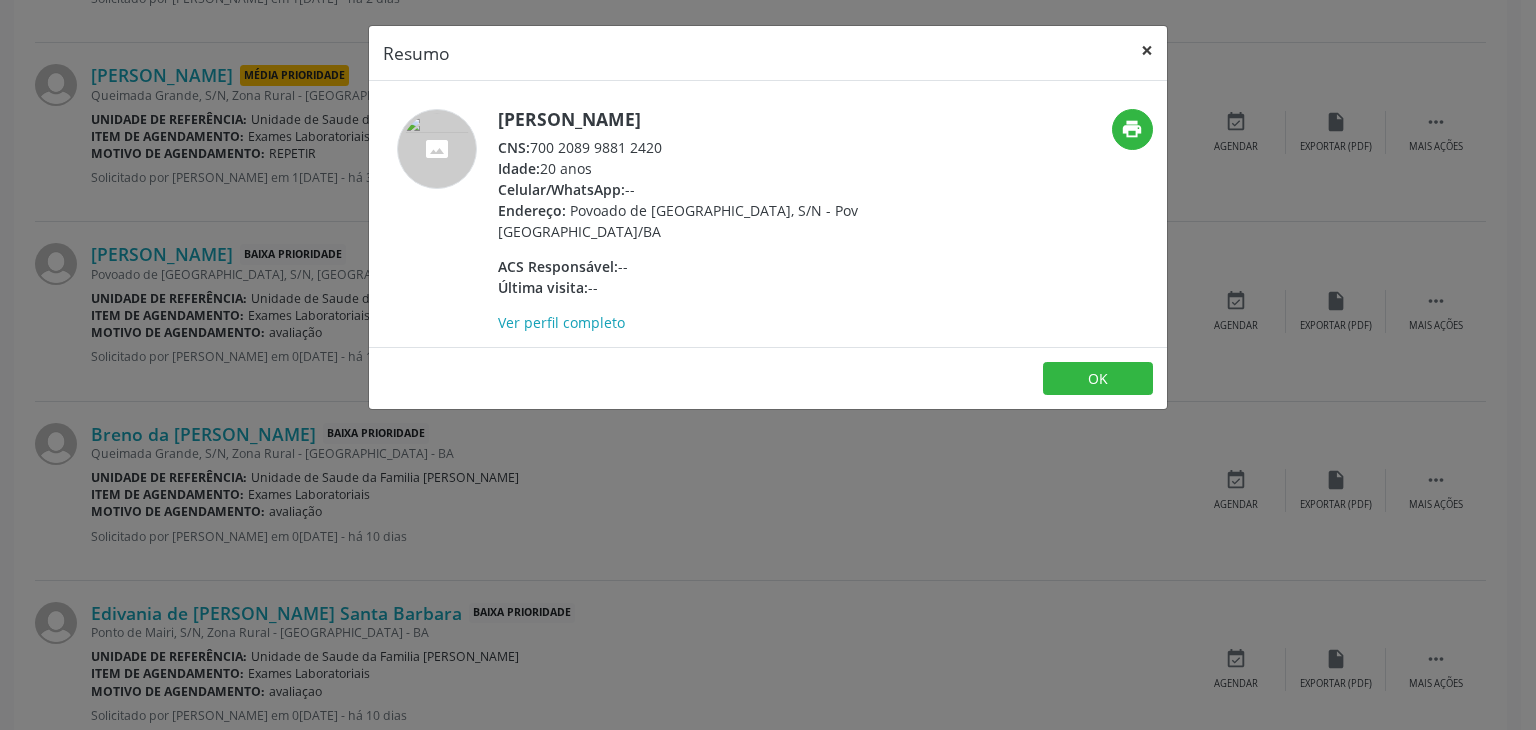 type 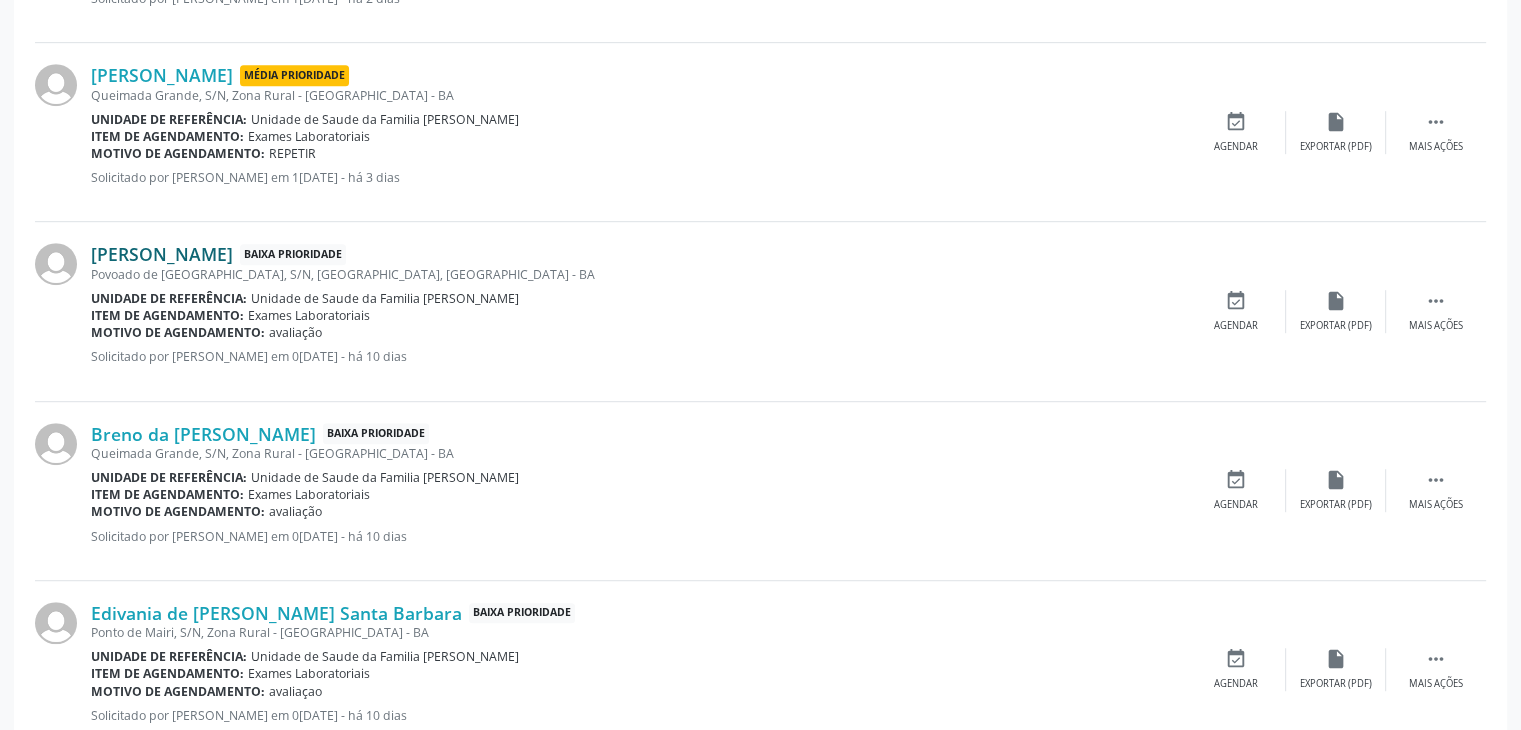 click on "Bianca Sena Oliveira" at bounding box center (162, 254) 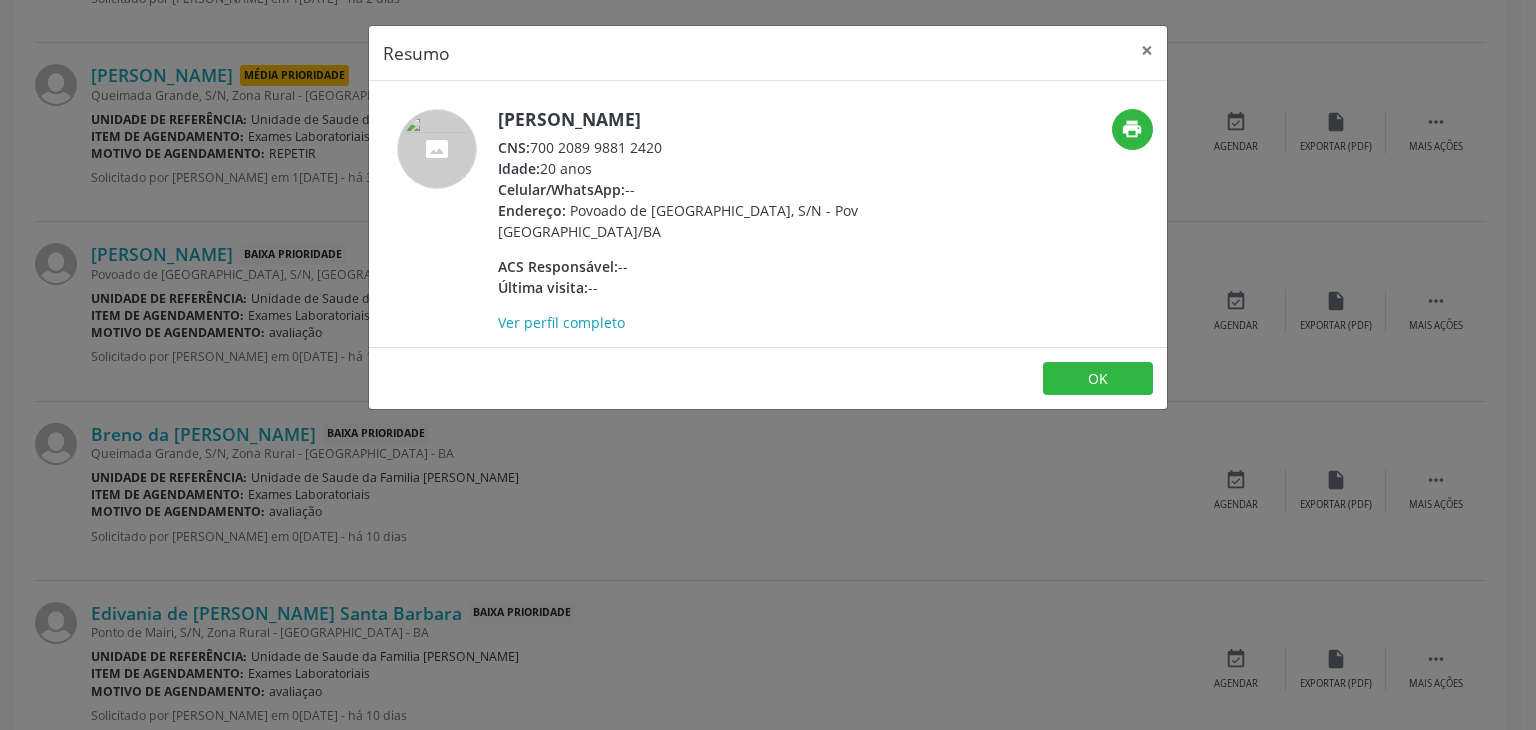 drag, startPoint x: 496, startPoint y: 109, endPoint x: 700, endPoint y: 109, distance: 204 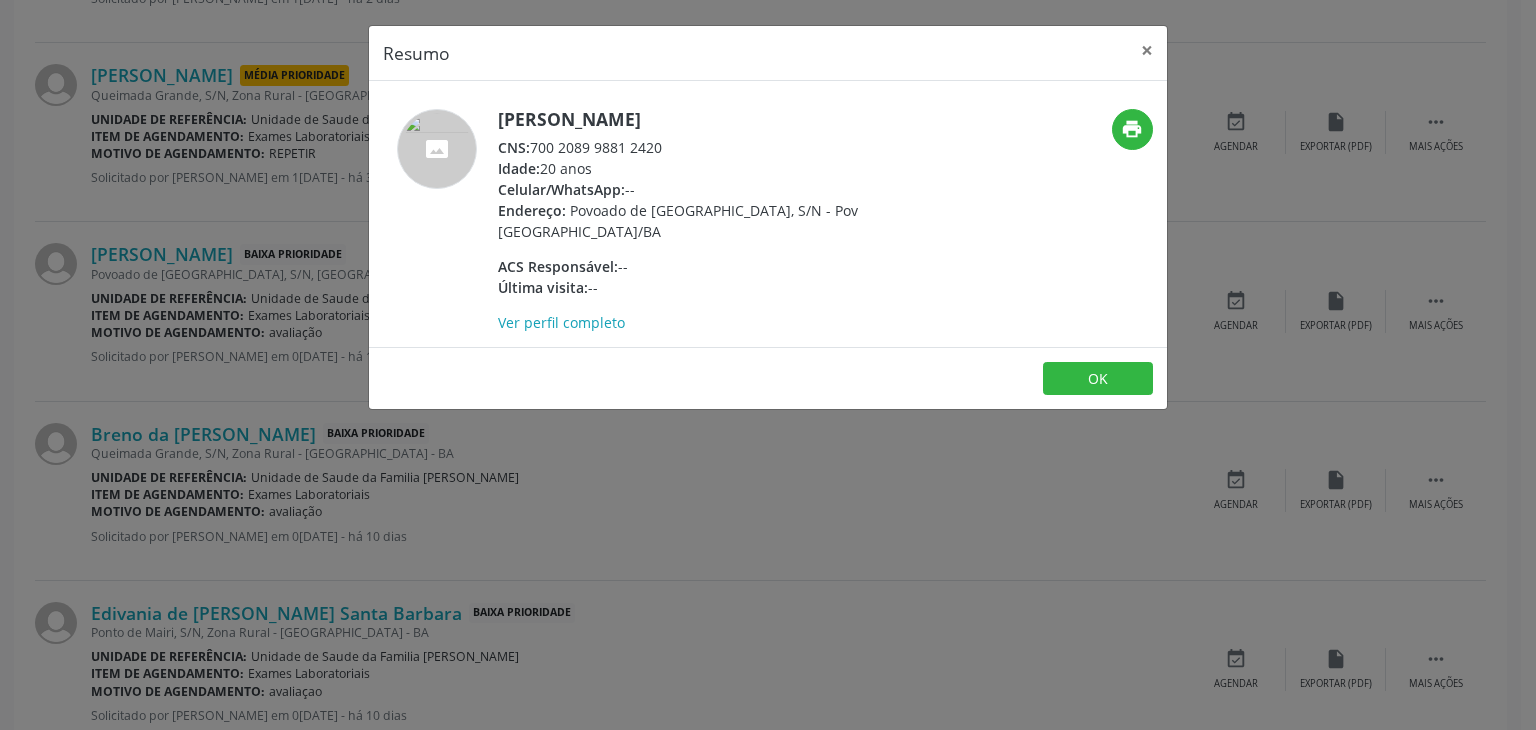 copy on "Bianca Sena Oliveira" 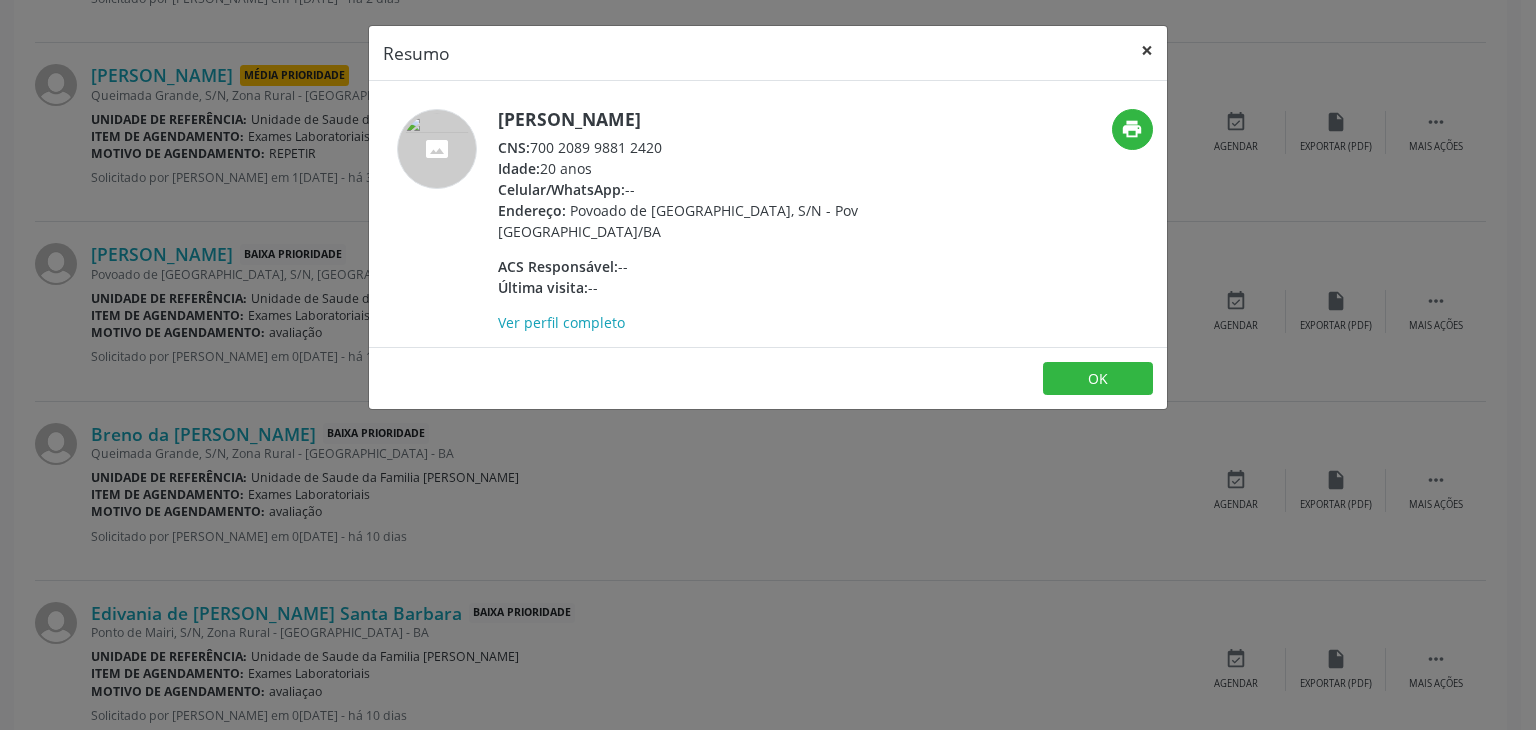 click on "×" at bounding box center [1147, 50] 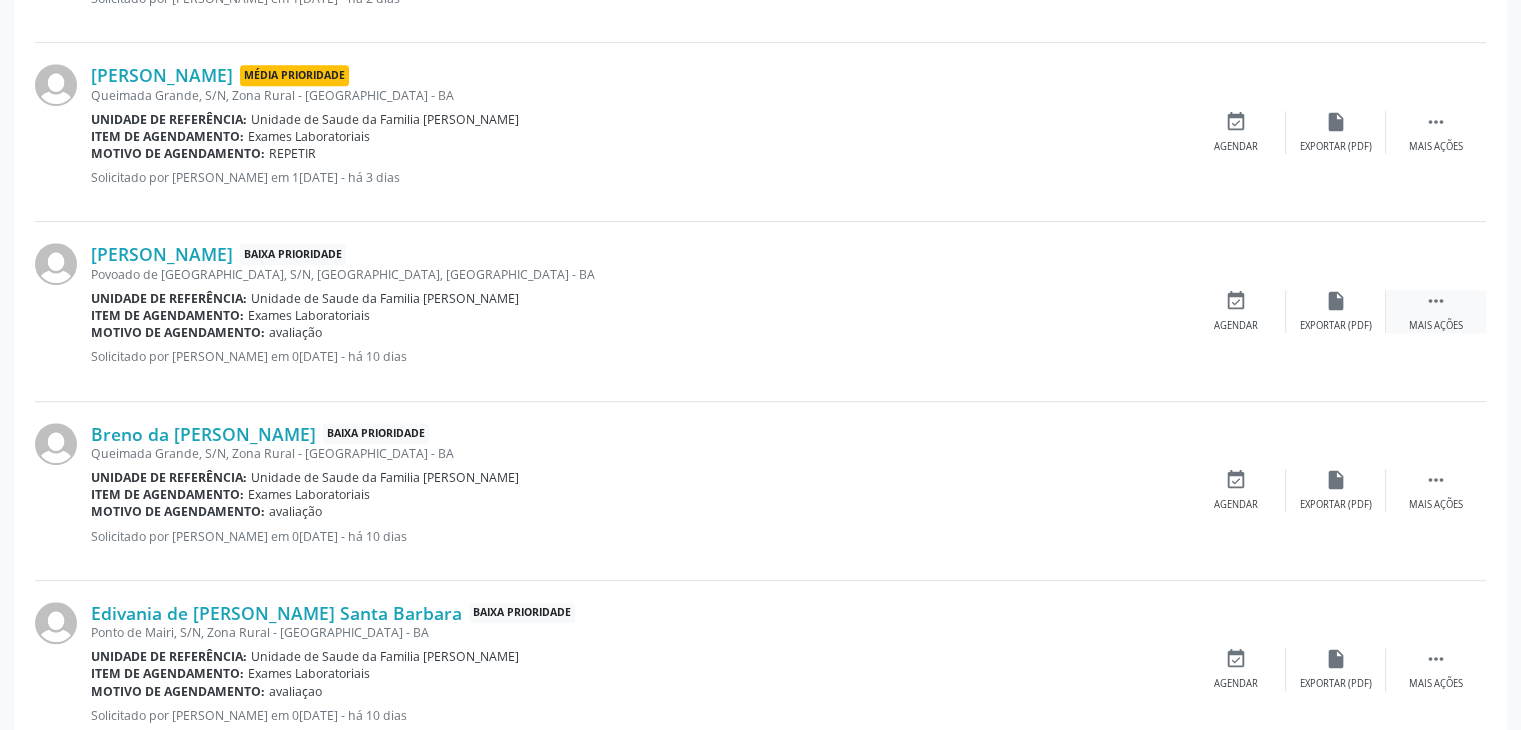 click on "
Mais ações" at bounding box center [1436, 311] 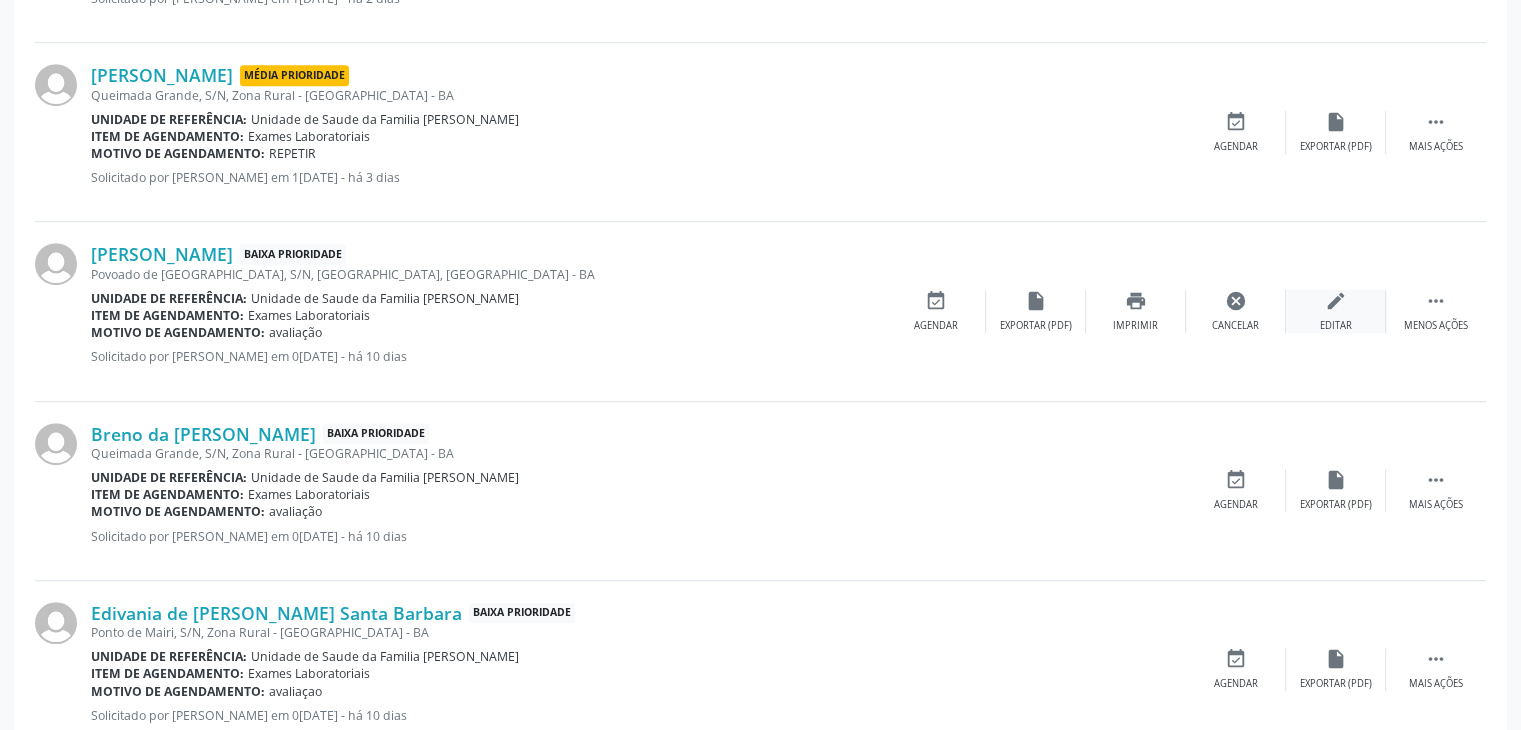 click on "edit
Editar" at bounding box center [1336, 311] 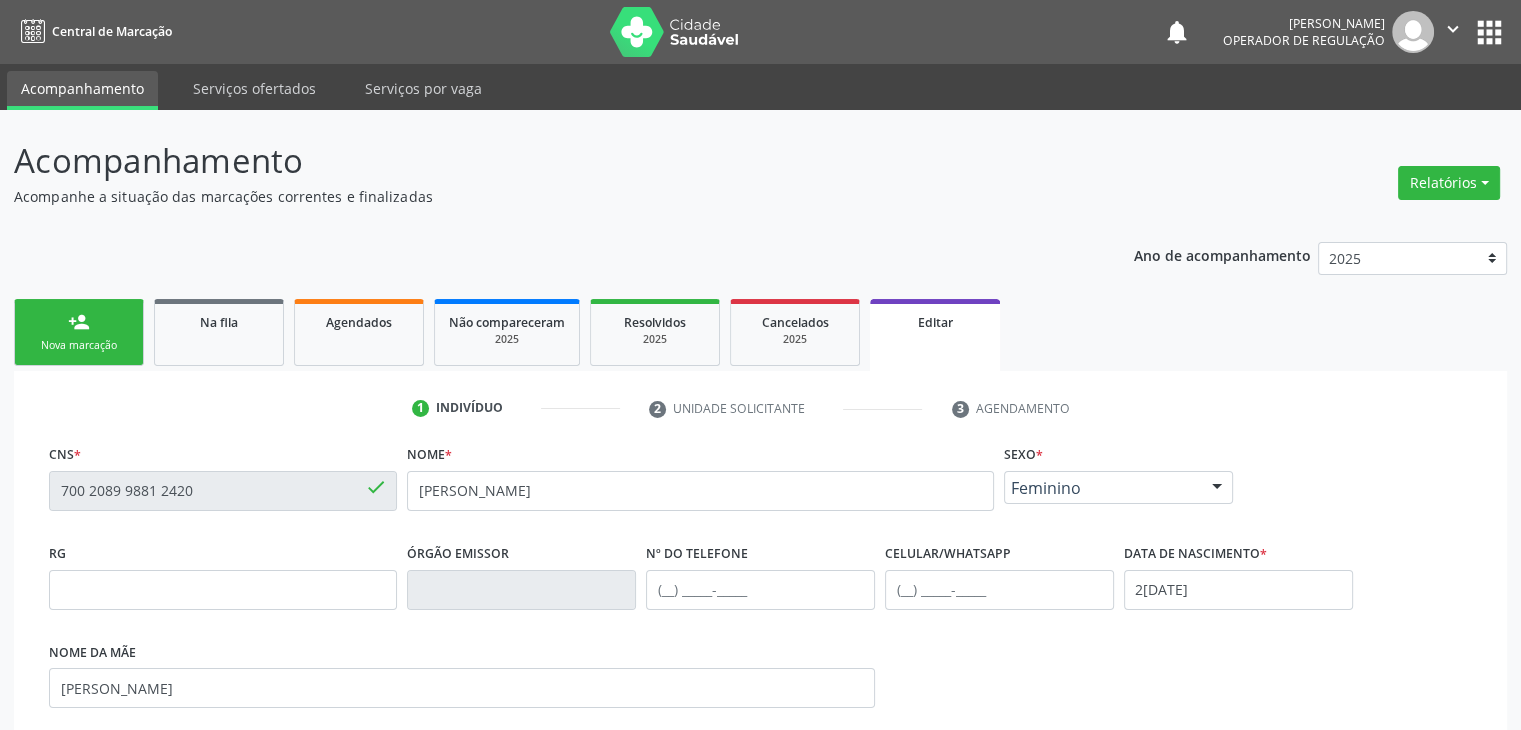 scroll, scrollTop: 365, scrollLeft: 0, axis: vertical 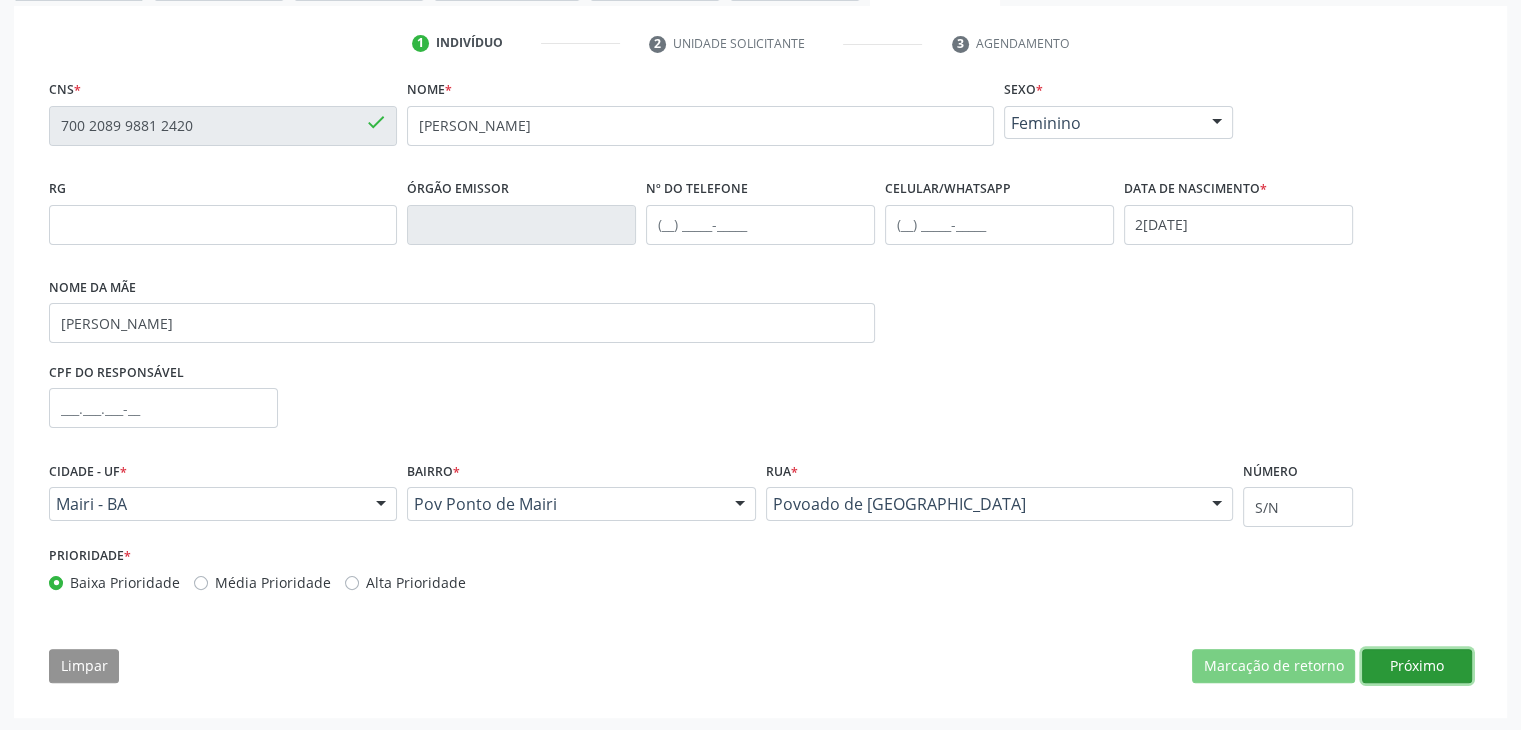 click on "Próximo" at bounding box center [1417, 666] 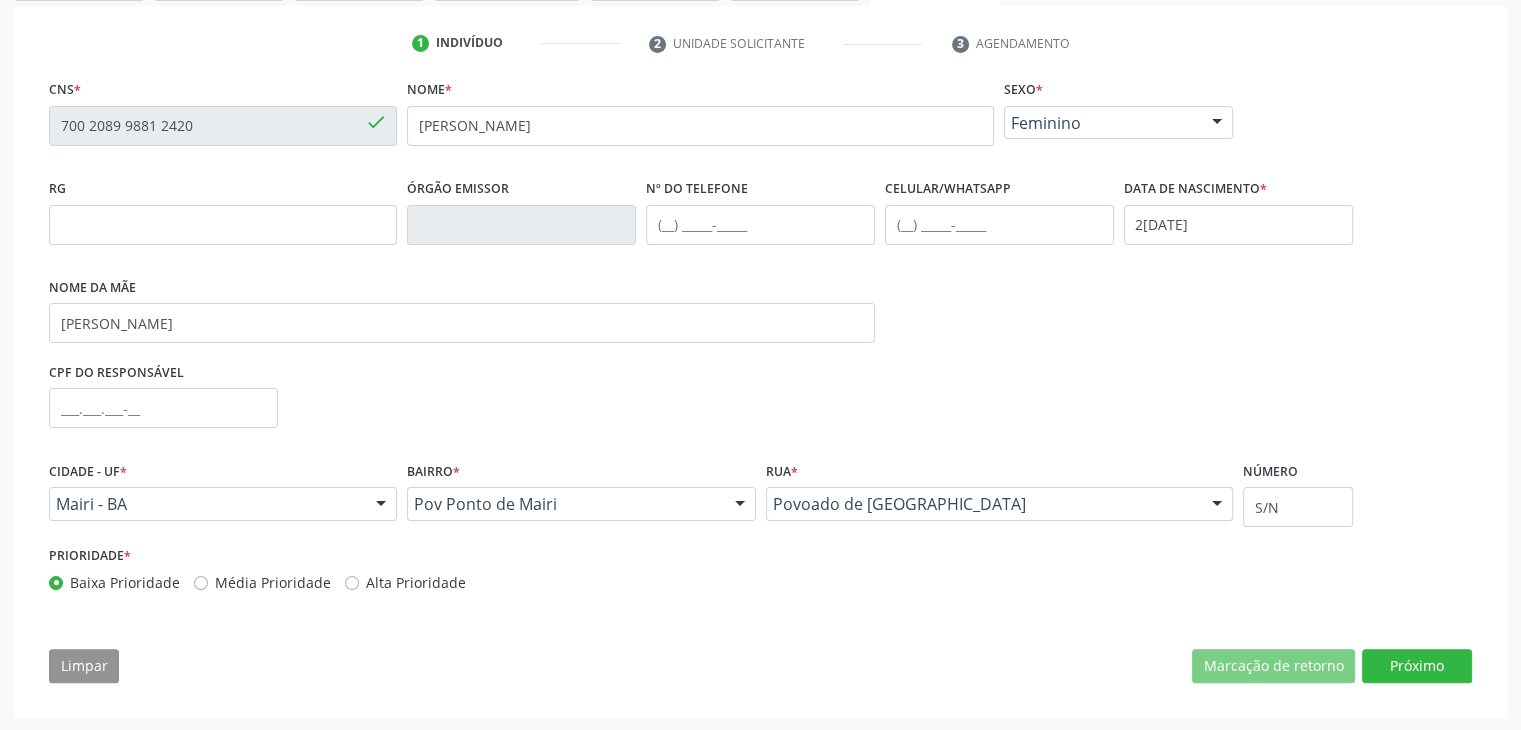 scroll, scrollTop: 200, scrollLeft: 0, axis: vertical 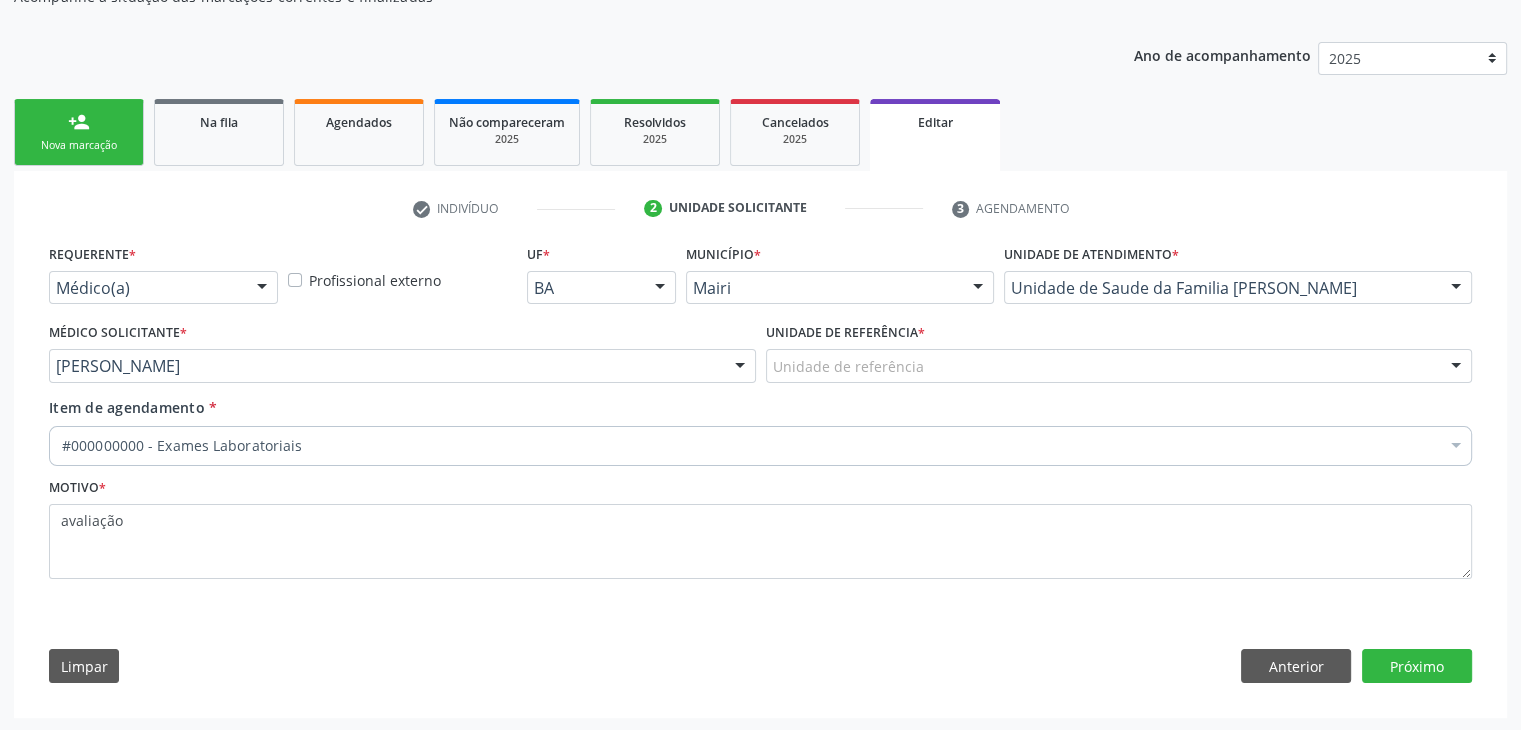 click on "Unidade de referência" at bounding box center [1119, 366] 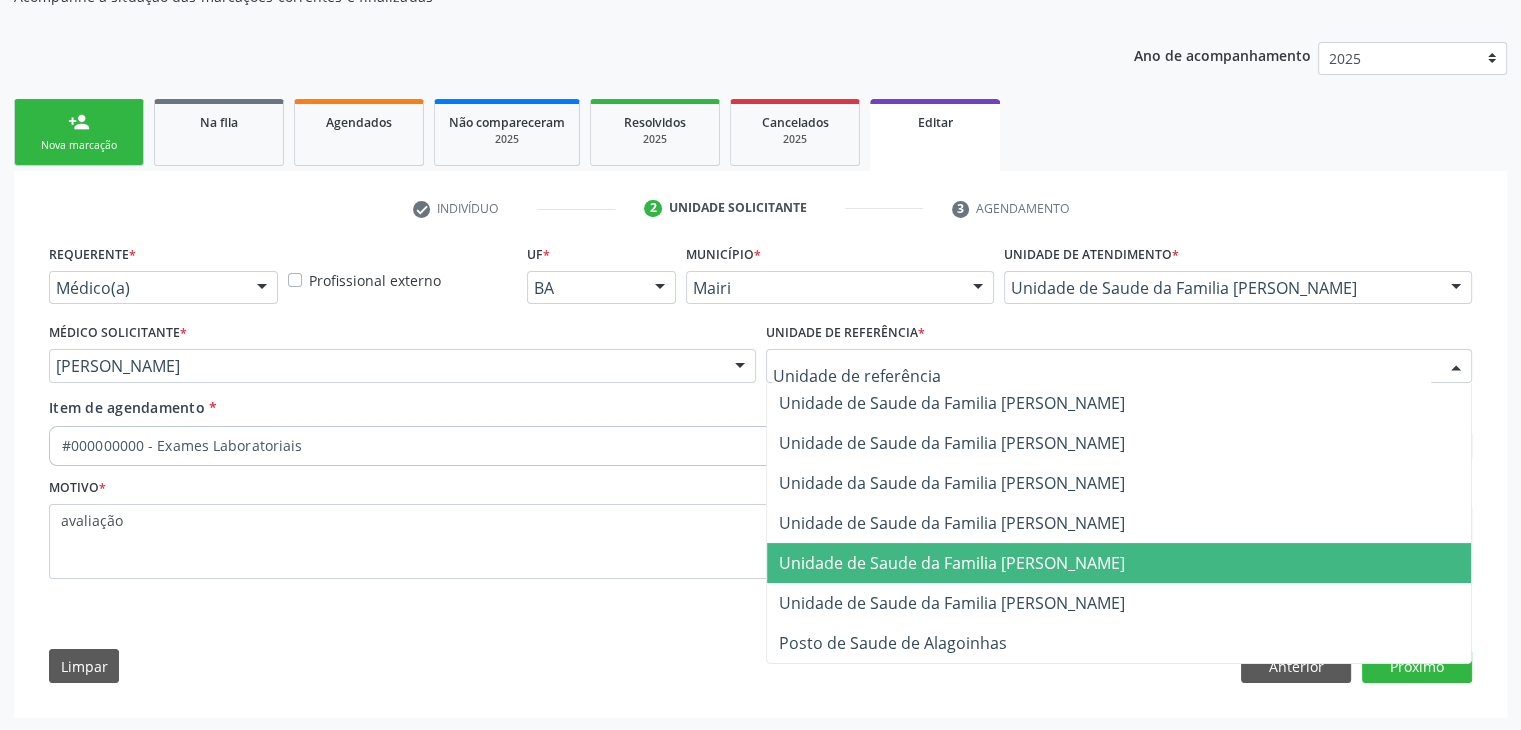 click on "Unidade de Saude da Familia [PERSON_NAME]" at bounding box center [952, 563] 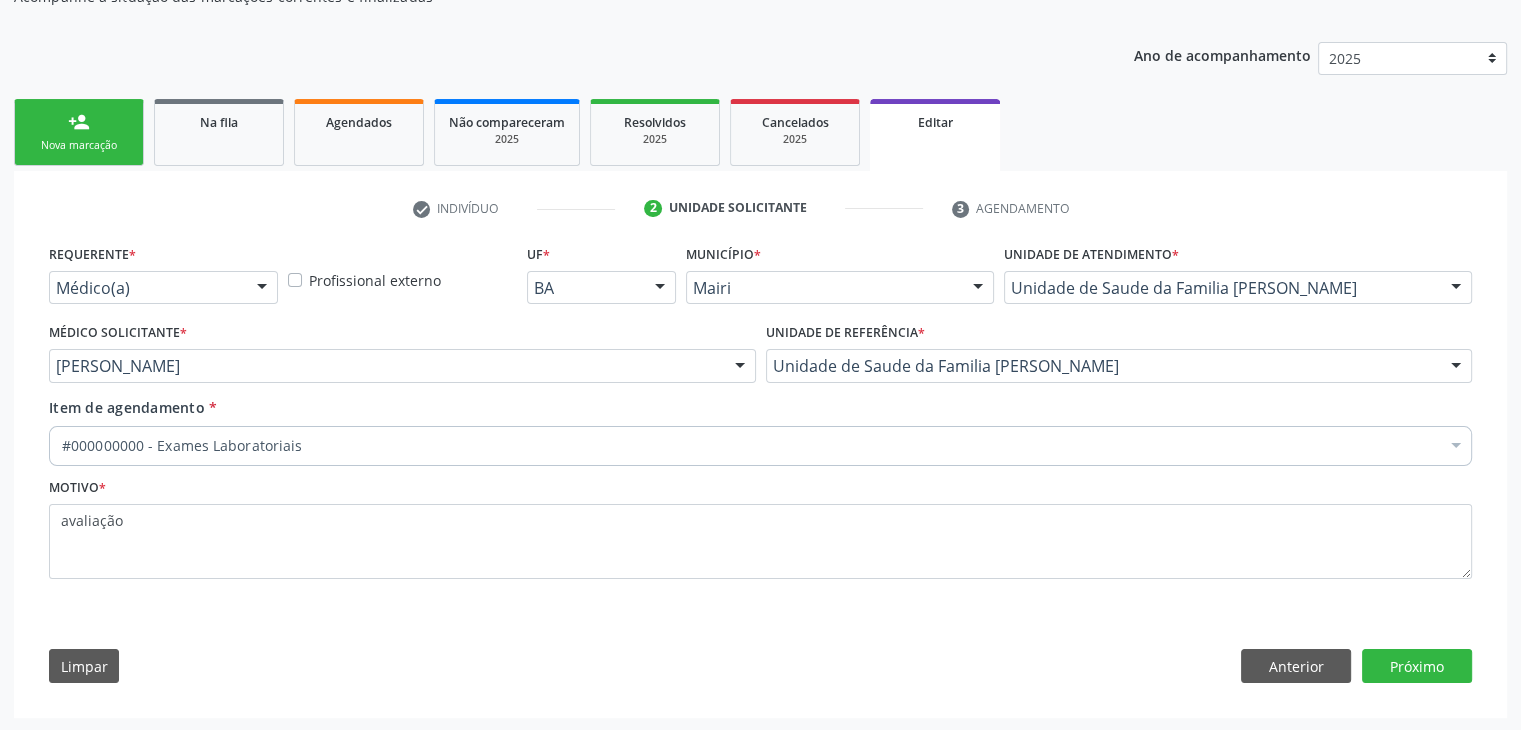 click on "#000000000 - Exames Laboratoriais" at bounding box center (760, 446) 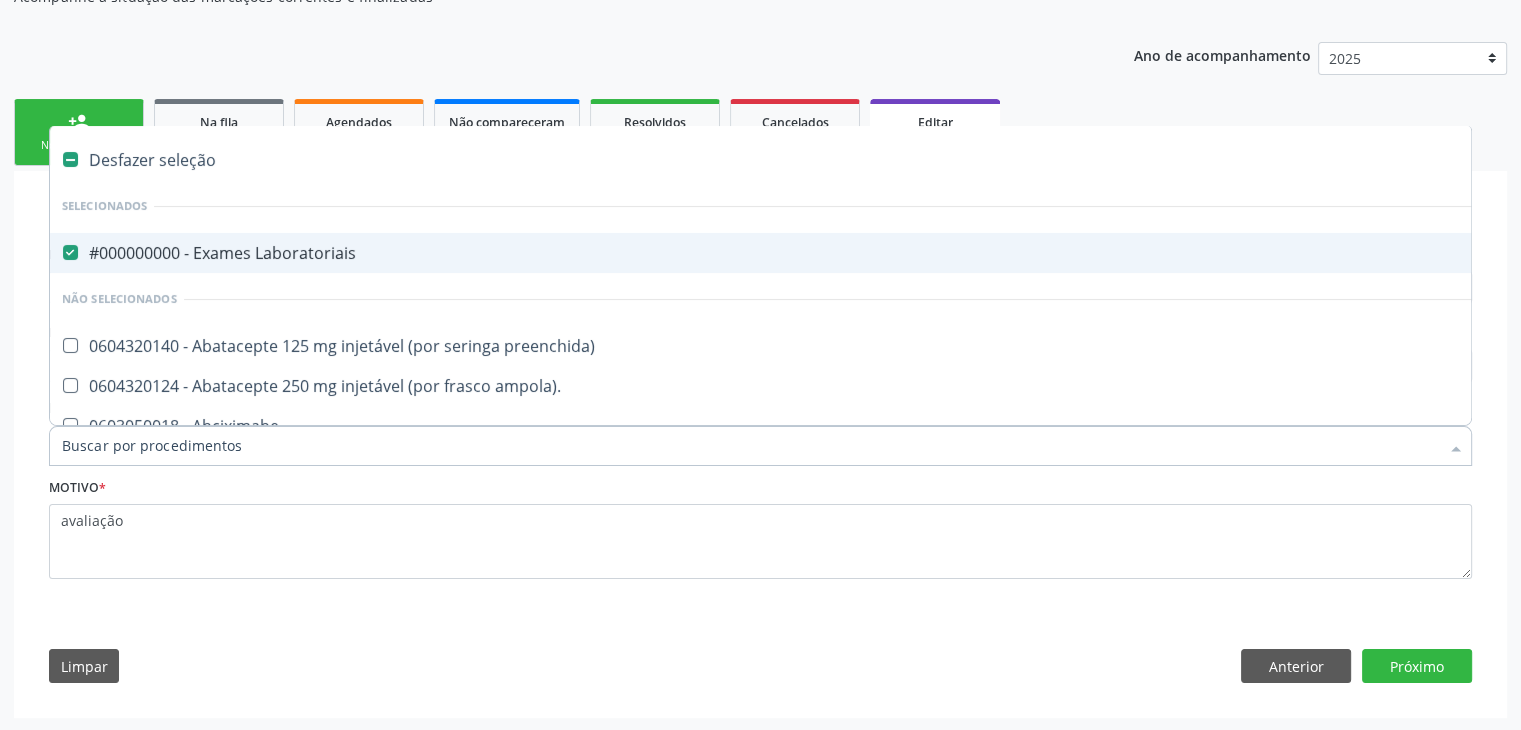click on "#000000000 - Exames Laboratoriais" at bounding box center [831, 253] 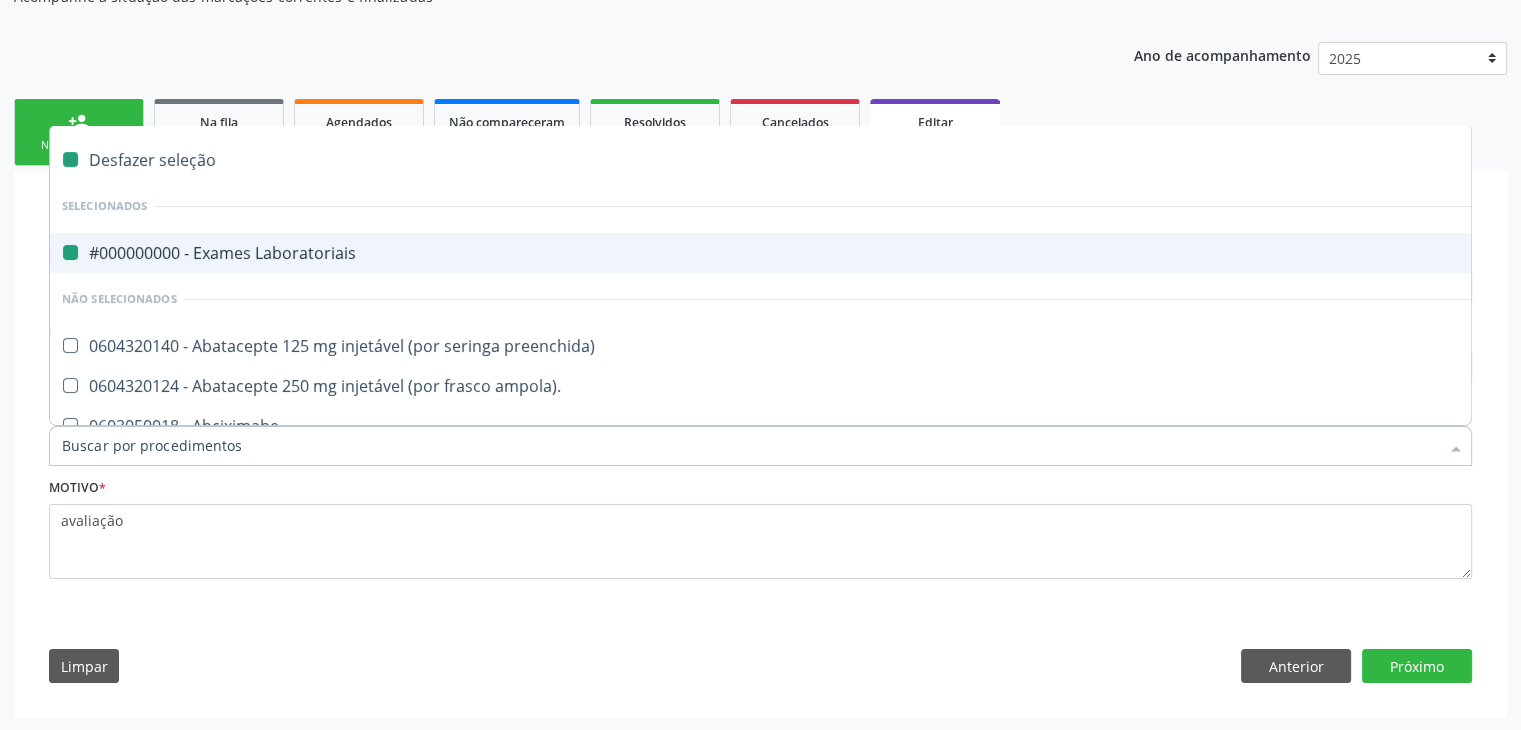 checkbox on "false" 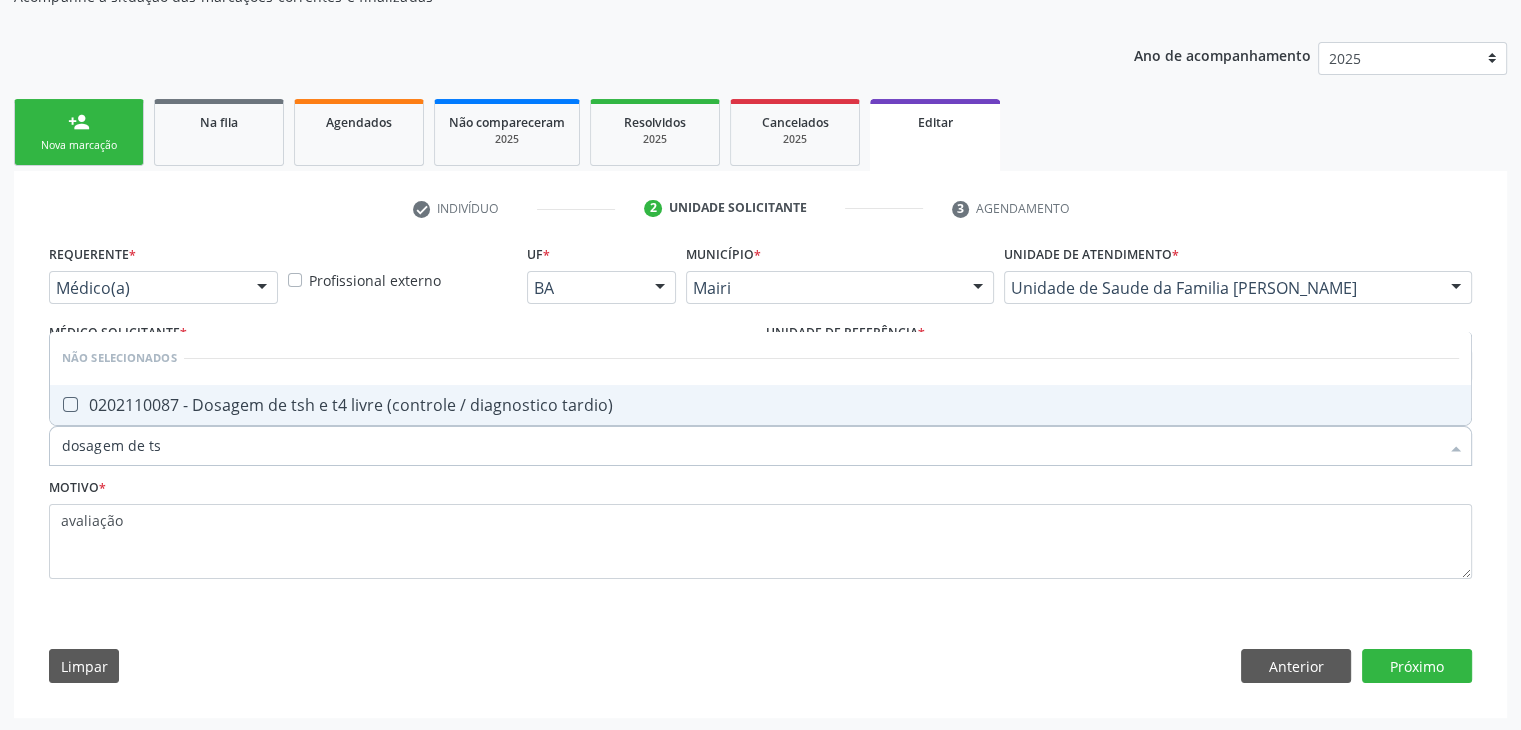 type on "dosagem de tsh" 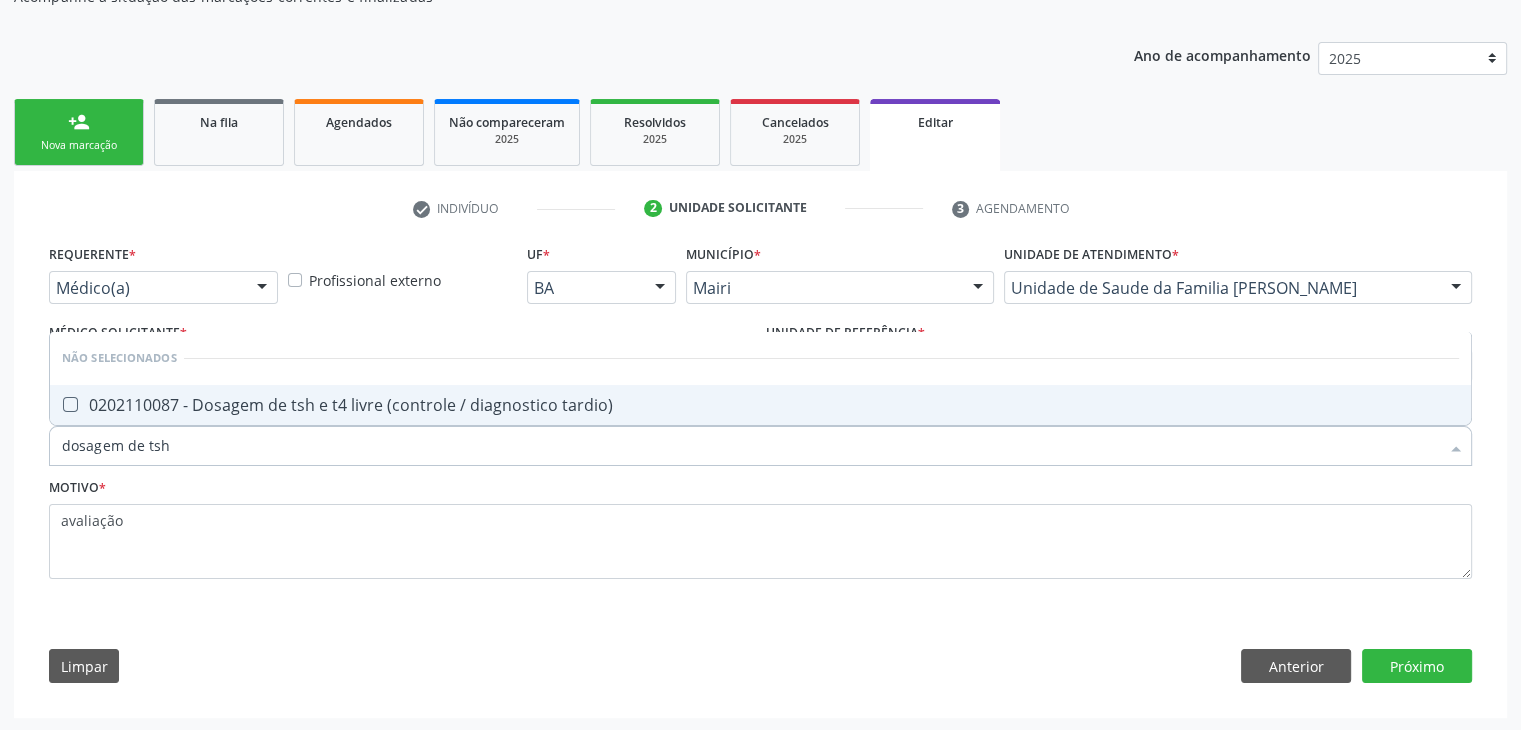 click on "0202110087 - Dosagem de tsh e t4 livre (controle / diagnostico tardio)" at bounding box center [760, 405] 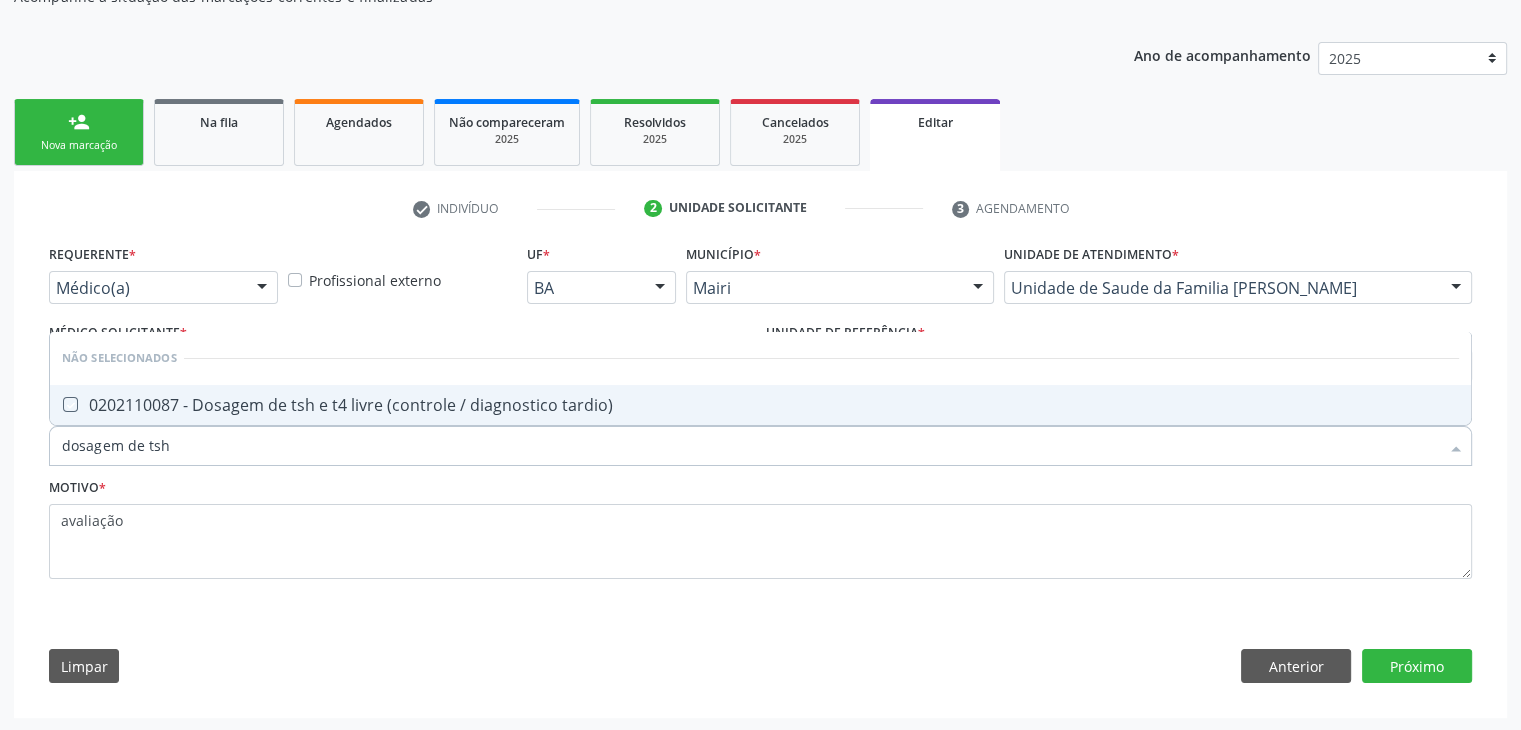 checkbox on "true" 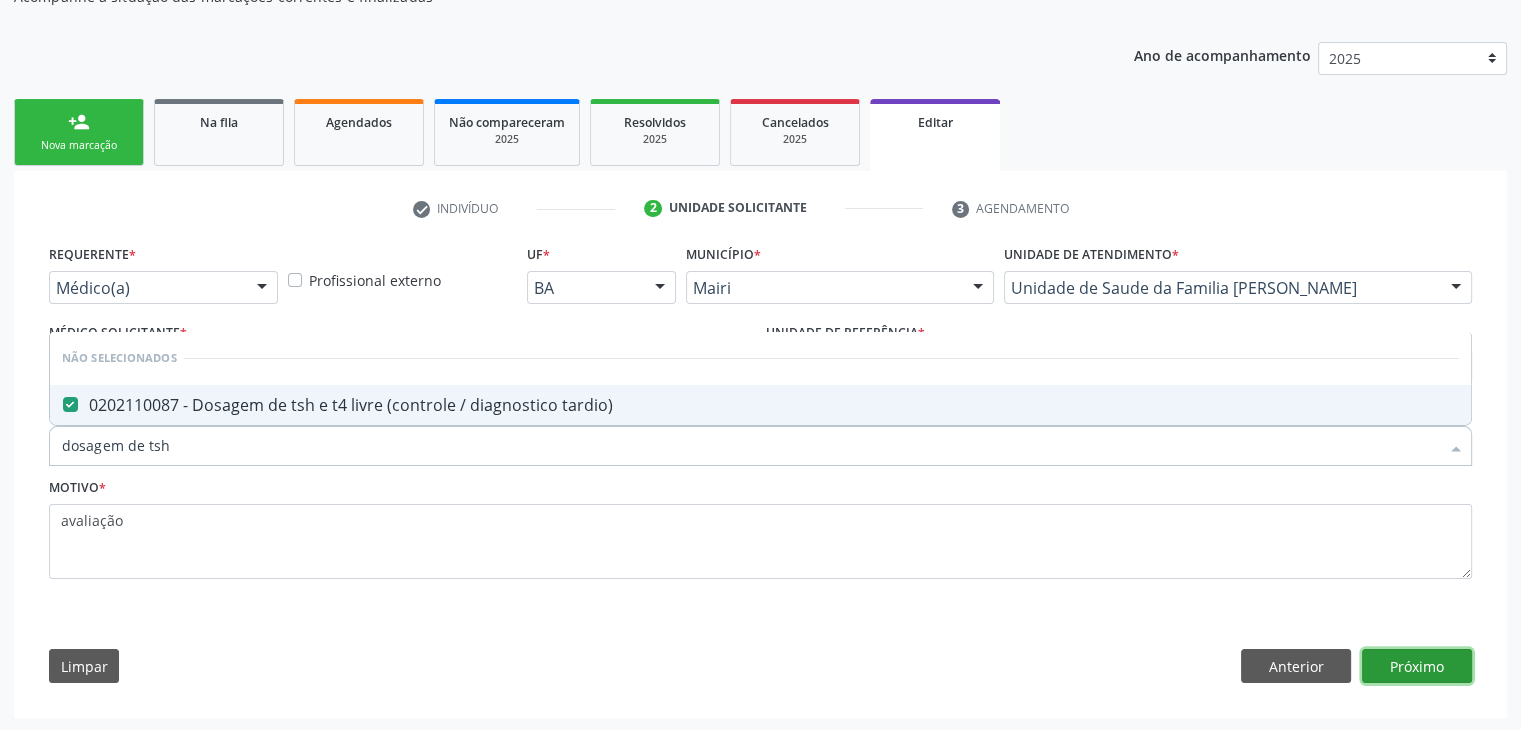 click on "Próximo" at bounding box center (1417, 666) 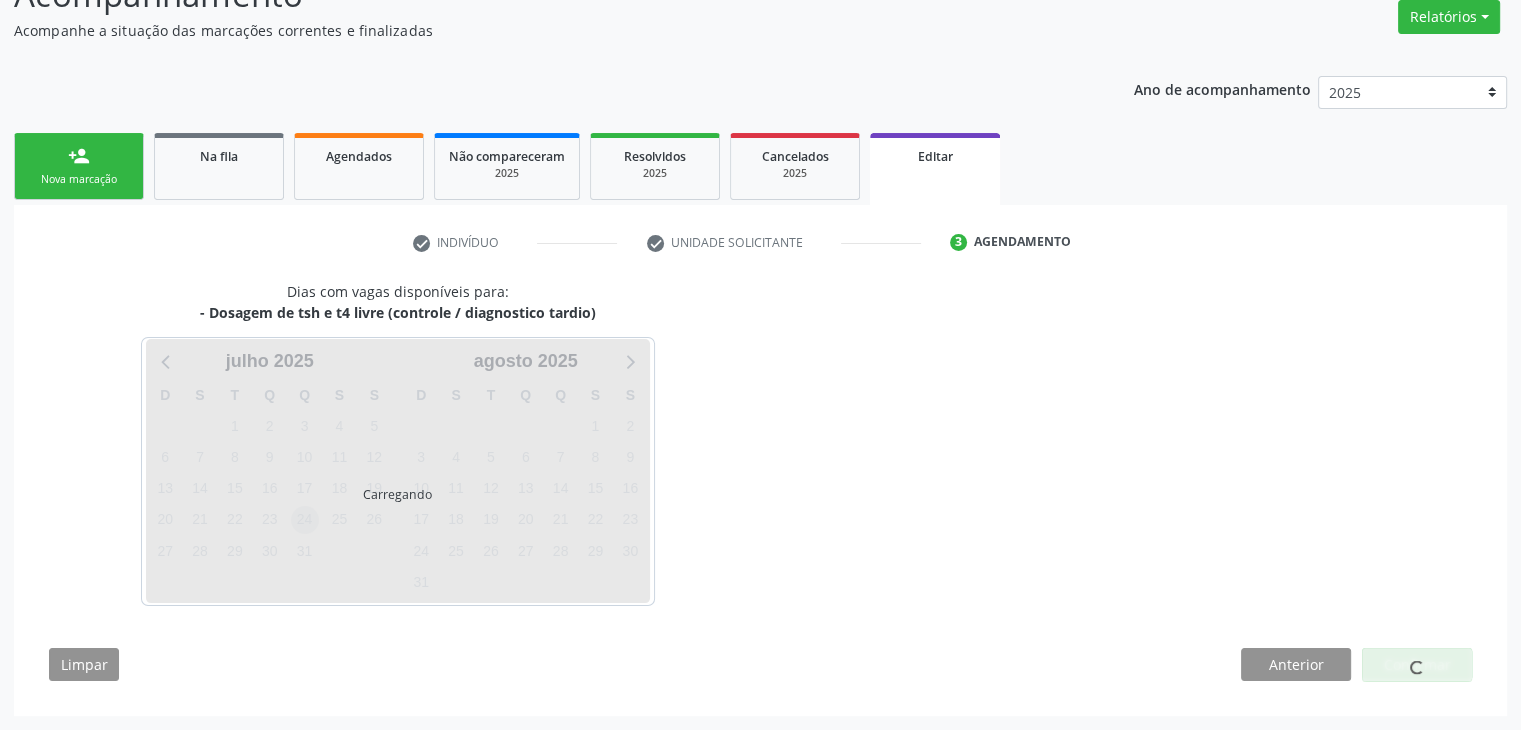 scroll, scrollTop: 165, scrollLeft: 0, axis: vertical 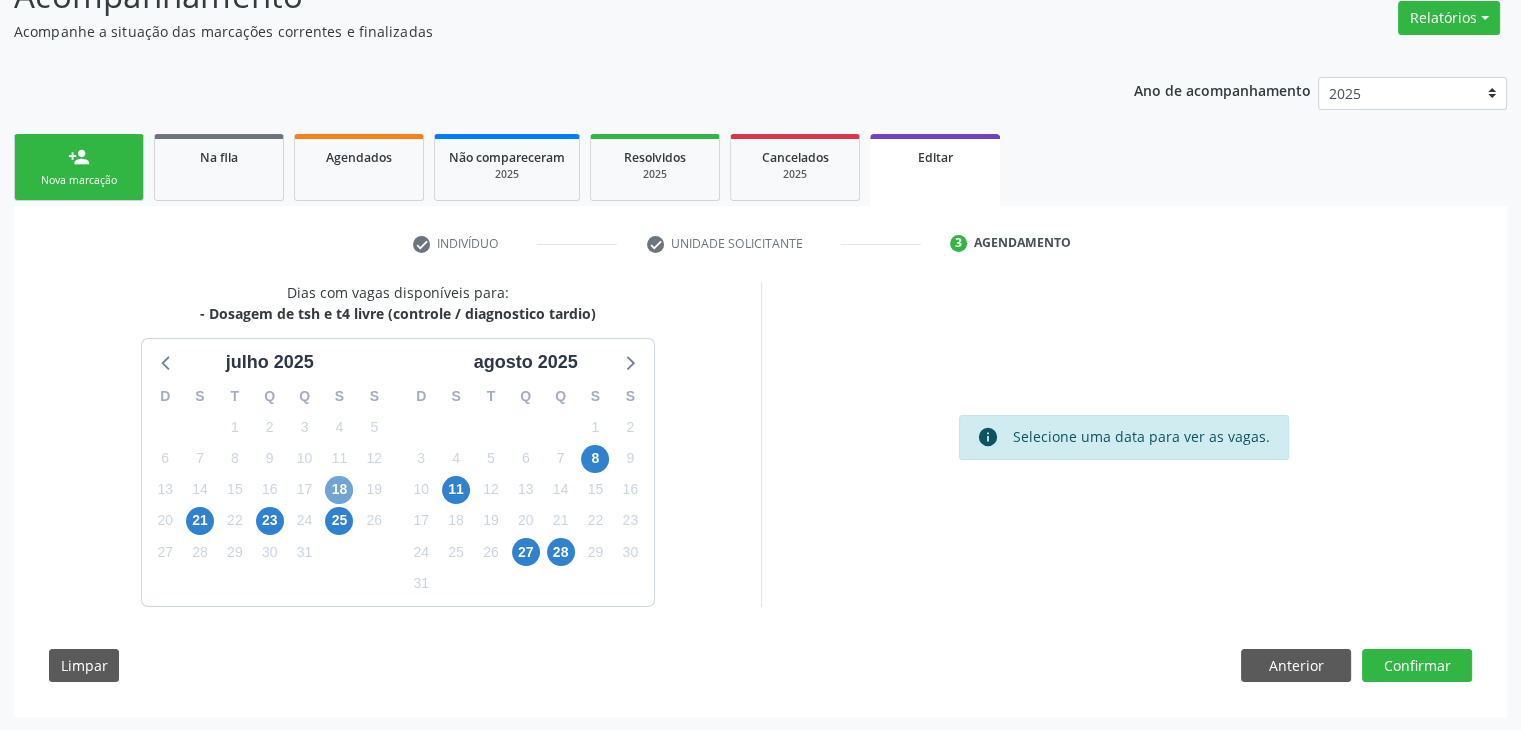 click on "18" at bounding box center (339, 490) 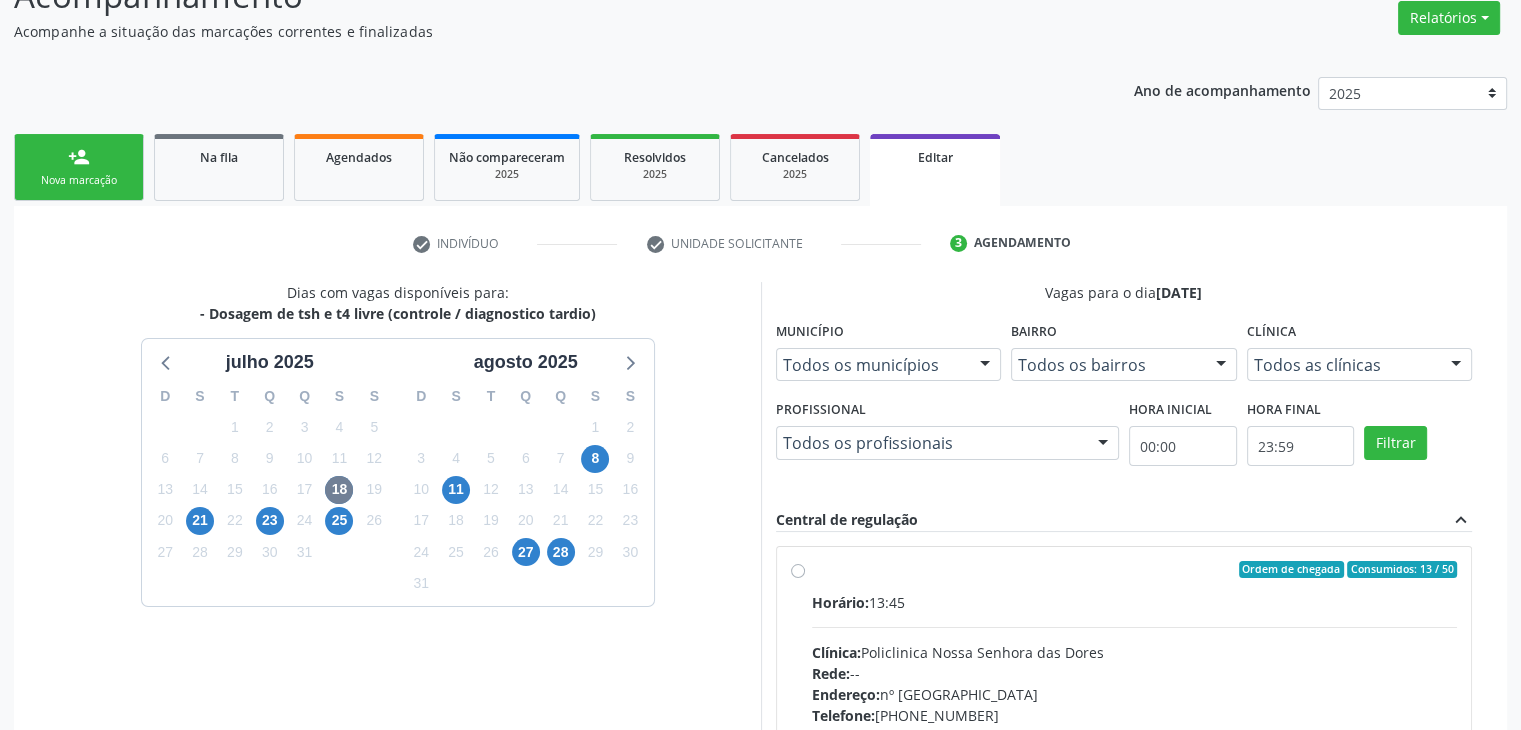 click on "Horário:   13:45
Clínica:  Policlinica [GEOGRAPHIC_DATA]
Rede:
--
Endereço:   [STREET_ADDRESS]
Telefone:   [PHONE_NUMBER]
Profissional:
--
Informações adicionais sobre o atendimento
Idade de atendimento:
Sem restrição
Gênero(s) atendido(s):
Sem restrição
Informações adicionais:
--" at bounding box center (1135, 729) 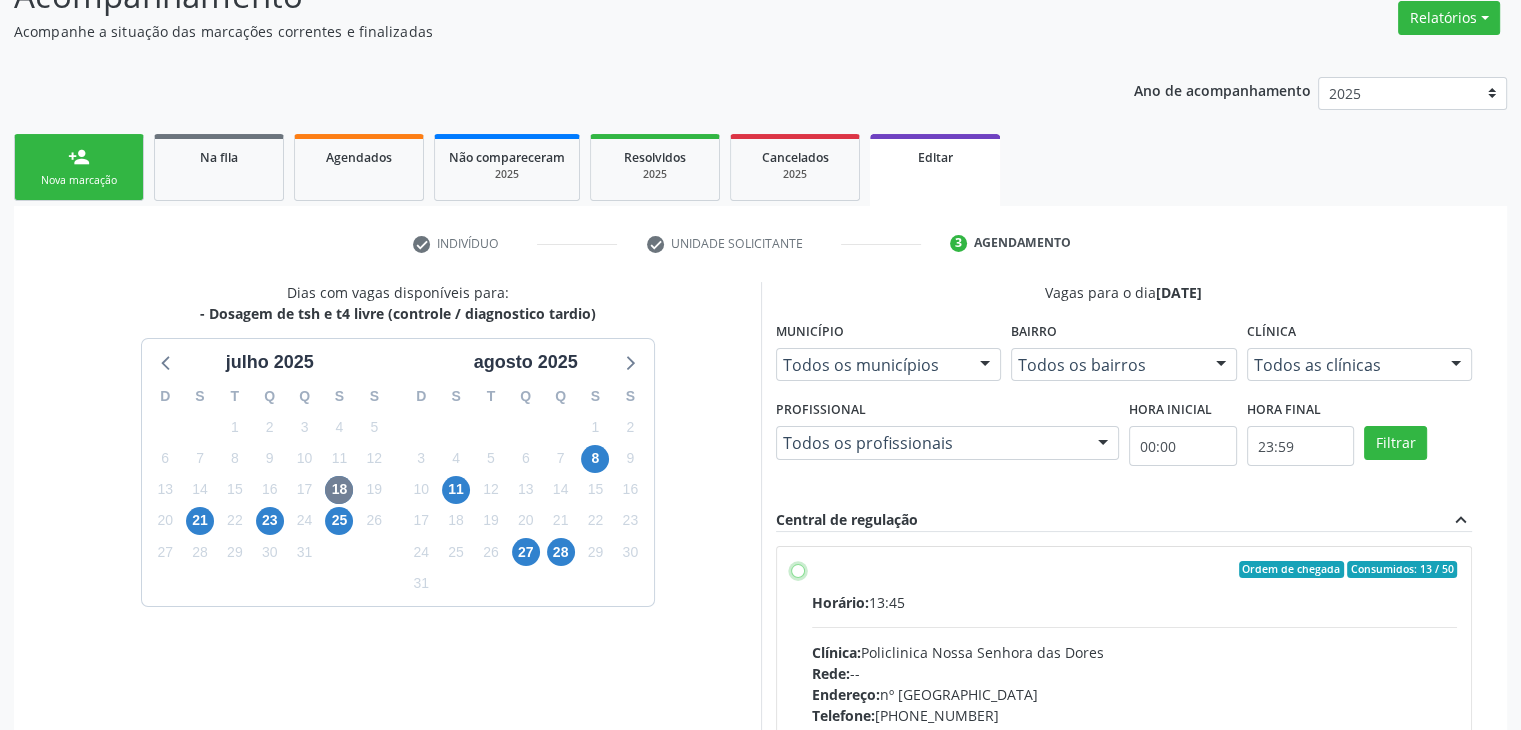 click on "Ordem de chegada
Consumidos: 13 / 50
Horário:   13:45
Clínica:  Policlinica Nossa Senhora das Dores
Rede:
--
Endereço:   nº 94, Centro, Mairi - BA
Telefone:   (74) 36322104
Profissional:
--
Informações adicionais sobre o atendimento
Idade de atendimento:
Sem restrição
Gênero(s) atendido(s):
Sem restrição
Informações adicionais:
--" at bounding box center [798, 570] 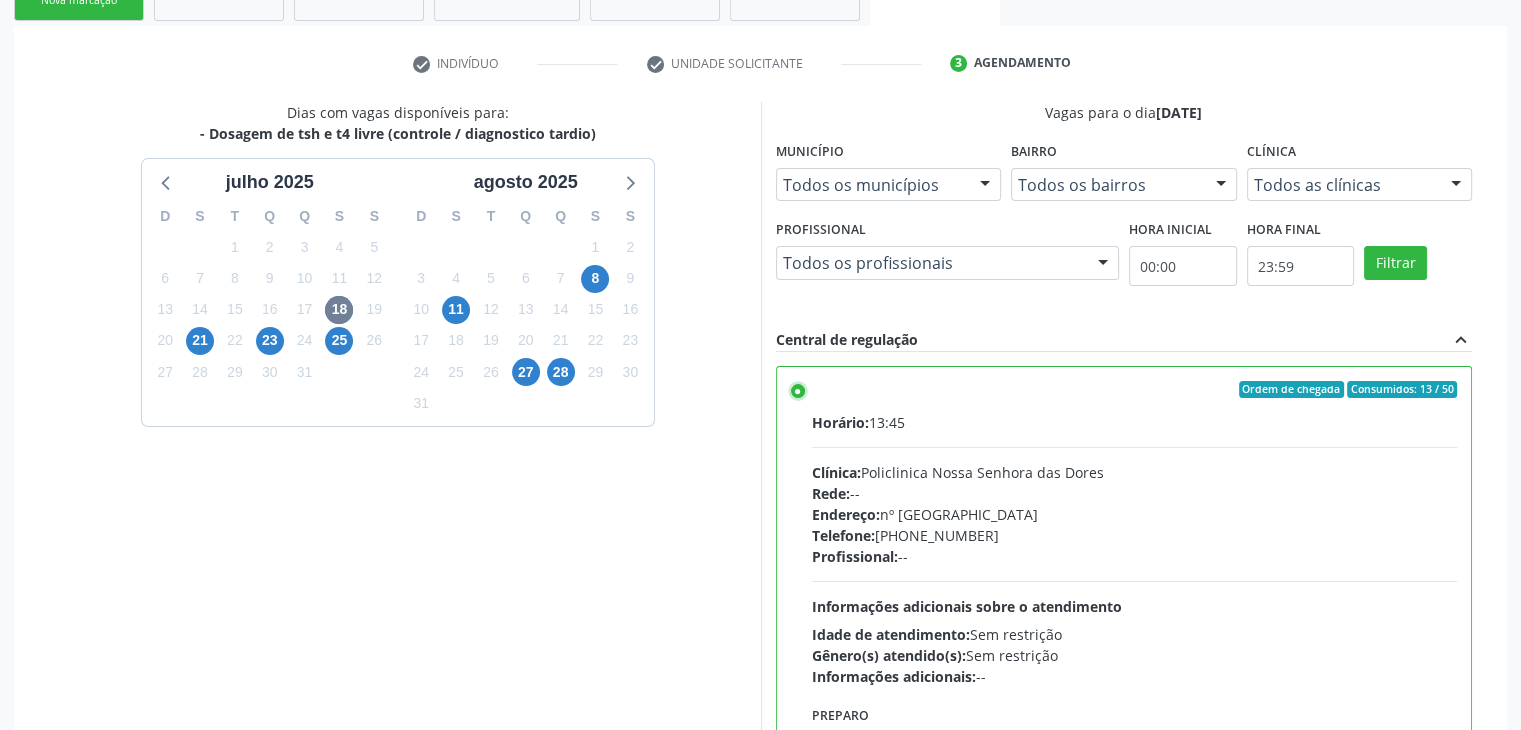 scroll, scrollTop: 490, scrollLeft: 0, axis: vertical 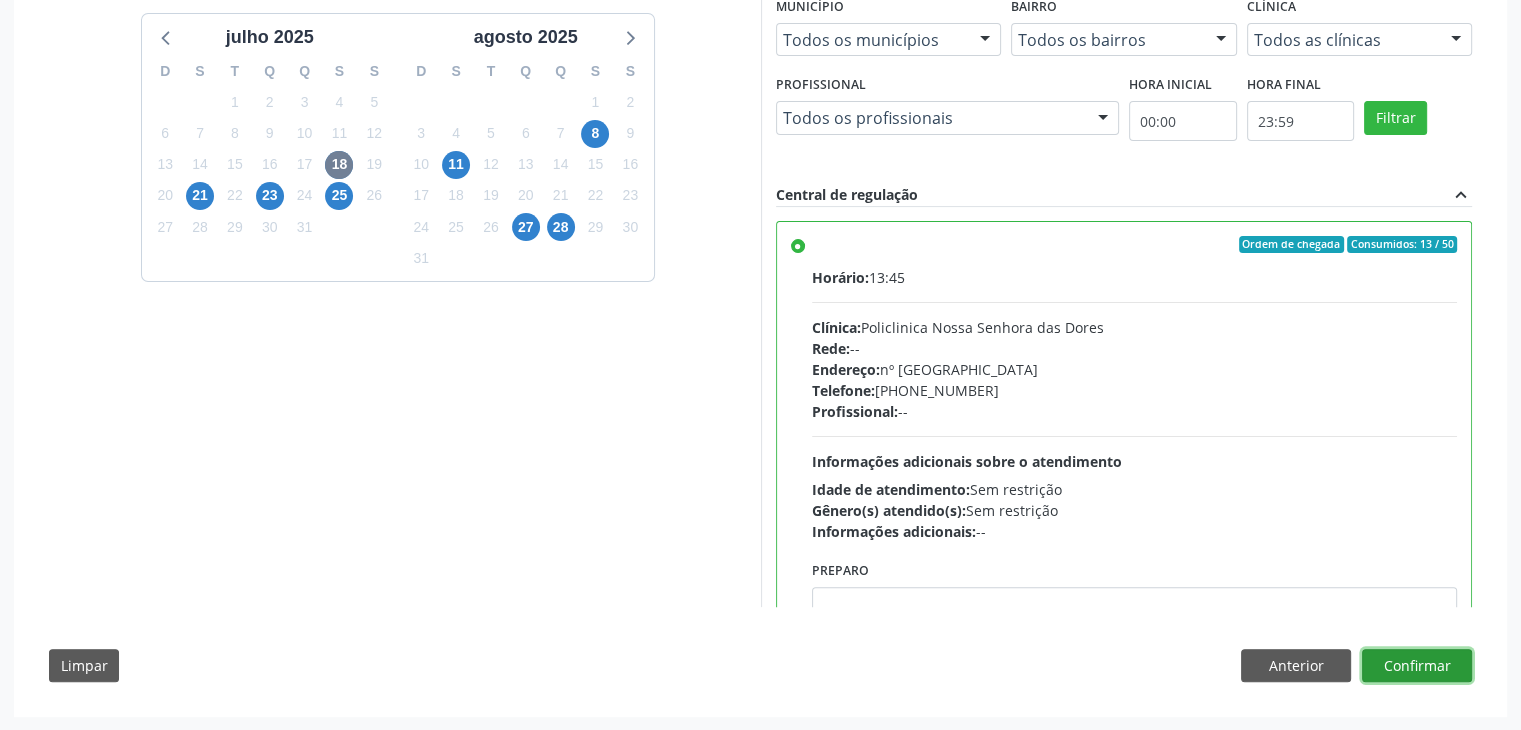 click on "Confirmar" at bounding box center [1417, 666] 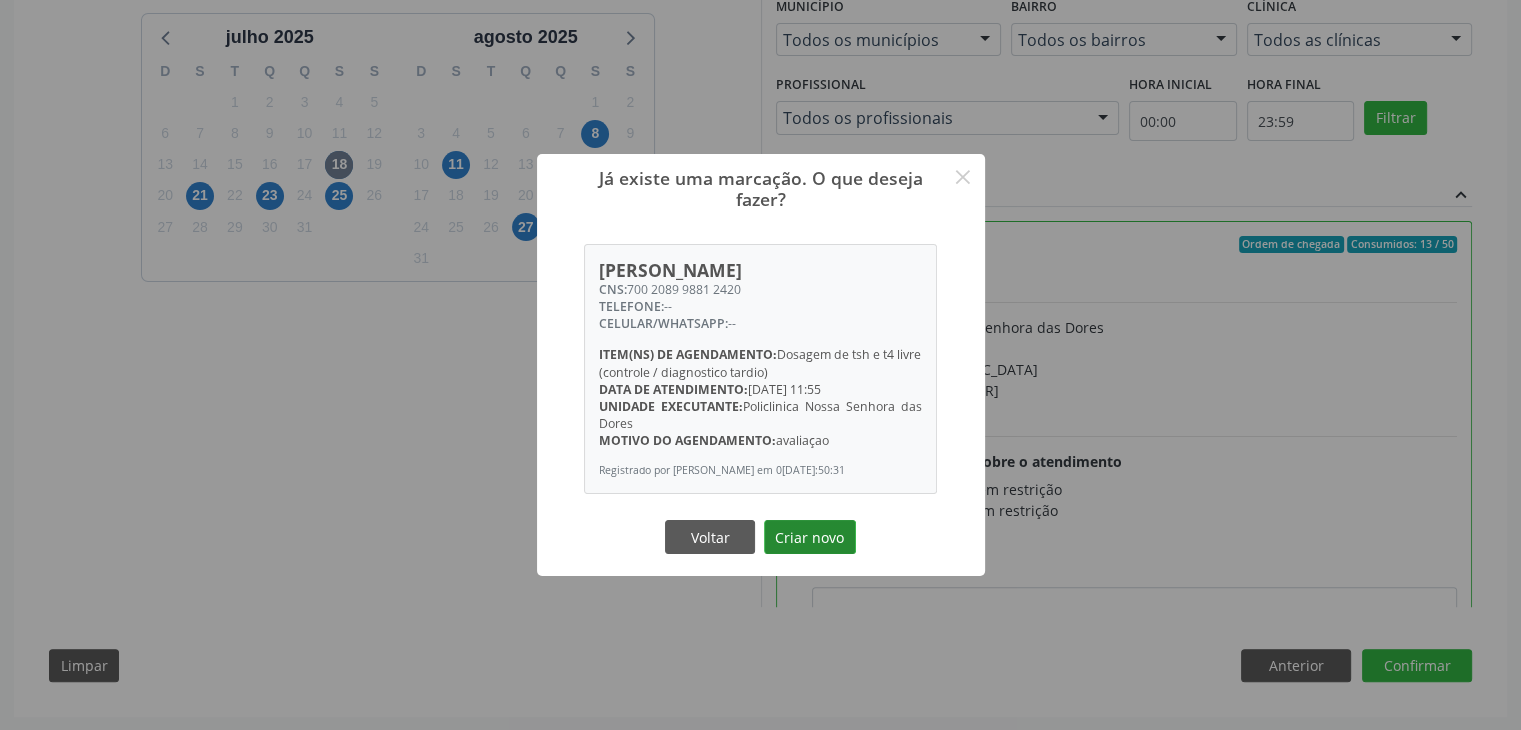 click on "Criar novo" at bounding box center [810, 537] 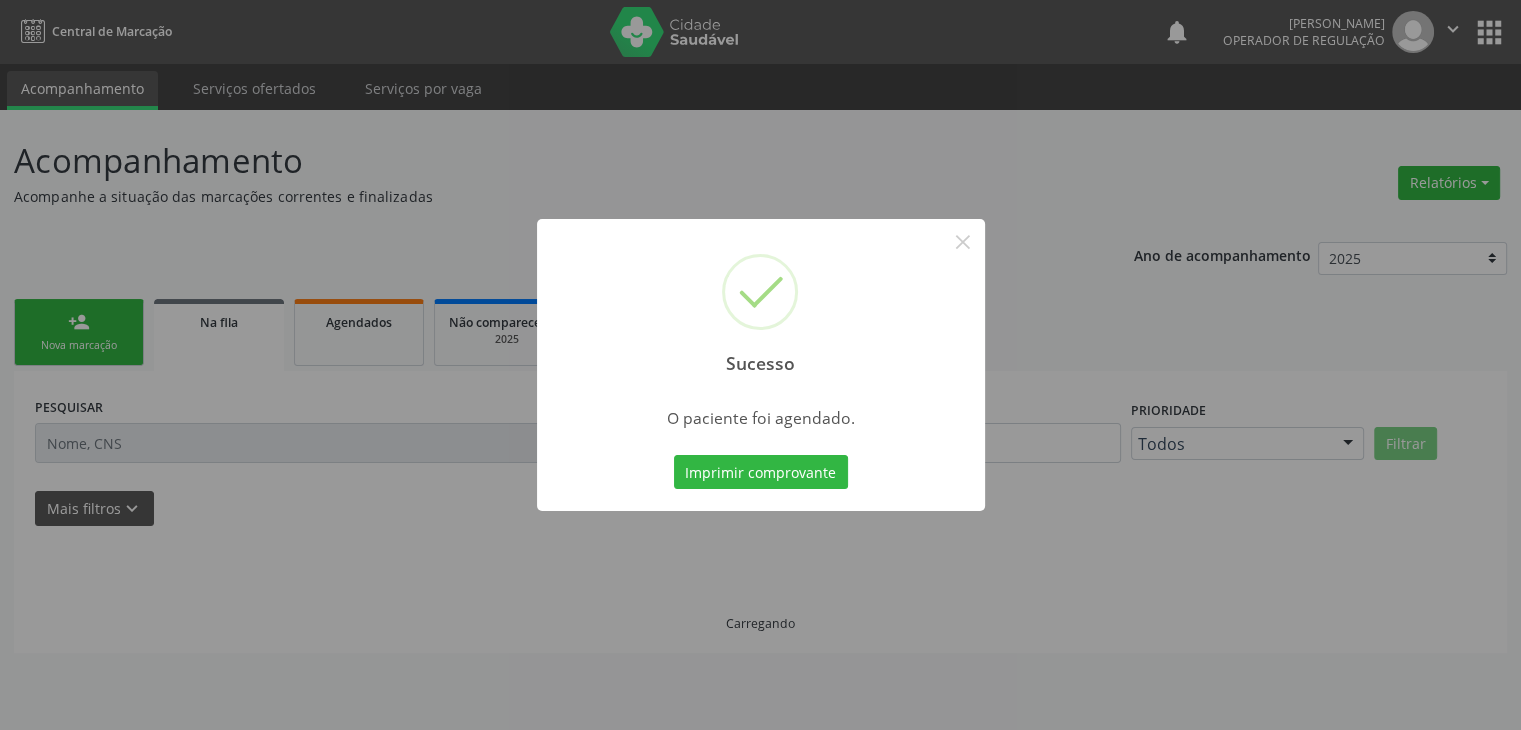 scroll, scrollTop: 0, scrollLeft: 0, axis: both 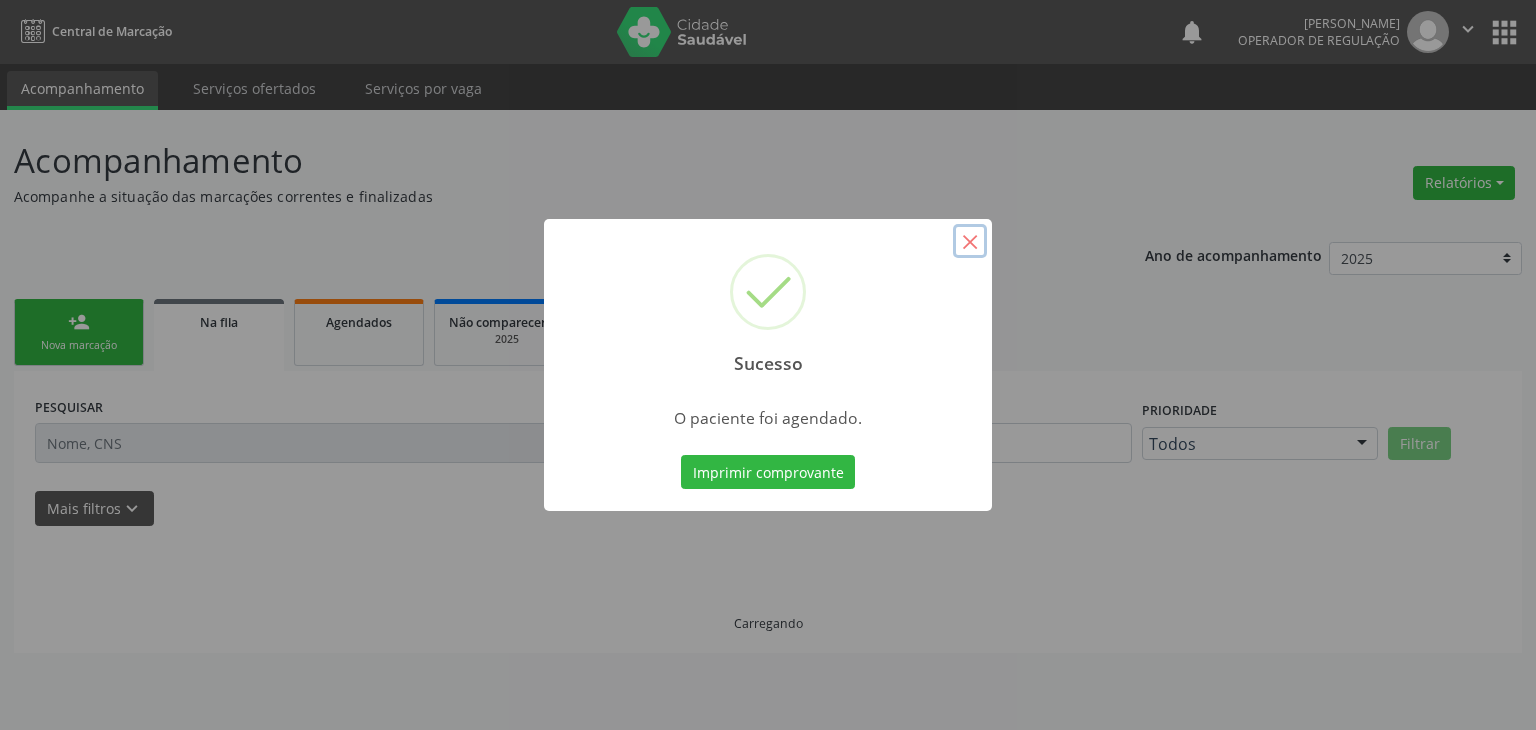click on "×" at bounding box center [970, 241] 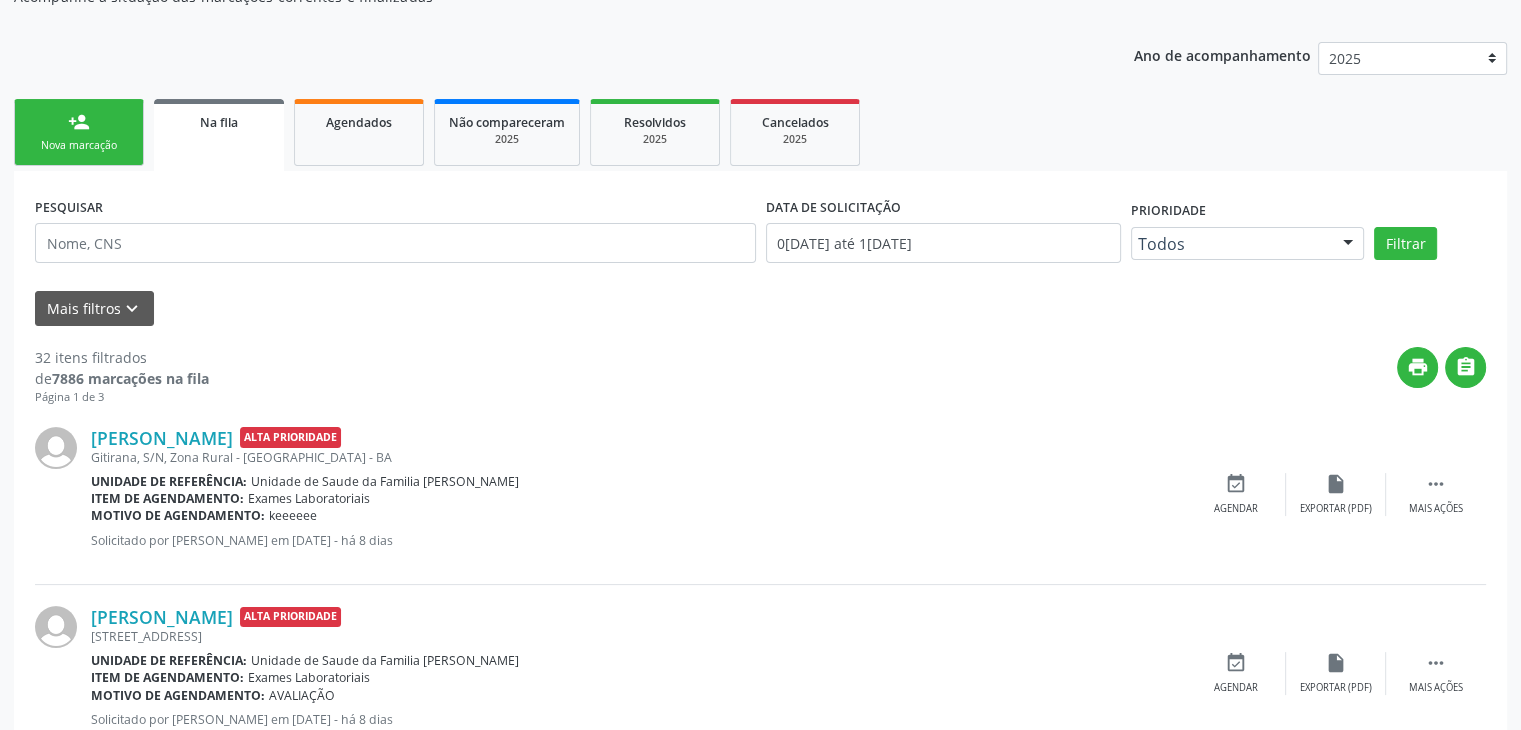 scroll, scrollTop: 0, scrollLeft: 0, axis: both 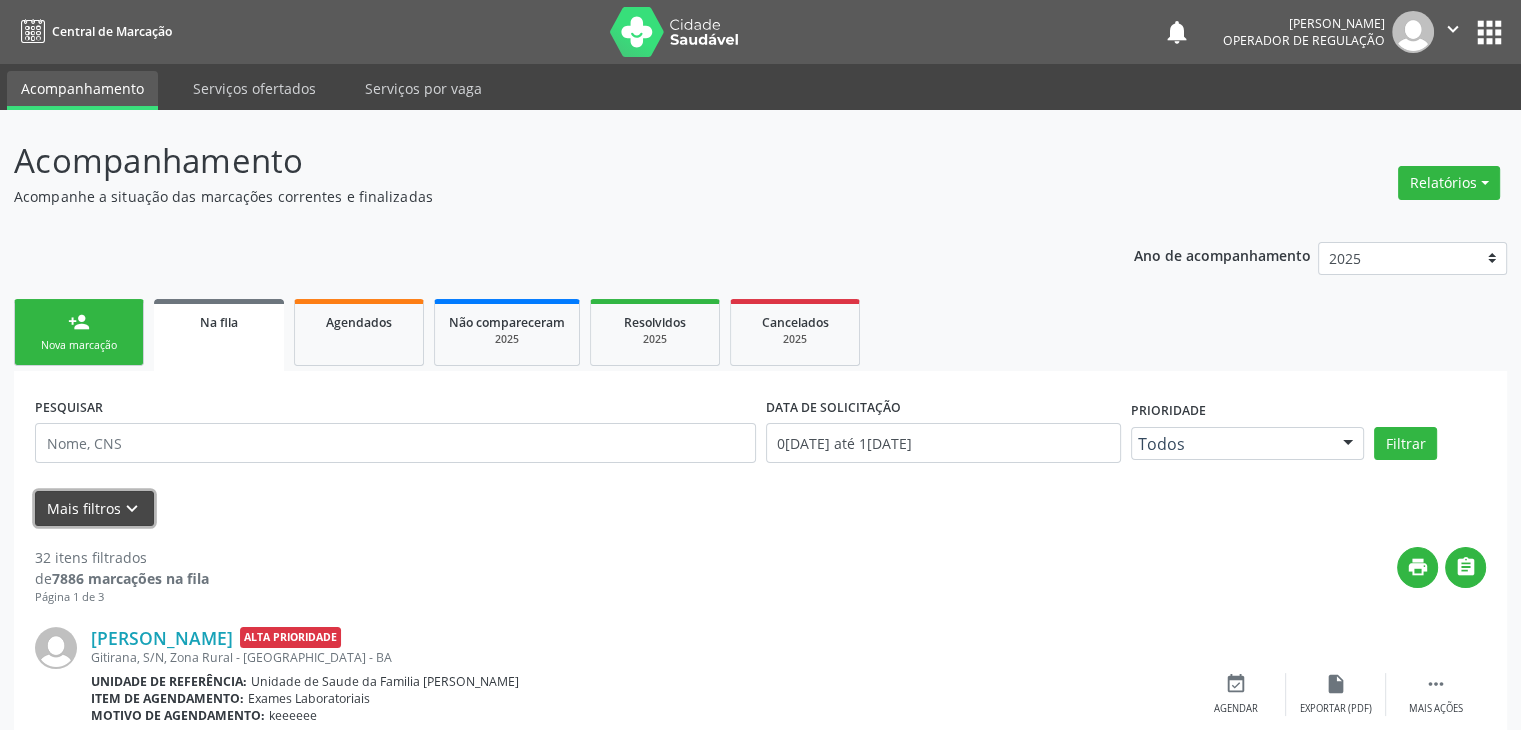 click on "keyboard_arrow_down" at bounding box center (132, 509) 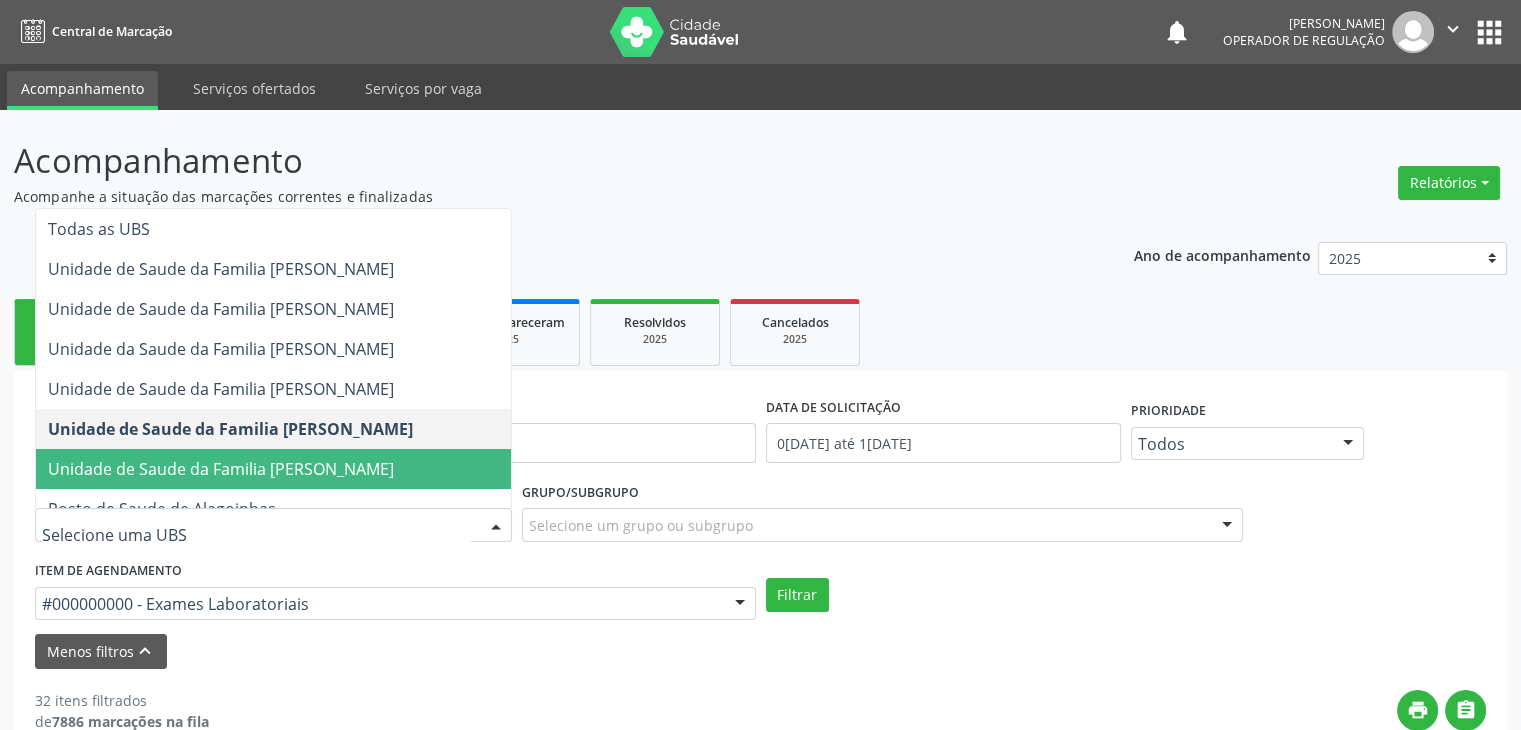 click on "Unidade de Saude da Familia [PERSON_NAME]" at bounding box center (221, 469) 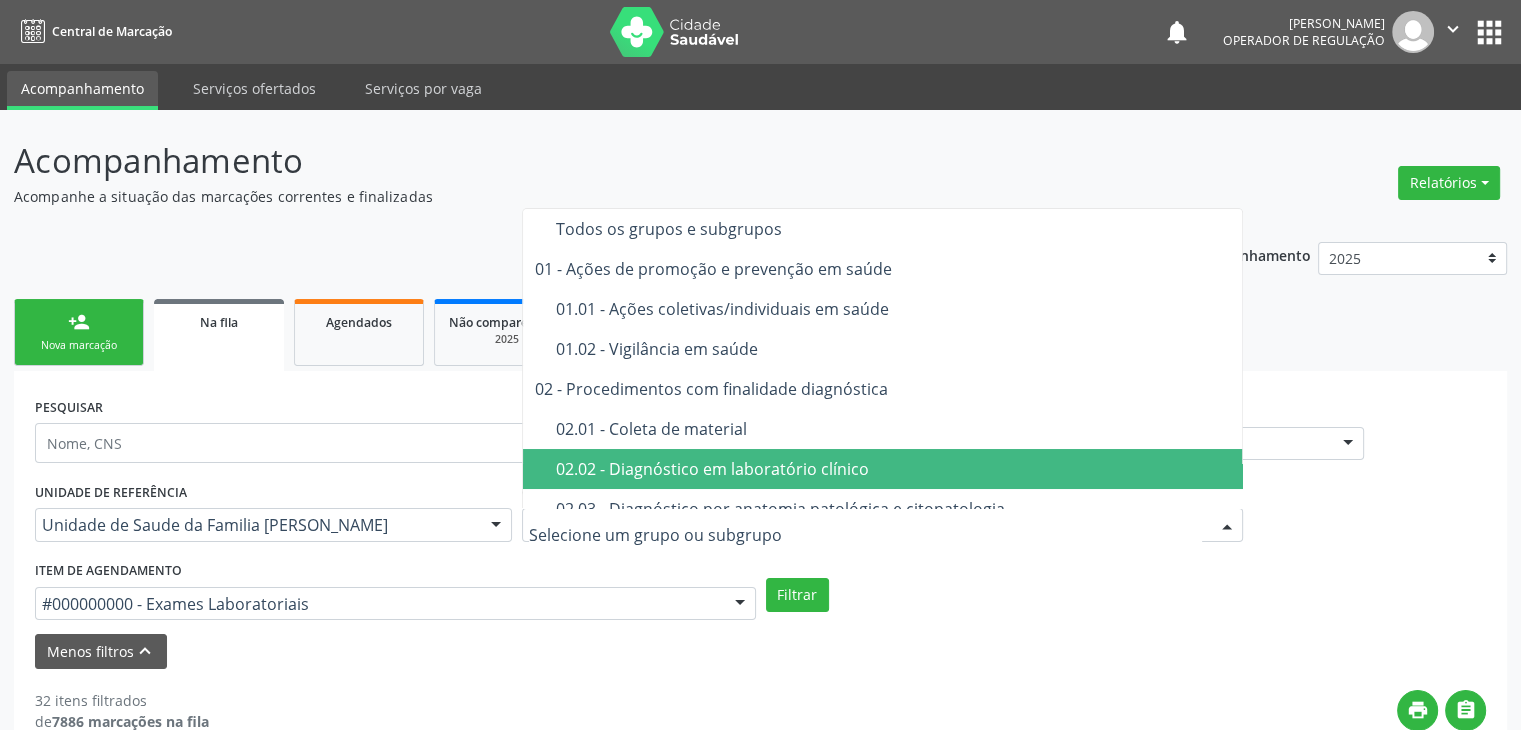 click on "02.02 - Diagnóstico em laboratório clínico" at bounding box center (883, 469) 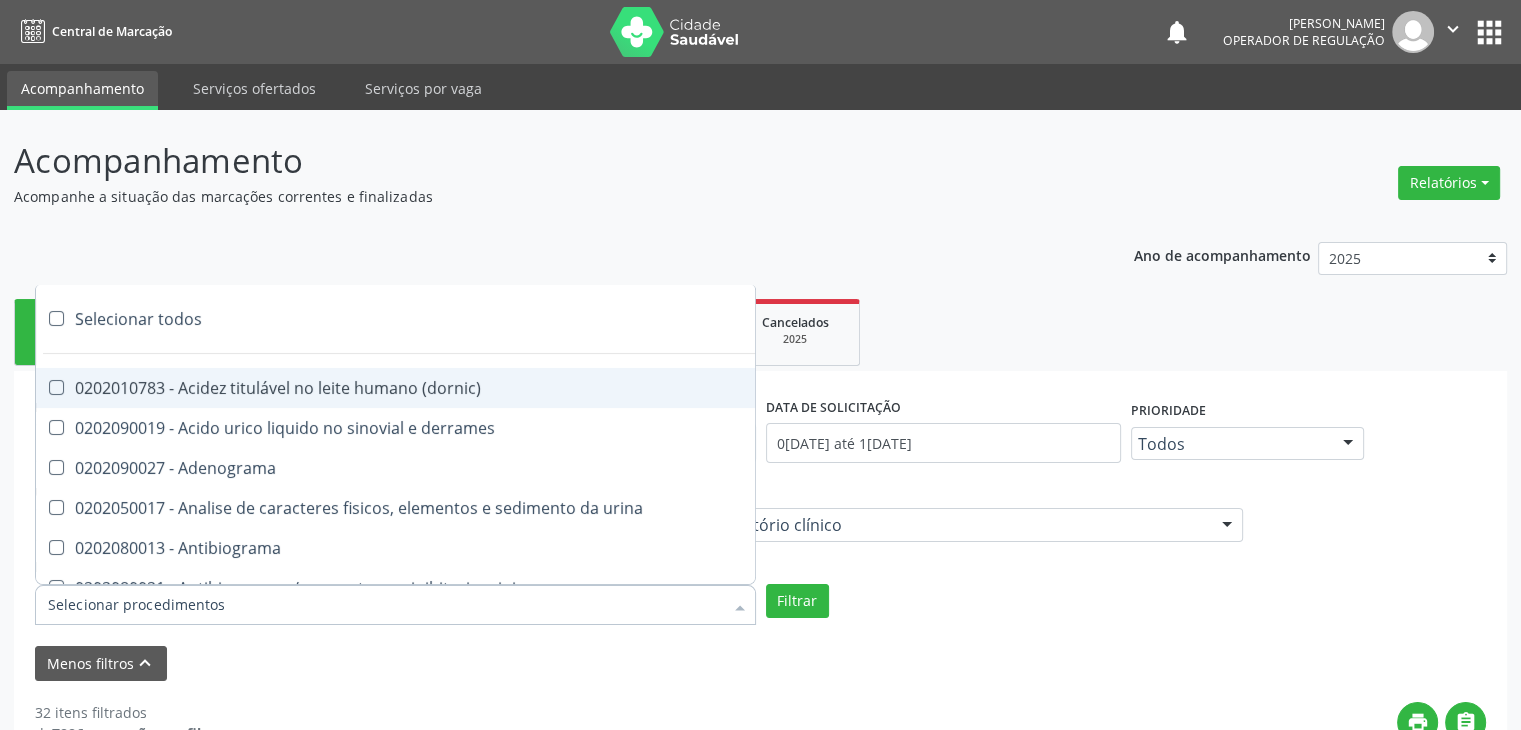 click on "Selecionar todos" at bounding box center (580, 319) 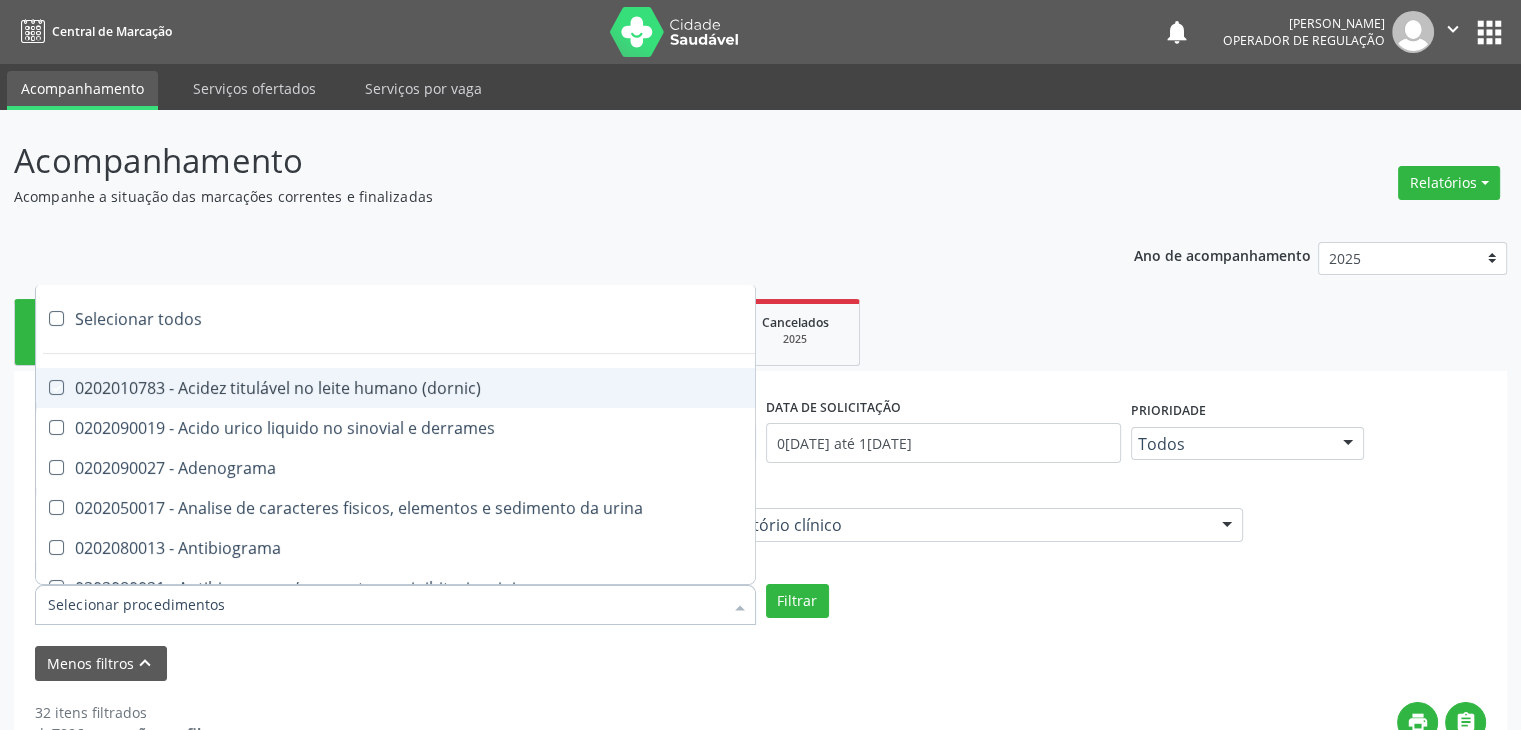 checkbox on "true" 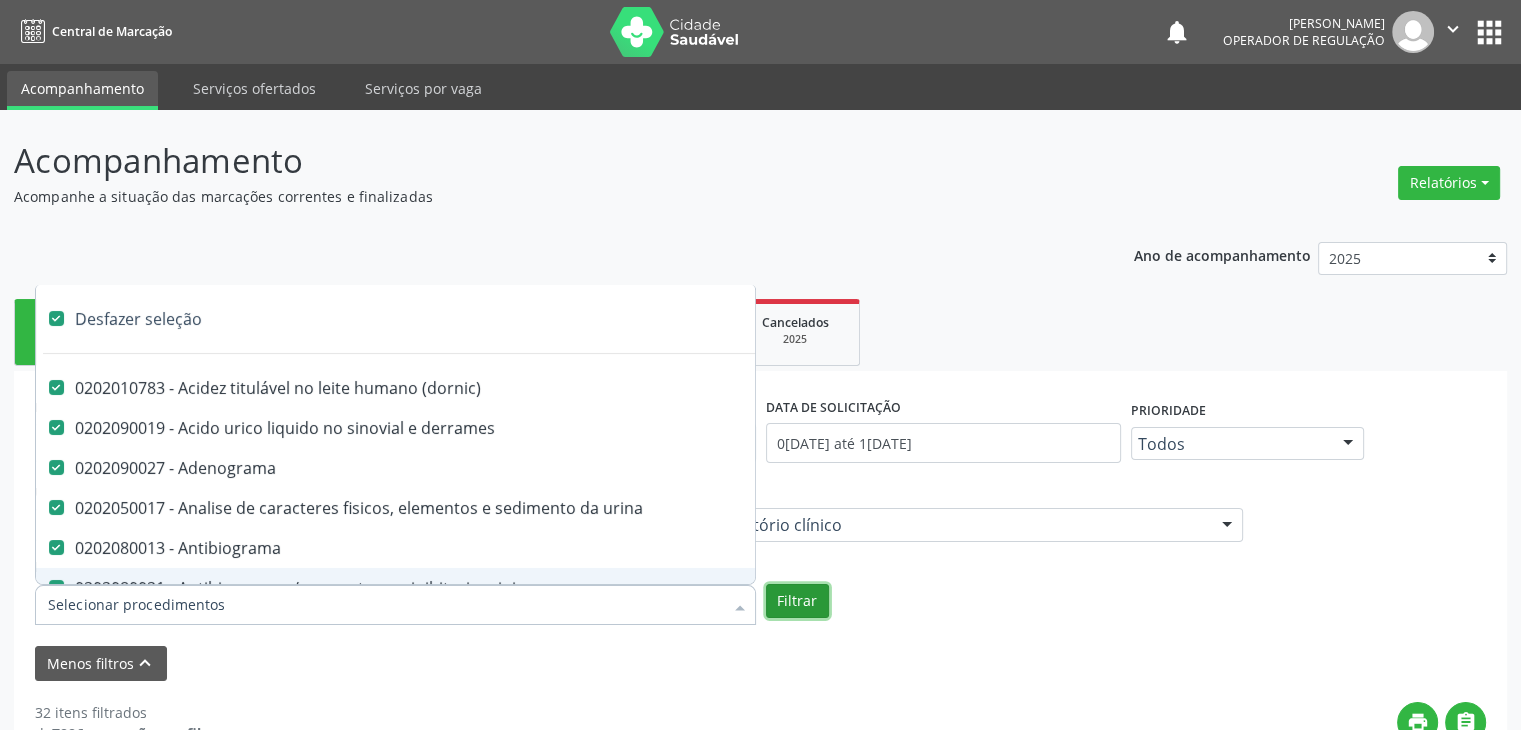 click on "Filtrar" at bounding box center [797, 601] 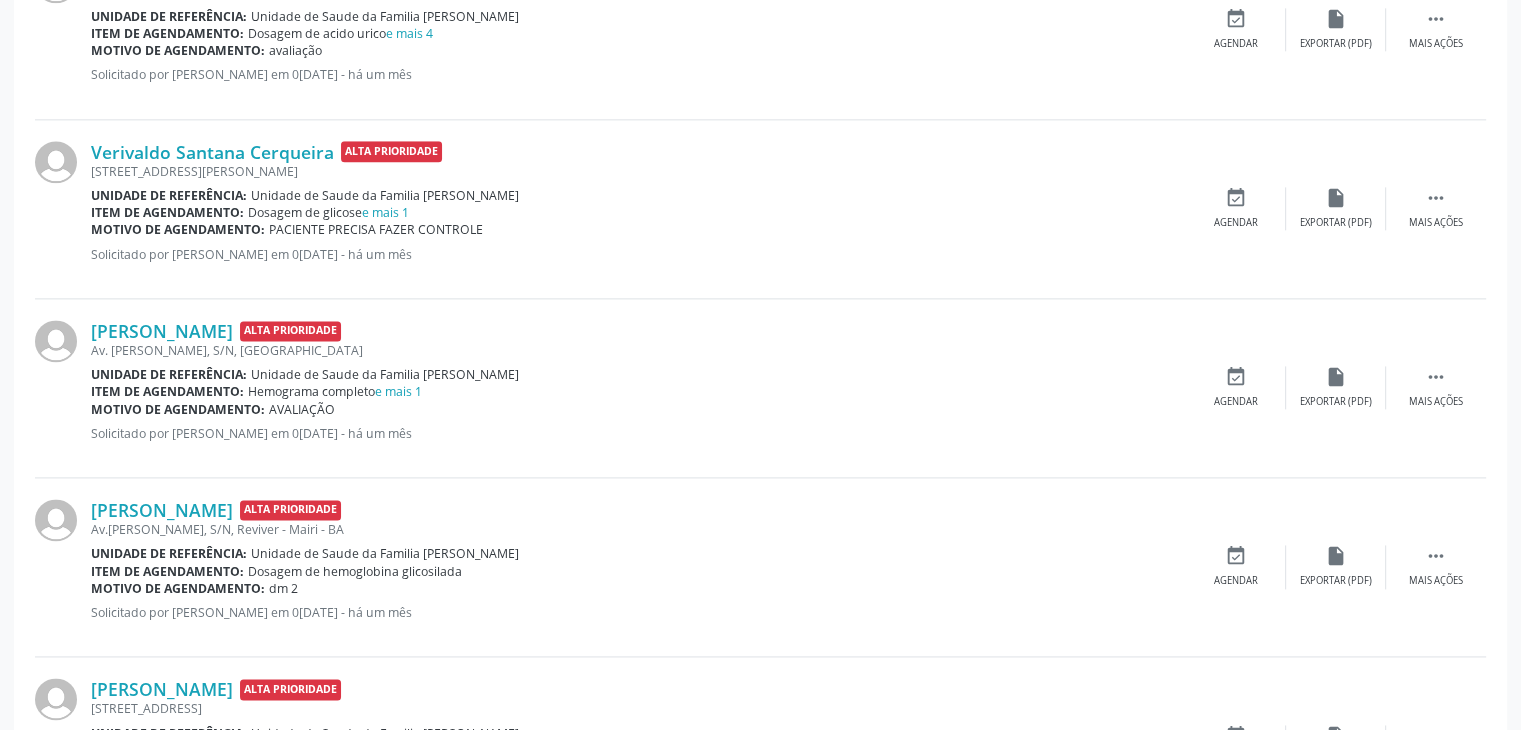 scroll, scrollTop: 2805, scrollLeft: 0, axis: vertical 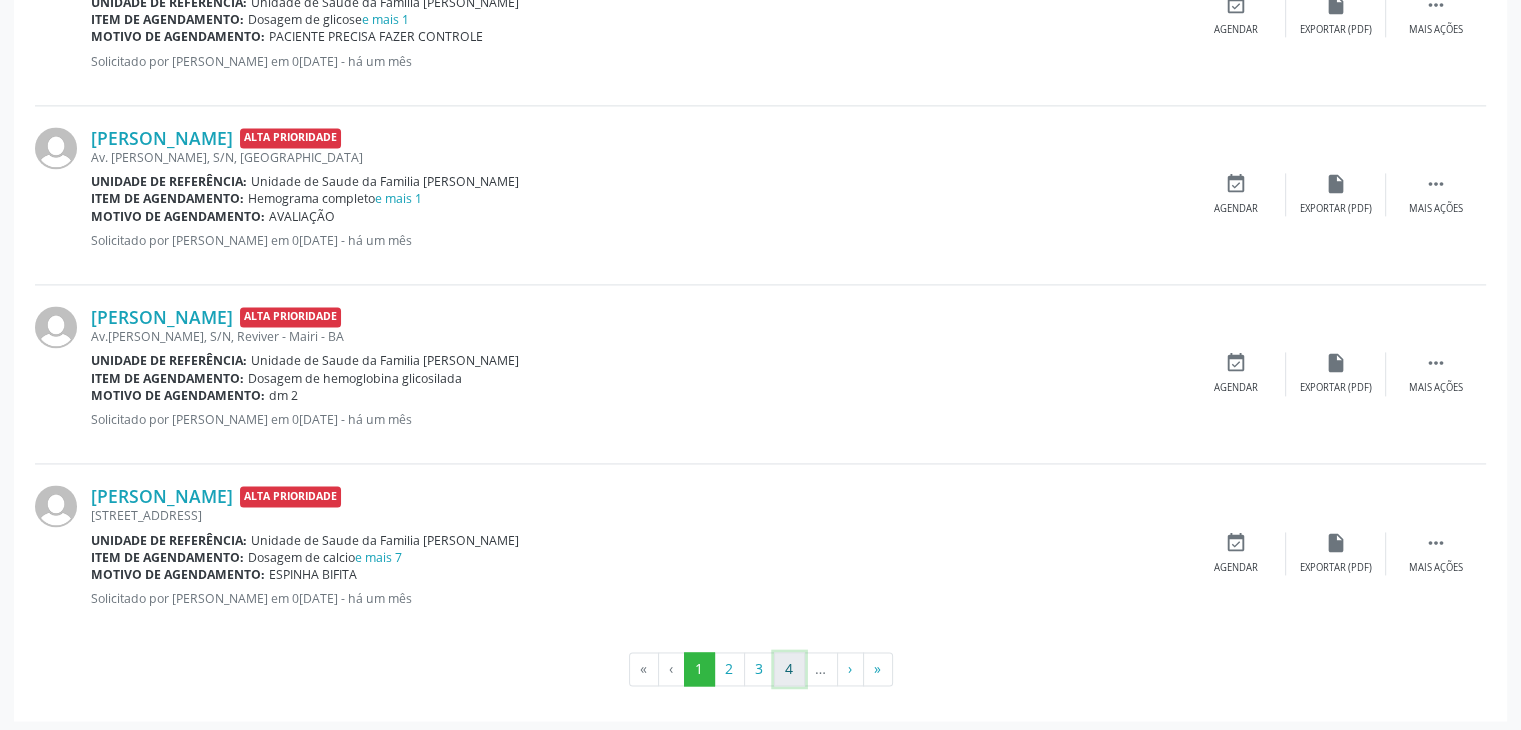 click on "4" at bounding box center [789, 669] 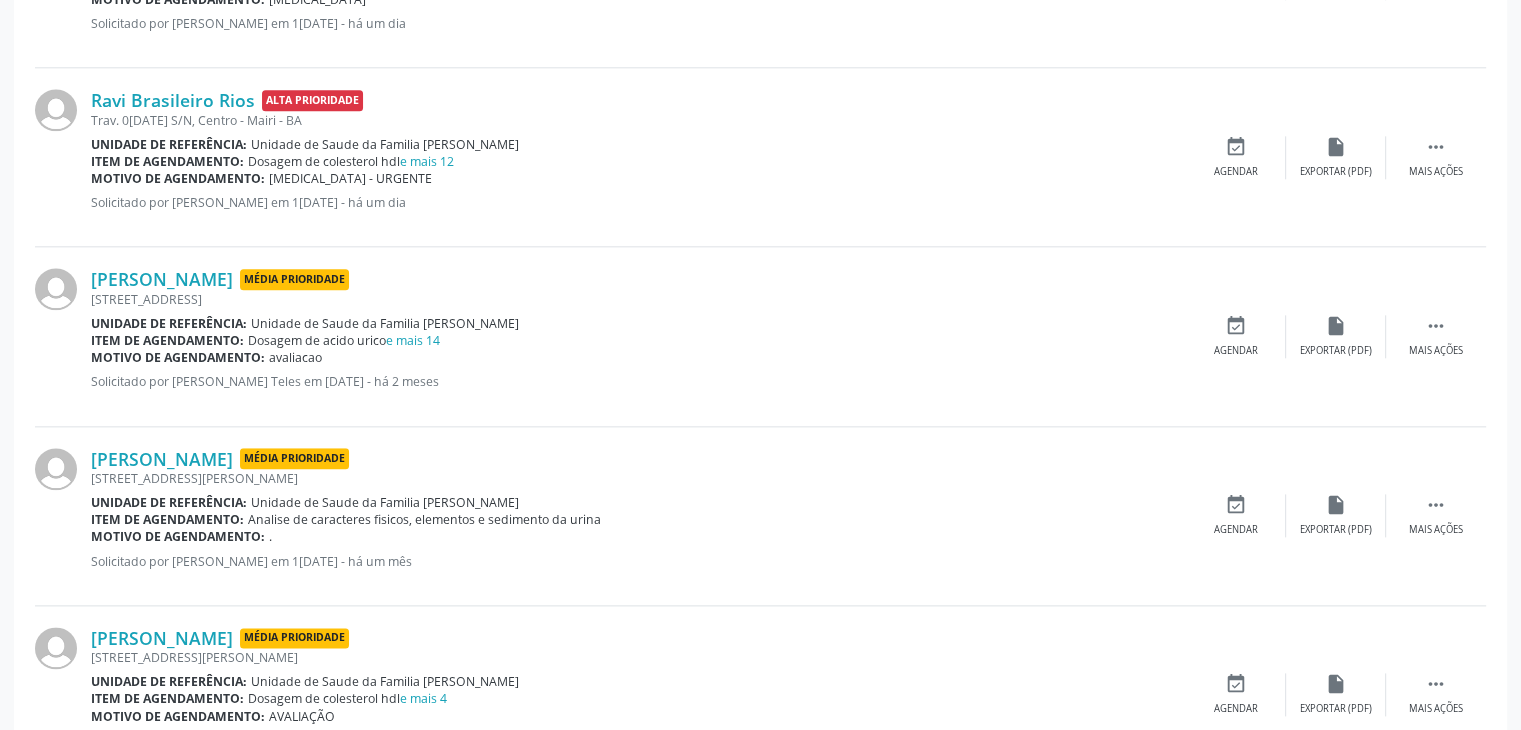 scroll, scrollTop: 2805, scrollLeft: 0, axis: vertical 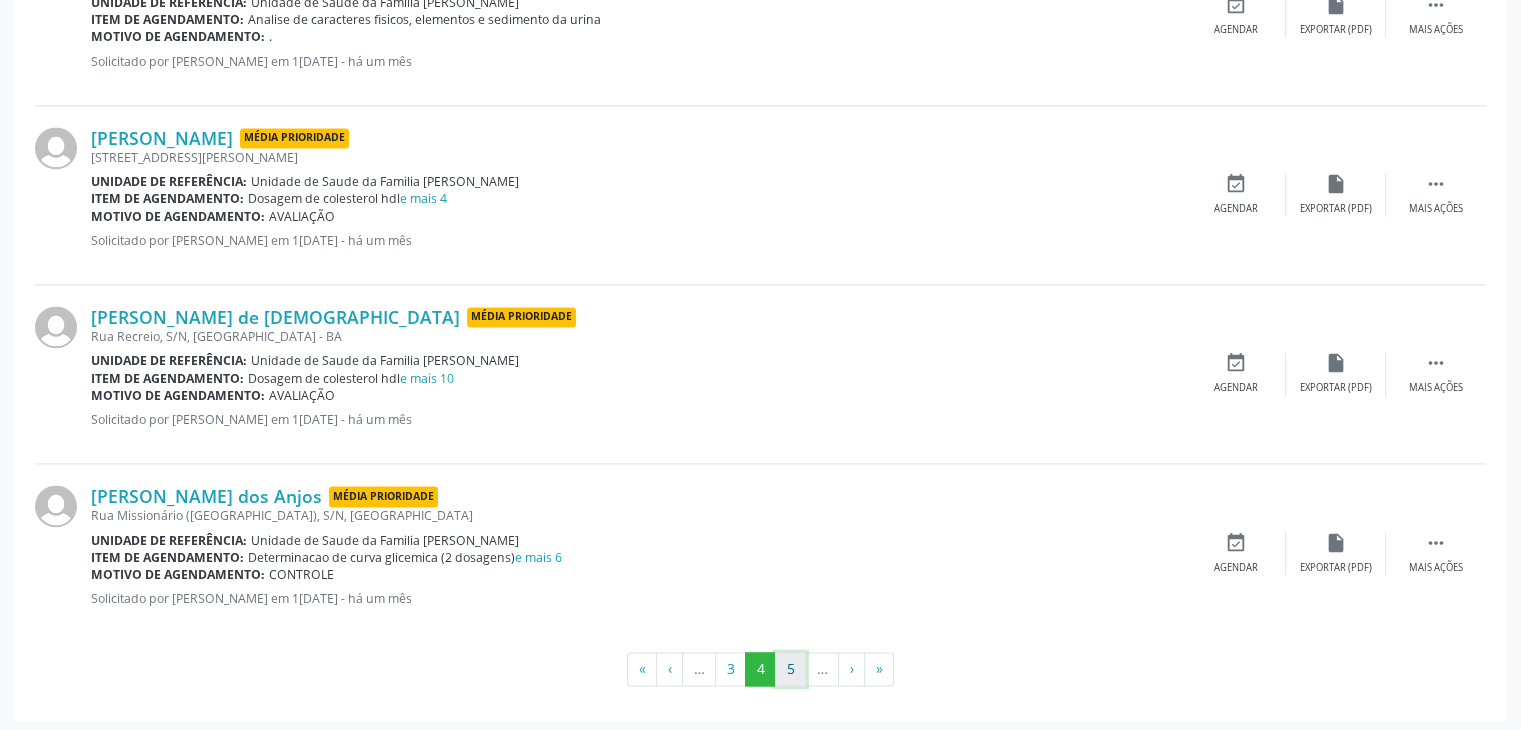 click on "5" at bounding box center [790, 669] 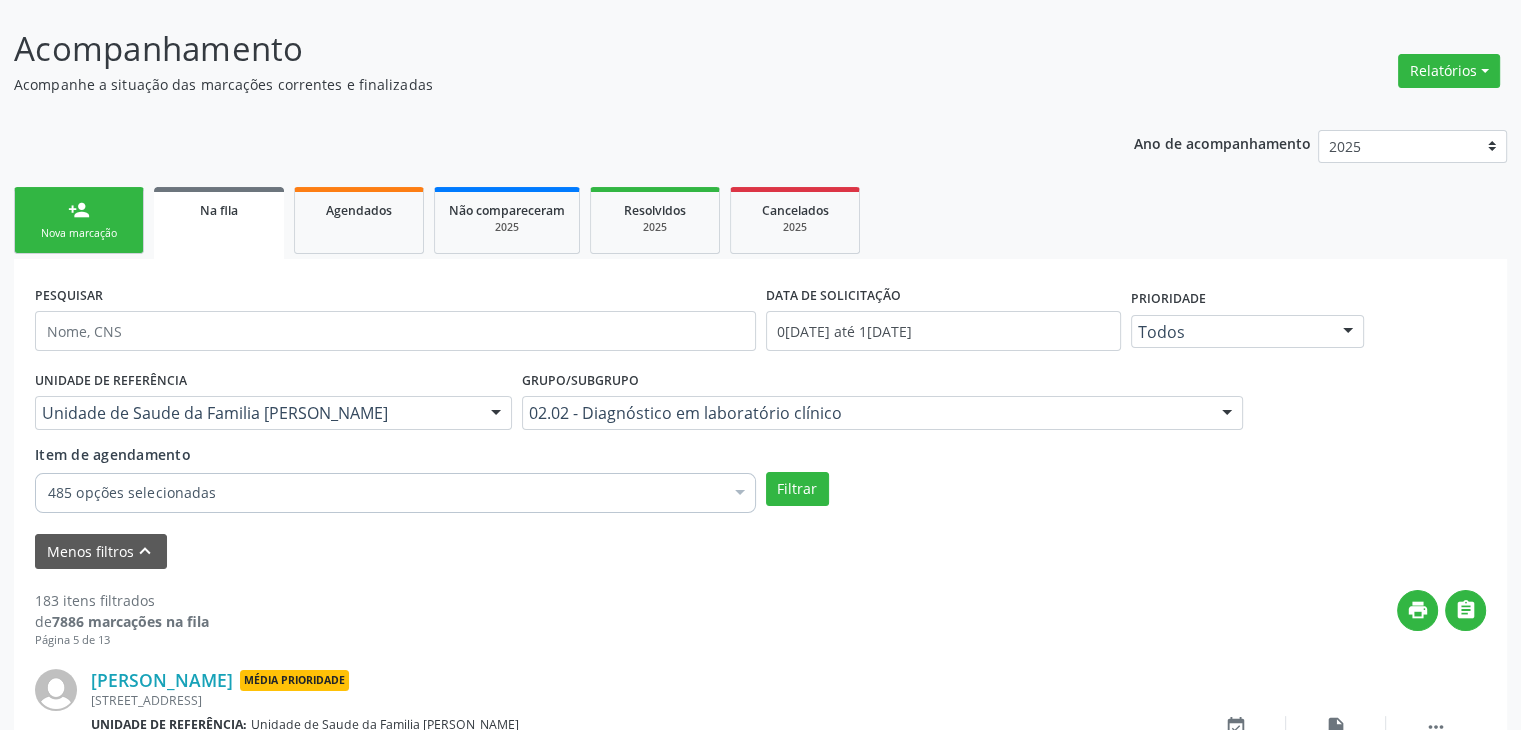 scroll, scrollTop: 2822, scrollLeft: 0, axis: vertical 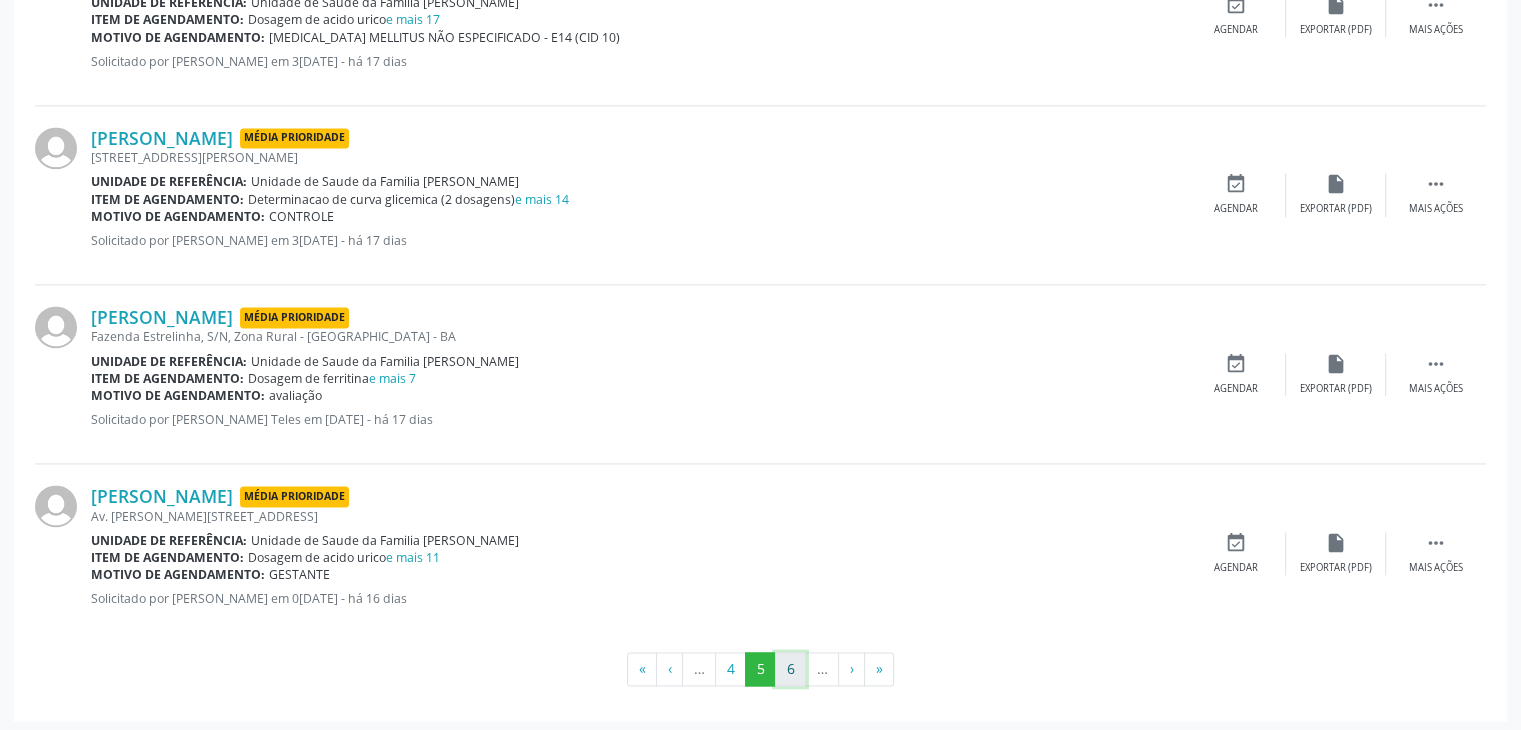 click on "6" at bounding box center (790, 669) 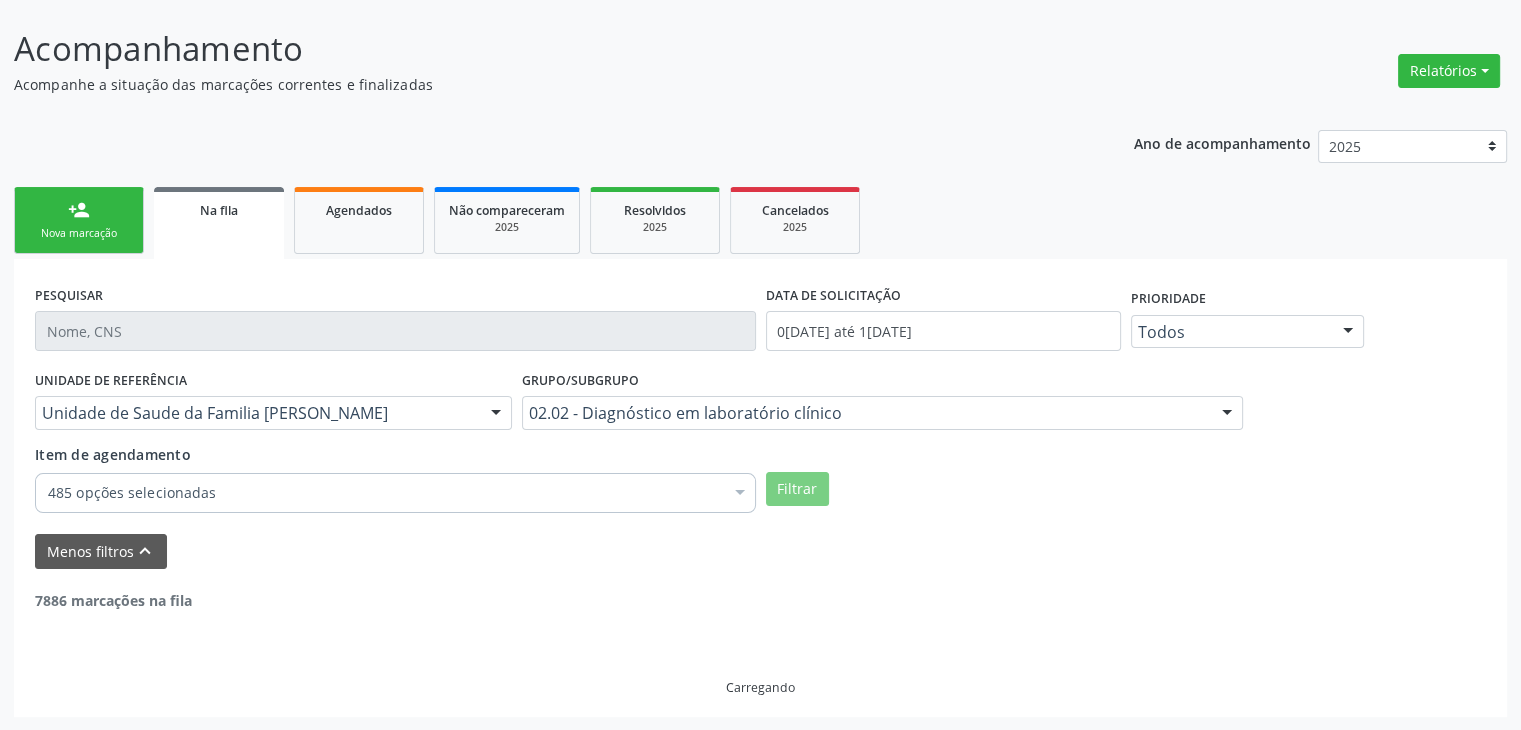 scroll, scrollTop: 2805, scrollLeft: 0, axis: vertical 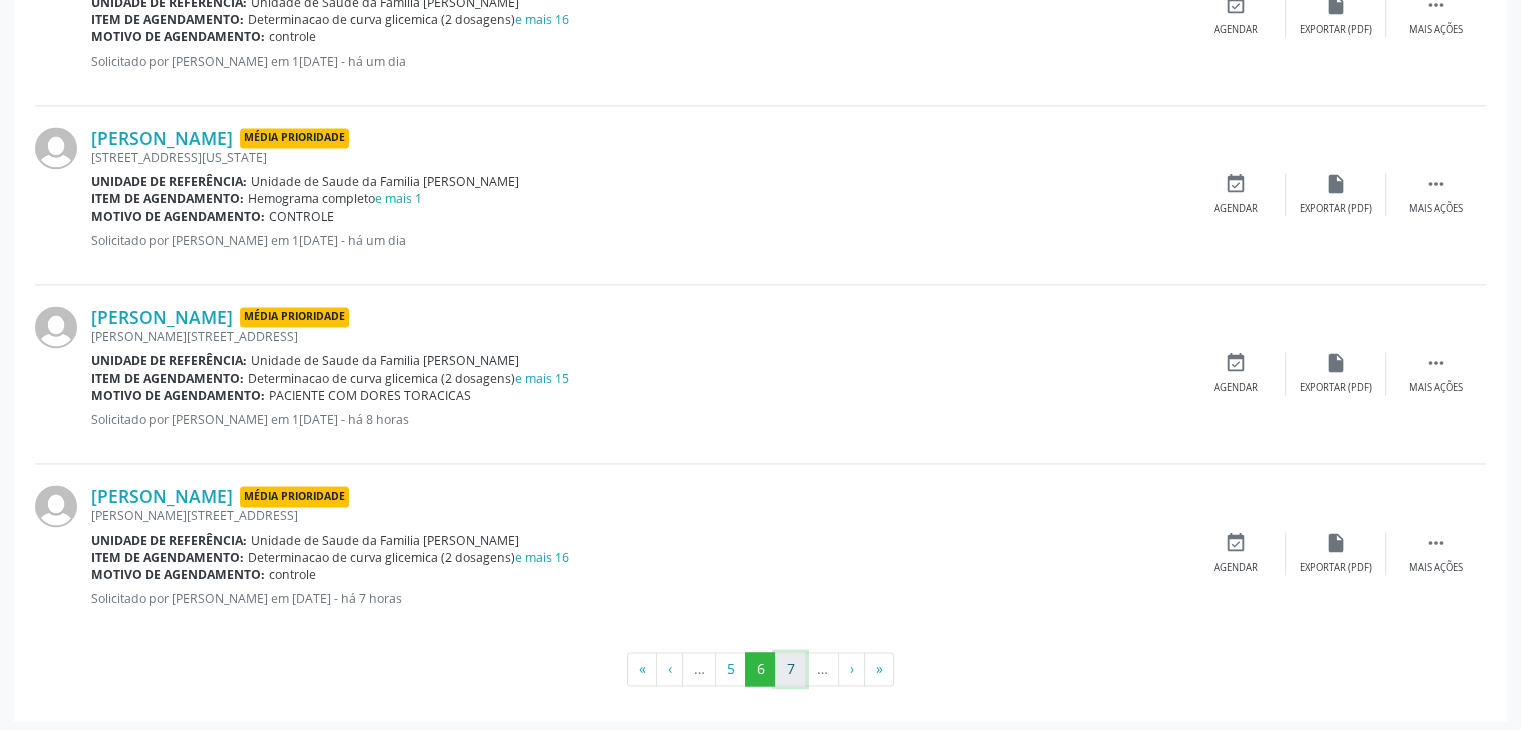 click on "7" at bounding box center [790, 669] 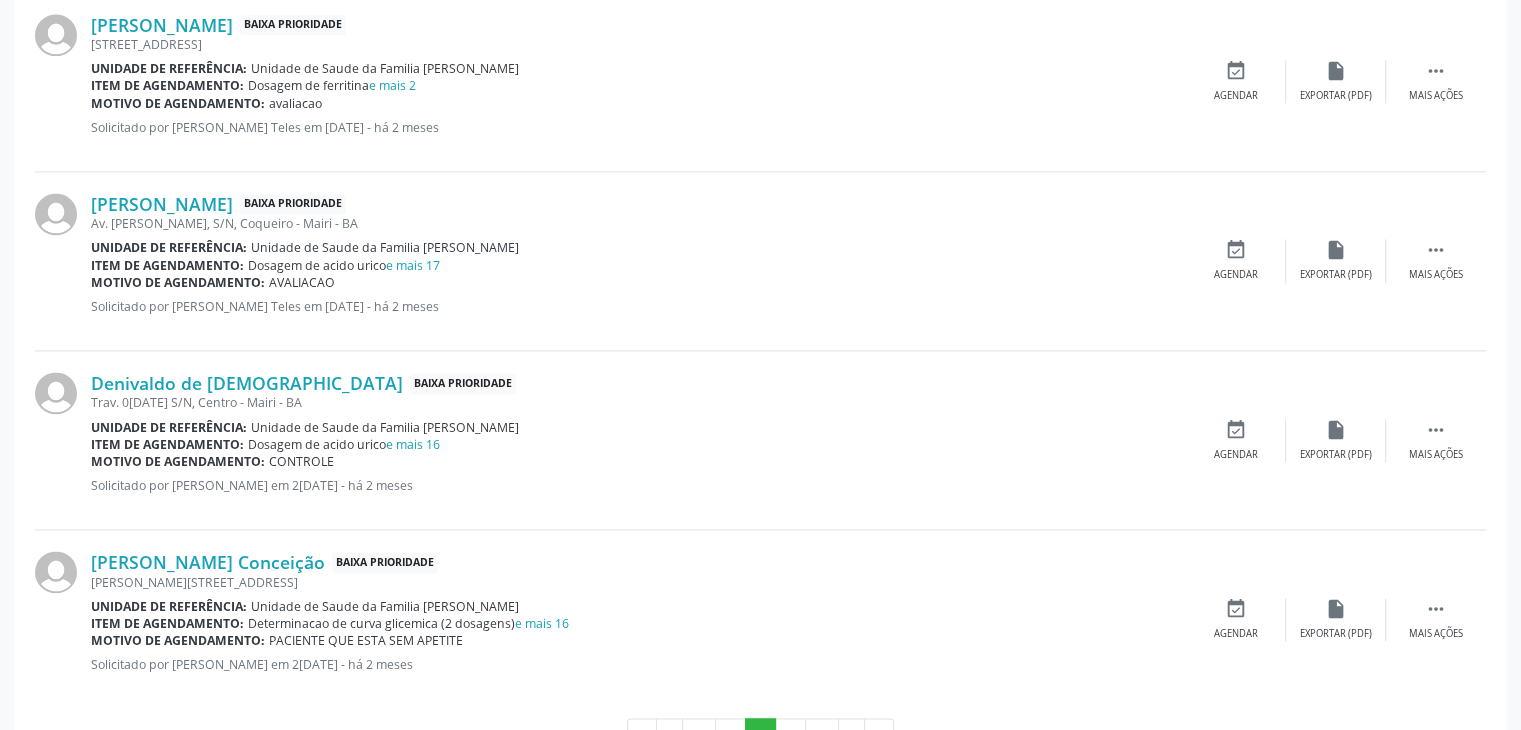 scroll, scrollTop: 2822, scrollLeft: 0, axis: vertical 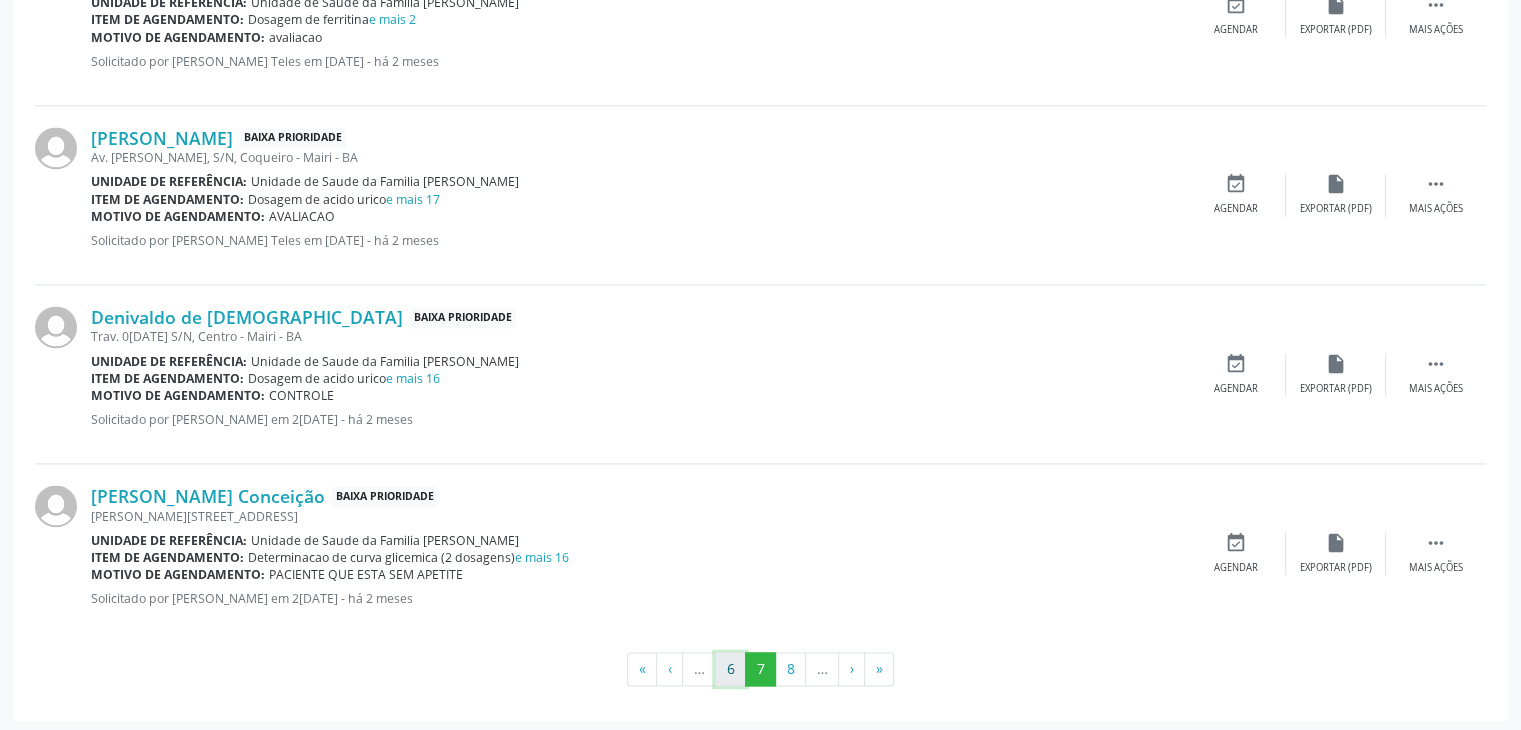 click on "6" at bounding box center [730, 669] 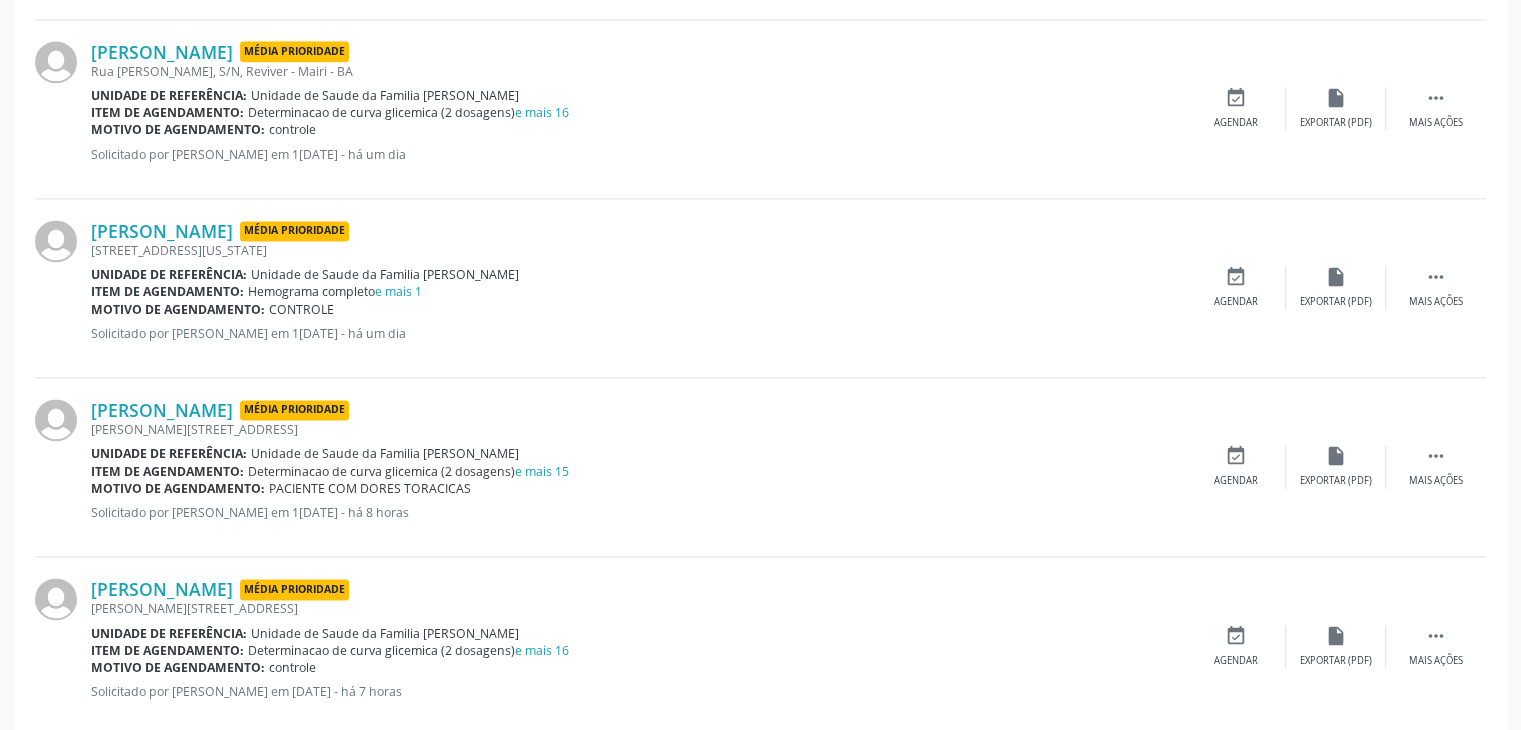 scroll, scrollTop: 2805, scrollLeft: 0, axis: vertical 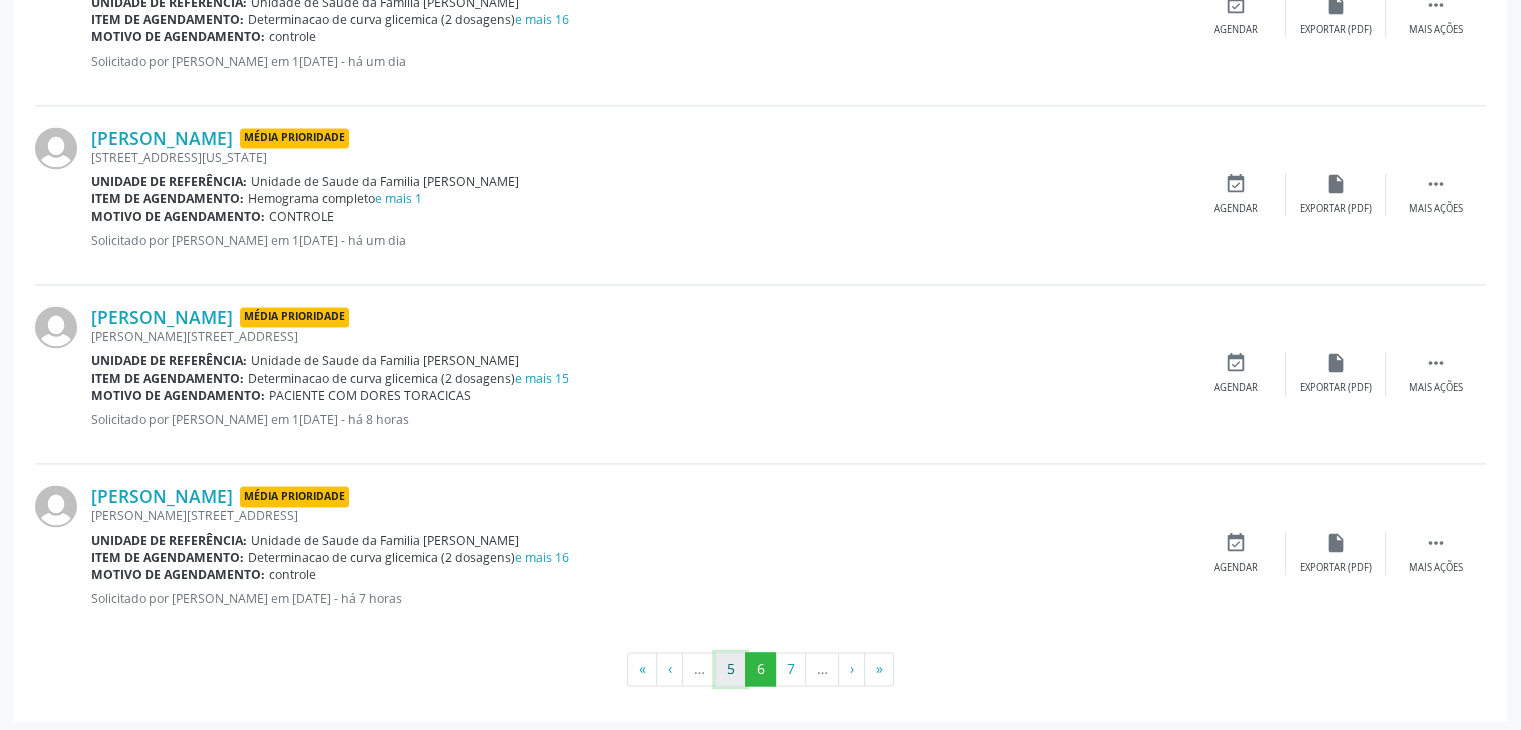 click on "5" at bounding box center (730, 669) 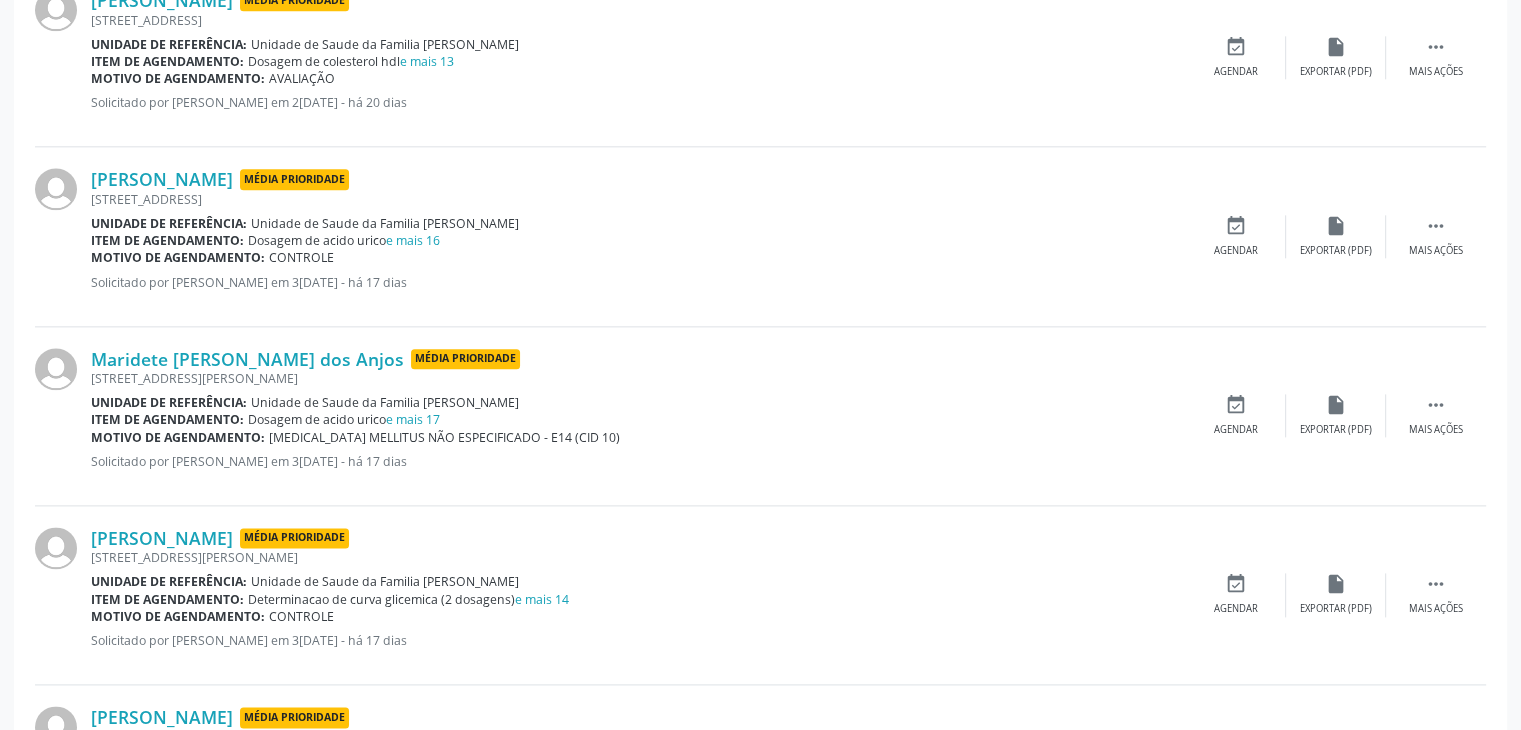 scroll, scrollTop: 2822, scrollLeft: 0, axis: vertical 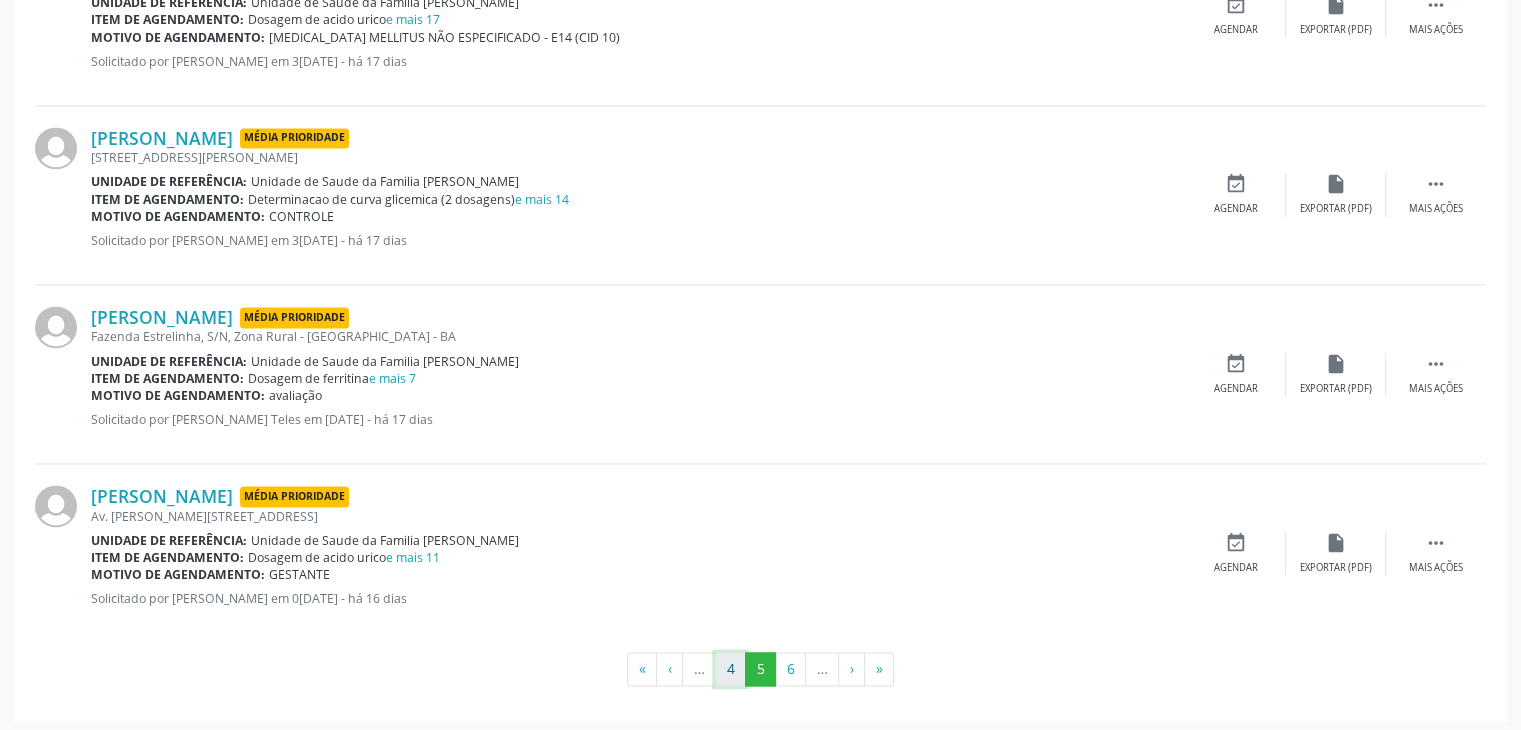 click on "4" at bounding box center (730, 669) 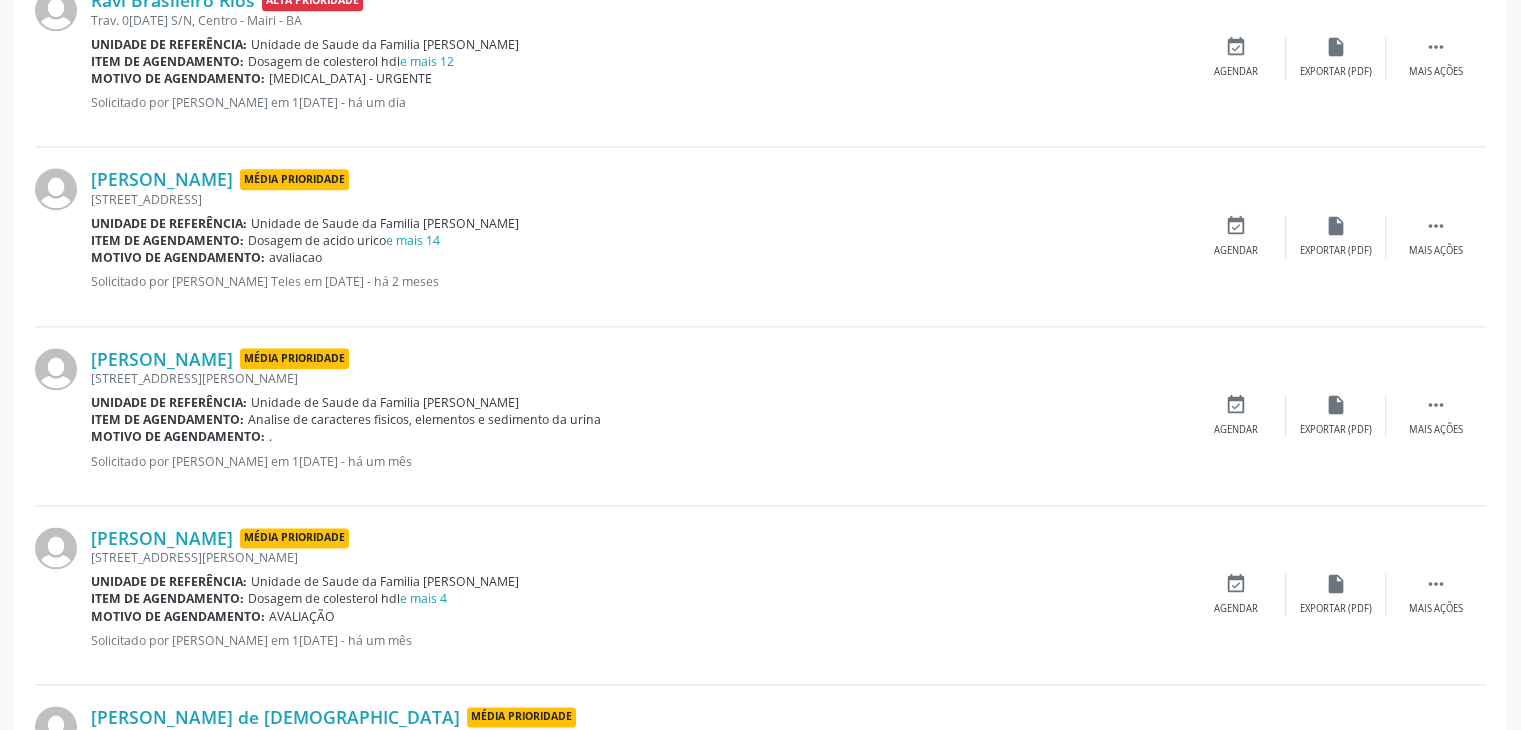 scroll, scrollTop: 2805, scrollLeft: 0, axis: vertical 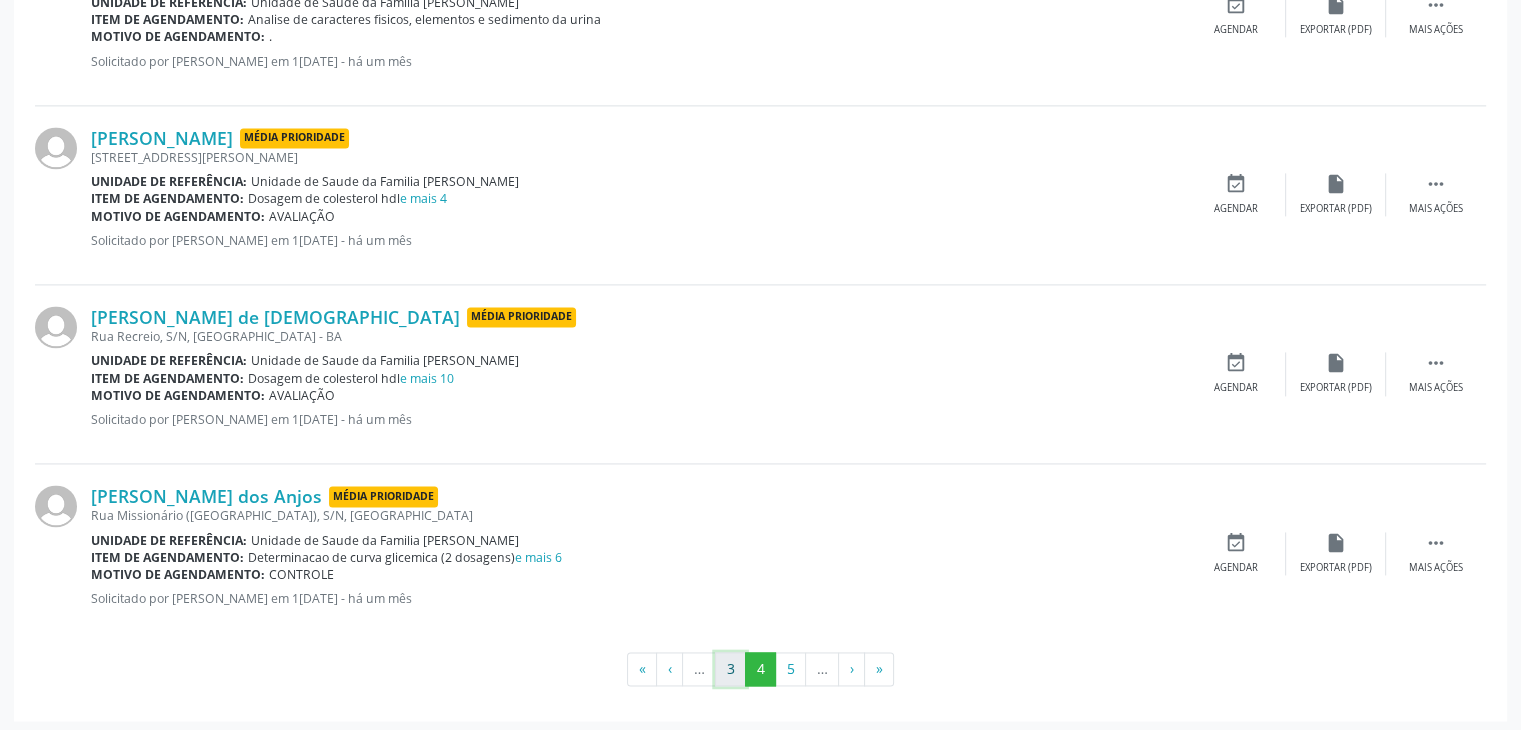 click on "3" at bounding box center (730, 669) 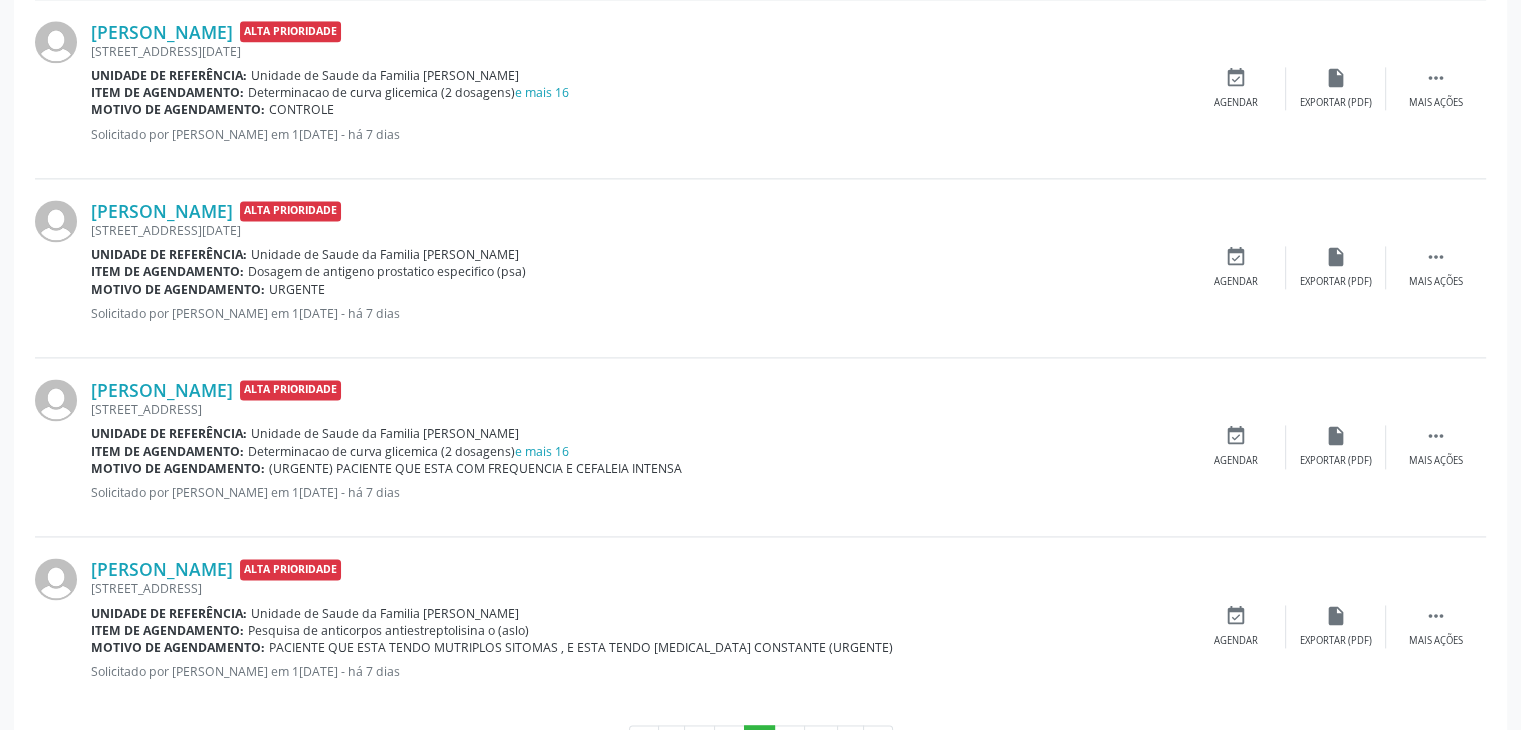 scroll, scrollTop: 2805, scrollLeft: 0, axis: vertical 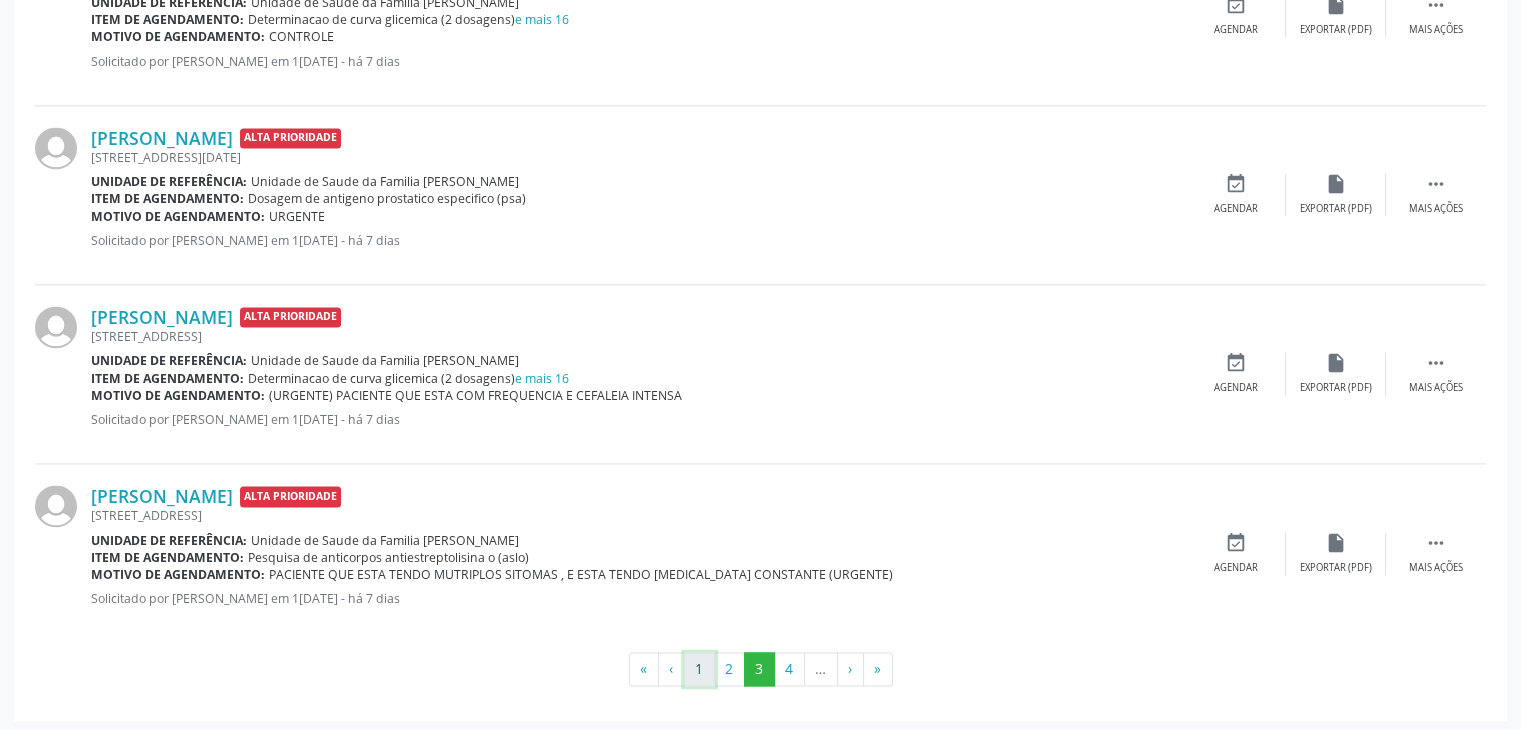 click on "1" at bounding box center [699, 669] 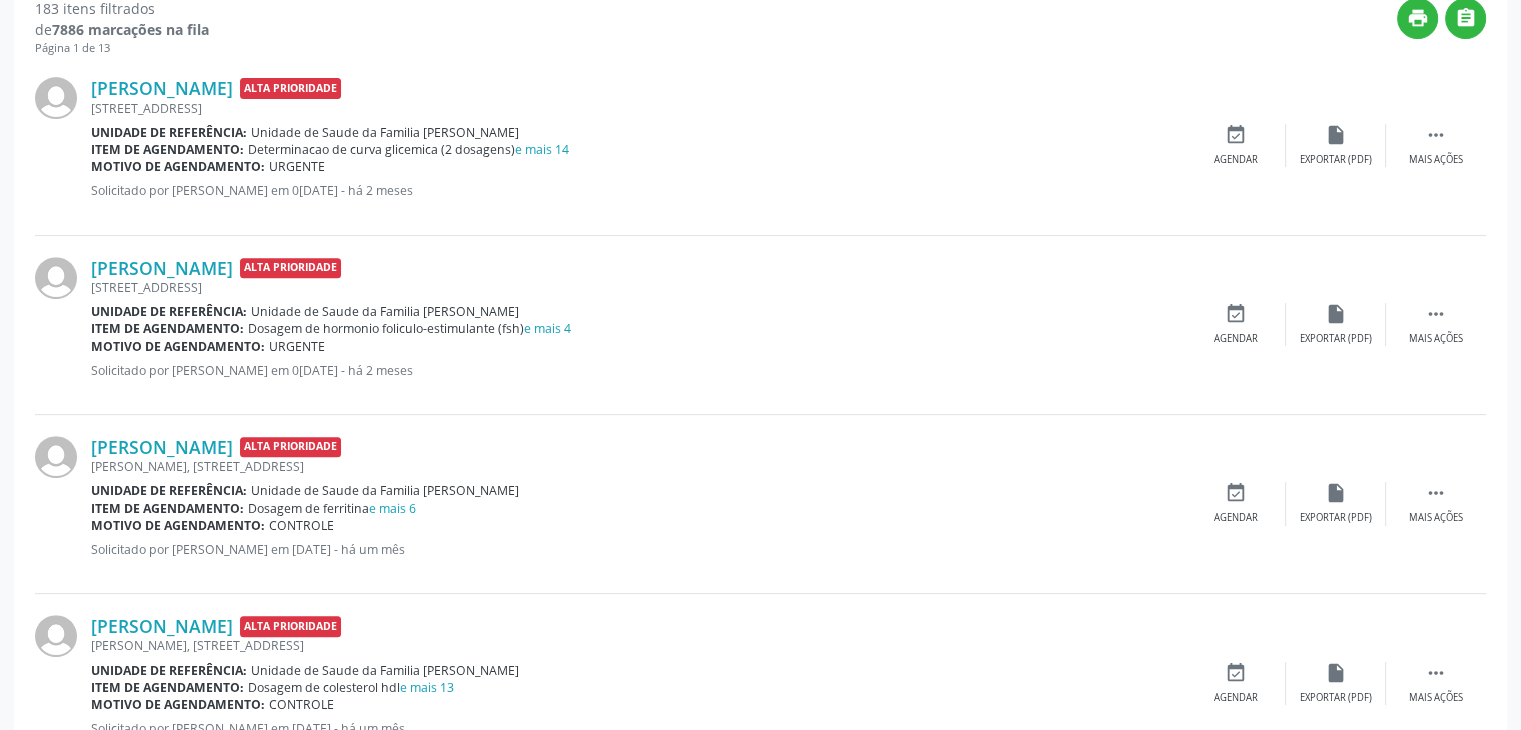 scroll, scrollTop: 505, scrollLeft: 0, axis: vertical 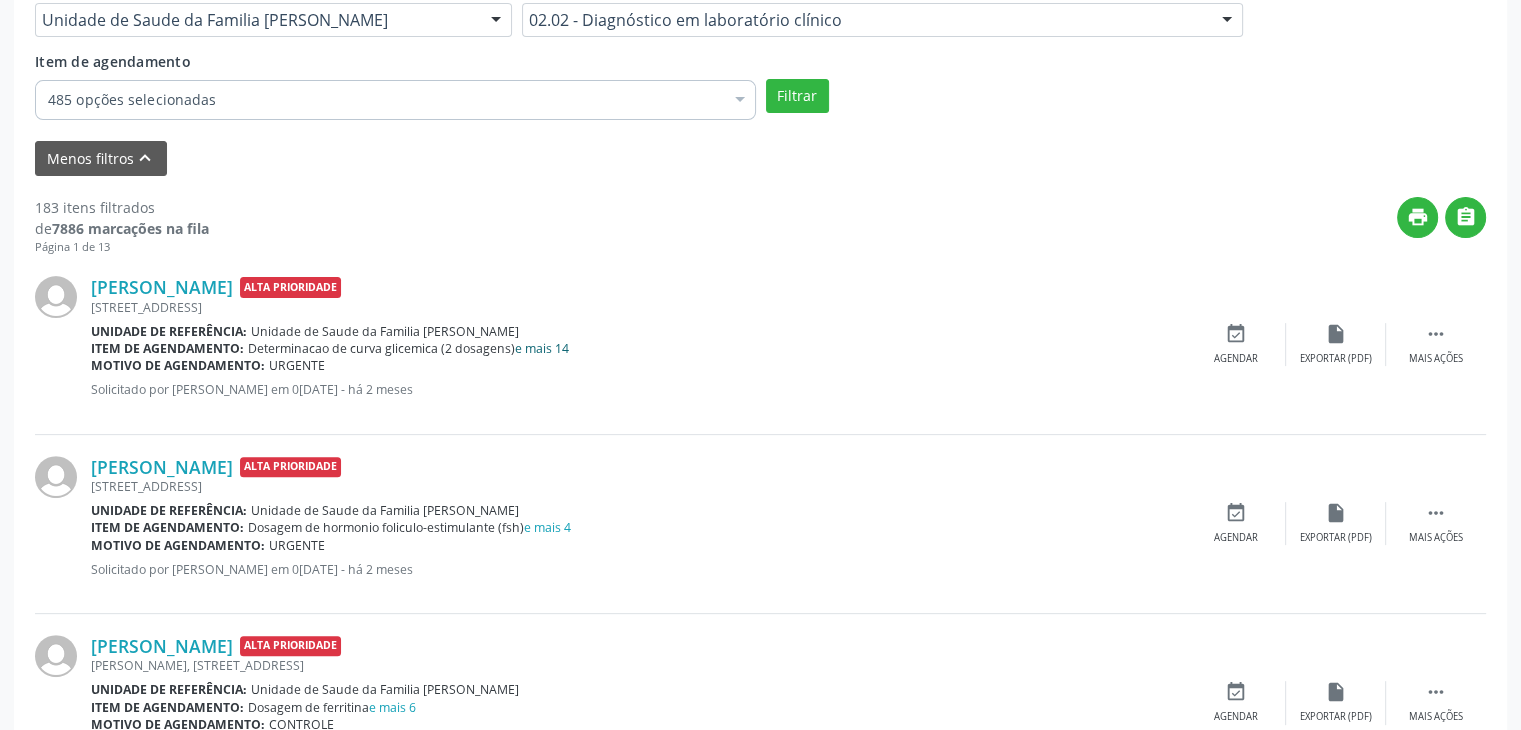 click on "e mais 14" at bounding box center (542, 348) 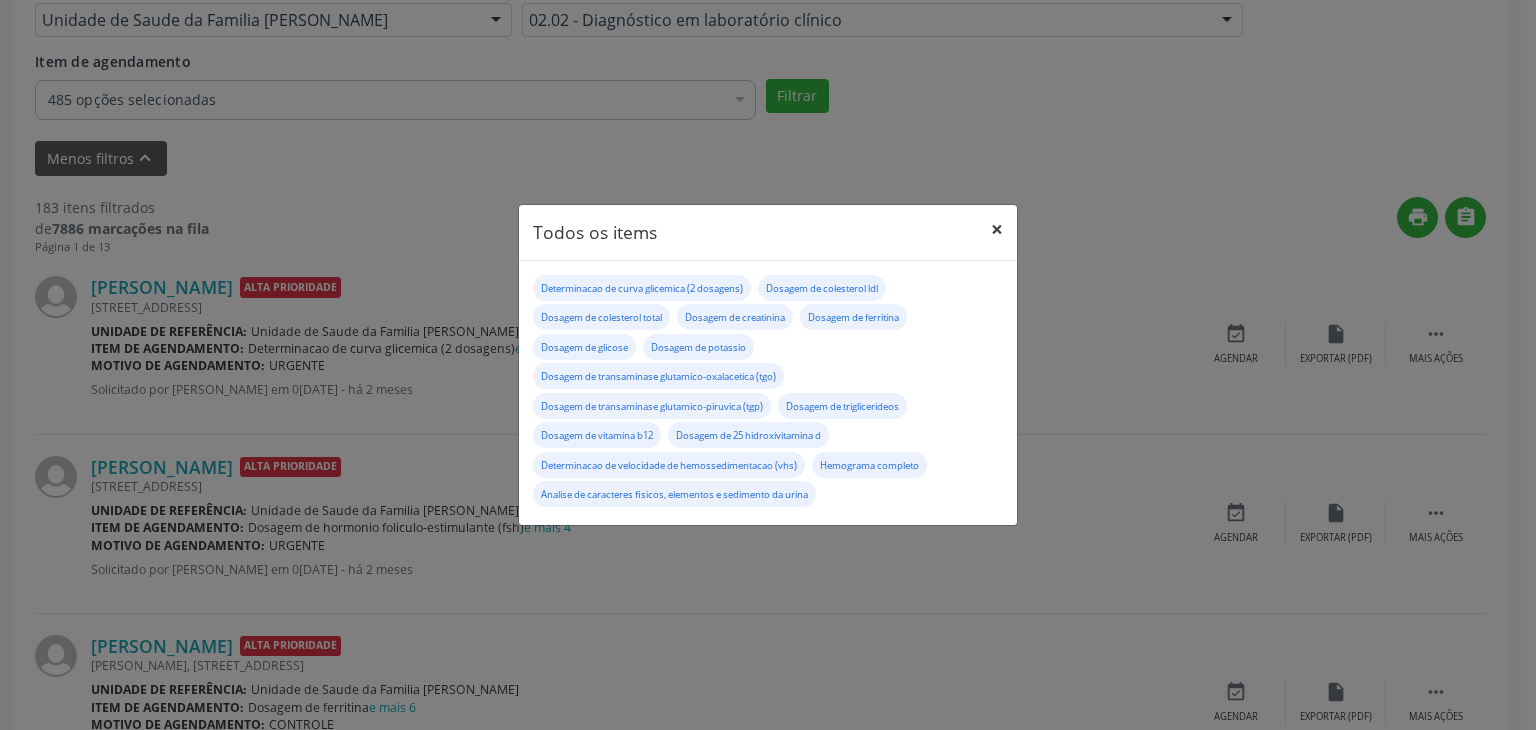 click on "×" at bounding box center [997, 229] 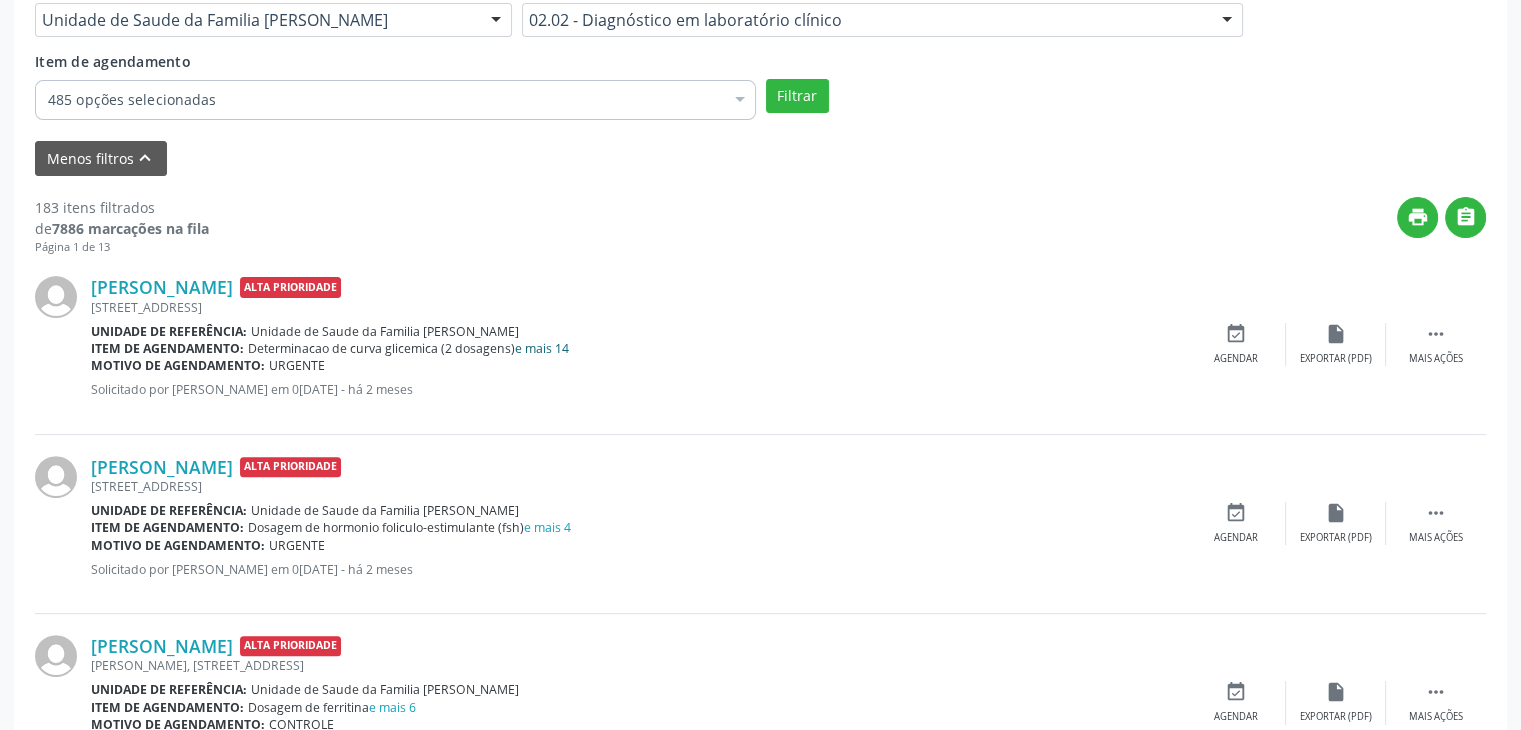 click on "e mais 14" at bounding box center [542, 348] 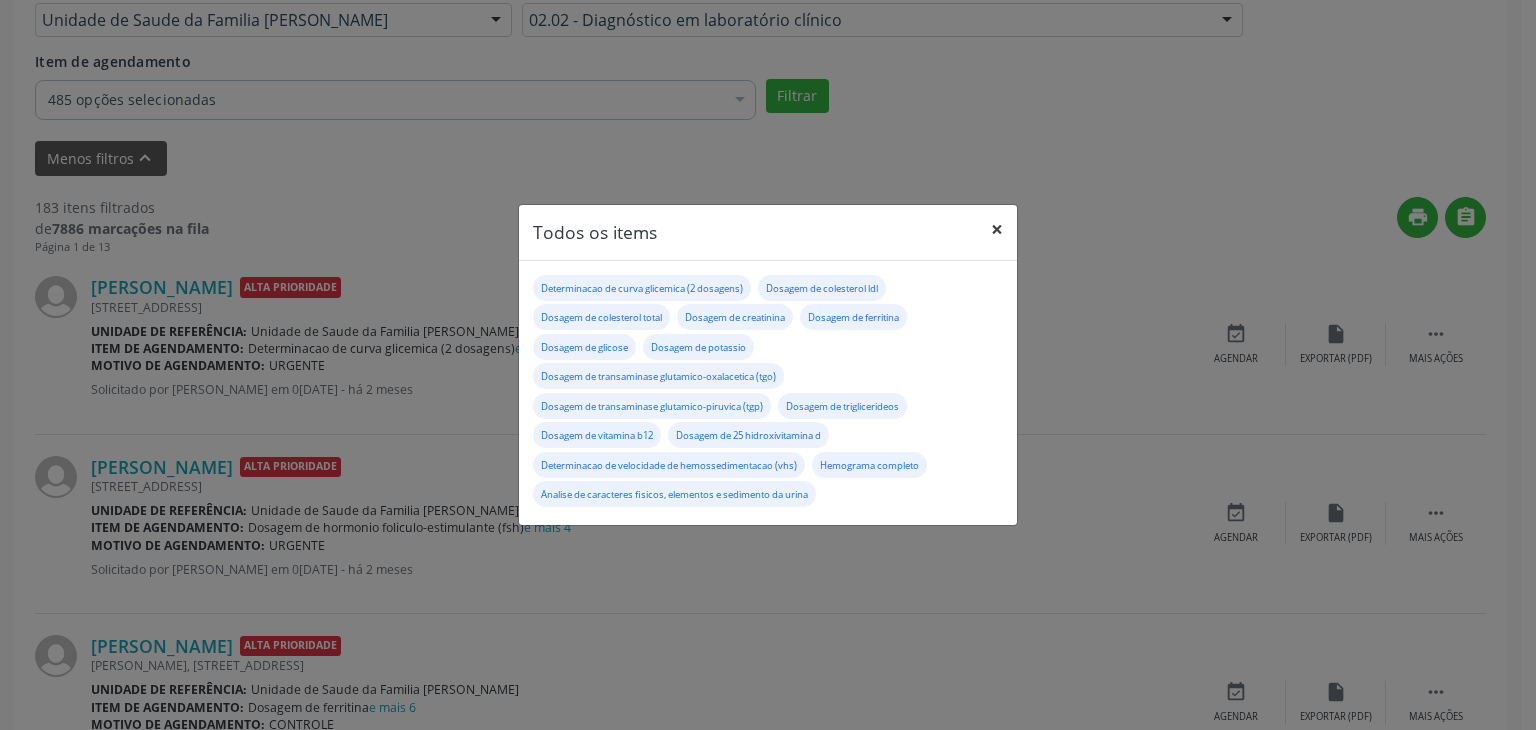 click on "×" at bounding box center (997, 229) 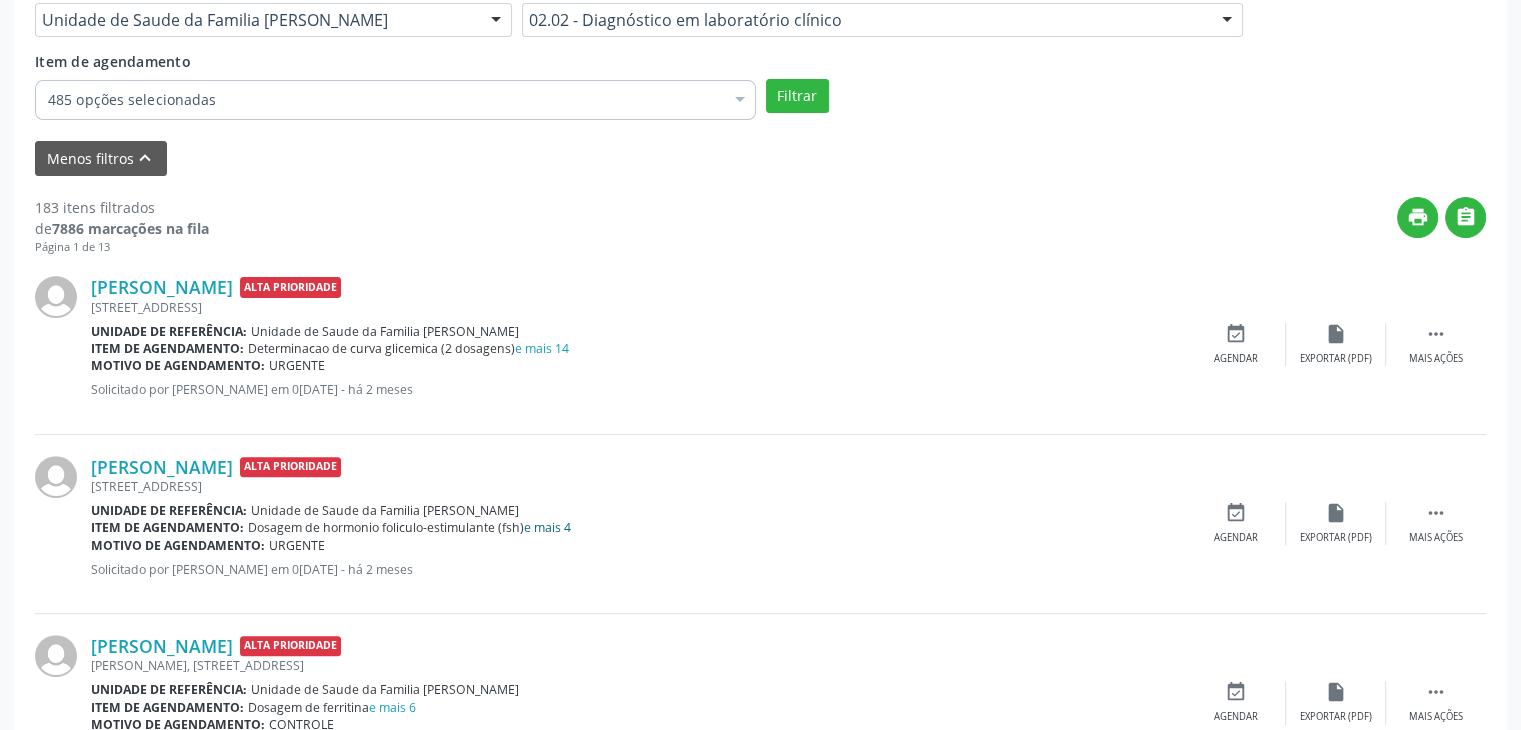 click on "e mais 4" at bounding box center (547, 527) 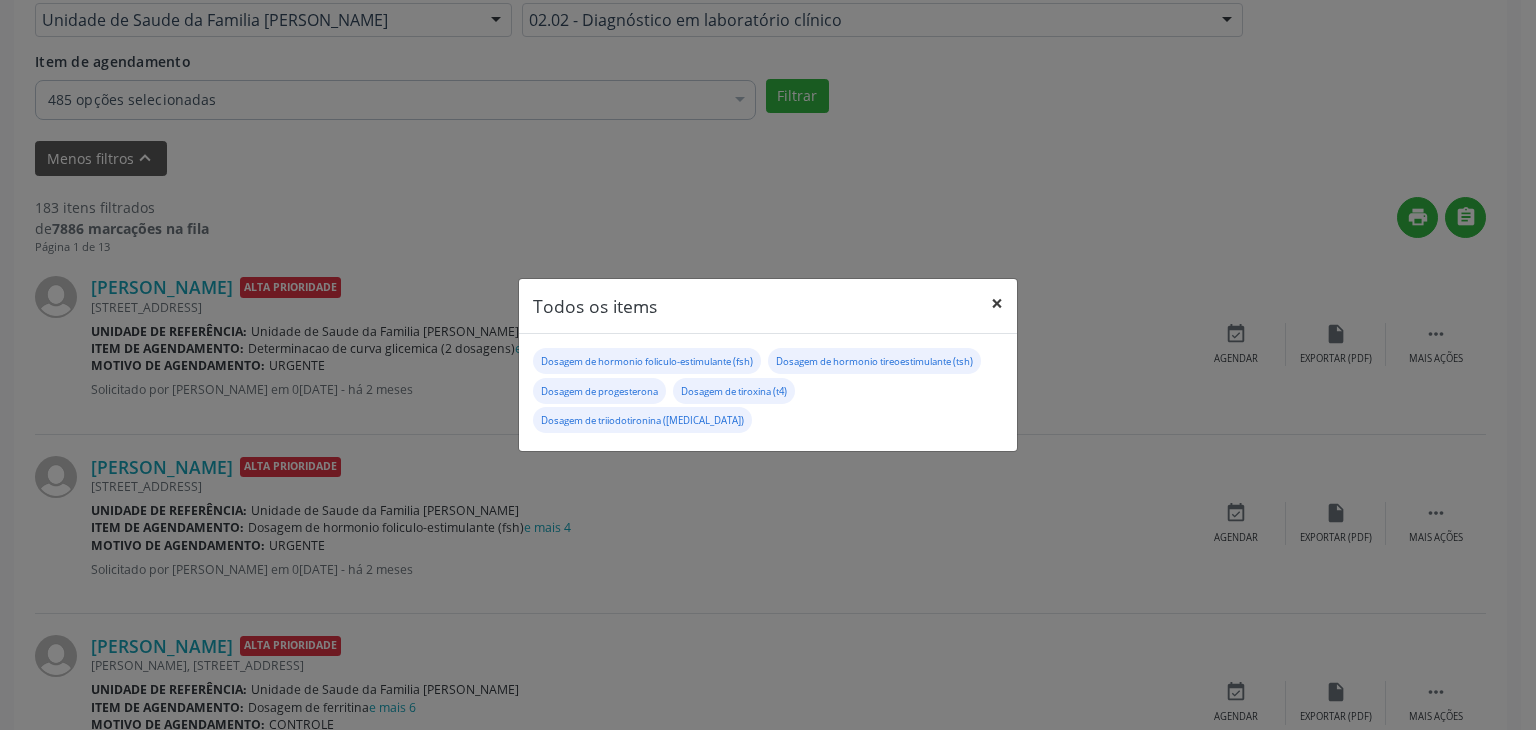 click on "×" at bounding box center (997, 303) 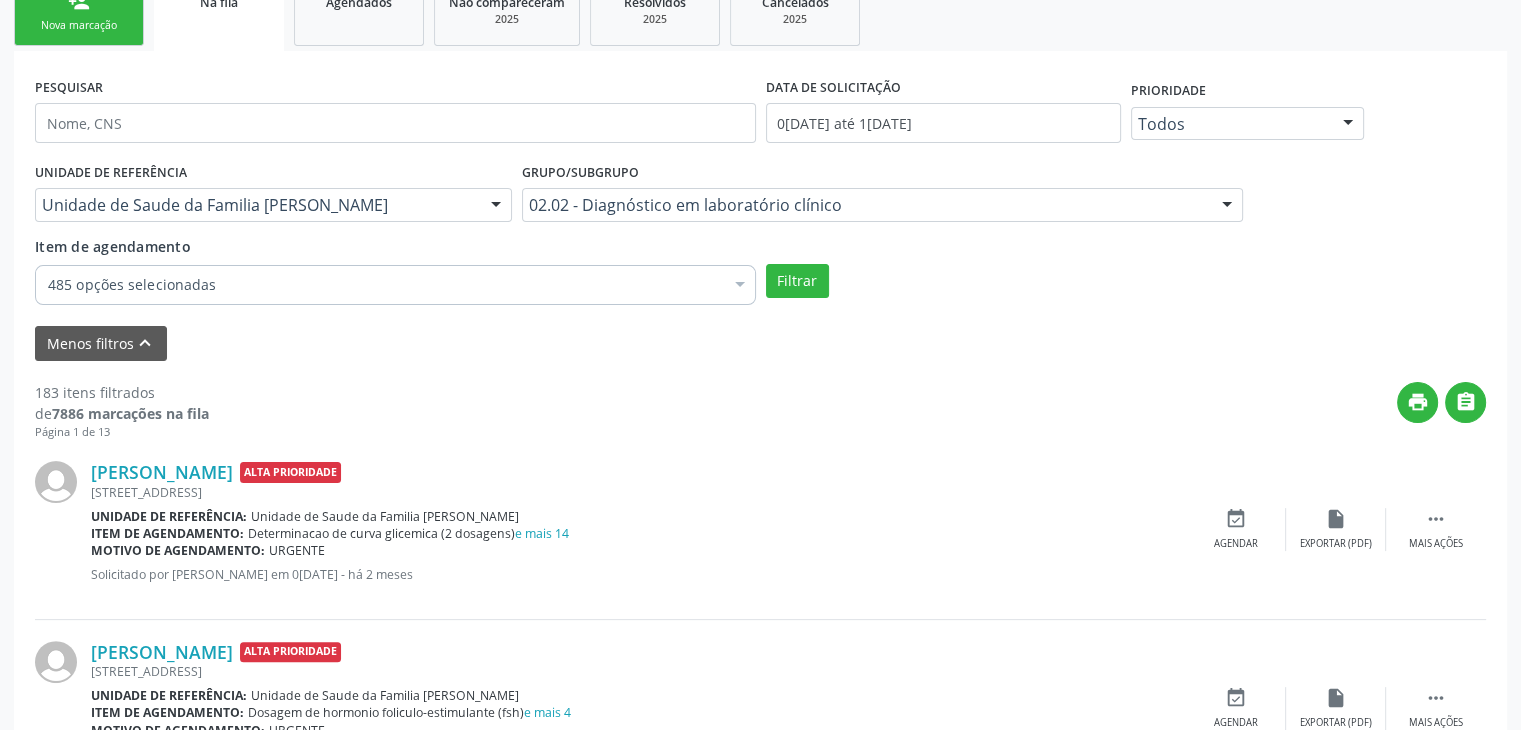 scroll, scrollTop: 305, scrollLeft: 0, axis: vertical 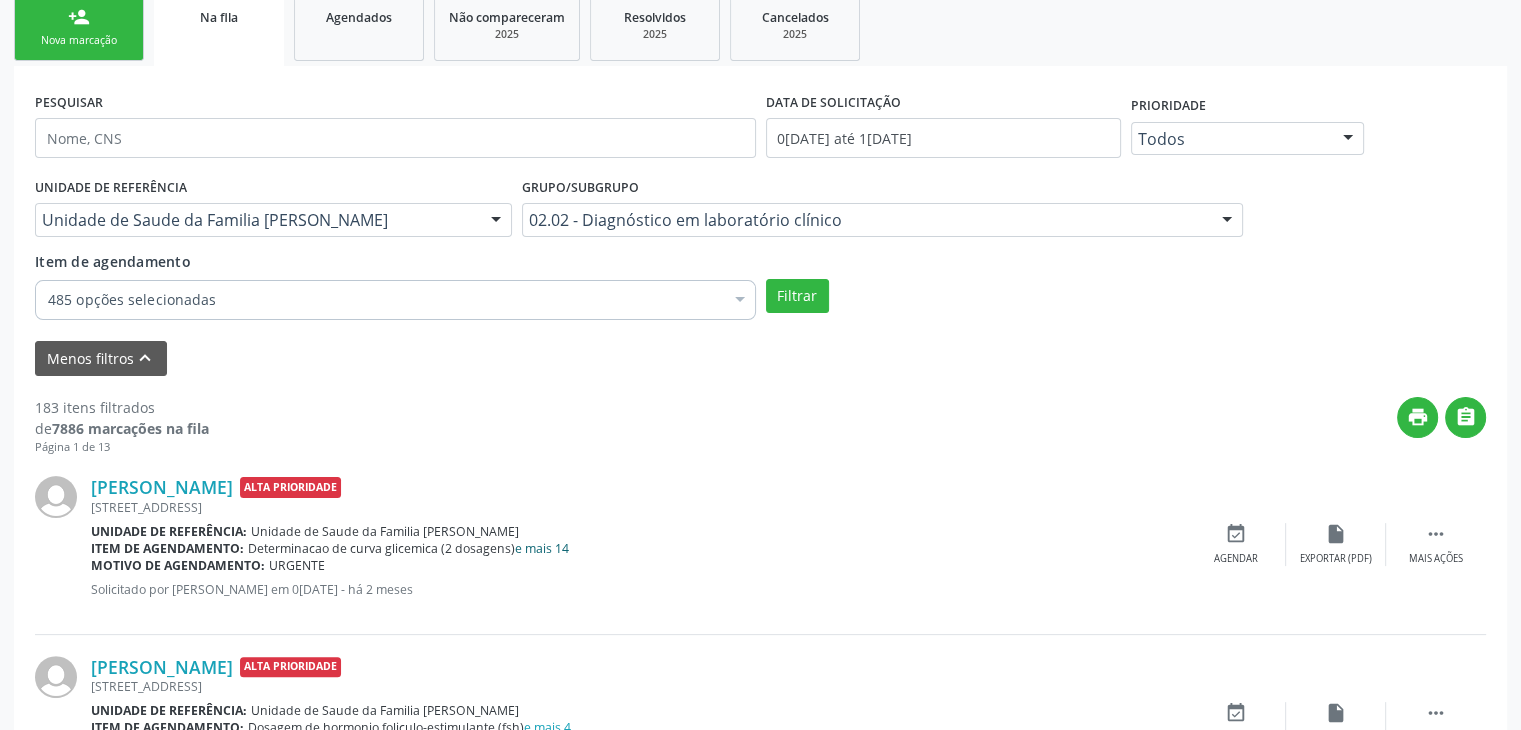 click on "e mais 14" at bounding box center [542, 548] 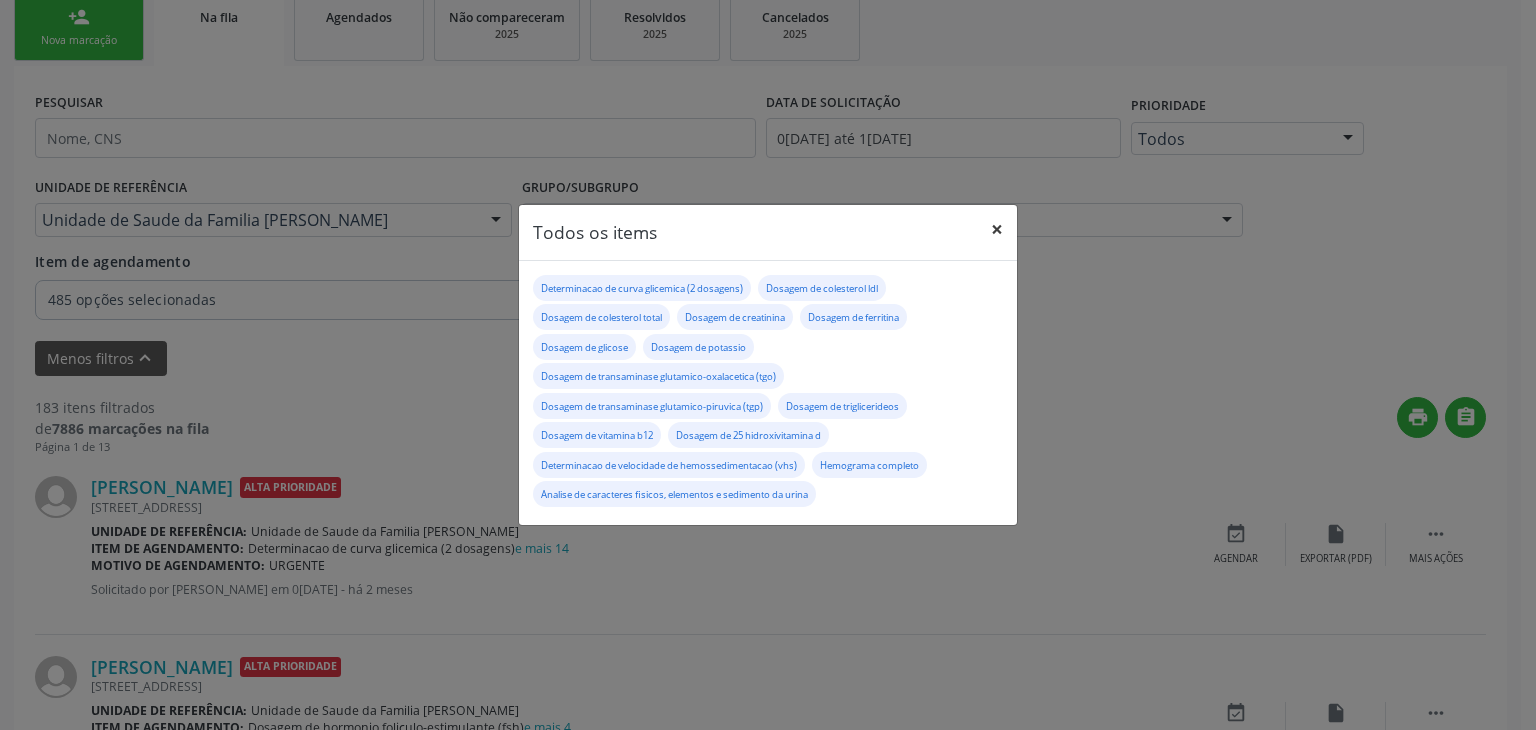 click on "×" at bounding box center (997, 229) 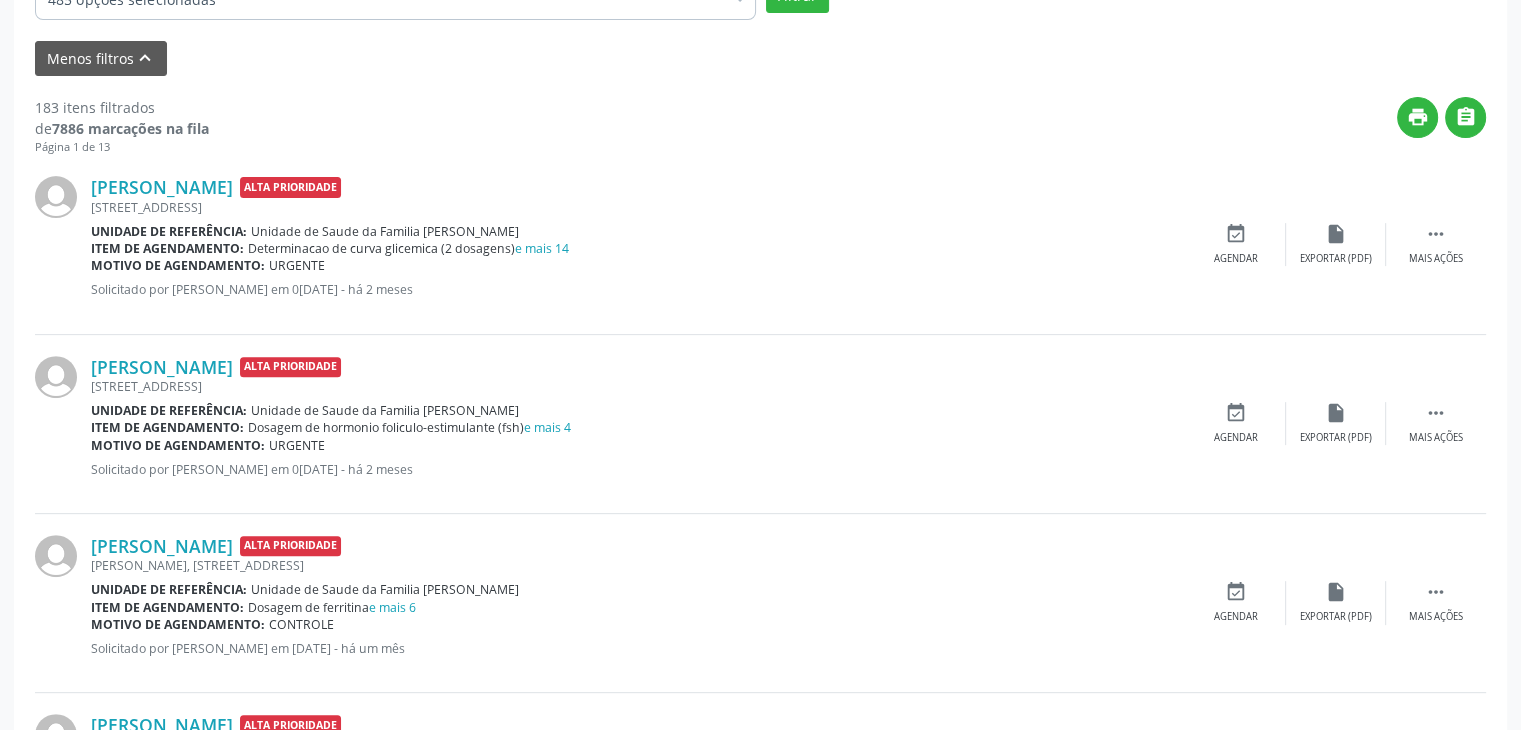 scroll, scrollTop: 705, scrollLeft: 0, axis: vertical 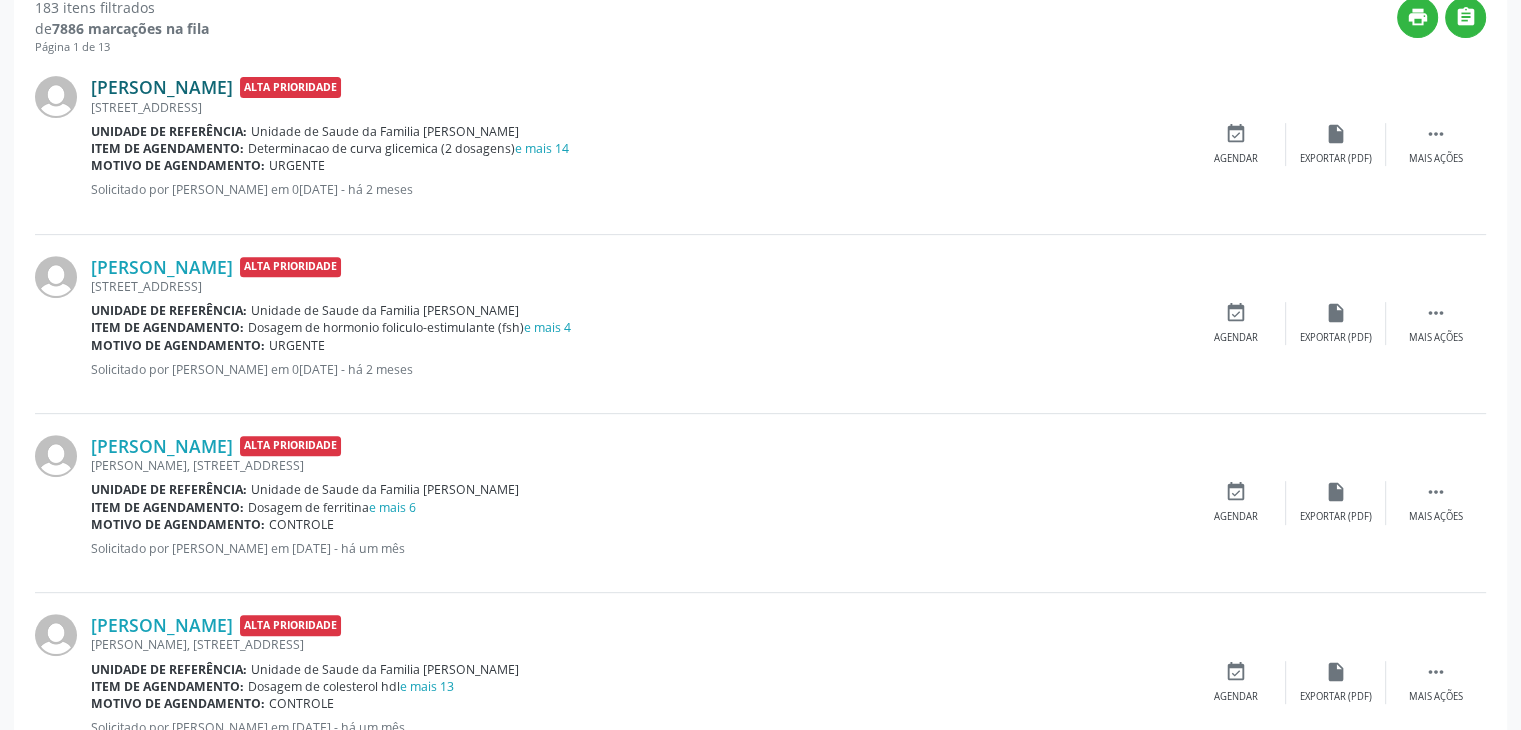click on "Rafaela Rios Santos" at bounding box center [162, 87] 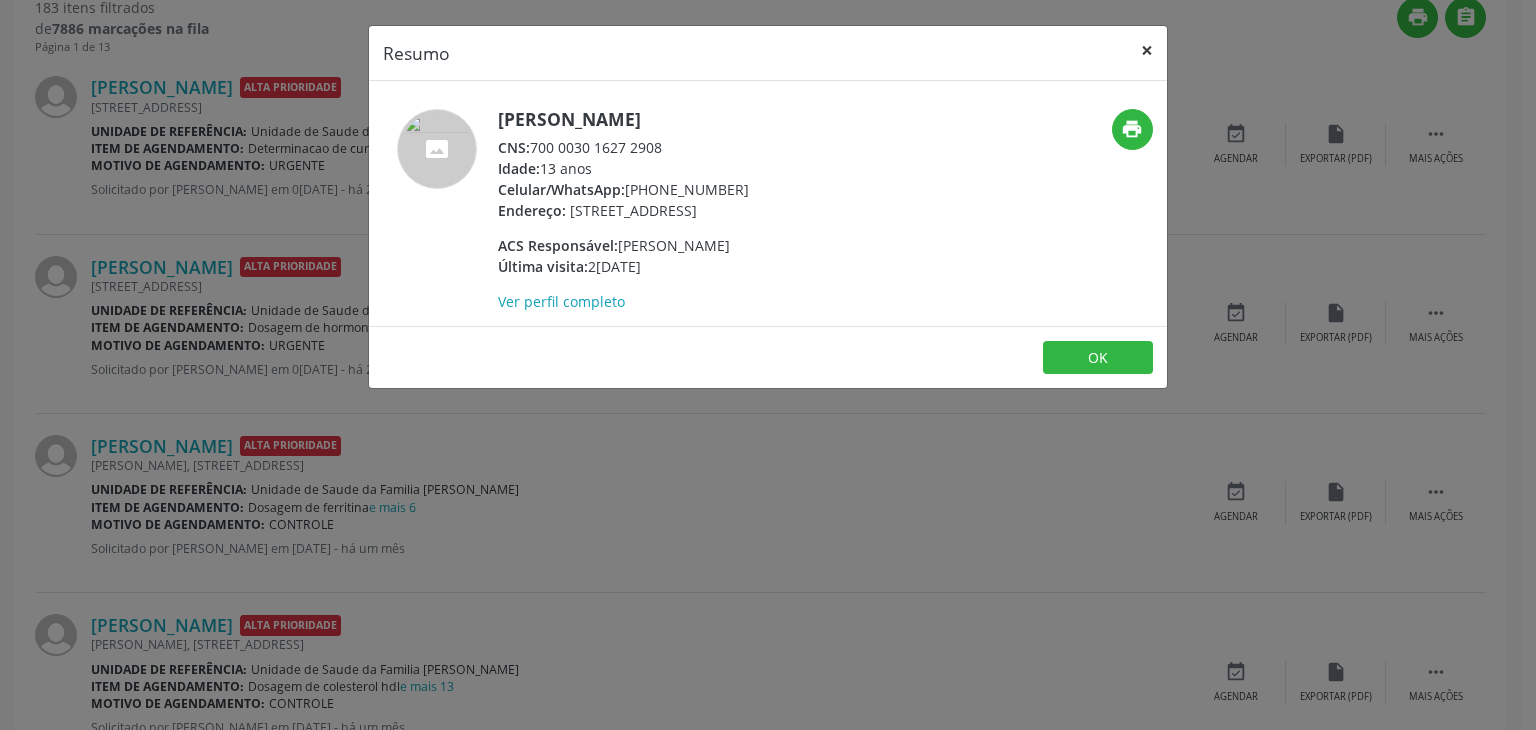 click on "×" at bounding box center (1147, 50) 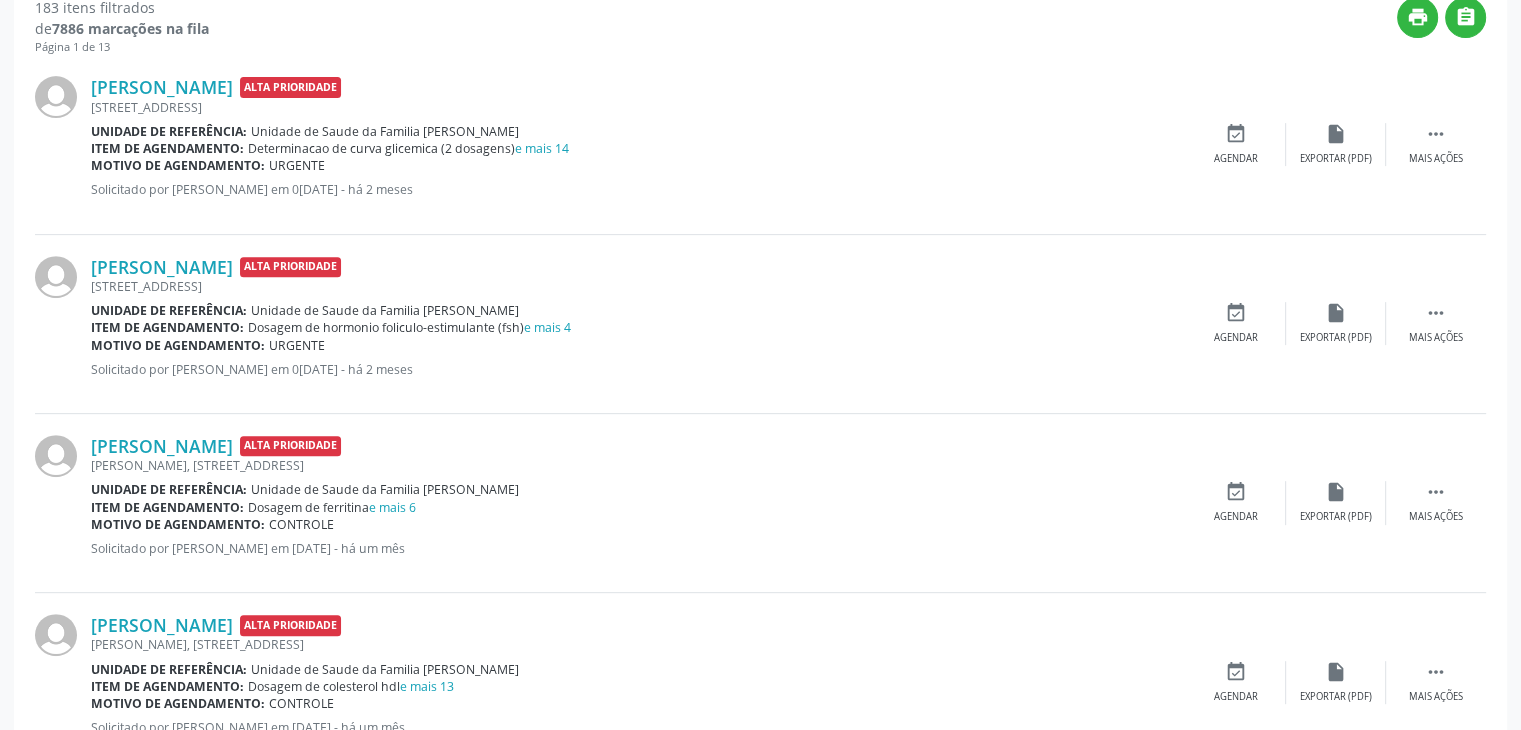 scroll, scrollTop: 605, scrollLeft: 0, axis: vertical 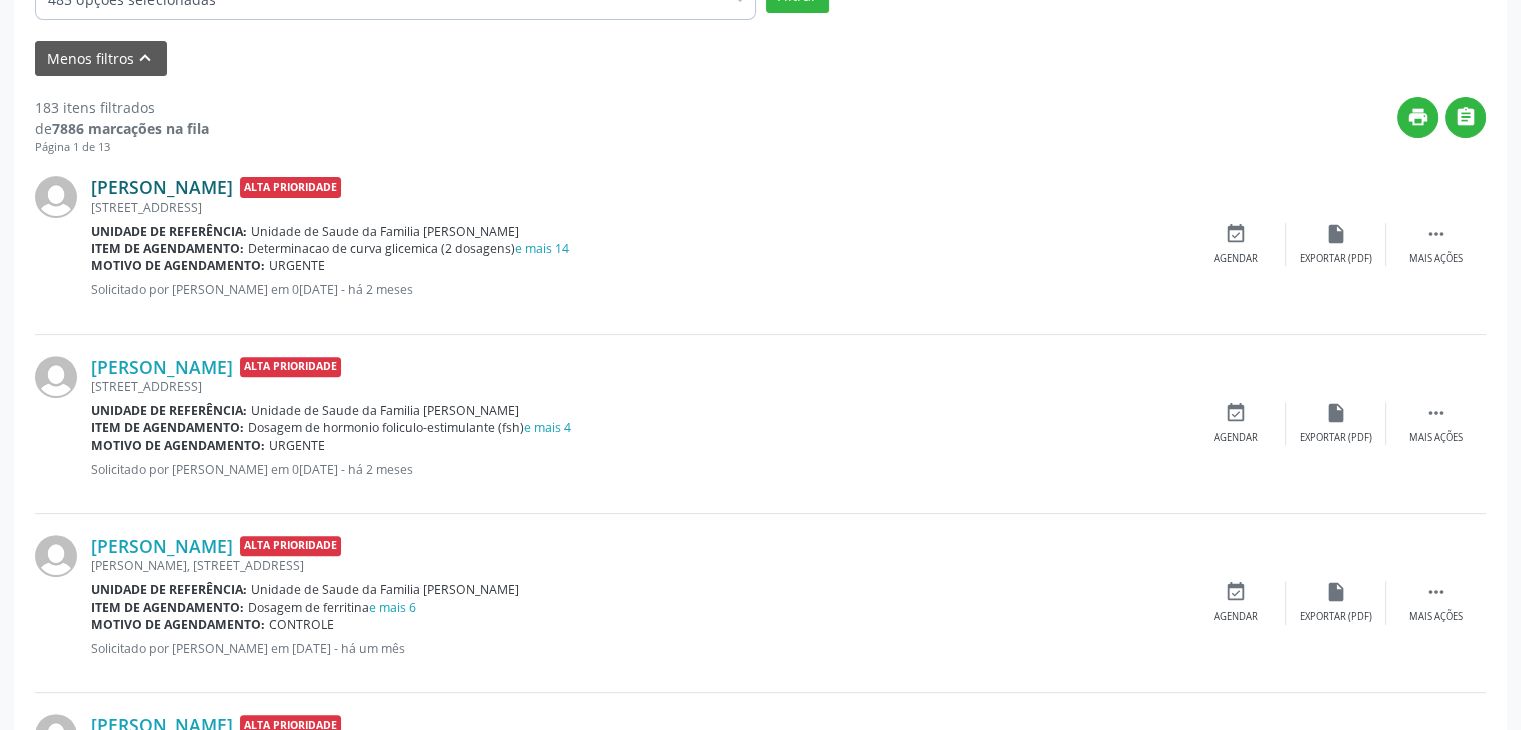 click on "Rafaela Rios Santos" at bounding box center [162, 187] 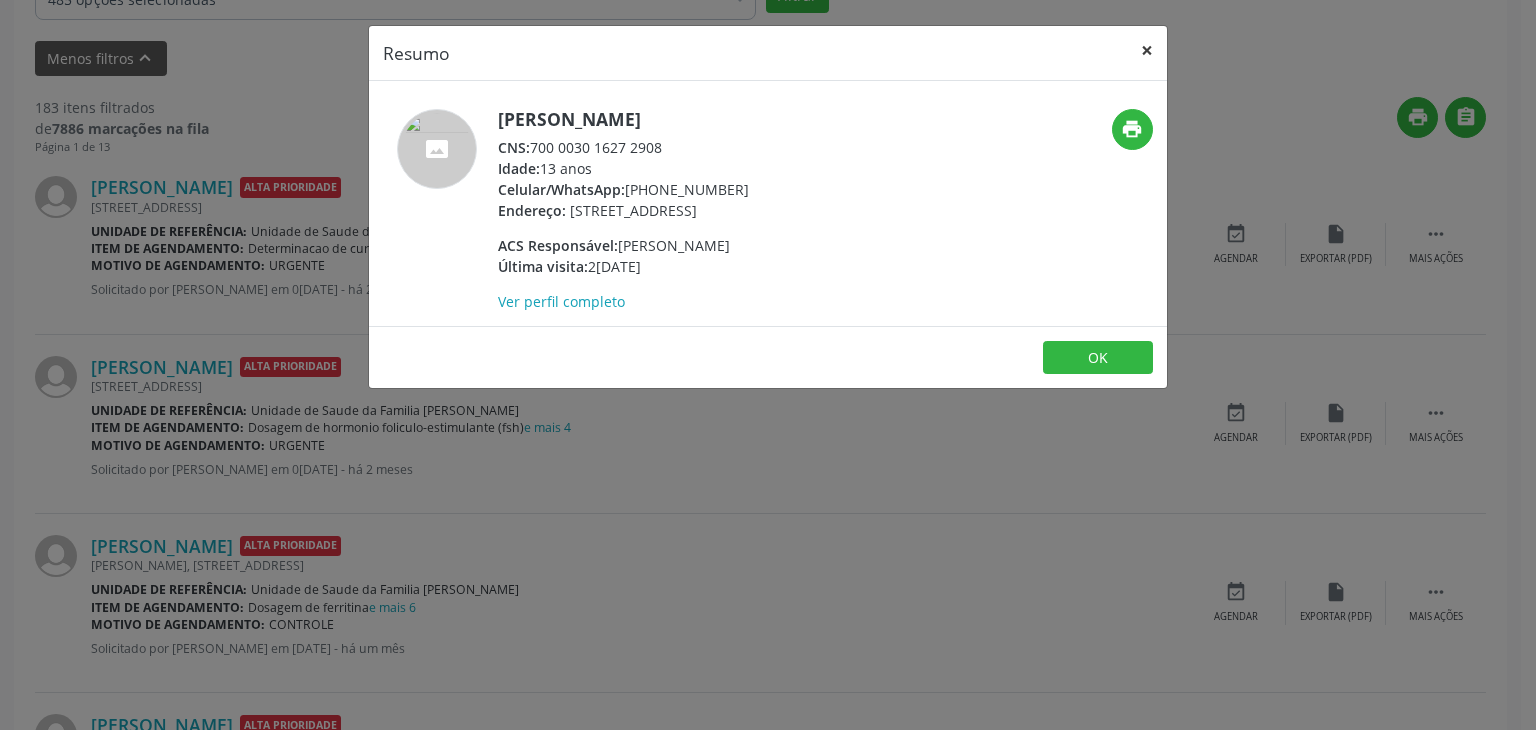 click on "×" at bounding box center [1147, 50] 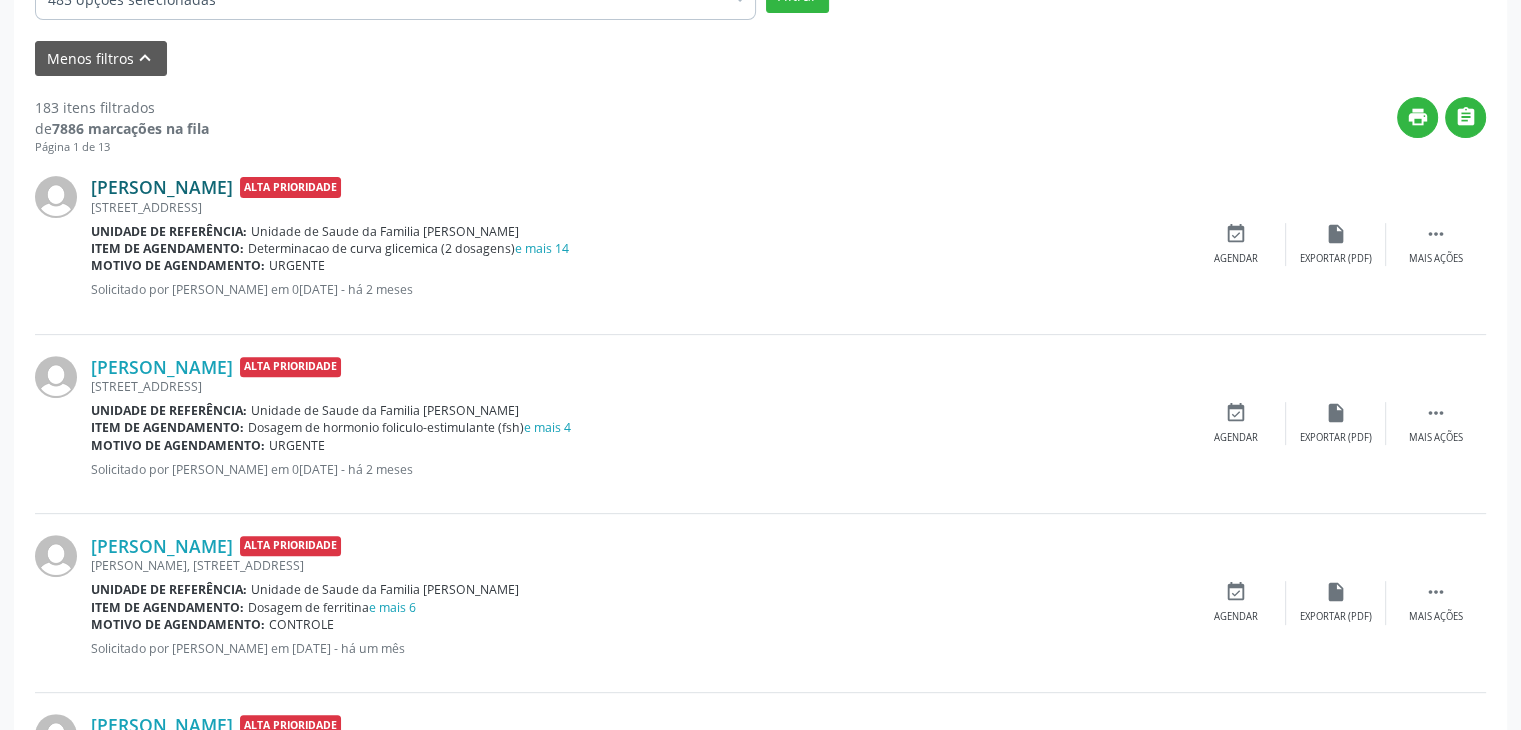 click on "Rafaela Rios Santos" at bounding box center [162, 187] 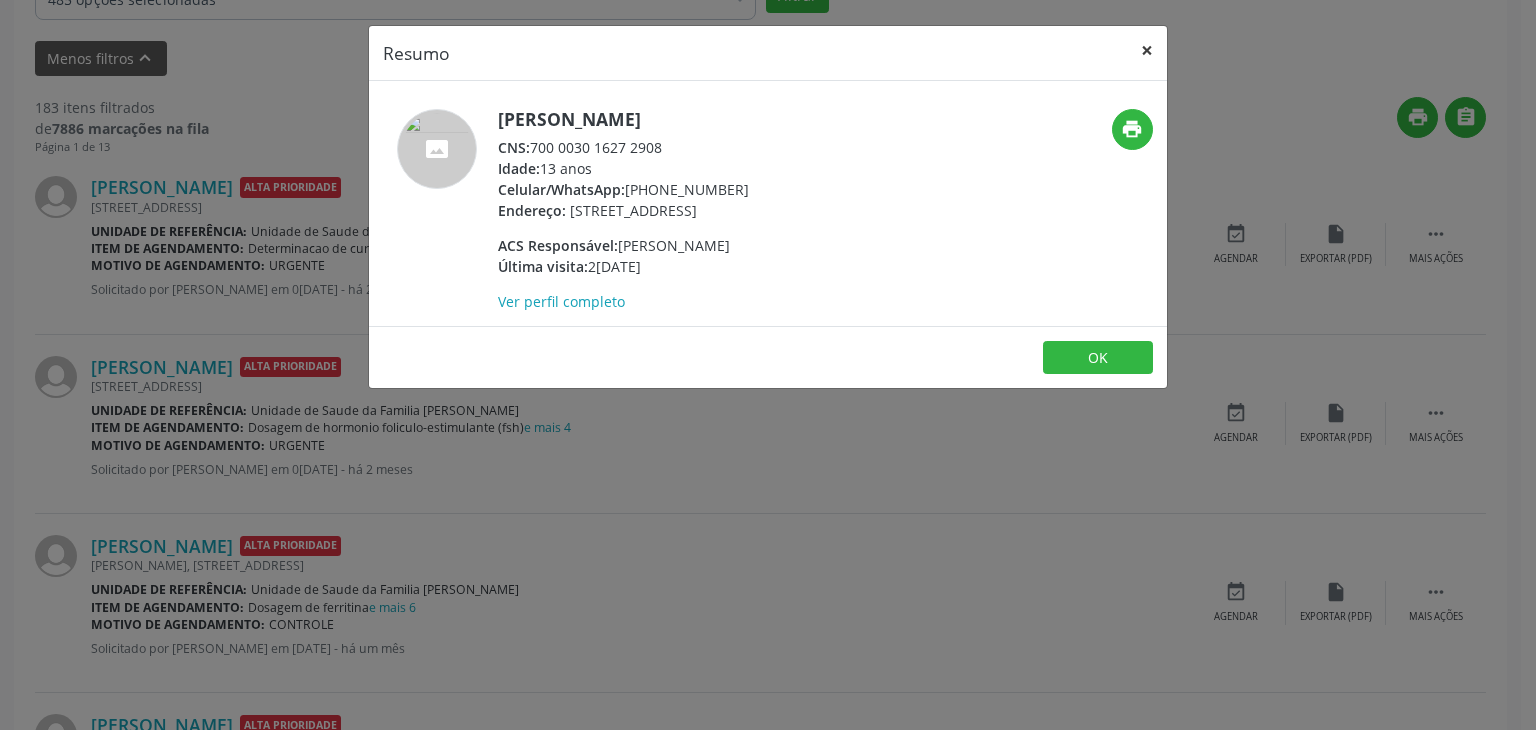 click on "×" at bounding box center [1147, 50] 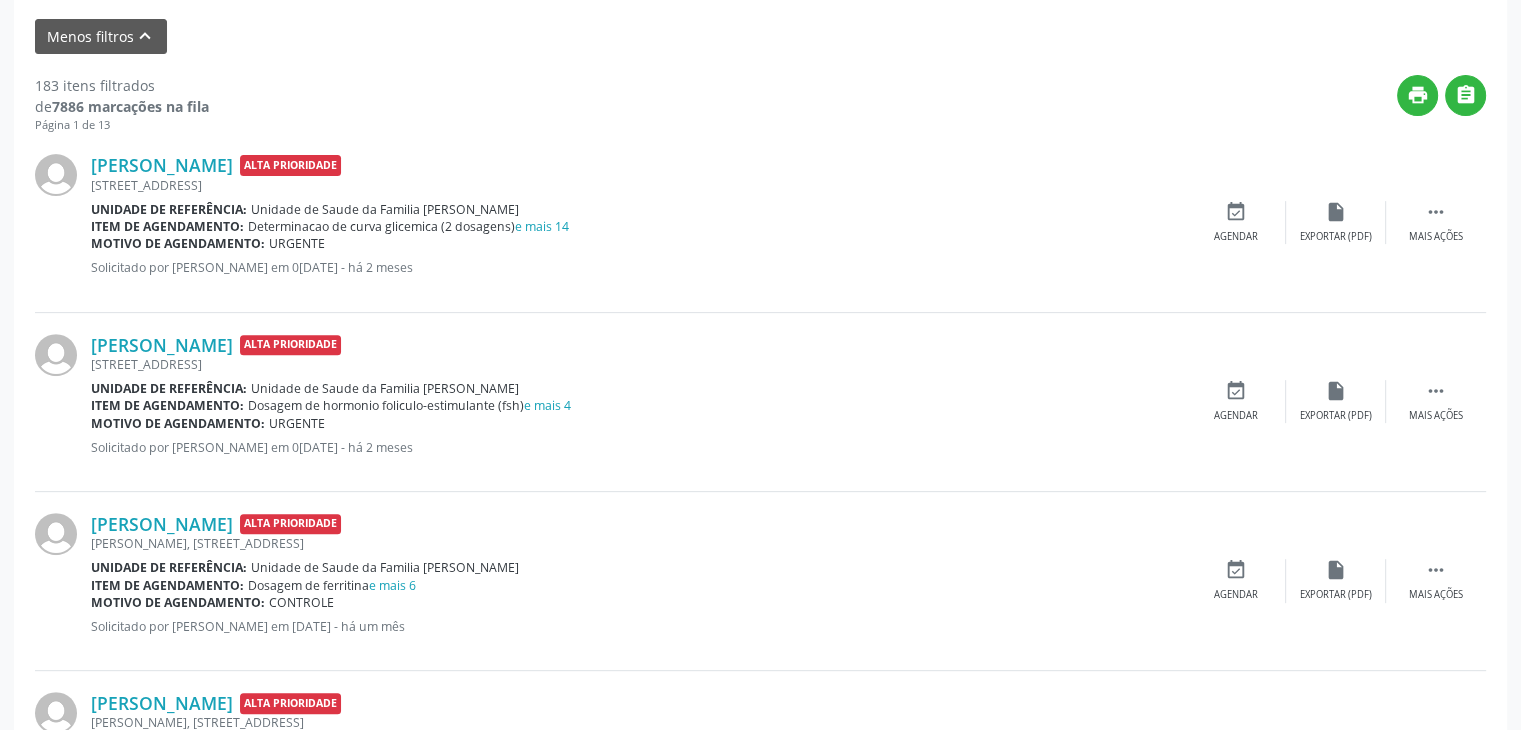 scroll, scrollTop: 605, scrollLeft: 0, axis: vertical 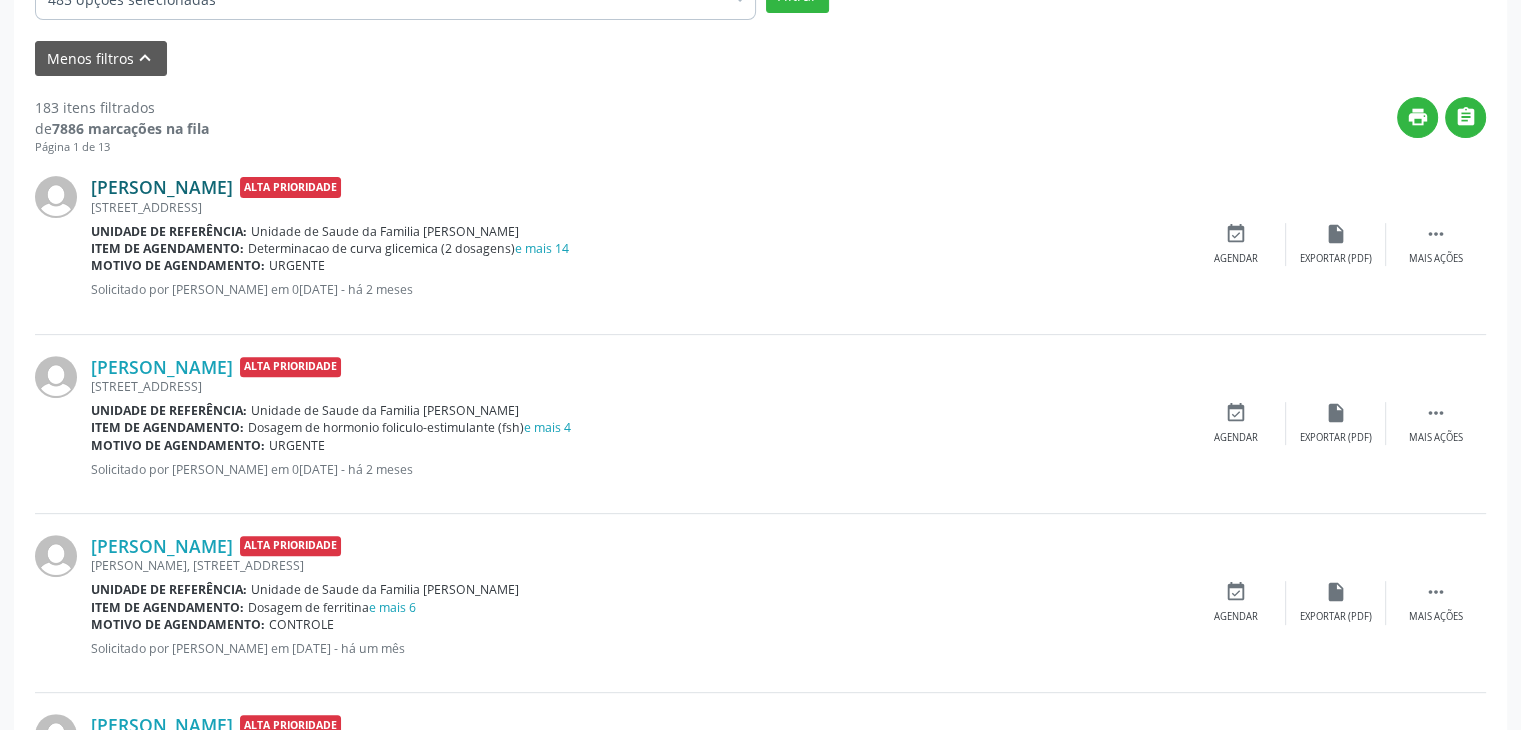 click on "Rafaela Rios Santos" at bounding box center (162, 187) 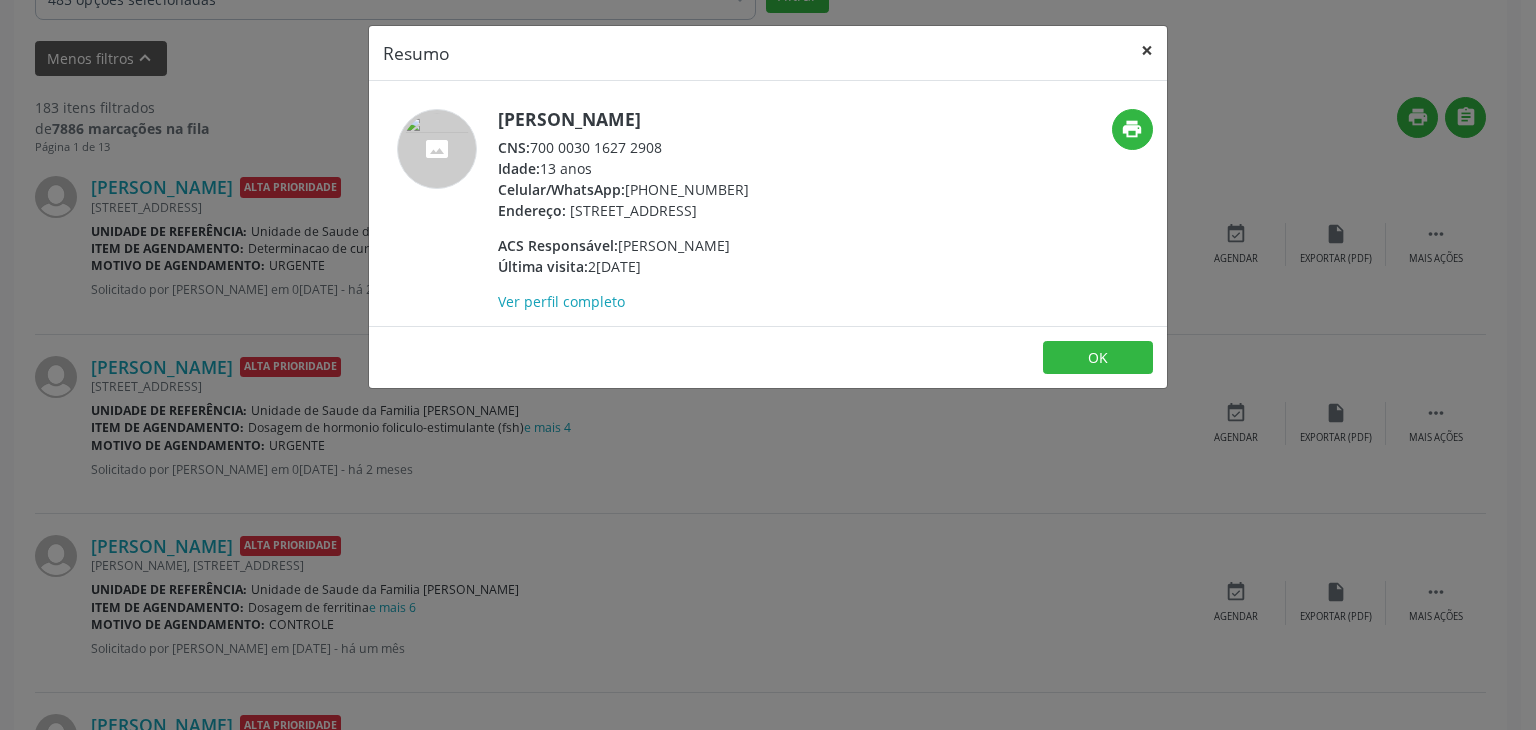 click on "×" at bounding box center (1147, 50) 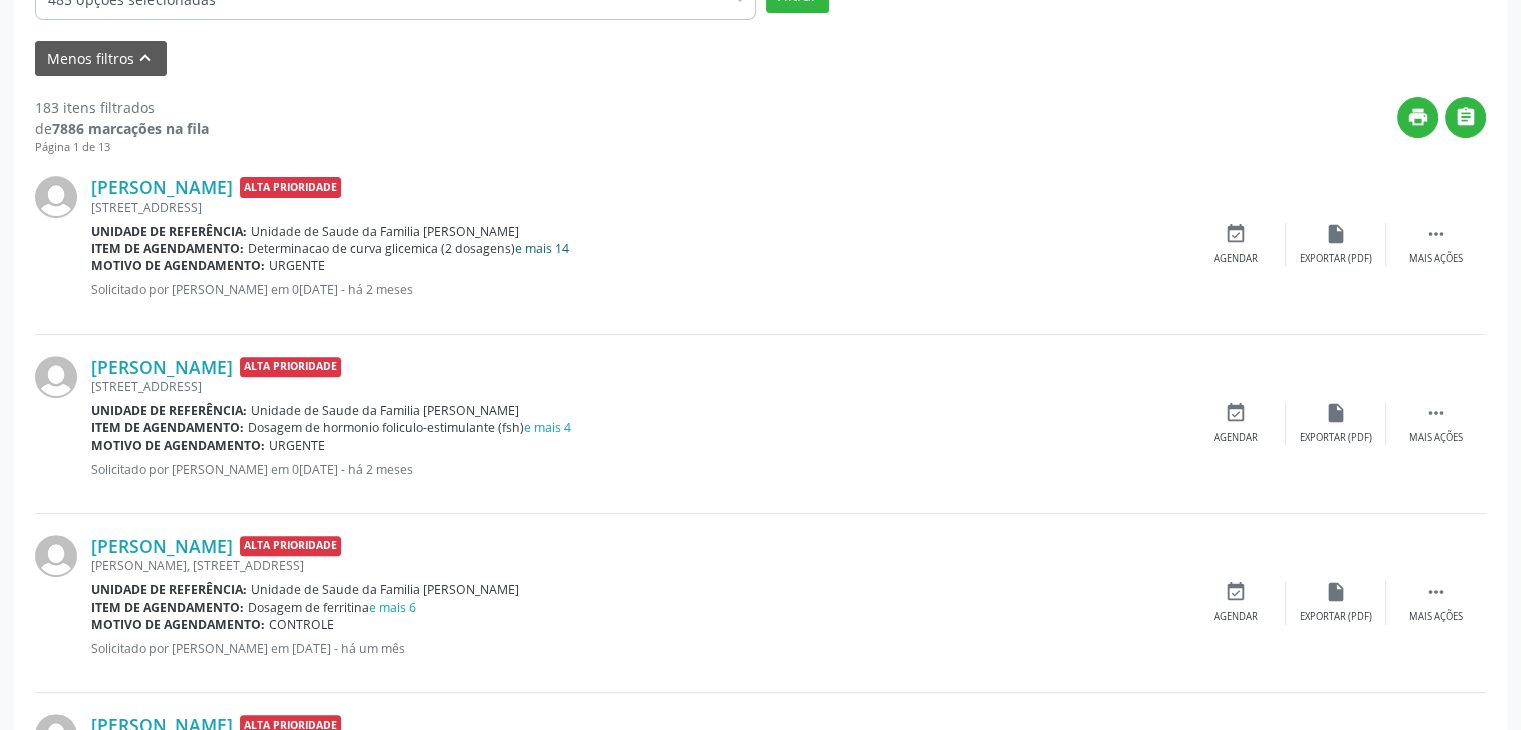 click on "e mais 14" at bounding box center [542, 248] 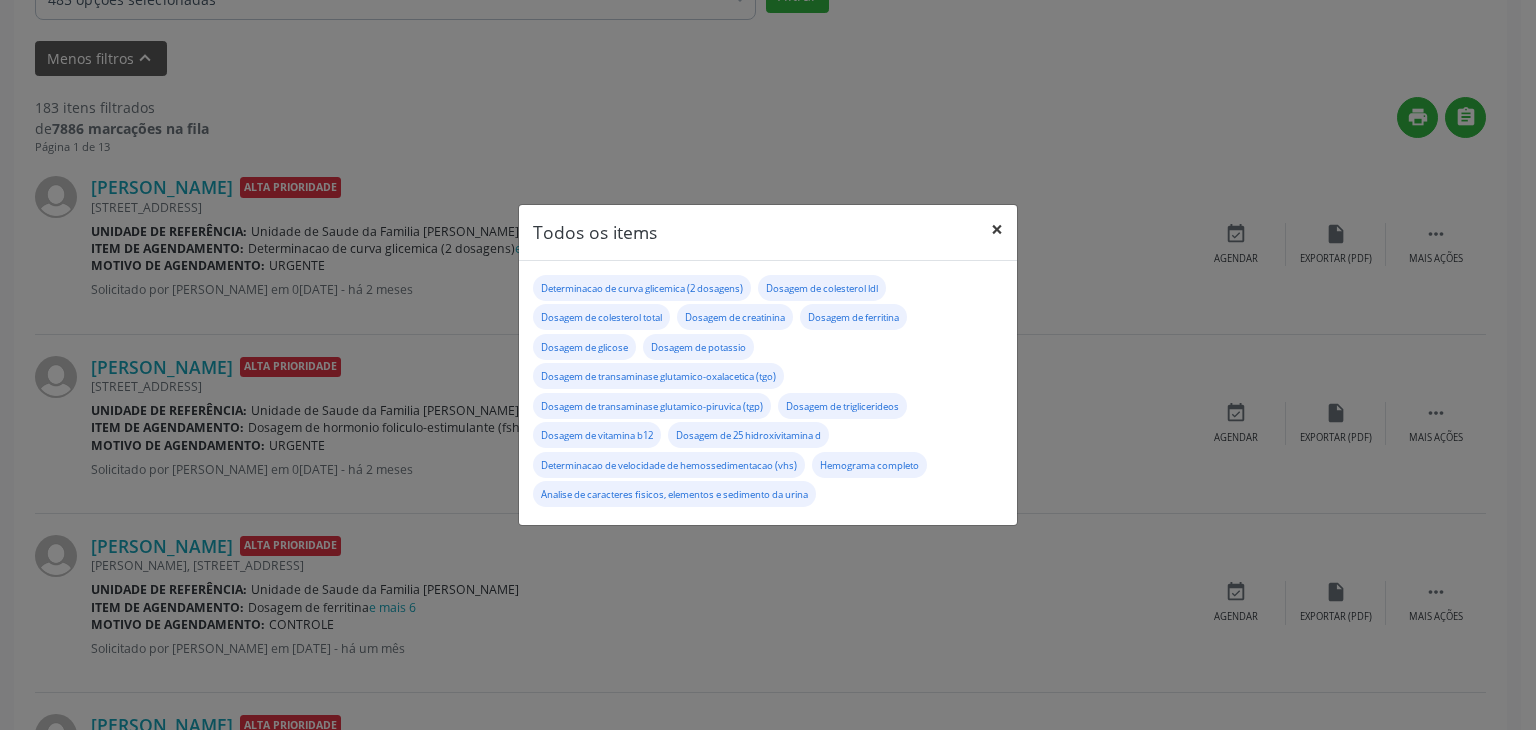 click on "×" at bounding box center (997, 229) 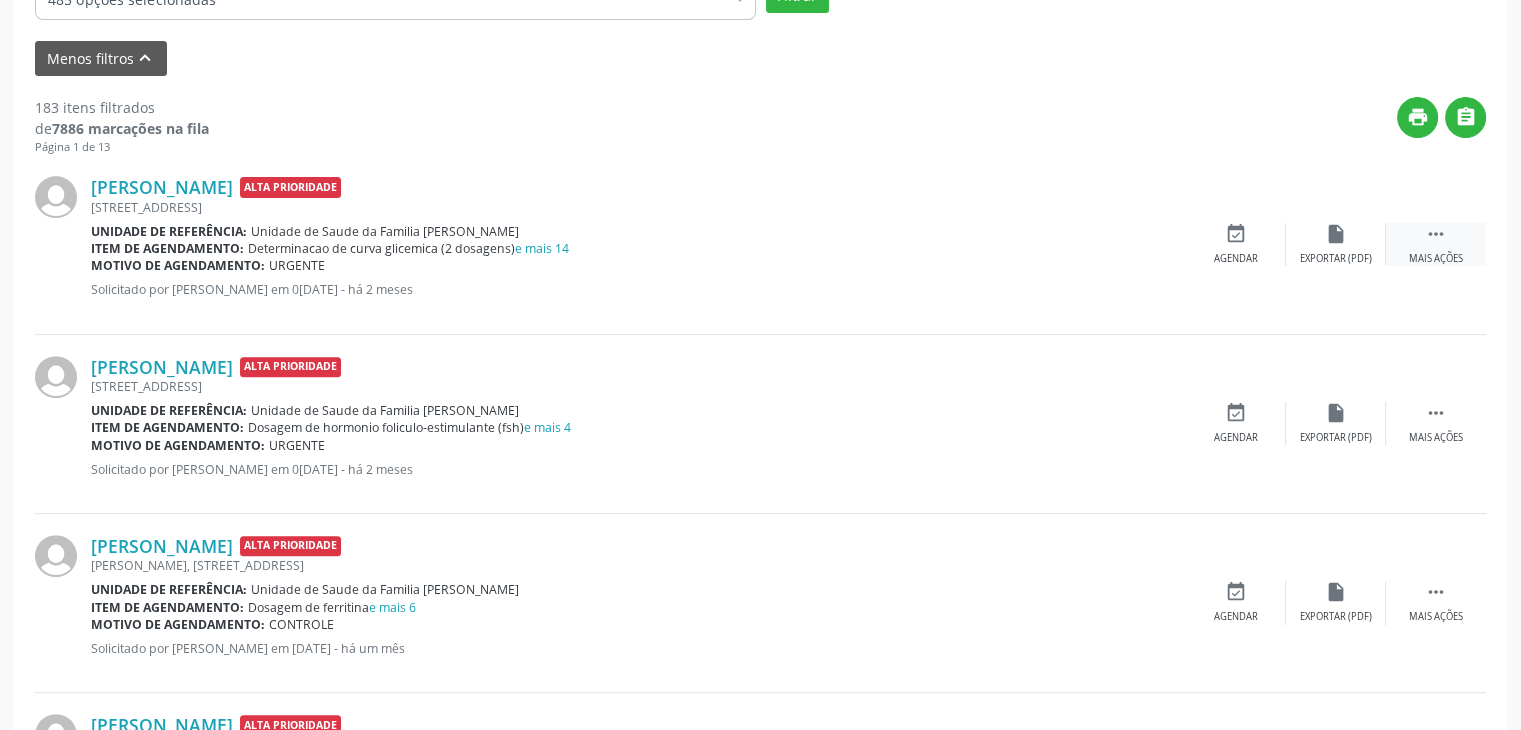 click on "
Mais ações" at bounding box center (1436, 244) 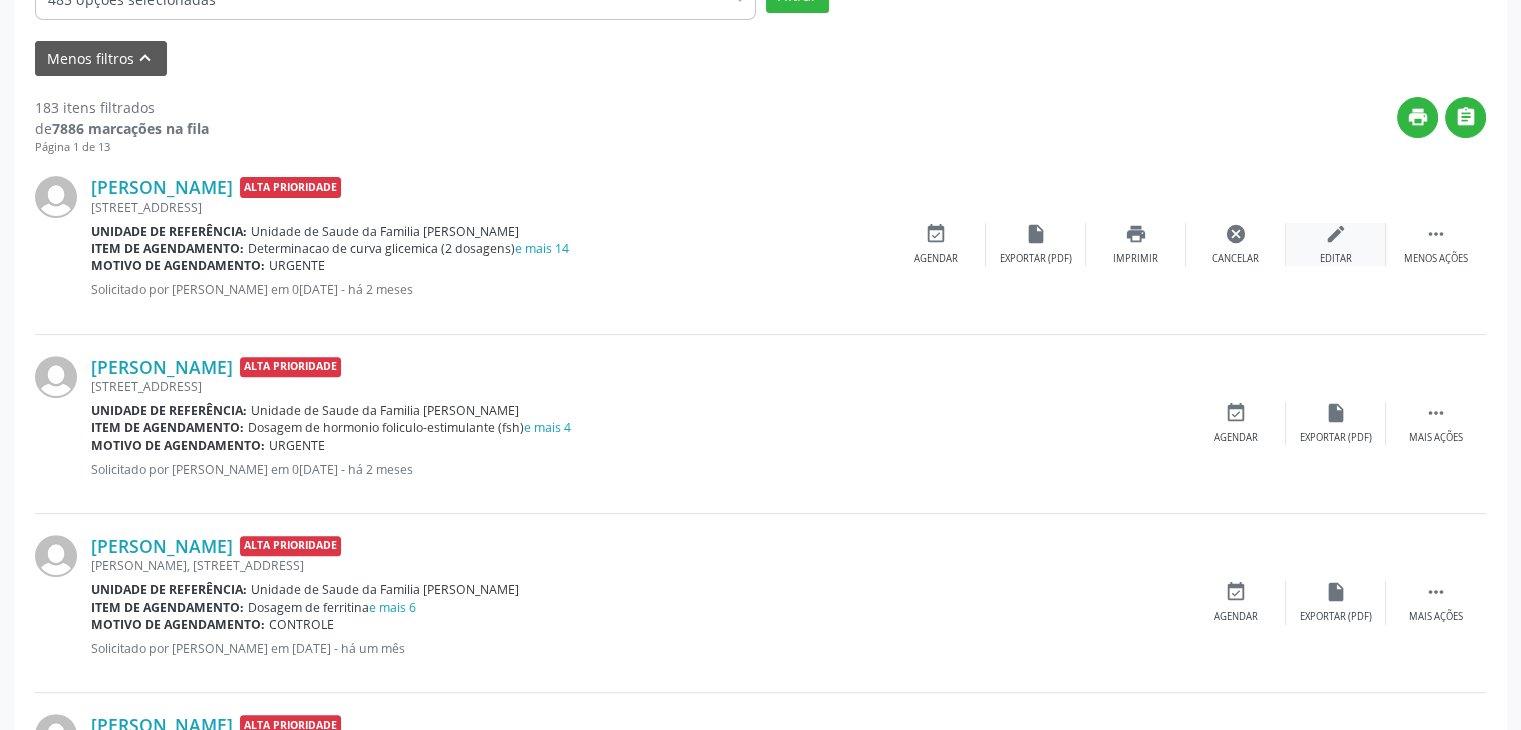 click on "Editar" at bounding box center (1336, 259) 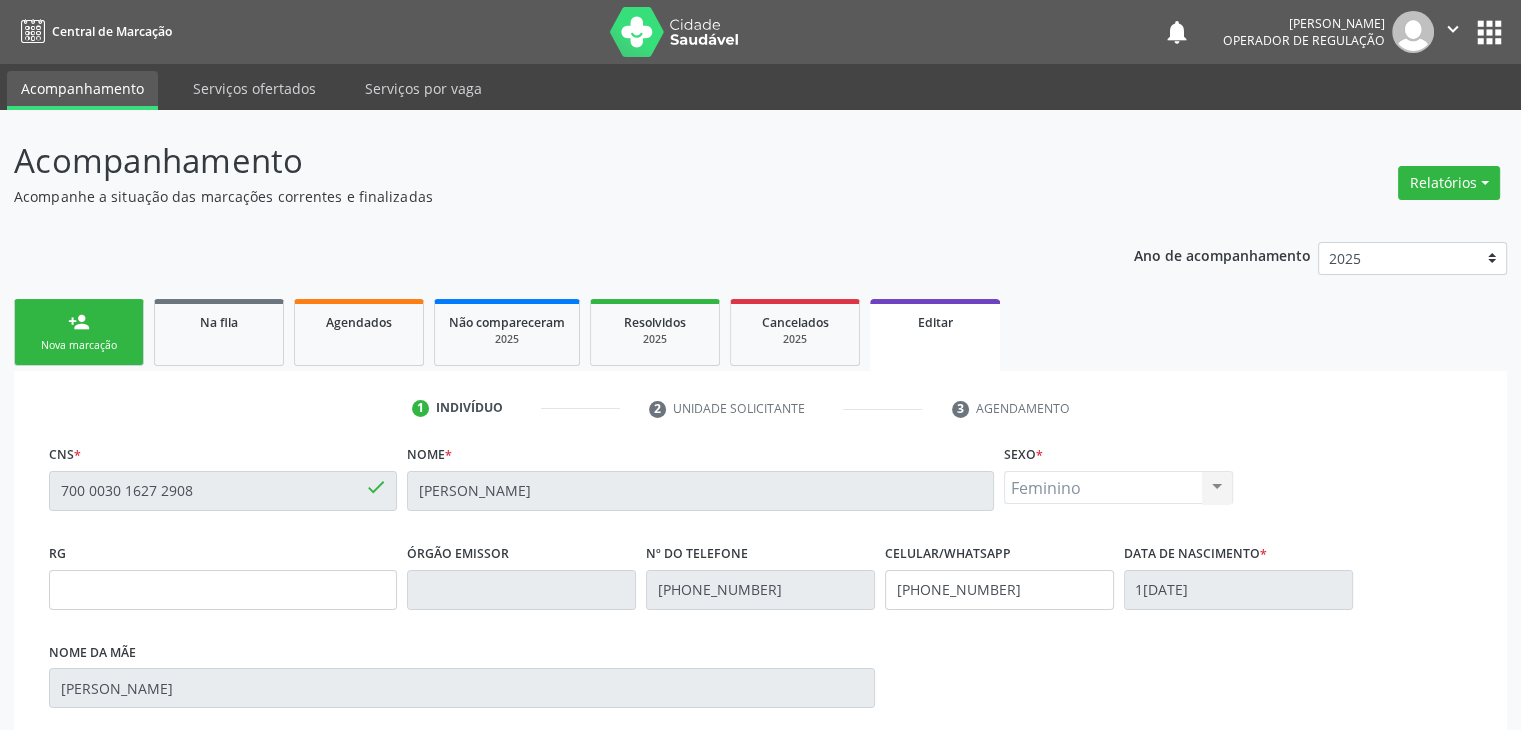 scroll, scrollTop: 365, scrollLeft: 0, axis: vertical 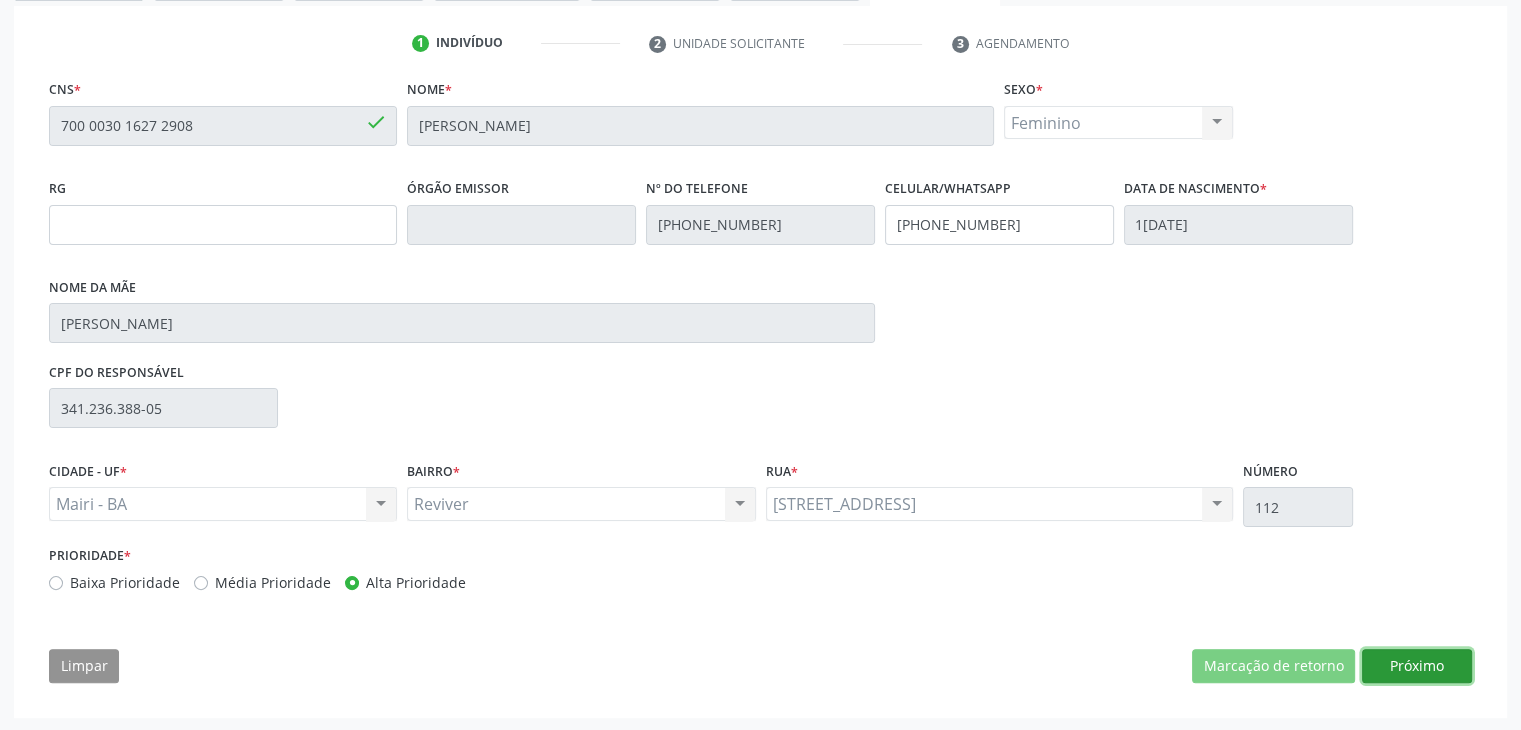 click on "Próximo" at bounding box center [1417, 666] 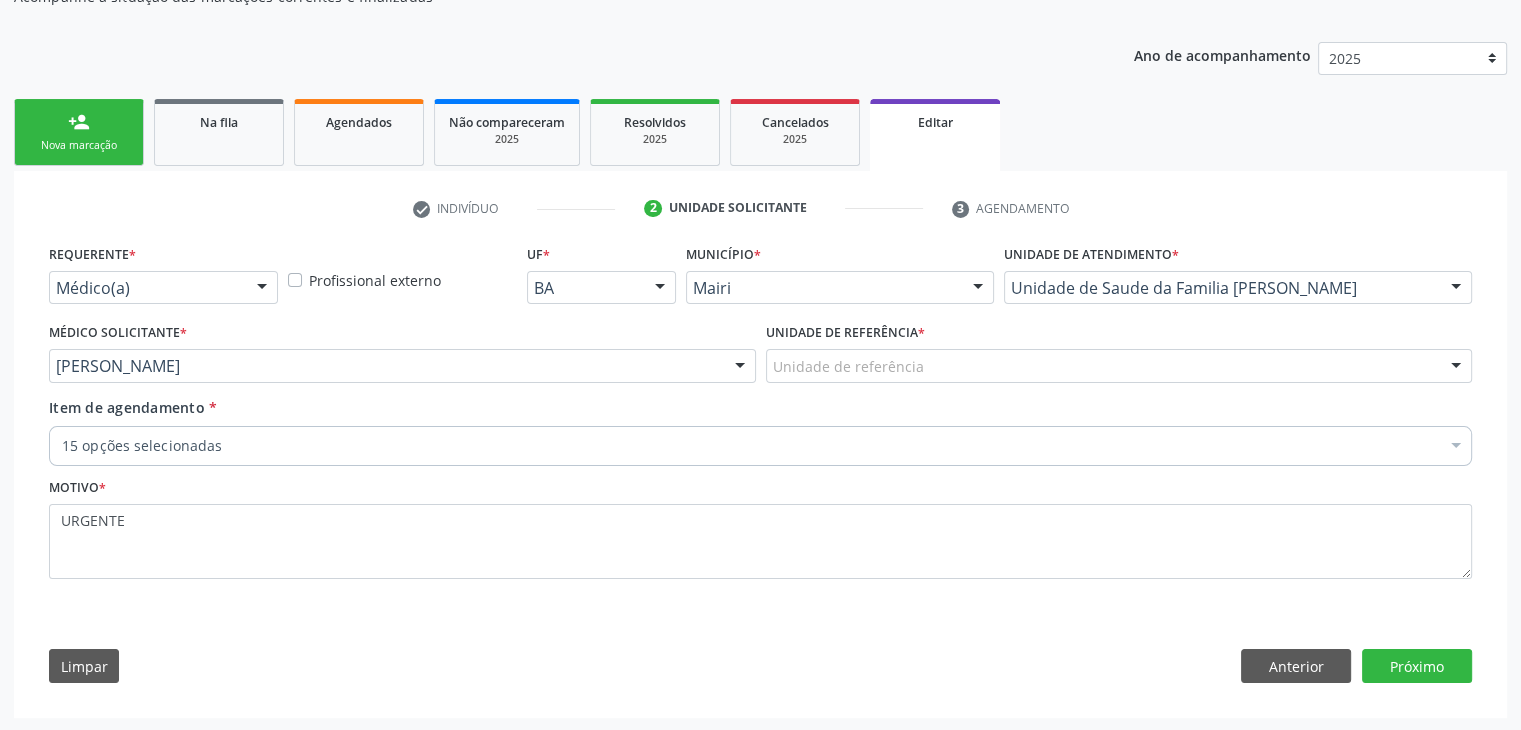 click on "Unidade de referência" at bounding box center (1119, 366) 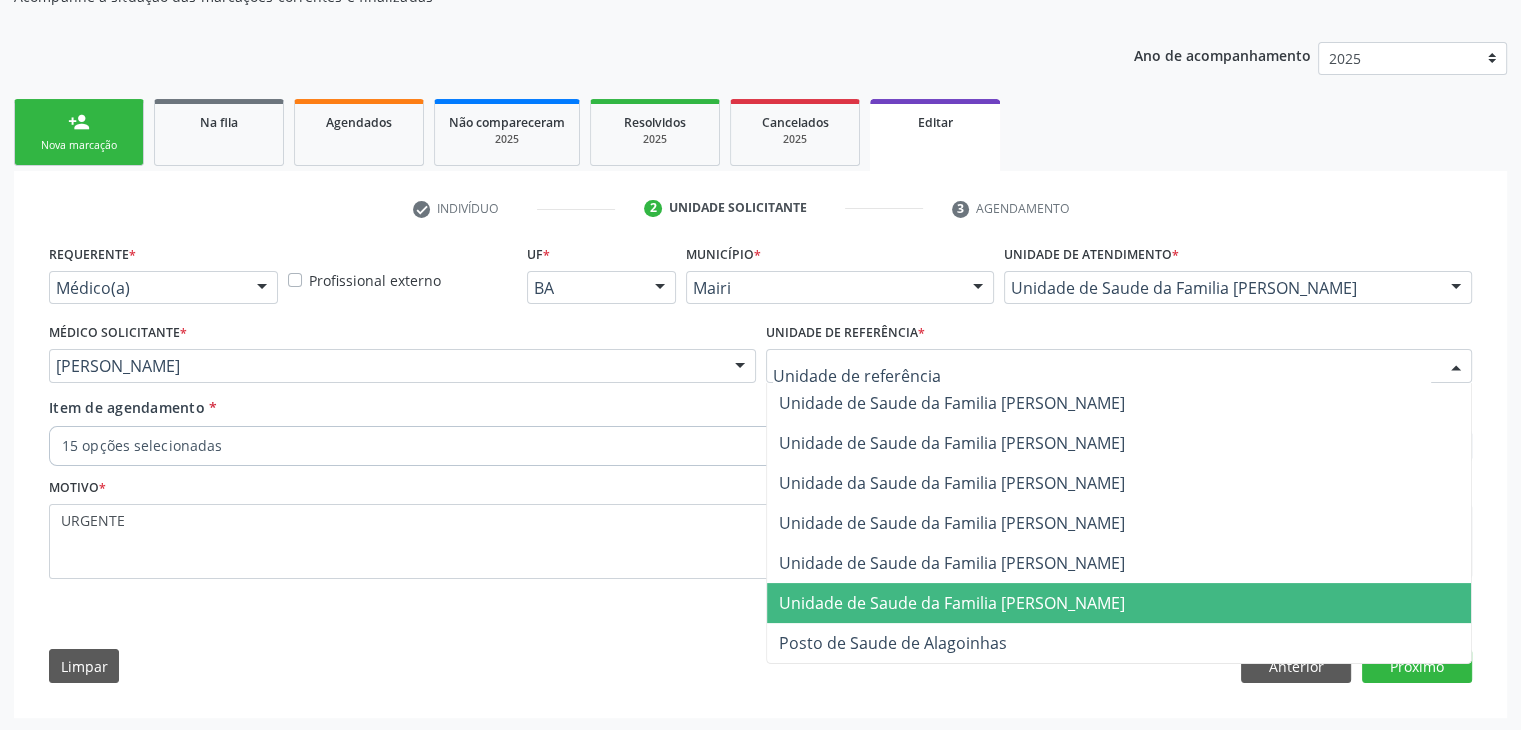 click on "Unidade de Saude da Familia [PERSON_NAME]" at bounding box center [952, 603] 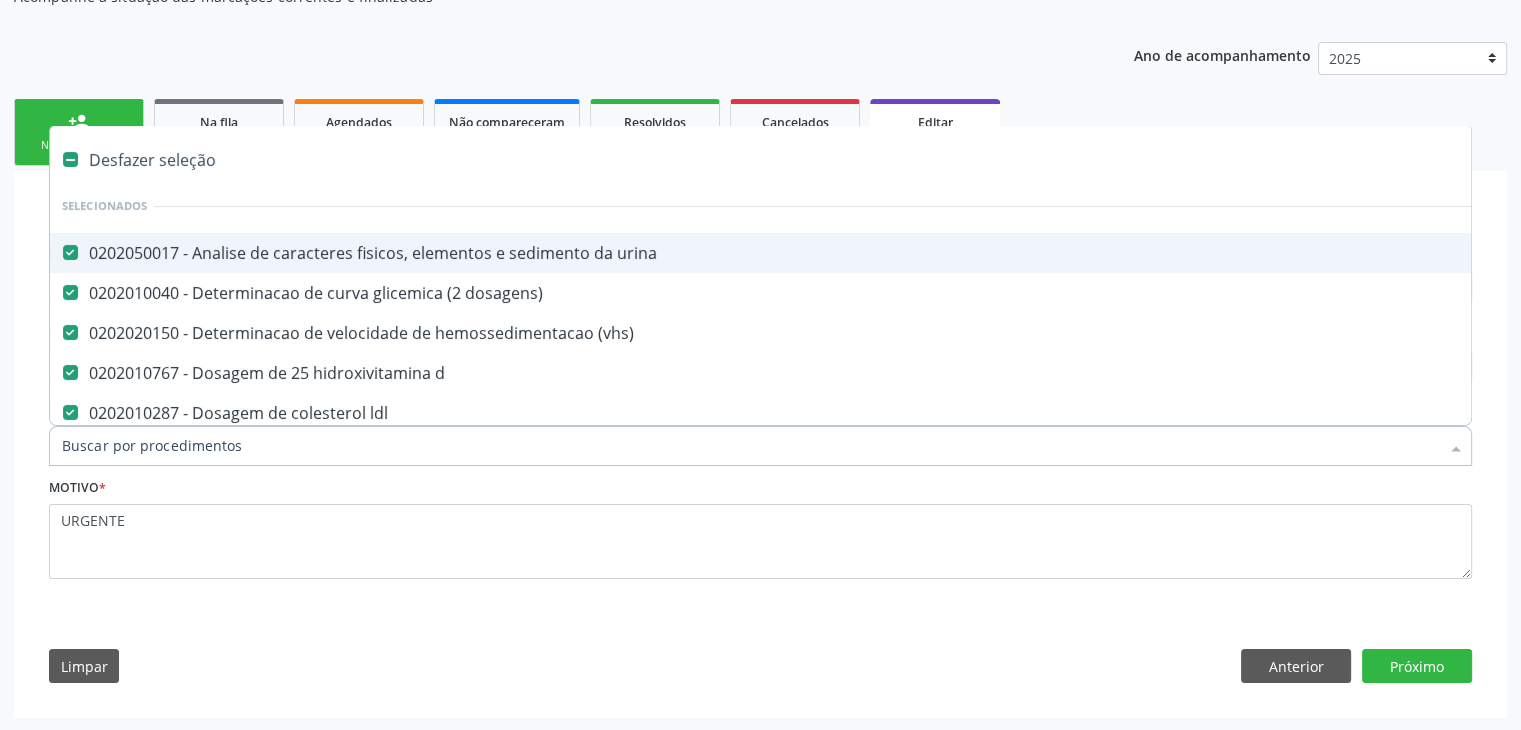 click on "Desfazer seleção" at bounding box center (831, 160) 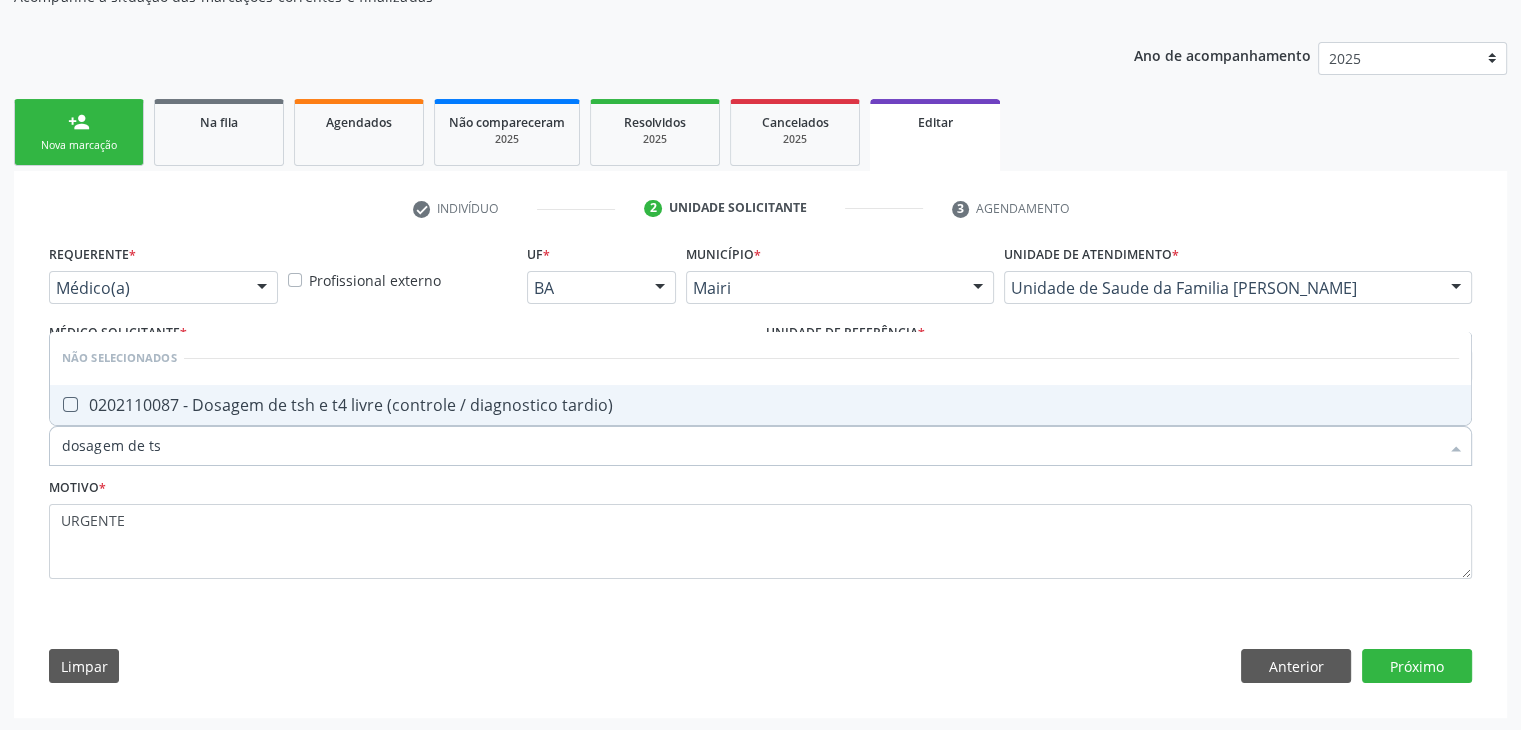 click on "0202110087 - Dosagem de tsh e t4 livre (controle / diagnostico tardio)" at bounding box center [760, 405] 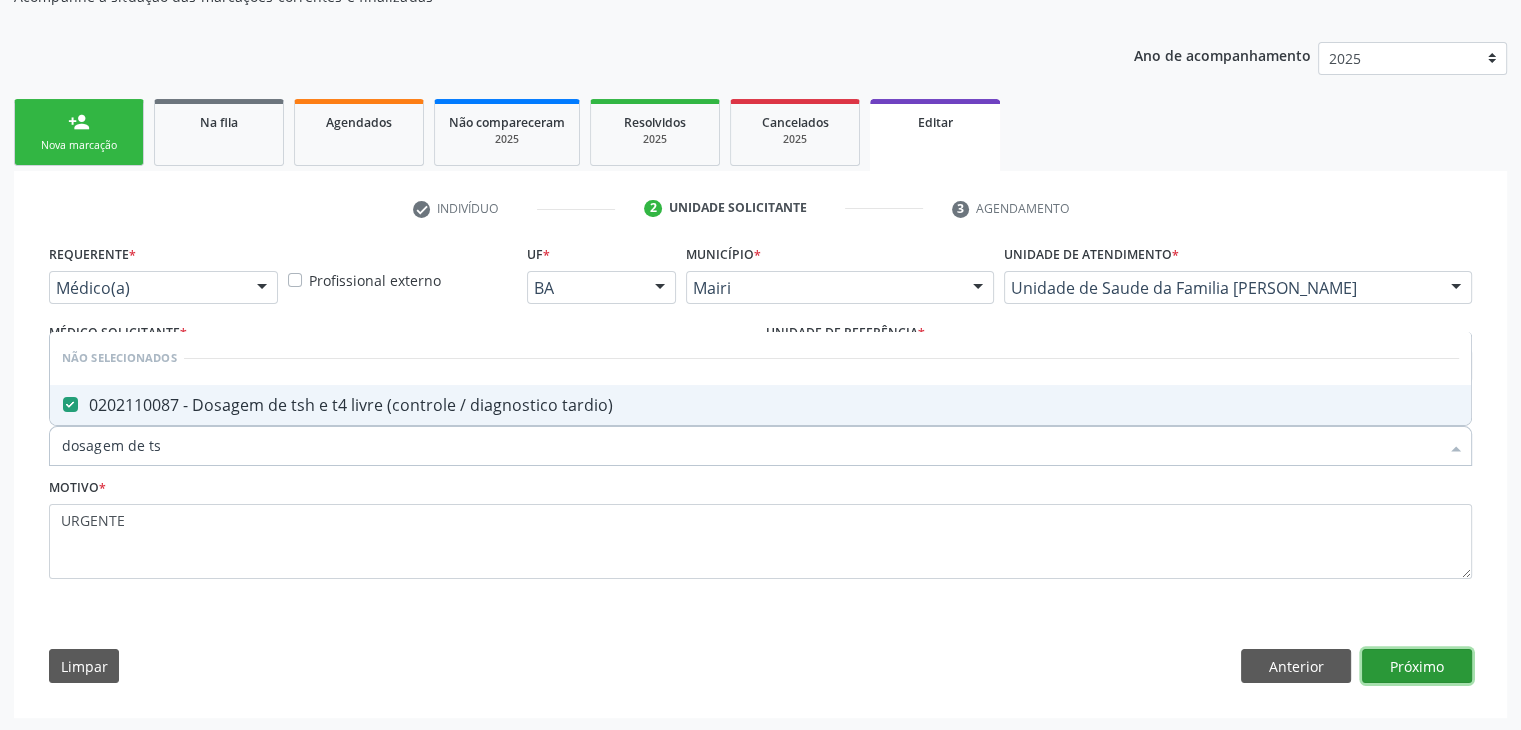 click on "Próximo" at bounding box center (1417, 666) 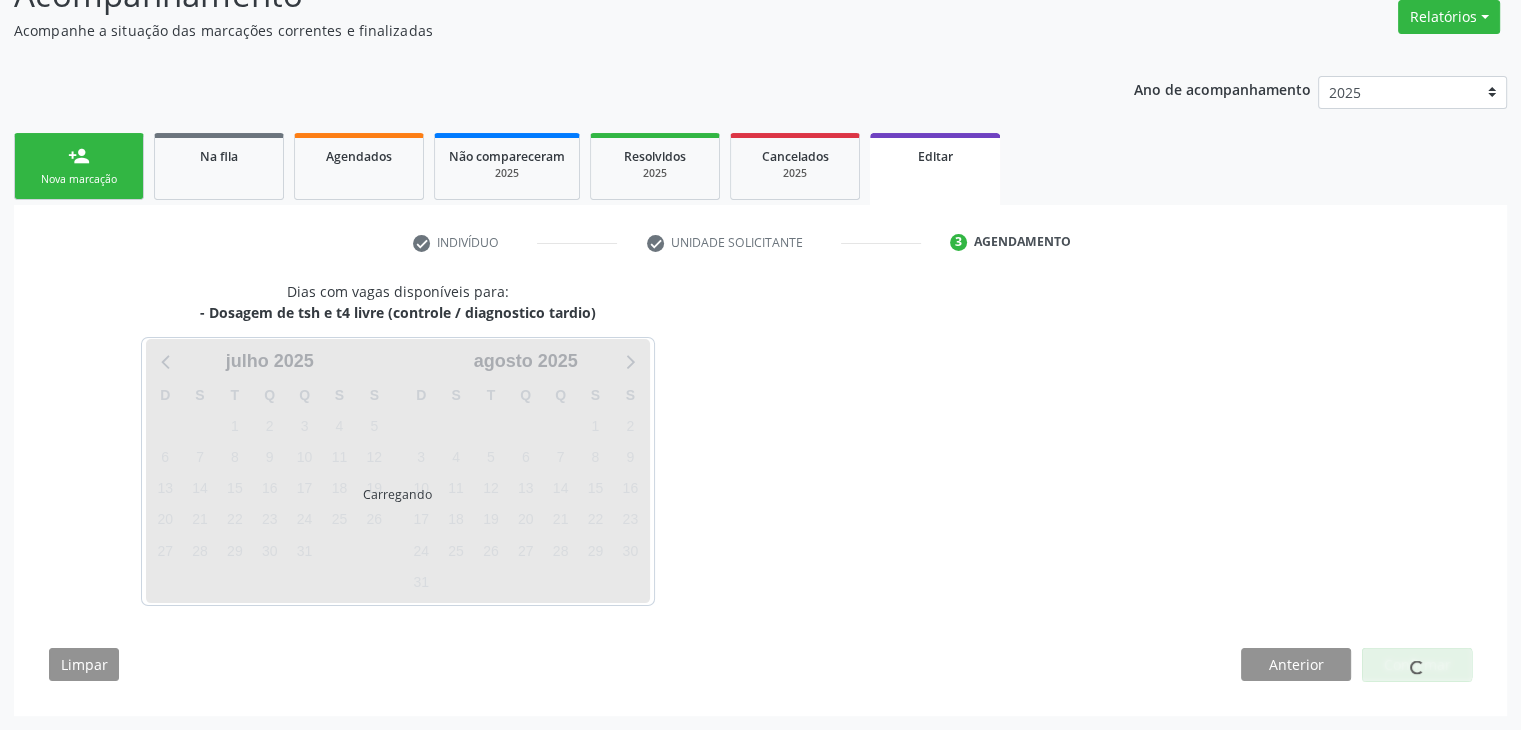 scroll, scrollTop: 165, scrollLeft: 0, axis: vertical 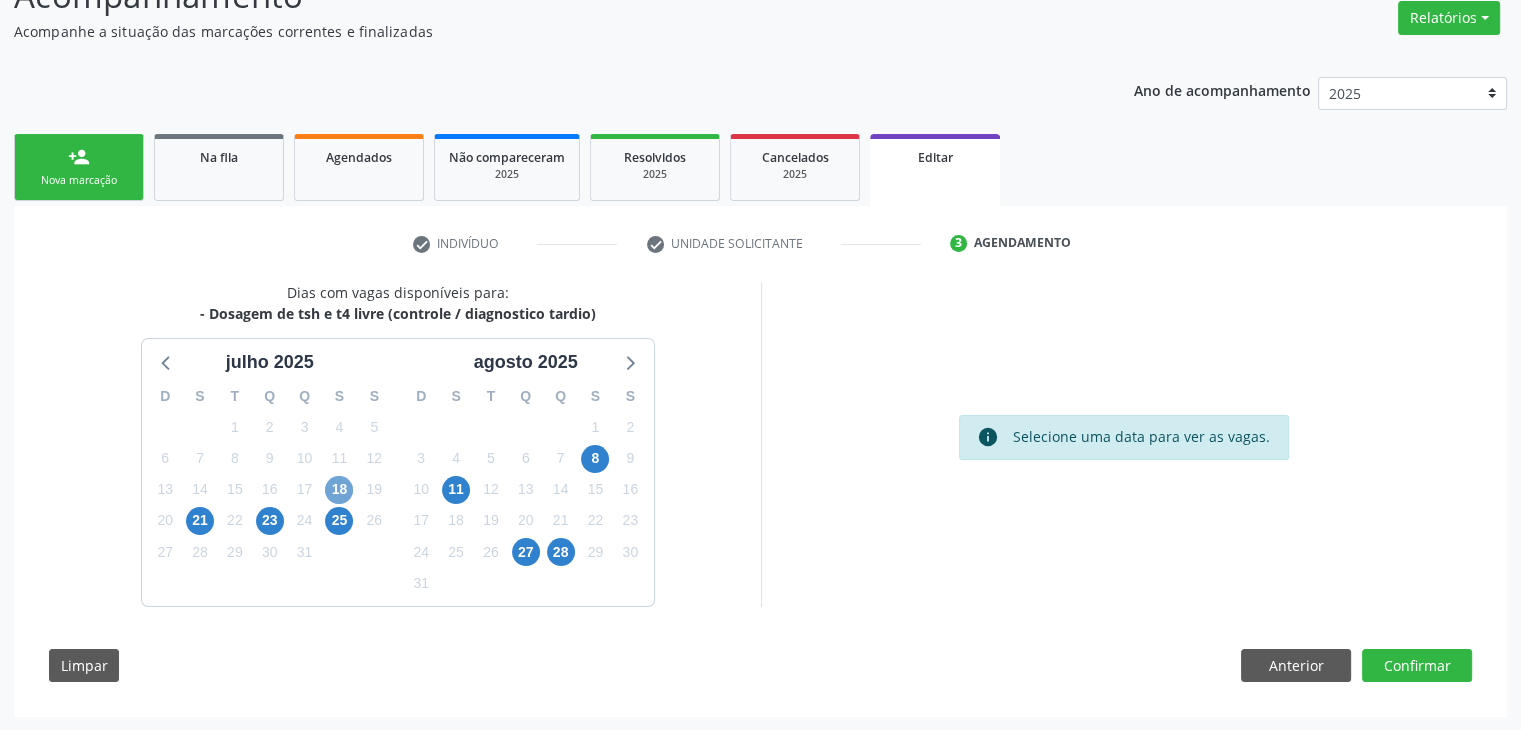 click on "18" at bounding box center [339, 490] 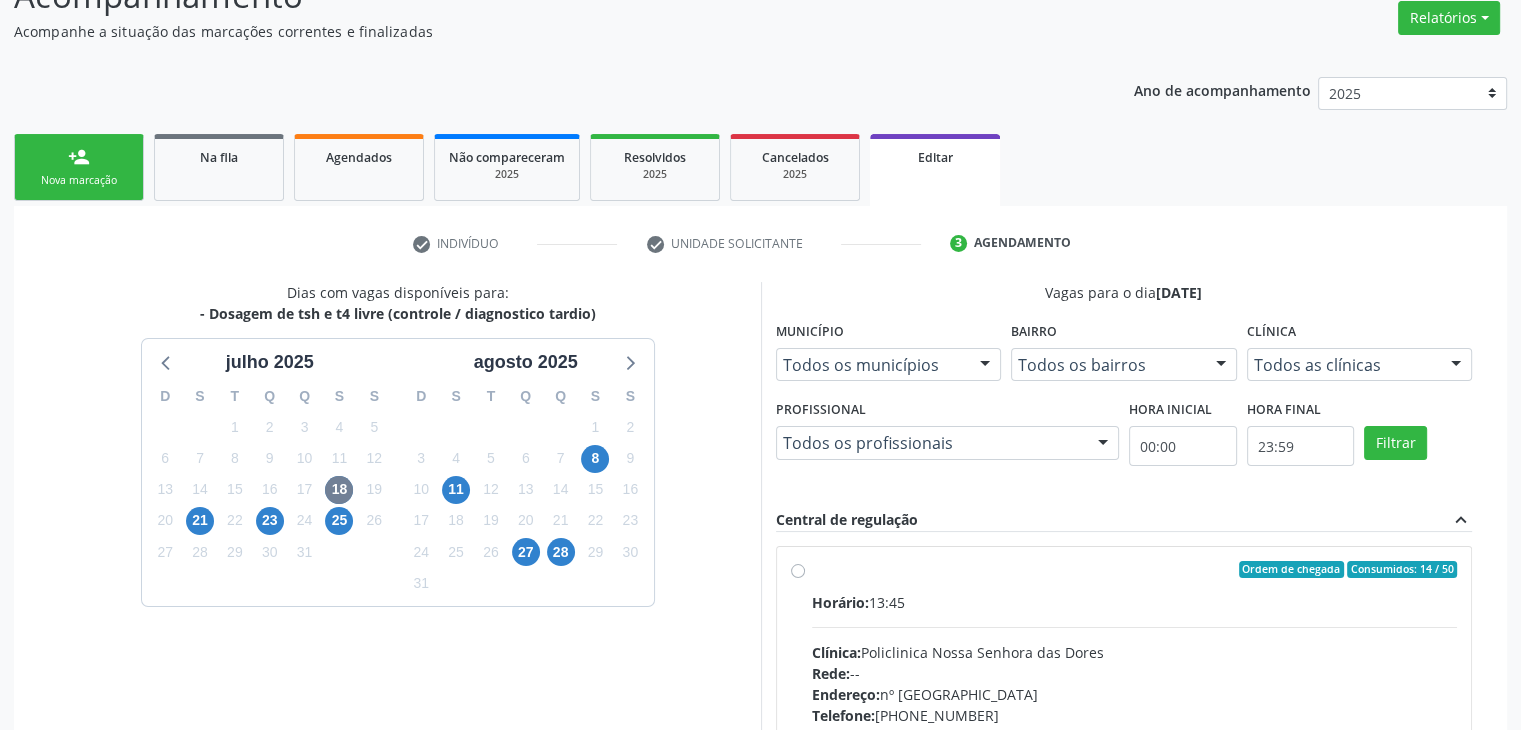 click on "Ordem de chegada
Consumidos: 14 / 50
Horário:   13:45
Clínica:  Policlinica Nossa Senhora das Dores
Rede:
--
Endereço:   nº 94, Centro, Mairi - BA
Telefone:   (74) 36322104
Profissional:
--
Informações adicionais sobre o atendimento
Idade de atendimento:
Sem restrição
Gênero(s) atendido(s):
Sem restrição
Informações adicionais:
--" at bounding box center (1135, 714) 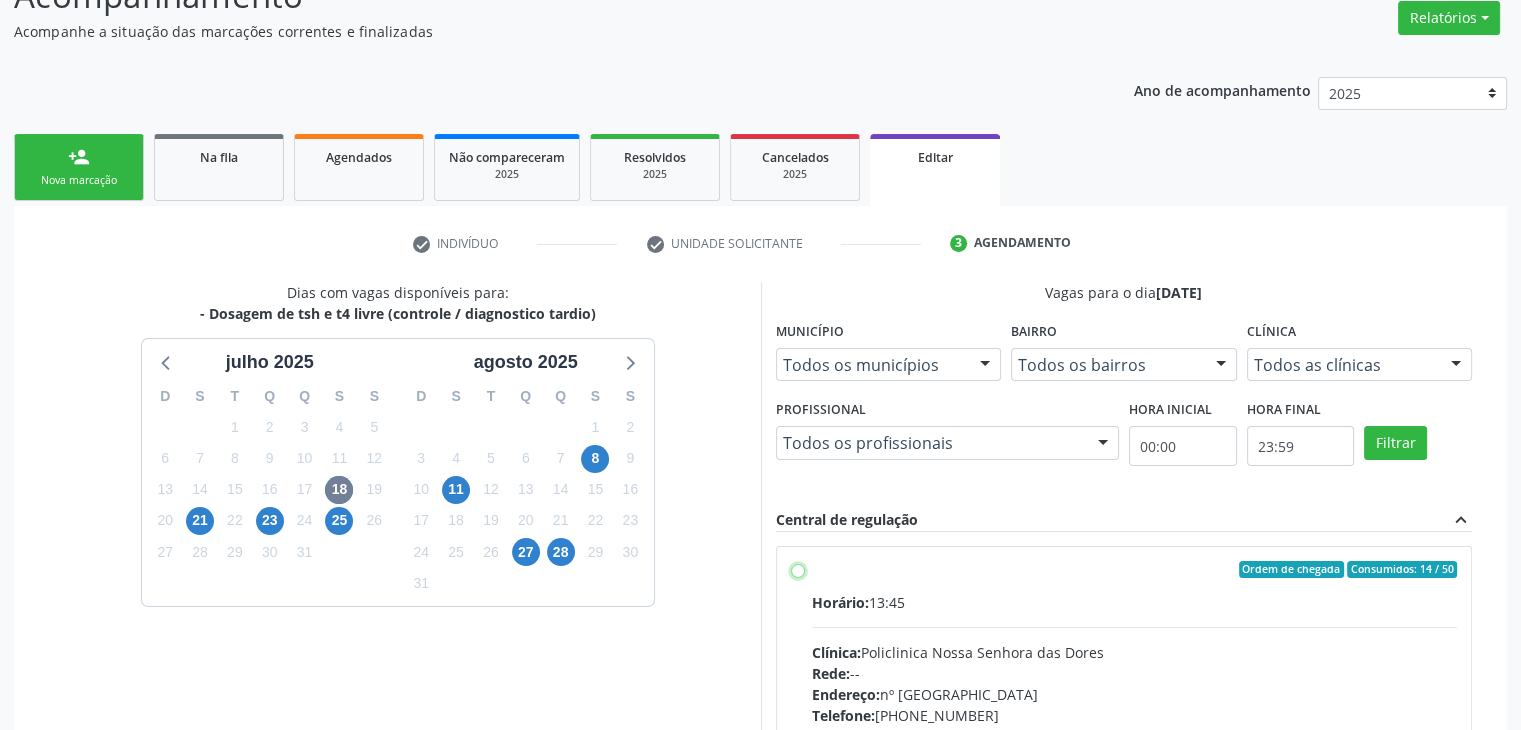 click on "Ordem de chegada
Consumidos: 14 / 50
Horário:   13:45
Clínica:  Policlinica Nossa Senhora das Dores
Rede:
--
Endereço:   nº 94, Centro, Mairi - BA
Telefone:   (74) 36322104
Profissional:
--
Informações adicionais sobre o atendimento
Idade de atendimento:
Sem restrição
Gênero(s) atendido(s):
Sem restrição
Informações adicionais:
--" at bounding box center [798, 570] 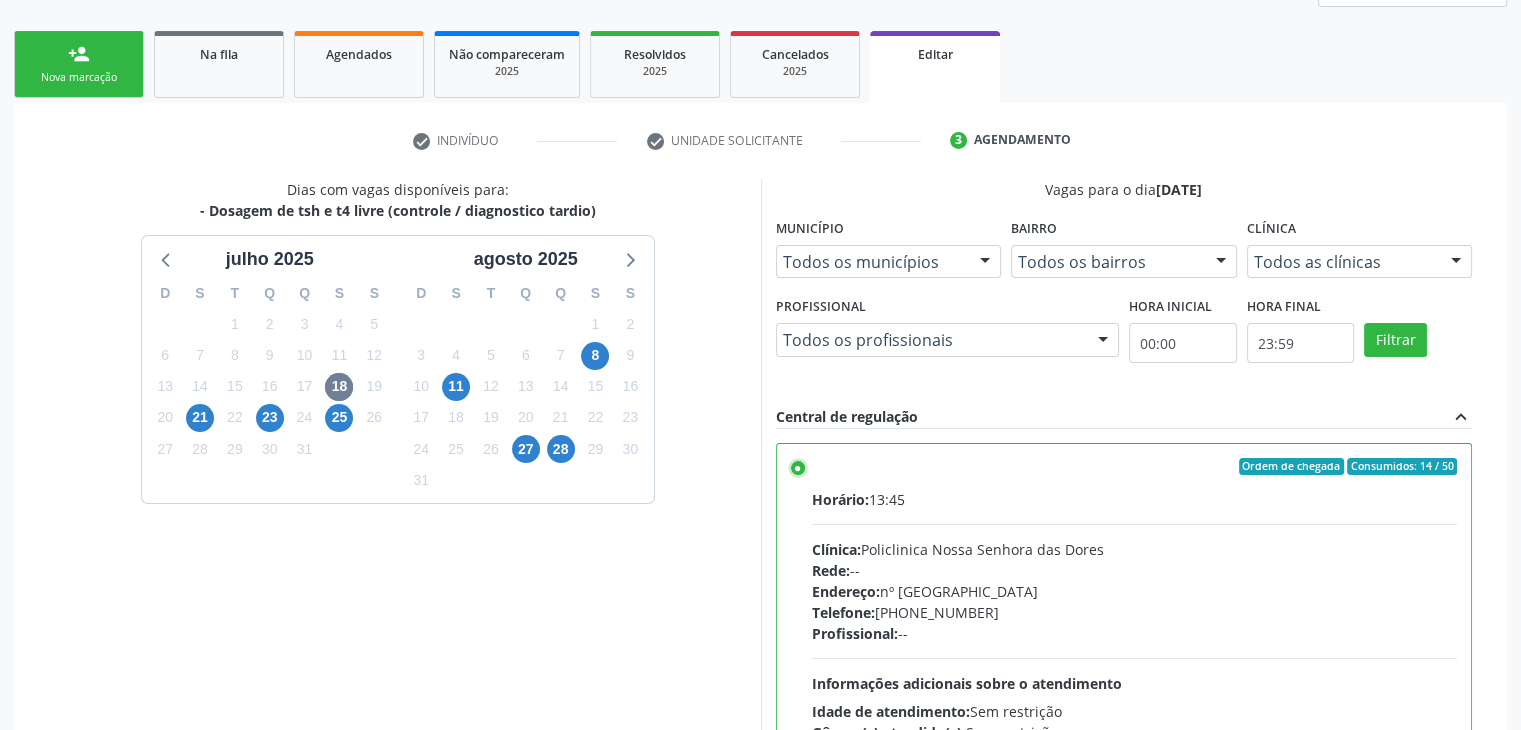 scroll, scrollTop: 490, scrollLeft: 0, axis: vertical 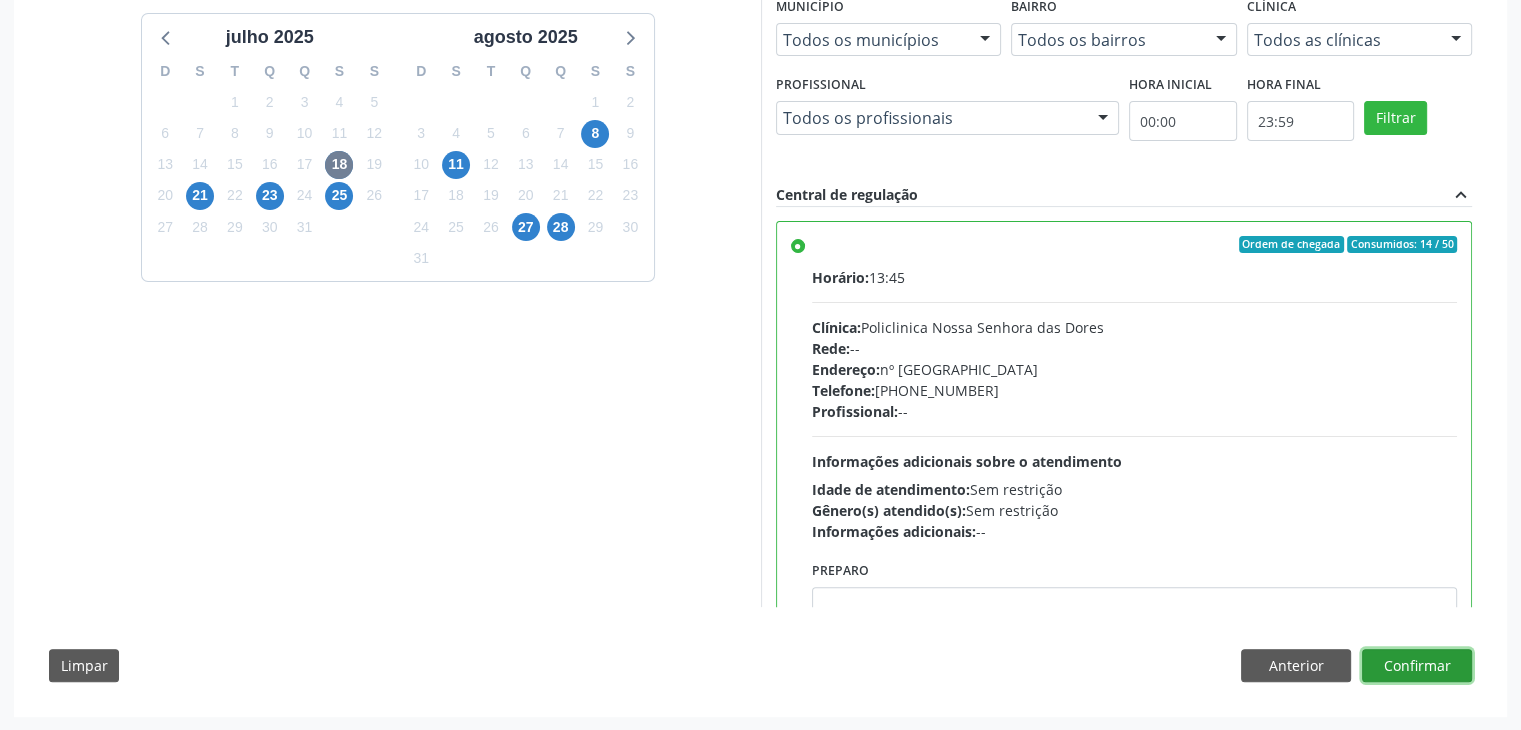 click on "Confirmar" at bounding box center [1417, 666] 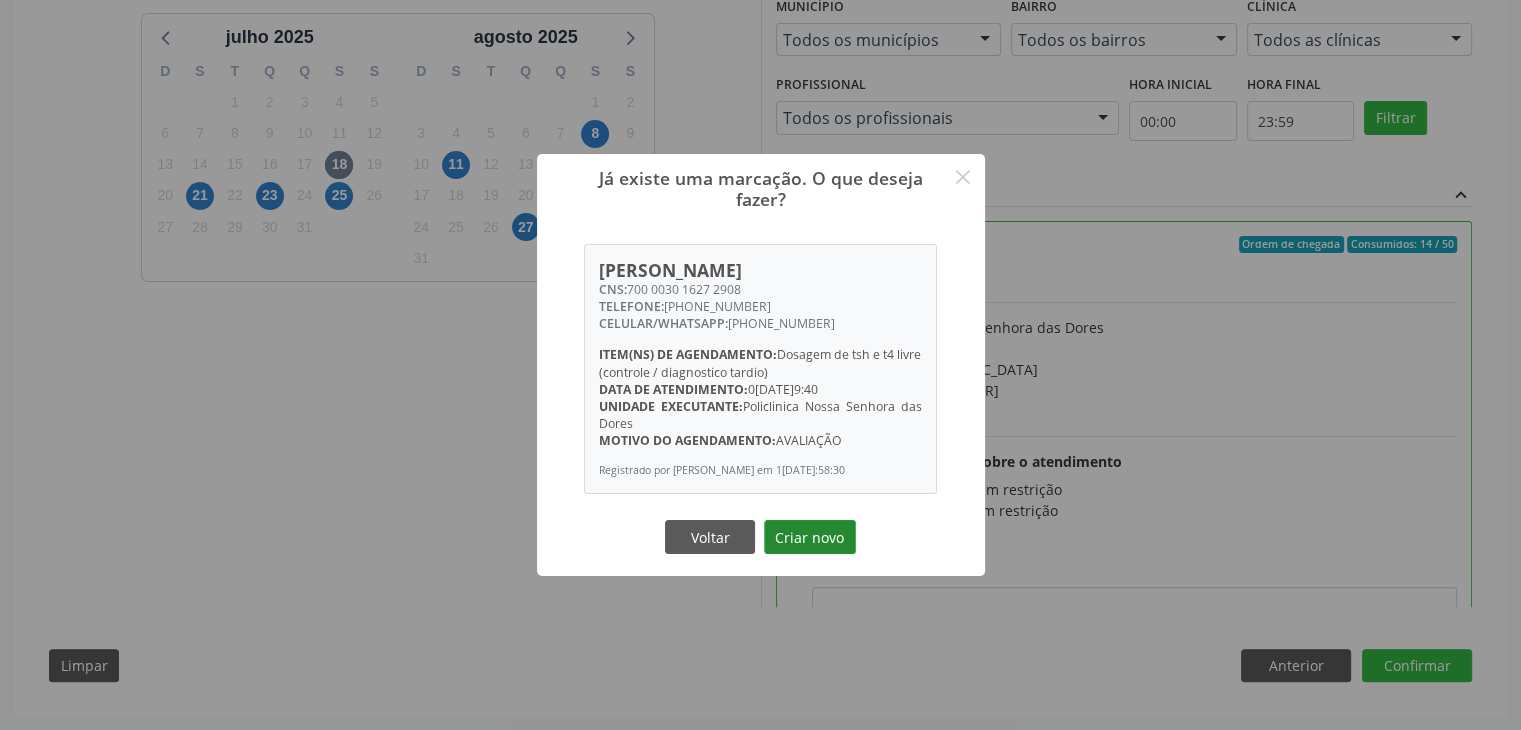 click on "Criar novo" at bounding box center [810, 537] 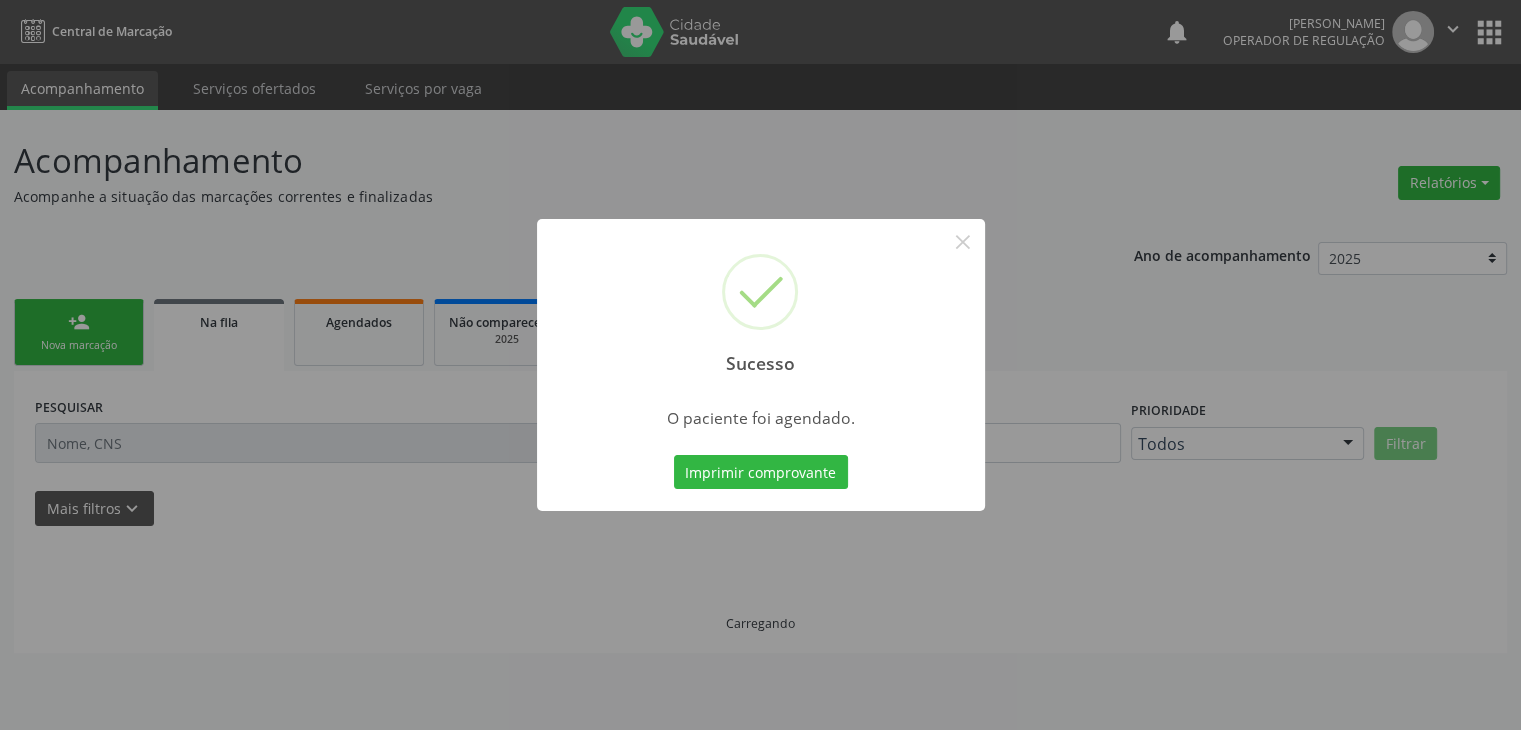 scroll, scrollTop: 0, scrollLeft: 0, axis: both 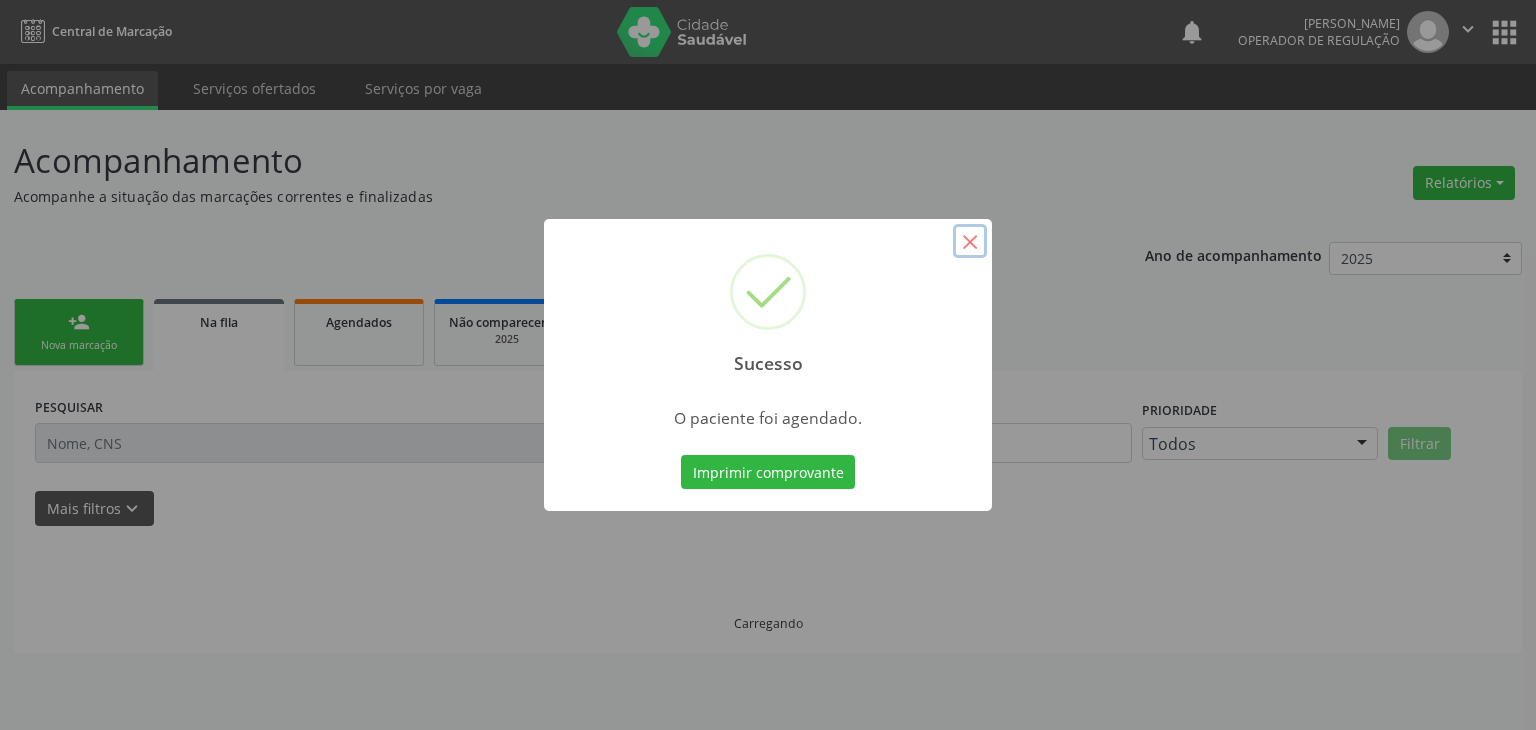 click on "×" at bounding box center (970, 241) 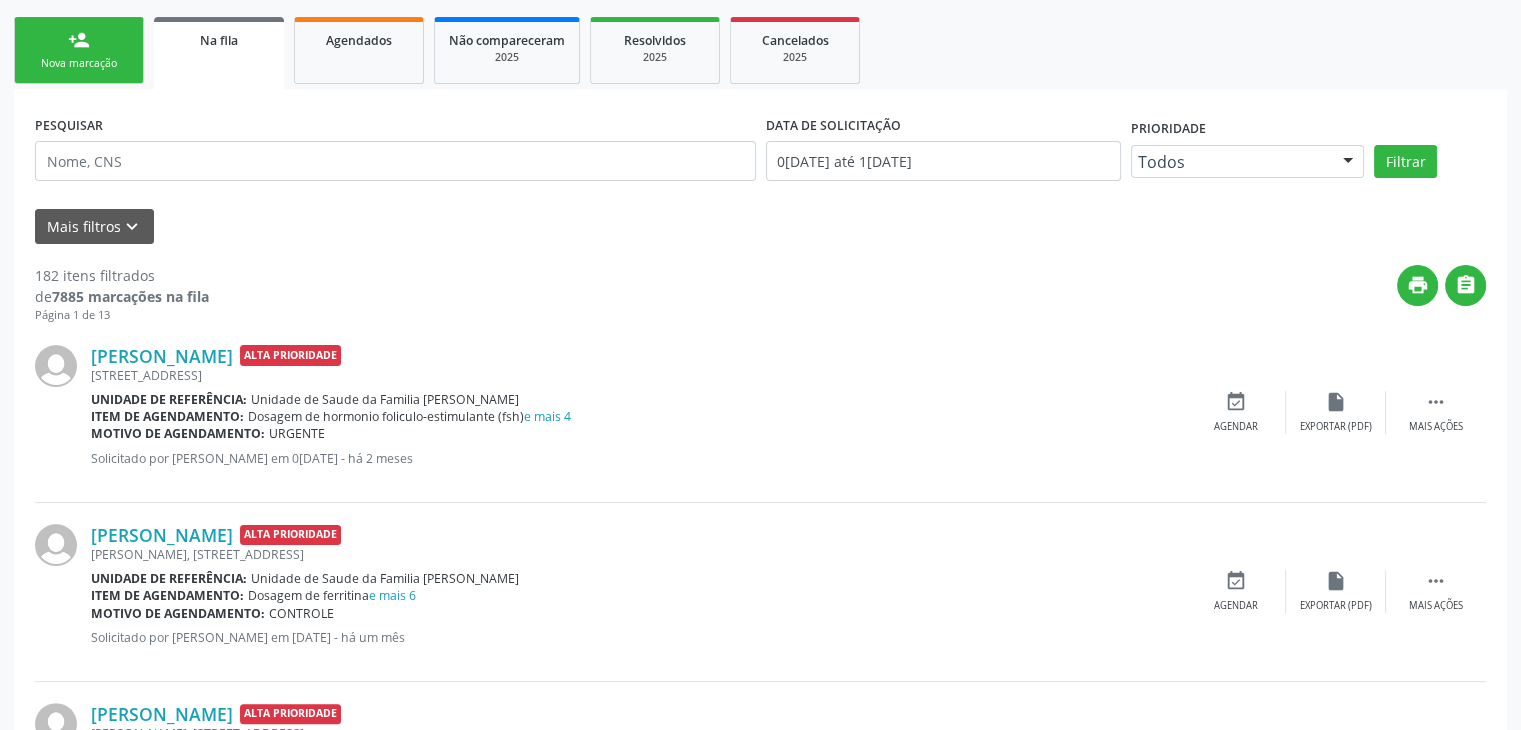 scroll, scrollTop: 300, scrollLeft: 0, axis: vertical 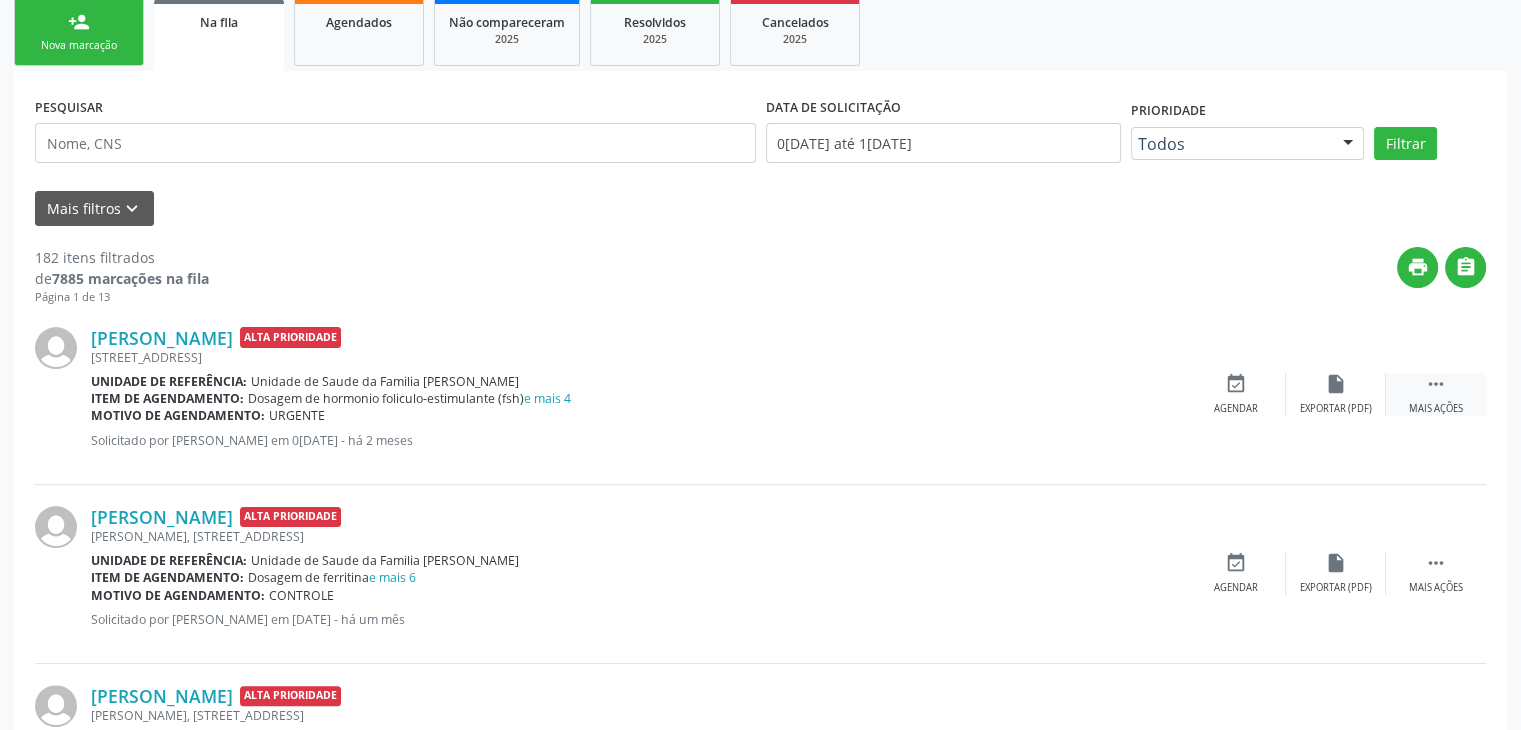 click on "" at bounding box center [1436, 384] 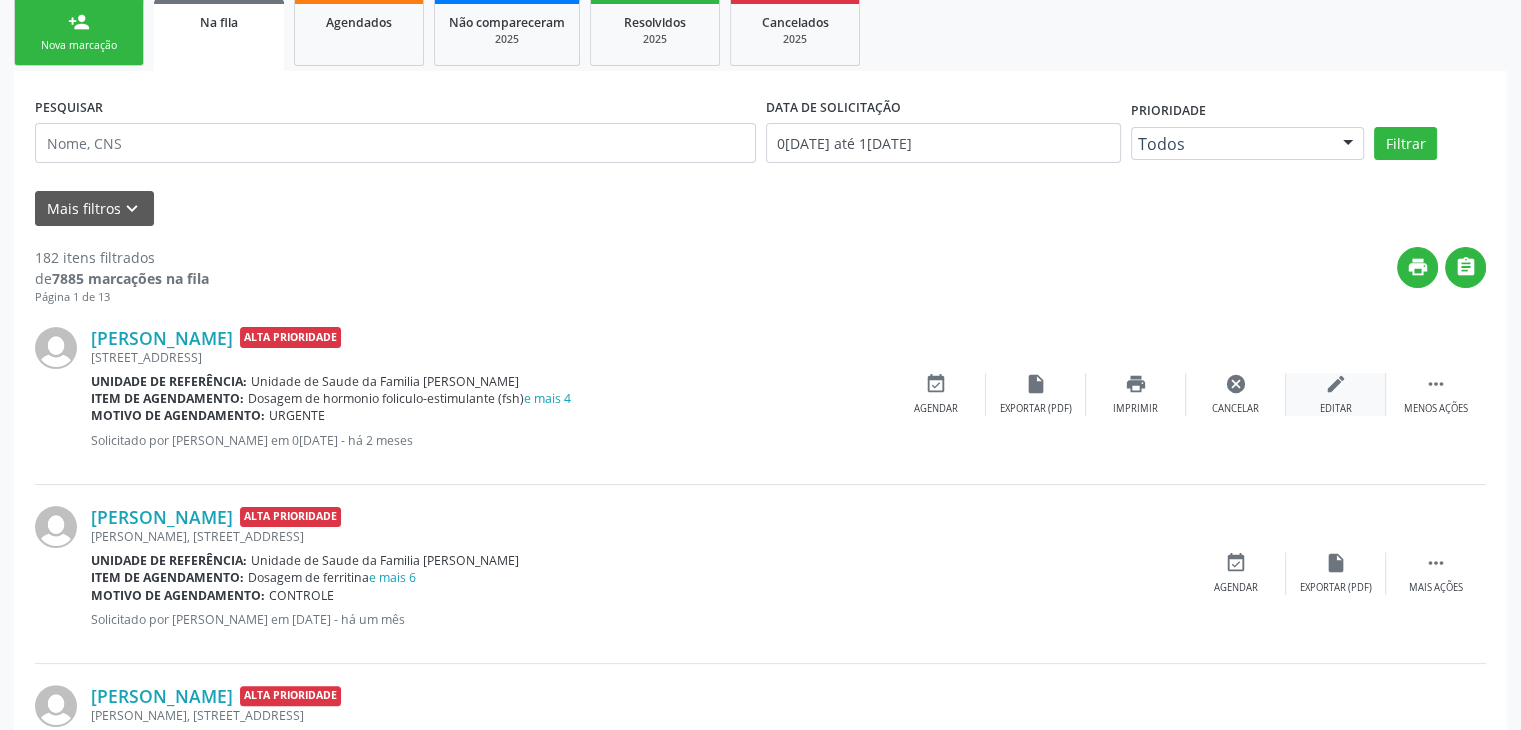 click on "edit
Editar" at bounding box center (1336, 394) 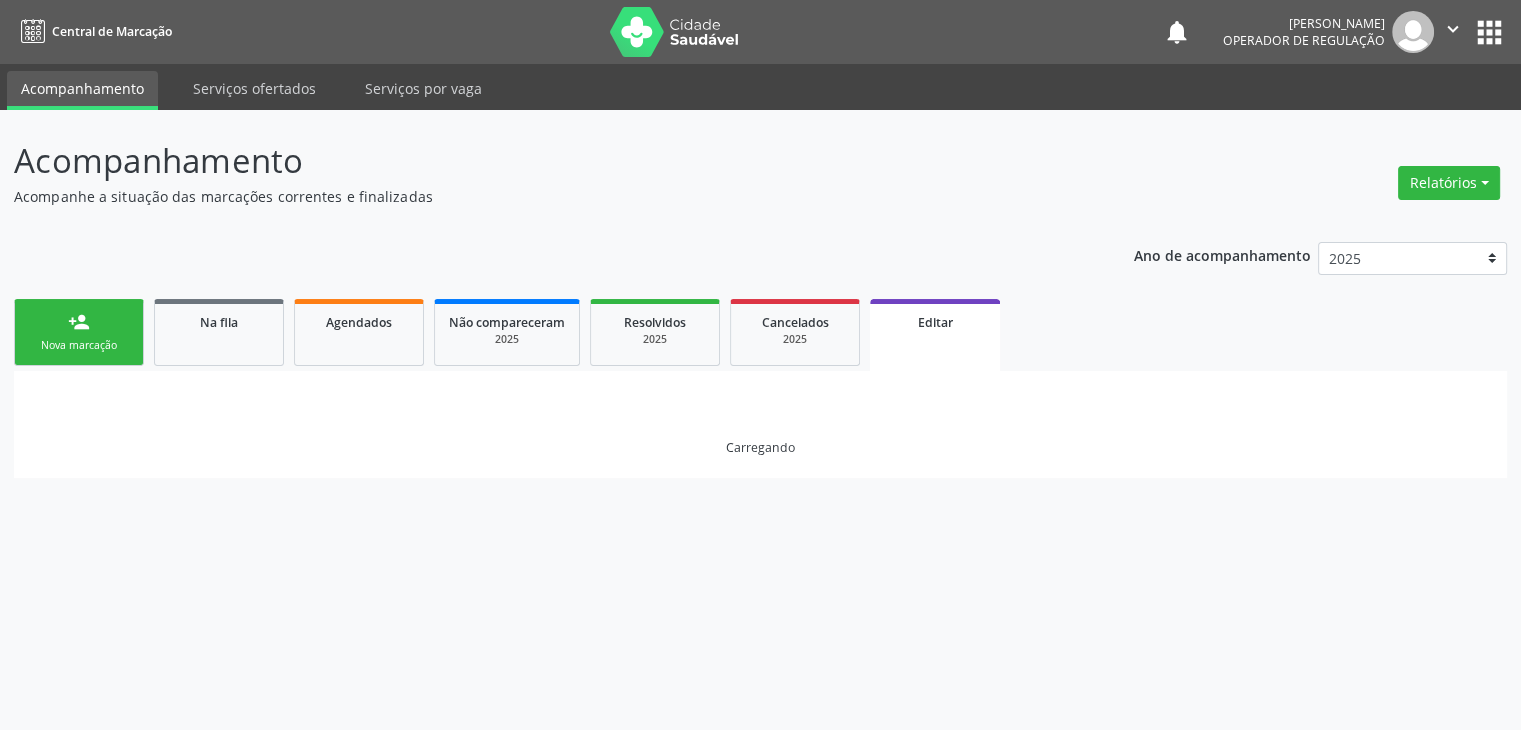 scroll, scrollTop: 0, scrollLeft: 0, axis: both 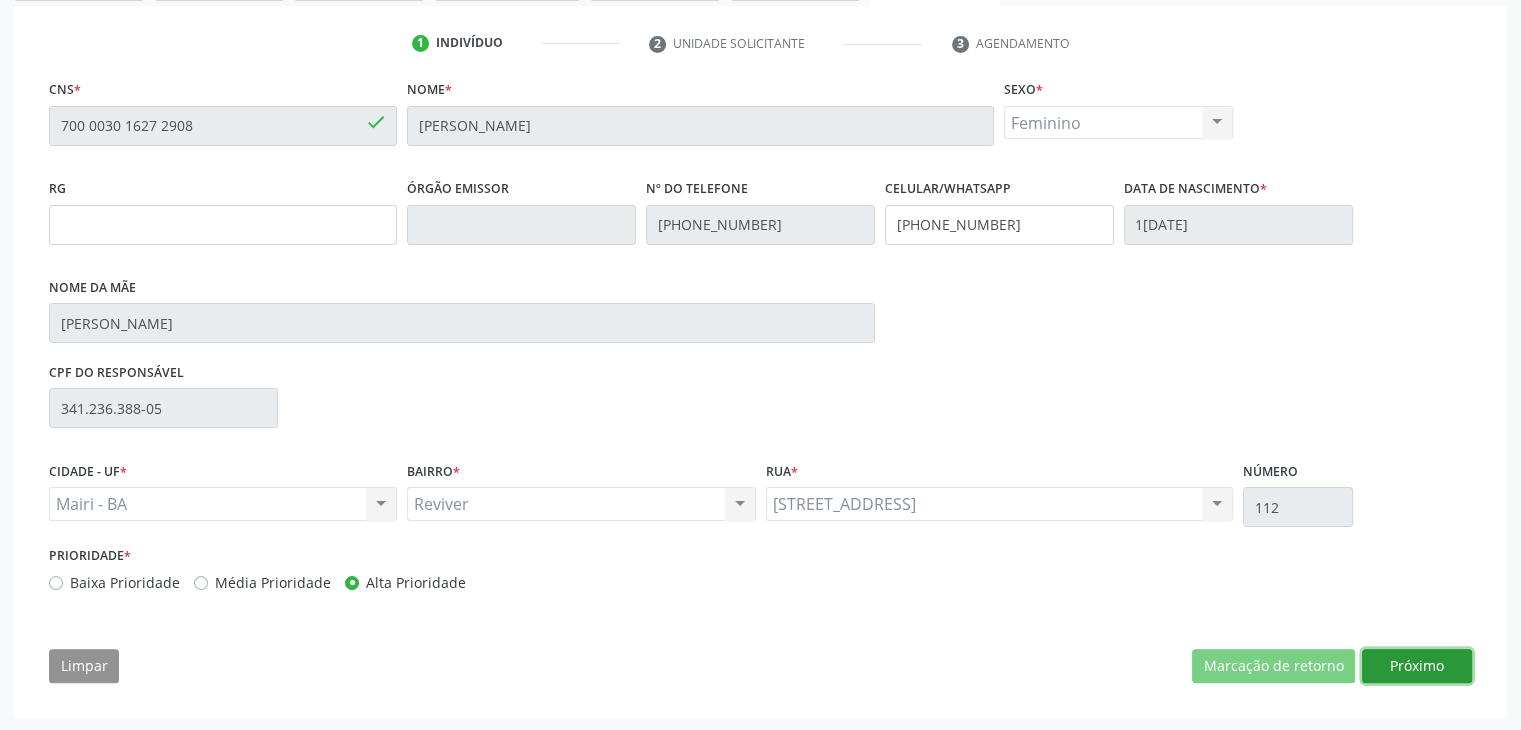 click on "Próximo" at bounding box center [1417, 666] 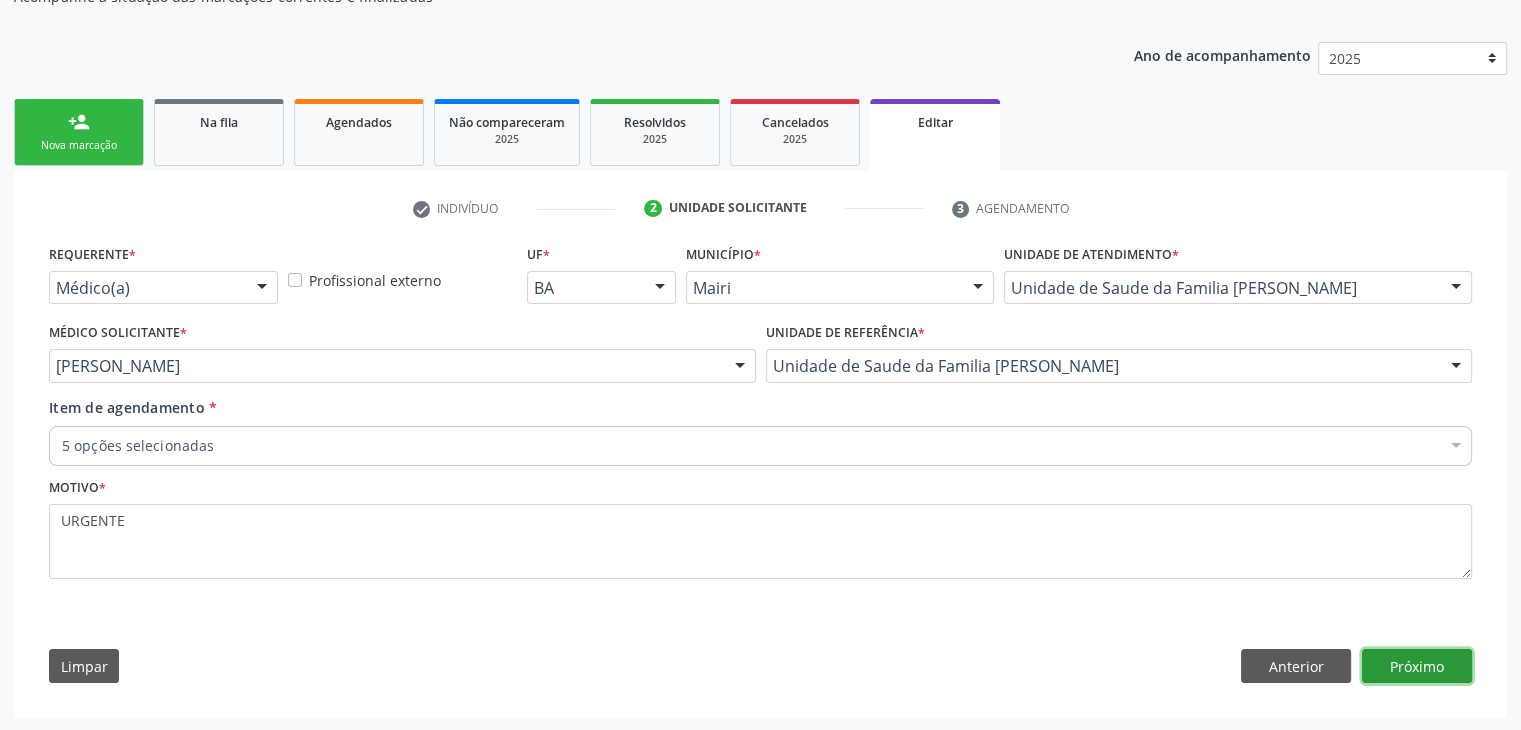 click on "Próximo" at bounding box center (1417, 666) 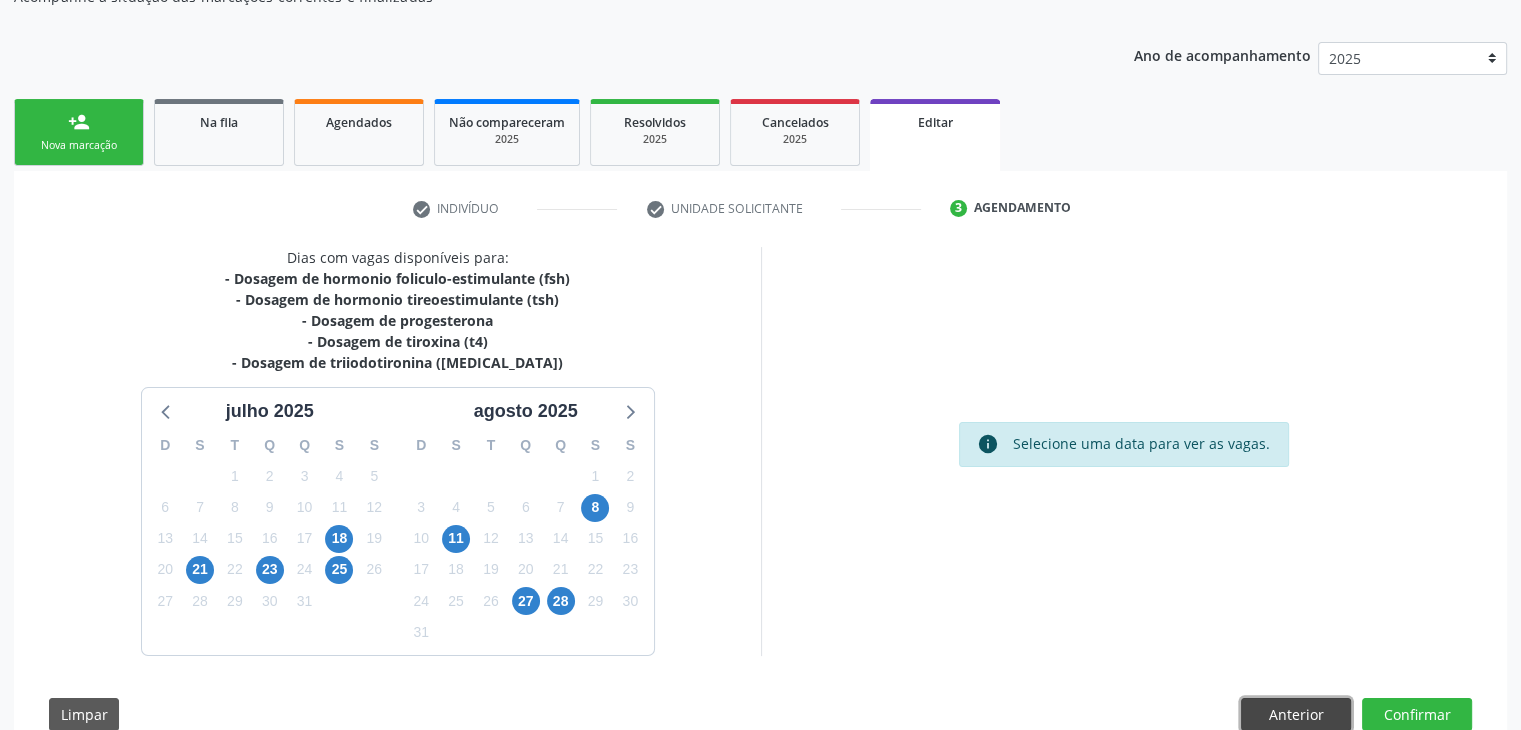 click on "Anterior" at bounding box center [1296, 715] 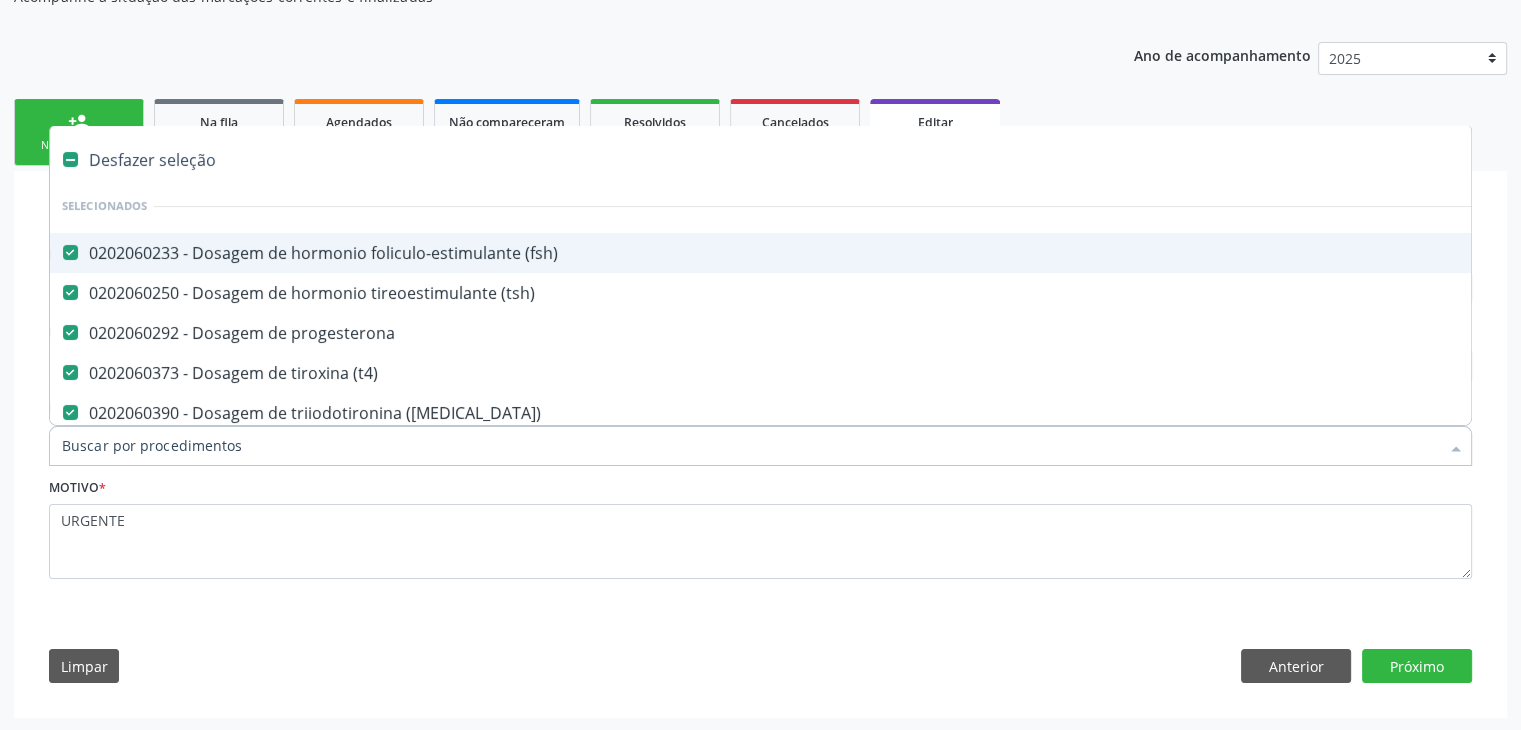 click on "Desfazer seleção" at bounding box center (831, 160) 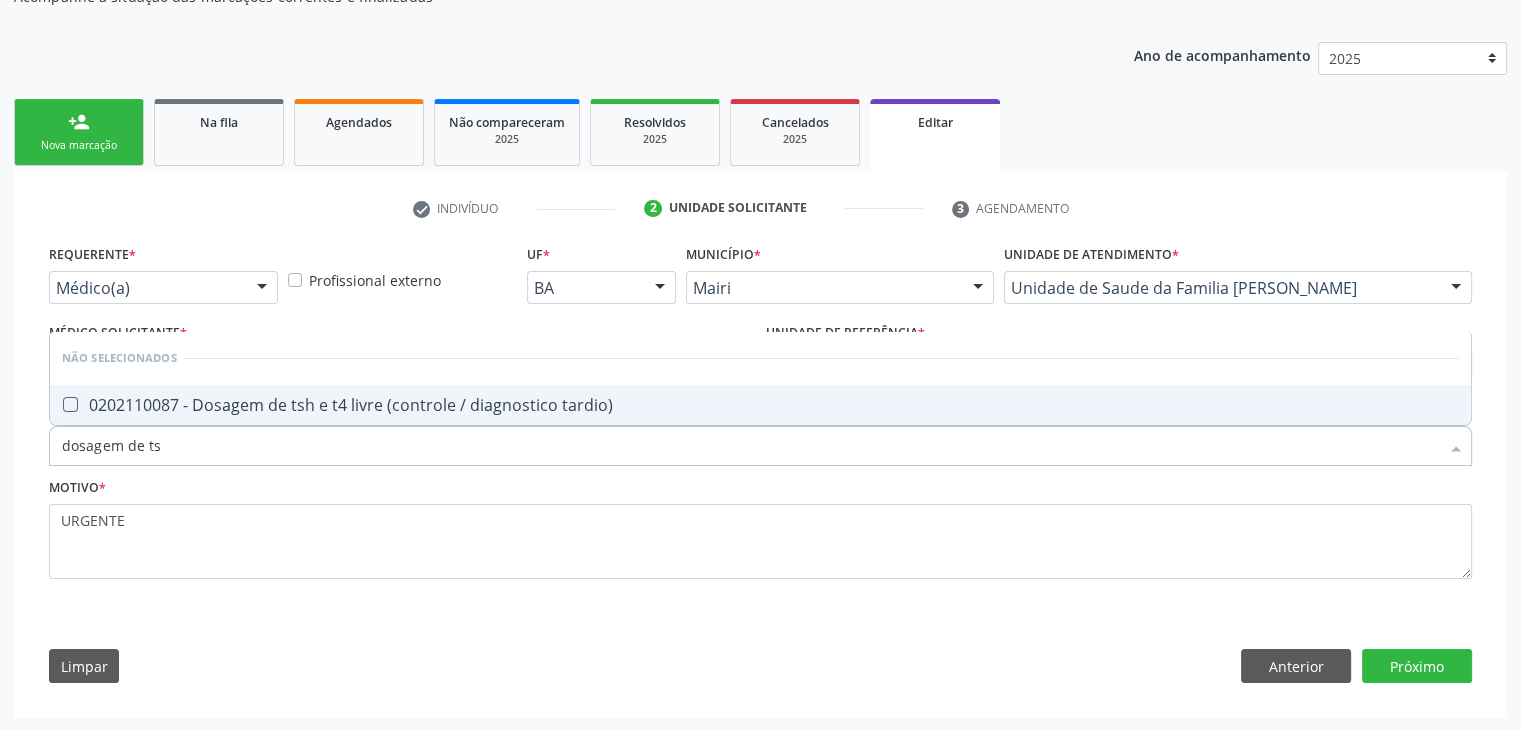 click on "0202110087 - Dosagem de tsh e t4 livre (controle / diagnostico tardio)" at bounding box center (760, 405) 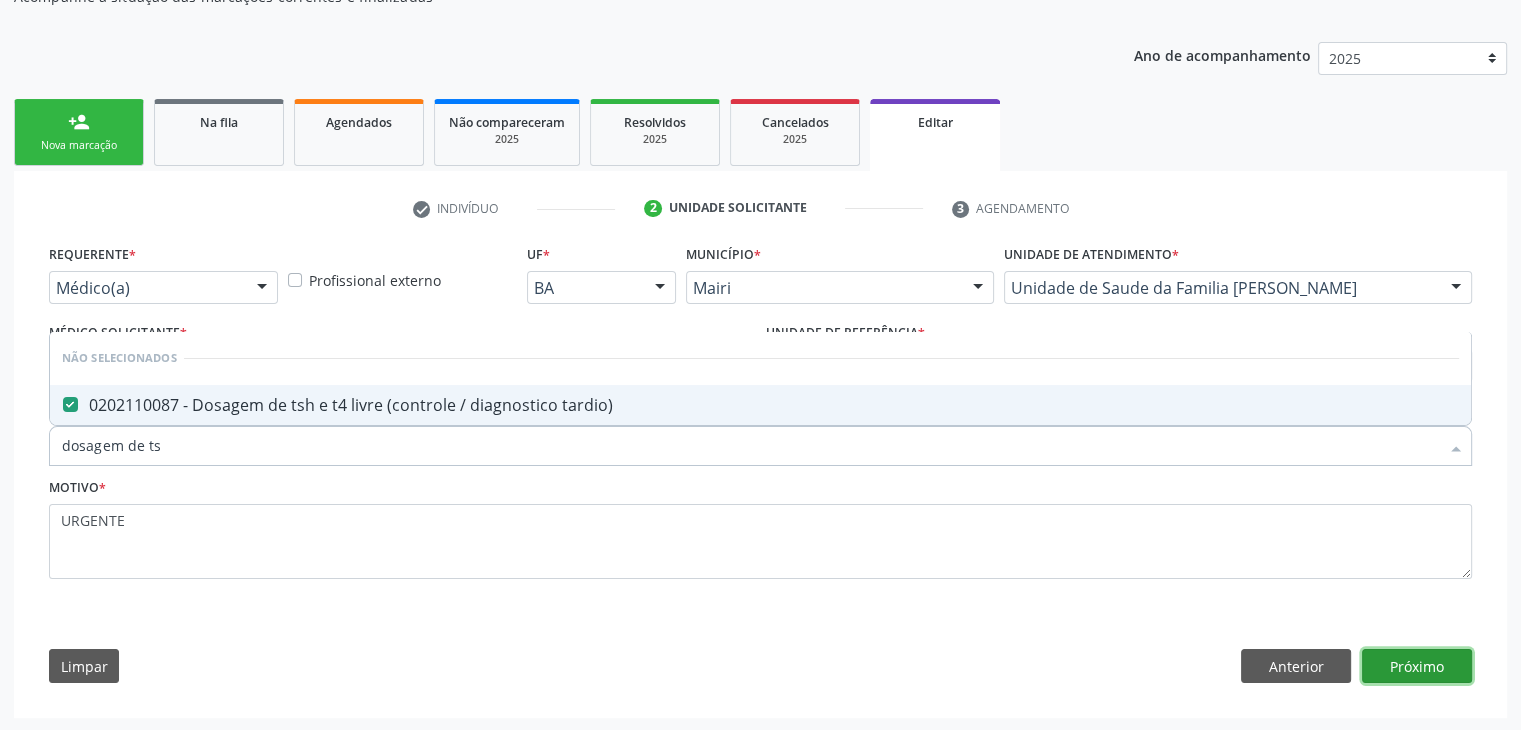 click on "Próximo" at bounding box center [1417, 666] 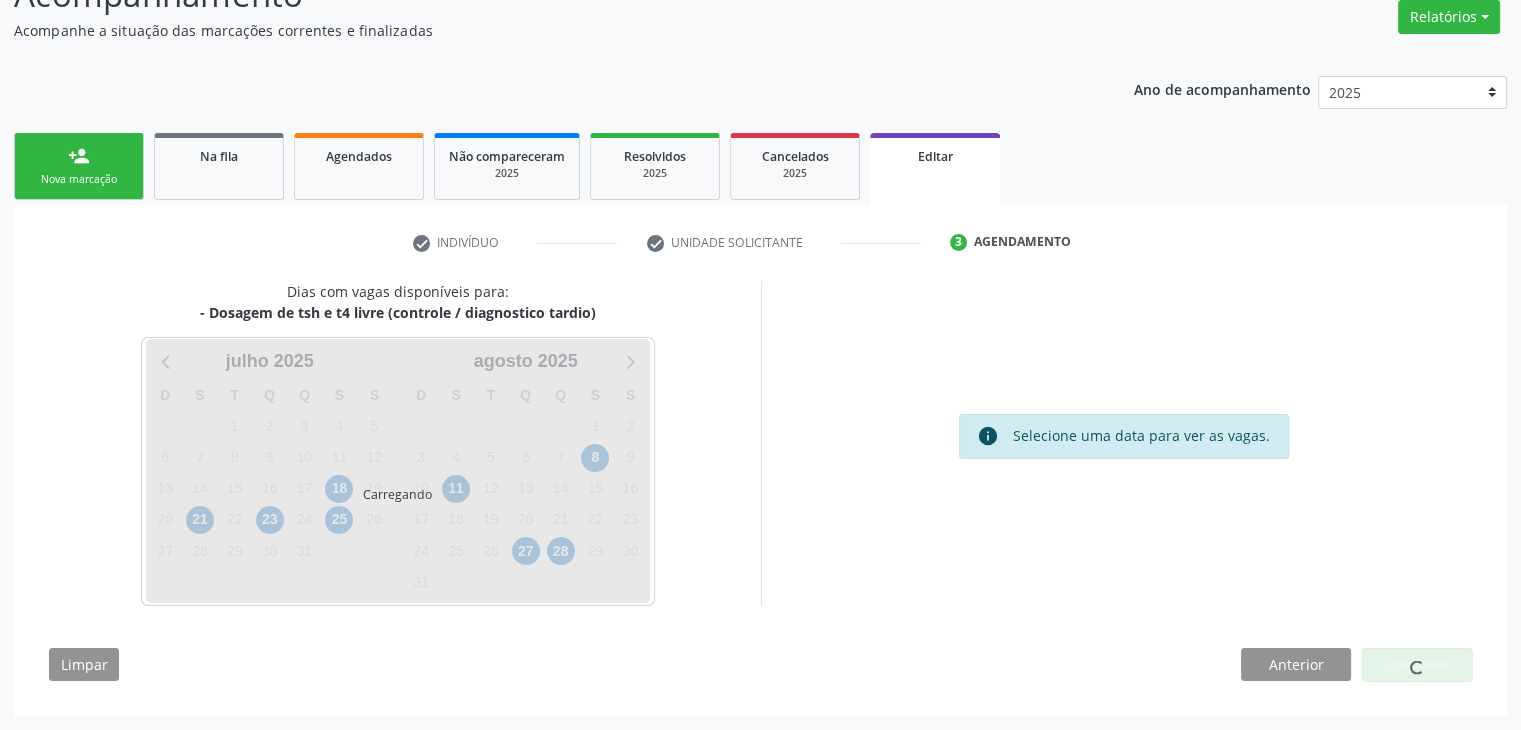 scroll, scrollTop: 165, scrollLeft: 0, axis: vertical 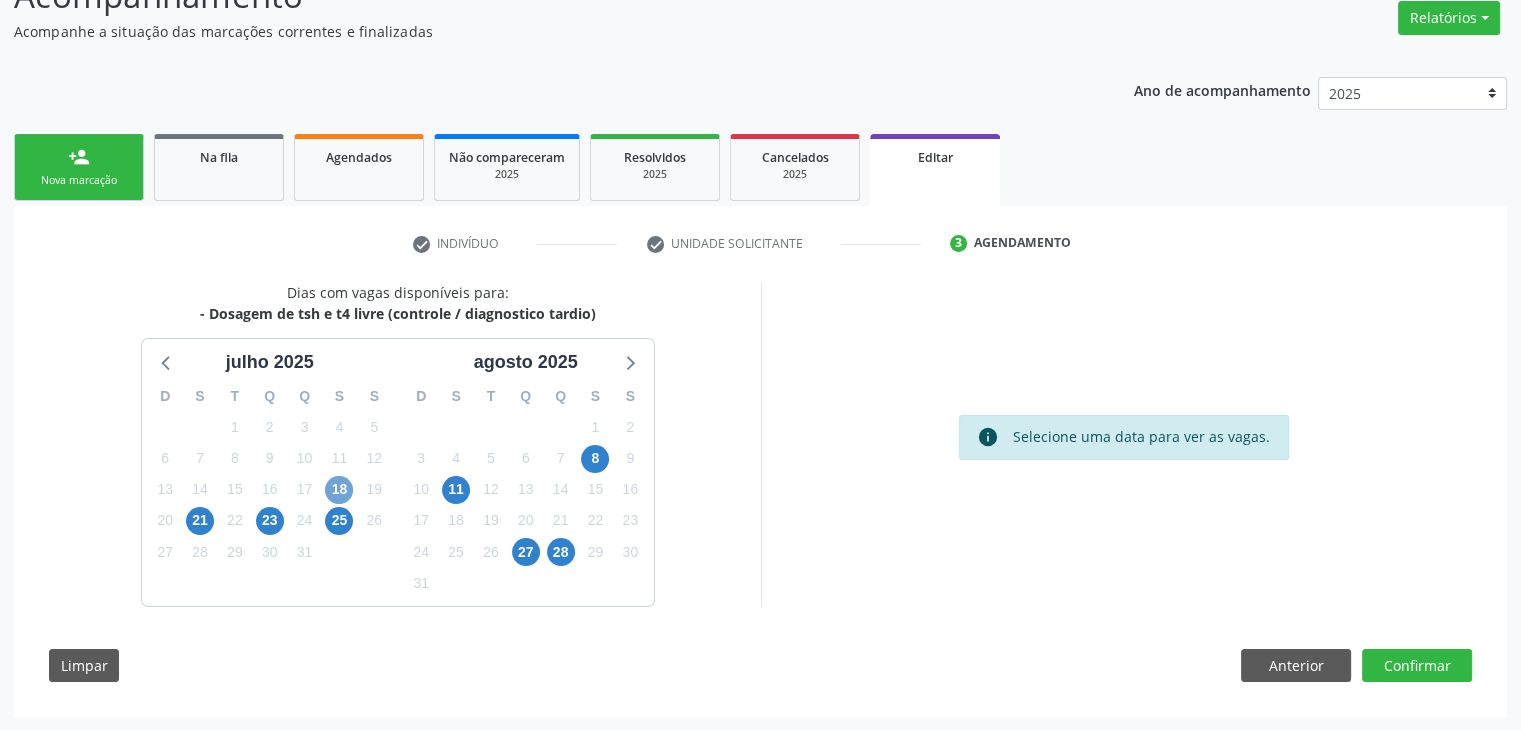 click on "18" at bounding box center (339, 490) 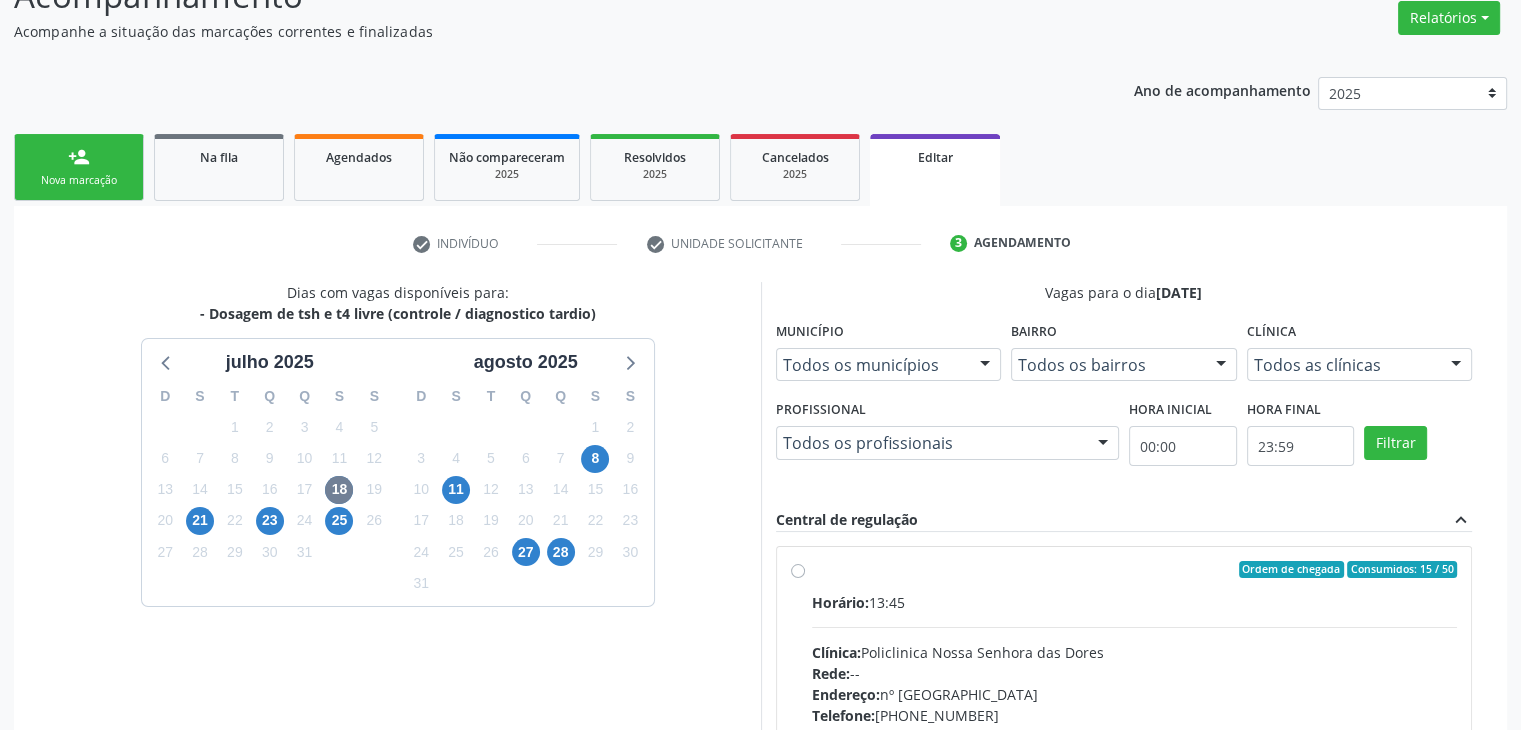 click on "Horário:   13:45
Clínica:  Policlinica Nossa Senhora das Dores
Rede:
--
Endereço:   nº 94, Centro, Mairi - BA
Telefone:   (74) 36322104
Profissional:
--
Informações adicionais sobre o atendimento
Idade de atendimento:
Sem restrição
Gênero(s) atendido(s):
Sem restrição
Informações adicionais:
--" at bounding box center [1135, 729] 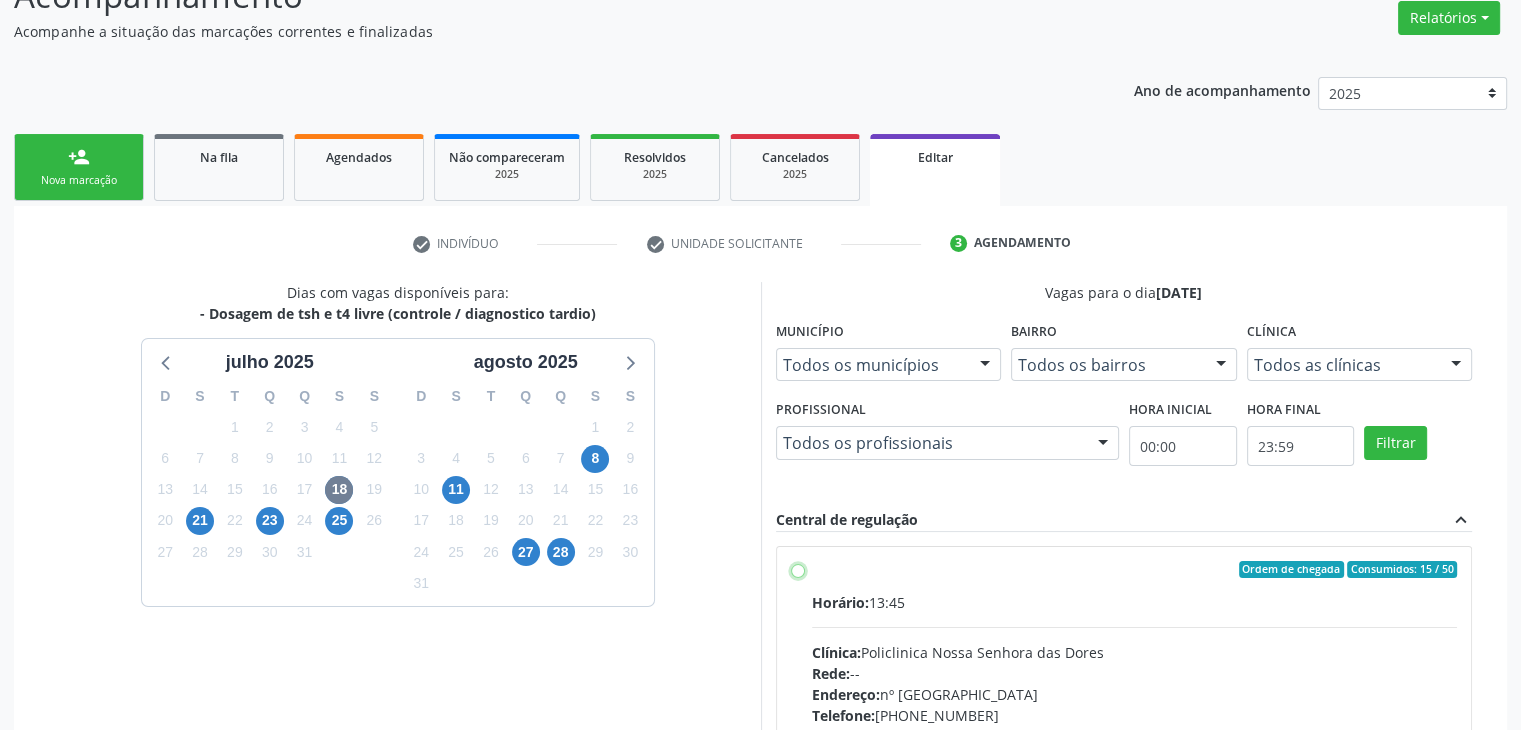 click on "Ordem de chegada
Consumidos: 15 / 50
Horário:   13:45
Clínica:  Policlinica Nossa Senhora das Dores
Rede:
--
Endereço:   nº 94, Centro, Mairi - BA
Telefone:   (74) 36322104
Profissional:
--
Informações adicionais sobre o atendimento
Idade de atendimento:
Sem restrição
Gênero(s) atendido(s):
Sem restrição
Informações adicionais:
--" at bounding box center [798, 570] 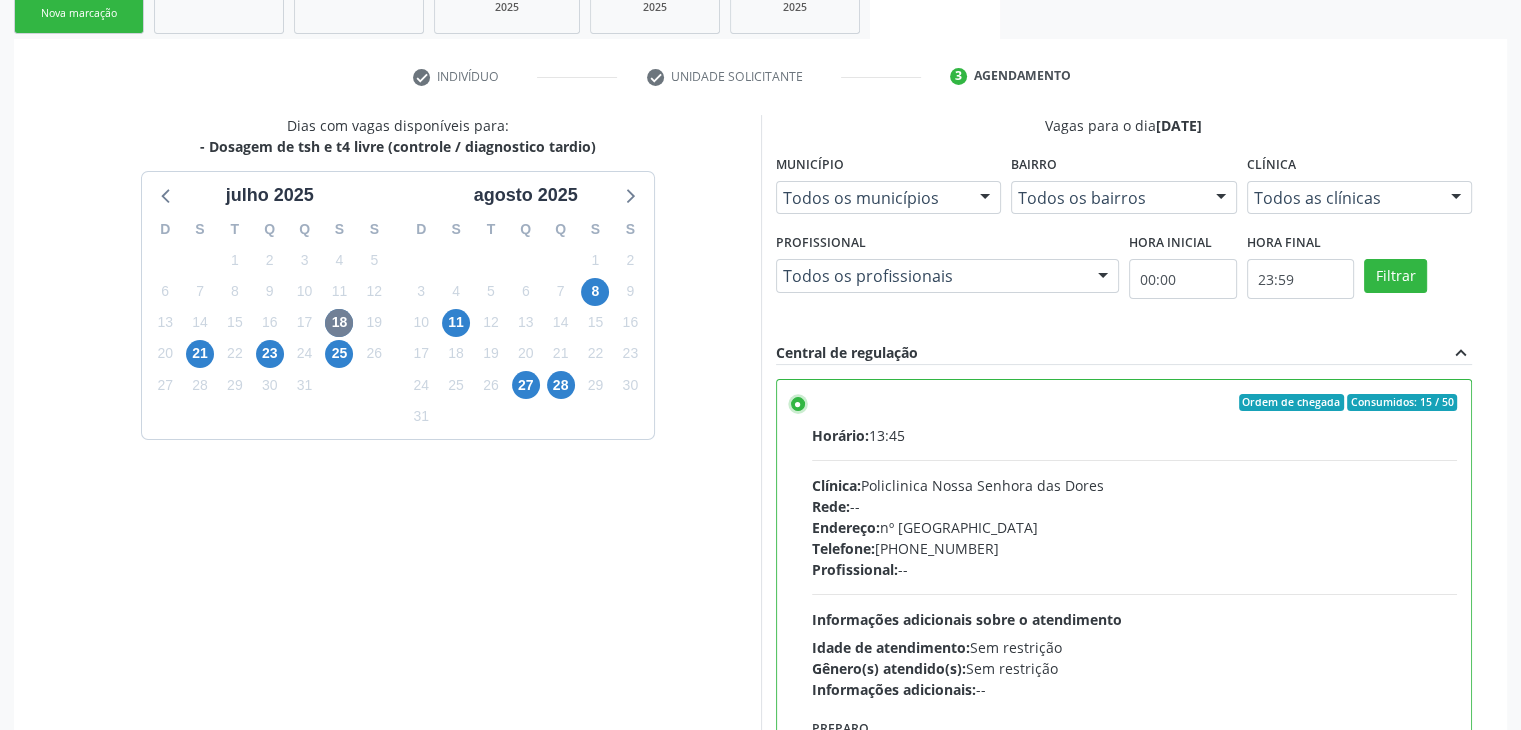 scroll, scrollTop: 490, scrollLeft: 0, axis: vertical 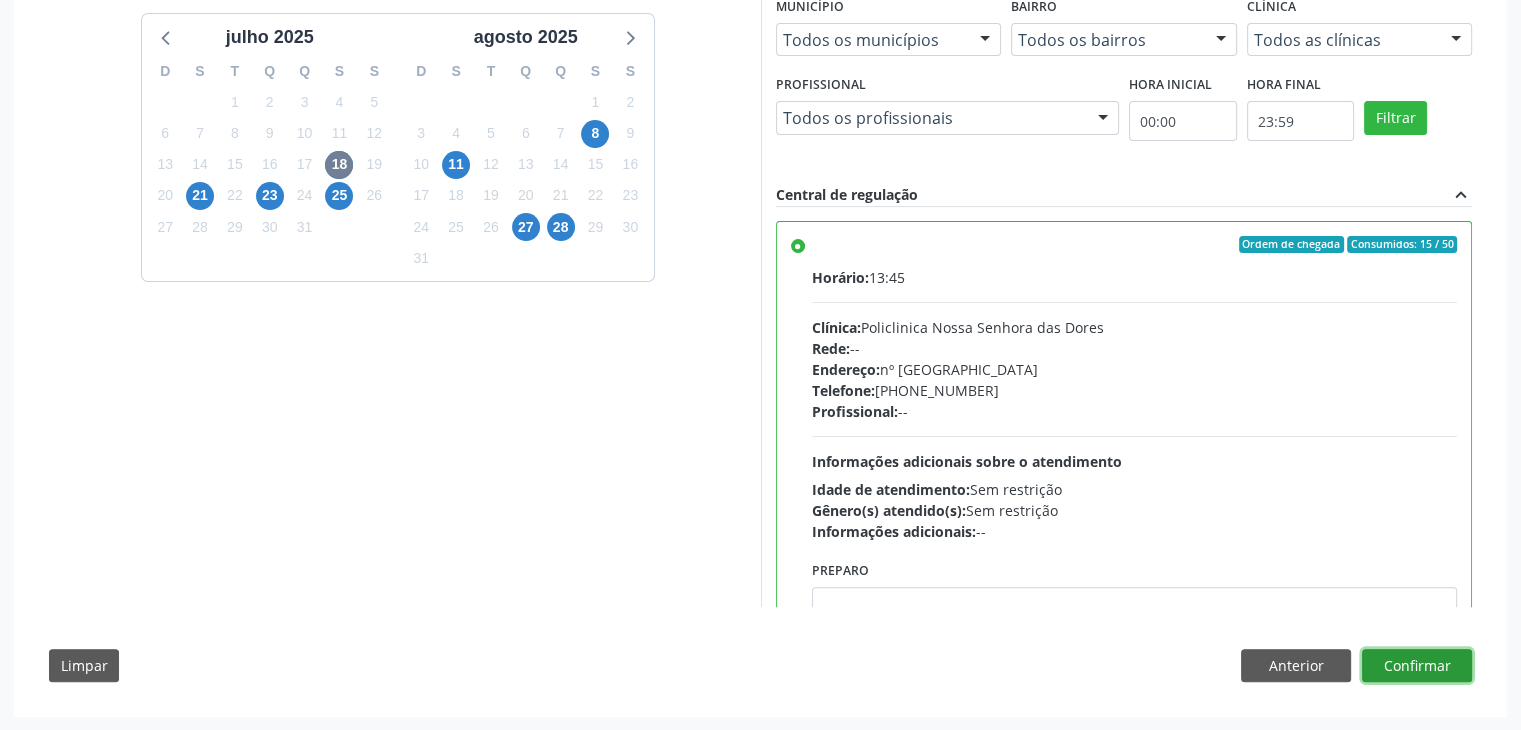 click on "Confirmar" at bounding box center [1417, 666] 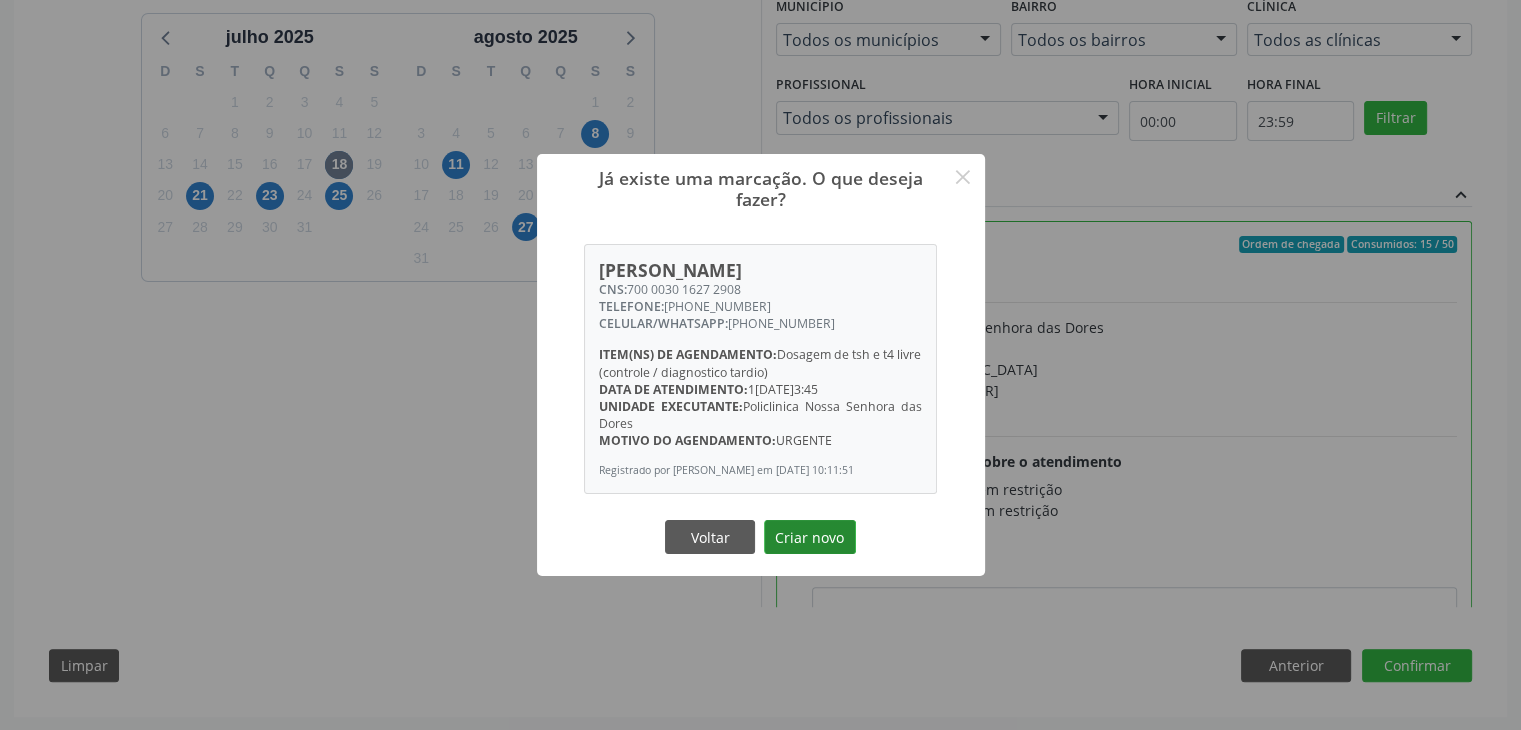 click on "Criar novo" at bounding box center [810, 537] 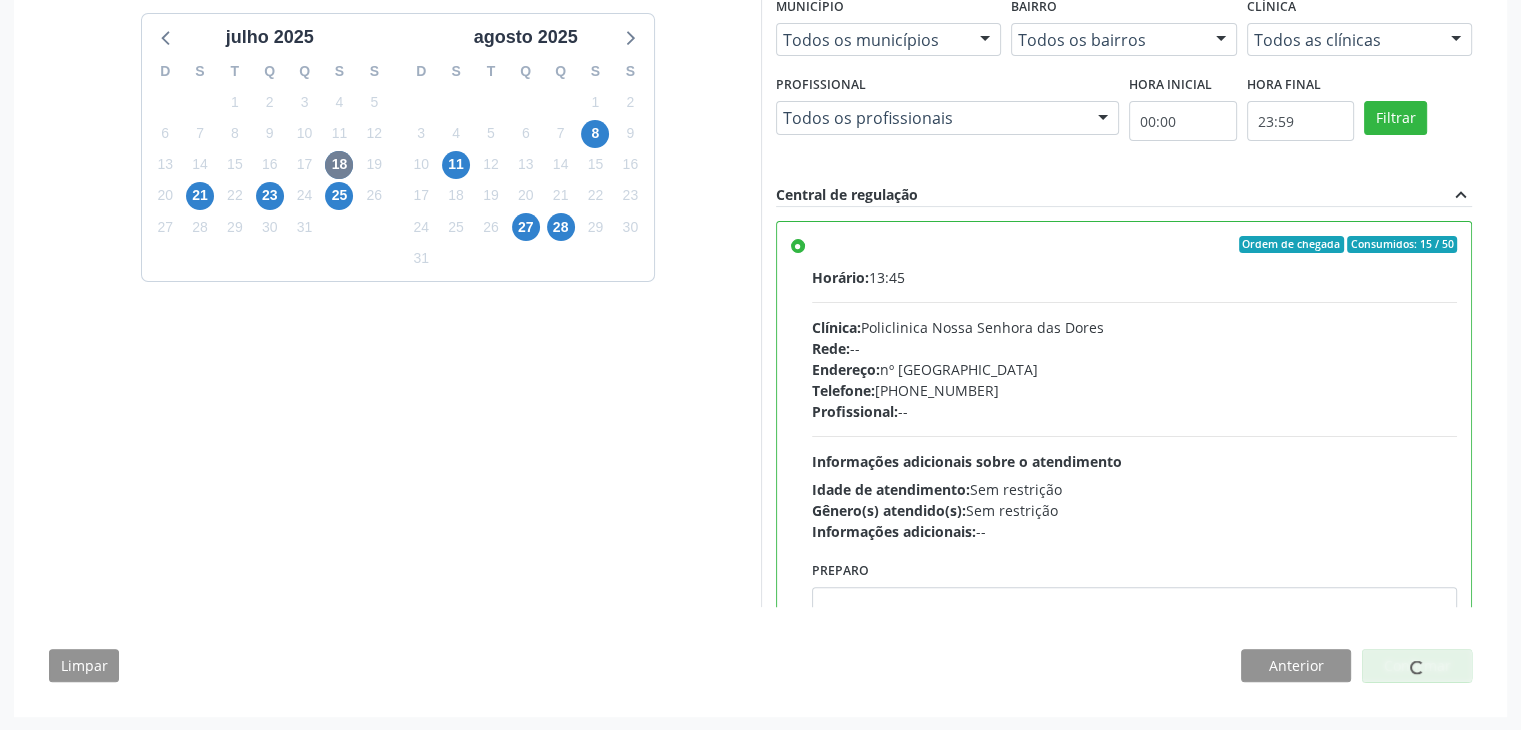 scroll, scrollTop: 0, scrollLeft: 0, axis: both 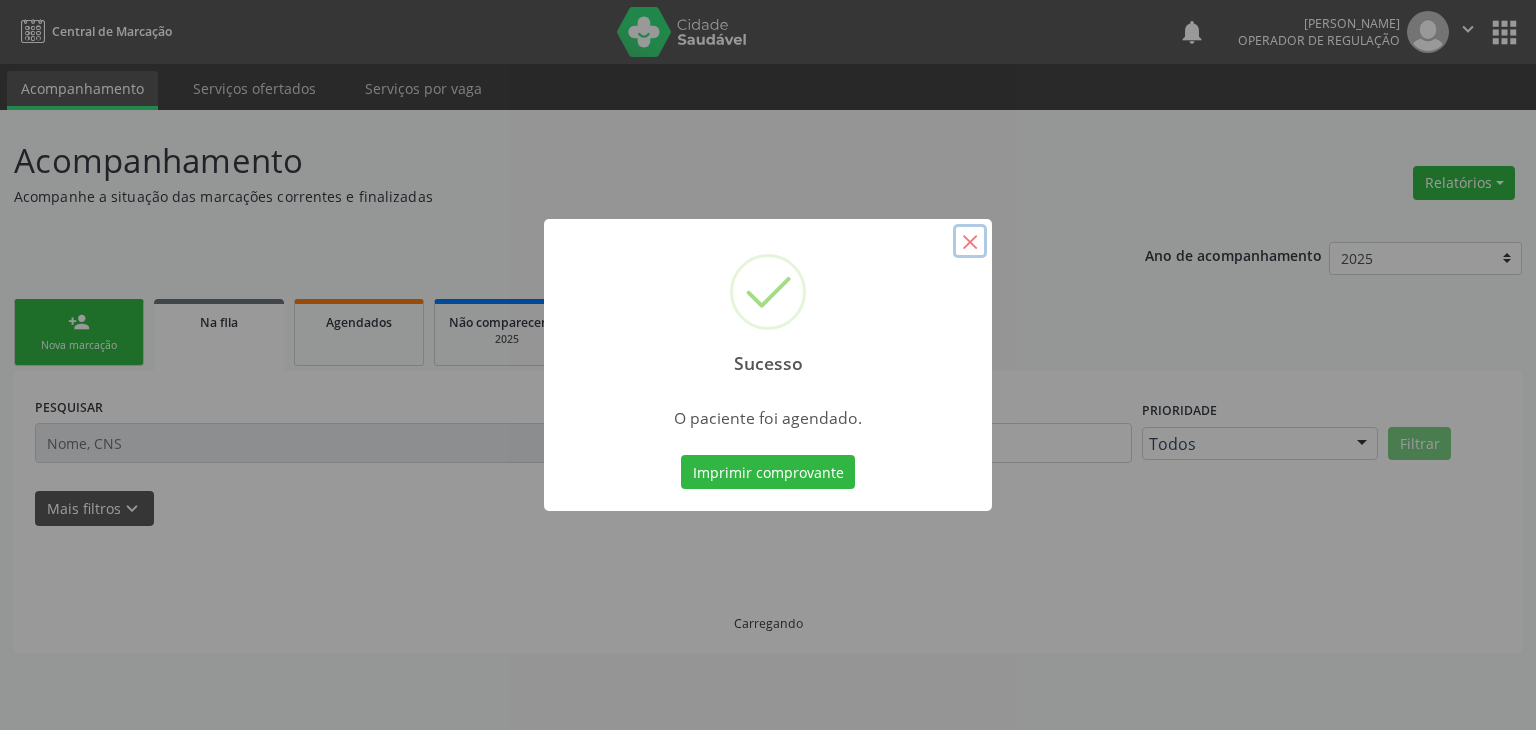 click on "×" at bounding box center [970, 241] 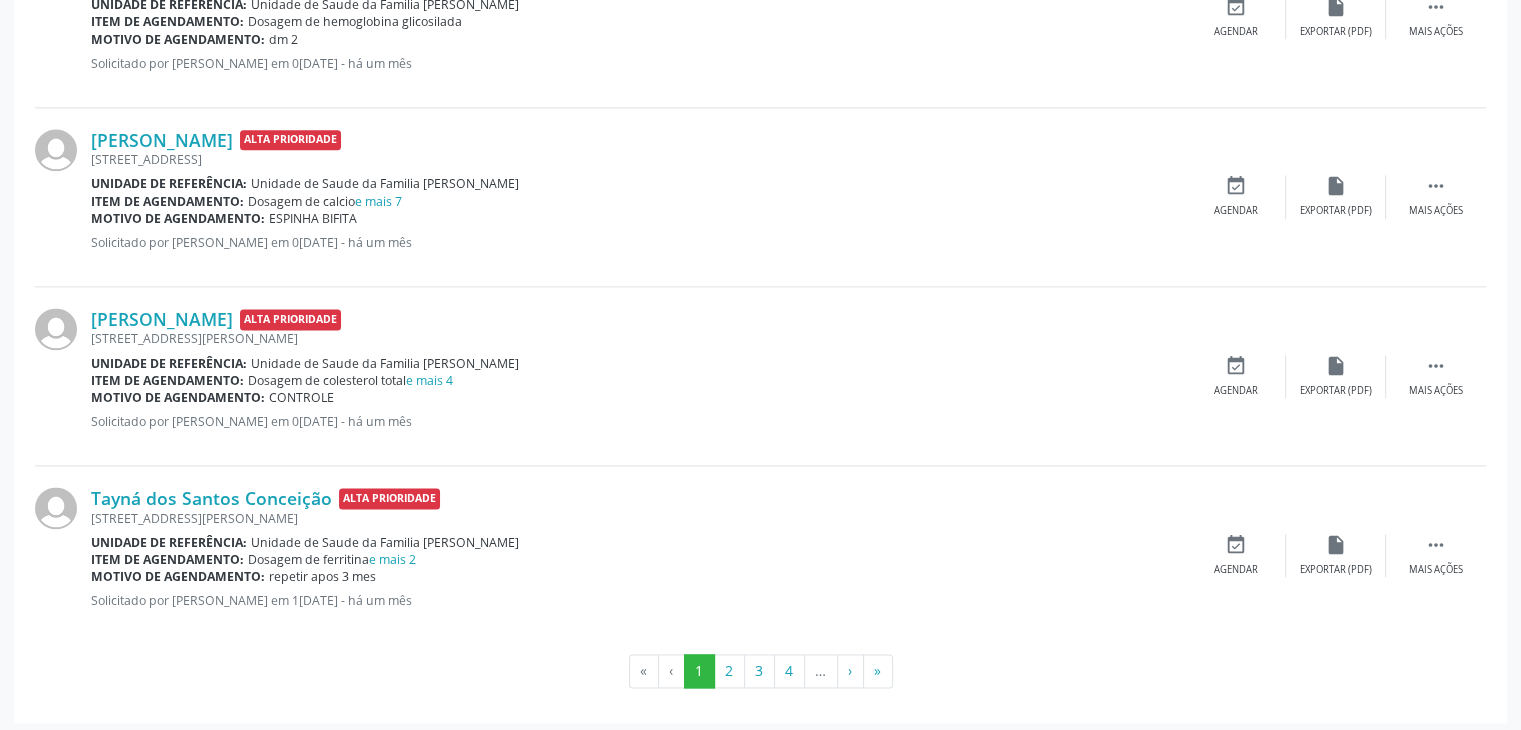 scroll, scrollTop: 2650, scrollLeft: 0, axis: vertical 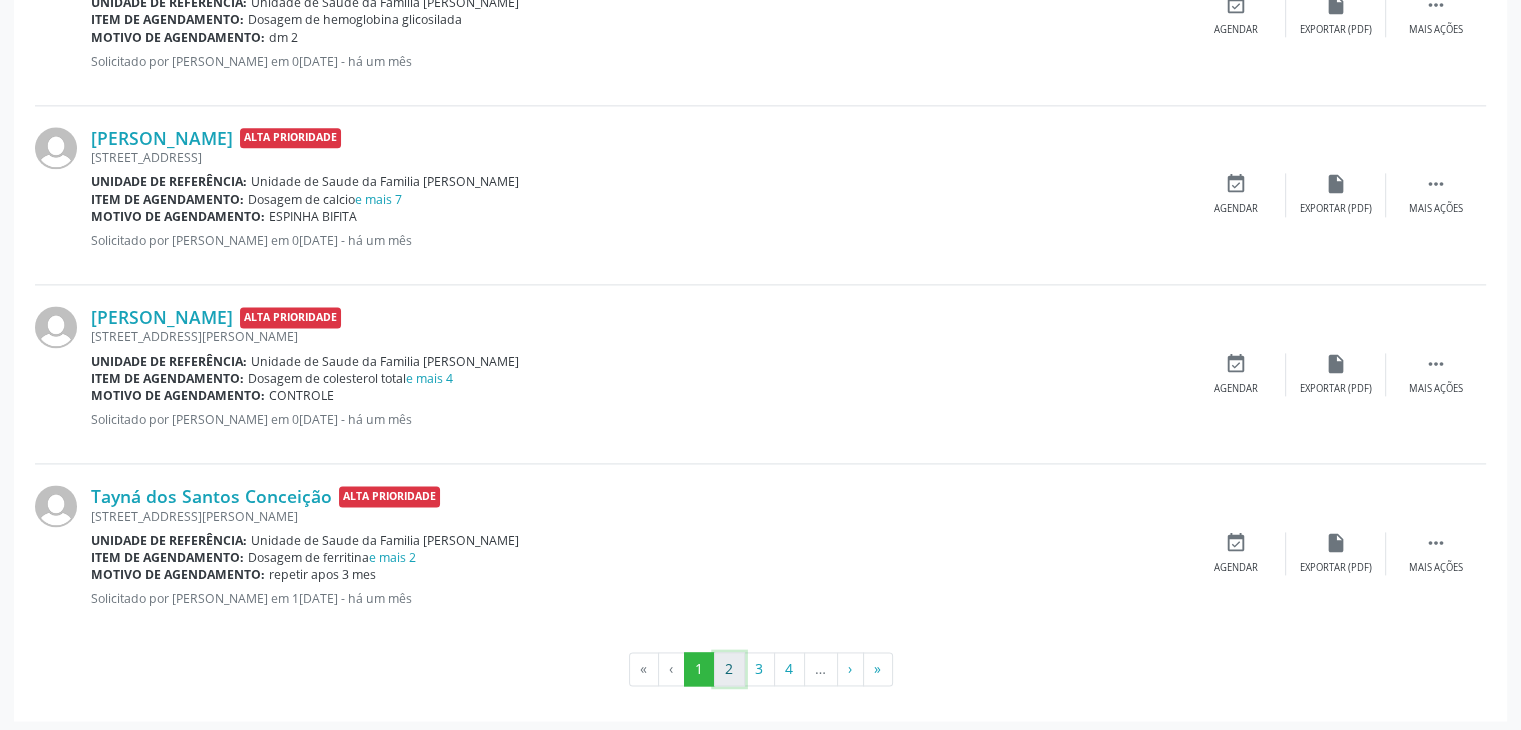 click on "2" at bounding box center [729, 669] 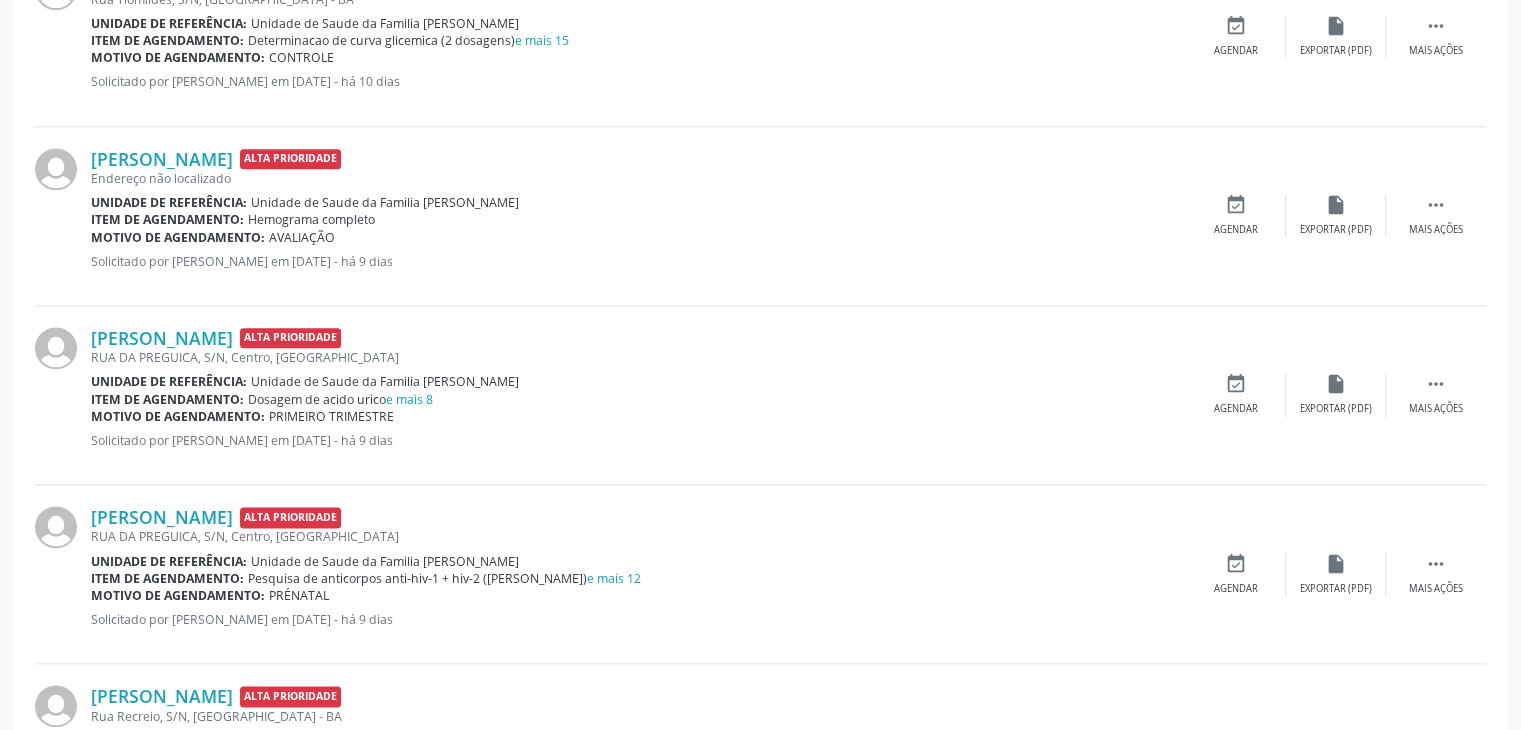 scroll, scrollTop: 2650, scrollLeft: 0, axis: vertical 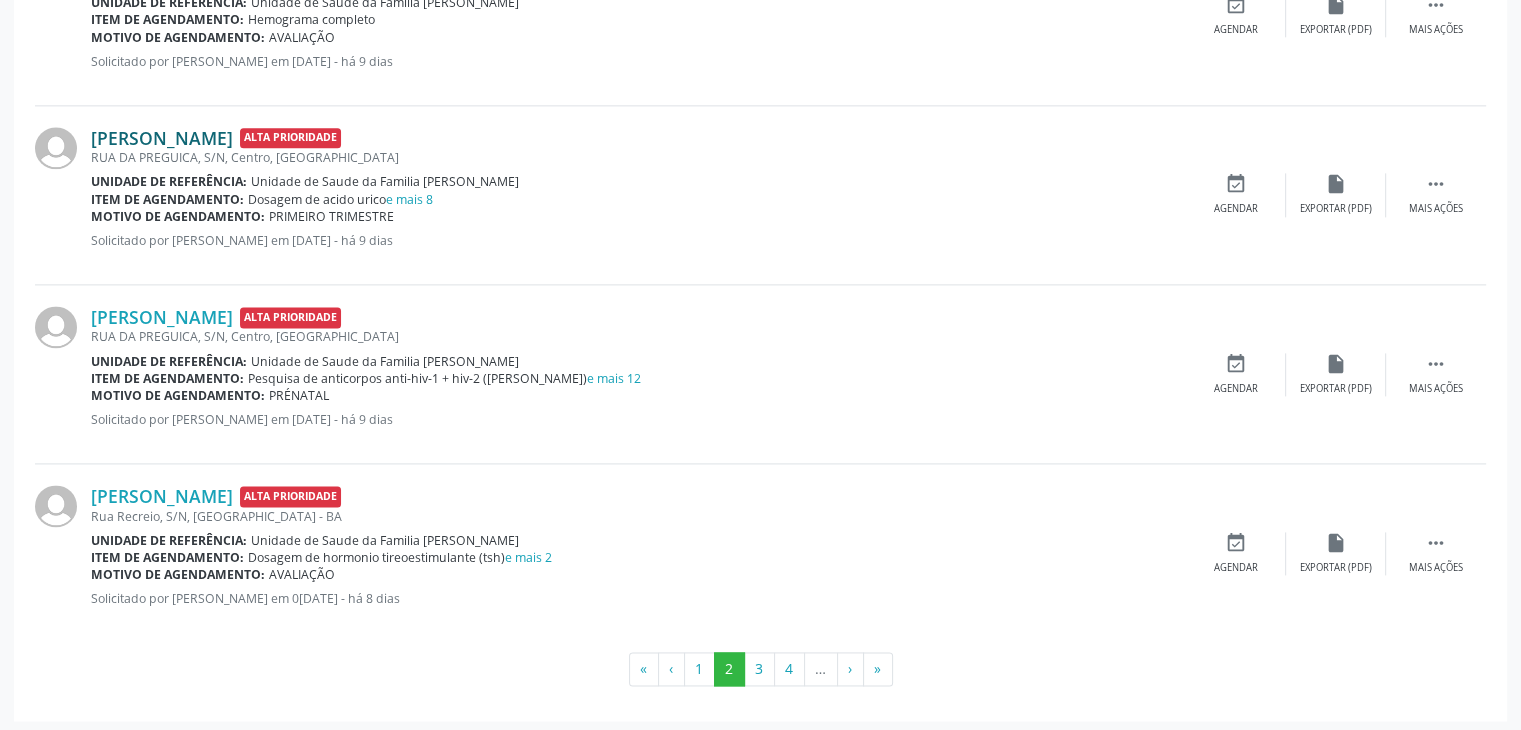click on "Jessica Santos de Oliveira" at bounding box center [162, 138] 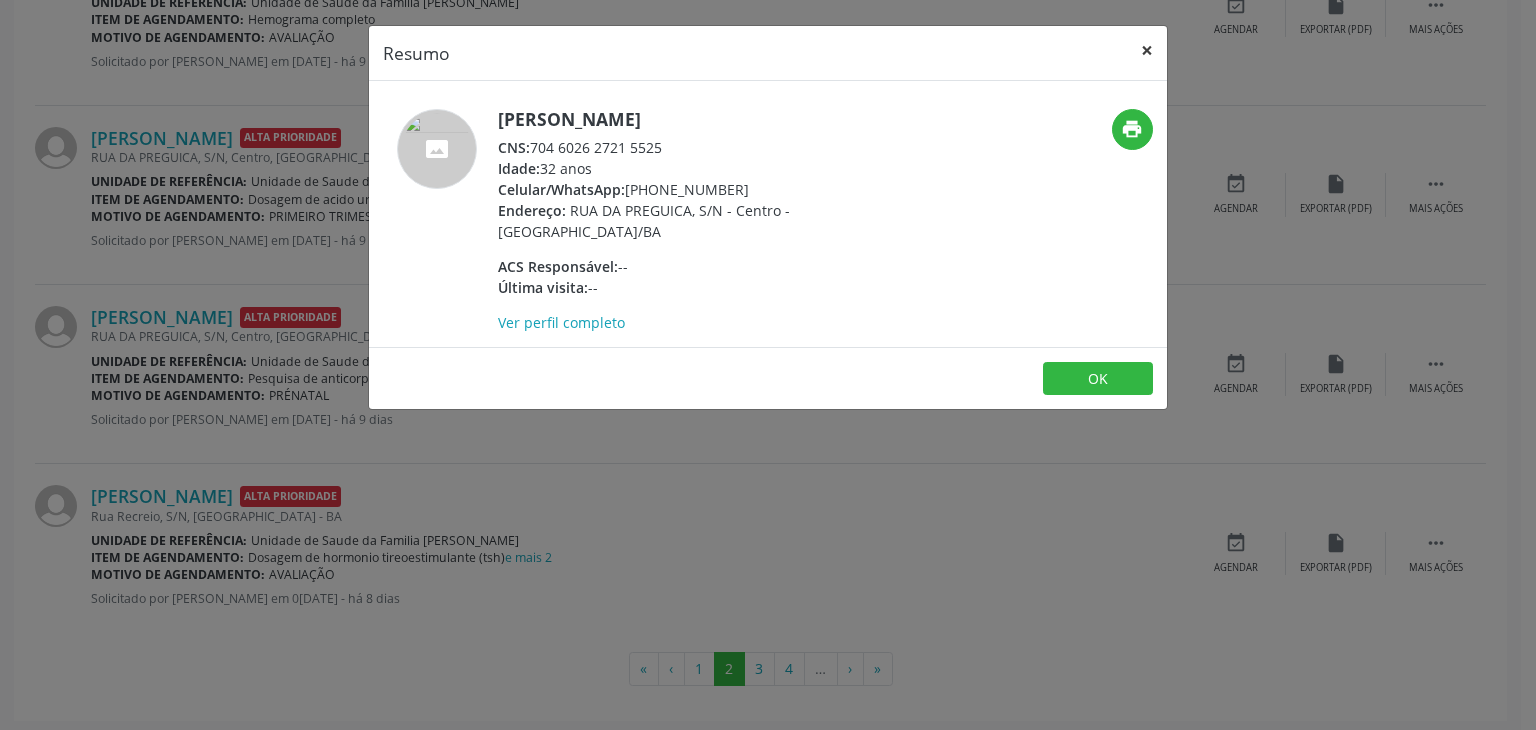 click on "×" at bounding box center [1147, 50] 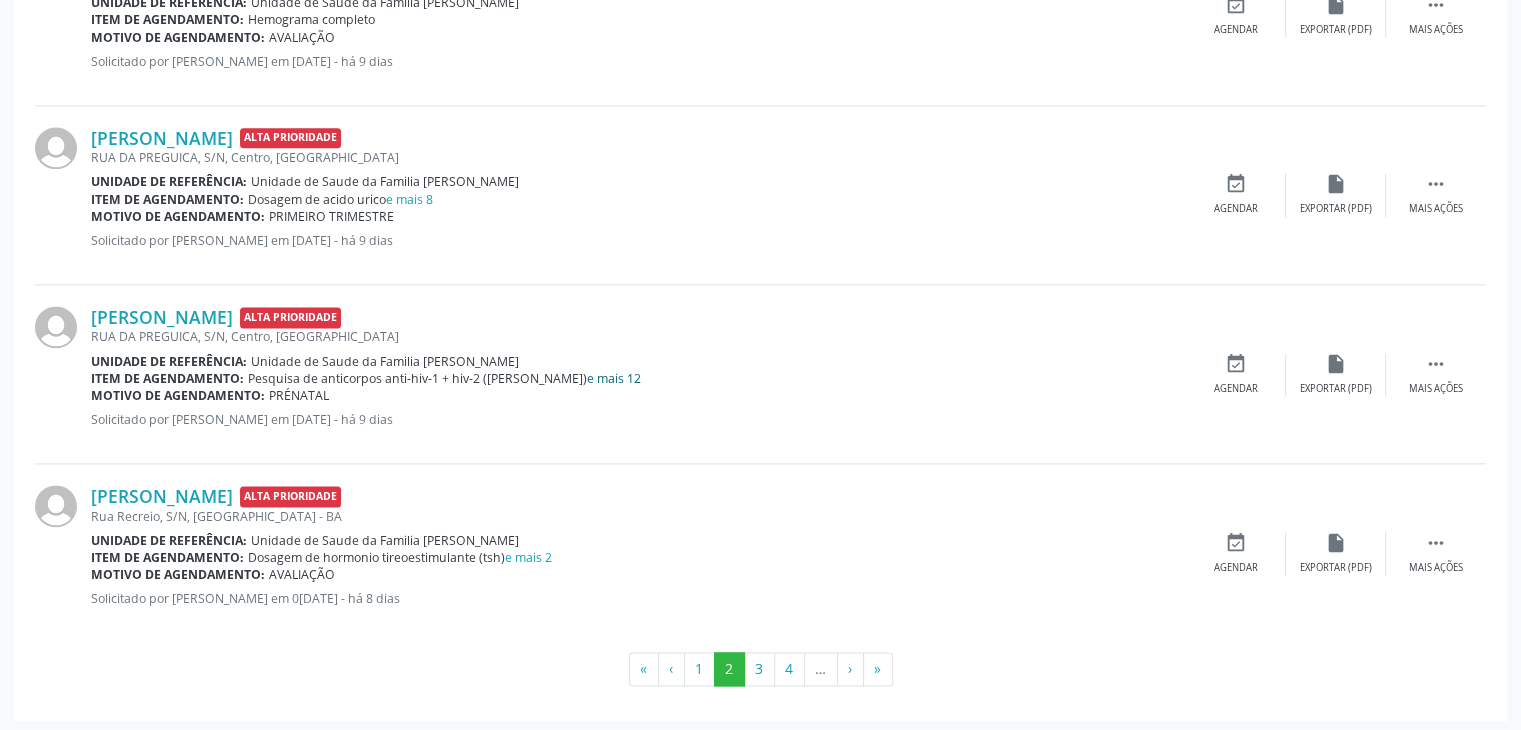 click on "e mais 12" at bounding box center (614, 378) 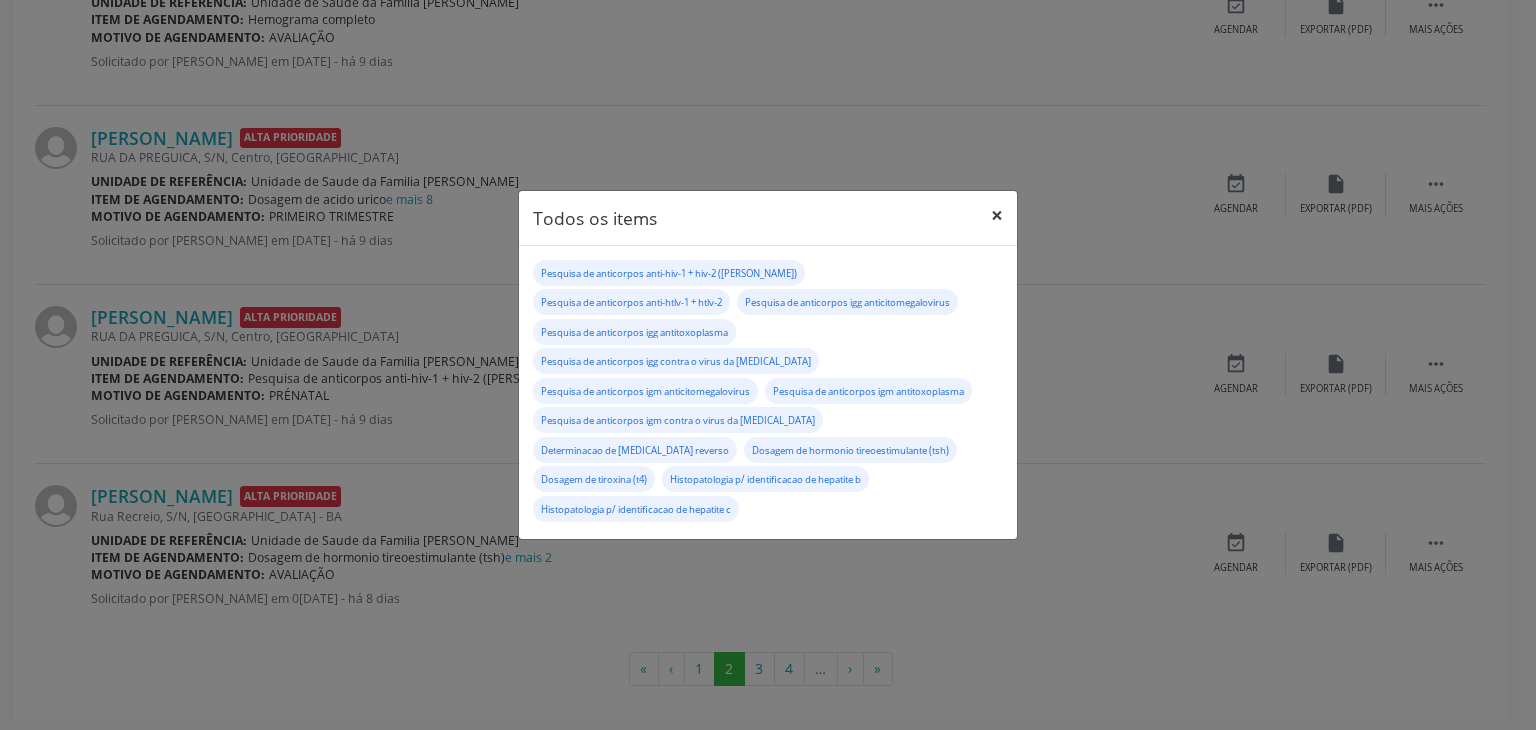 click on "×" at bounding box center (997, 215) 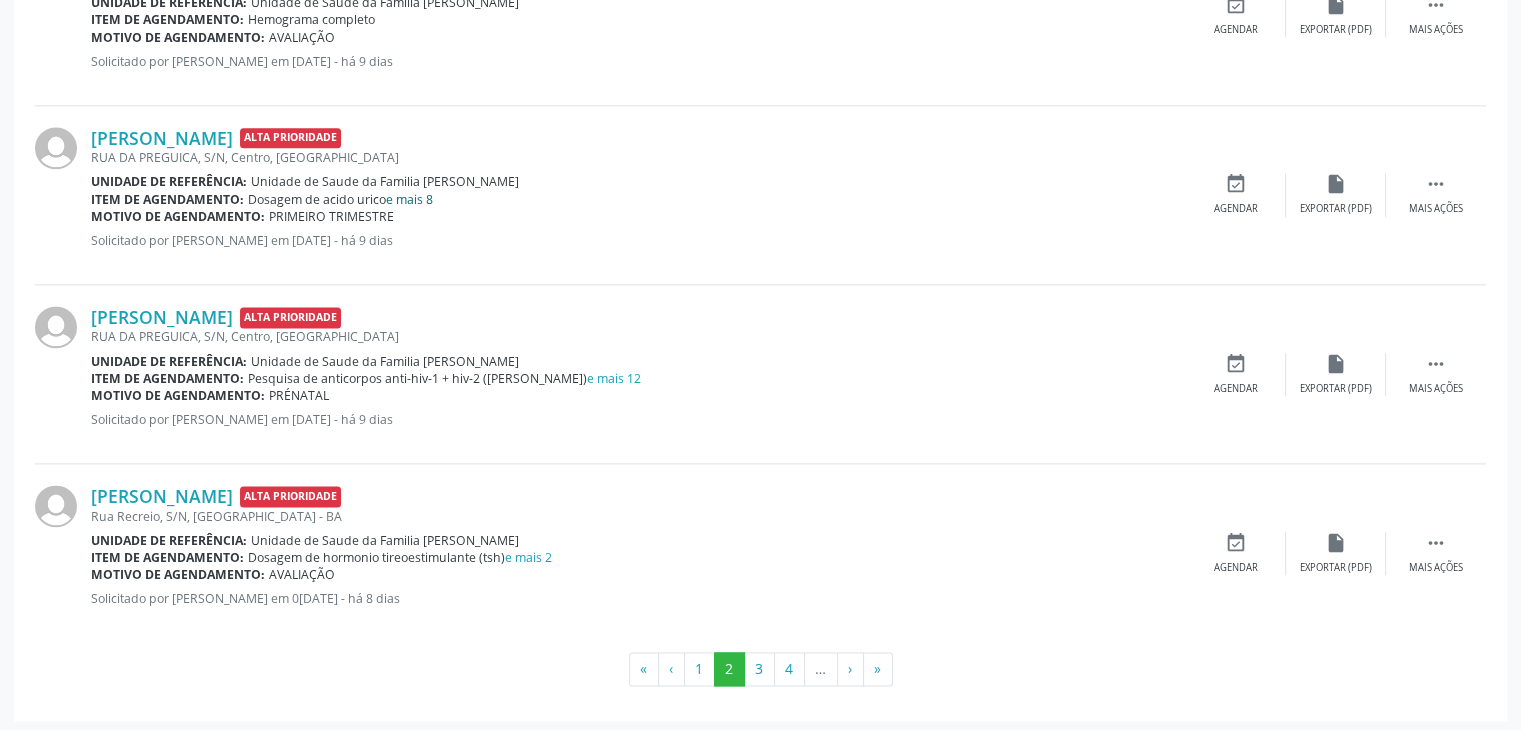click on "e mais 8" at bounding box center (409, 199) 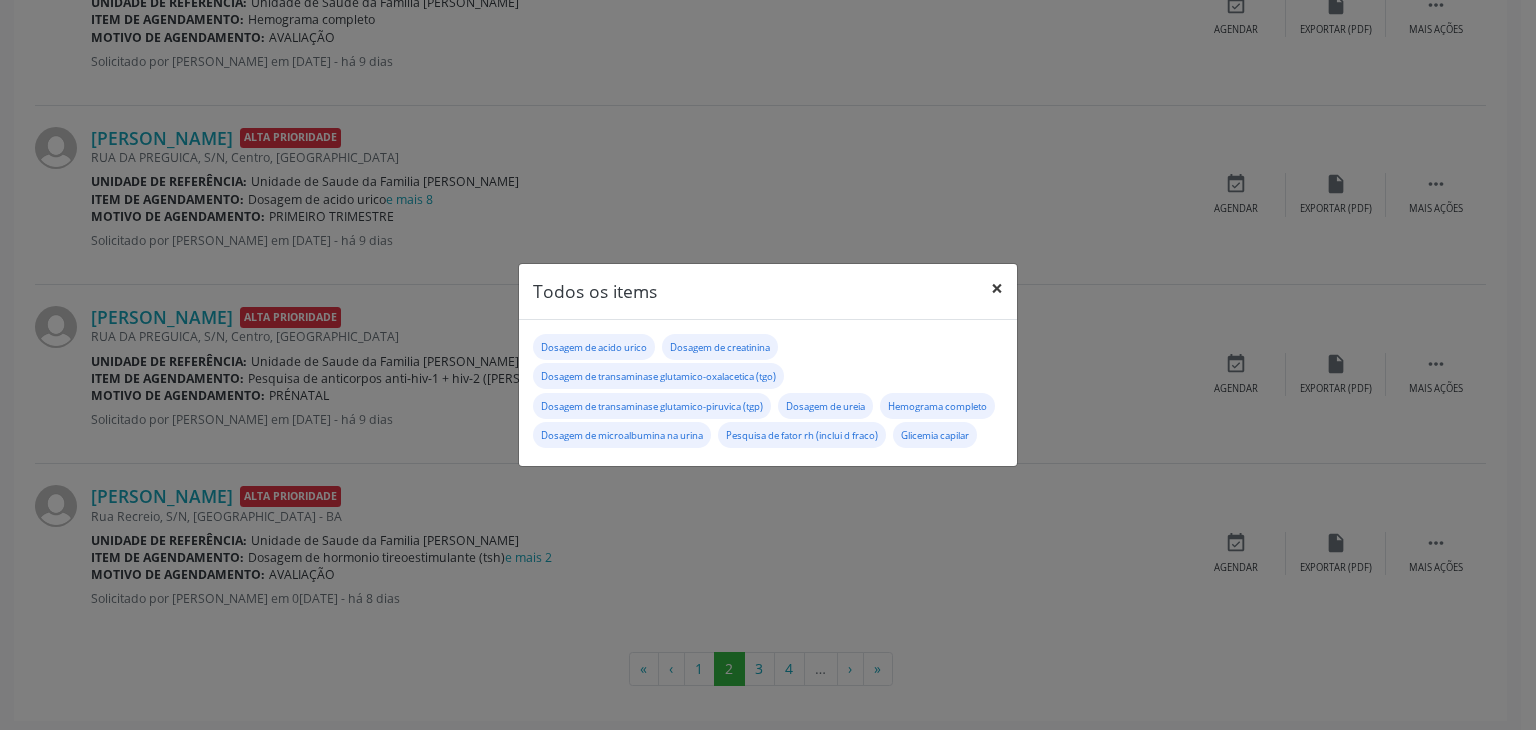 click on "×" at bounding box center (997, 288) 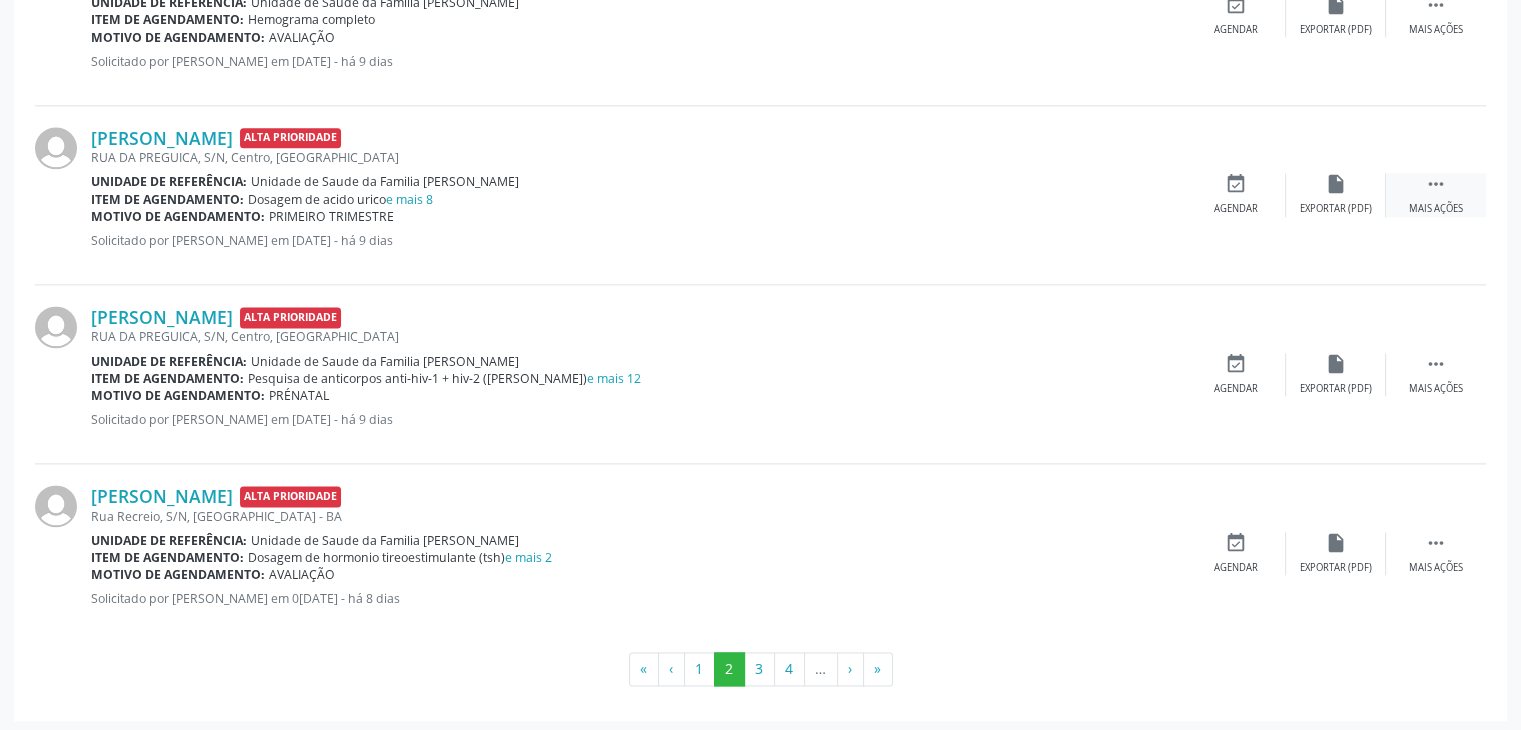 click on "
Mais ações" at bounding box center (1436, 194) 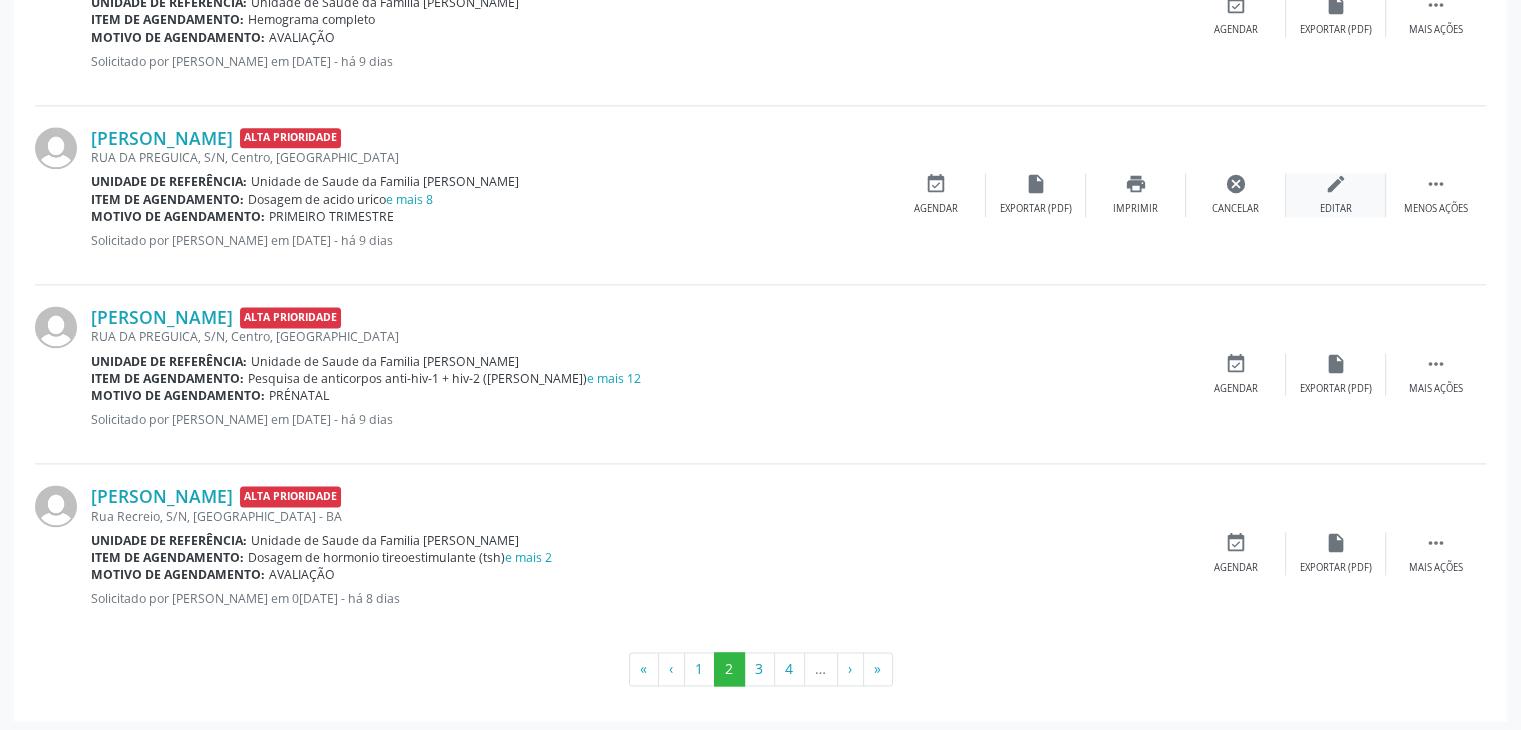 click on "edit
Editar" at bounding box center [1336, 194] 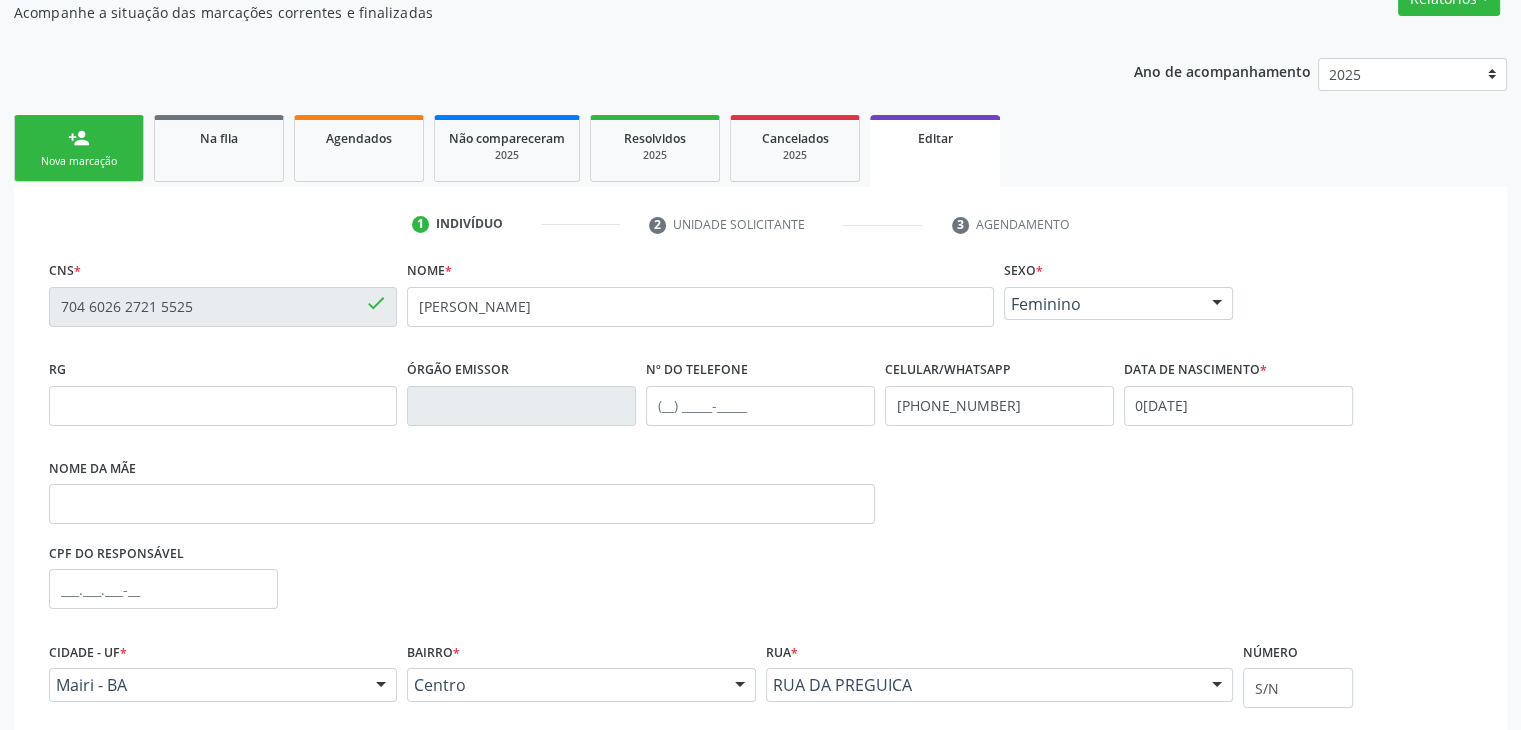 scroll, scrollTop: 365, scrollLeft: 0, axis: vertical 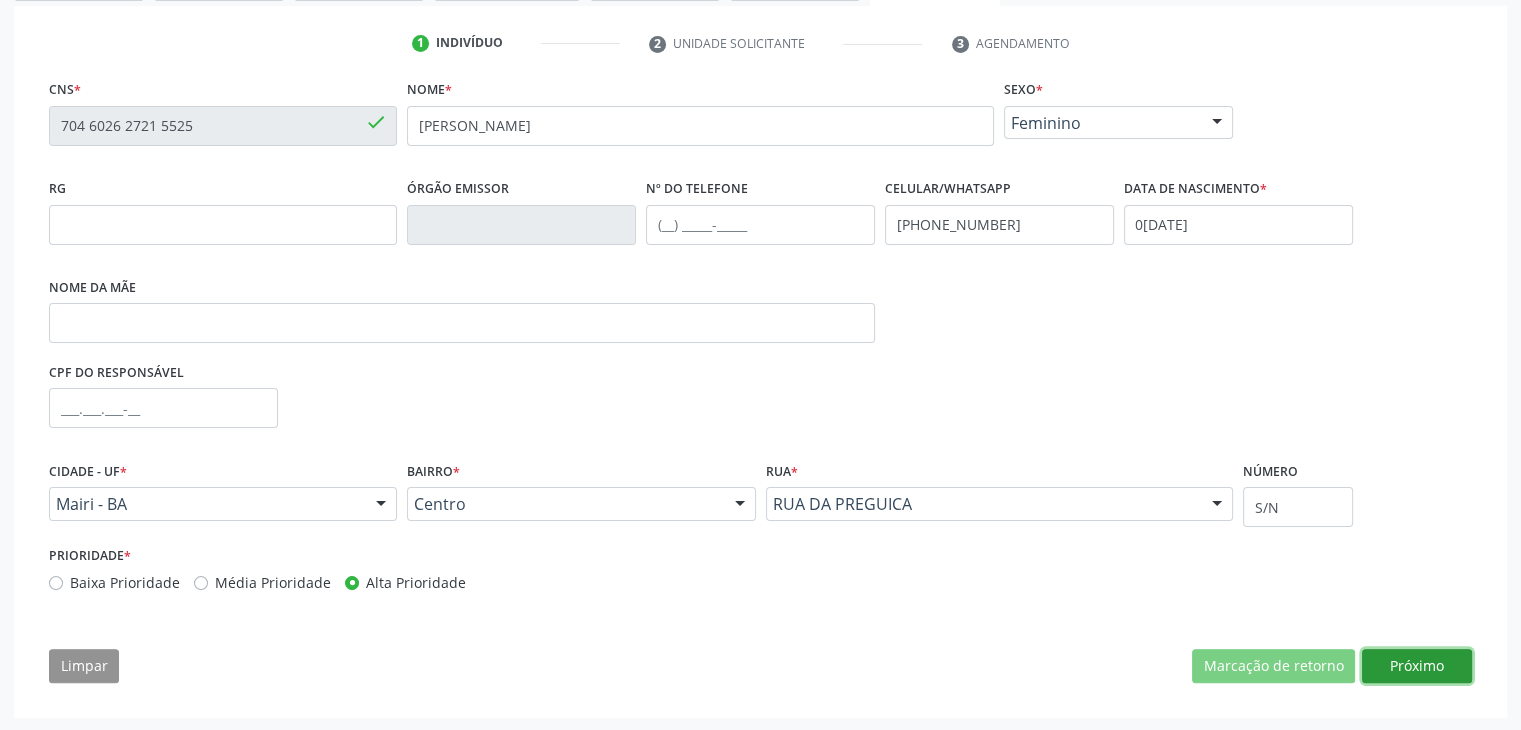 click on "Próximo" at bounding box center [1417, 666] 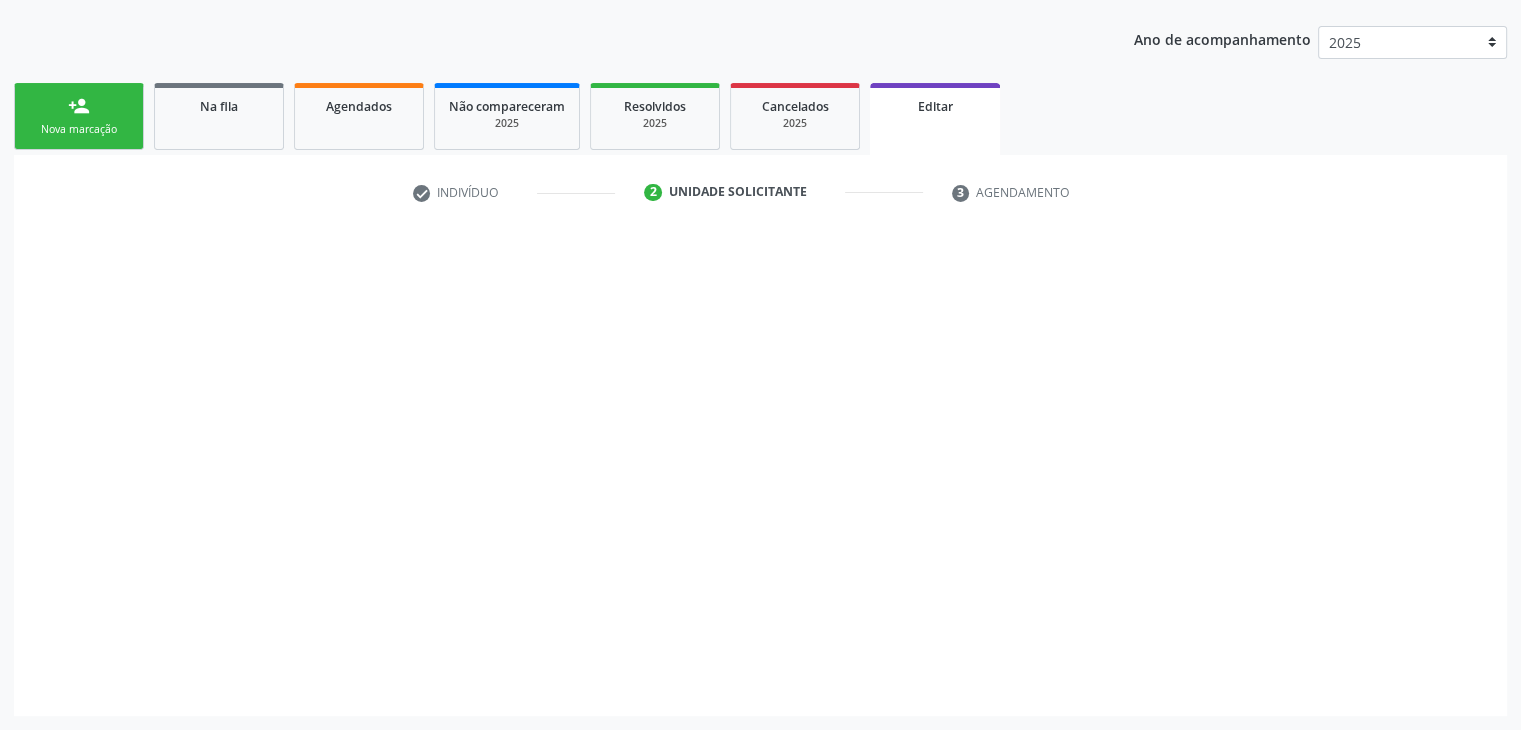 scroll, scrollTop: 214, scrollLeft: 0, axis: vertical 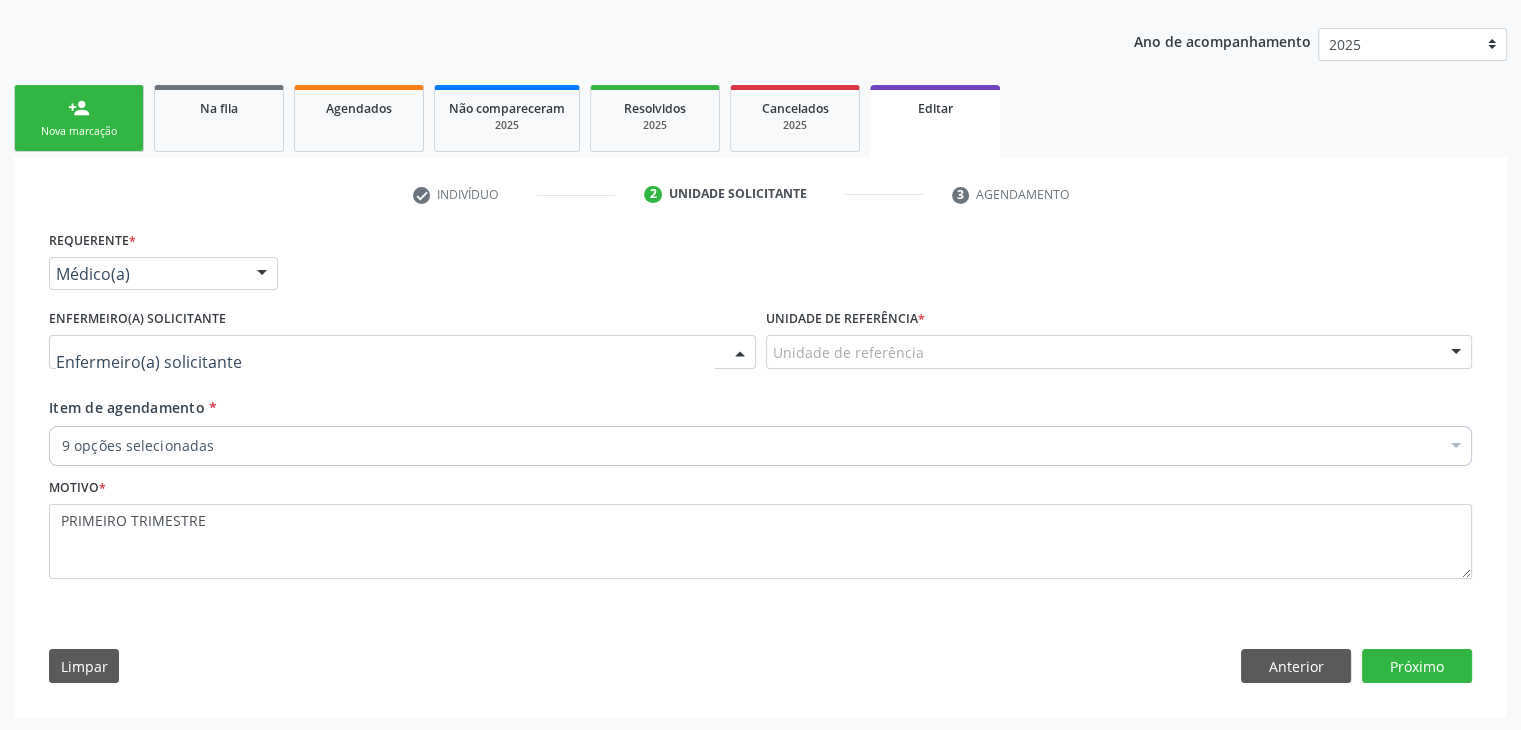 click at bounding box center [402, 352] 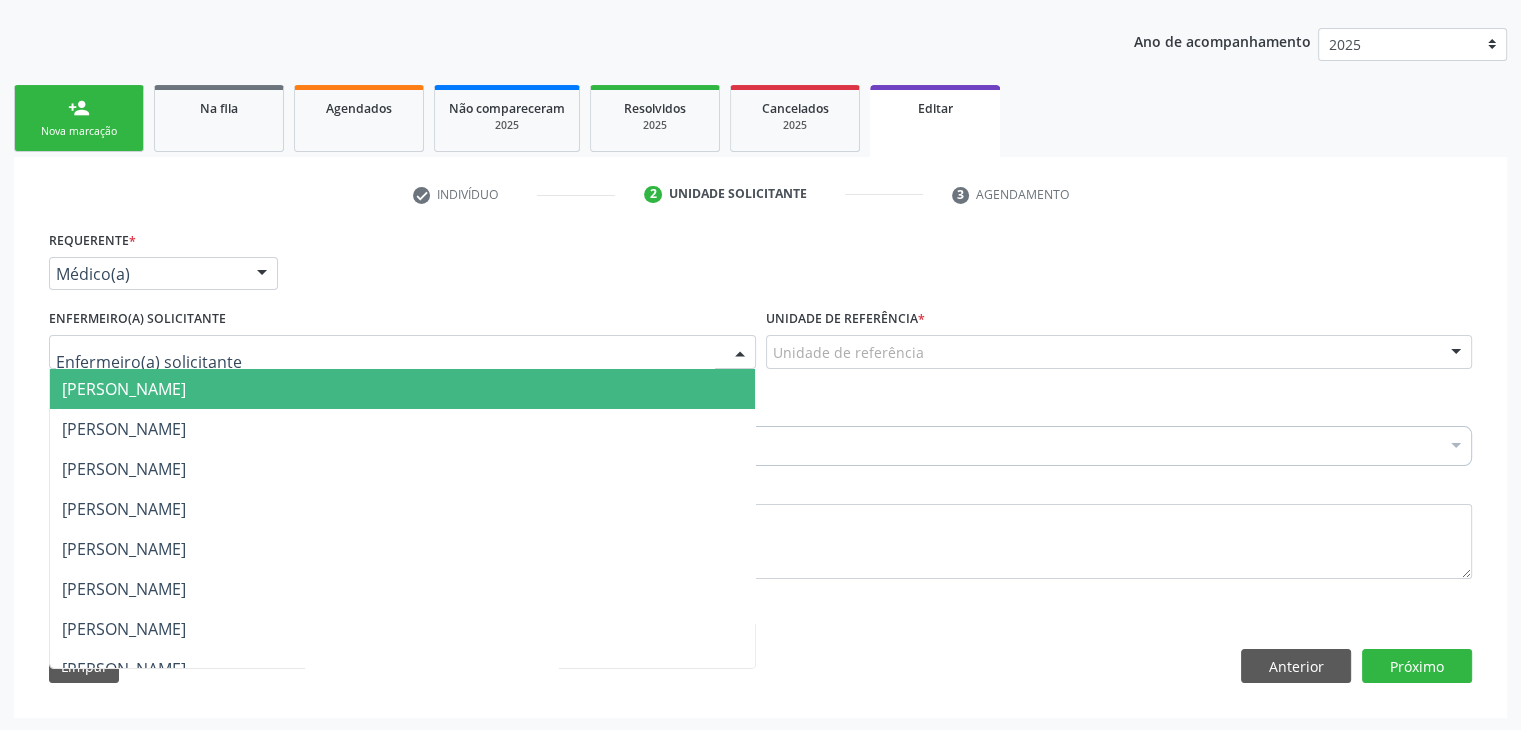 click on "Jaqueline Soares Lima" at bounding box center (124, 389) 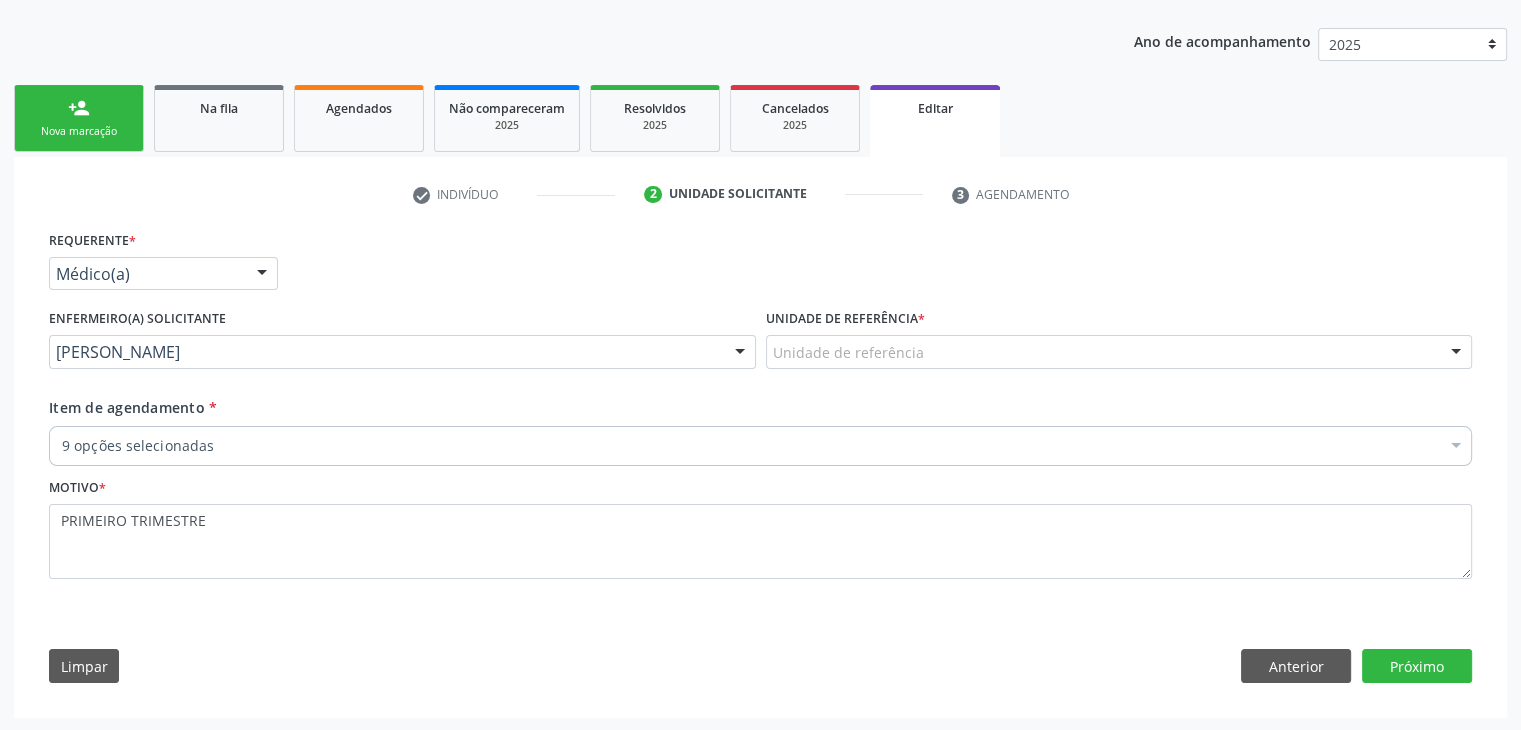 click on "Enfermeiro(a) solicitante
Jaqueline Soares Lima         Jaqueline Soares Lima   Karolline Matos da Silva   Jadna Araujo de Almeida   Ingryd Rodrigues Silva   Edna Augusta Barbosa   Indira Oliveira Nunes Santos   Jordenia Rios Barbosa Reis   Xenia Vieira Rios   Suane de Oliveira Rios Barbosa   Monize Lima Sousa   Vanusa Sales Rios   Janaina Santana Silva   Luana Mendes Silva   Taize Oliveira Araújo Ferreira   Alexsandra Rios Santana
Nenhum resultado encontrado para: "   "
Não há nenhuma opção para ser exibida." at bounding box center (402, 336) 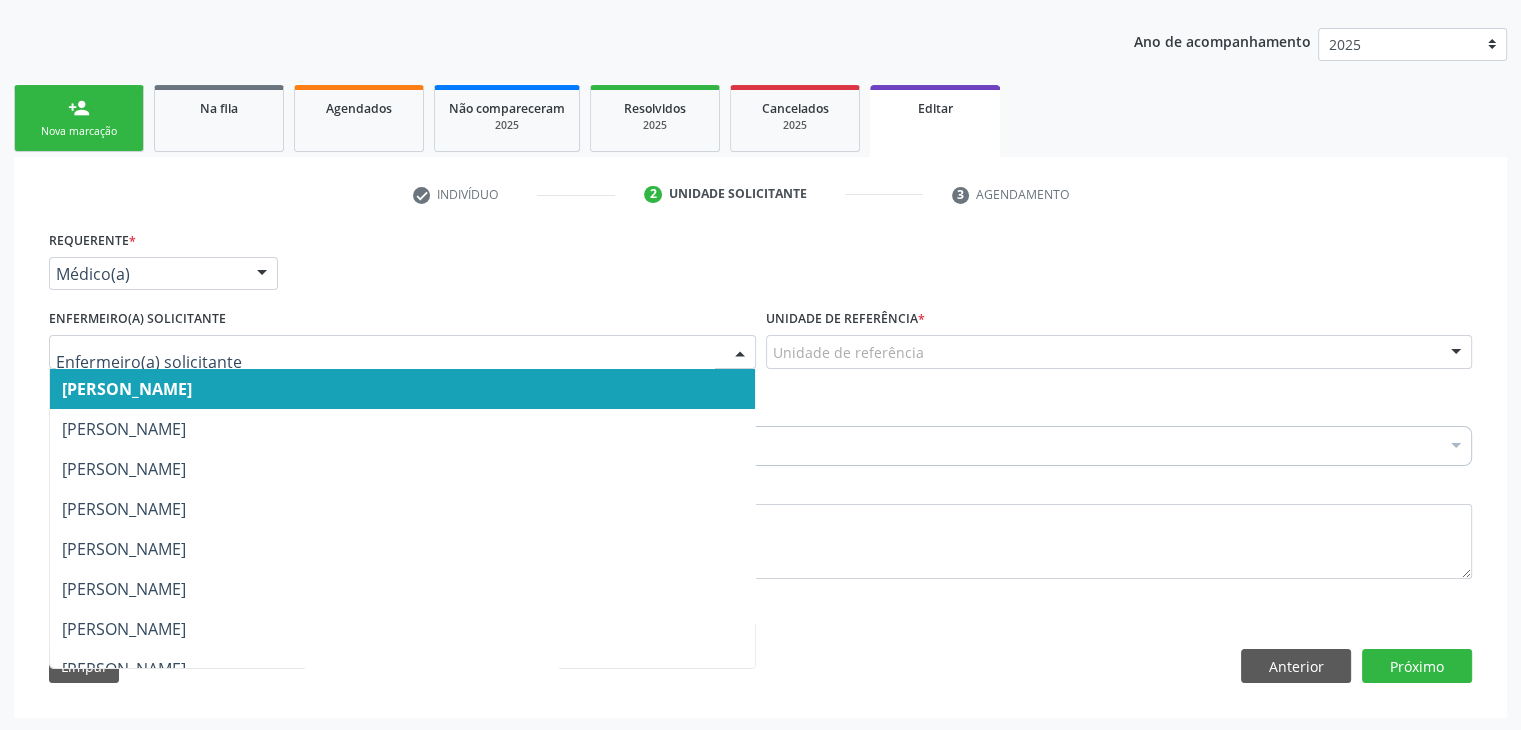 click at bounding box center [402, 352] 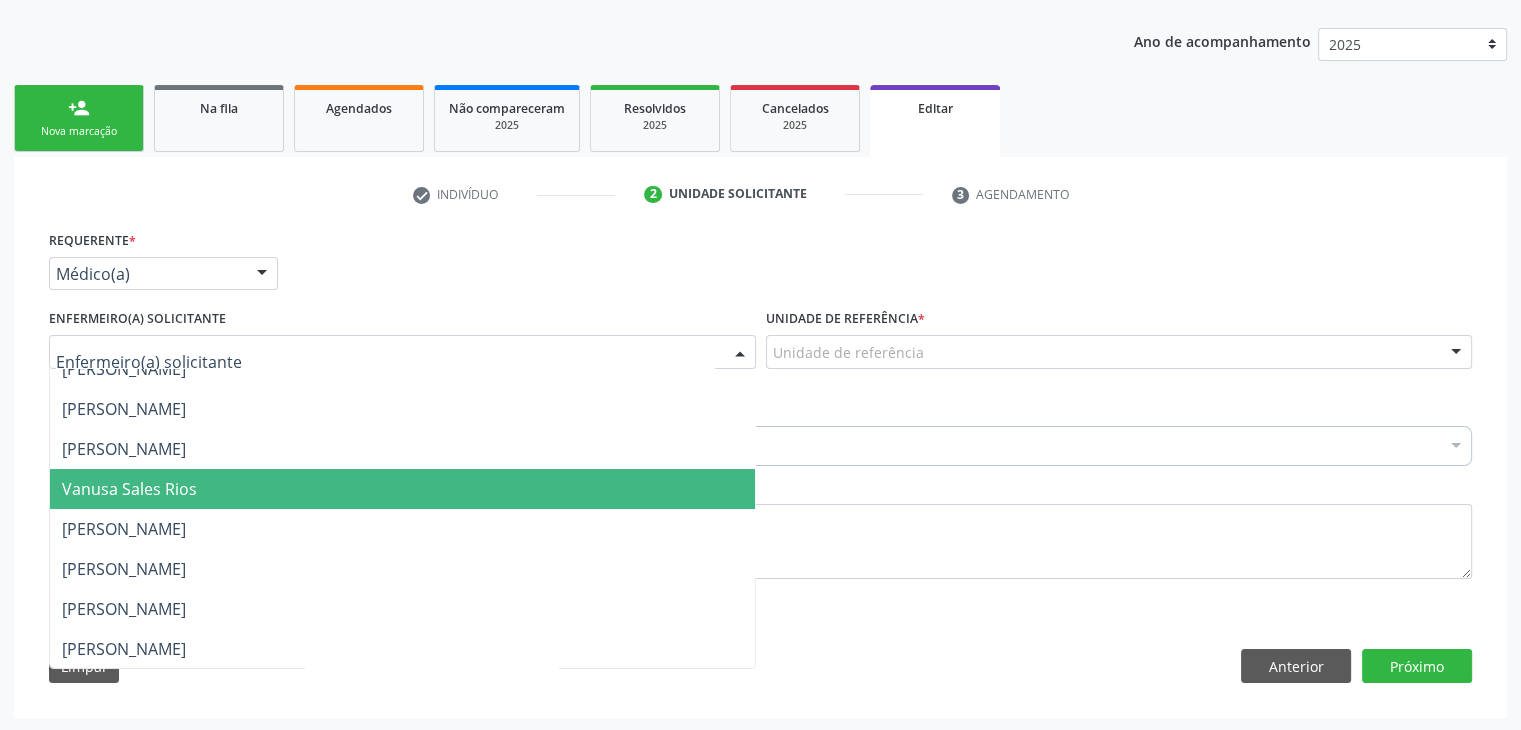 scroll, scrollTop: 0, scrollLeft: 0, axis: both 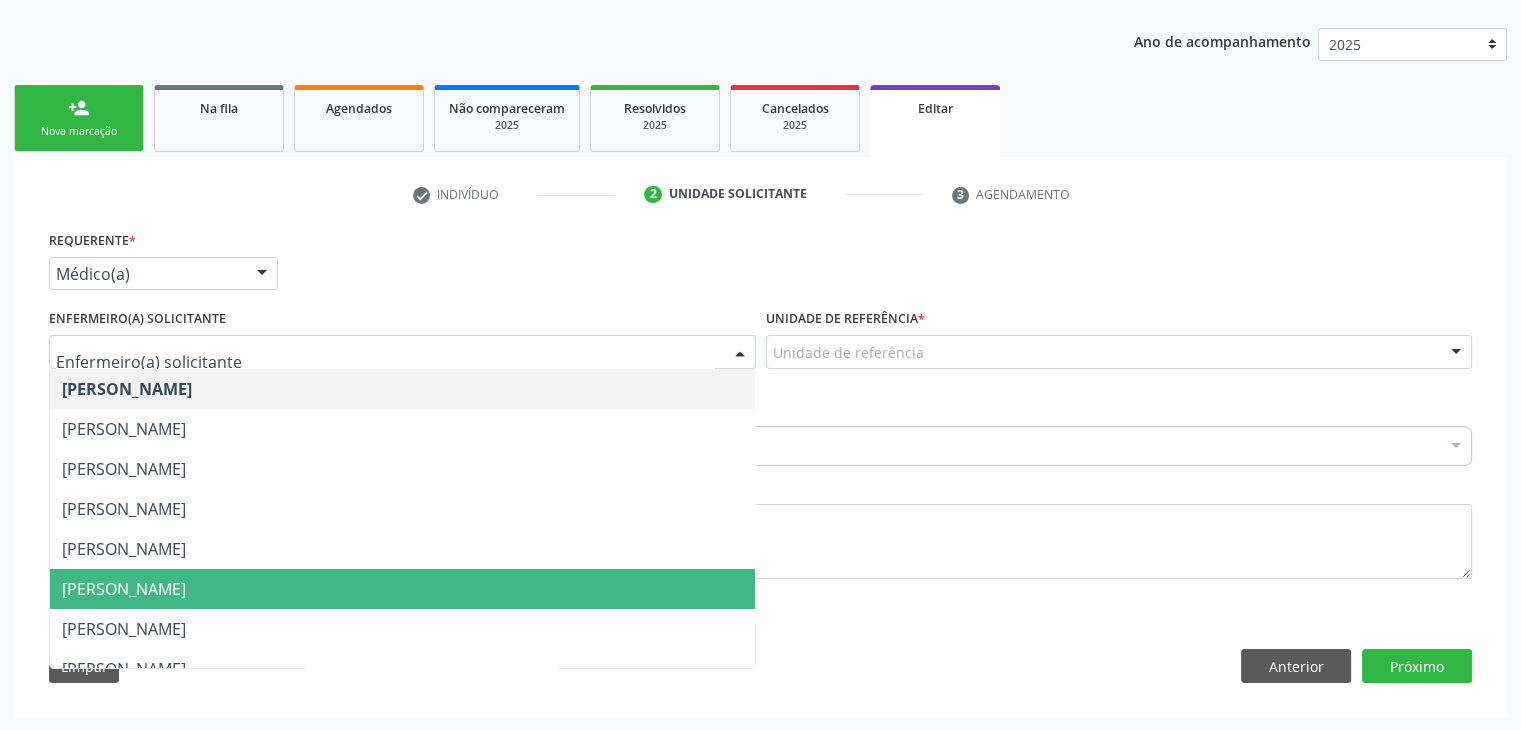 click on "Indira Oliveira Nunes Santos" at bounding box center (124, 589) 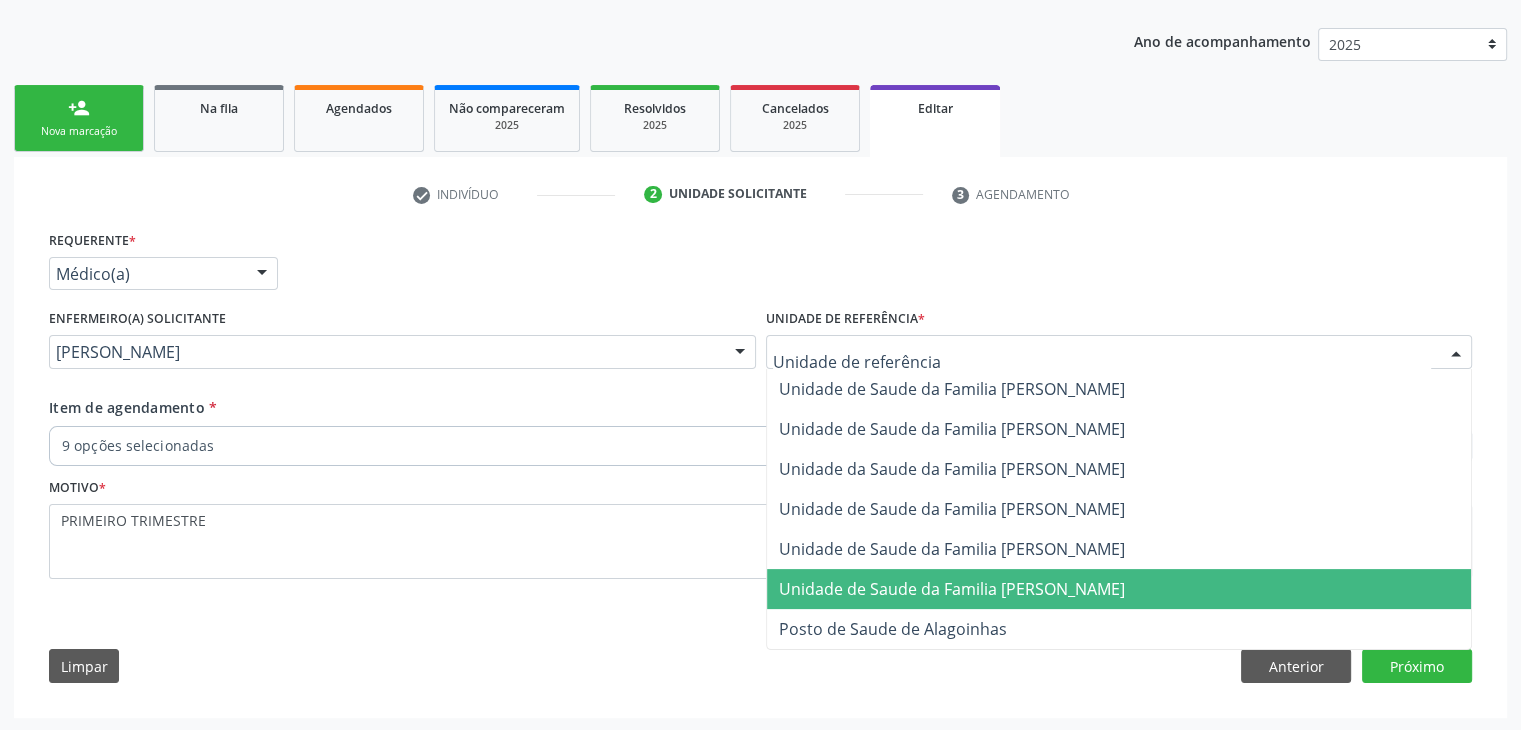 click on "Unidade de Saude da Familia [PERSON_NAME]" at bounding box center [952, 589] 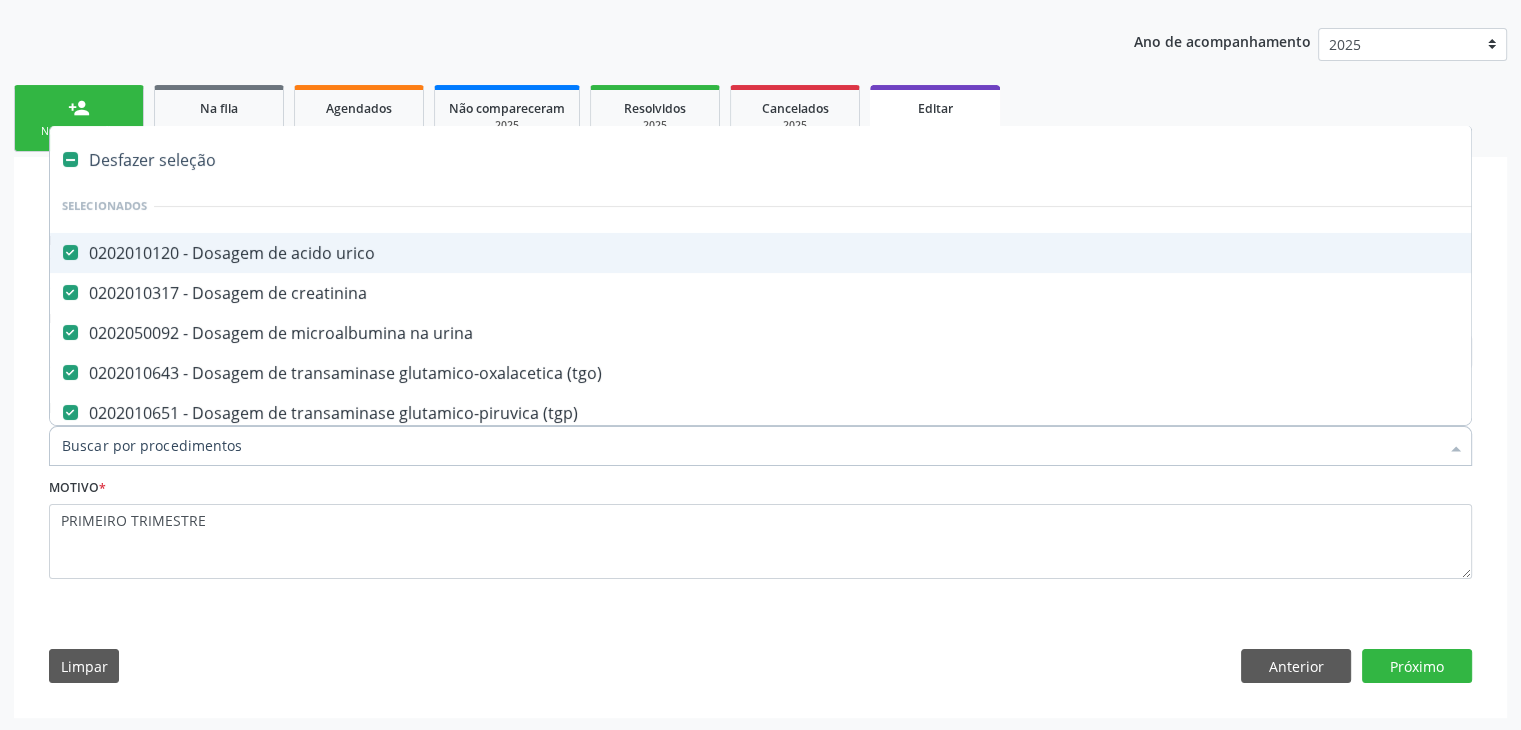 click on "Desfazer seleção" at bounding box center [831, 160] 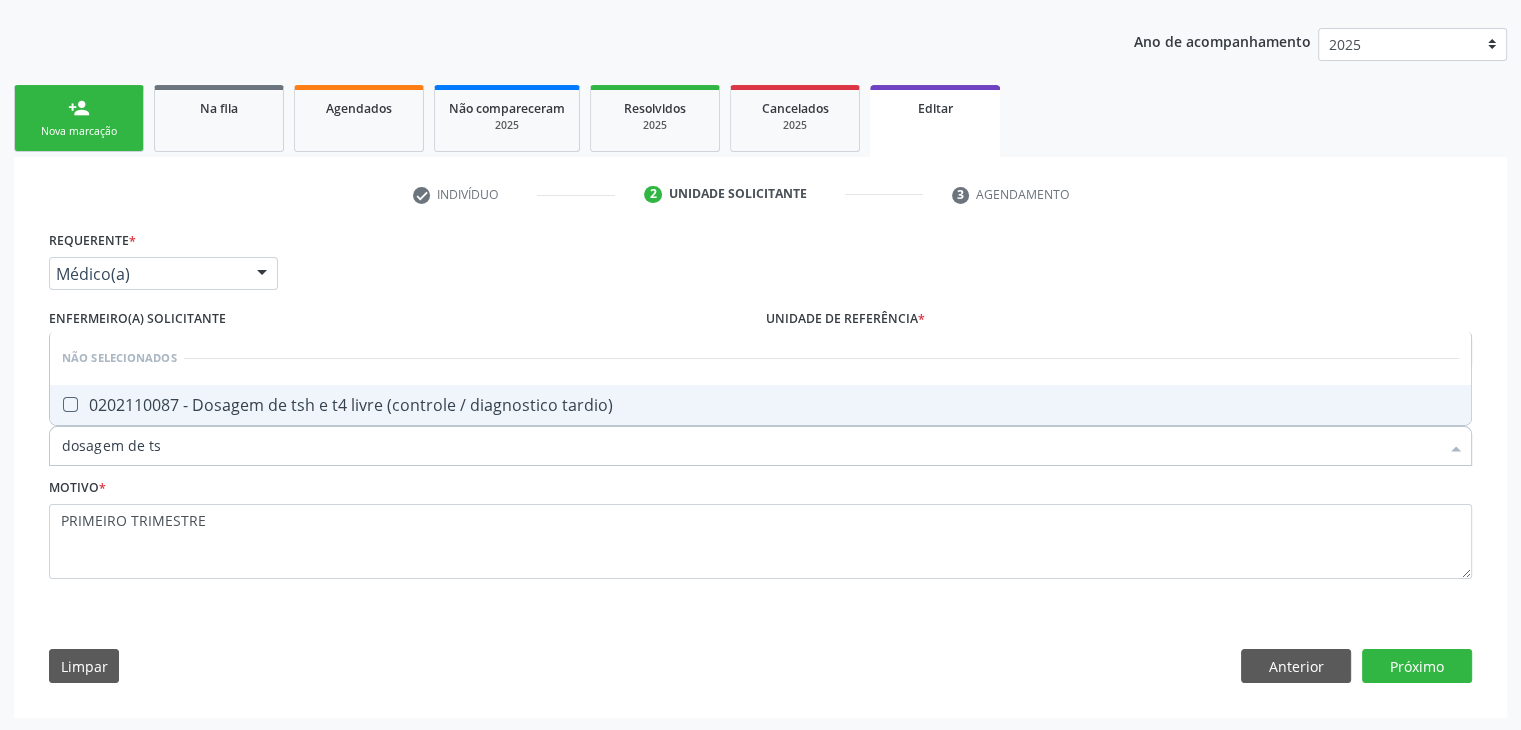 click on "0202110087 - Dosagem de tsh e t4 livre (controle / diagnostico tardio)" at bounding box center (760, 405) 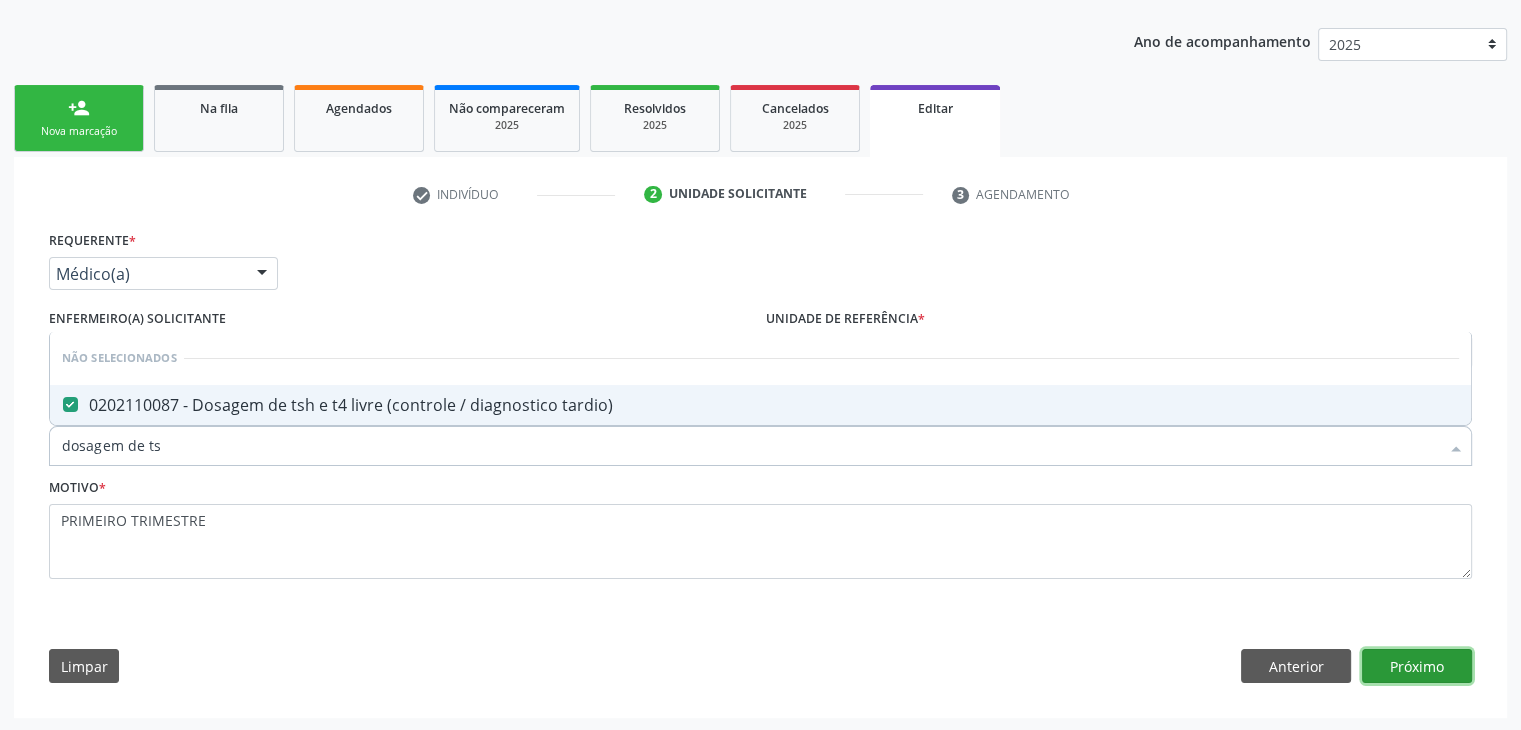 click on "Próximo" at bounding box center [1417, 666] 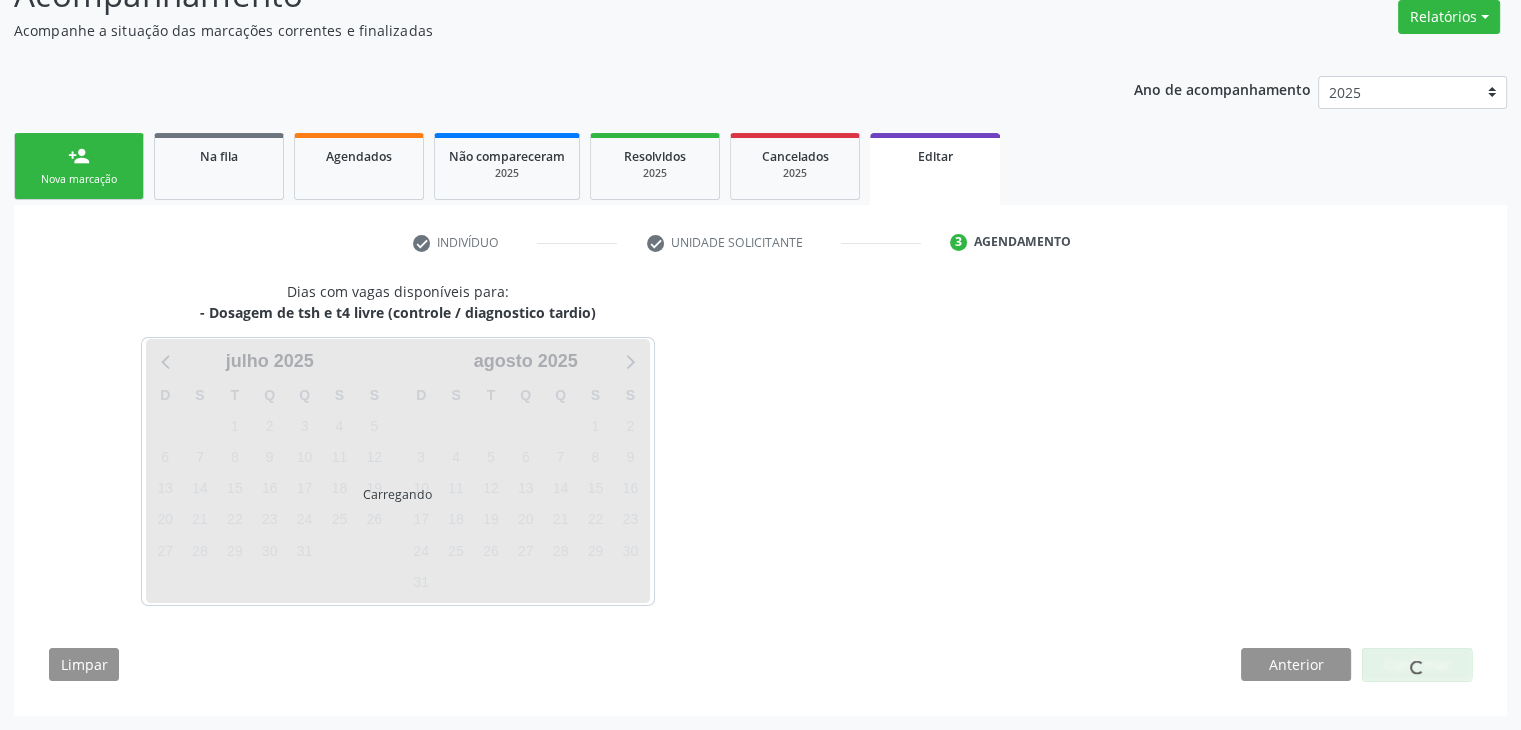 scroll, scrollTop: 165, scrollLeft: 0, axis: vertical 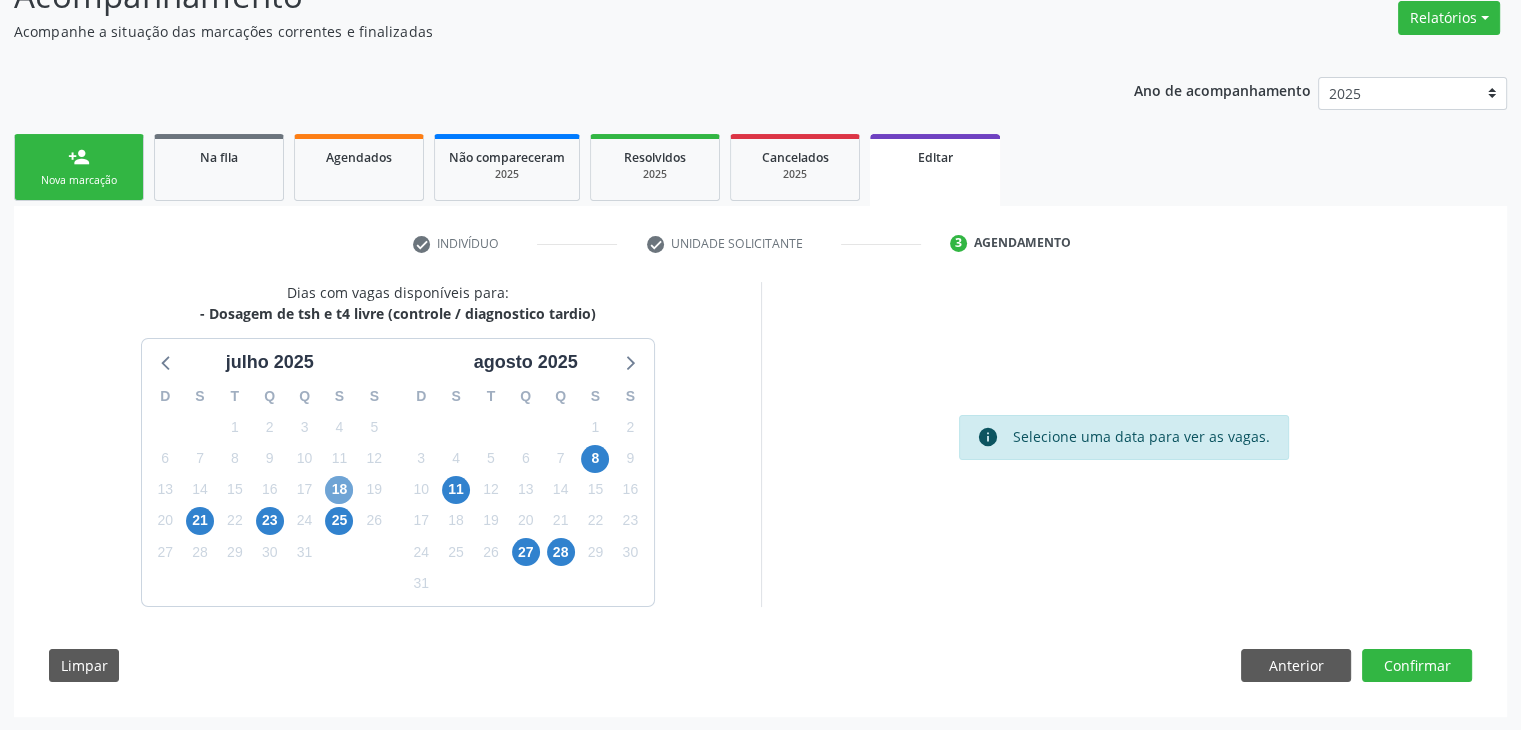 click on "18" at bounding box center (339, 490) 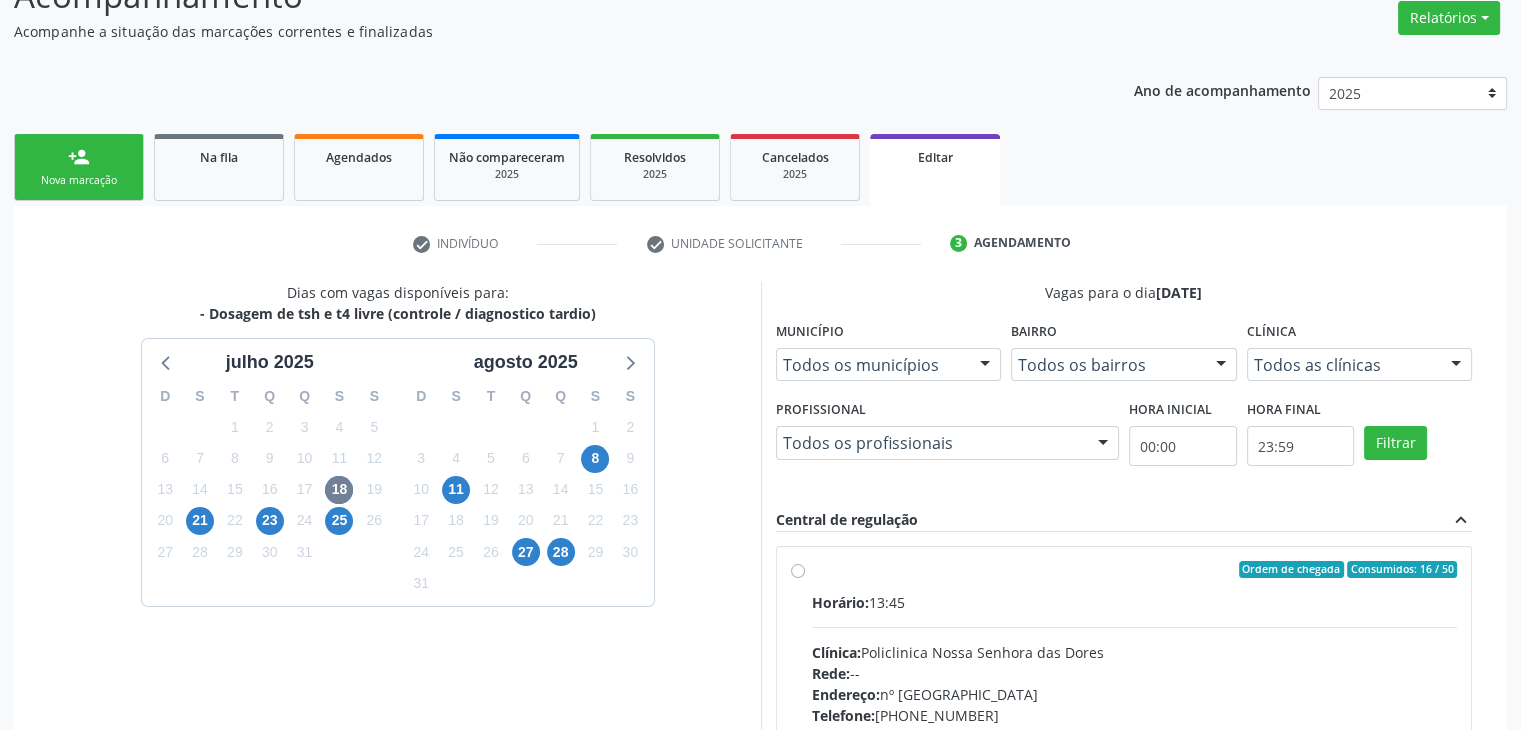 click on "Horário:   13:45
Clínica:  Policlinica Nossa Senhora das Dores
Rede:
--
Endereço:   nº 94, Centro, Mairi - BA
Telefone:   (74) 36322104
Profissional:
--
Informações adicionais sobre o atendimento
Idade de atendimento:
Sem restrição
Gênero(s) atendido(s):
Sem restrição
Informações adicionais:
--" at bounding box center [1135, 729] 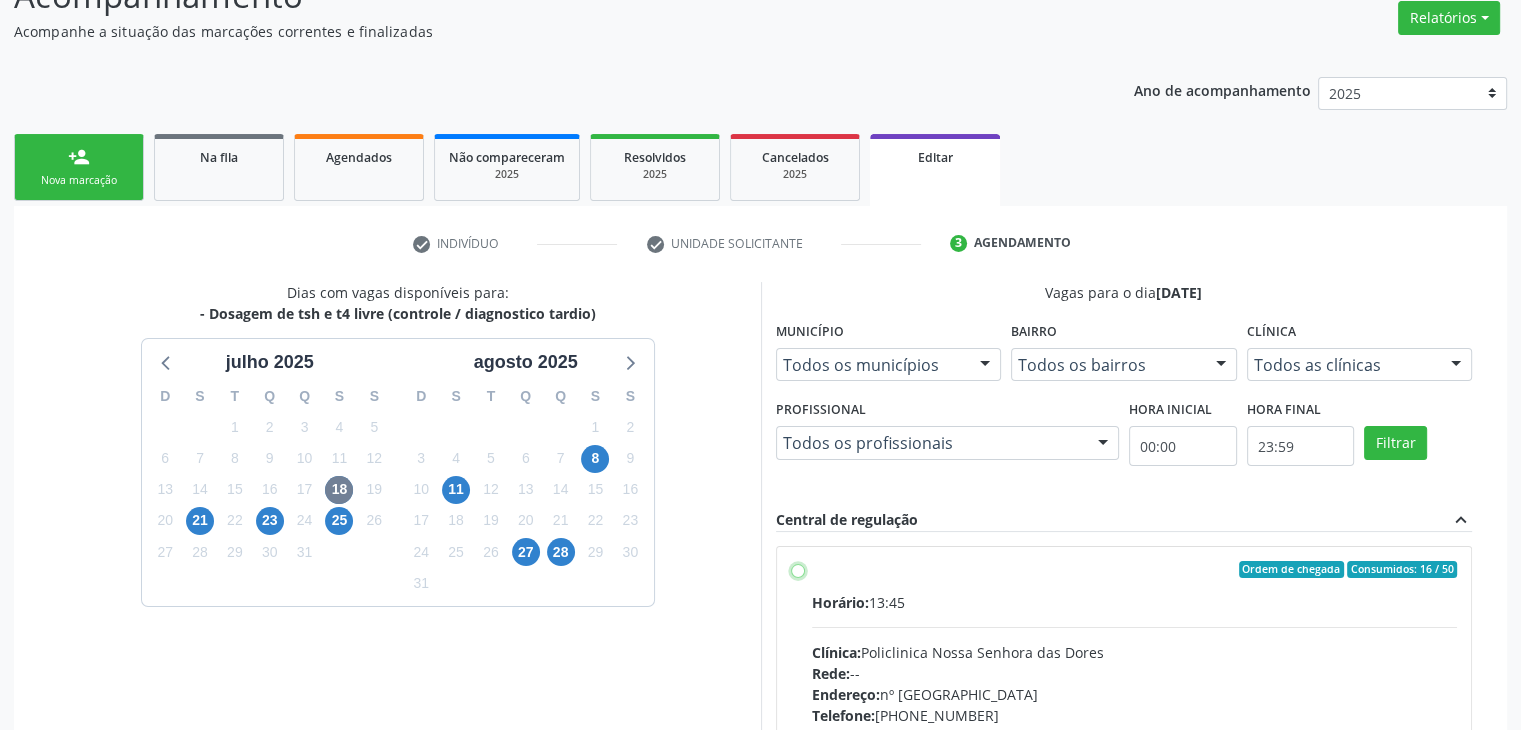 click on "Ordem de chegada
Consumidos: 16 / 50
Horário:   13:45
Clínica:  Policlinica Nossa Senhora das Dores
Rede:
--
Endereço:   nº 94, Centro, Mairi - BA
Telefone:   (74) 36322104
Profissional:
--
Informações adicionais sobre o atendimento
Idade de atendimento:
Sem restrição
Gênero(s) atendido(s):
Sem restrição
Informações adicionais:
--" at bounding box center [798, 570] 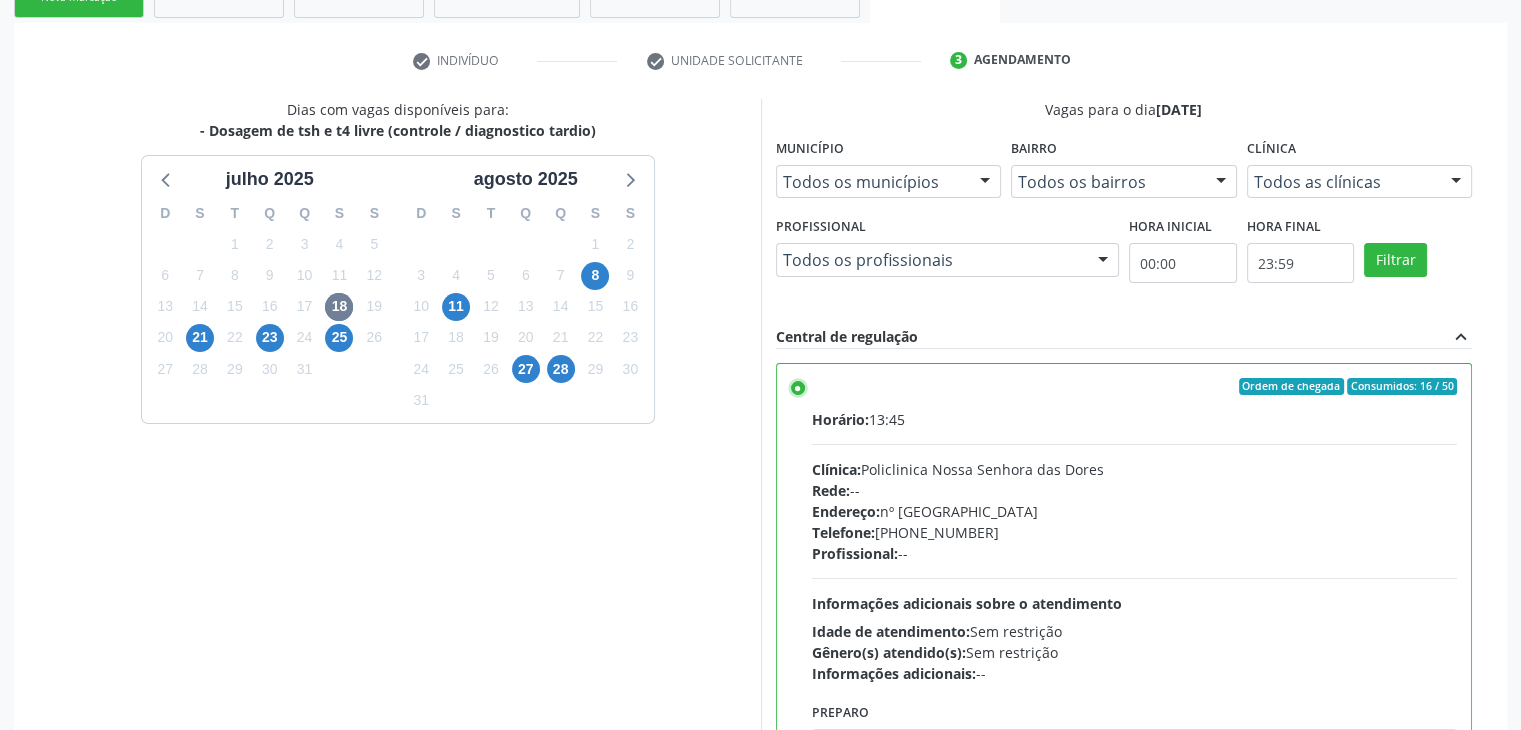 scroll, scrollTop: 490, scrollLeft: 0, axis: vertical 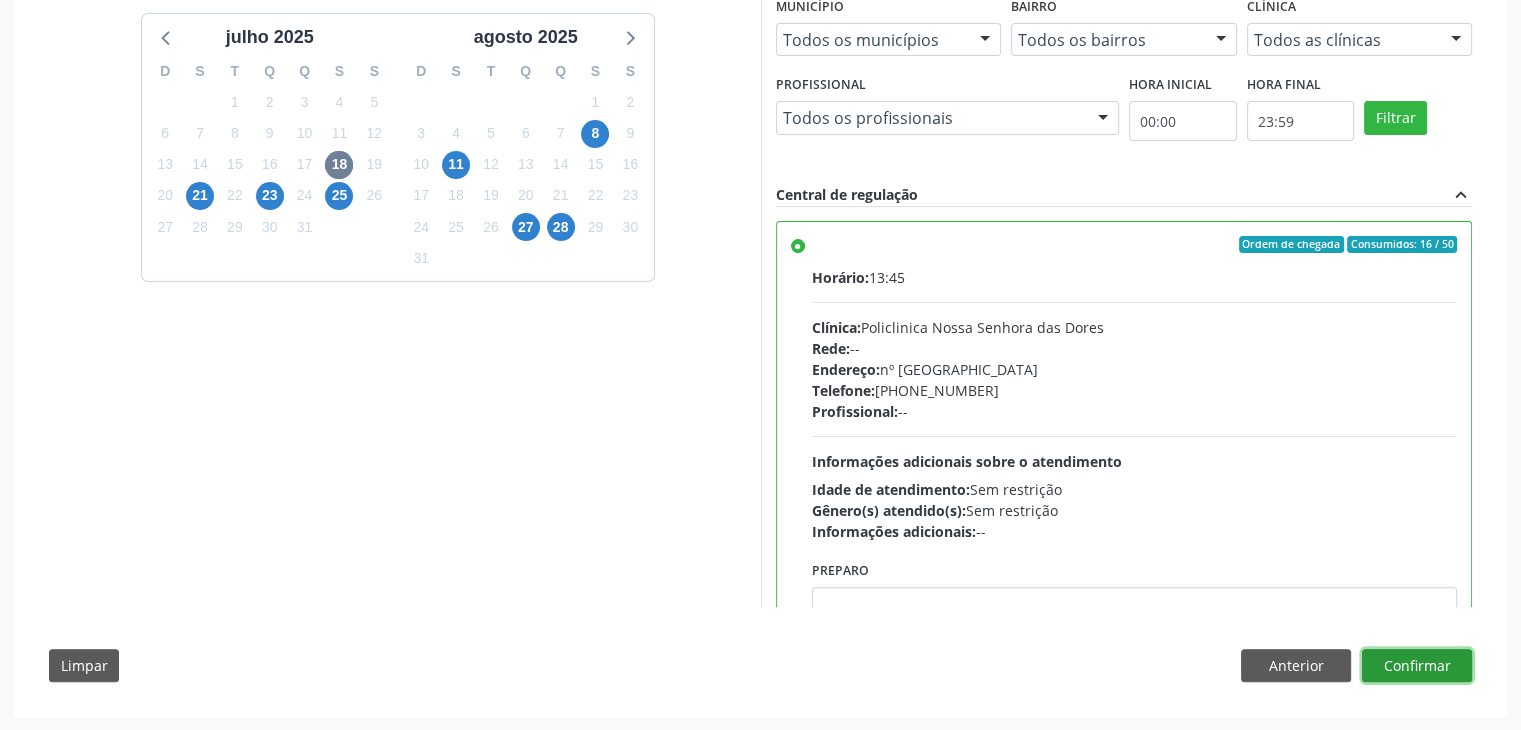 click on "Confirmar" at bounding box center [1417, 666] 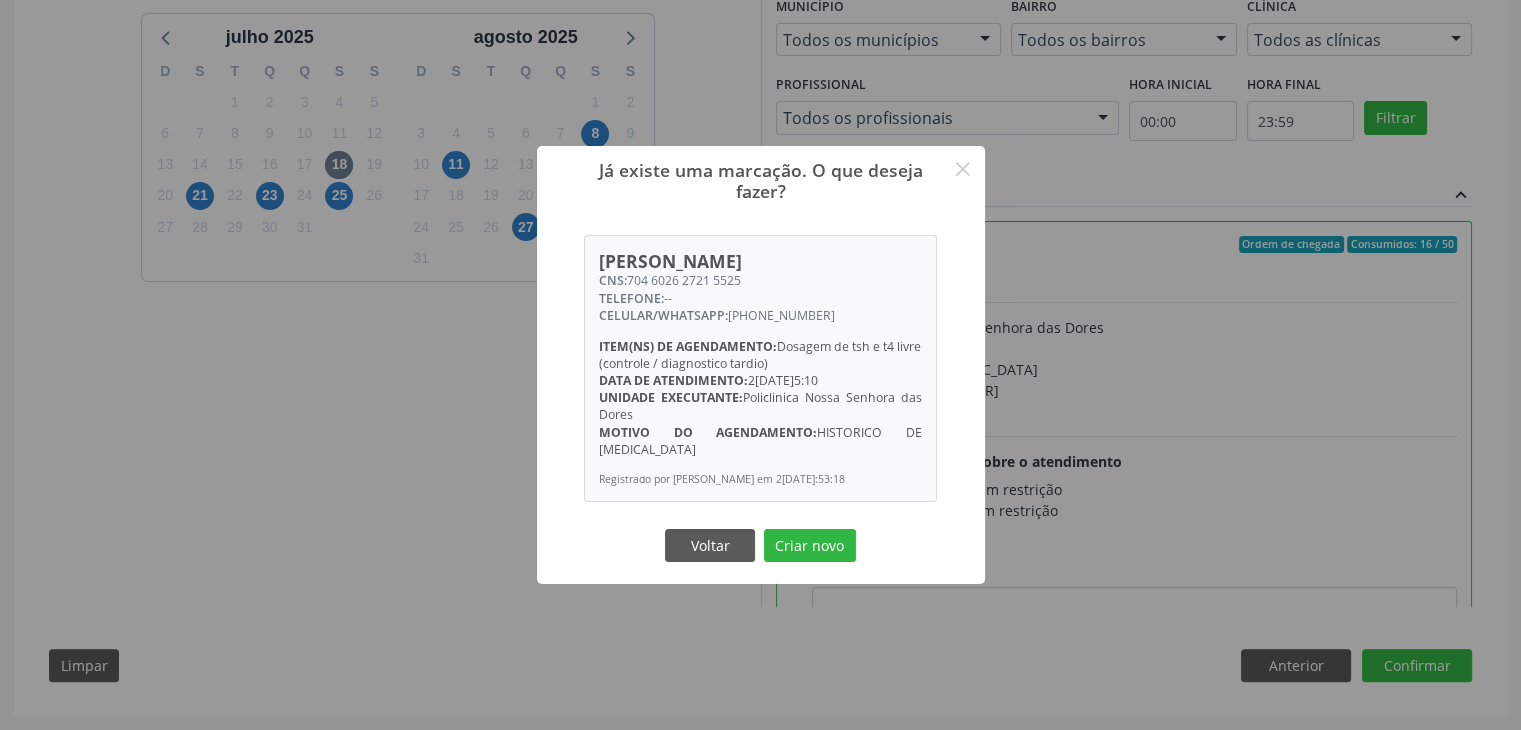 click on "Já existe uma marcação. O que deseja fazer? ×
Jessica Santos de Oliveira
CNS:  704 6026 2721 5525
TELEFONE:
--
CELULAR/WHATSAPP:
(74) 99809-0624
Item(ns) de agendamento:
Dosagem de tsh e t4 livre (controle / diagnostico tardio)
Data de atendimento:
23/05/2025 - 15:10
Unidade executante:
Policlinica Nossa Senhora das Dores
Motivo do agendamento:
HISTORICO DE ANEMIA
Registrado por Rosana Mendes Borges Santos em 24/04/2025 às 4:53:18
Voltar Criar novo" at bounding box center (761, 365) 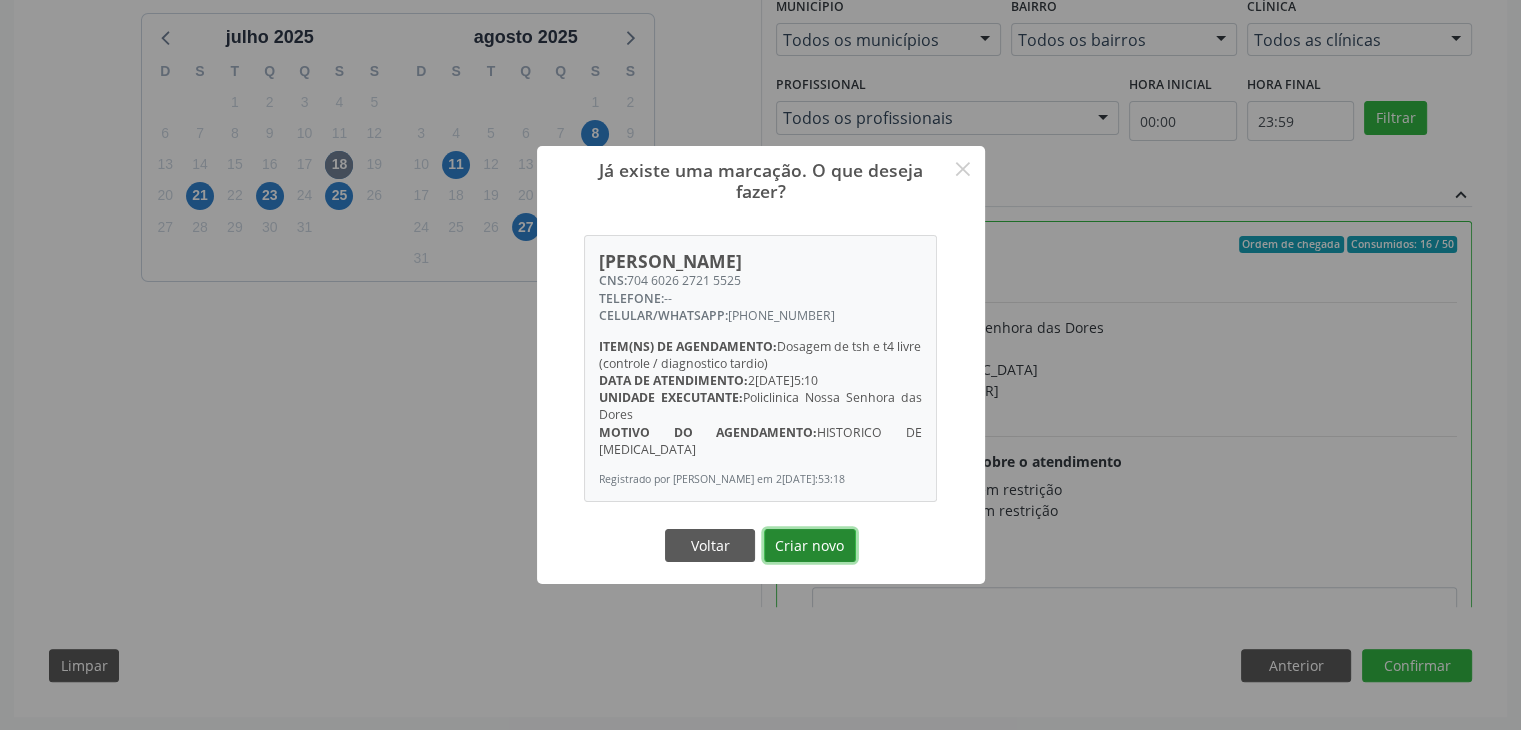 click on "Criar novo" at bounding box center [810, 546] 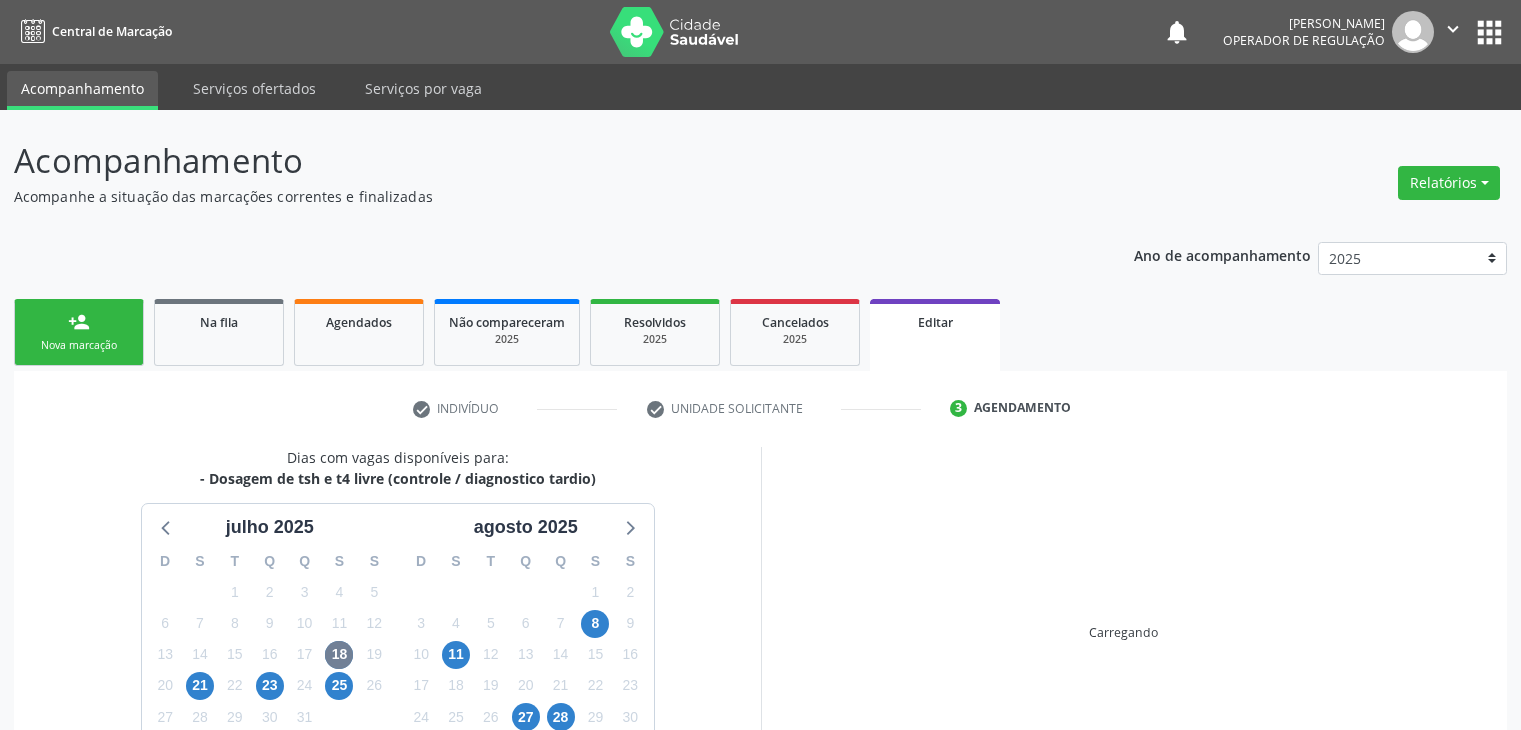 scroll, scrollTop: 165, scrollLeft: 0, axis: vertical 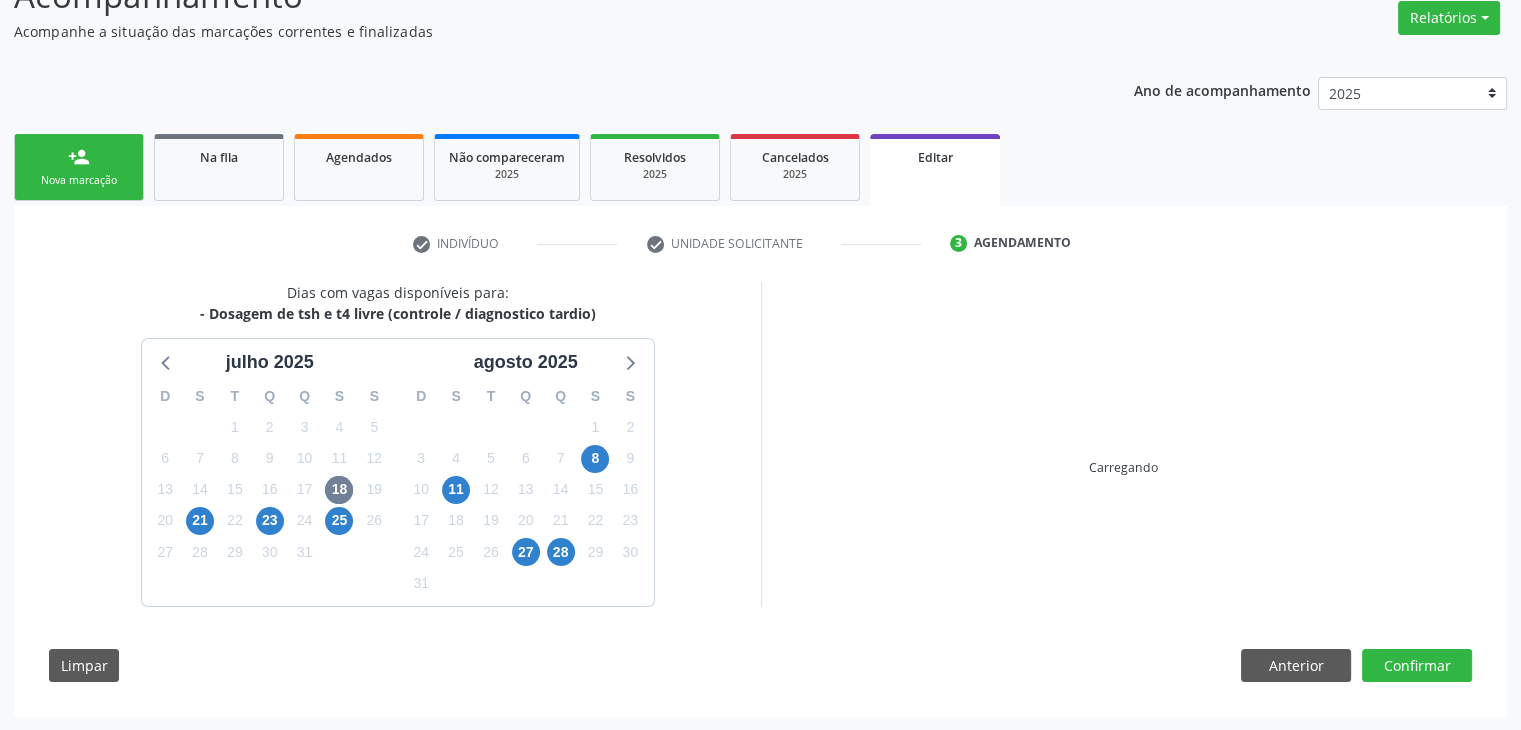 click on "Dias com vagas disponíveis para:
- Dosagem de tsh e t4 livre (controle / diagnostico tardio)
j[DATE] D S T Q Q S S 29 30 1 2 3 4 5 6 7 8 9 10 11 12 13 14 15 16 17 18 19 20 21 22 23 24 25 26 27 28 29 30 31 1 2 3 4 5 6 7 8 9 [DATE] D S T Q Q S S 27 28 29 30 31 1 2 3 4 5 6 7 8 9 10 11 12 13 14 15 16 17 18 19 20 21 22 23 24 25 26 27 28 29 30 31 1 2 3 4 5 6
[PERSON_NAME]
[GEOGRAPHIC_DATA]
Anterior
Confirmar" at bounding box center [760, 489] 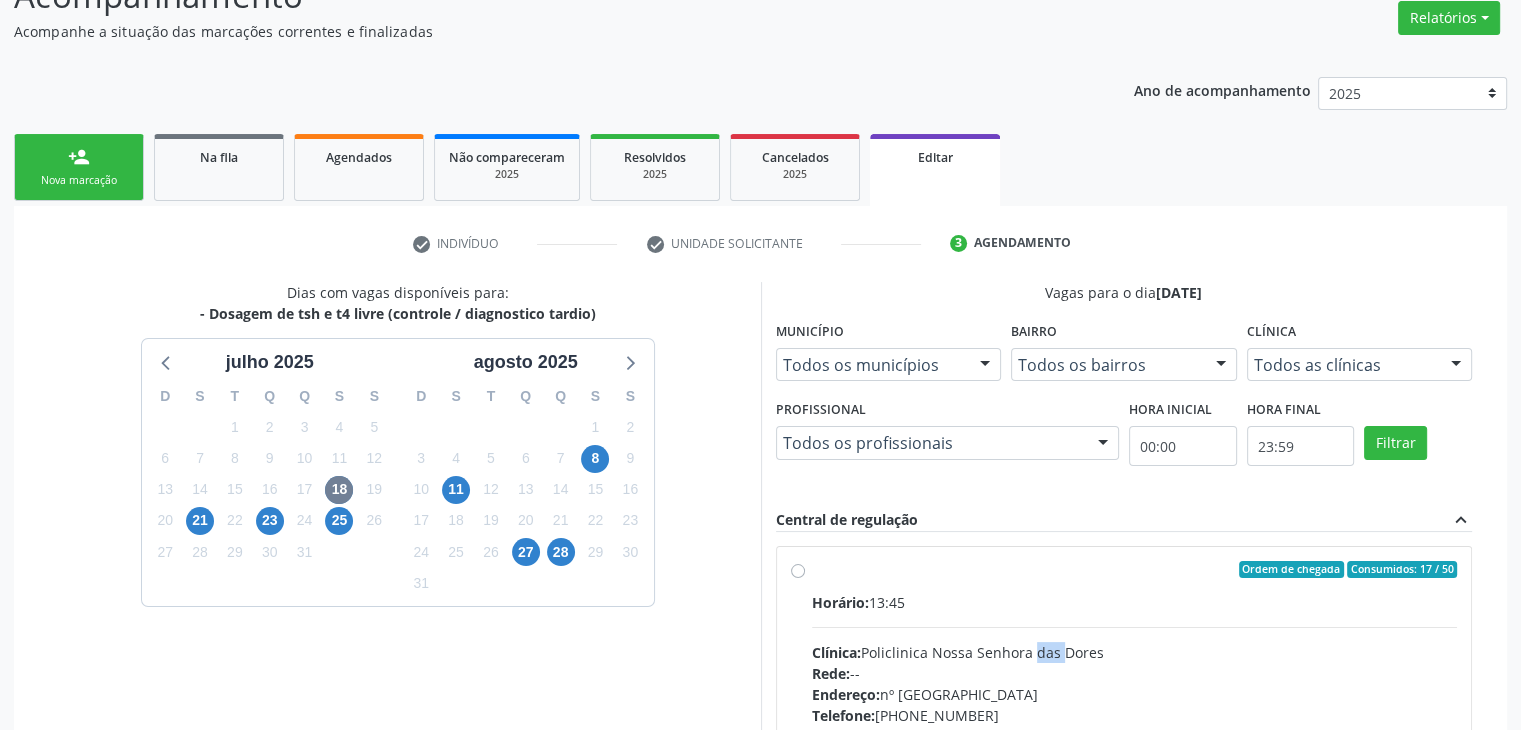 click on "Horário:   13:45
Clínica:  Policlinica [GEOGRAPHIC_DATA]
Rede:
--
Endereço:   [STREET_ADDRESS]
Telefone:   [PHONE_NUMBER]
Profissional:
--
Informações adicionais sobre o atendimento
Idade de atendimento:
Sem restrição
Gênero(s) atendido(s):
Sem restrição
Informações adicionais:
--" at bounding box center [1135, 729] 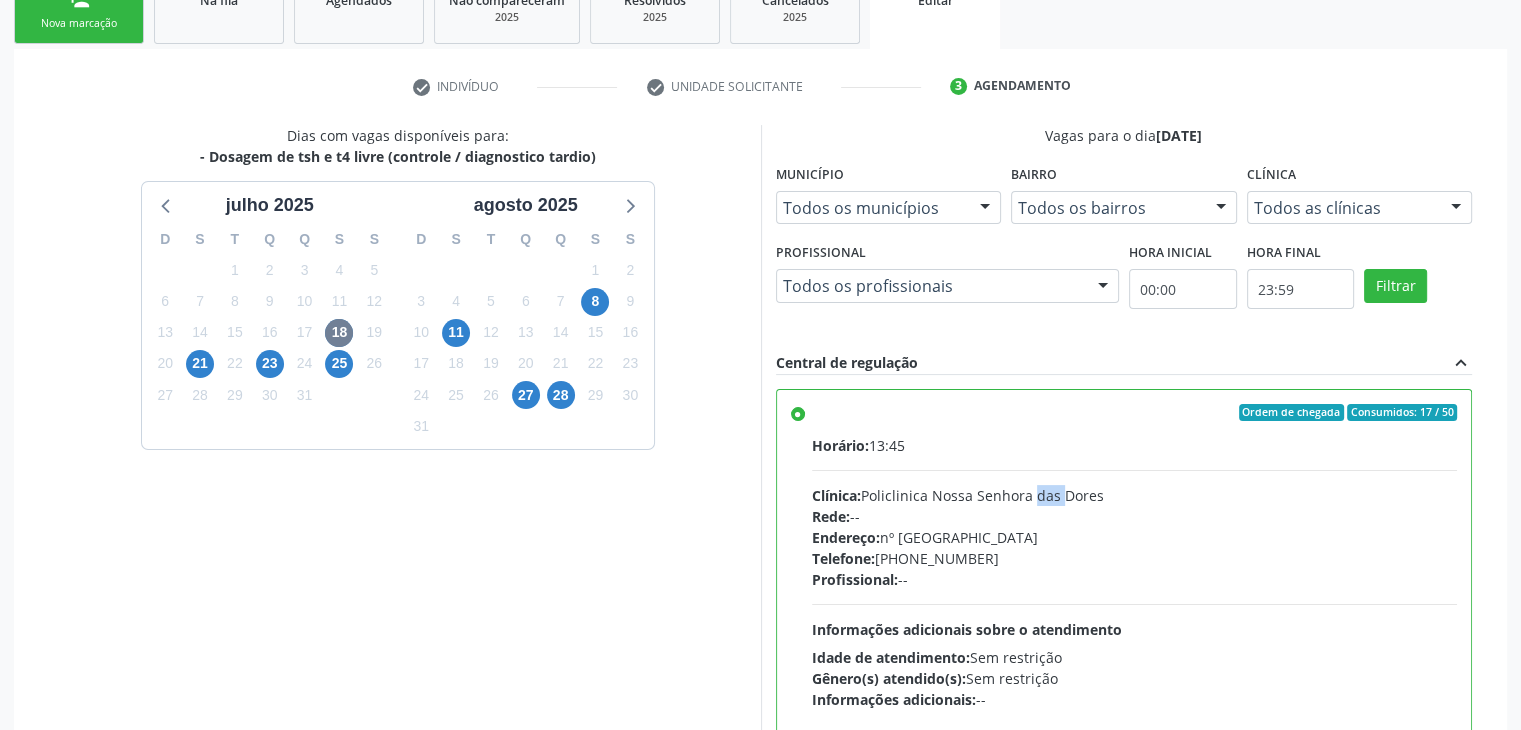 scroll, scrollTop: 490, scrollLeft: 0, axis: vertical 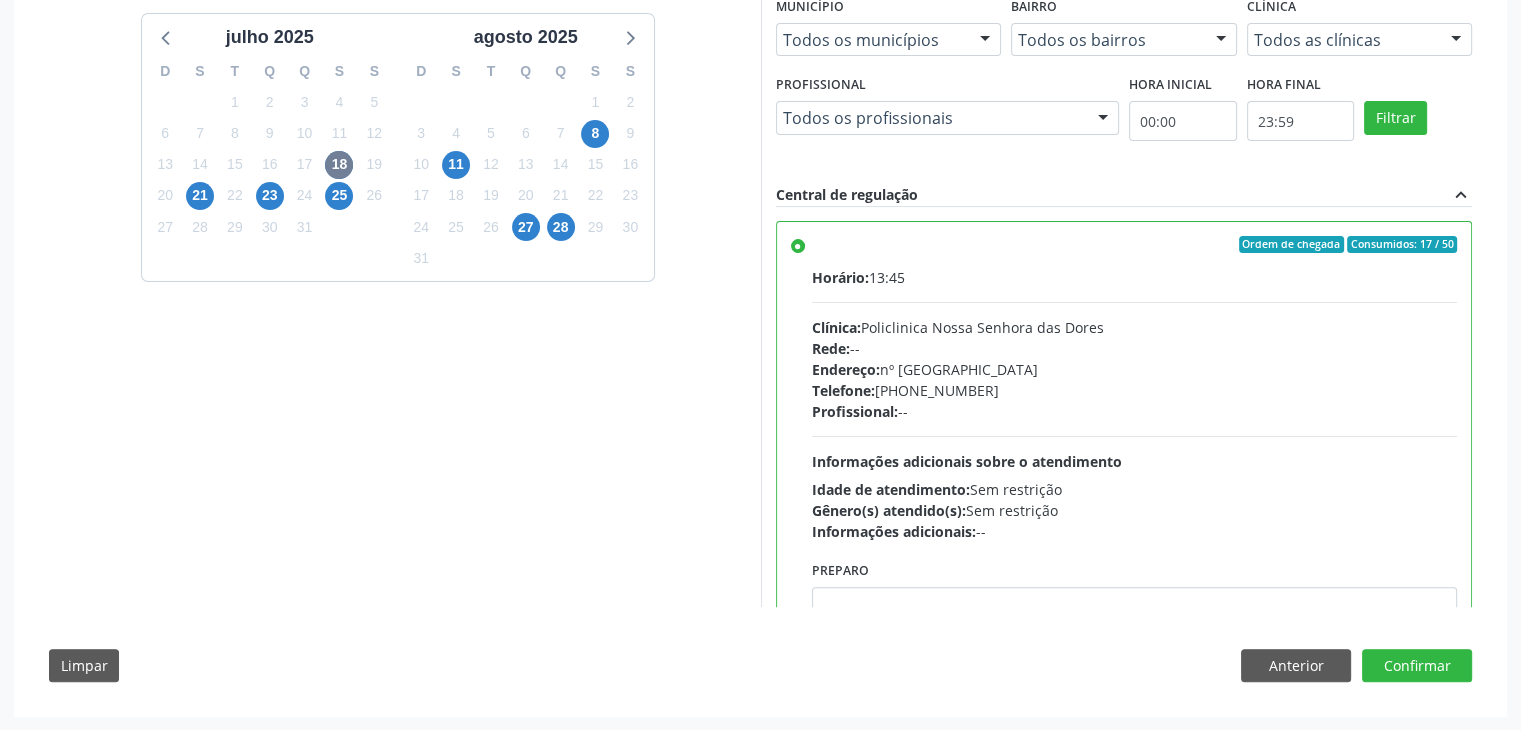 click on "Dias com vagas disponíveis para:
- Dosagem de tsh e t4 livre (controle / diagnostico tardio)
j[DATE] D S T Q Q S S 29 30 1 2 3 4 5 6 7 8 9 10 11 12 13 14 15 16 17 18 19 20 21 22 23 24 25 26 27 28 29 30 31 1 2 3 4 5 6 7 8 9 [DATE] D S T Q Q S S 27 28 29 30 31 1 2 3 4 5 6 7 8 9 10 11 12 13 14 15 16 17 18 19 20 21 22 23 24 25 26 27 28 29 30 31 1 2 3 4 5 6
Vagas para o dia
1[DATE]
Município
Todos os municípios         Todos os municípios   [GEOGRAPHIC_DATA] resultado encontrado para: "   "
Não há nenhuma opção para ser exibida.
Bairro
Todos os bairros         Todos os bairros   [GEOGRAPHIC_DATA] resultado encontrado para: "   "
Não há nenhuma opção para ser exibida.
Clínica
Todos as clínicas         Todos as clínicas   Policlinica [GEOGRAPHIC_DATA] resultado encontrado para: "   "" at bounding box center [760, 326] 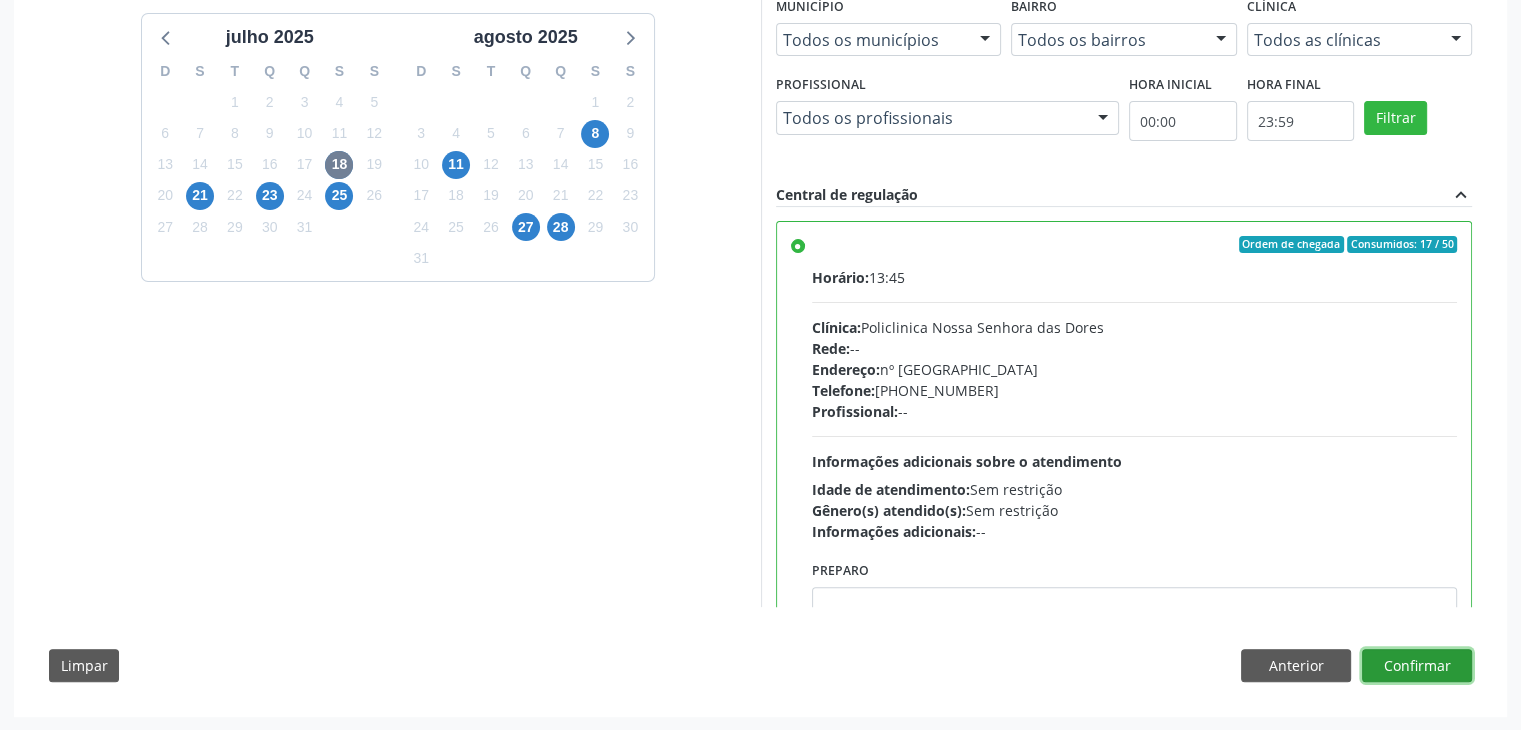 click on "Confirmar" at bounding box center [1417, 666] 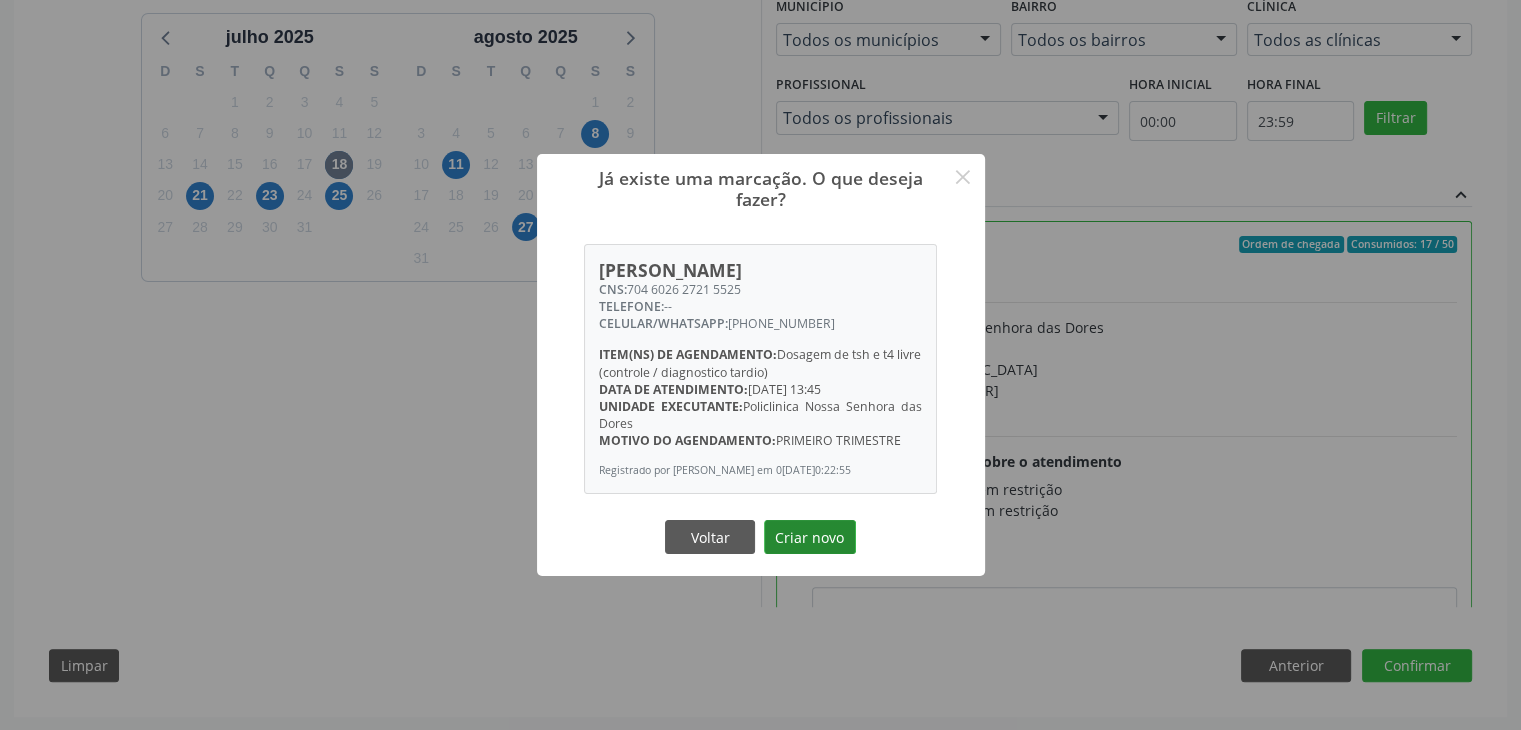 click on "Criar novo" at bounding box center [810, 537] 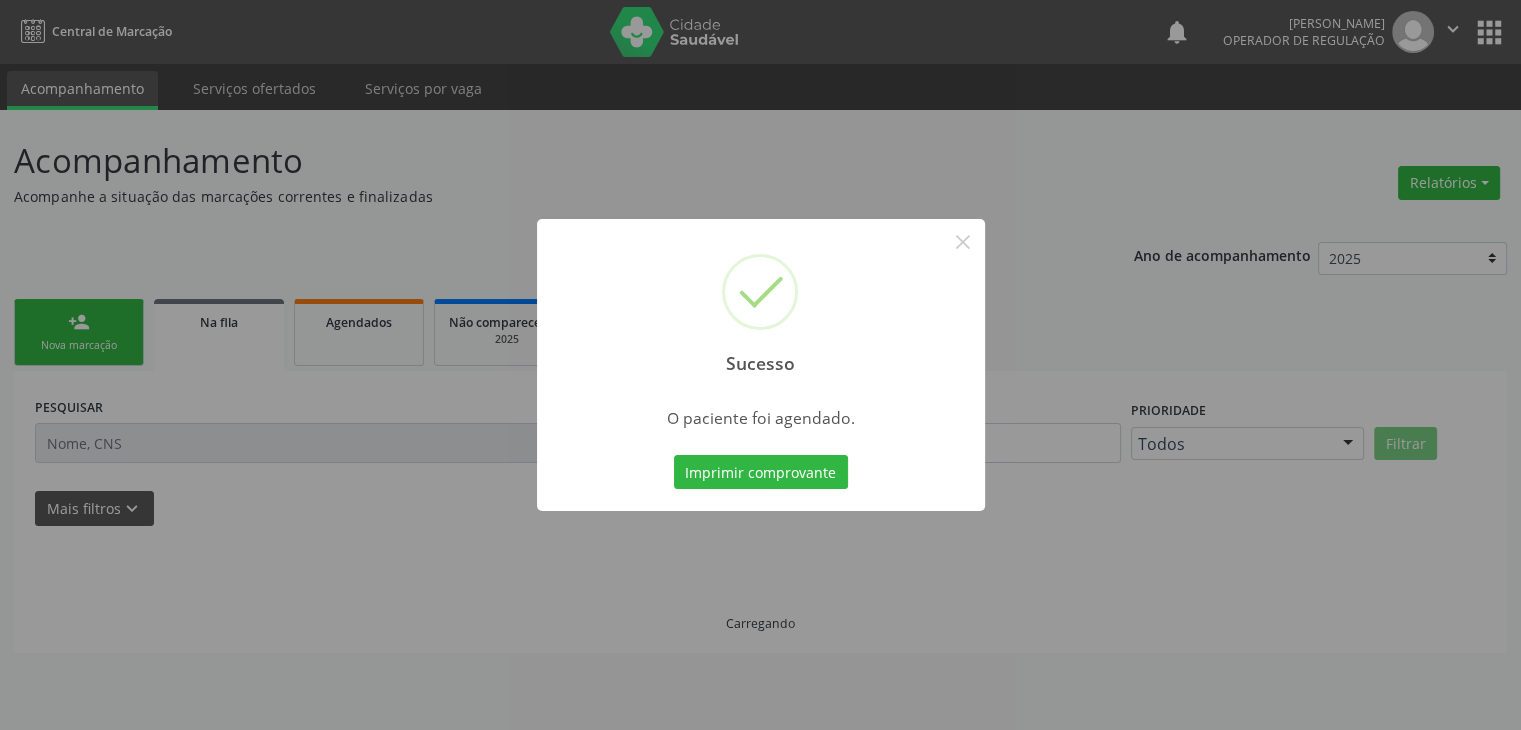 scroll, scrollTop: 0, scrollLeft: 0, axis: both 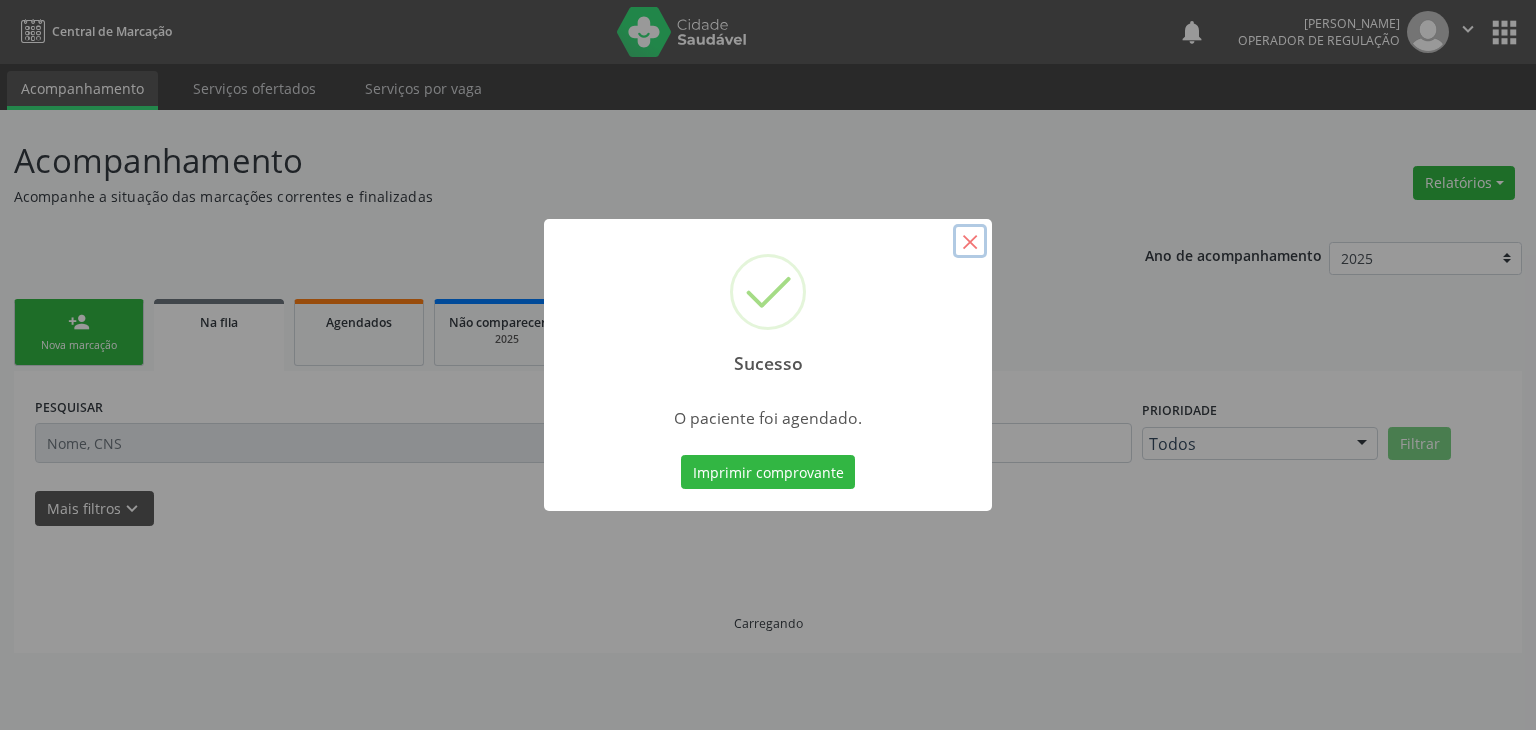 click on "×" at bounding box center (970, 241) 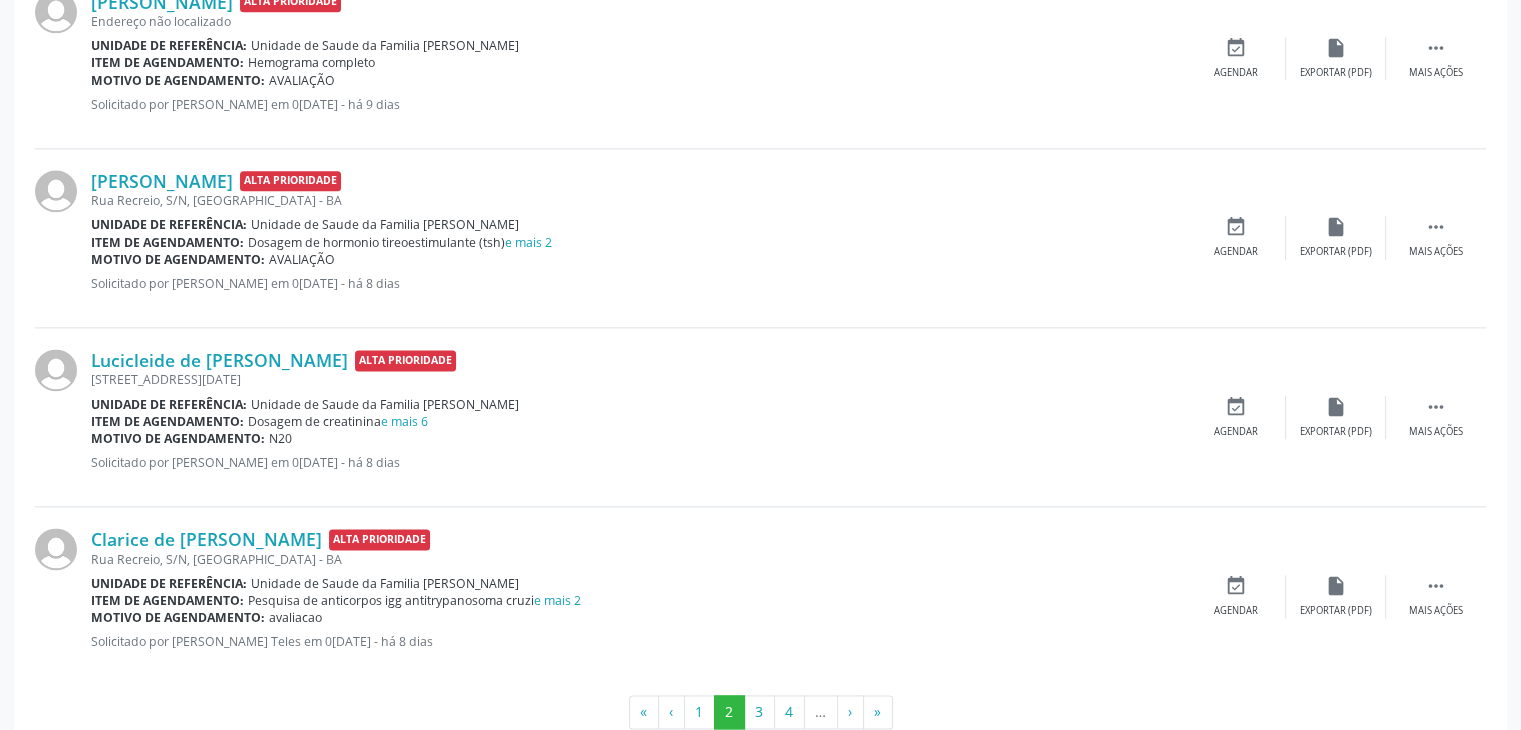 scroll, scrollTop: 2650, scrollLeft: 0, axis: vertical 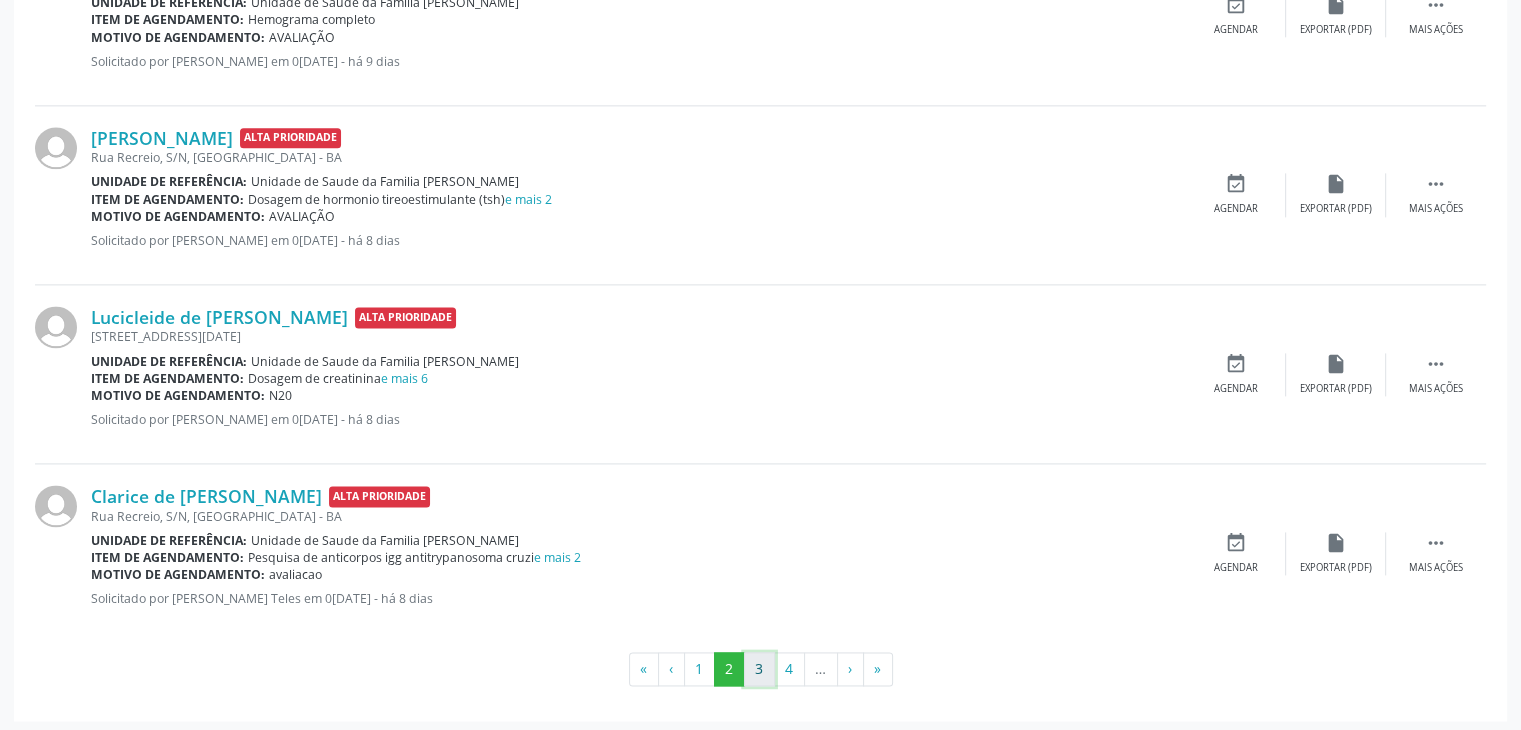 click on "3" at bounding box center [759, 669] 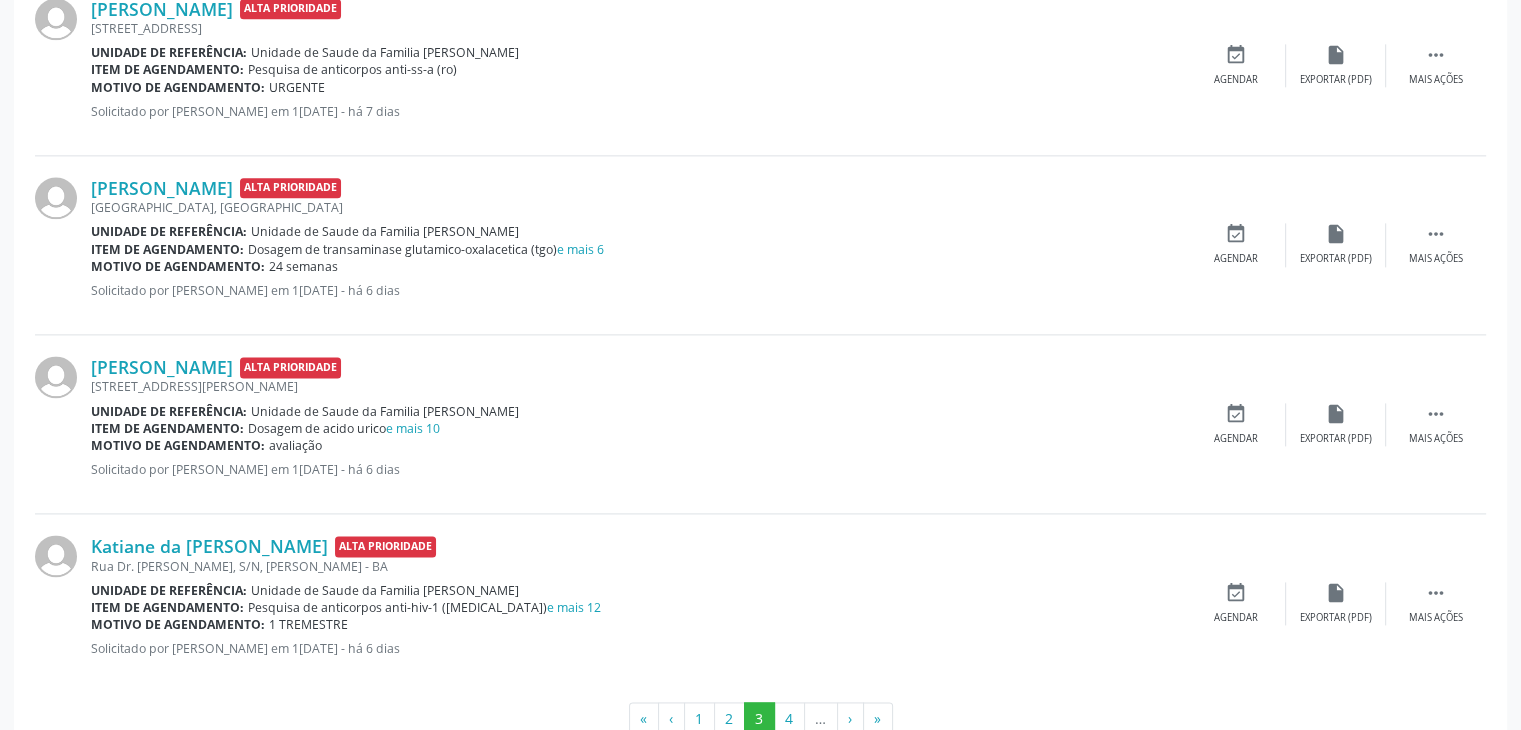 scroll, scrollTop: 2650, scrollLeft: 0, axis: vertical 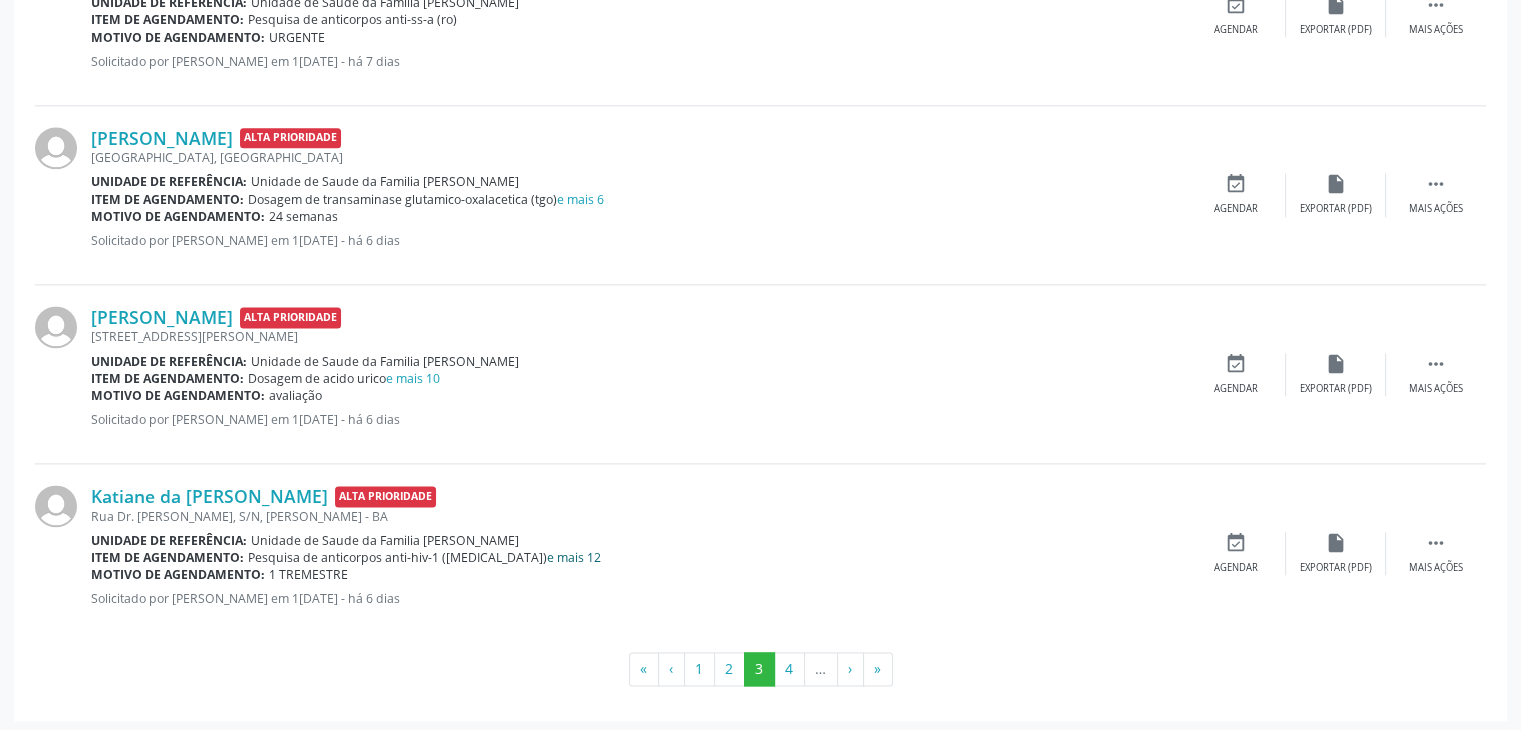 click on "e mais 12" at bounding box center (574, 557) 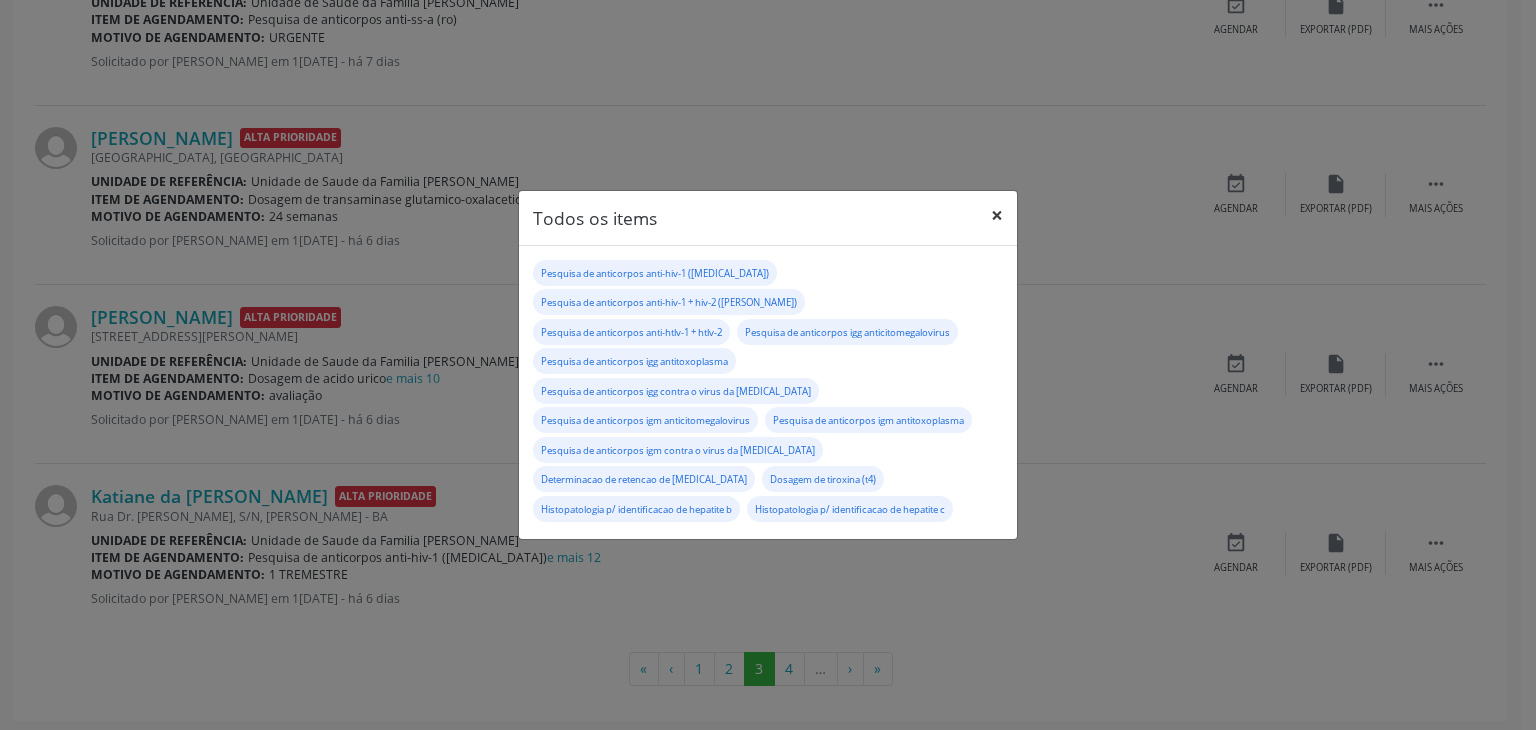click on "×" at bounding box center (997, 215) 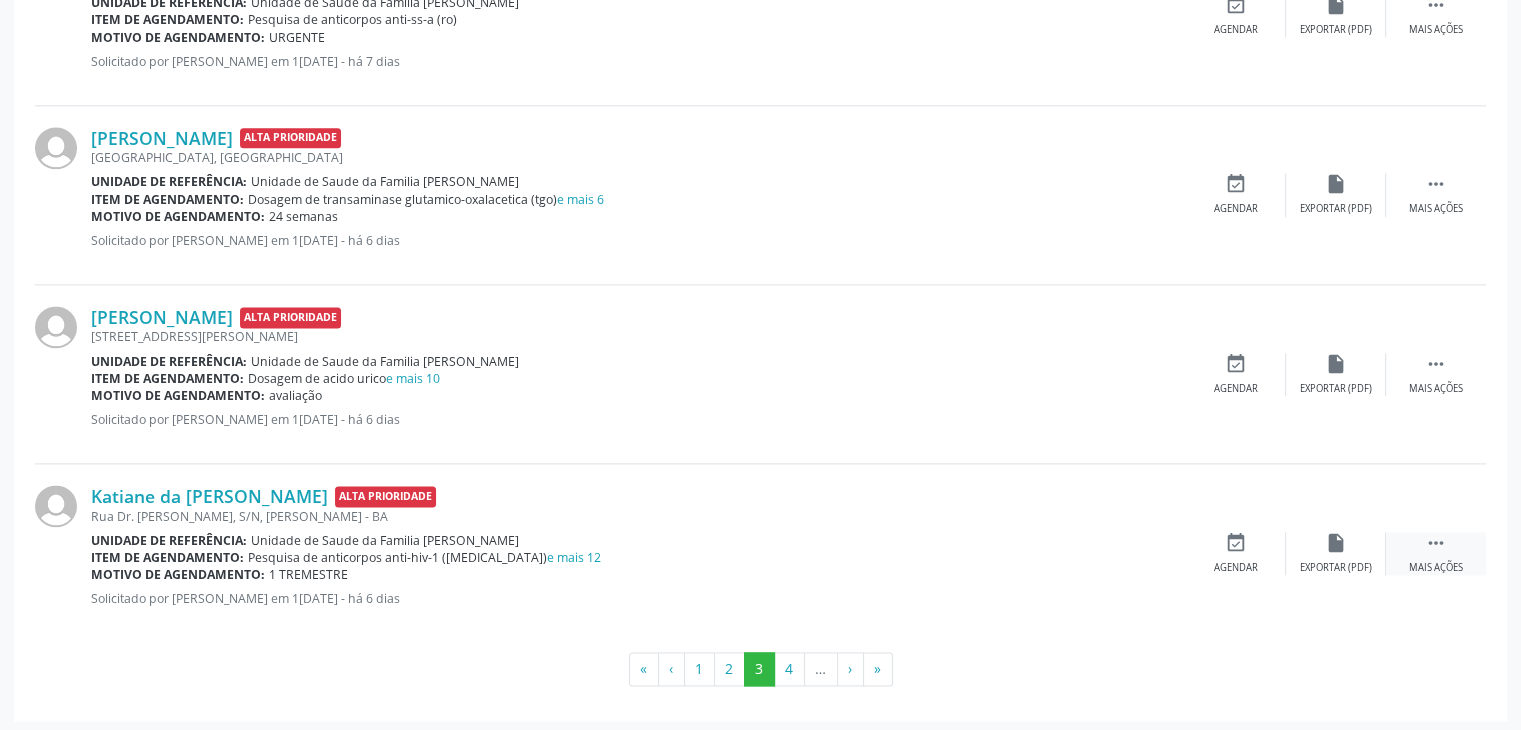 click on "
Mais ações" at bounding box center [1436, 553] 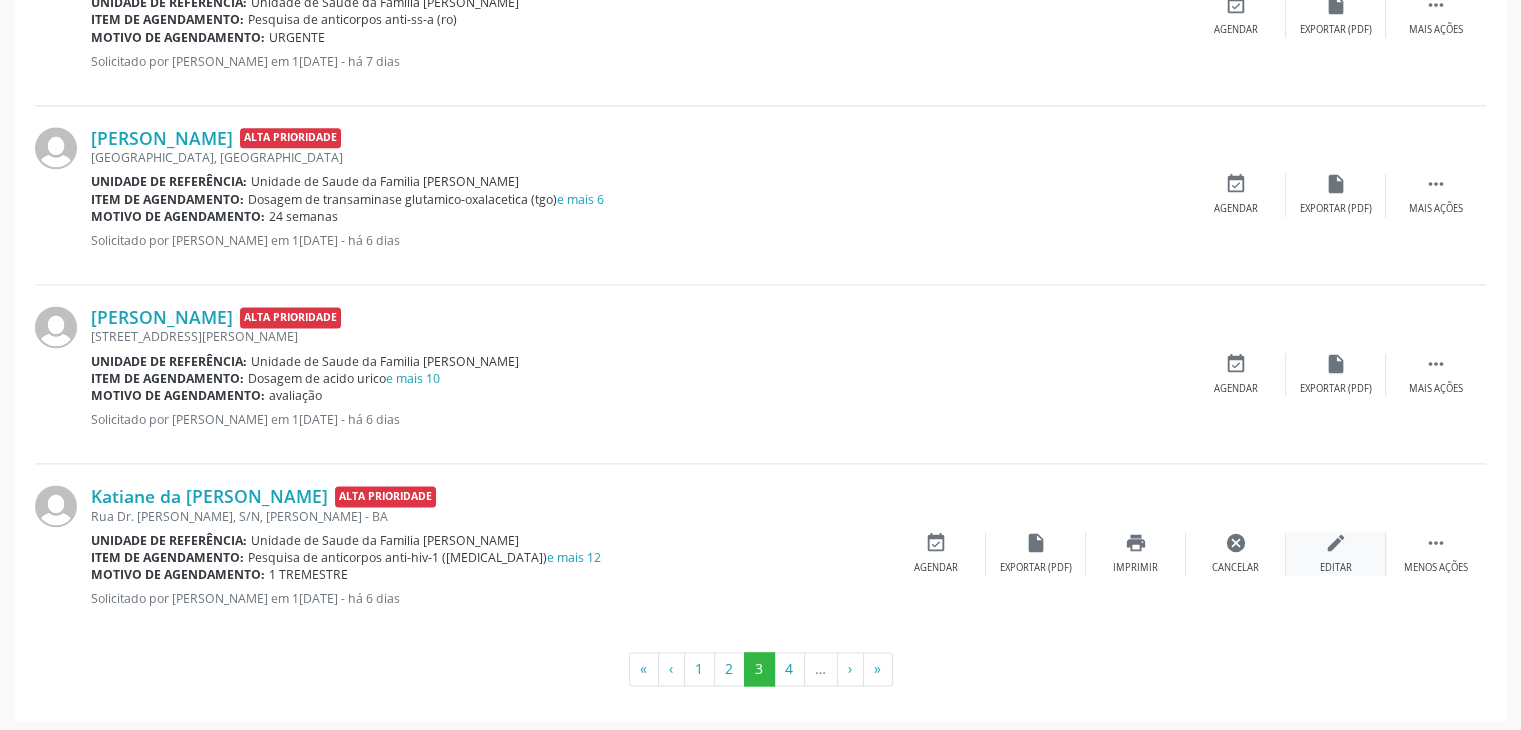click on "edit
Editar" at bounding box center (1336, 553) 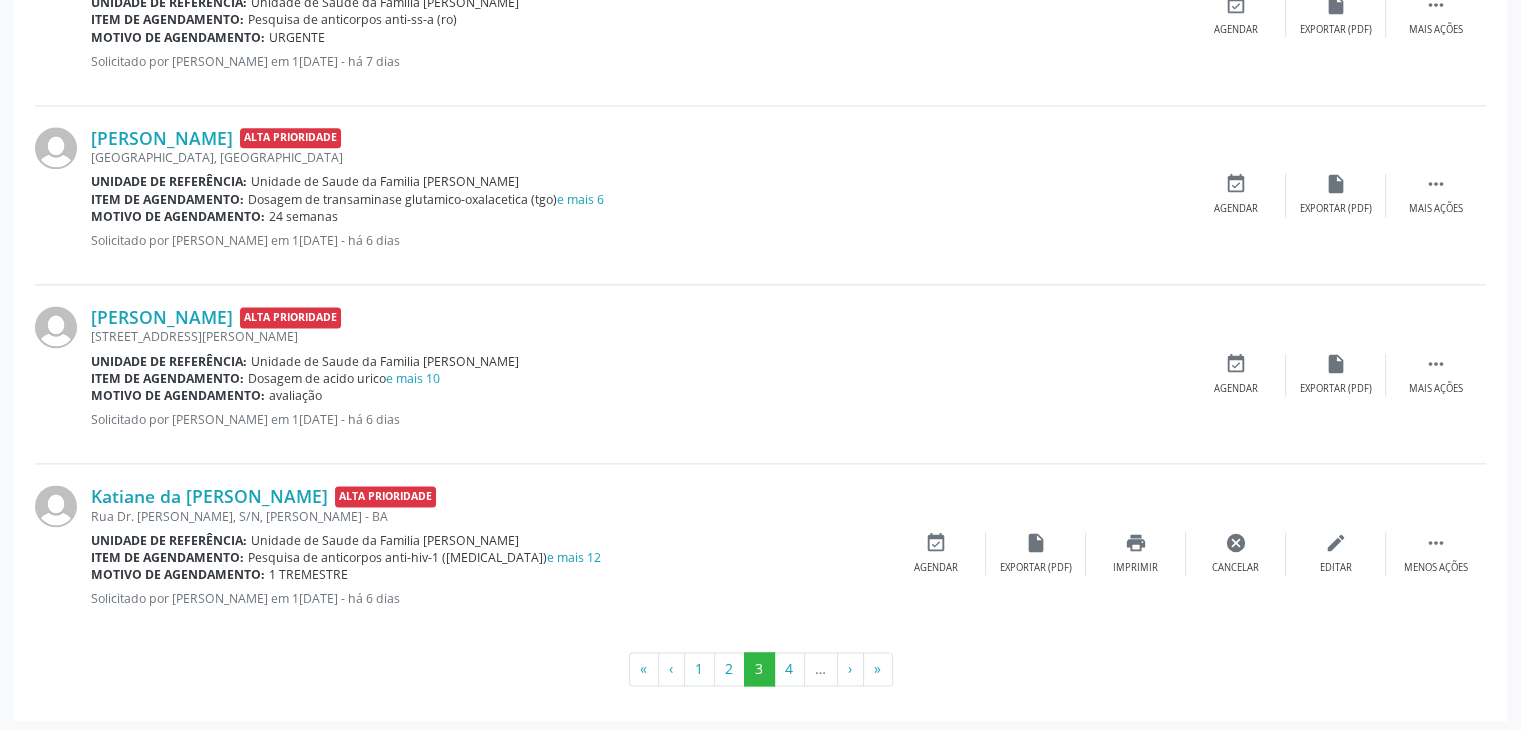 scroll, scrollTop: 0, scrollLeft: 0, axis: both 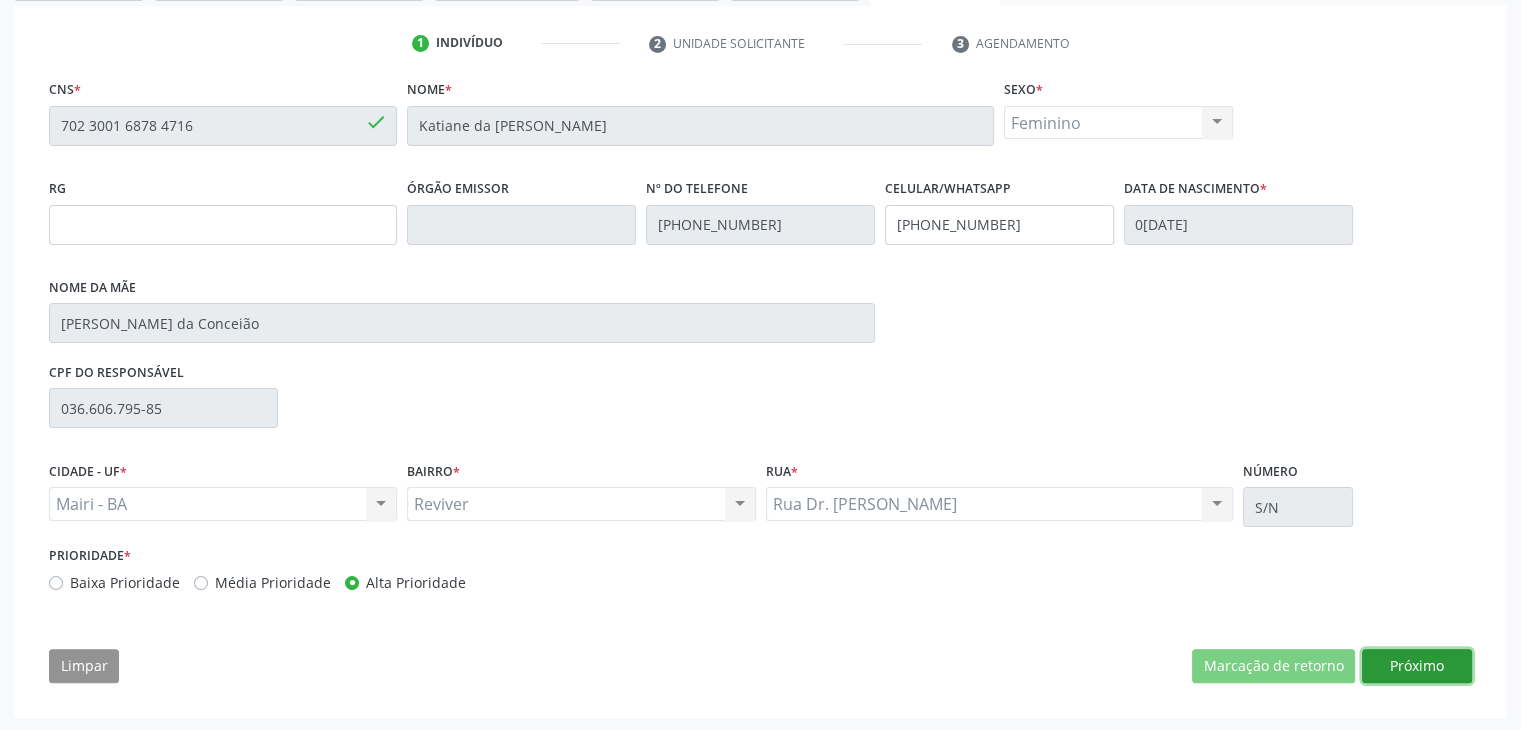 click on "Próximo" at bounding box center (1417, 666) 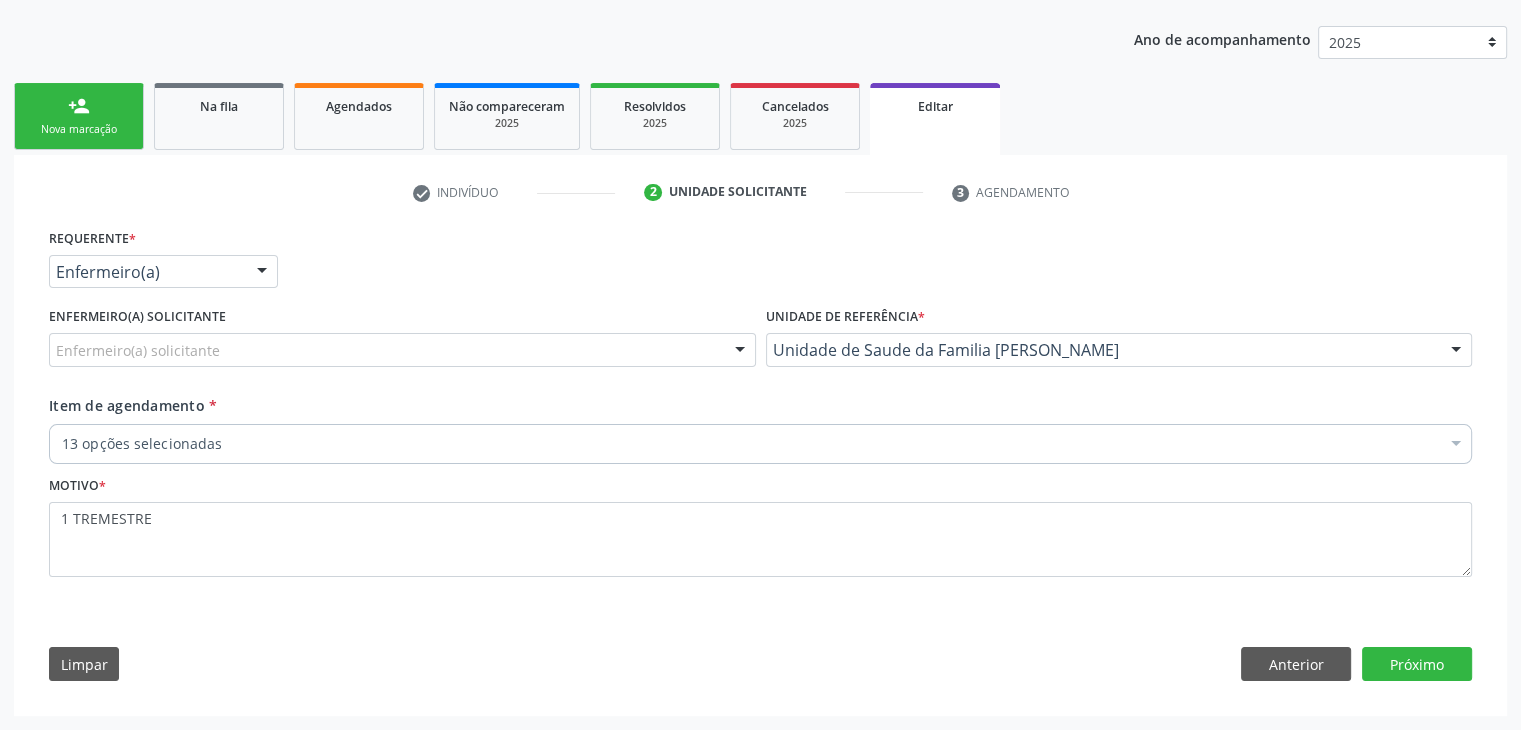 scroll, scrollTop: 214, scrollLeft: 0, axis: vertical 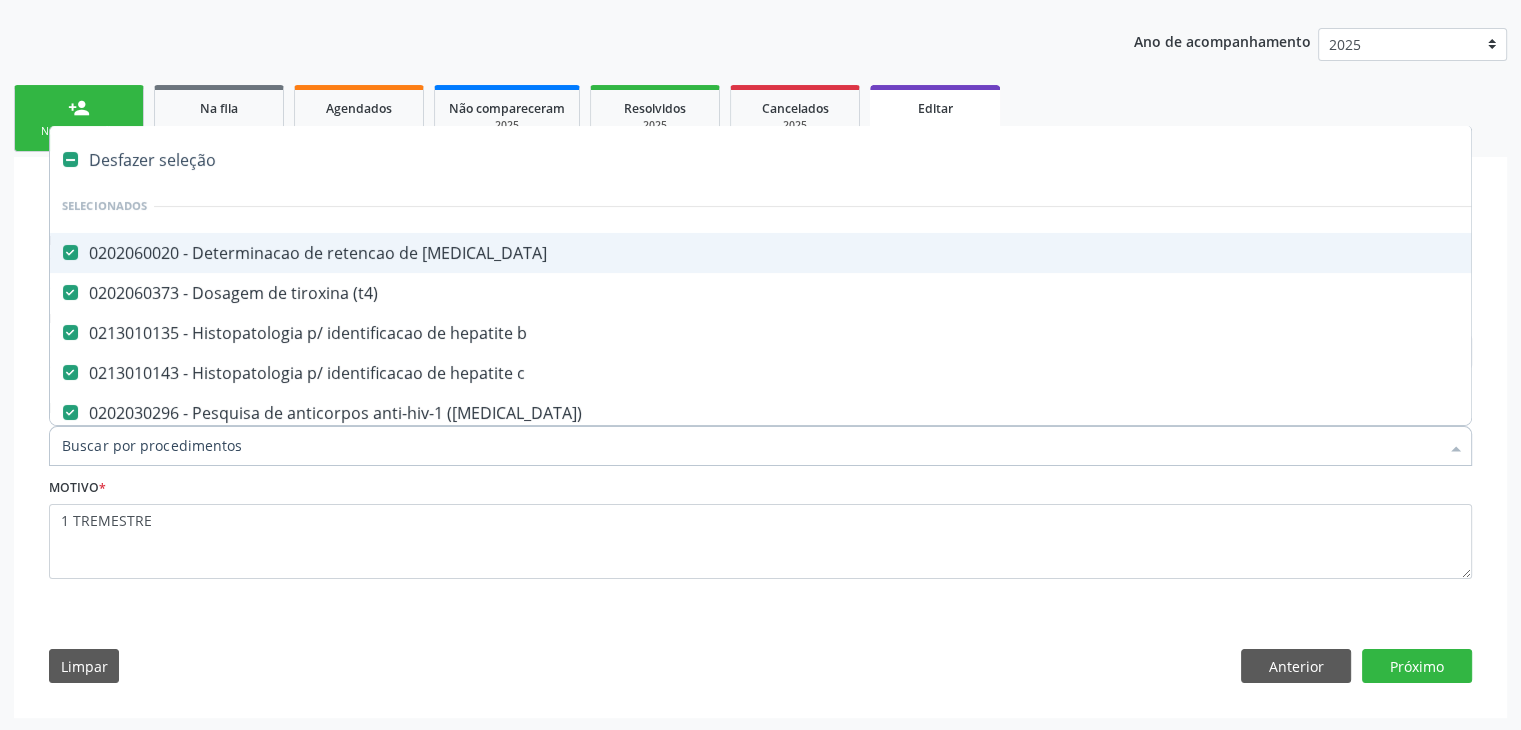 click on "Desfazer seleção" at bounding box center [831, 160] 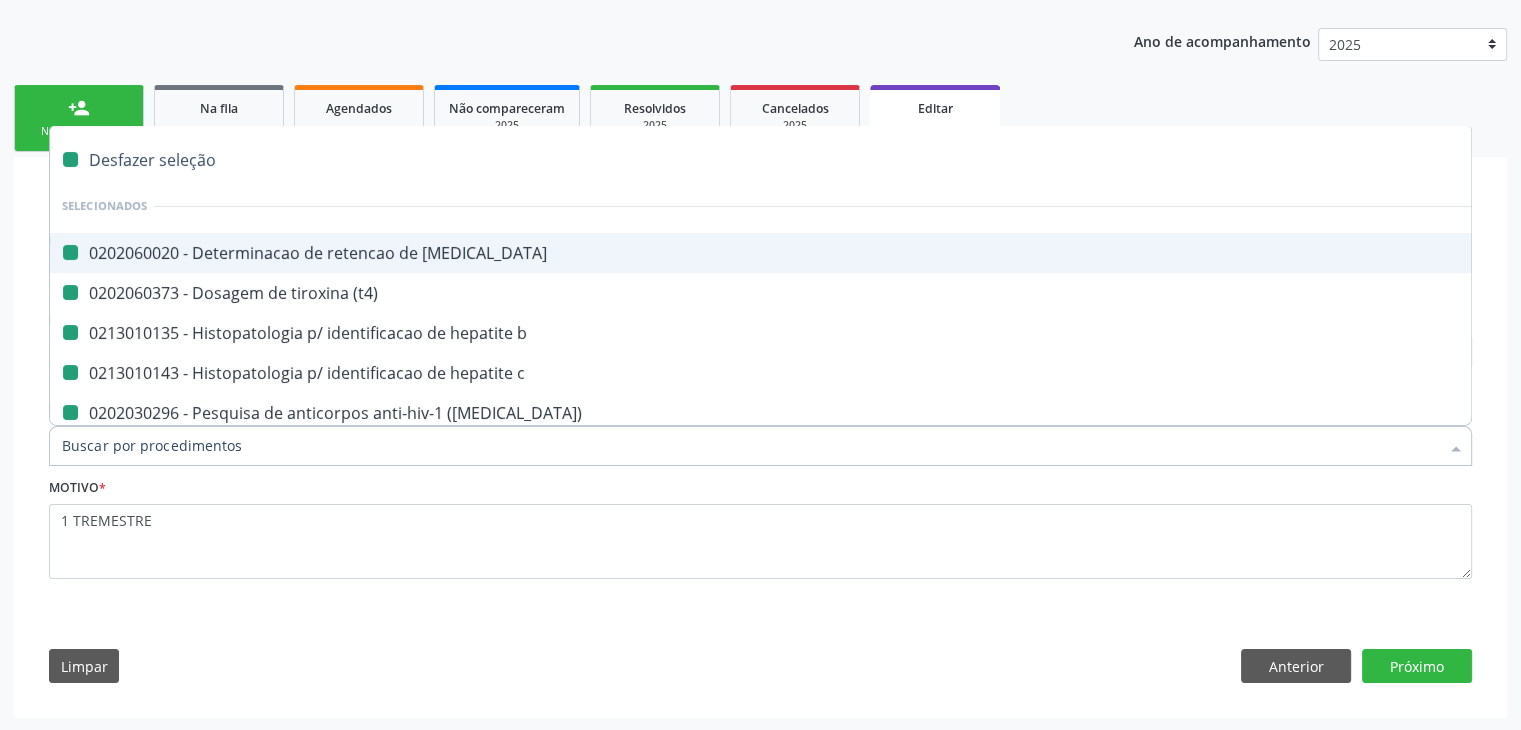 checkbox on "false" 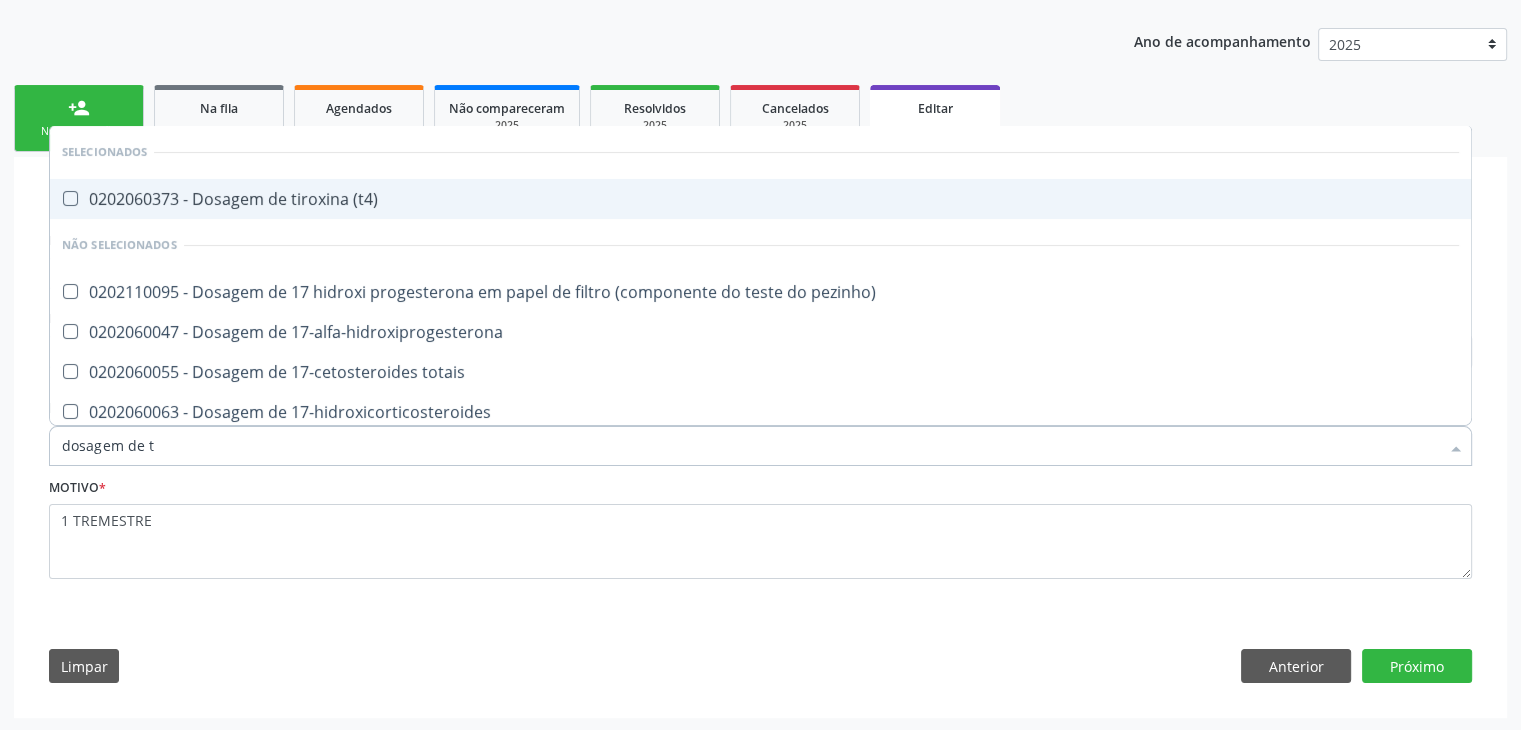 type on "dosagem de ts" 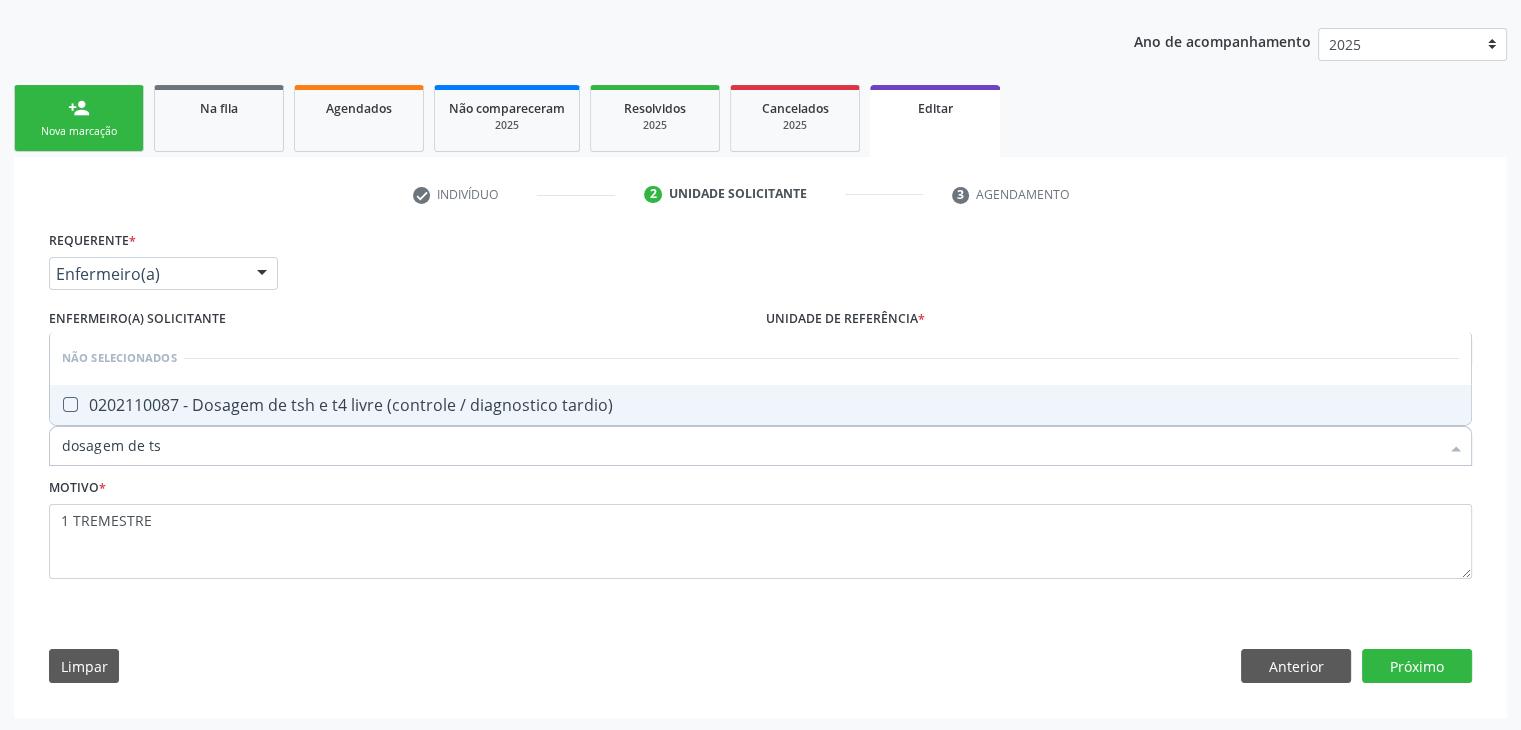 click on "dosagem de ts" at bounding box center (750, 446) 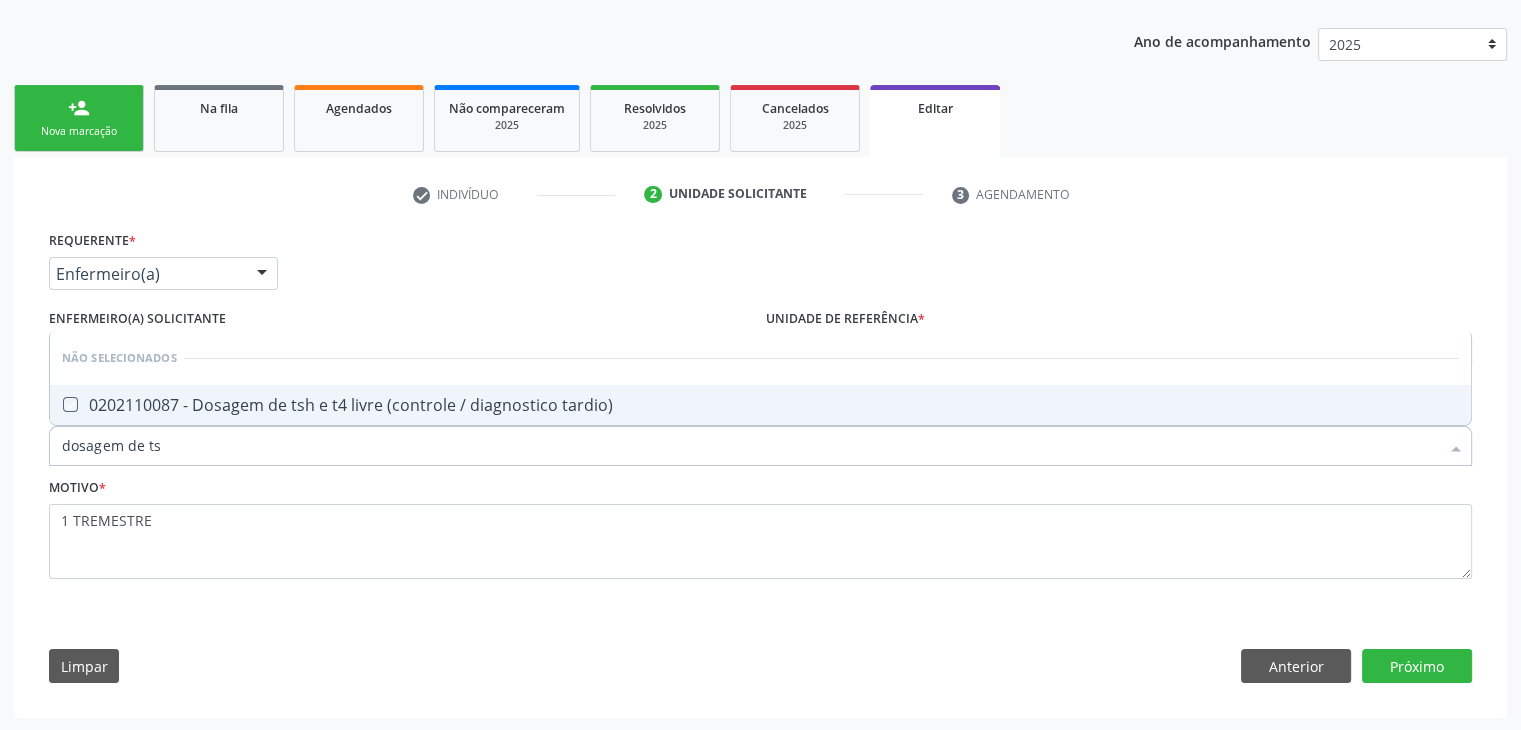 checkbox on "true" 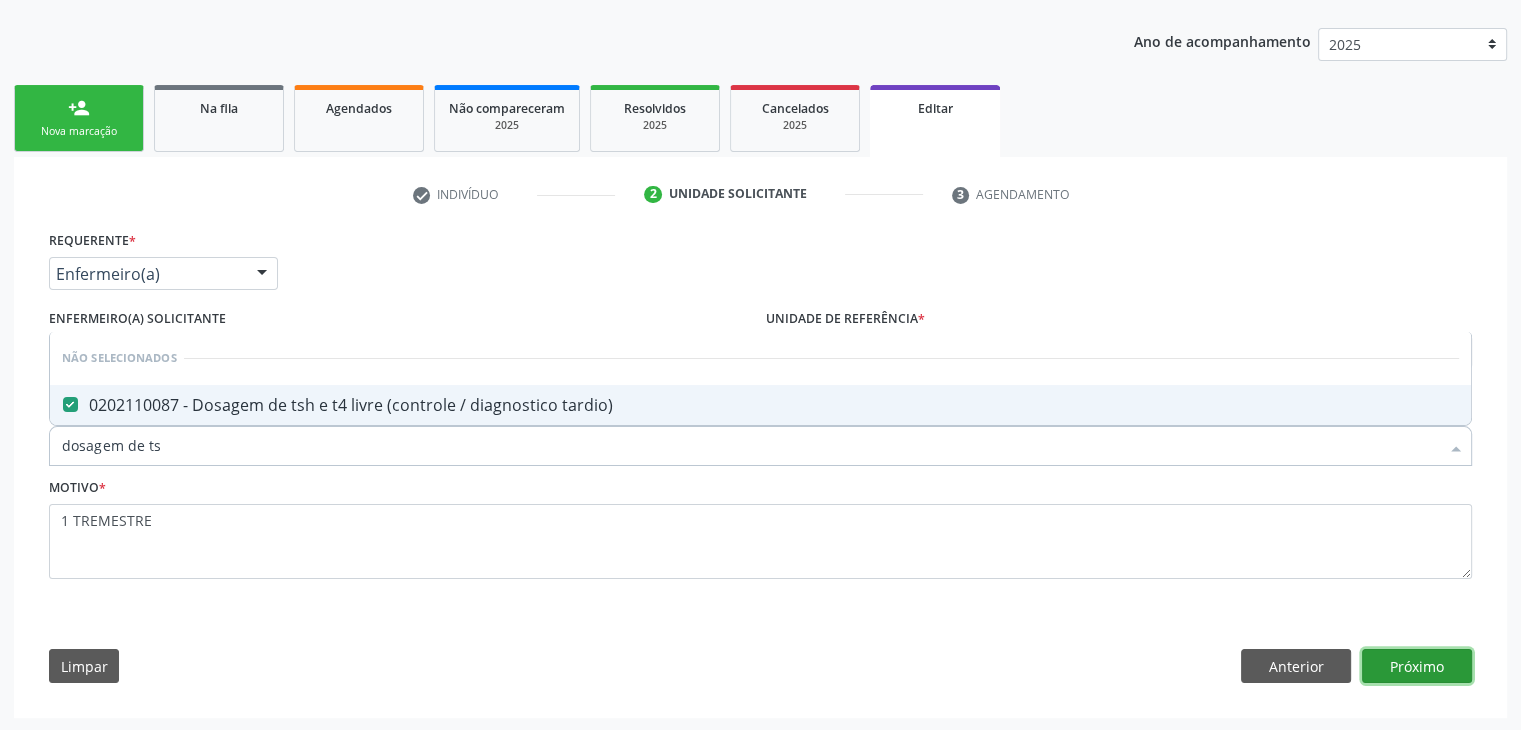 click on "Próximo" at bounding box center (1417, 666) 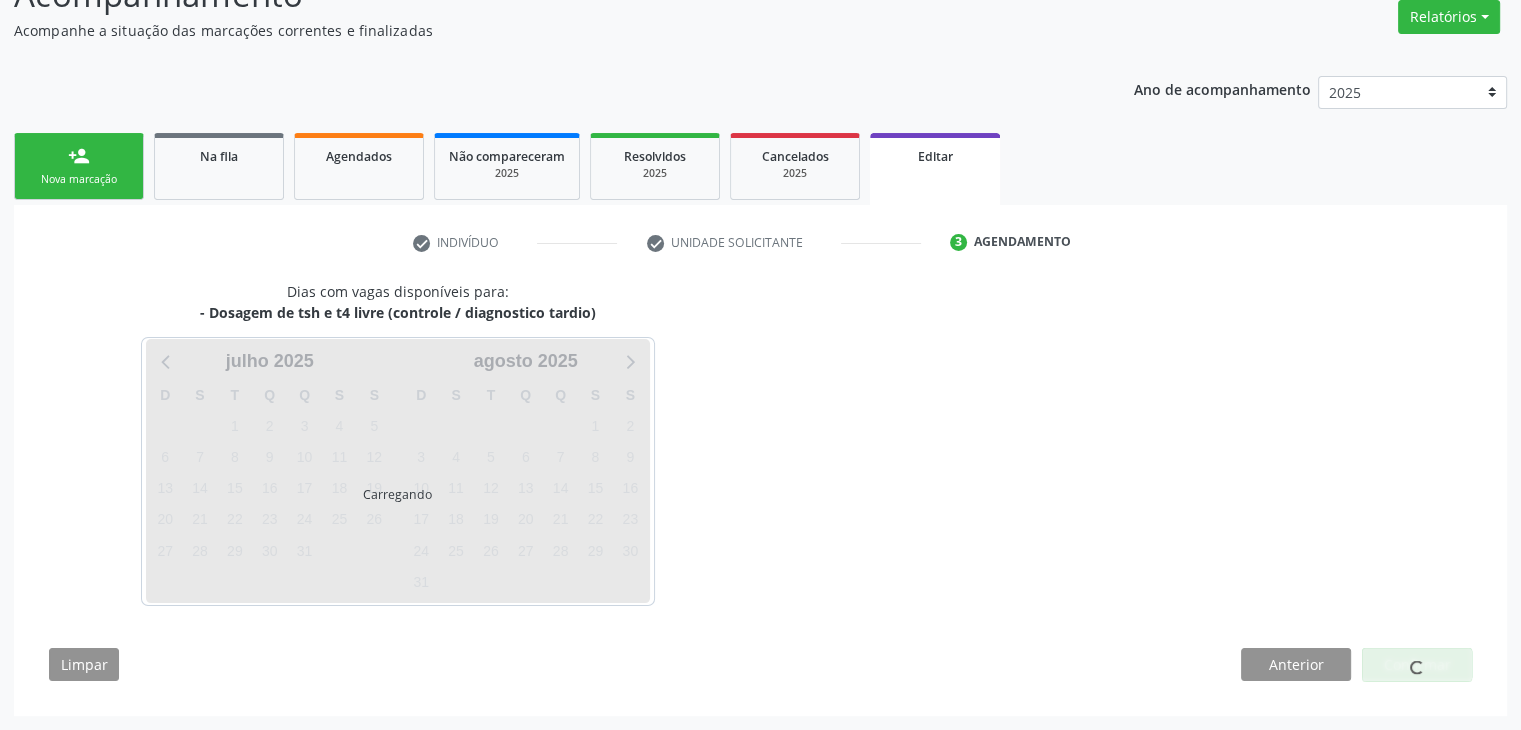 scroll, scrollTop: 165, scrollLeft: 0, axis: vertical 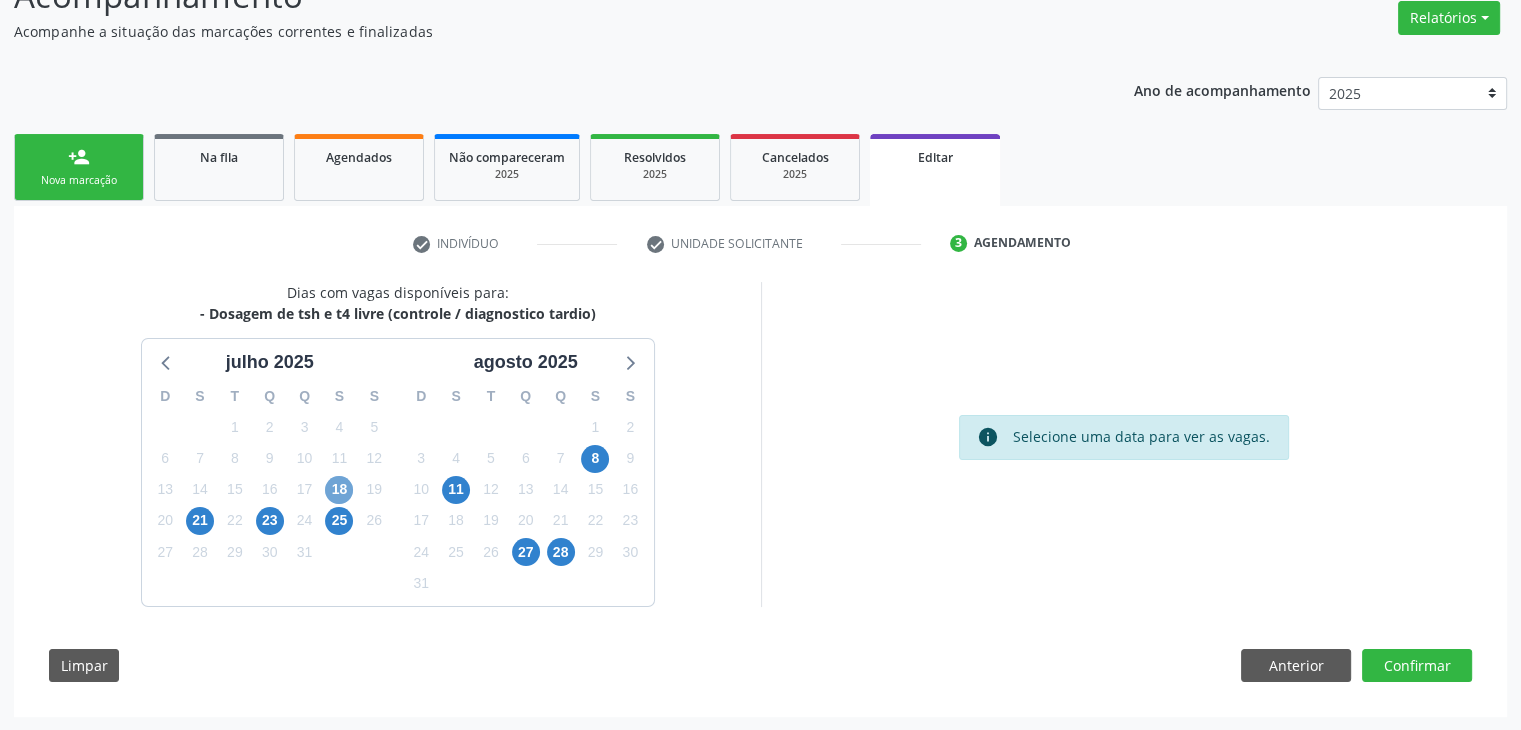 click on "18" at bounding box center (339, 490) 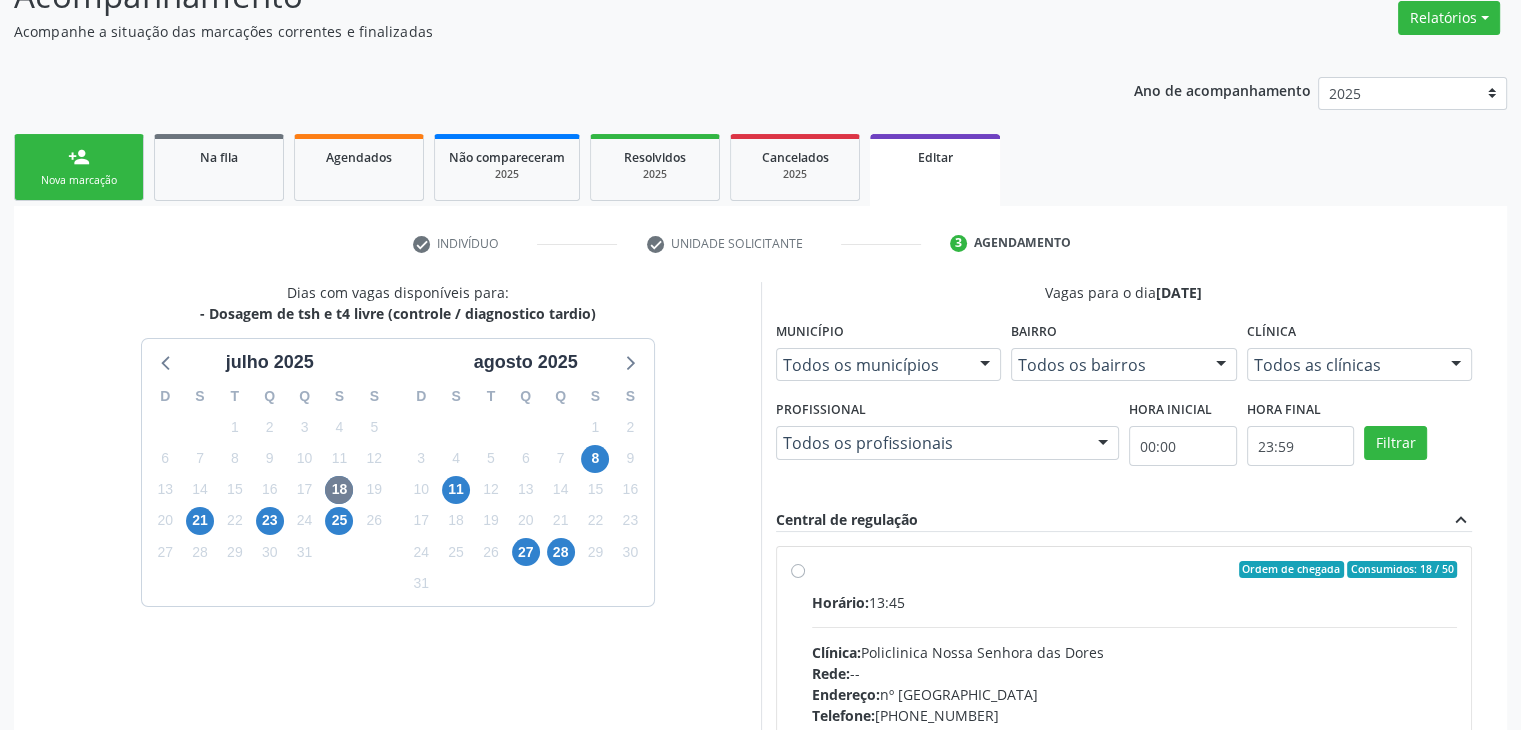 click on "Horário:   13:45
Clínica:  Policlinica [GEOGRAPHIC_DATA]
Rede:
--
Endereço:   [STREET_ADDRESS]
Telefone:   [PHONE_NUMBER]
Profissional:
--
Informações adicionais sobre o atendimento
Idade de atendimento:
Sem restrição
Gênero(s) atendido(s):
Sem restrição
Informações adicionais:
--" at bounding box center (1135, 729) 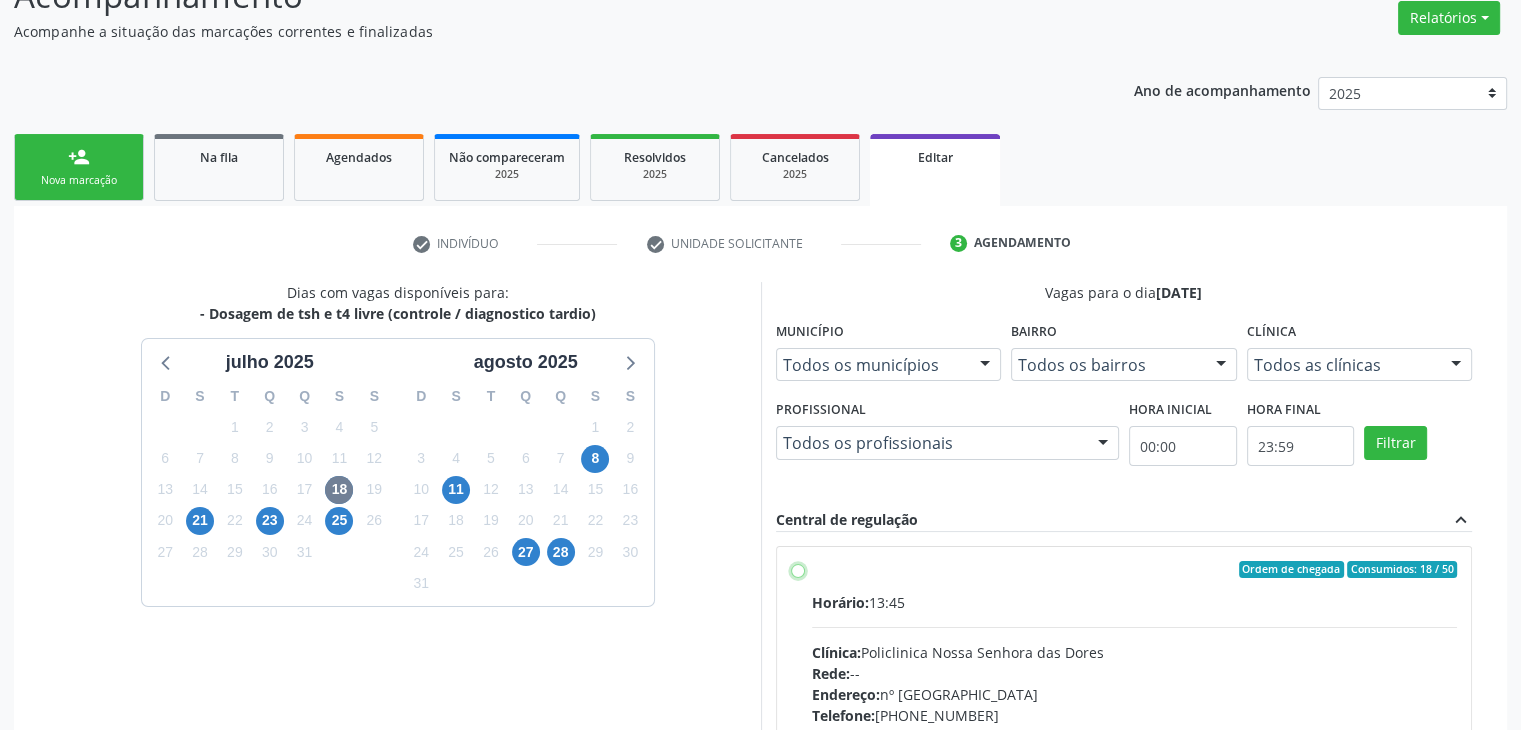 click on "Ordem de chegada
Consumidos: 18 / 50
Horário:   13:45
Clínica:  Policlinica [GEOGRAPHIC_DATA]
Rede:
--
Endereço:   [STREET_ADDRESS]
Telefone:   [PHONE_NUMBER]
Profissional:
--
Informações adicionais sobre o atendimento
Idade de atendimento:
Sem restrição
Gênero(s) atendido(s):
Sem restrição
Informações adicionais:
--" at bounding box center (798, 570) 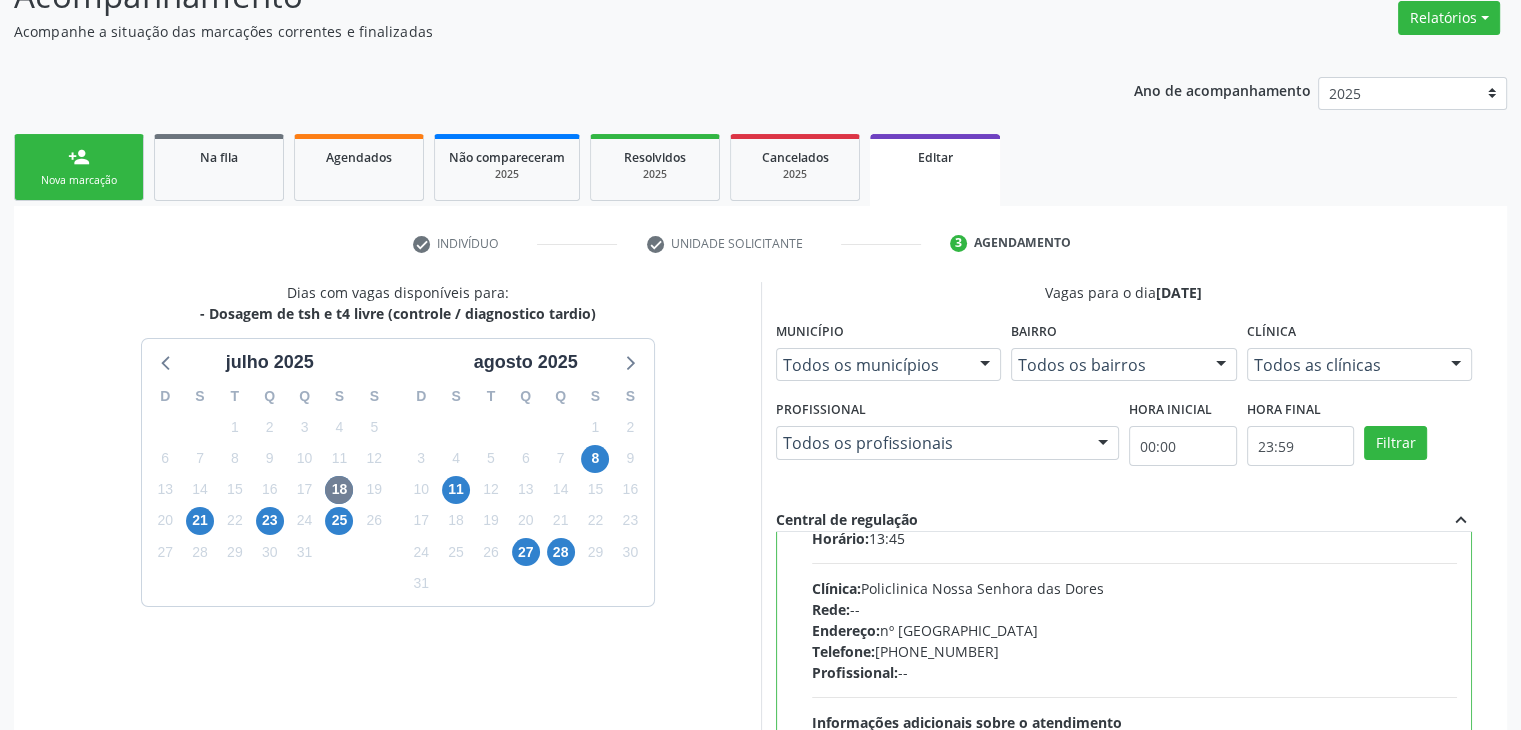 scroll, scrollTop: 98, scrollLeft: 0, axis: vertical 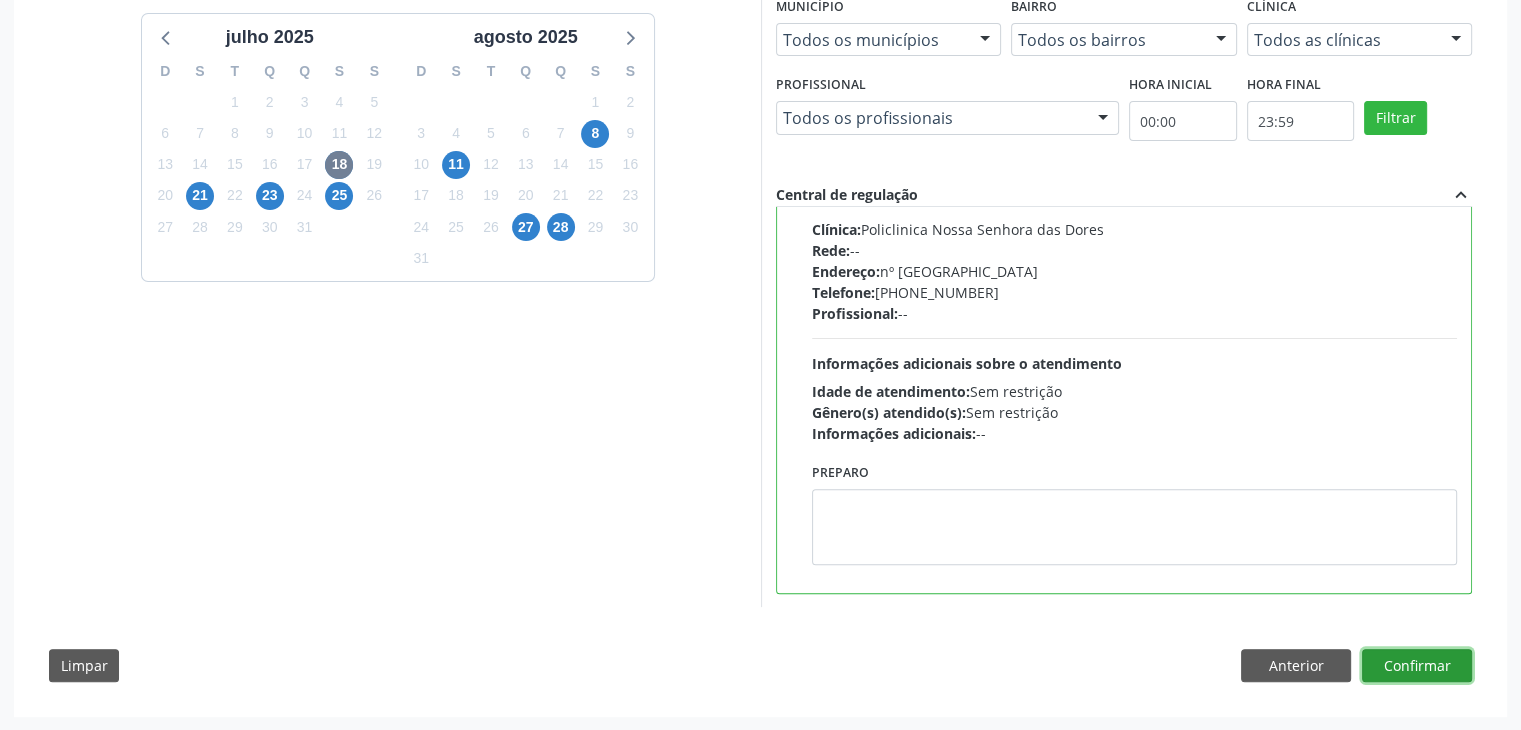 click on "Confirmar" at bounding box center (1417, 666) 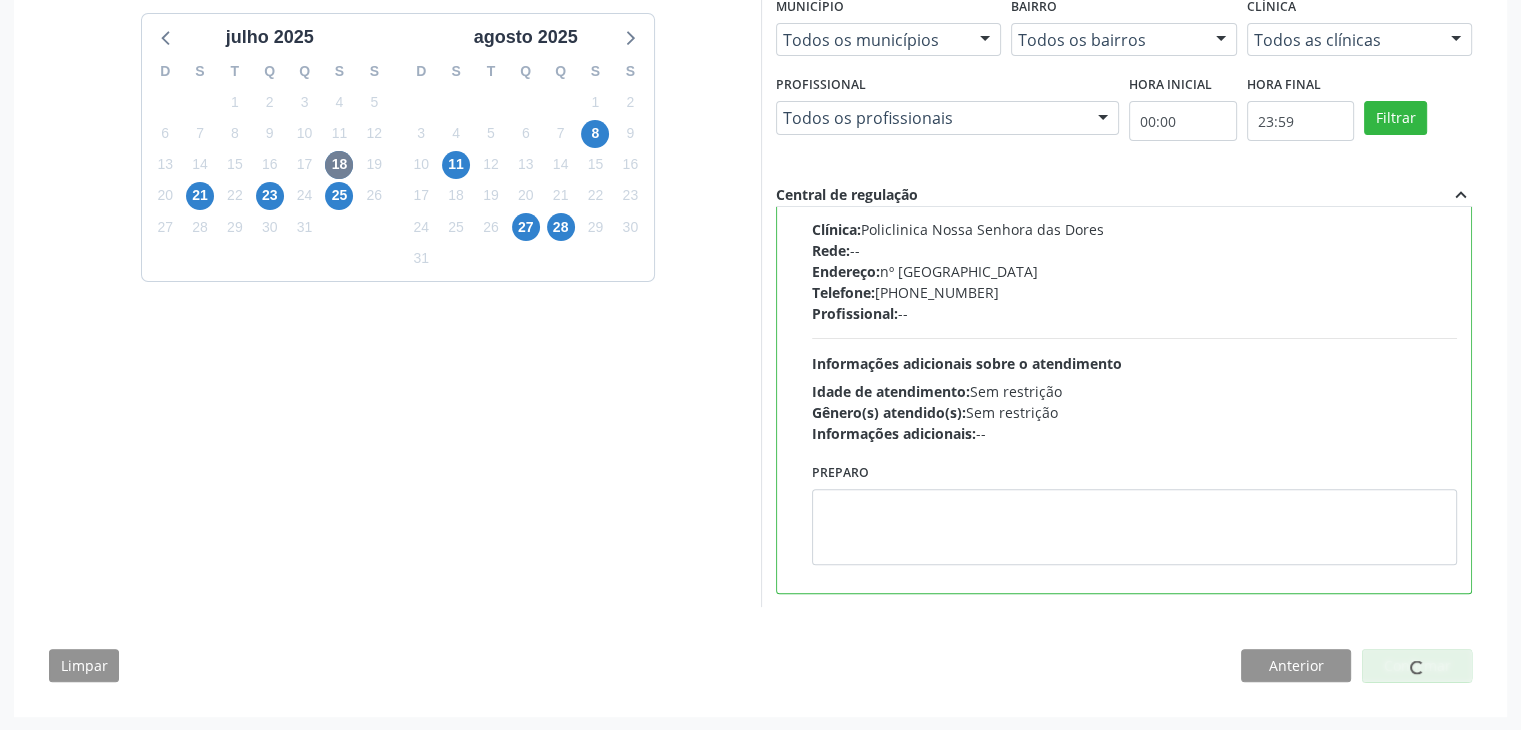 scroll, scrollTop: 0, scrollLeft: 0, axis: both 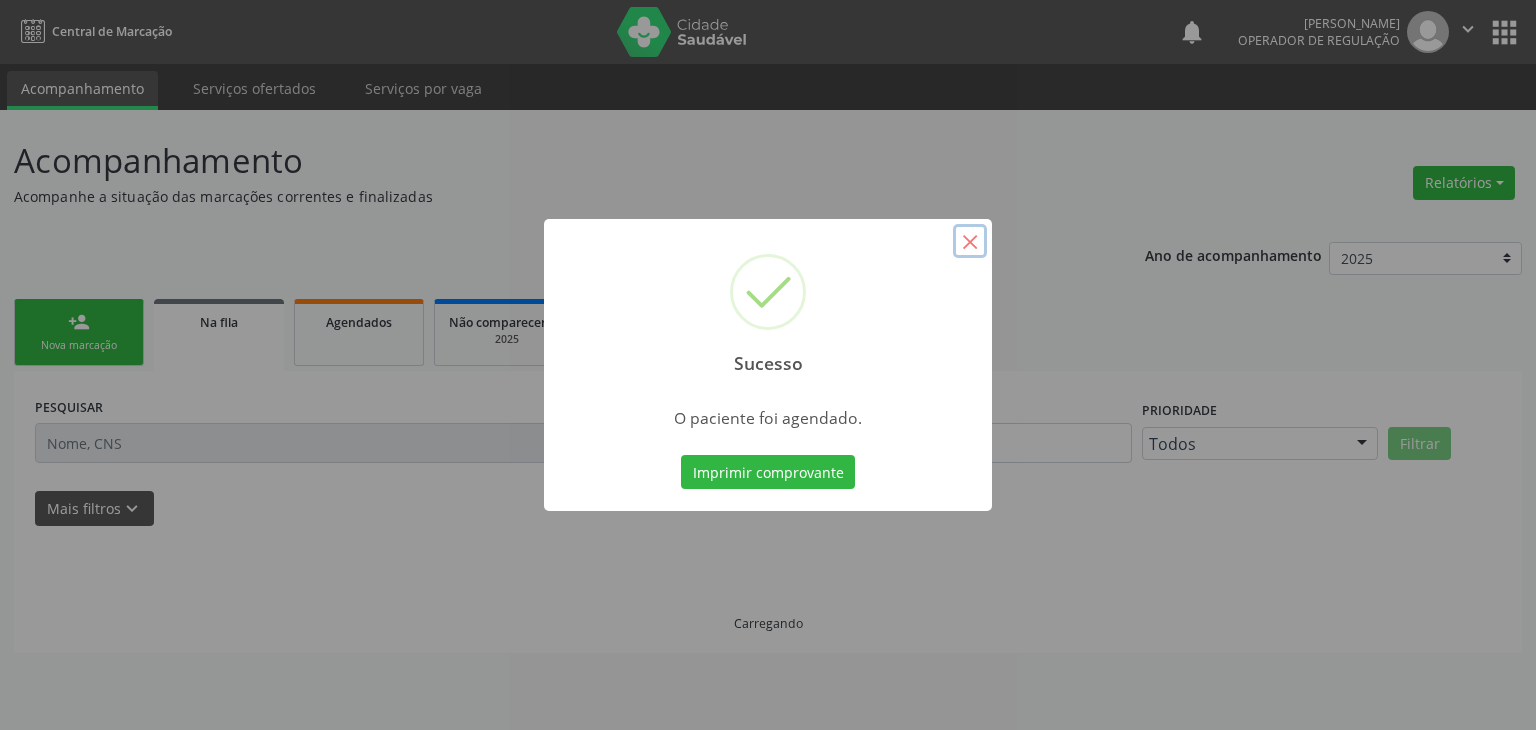 click on "×" at bounding box center (970, 241) 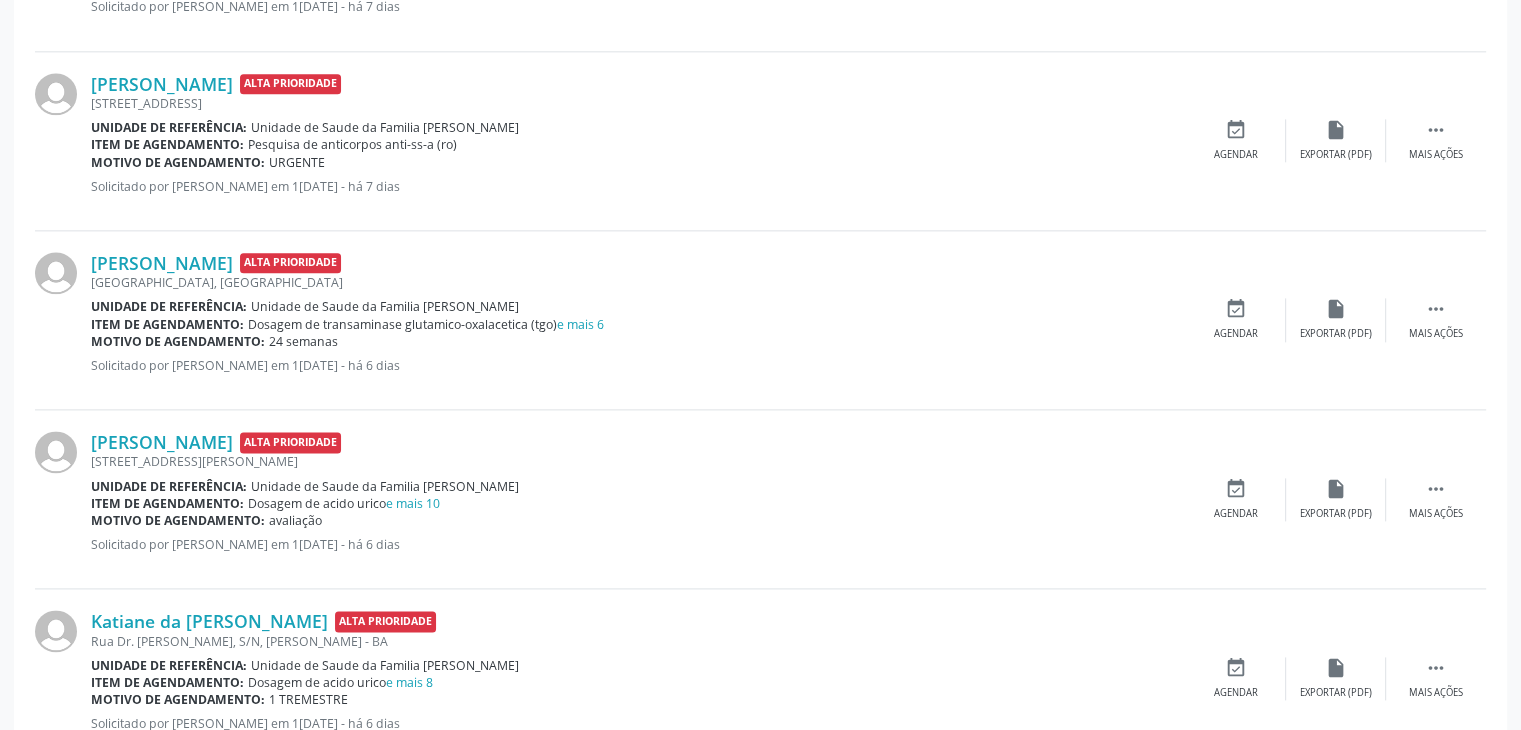 scroll, scrollTop: 2350, scrollLeft: 0, axis: vertical 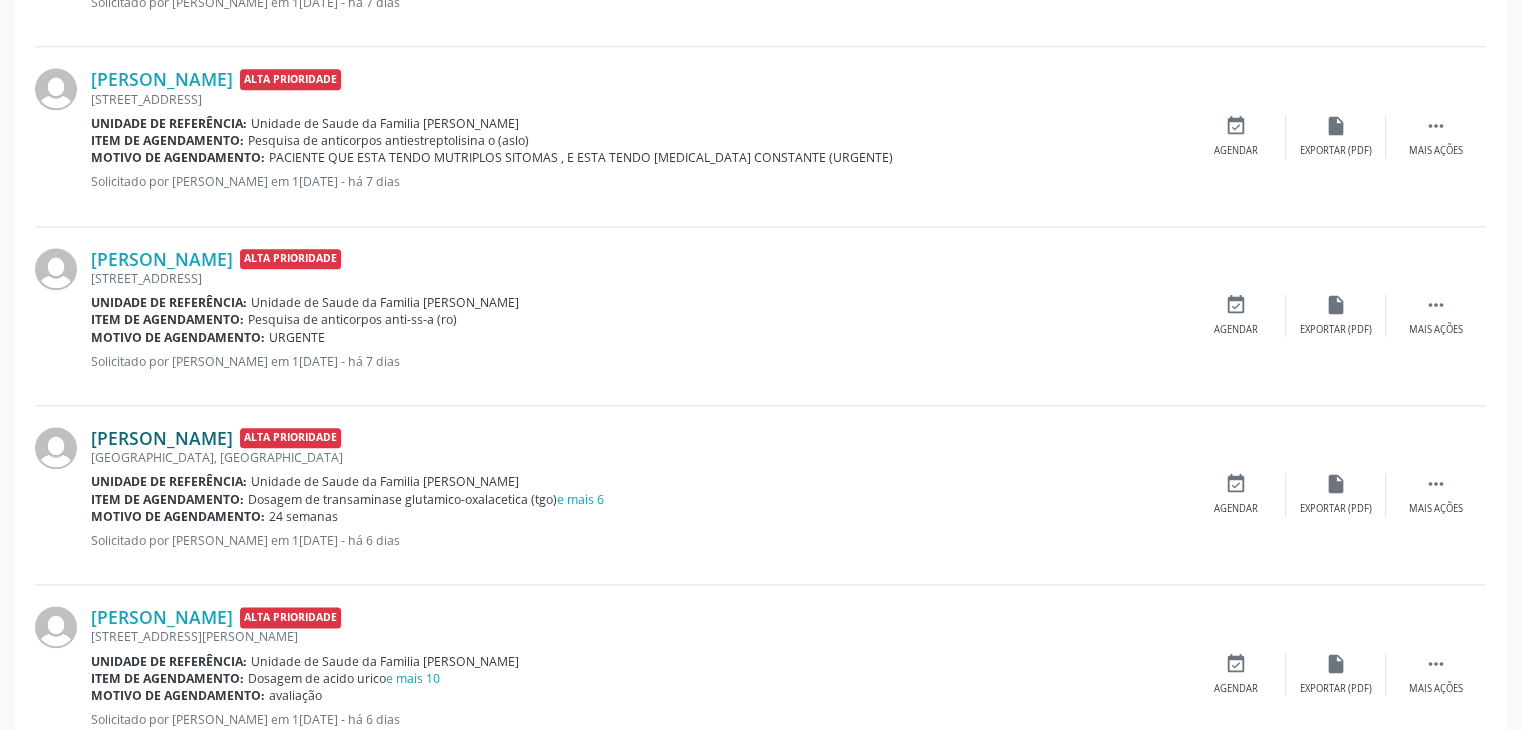 click on "[PERSON_NAME]" at bounding box center [162, 438] 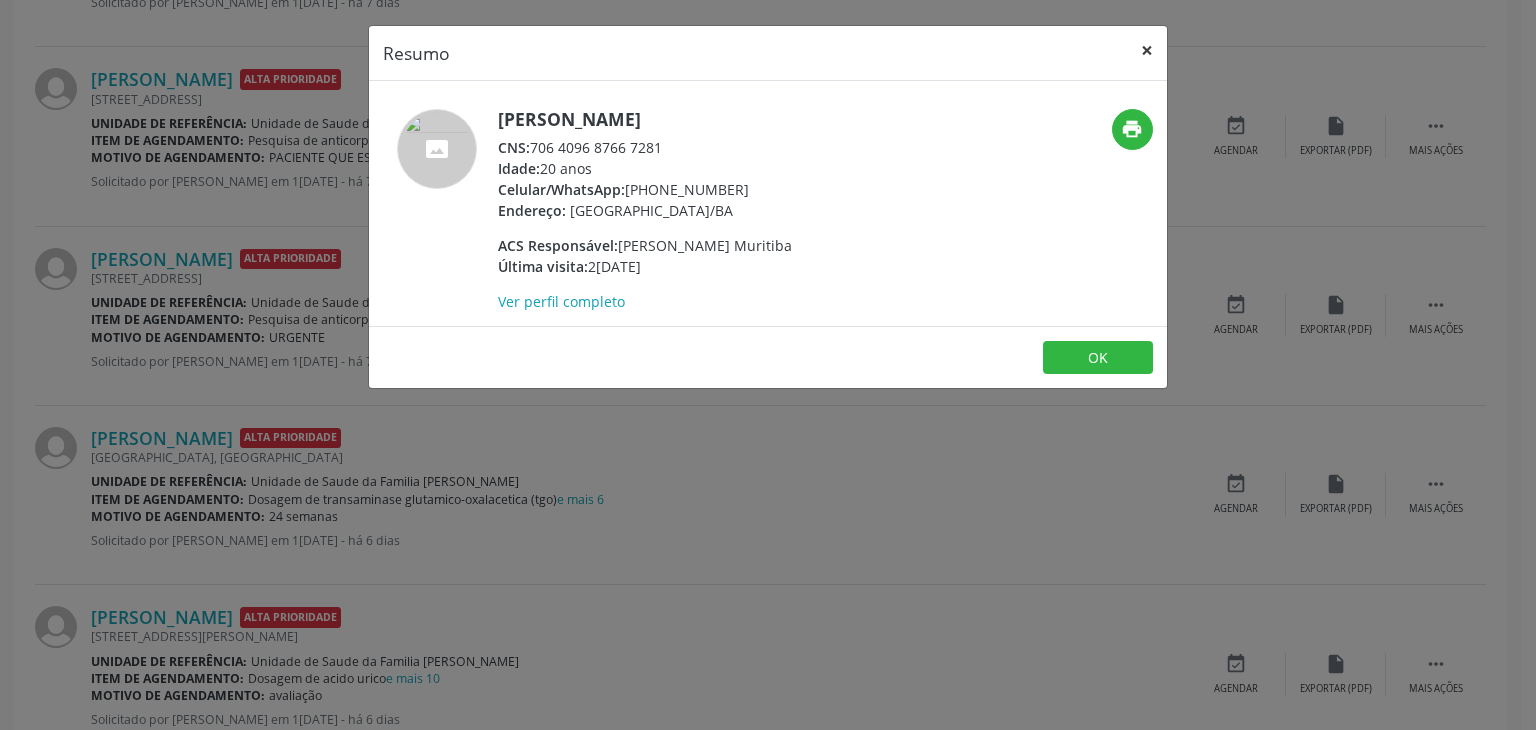 click on "×" at bounding box center (1147, 50) 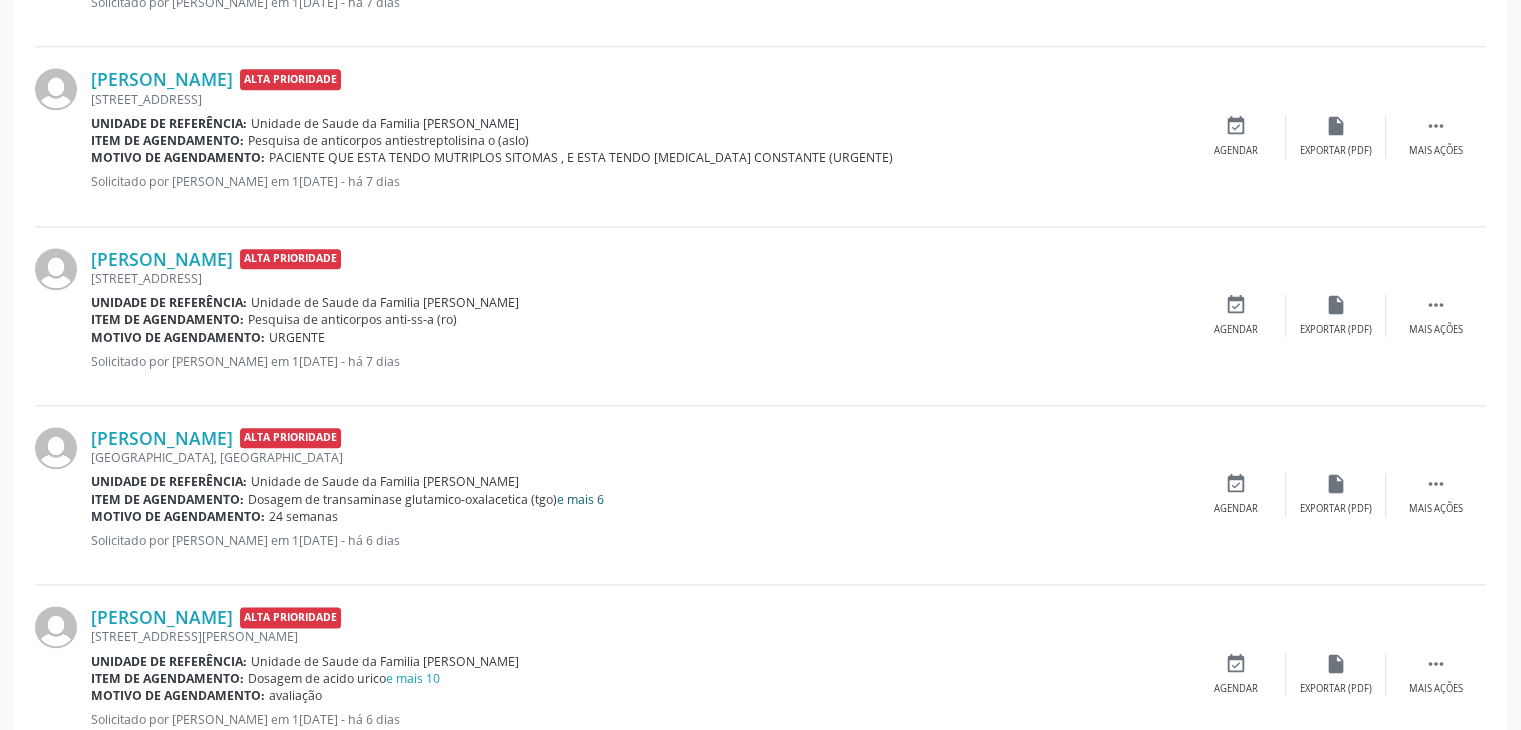 click on "e mais 6" at bounding box center (580, 499) 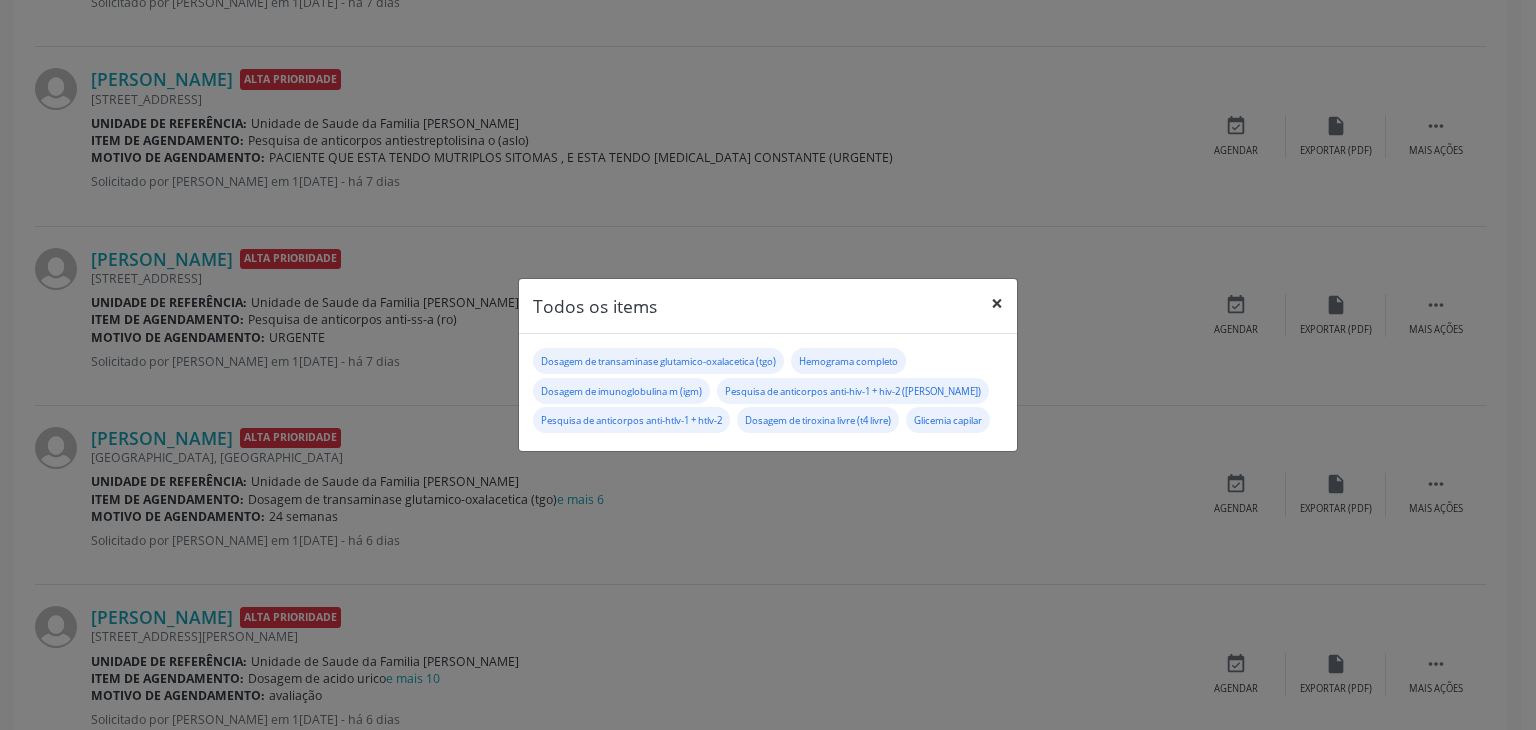 click on "×" at bounding box center (997, 303) 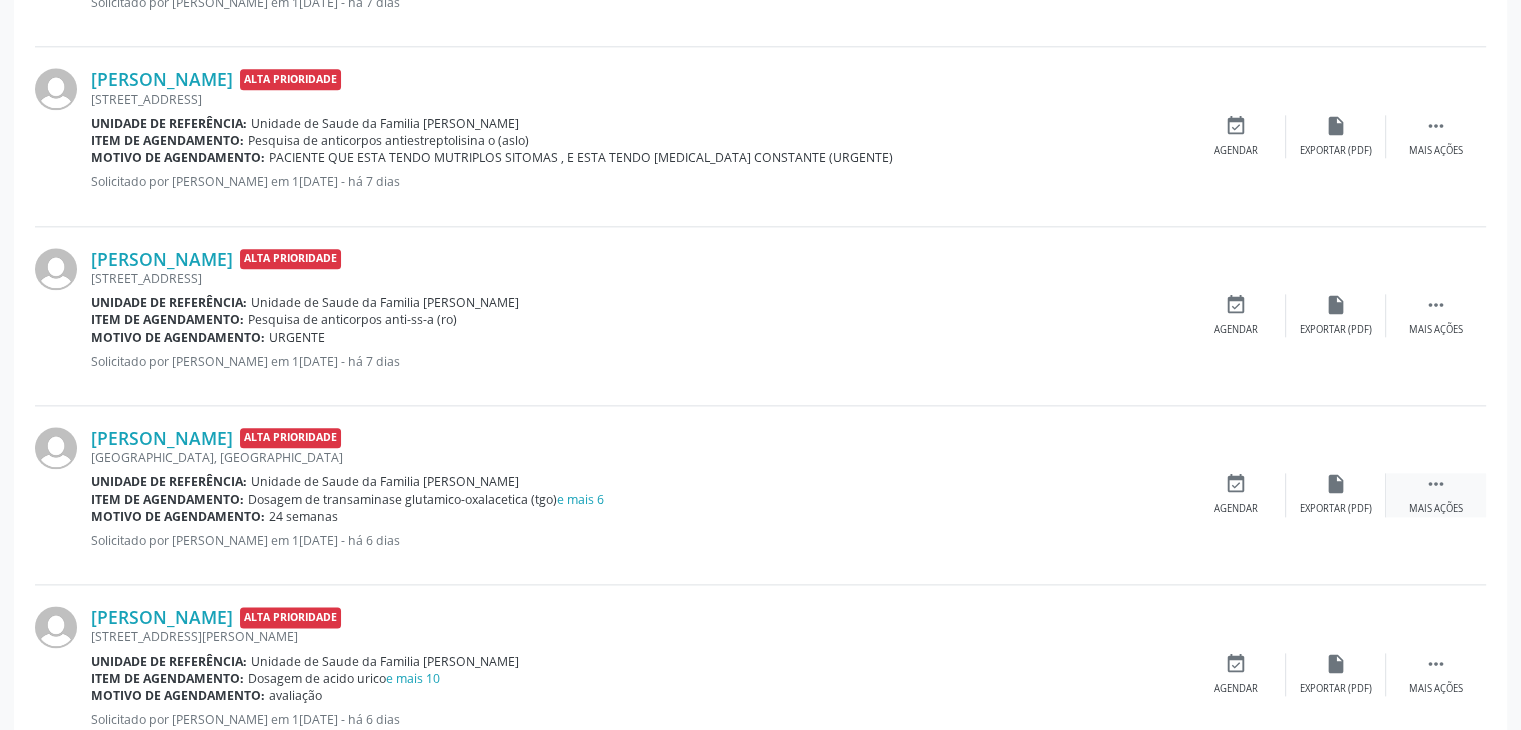 click on "
Mais ações" at bounding box center [1436, 494] 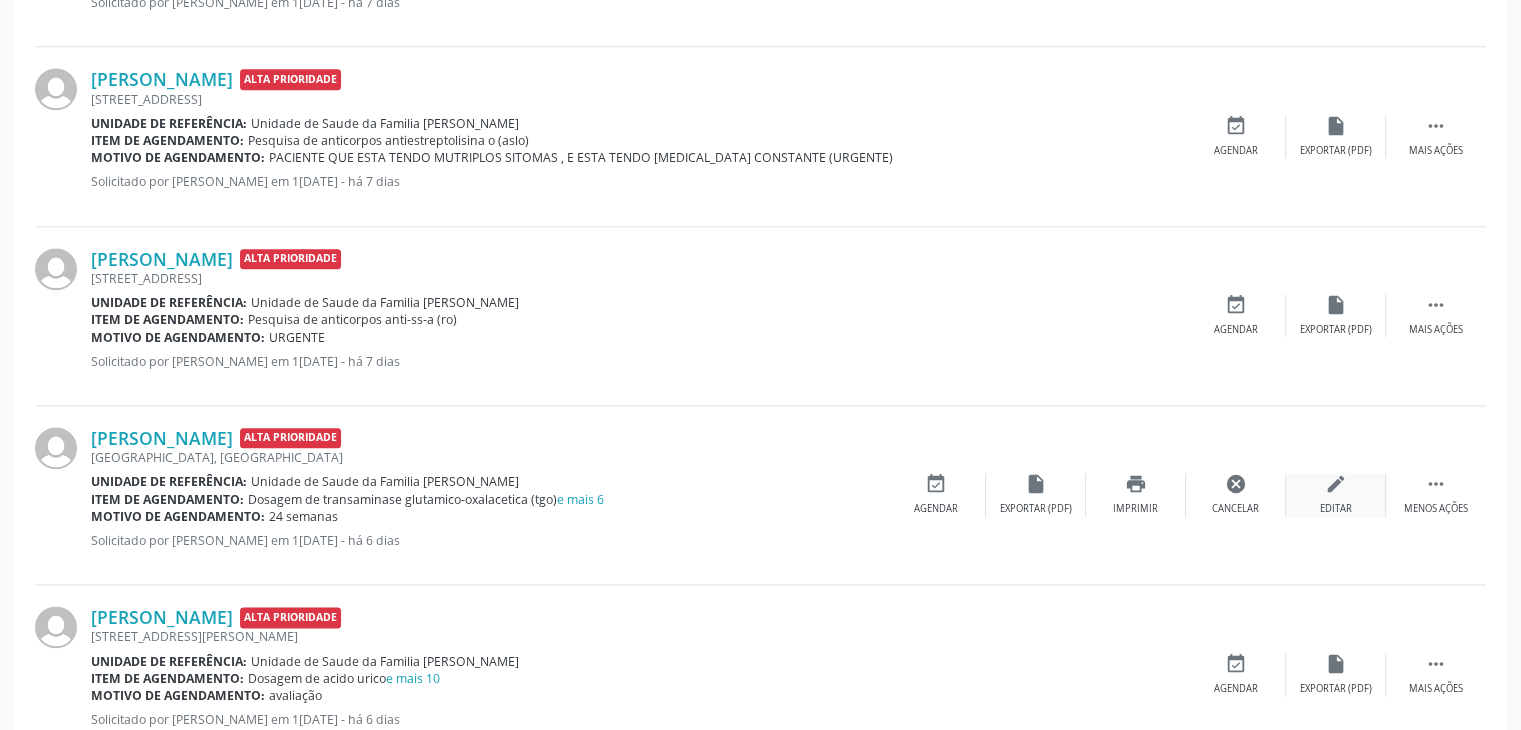 click on "edit" at bounding box center (1336, 484) 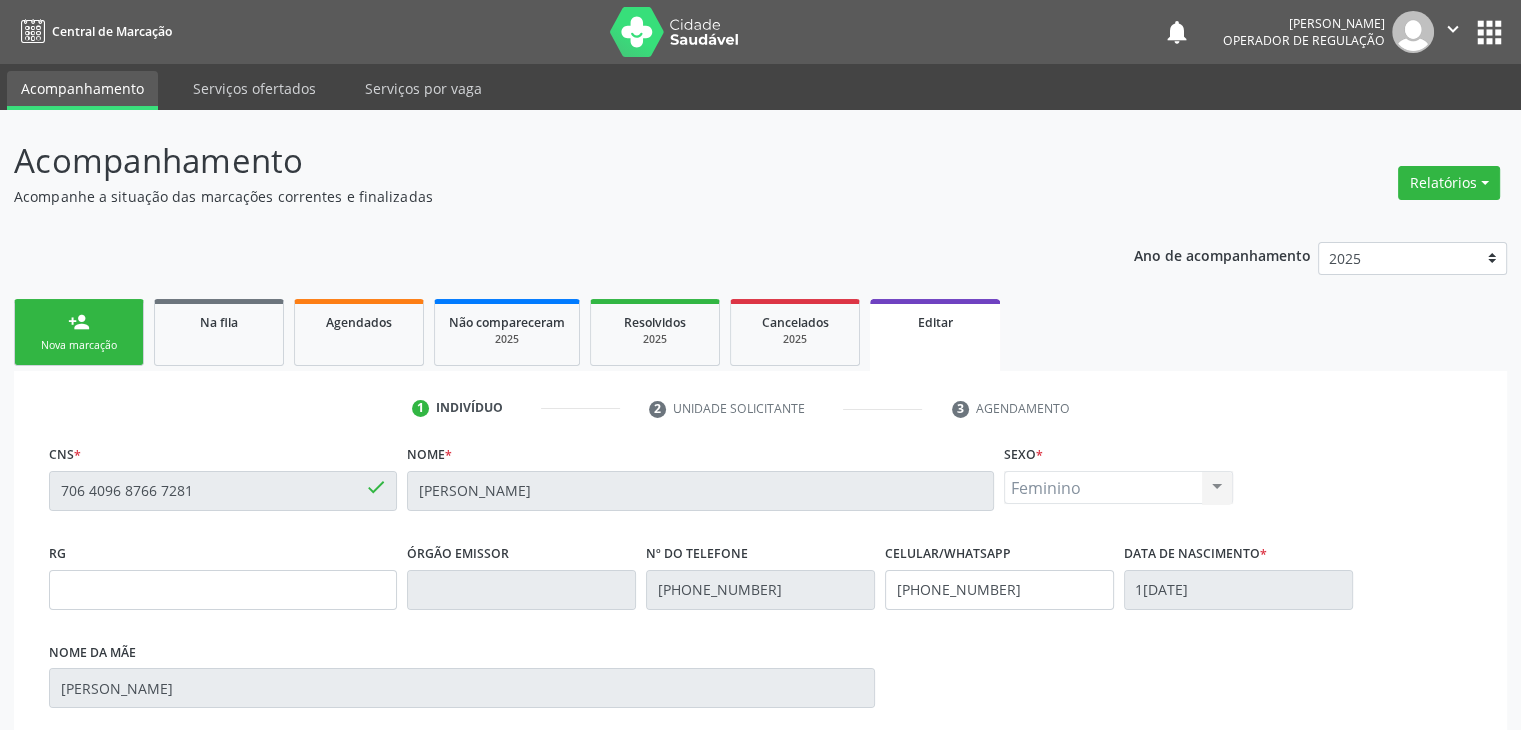 scroll, scrollTop: 365, scrollLeft: 0, axis: vertical 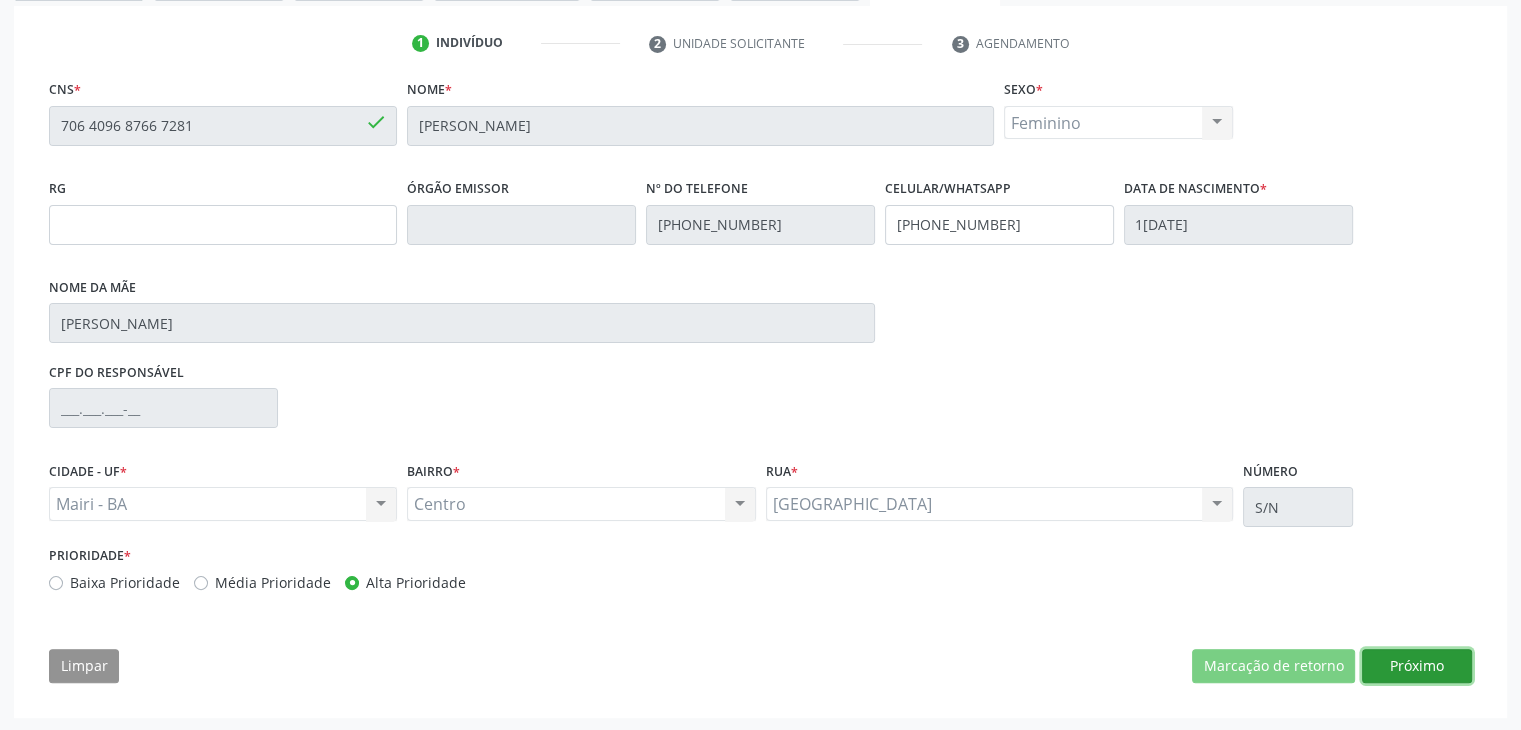 click on "Próximo" at bounding box center (1417, 666) 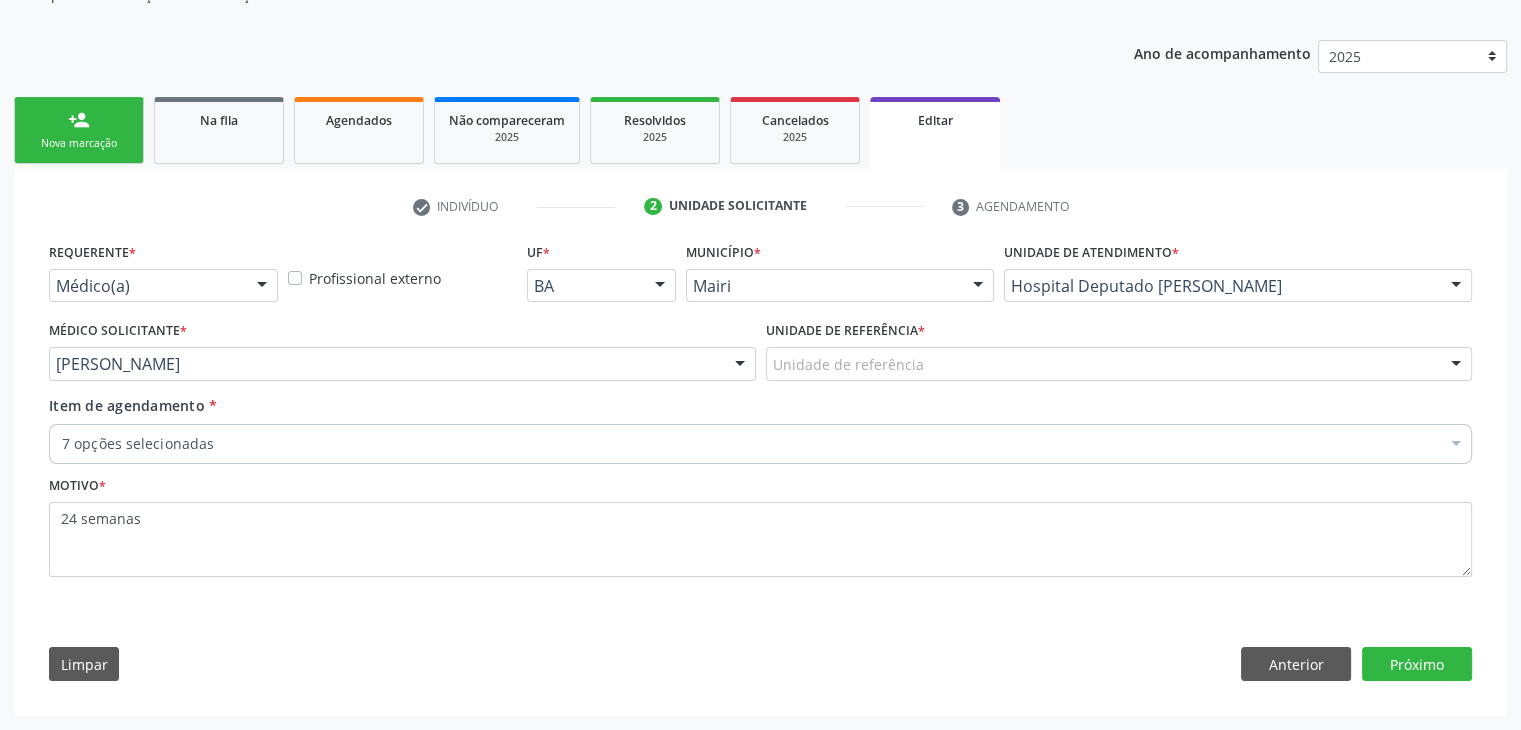 scroll, scrollTop: 200, scrollLeft: 0, axis: vertical 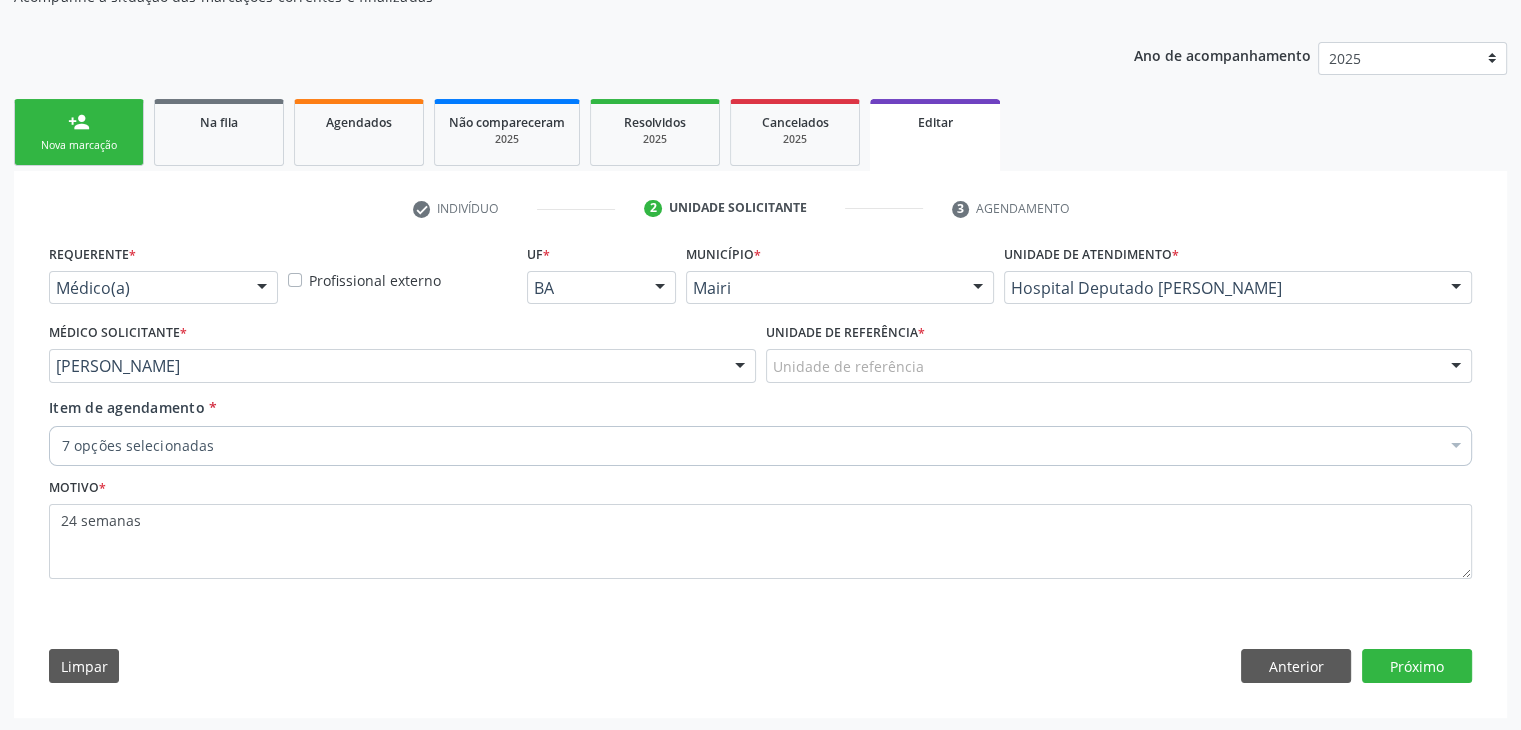click on "Unidade de referência" at bounding box center (1119, 366) 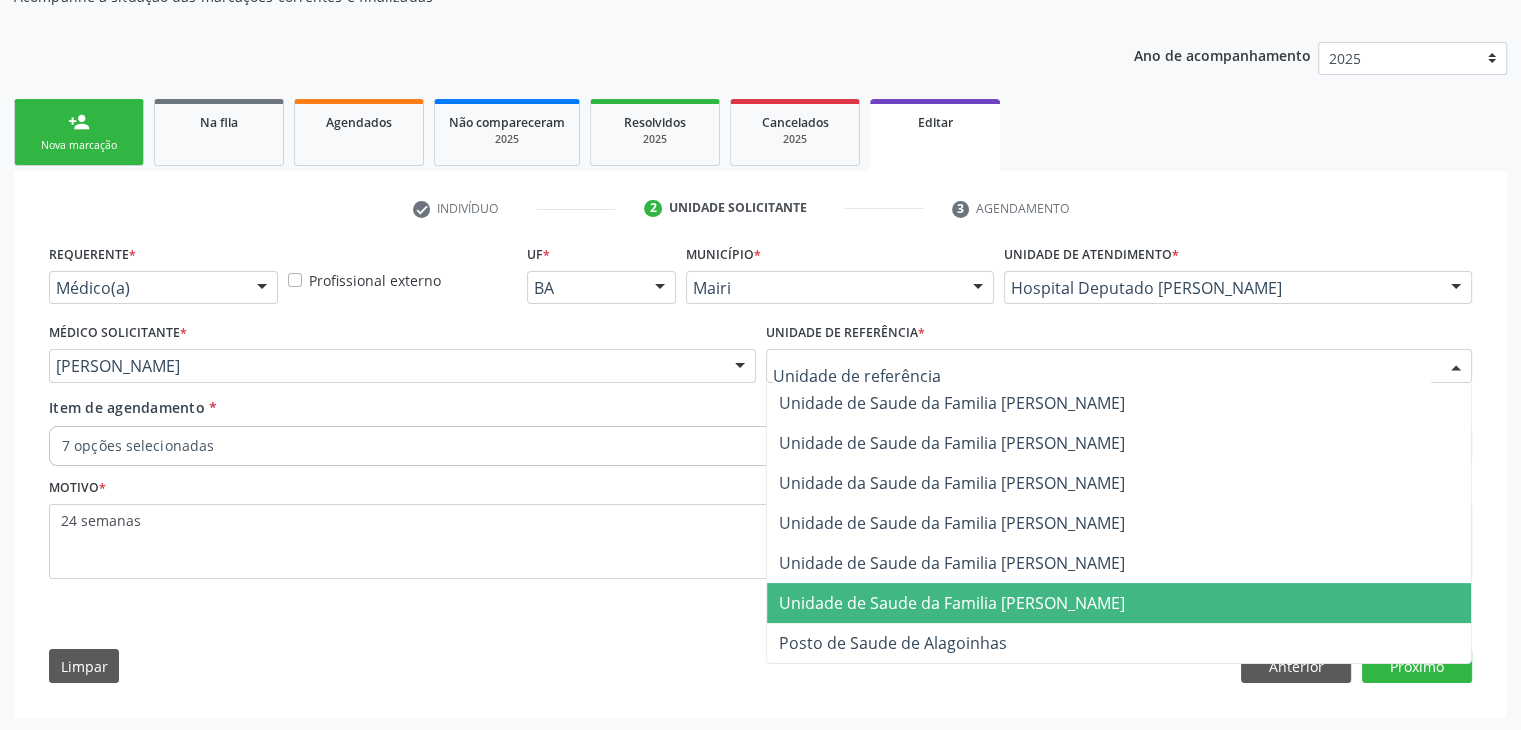 click on "Unidade de Saude da Familia [PERSON_NAME]" at bounding box center (952, 603) 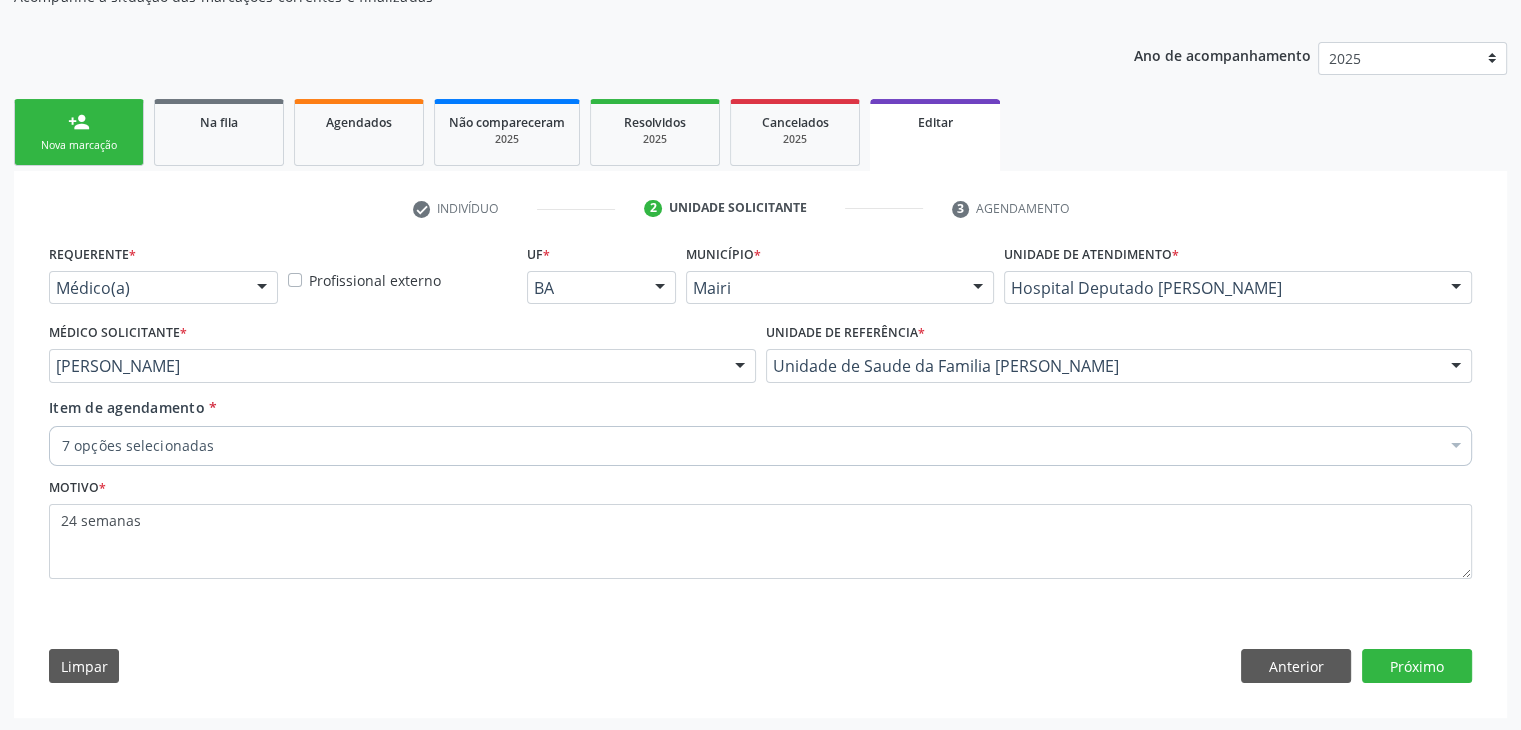 click on "7 opções selecionadas" at bounding box center [760, 446] 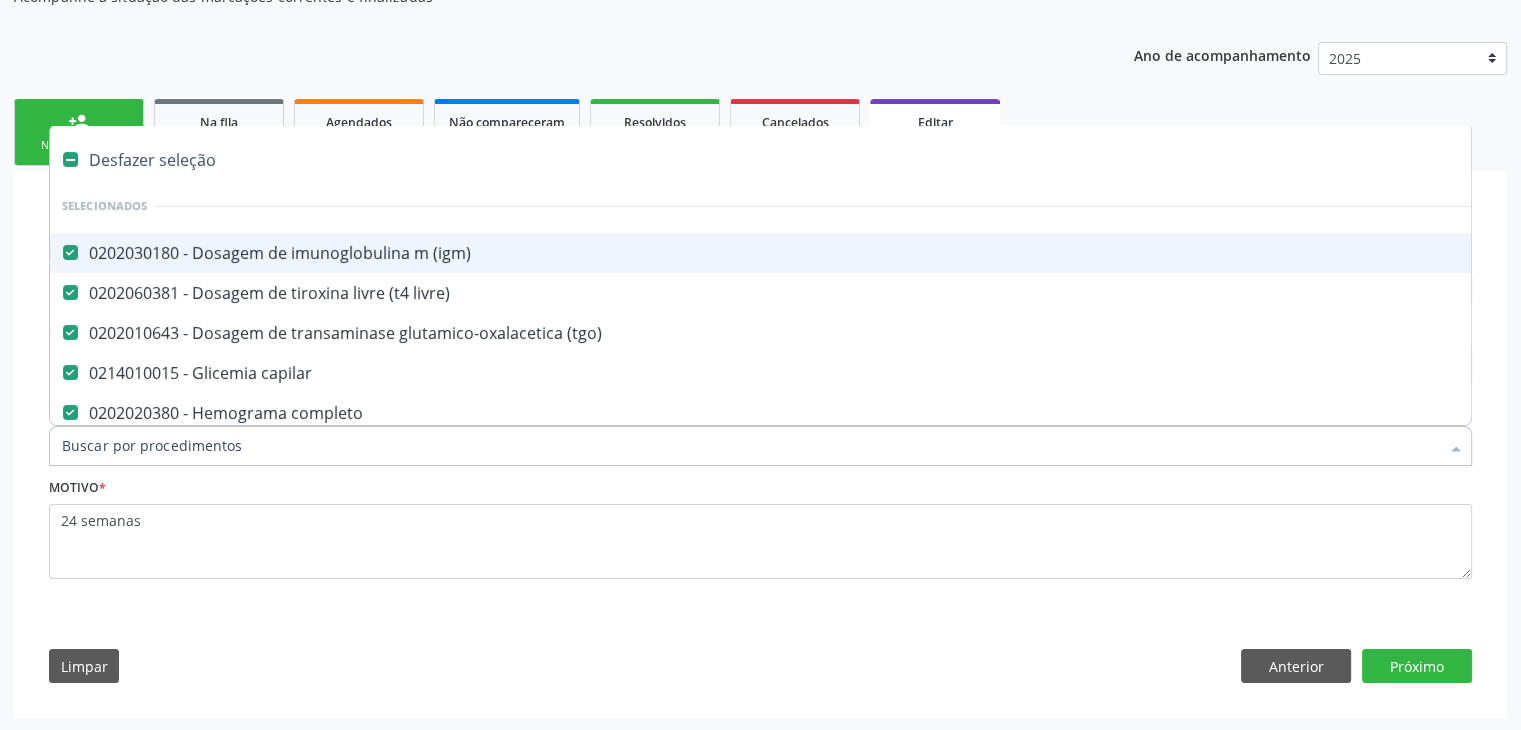 click on "Desfazer seleção" at bounding box center [831, 160] 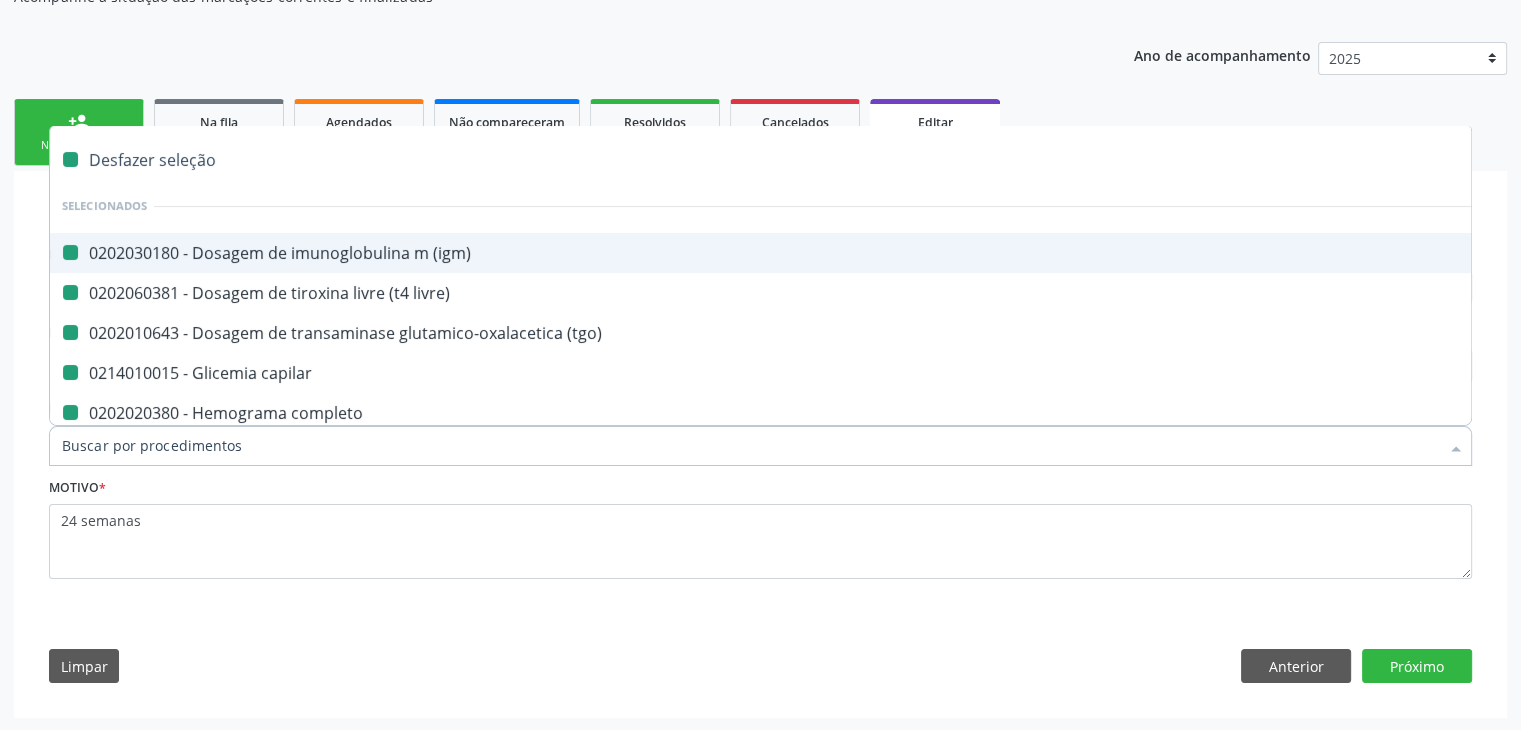 checkbox on "false" 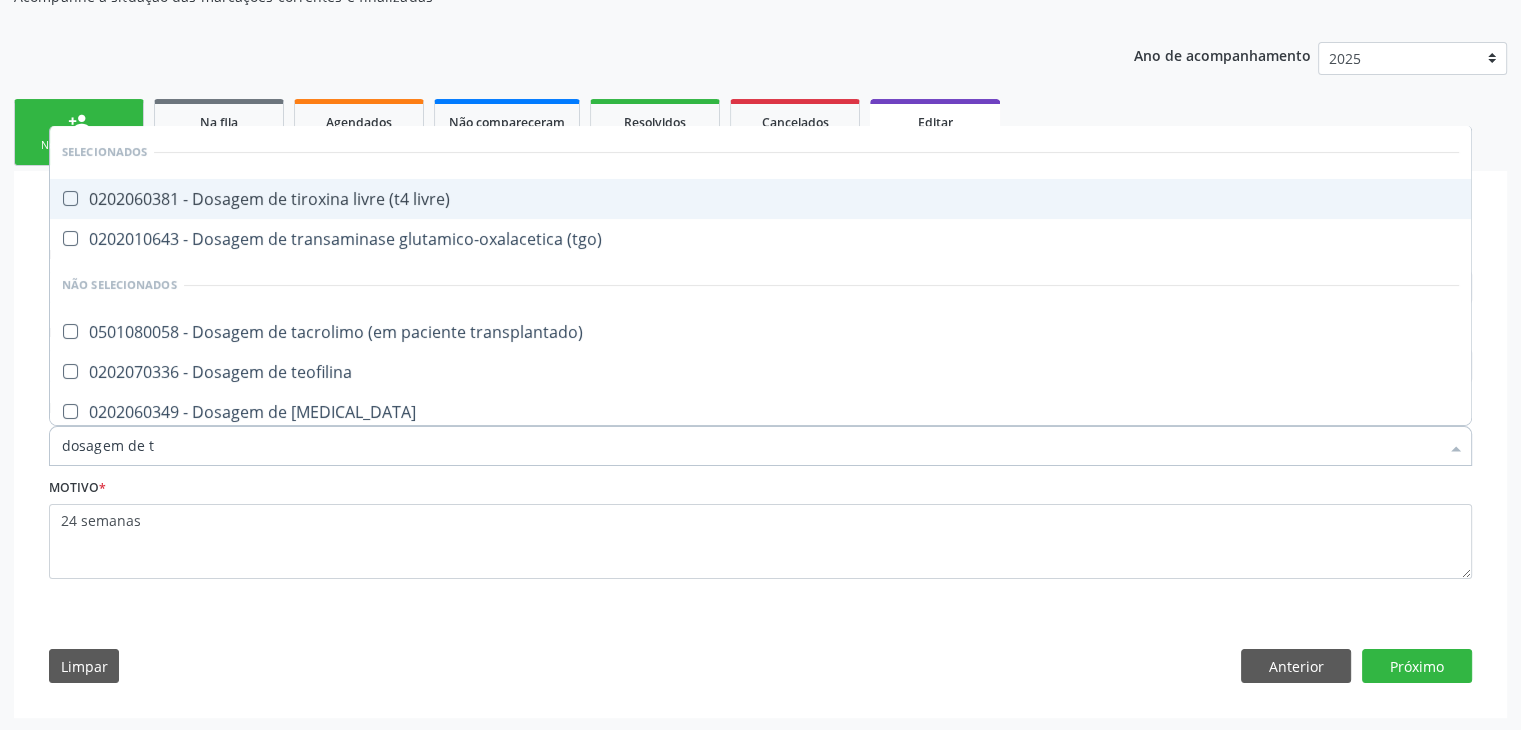 type on "dosagem de ts" 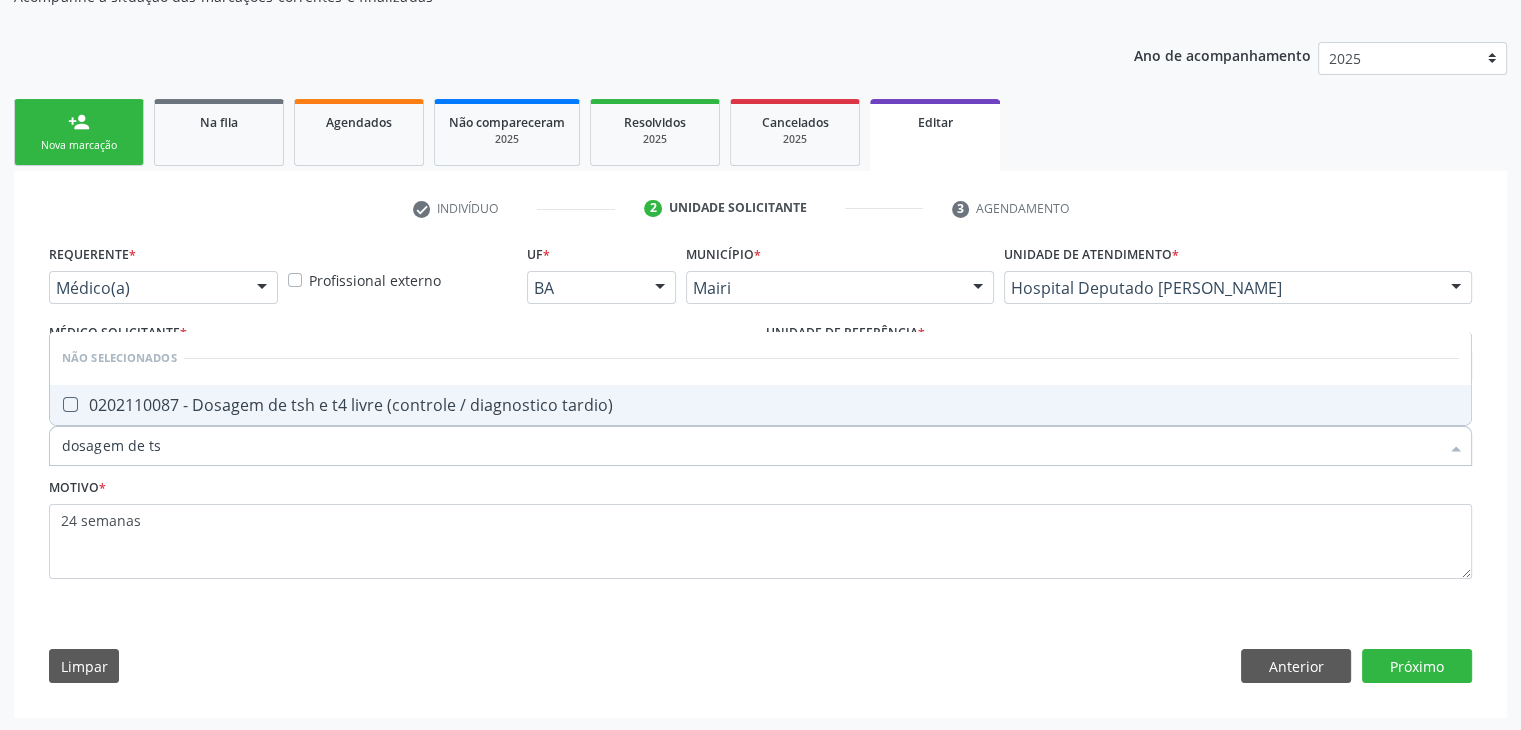 click on "0202110087 - Dosagem de tsh e t4 livre (controle / diagnostico tardio)" at bounding box center (760, 405) 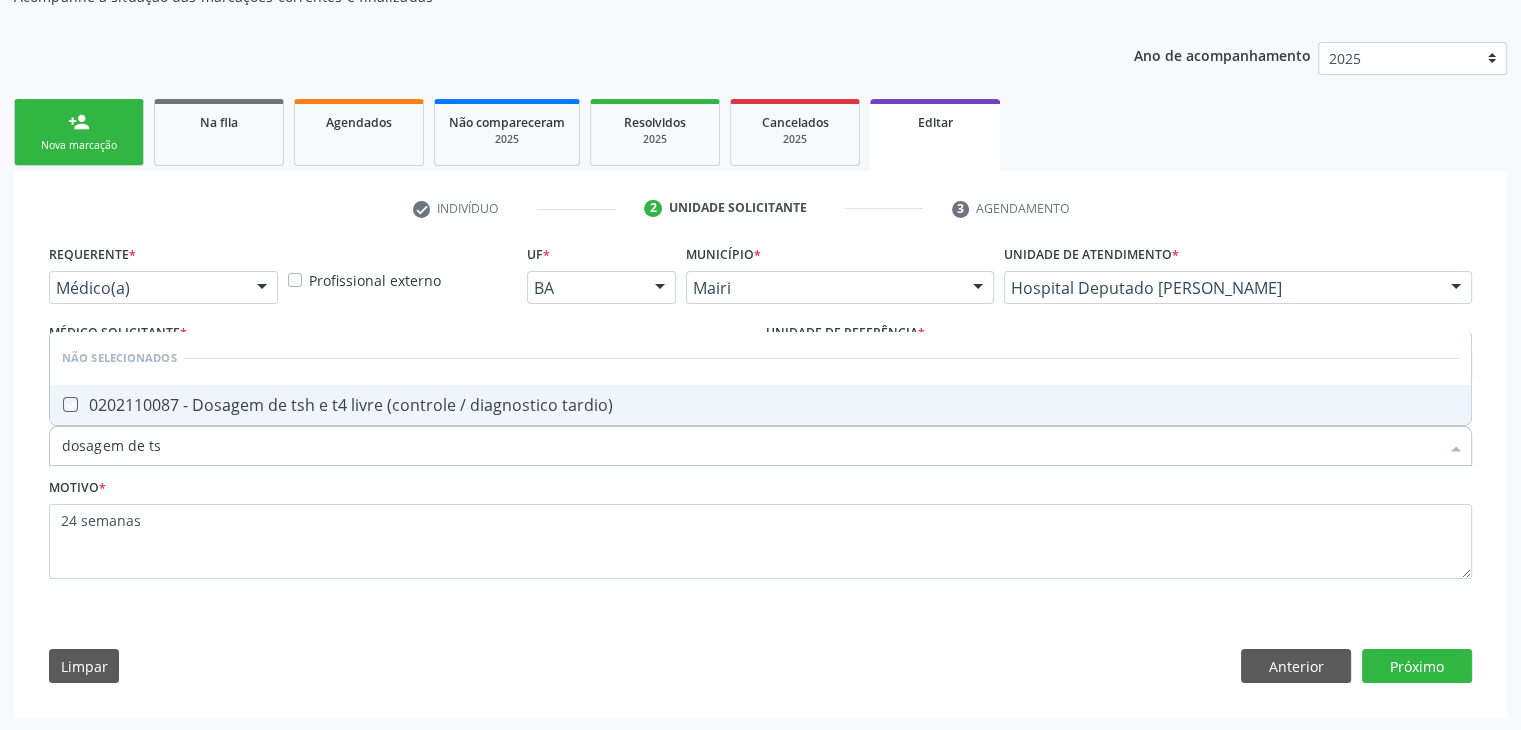 checkbox on "true" 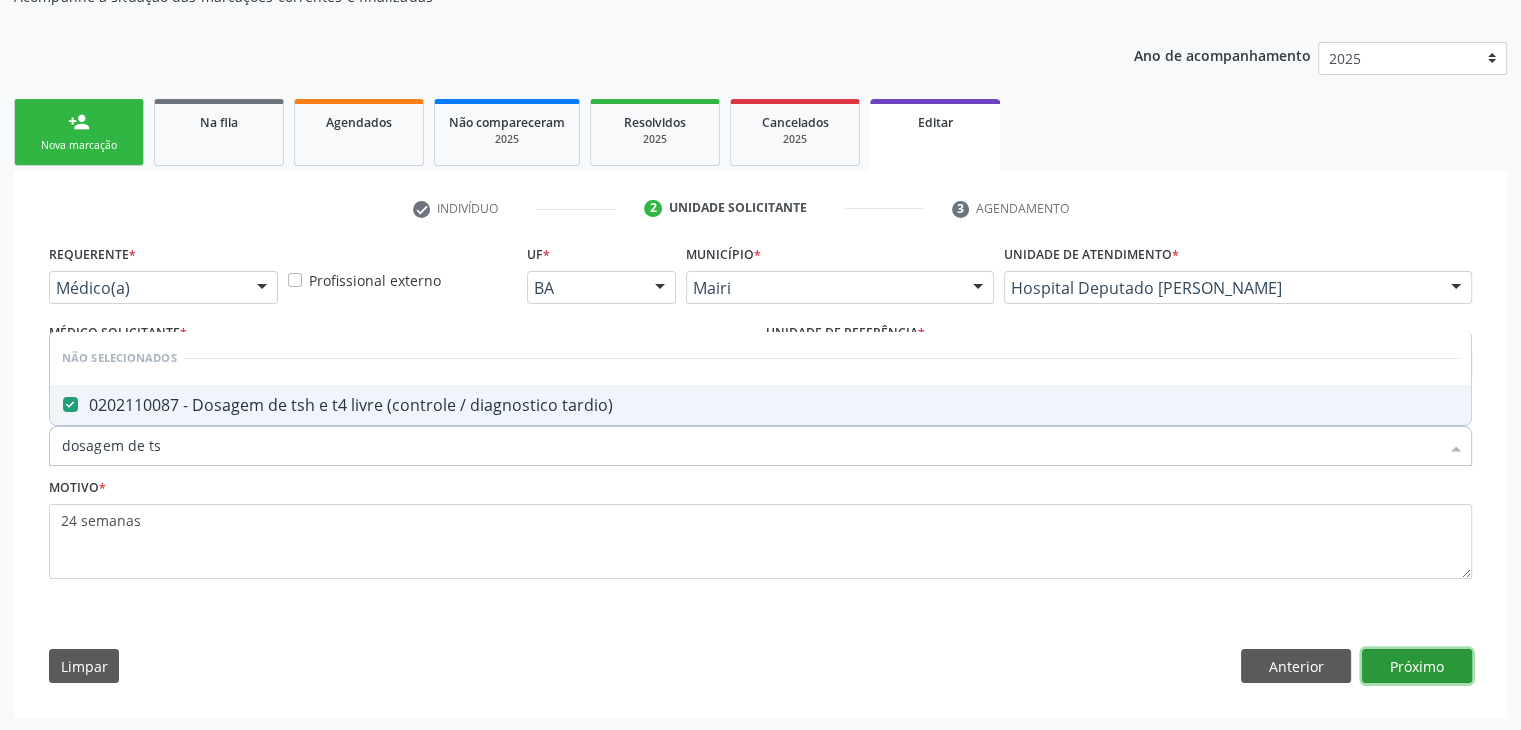 click on "Próximo" at bounding box center [1417, 666] 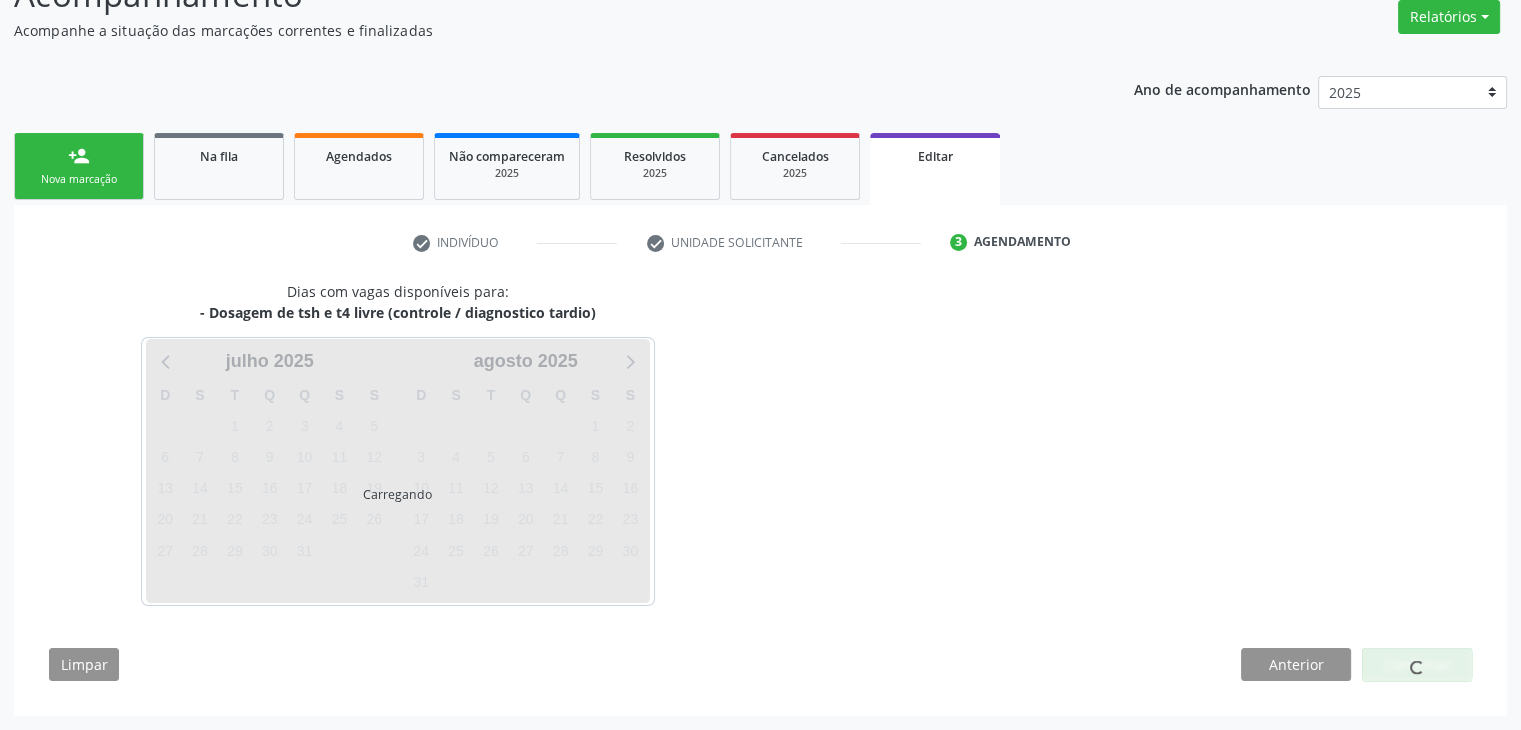 scroll, scrollTop: 165, scrollLeft: 0, axis: vertical 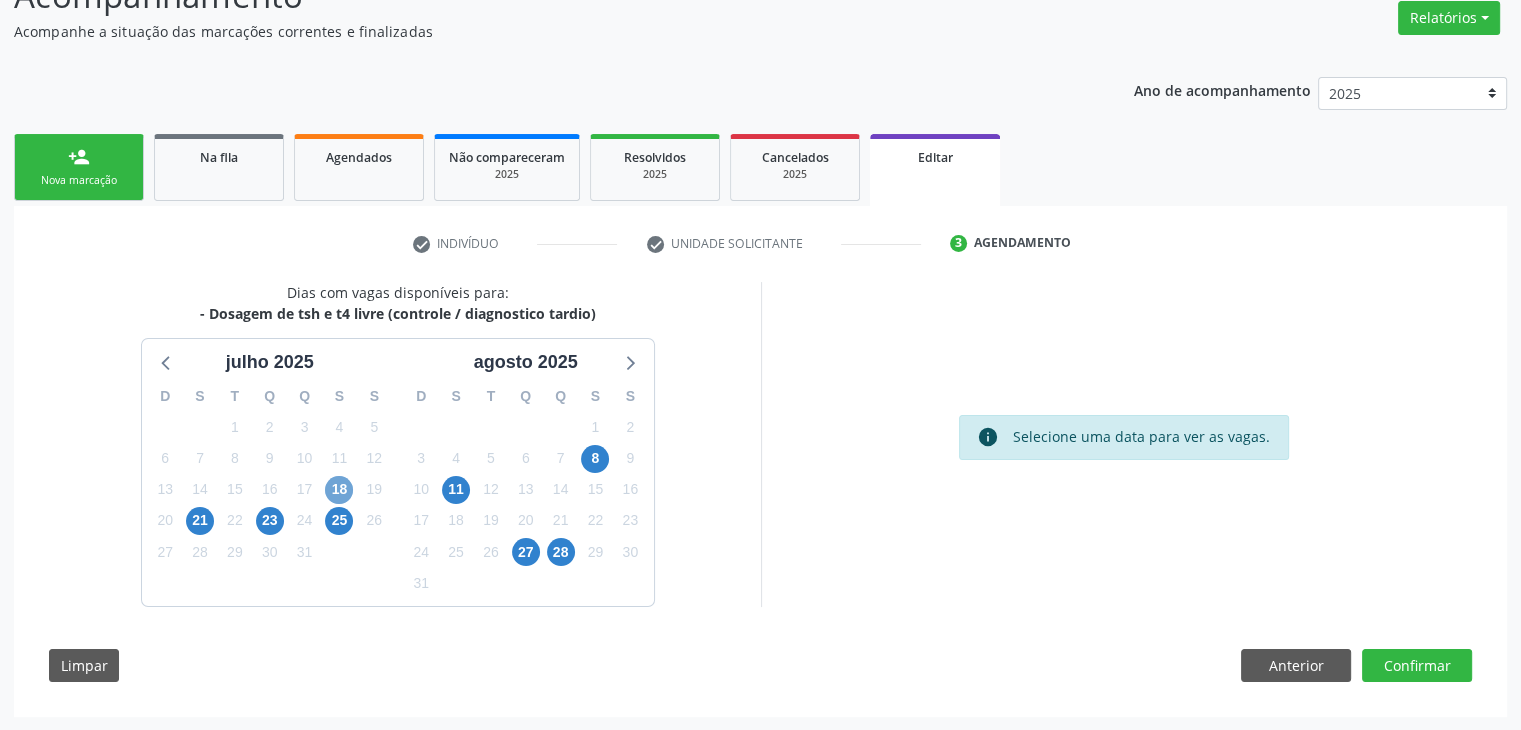 click on "18" at bounding box center (339, 490) 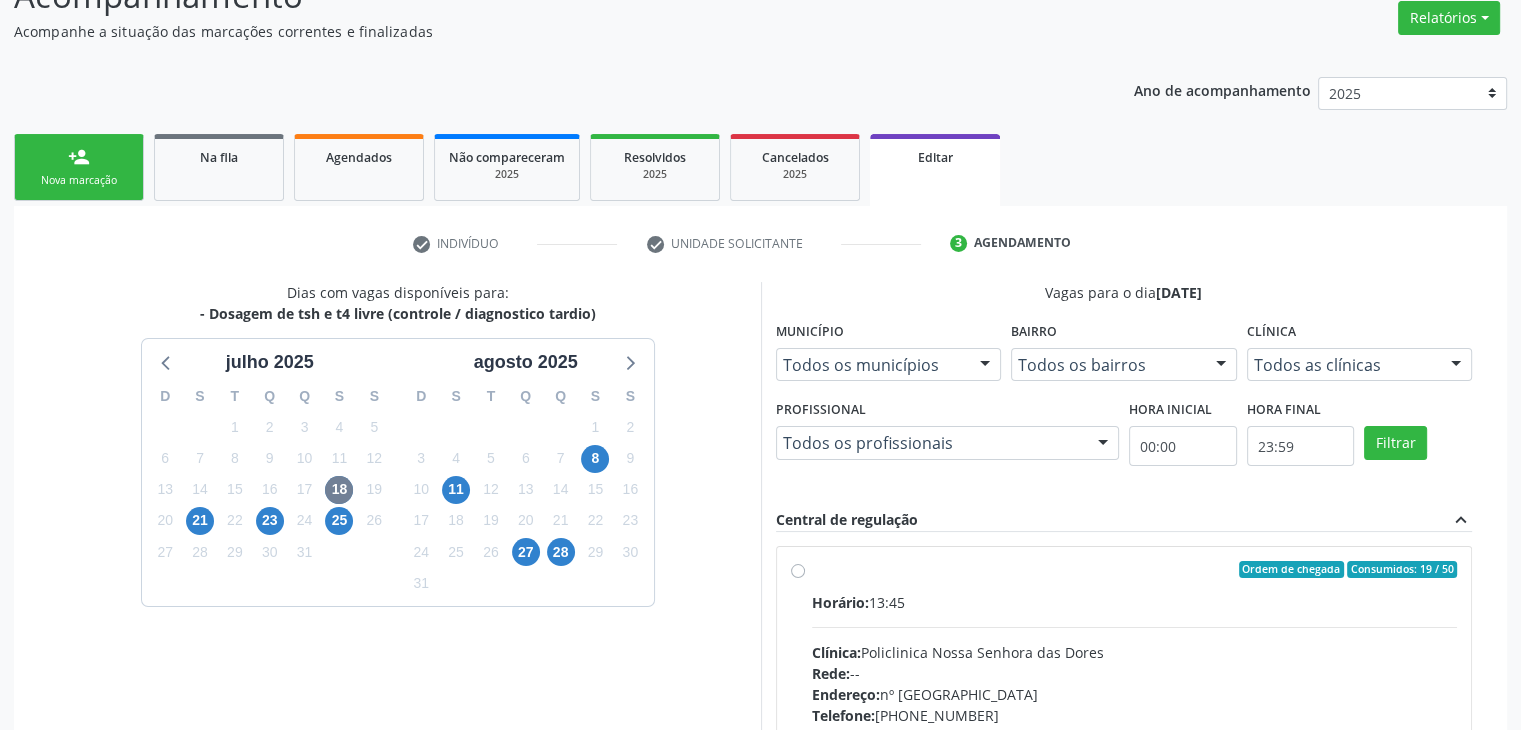 click on "Horário:   13:45
Clínica:  Policlinica [GEOGRAPHIC_DATA]
Rede:
--
Endereço:   [STREET_ADDRESS]
Telefone:   [PHONE_NUMBER]
Profissional:
--
Informações adicionais sobre o atendimento
Idade de atendimento:
Sem restrição
Gênero(s) atendido(s):
Sem restrição
Informações adicionais:
--" at bounding box center [1135, 729] 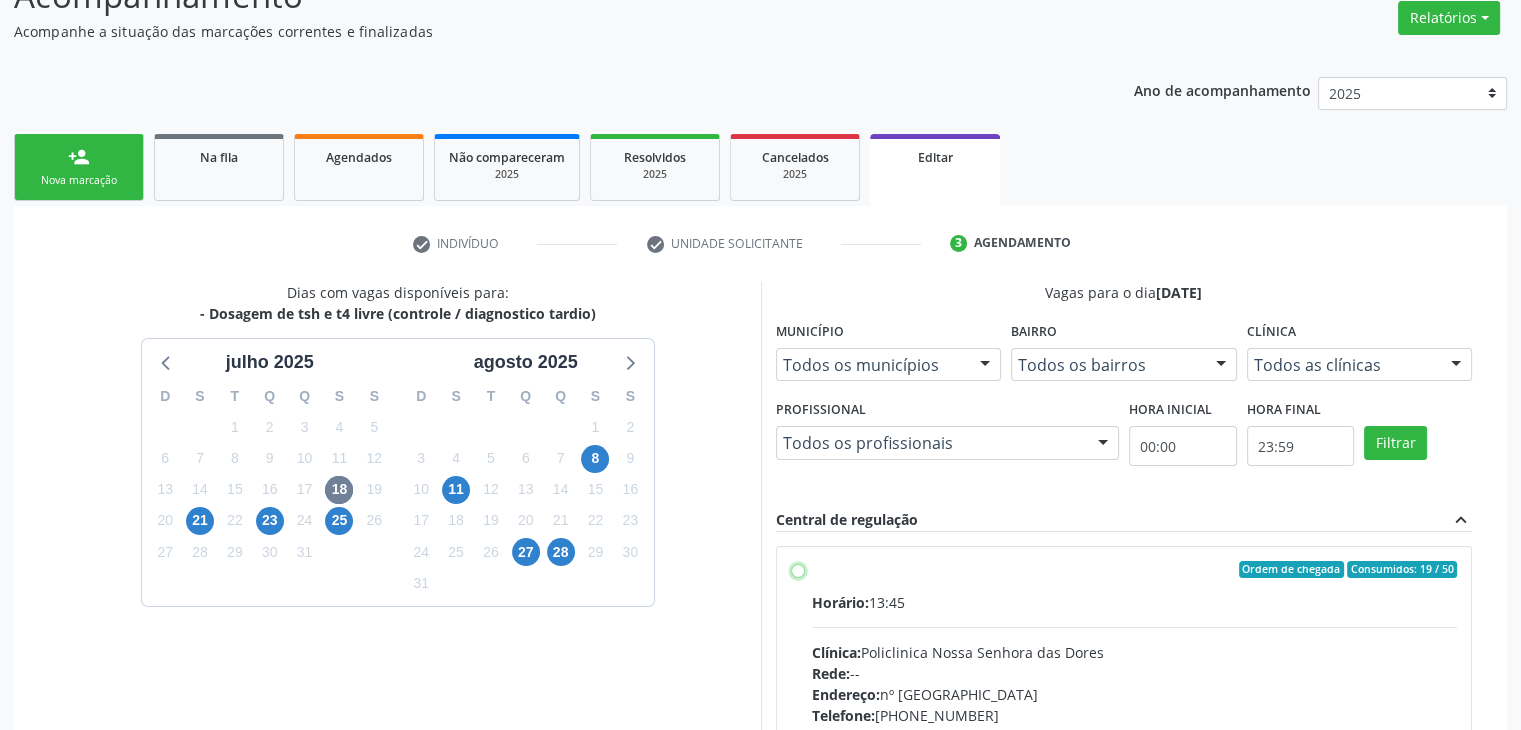 click on "Ordem de chegada
Consumidos: 19 / 50
Horário:   13:45
Clínica:  Policlinica [GEOGRAPHIC_DATA]
Rede:
--
Endereço:   [STREET_ADDRESS]
Telefone:   [PHONE_NUMBER]
Profissional:
--
Informações adicionais sobre o atendimento
Idade de atendimento:
Sem restrição
Gênero(s) atendido(s):
Sem restrição
Informações adicionais:
--" at bounding box center [798, 570] 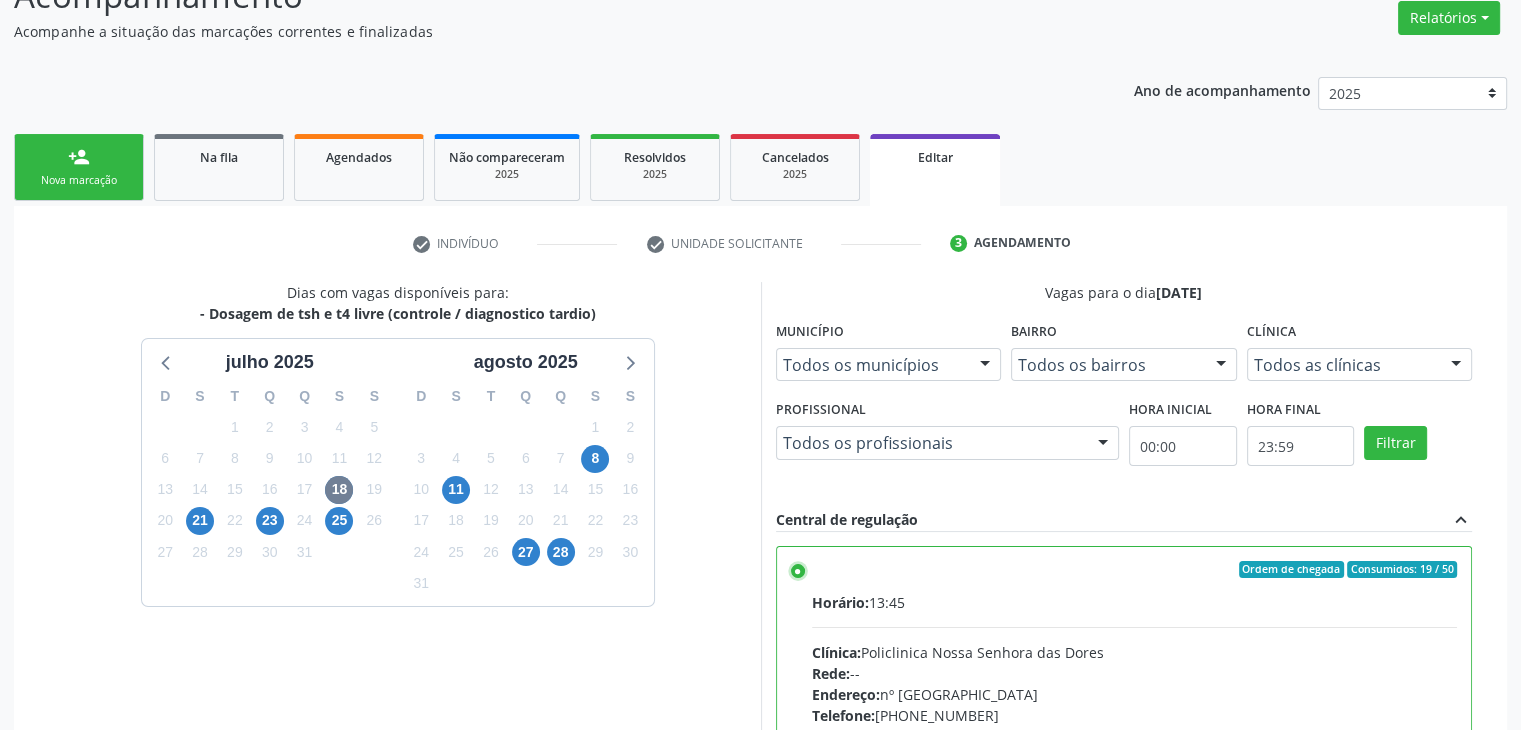 scroll, scrollTop: 490, scrollLeft: 0, axis: vertical 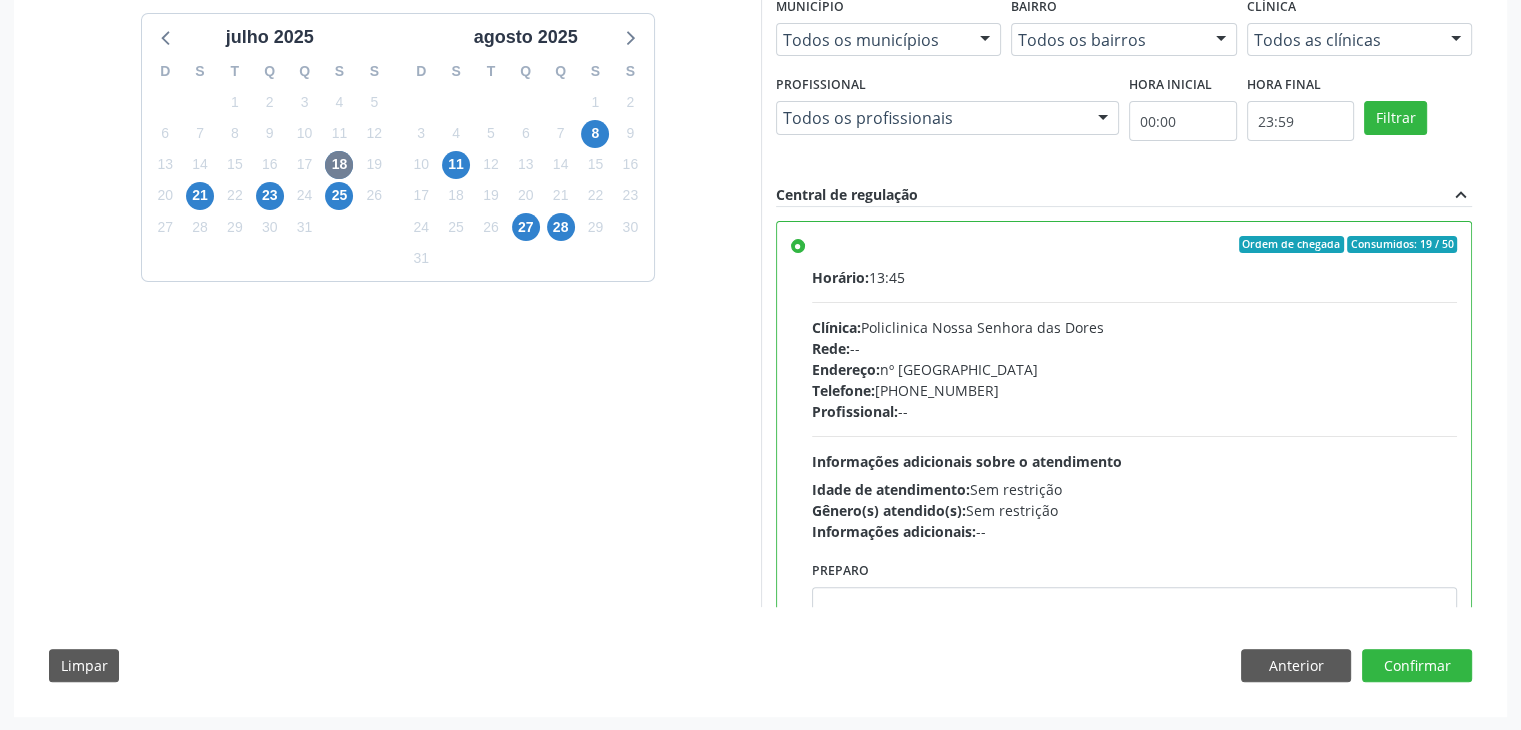 click on "Dias com vagas disponíveis para:
- Dosagem de tsh e t4 livre (controle / diagnostico tardio)
j[DATE] D S T Q Q S S 29 30 1 2 3 4 5 6 7 8 9 10 11 12 13 14 15 16 17 18 19 20 21 22 23 24 25 26 27 28 29 30 31 1 2 3 4 5 6 7 8 9 [DATE] D S T Q Q S S 27 28 29 30 31 1 2 3 4 5 6 7 8 9 10 11 12 13 14 15 16 17 18 19 20 21 22 23 24 25 26 27 28 29 30 31 1 2 3 4 5 6
Vagas para o dia
1[DATE]
Município
Todos os municípios         Todos os municípios   [GEOGRAPHIC_DATA] resultado encontrado para: "   "
Não há nenhuma opção para ser exibida.
Bairro
Todos os bairros         Todos os bairros   [GEOGRAPHIC_DATA] resultado encontrado para: "   "
Não há nenhuma opção para ser exibida.
Clínica
Todos as clínicas         Todos as clínicas   Policlinica [GEOGRAPHIC_DATA] resultado encontrado para: "   "" at bounding box center [760, 326] 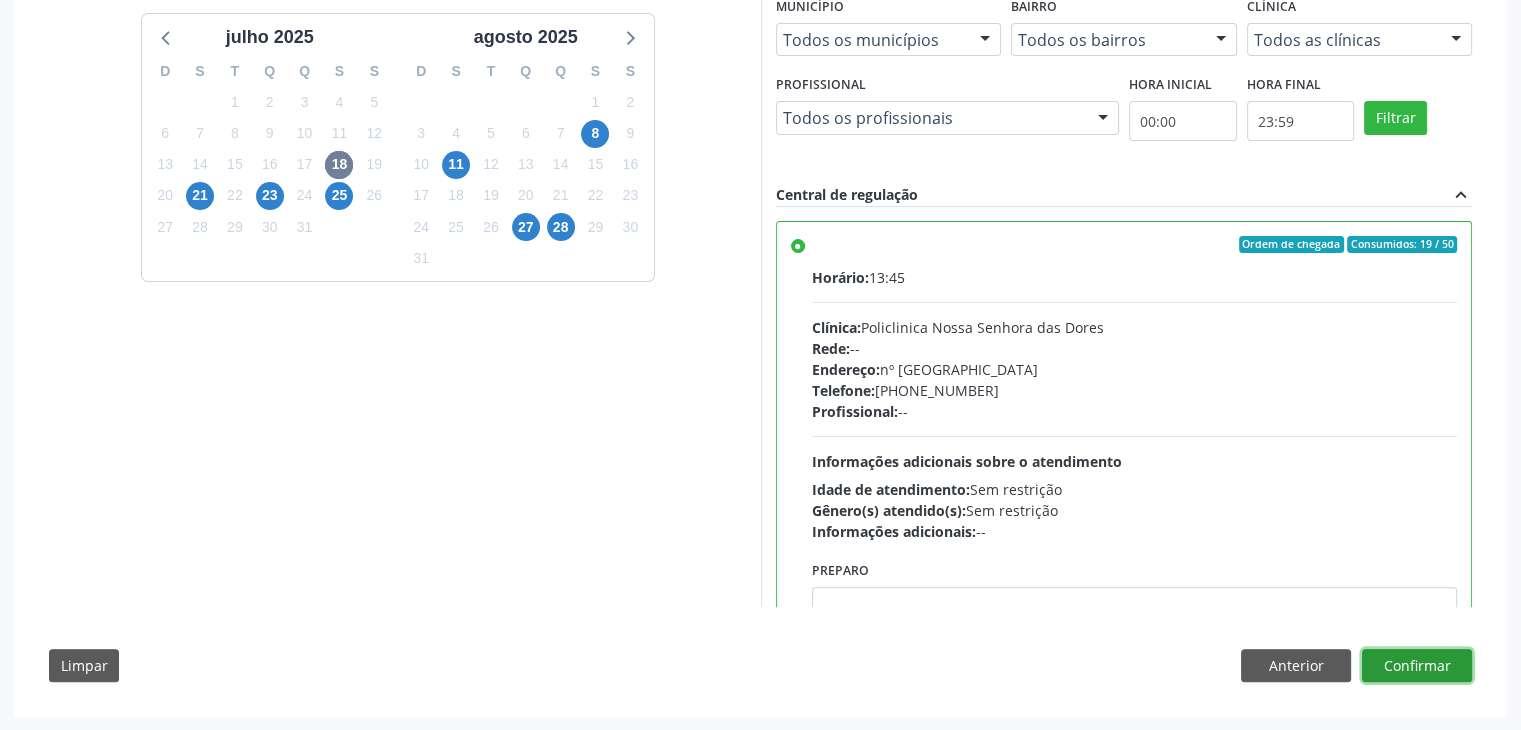 click on "Confirmar" at bounding box center (1417, 666) 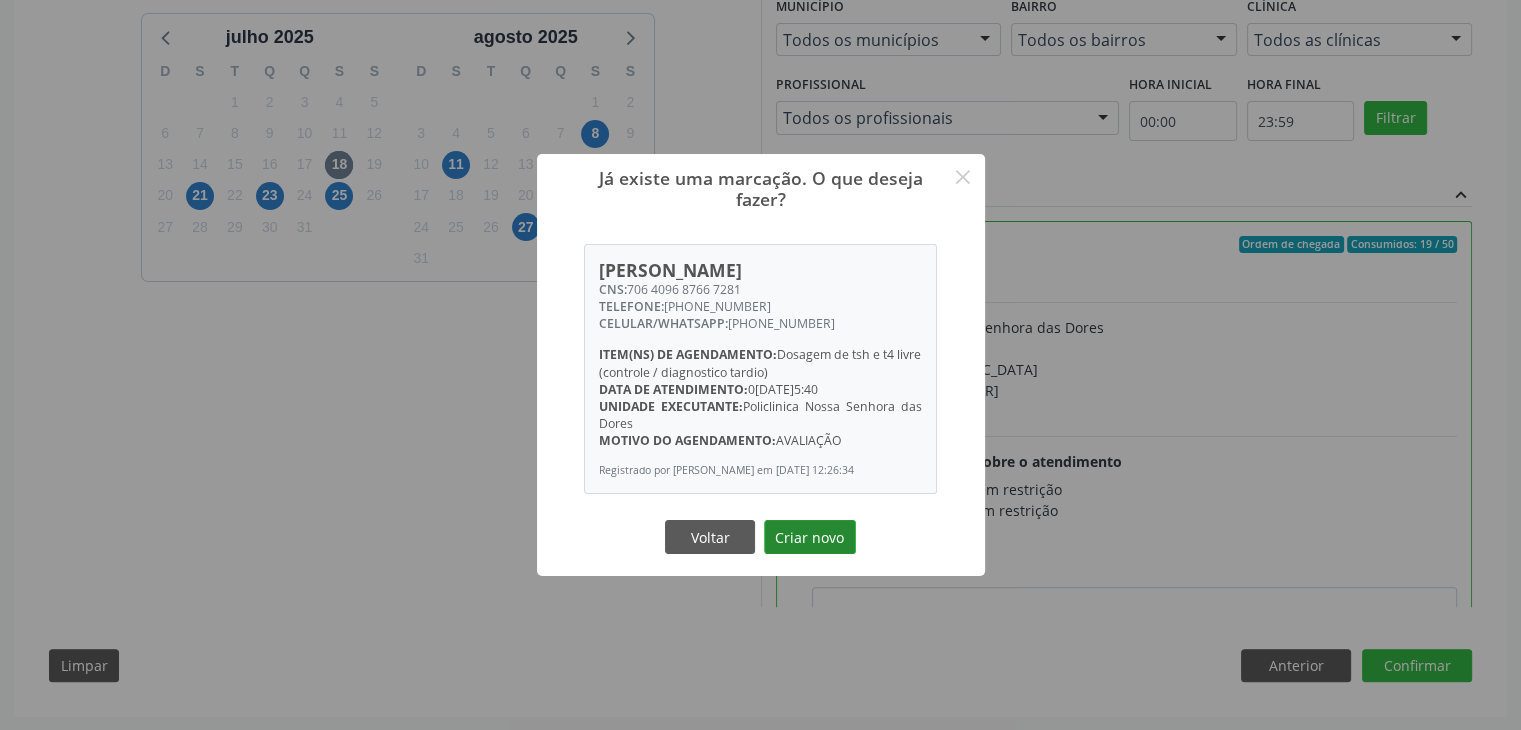 click on "Criar novo" at bounding box center [810, 537] 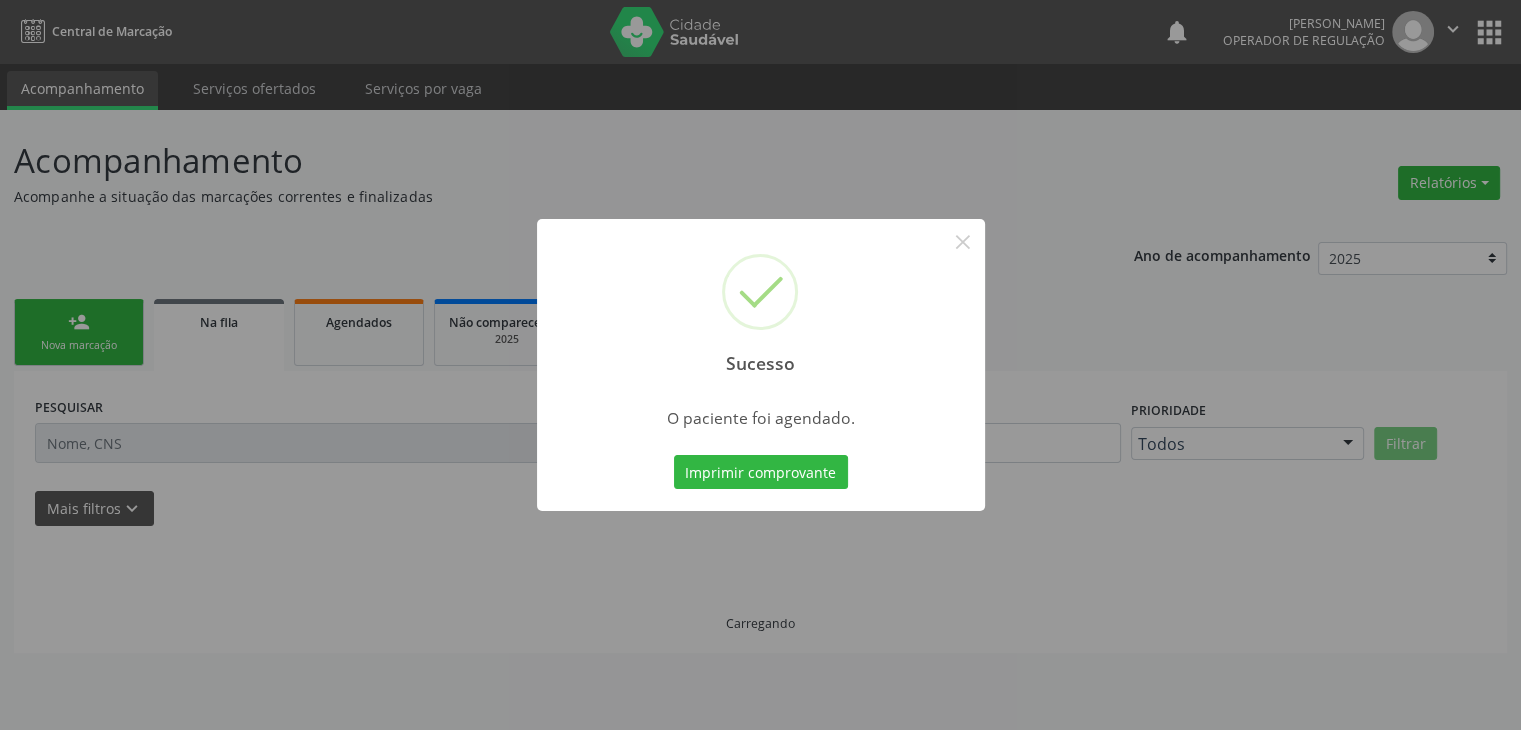 scroll, scrollTop: 0, scrollLeft: 0, axis: both 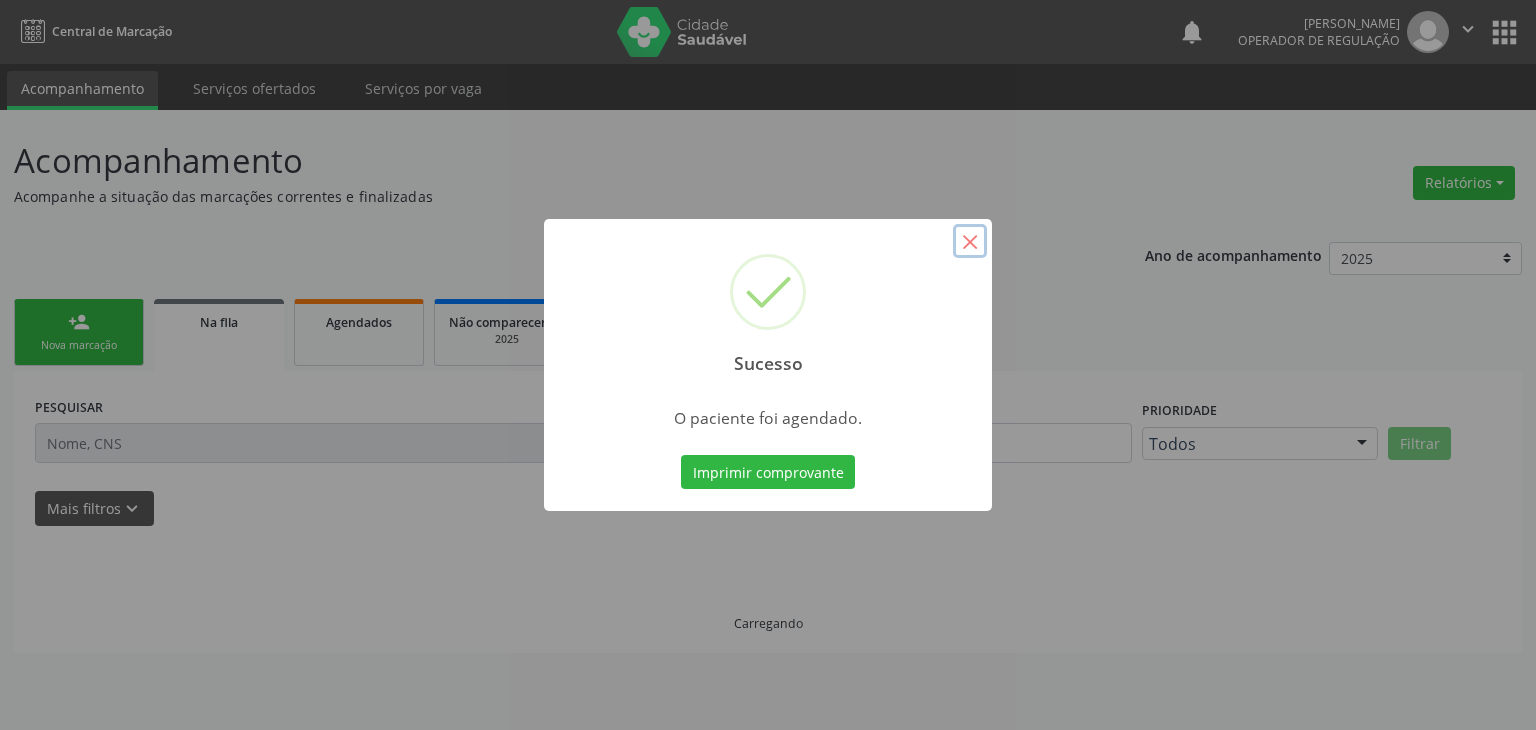click on "×" at bounding box center [970, 241] 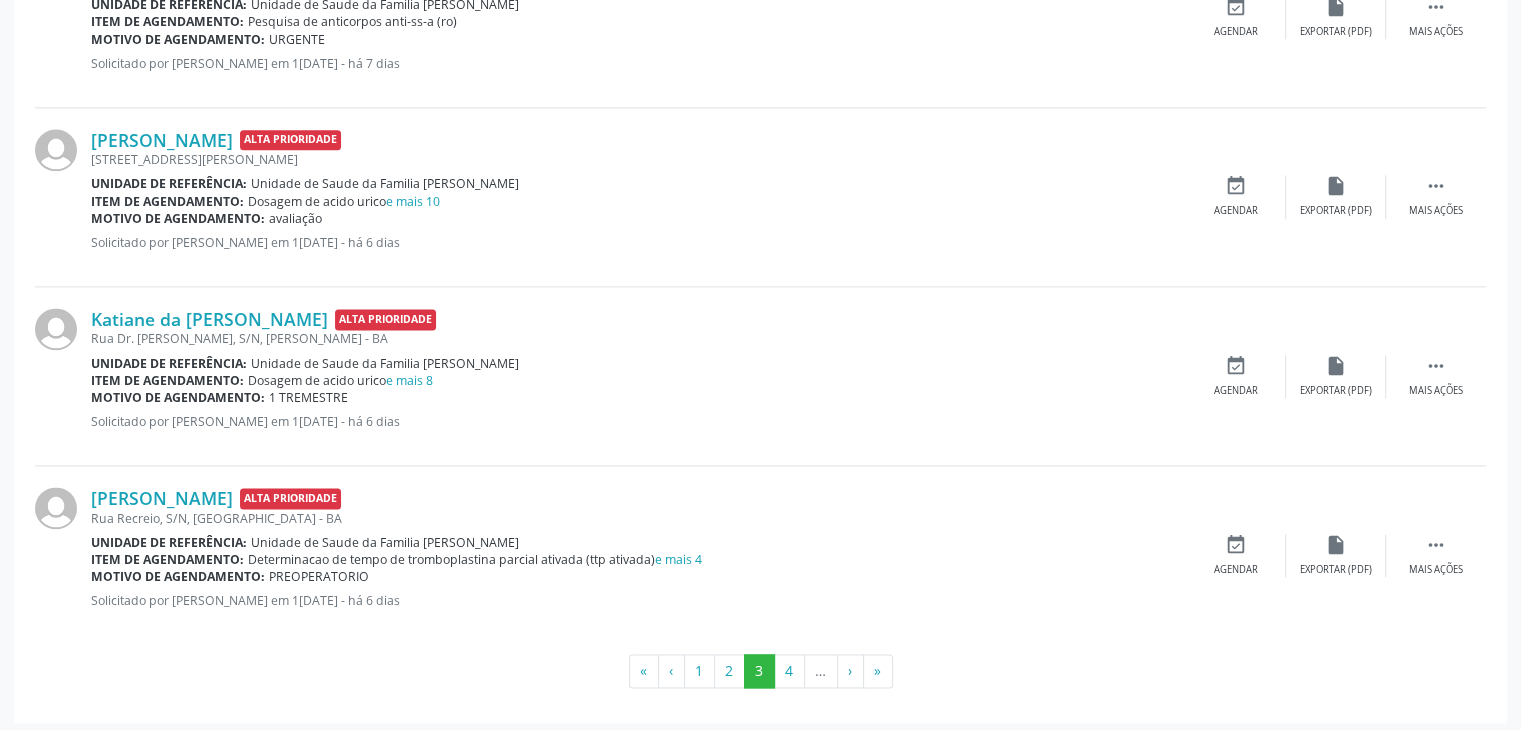 scroll, scrollTop: 2650, scrollLeft: 0, axis: vertical 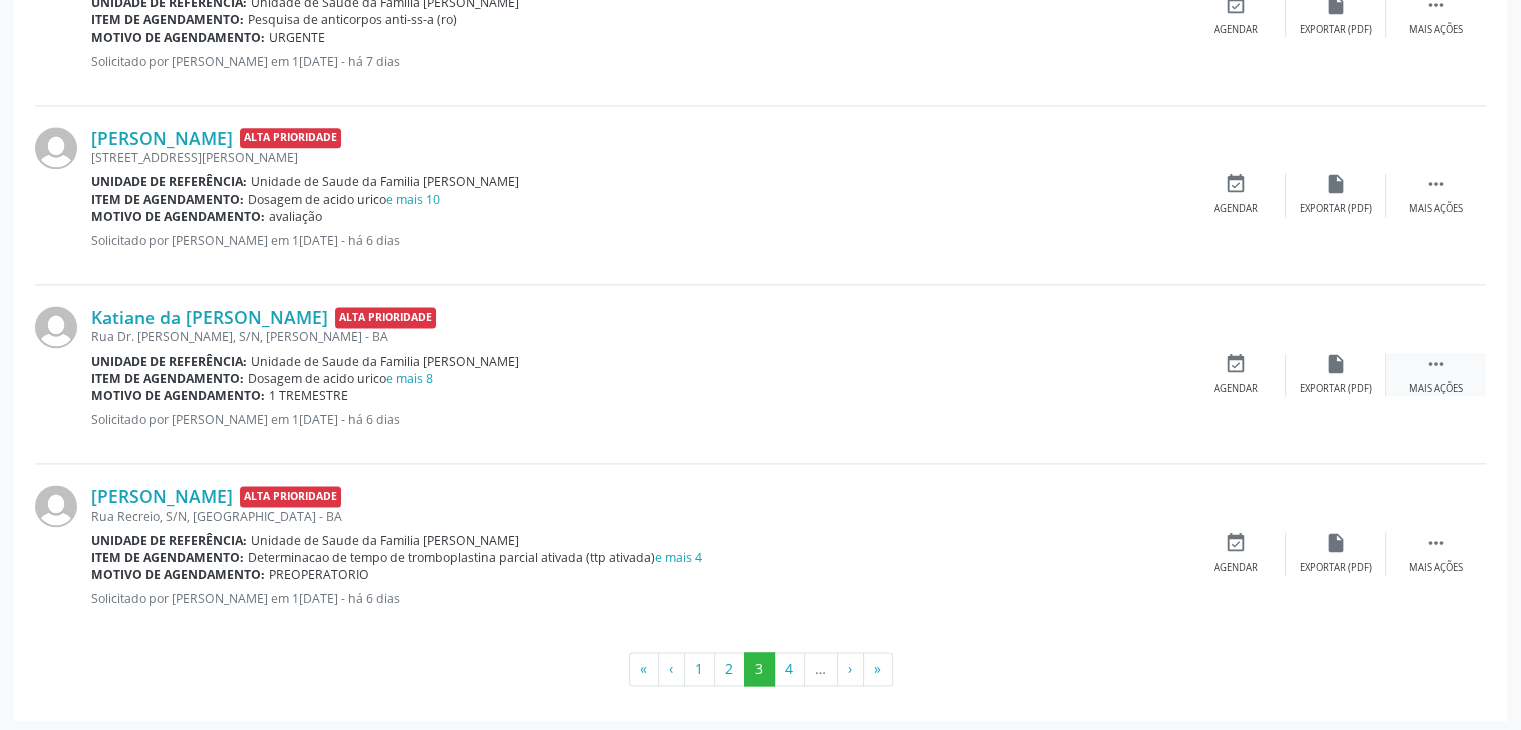 click on "" at bounding box center [1436, 364] 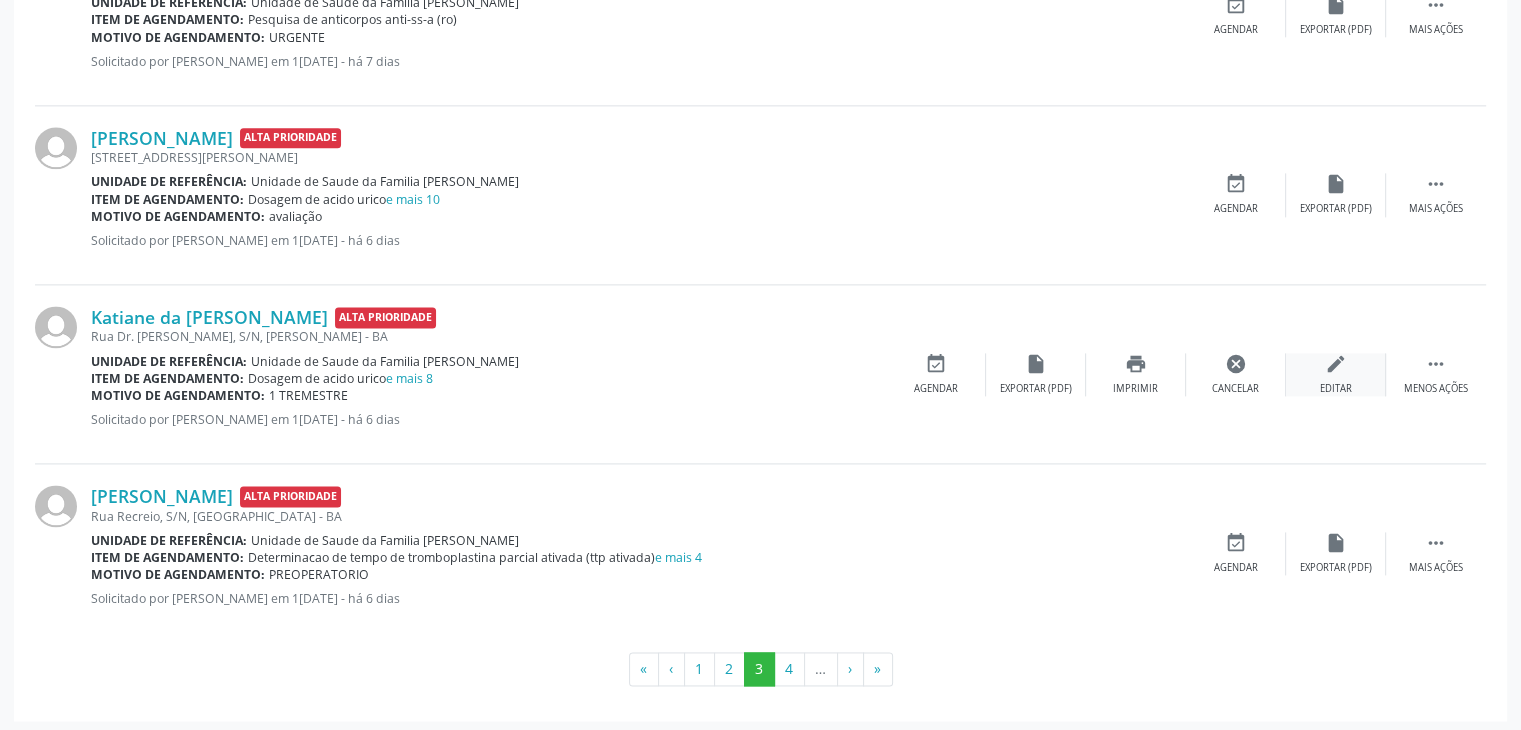 click on "edit
Editar" at bounding box center (1336, 374) 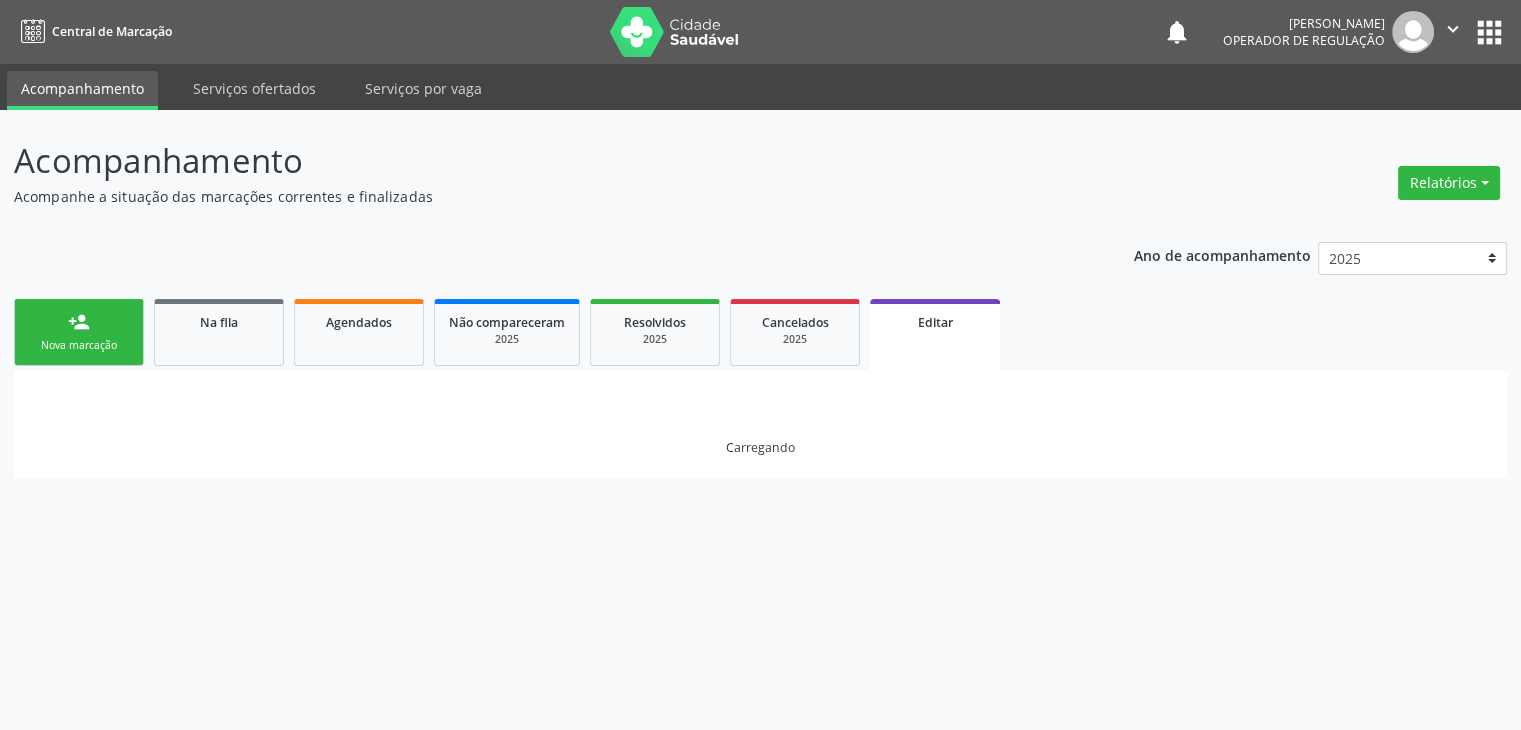 scroll, scrollTop: 0, scrollLeft: 0, axis: both 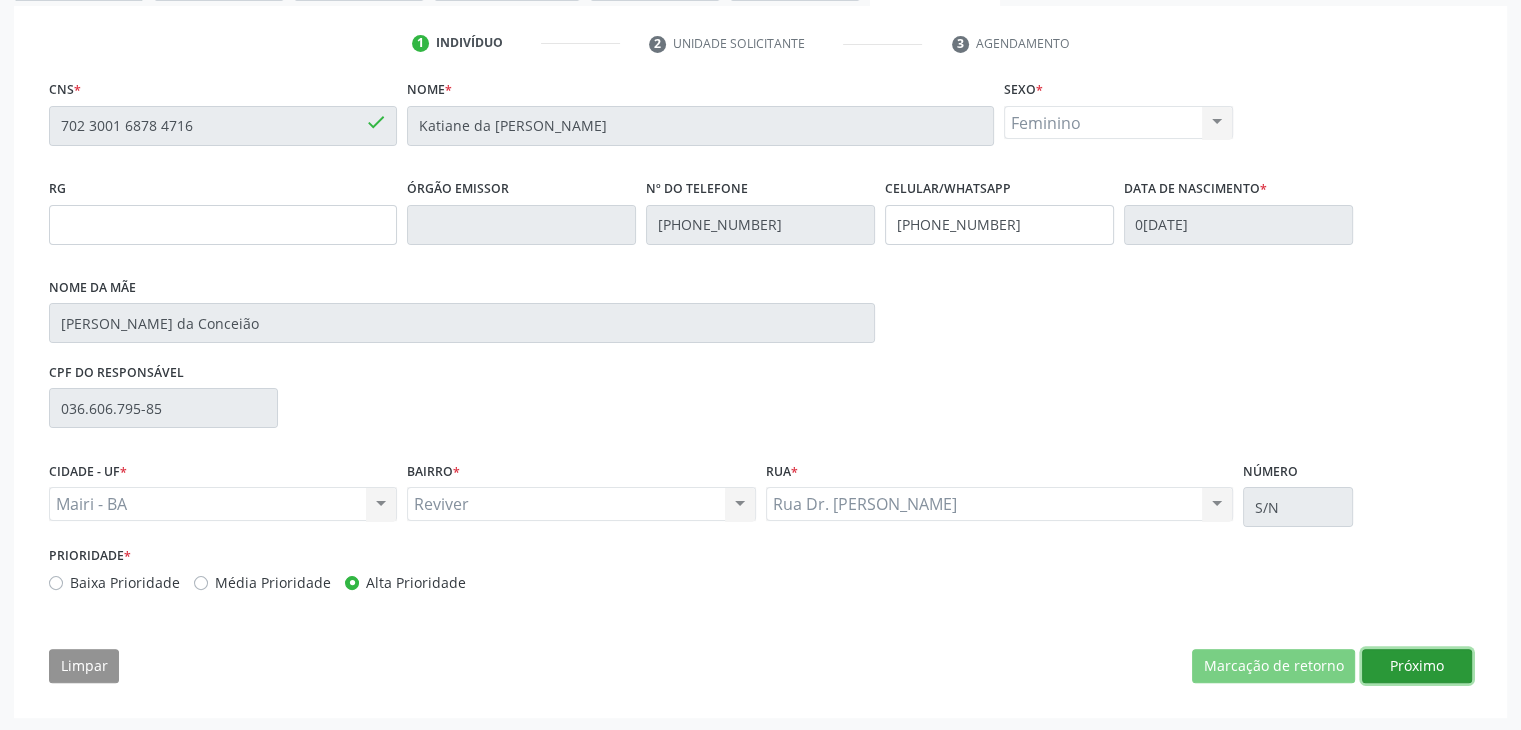 click on "Próximo" at bounding box center [1417, 666] 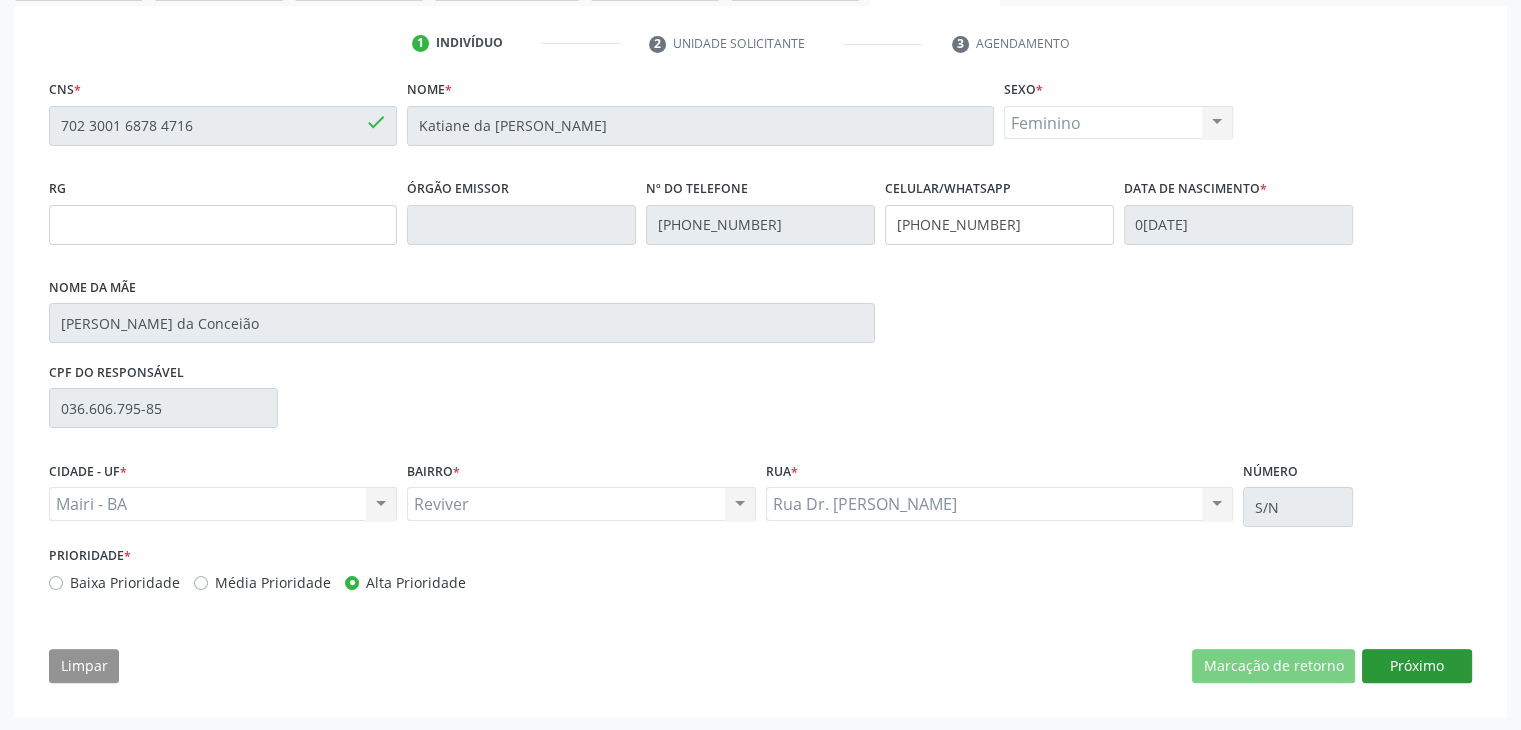 scroll, scrollTop: 214, scrollLeft: 0, axis: vertical 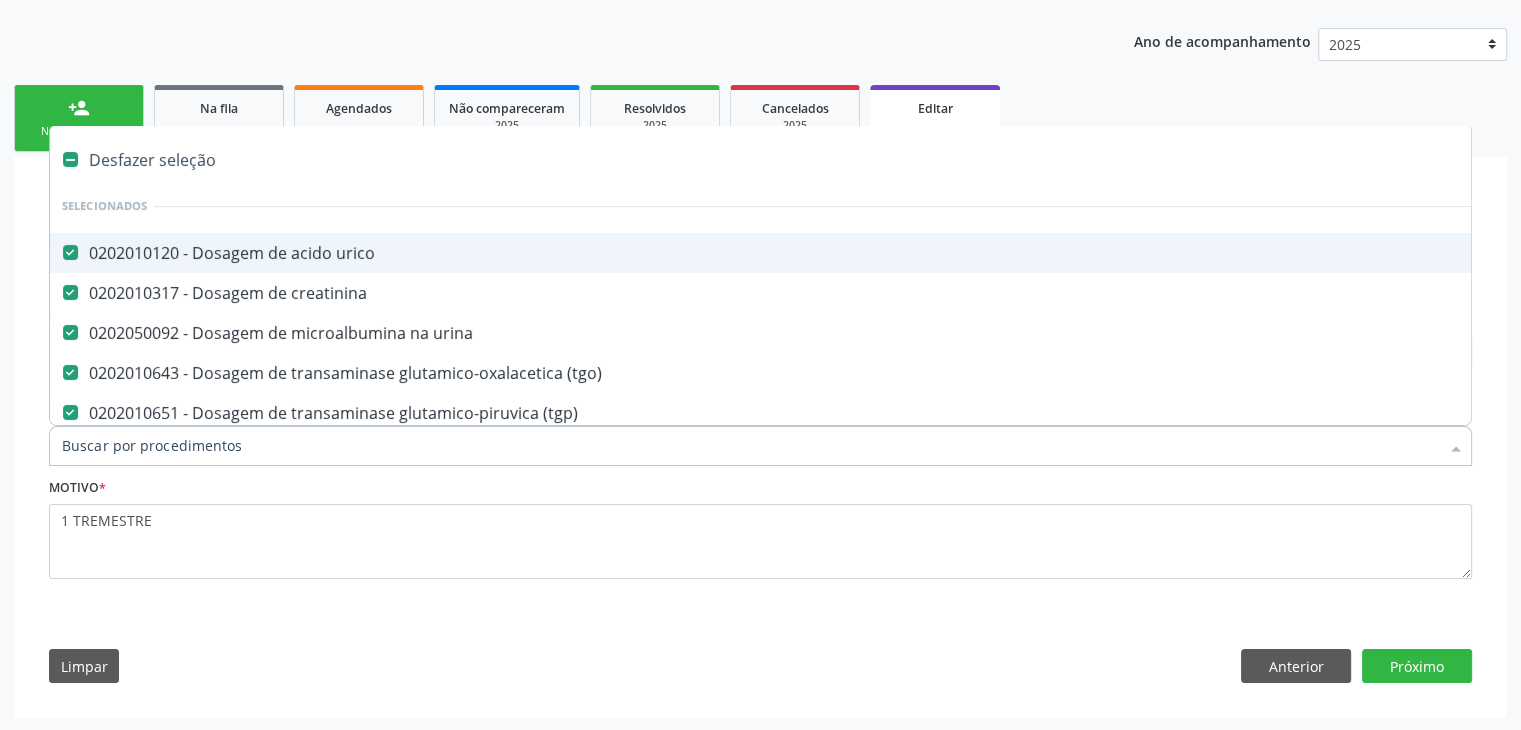 click on "Desfazer seleção" at bounding box center [831, 160] 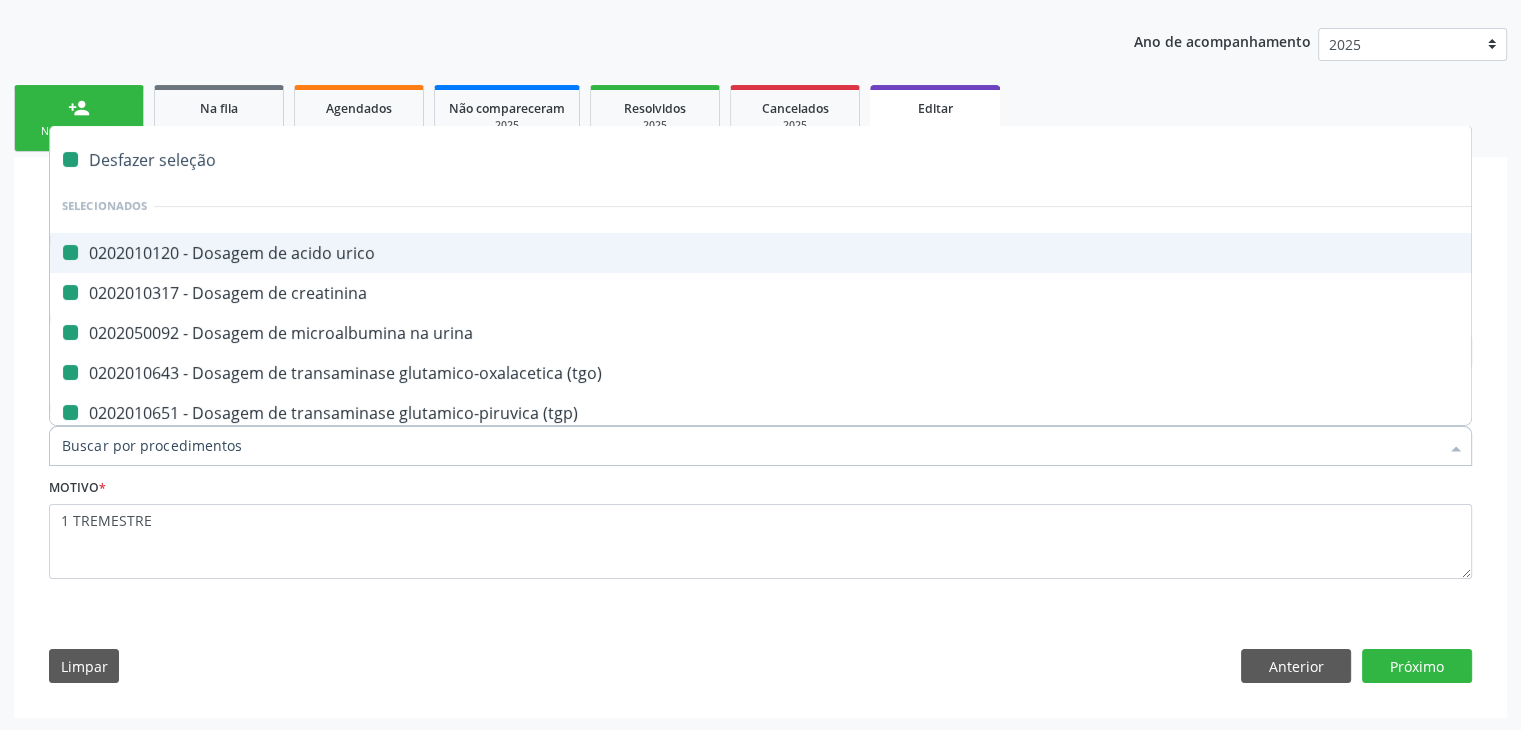 checkbox on "false" 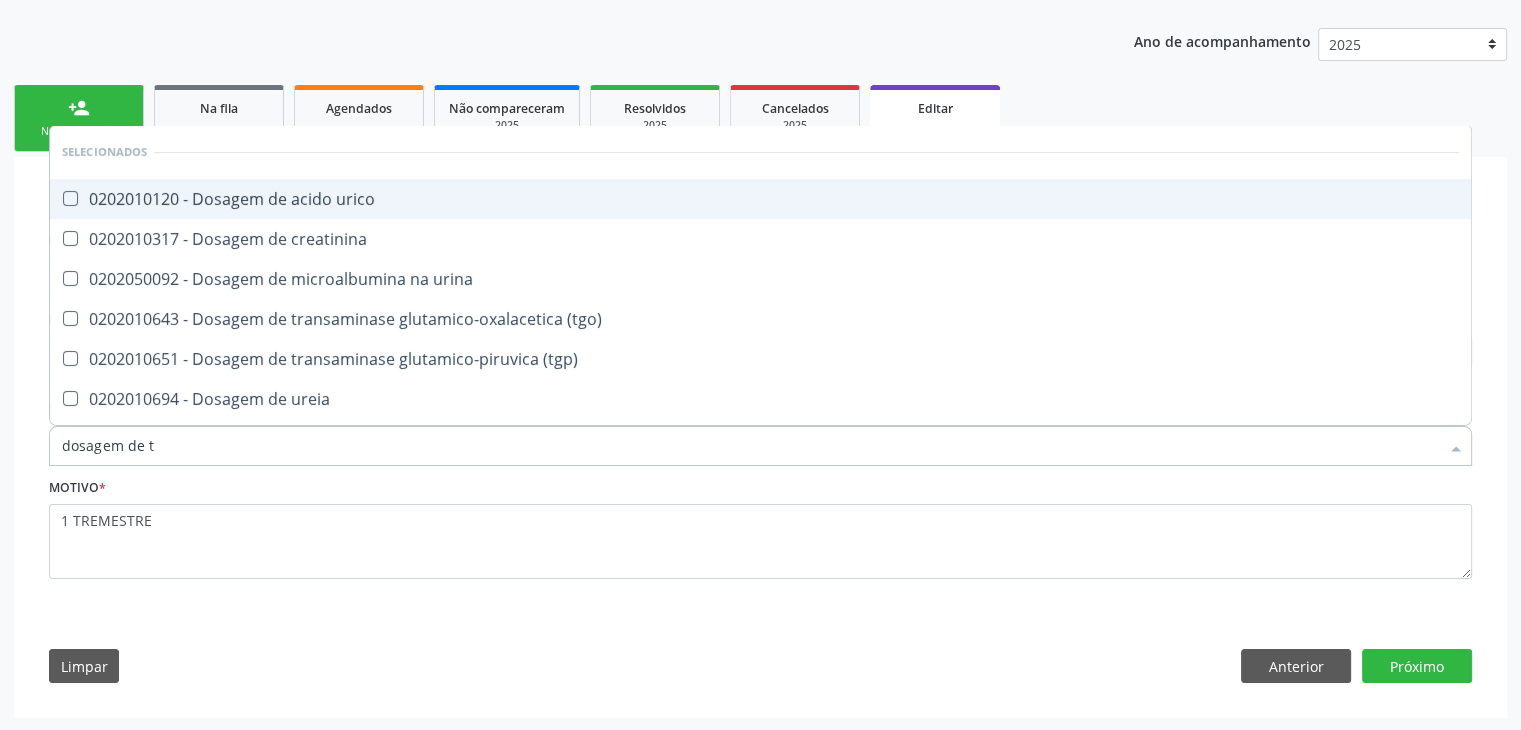 type on "dosagem de ts" 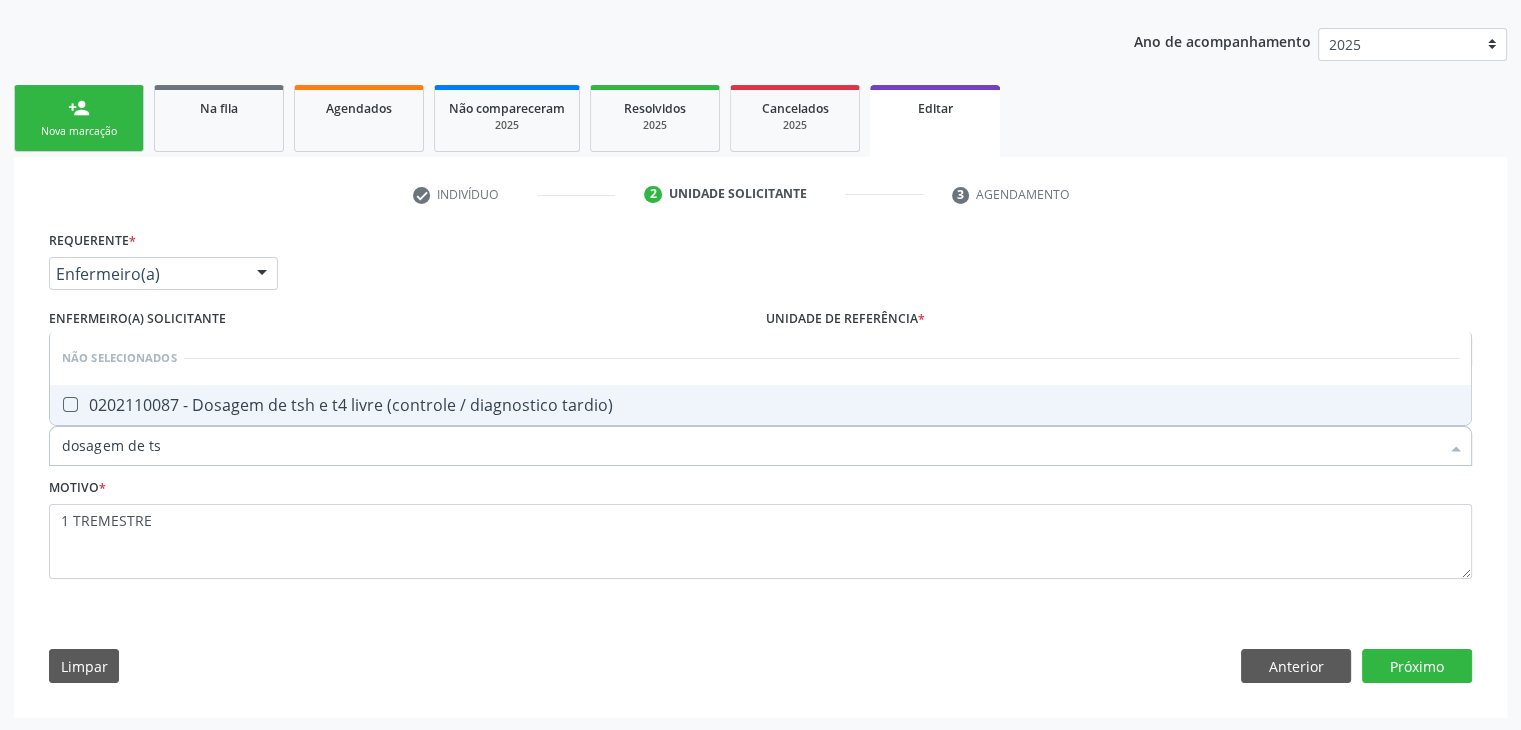 click on "0202110087 - Dosagem de tsh e t4 livre (controle / diagnostico tardio)" at bounding box center (760, 405) 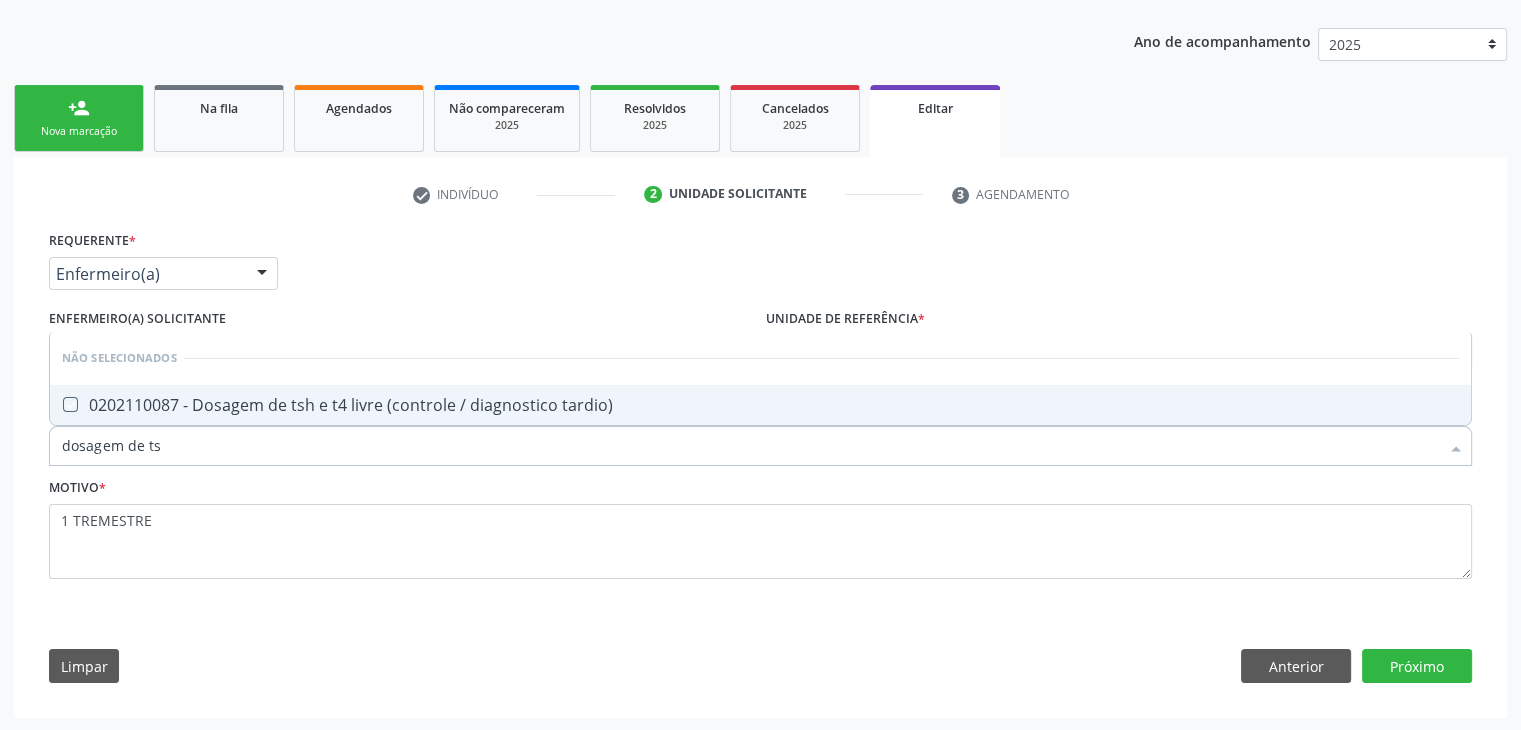 checkbox on "true" 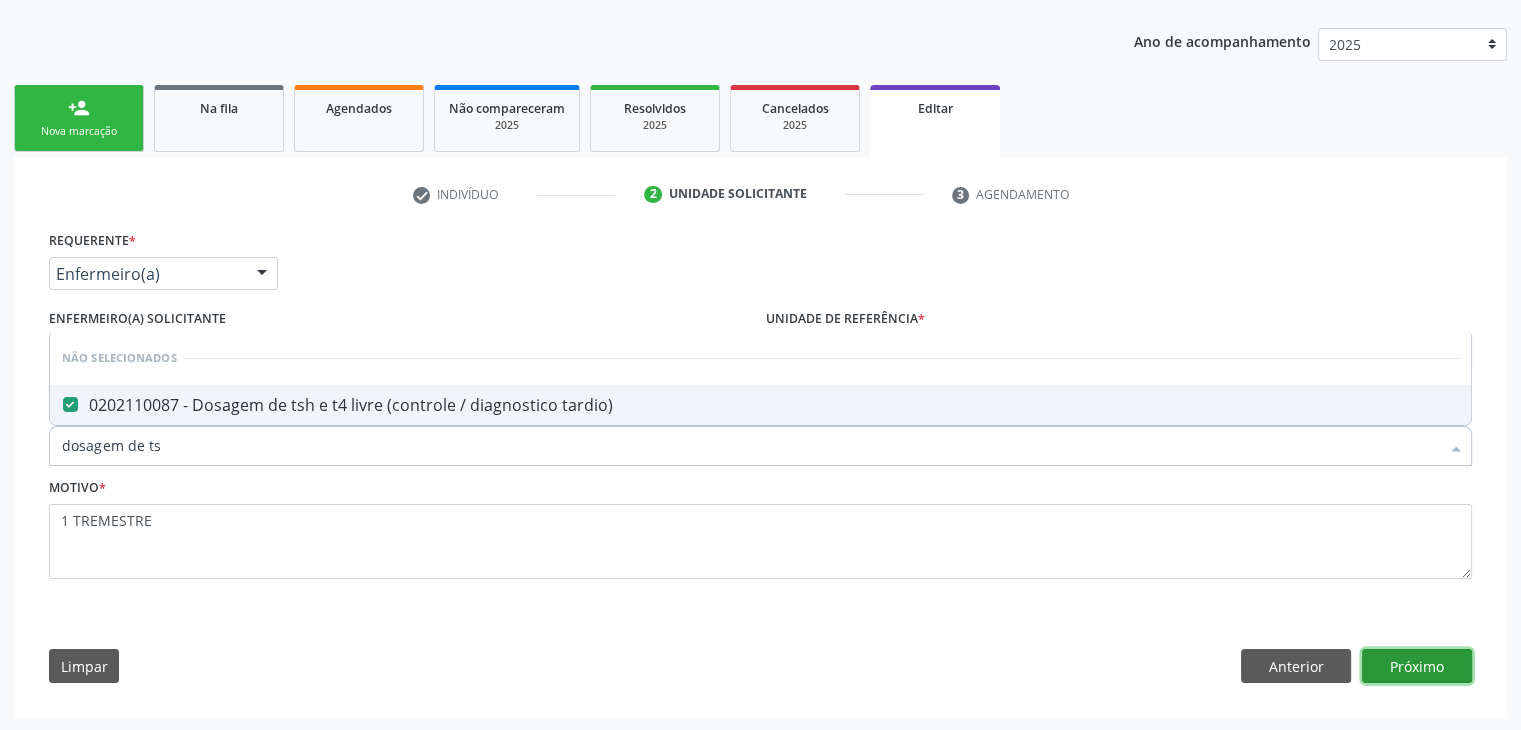 click on "Próximo" at bounding box center (1417, 666) 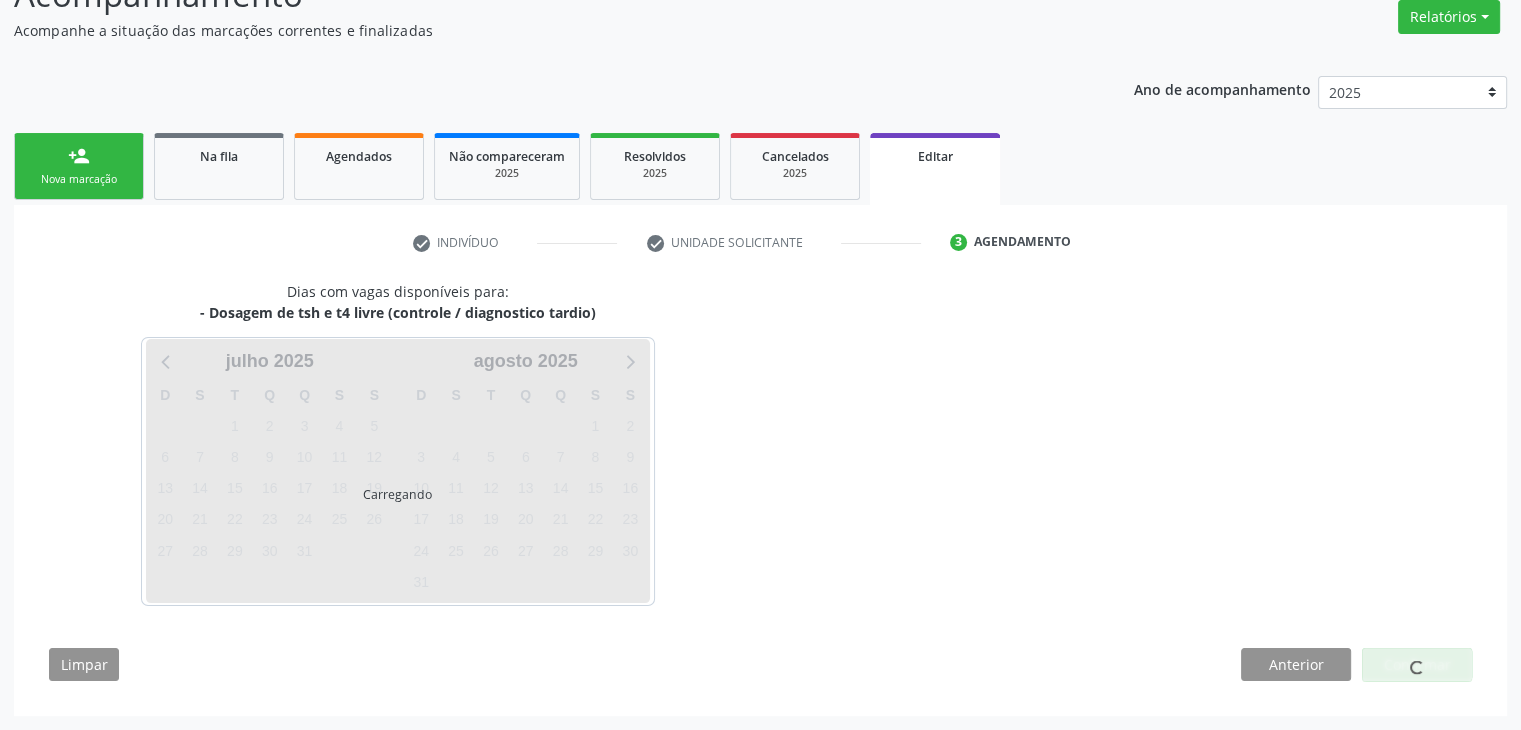 scroll, scrollTop: 165, scrollLeft: 0, axis: vertical 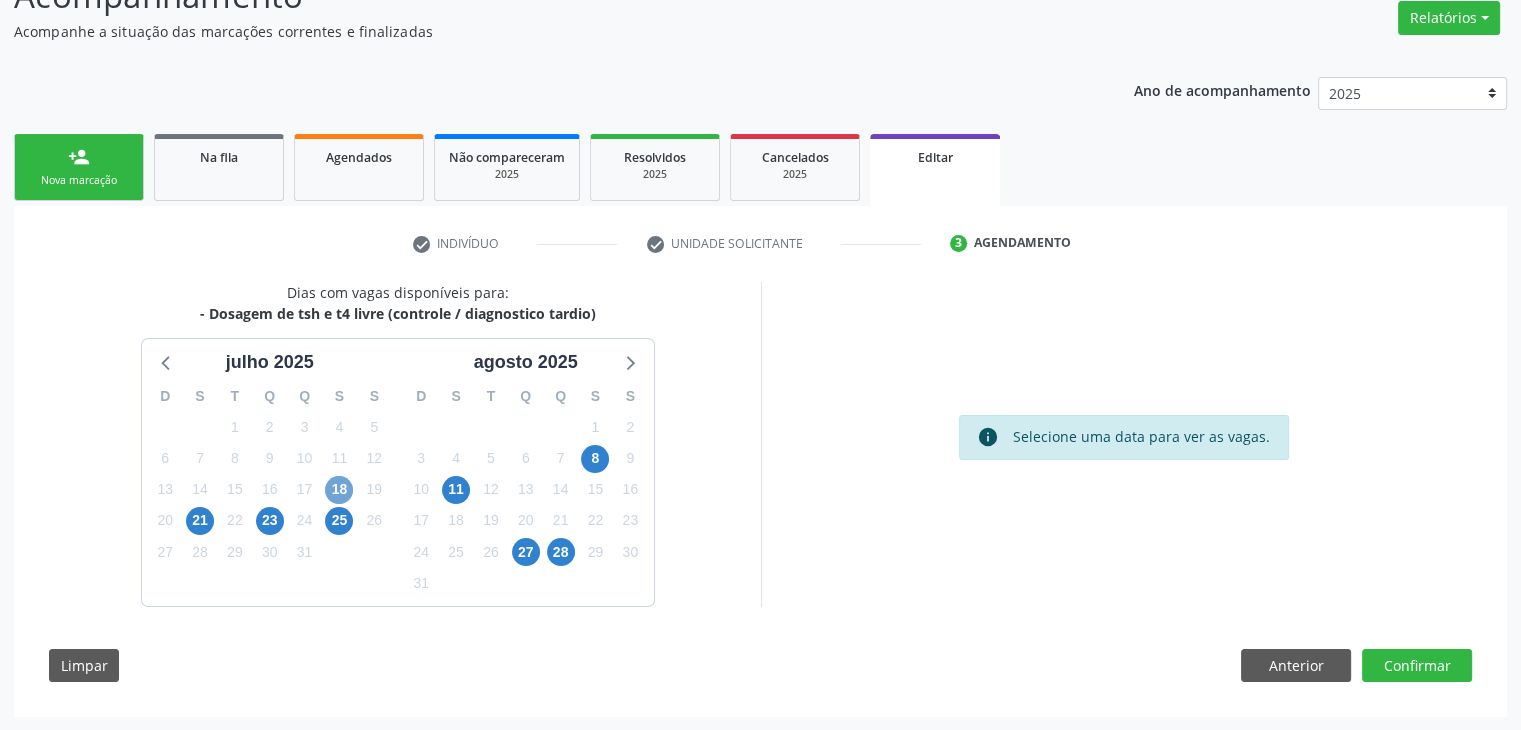 click on "18" at bounding box center (339, 490) 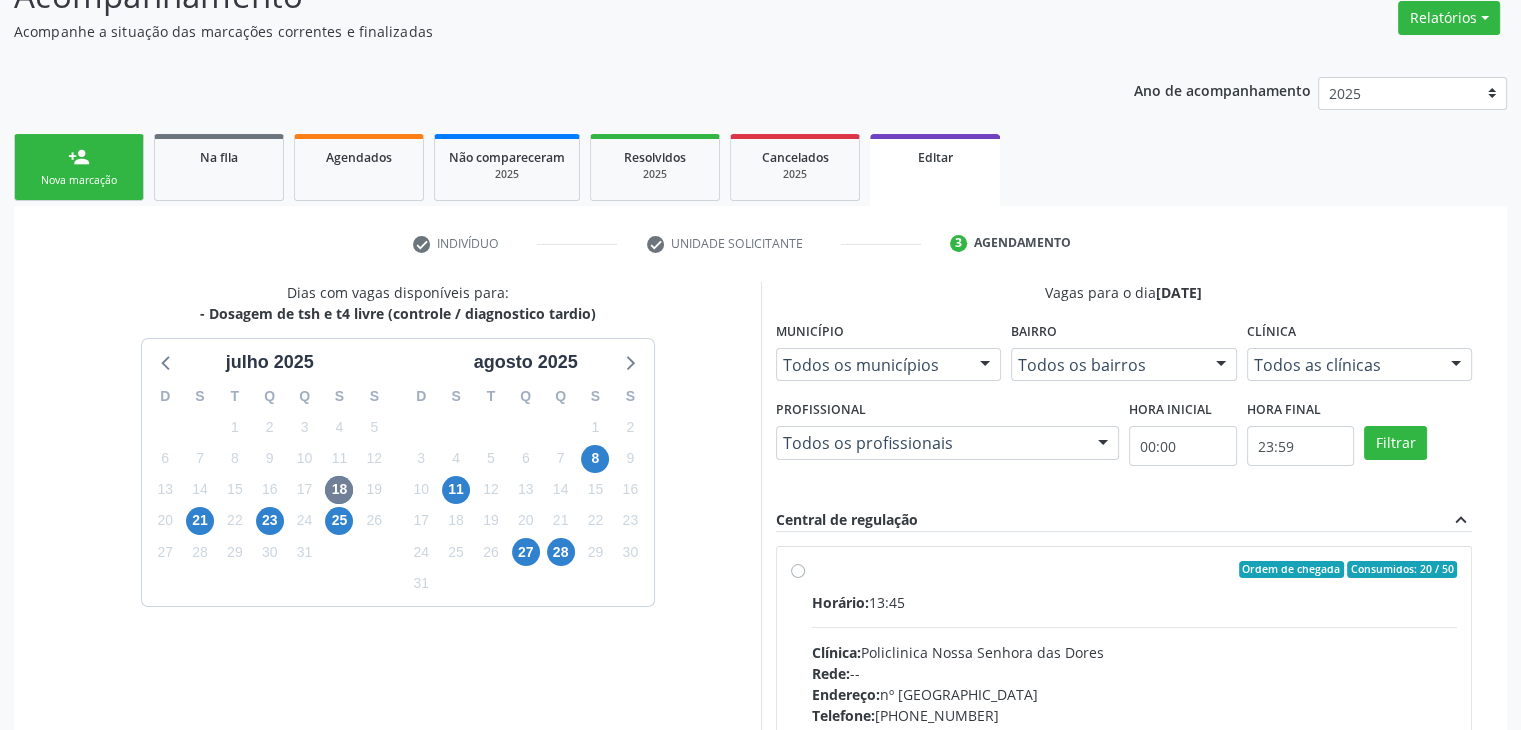 click on "Horário:   13:45" at bounding box center (1135, 602) 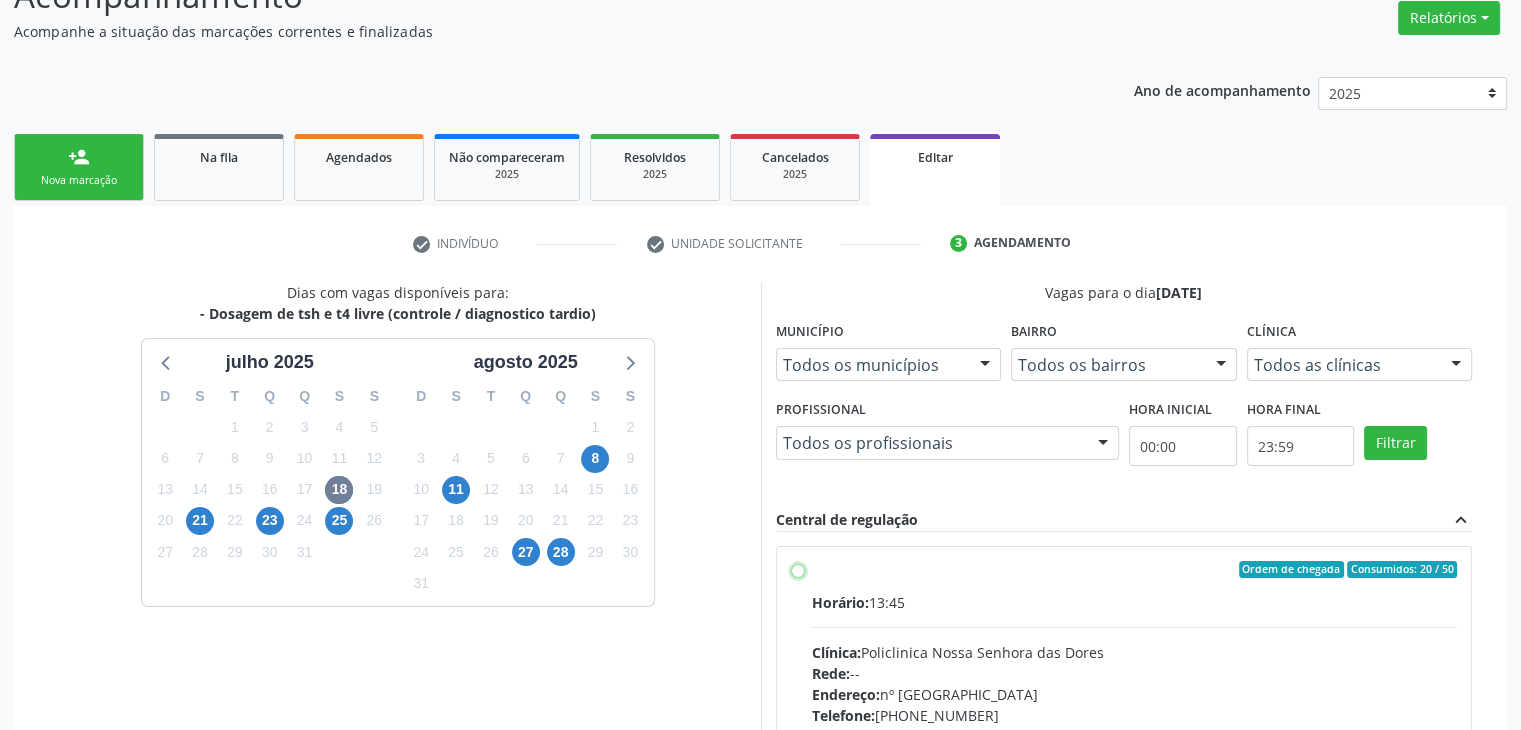 click on "Ordem de chegada
Consumidos: 20 / 50
Horário:   13:45
Clínica:  Policlinica [GEOGRAPHIC_DATA]
Rede:
--
Endereço:   [STREET_ADDRESS]
Telefone:   [PHONE_NUMBER]
Profissional:
--
Informações adicionais sobre o atendimento
Idade de atendimento:
Sem restrição
Gênero(s) atendido(s):
Sem restrição
Informações adicionais:
--" at bounding box center [798, 570] 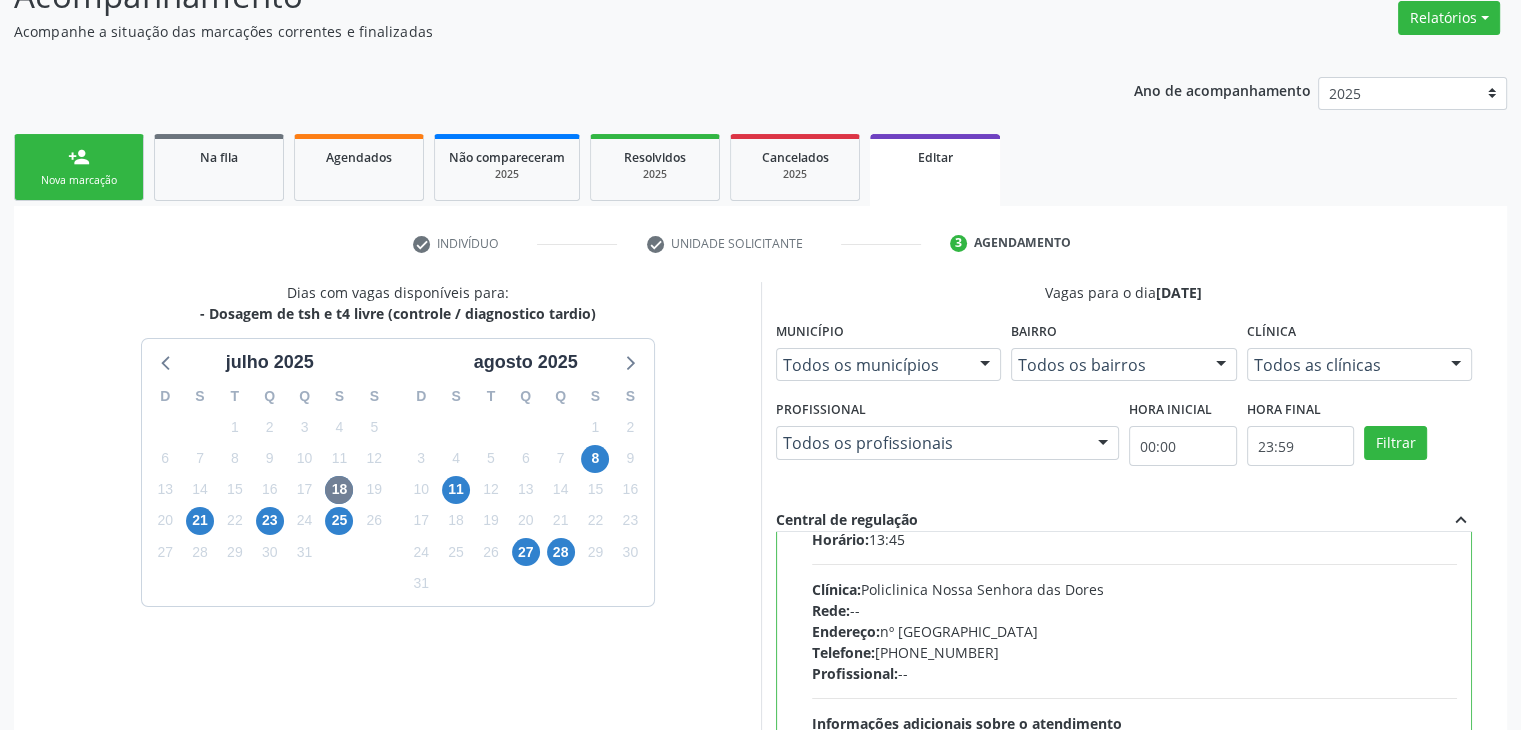 scroll, scrollTop: 98, scrollLeft: 0, axis: vertical 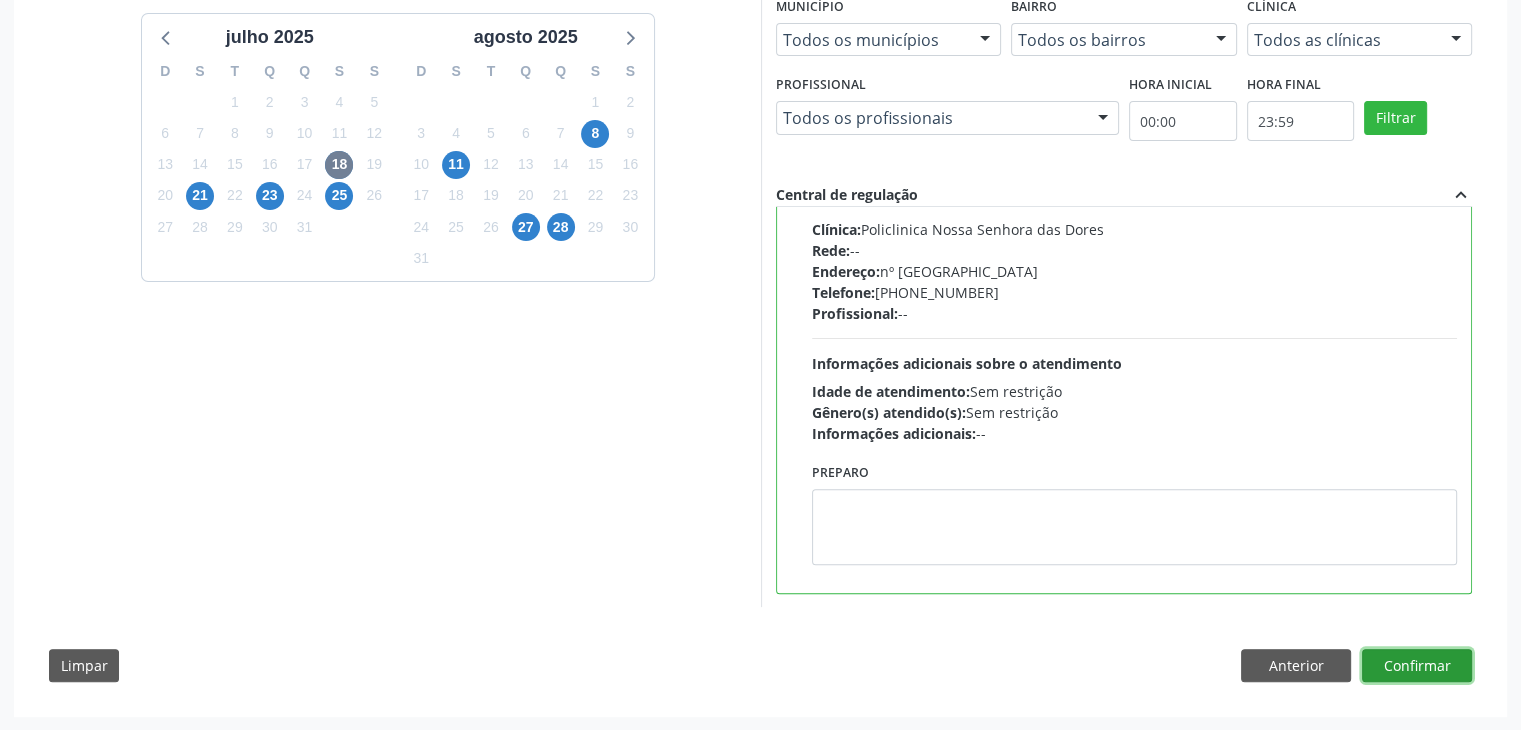 click on "Confirmar" at bounding box center [1417, 666] 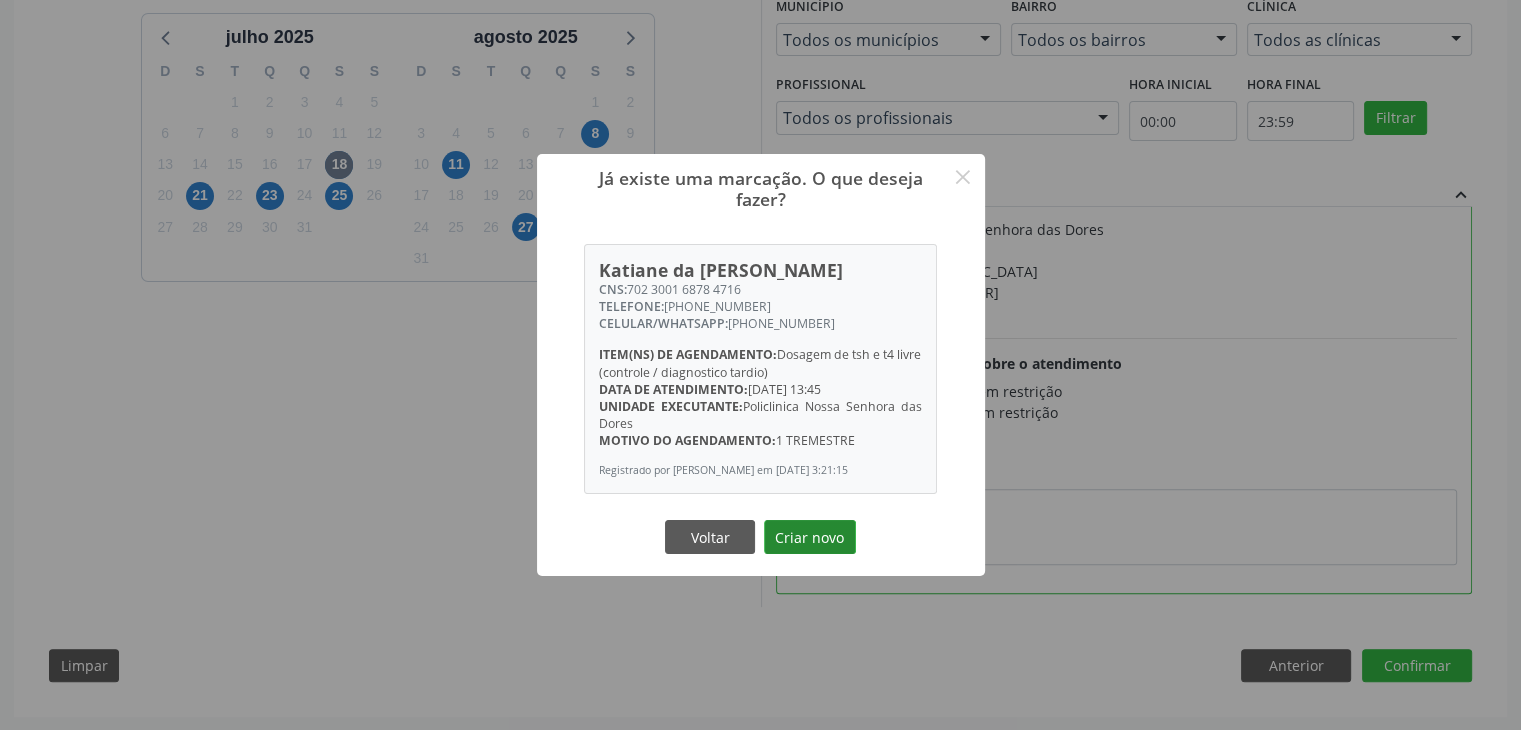 click on "Criar novo" at bounding box center (810, 537) 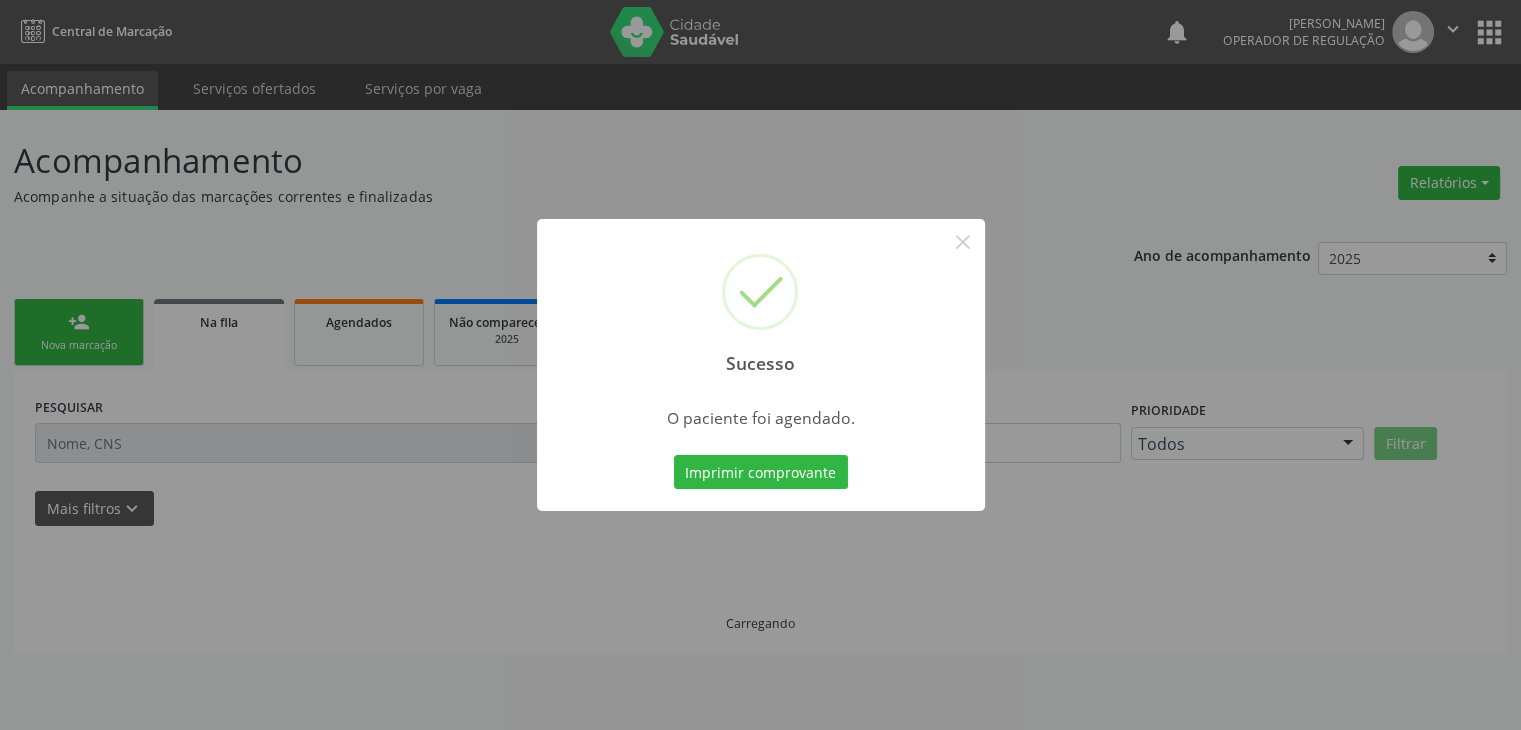 scroll, scrollTop: 0, scrollLeft: 0, axis: both 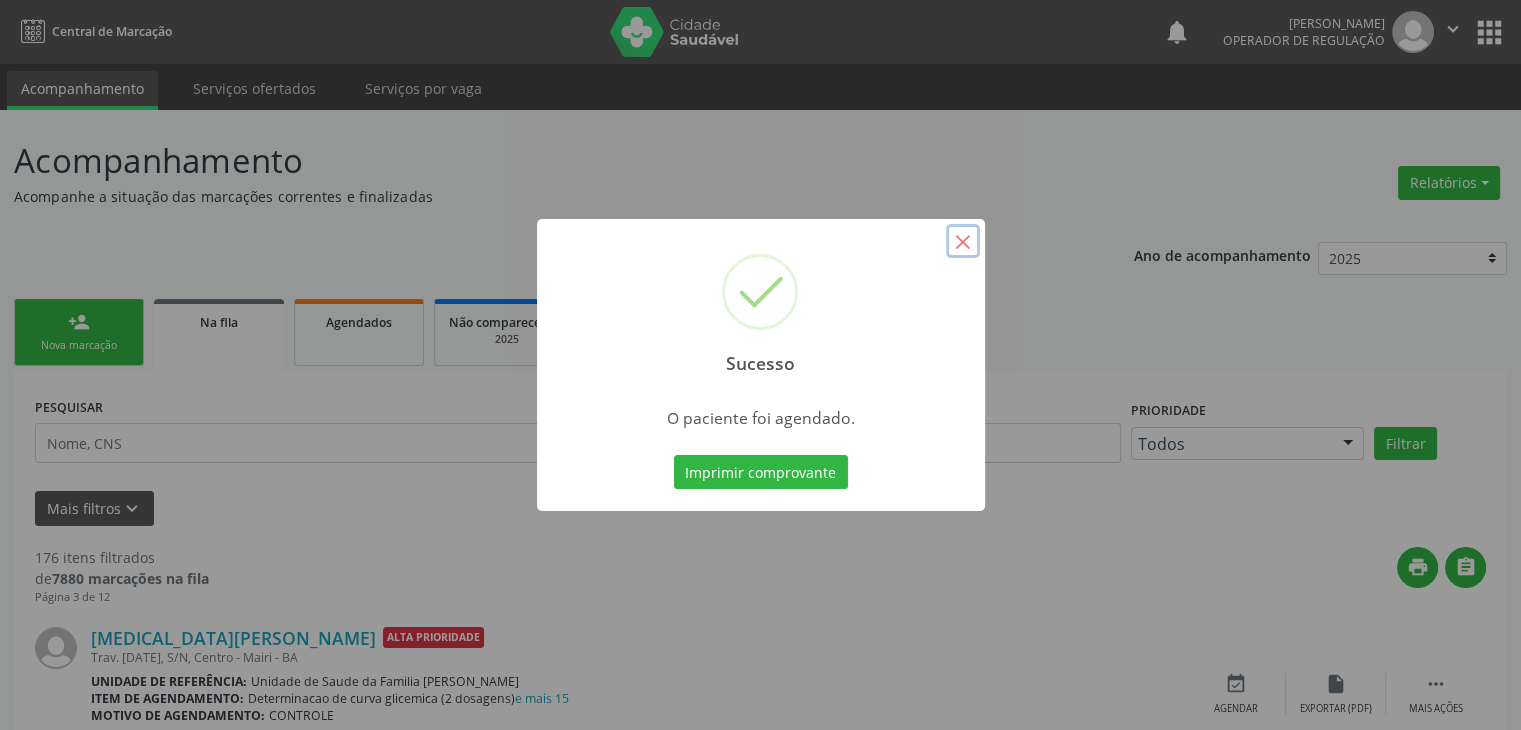 click on "×" at bounding box center [963, 241] 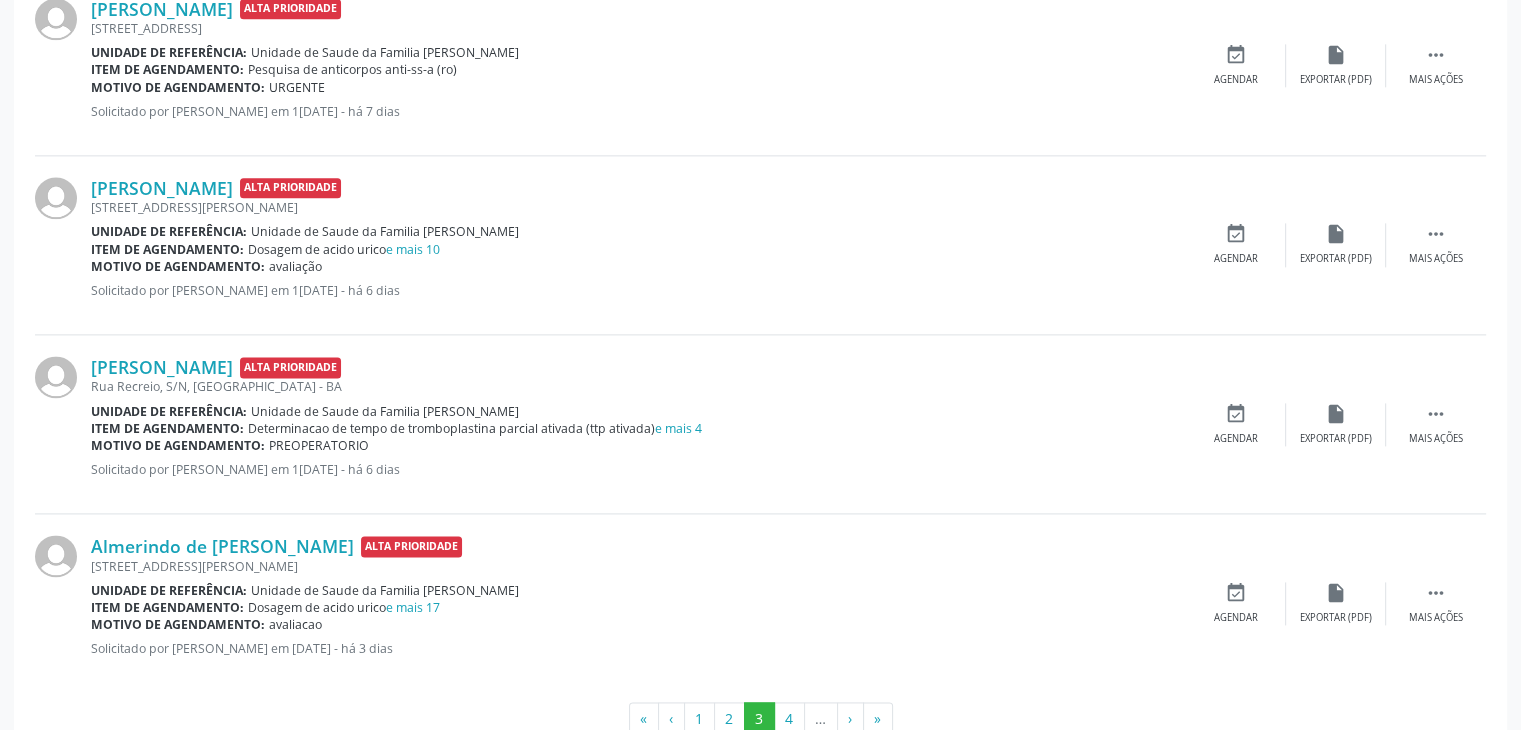 scroll, scrollTop: 2650, scrollLeft: 0, axis: vertical 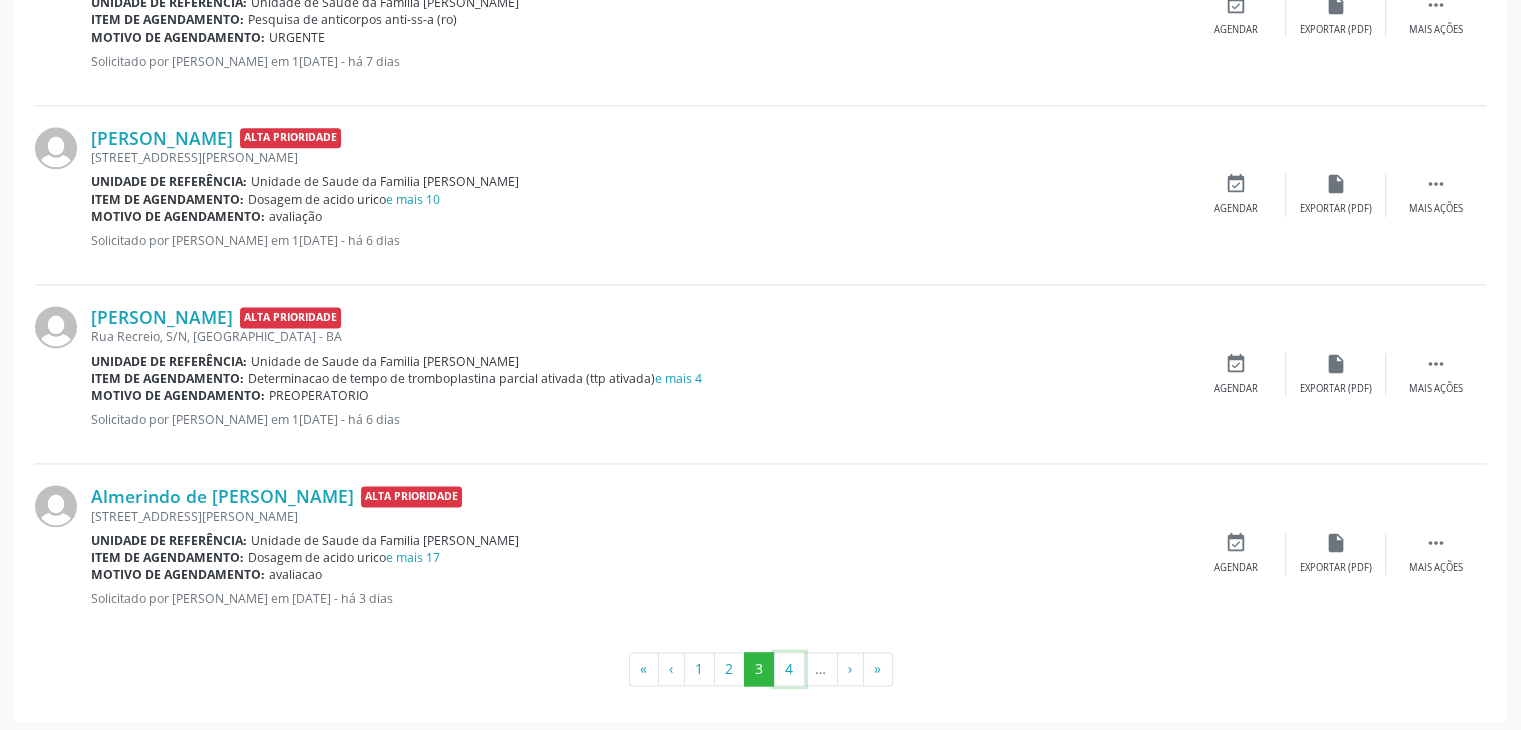 click on "4" at bounding box center (789, 669) 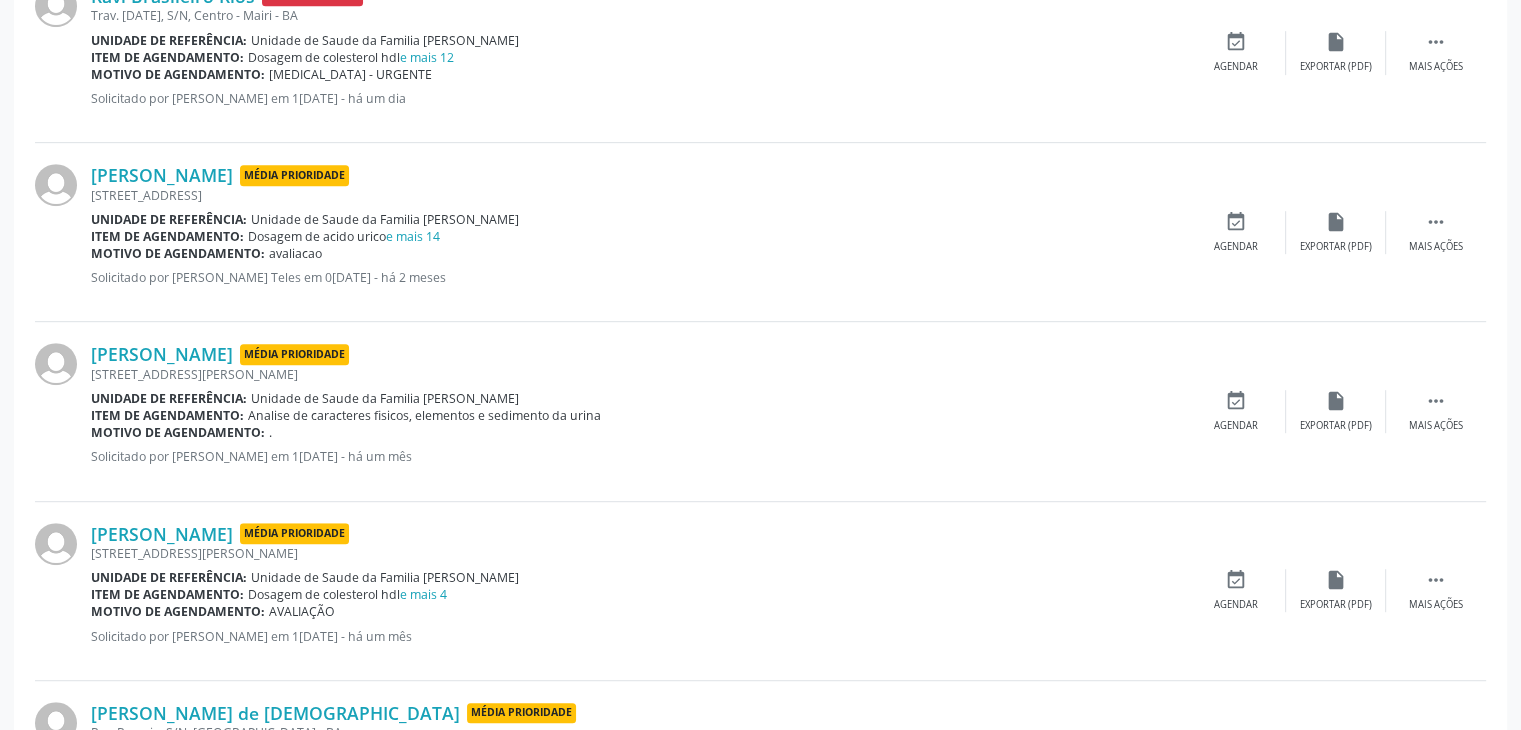 scroll, scrollTop: 900, scrollLeft: 0, axis: vertical 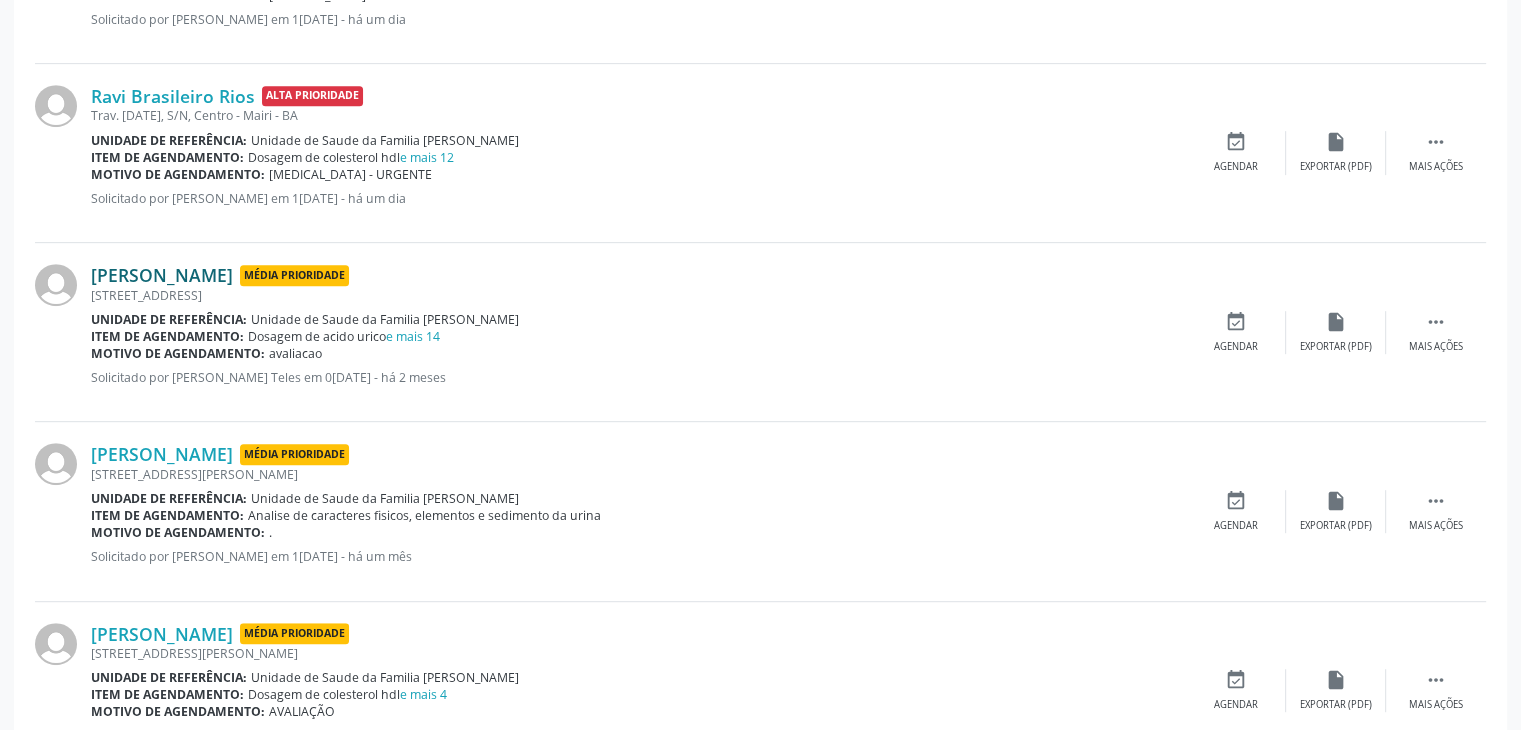 click on "[PERSON_NAME]" at bounding box center [162, 275] 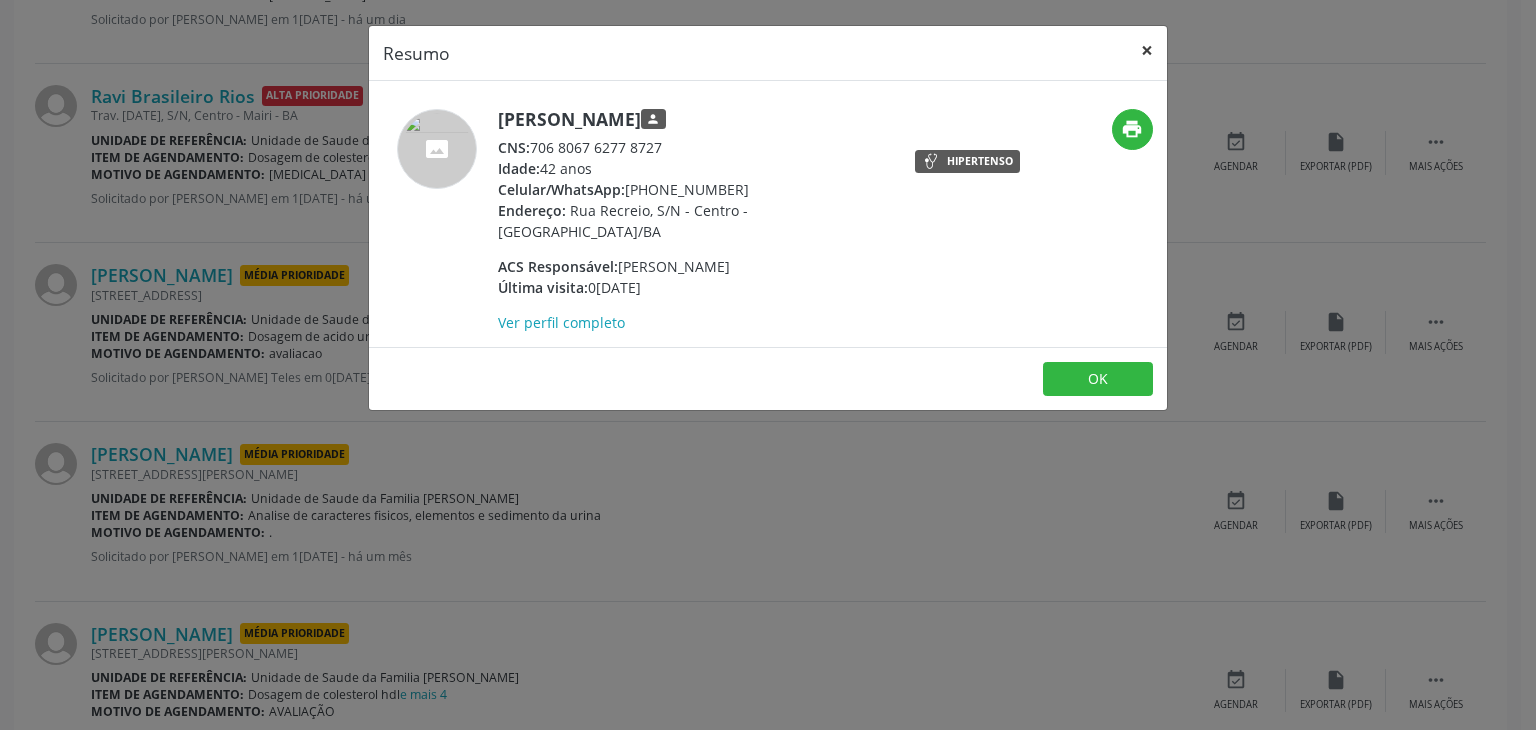 click on "×" at bounding box center (1147, 50) 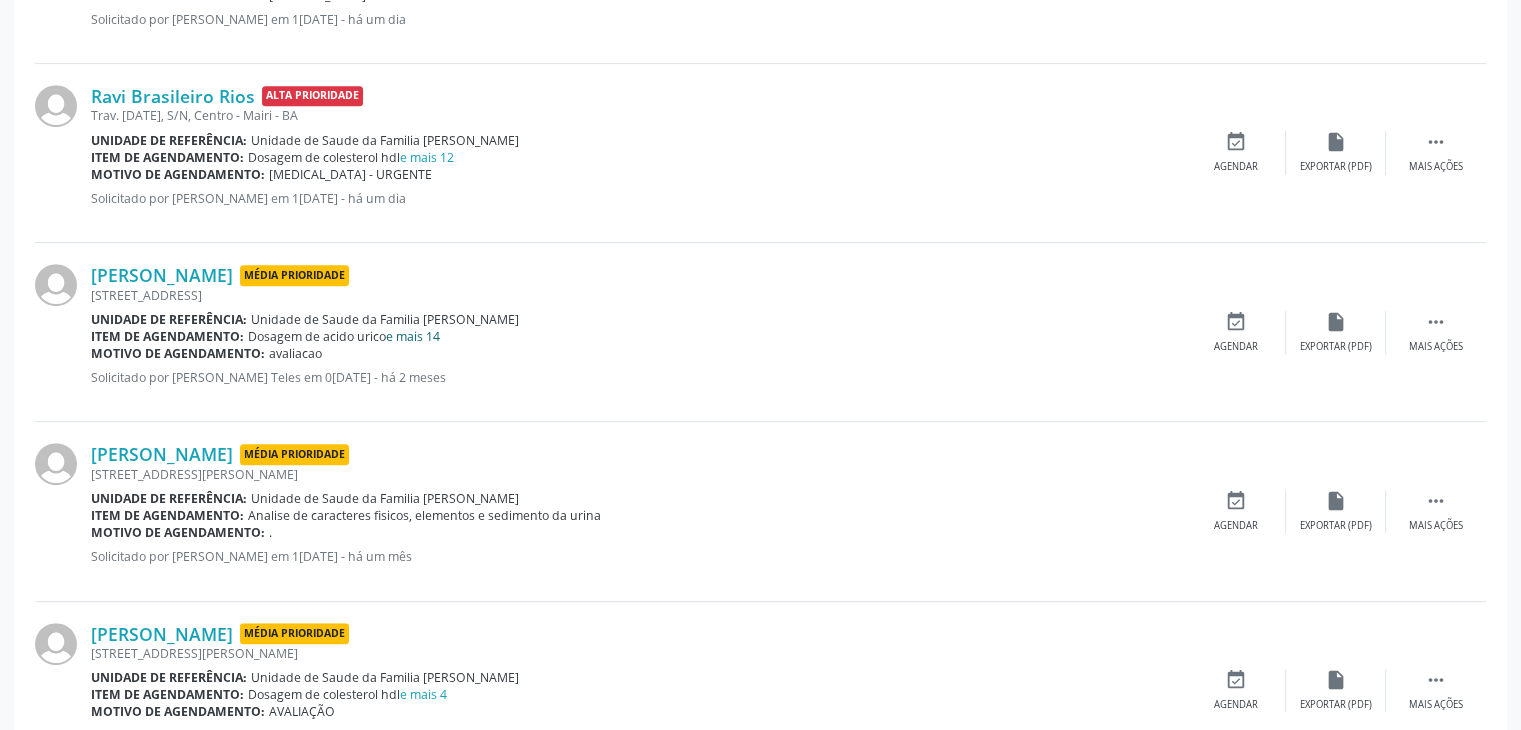 click on "e mais 14" at bounding box center (413, 336) 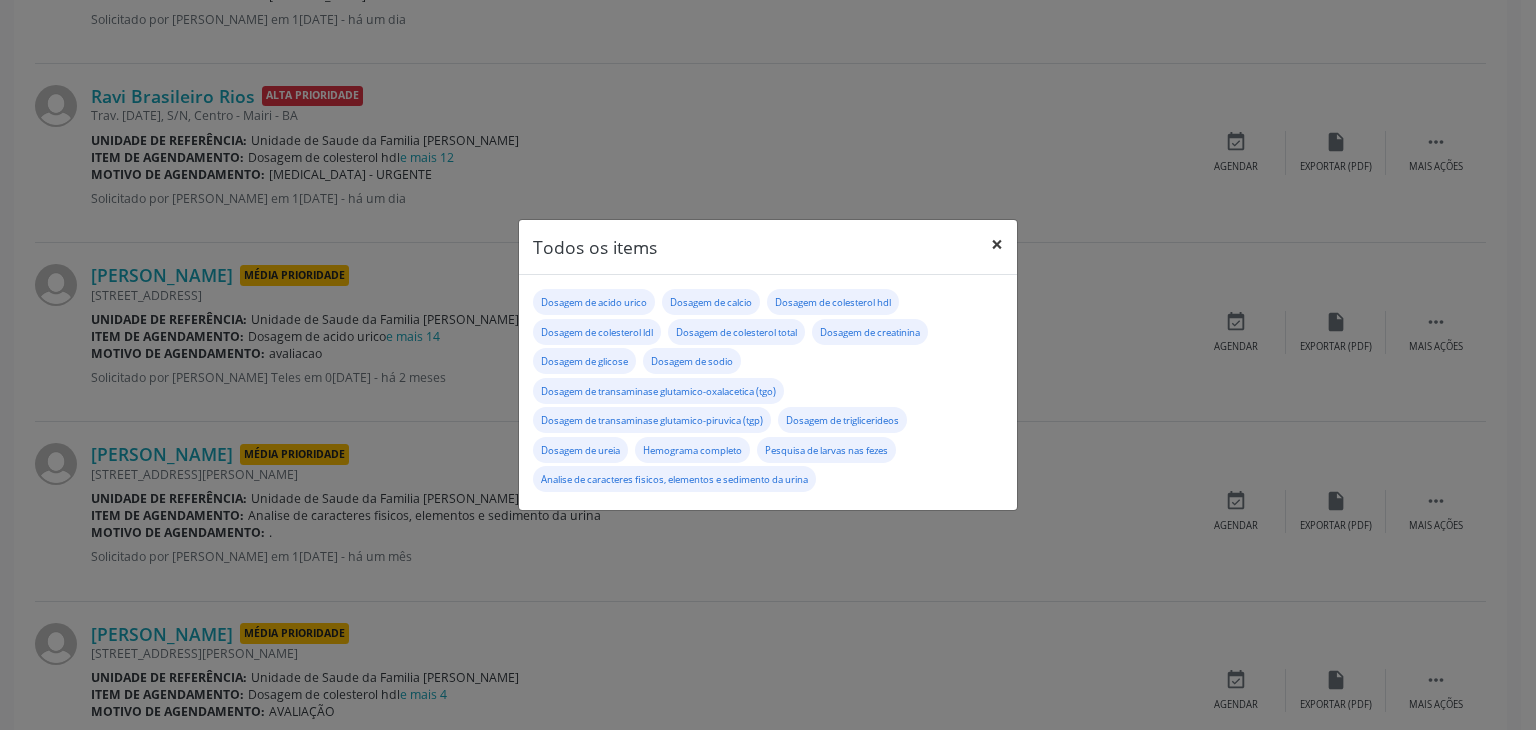 click on "×" at bounding box center [997, 244] 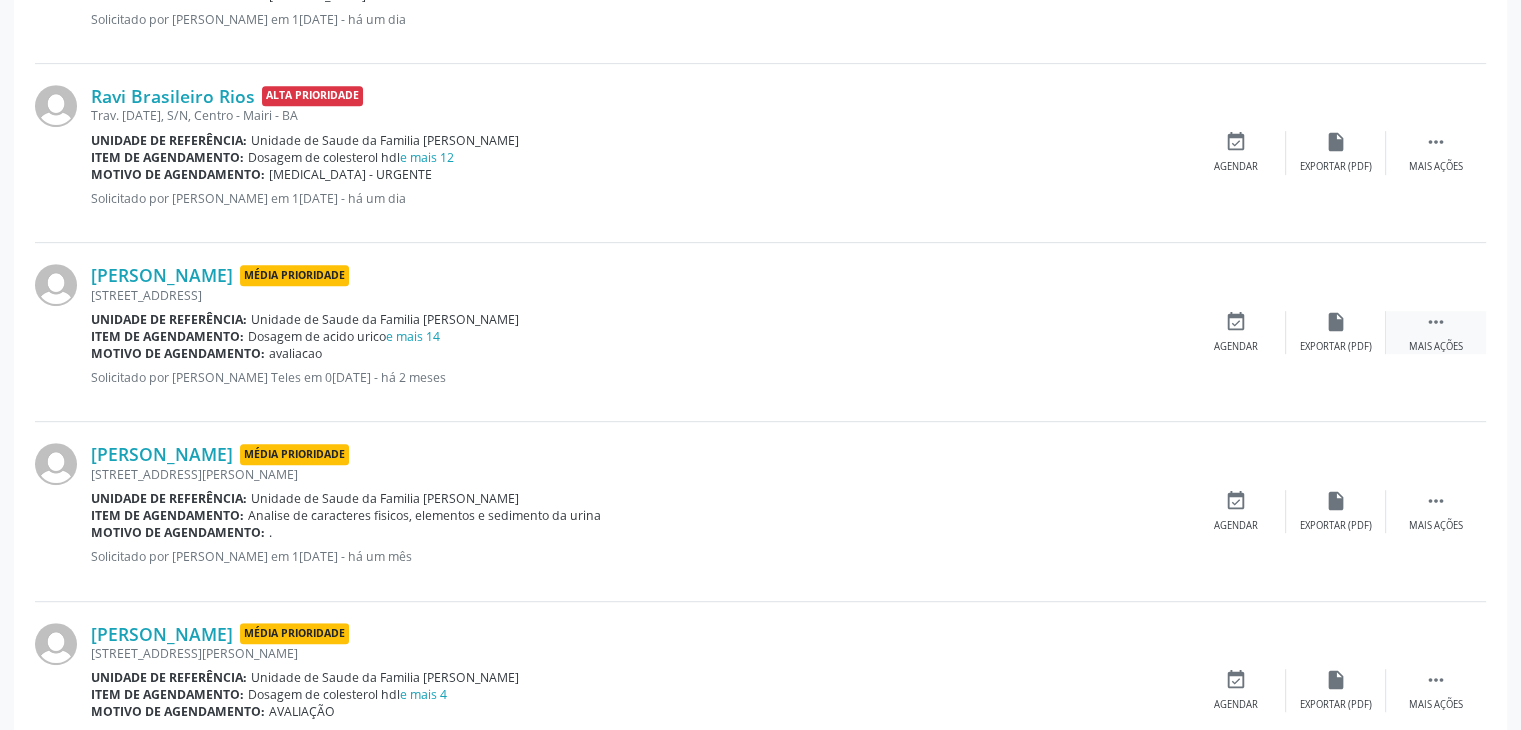 click on "Mais ações" at bounding box center (1436, 347) 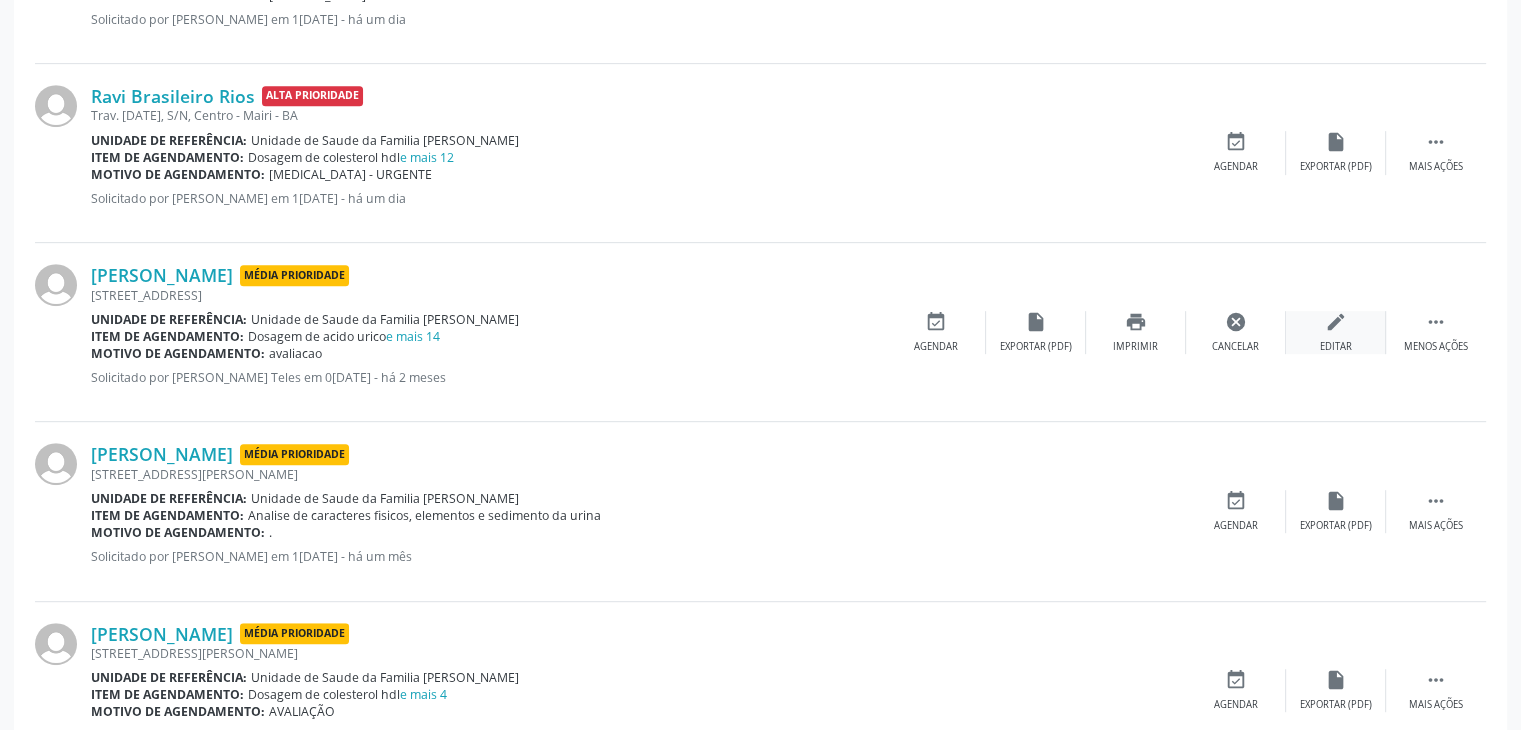 click on "edit
Editar" at bounding box center [1336, 332] 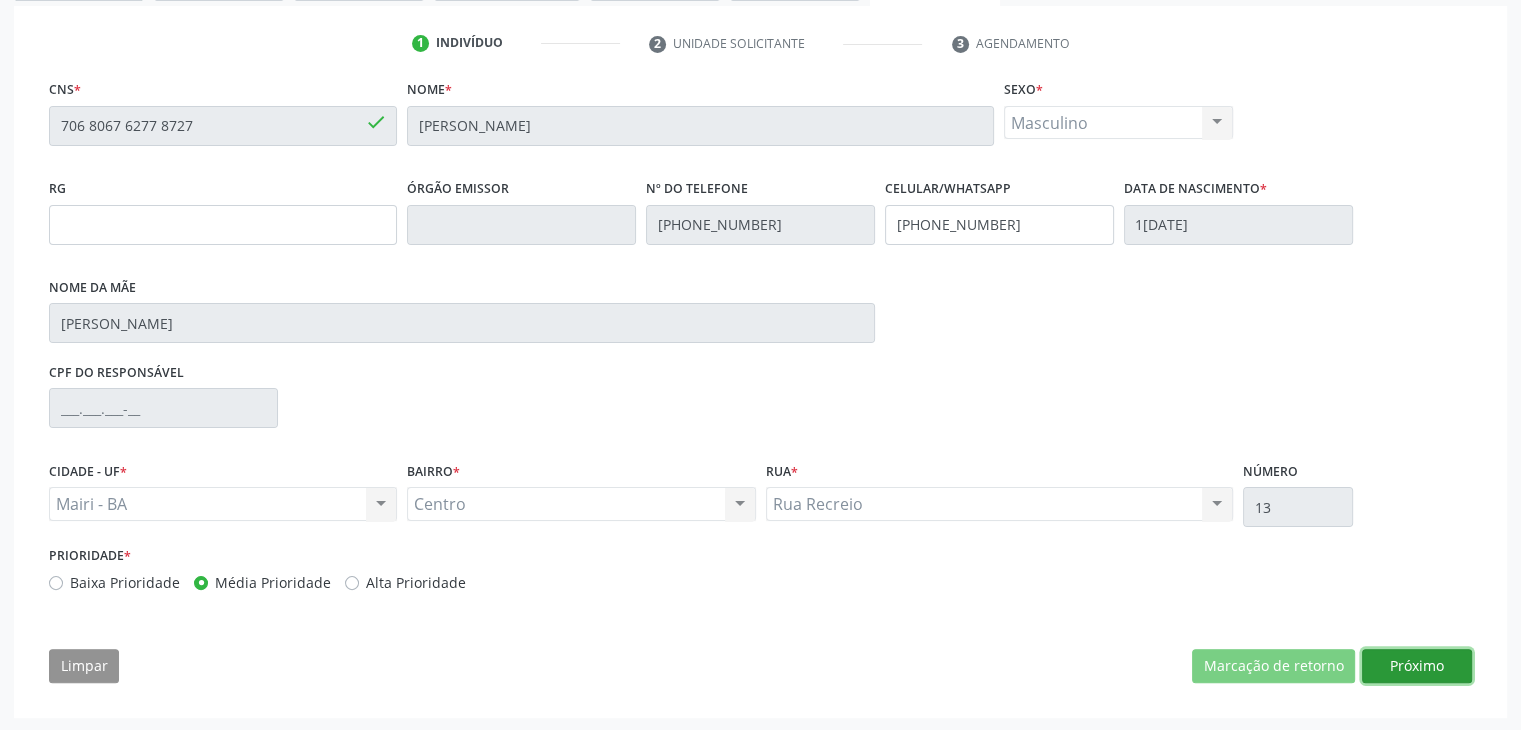 click on "Próximo" at bounding box center [1417, 666] 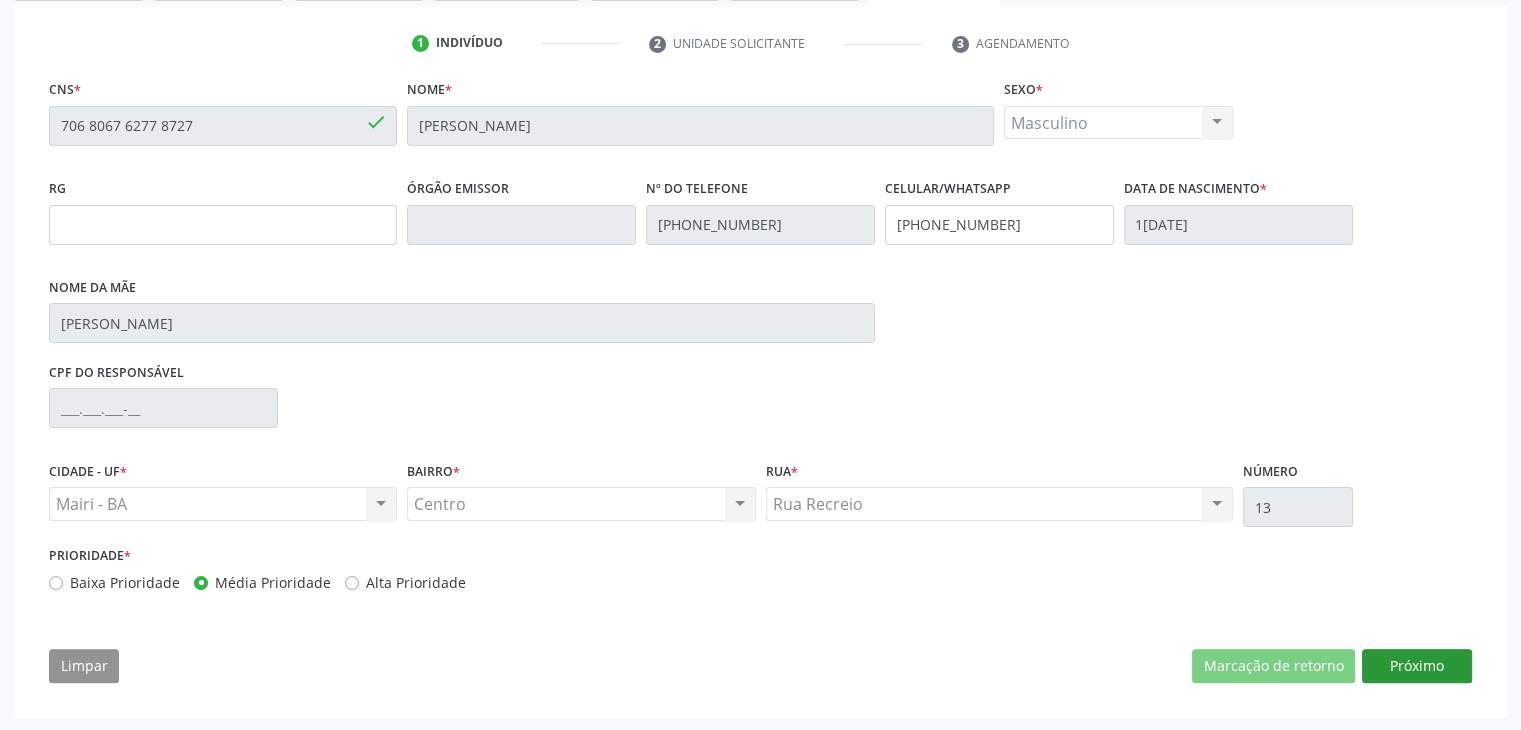 scroll, scrollTop: 200, scrollLeft: 0, axis: vertical 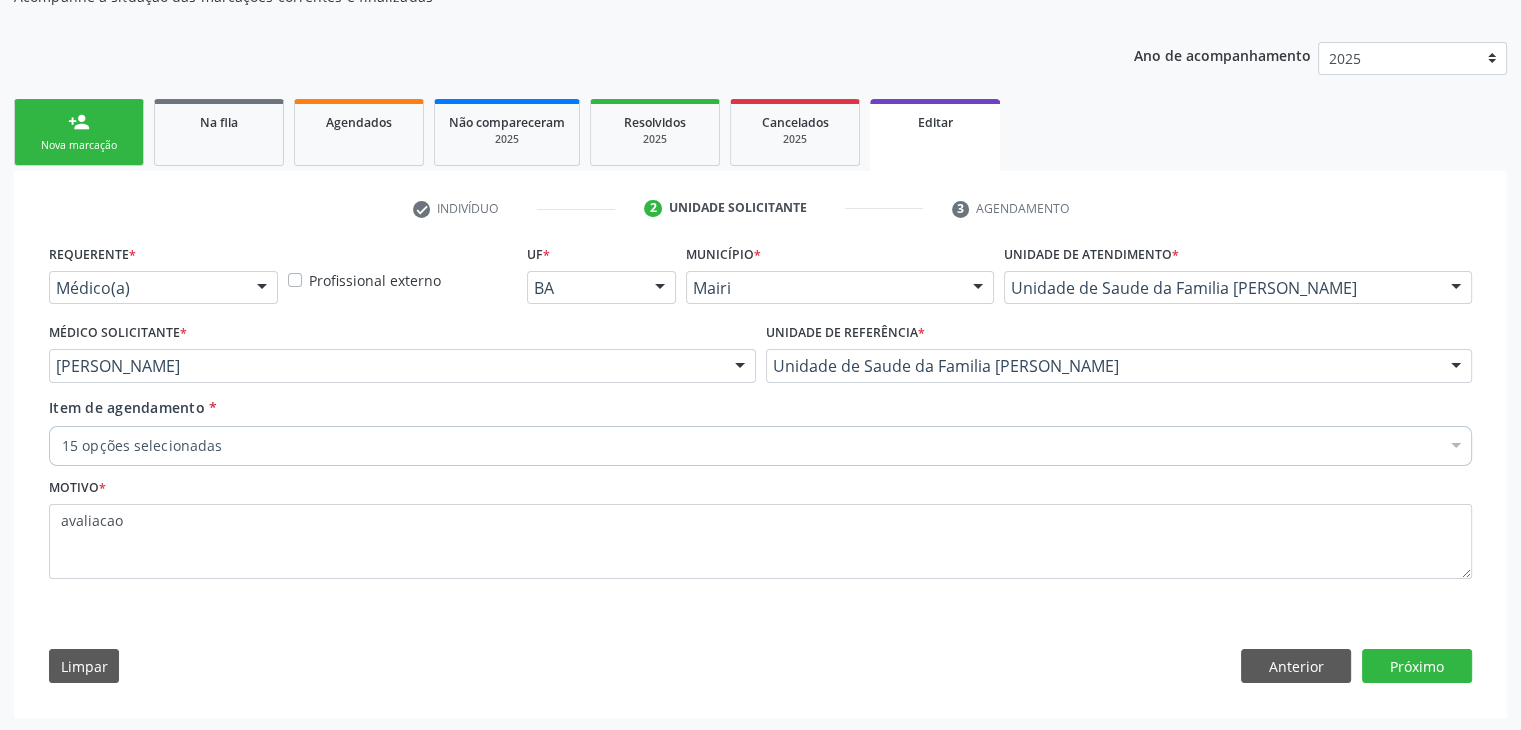 click on "15 opções selecionadas" at bounding box center [760, 446] 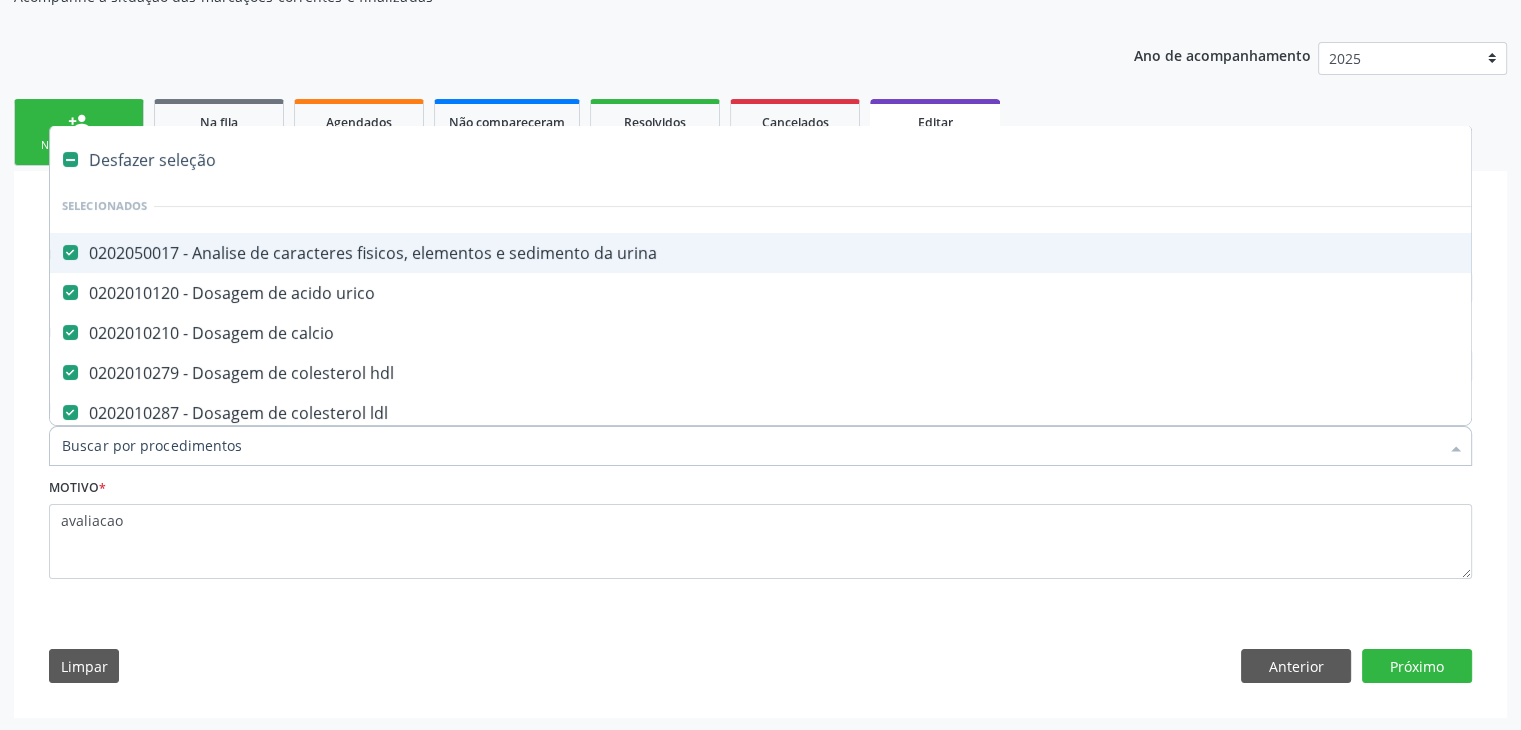 click on "Desfazer seleção" at bounding box center [831, 160] 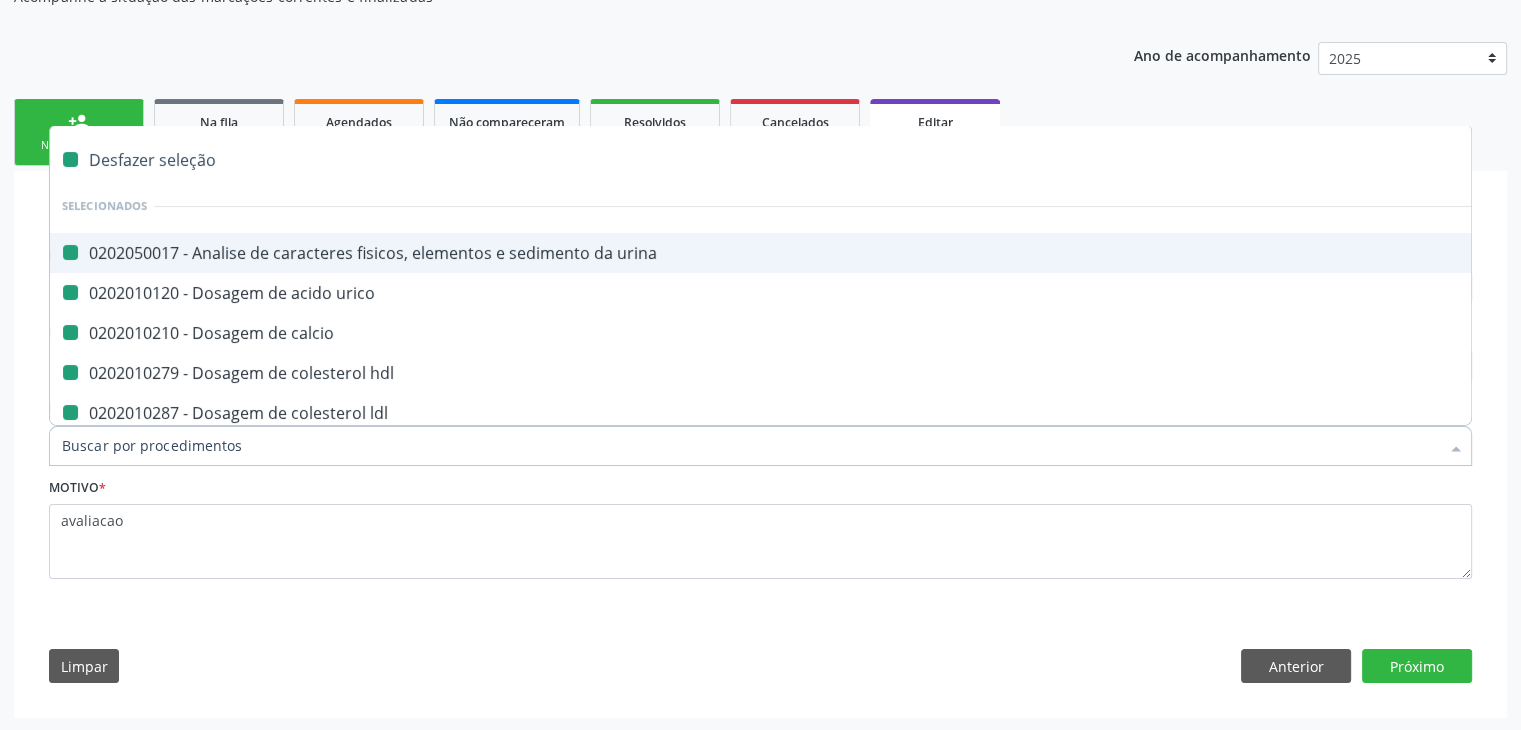 checkbox on "false" 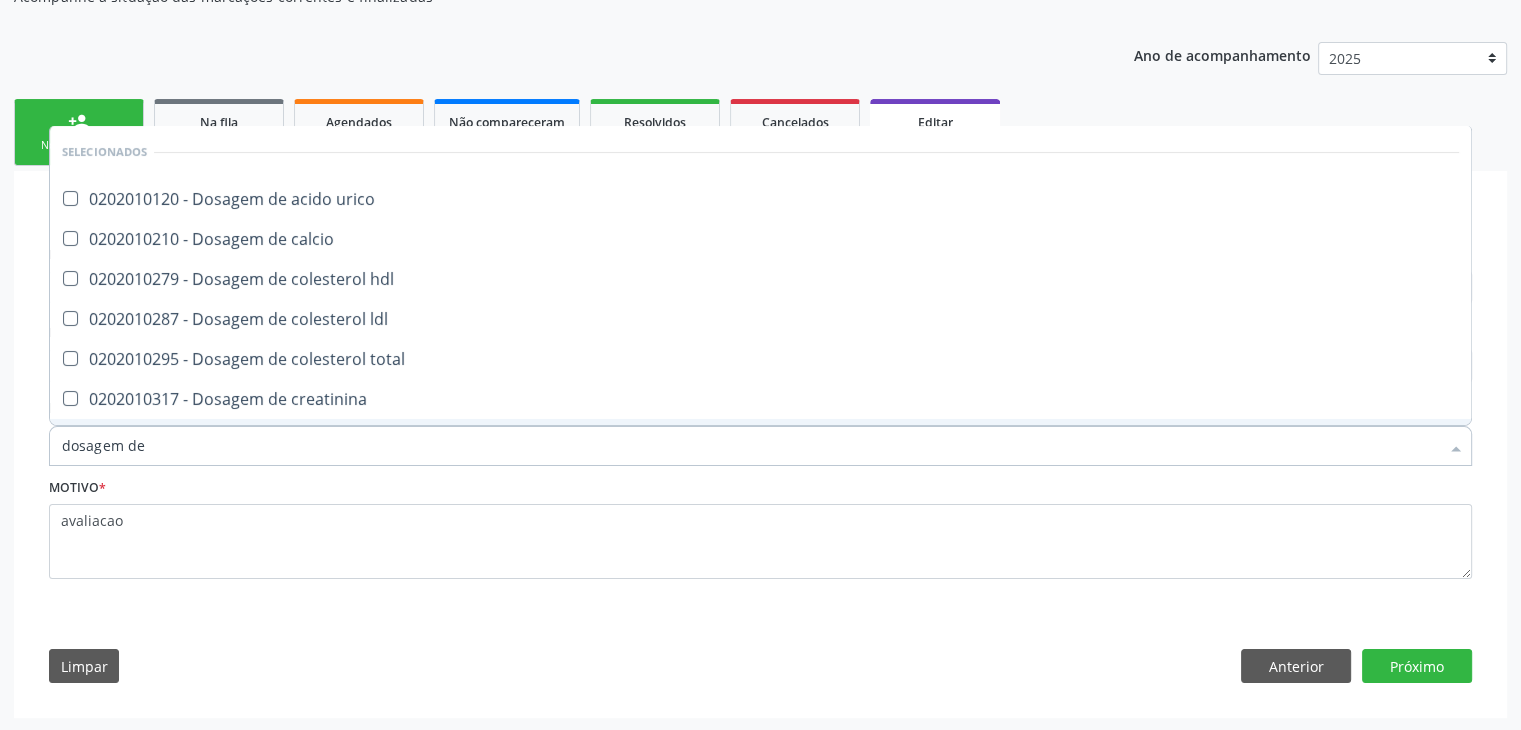 type on "DOSAGEM DE TSH" 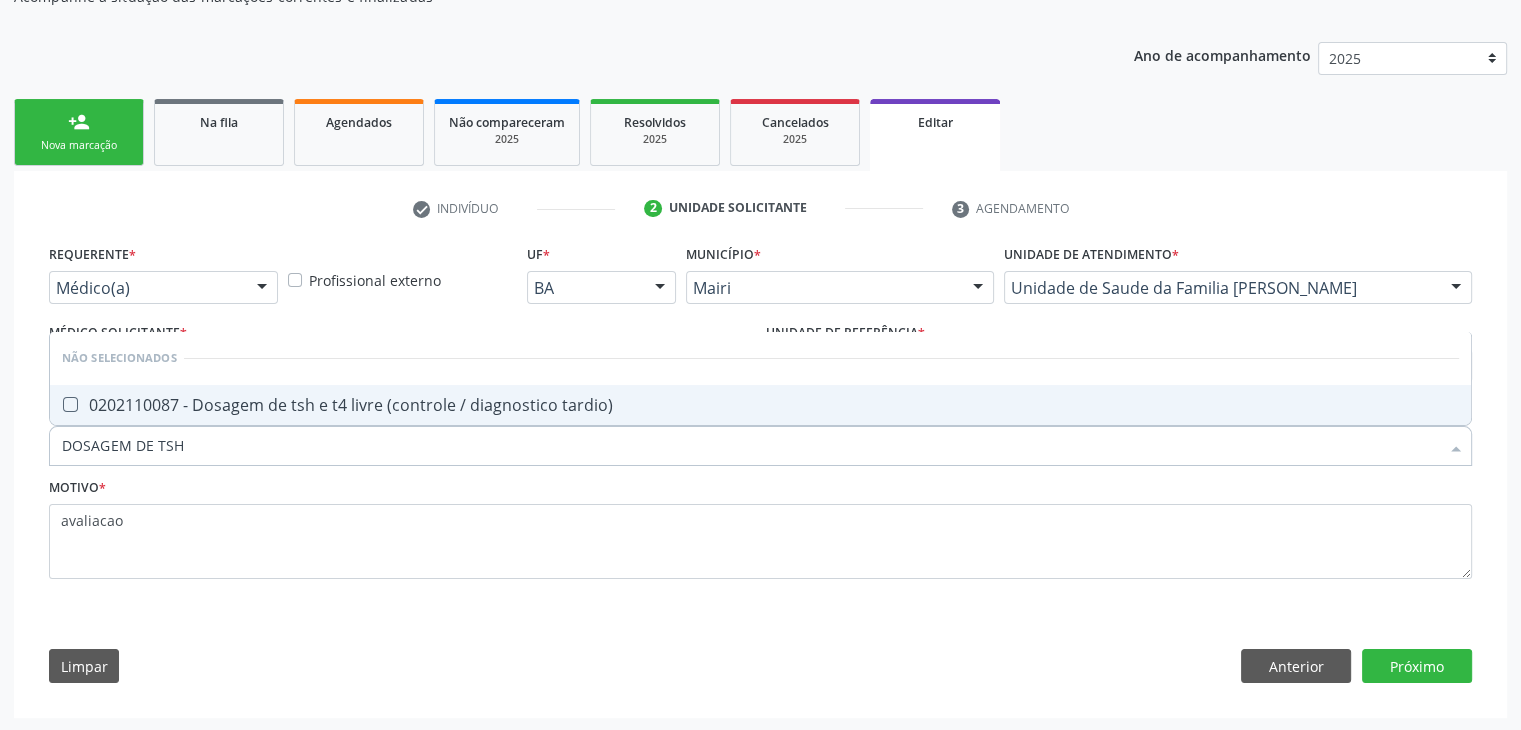 click on "0202110087 - Dosagem de tsh e t4 livre (controle / diagnostico tardio)" at bounding box center [760, 405] 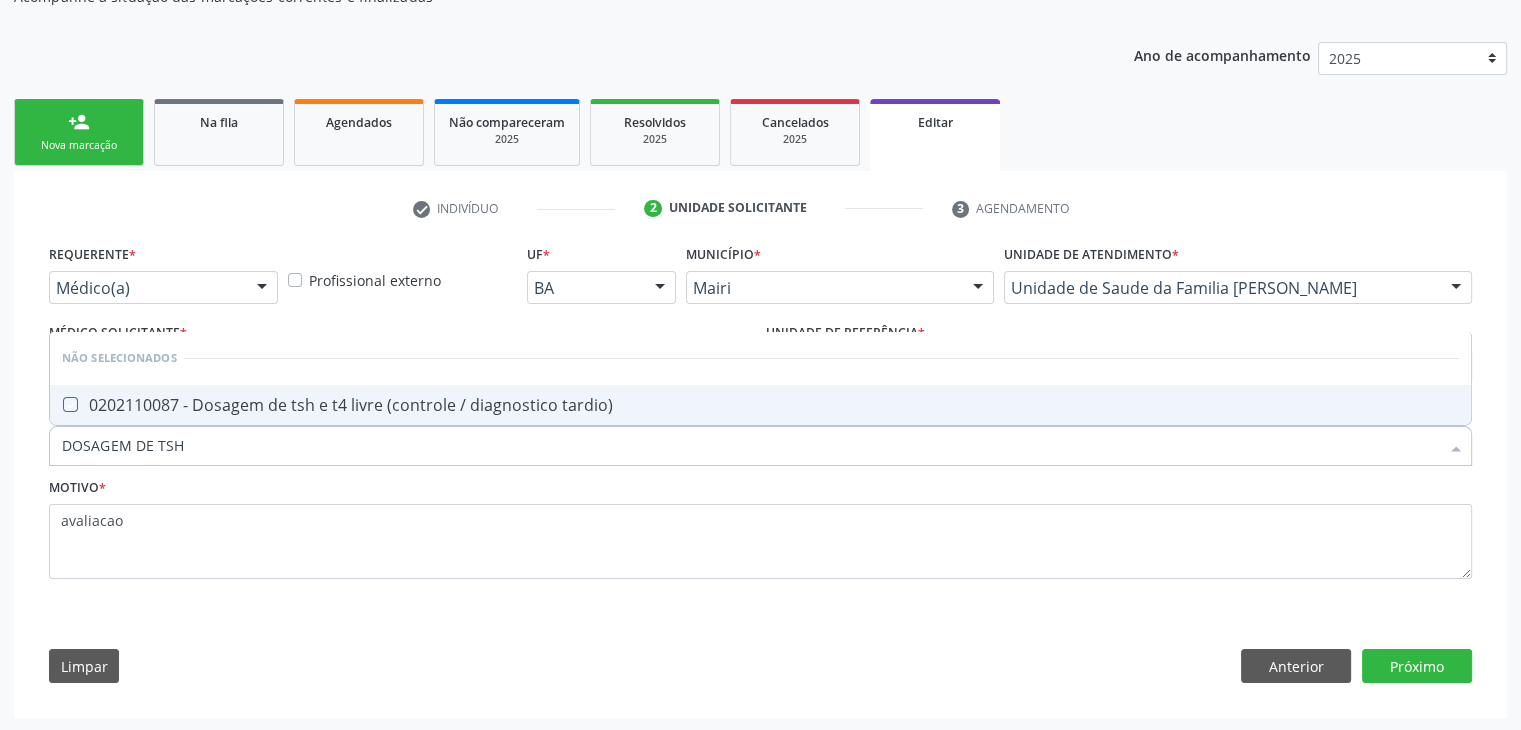 checkbox on "true" 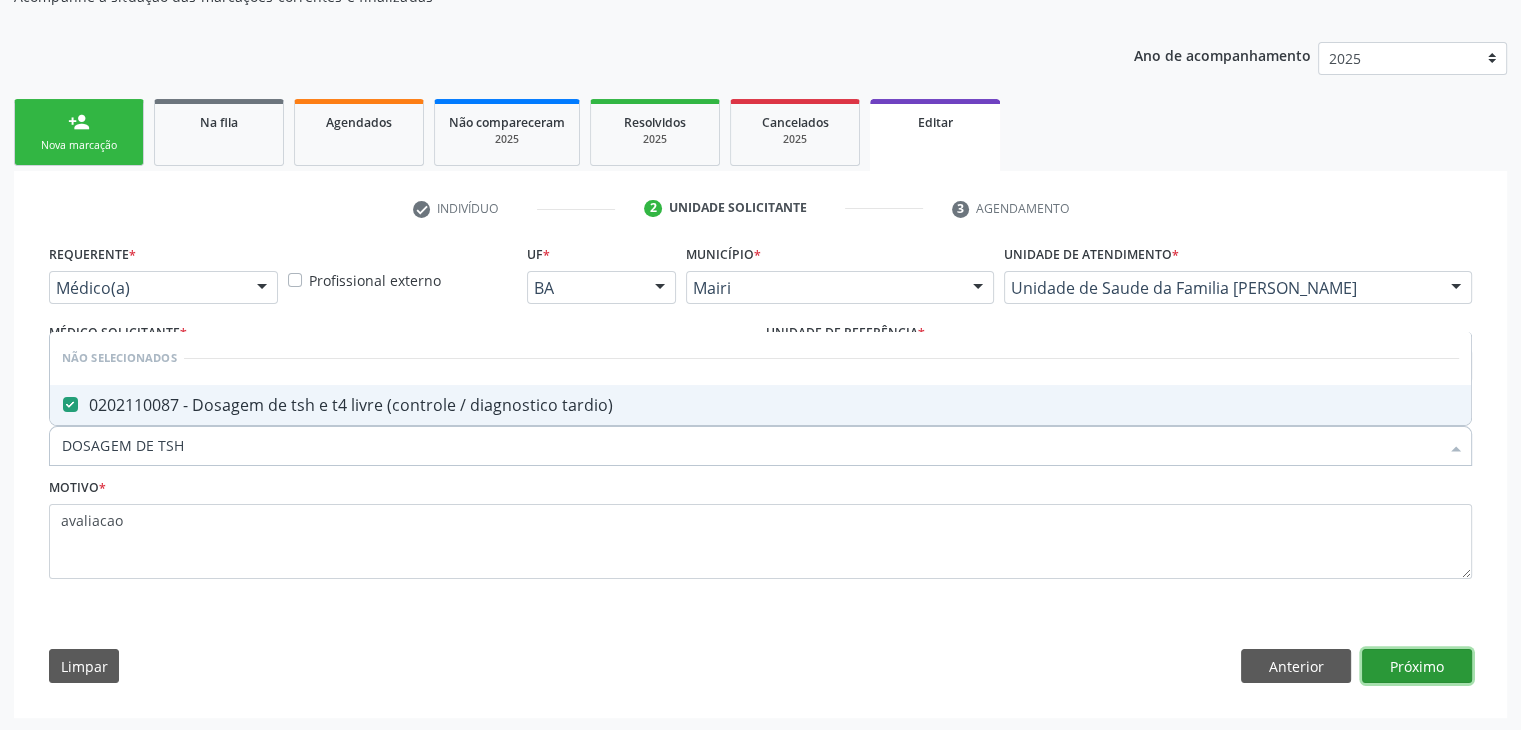 click on "Próximo" at bounding box center [1417, 666] 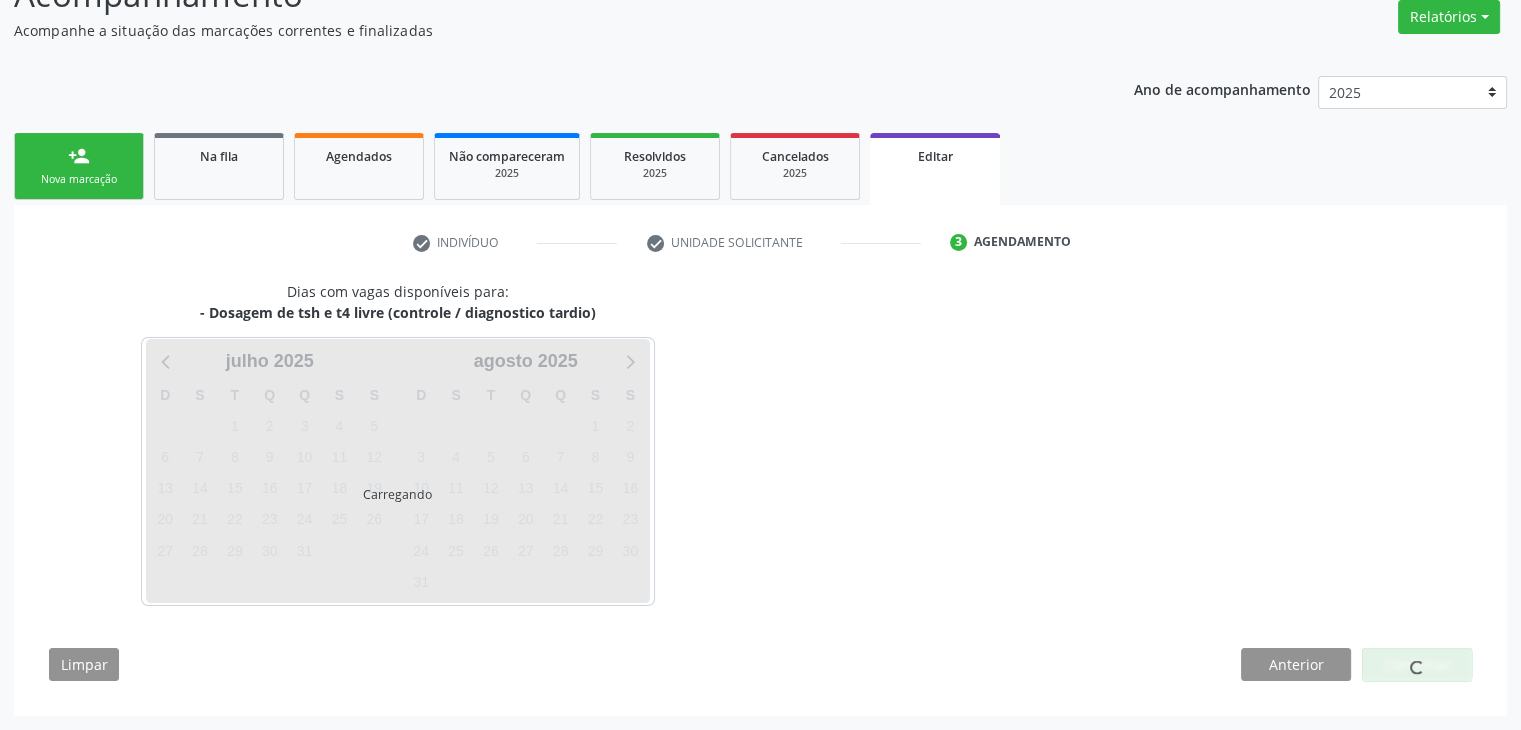 scroll, scrollTop: 165, scrollLeft: 0, axis: vertical 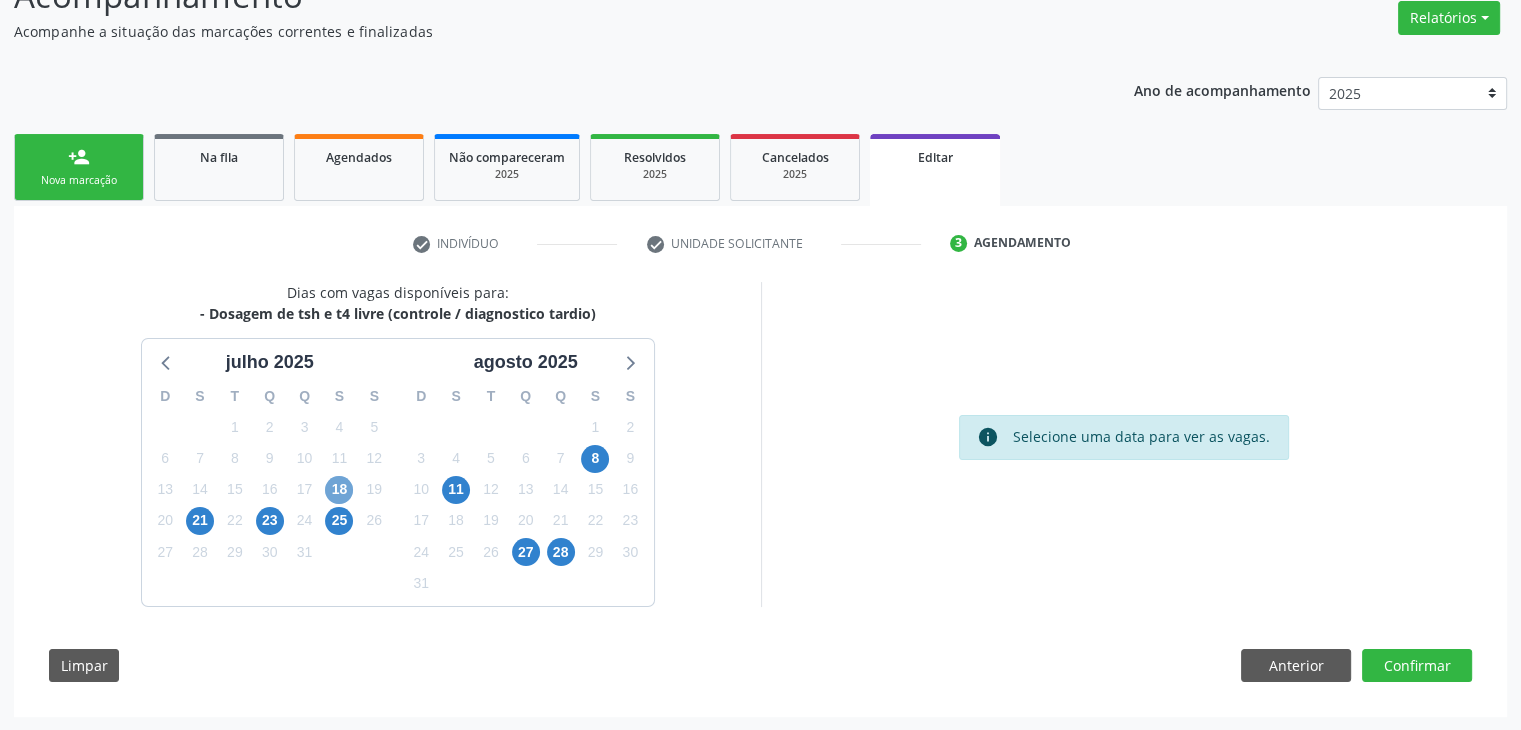 click on "18" at bounding box center (339, 490) 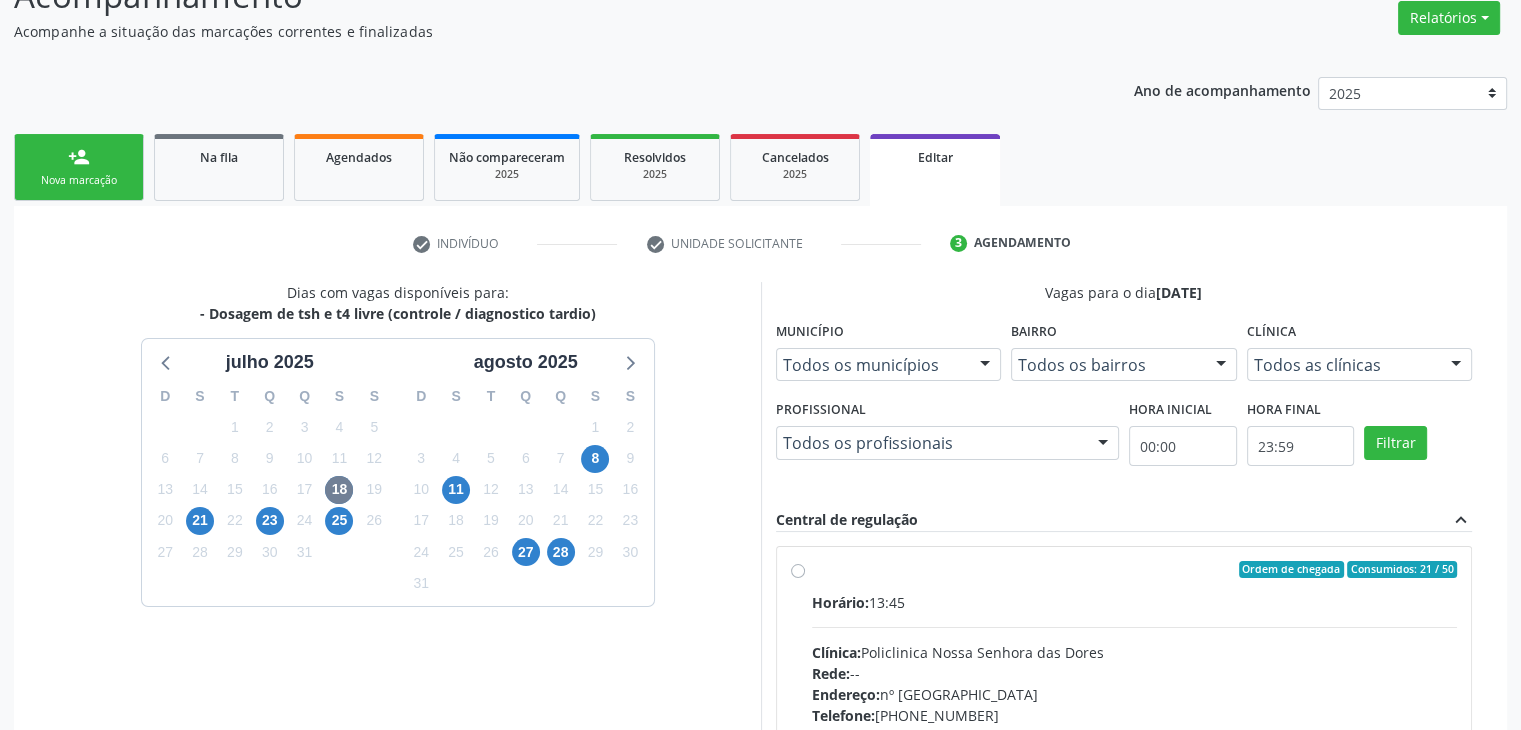 click on "Horário:   13:45" at bounding box center (1135, 602) 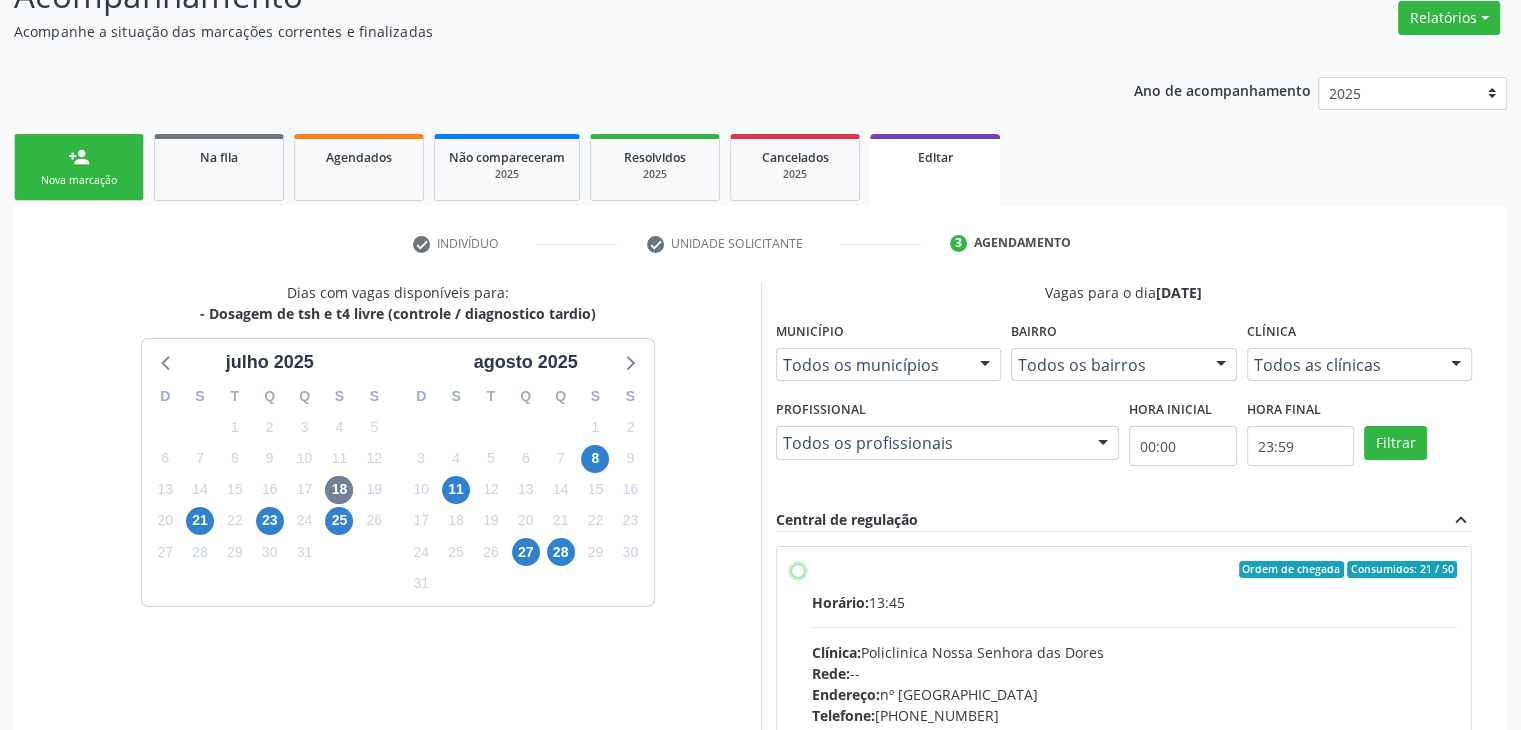 click on "Ordem de chegada
Consumidos: 21 / 50
Horário:   13:45
Clínica:  Policlinica Nossa Senhora das Dores
Rede:
--
Endereço:   nº 94, Centro, Mairi - BA
Telefone:   (74) 36322104
Profissional:
--
Informações adicionais sobre o atendimento
Idade de atendimento:
Sem restrição
Gênero(s) atendido(s):
Sem restrição
Informações adicionais:
--" at bounding box center [798, 570] 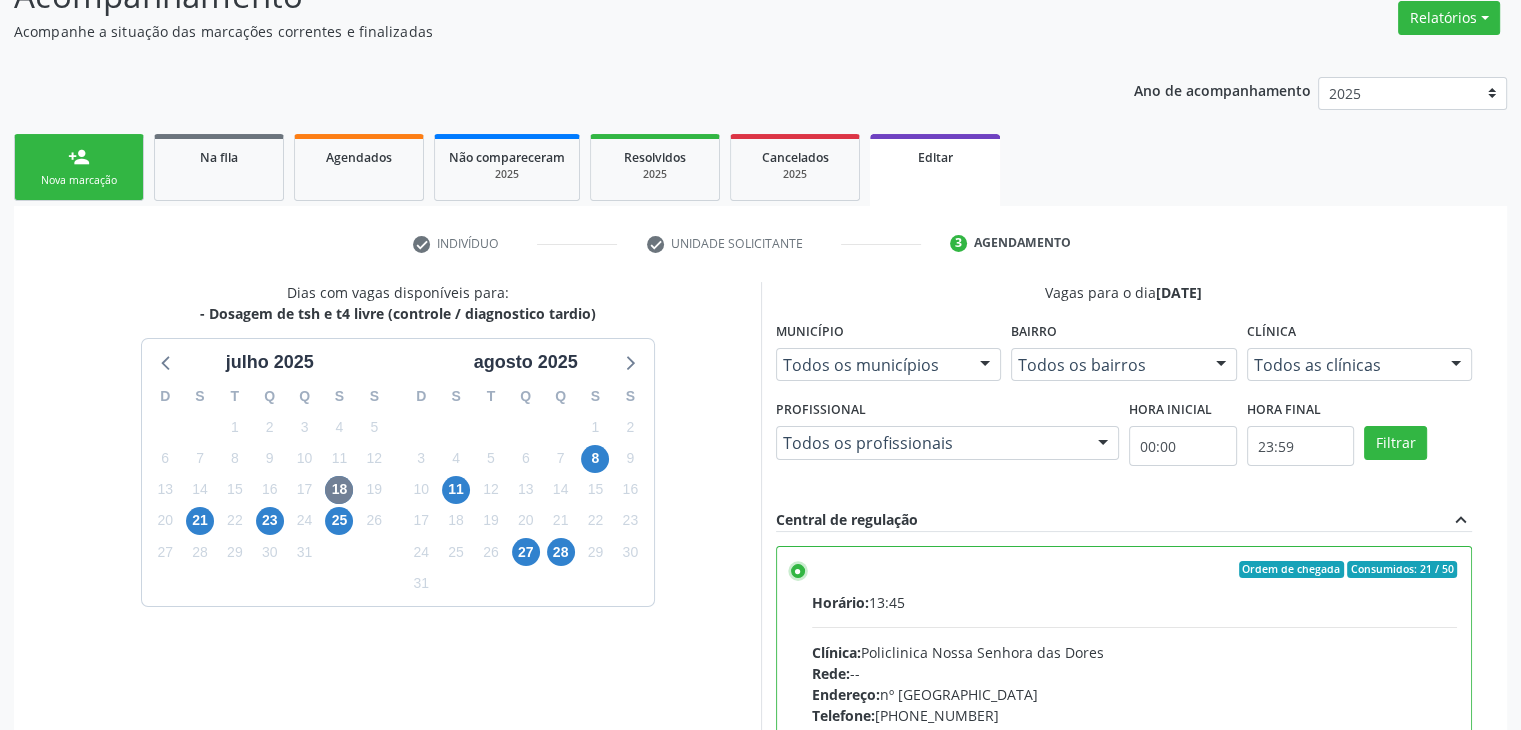 scroll, scrollTop: 490, scrollLeft: 0, axis: vertical 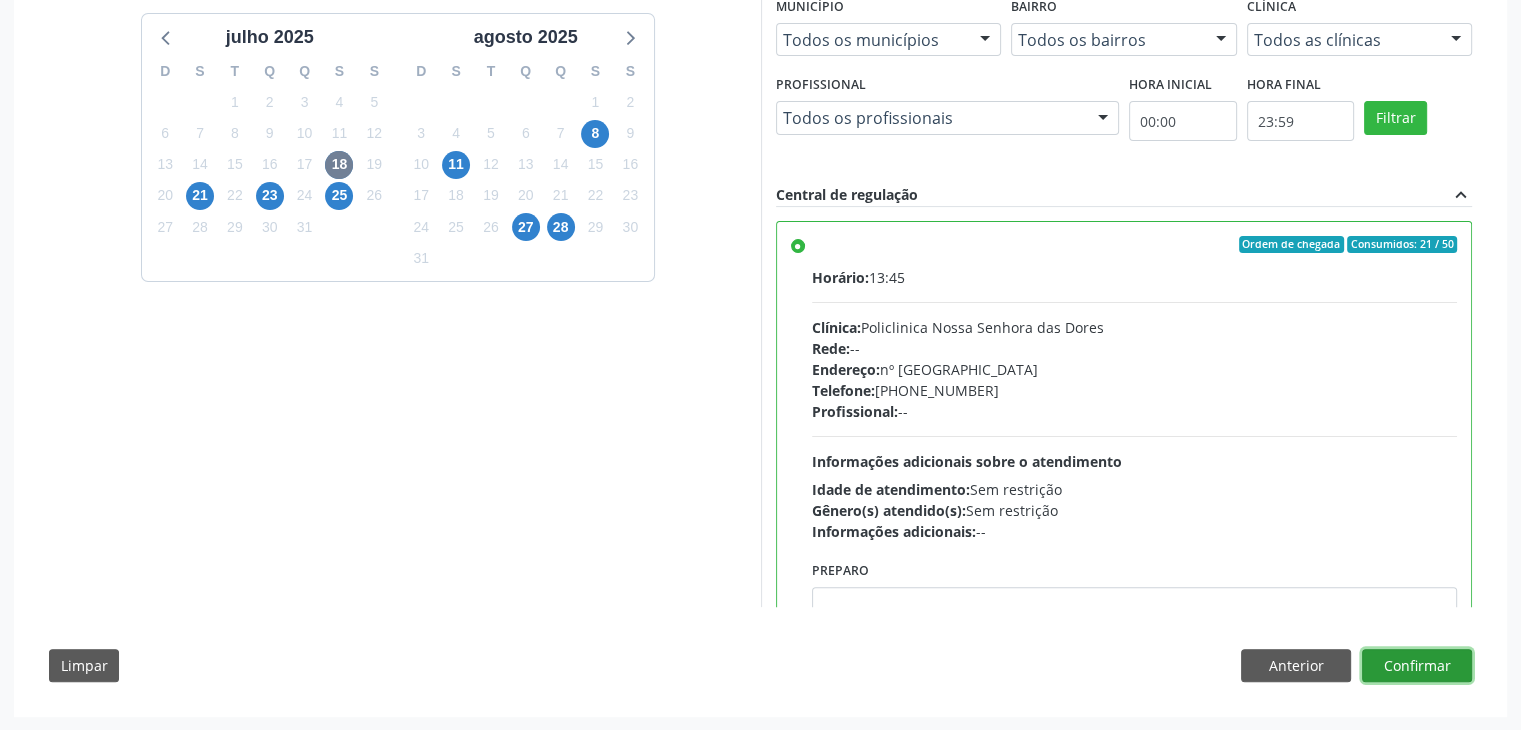 click on "Confirmar" at bounding box center (1417, 666) 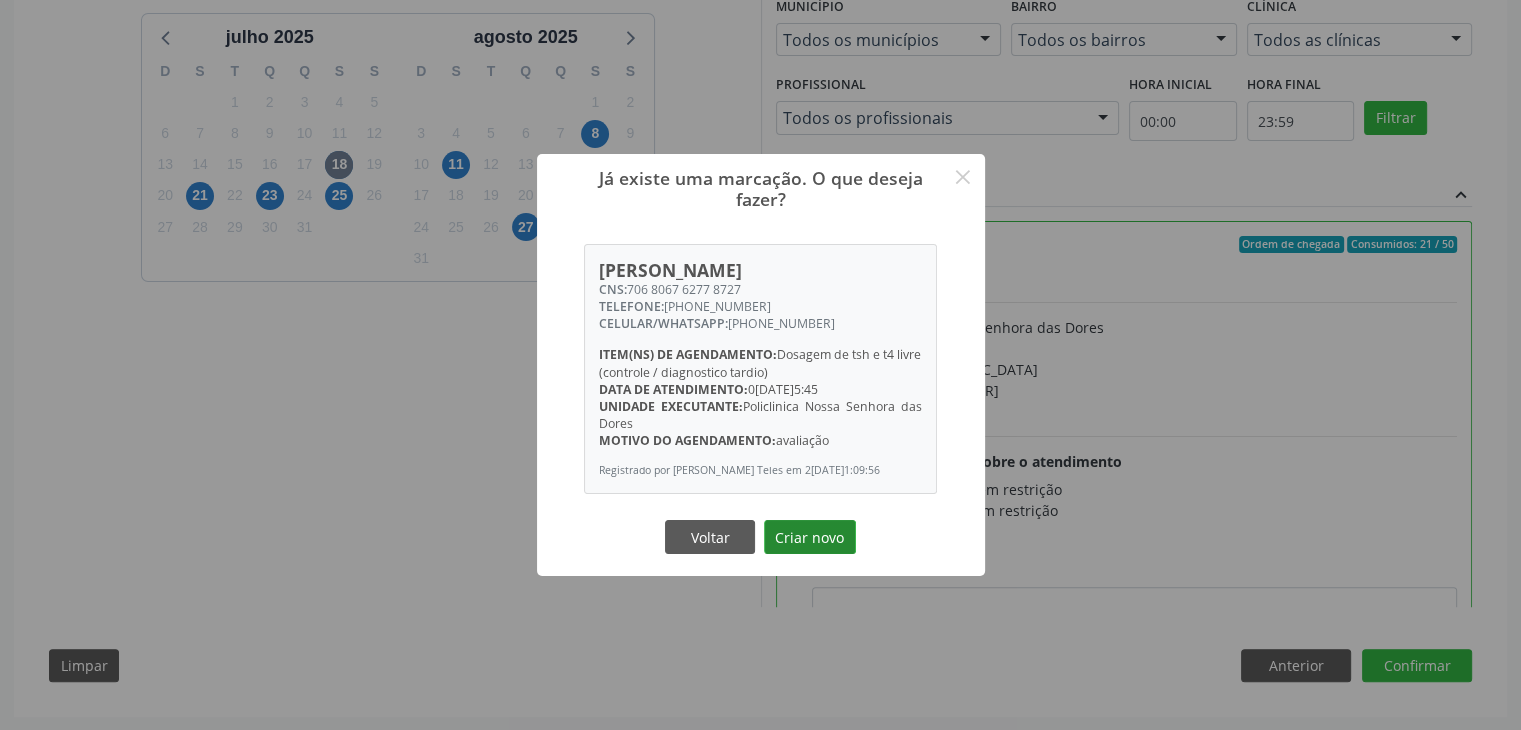 click on "Criar novo" at bounding box center [810, 537] 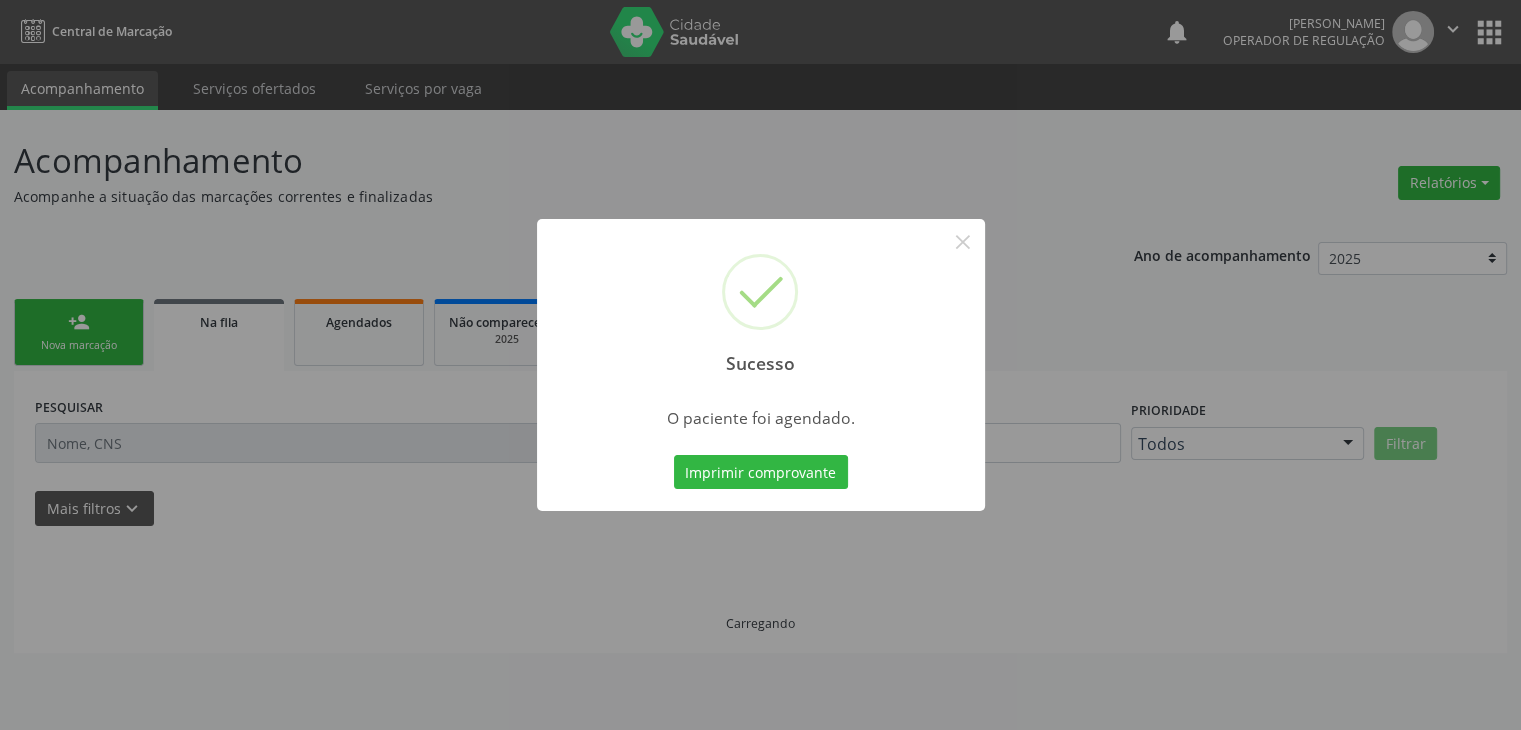 scroll, scrollTop: 0, scrollLeft: 0, axis: both 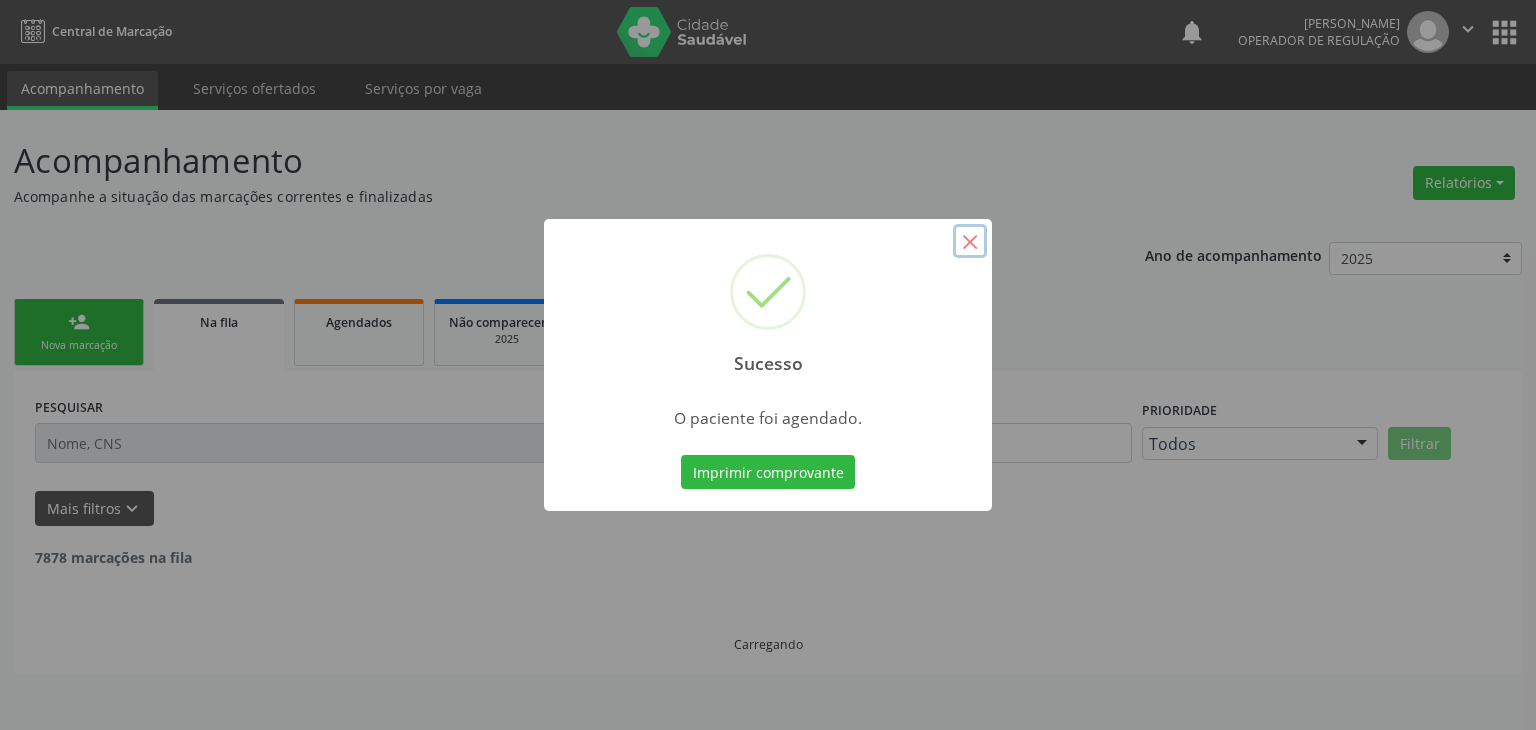 click on "×" at bounding box center [970, 241] 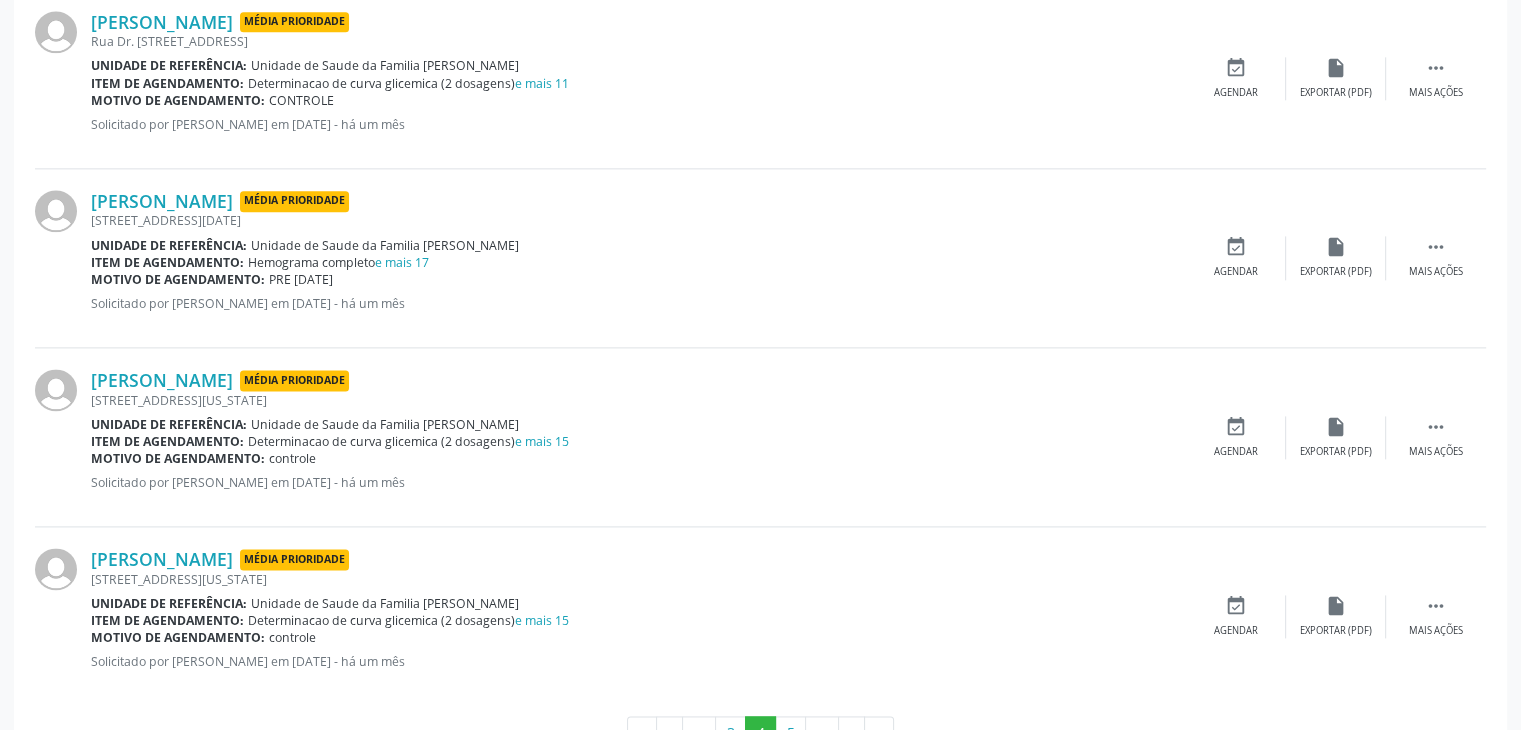scroll, scrollTop: 2667, scrollLeft: 0, axis: vertical 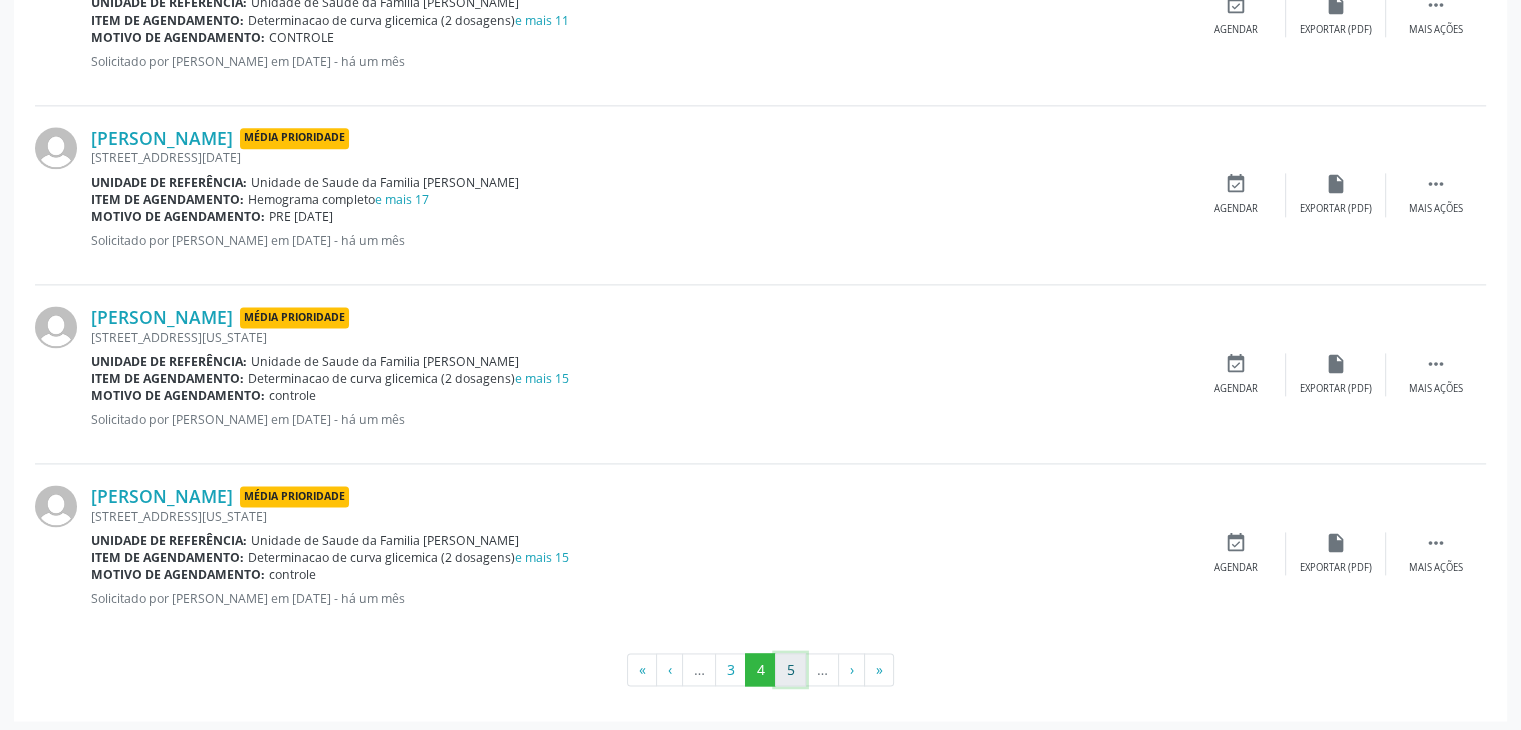 click on "5" at bounding box center (790, 670) 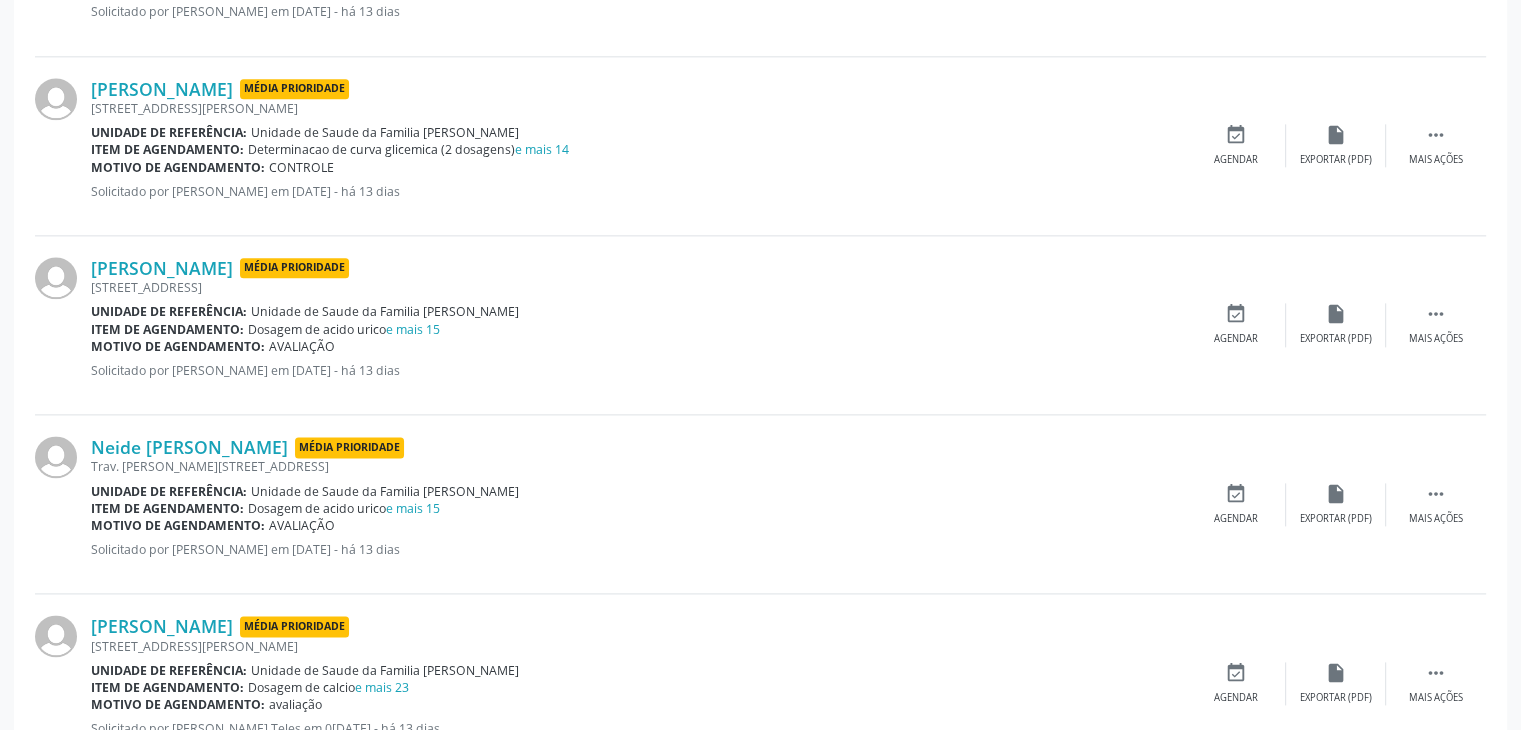 scroll, scrollTop: 2650, scrollLeft: 0, axis: vertical 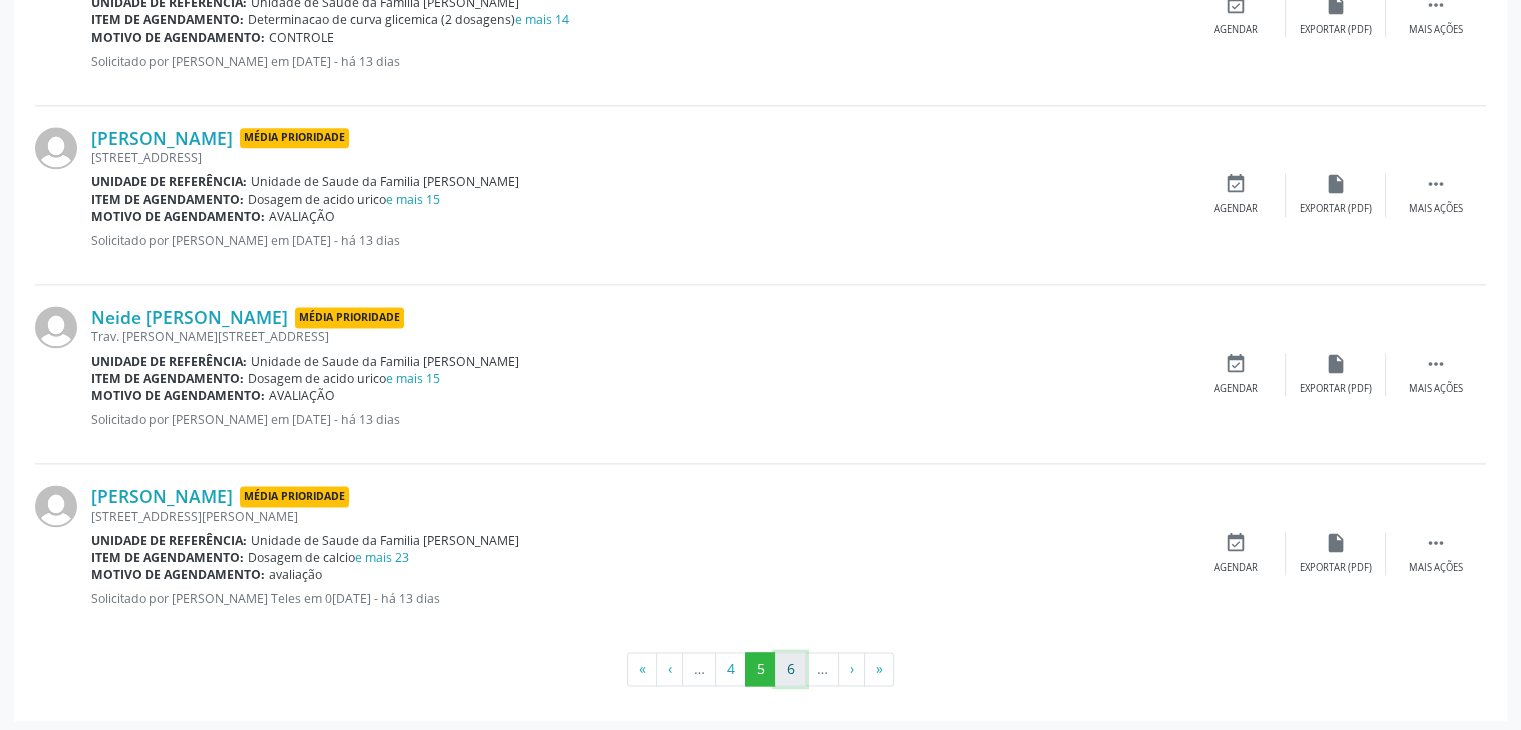 click on "6" at bounding box center [790, 669] 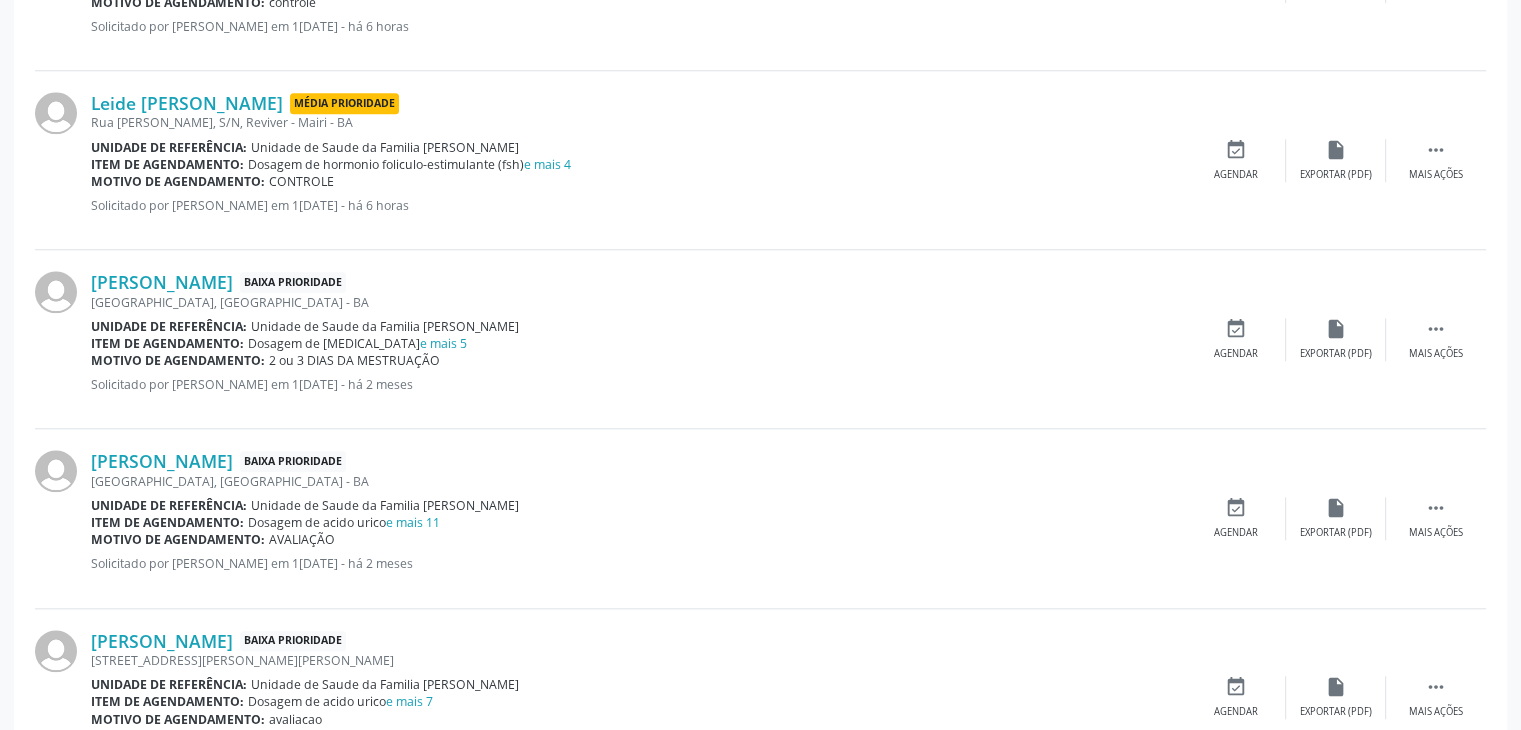 scroll, scrollTop: 2000, scrollLeft: 0, axis: vertical 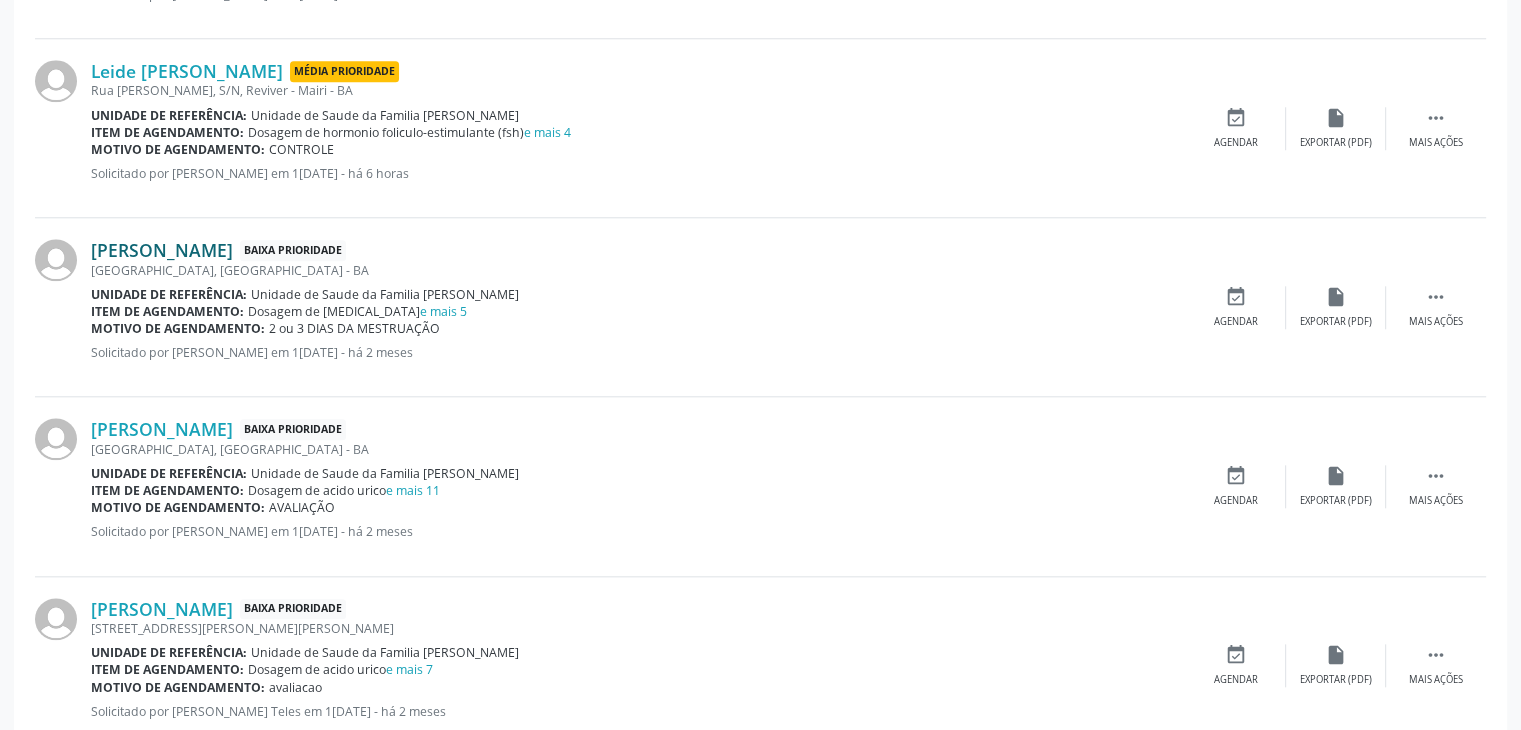 click on "Ana Maria Lima Santos Rios" at bounding box center [162, 250] 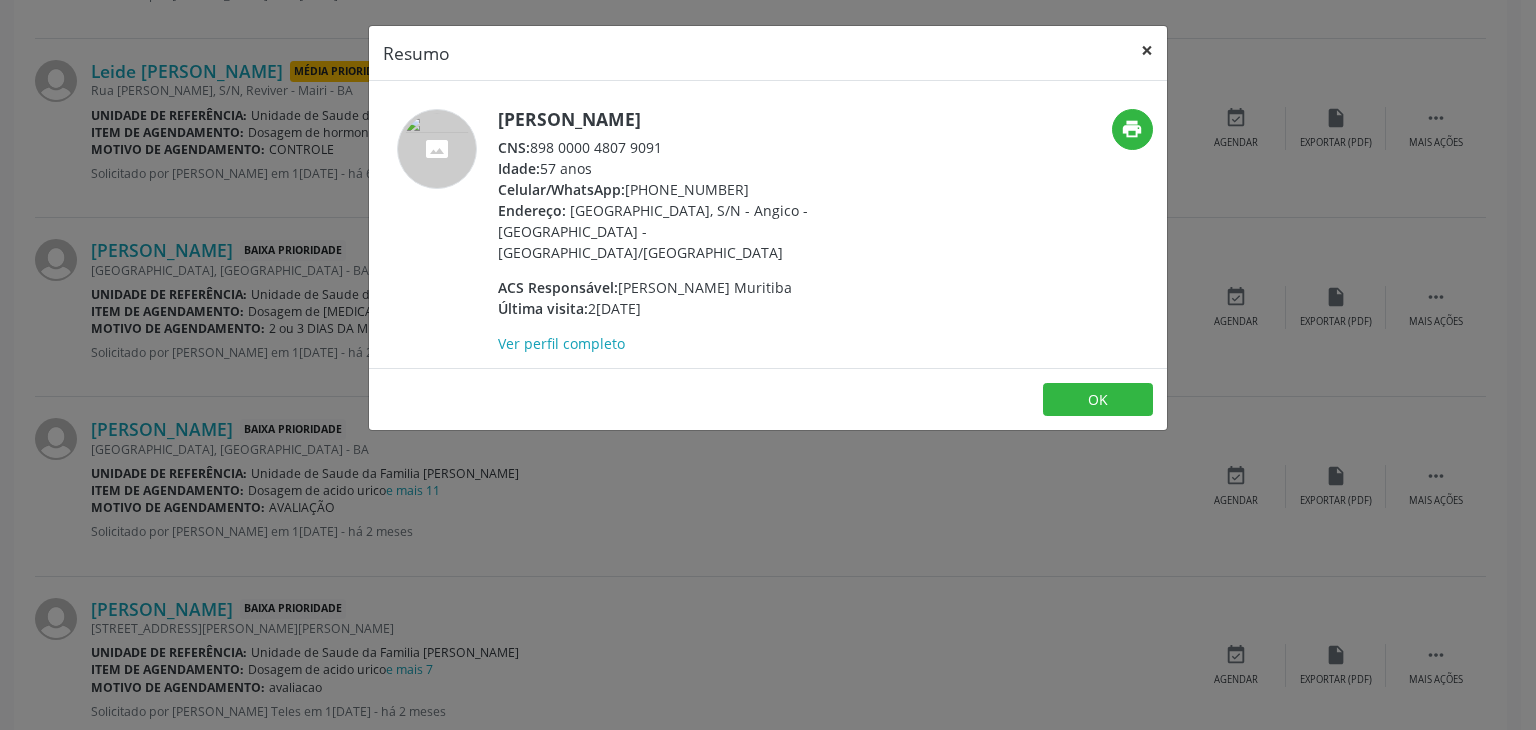 click on "×" at bounding box center (1147, 50) 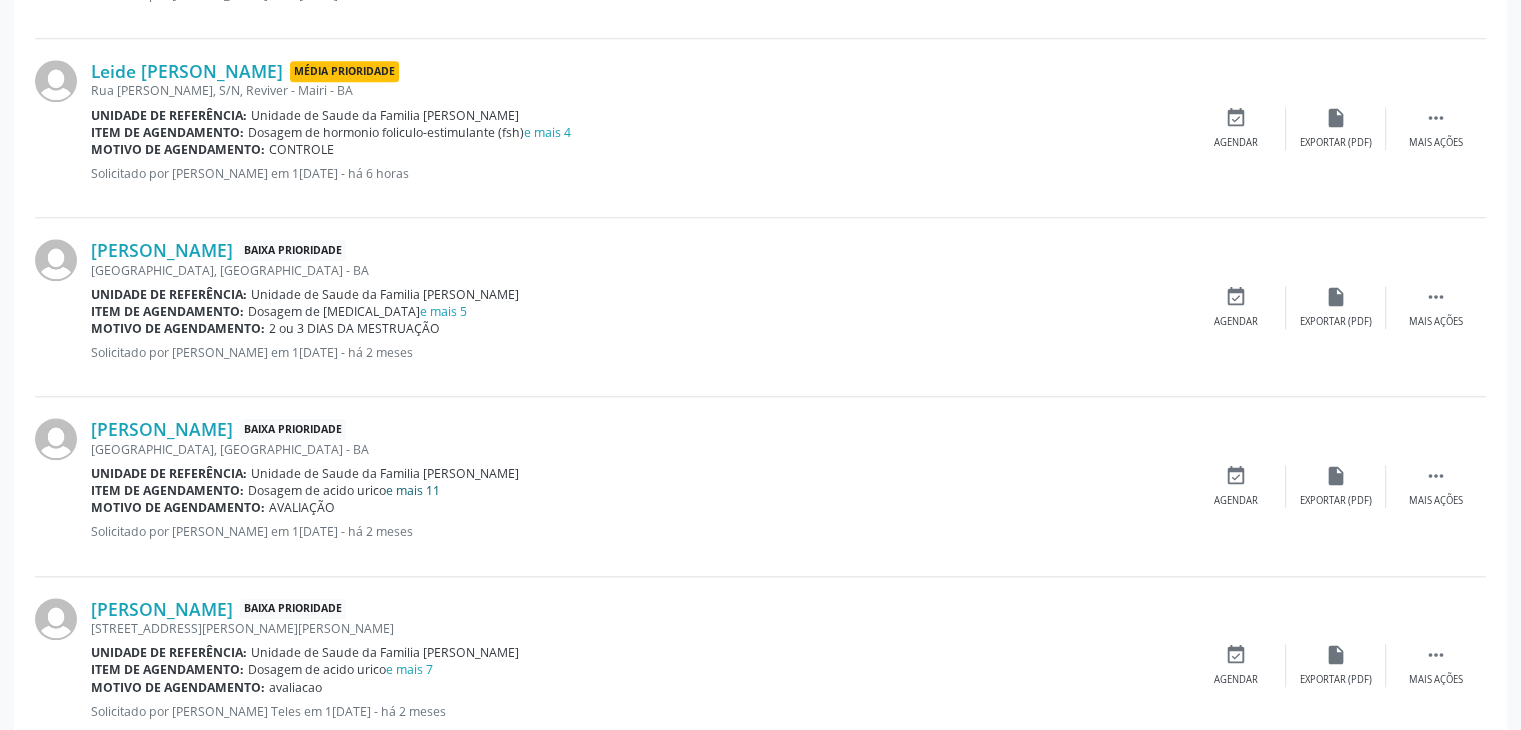 click on "e mais 11" at bounding box center [413, 490] 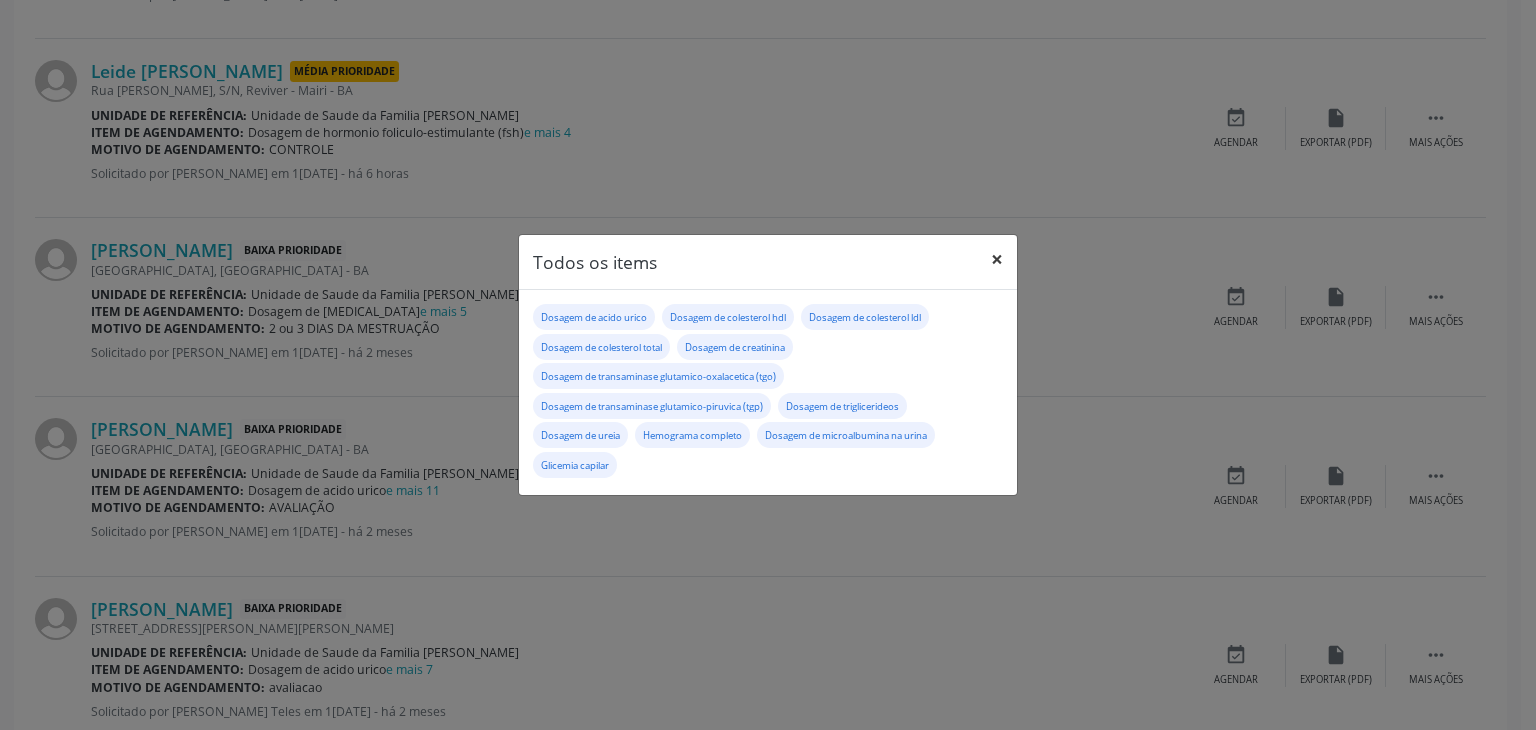 click on "×" at bounding box center (997, 259) 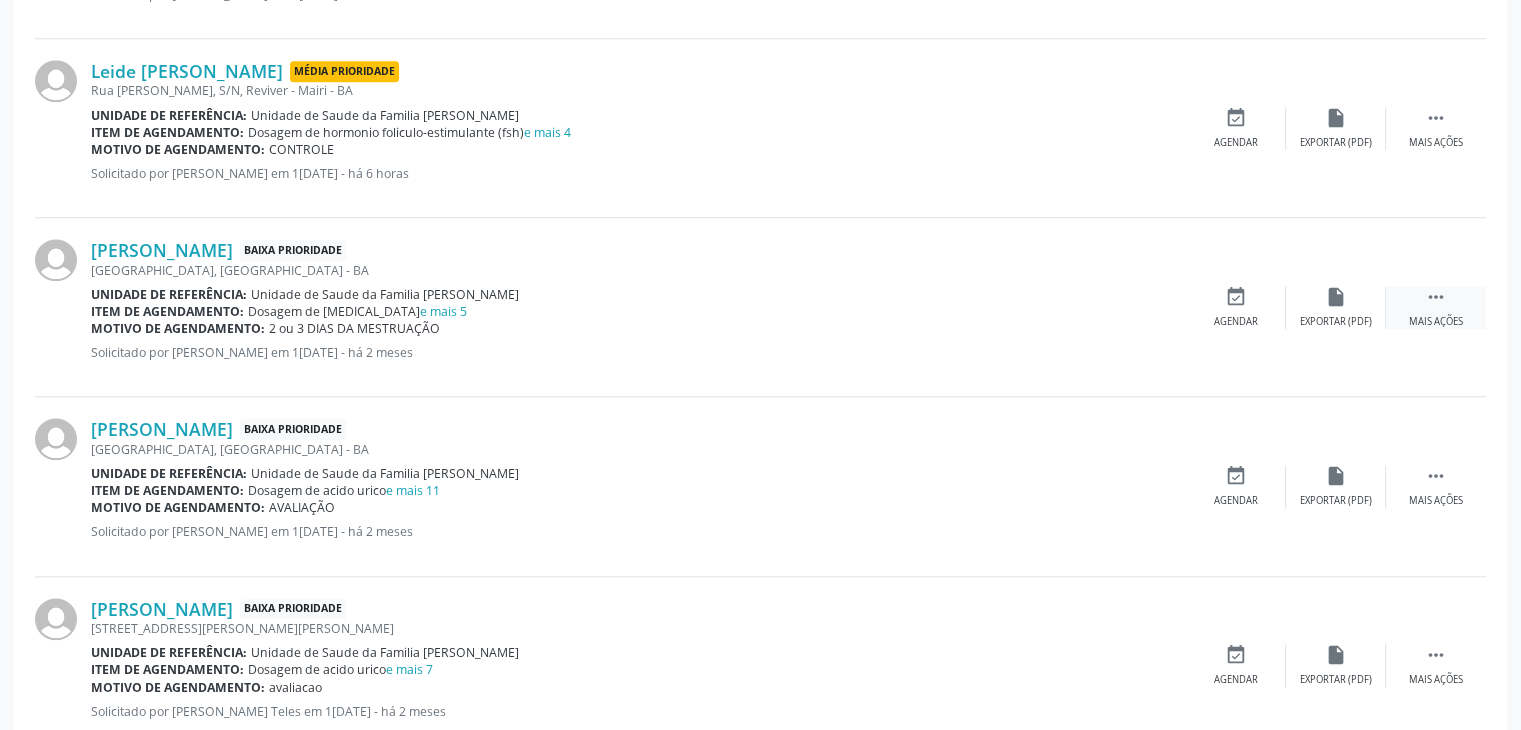 click on "
Mais ações" at bounding box center [1436, 307] 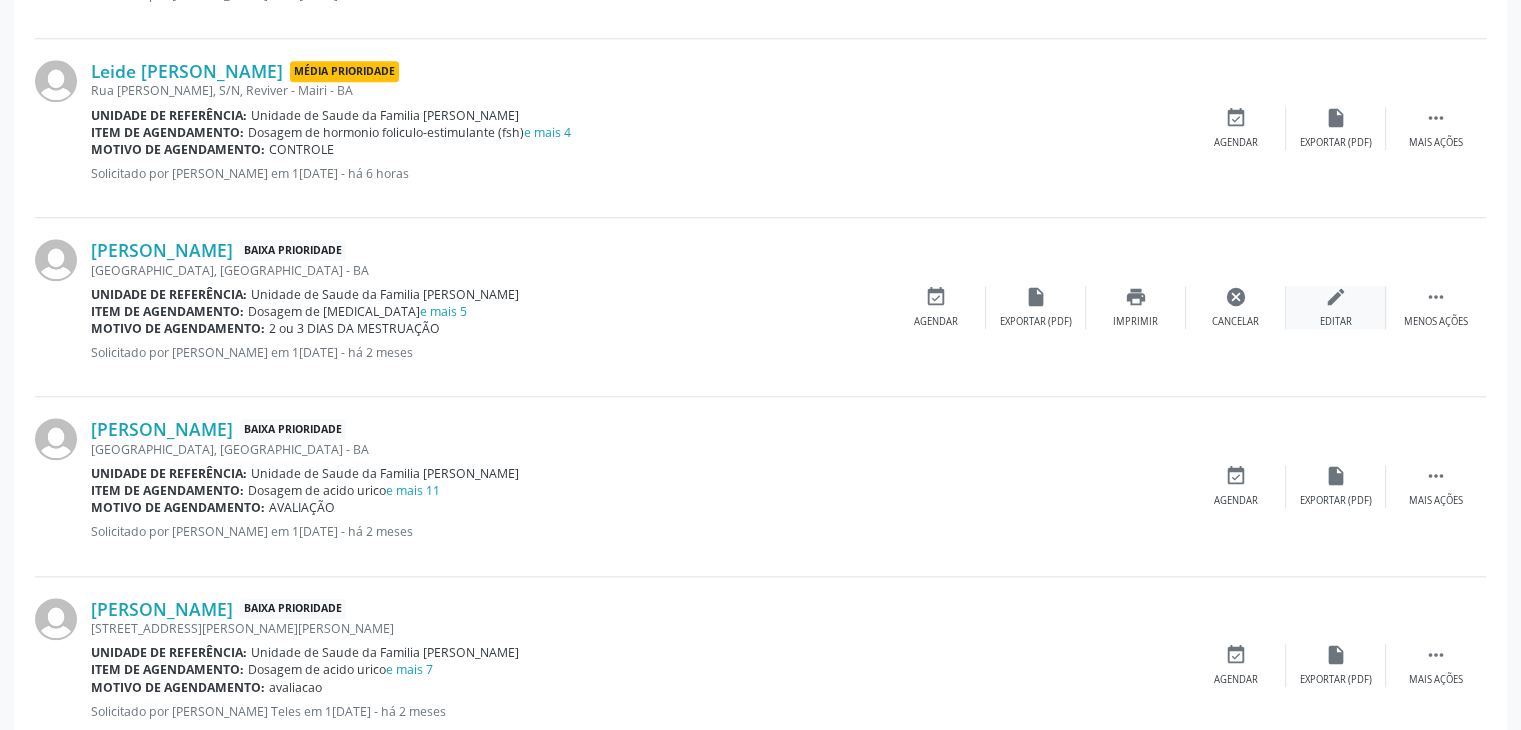 click on "edit
Editar" at bounding box center (1336, 307) 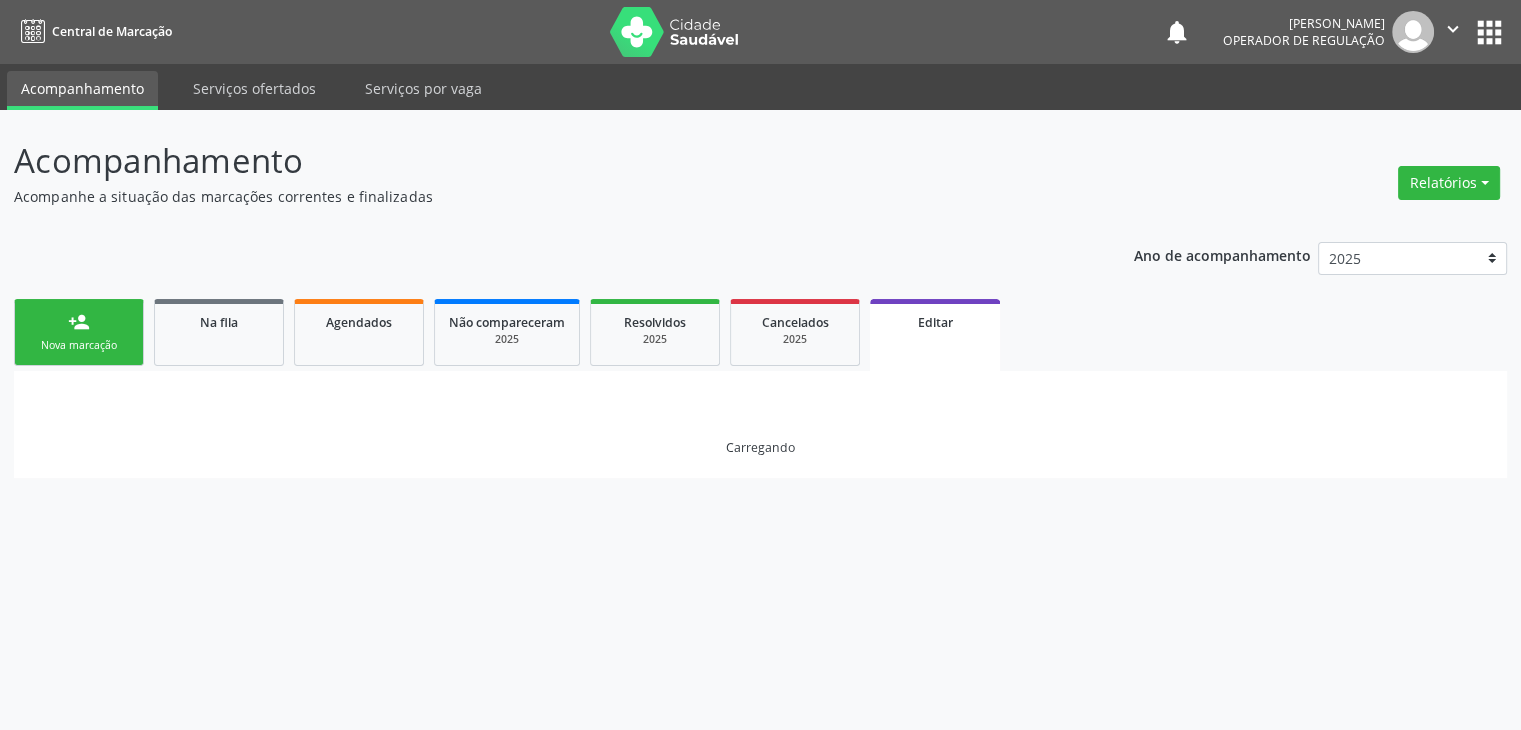 scroll, scrollTop: 0, scrollLeft: 0, axis: both 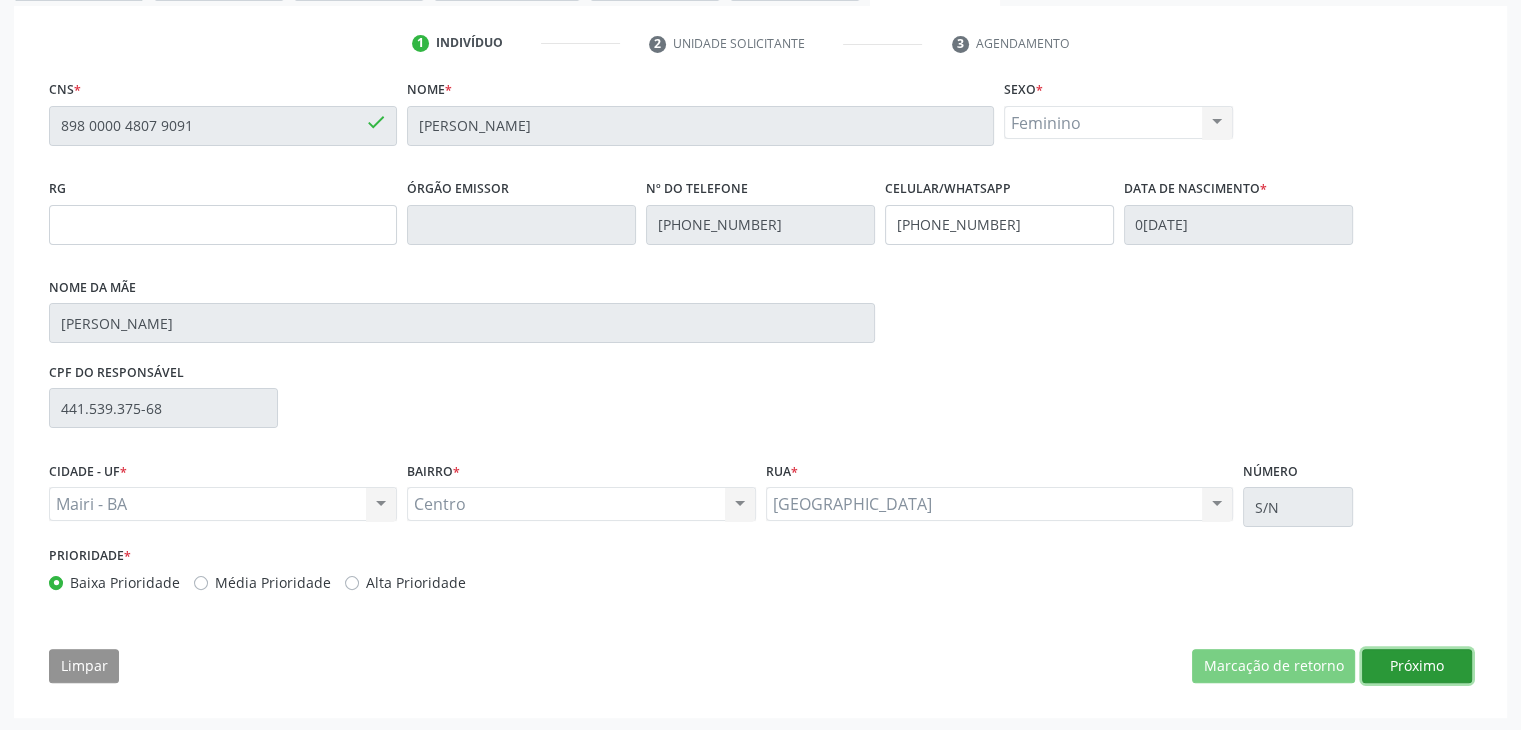 click on "Próximo" at bounding box center (1417, 666) 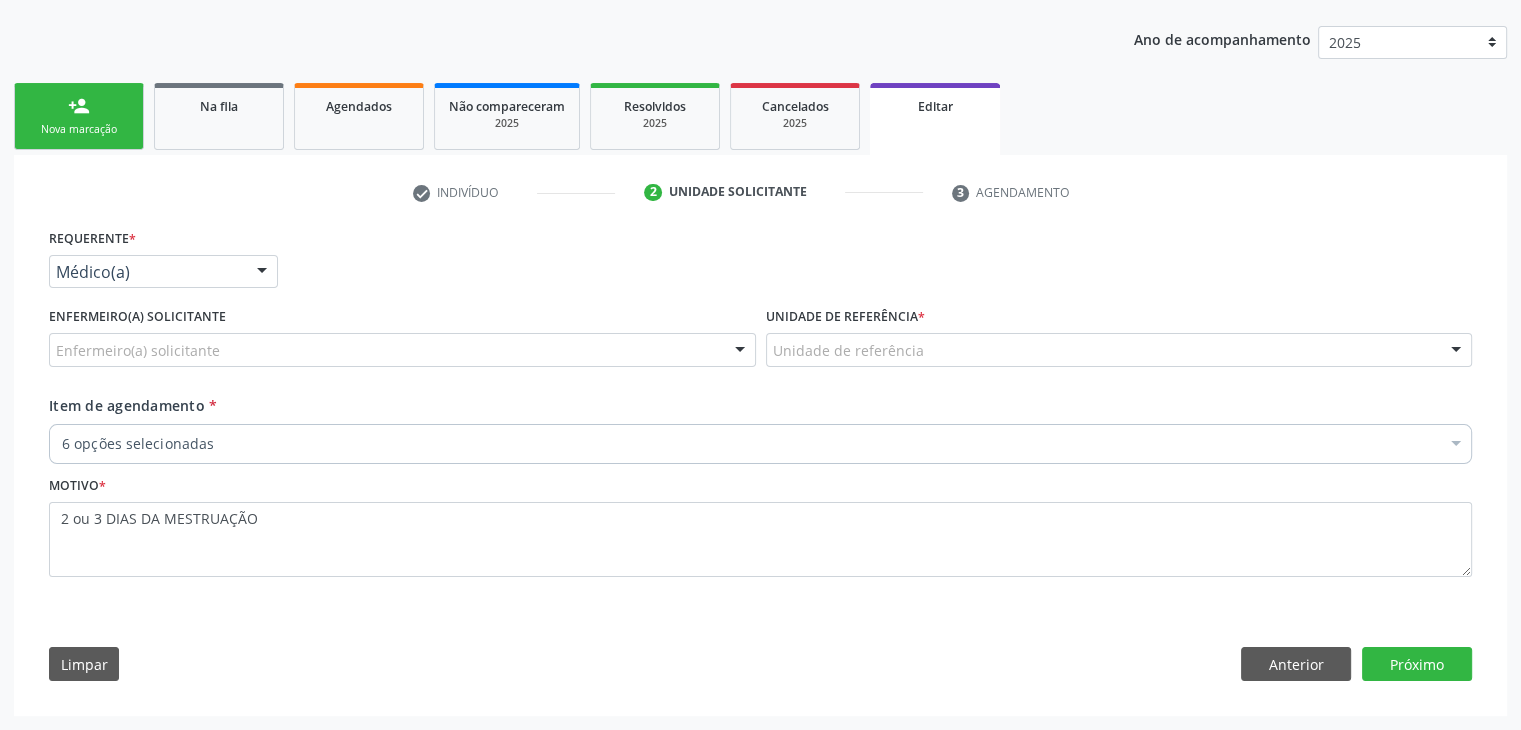 scroll, scrollTop: 214, scrollLeft: 0, axis: vertical 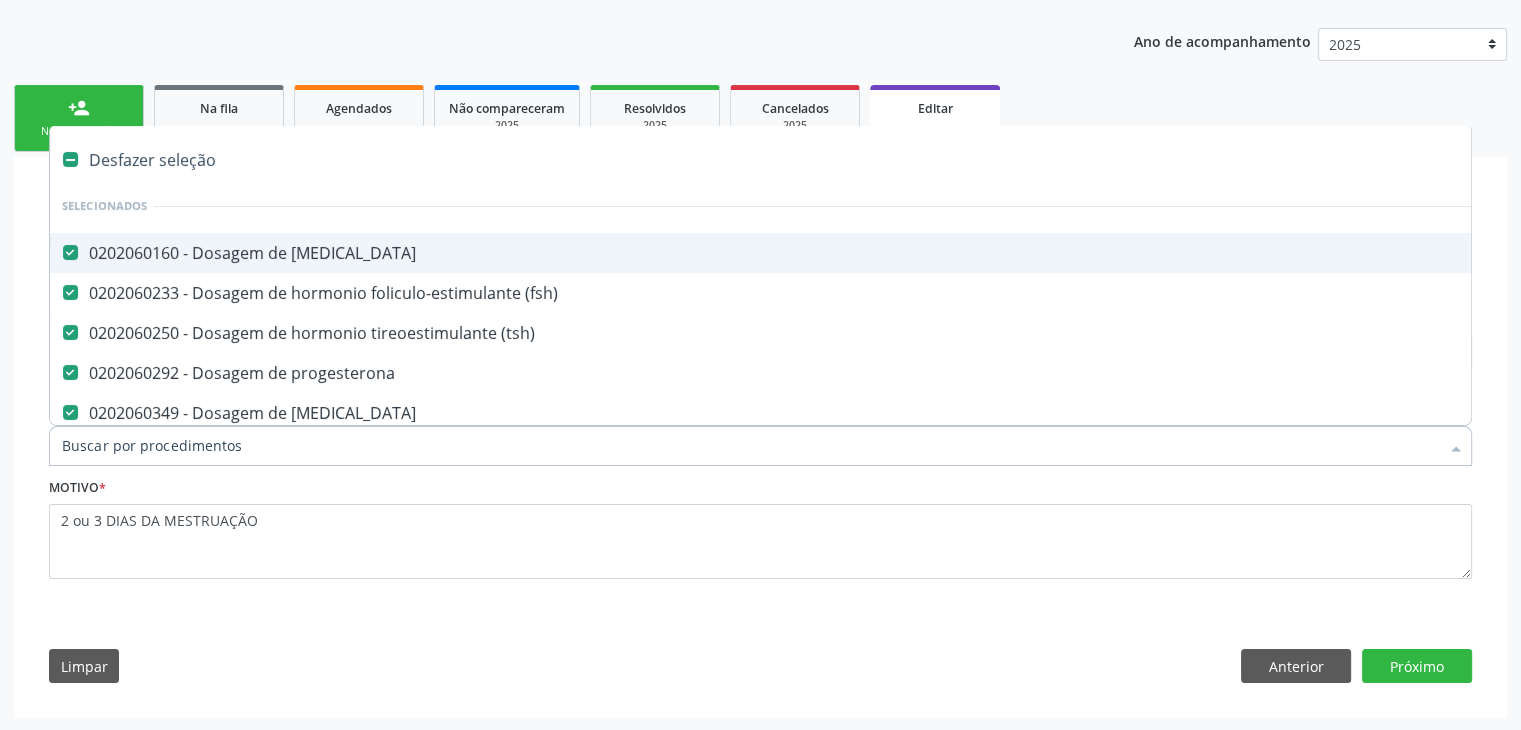click on "Desfazer seleção" at bounding box center (831, 160) 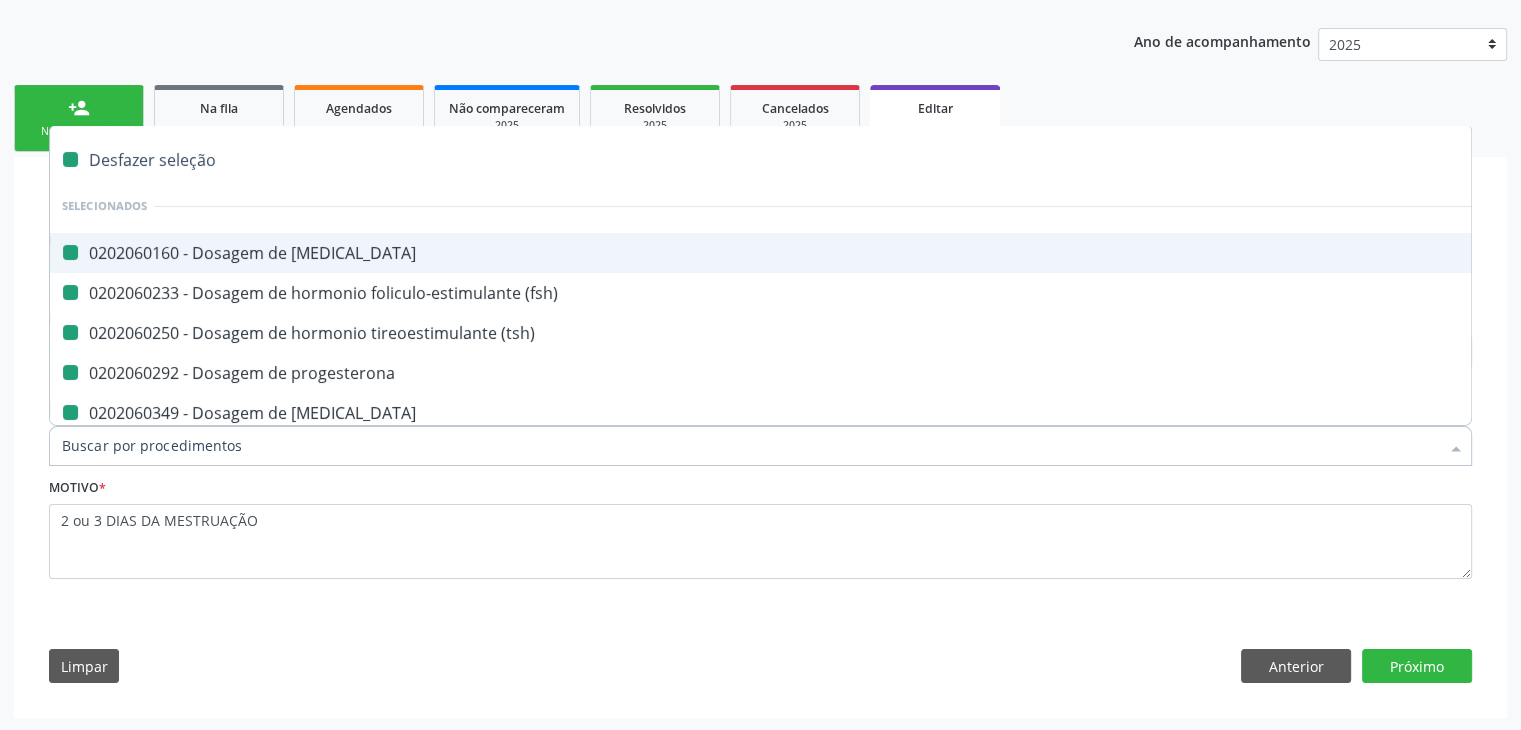 checkbox on "false" 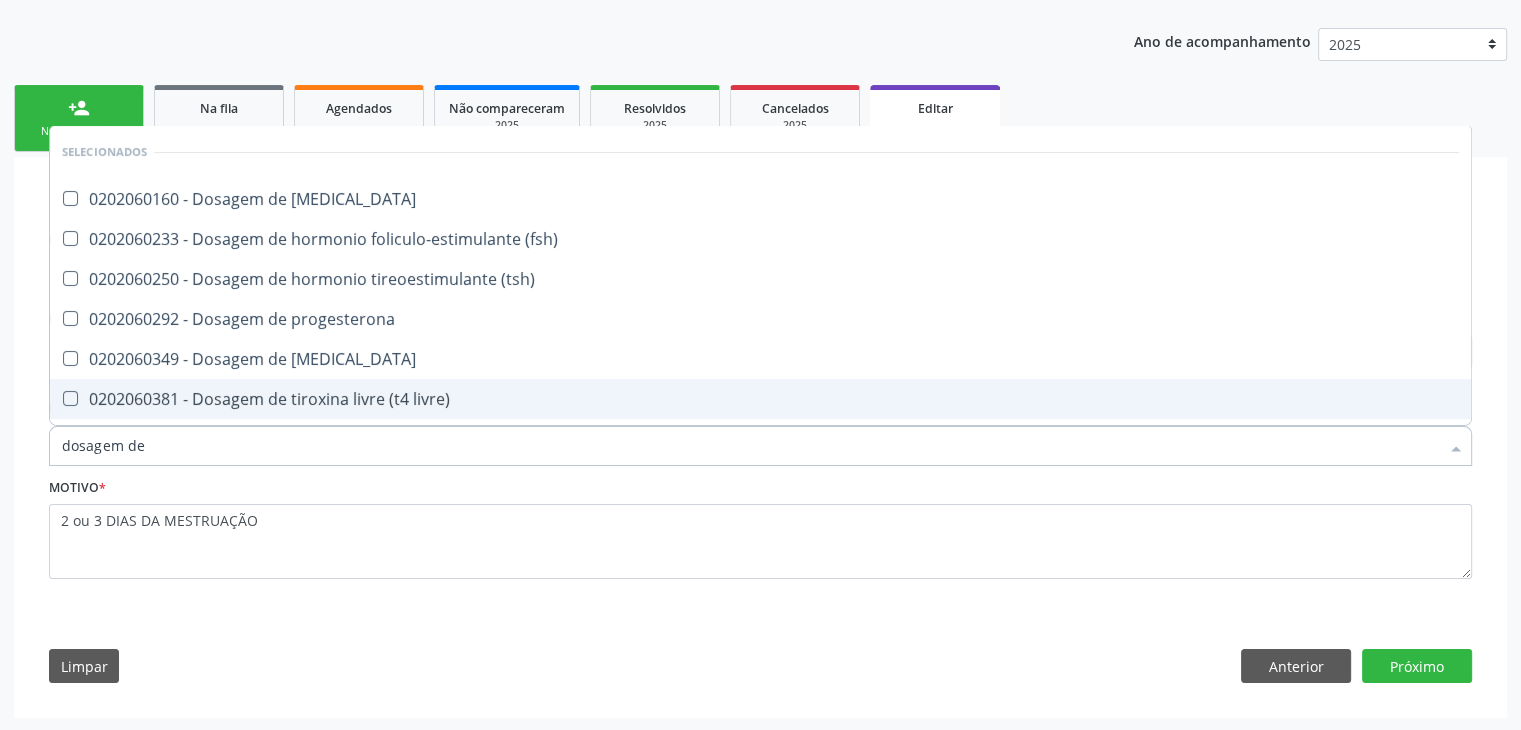 type on "DOSAGEM DE TSH" 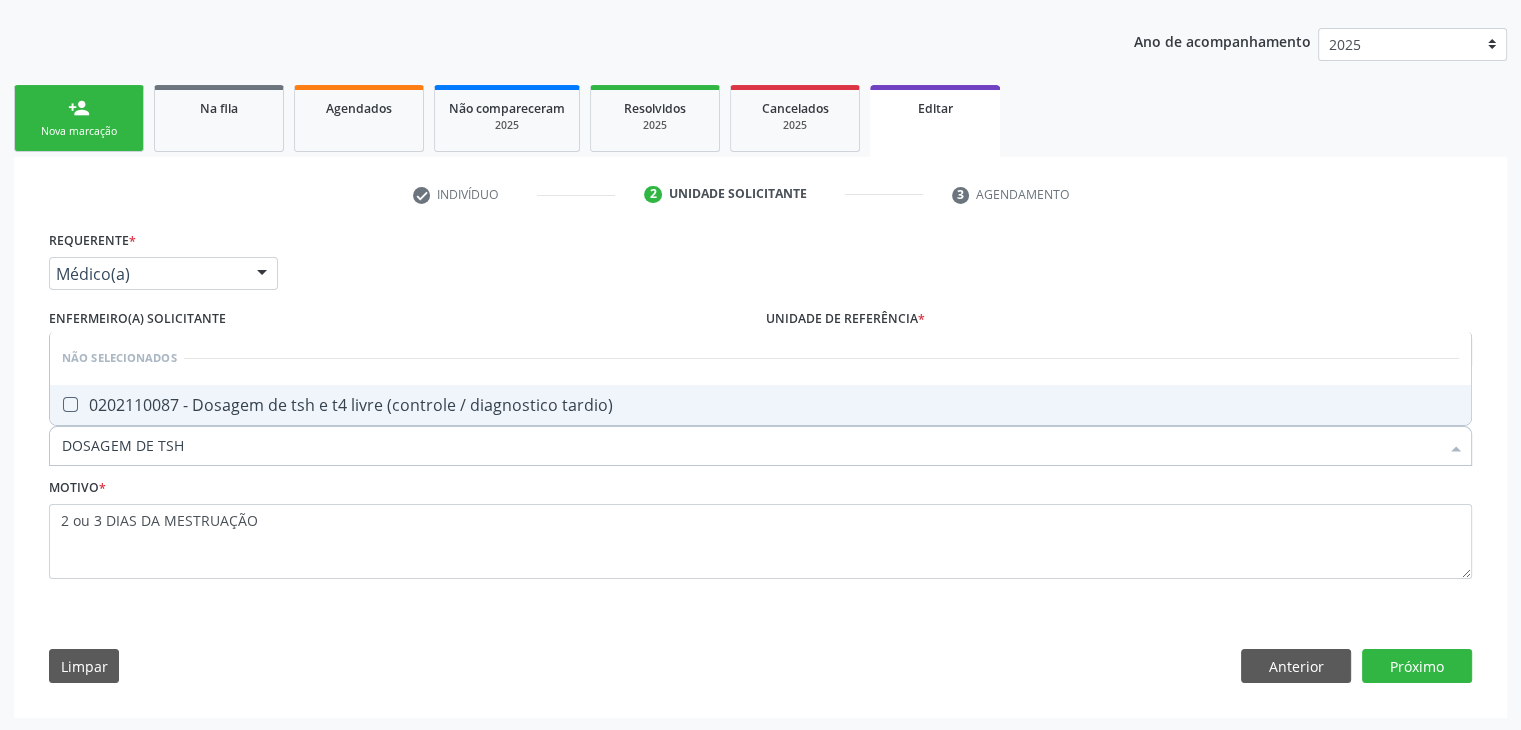 click on "0202110087 - Dosagem de tsh e t4 livre (controle / diagnostico tardio)" at bounding box center (760, 405) 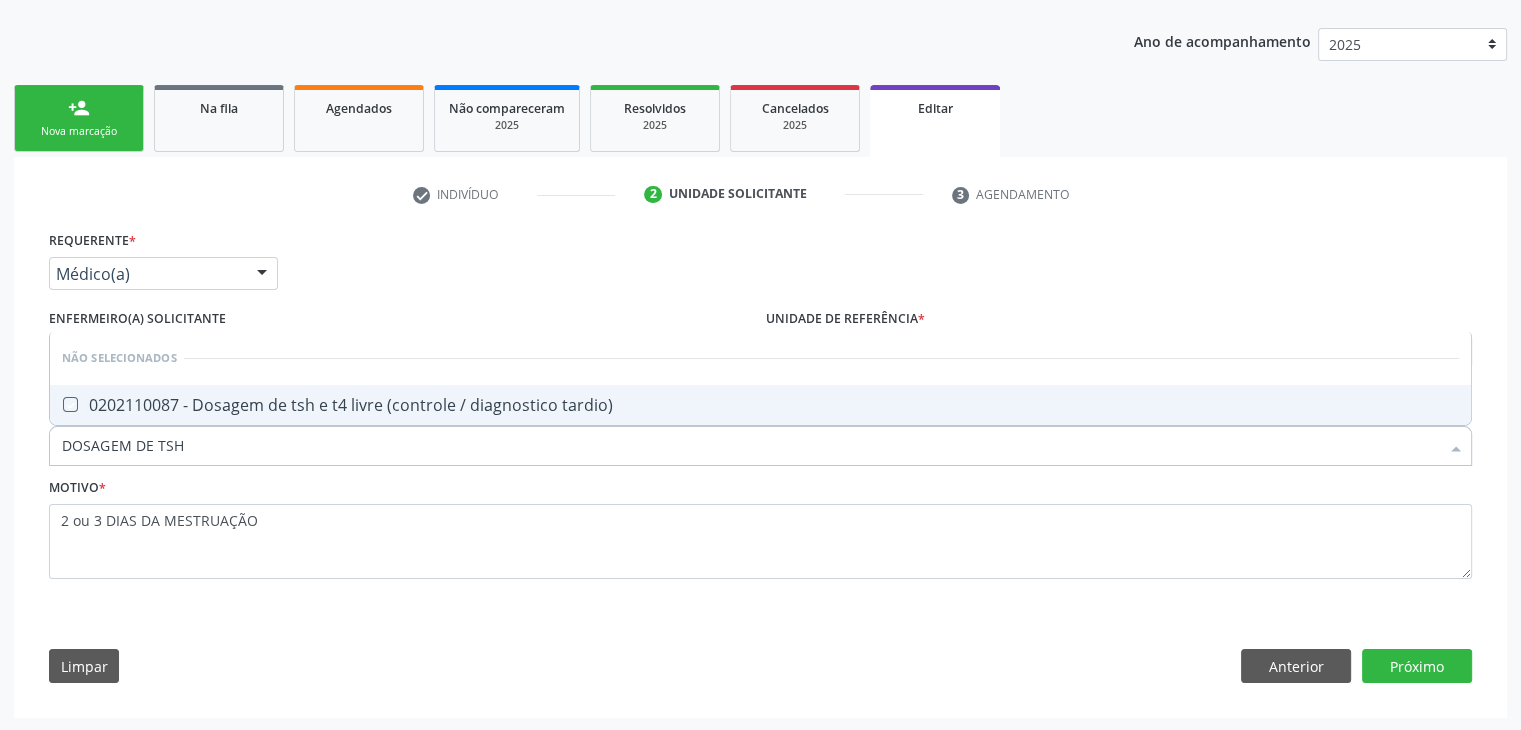 checkbox on "true" 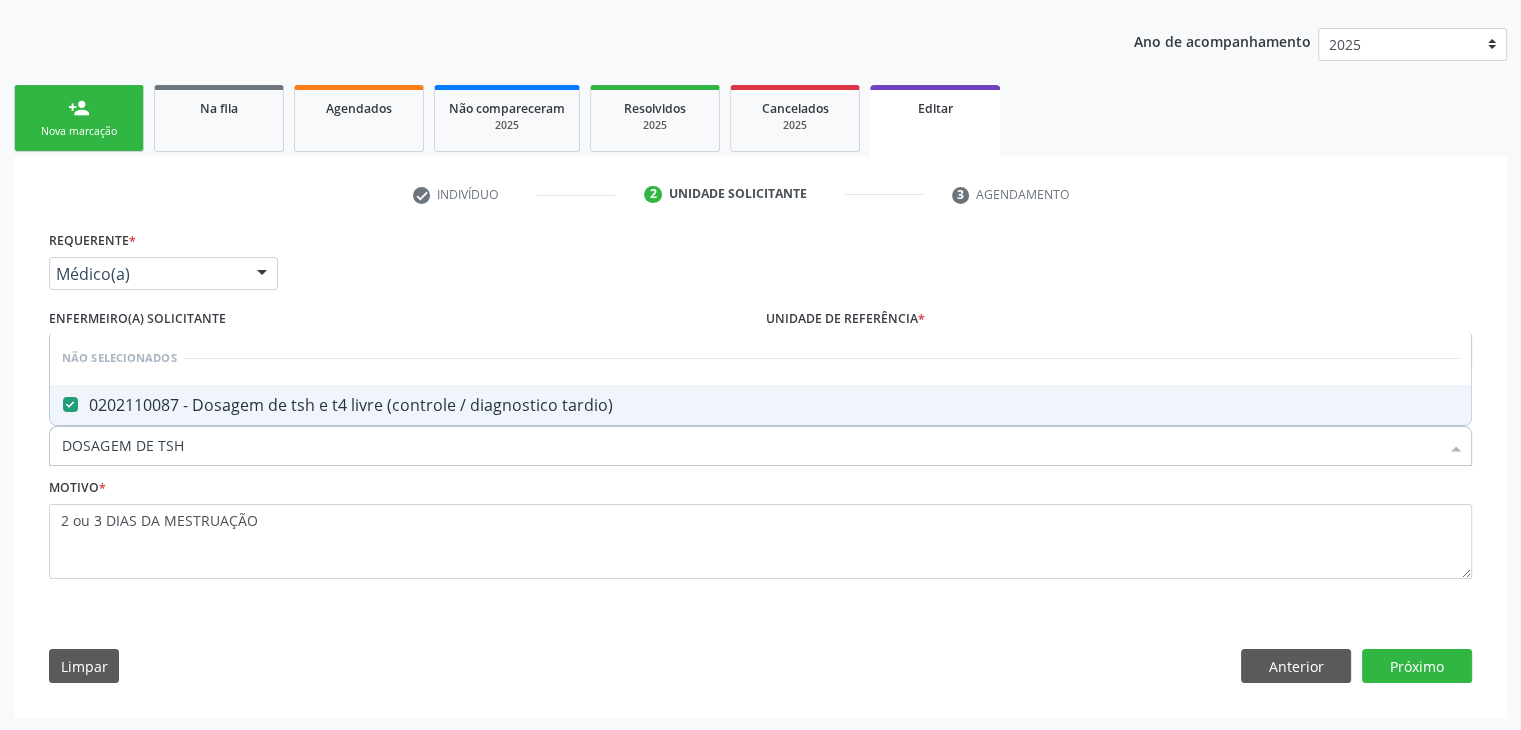 click on "Requerente
*
Médico(a)         Médico(a)   Enfermeiro(a)   Paciente
Nenhum resultado encontrado para: "   "
Não há nenhuma opção para ser exibida.
UF
BA         BA
Nenhum resultado encontrado para: "   "
Não há nenhuma opção para ser exibida.
Município
Mairi         Capim Grosso   Feira de Santana   Jacobina   Mairi   Salvador
Nenhum resultado encontrado para: "   "
Não há nenhuma opção para ser exibida.
Médico Solicitante
Por favor, selecione a Unidade de Atendimento primeiro
Nenhum resultado encontrado para: "   "
Não há nenhuma opção para ser exibida.
Enfermeiro(a) solicitante
Enfermeiro(a) solicitante
Jaqueline Soares Lima   Karolline Matos da Silva   Jadna Araujo de Almeida   Ingryd Rodrigues Silva" at bounding box center (760, 461) 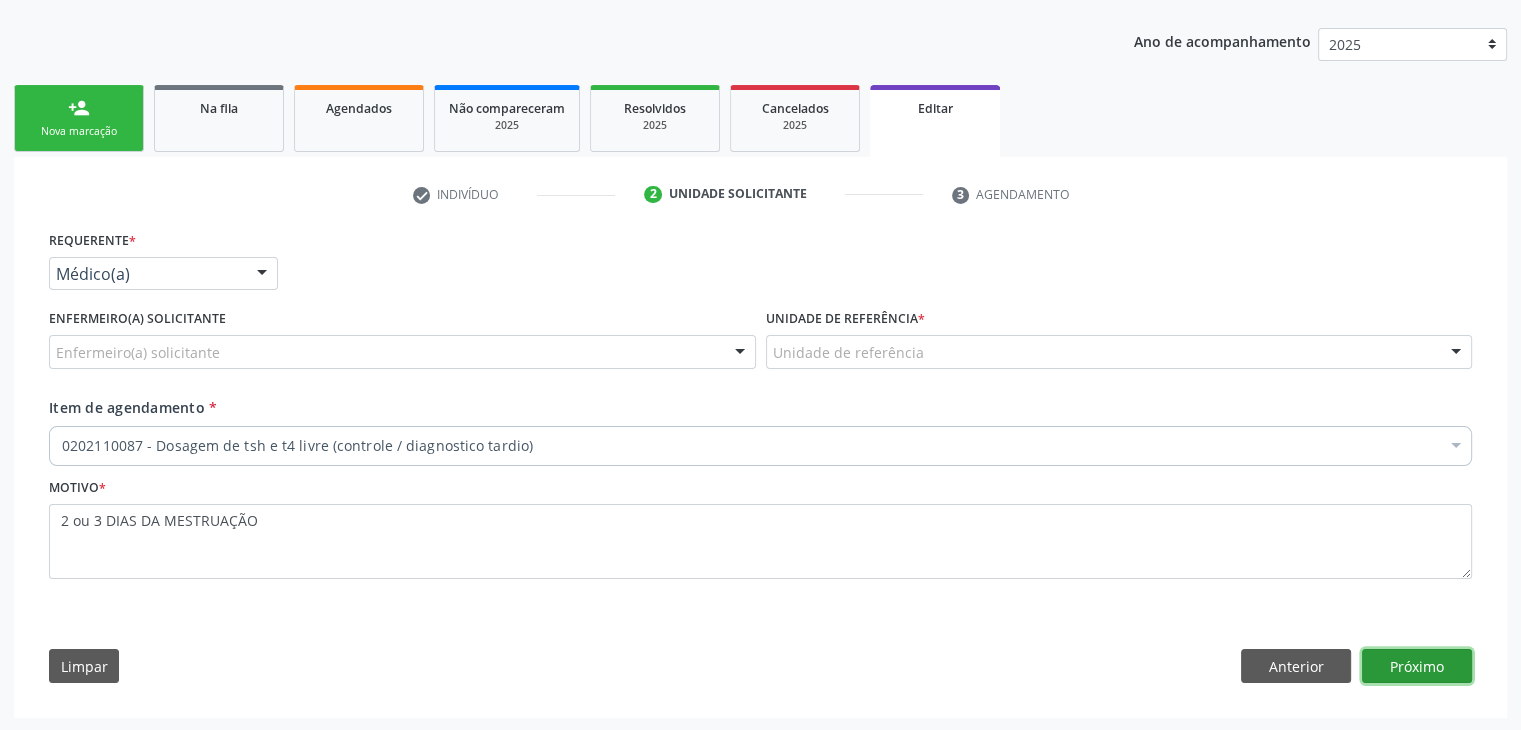click on "Próximo" at bounding box center (1417, 666) 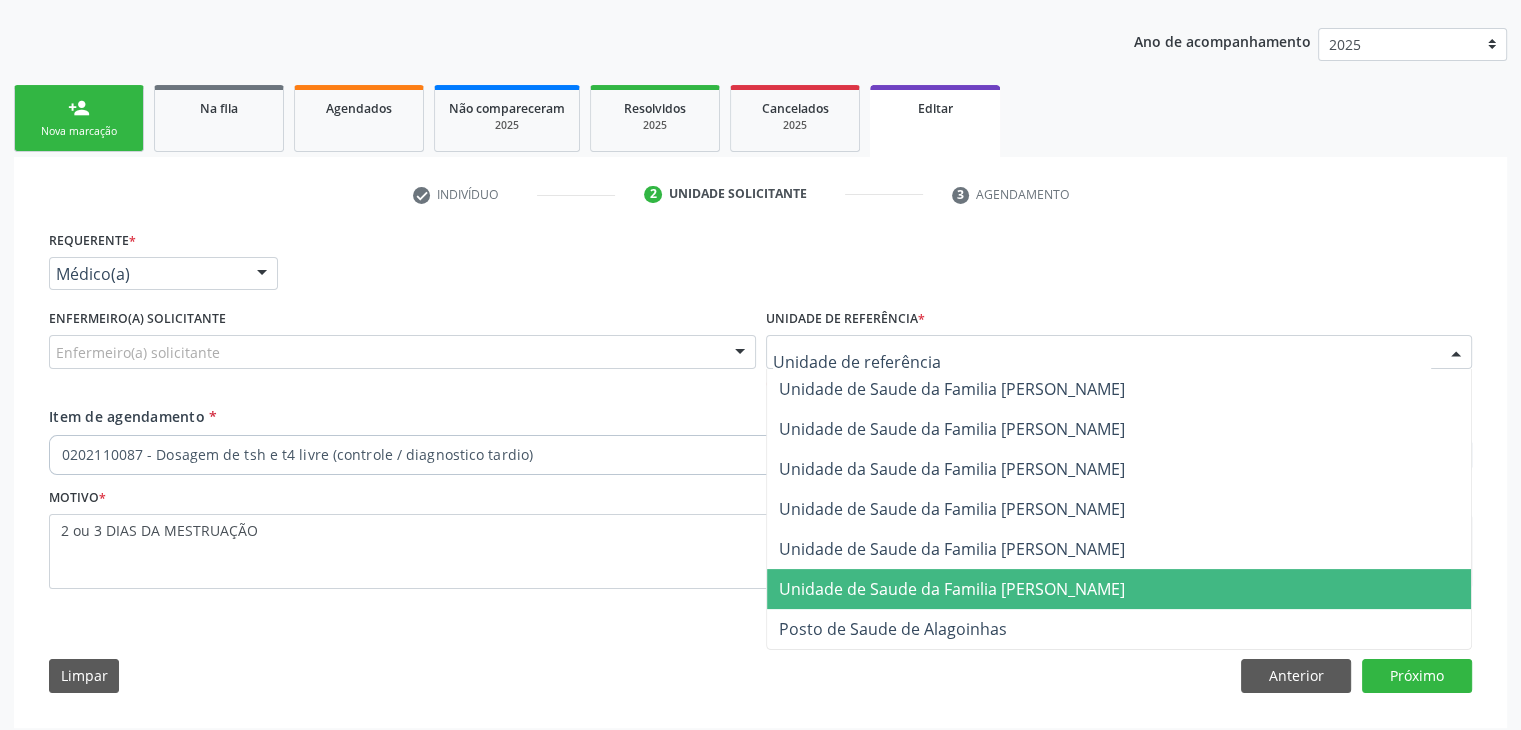 click on "Unidade de Saude da Familia [PERSON_NAME]" at bounding box center [952, 589] 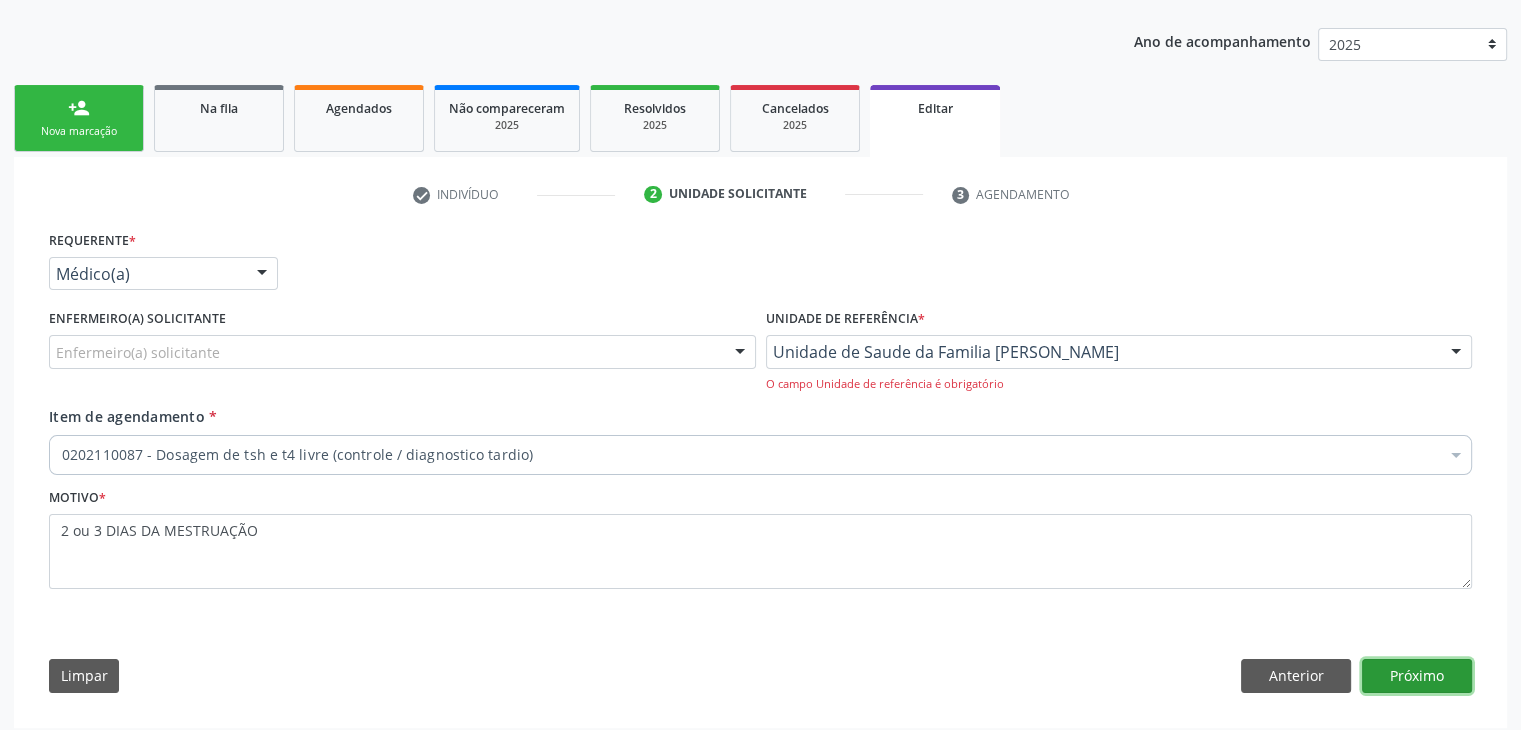 click on "Próximo" at bounding box center (1417, 676) 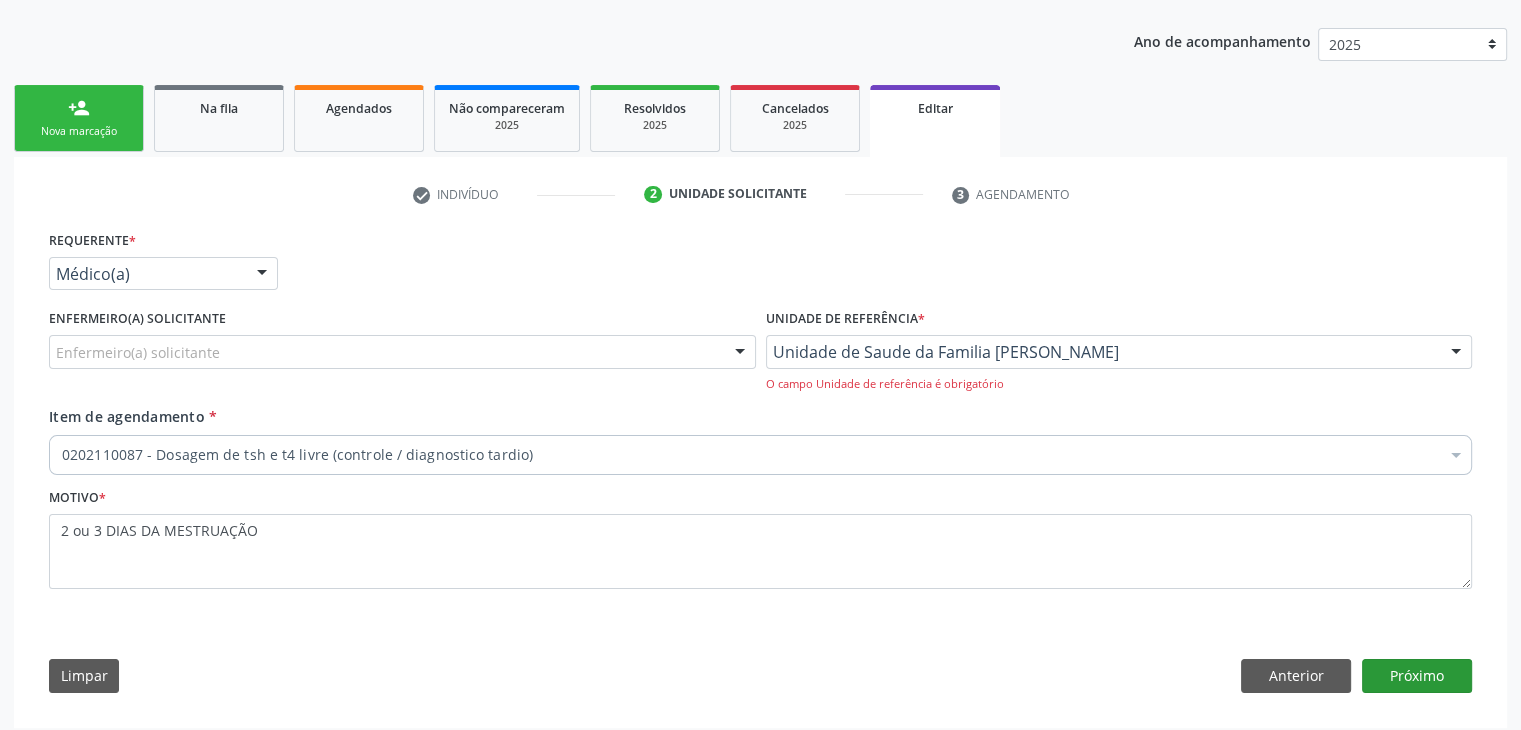 scroll, scrollTop: 165, scrollLeft: 0, axis: vertical 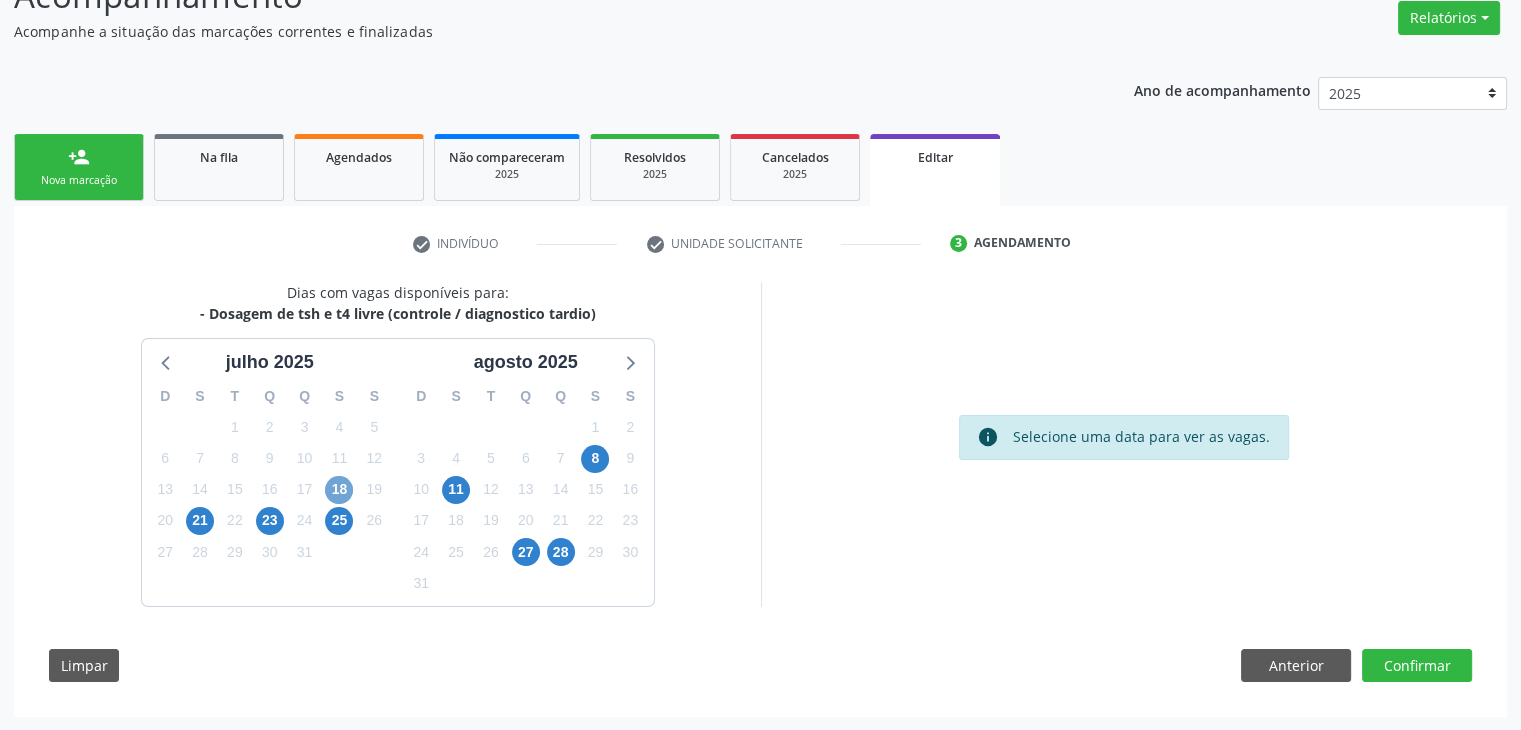 click on "18" at bounding box center (339, 490) 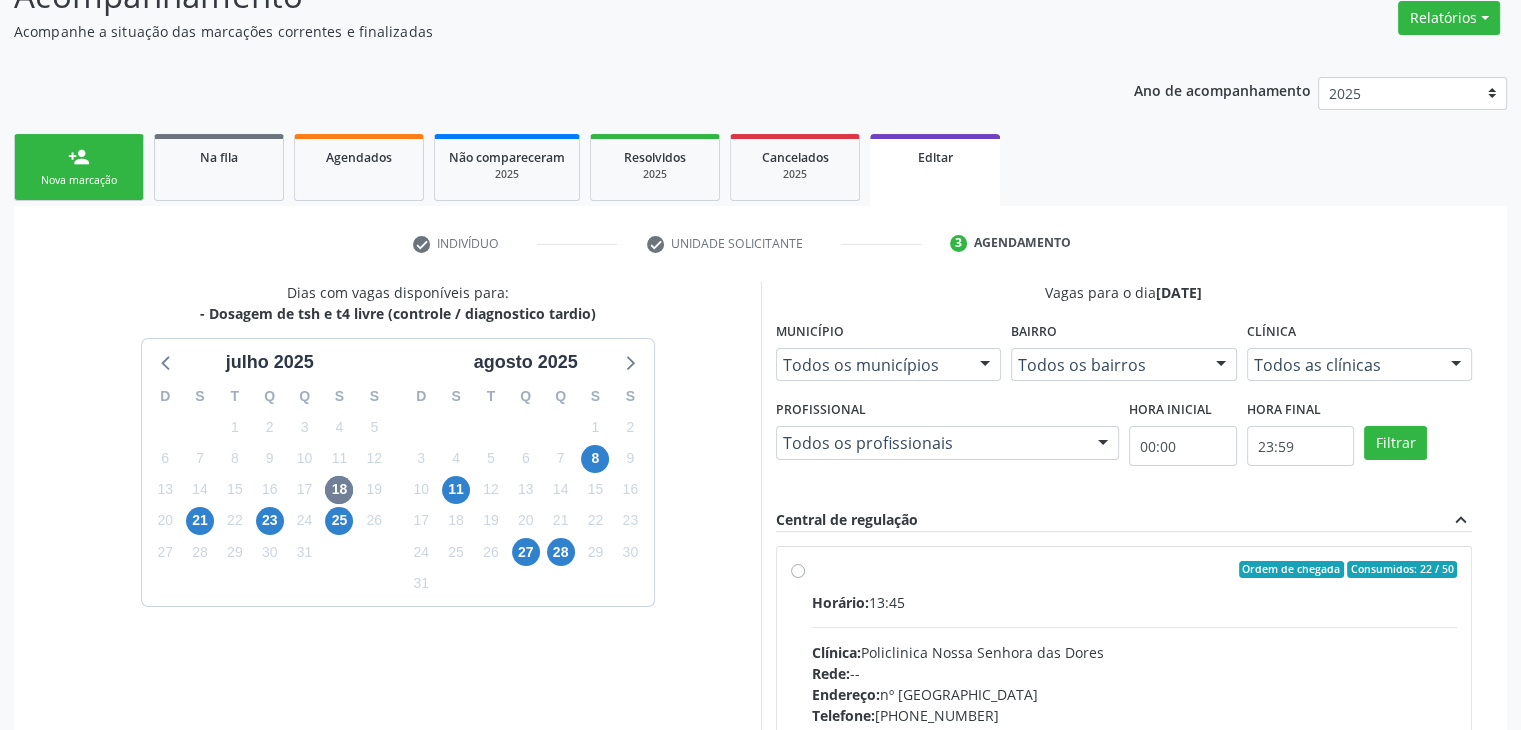 click on "Horário:   13:45
Clínica:  Policlinica Nossa Senhora das Dores
Rede:
--
Endereço:   nº 94, Centro, Mairi - BA
Telefone:   (74) 36322104
Profissional:
--
Informações adicionais sobre o atendimento
Idade de atendimento:
Sem restrição
Gênero(s) atendido(s):
Sem restrição
Informações adicionais:
--" at bounding box center [1135, 729] 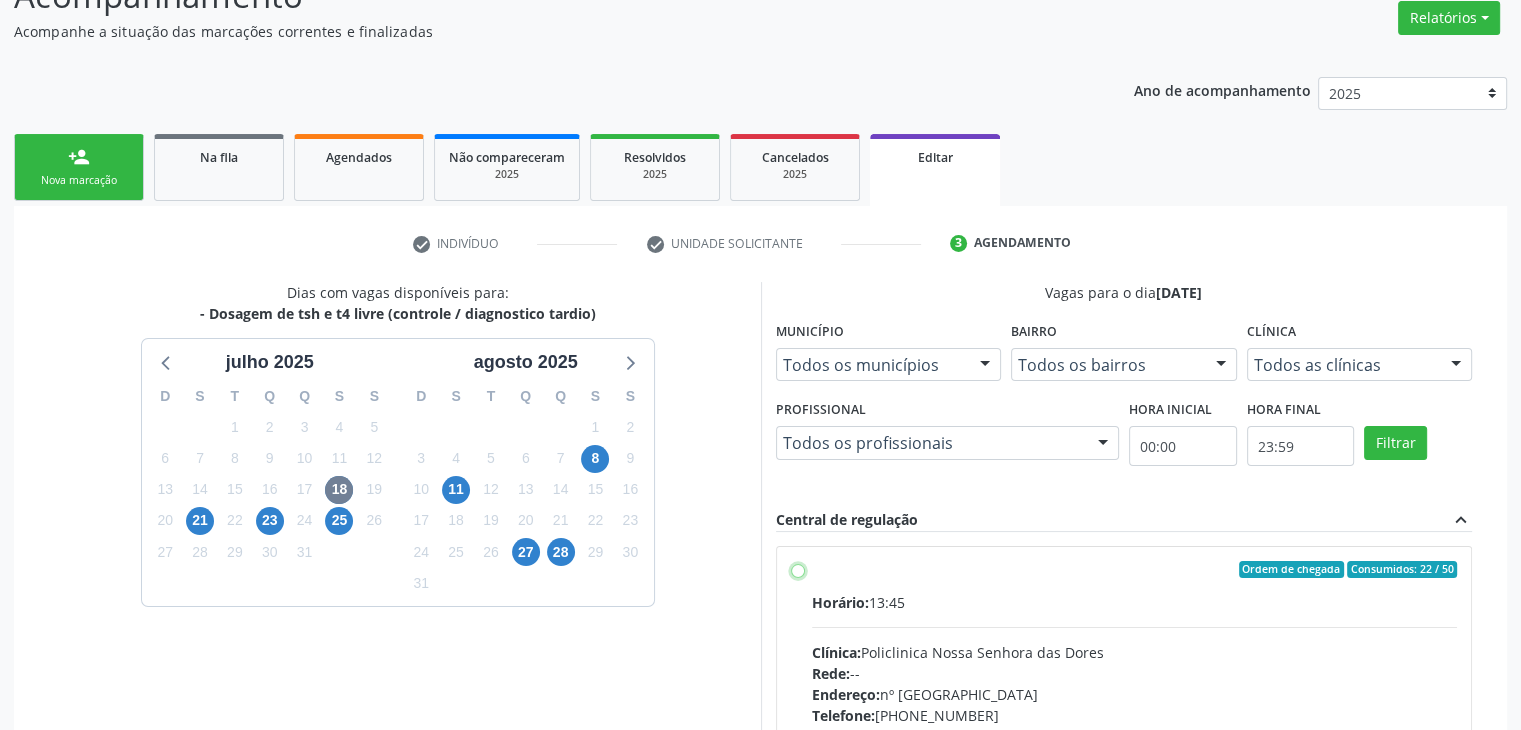click on "Ordem de chegada
Consumidos: 22 / 50
Horário:   13:45
Clínica:  Policlinica Nossa Senhora das Dores
Rede:
--
Endereço:   nº 94, Centro, Mairi - BA
Telefone:   (74) 36322104
Profissional:
--
Informações adicionais sobre o atendimento
Idade de atendimento:
Sem restrição
Gênero(s) atendido(s):
Sem restrição
Informações adicionais:
--" at bounding box center [798, 570] 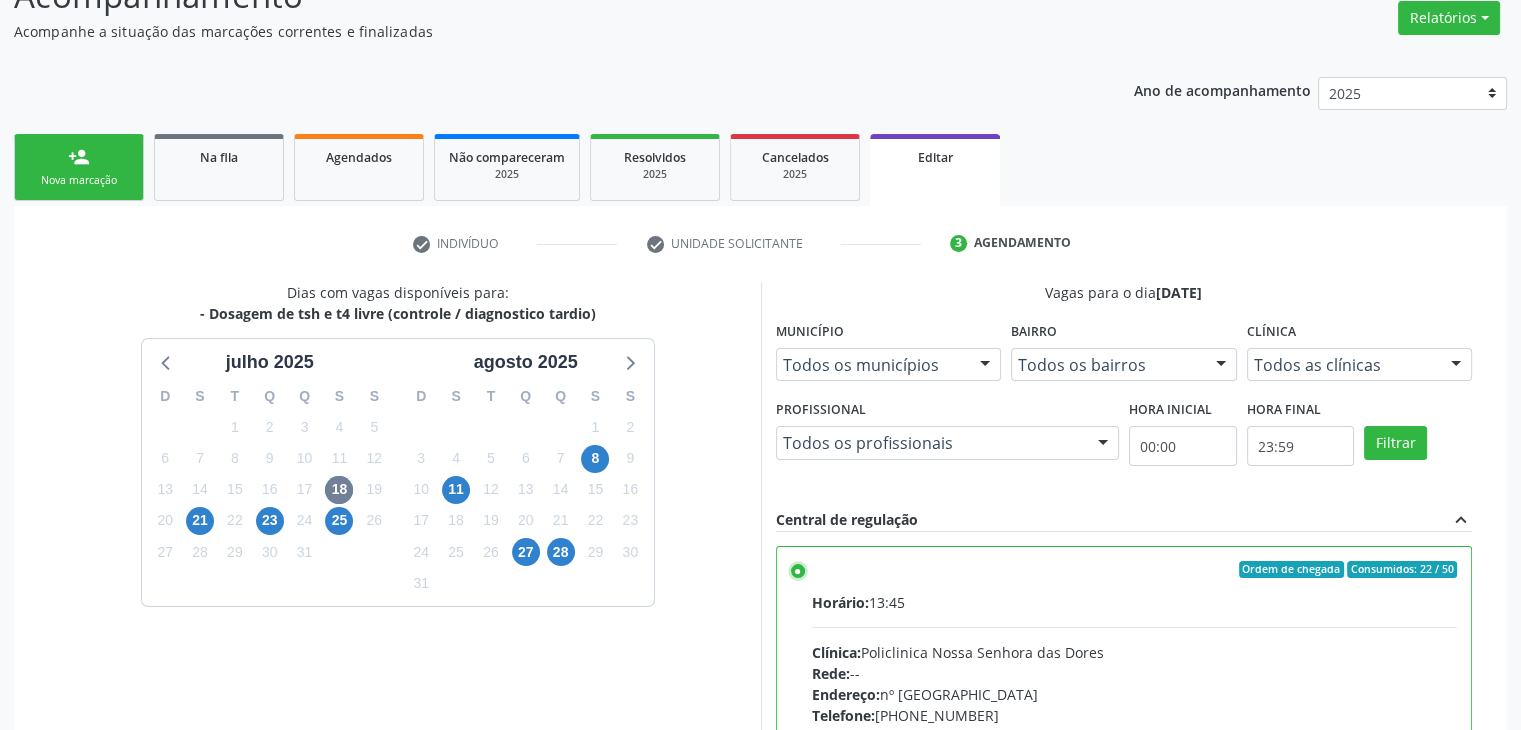 scroll, scrollTop: 490, scrollLeft: 0, axis: vertical 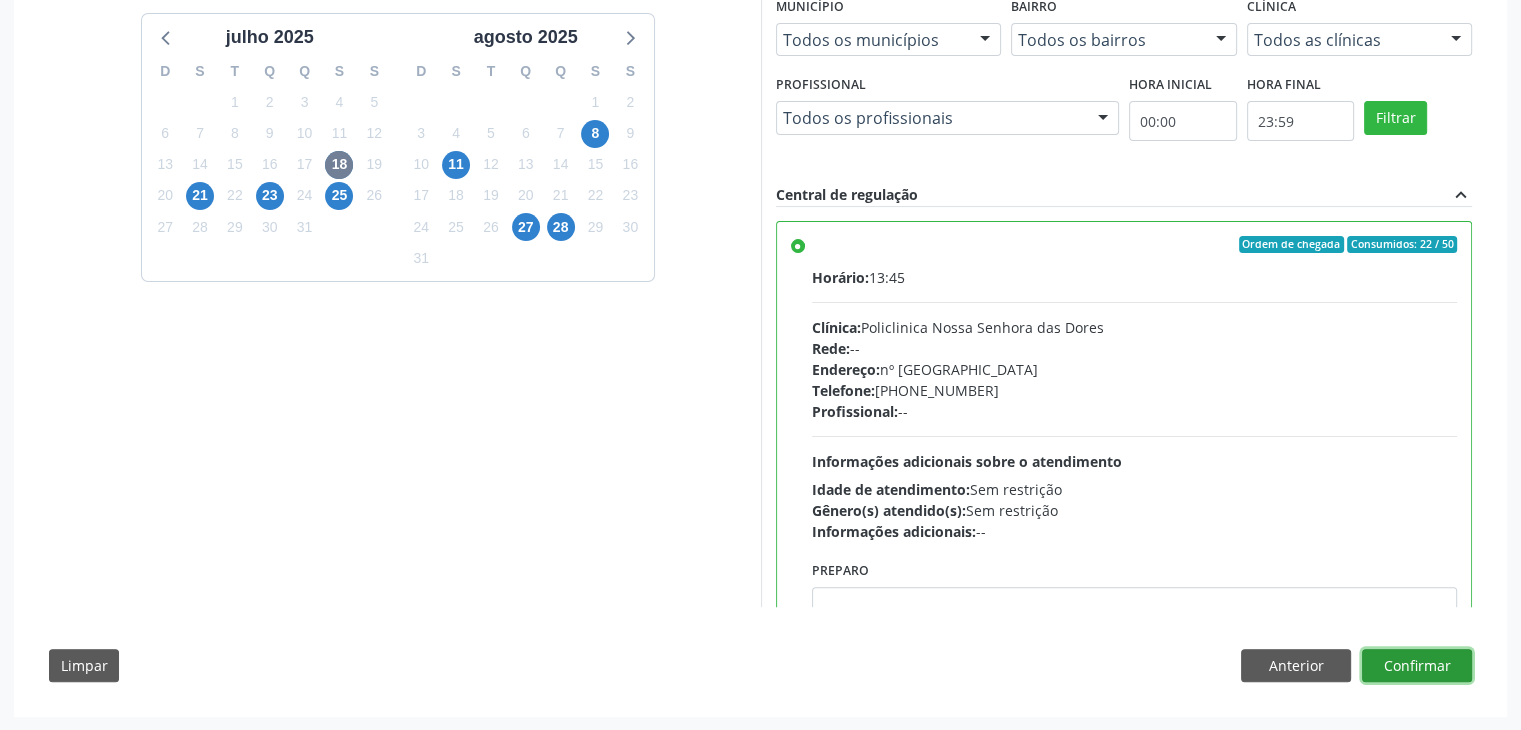 click on "Confirmar" at bounding box center (1417, 666) 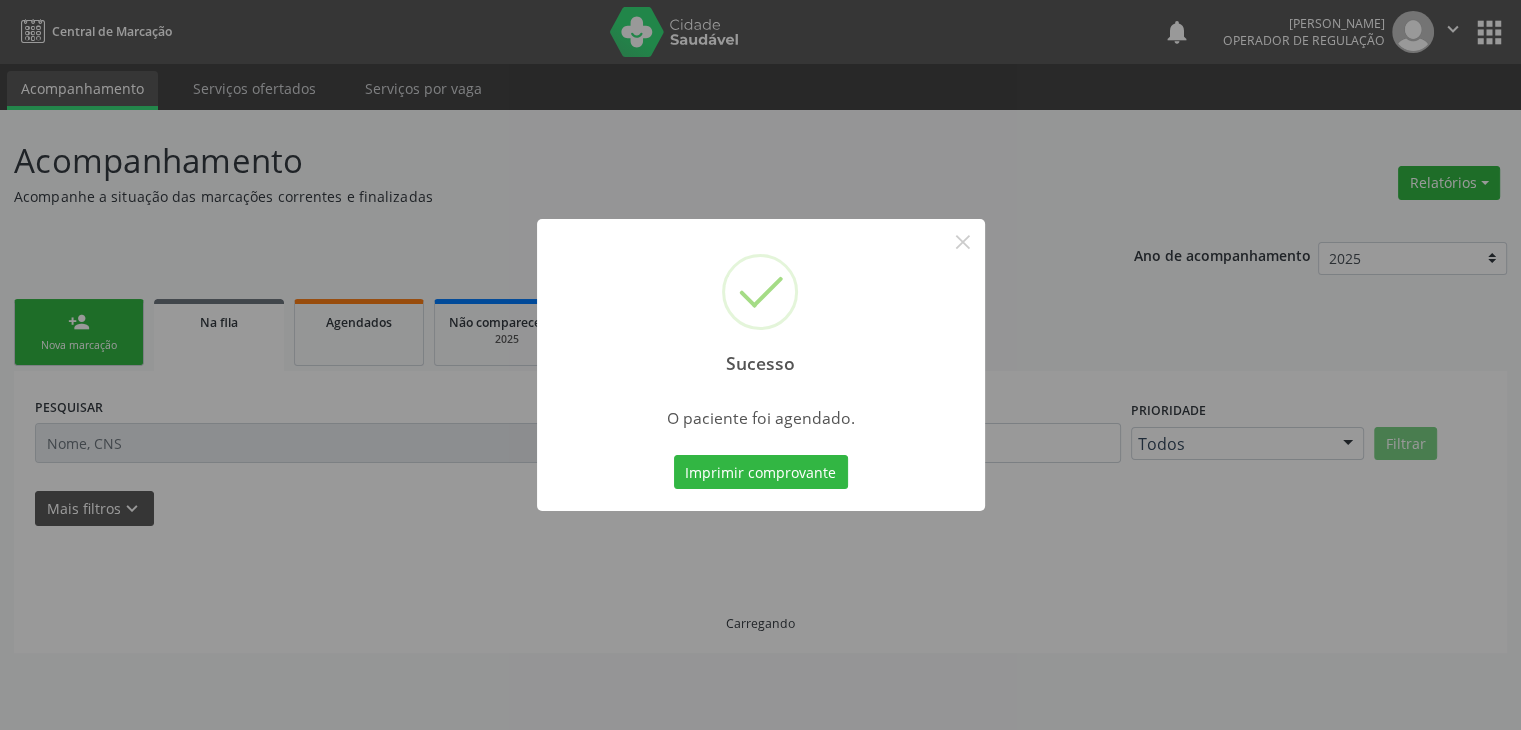 scroll, scrollTop: 0, scrollLeft: 0, axis: both 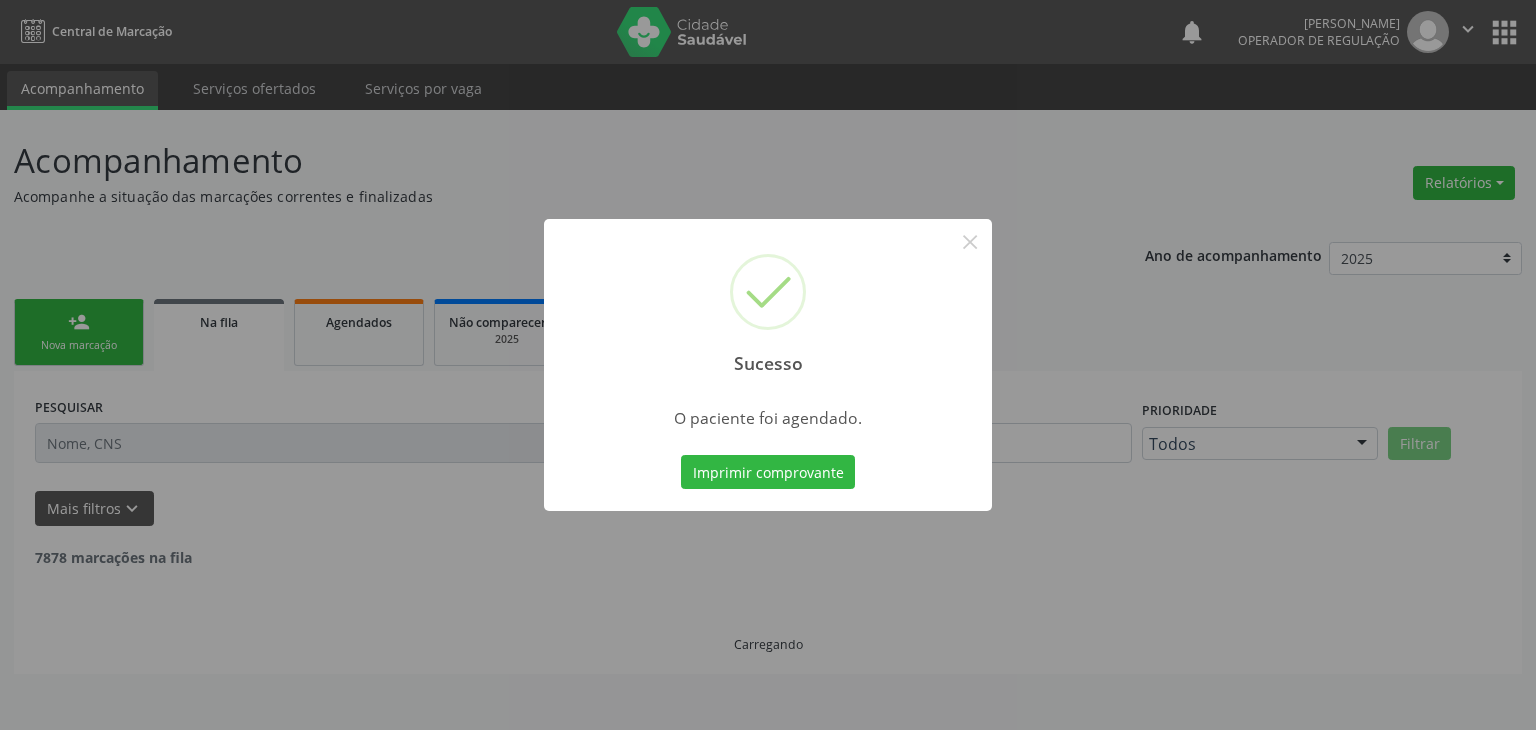 click on "Sucesso ×" at bounding box center [768, 305] 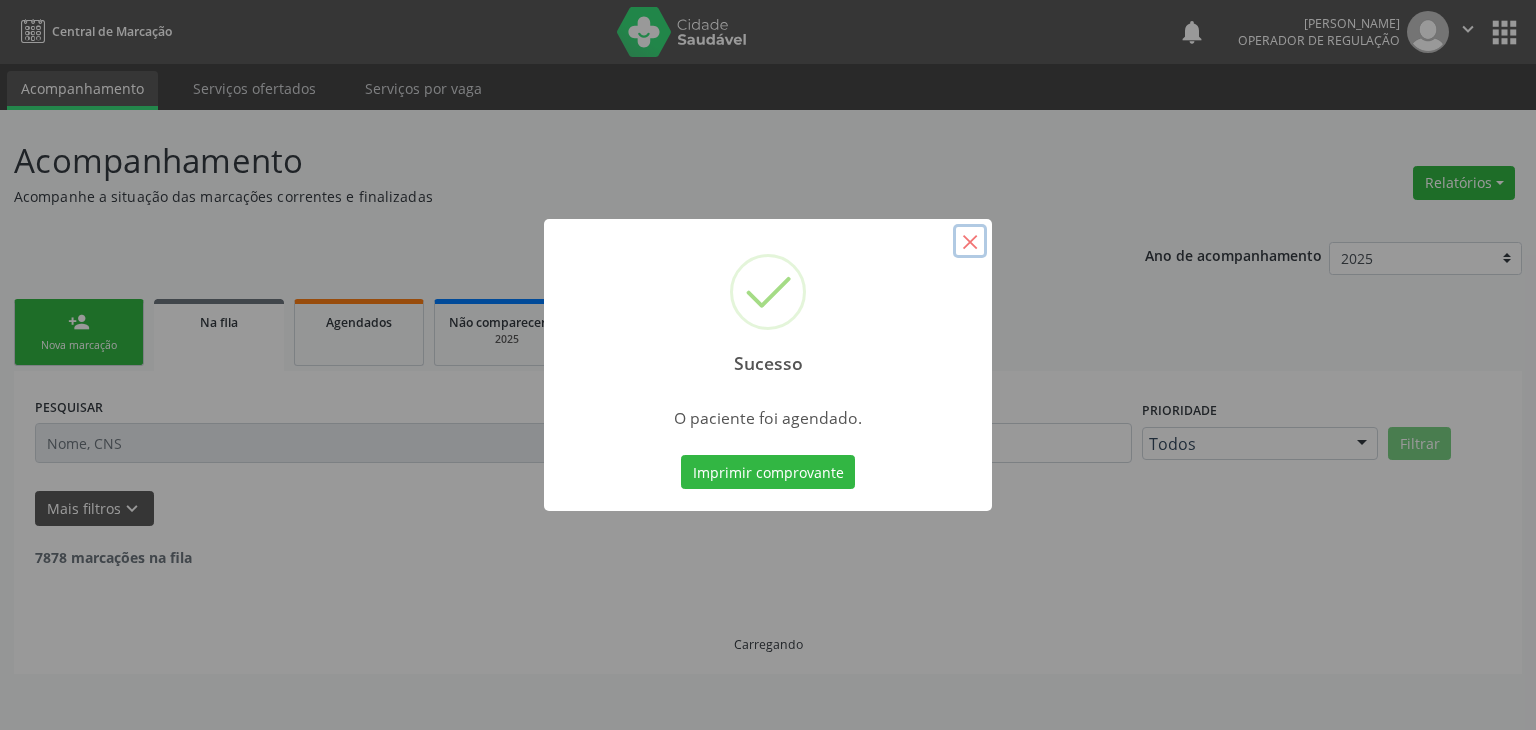 click on "×" at bounding box center (970, 241) 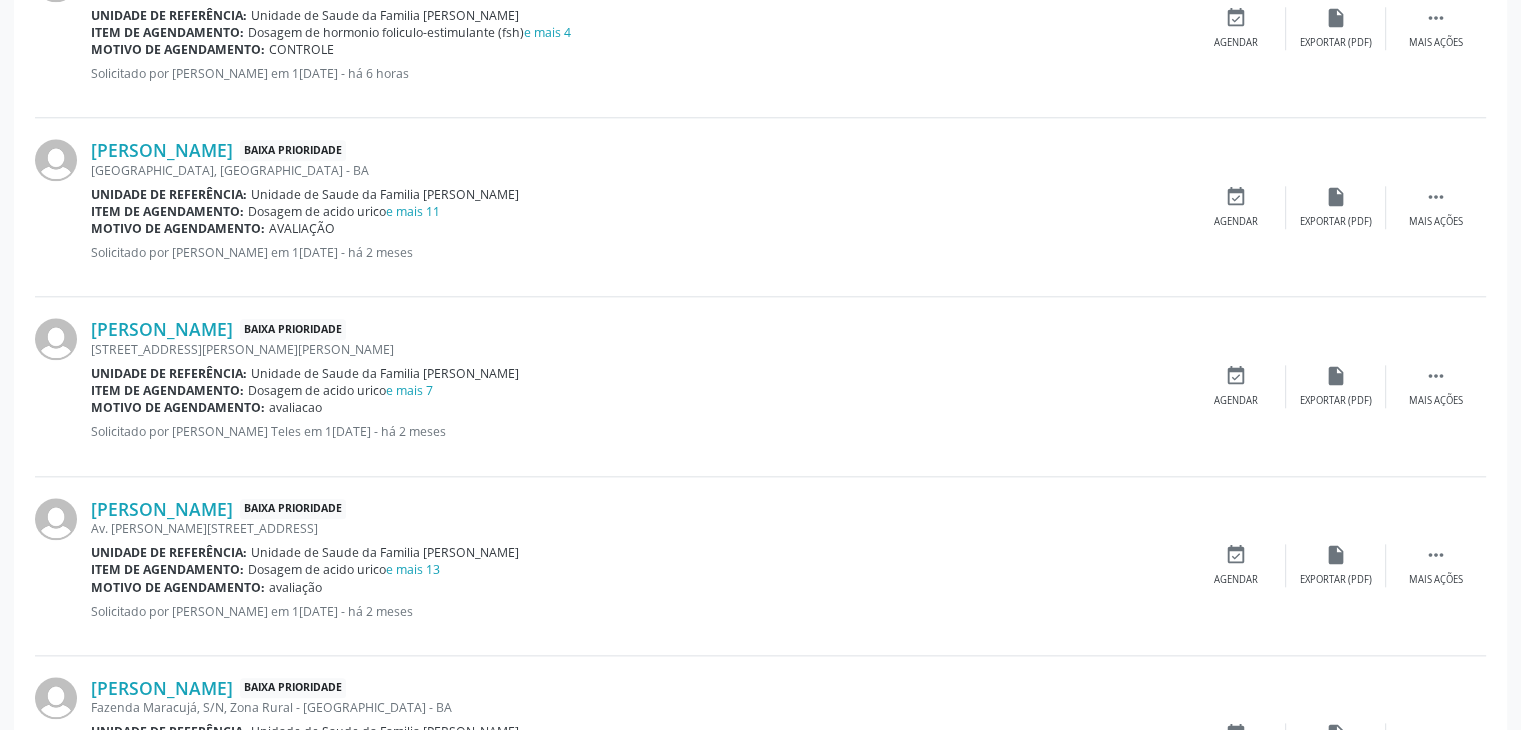 scroll, scrollTop: 1800, scrollLeft: 0, axis: vertical 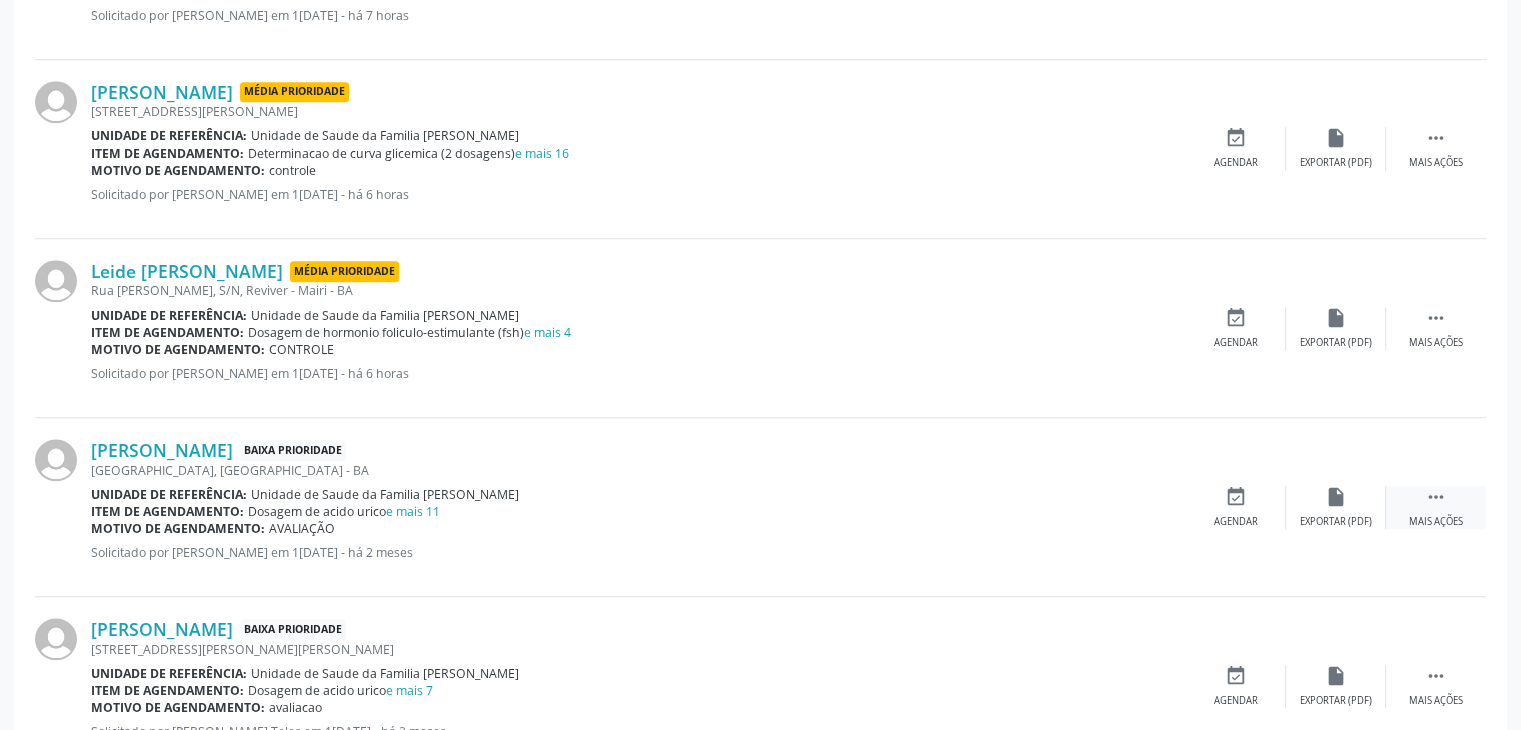 click on "
Mais ações" at bounding box center [1436, 507] 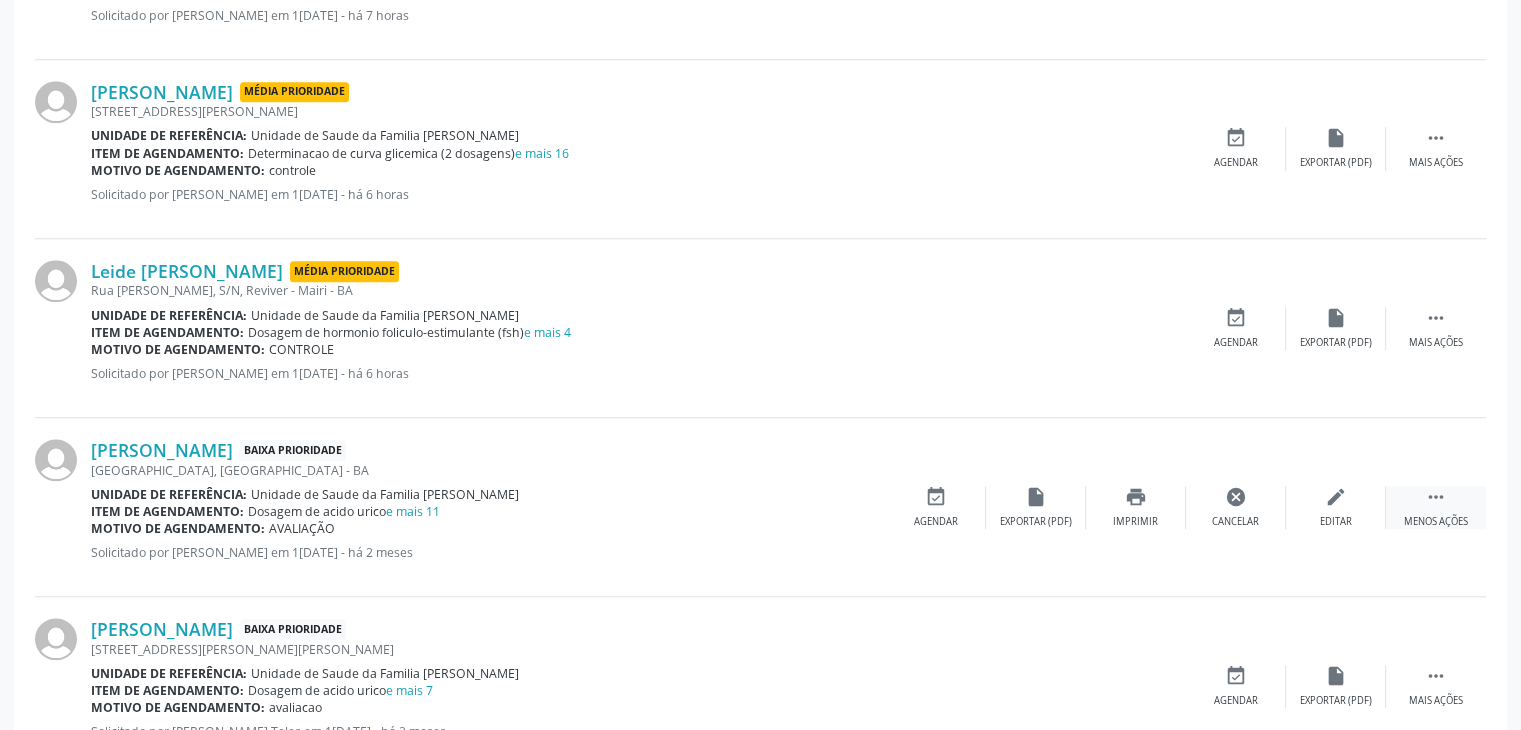 click on "edit
Editar" at bounding box center (1336, 507) 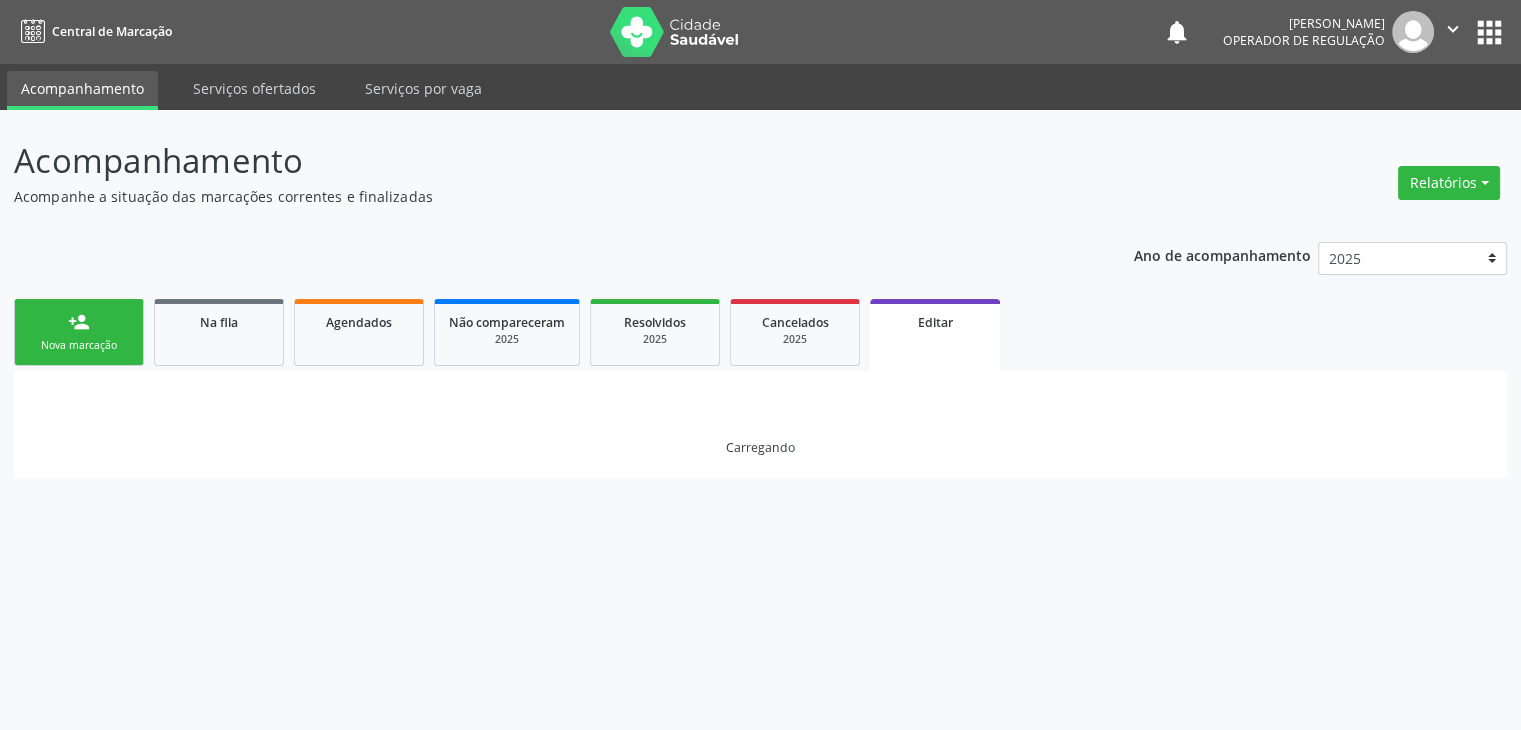 scroll, scrollTop: 0, scrollLeft: 0, axis: both 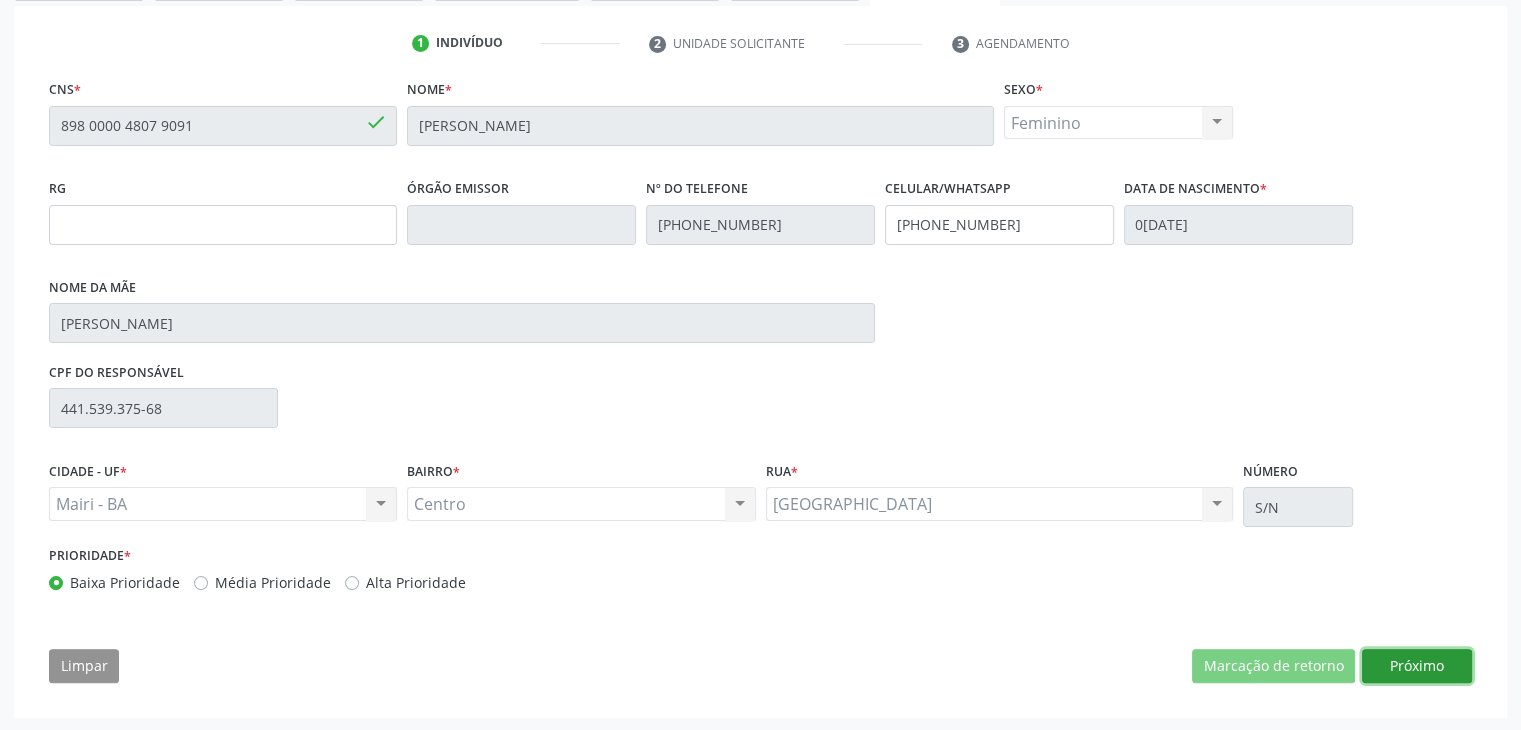click on "Próximo" at bounding box center [1417, 666] 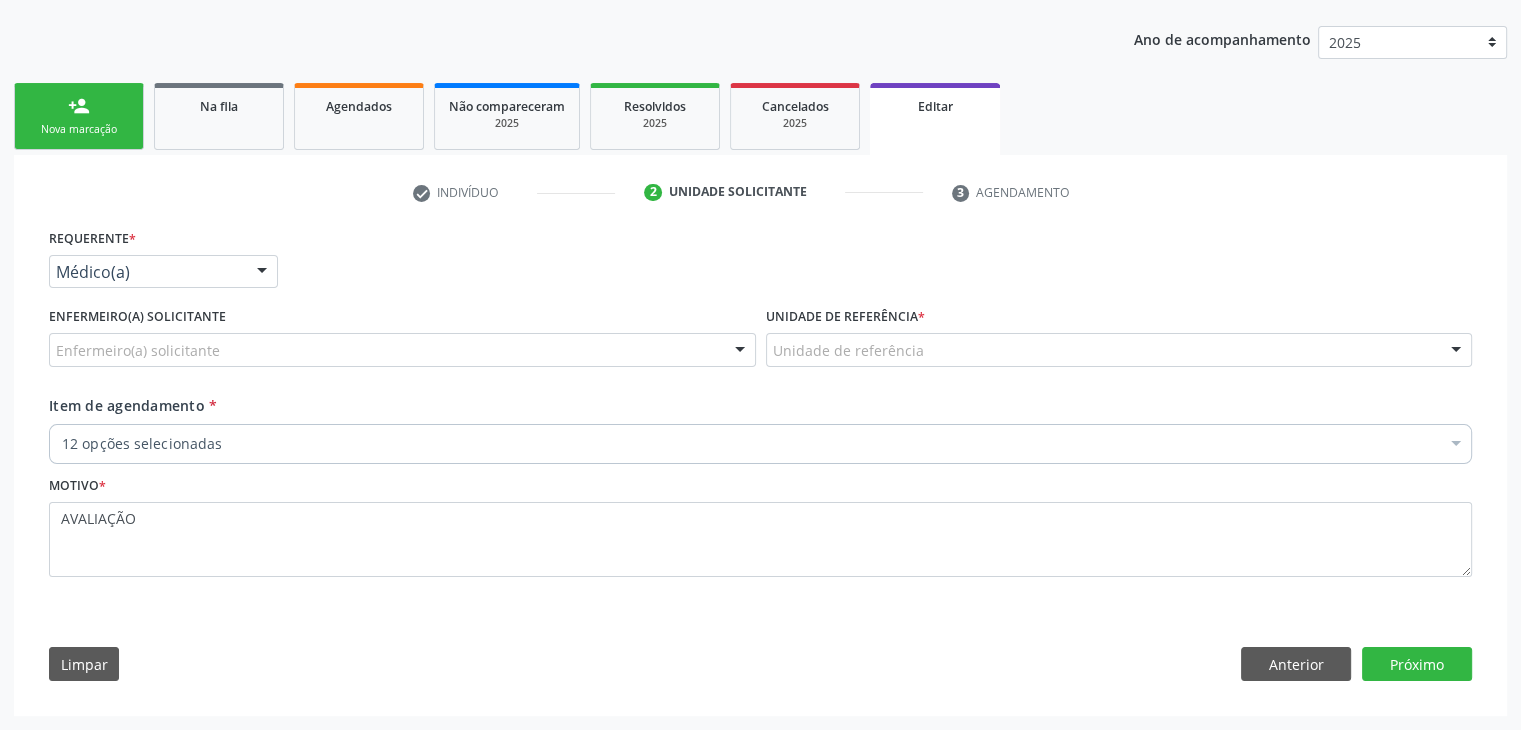 scroll, scrollTop: 214, scrollLeft: 0, axis: vertical 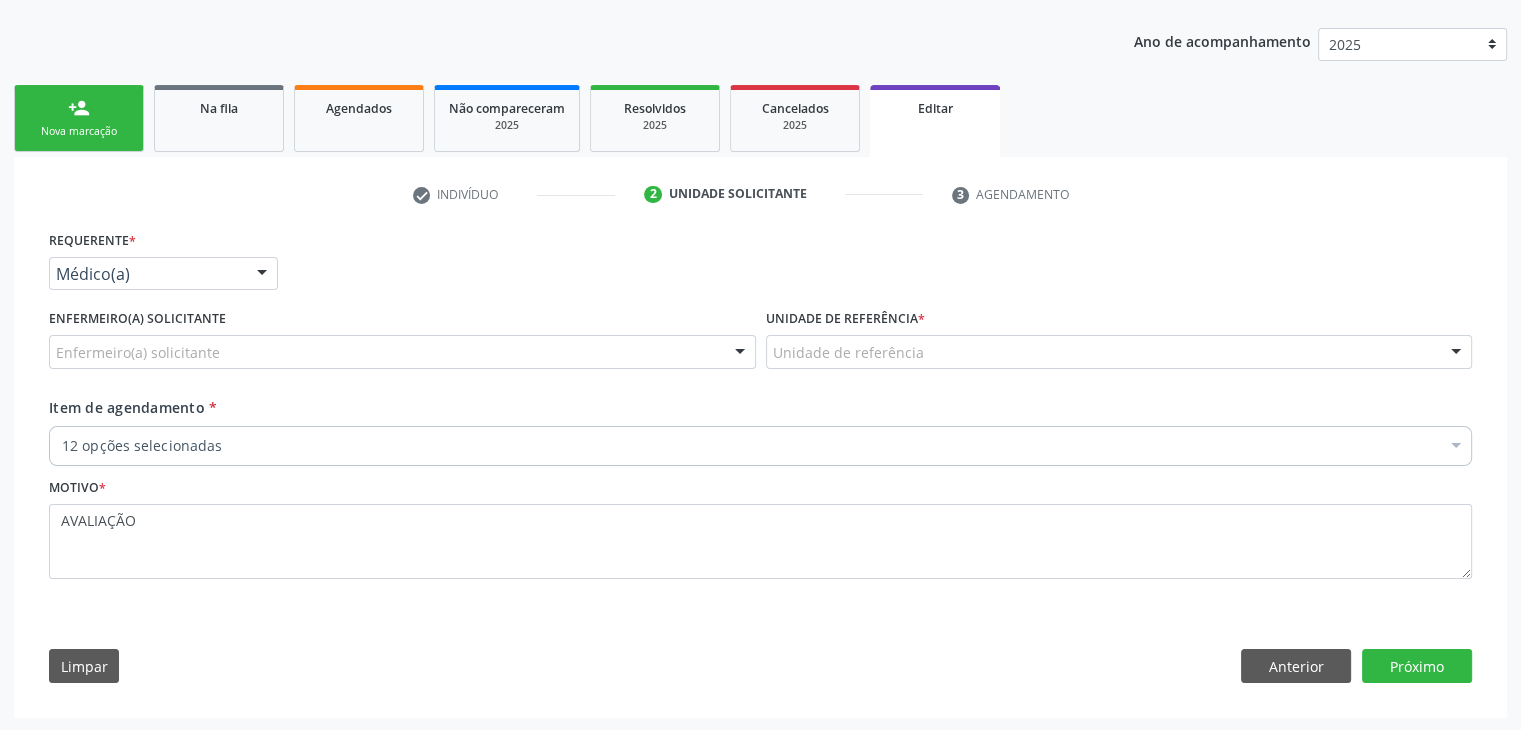 click on "Enfermeiro(a) solicitante" at bounding box center [402, 352] 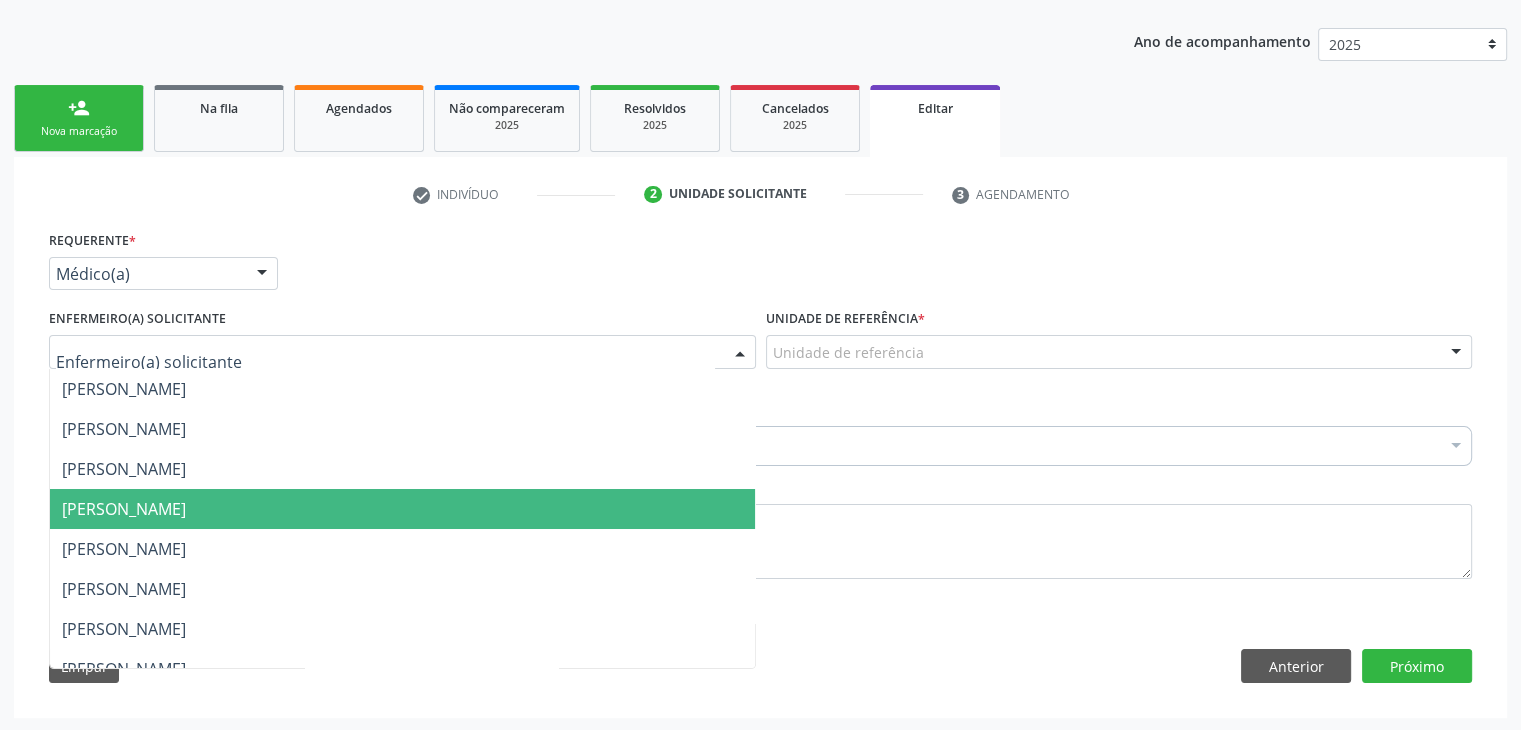 click on "Unidade de referência" at bounding box center (1119, 352) 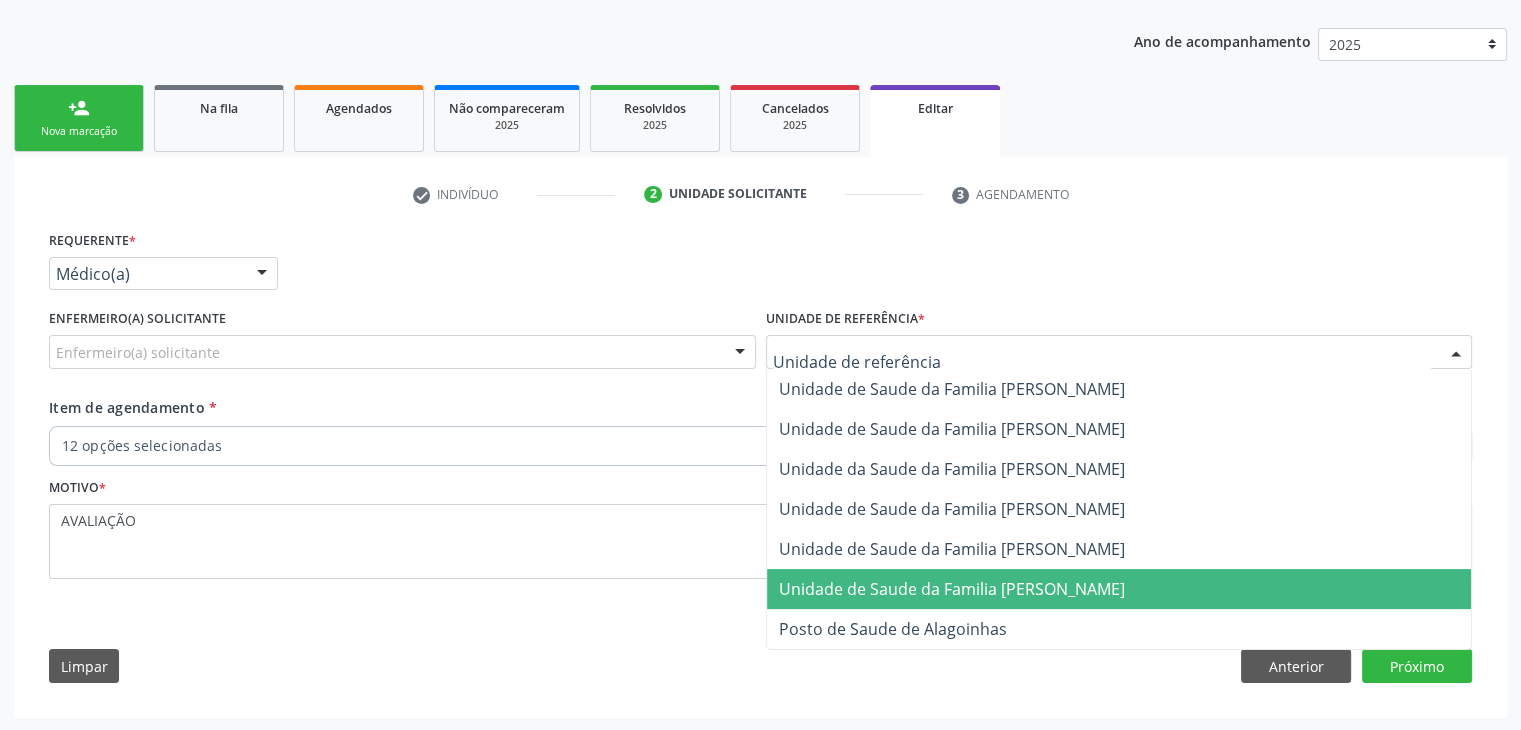 click on "Unidade de Saude da Familia [PERSON_NAME]" at bounding box center [952, 589] 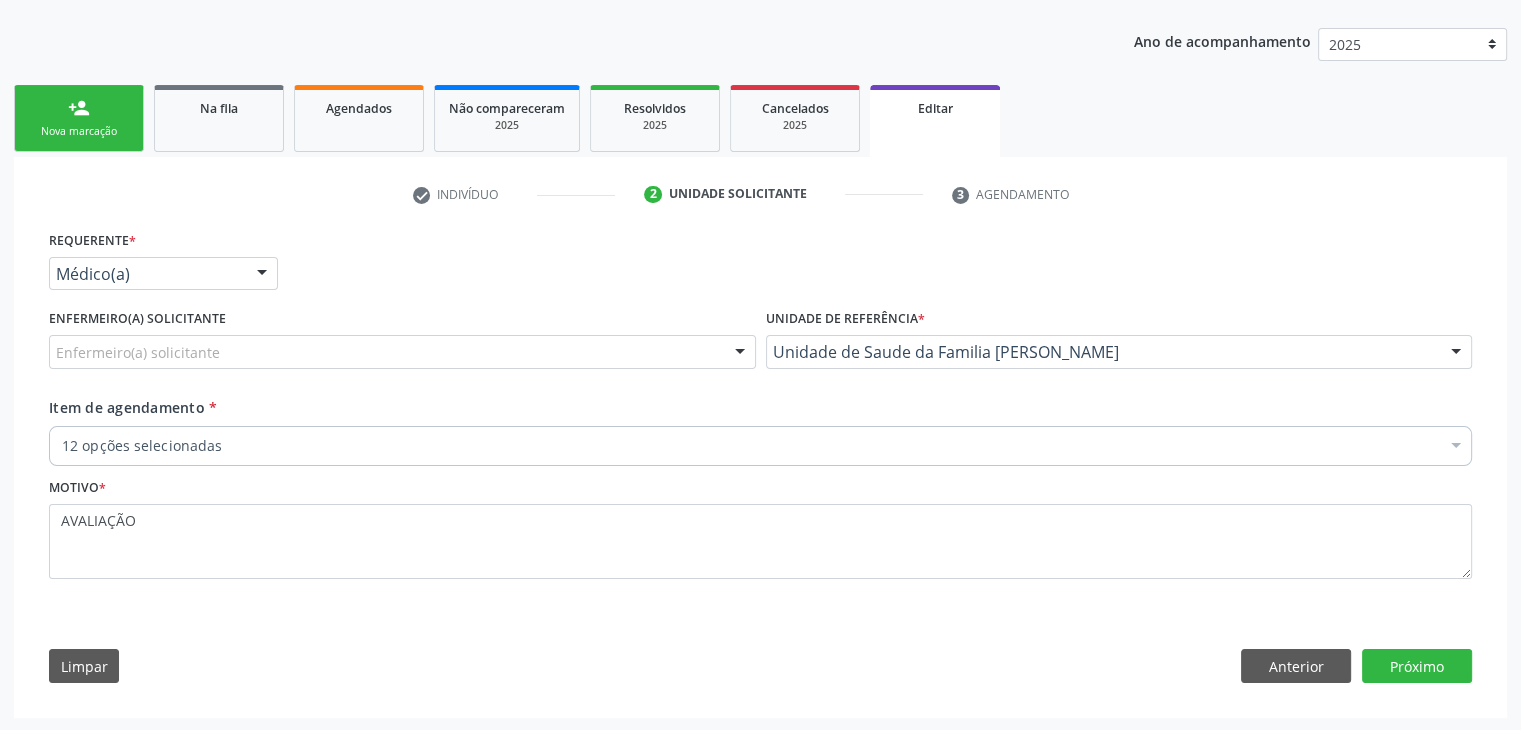 click on "12 opções selecionadas" at bounding box center [760, 446] 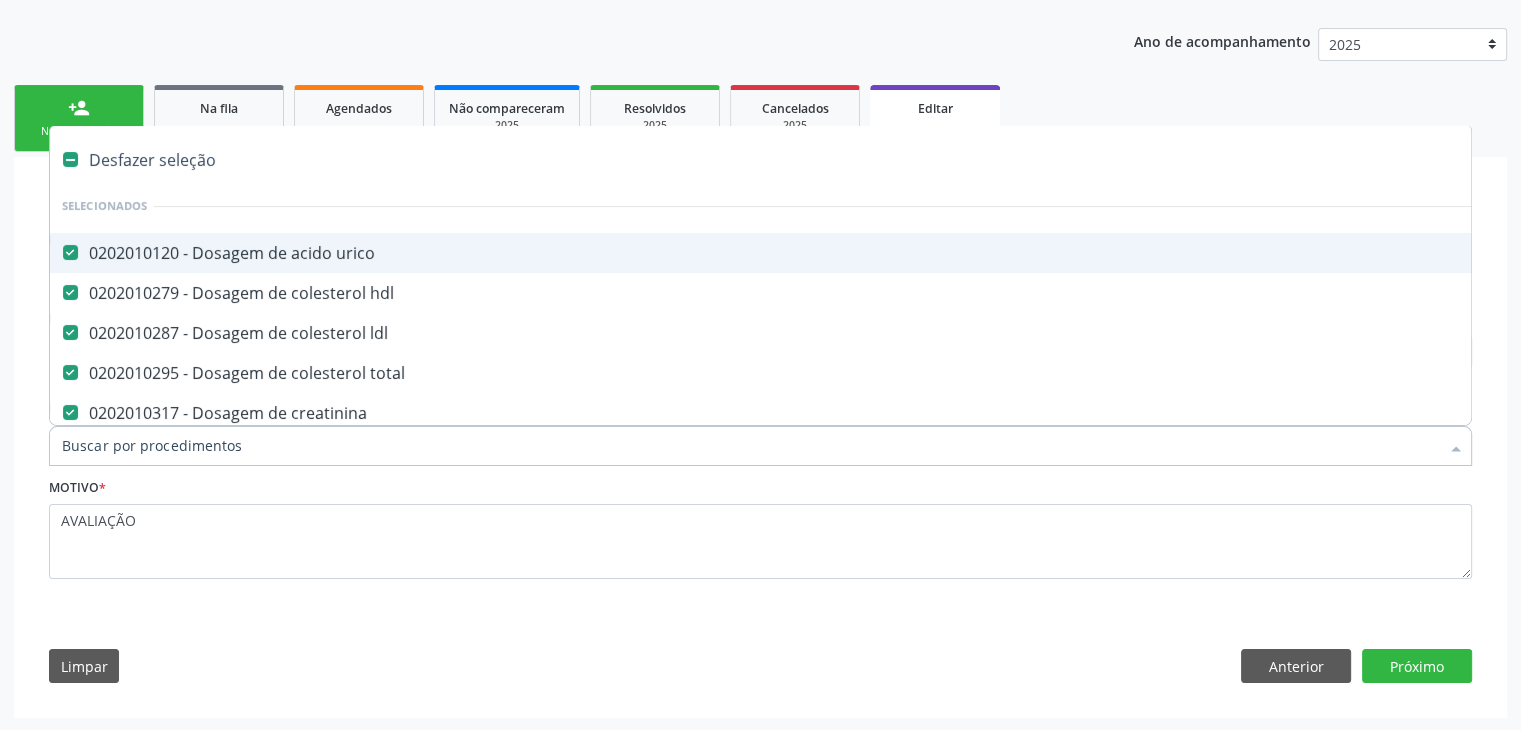 click on "Desfazer seleção" at bounding box center [831, 160] 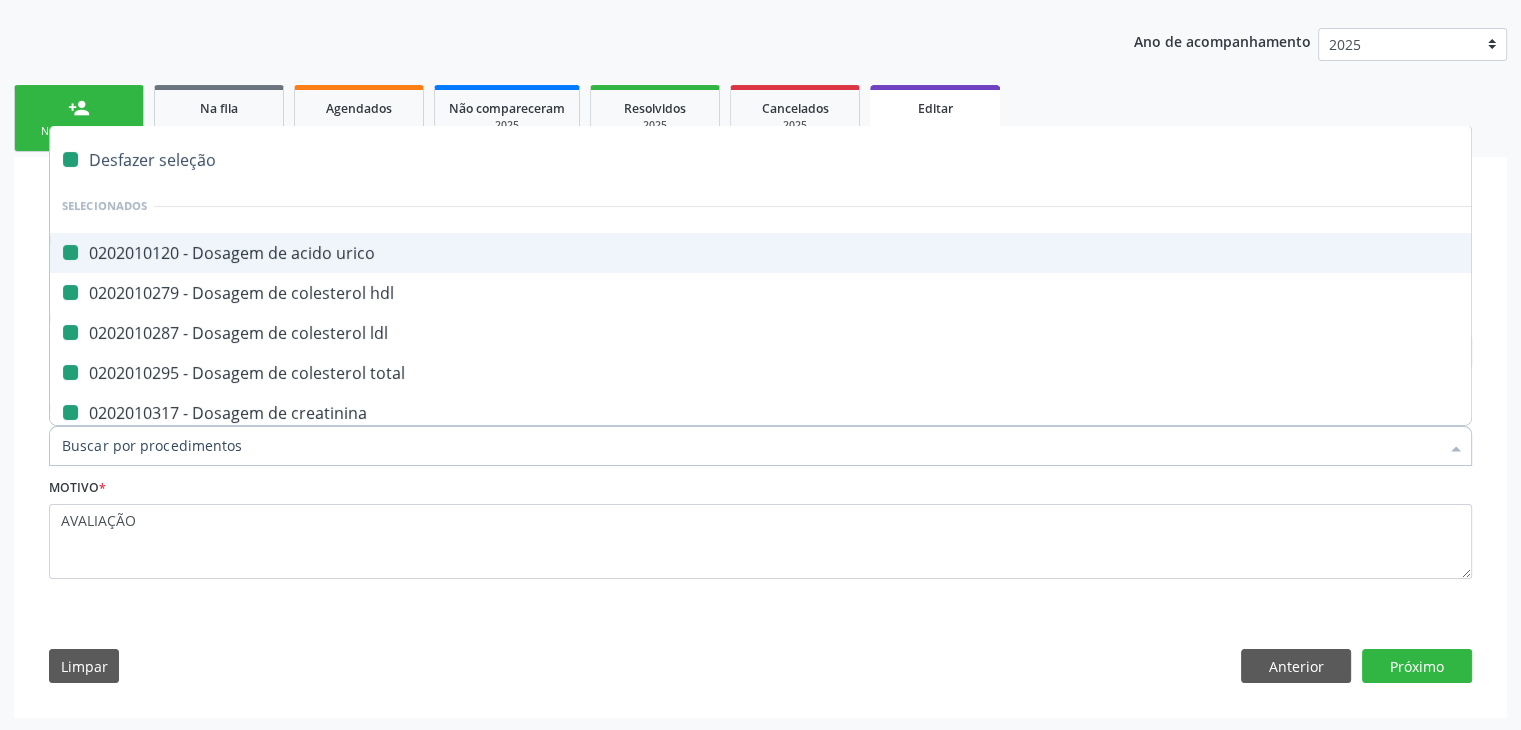 checkbox on "false" 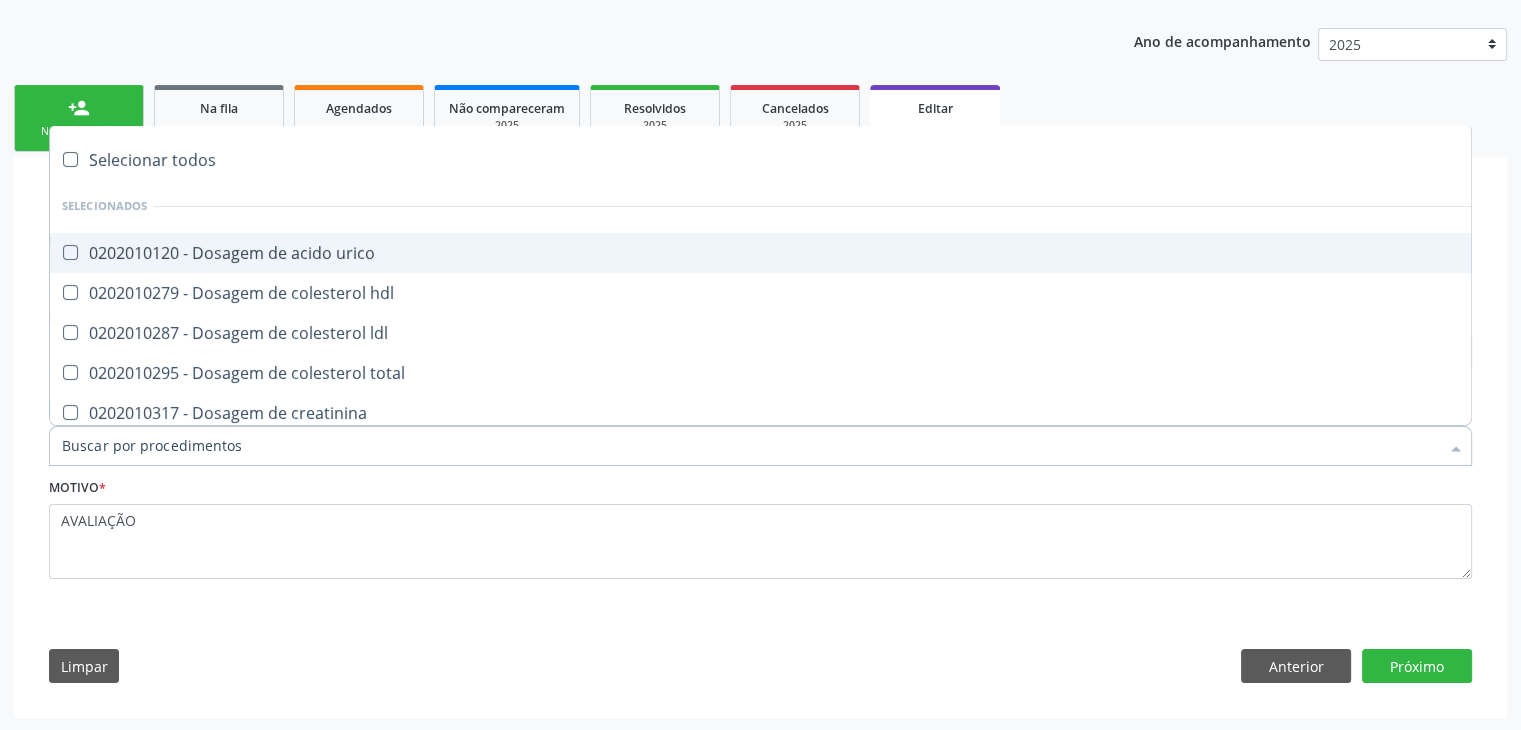 type on "d" 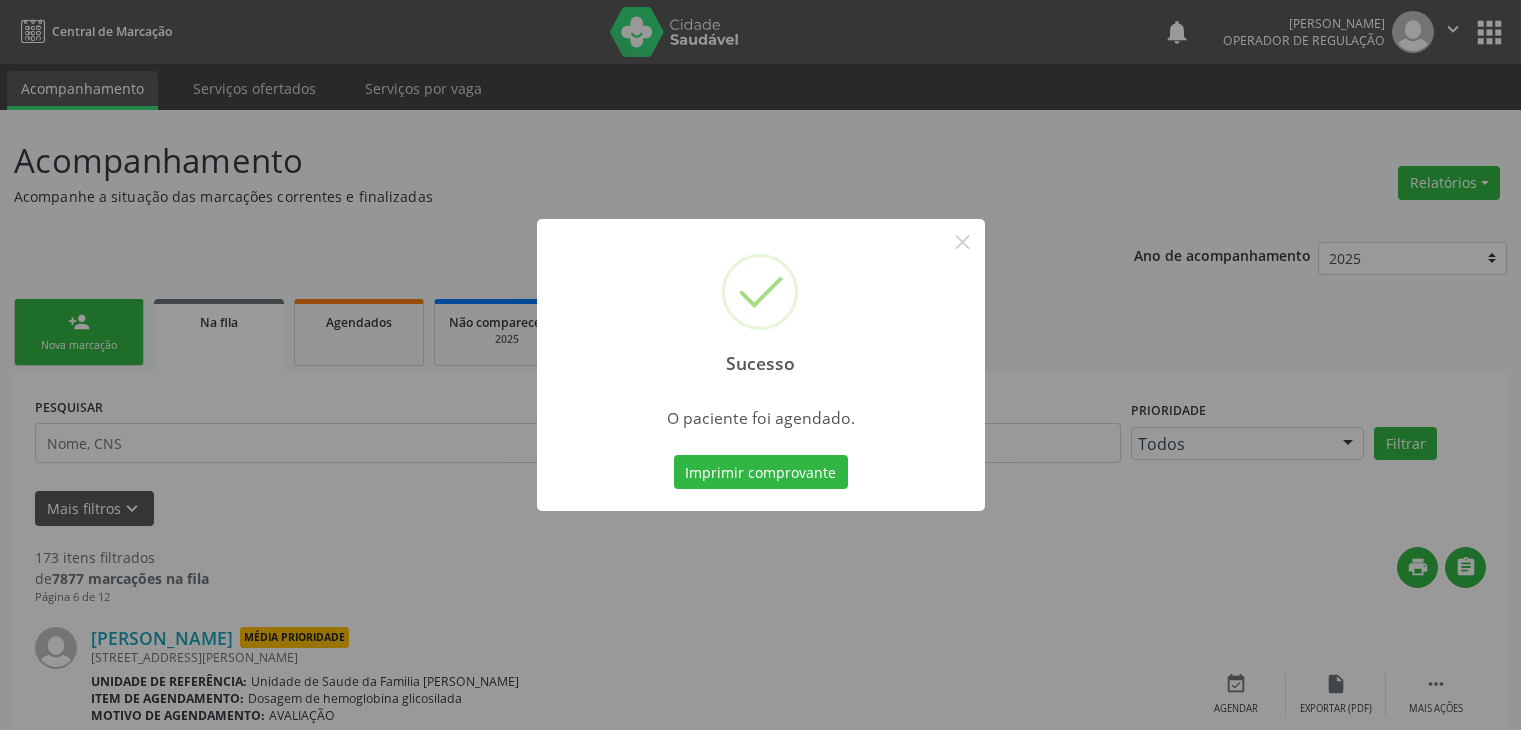 scroll, scrollTop: 0, scrollLeft: 0, axis: both 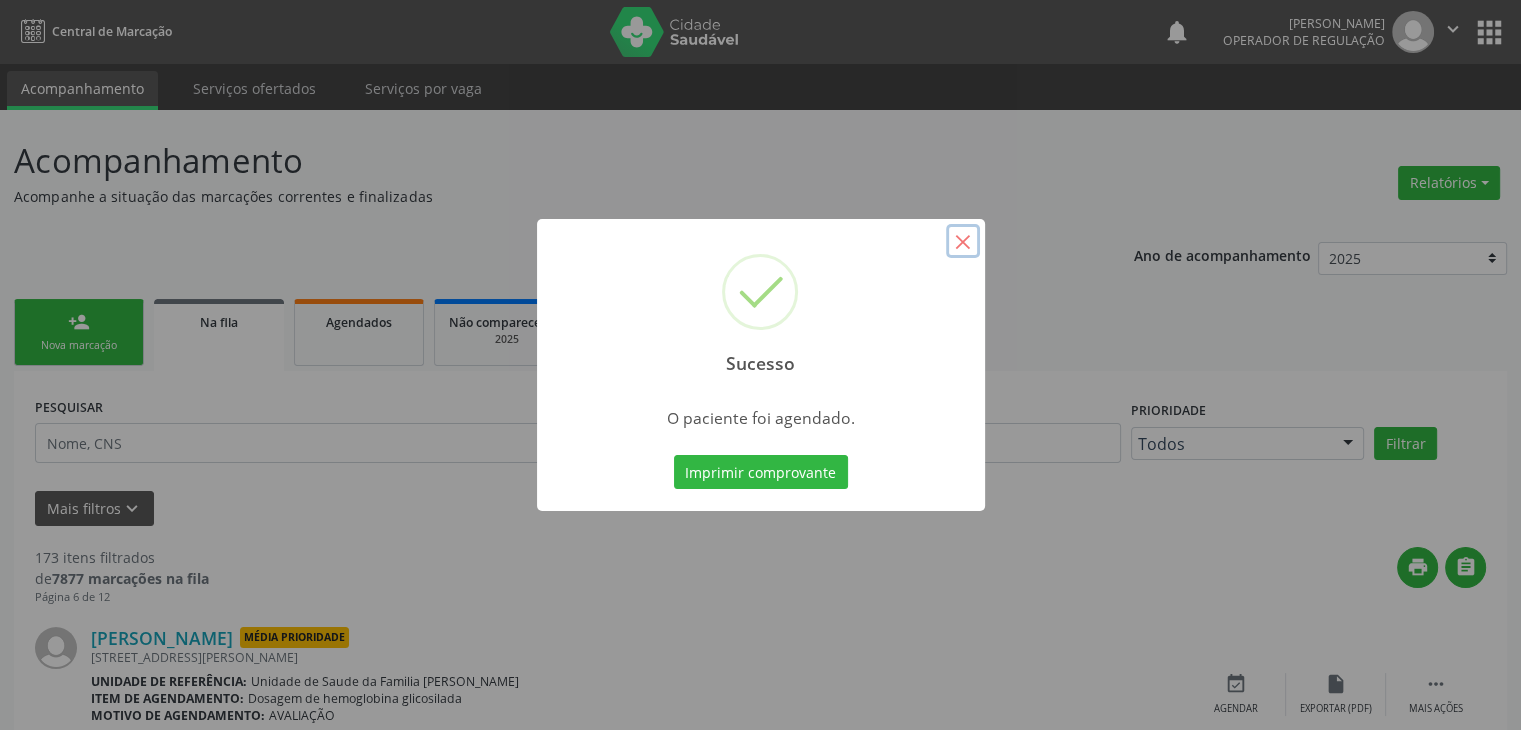 click on "×" at bounding box center [963, 241] 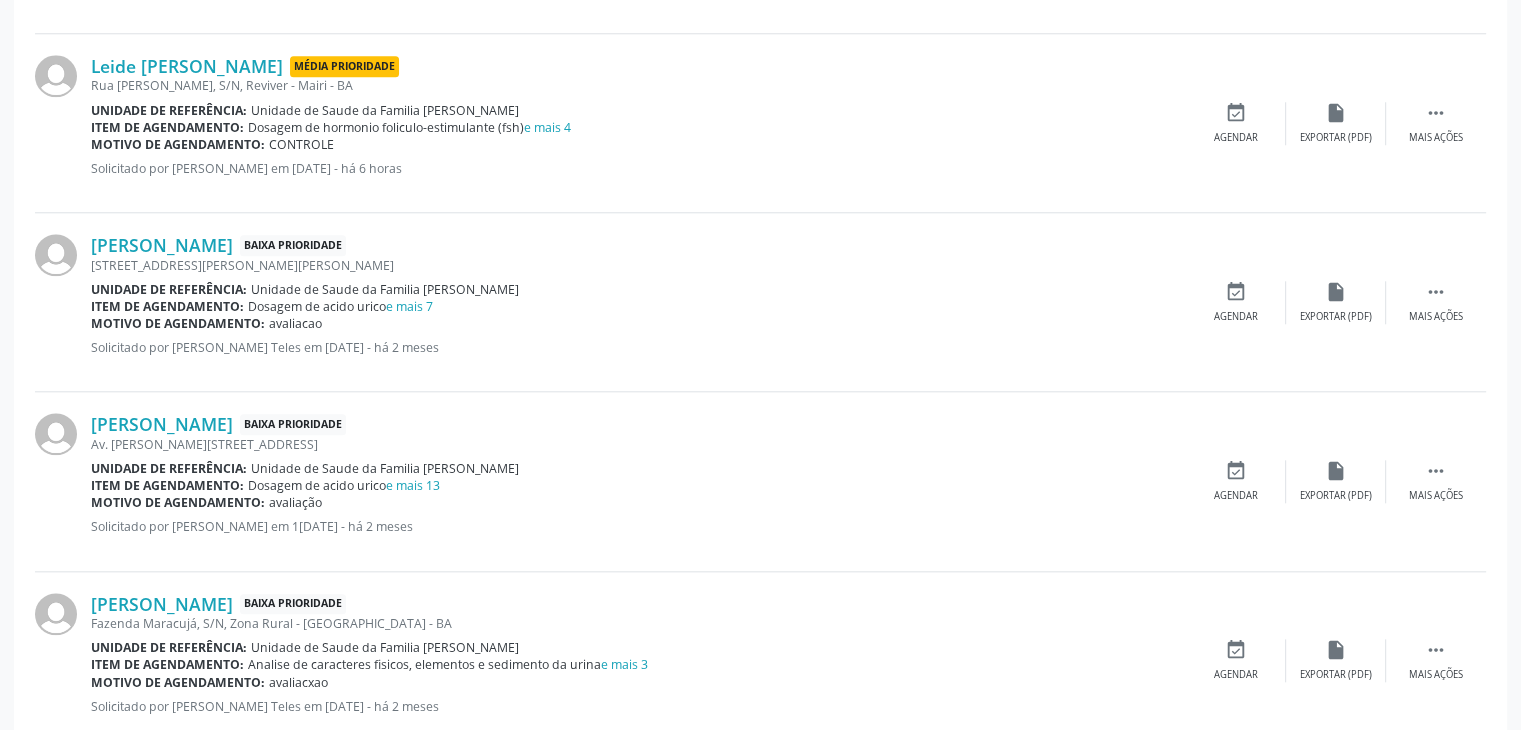 scroll, scrollTop: 1900, scrollLeft: 0, axis: vertical 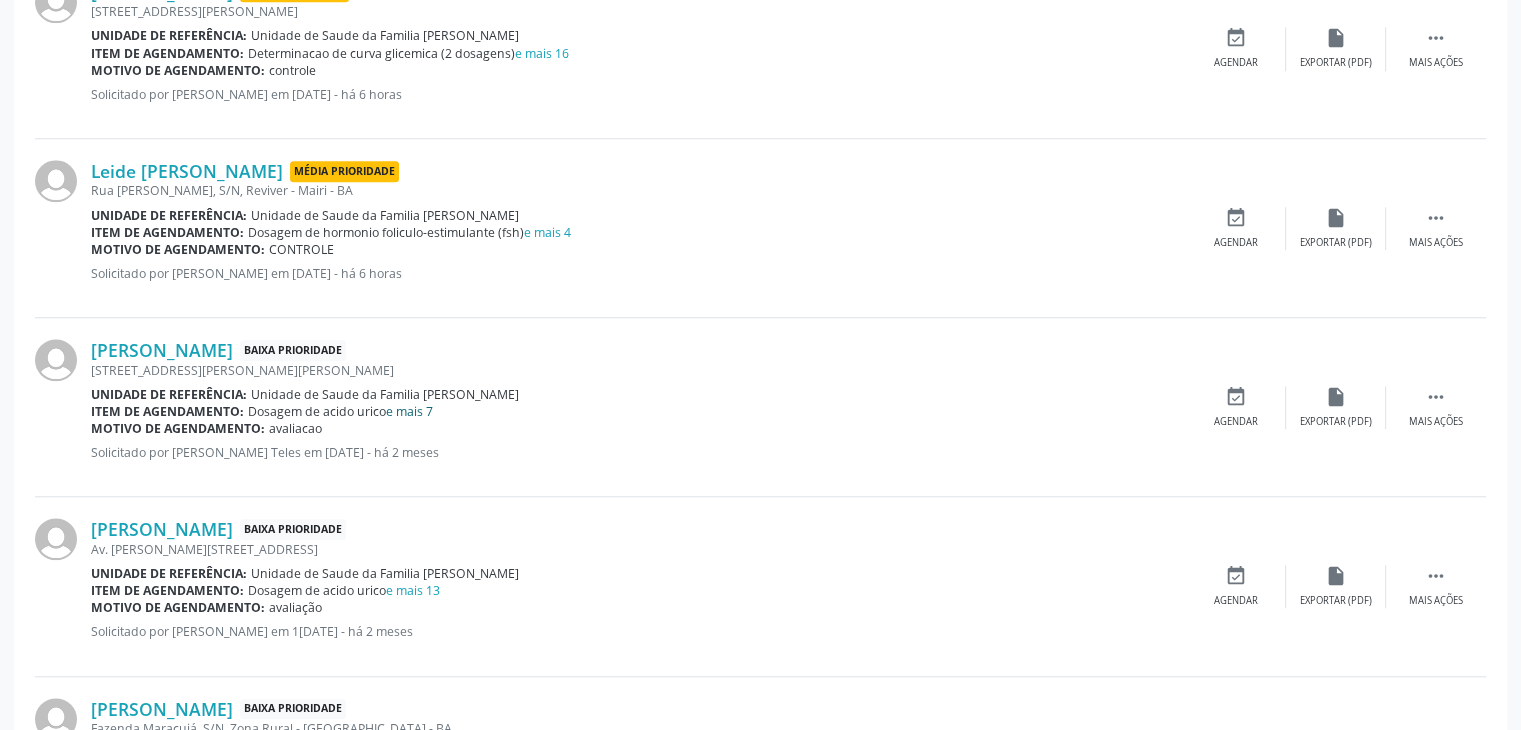 click on "e mais 7" at bounding box center (409, 411) 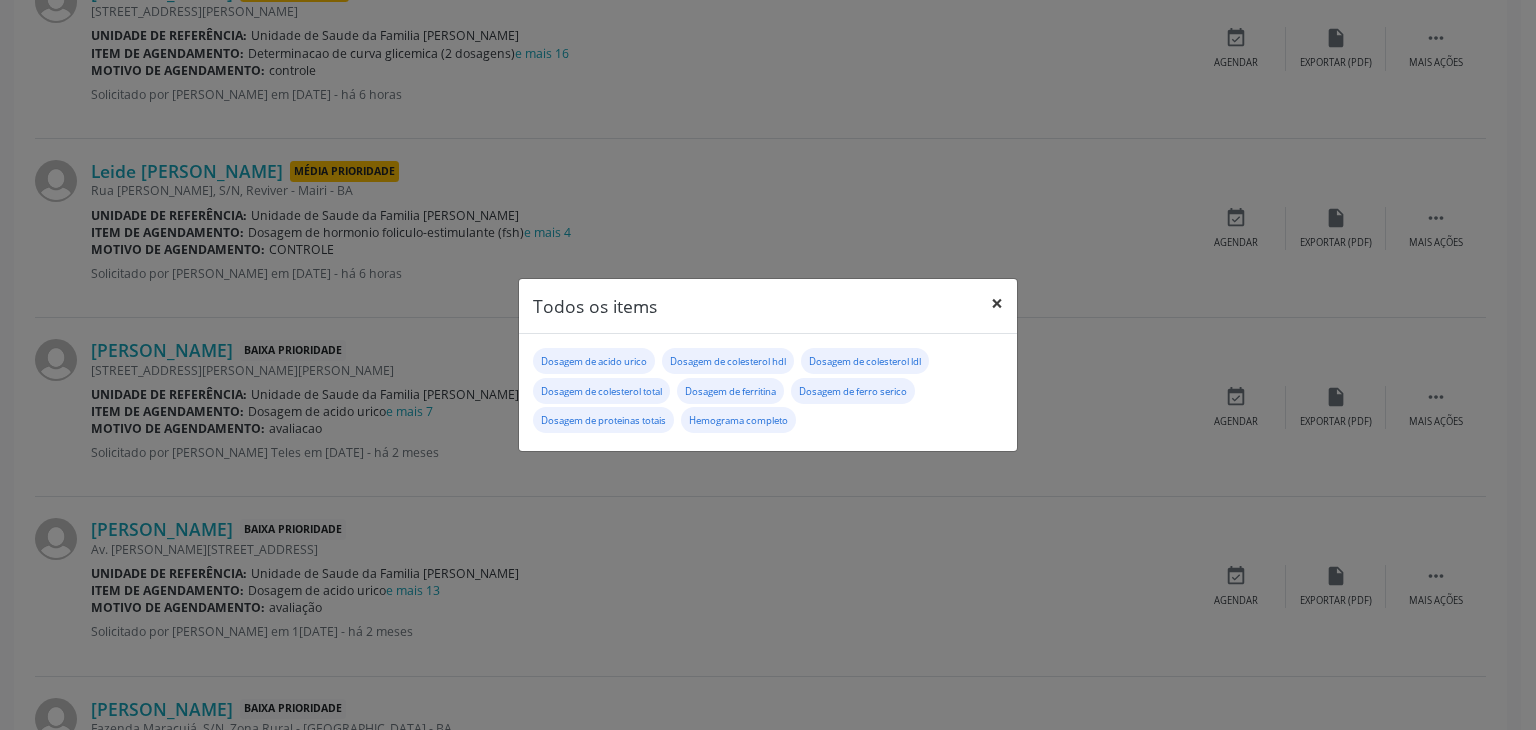 click on "×" at bounding box center [997, 303] 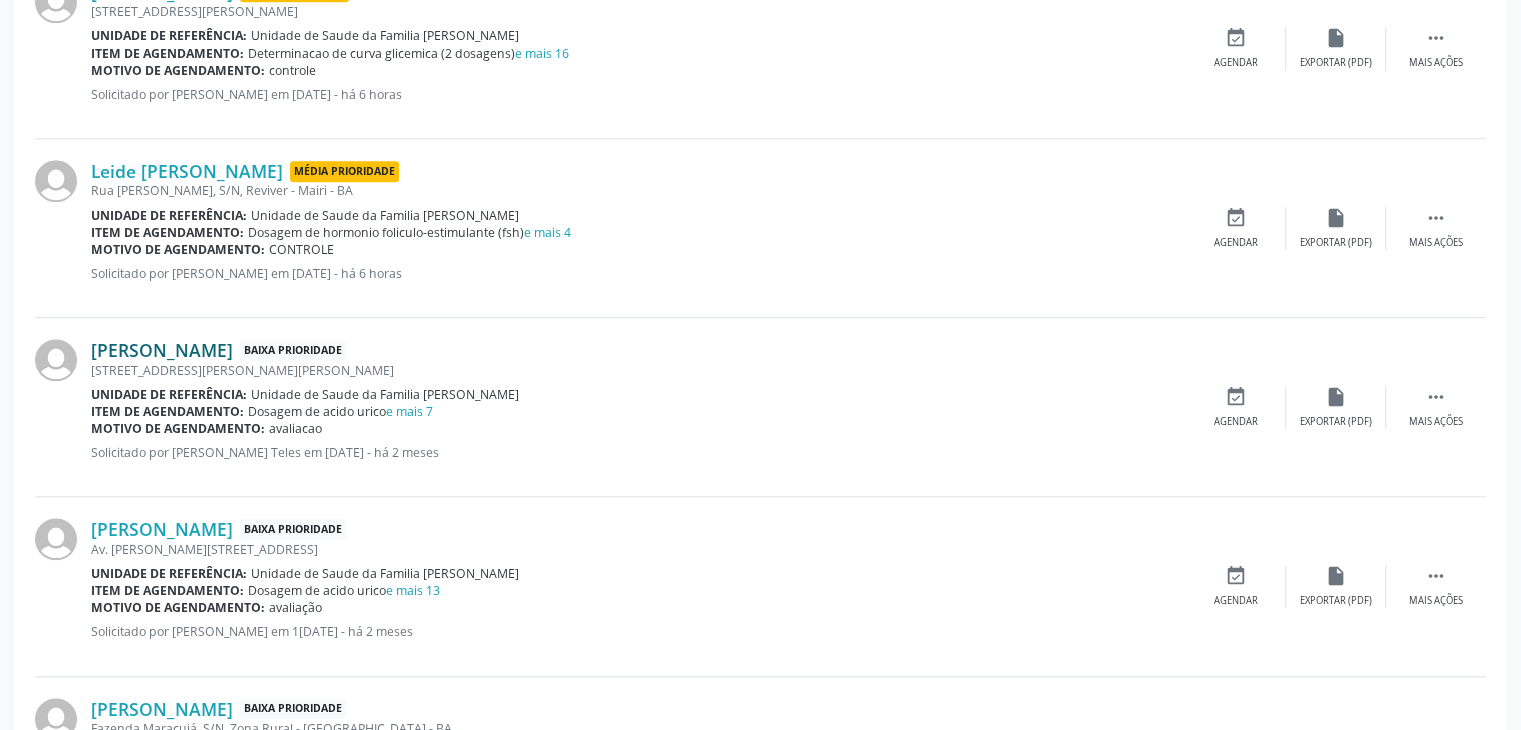 click on "[PERSON_NAME]" at bounding box center (162, 350) 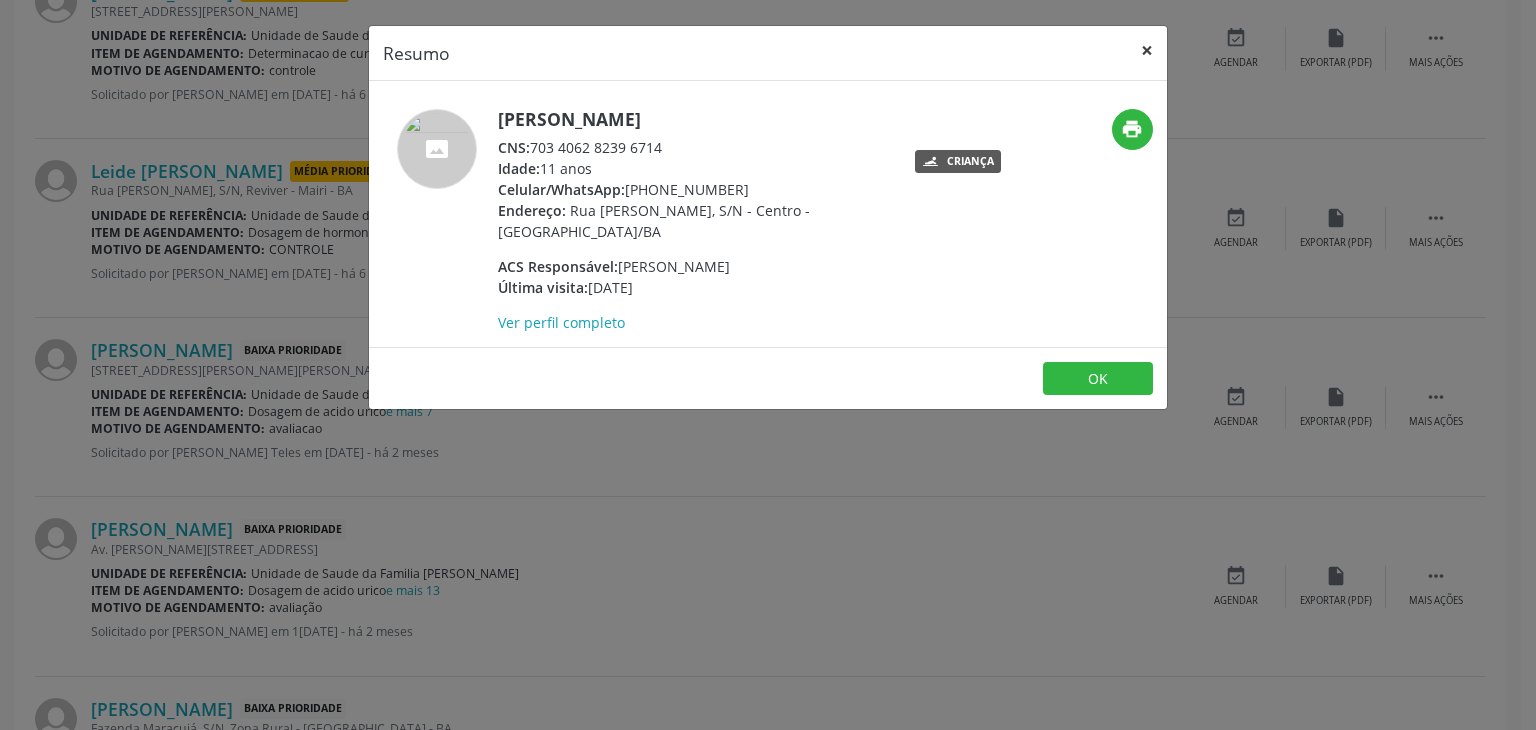 click on "×" at bounding box center [1147, 50] 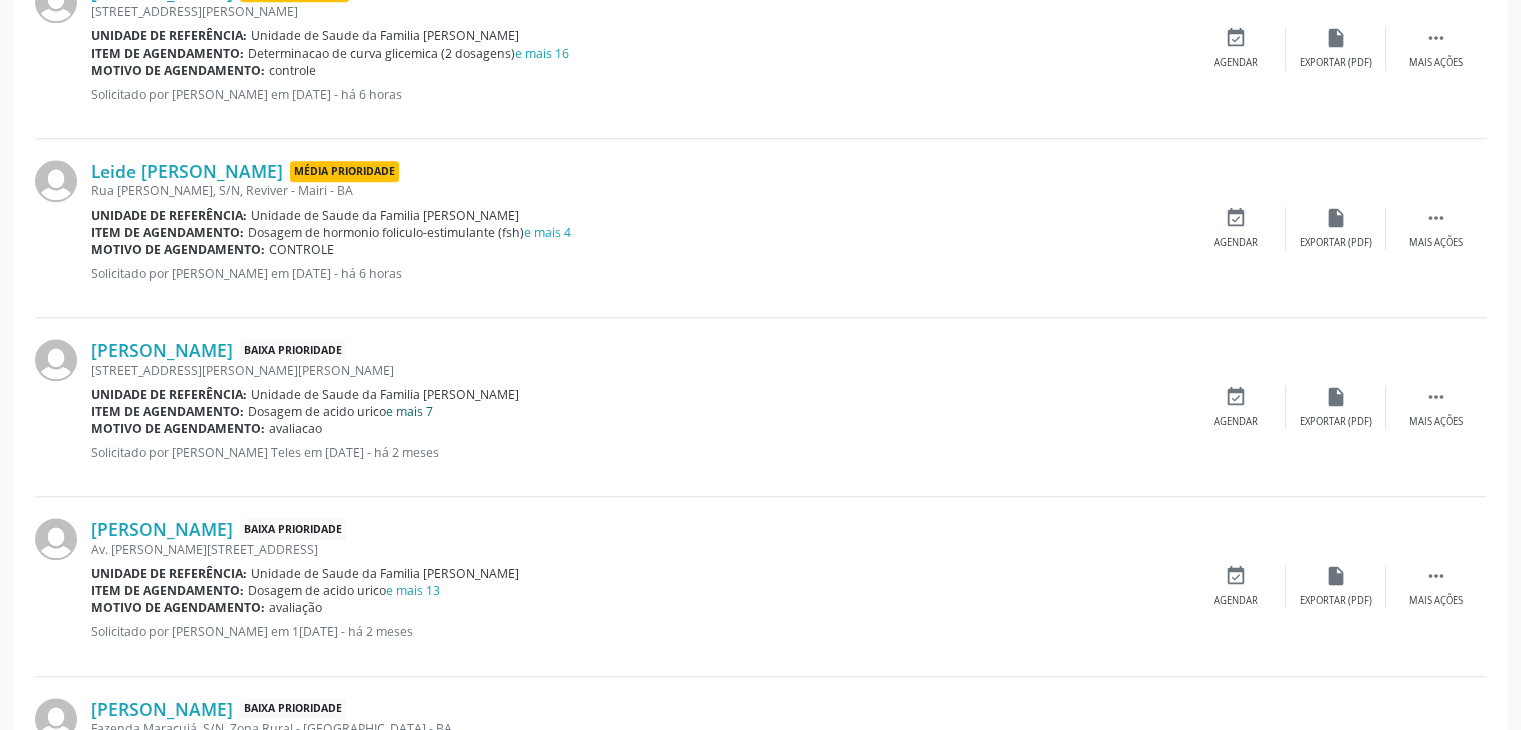 click on "e mais 7" at bounding box center (409, 411) 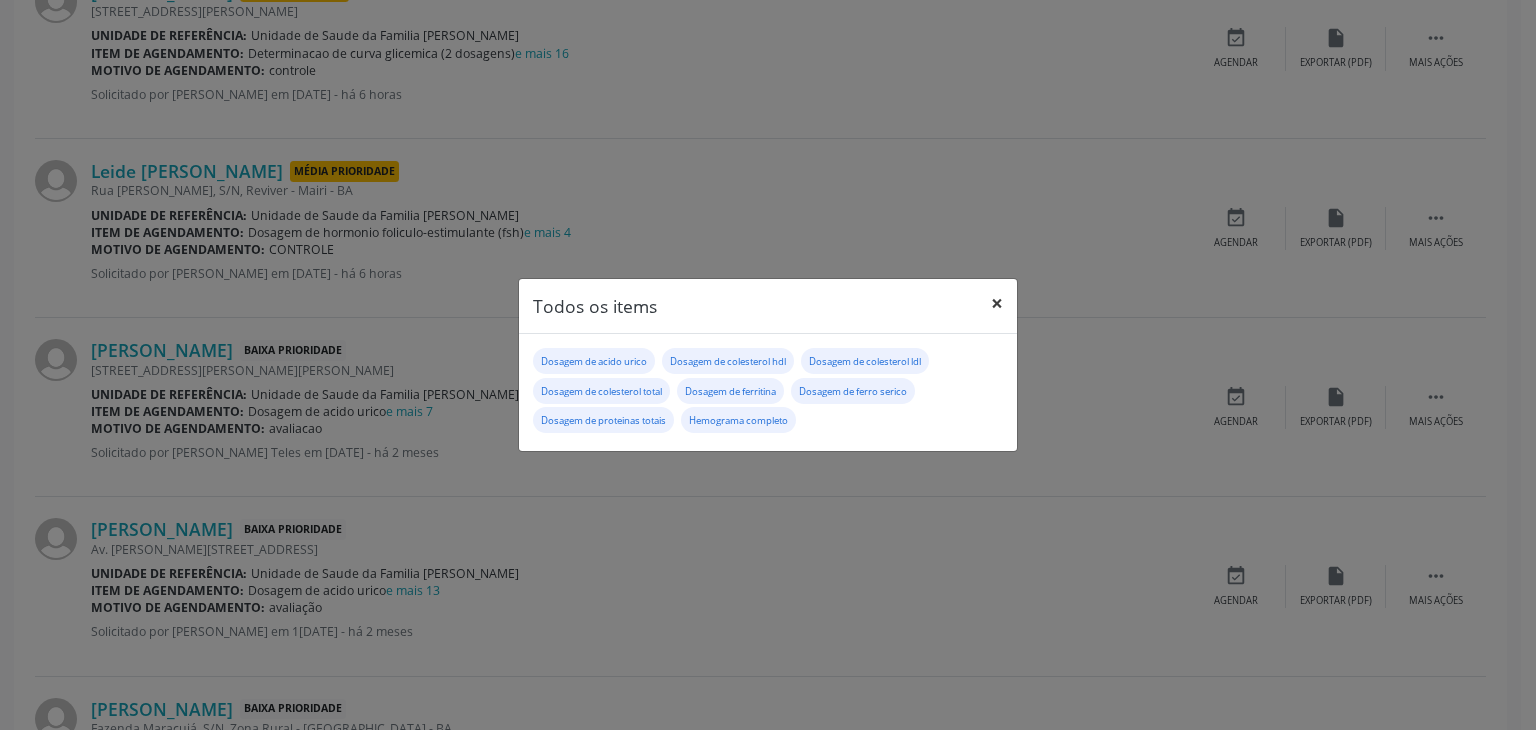 click on "×" at bounding box center [997, 303] 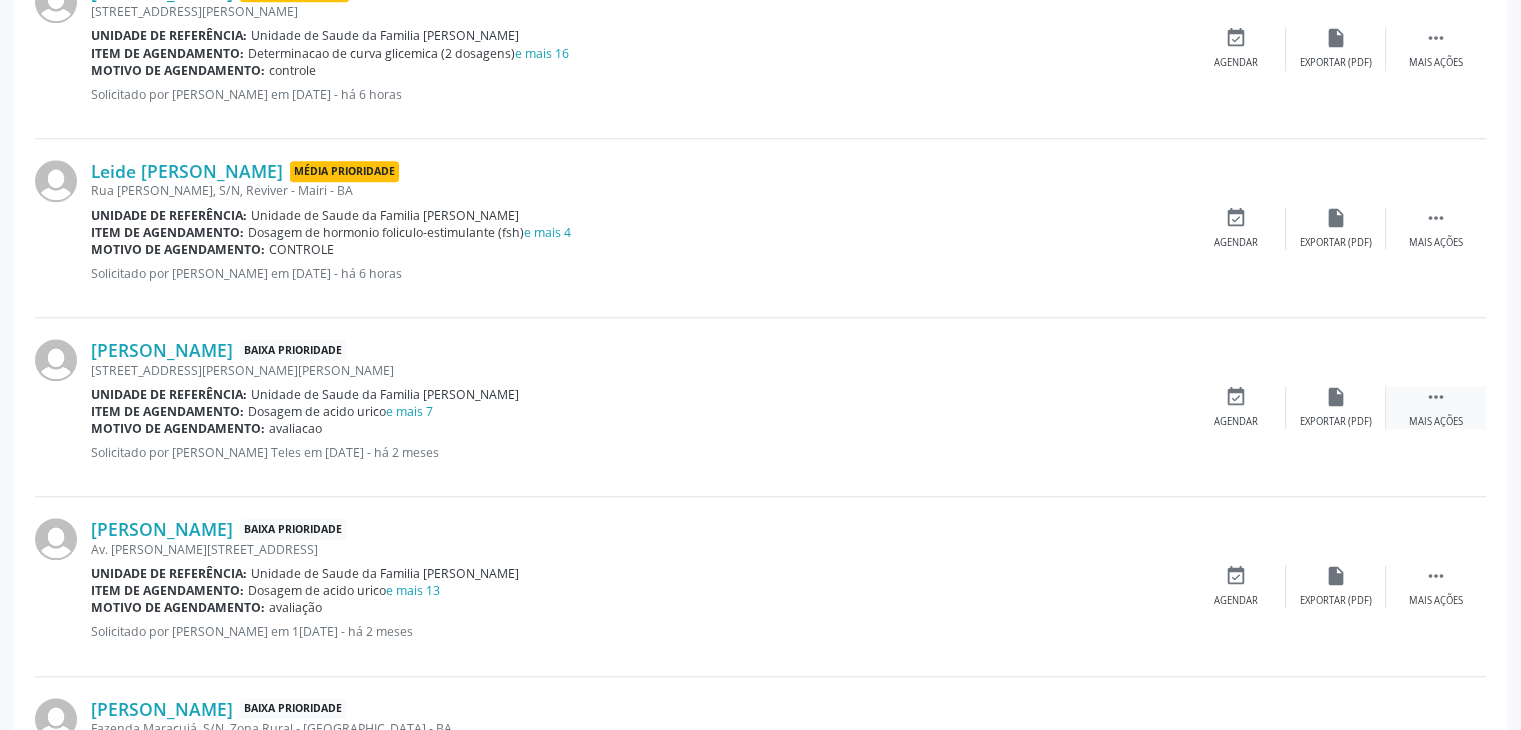 click on "
Mais ações" at bounding box center [1436, 407] 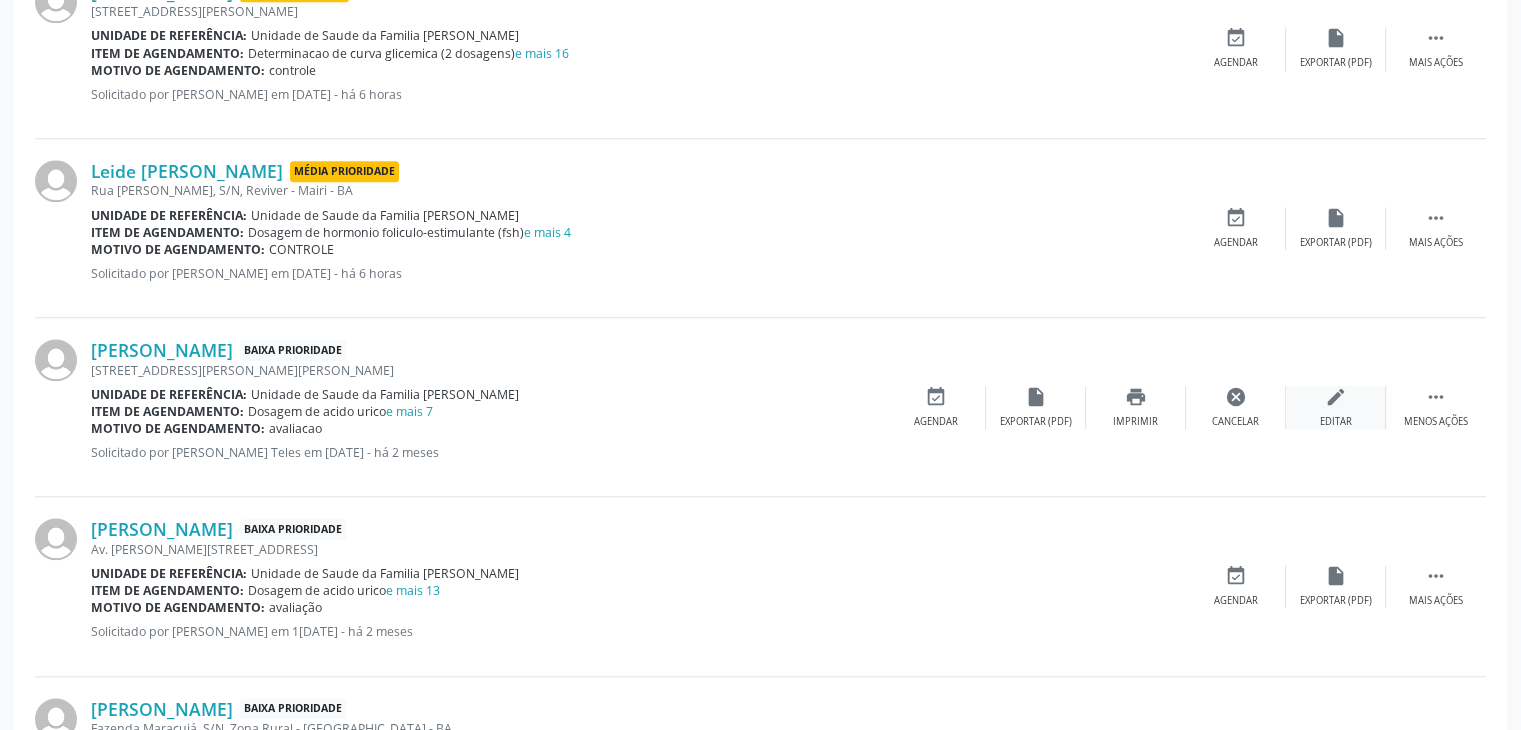 click on "edit
Editar" at bounding box center (1336, 407) 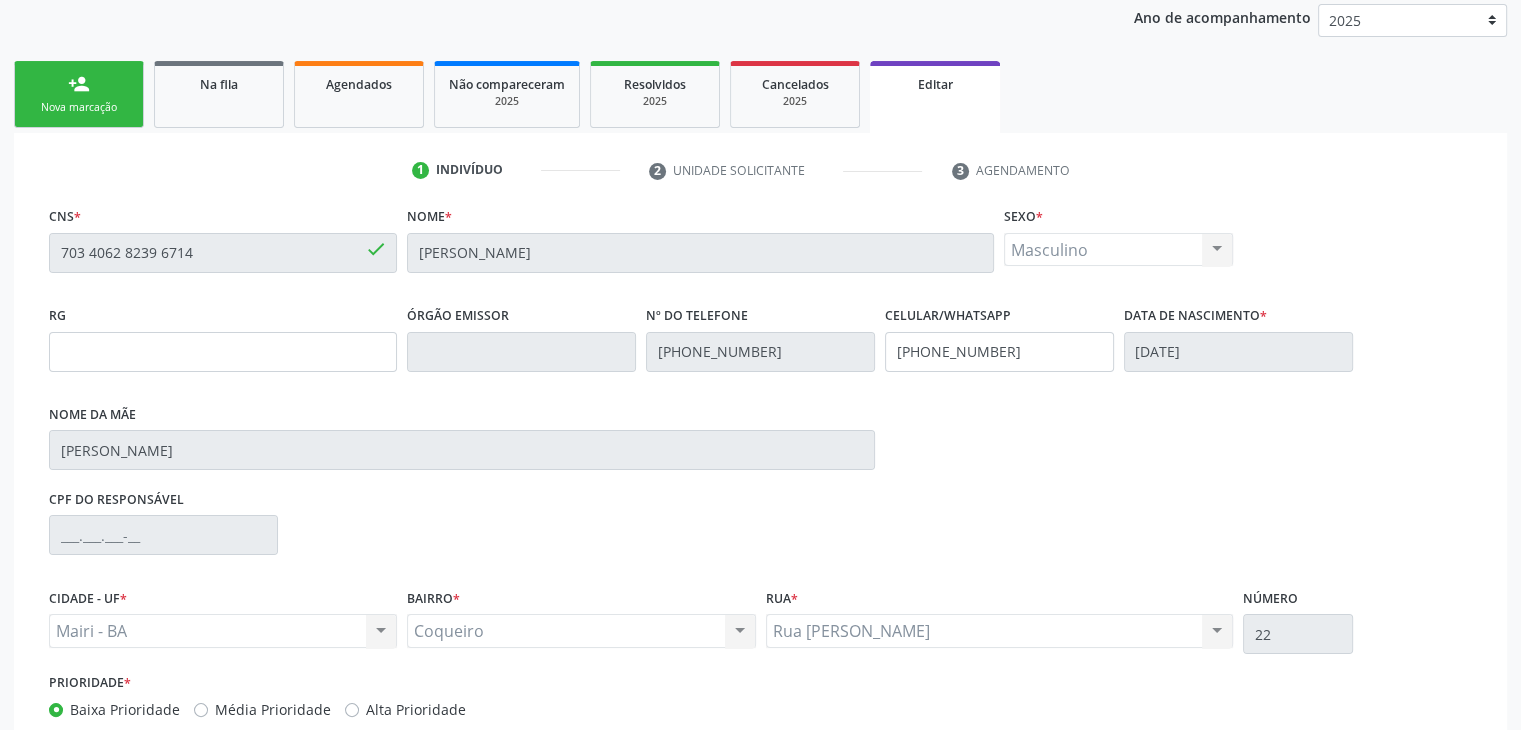 scroll, scrollTop: 365, scrollLeft: 0, axis: vertical 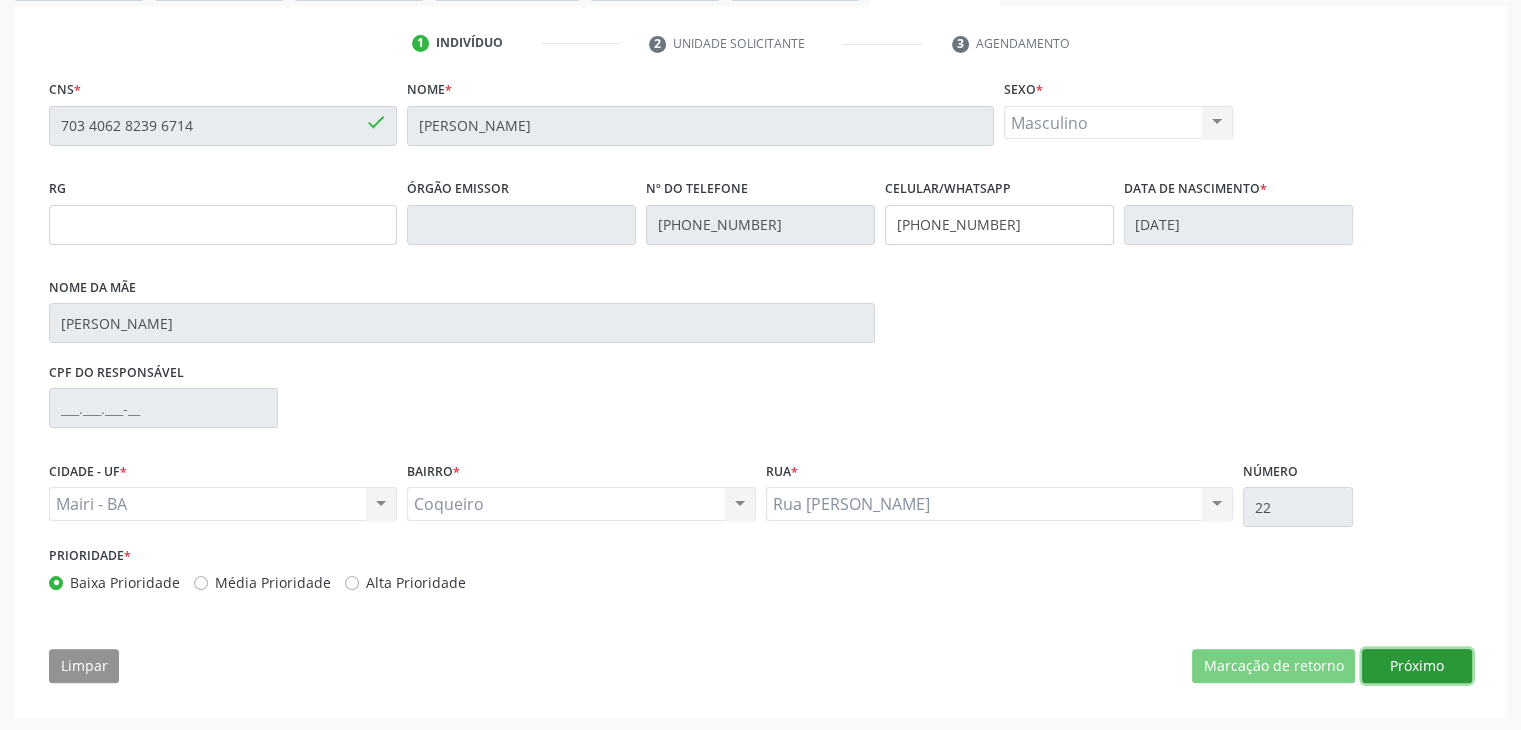 click on "Próximo" at bounding box center (1417, 666) 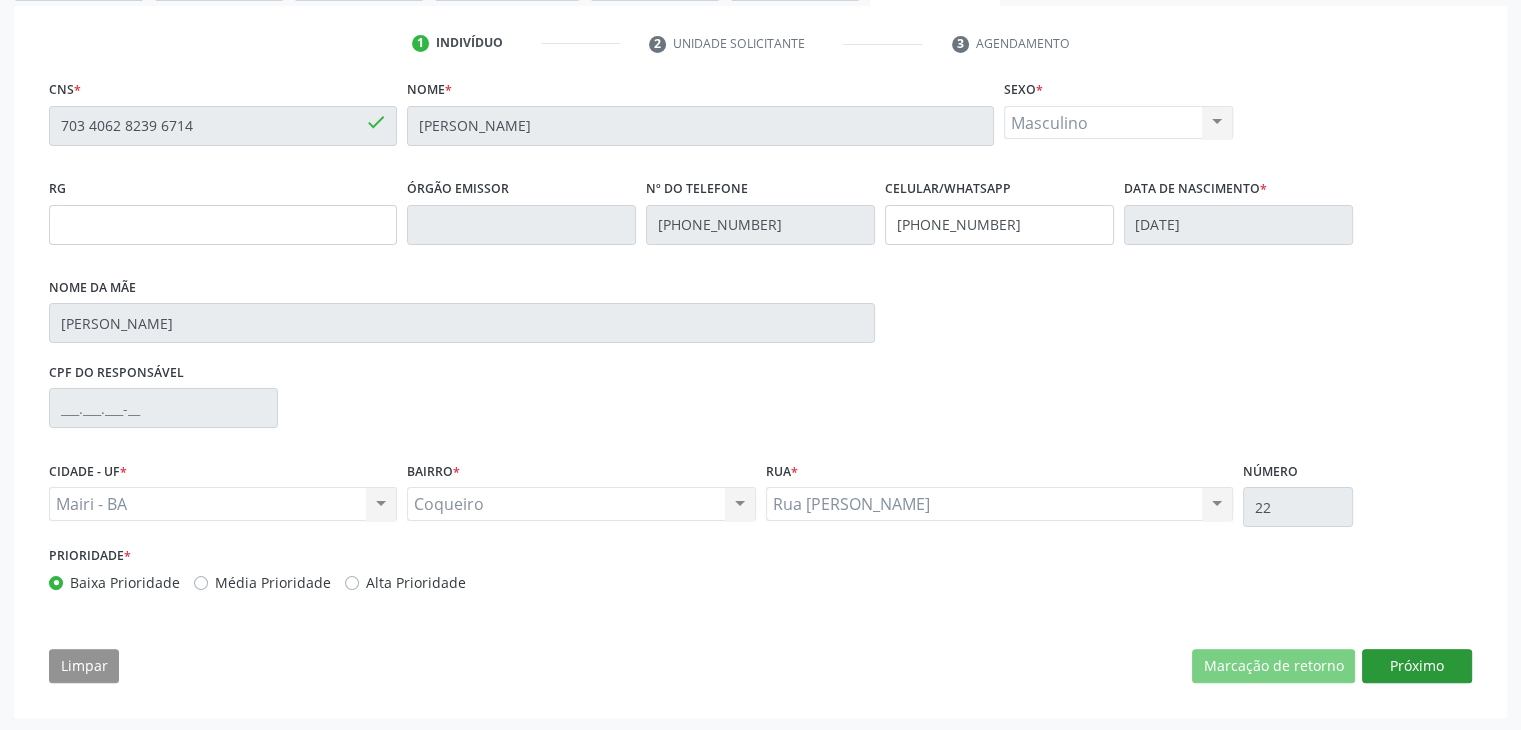 scroll, scrollTop: 200, scrollLeft: 0, axis: vertical 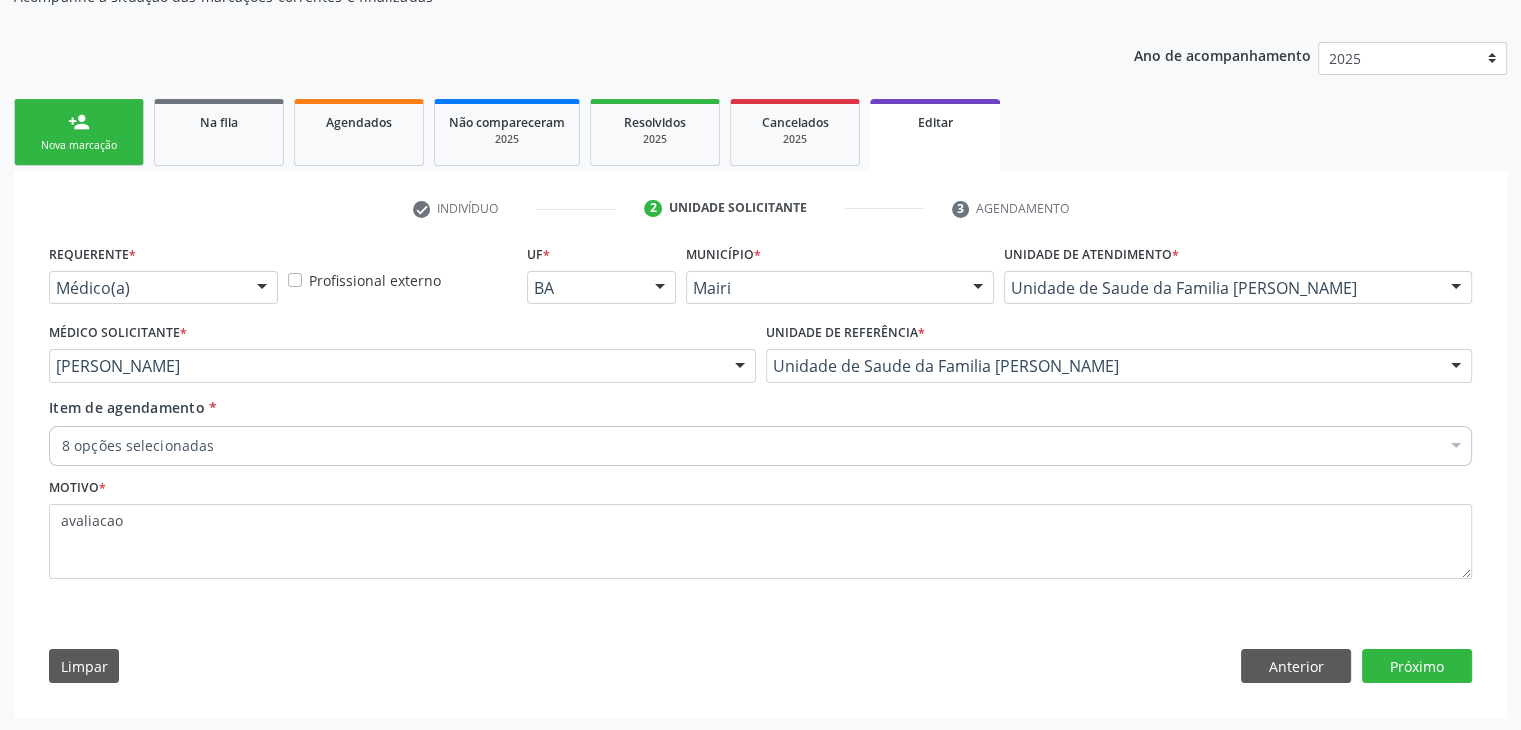 click on "8 opções selecionadas" at bounding box center [760, 446] 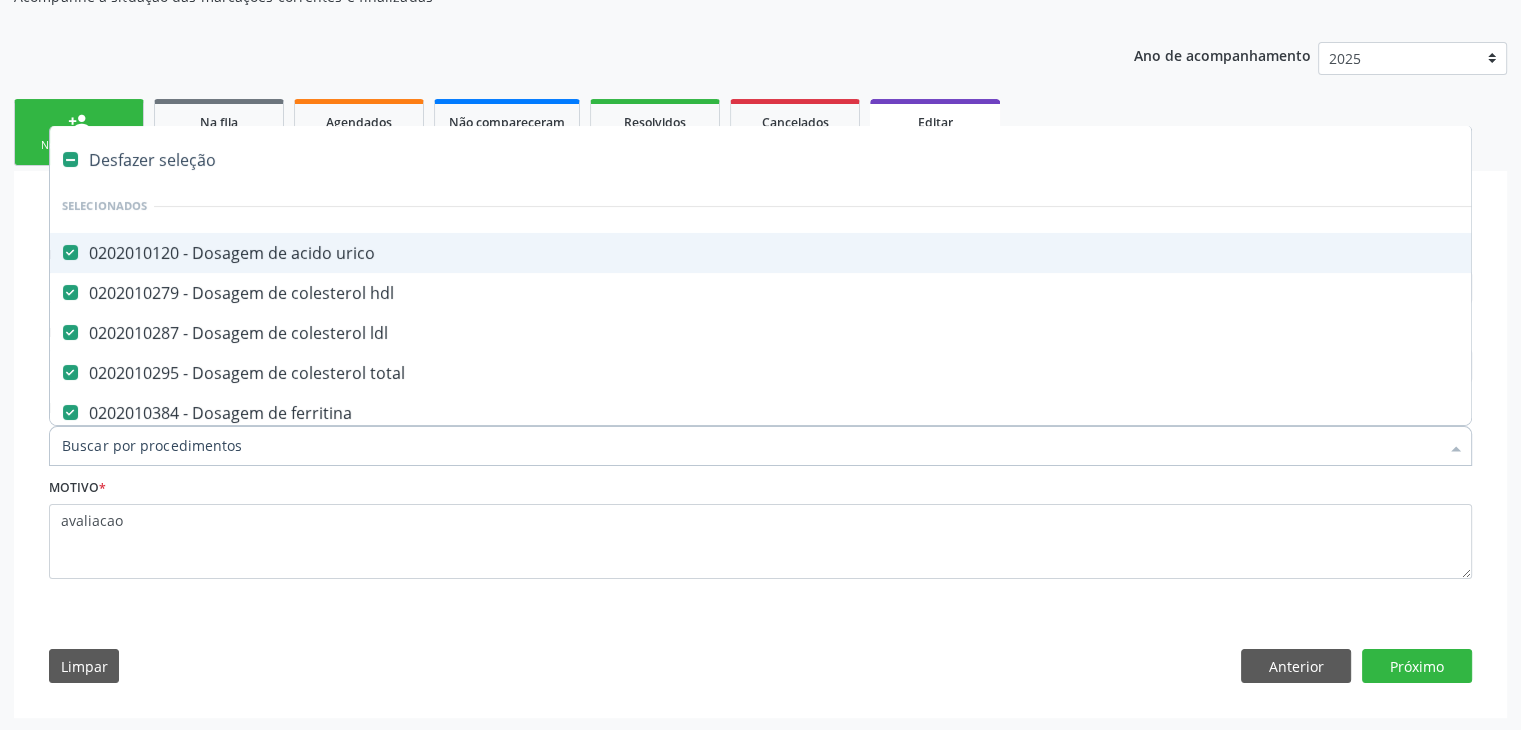 click on "Desfazer seleção" at bounding box center [831, 160] 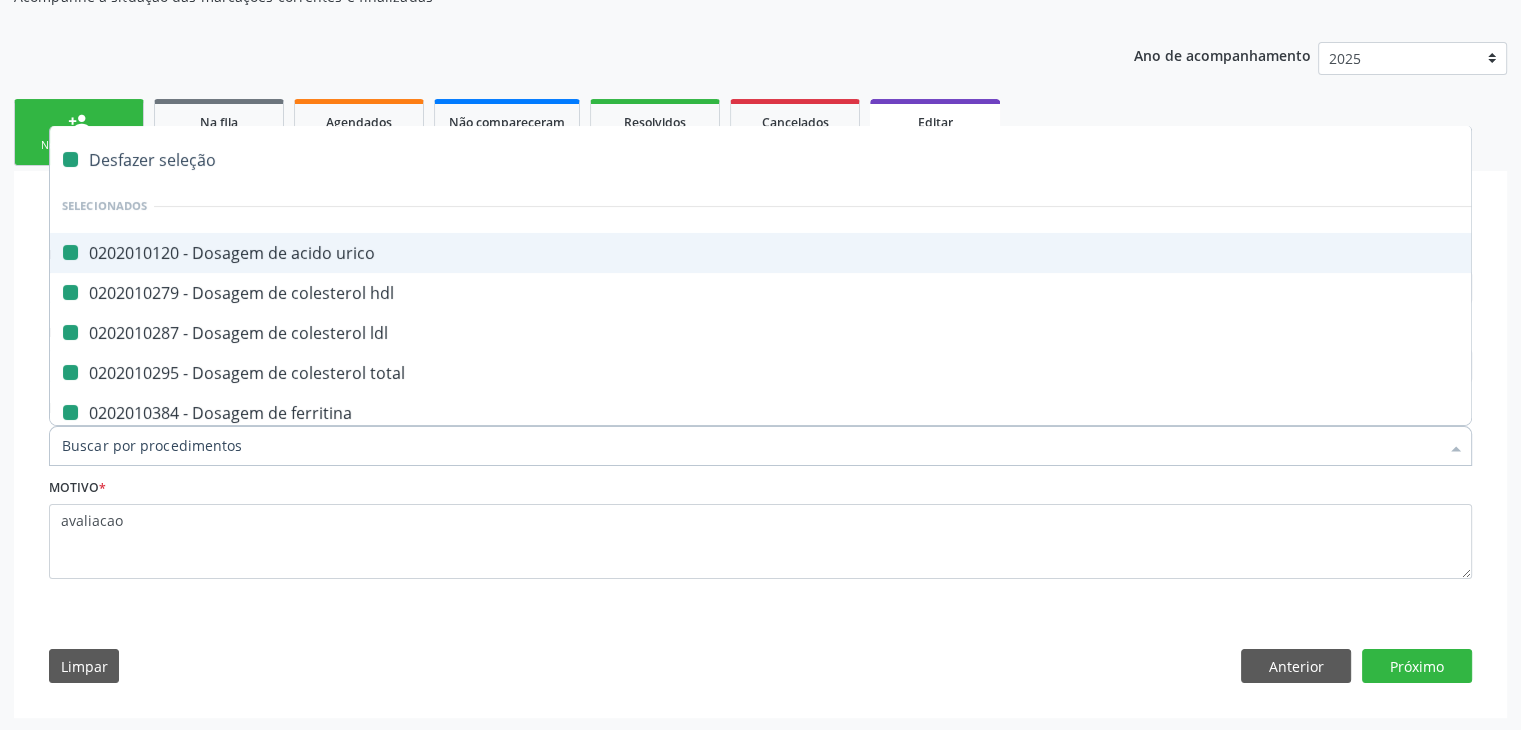 checkbox on "false" 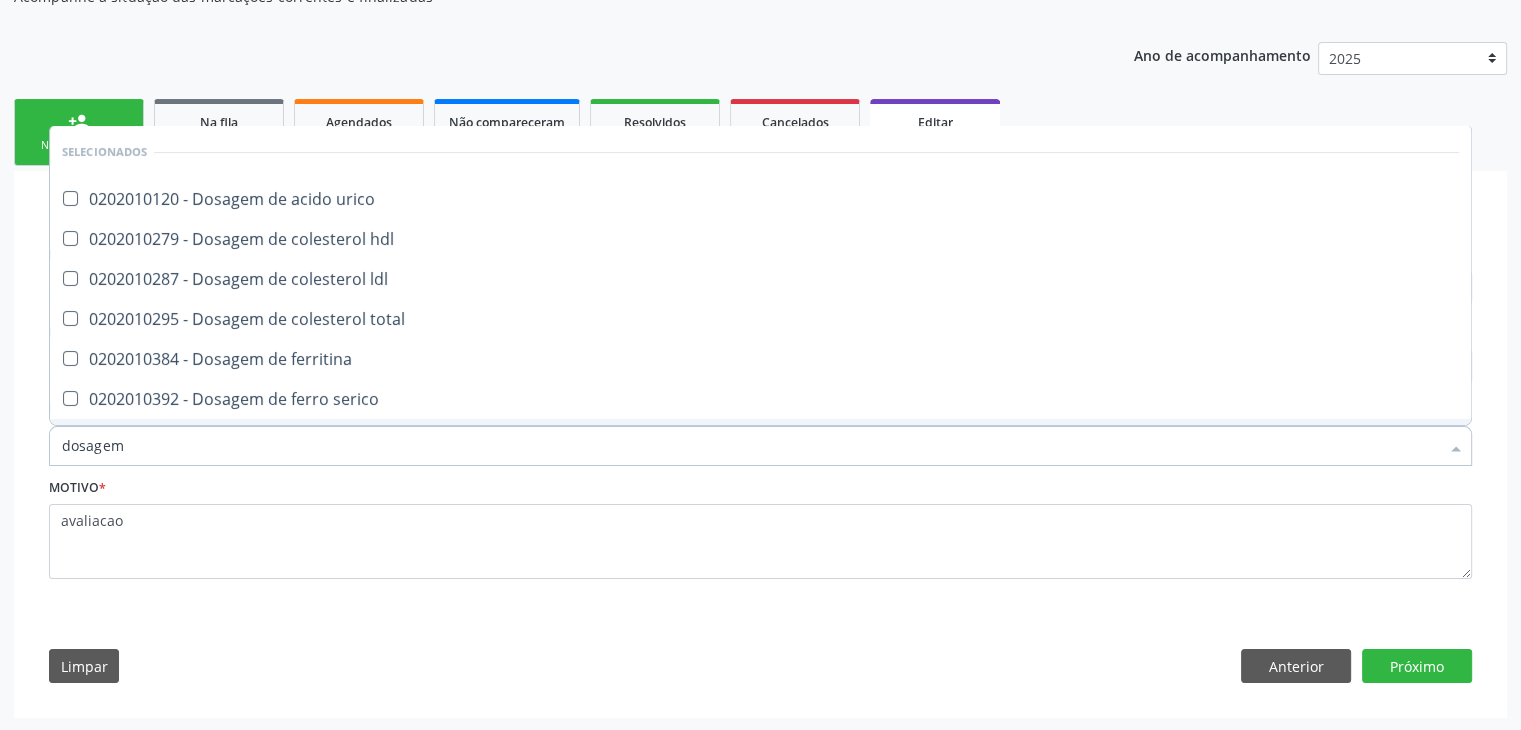 type on "DOSAGEM DE TSH" 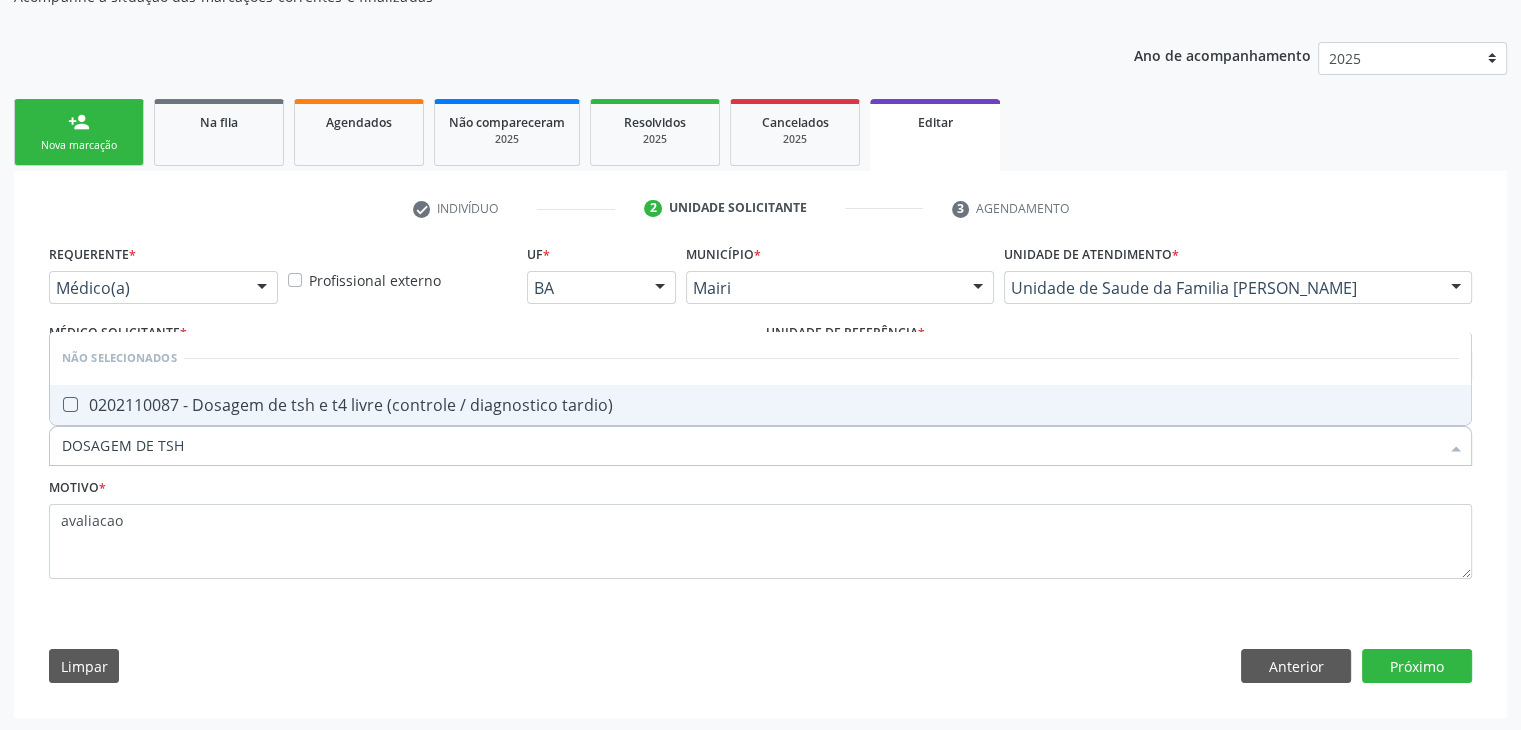 click on "0202110087 - Dosagem de tsh e t4 livre (controle / diagnostico tardio)" at bounding box center (760, 405) 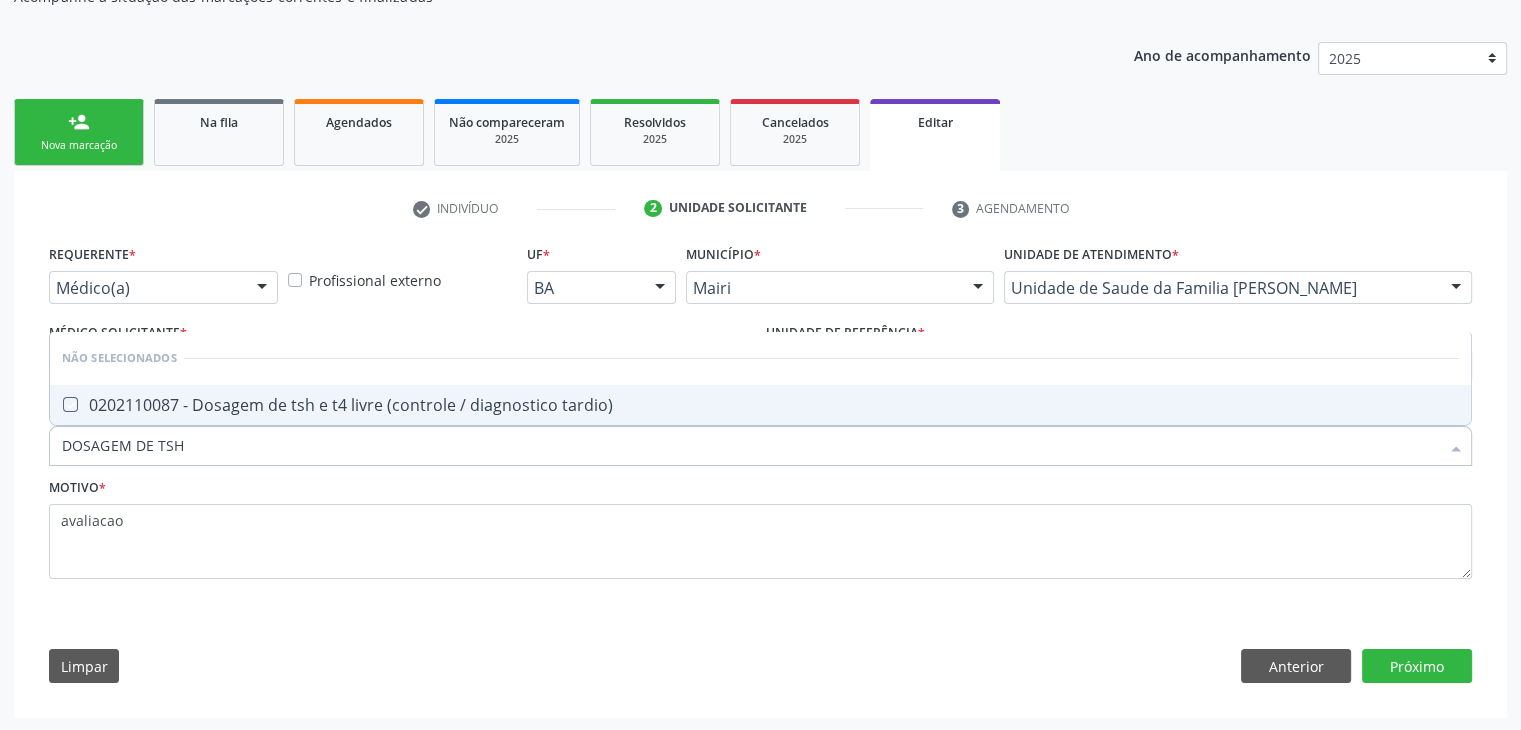checkbox on "true" 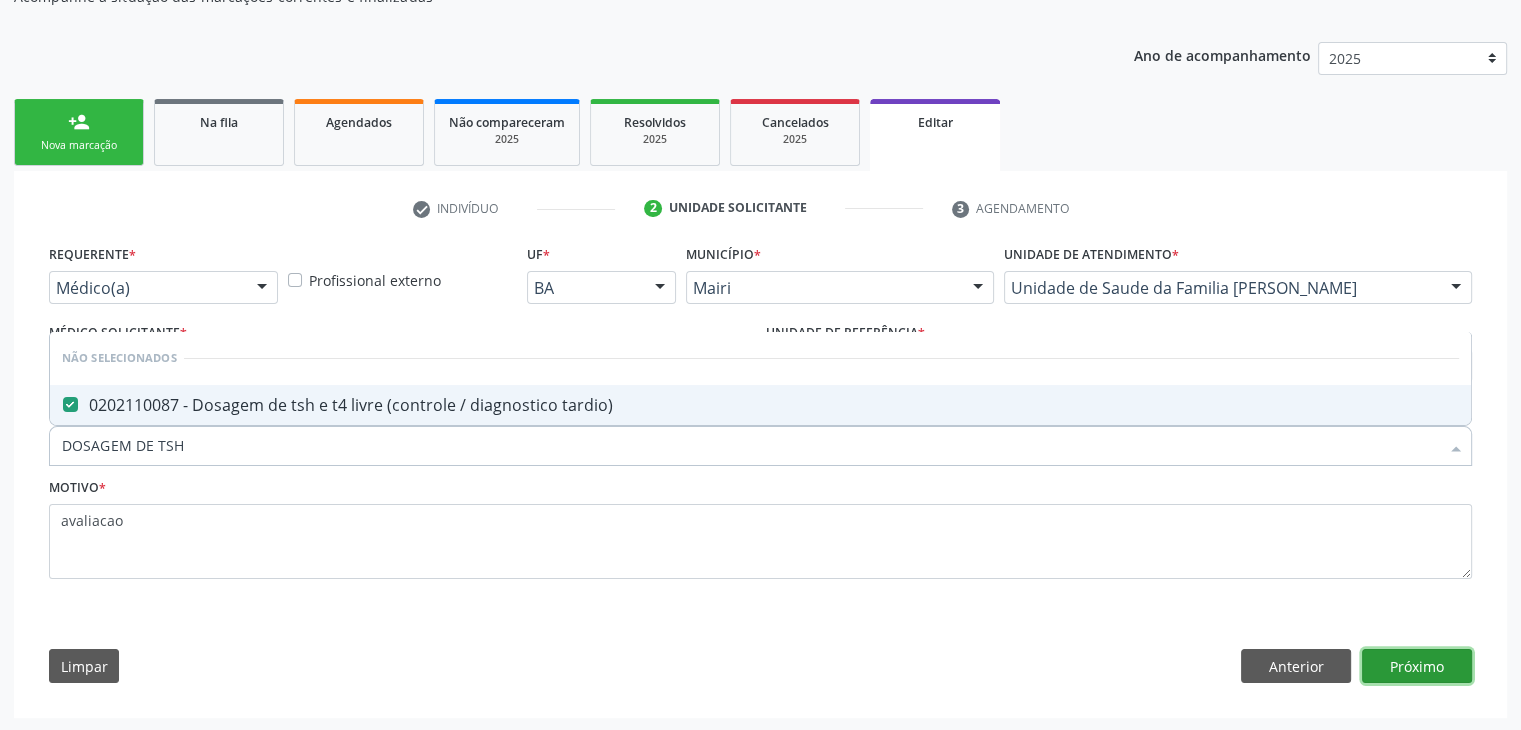 click on "Próximo" at bounding box center (1417, 666) 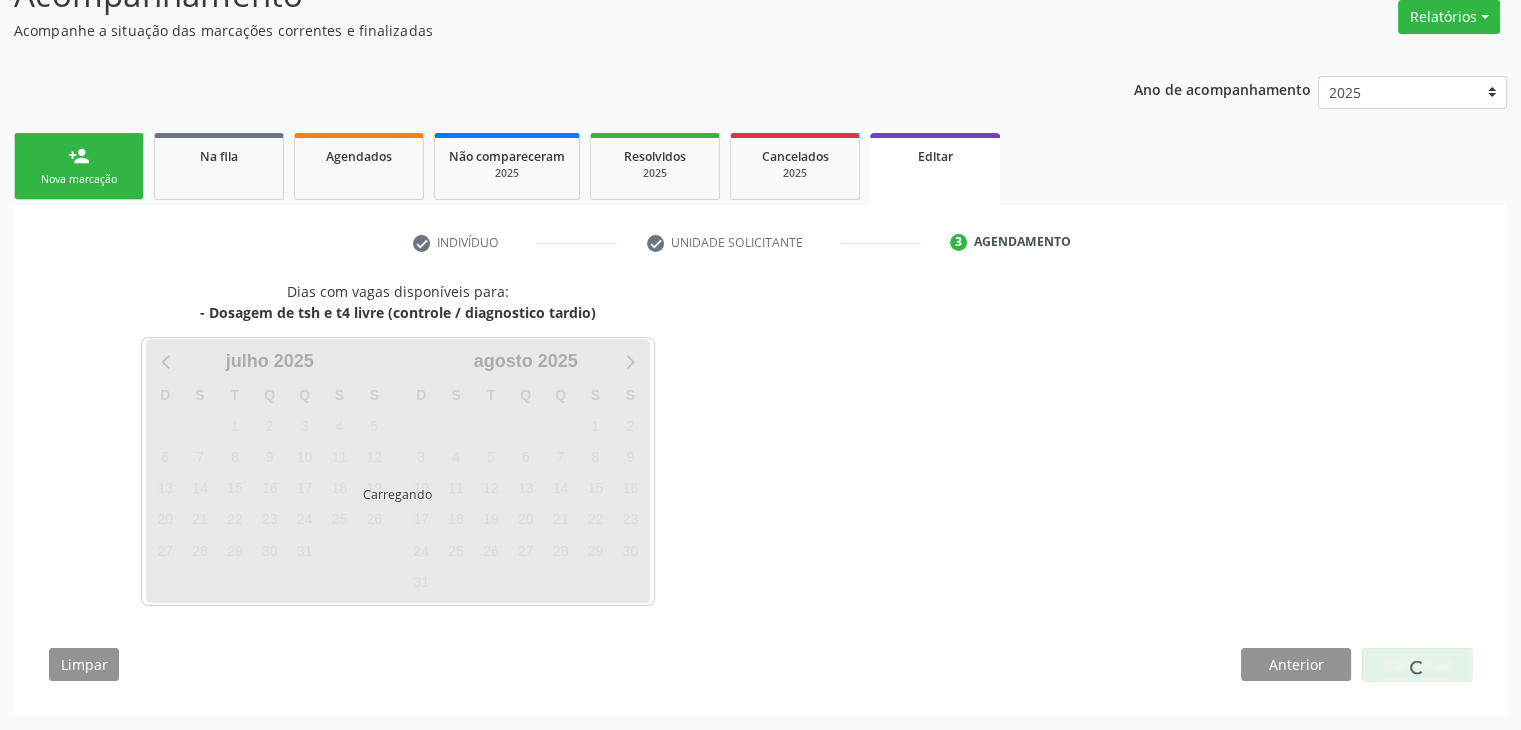 scroll, scrollTop: 165, scrollLeft: 0, axis: vertical 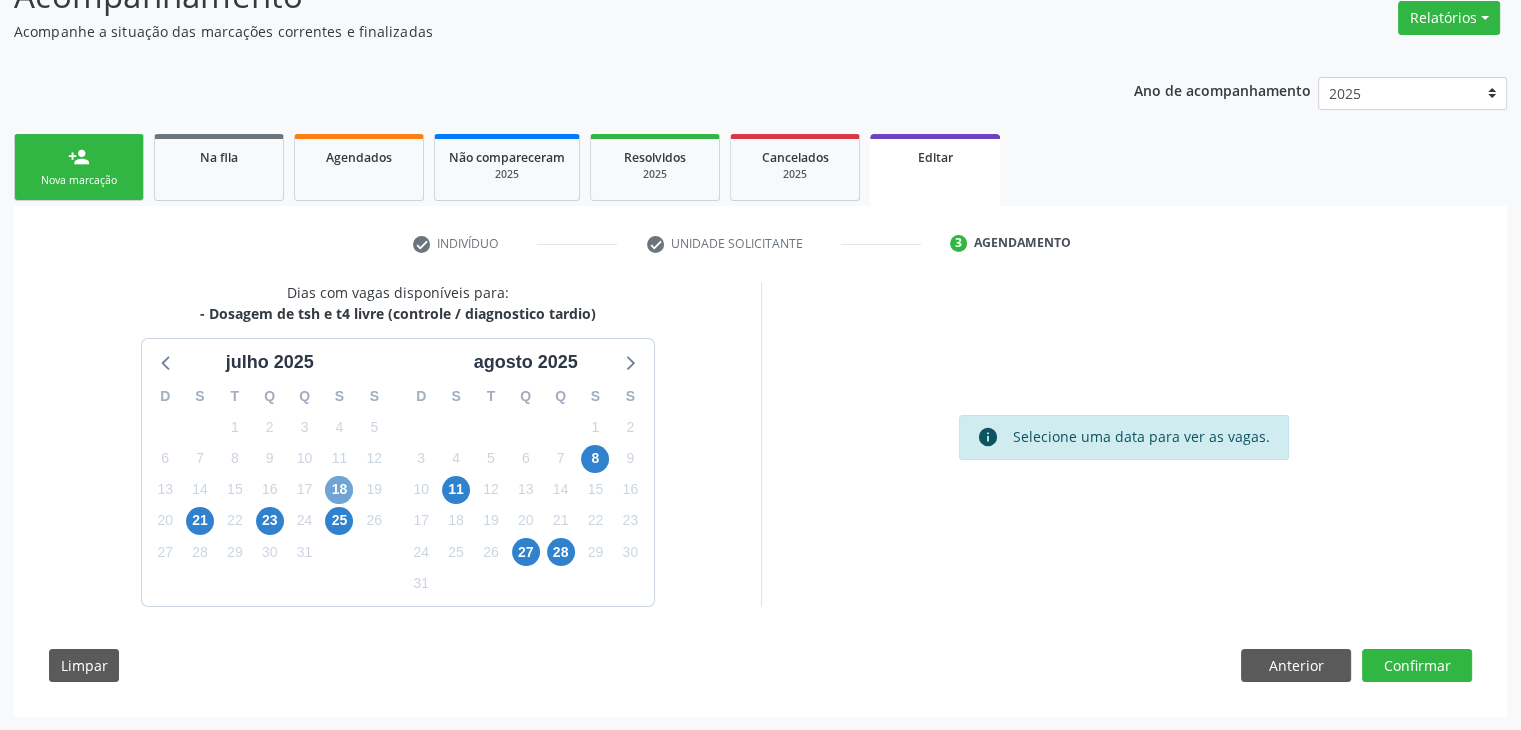 click on "18" at bounding box center [339, 490] 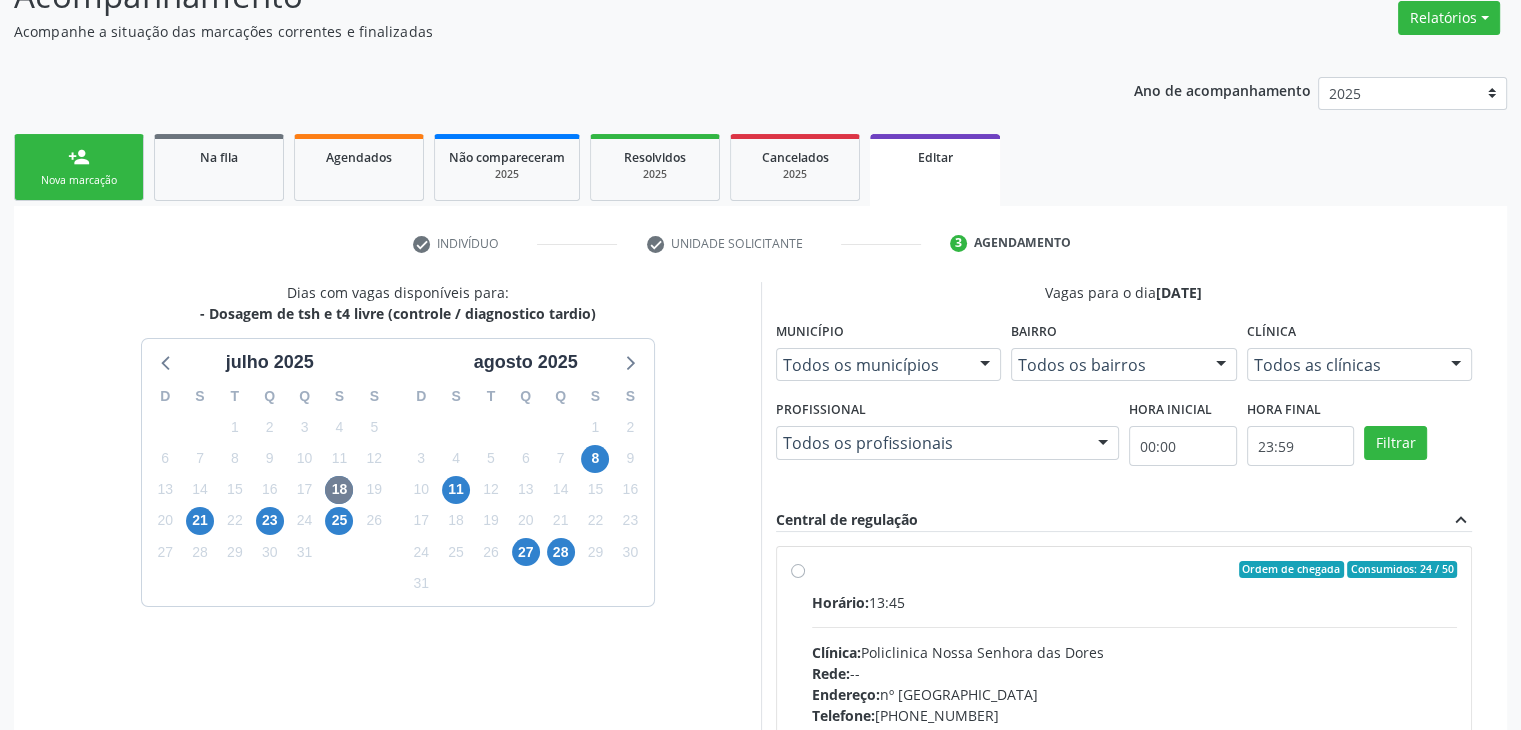 click on "Ordem de chegada
Consumidos: 24 / 50" at bounding box center [1135, 570] 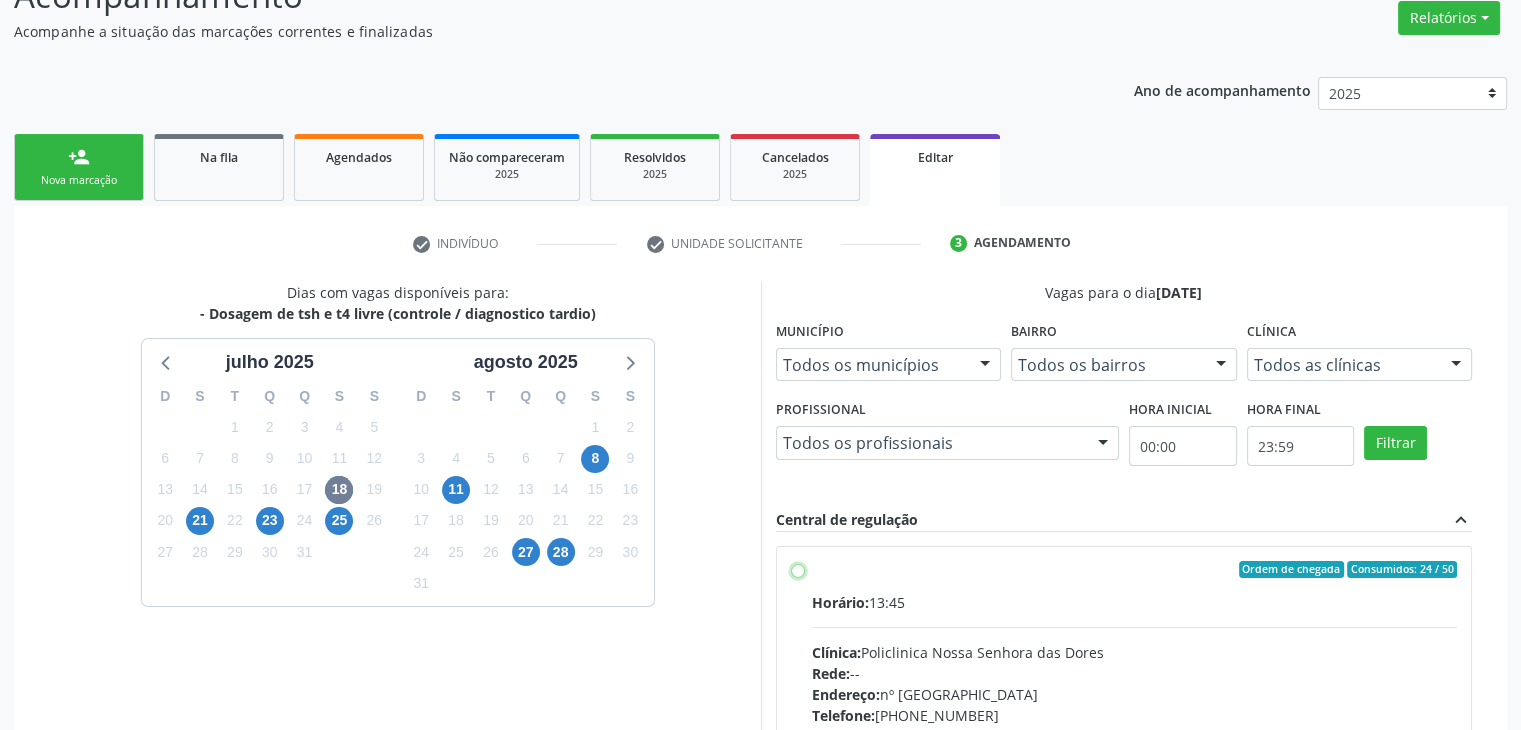click on "Ordem de chegada
Consumidos: 24 / 50
Horário:   13:45
Clínica:  Policlinica [GEOGRAPHIC_DATA]
Rede:
--
Endereço:   [STREET_ADDRESS]
Telefone:   [PHONE_NUMBER]
Profissional:
--
Informações adicionais sobre o atendimento
Idade de atendimento:
Sem restrição
Gênero(s) atendido(s):
Sem restrição
Informações adicionais:
--" at bounding box center (798, 570) 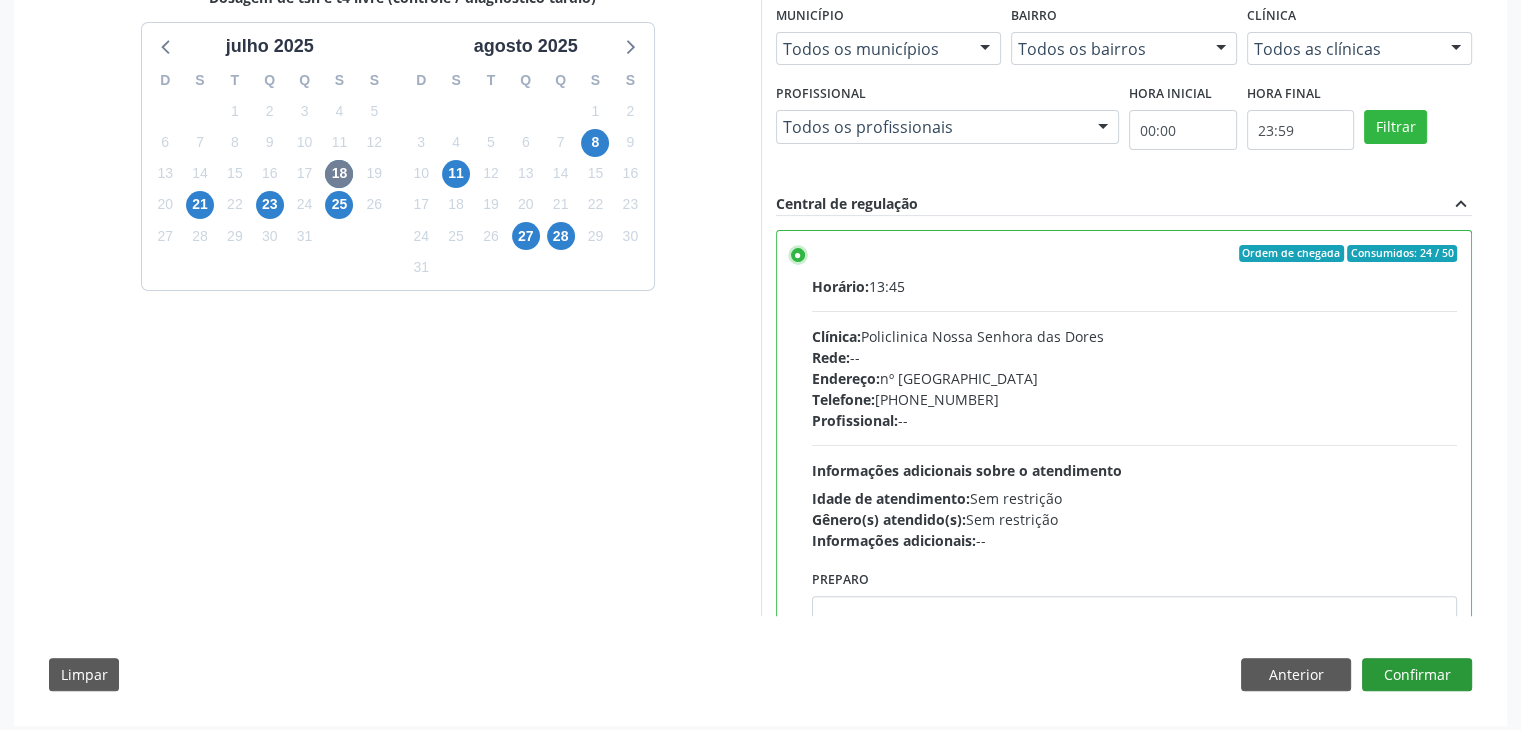 scroll, scrollTop: 490, scrollLeft: 0, axis: vertical 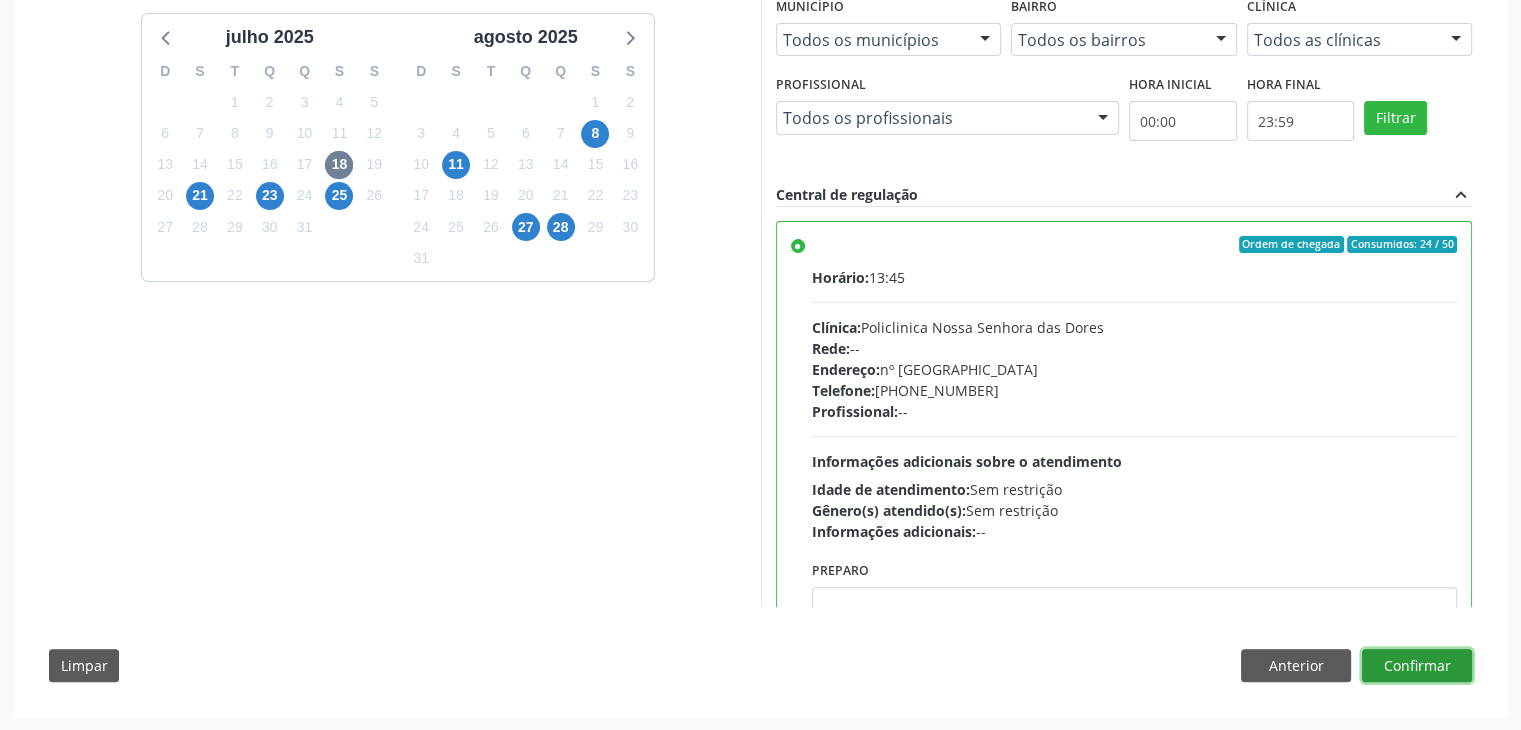 click on "Confirmar" at bounding box center [1417, 666] 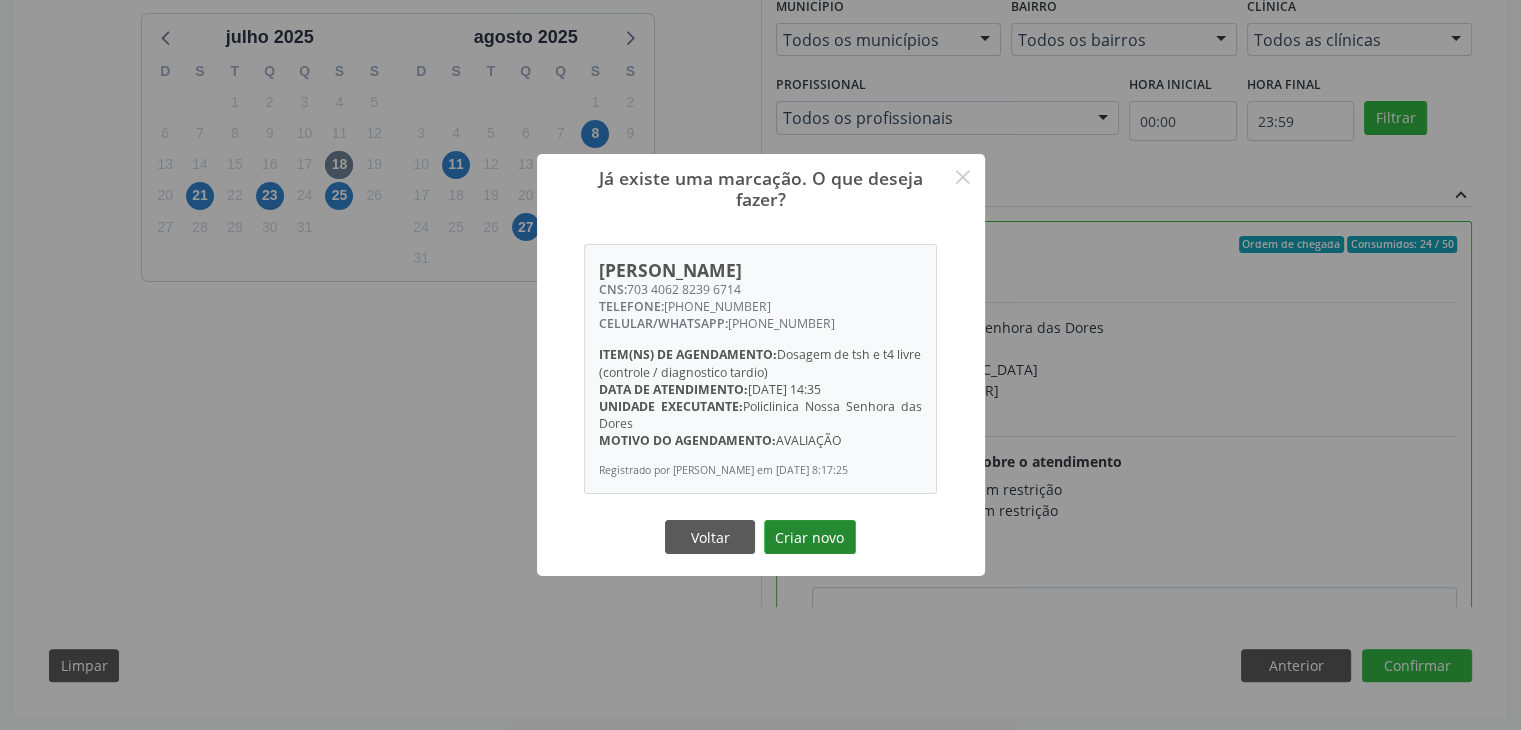 click on "Criar novo" at bounding box center [810, 537] 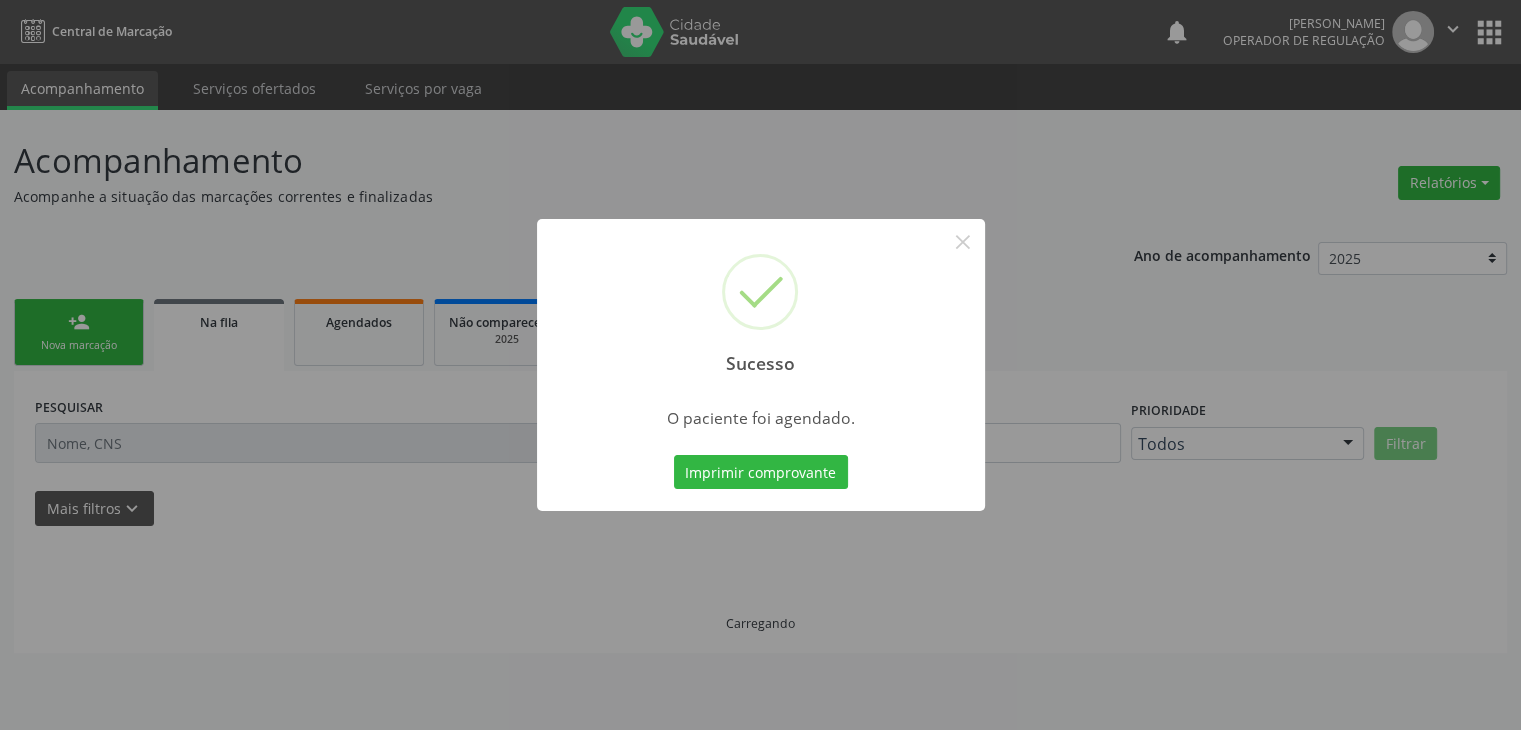 scroll, scrollTop: 0, scrollLeft: 0, axis: both 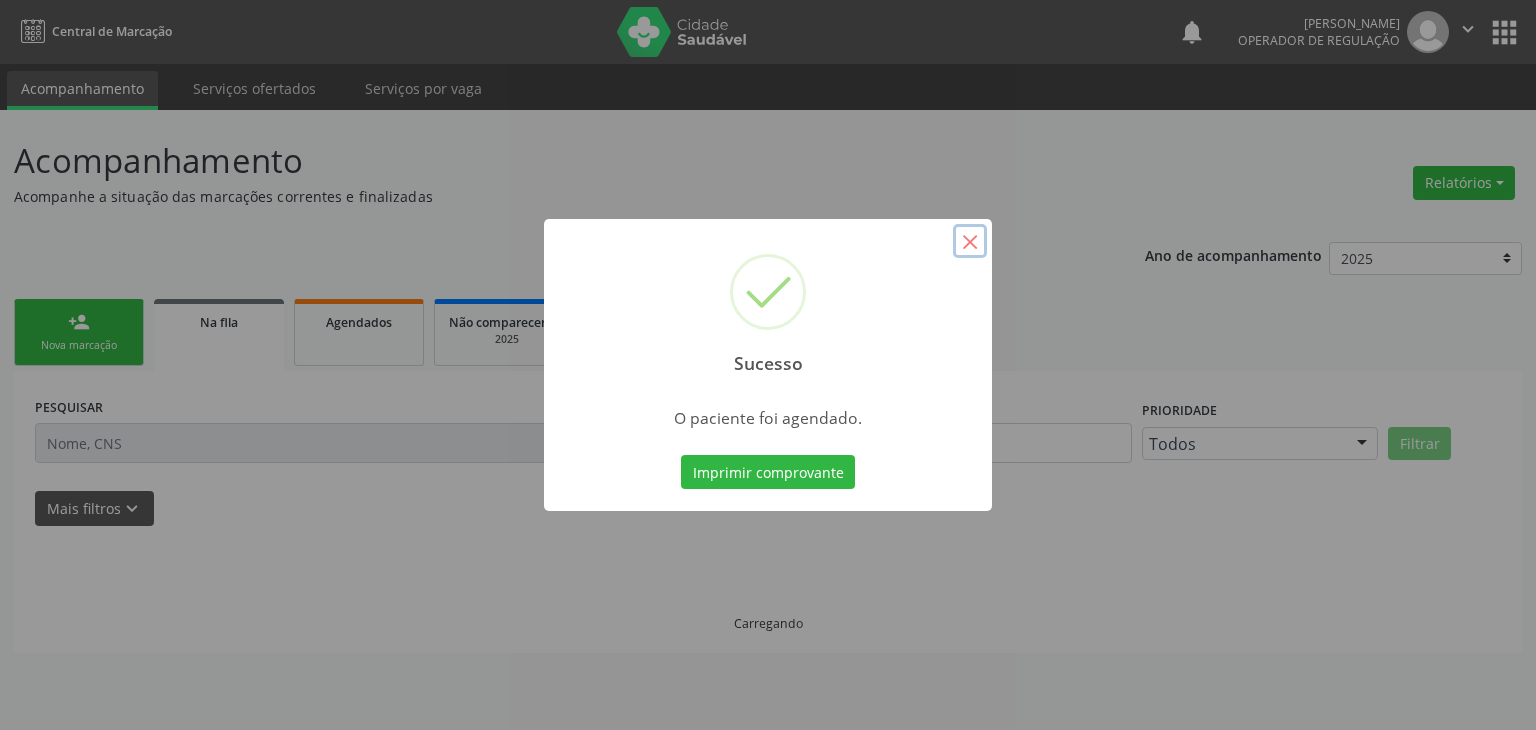 click on "×" at bounding box center [970, 241] 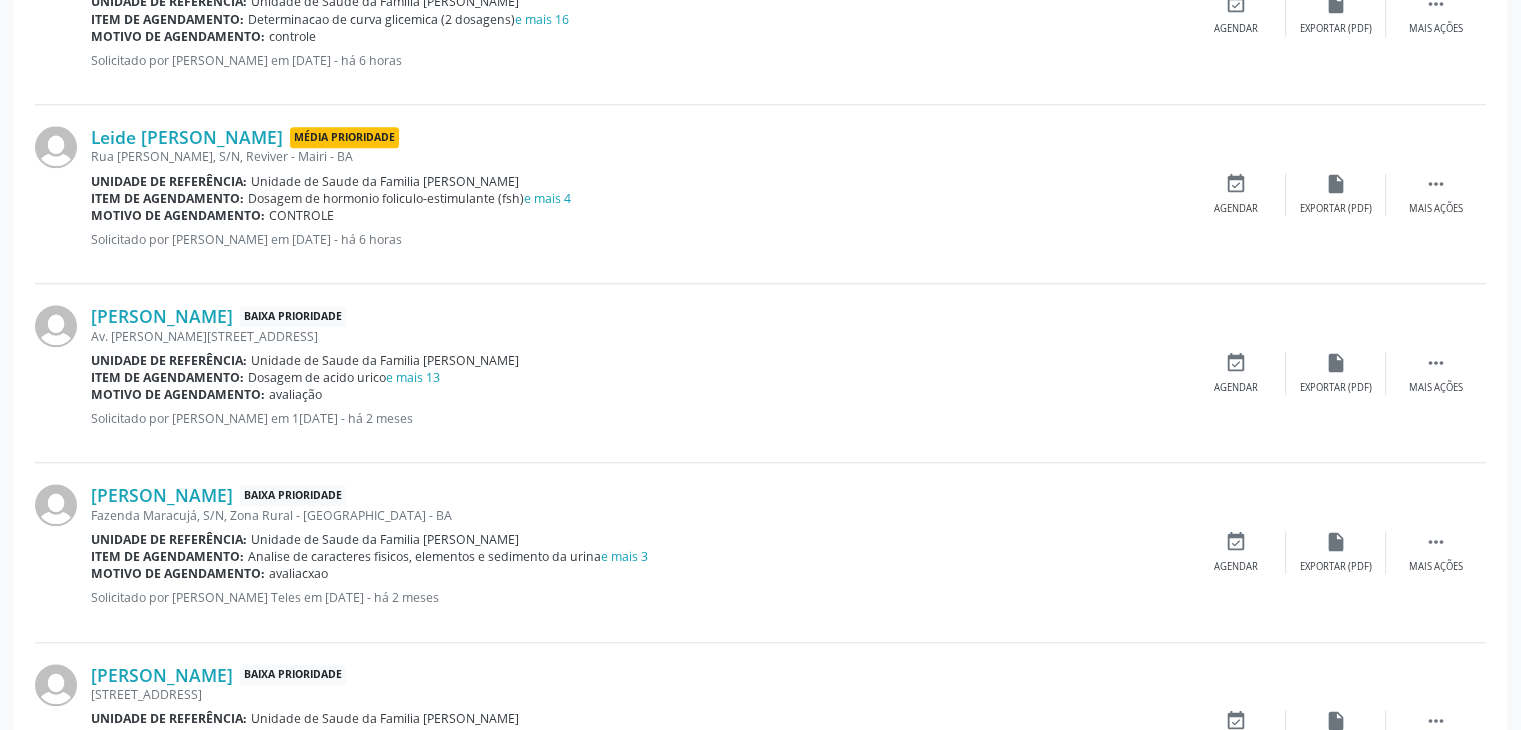 scroll, scrollTop: 1900, scrollLeft: 0, axis: vertical 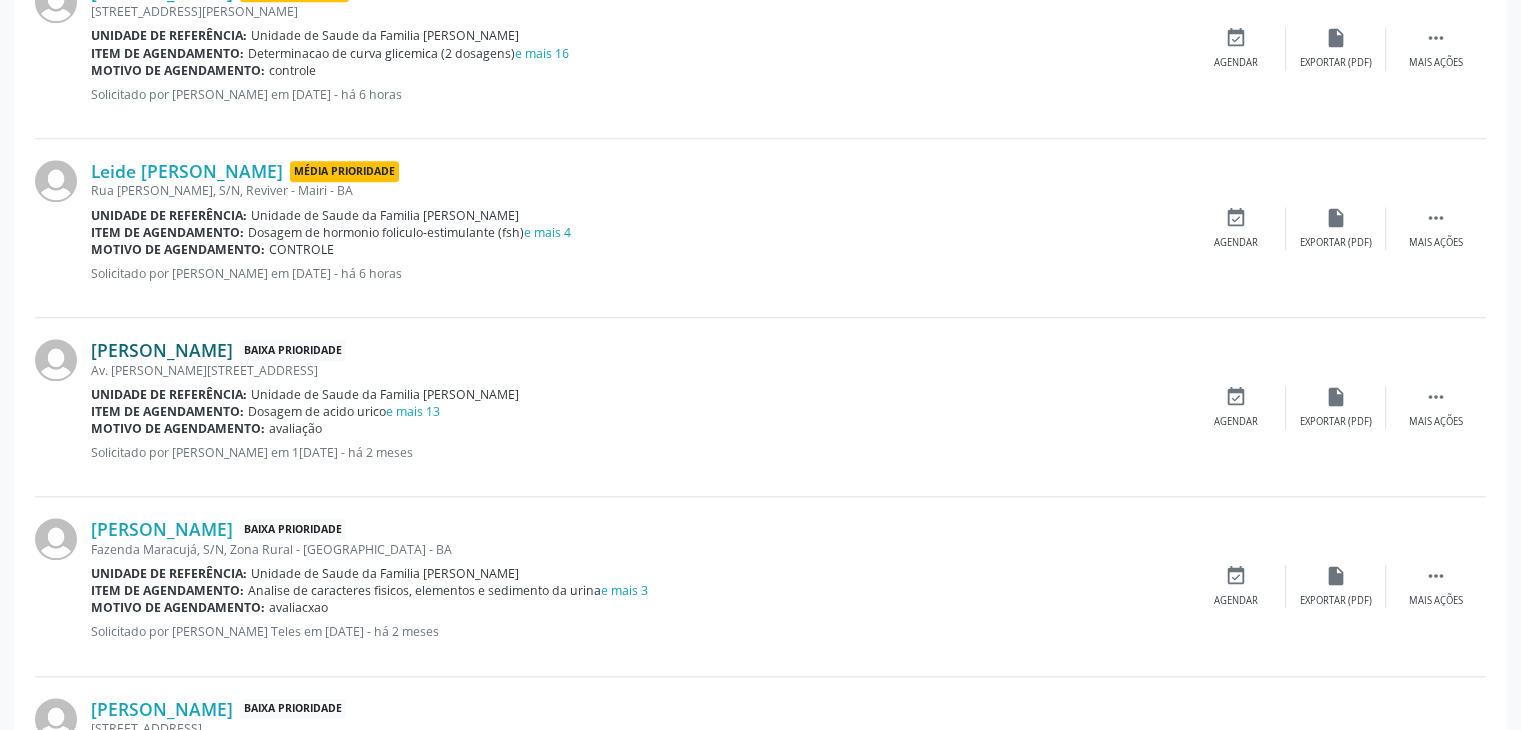 click on "[PERSON_NAME]" at bounding box center [162, 350] 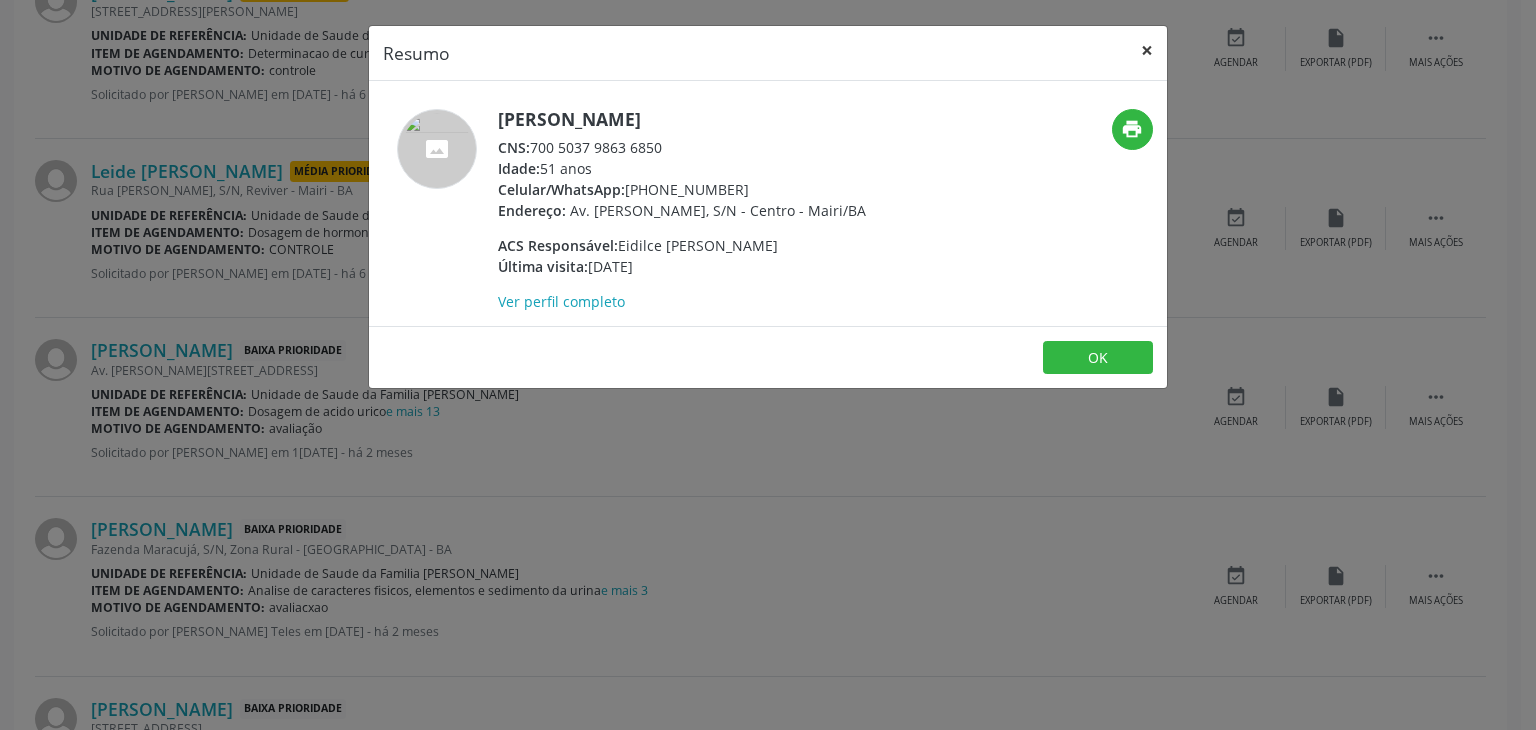 click on "×" at bounding box center [1147, 50] 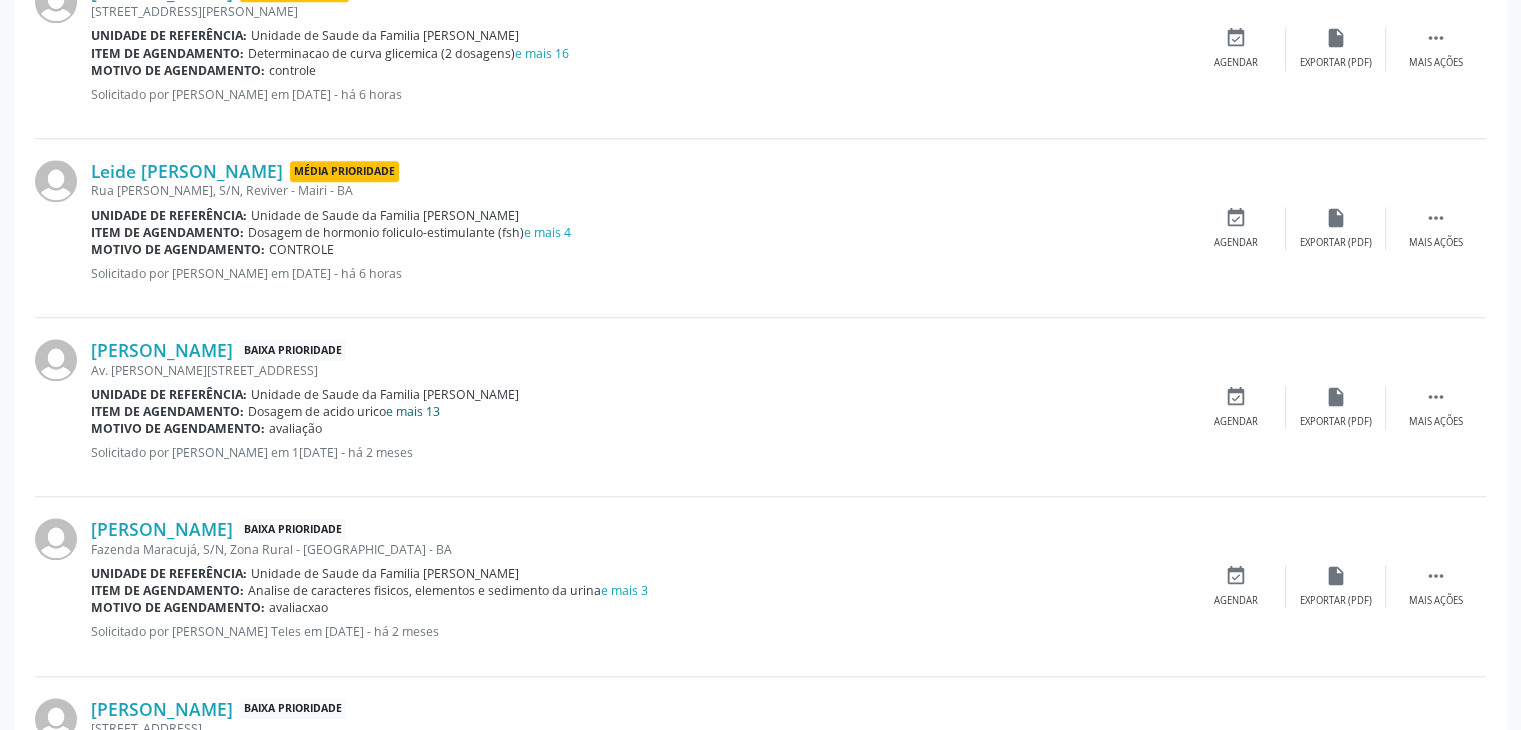 click on "e mais 13" at bounding box center [413, 411] 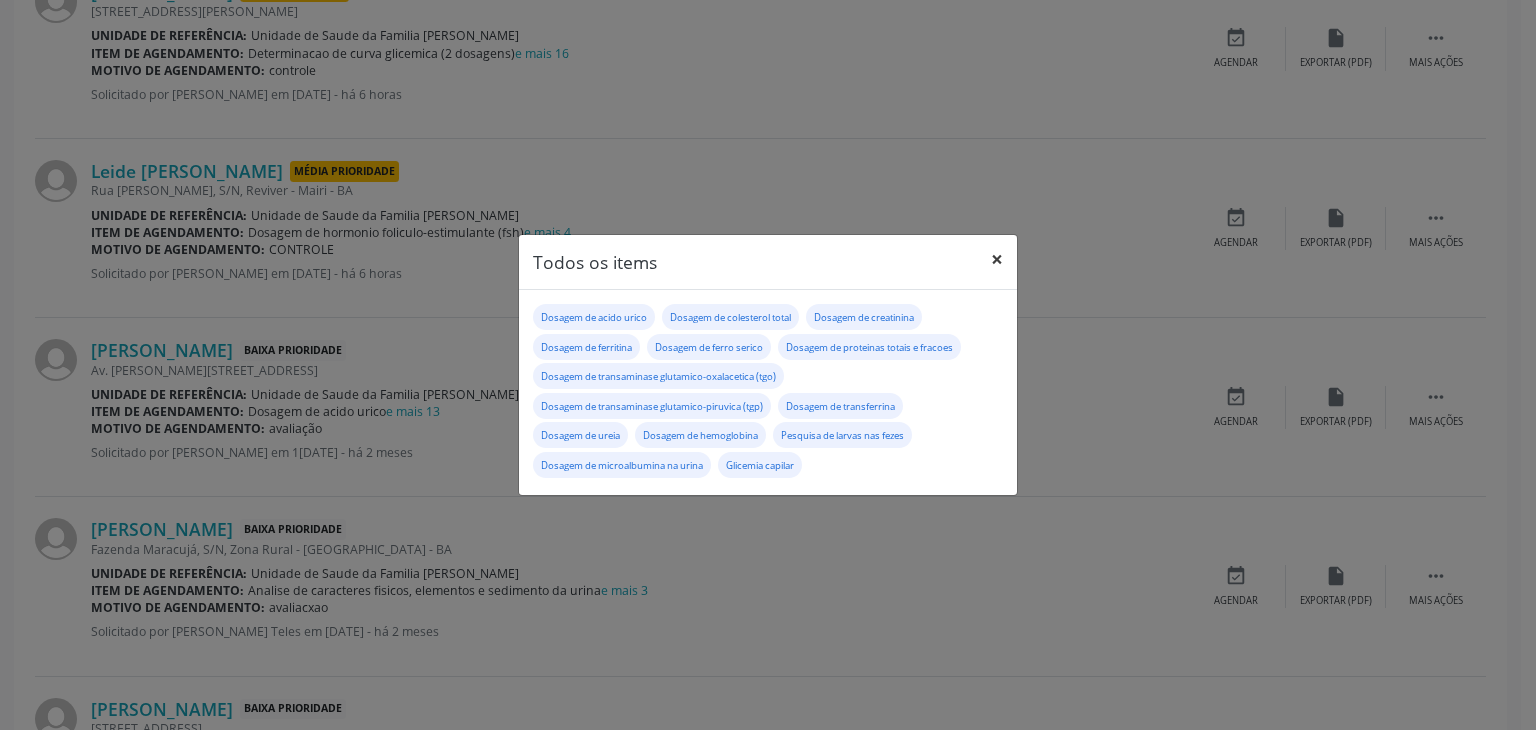 click on "×" at bounding box center [997, 259] 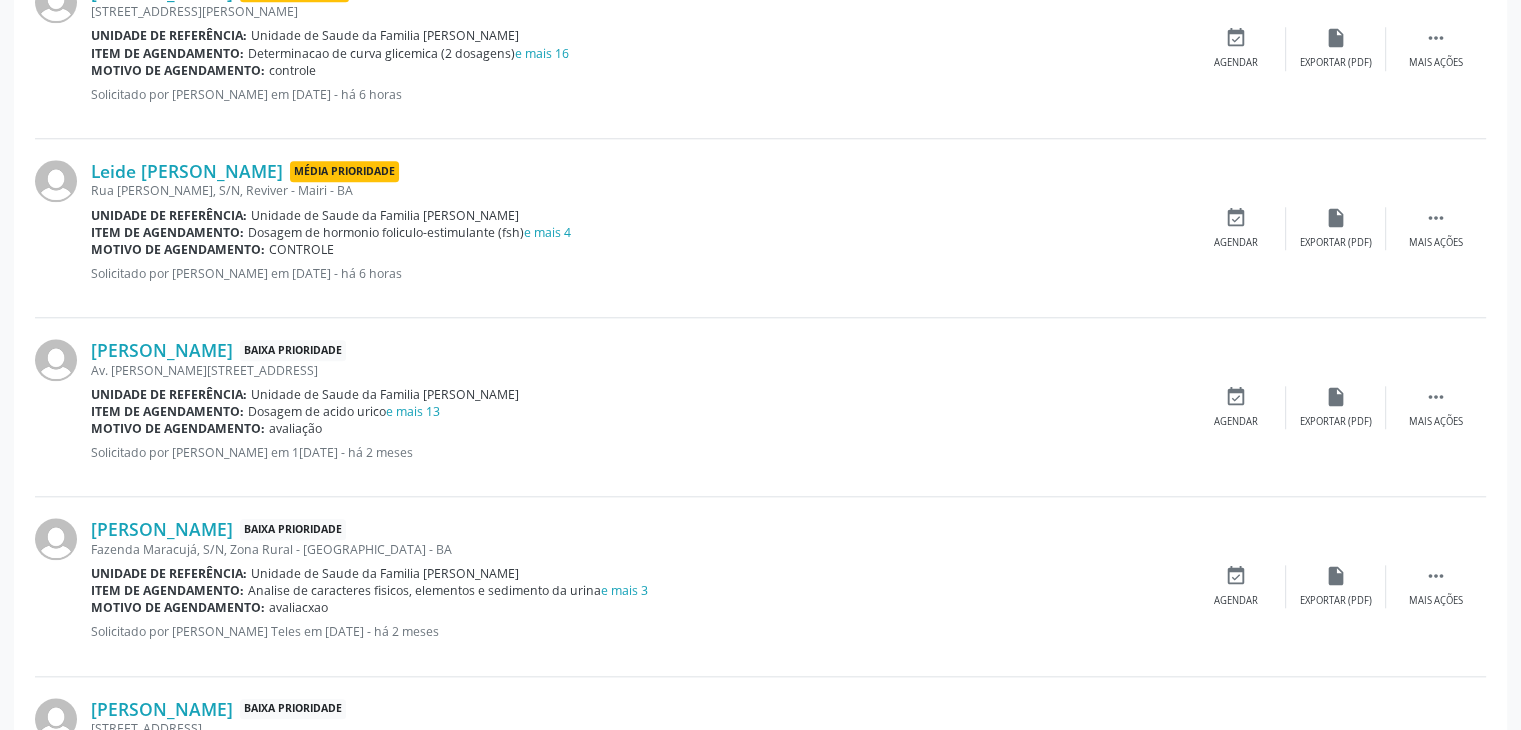 click on "[PERSON_NAME]
Baixa Prioridade
Av. [PERSON_NAME][STREET_ADDRESS]
Unidade de referência:
Unidade de Saude da Familia [PERSON_NAME]
Item de agendamento:
Dosagem de acido urico
e mais 13
Motivo de agendamento:
avaliação
Solicitado por [PERSON_NAME] em [DATE] - há 2 meses

Mais ações
insert_drive_file
Exportar (PDF)
event_available
Agendar" at bounding box center [760, 407] 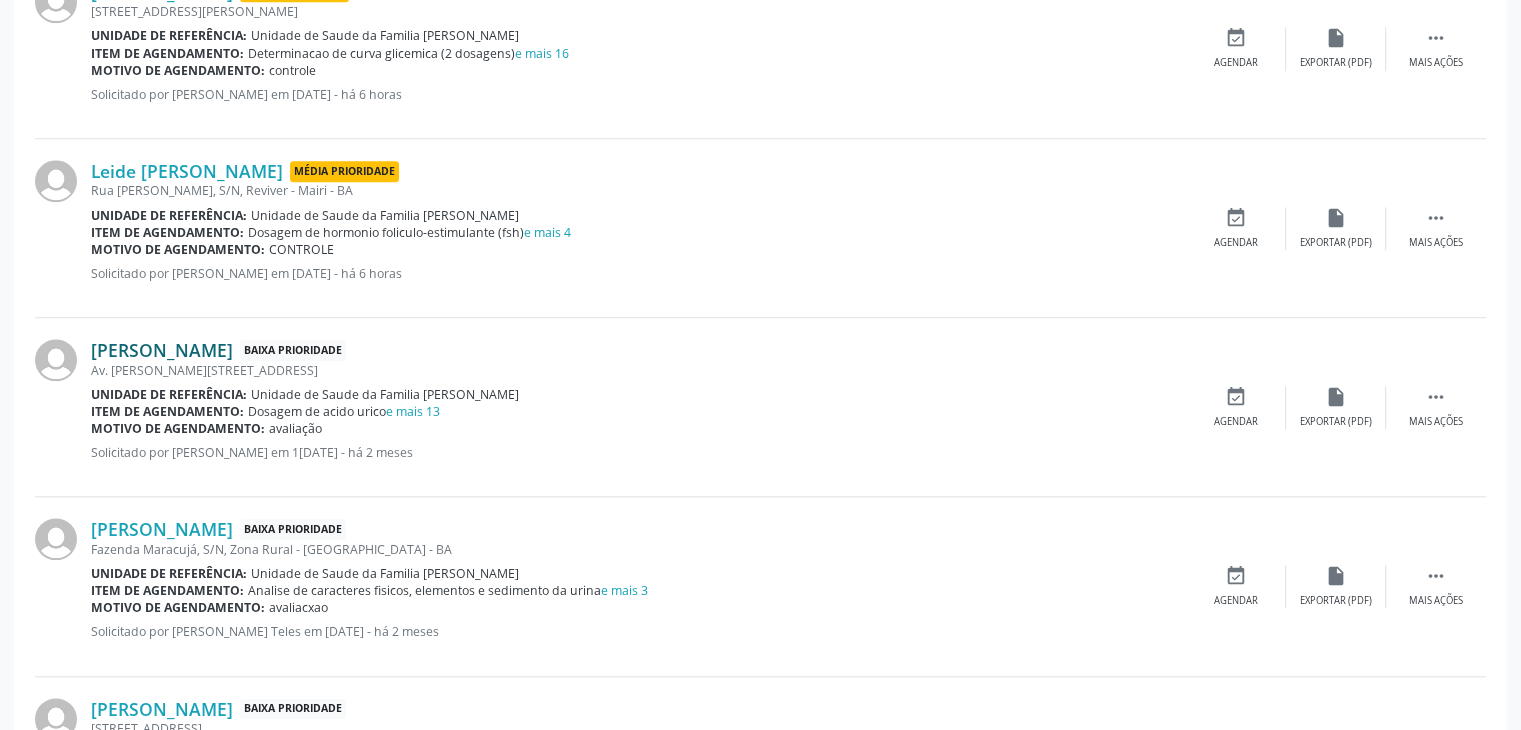 click on "Ivone Ribeiro do Nascimento" at bounding box center [162, 350] 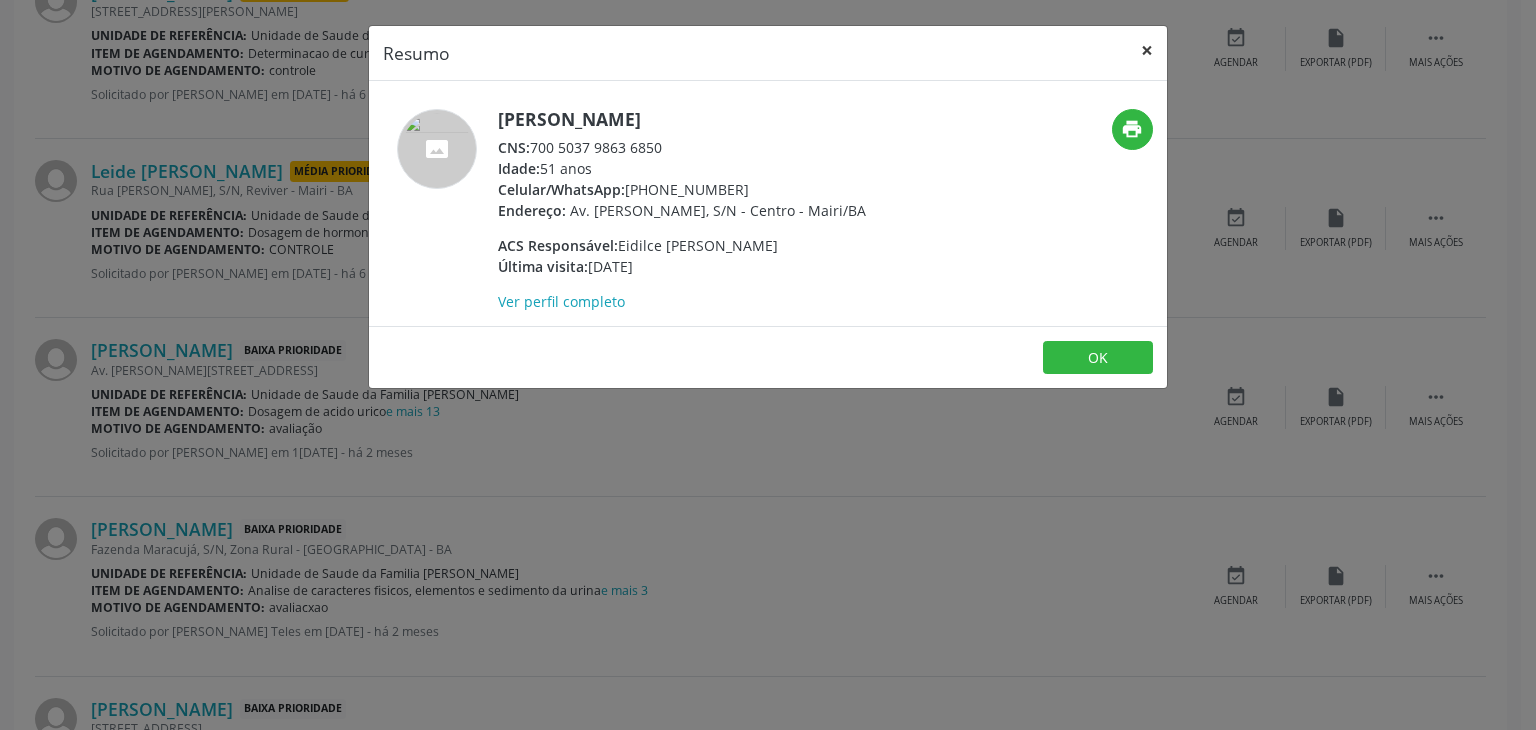 click on "×" at bounding box center [1147, 50] 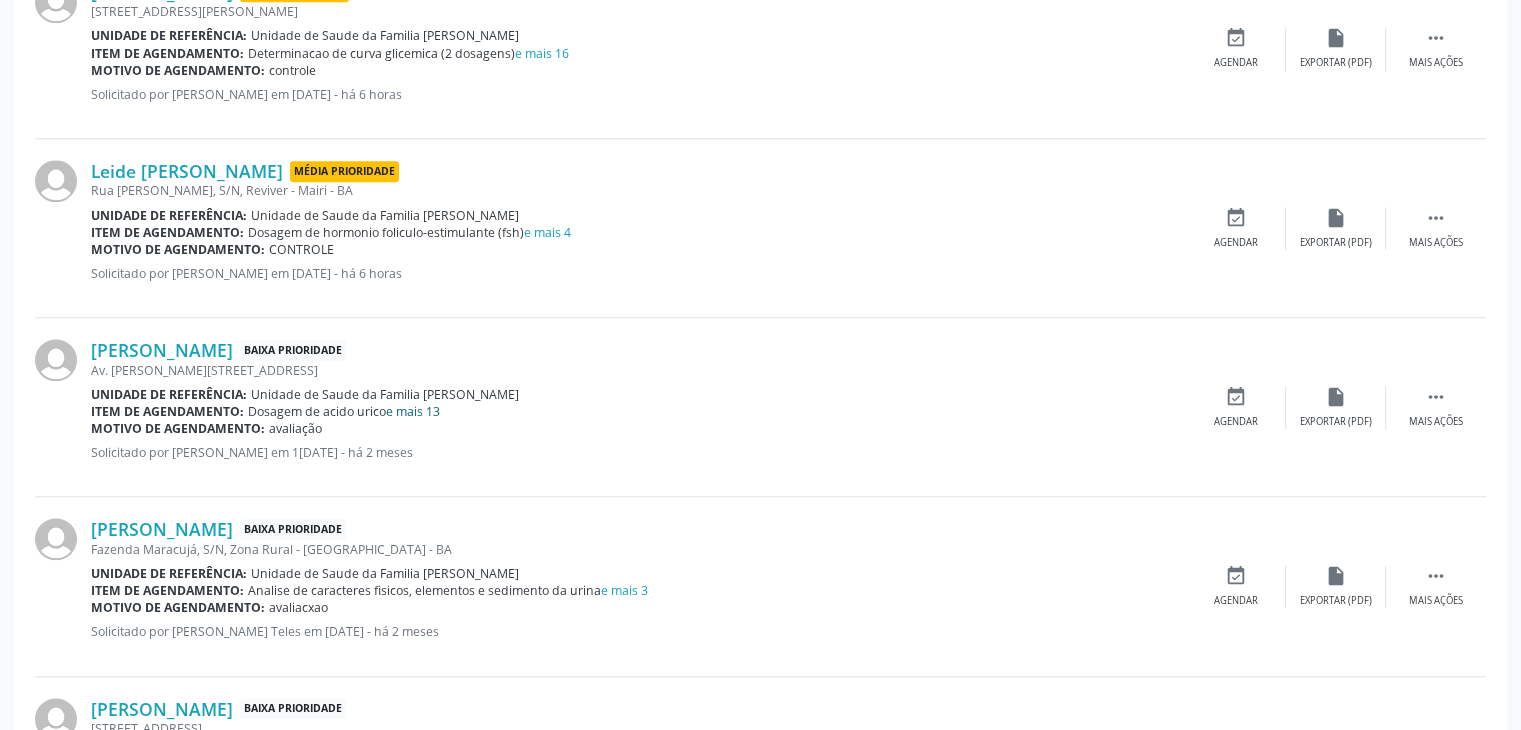 click on "e mais 13" at bounding box center (413, 411) 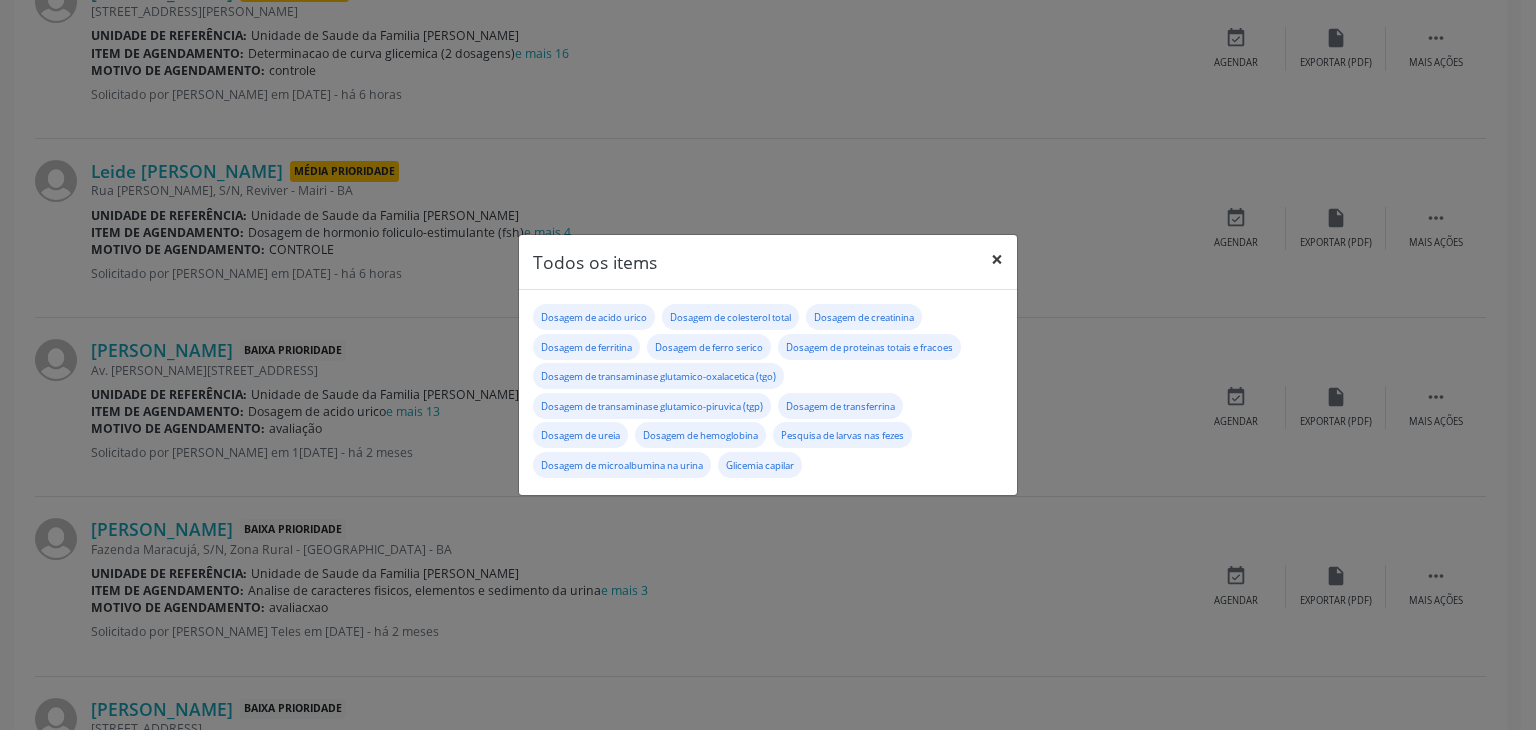 click on "×" at bounding box center [997, 259] 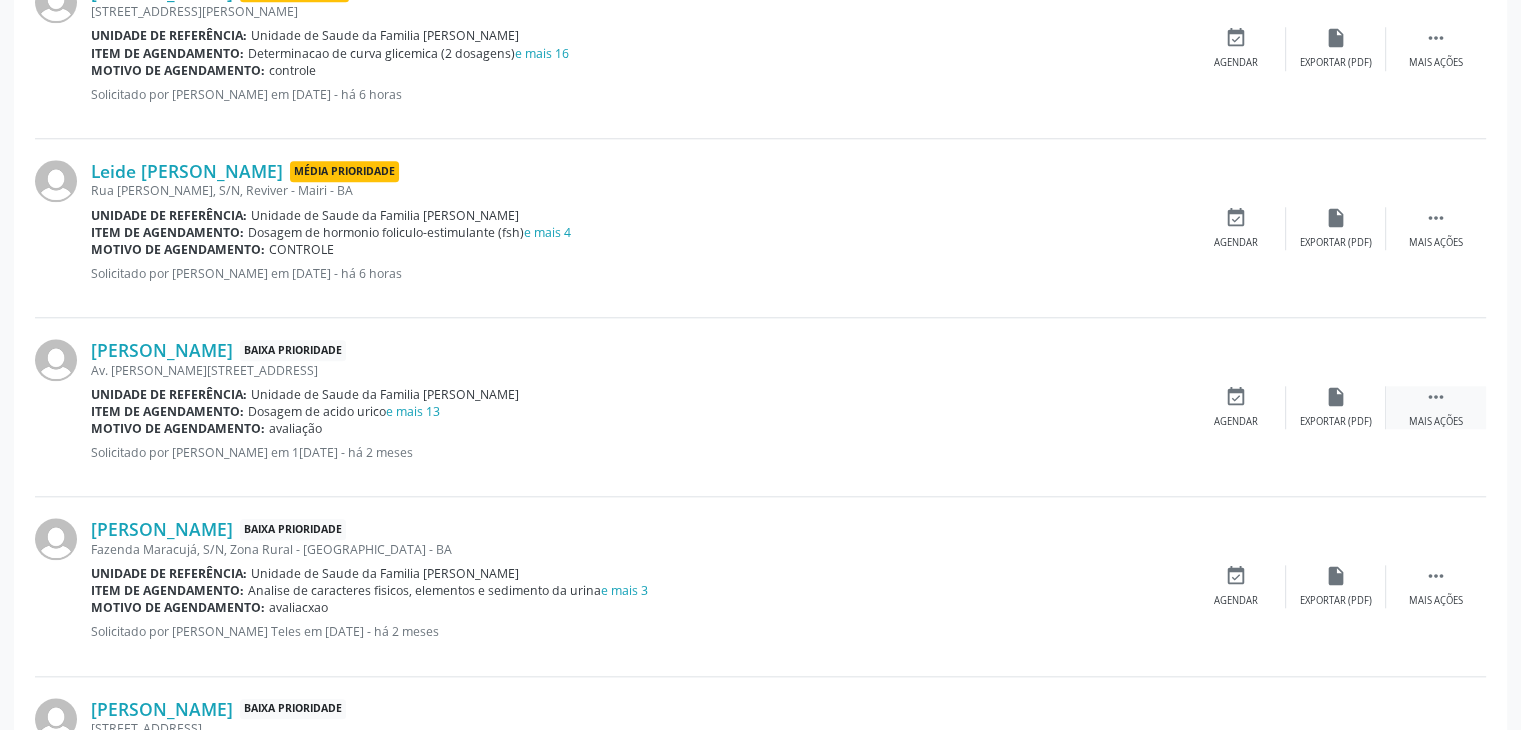 click on "
Mais ações" at bounding box center [1436, 407] 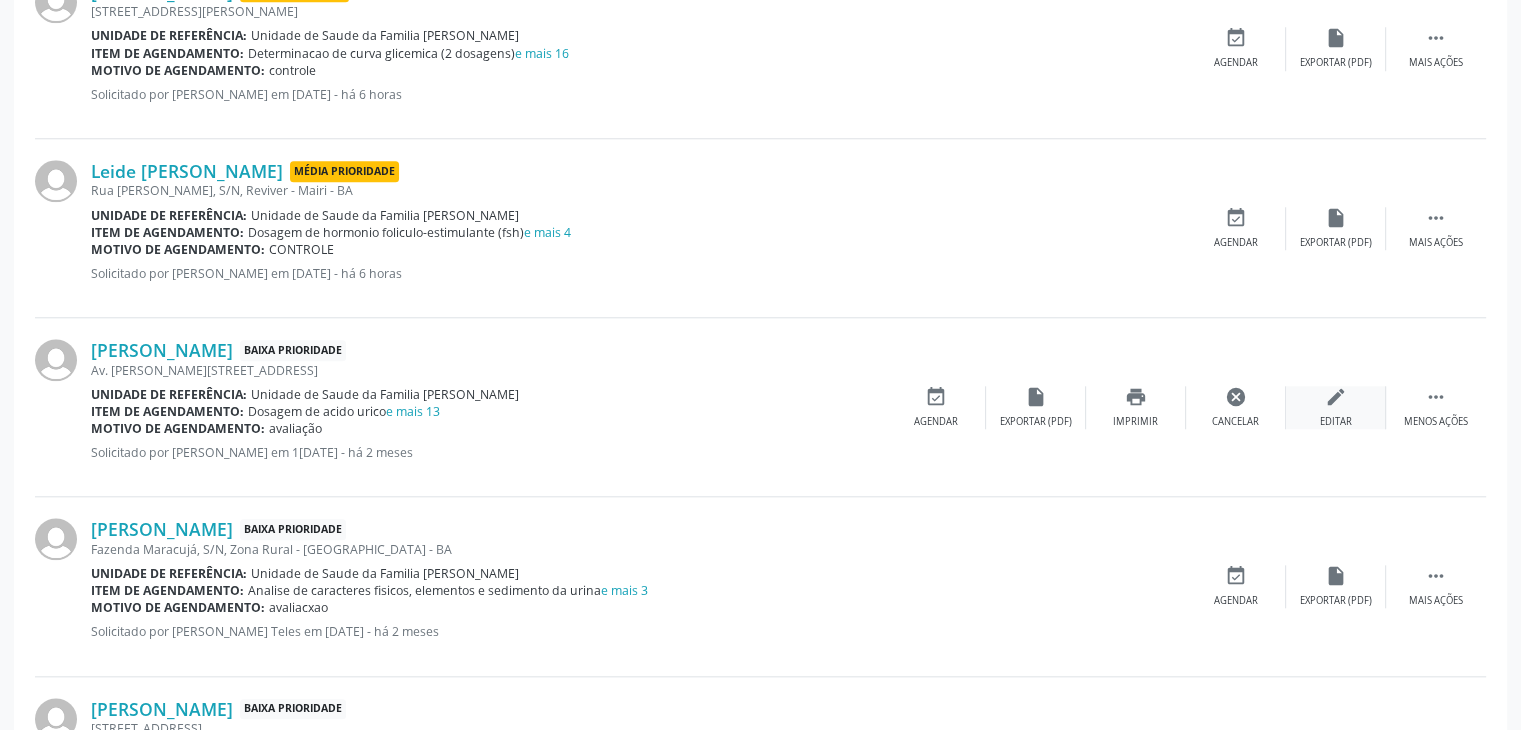 click on "Editar" at bounding box center (1336, 422) 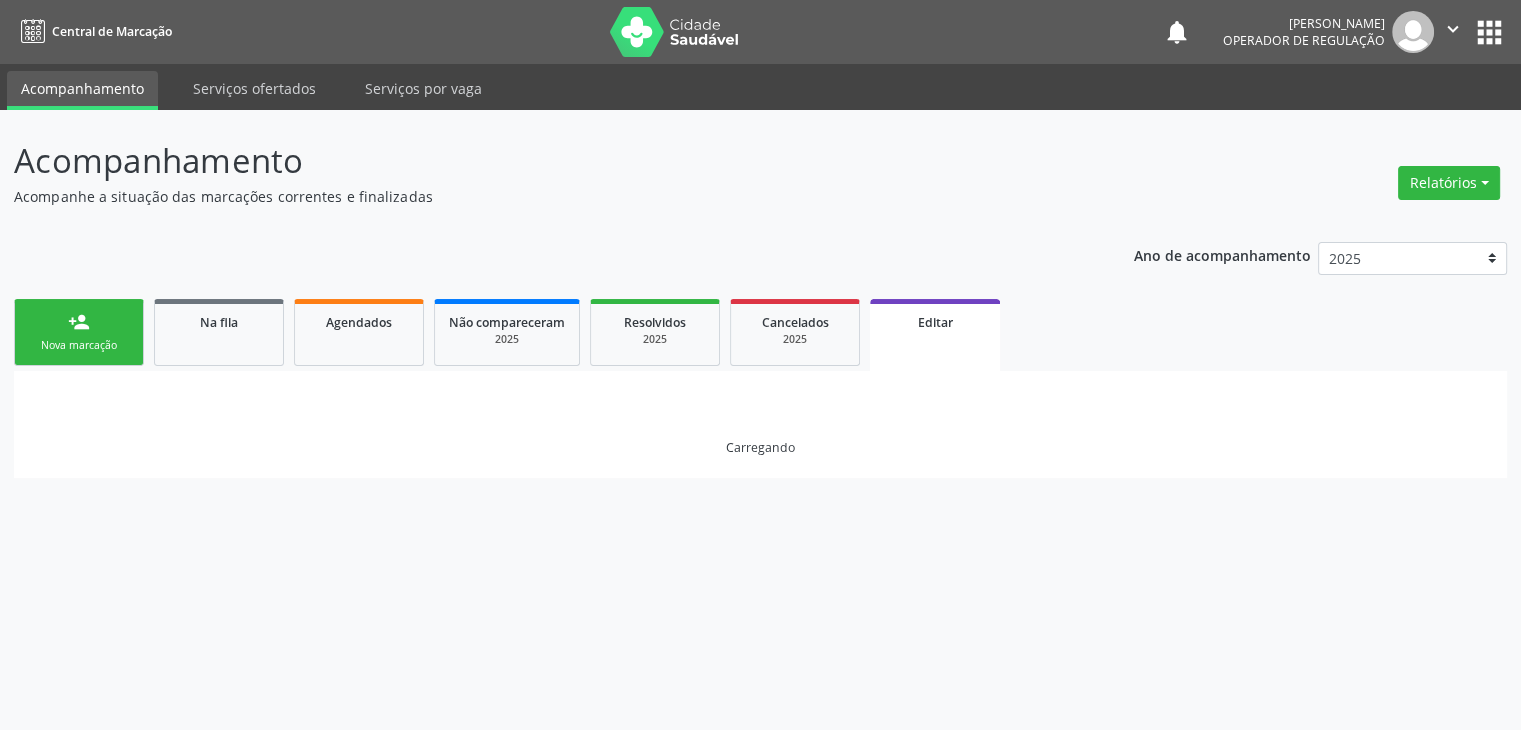 scroll, scrollTop: 0, scrollLeft: 0, axis: both 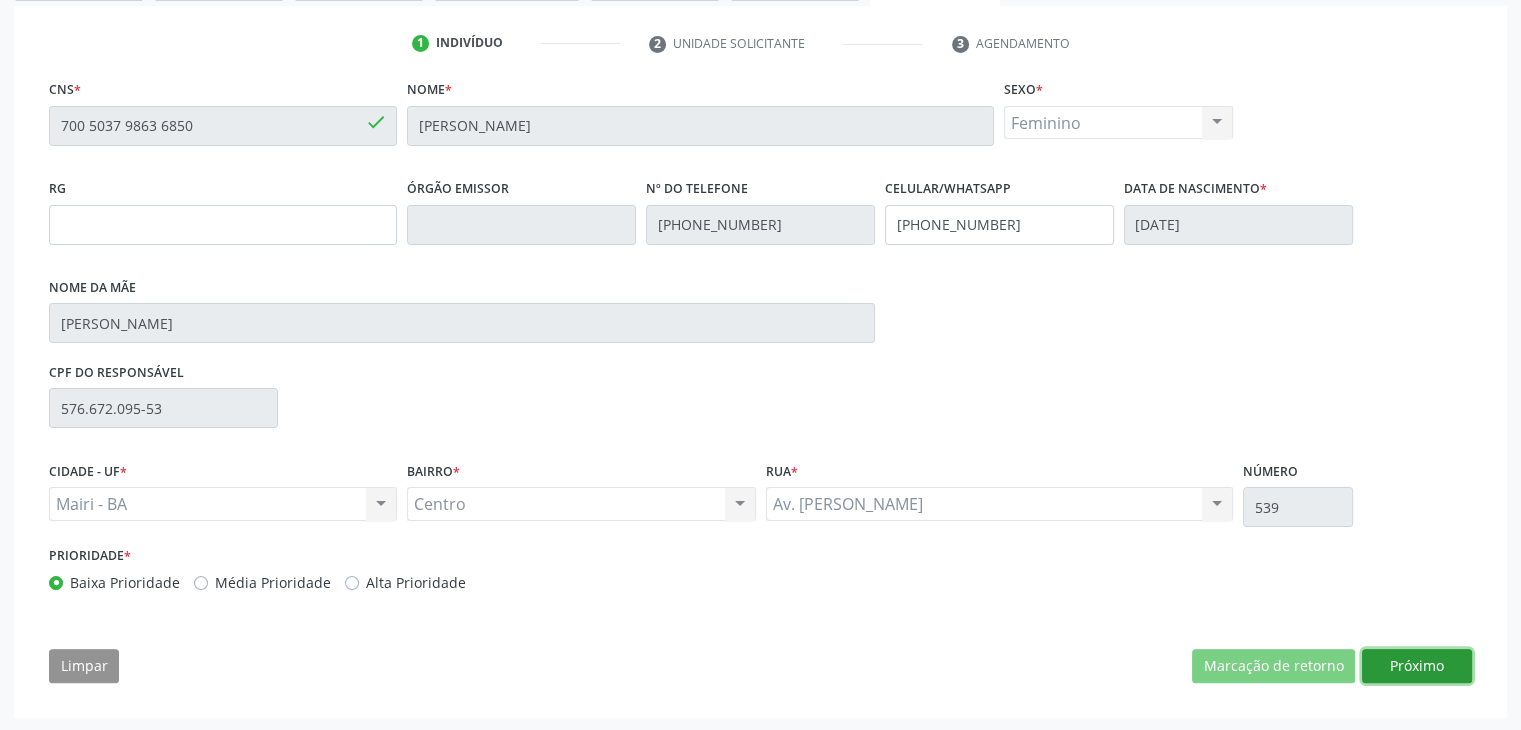 click on "Próximo" at bounding box center (1417, 666) 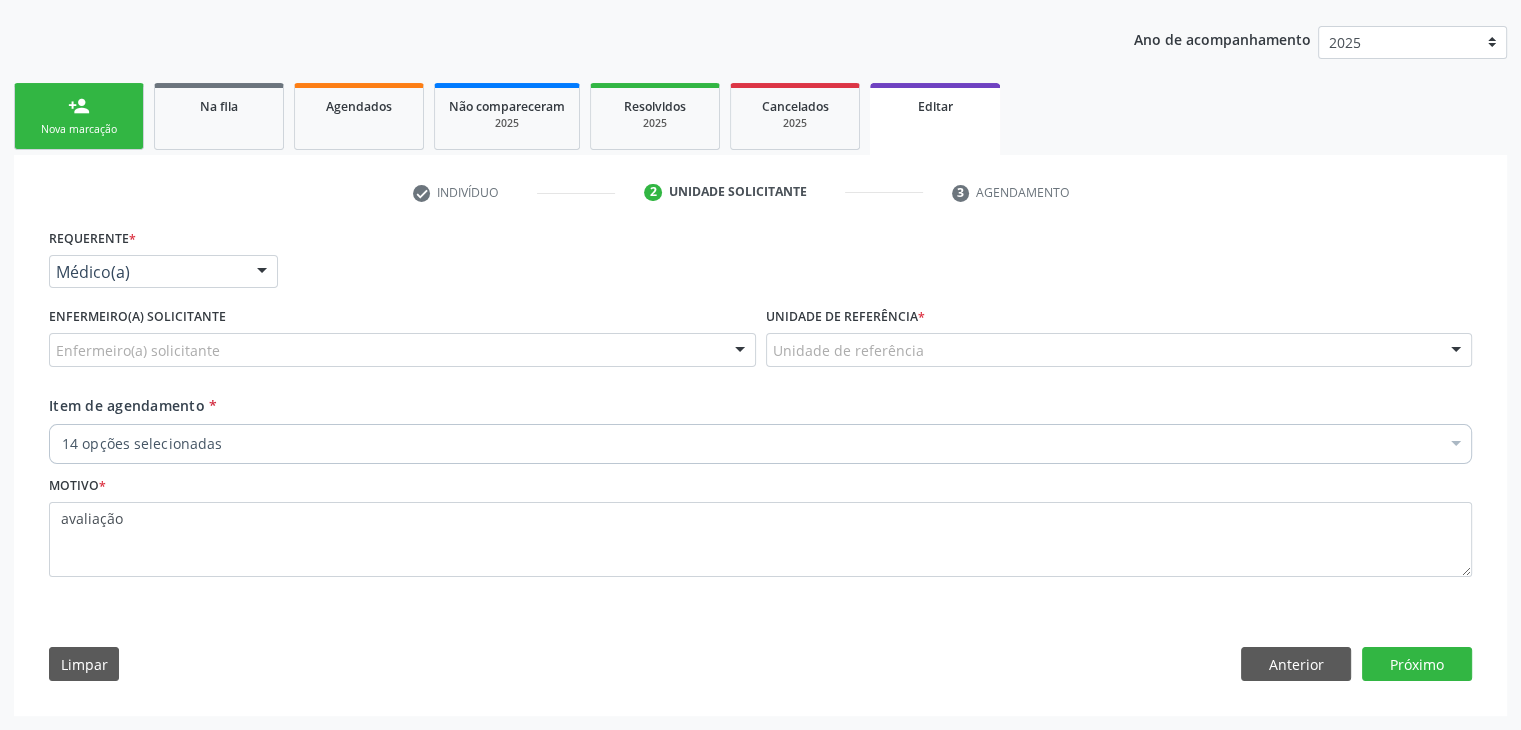 scroll, scrollTop: 214, scrollLeft: 0, axis: vertical 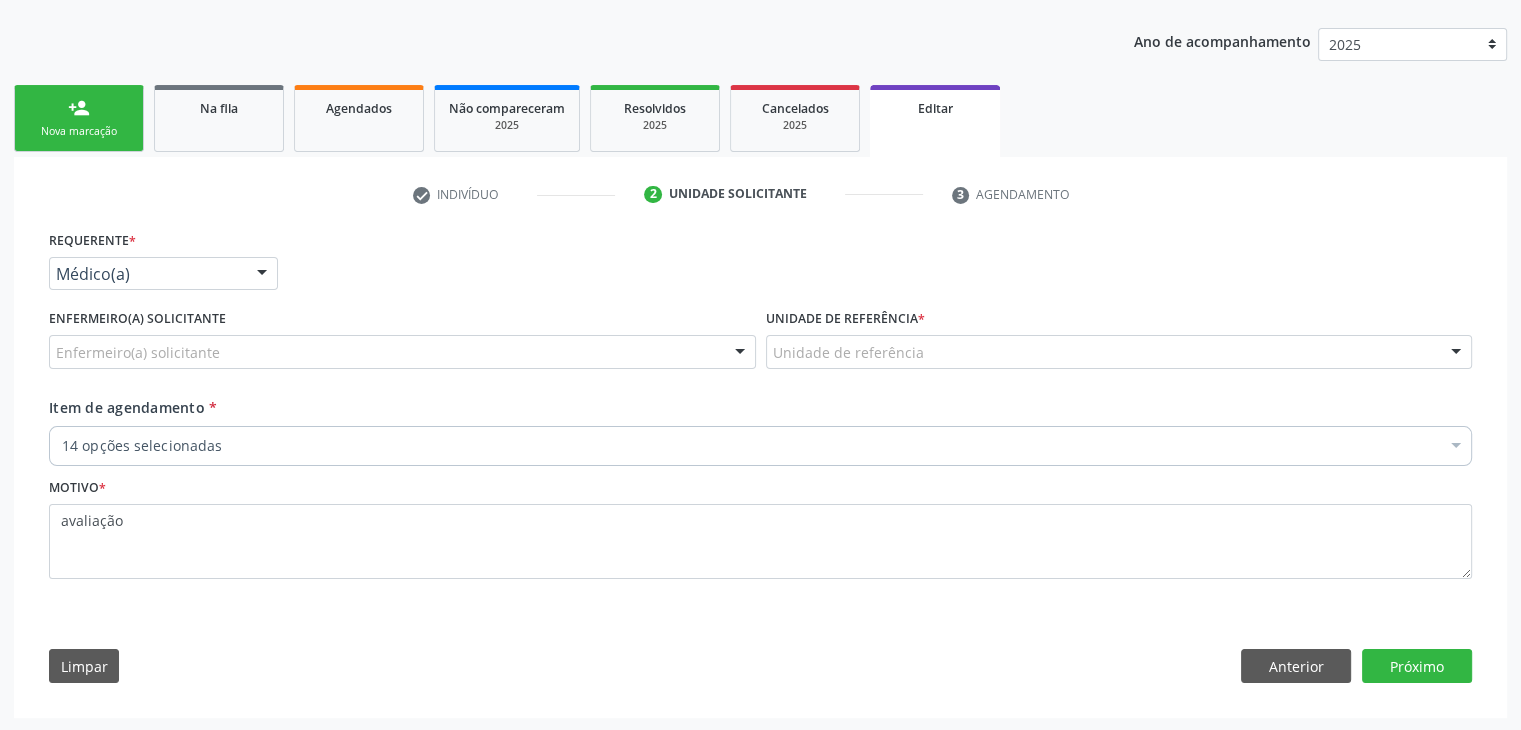click on "Enfermeiro(a) solicitante" at bounding box center [402, 352] 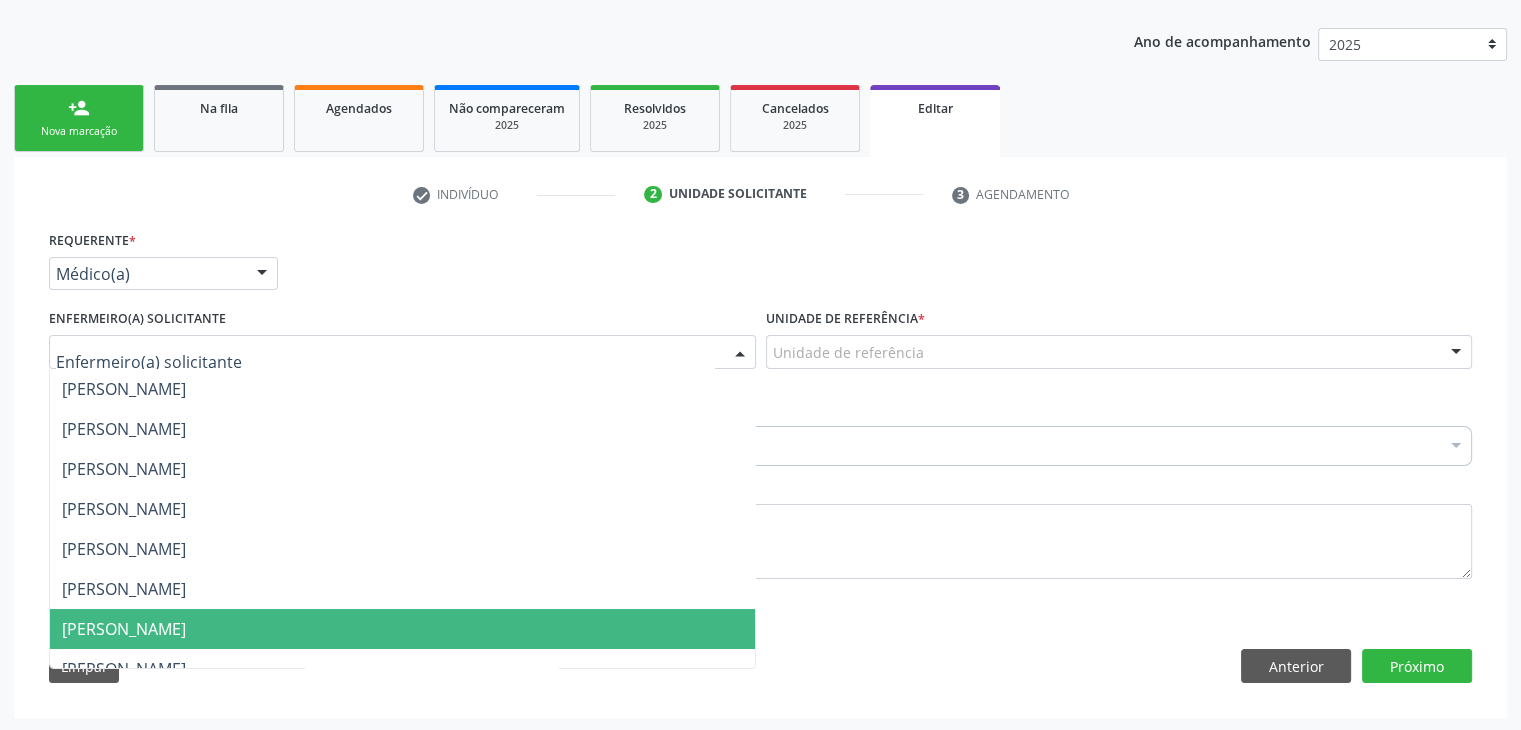 click on "Jordenia Rios Barbosa Reis" at bounding box center [124, 629] 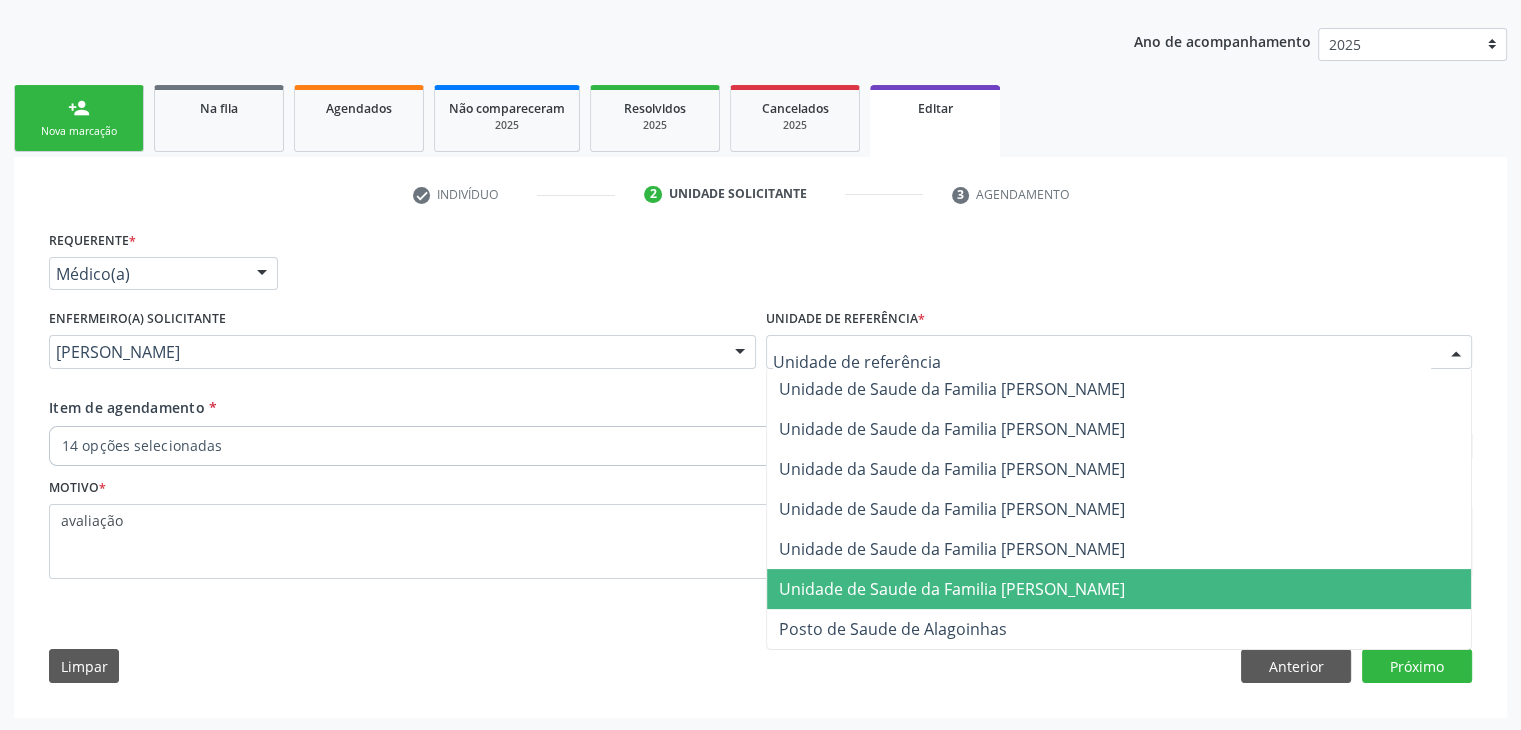 click on "Unidade de Saude da Familia [PERSON_NAME]" at bounding box center [952, 589] 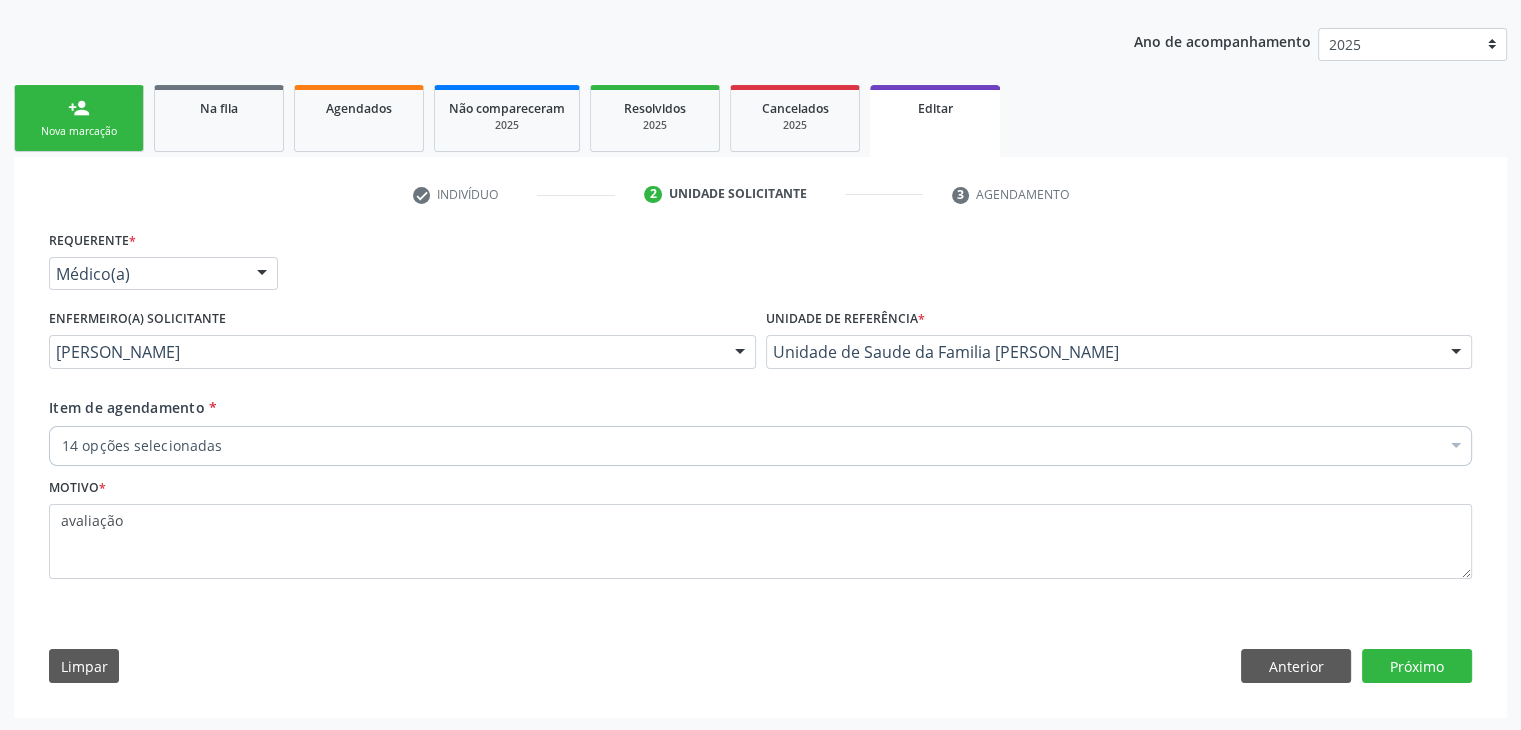 click on "14 opções selecionadas" at bounding box center [760, 446] 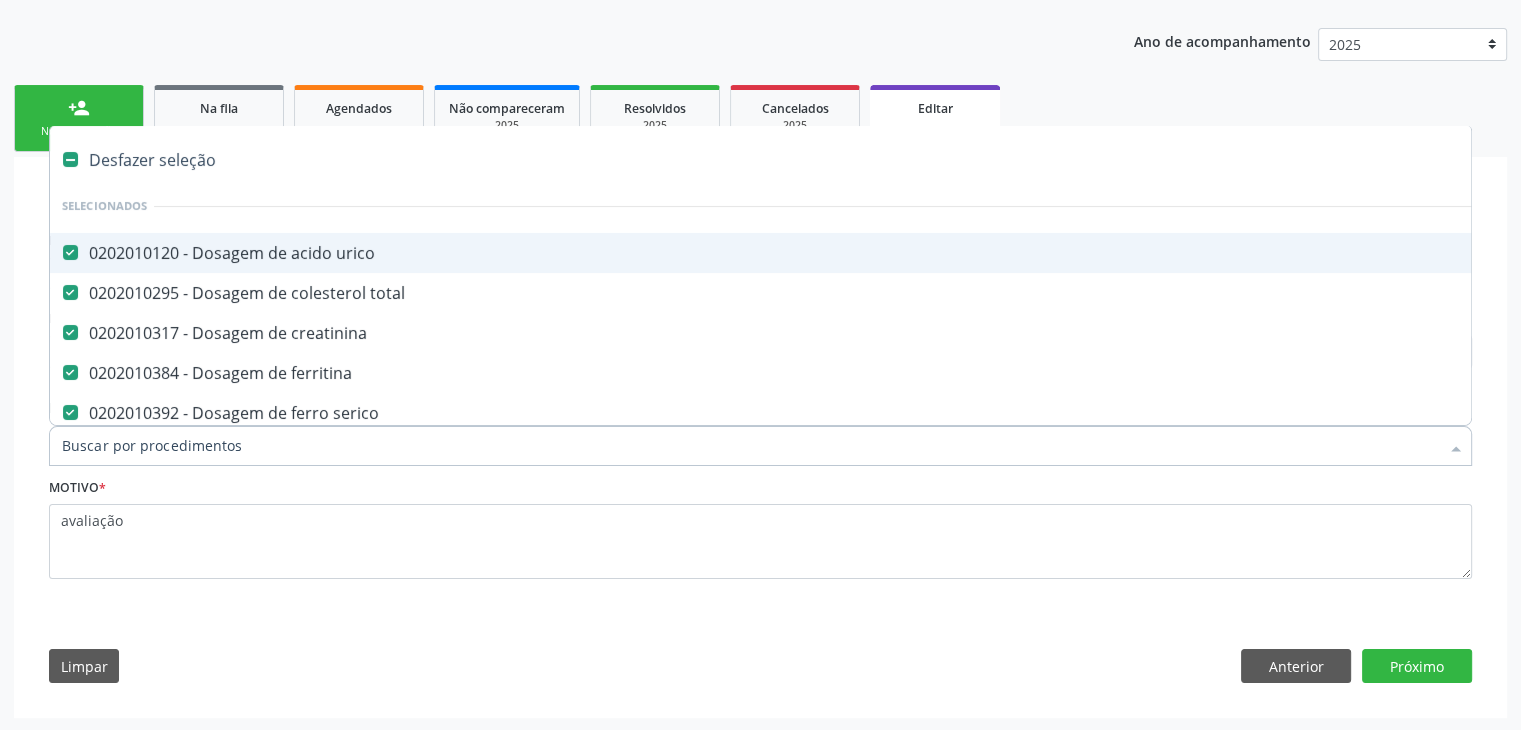 click on "Desfazer seleção" at bounding box center [831, 160] 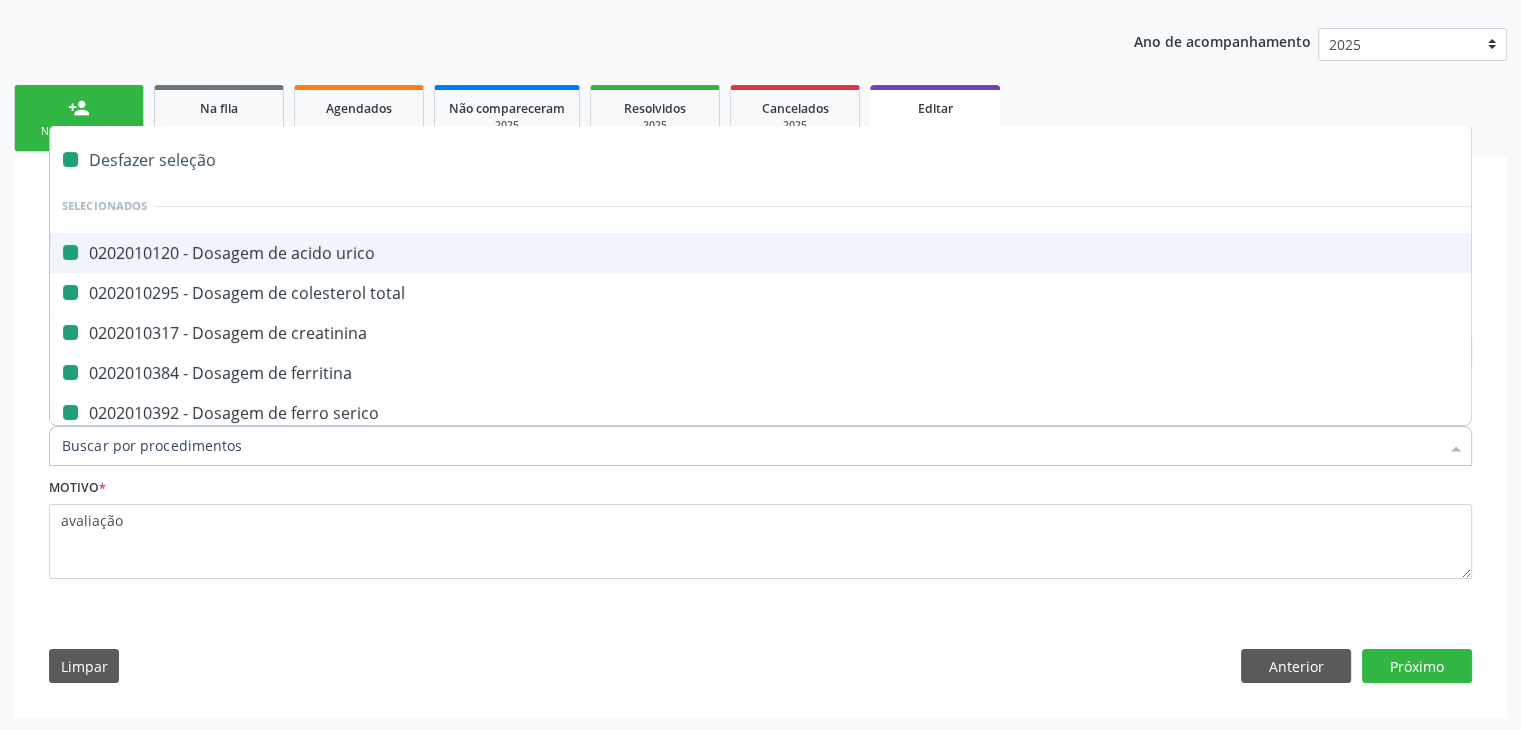 checkbox on "false" 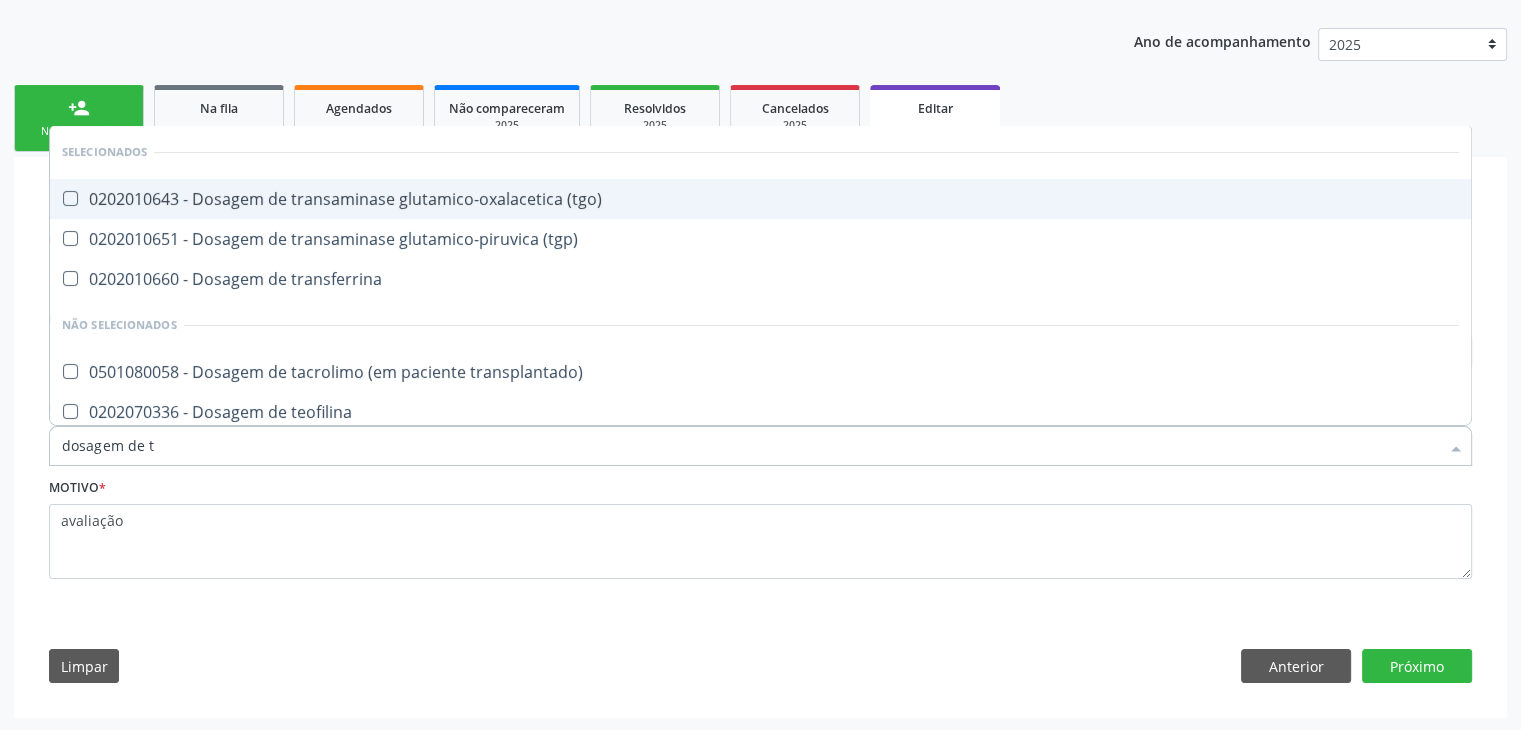 type on "dosagem de ts" 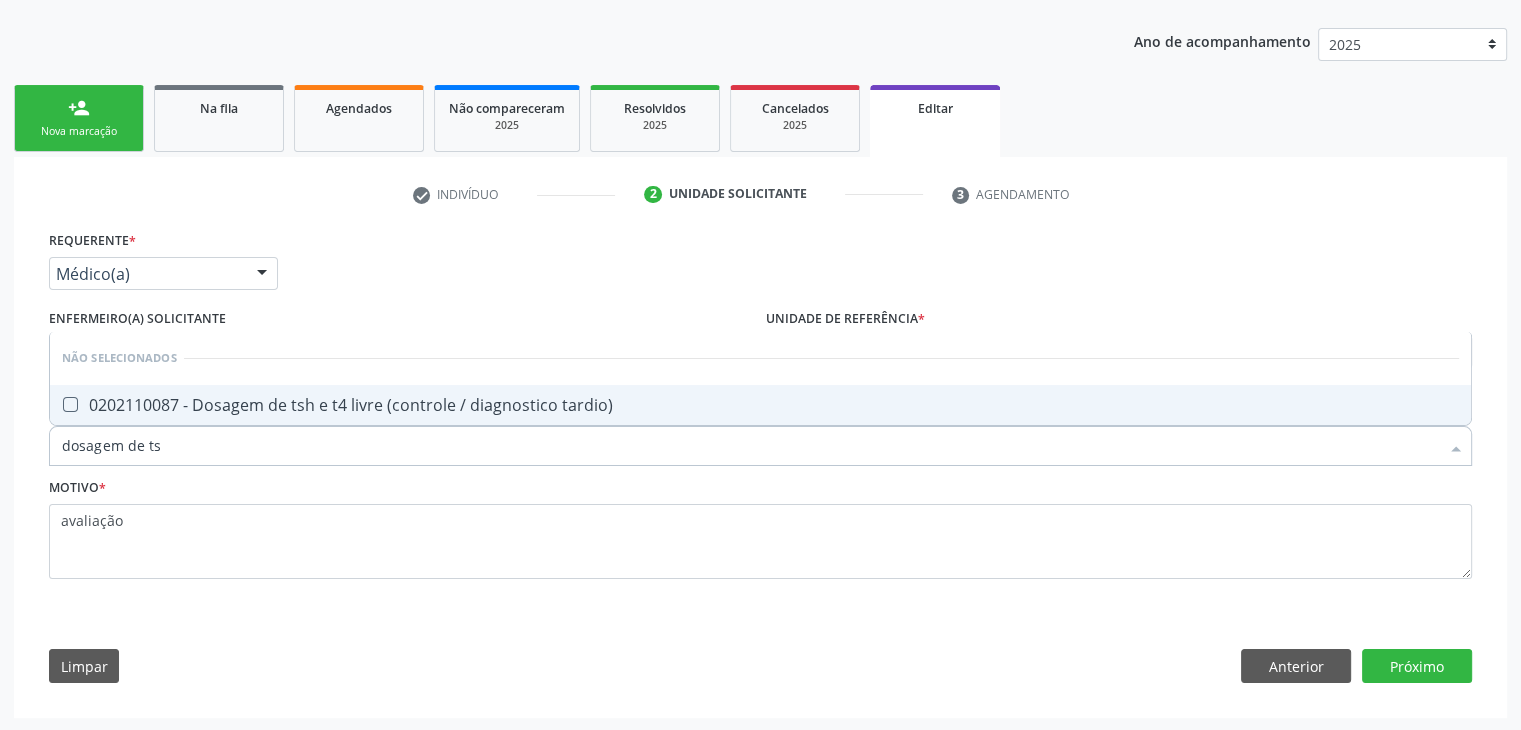 click on "0202110087 - Dosagem de tsh e t4 livre (controle / diagnostico tardio)" at bounding box center [760, 405] 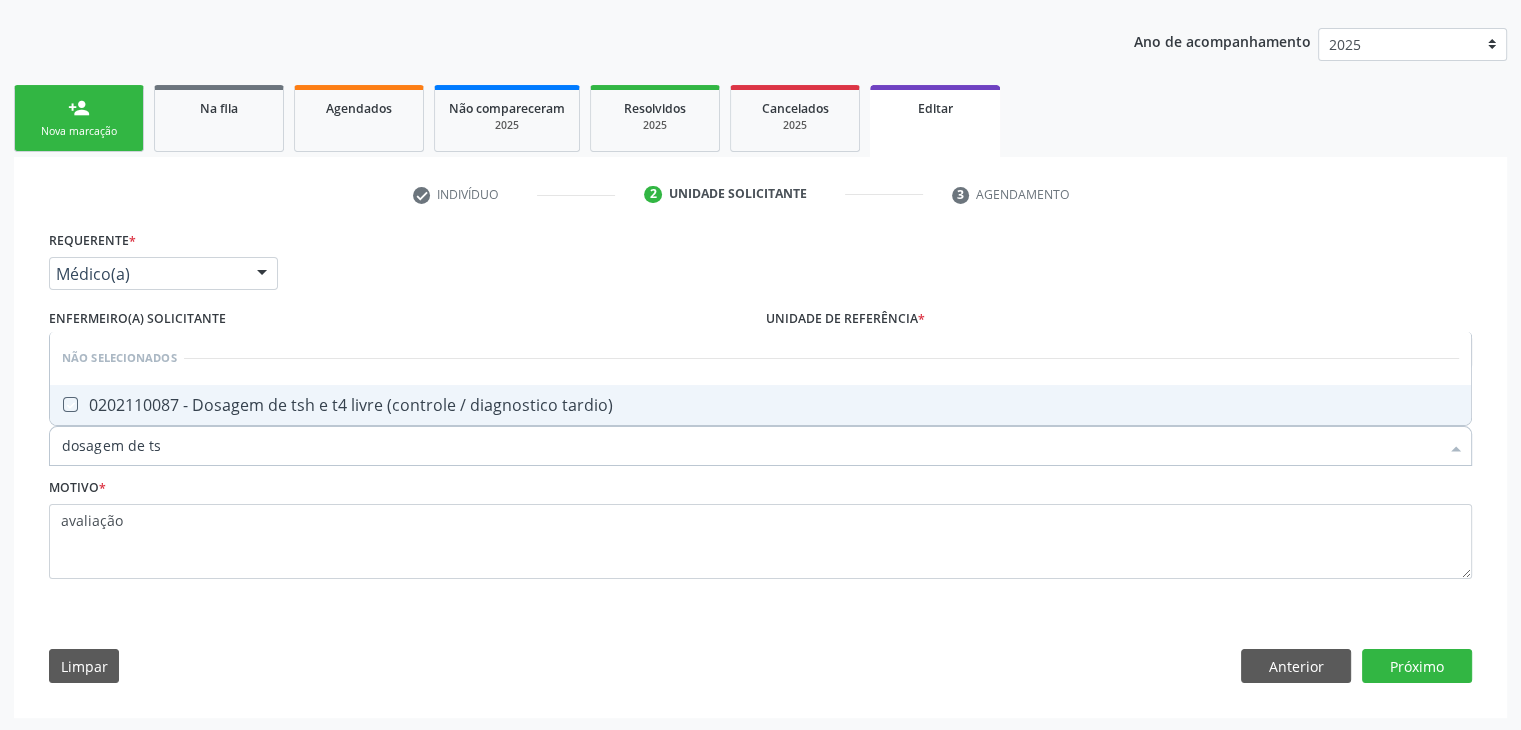checkbox on "true" 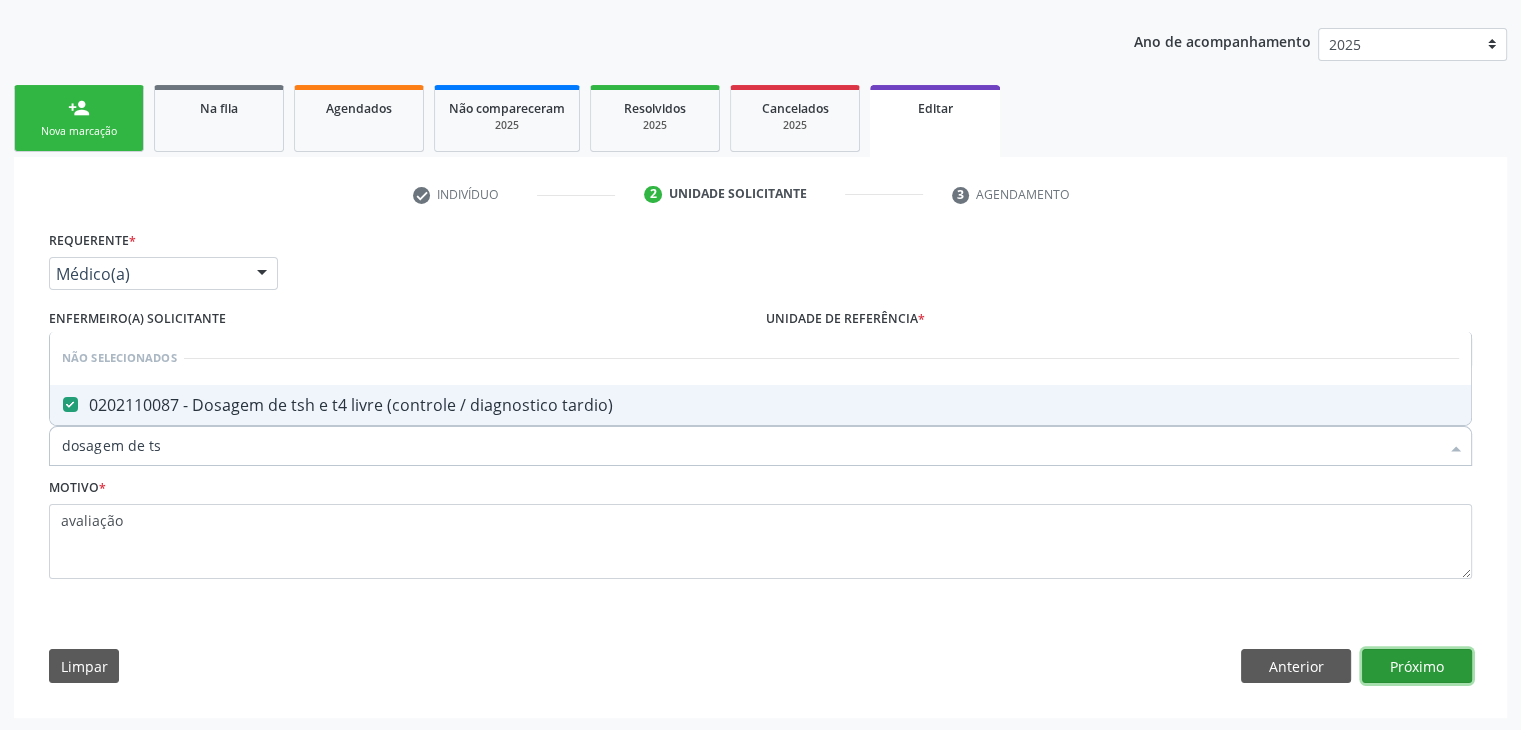 click on "Próximo" at bounding box center [1417, 666] 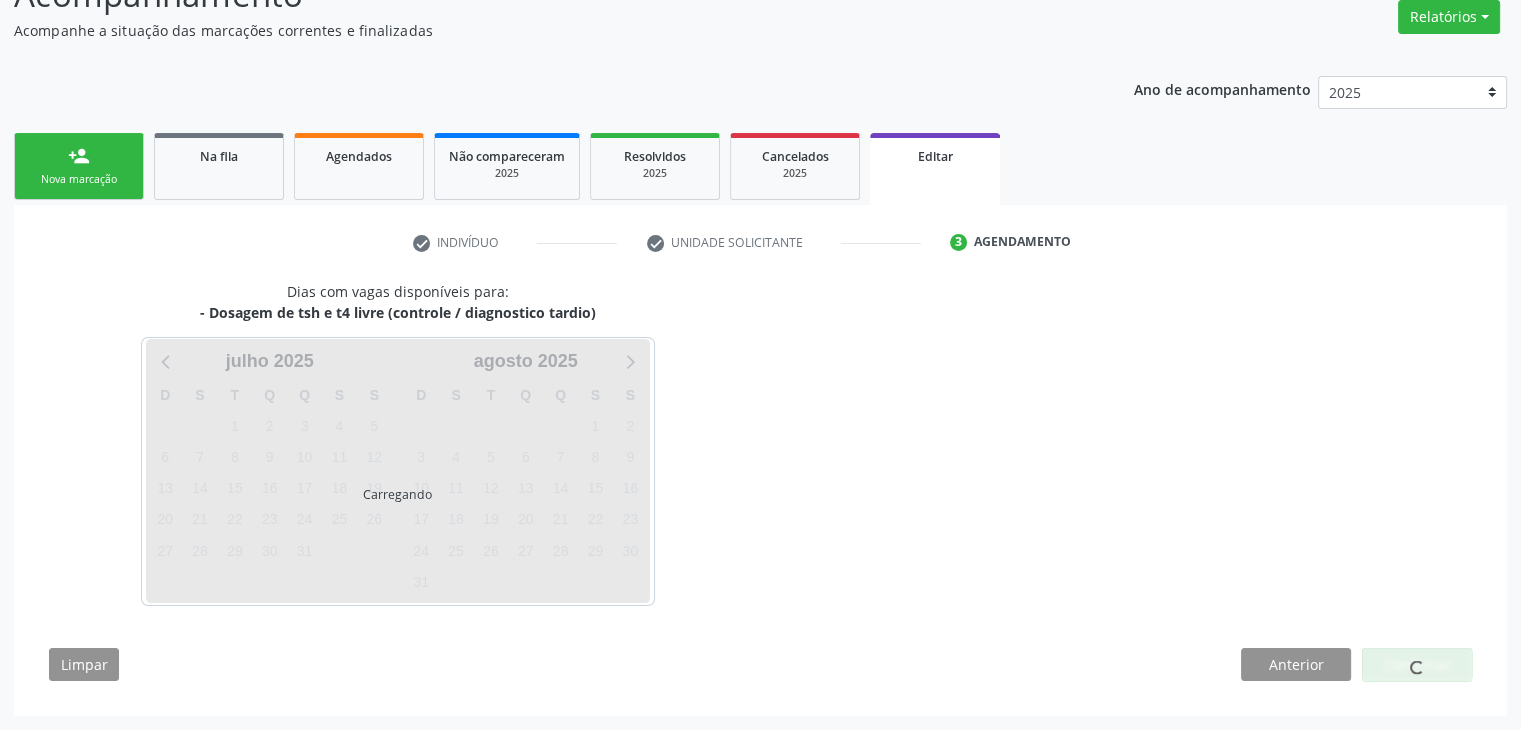 scroll, scrollTop: 165, scrollLeft: 0, axis: vertical 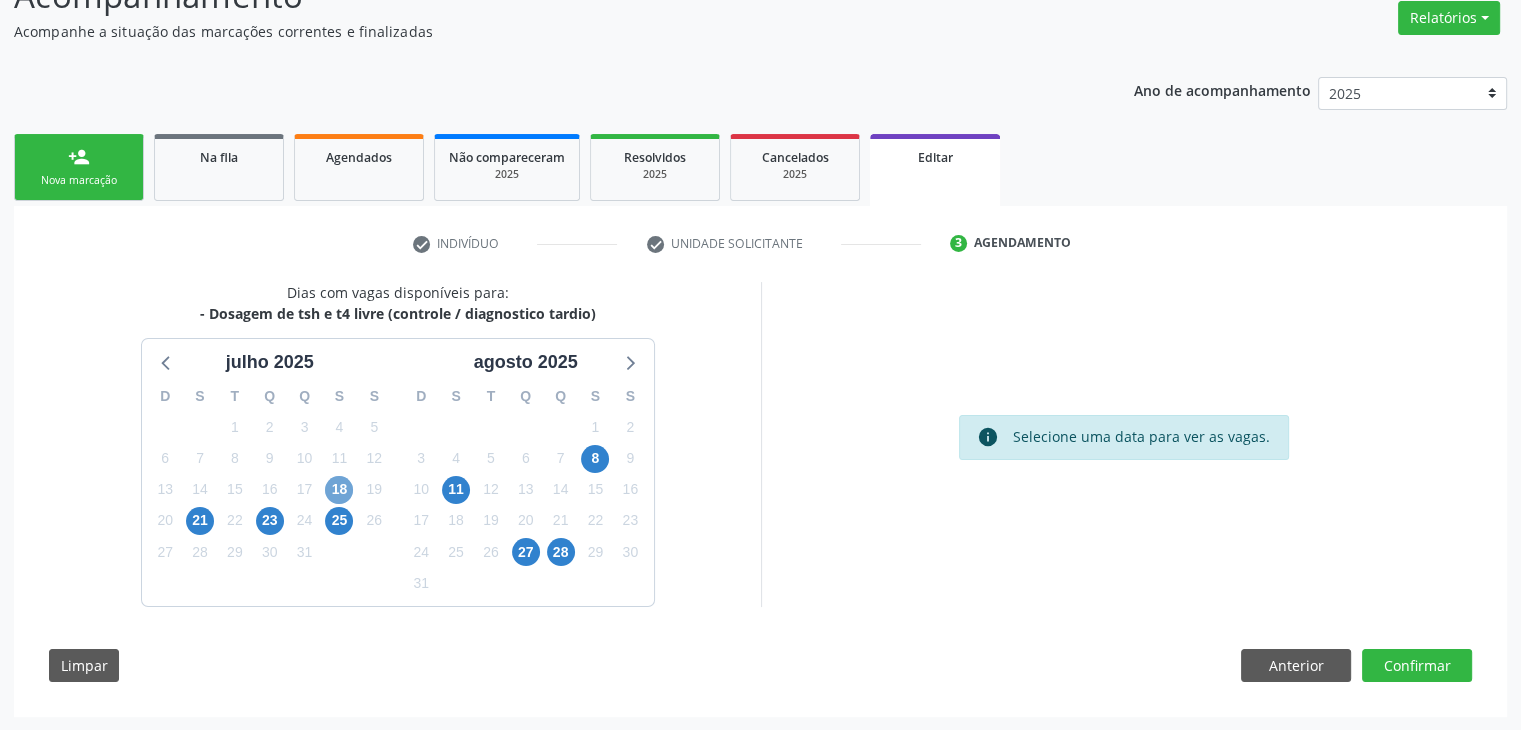 click on "18" at bounding box center [339, 490] 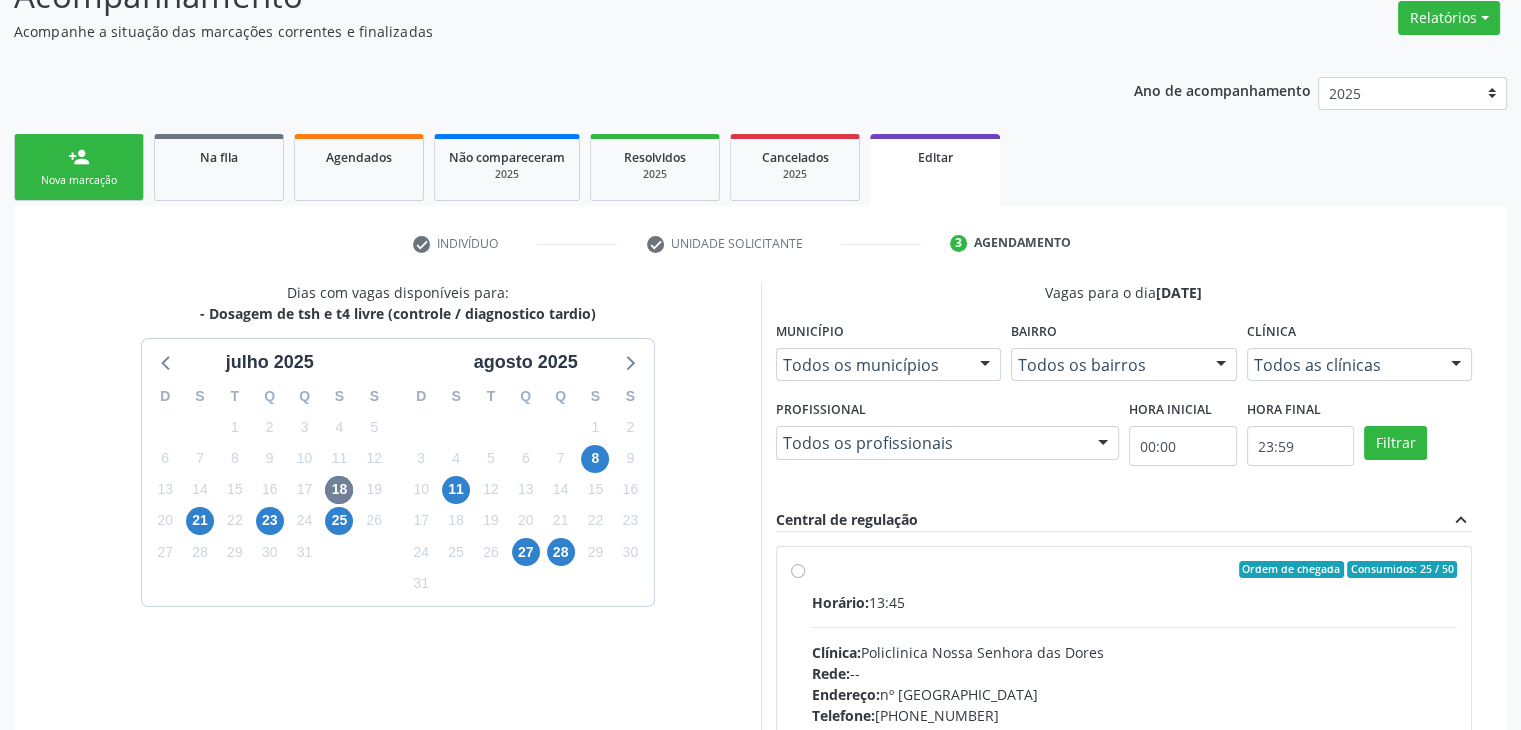 click on "Horário:   13:45" at bounding box center [1135, 602] 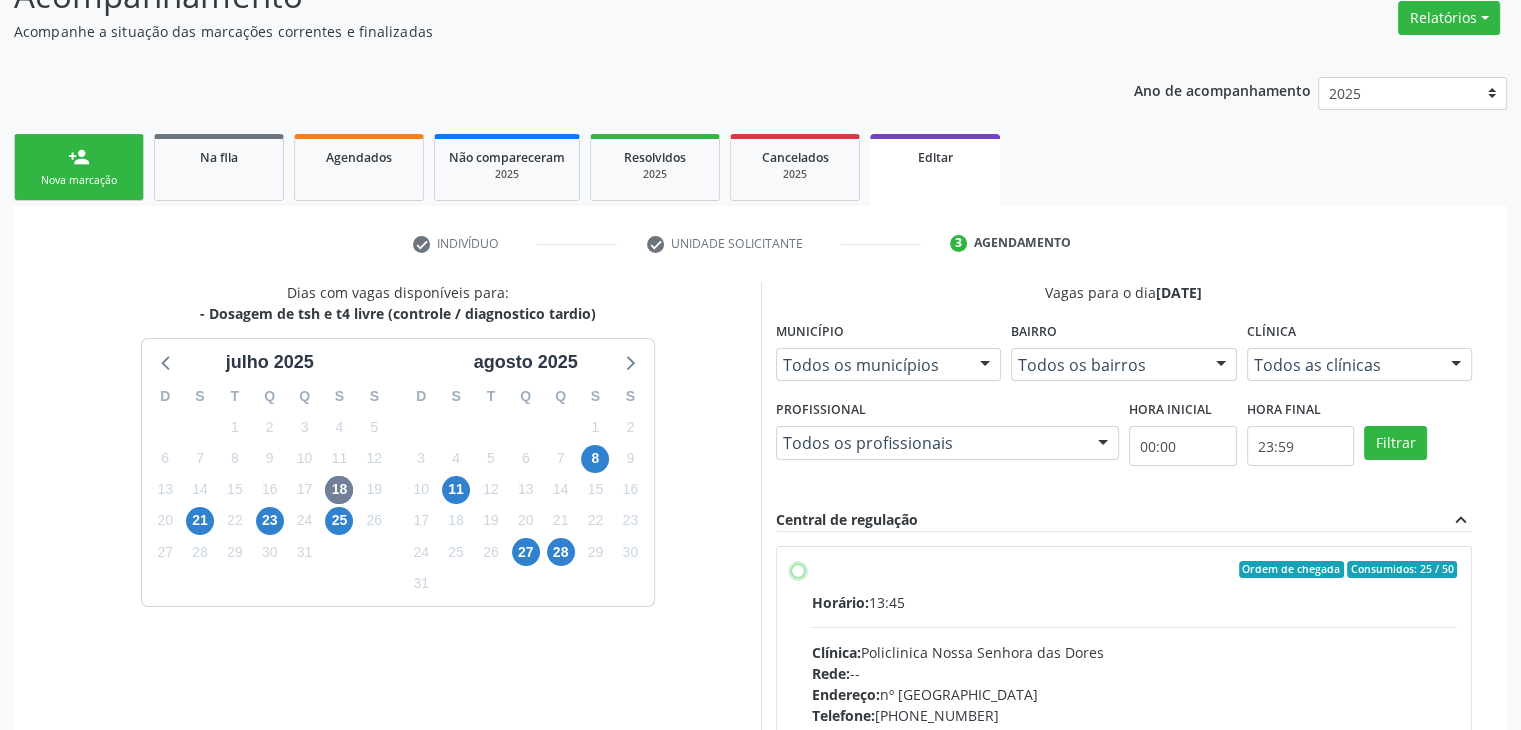 click on "Ordem de chegada
Consumidos: 25 / 50
Horário:   13:45
Clínica:  Policlinica Nossa Senhora das Dores
Rede:
--
Endereço:   nº 94, Centro, Mairi - BA
Telefone:   (74) 36322104
Profissional:
--
Informações adicionais sobre o atendimento
Idade de atendimento:
Sem restrição
Gênero(s) atendido(s):
Sem restrição
Informações adicionais:
--" at bounding box center (798, 570) 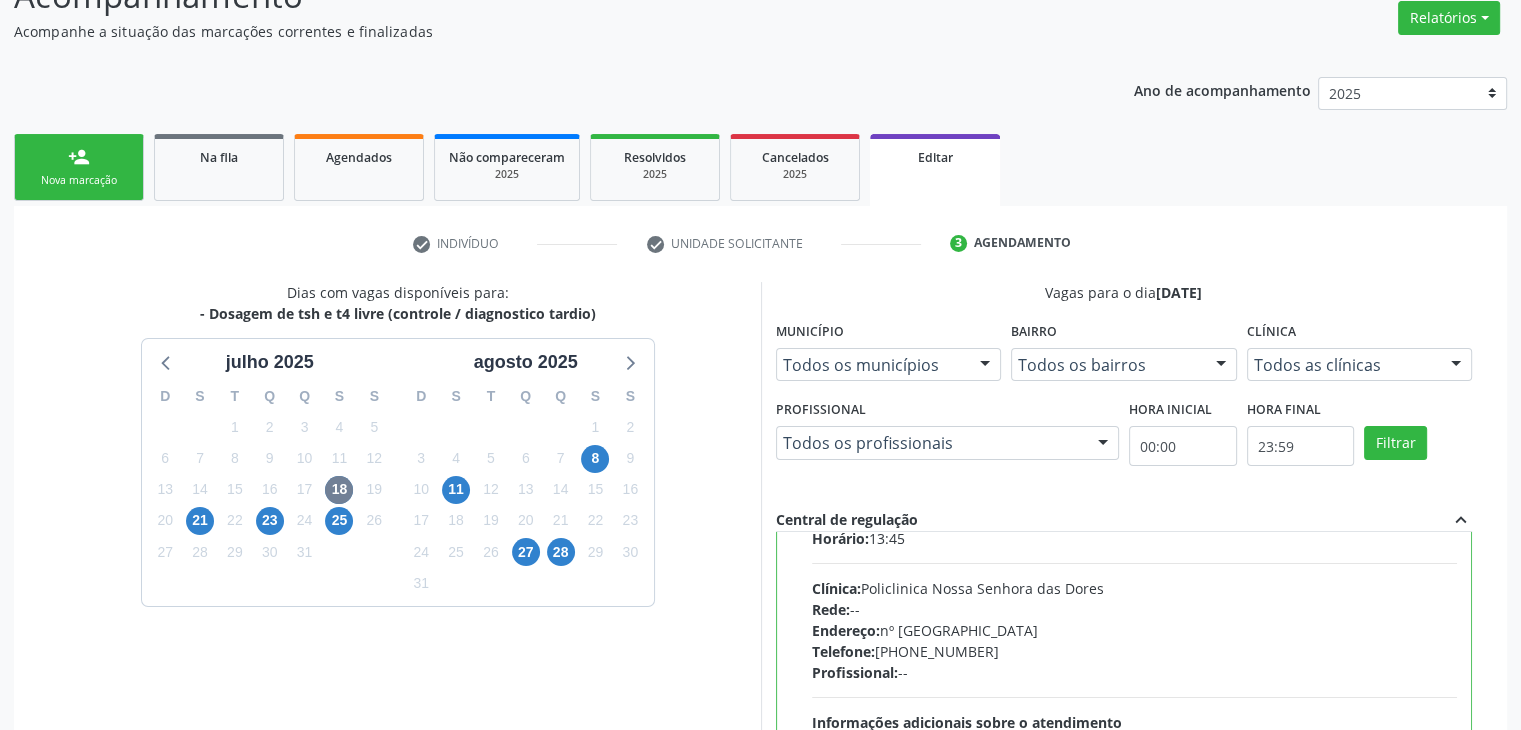 scroll, scrollTop: 98, scrollLeft: 0, axis: vertical 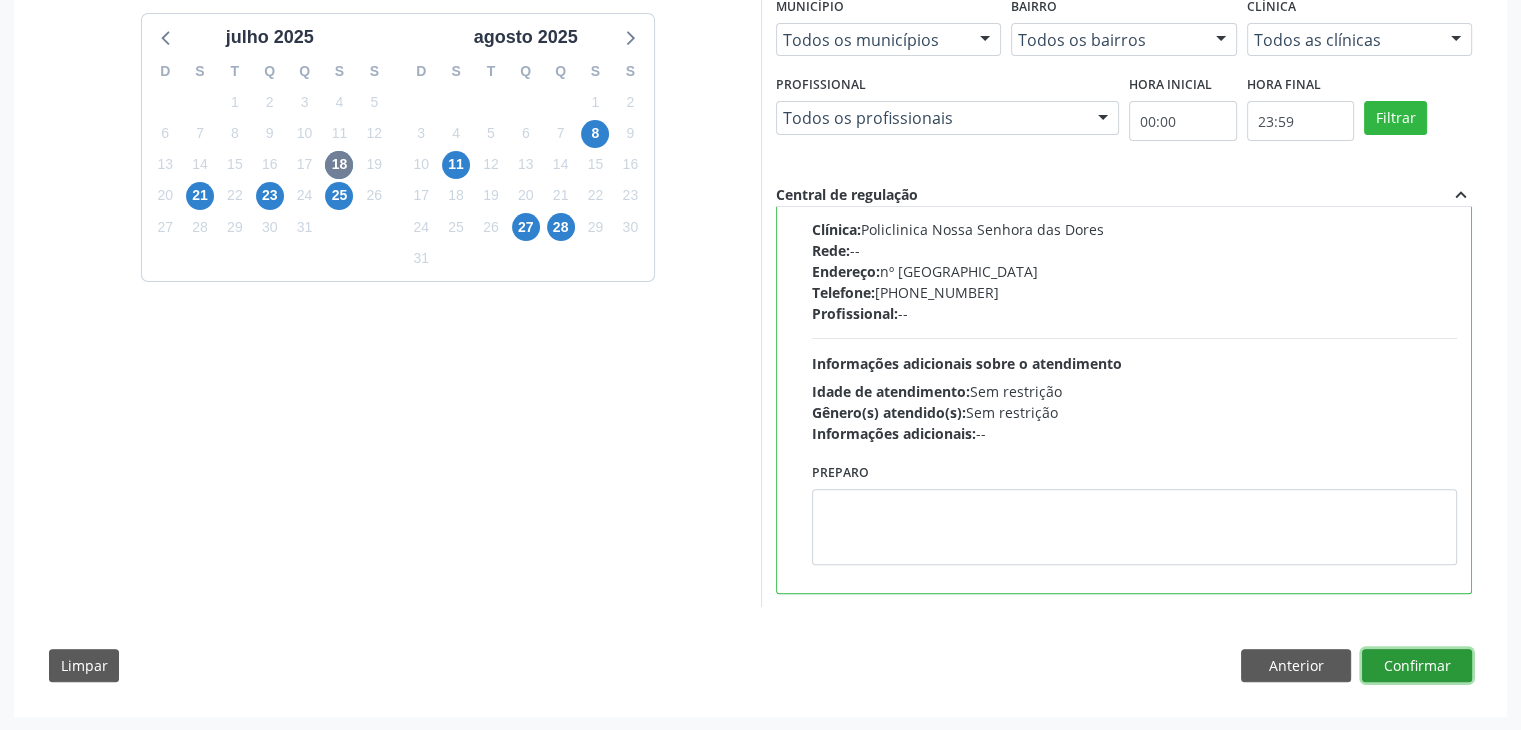click on "Confirmar" at bounding box center (1417, 666) 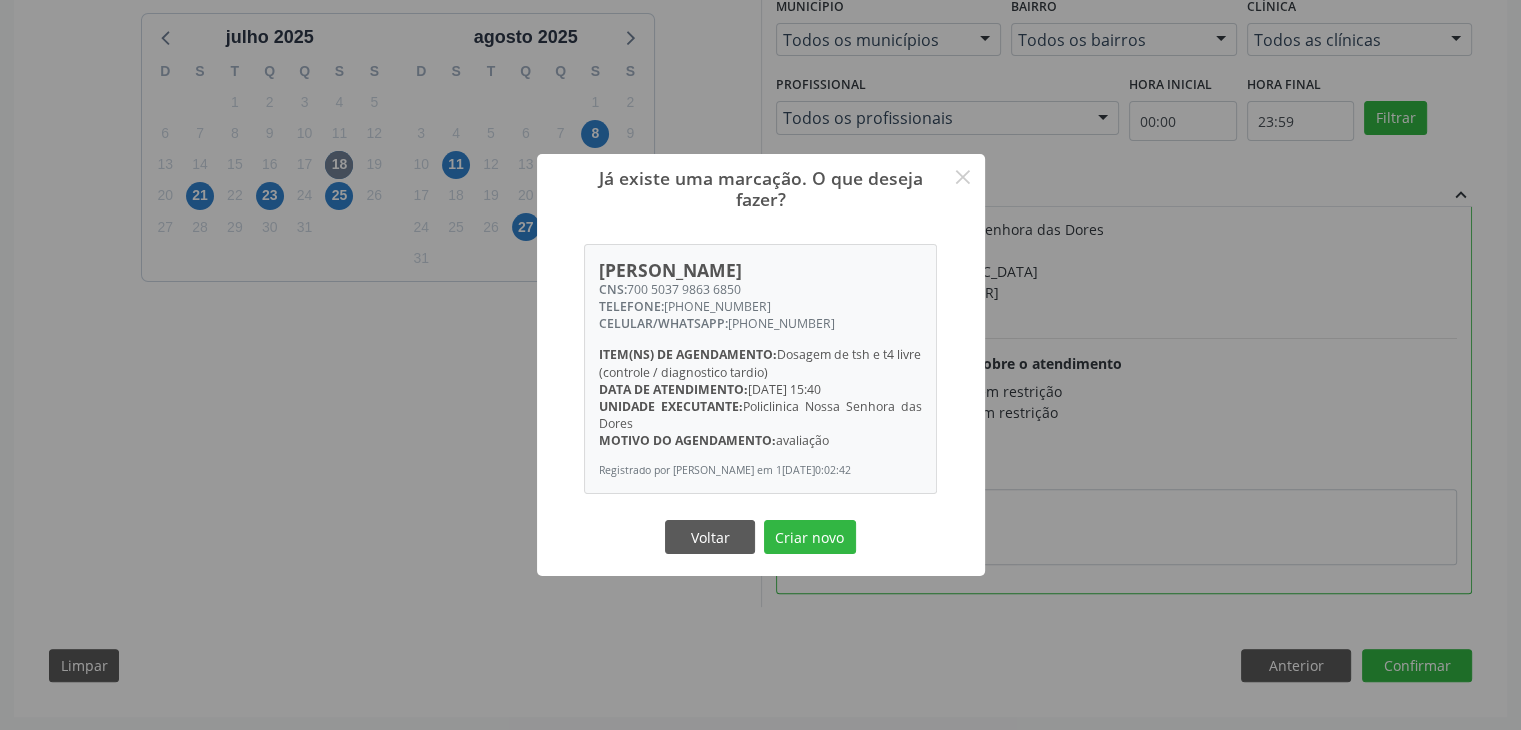 click on "Voltar Criar novo" at bounding box center (761, 537) 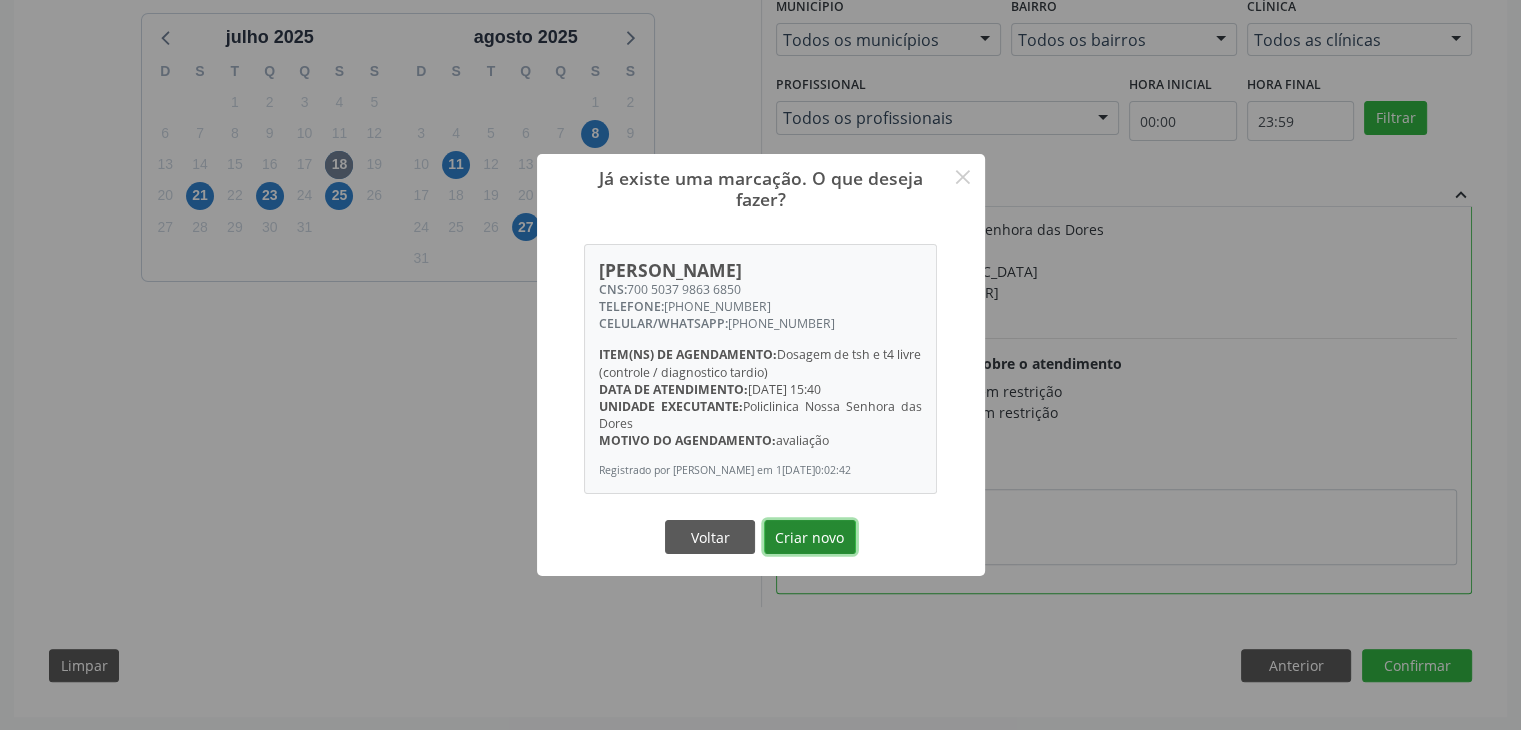 click on "Criar novo" at bounding box center [810, 537] 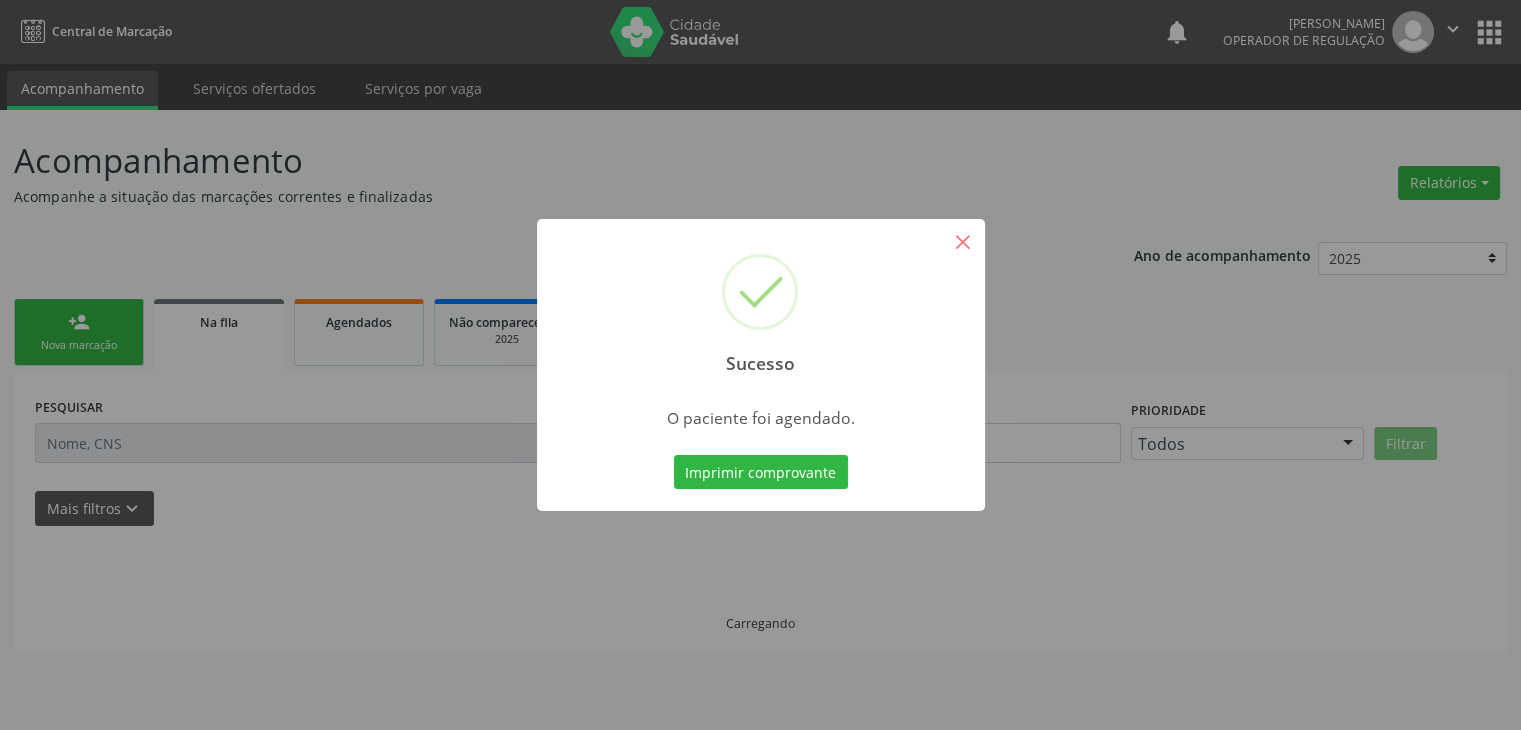scroll, scrollTop: 0, scrollLeft: 0, axis: both 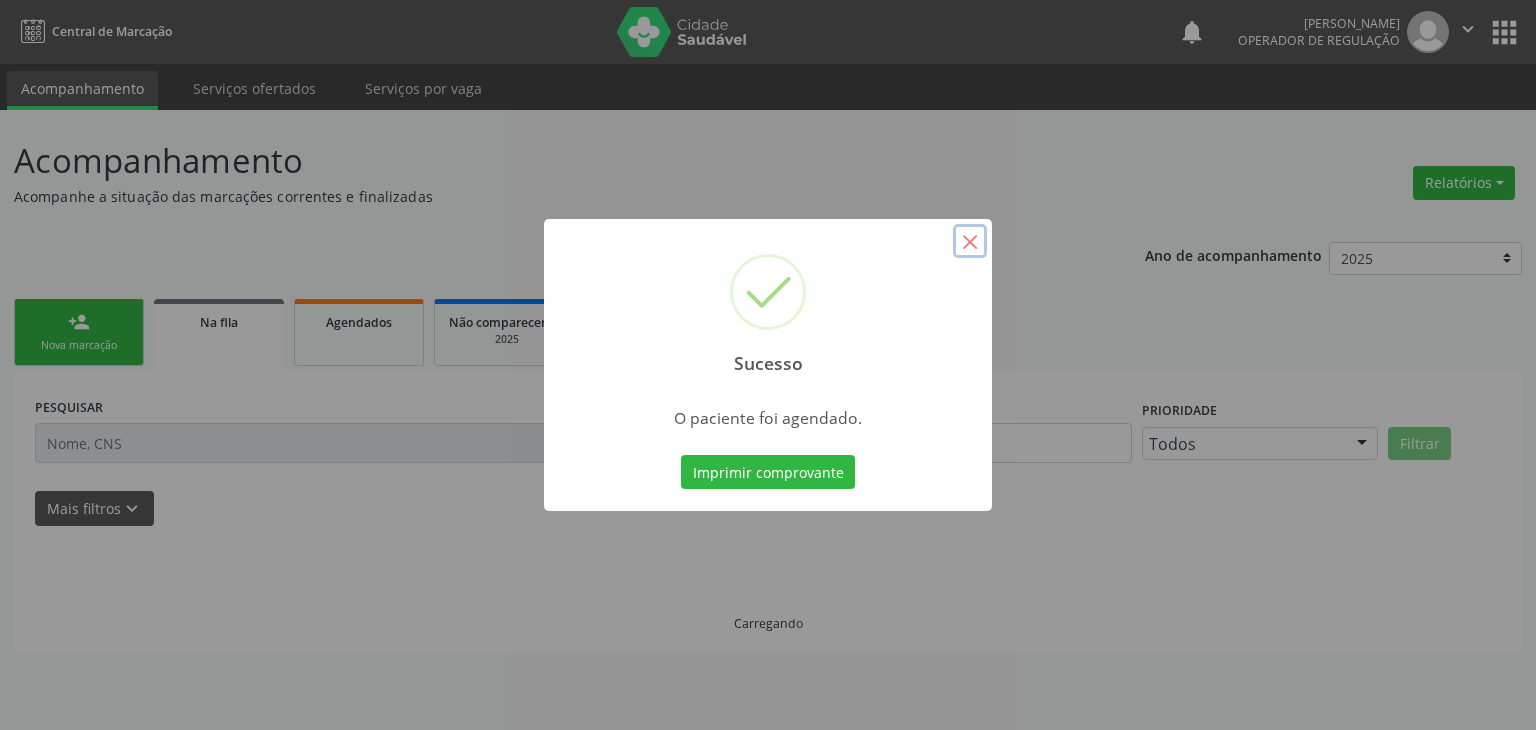 click on "×" at bounding box center [970, 241] 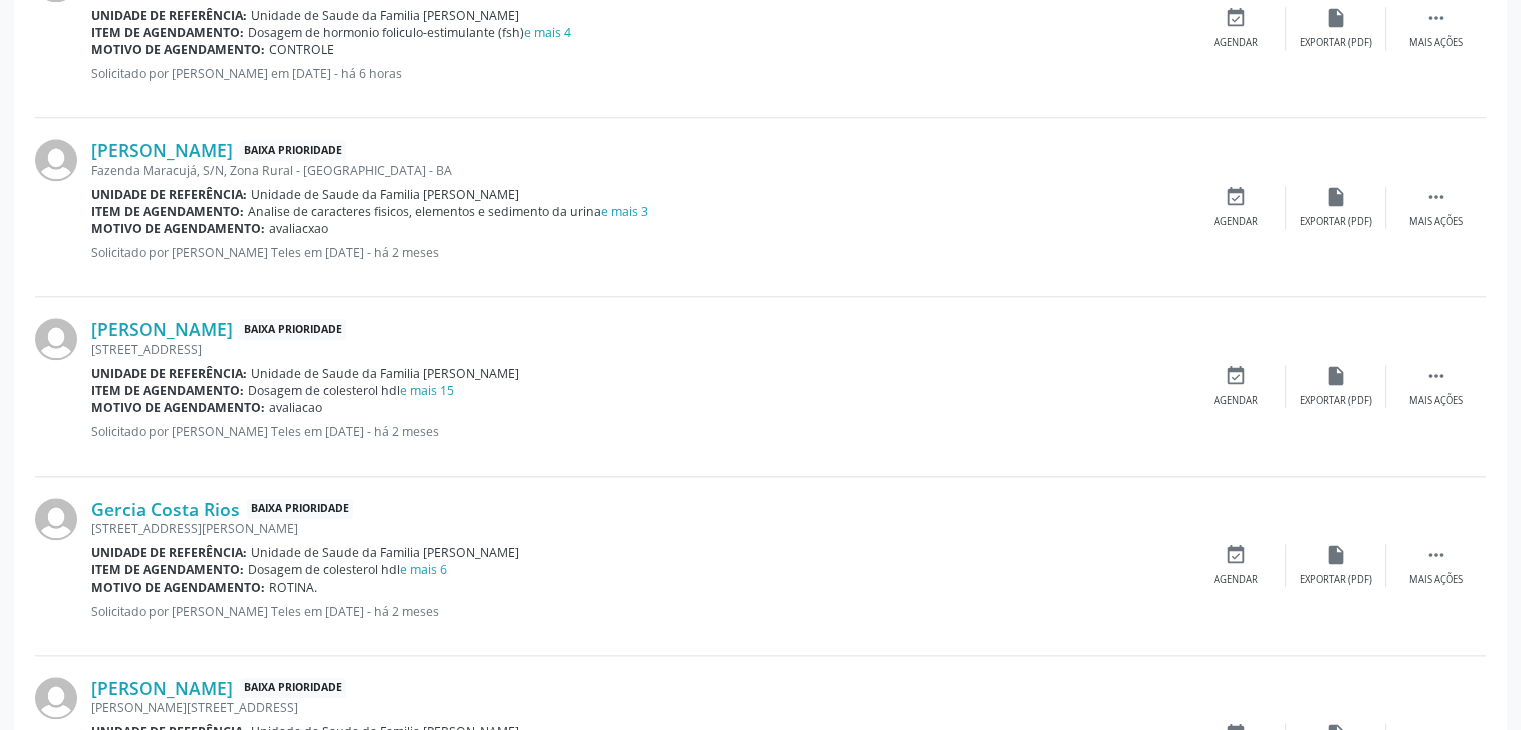 scroll, scrollTop: 2000, scrollLeft: 0, axis: vertical 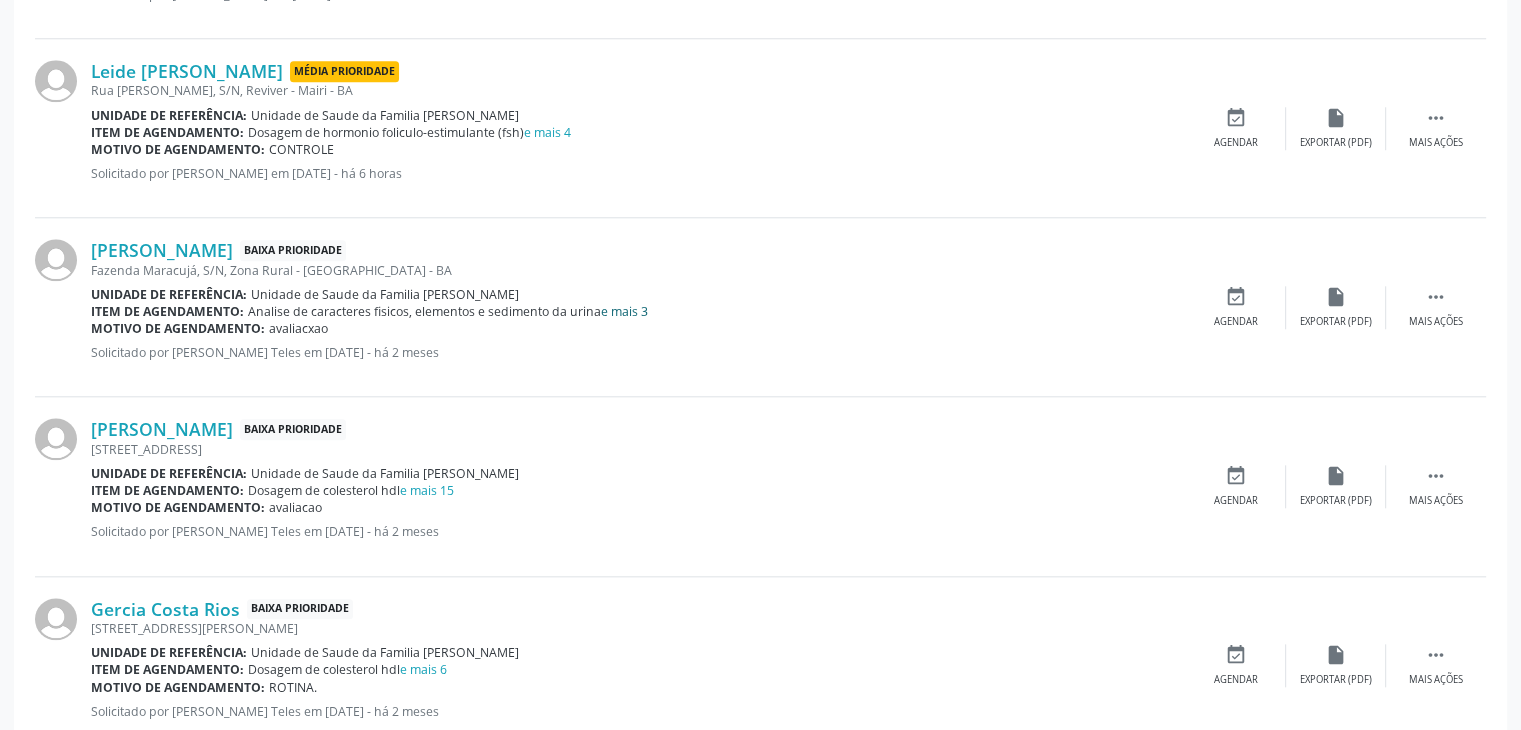 click on "e mais 3" at bounding box center (624, 311) 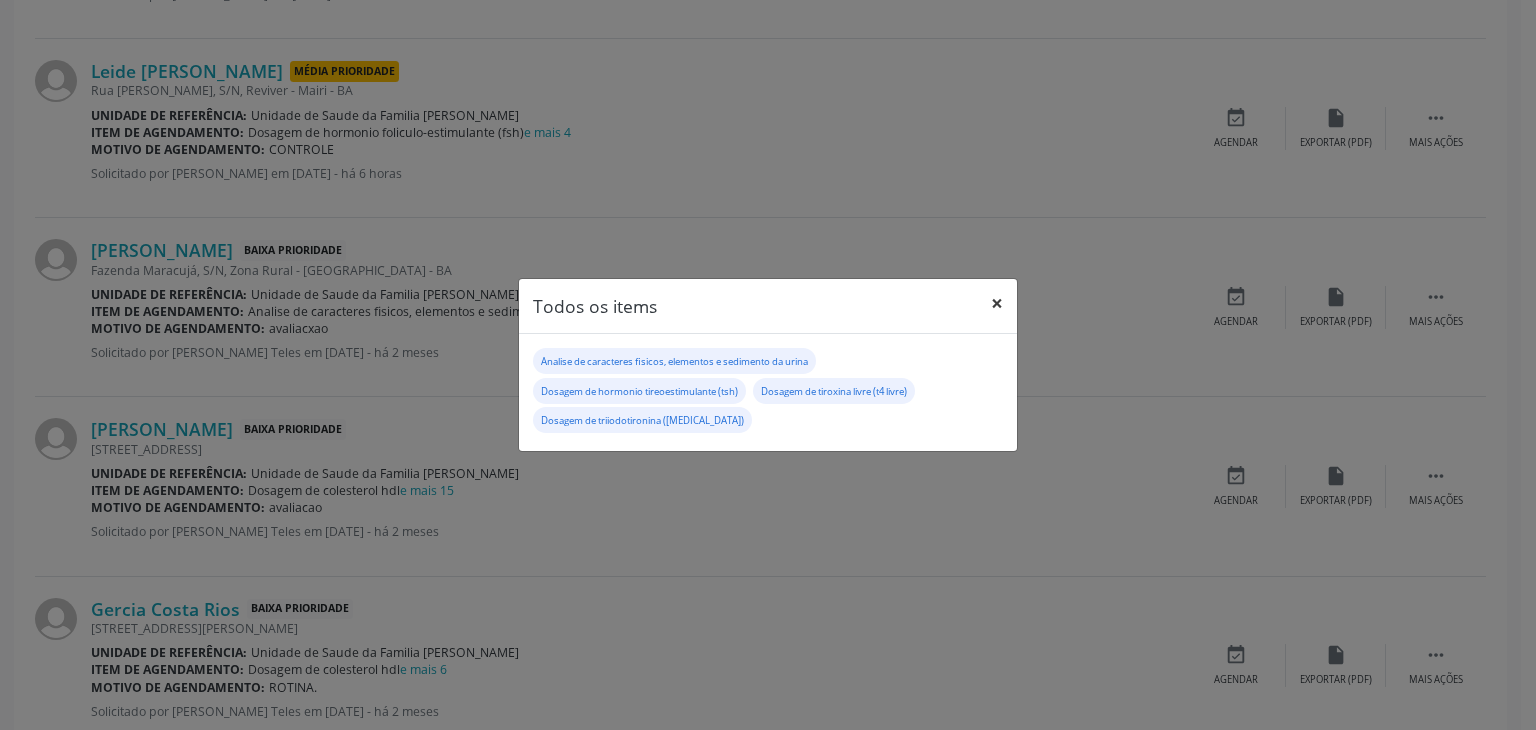 click on "×" at bounding box center (997, 303) 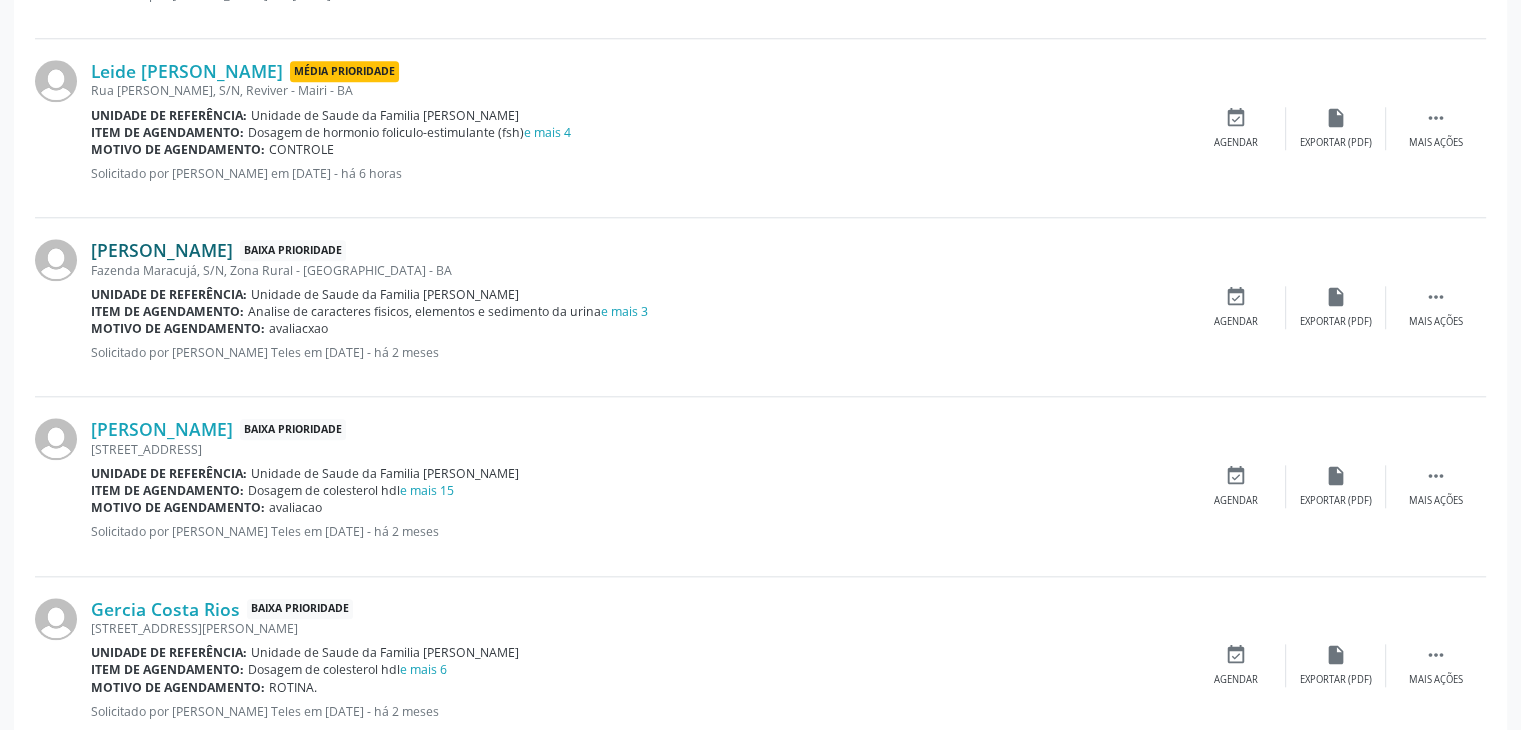 click on "Rosenubia dos Santos Lima" at bounding box center [162, 250] 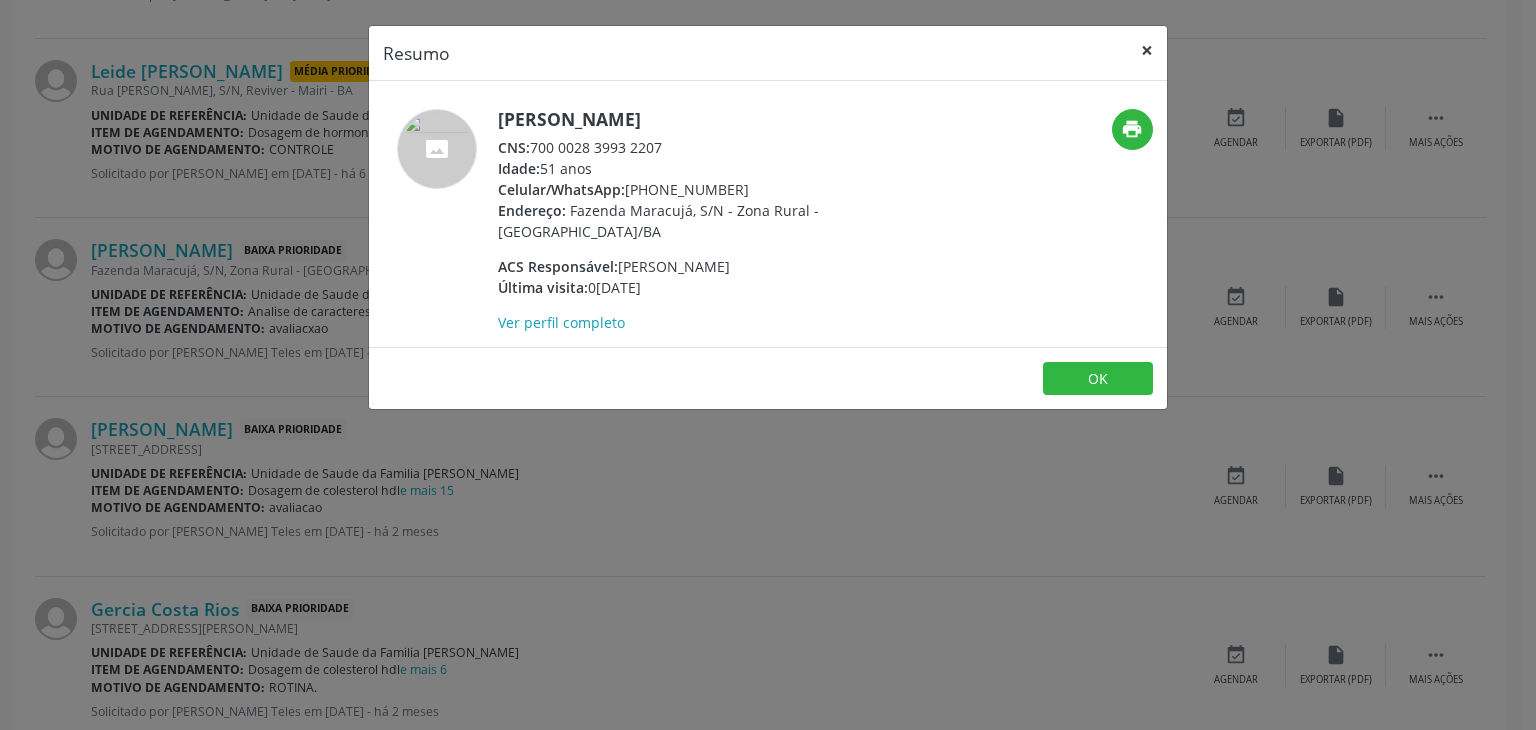click on "×" at bounding box center [1147, 50] 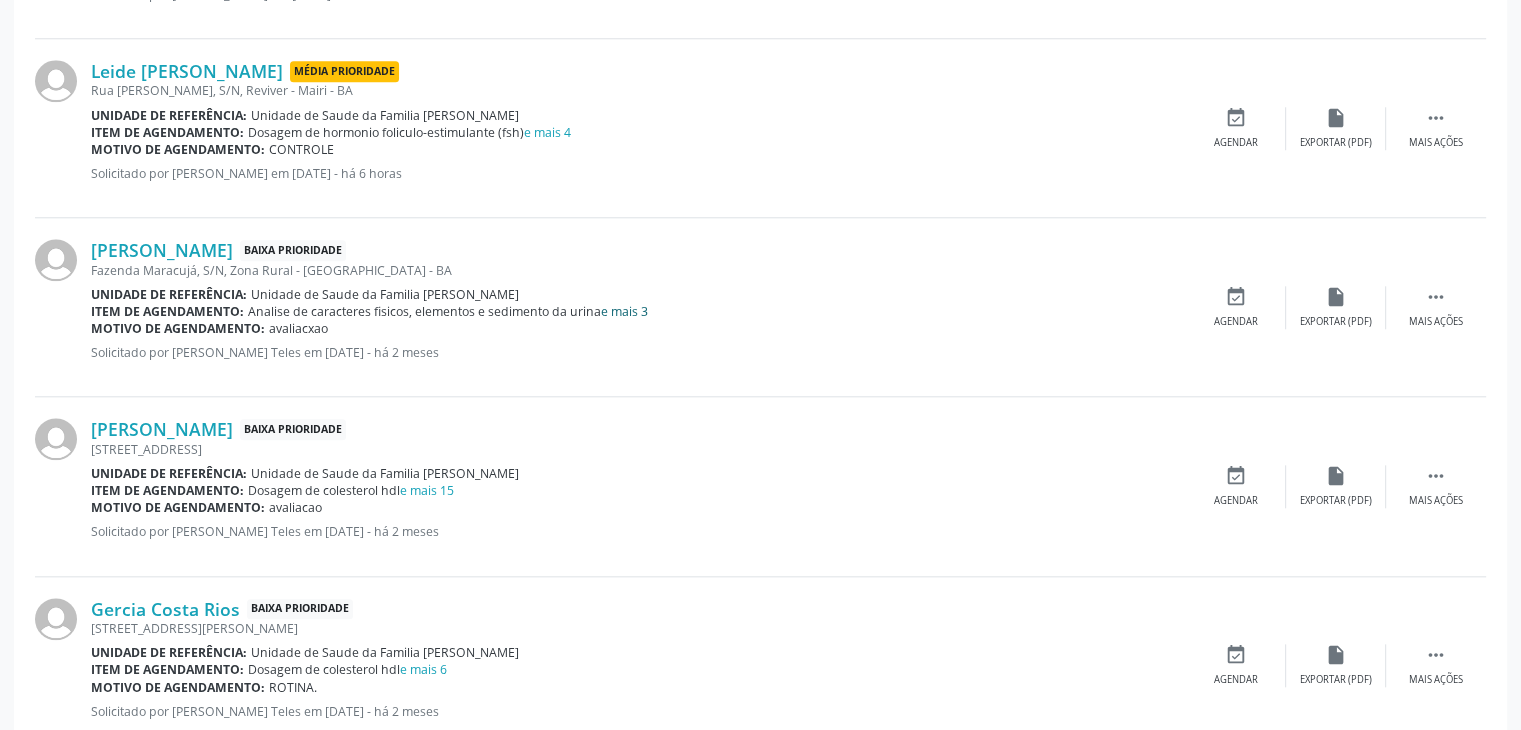 click on "e mais 3" at bounding box center (624, 311) 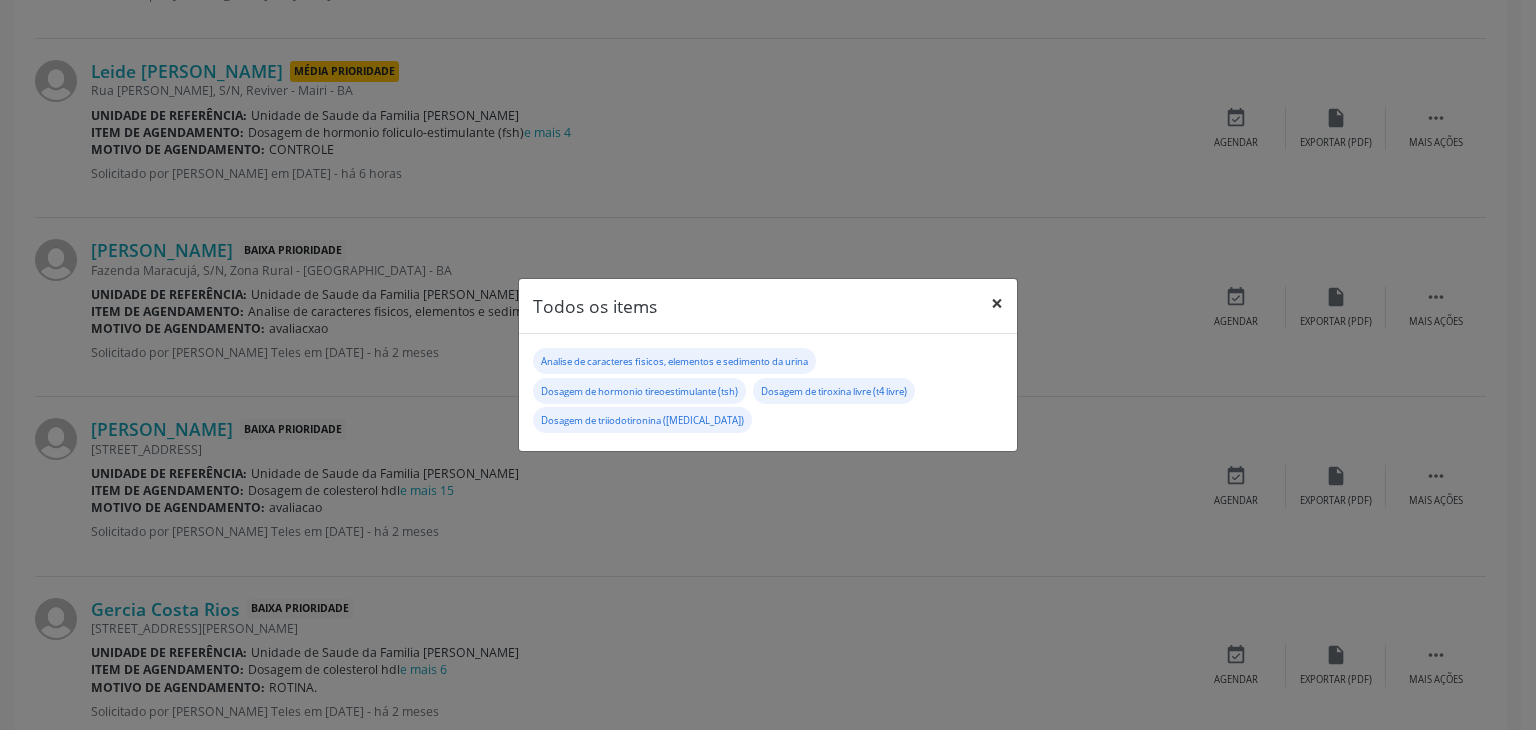 click on "×" at bounding box center [997, 303] 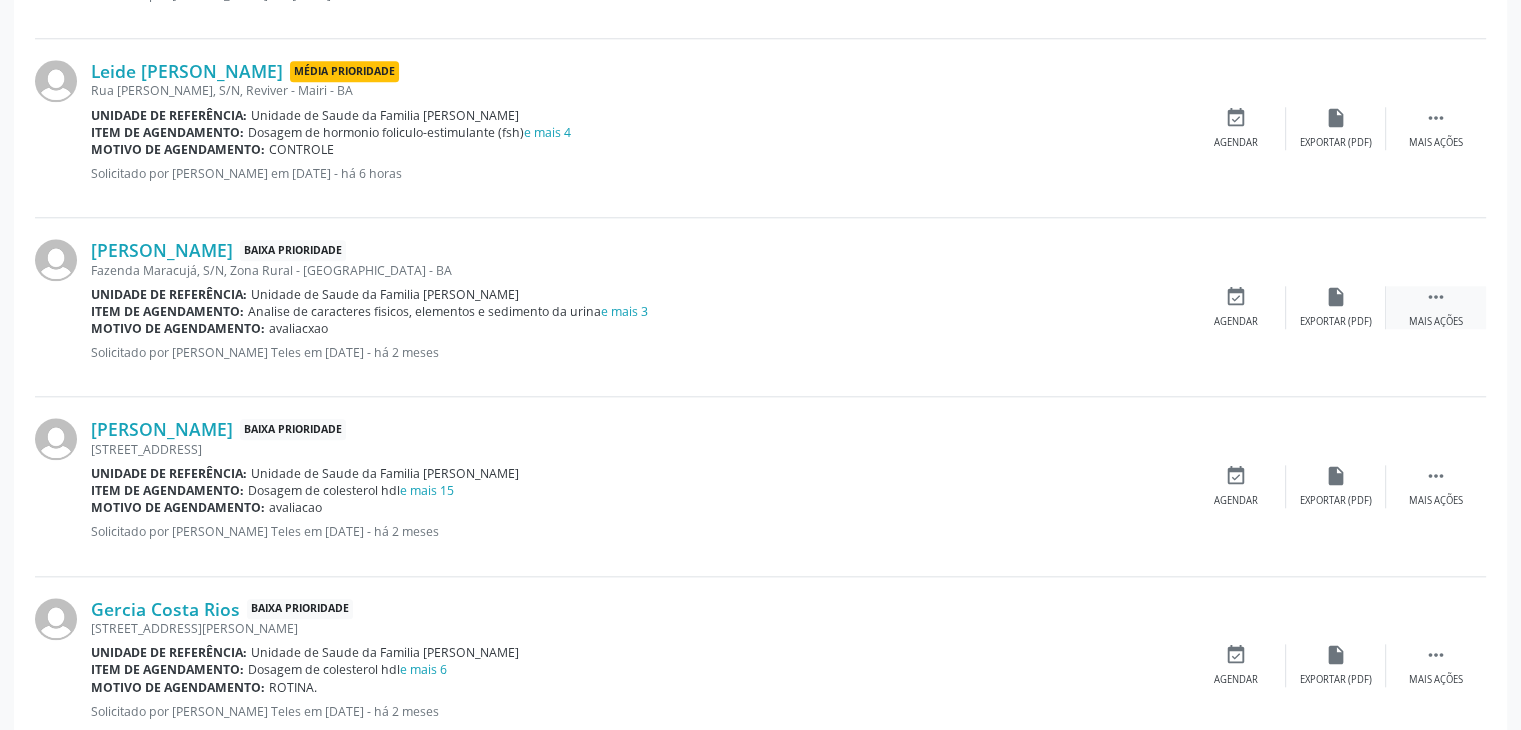 click on "
Mais ações" at bounding box center (1436, 307) 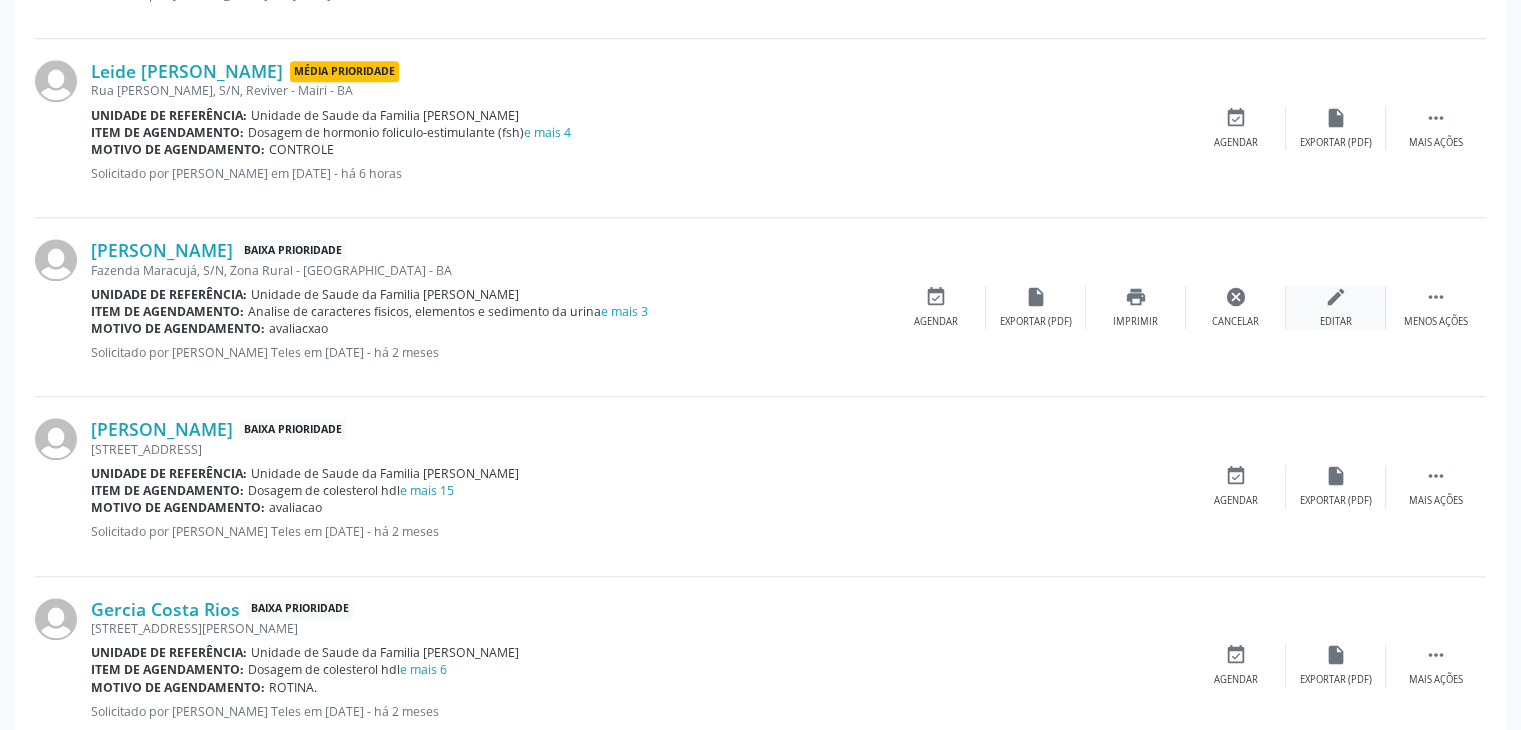 click on "Editar" at bounding box center (1336, 322) 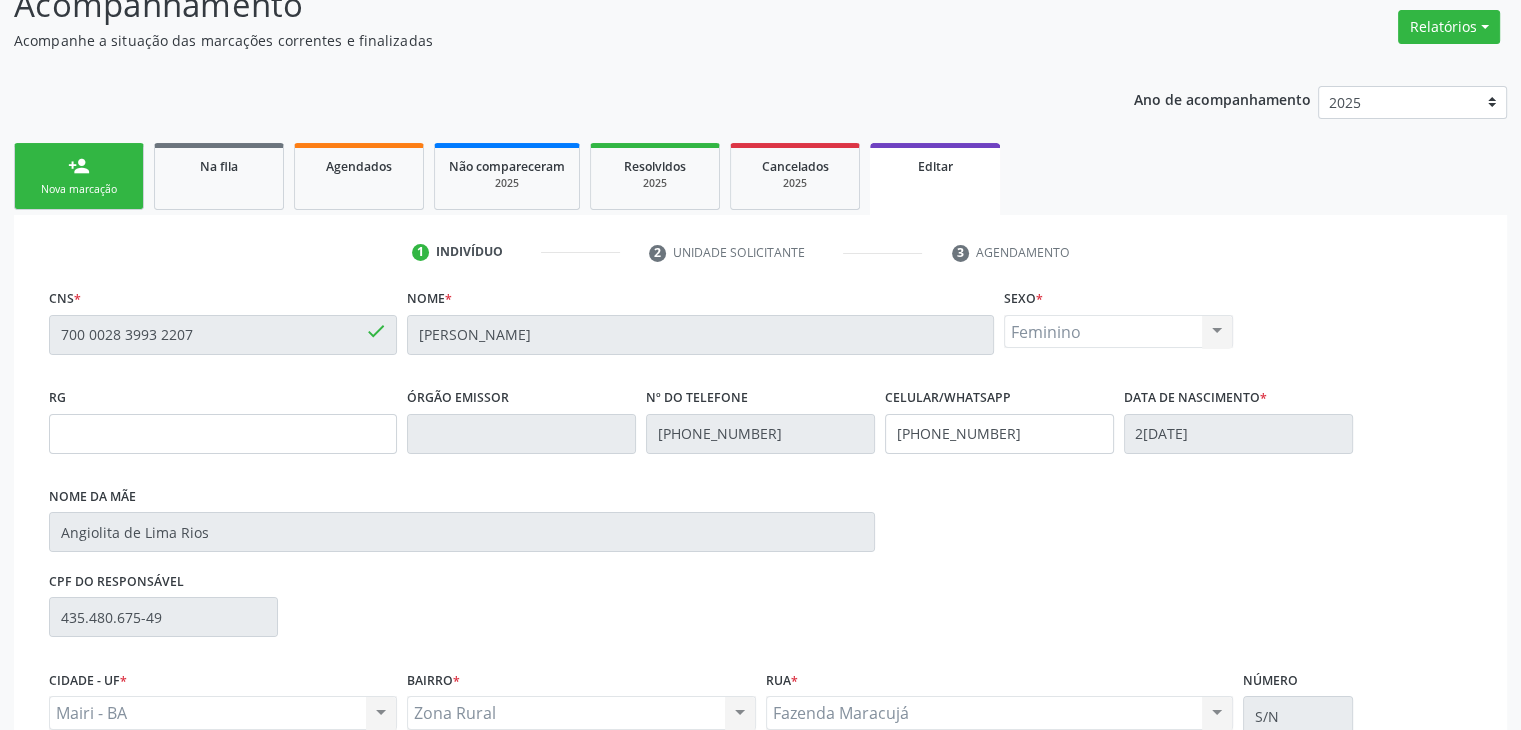 scroll, scrollTop: 365, scrollLeft: 0, axis: vertical 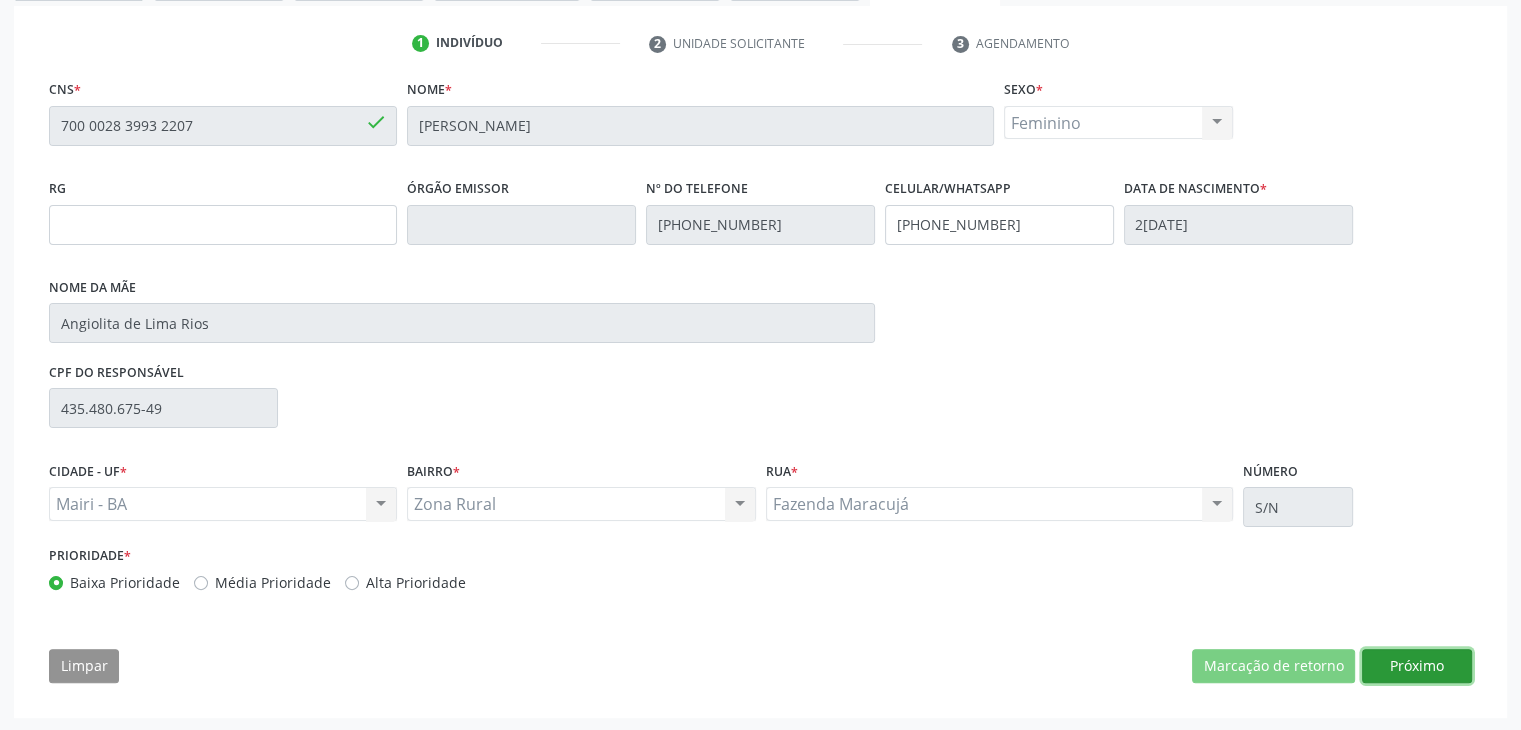 click on "Próximo" at bounding box center [1417, 666] 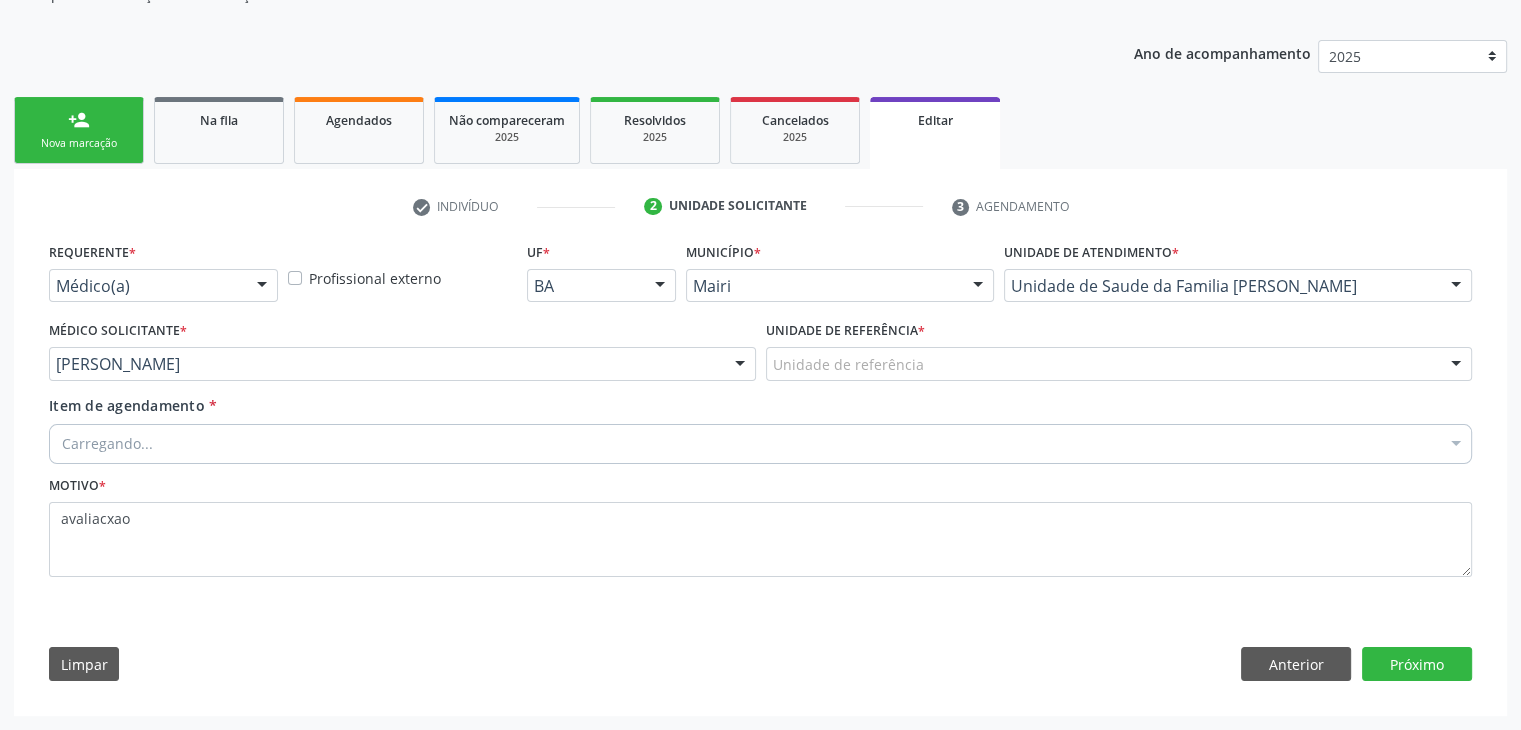 scroll, scrollTop: 200, scrollLeft: 0, axis: vertical 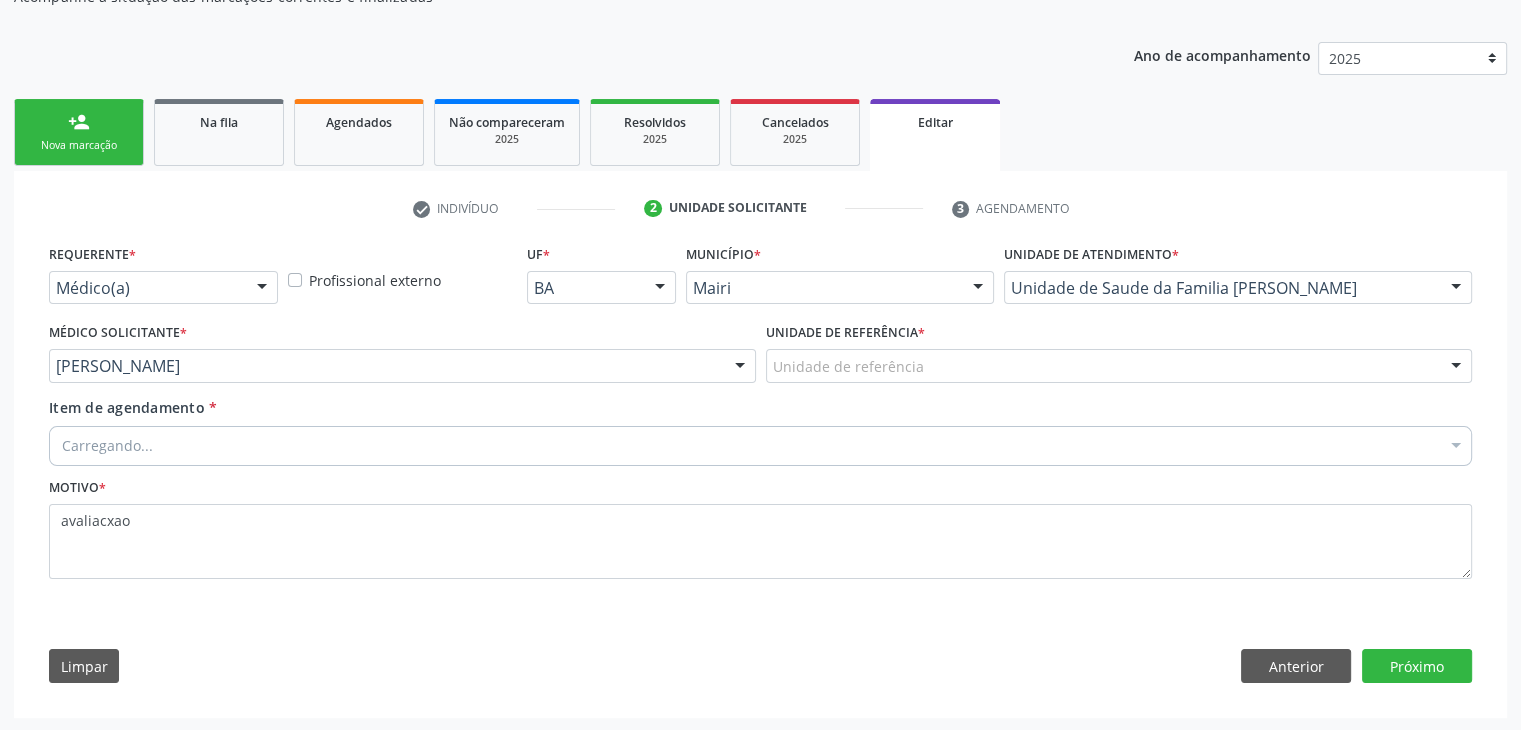 click on "Unidade de referência" at bounding box center [1119, 366] 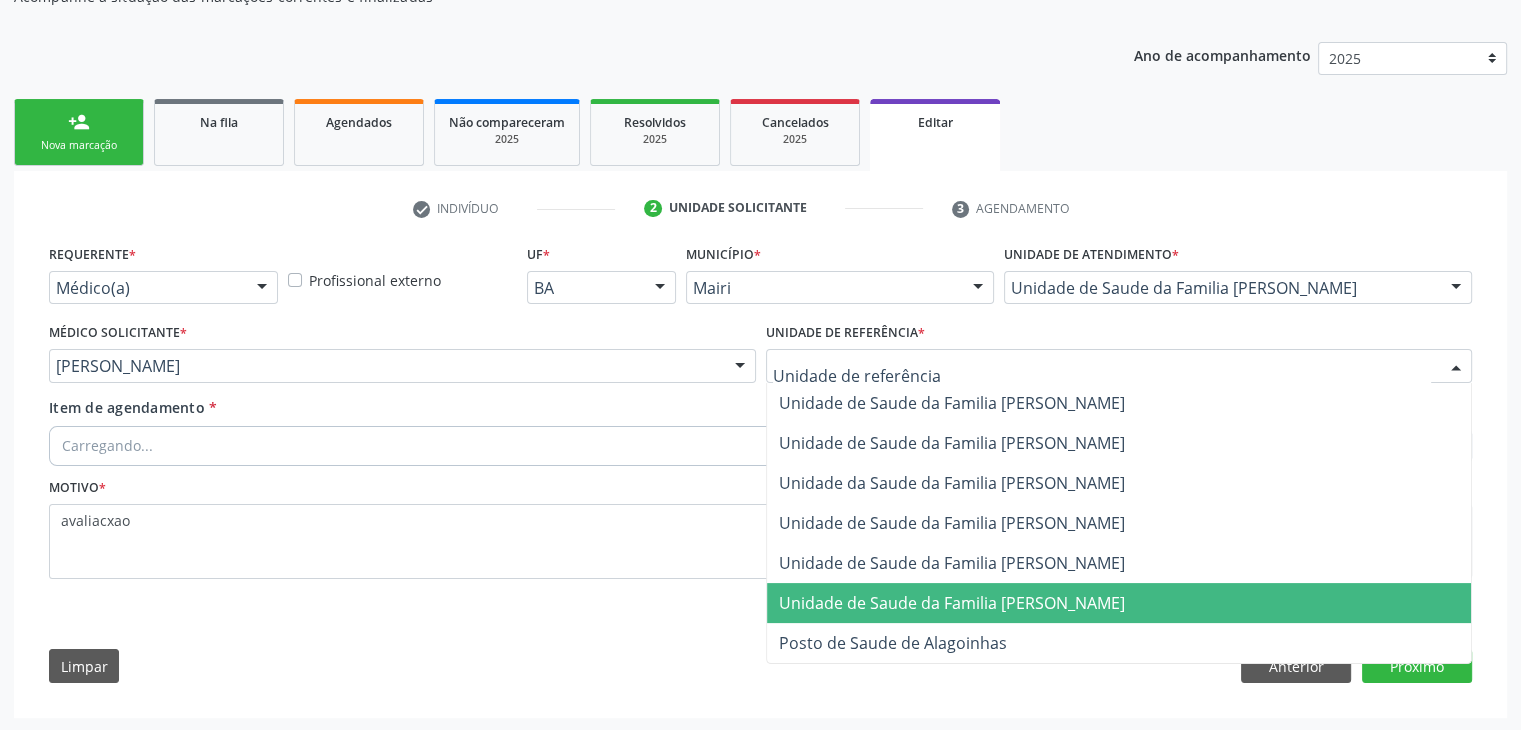 click on "Unidade de Saude da Familia [PERSON_NAME]" at bounding box center (1119, 603) 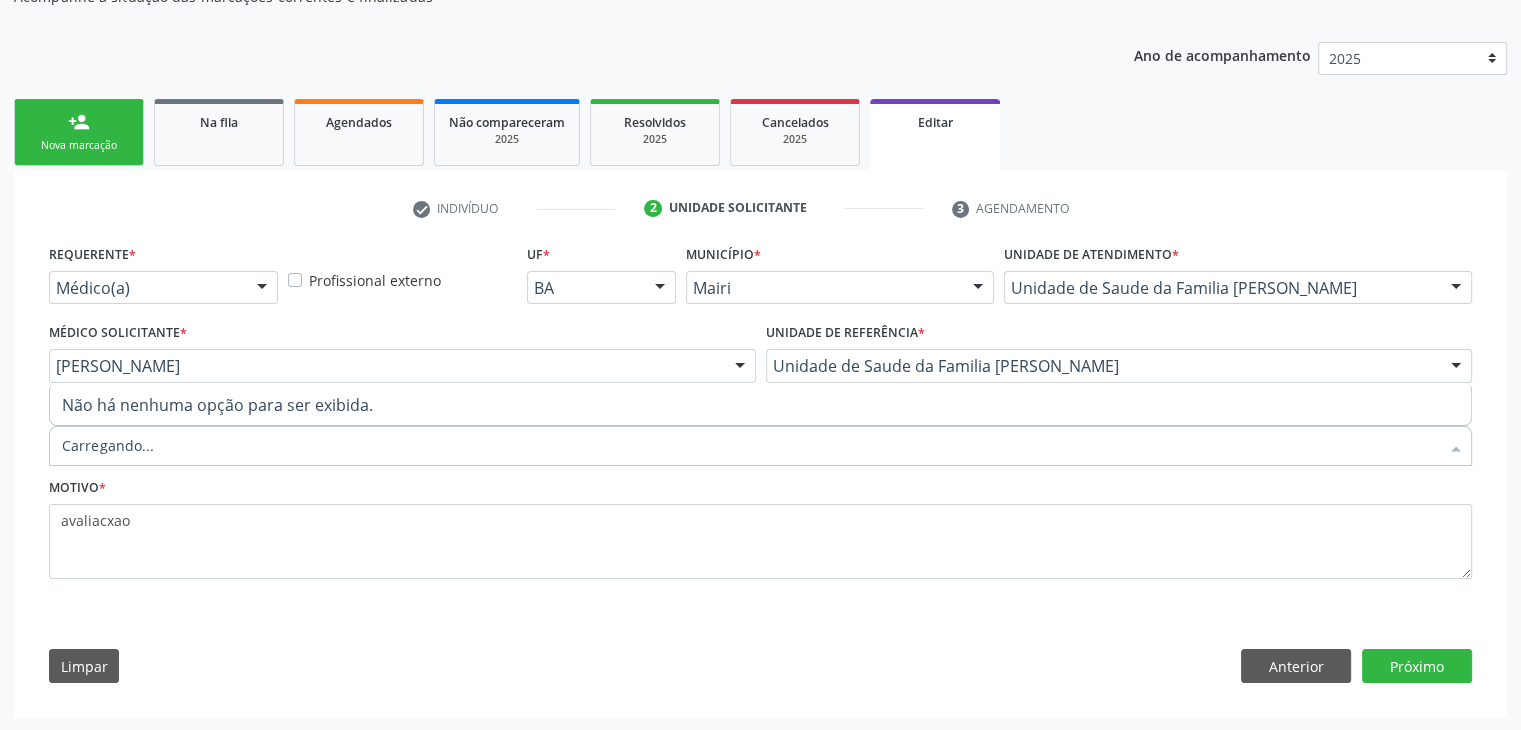 click at bounding box center [760, 446] 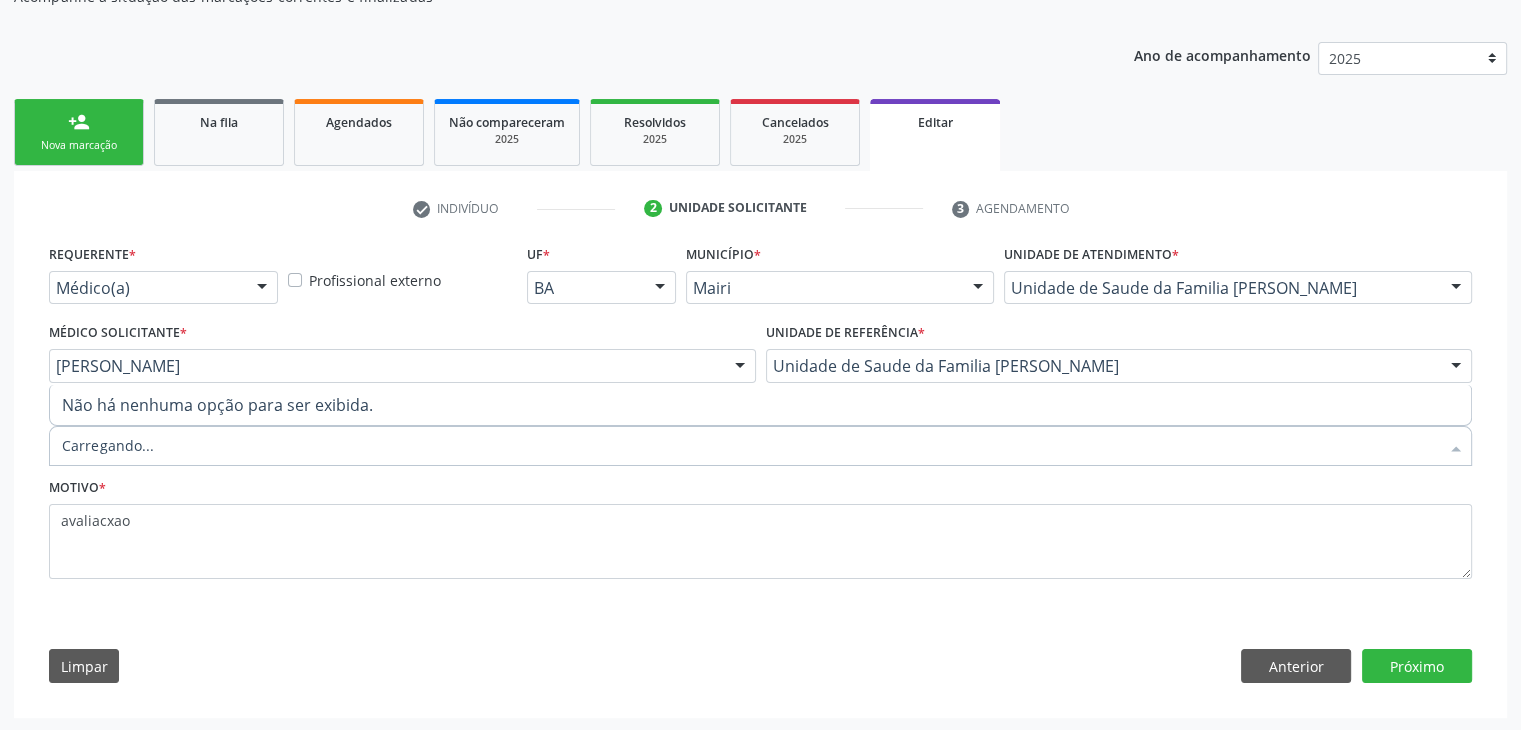 click on "Motivo
*
avaliacxao" at bounding box center (760, 526) 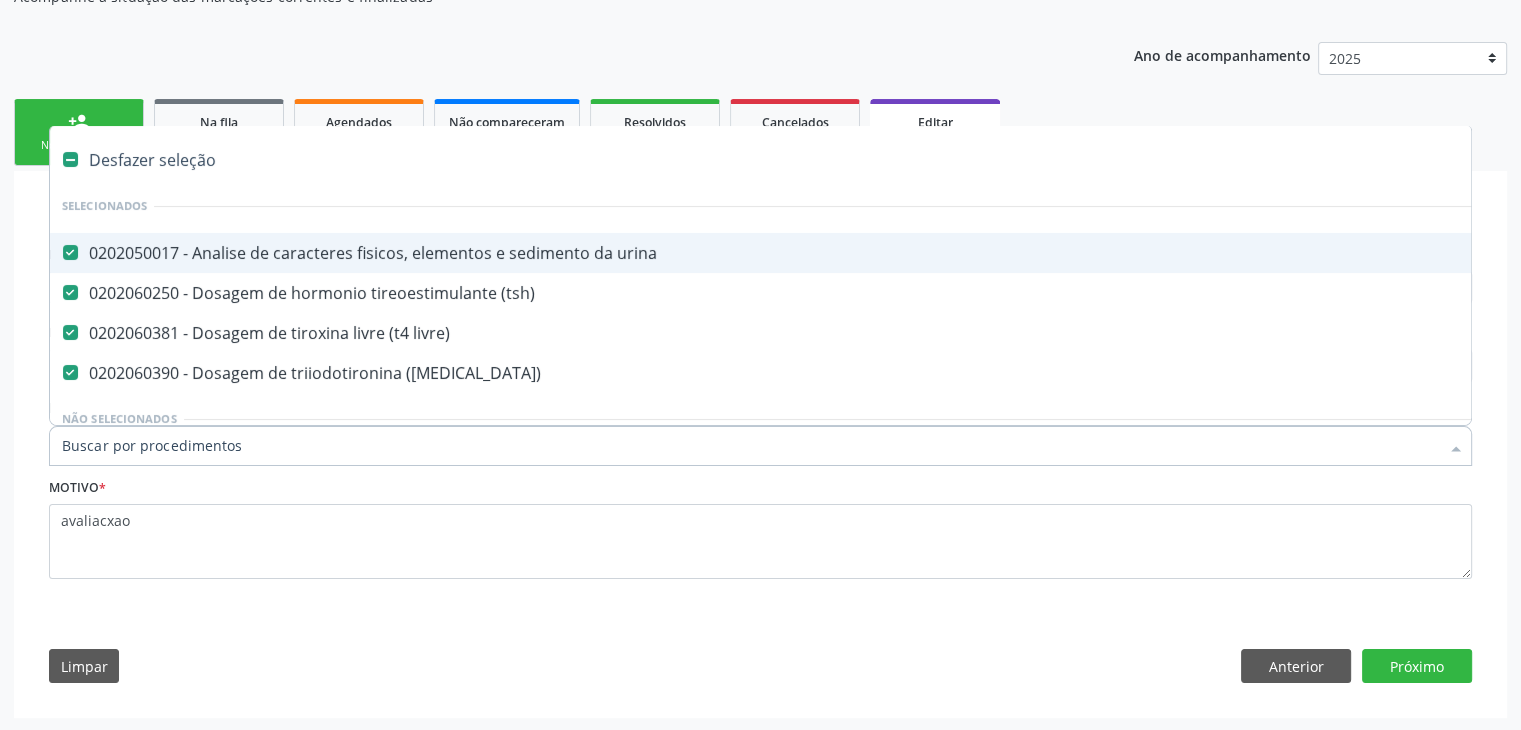 click on "Desfazer seleção" at bounding box center [831, 160] 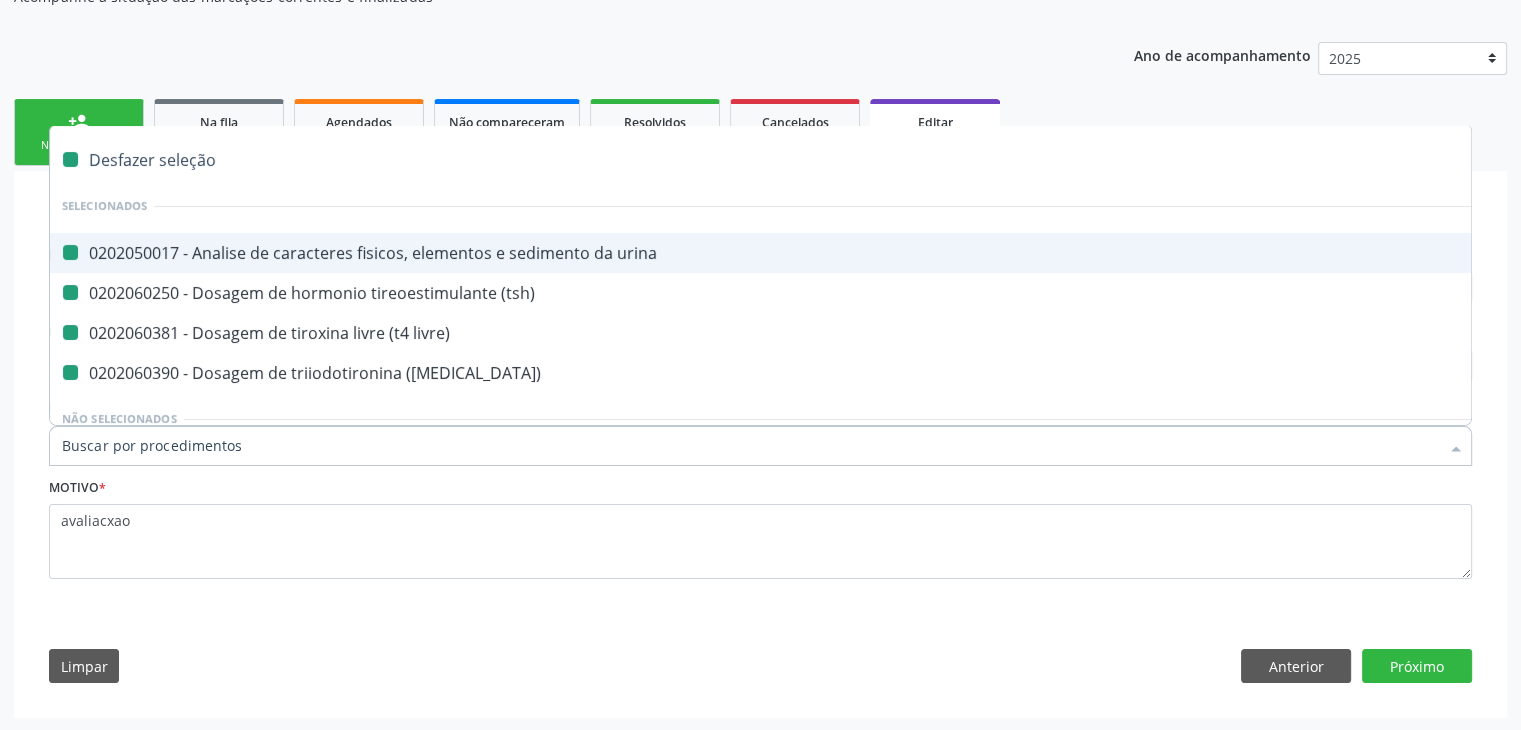 checkbox on "false" 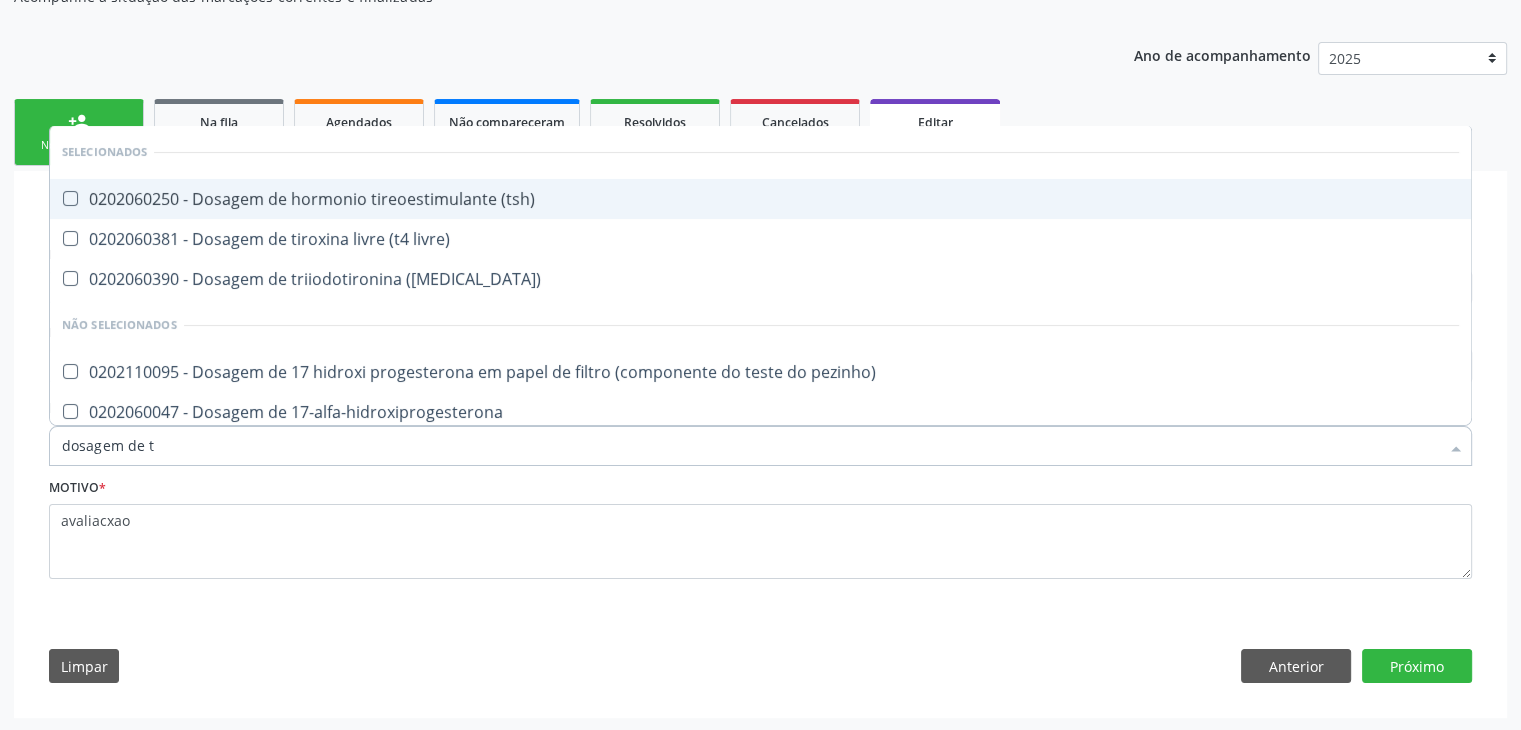 type on "dosagem de ts" 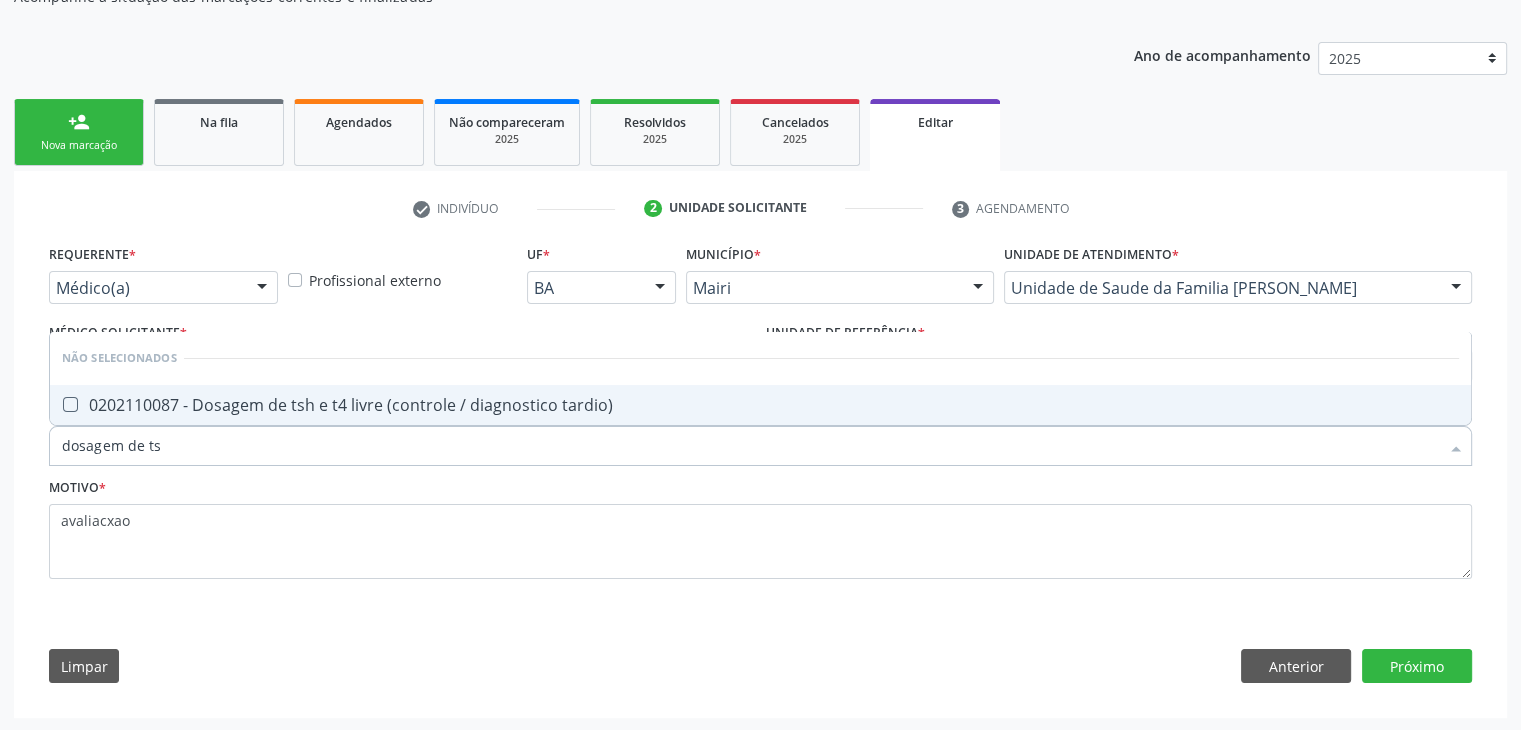 click on "0202110087 - Dosagem de tsh e t4 livre (controle / diagnostico tardio)" at bounding box center (760, 405) 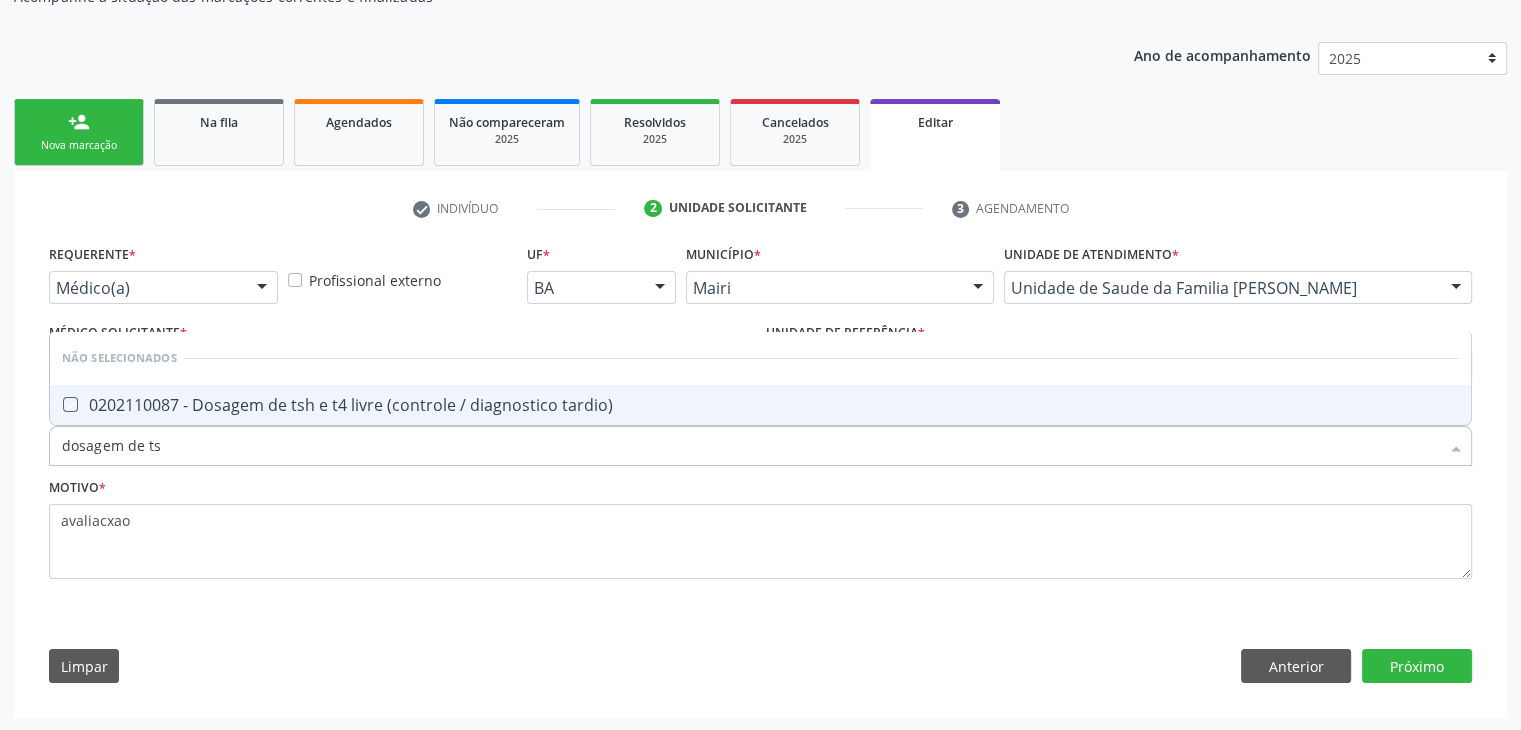 checkbox on "true" 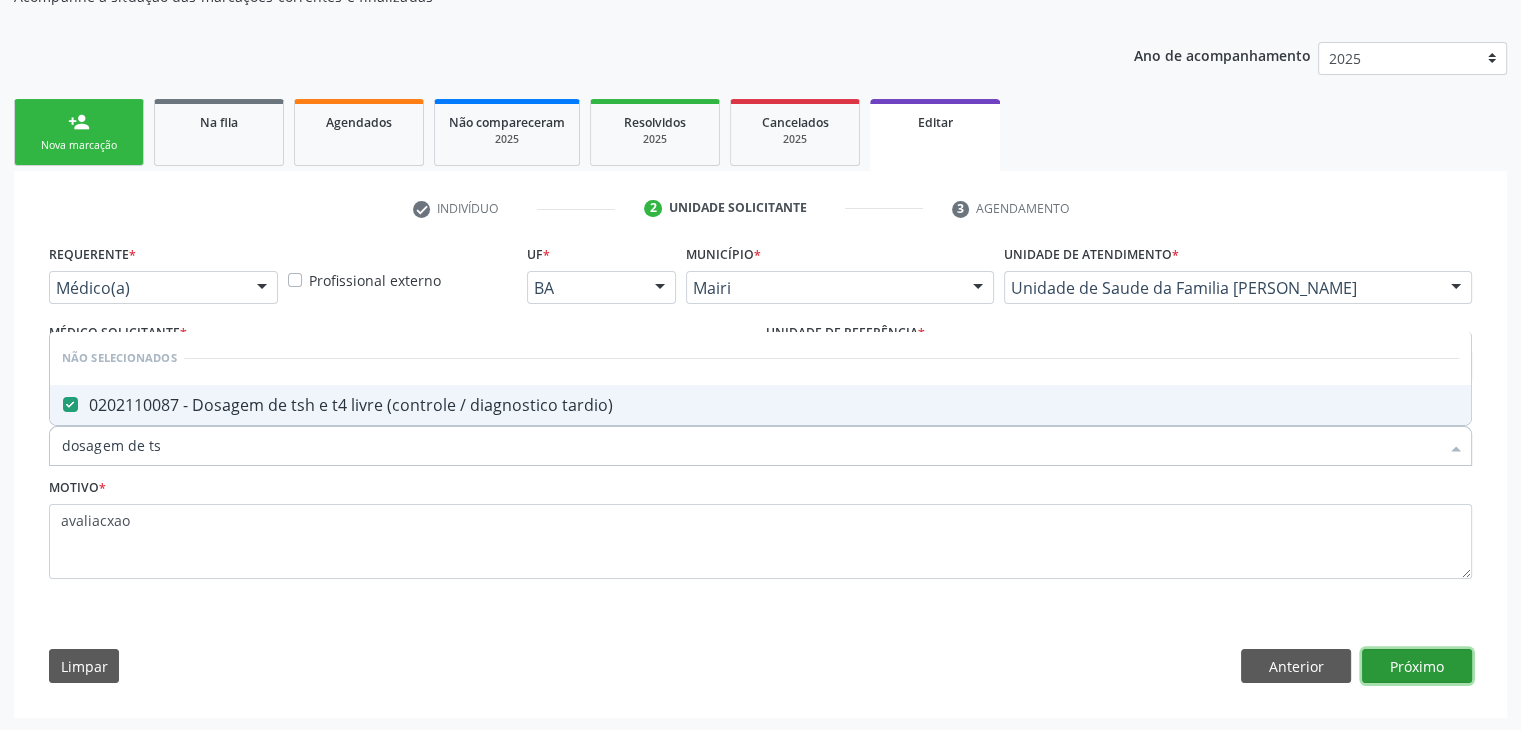 click on "Próximo" at bounding box center [1417, 666] 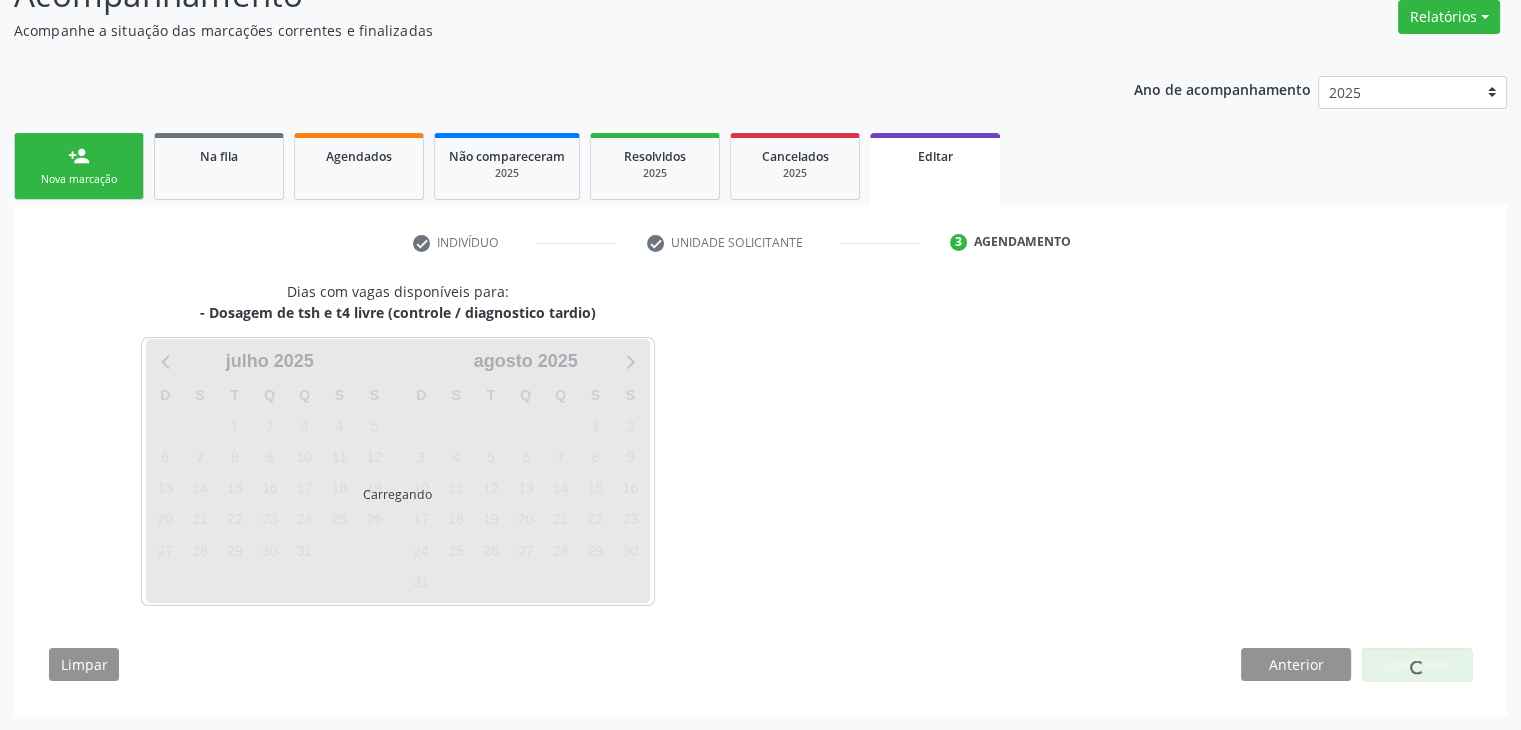 scroll, scrollTop: 165, scrollLeft: 0, axis: vertical 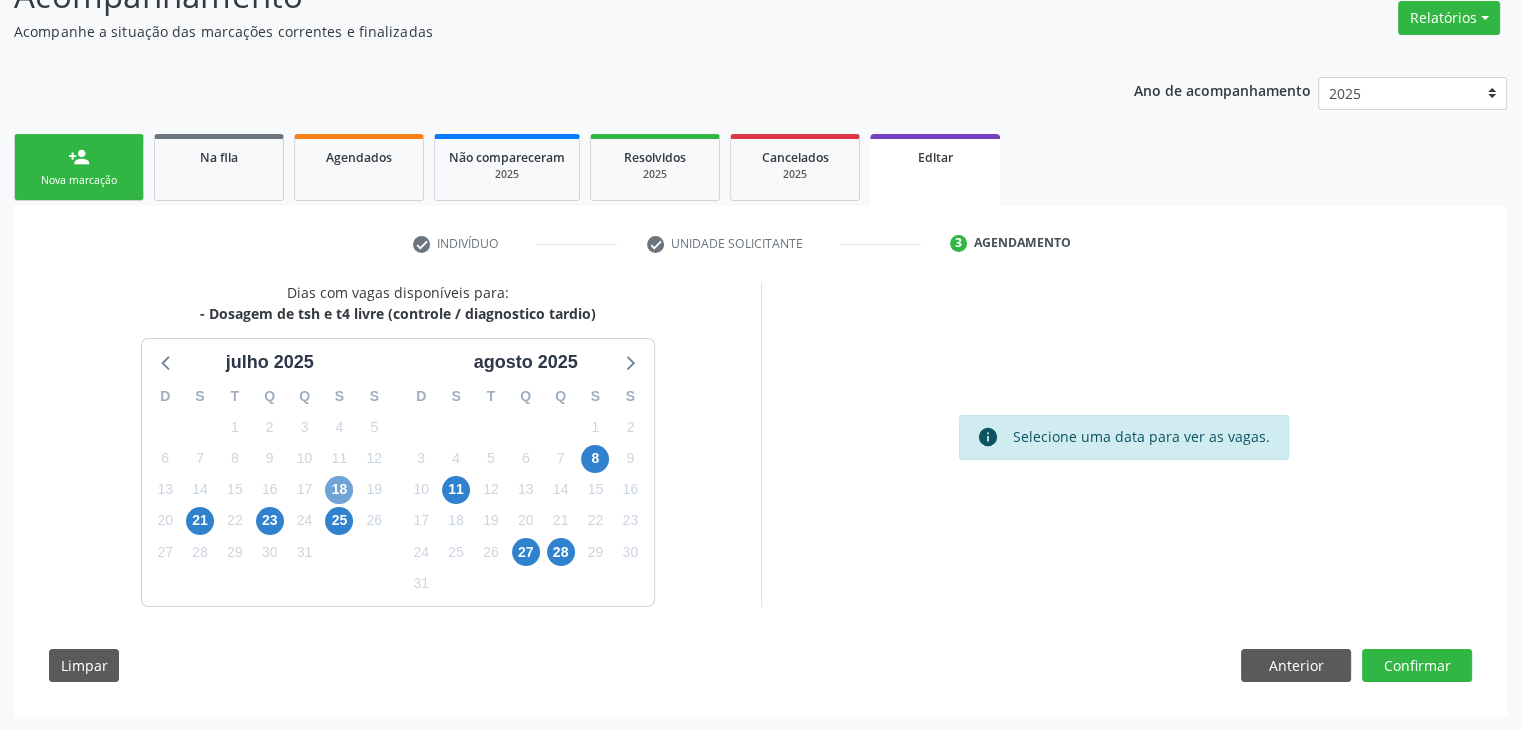 click on "18" at bounding box center [339, 490] 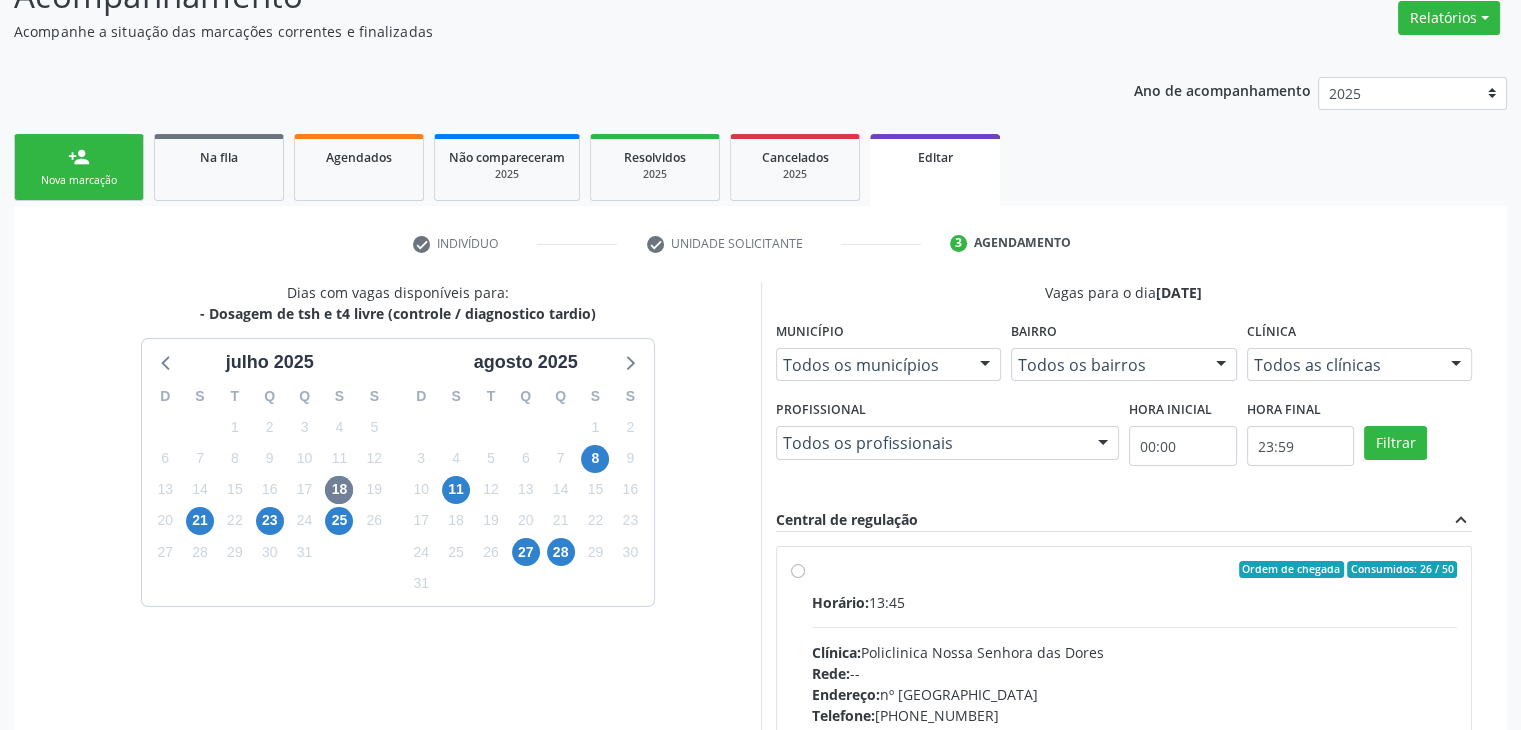 click on "Horário:   13:45
Clínica:  Policlinica Nossa Senhora das Dores
Rede:
--
Endereço:   nº 94, Centro, Mairi - BA
Telefone:   (74) 36322104
Profissional:
--
Informações adicionais sobre o atendimento
Idade de atendimento:
Sem restrição
Gênero(s) atendido(s):
Sem restrição
Informações adicionais:
--" at bounding box center [1135, 729] 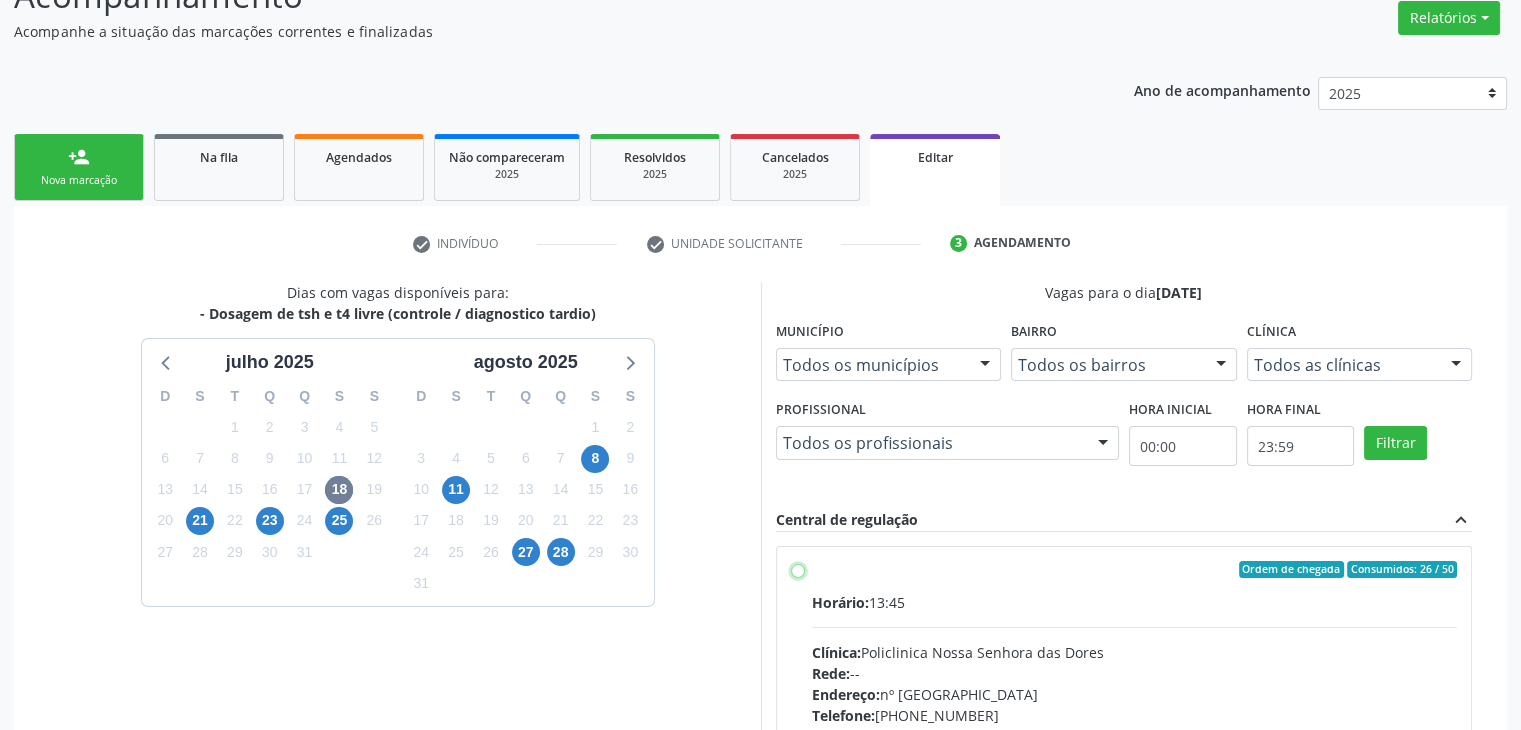 click on "Ordem de chegada
Consumidos: 26 / 50
Horário:   13:45
Clínica:  Policlinica Nossa Senhora das Dores
Rede:
--
Endereço:   nº 94, Centro, Mairi - BA
Telefone:   (74) 36322104
Profissional:
--
Informações adicionais sobre o atendimento
Idade de atendimento:
Sem restrição
Gênero(s) atendido(s):
Sem restrição
Informações adicionais:
--" at bounding box center [798, 570] 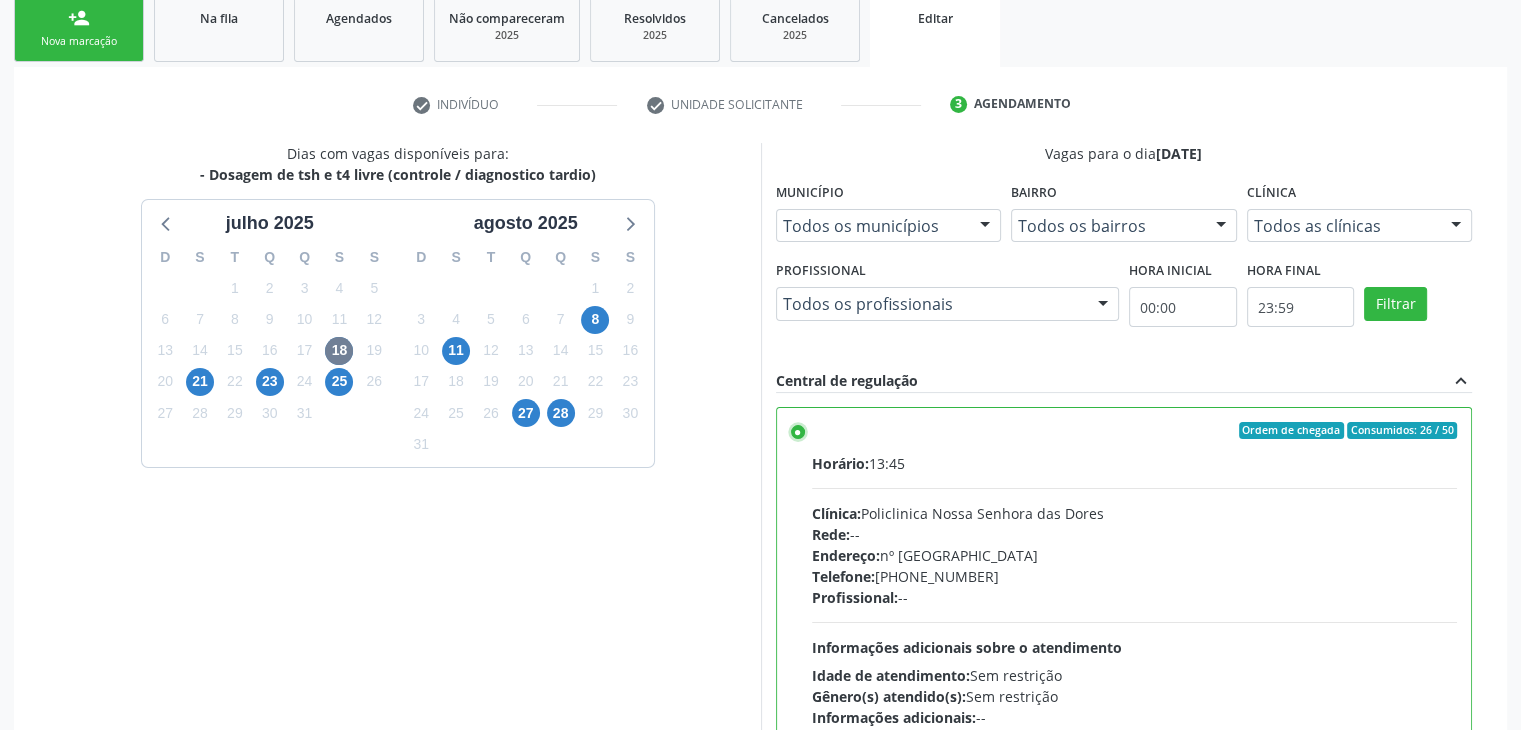 scroll, scrollTop: 490, scrollLeft: 0, axis: vertical 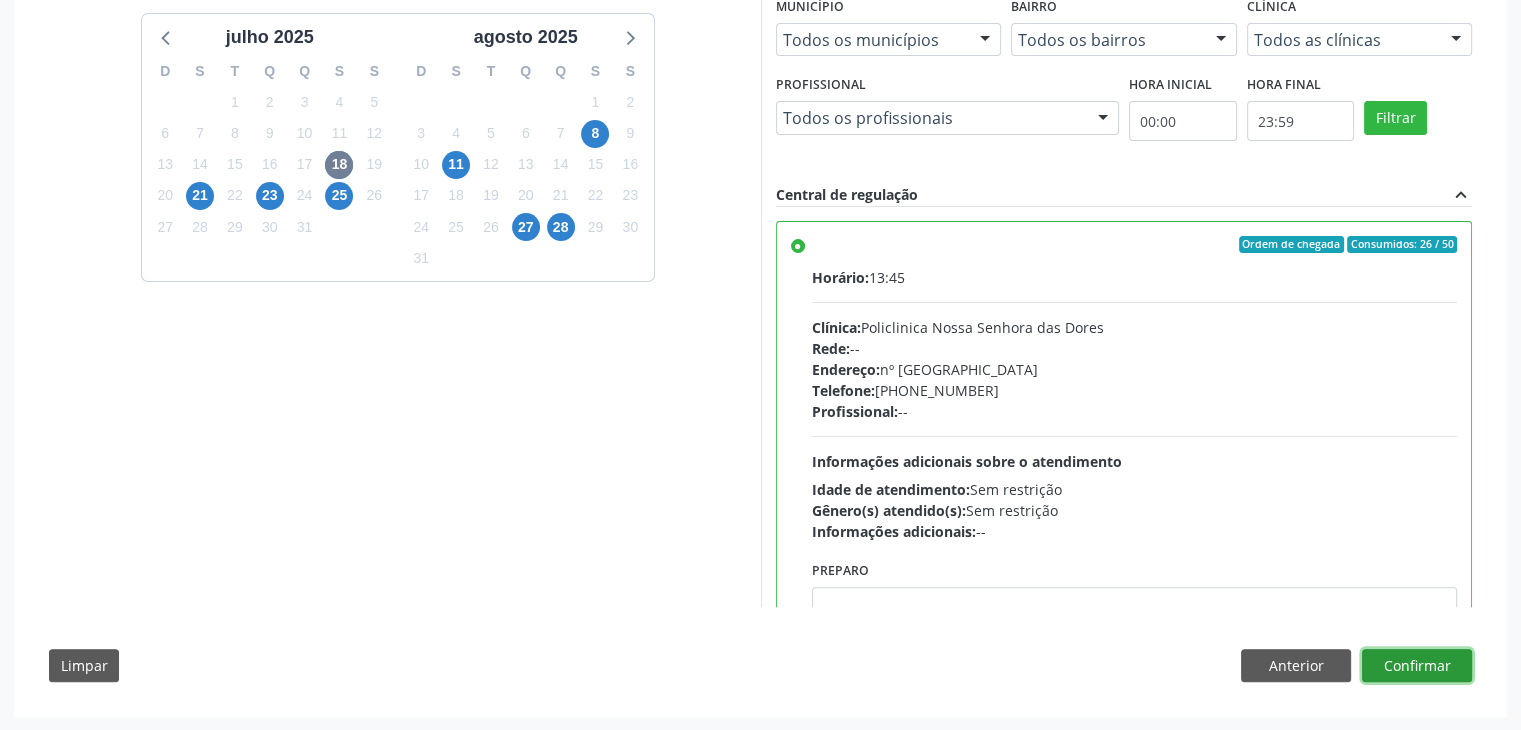 click on "Confirmar" at bounding box center (1417, 666) 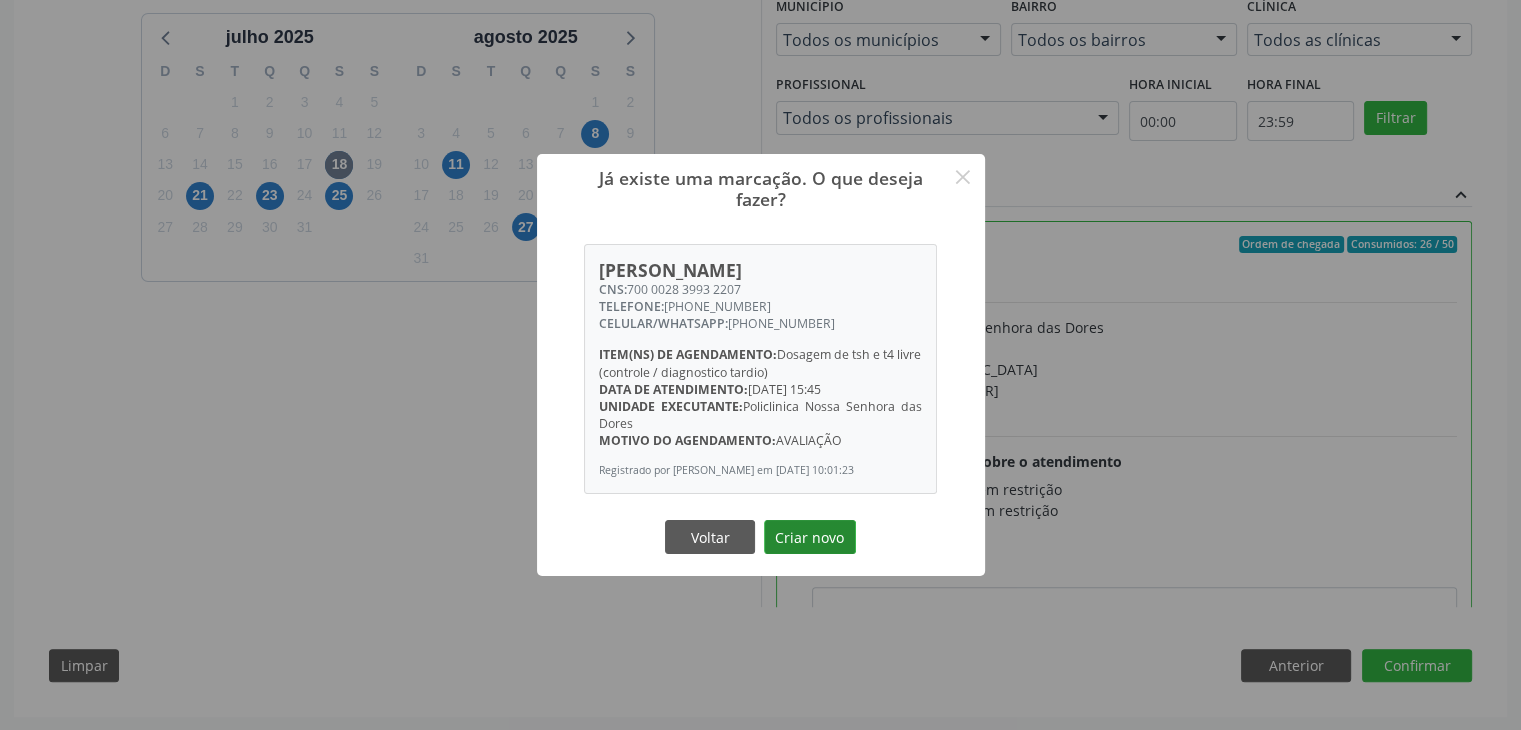 click on "Criar novo" at bounding box center [810, 537] 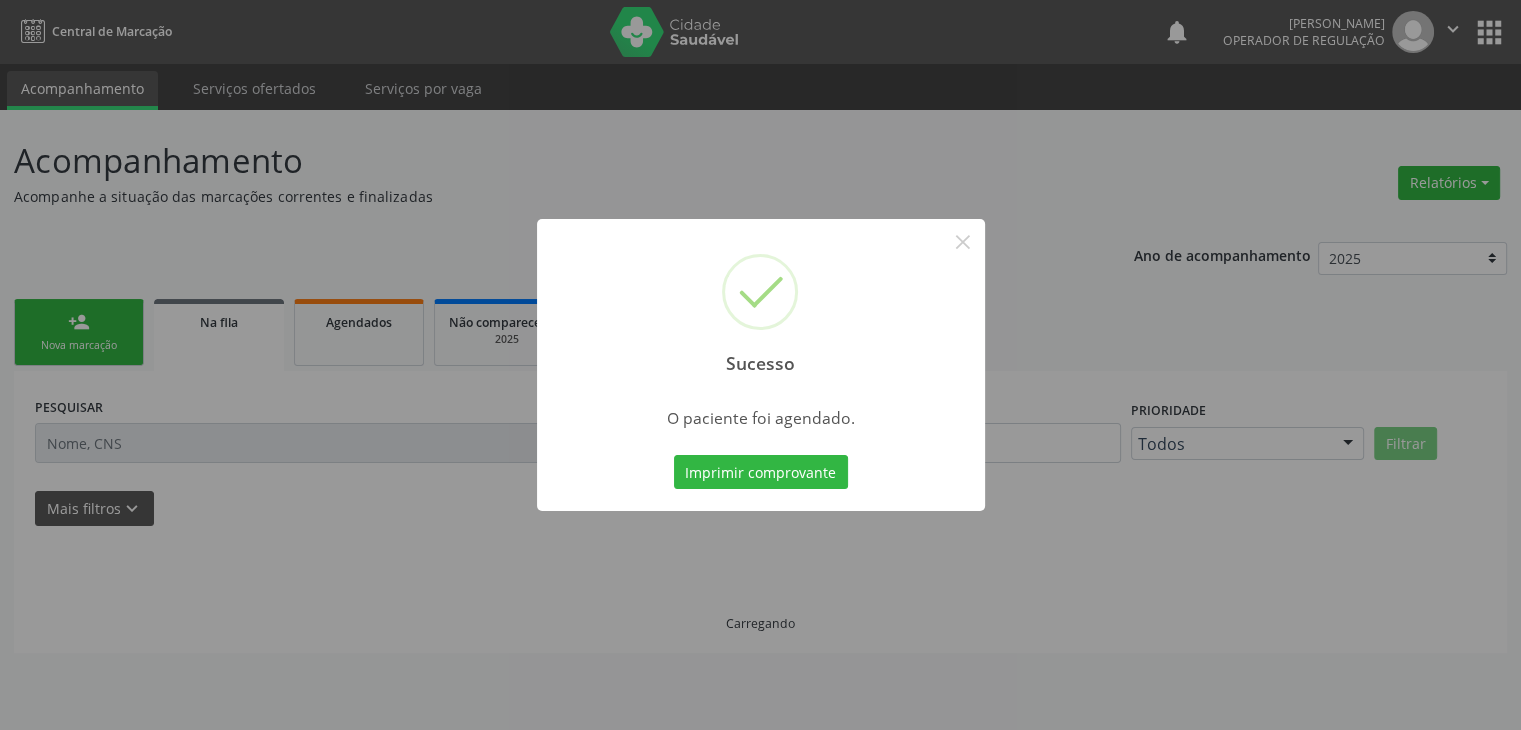 scroll, scrollTop: 0, scrollLeft: 0, axis: both 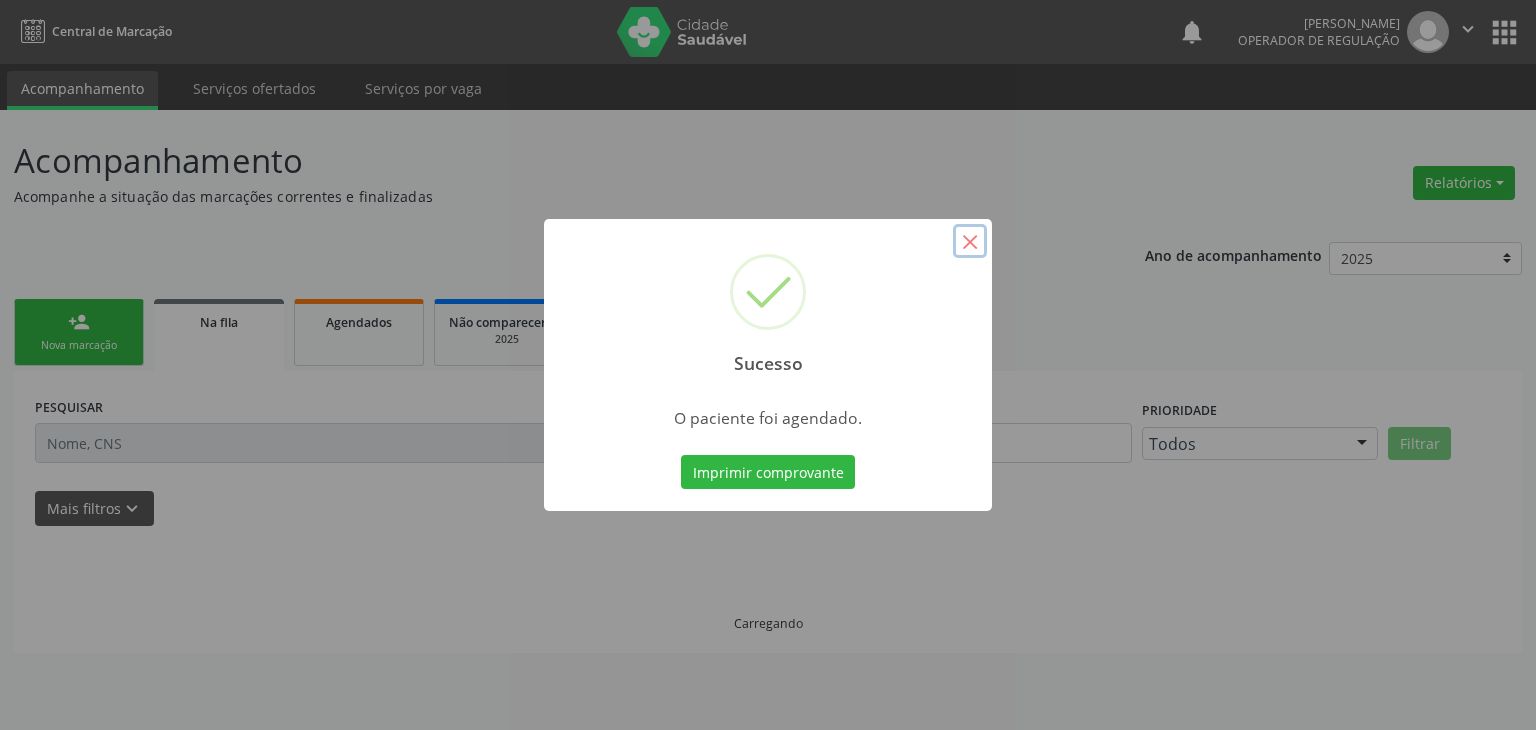 click on "×" at bounding box center (970, 241) 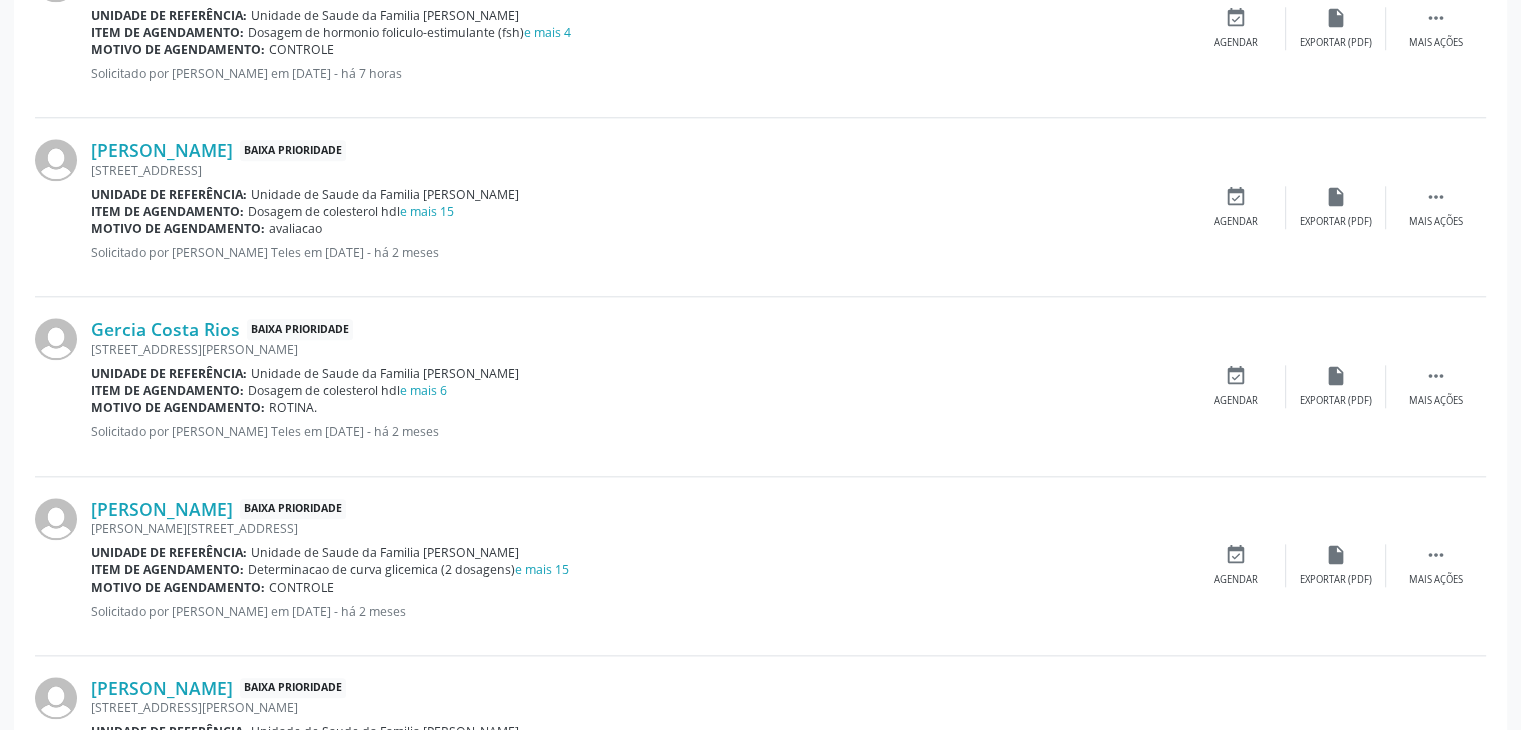 scroll, scrollTop: 1900, scrollLeft: 0, axis: vertical 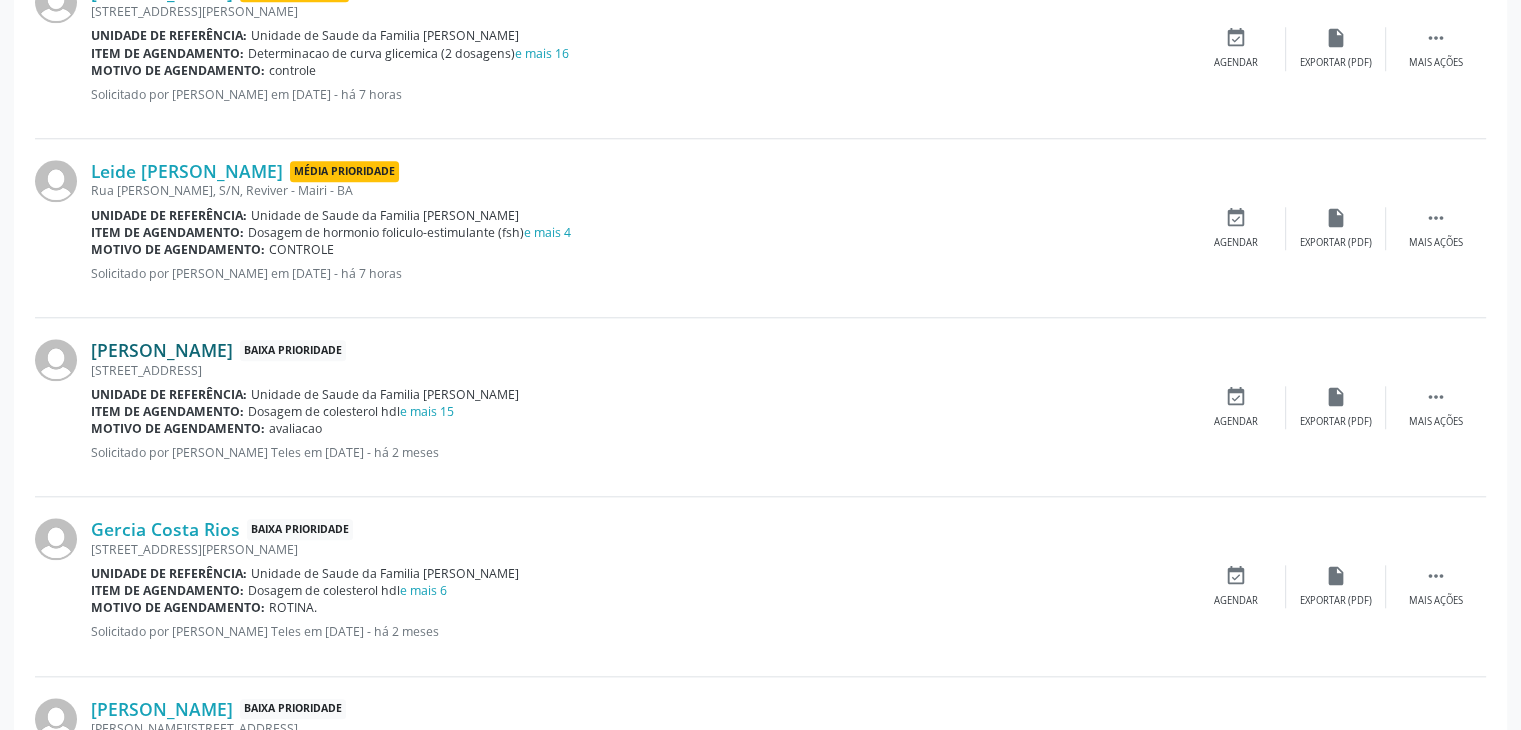 click on "Maria Nascimento Oliveira" at bounding box center (162, 350) 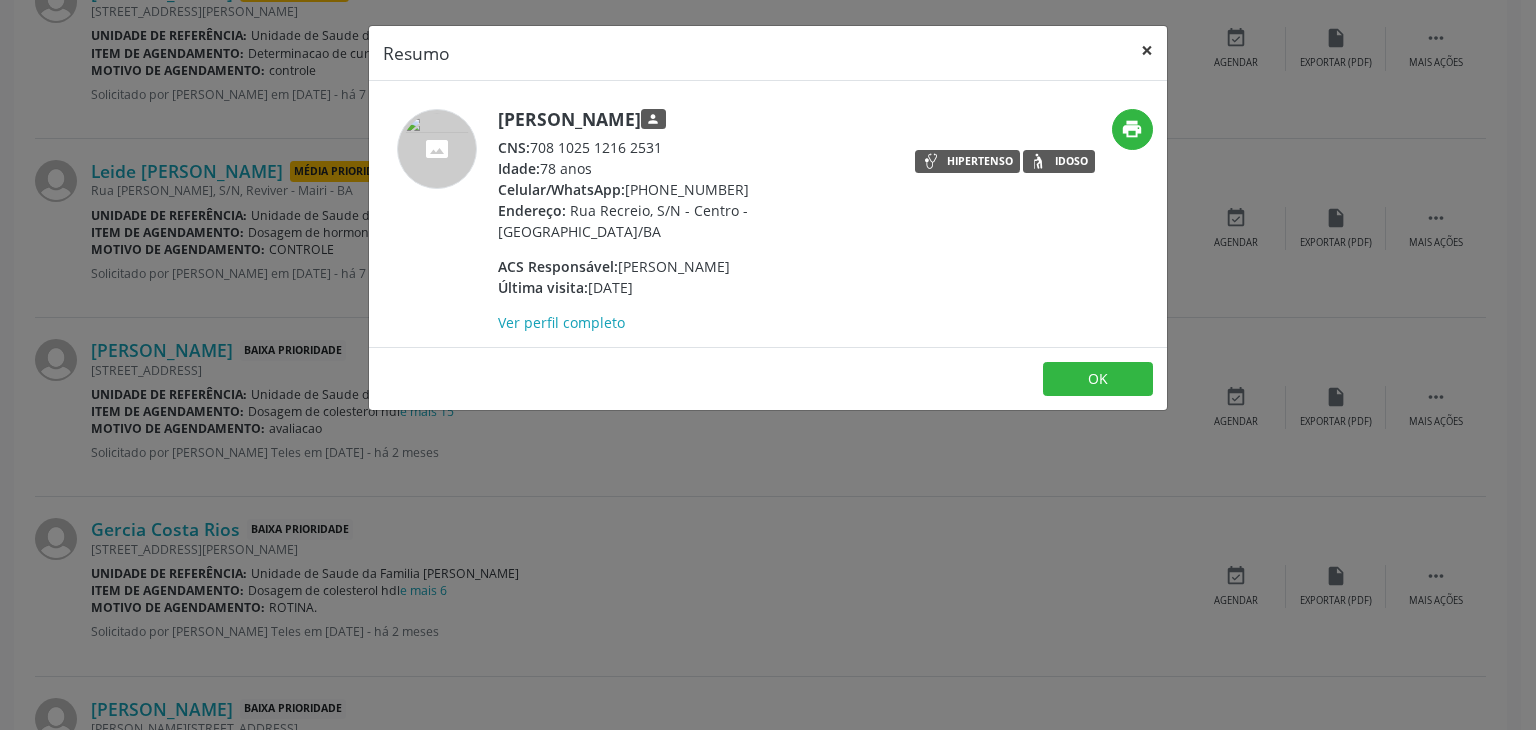 click on "×" at bounding box center (1147, 50) 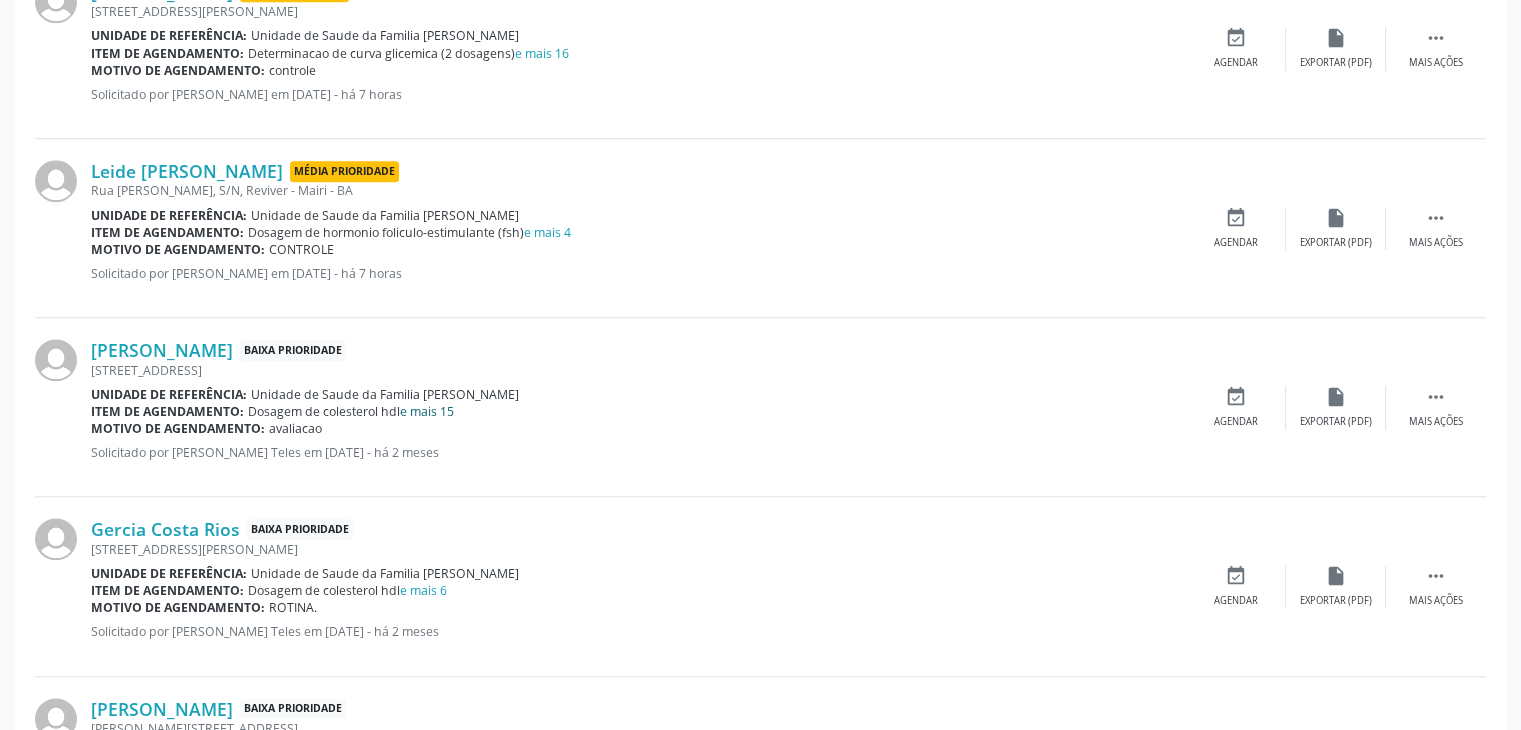 click on "e mais 15" at bounding box center (427, 411) 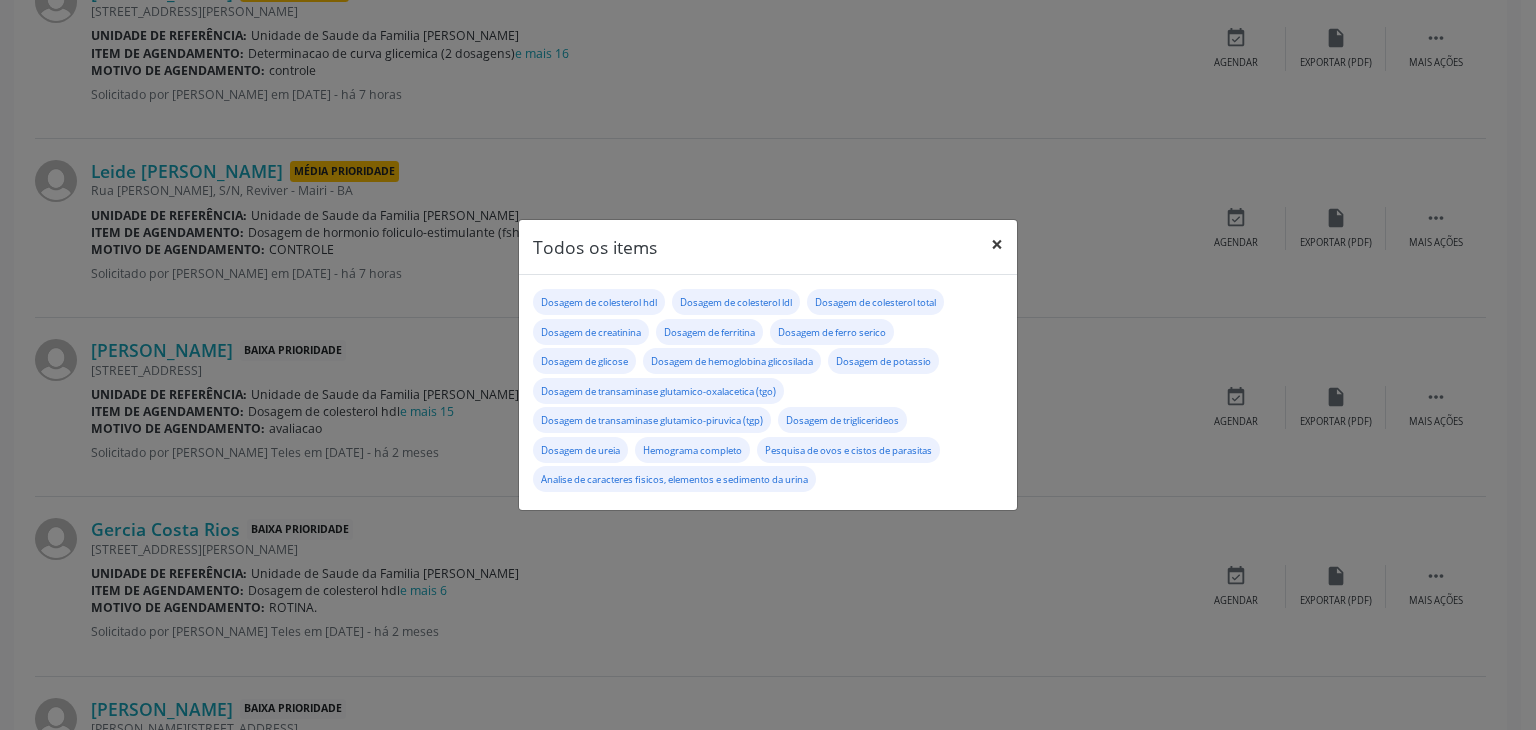 click on "×" at bounding box center (997, 244) 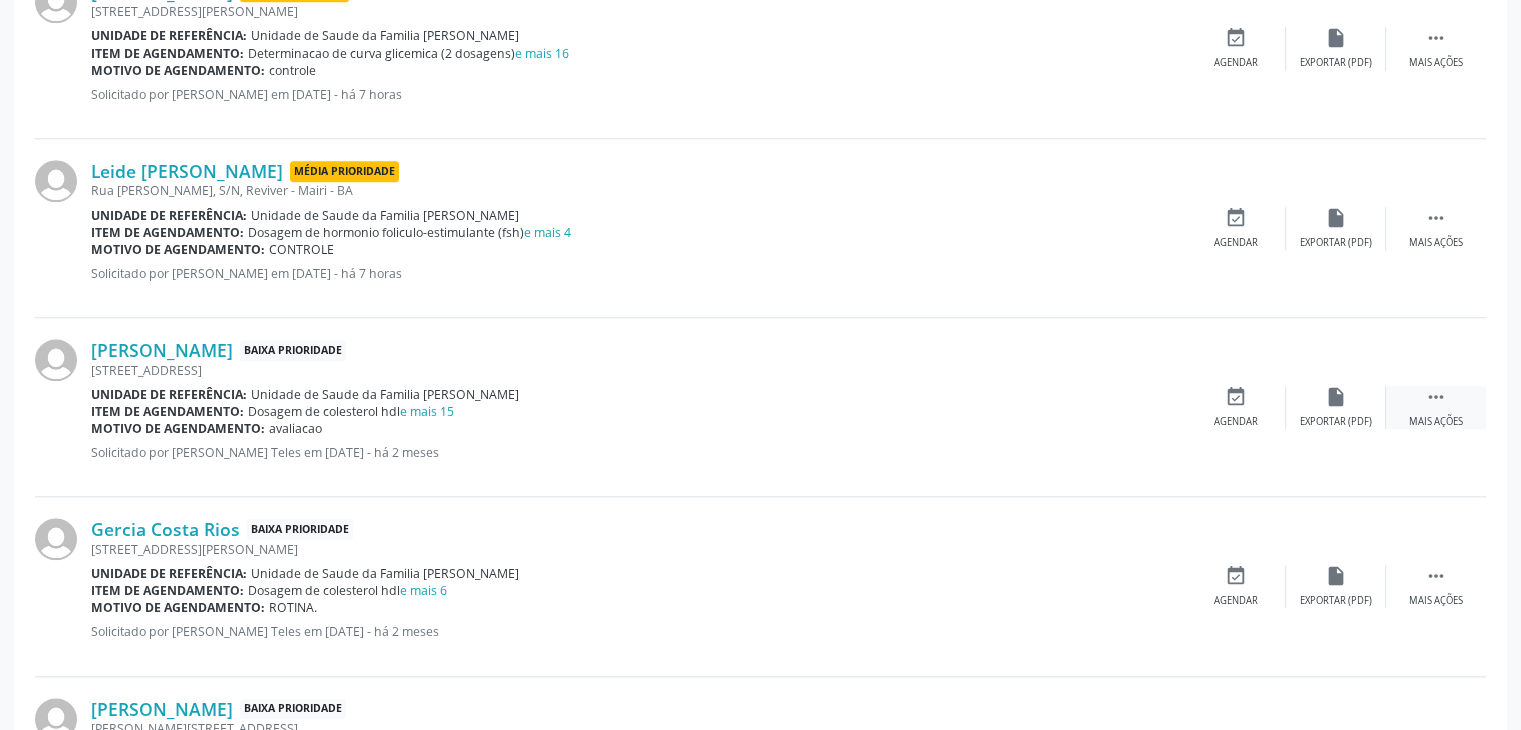 click on "Mais ações" at bounding box center [1436, 422] 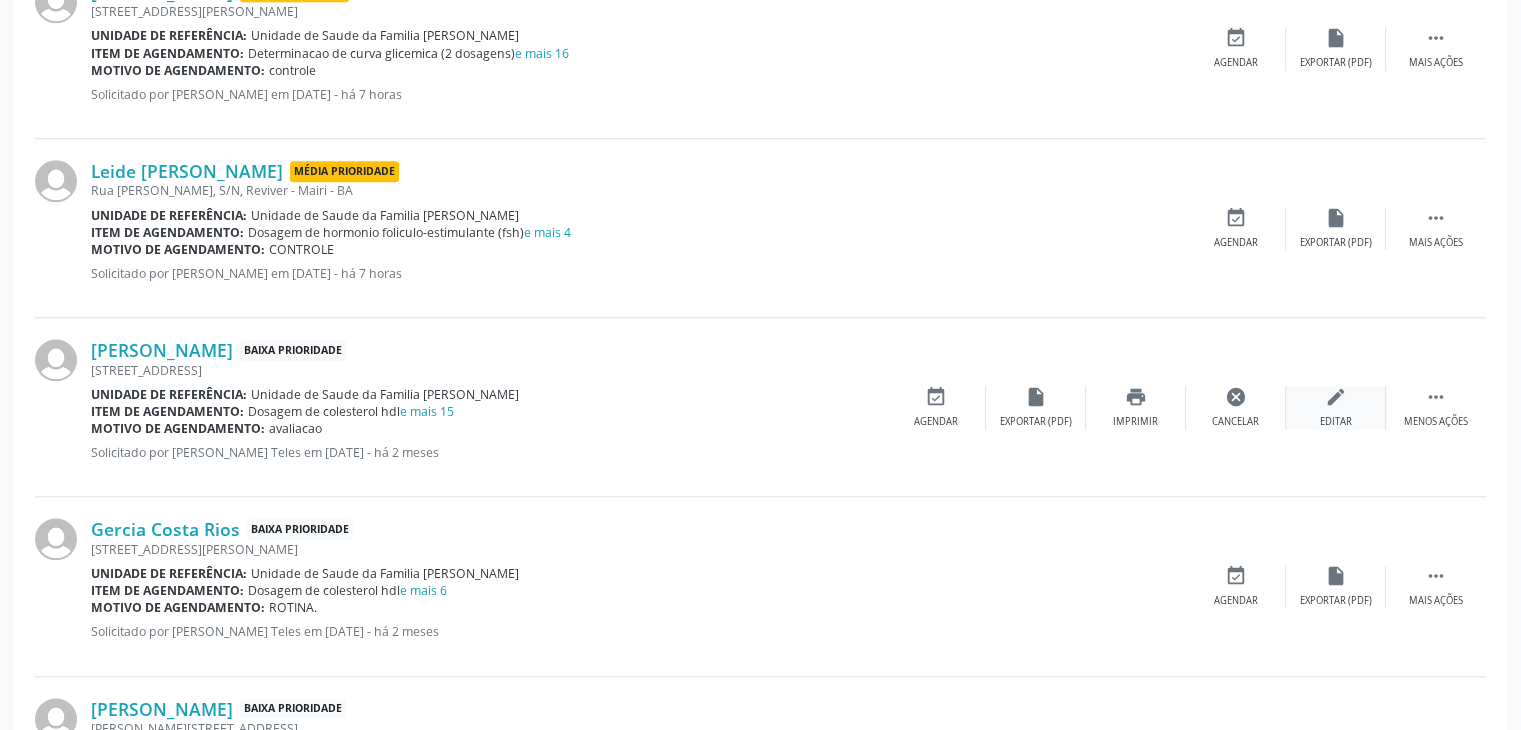 click on "edit
Editar" at bounding box center [1336, 407] 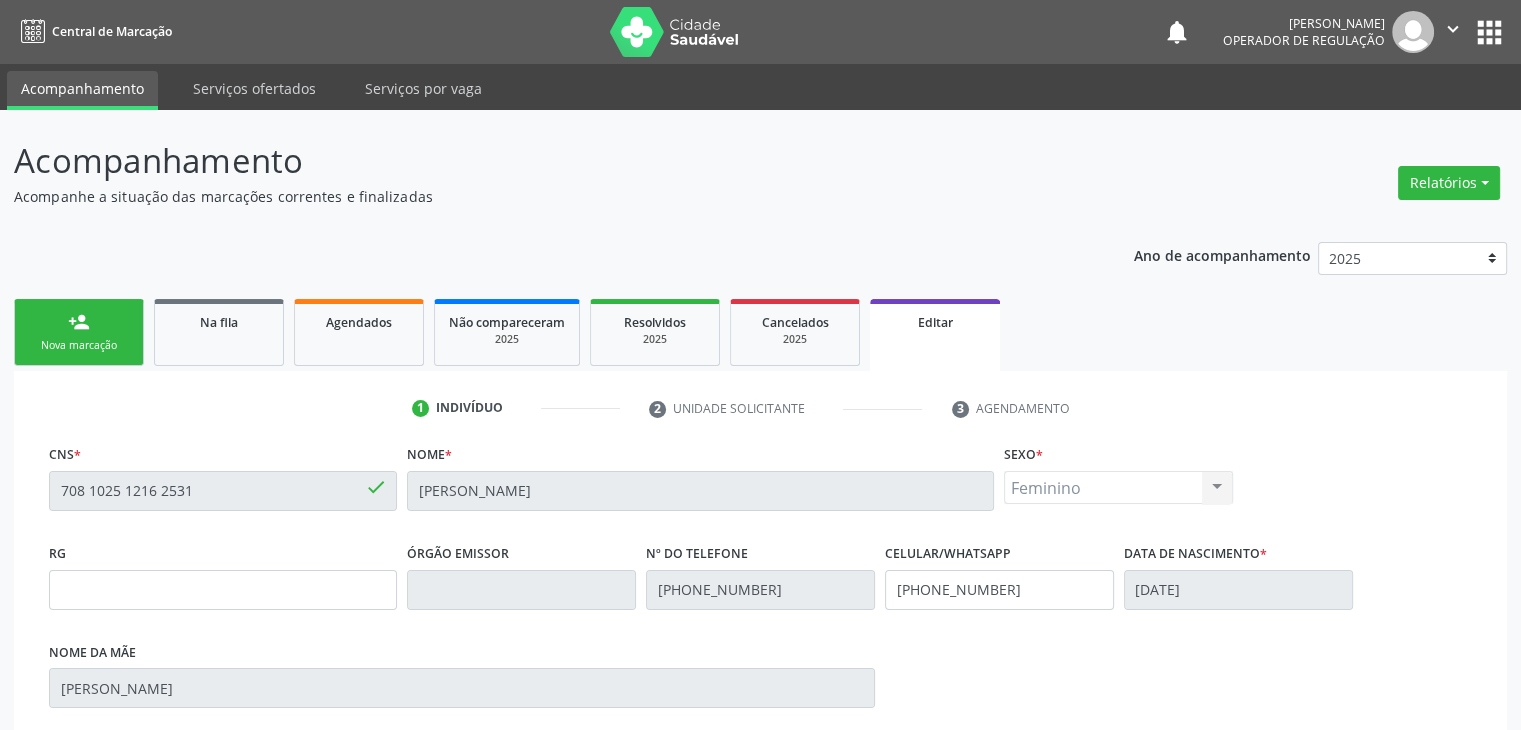 scroll, scrollTop: 365, scrollLeft: 0, axis: vertical 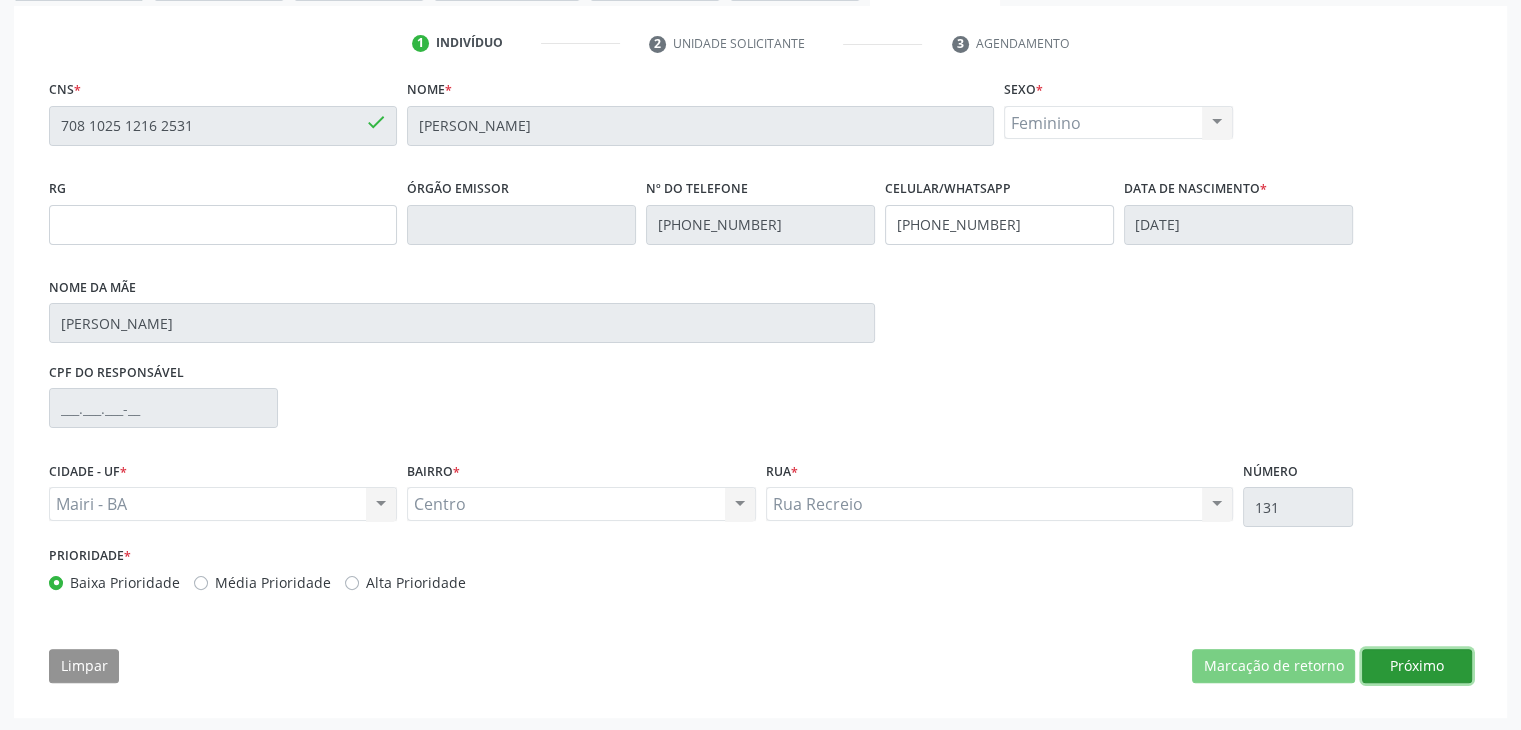 click on "Próximo" at bounding box center (1417, 666) 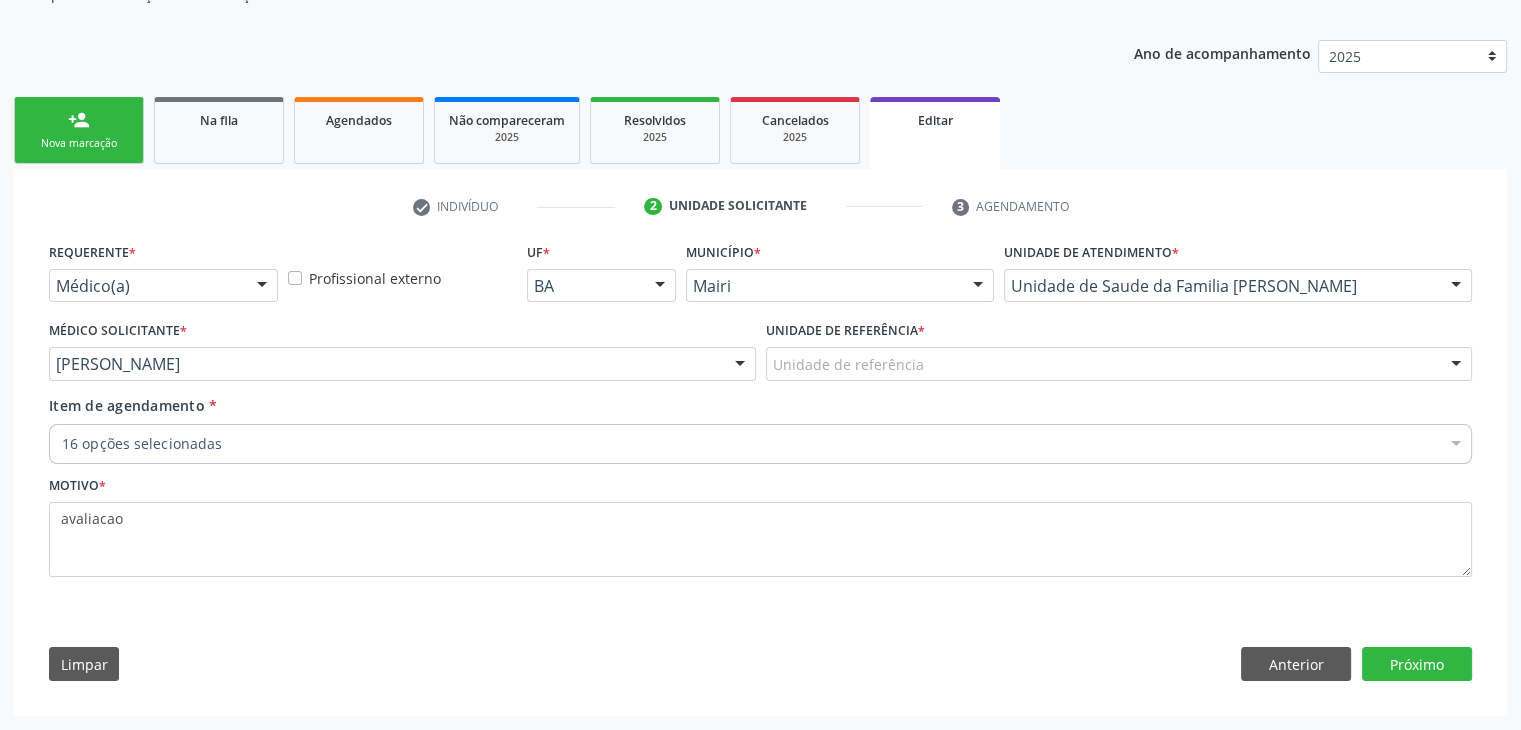 scroll, scrollTop: 200, scrollLeft: 0, axis: vertical 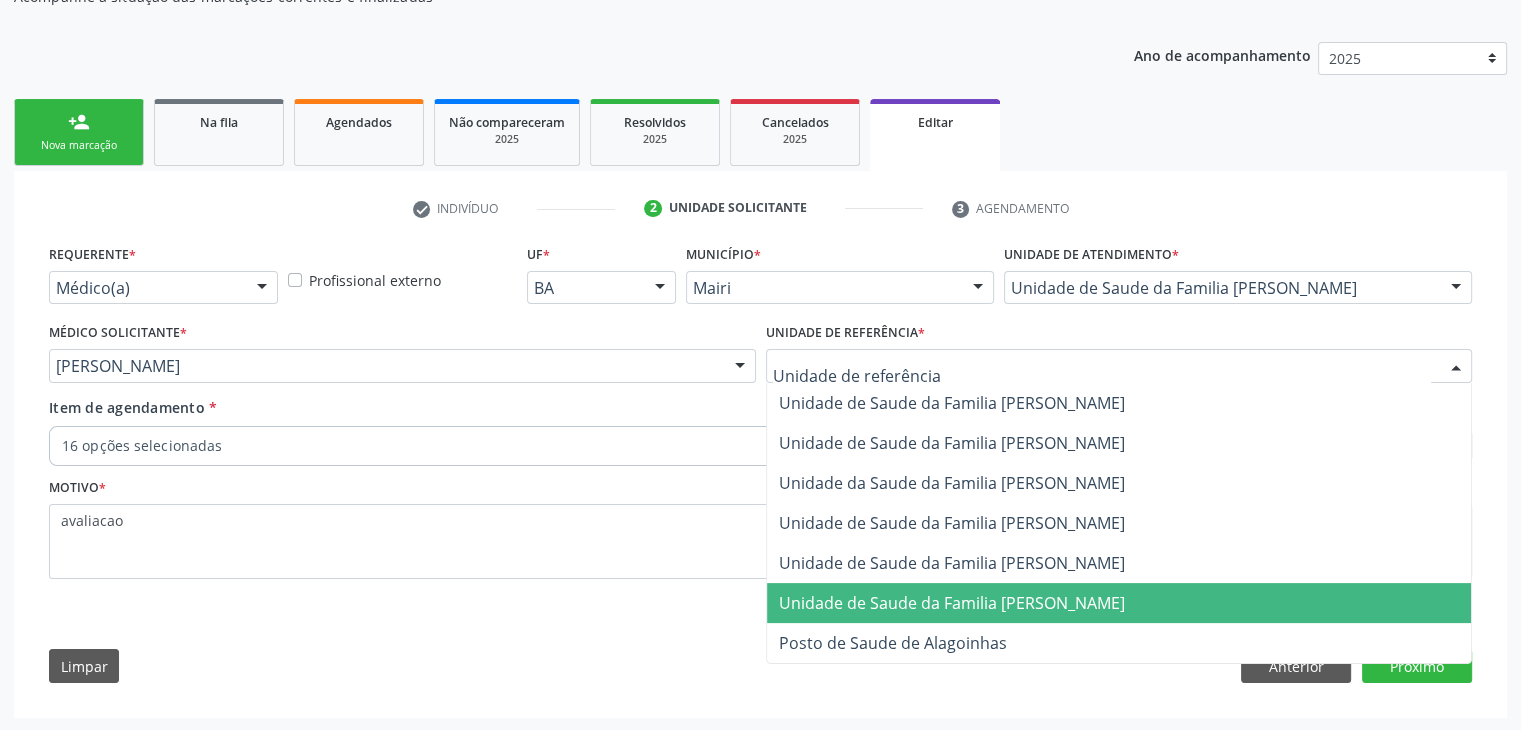 click on "Unidade de Saude da Familia [PERSON_NAME]" at bounding box center [952, 603] 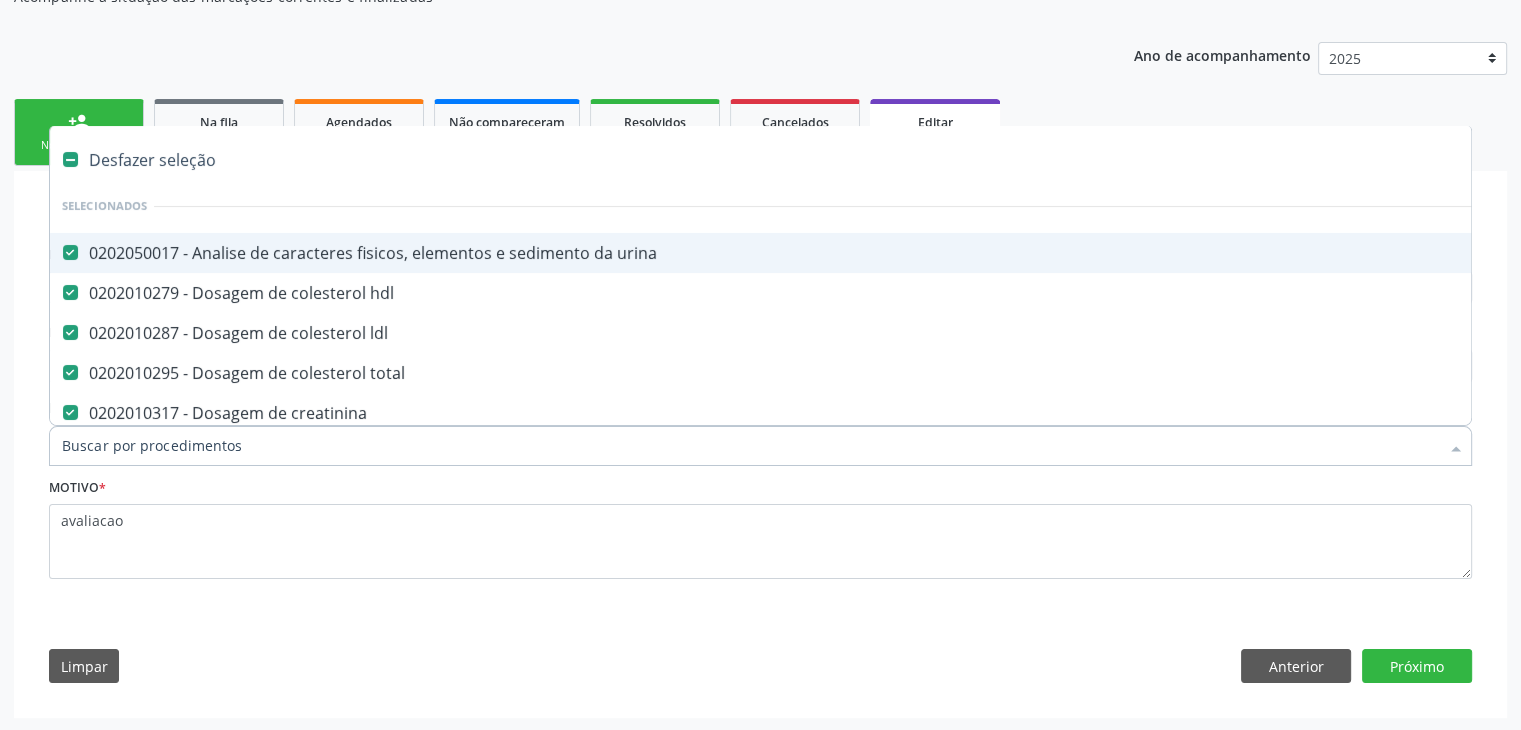 click on "Desfazer seleção" at bounding box center [831, 160] 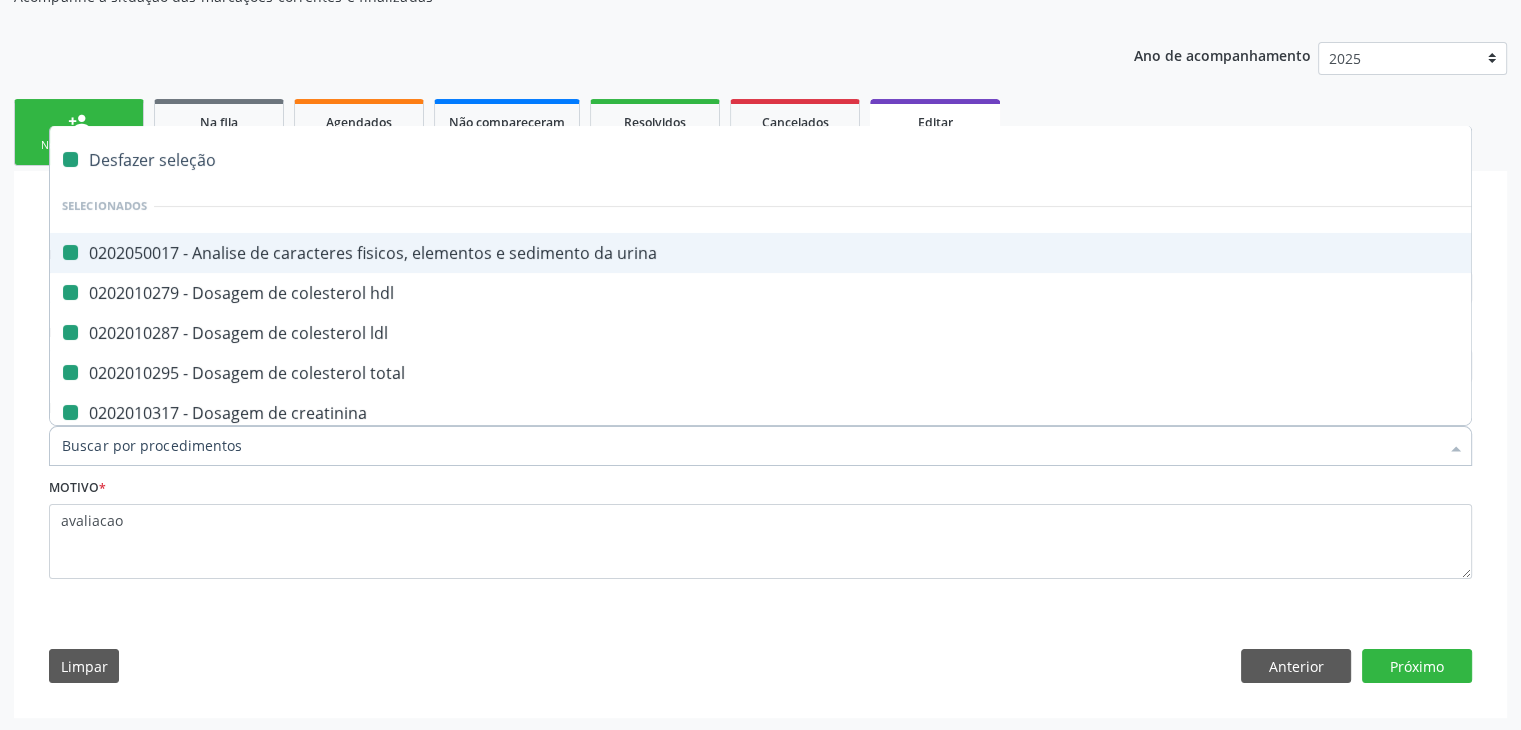 checkbox on "false" 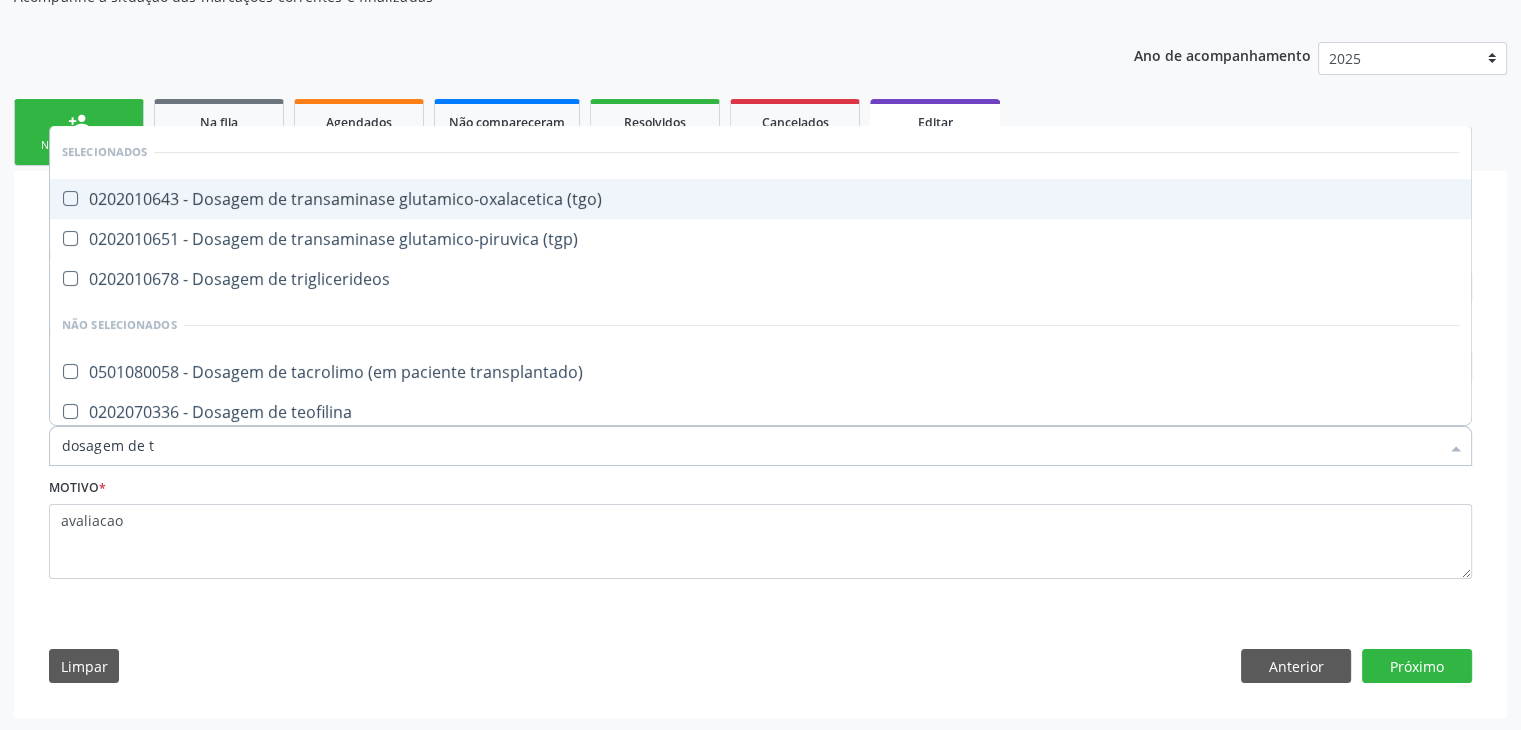 type on "dosagem de ts" 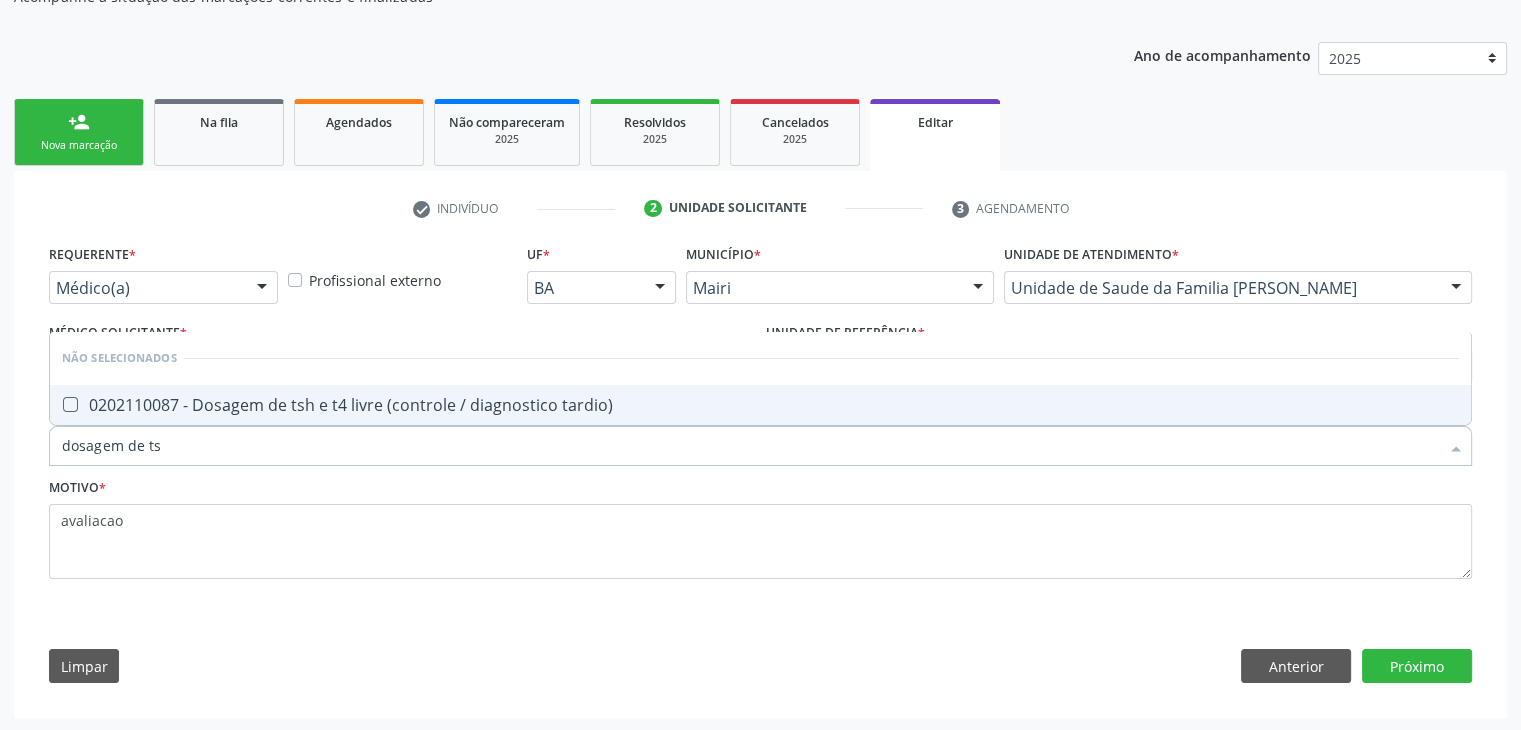 click on "0202110087 - Dosagem de tsh e t4 livre (controle / diagnostico tardio)" at bounding box center (760, 405) 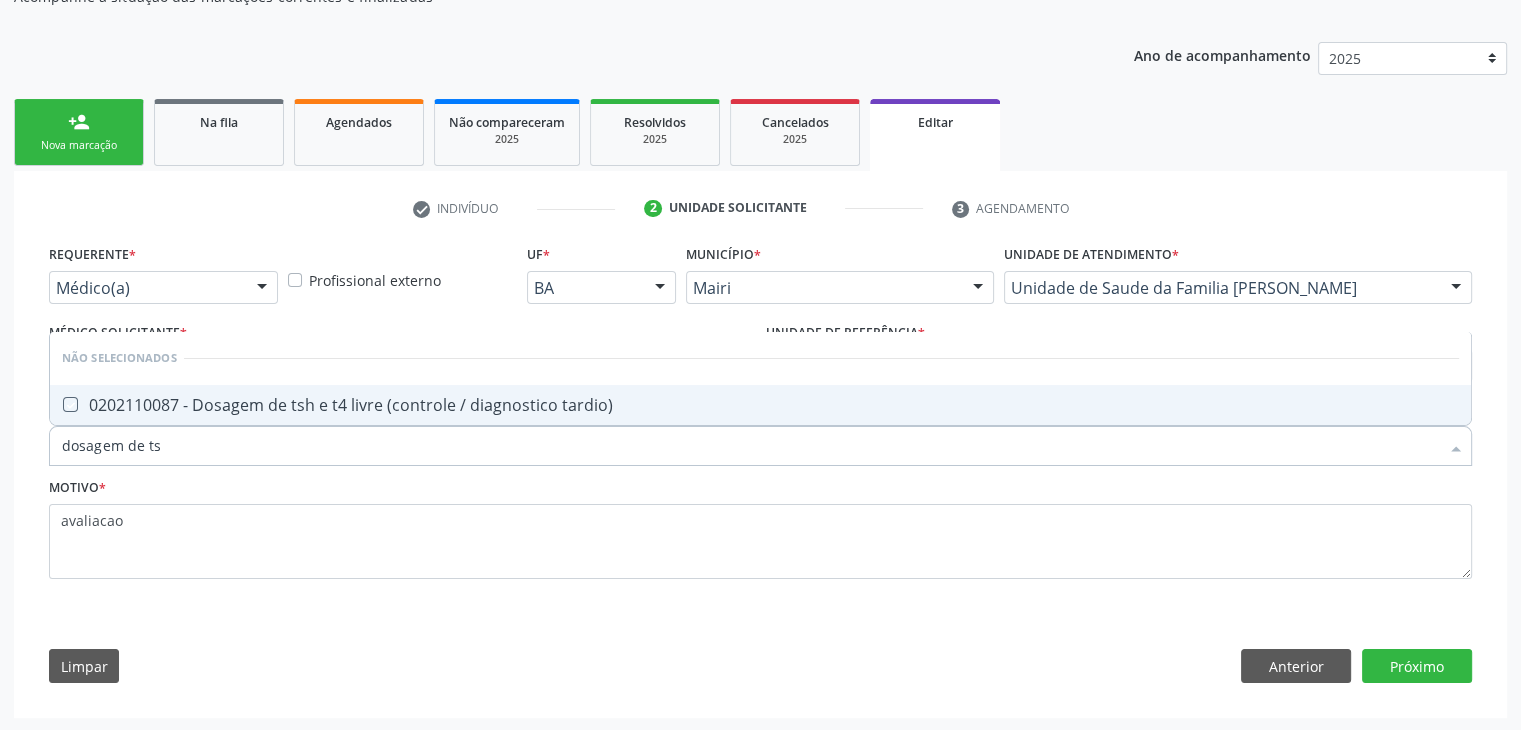 checkbox on "true" 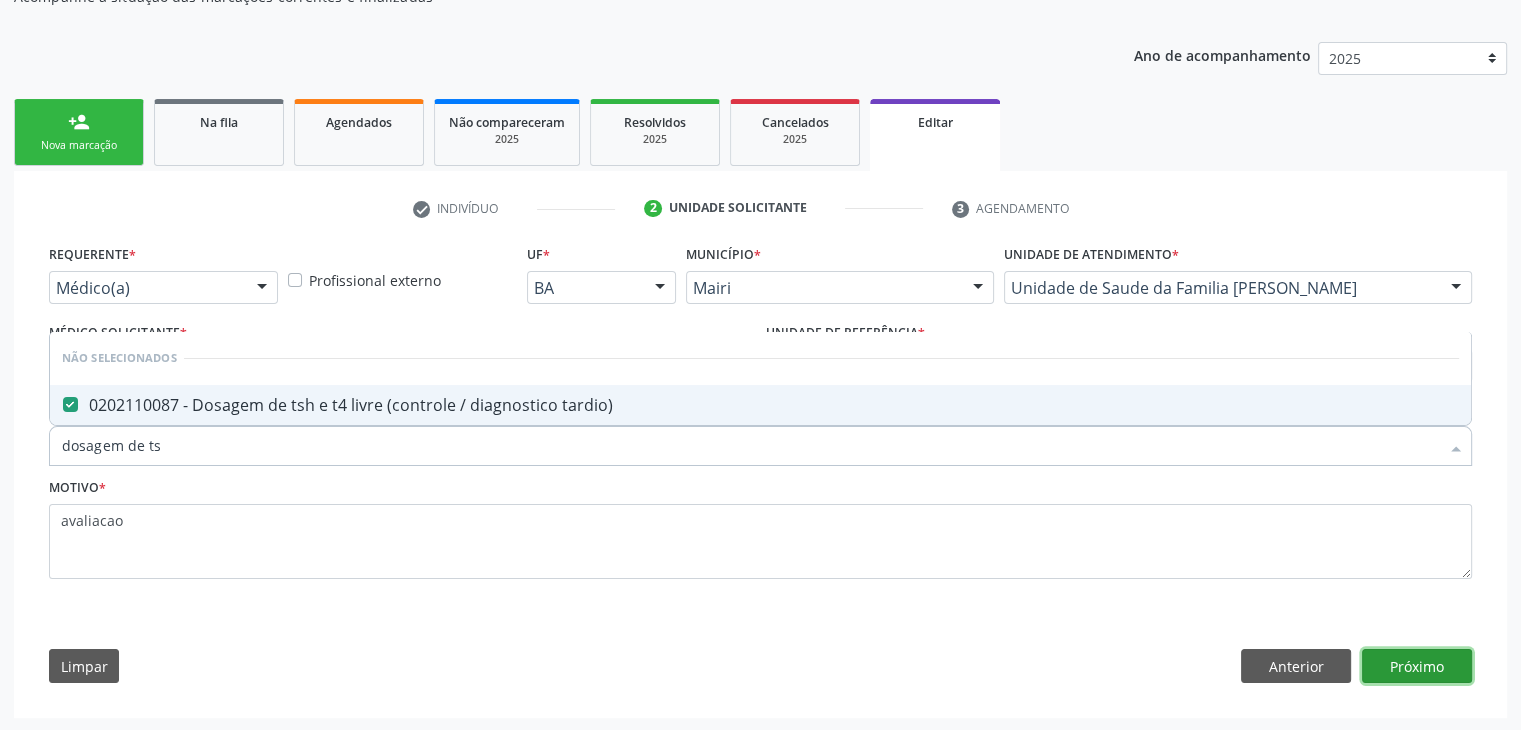 click on "Próximo" at bounding box center (1417, 666) 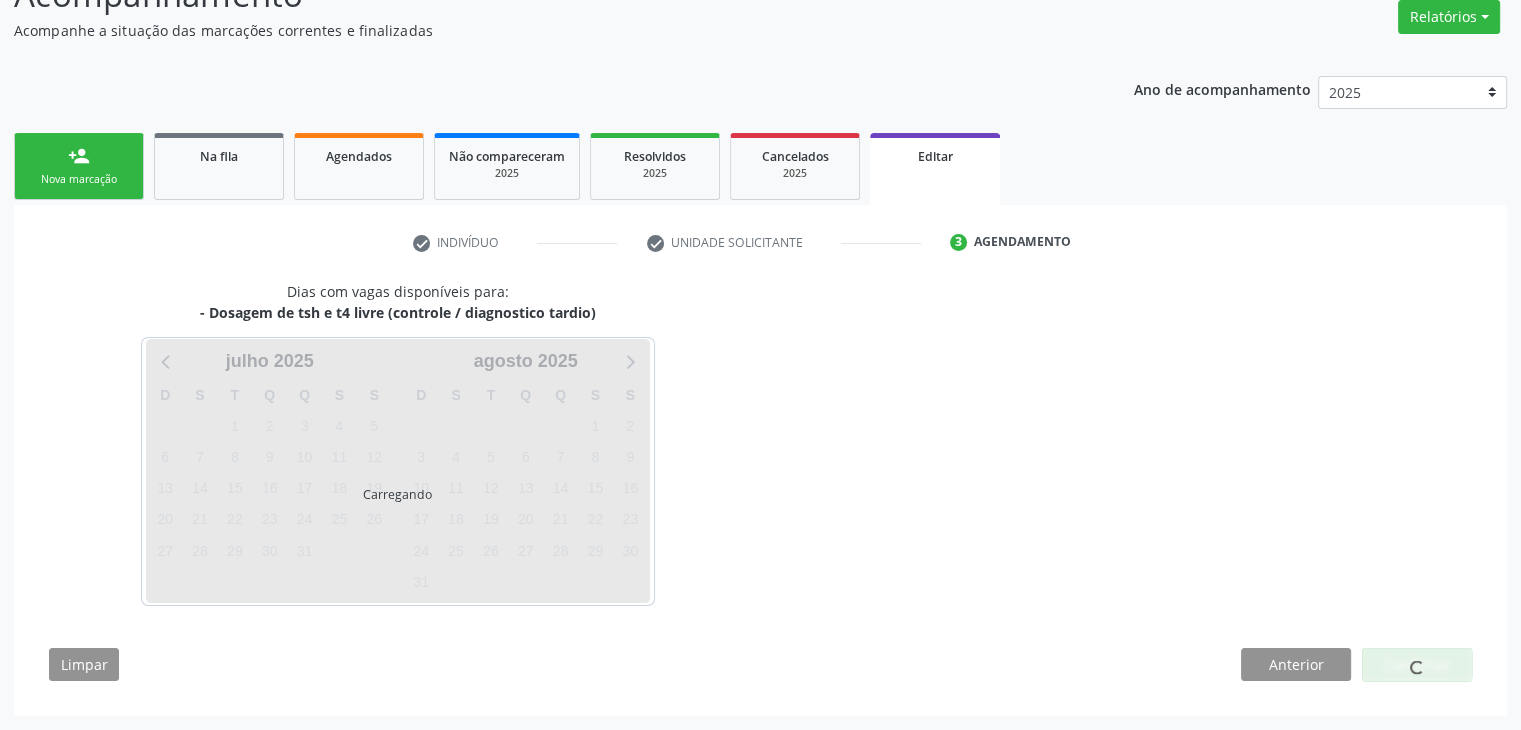 scroll, scrollTop: 165, scrollLeft: 0, axis: vertical 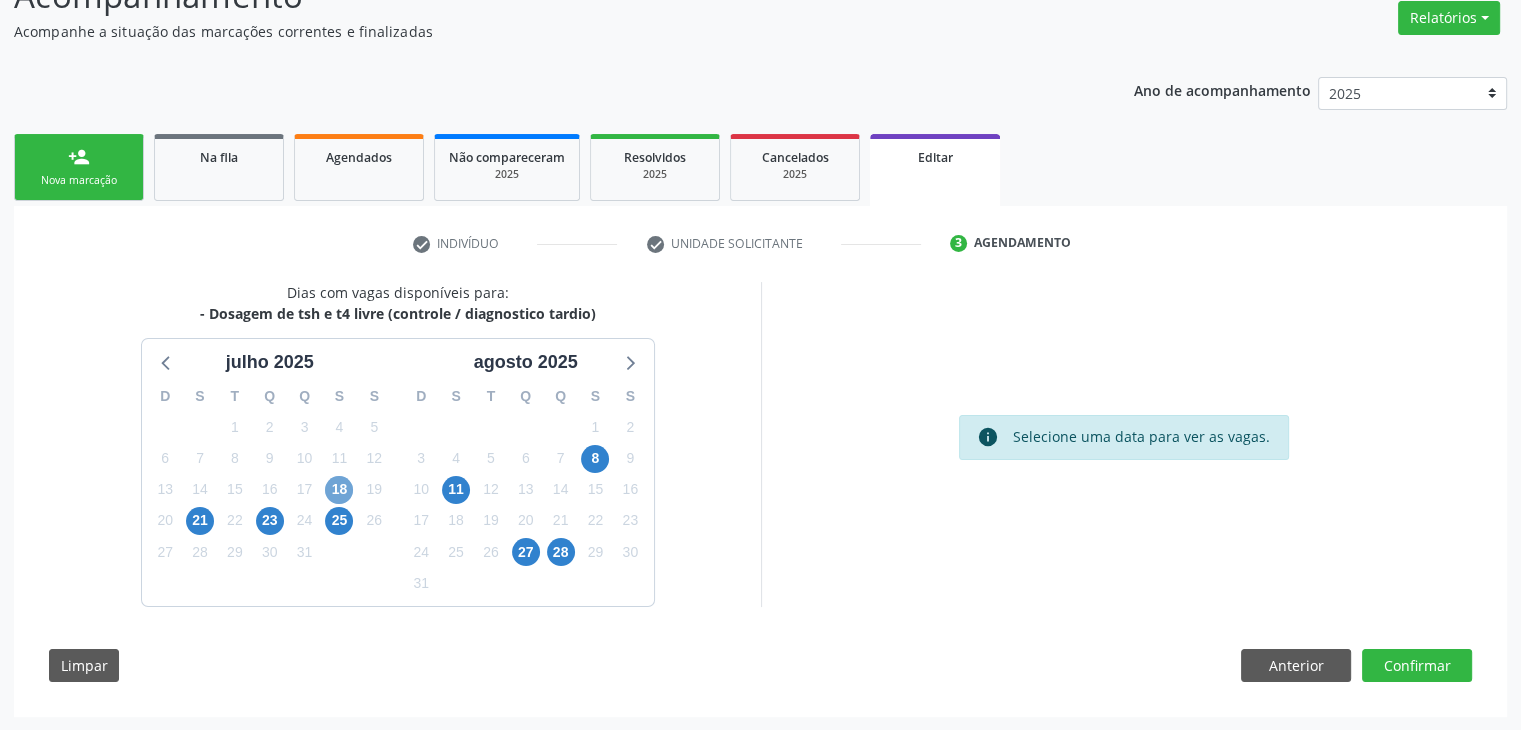 click on "18" at bounding box center (339, 490) 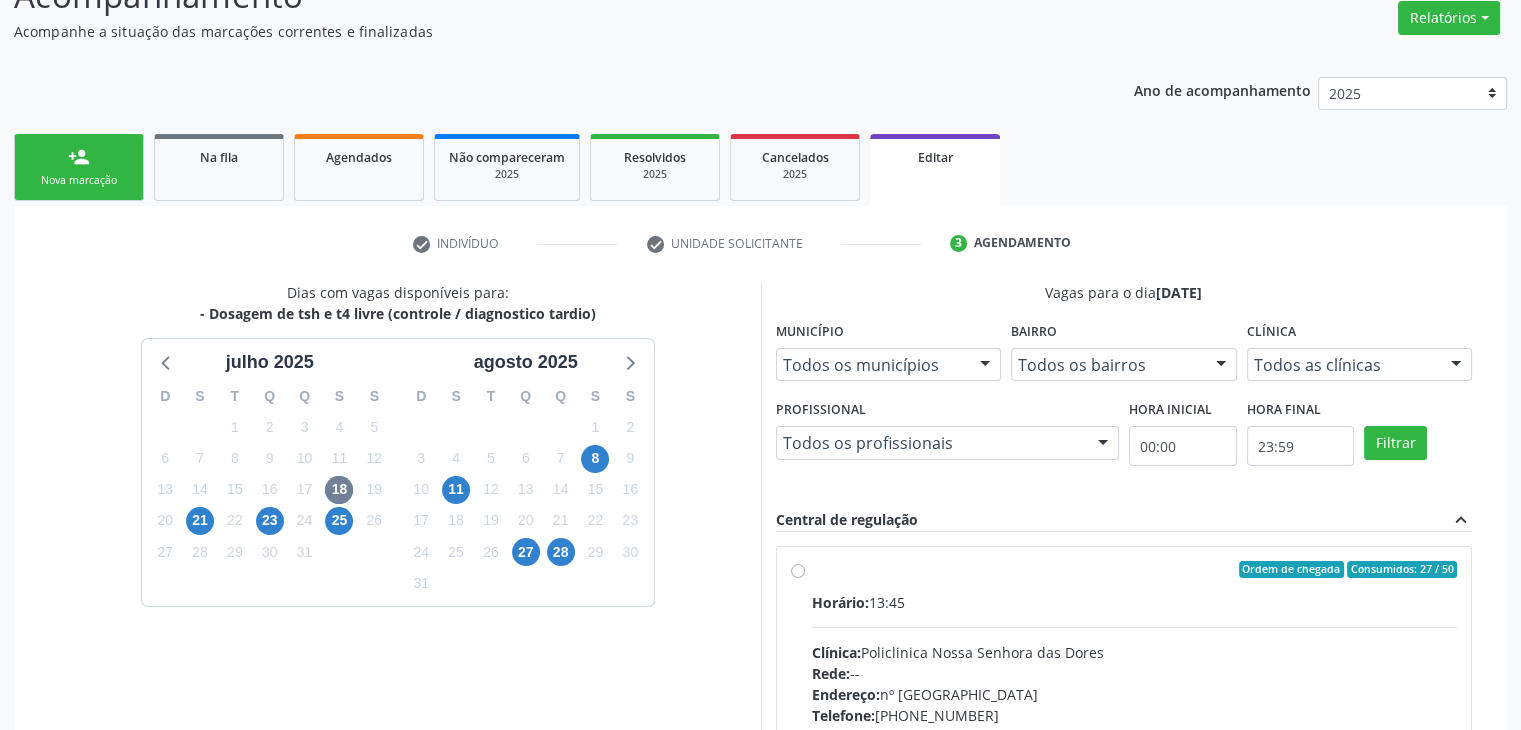 click on "Ordem de chegada
Consumidos: 27 / 50
Horário:   13:45
Clínica:  Policlinica Nossa Senhora das Dores
Rede:
--
Endereço:   nº 94, Centro, Mairi - BA
Telefone:   (74) 36322104
Profissional:
--
Informações adicionais sobre o atendimento
Idade de atendimento:
Sem restrição
Gênero(s) atendido(s):
Sem restrição
Informações adicionais:
--" at bounding box center (1135, 714) 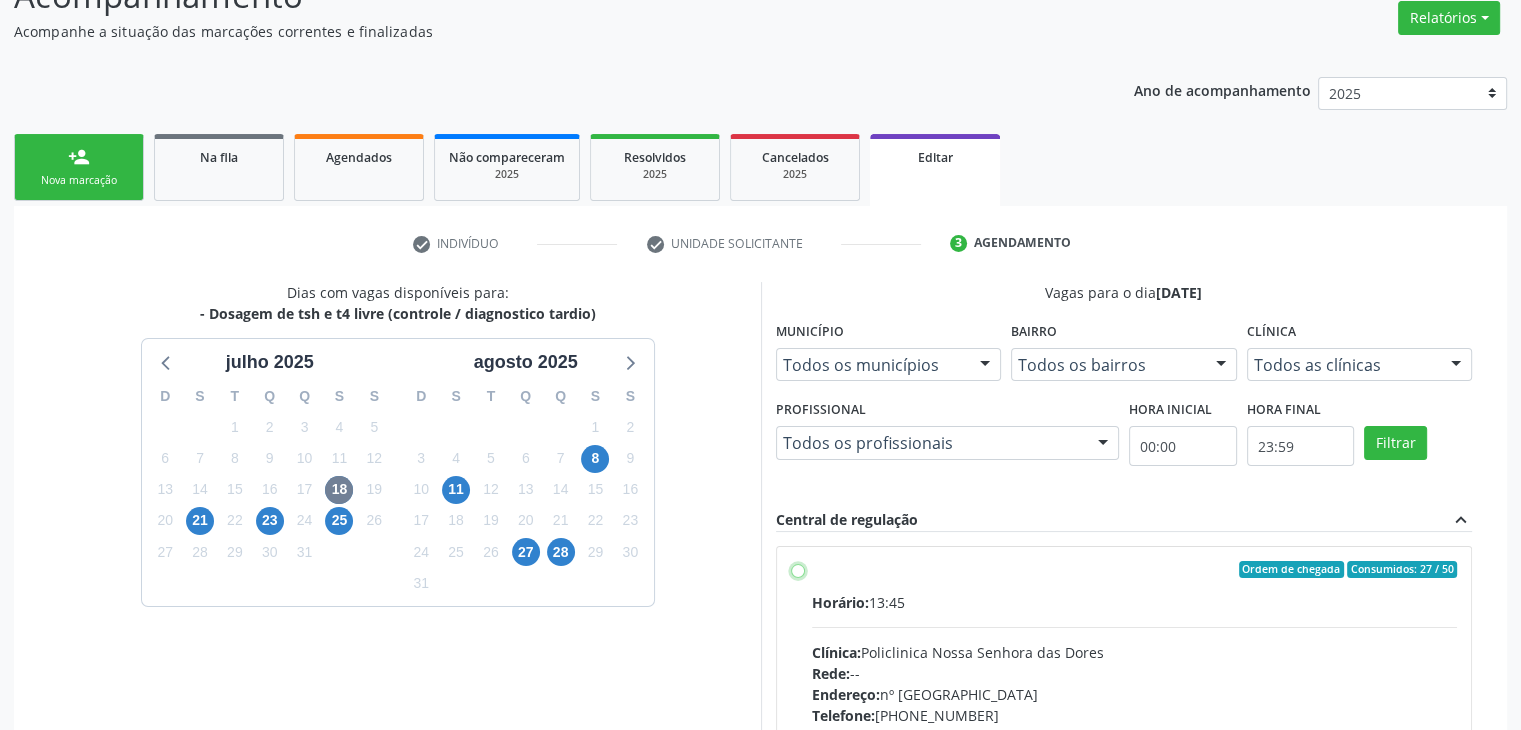 click on "Ordem de chegada
Consumidos: 27 / 50
Horário:   13:45
Clínica:  Policlinica Nossa Senhora das Dores
Rede:
--
Endereço:   nº 94, Centro, Mairi - BA
Telefone:   (74) 36322104
Profissional:
--
Informações adicionais sobre o atendimento
Idade de atendimento:
Sem restrição
Gênero(s) atendido(s):
Sem restrição
Informações adicionais:
--" at bounding box center (798, 570) 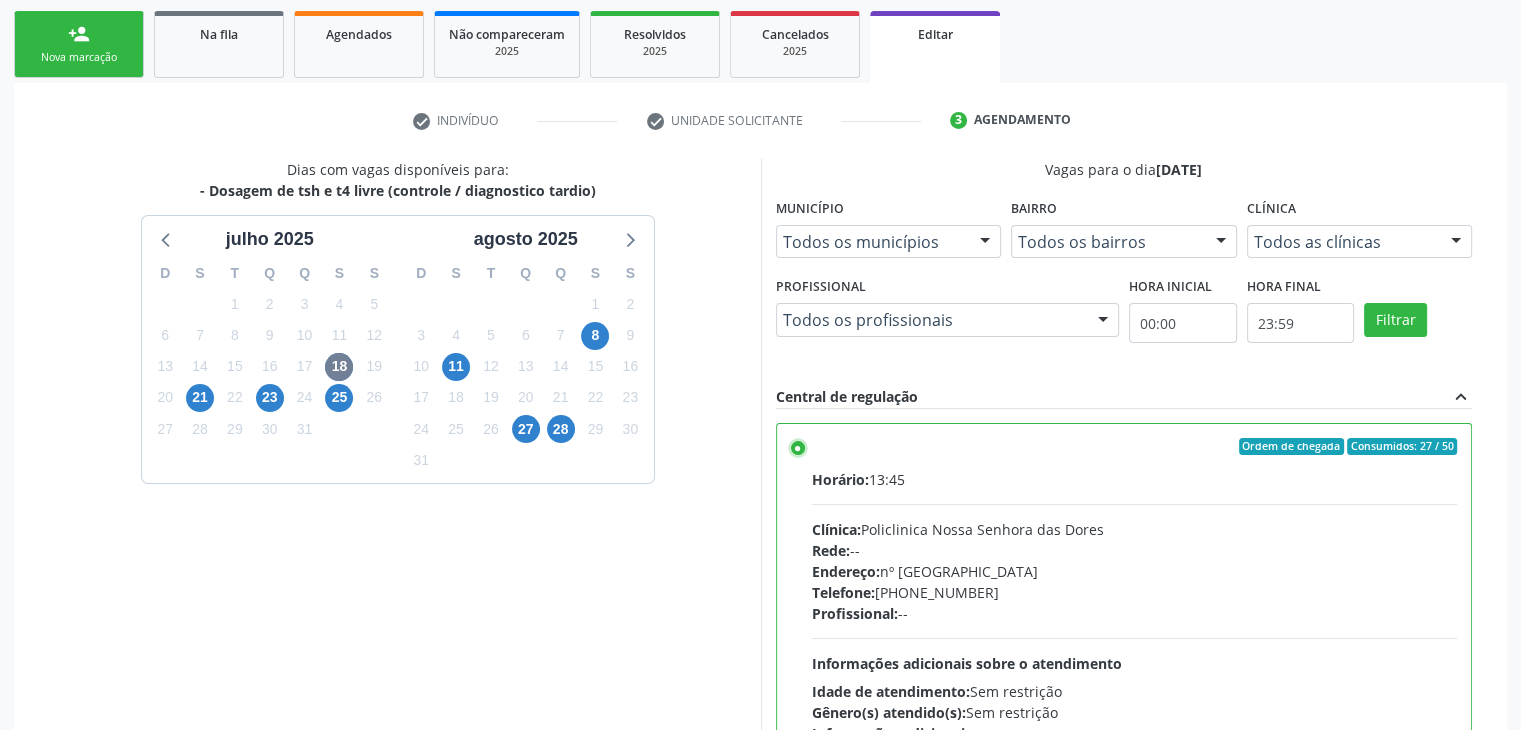 scroll, scrollTop: 490, scrollLeft: 0, axis: vertical 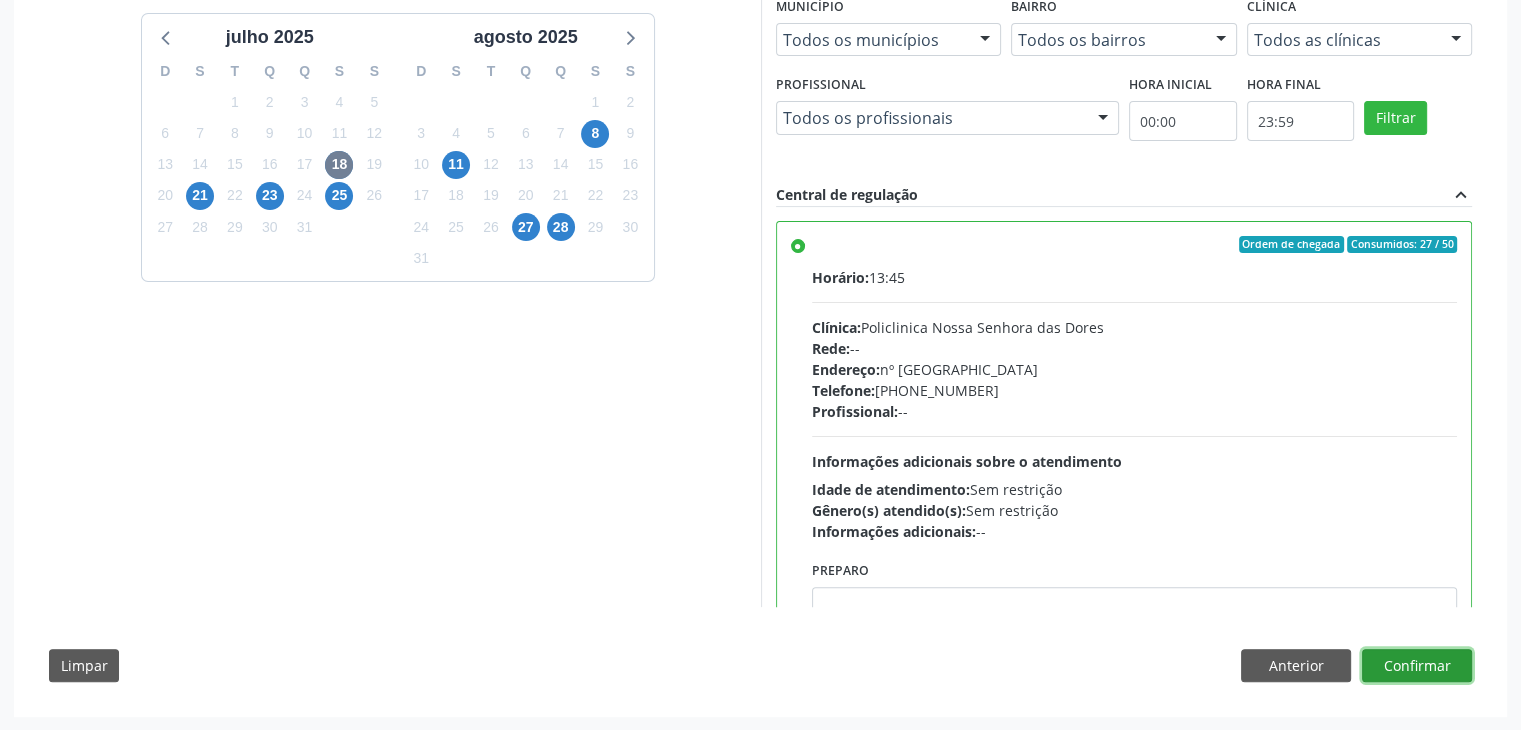 click on "Confirmar" at bounding box center (1417, 666) 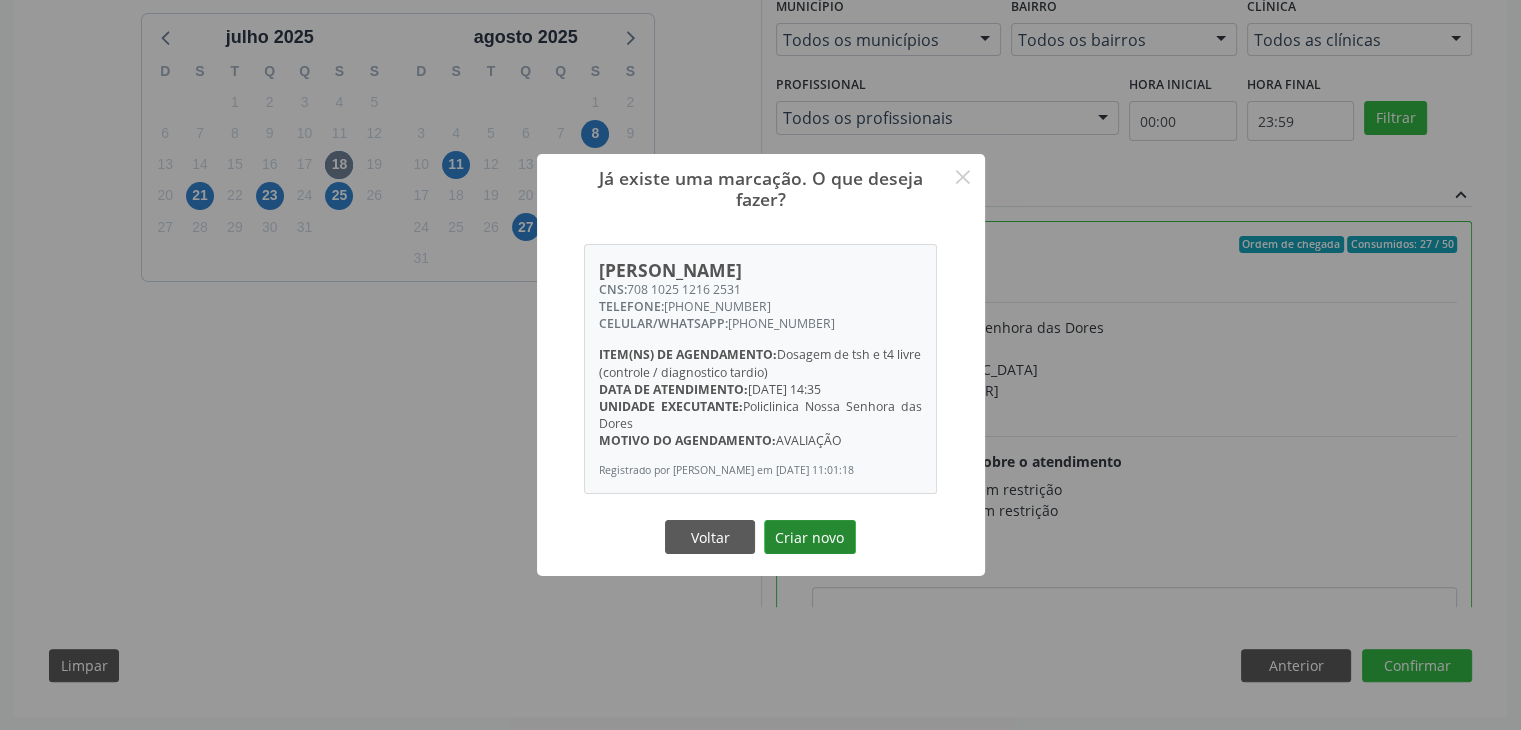 click on "Criar novo" at bounding box center (810, 537) 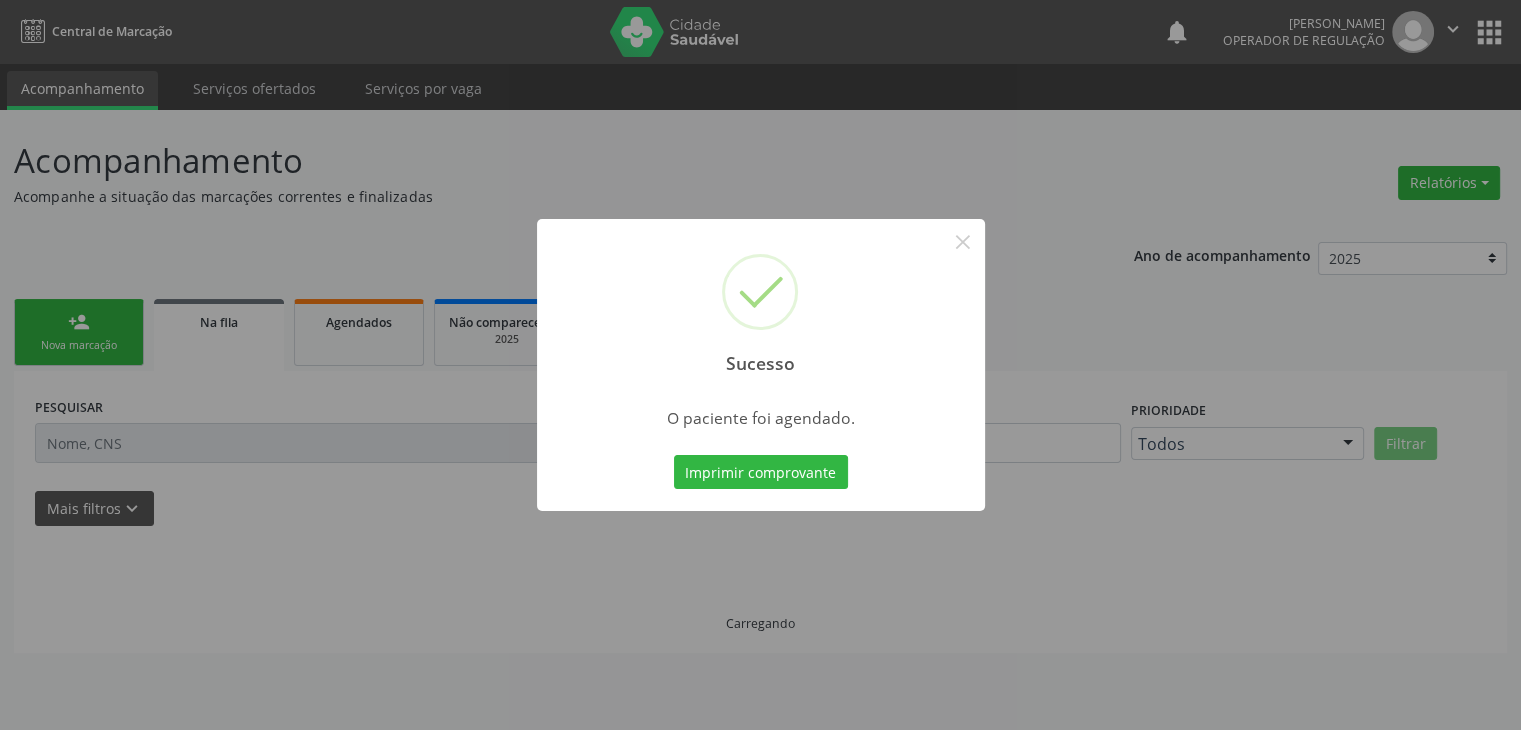 scroll, scrollTop: 0, scrollLeft: 0, axis: both 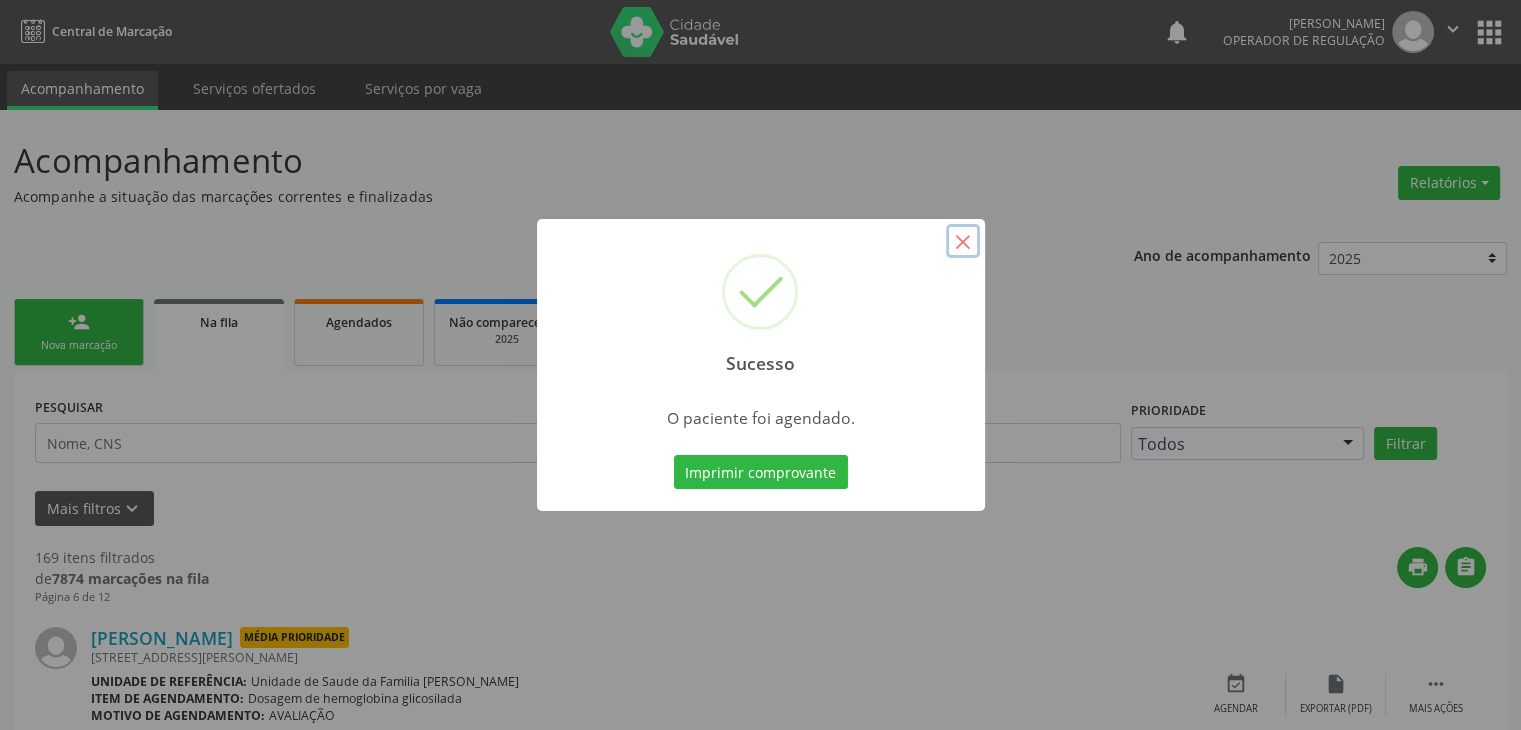click on "×" at bounding box center [963, 241] 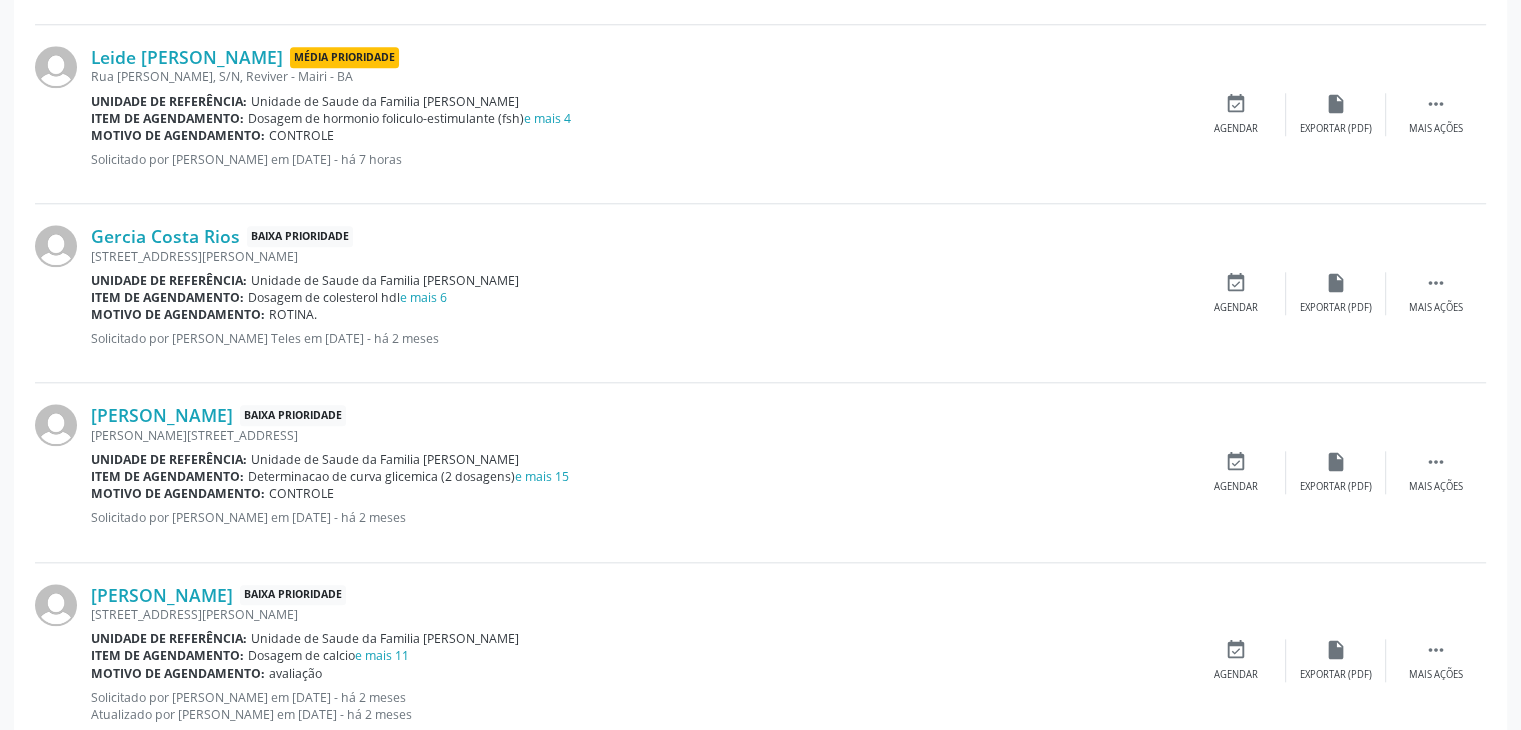 scroll, scrollTop: 2100, scrollLeft: 0, axis: vertical 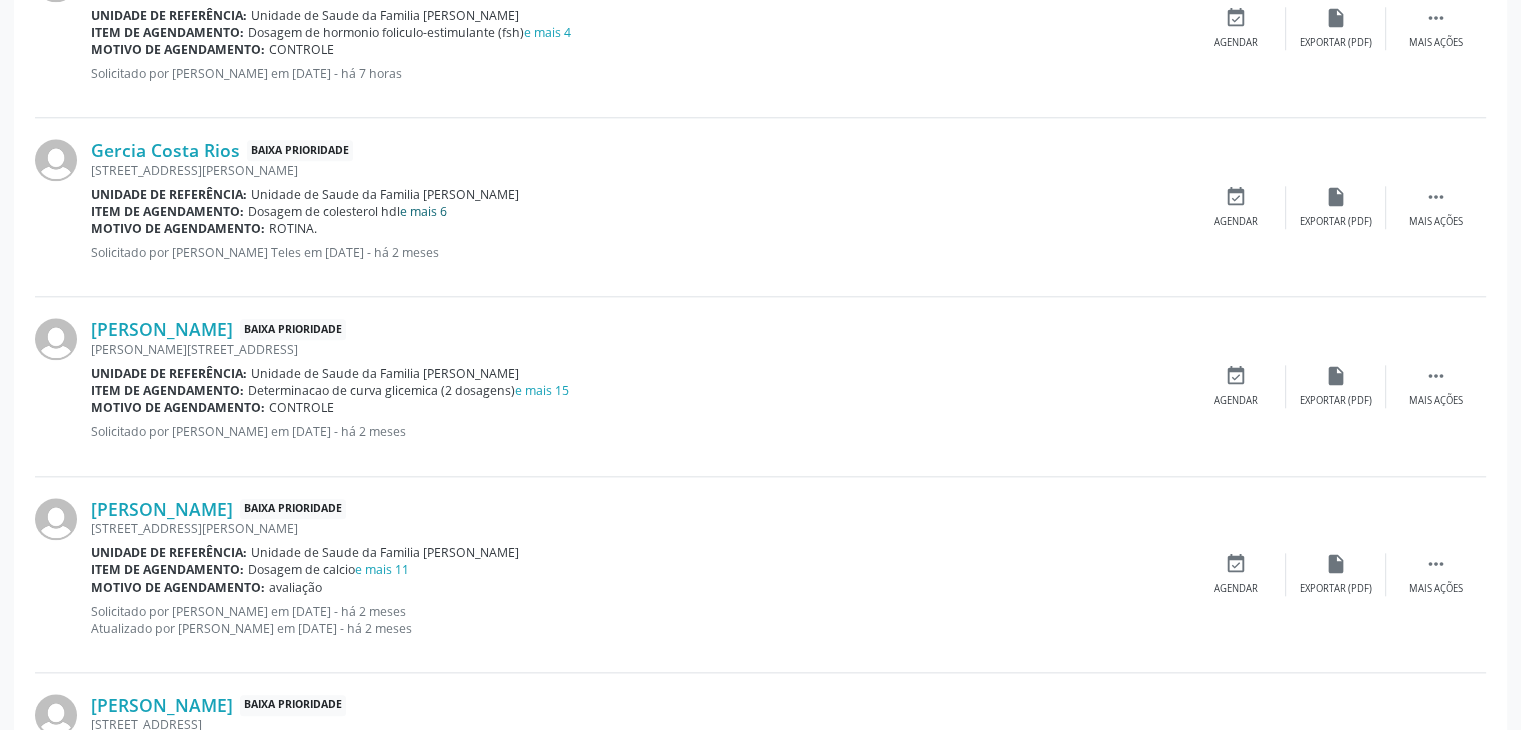 click on "e mais 6" at bounding box center [423, 211] 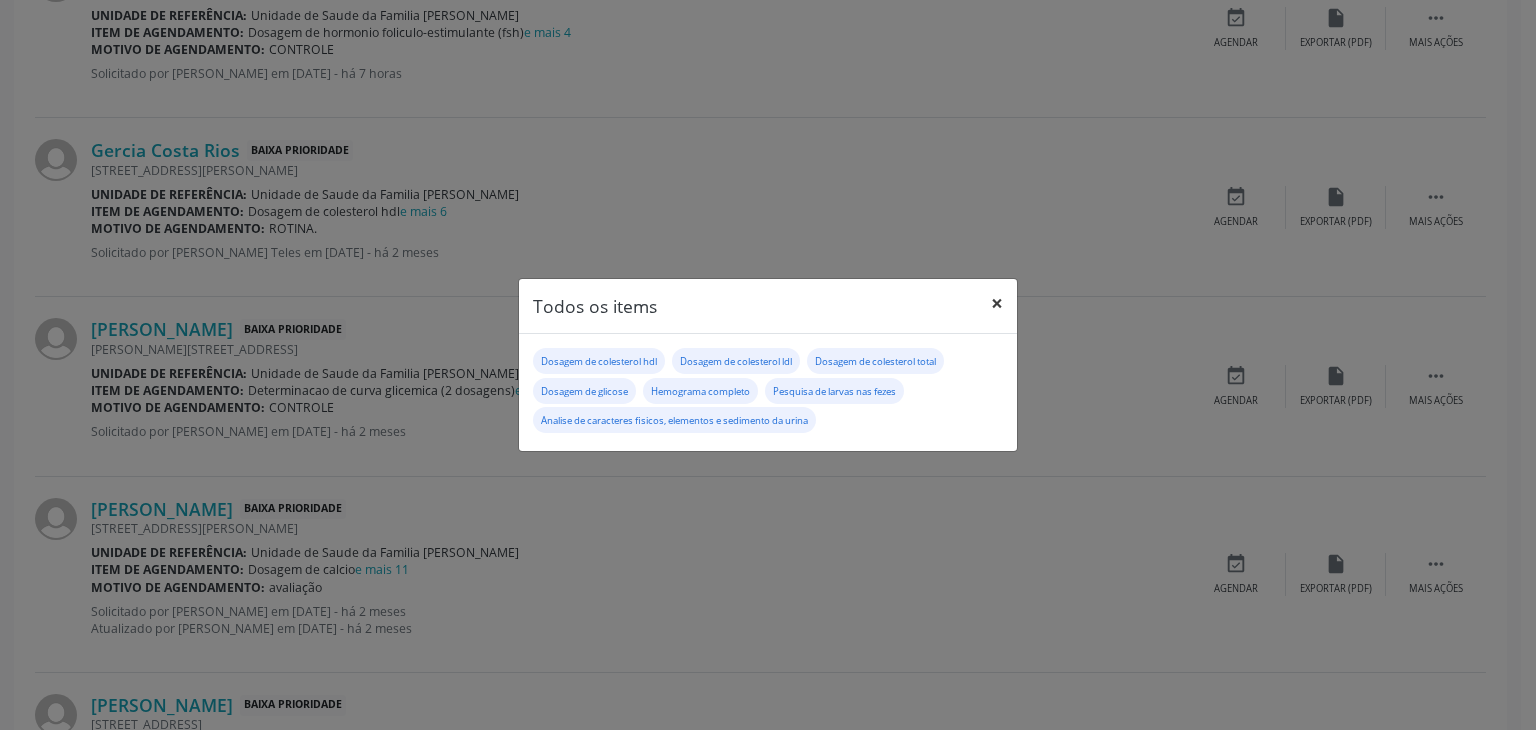 click on "×" at bounding box center (997, 303) 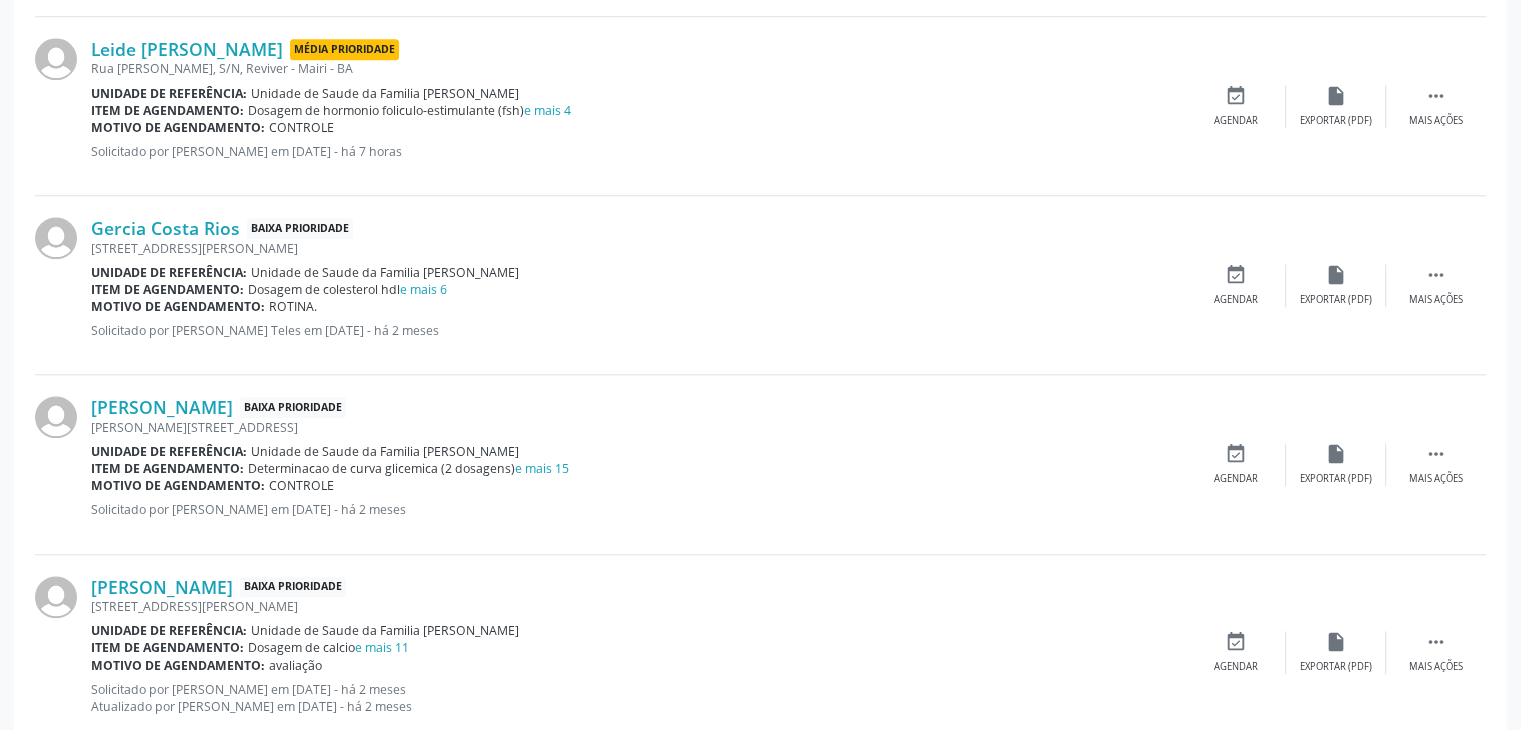 scroll, scrollTop: 2000, scrollLeft: 0, axis: vertical 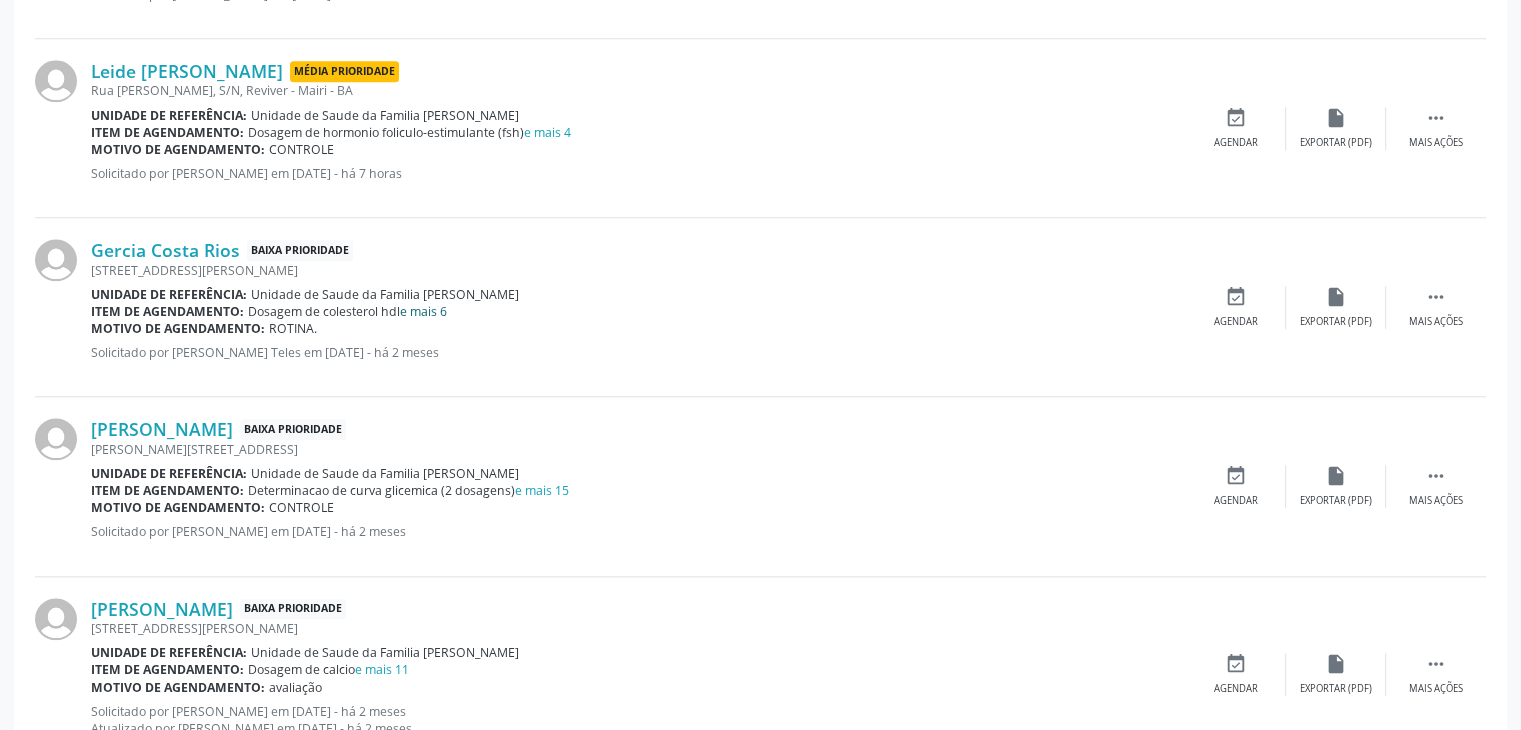 click on "e mais 6" at bounding box center [423, 311] 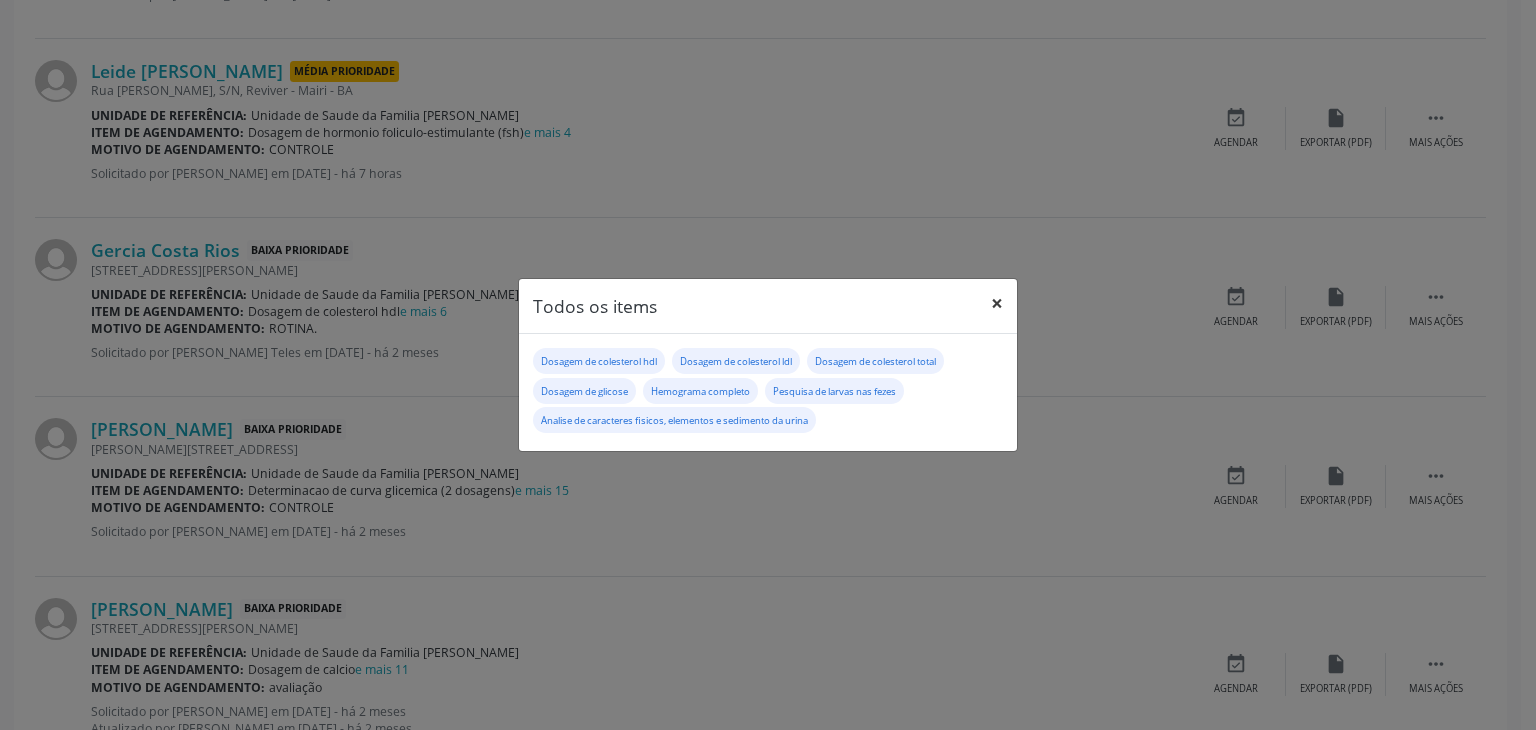 click on "×" at bounding box center [997, 303] 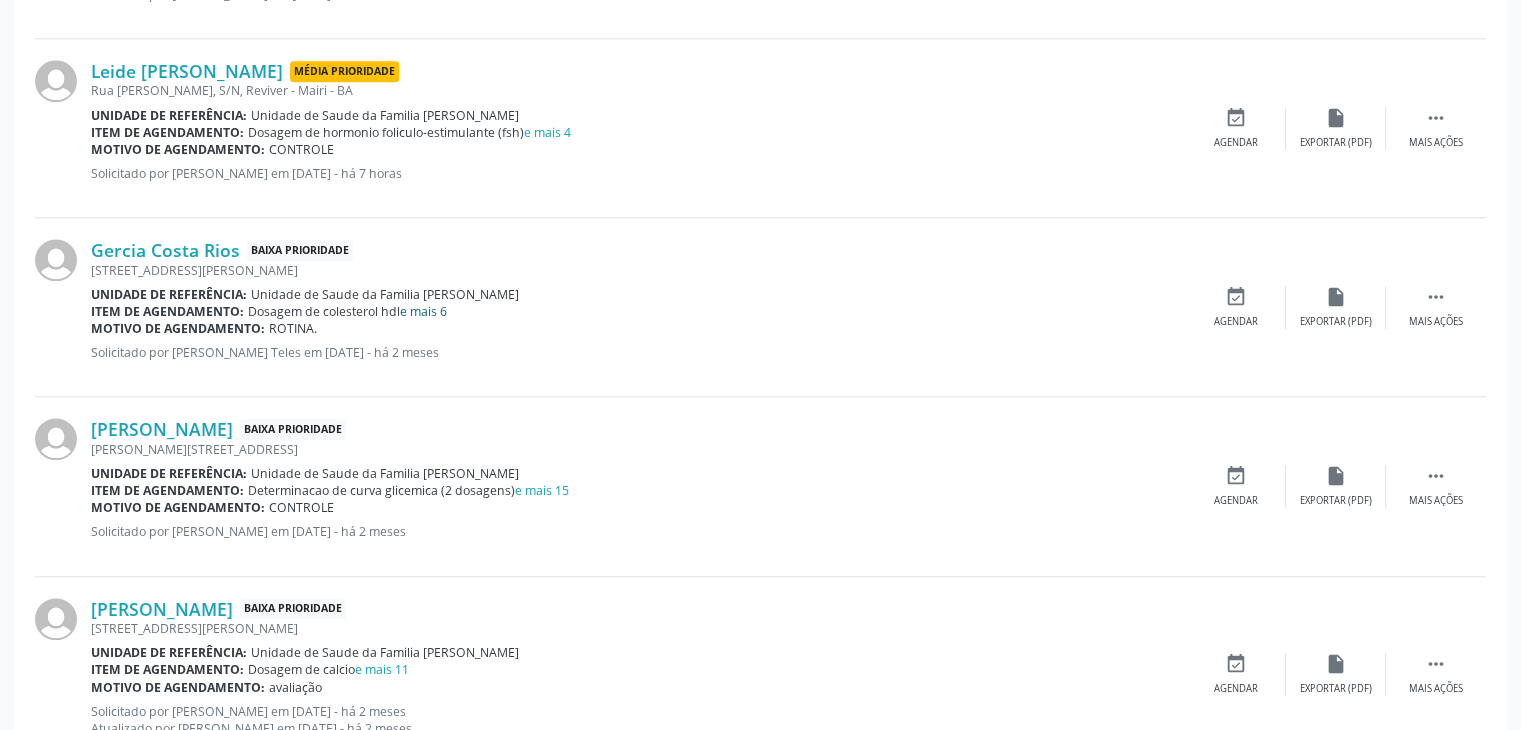 click on "e mais 6" at bounding box center [423, 311] 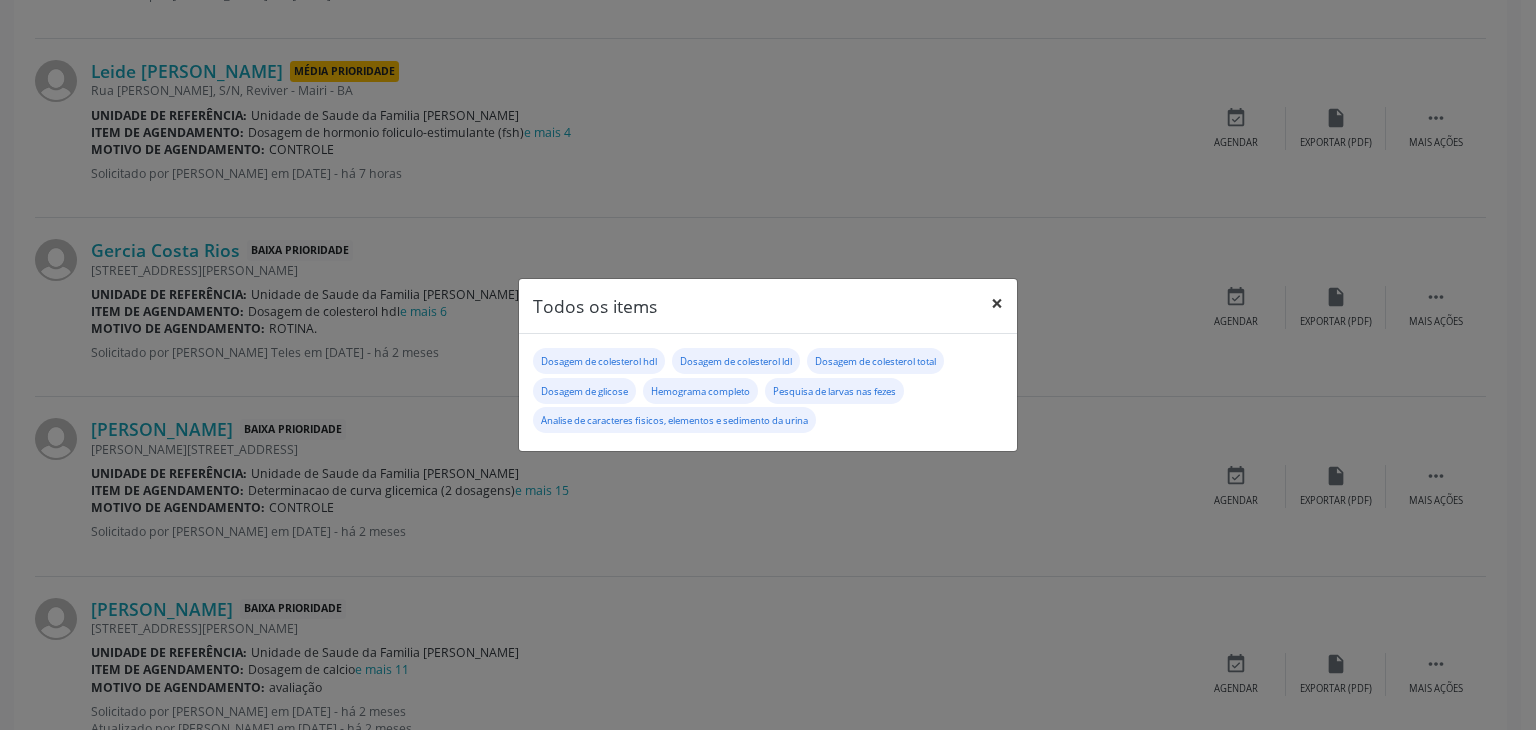 click on "×" at bounding box center [997, 303] 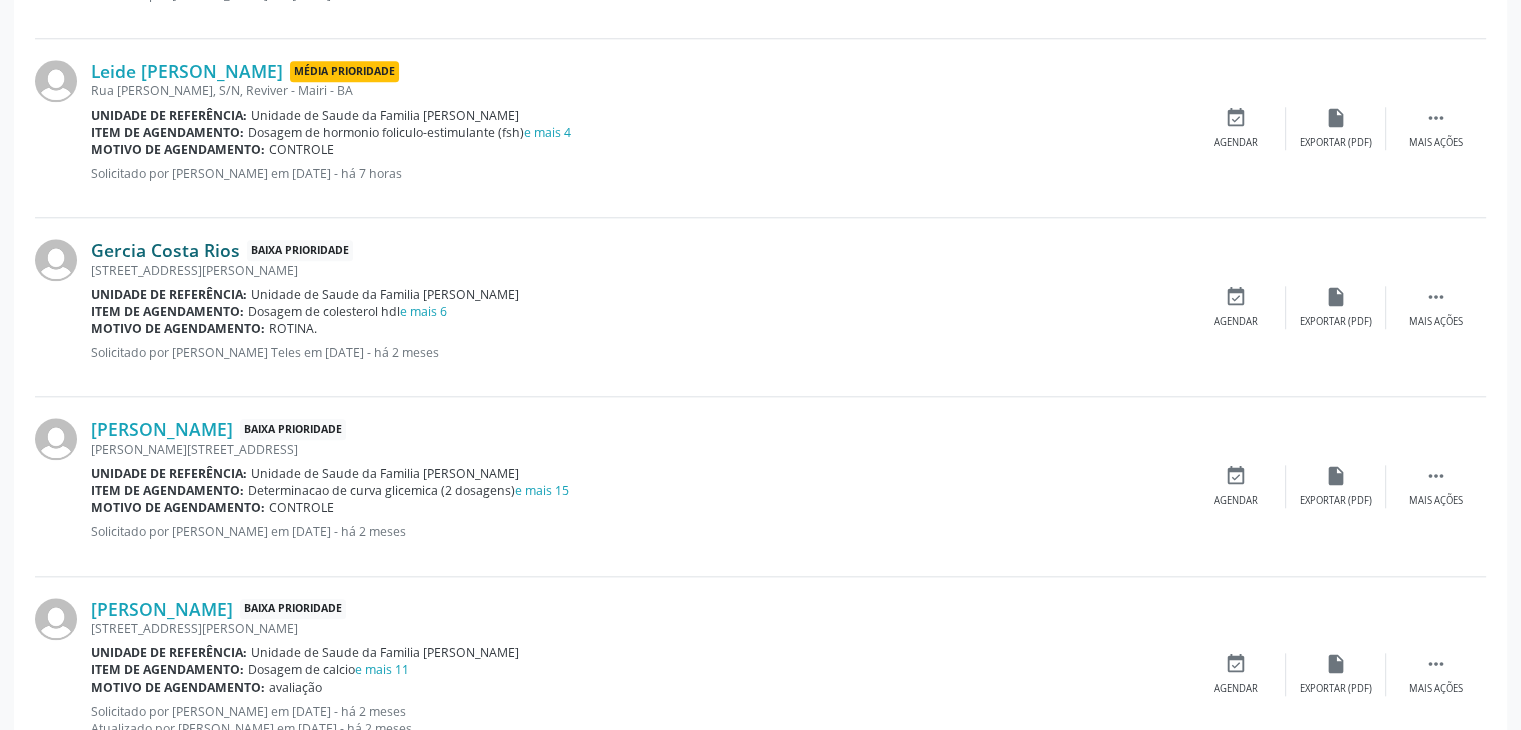 click on "Gercia Costa Rios" at bounding box center [165, 250] 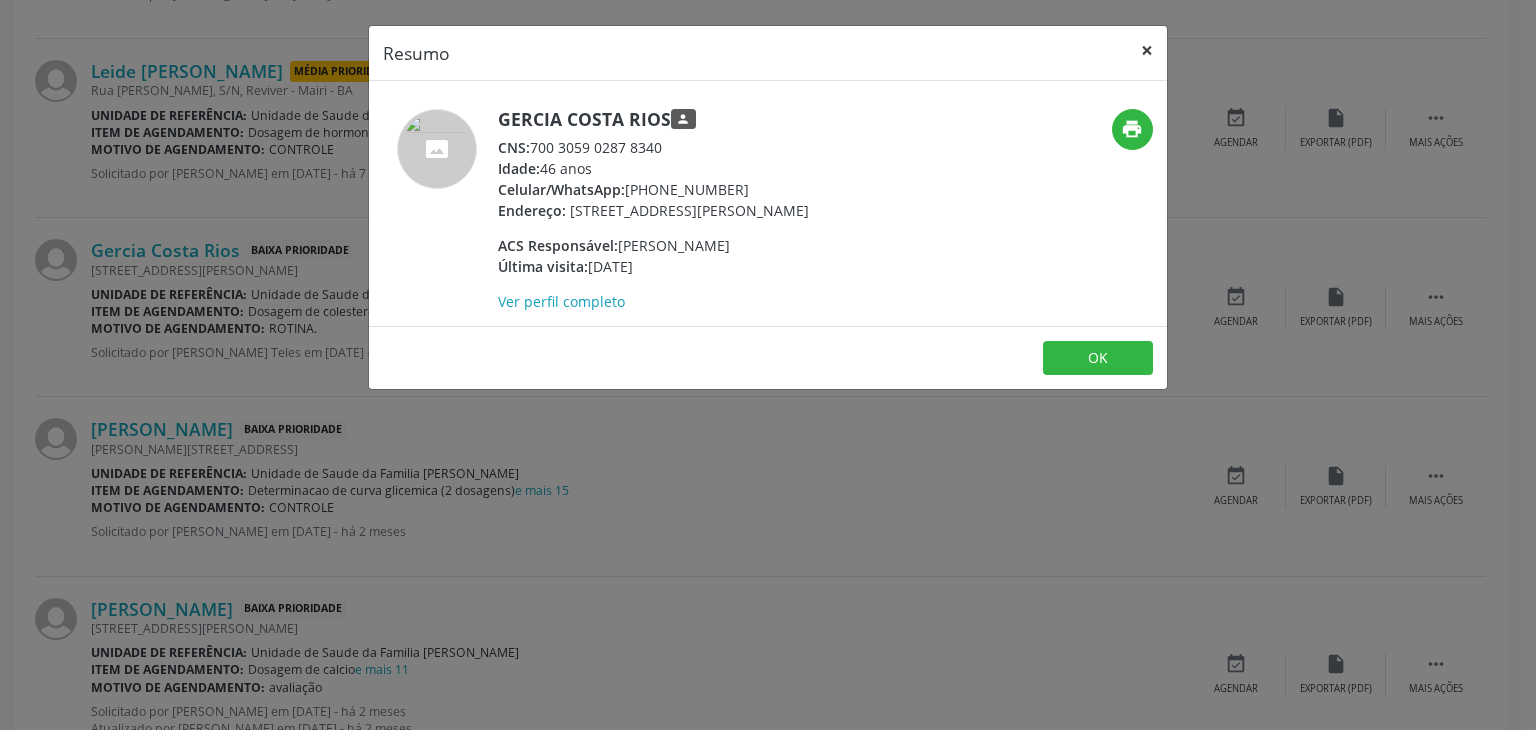click on "×" at bounding box center [1147, 50] 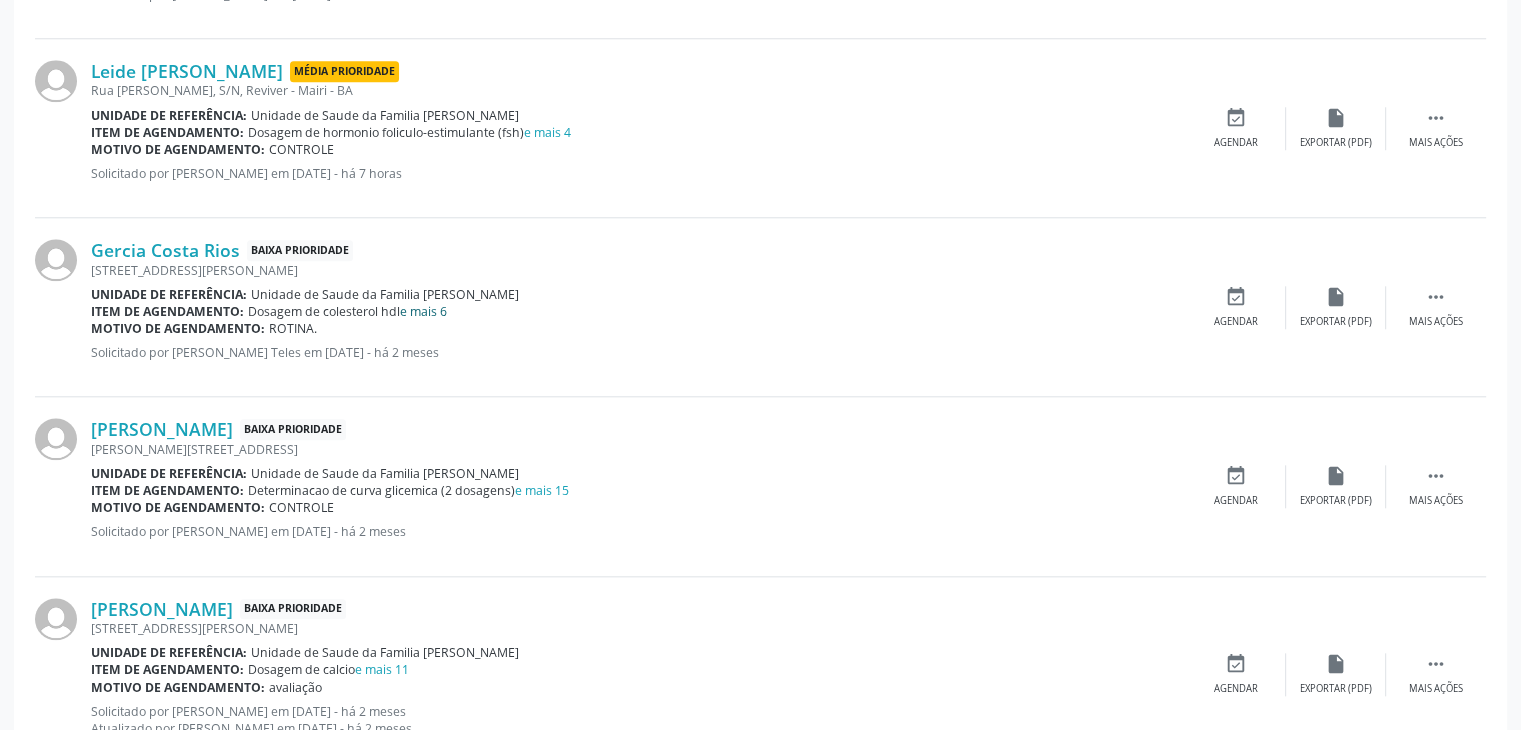 click on "e mais 6" at bounding box center [423, 311] 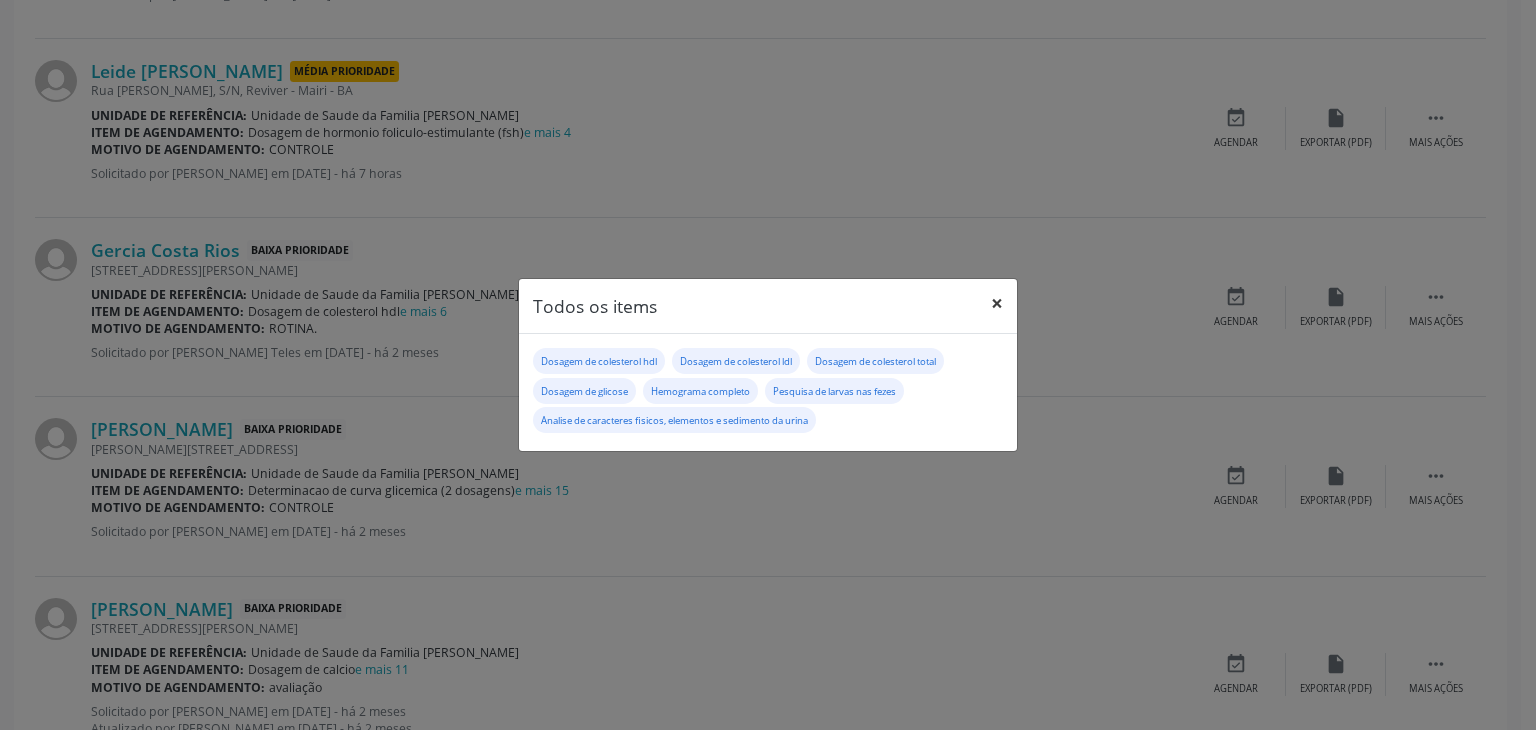 click on "×" at bounding box center (997, 303) 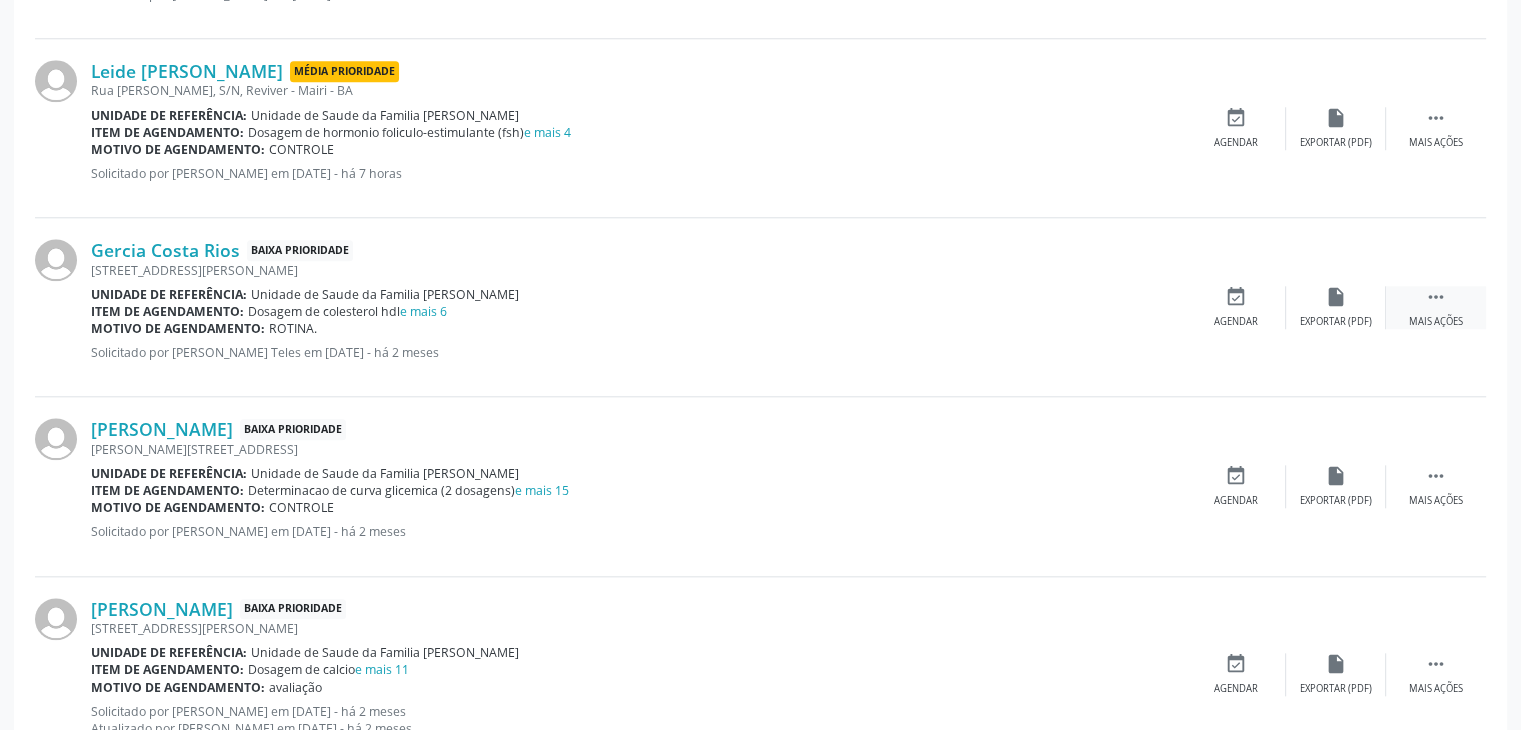 click on "
Mais ações" at bounding box center [1436, 307] 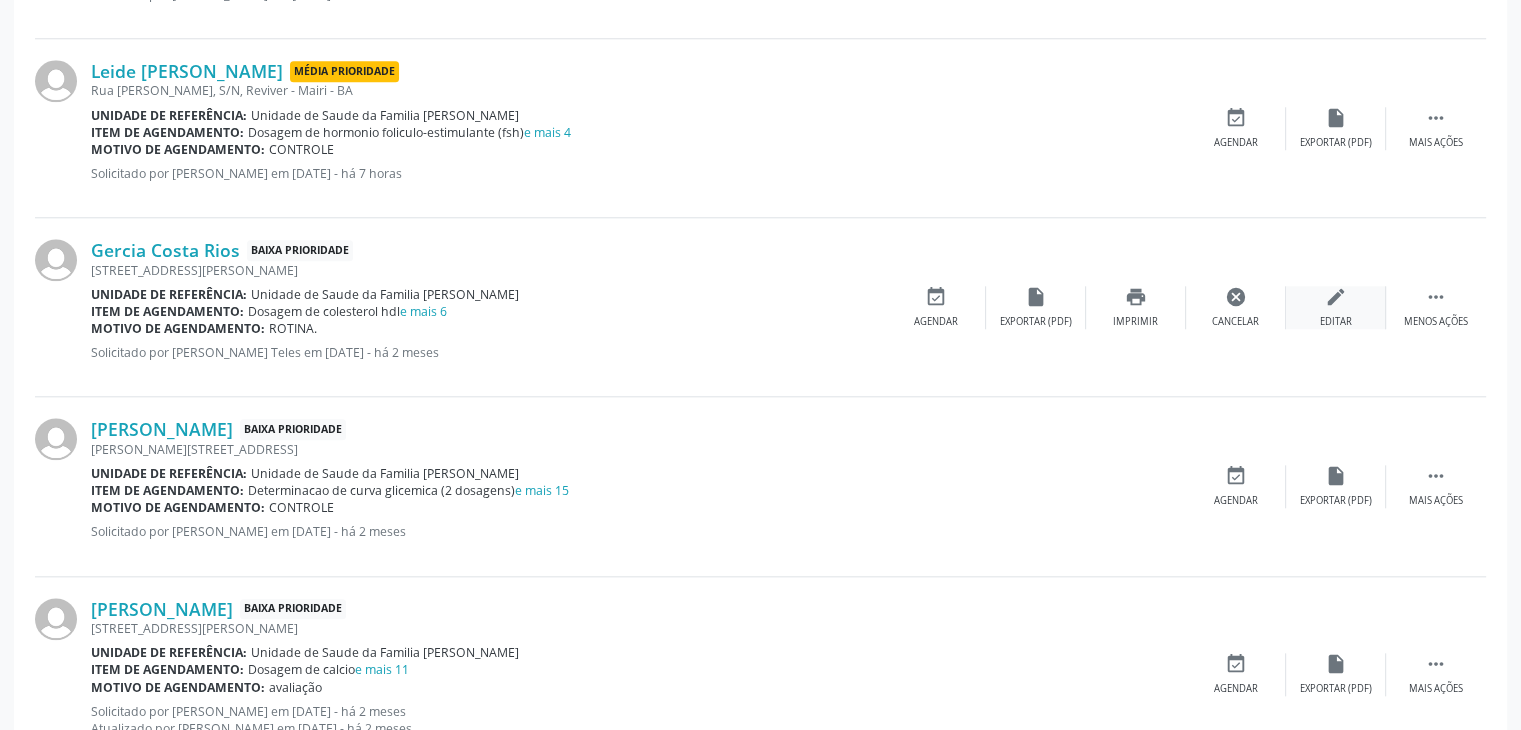 click on "edit" at bounding box center (1336, 297) 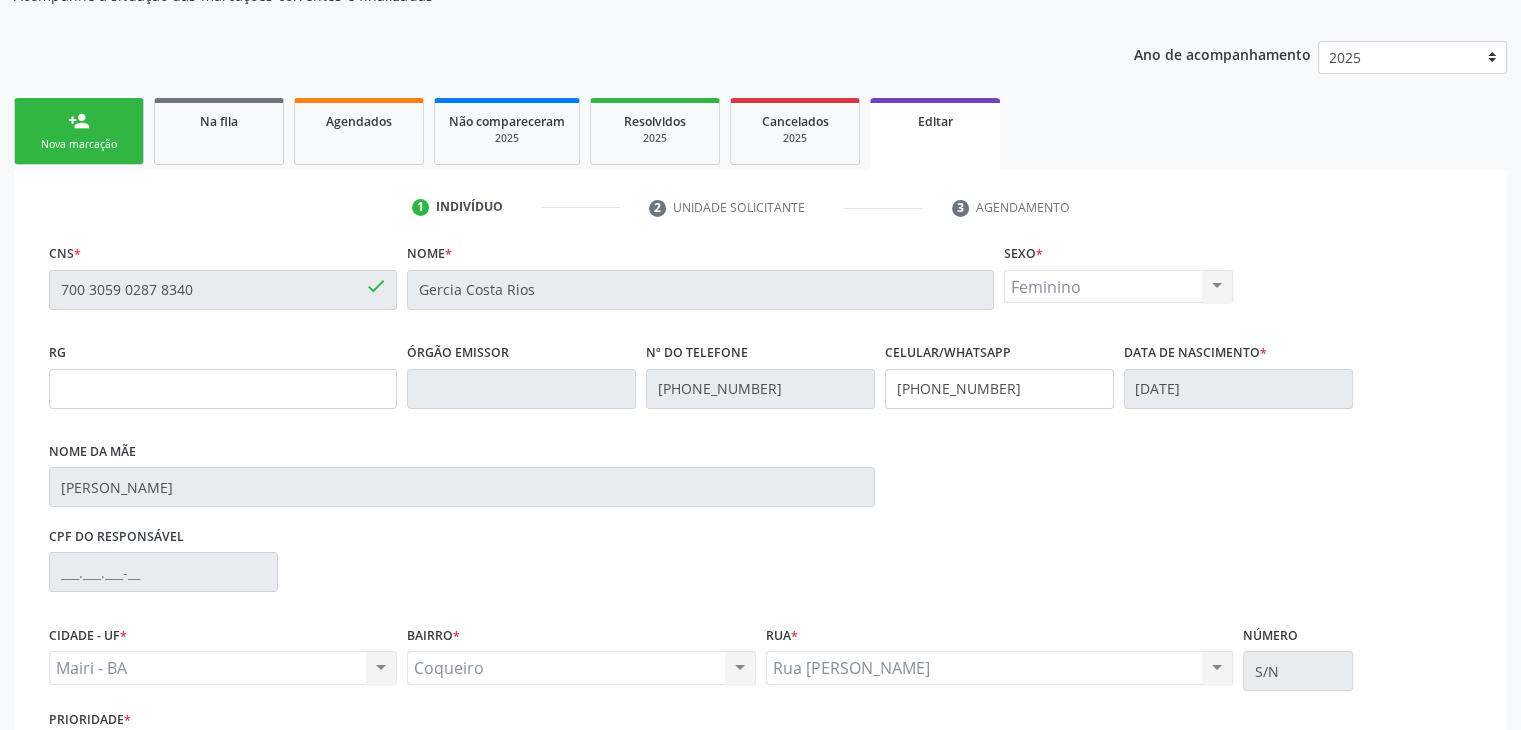 scroll, scrollTop: 365, scrollLeft: 0, axis: vertical 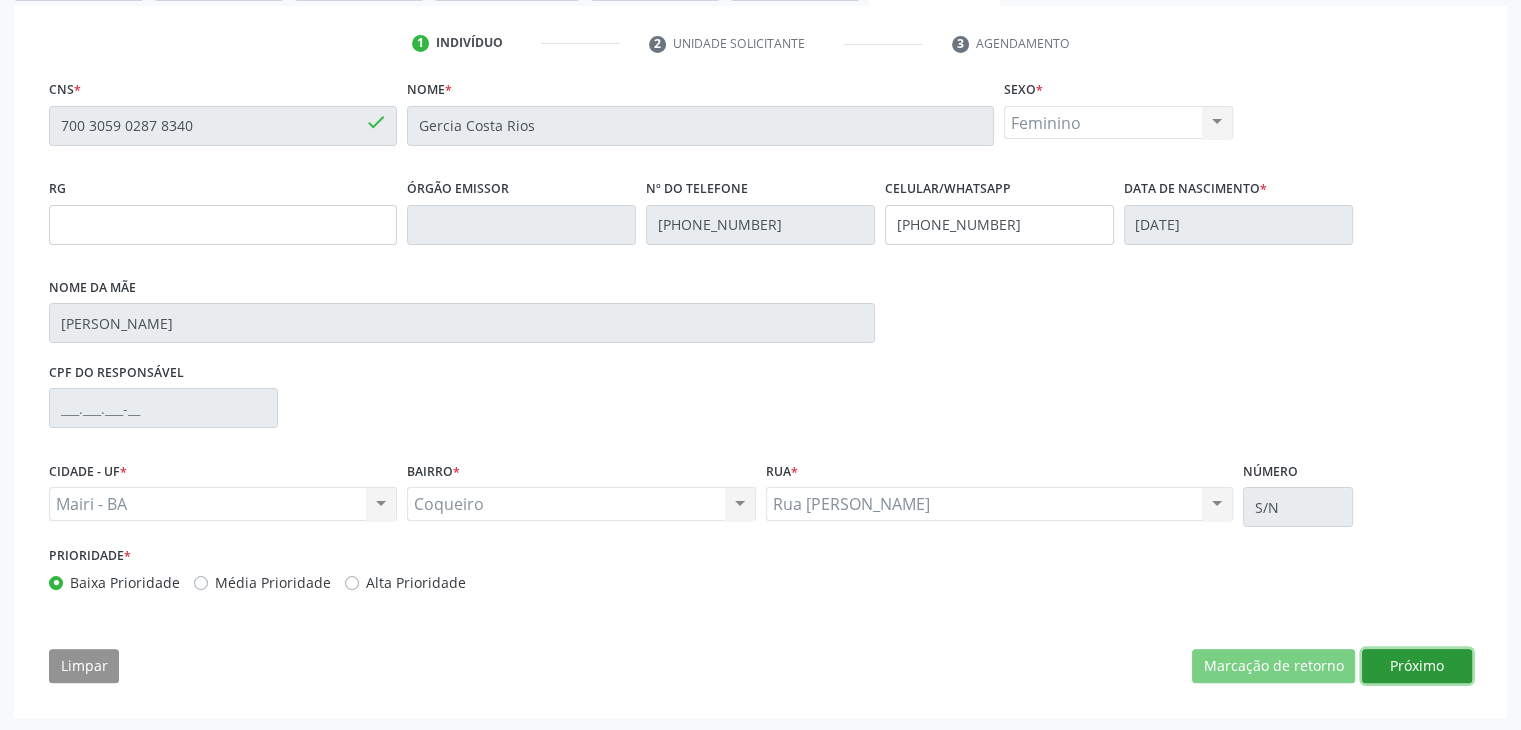 click on "Próximo" at bounding box center (1417, 666) 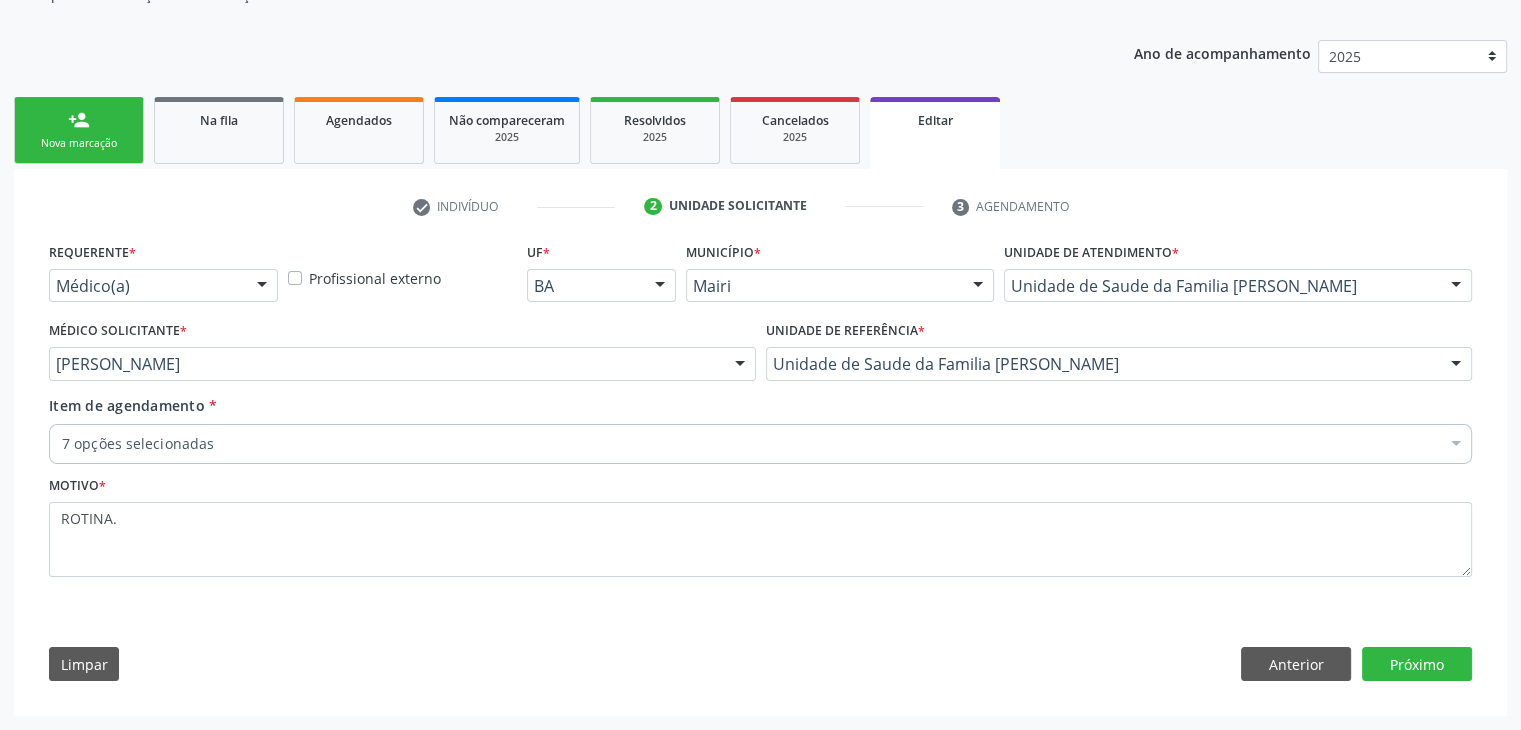 scroll, scrollTop: 200, scrollLeft: 0, axis: vertical 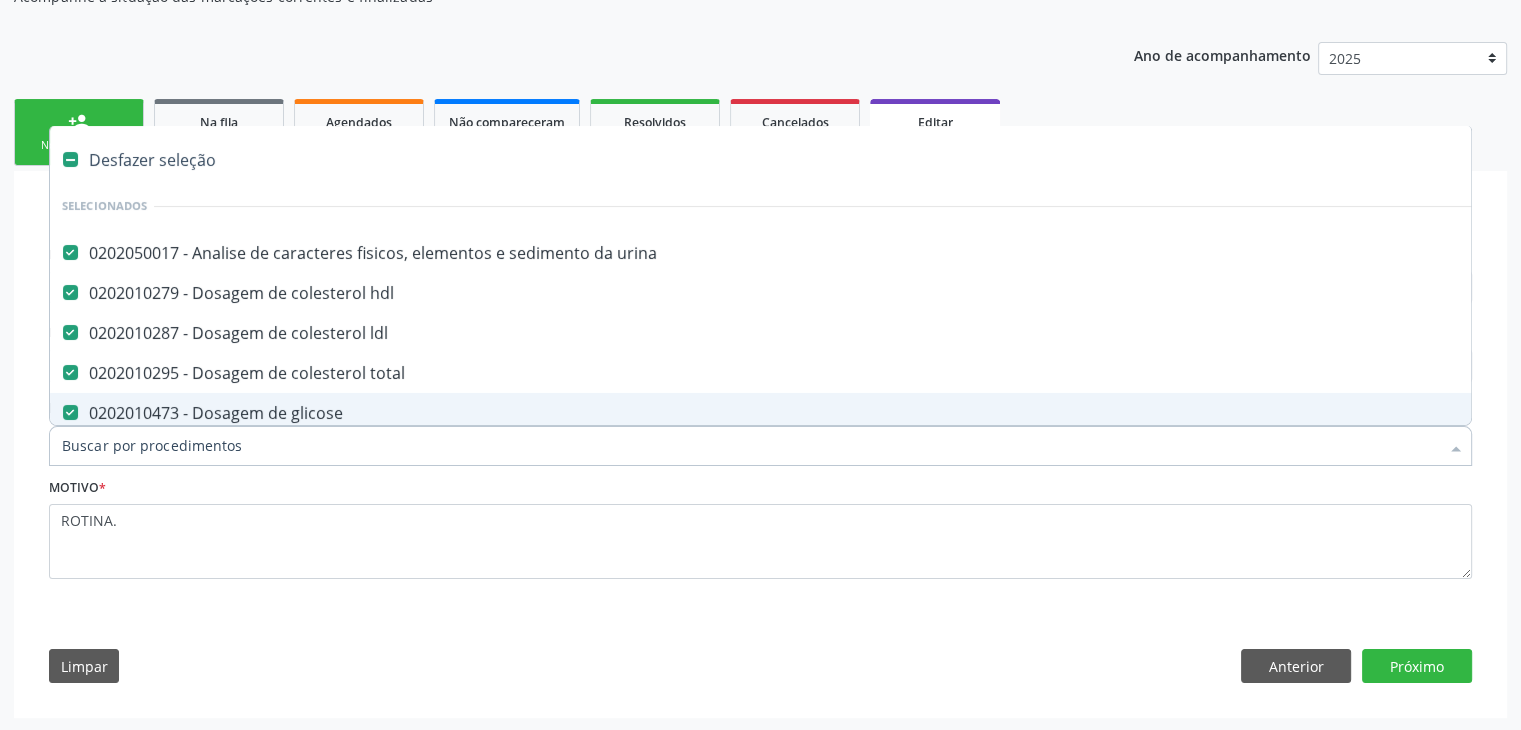 click on "Desfazer seleção" at bounding box center [831, 160] 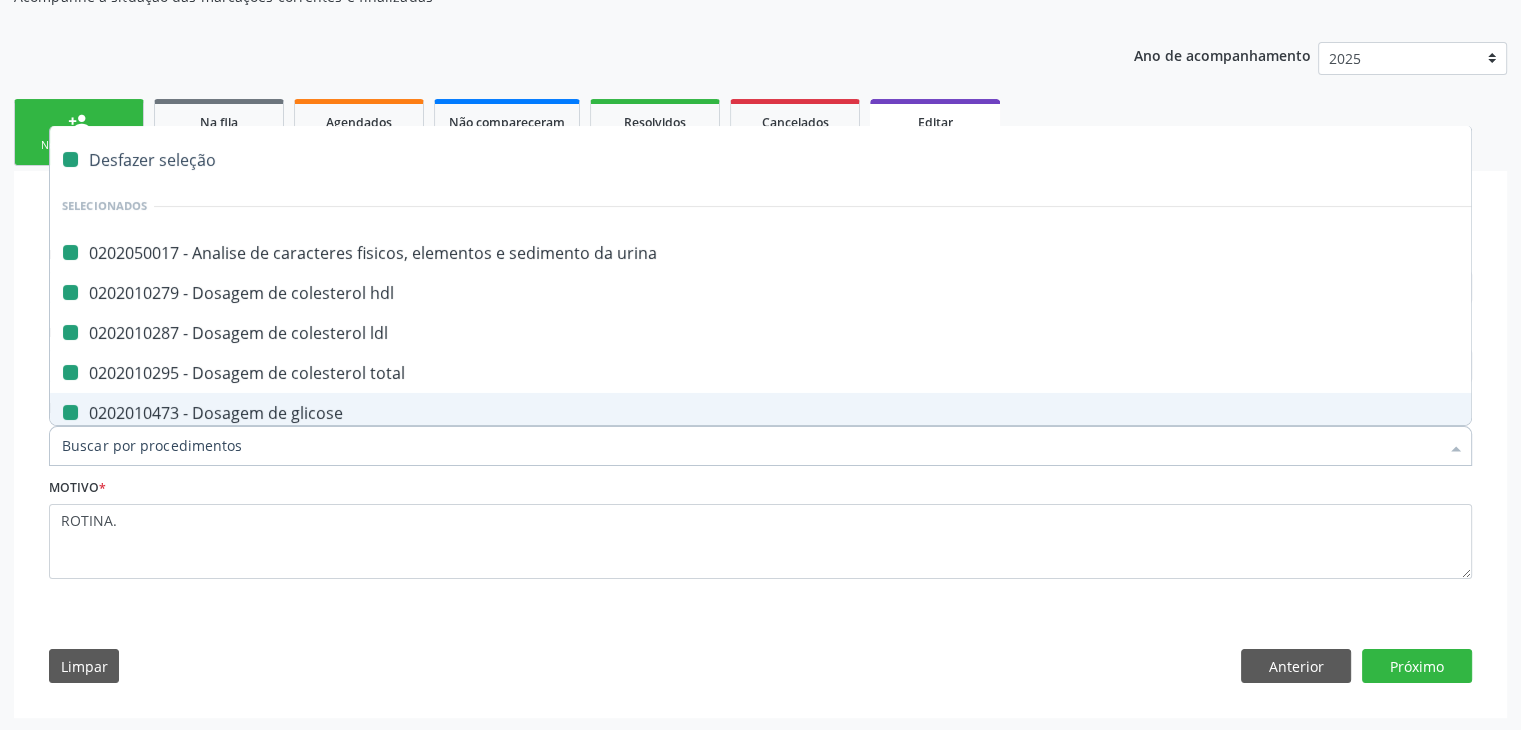 checkbox on "false" 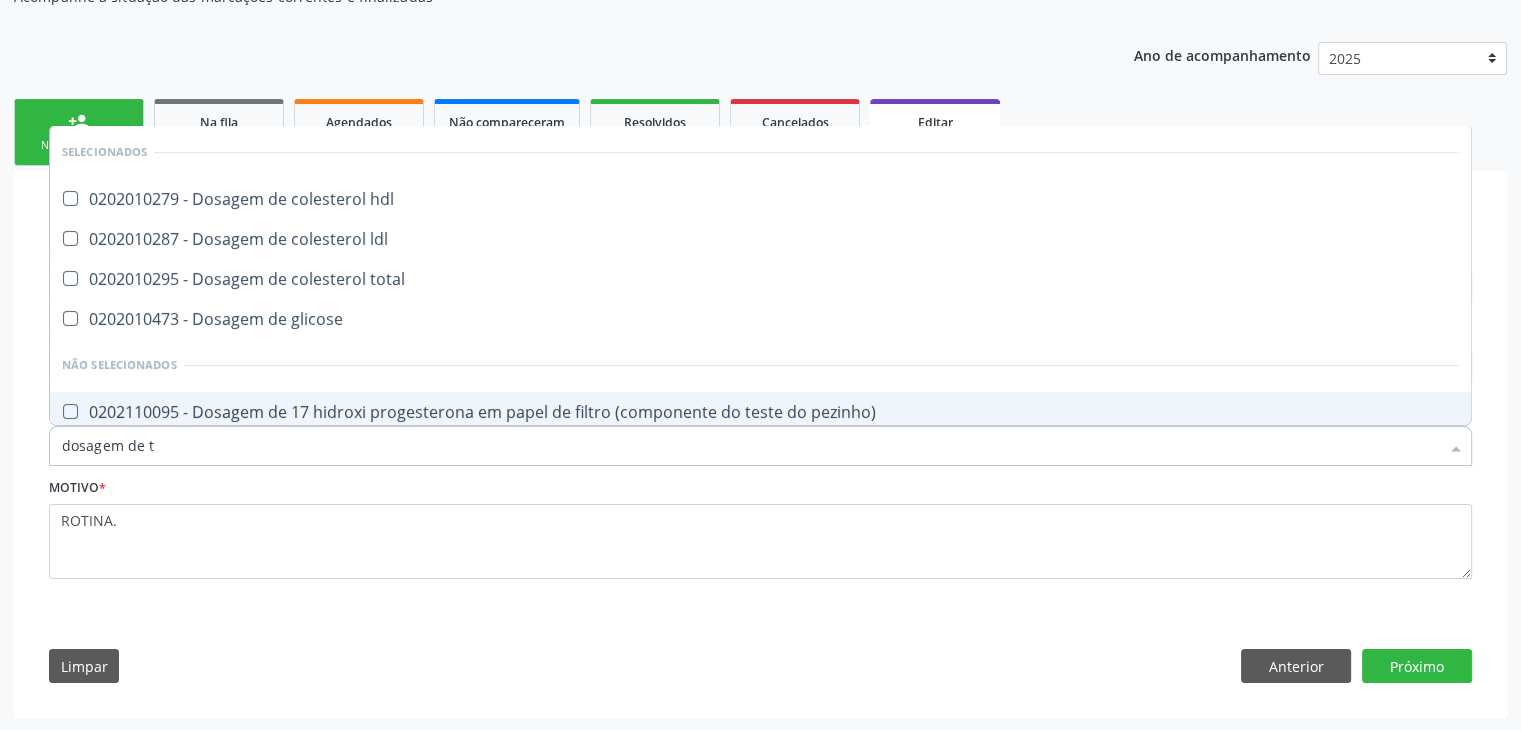 type on "dosagem de ts" 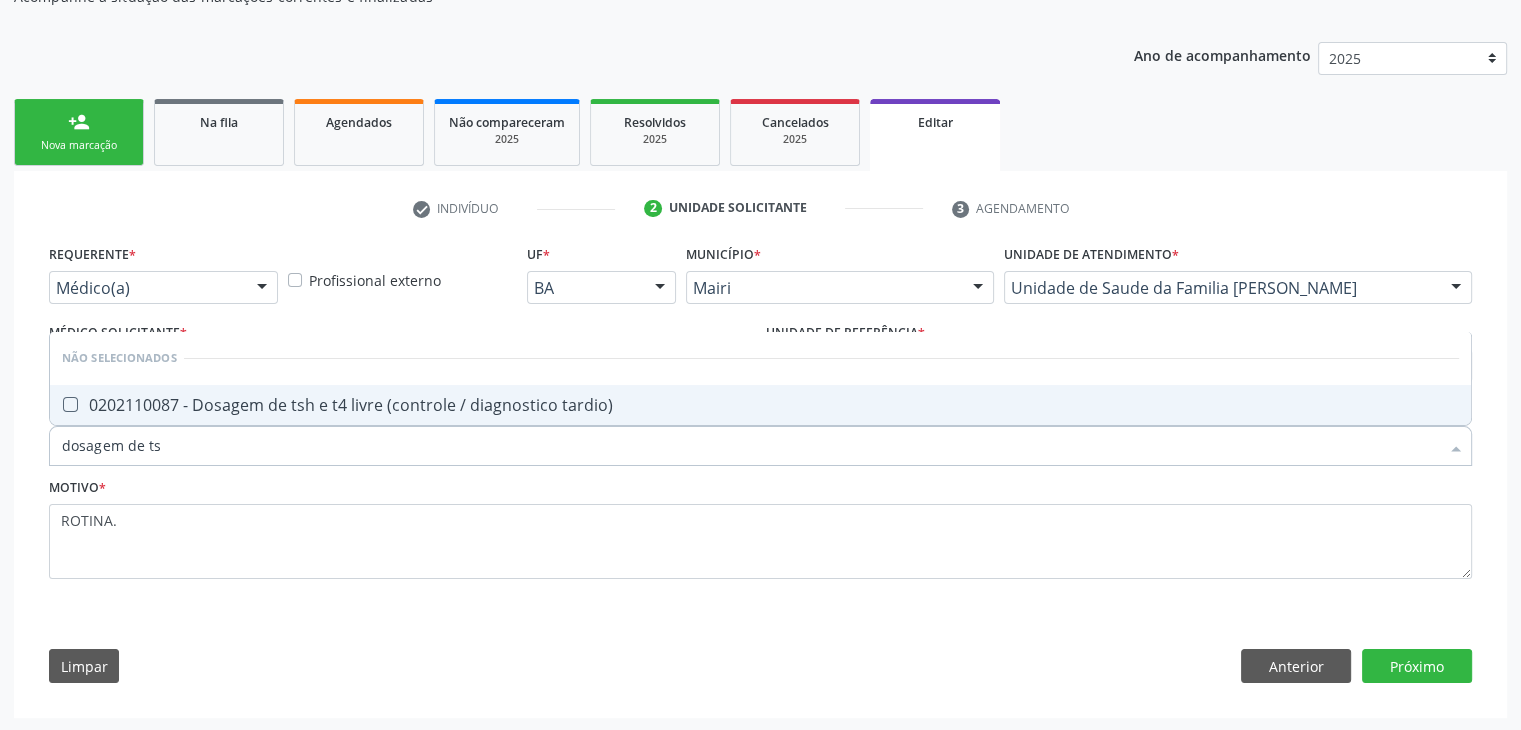 click on "0202110087 - Dosagem de tsh e t4 livre (controle / diagnostico tardio)" at bounding box center (760, 405) 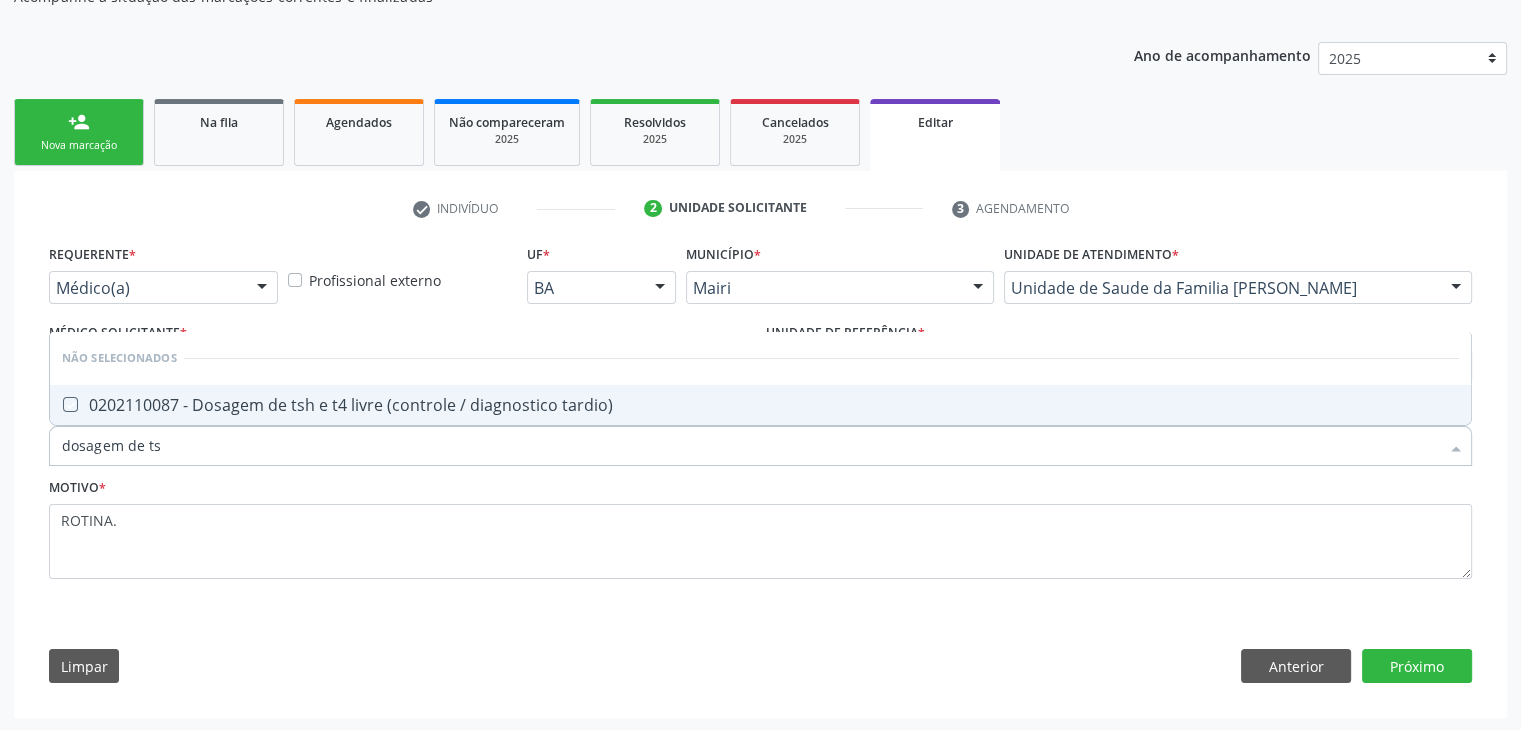 checkbox on "true" 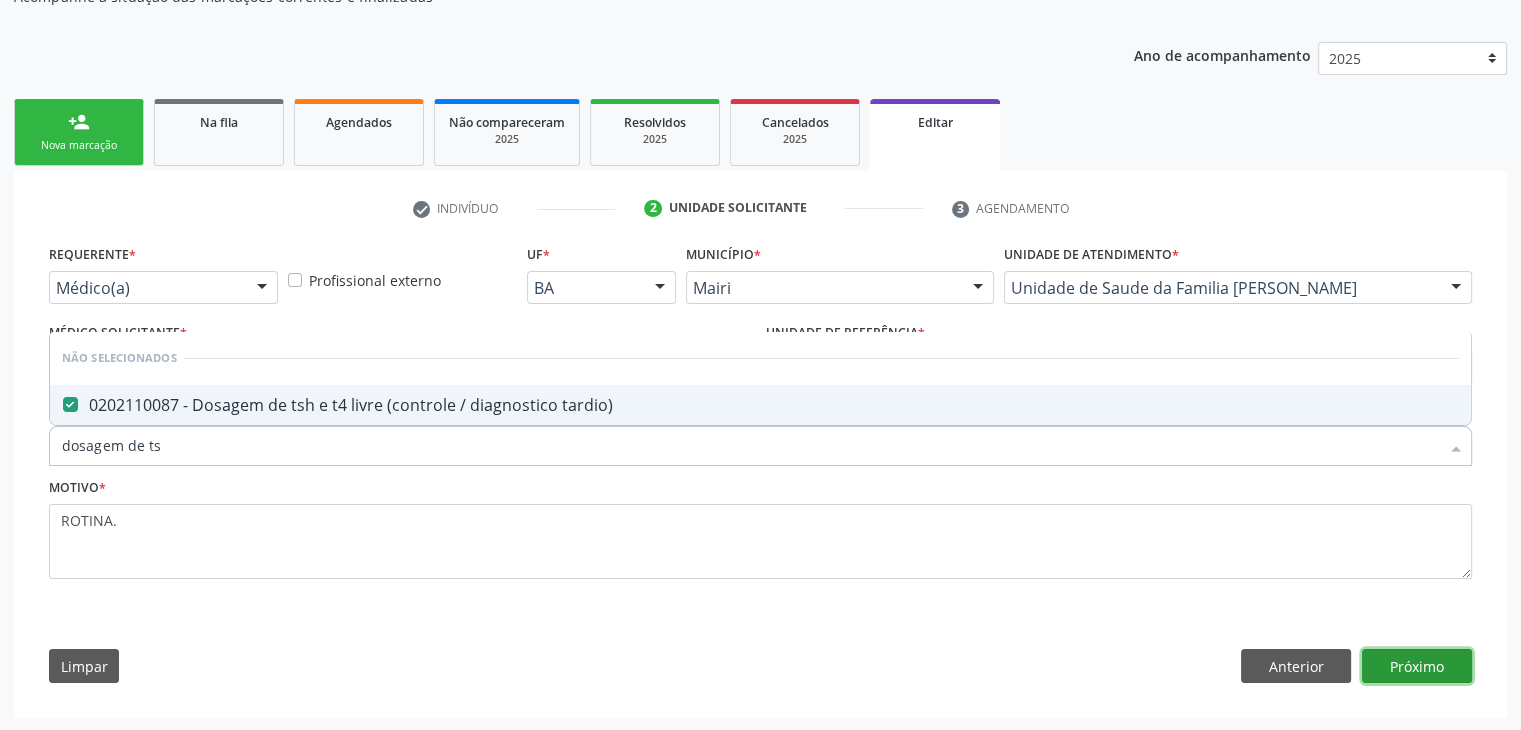 click on "Próximo" at bounding box center [1417, 666] 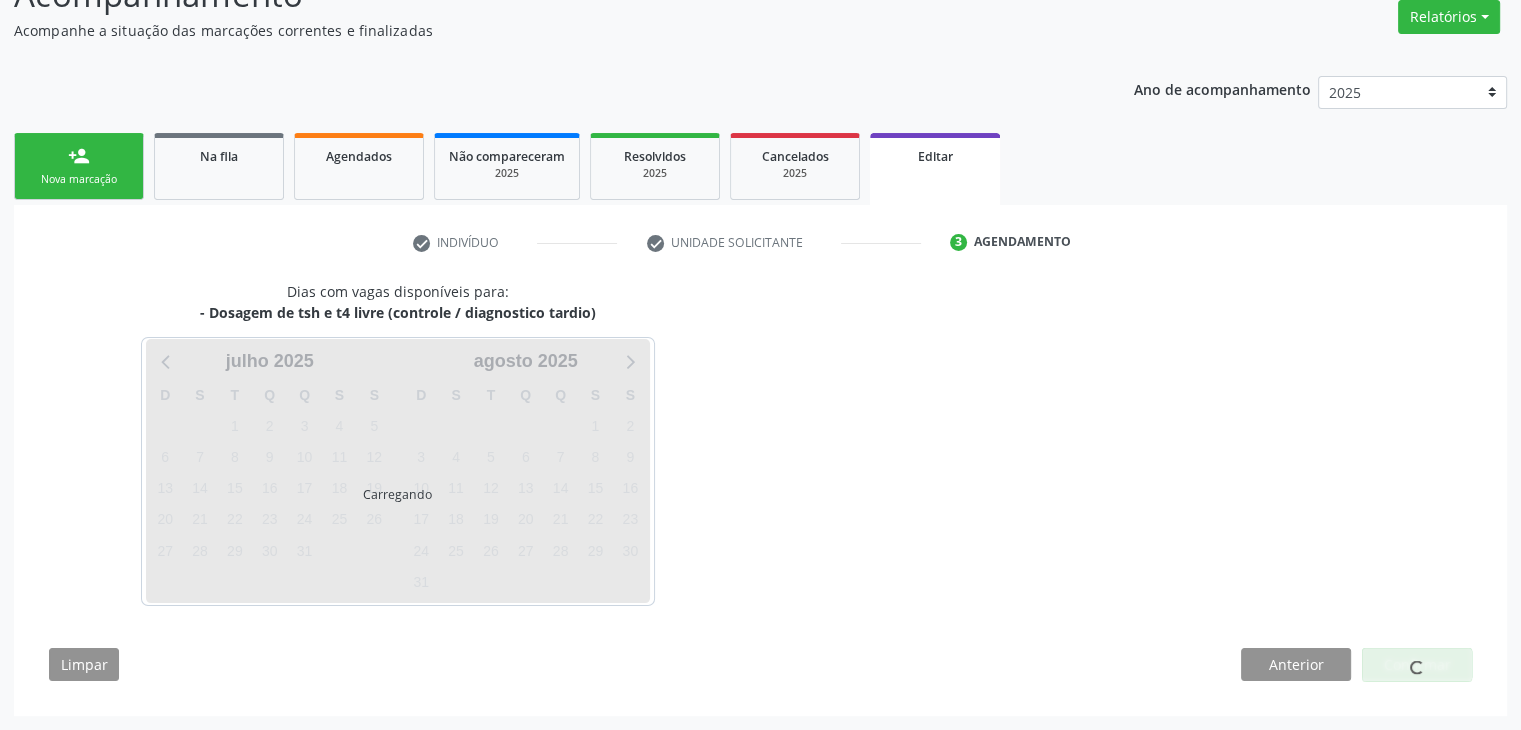 scroll, scrollTop: 165, scrollLeft: 0, axis: vertical 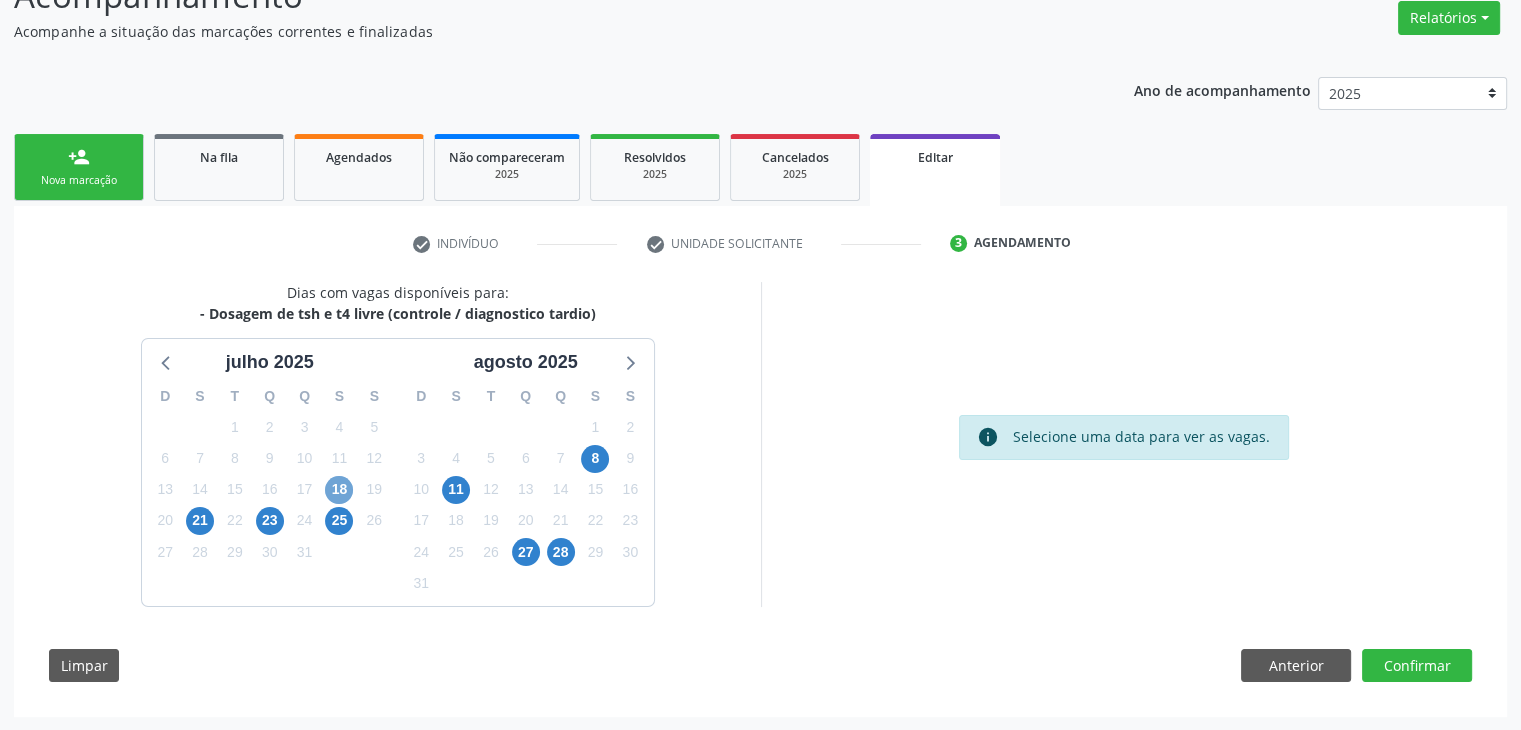 click on "18" at bounding box center (339, 490) 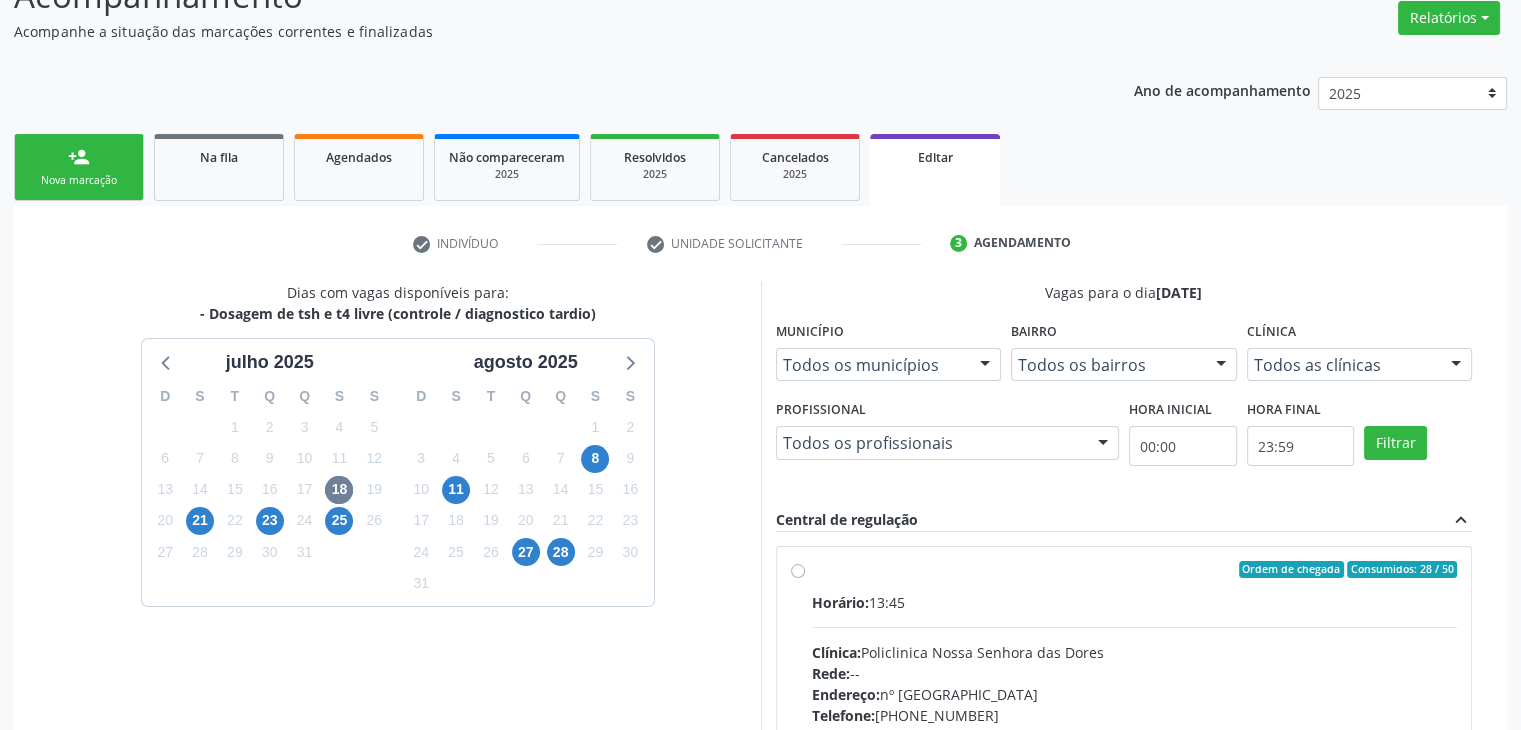 click on "Horário:   13:45
Clínica:  Policlinica Nossa Senhora das Dores
Rede:
--
Endereço:   nº 94, Centro, Mairi - BA
Telefone:   (74) 36322104
Profissional:
--
Informações adicionais sobre o atendimento
Idade de atendimento:
Sem restrição
Gênero(s) atendido(s):
Sem restrição
Informações adicionais:
--" at bounding box center (1135, 729) 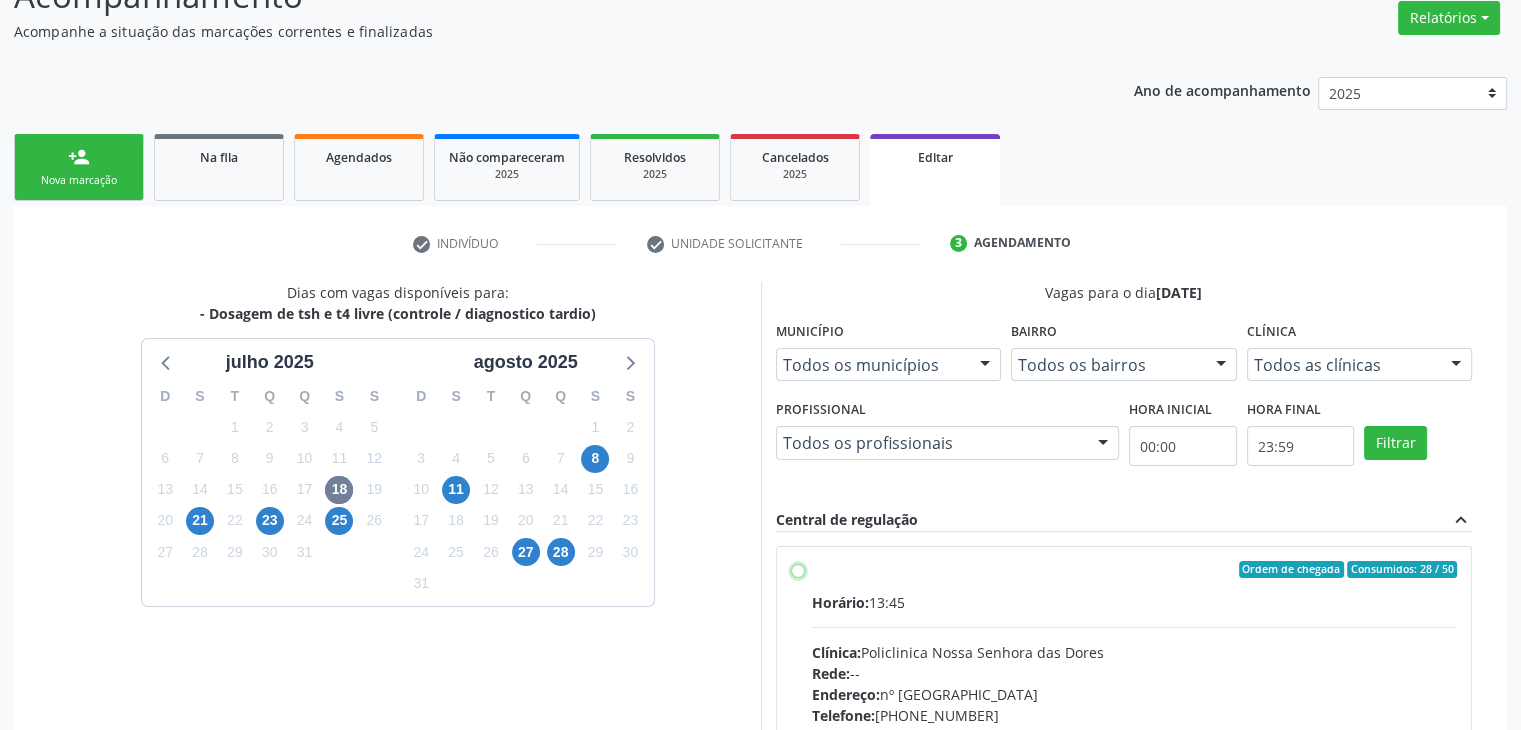 click on "Ordem de chegada
Consumidos: 28 / 50
Horário:   13:45
Clínica:  Policlinica Nossa Senhora das Dores
Rede:
--
Endereço:   nº 94, Centro, Mairi - BA
Telefone:   (74) 36322104
Profissional:
--
Informações adicionais sobre o atendimento
Idade de atendimento:
Sem restrição
Gênero(s) atendido(s):
Sem restrição
Informações adicionais:
--" at bounding box center [798, 570] 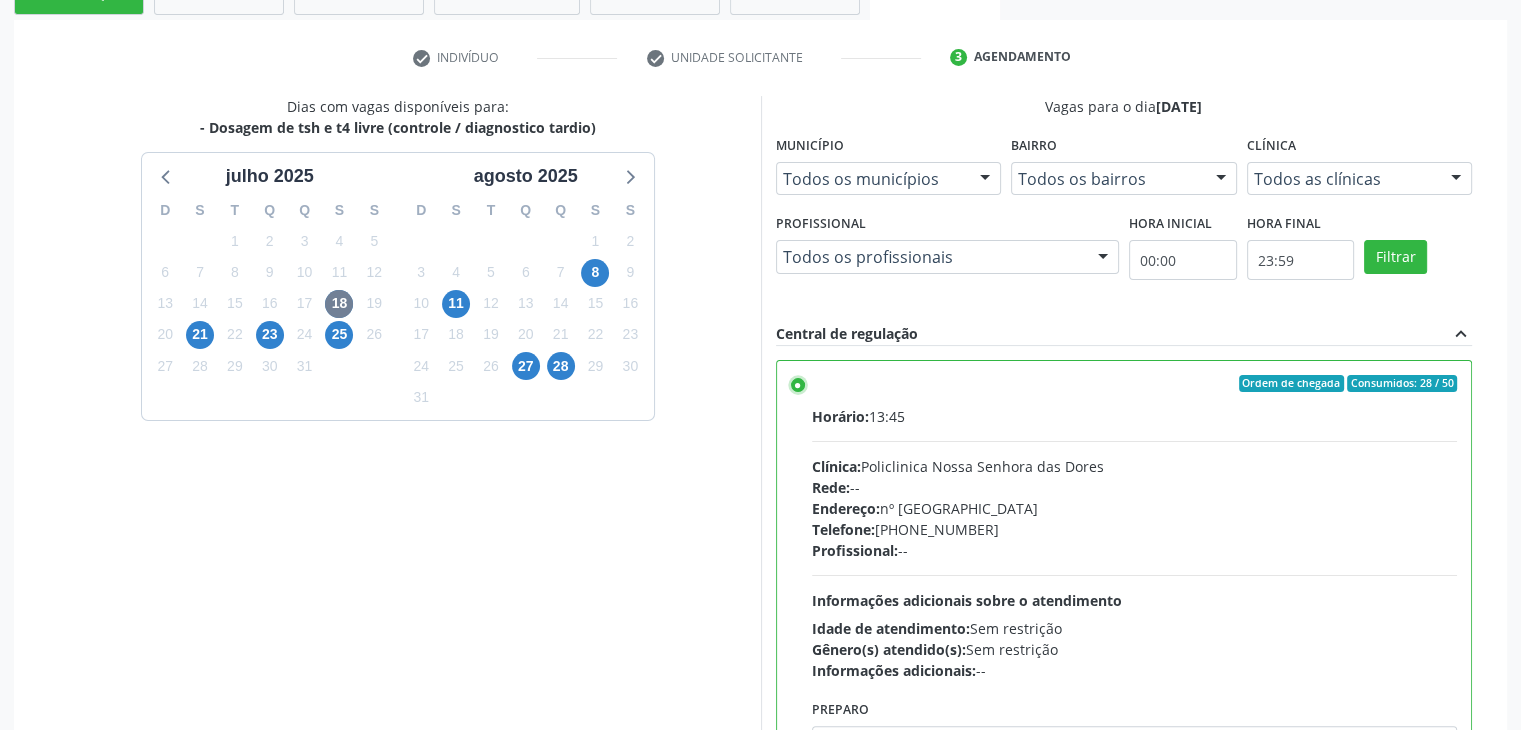 scroll, scrollTop: 490, scrollLeft: 0, axis: vertical 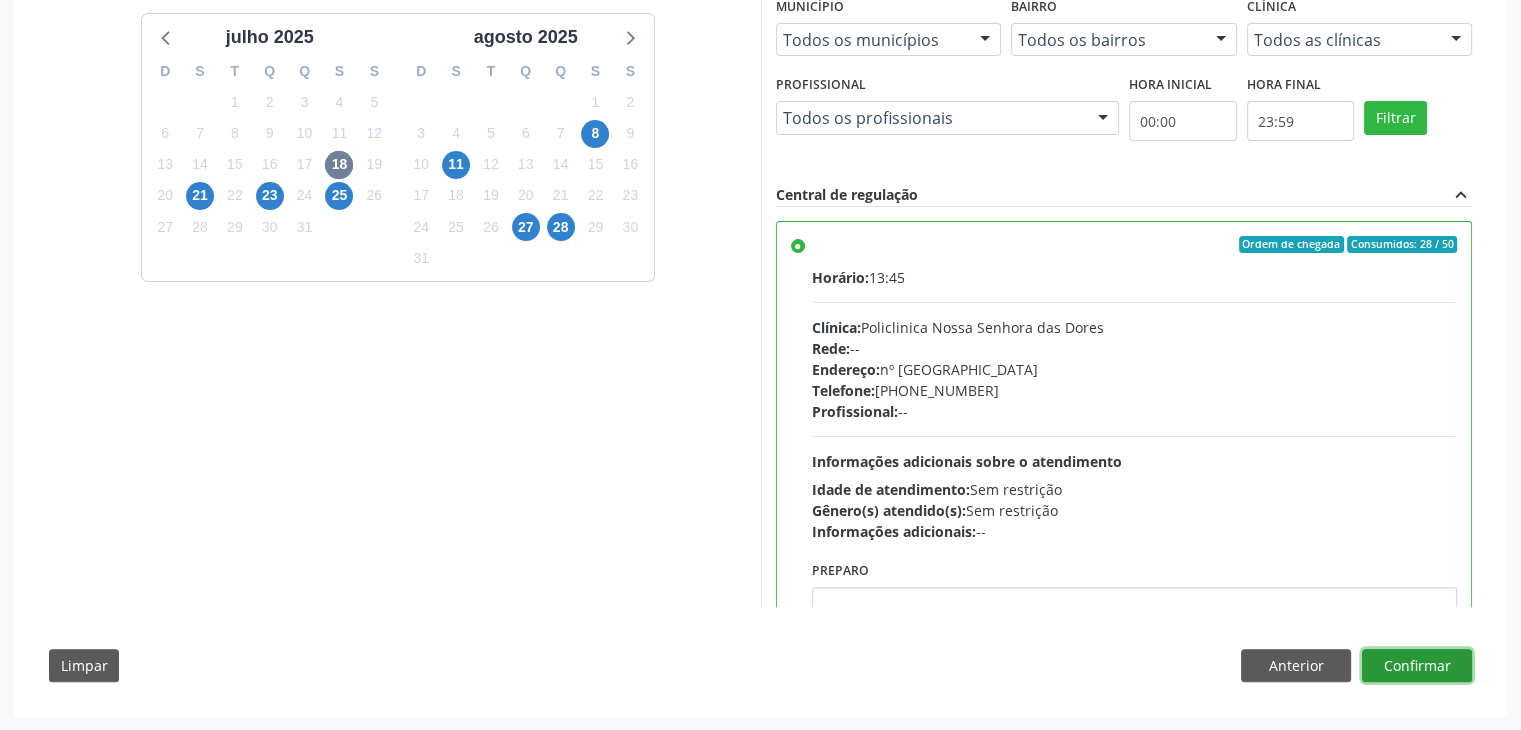click on "Confirmar" at bounding box center [1417, 666] 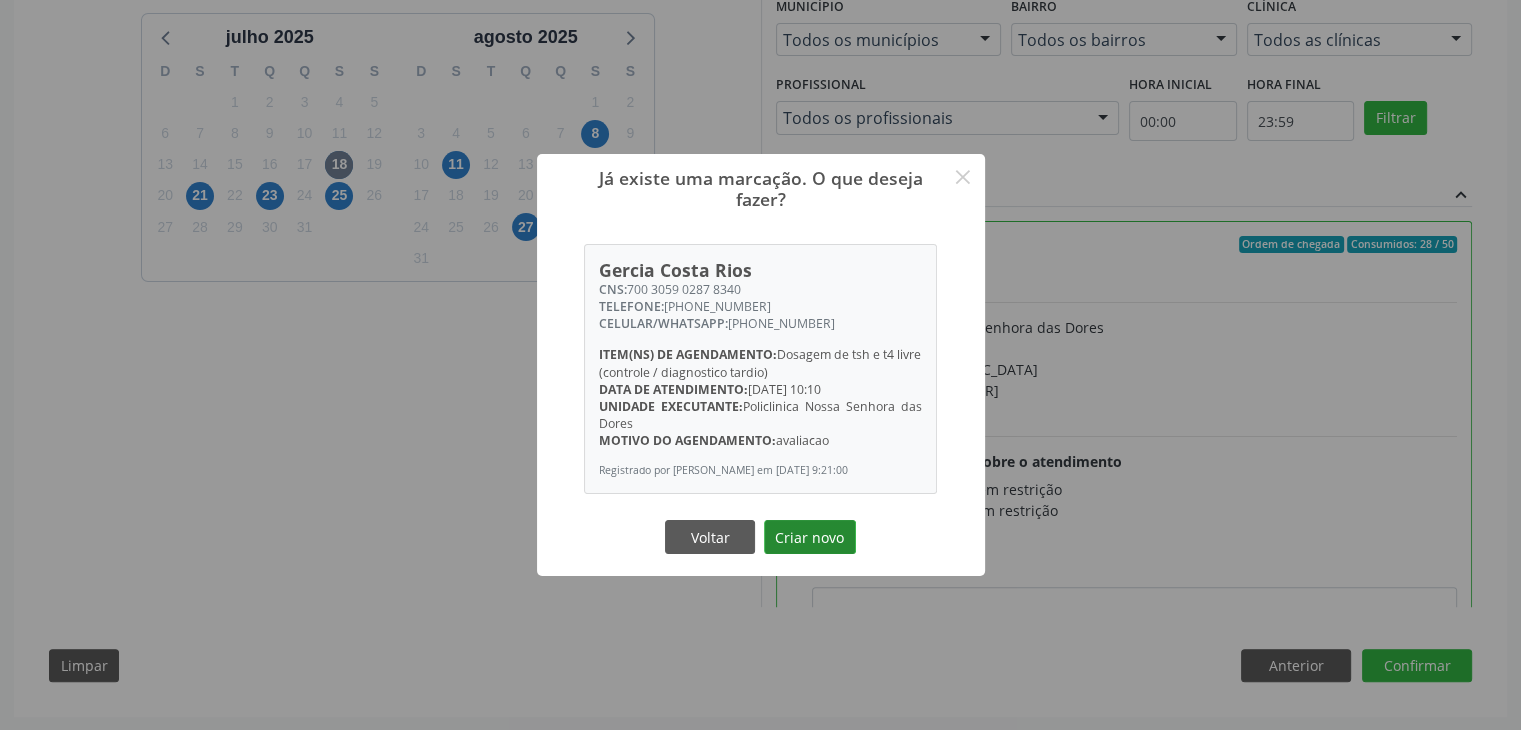 click on "Criar novo" at bounding box center (810, 537) 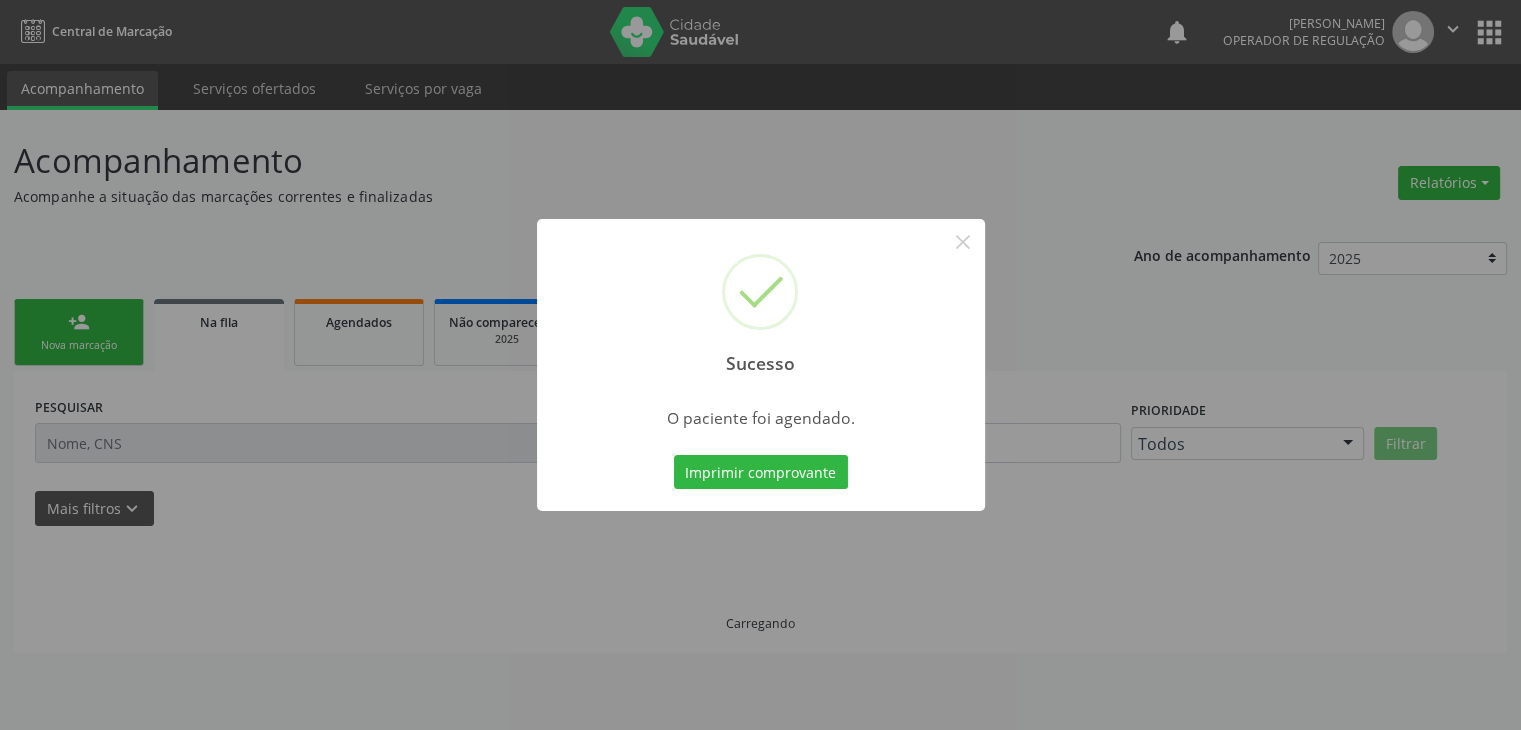 scroll, scrollTop: 0, scrollLeft: 0, axis: both 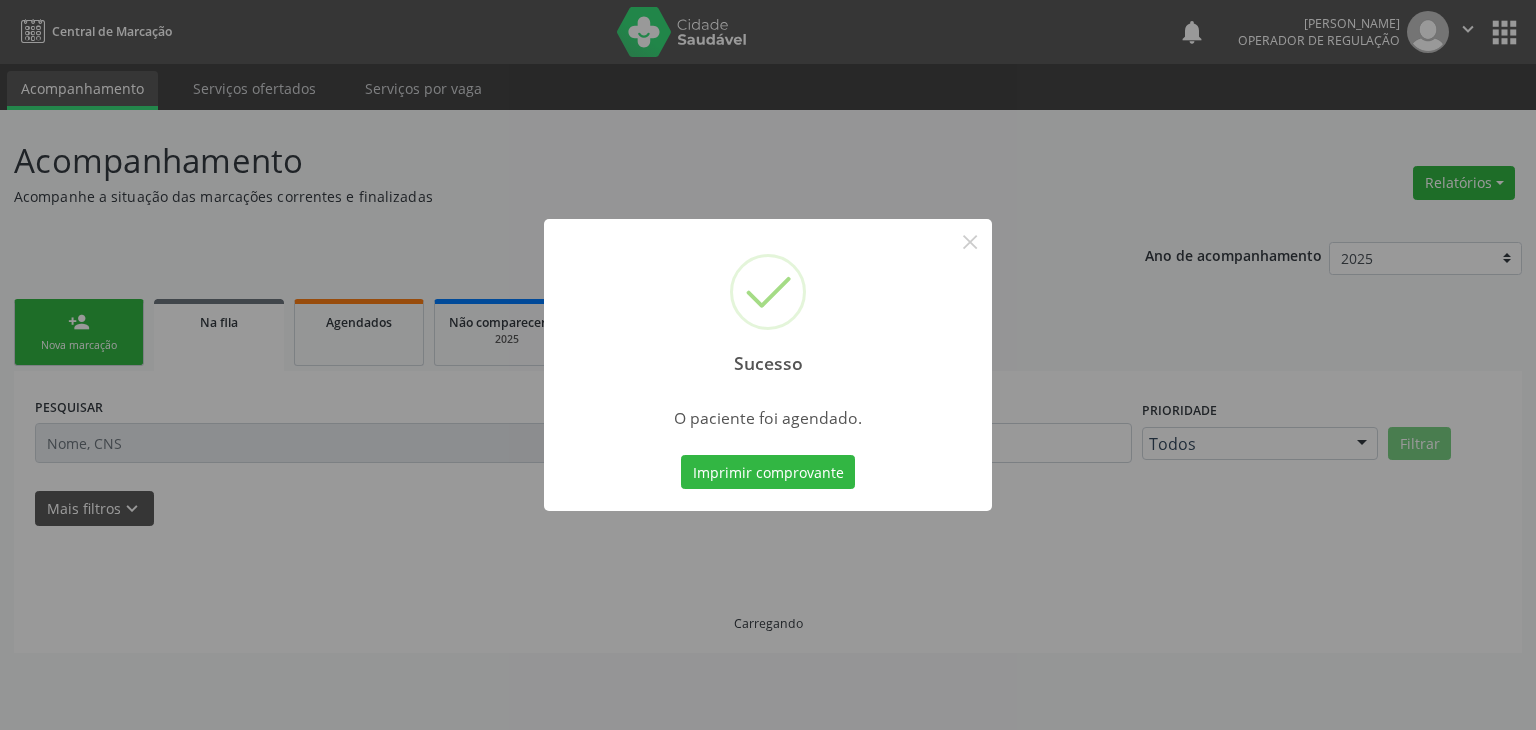 click on "Sucesso ×" at bounding box center [768, 305] 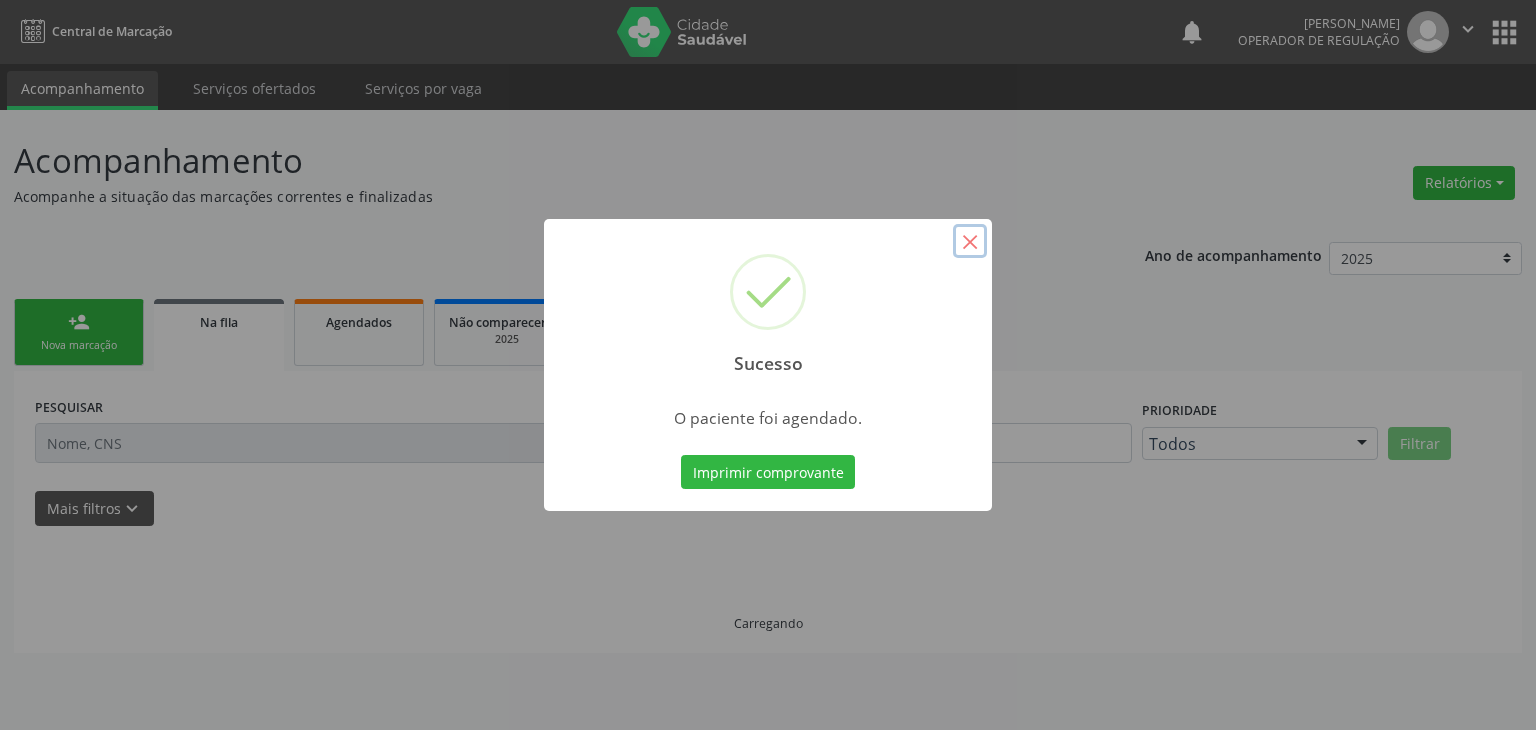 click on "×" at bounding box center [970, 241] 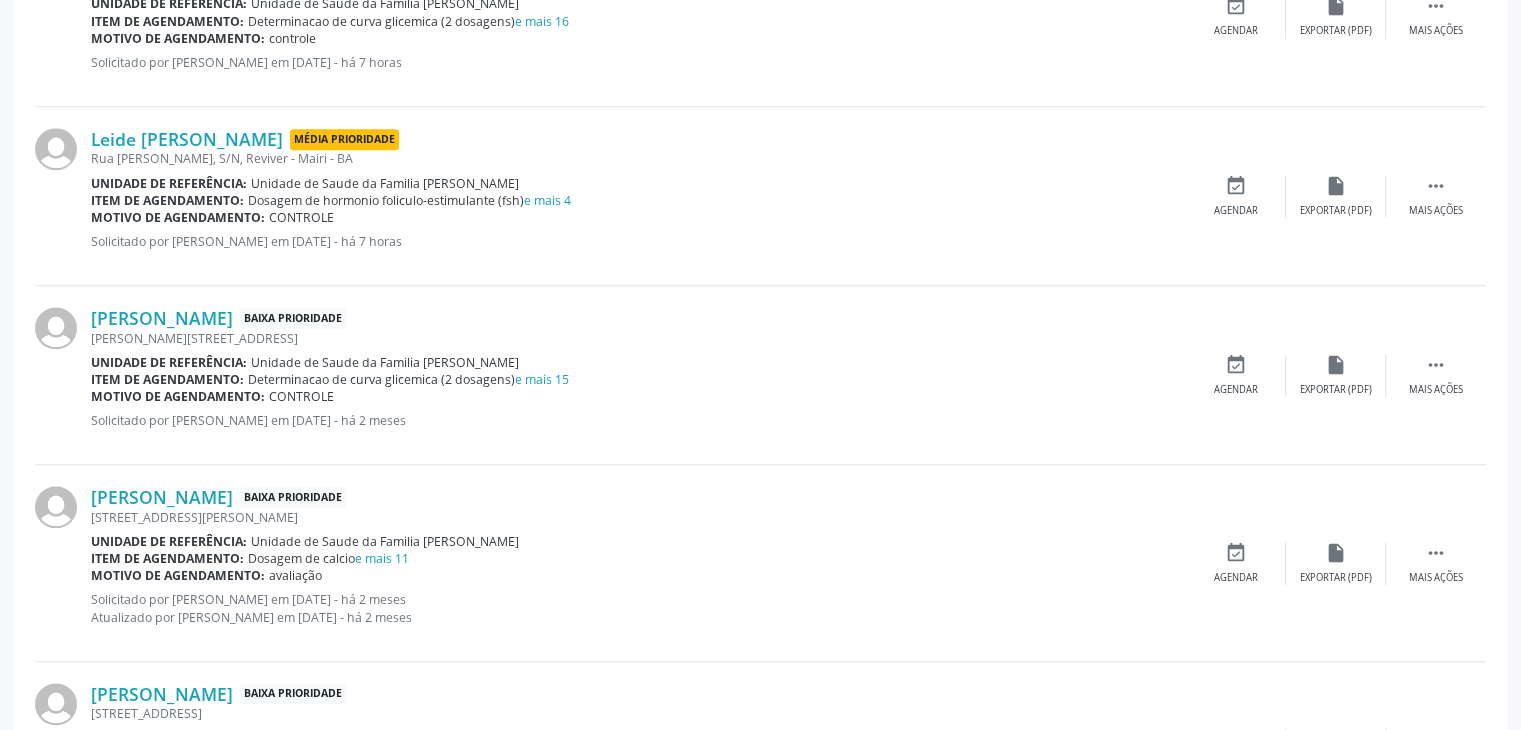 scroll, scrollTop: 1967, scrollLeft: 0, axis: vertical 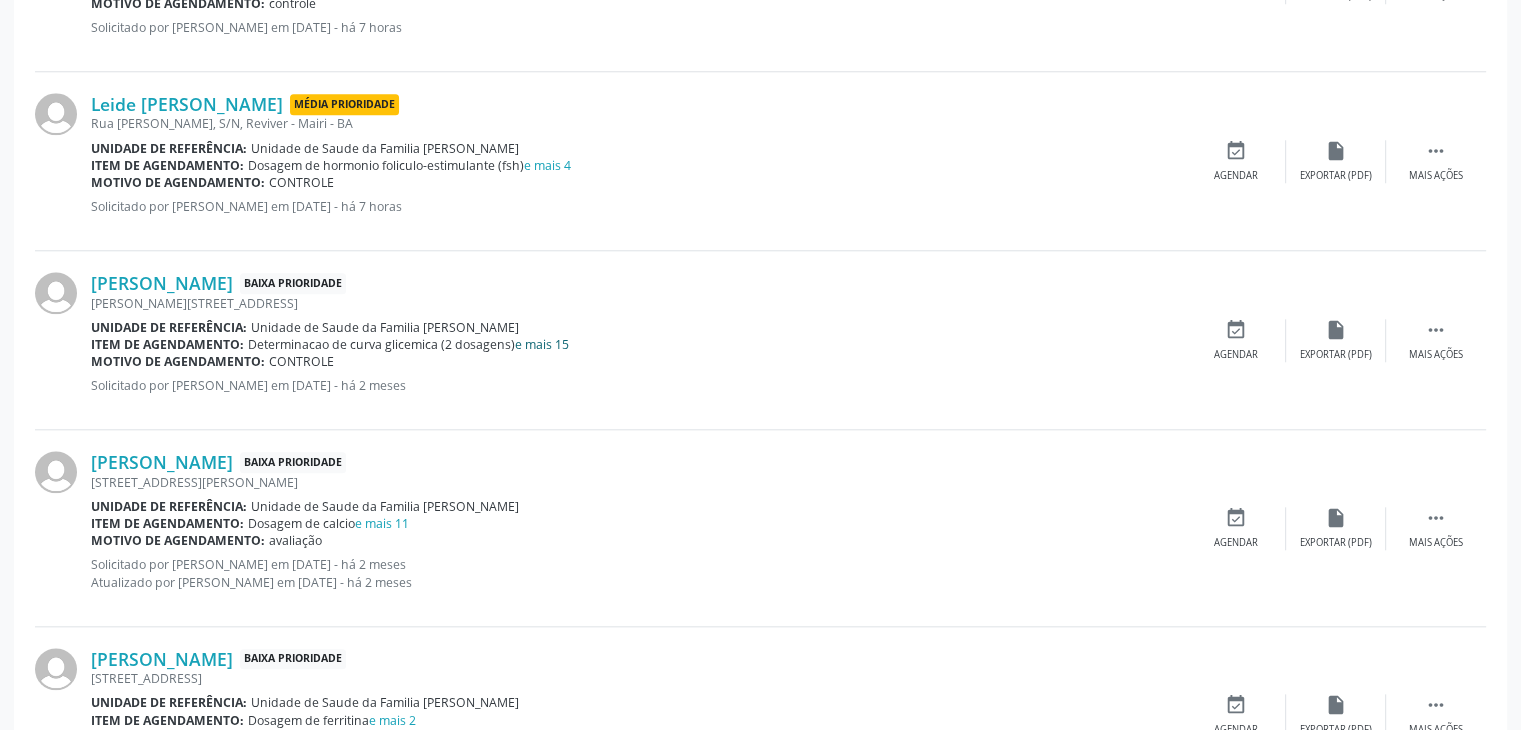 click on "e mais 15" at bounding box center [542, 344] 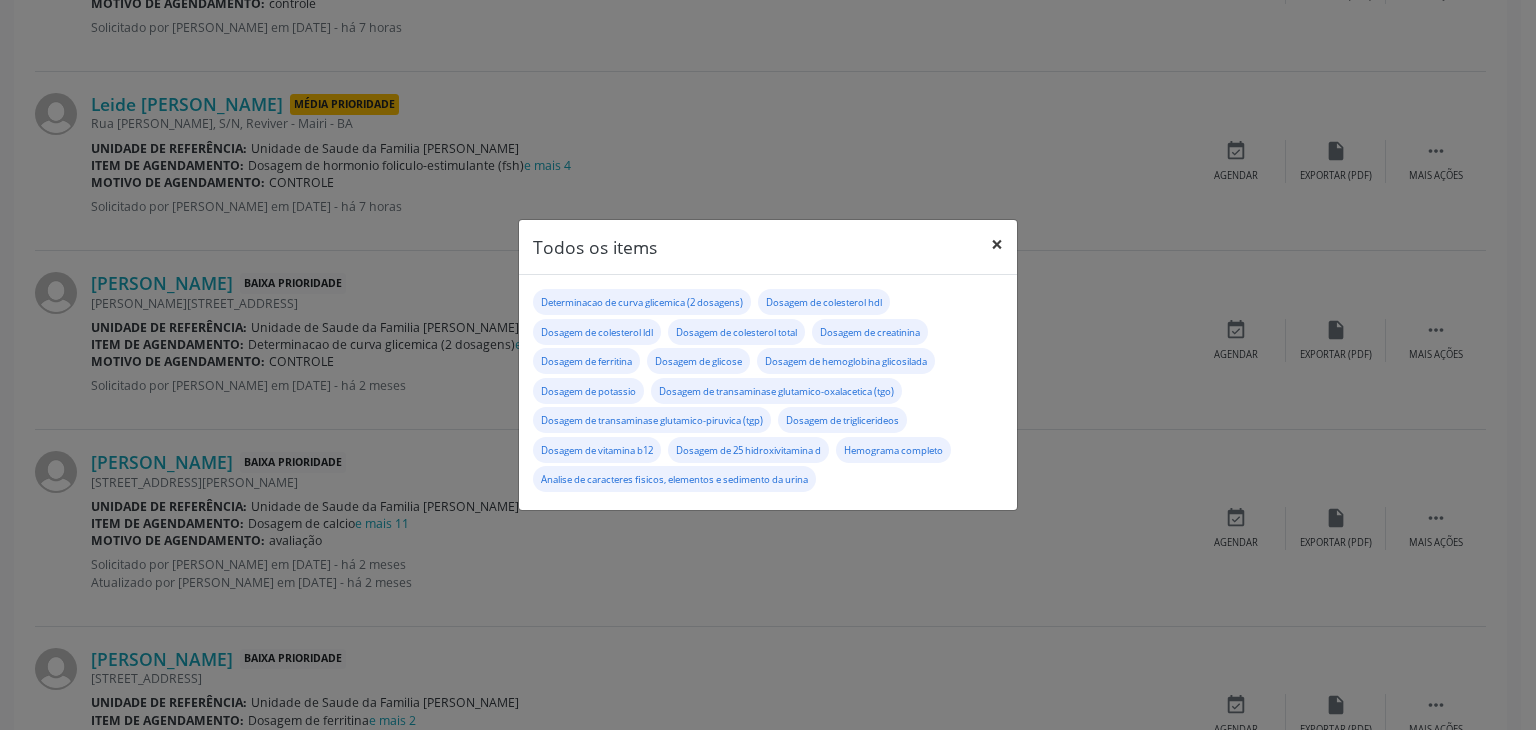 click on "×" at bounding box center (997, 244) 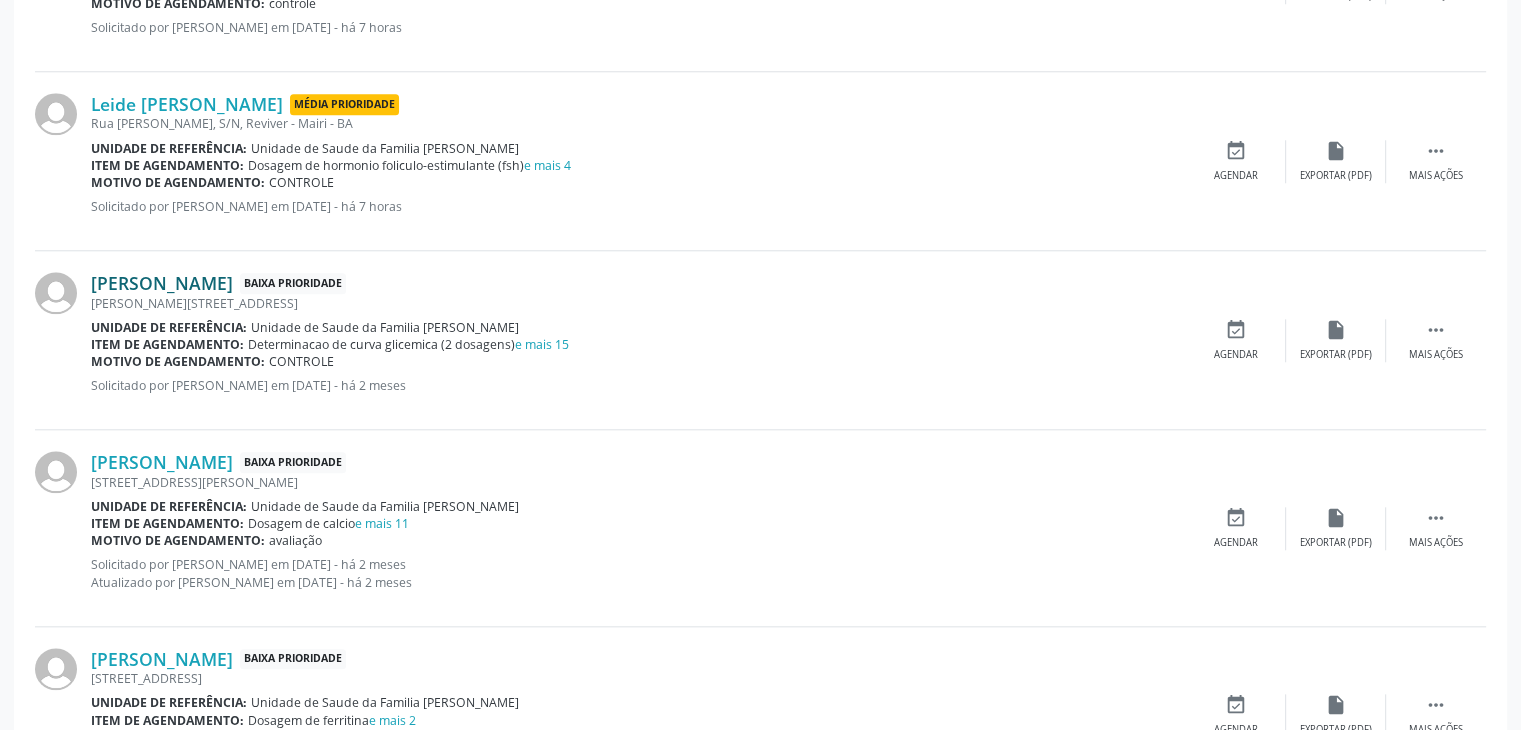 click on "Elias de Souza Rios" at bounding box center [162, 283] 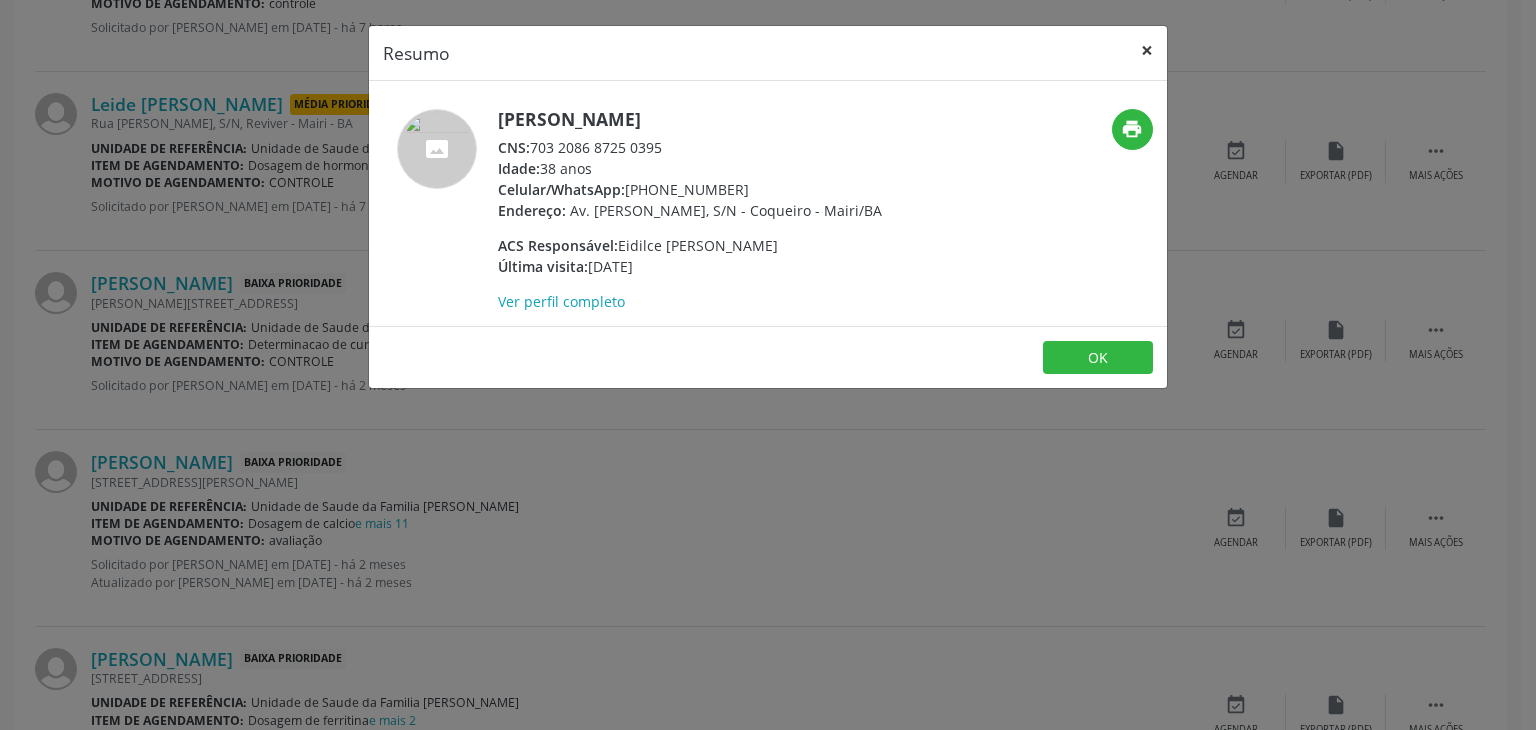 click on "×" at bounding box center [1147, 50] 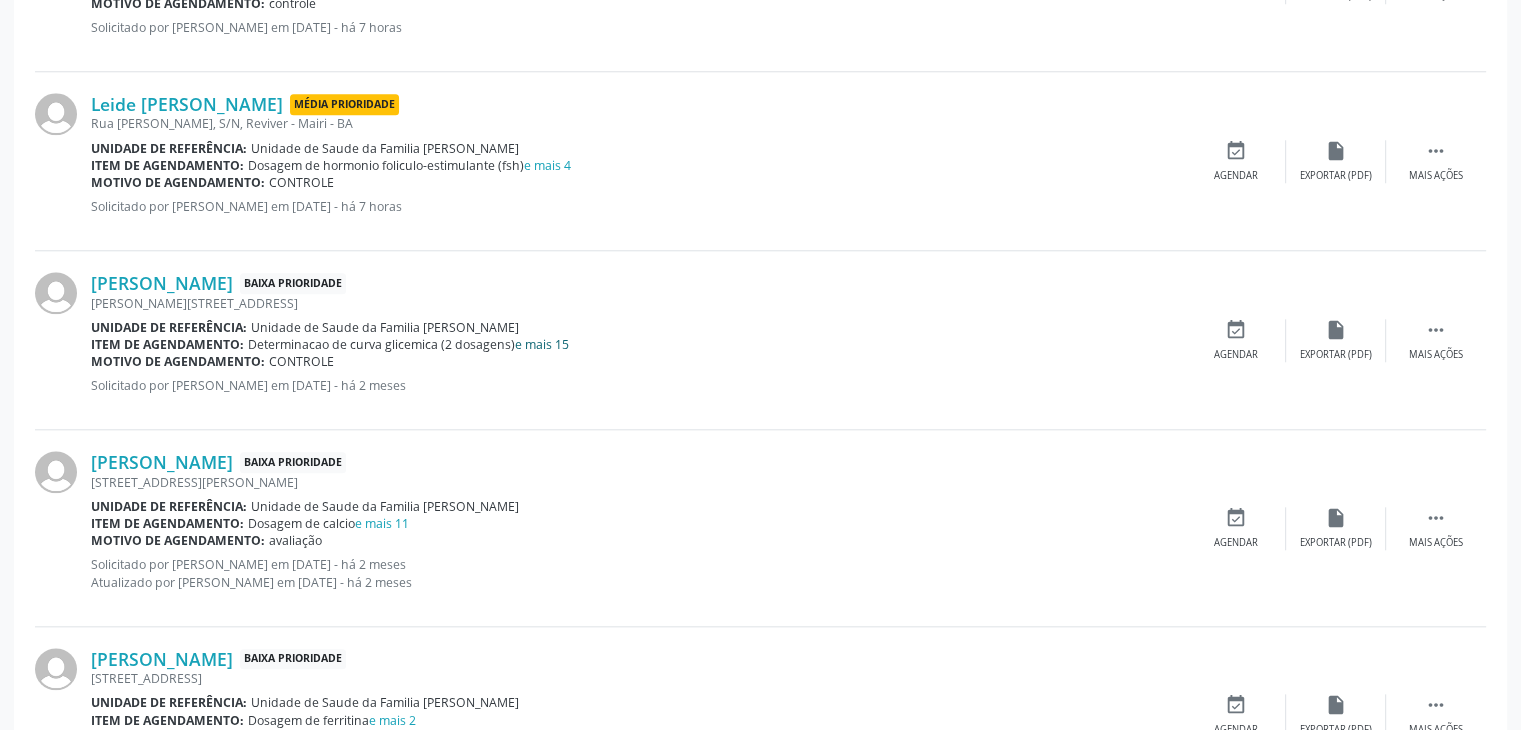 click on "e mais 15" at bounding box center (542, 344) 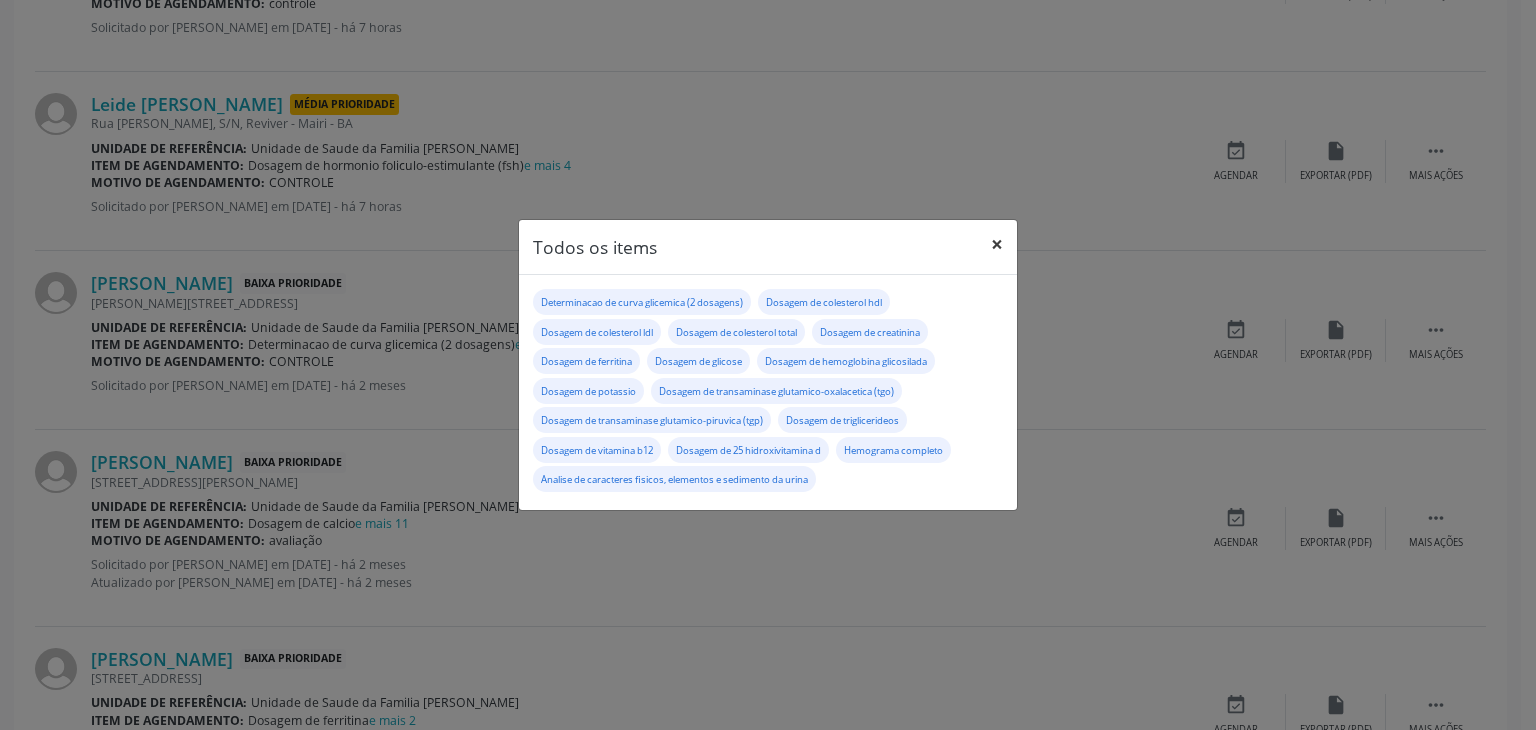 click on "×" at bounding box center [997, 244] 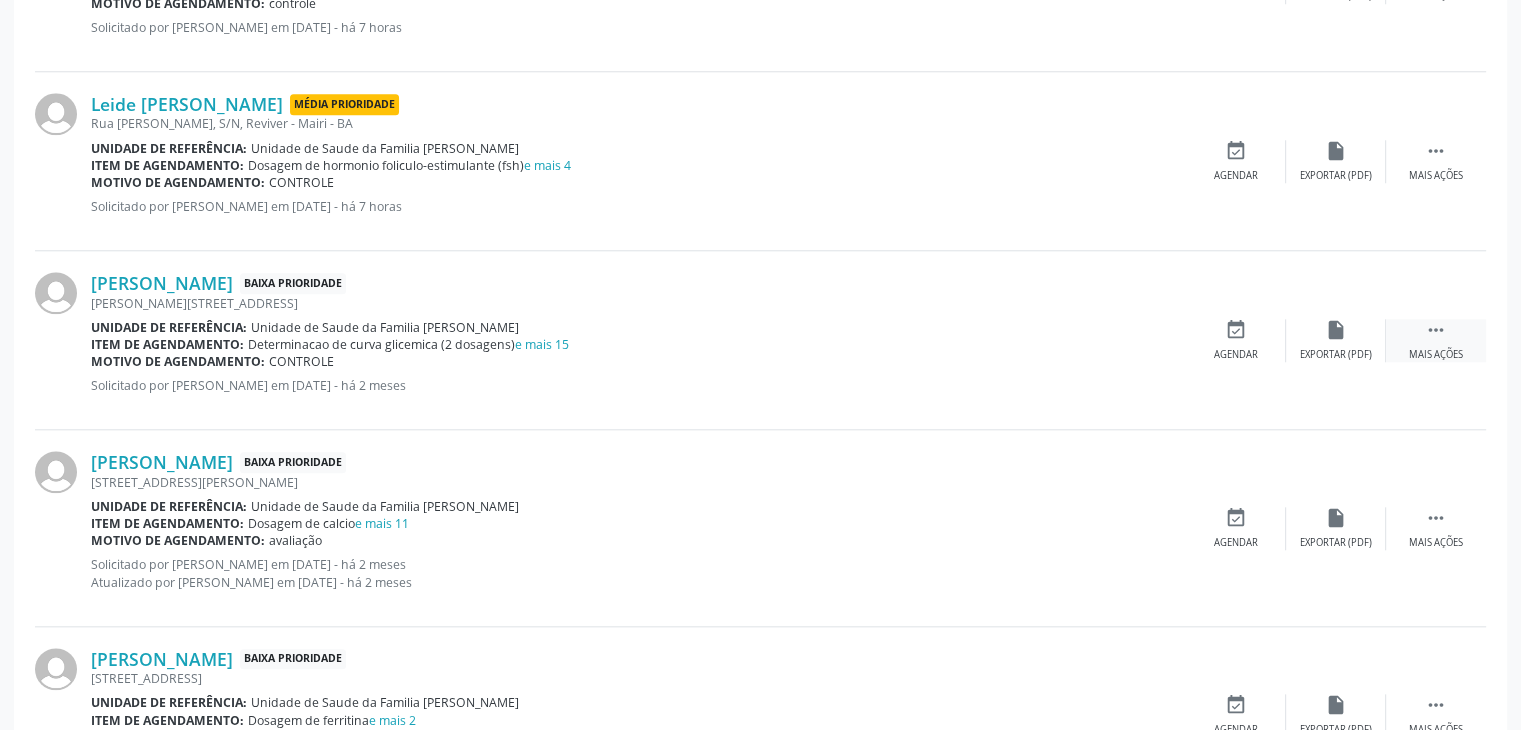 click on "Mais ações" at bounding box center (1436, 355) 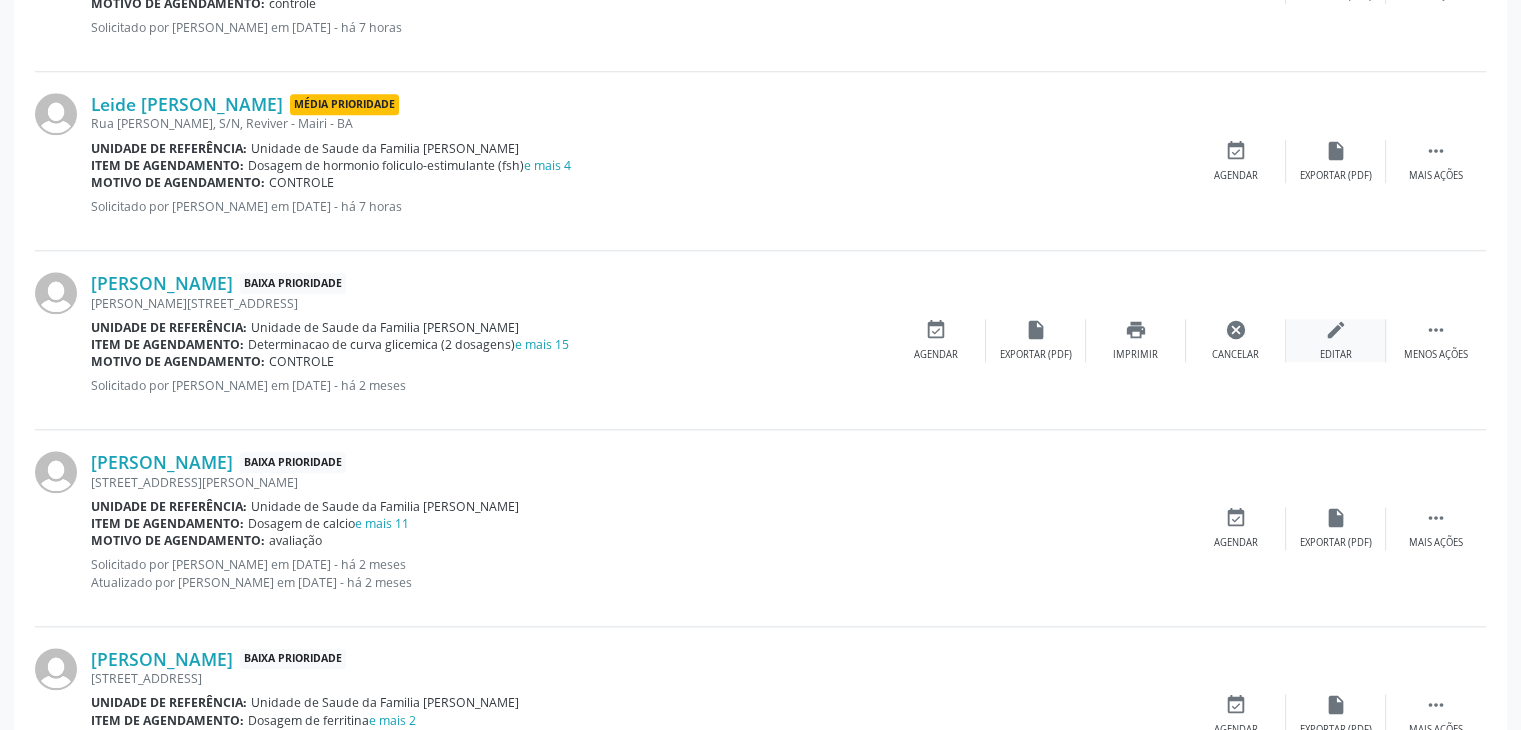 click on "edit
Editar" at bounding box center [1336, 340] 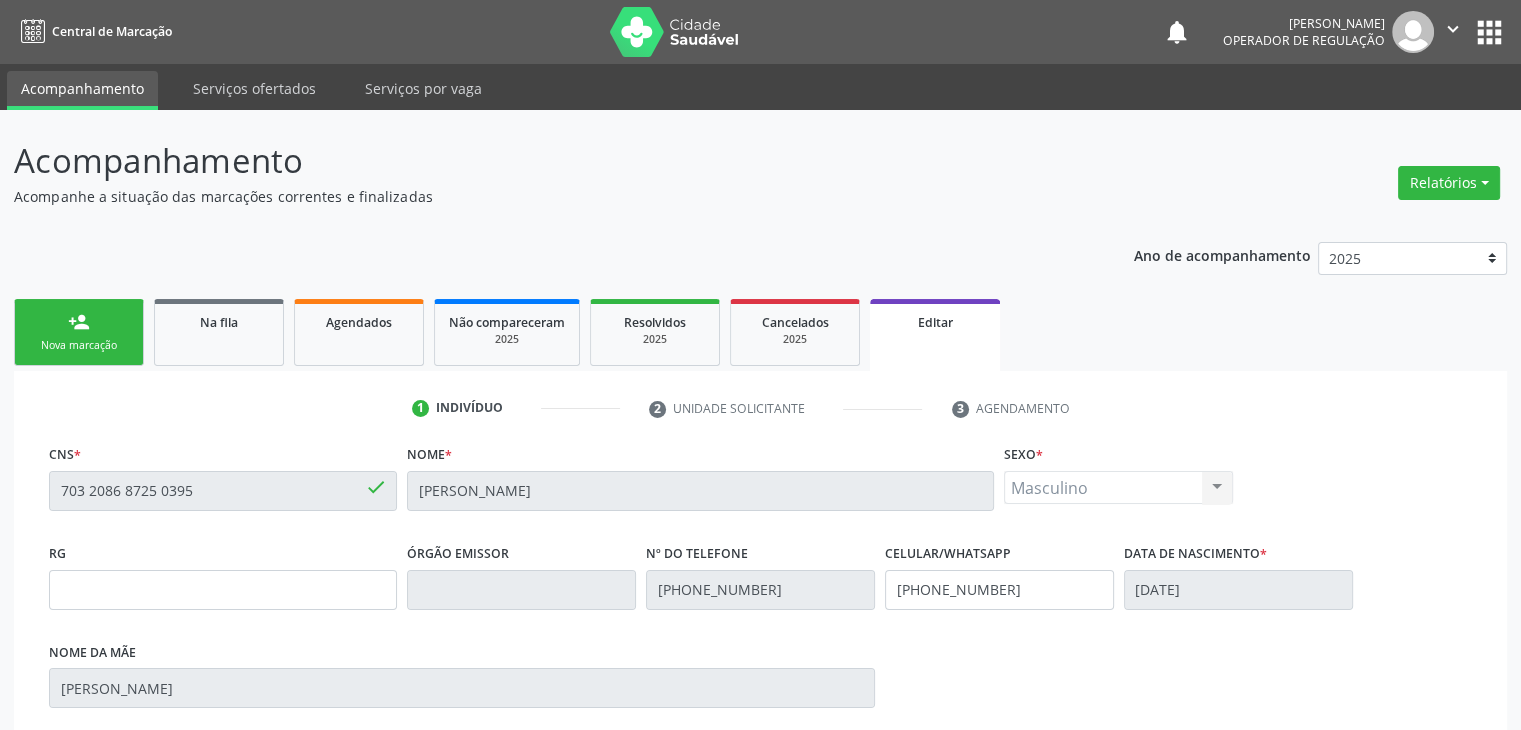 scroll, scrollTop: 365, scrollLeft: 0, axis: vertical 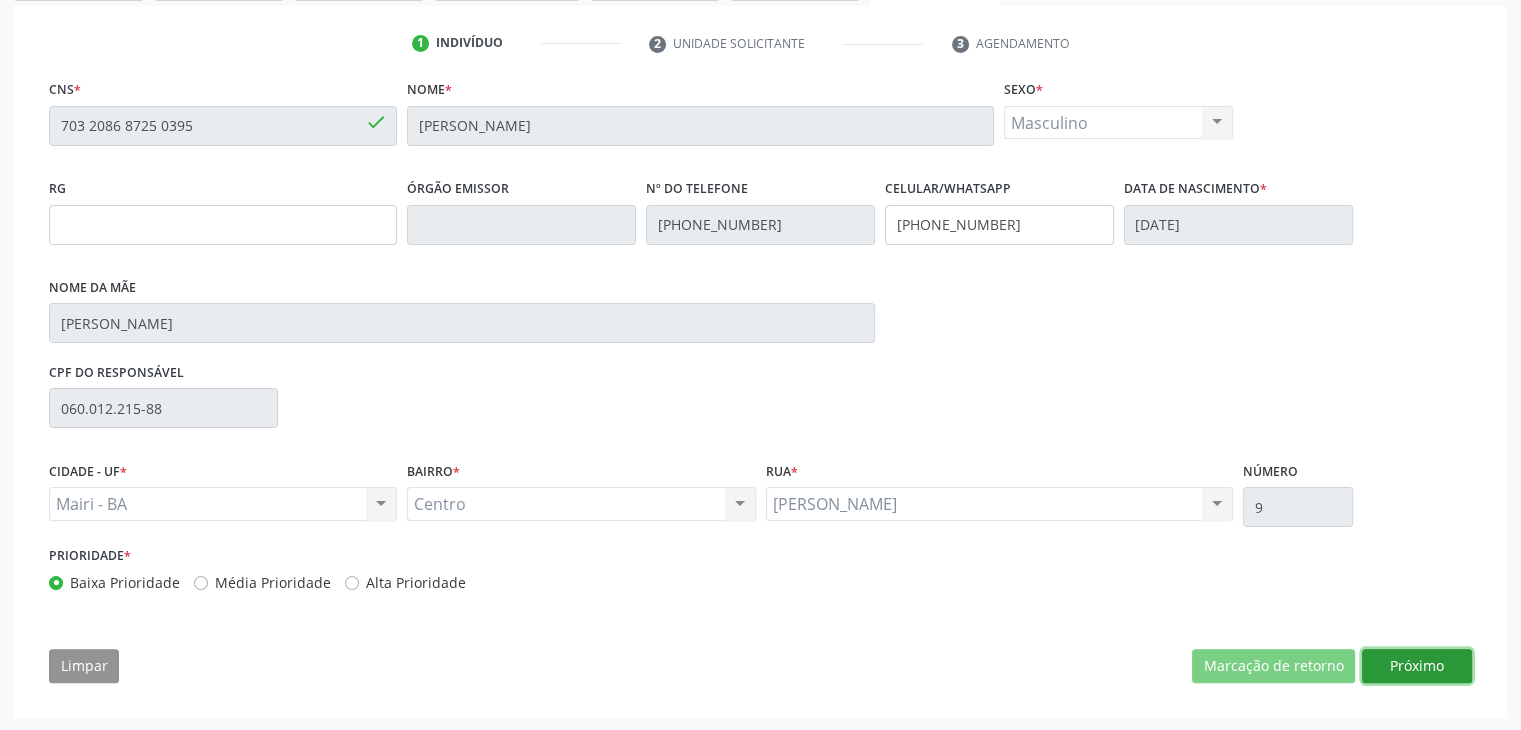 click on "Próximo" at bounding box center (1417, 666) 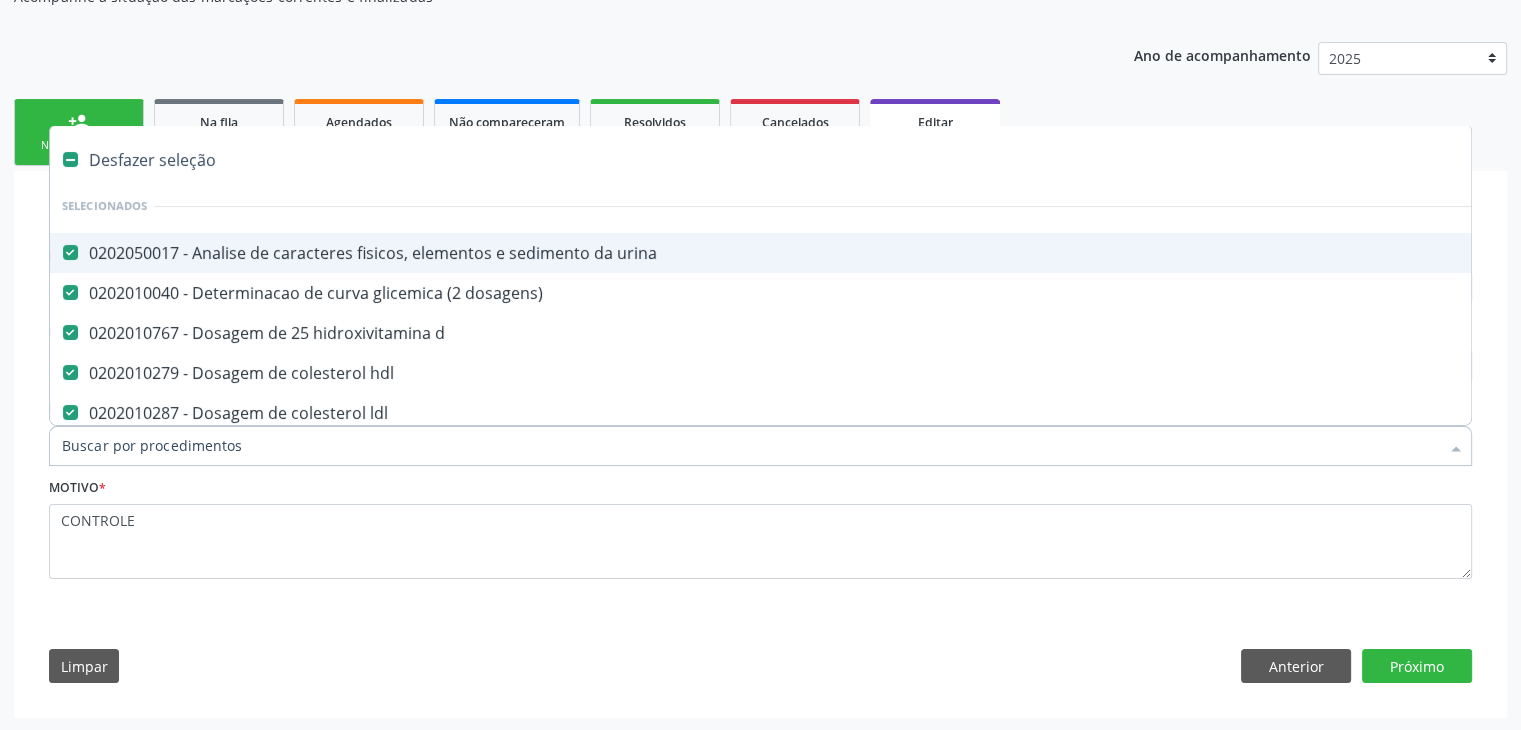 click on "Desfazer seleção" at bounding box center [831, 160] 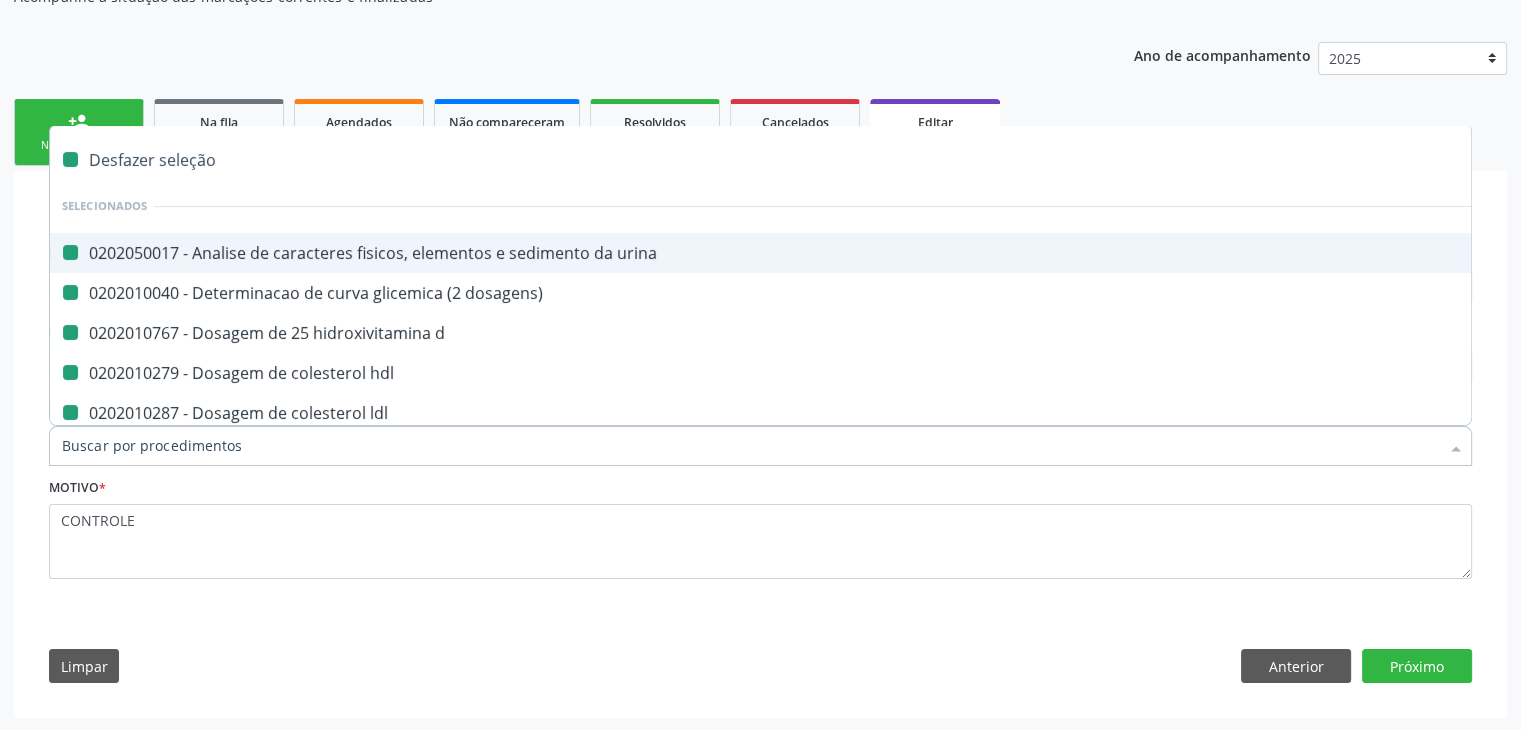 checkbox on "false" 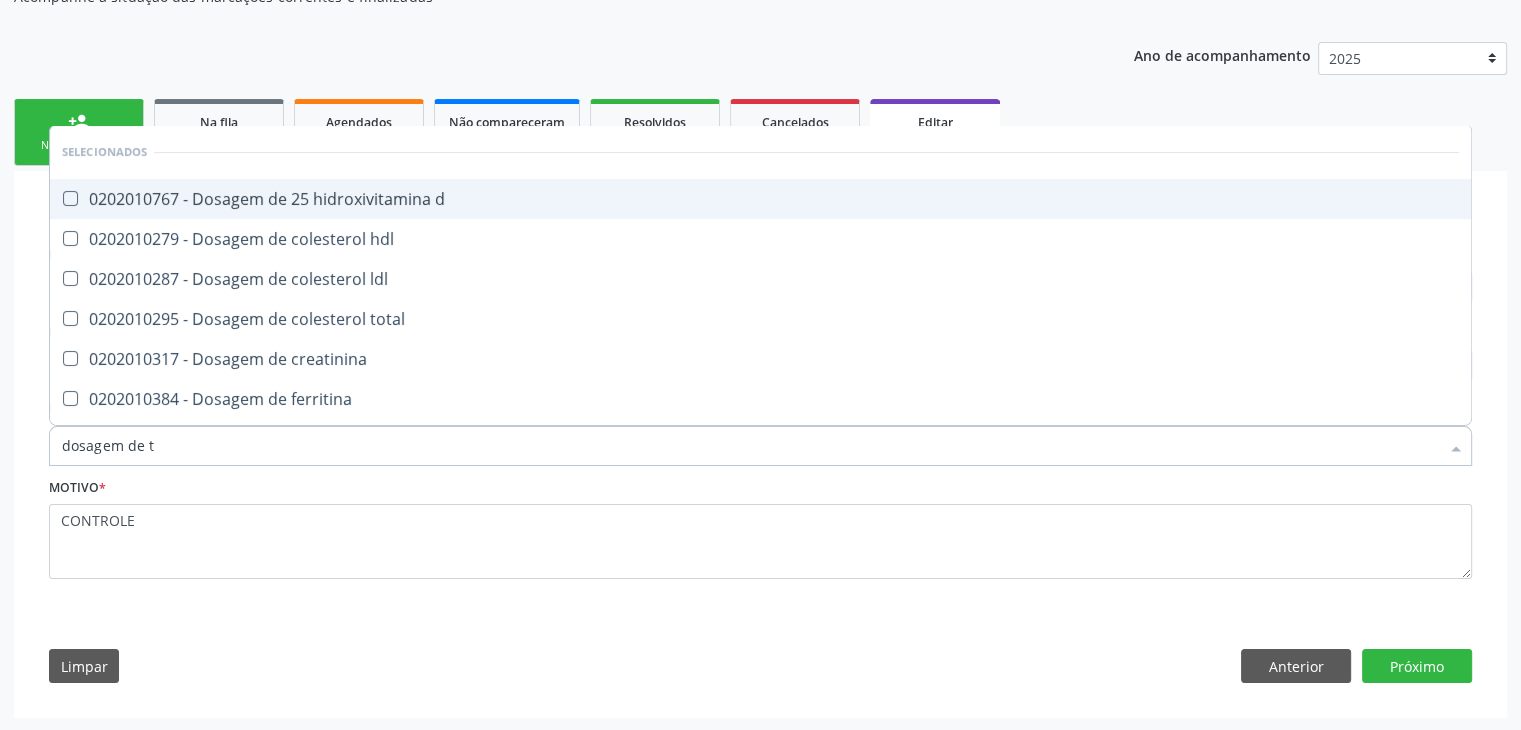 type on "dosagem de ts" 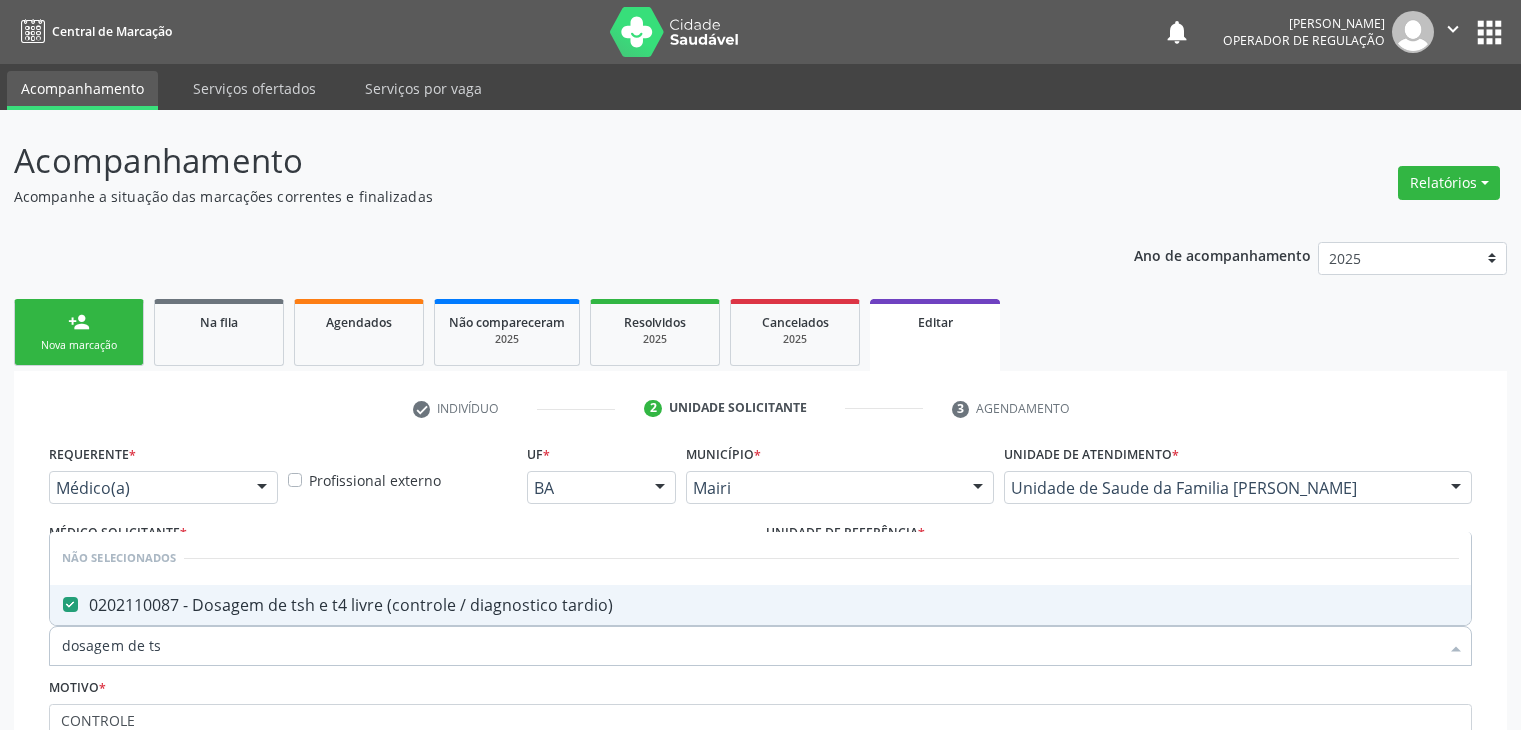 scroll, scrollTop: 200, scrollLeft: 0, axis: vertical 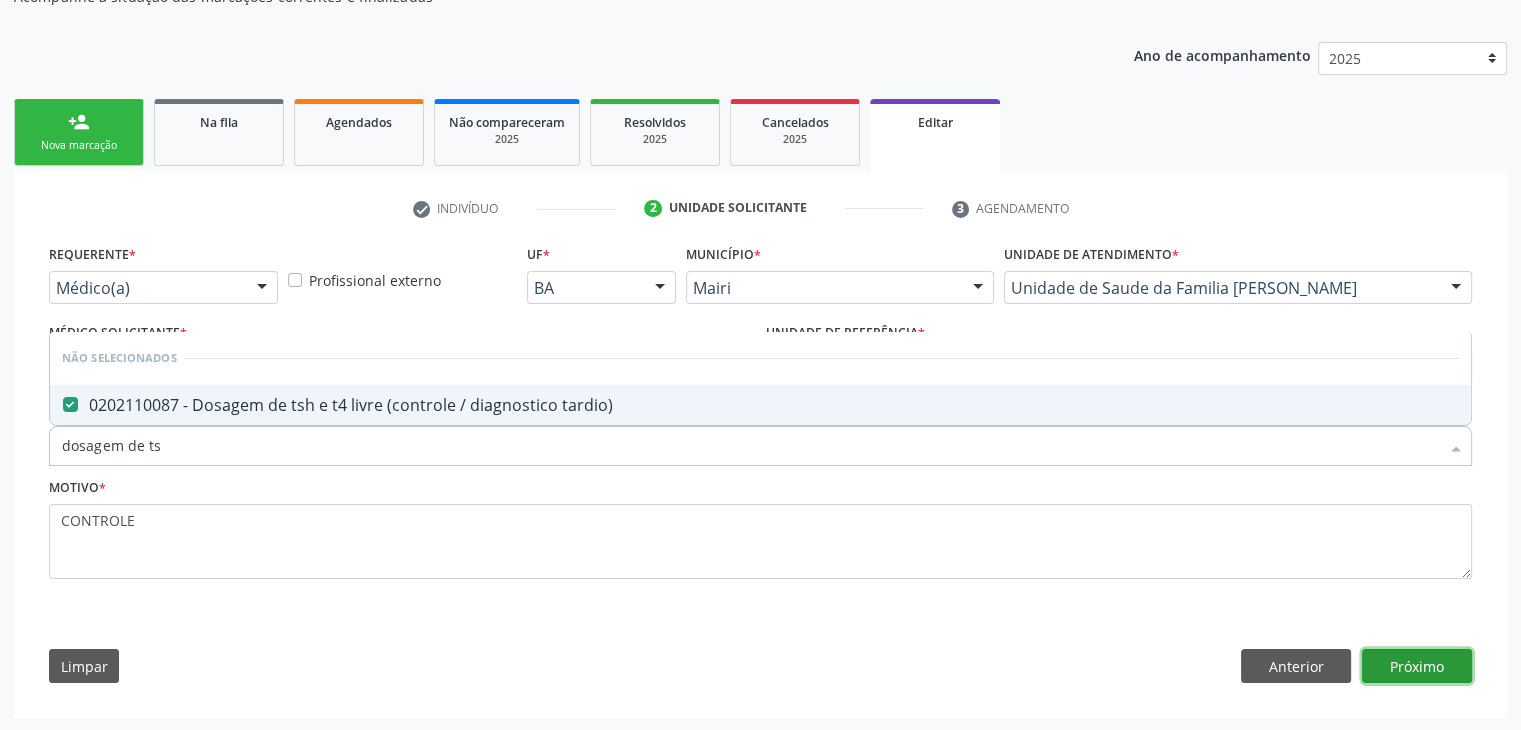 click on "Próximo" at bounding box center (1417, 666) 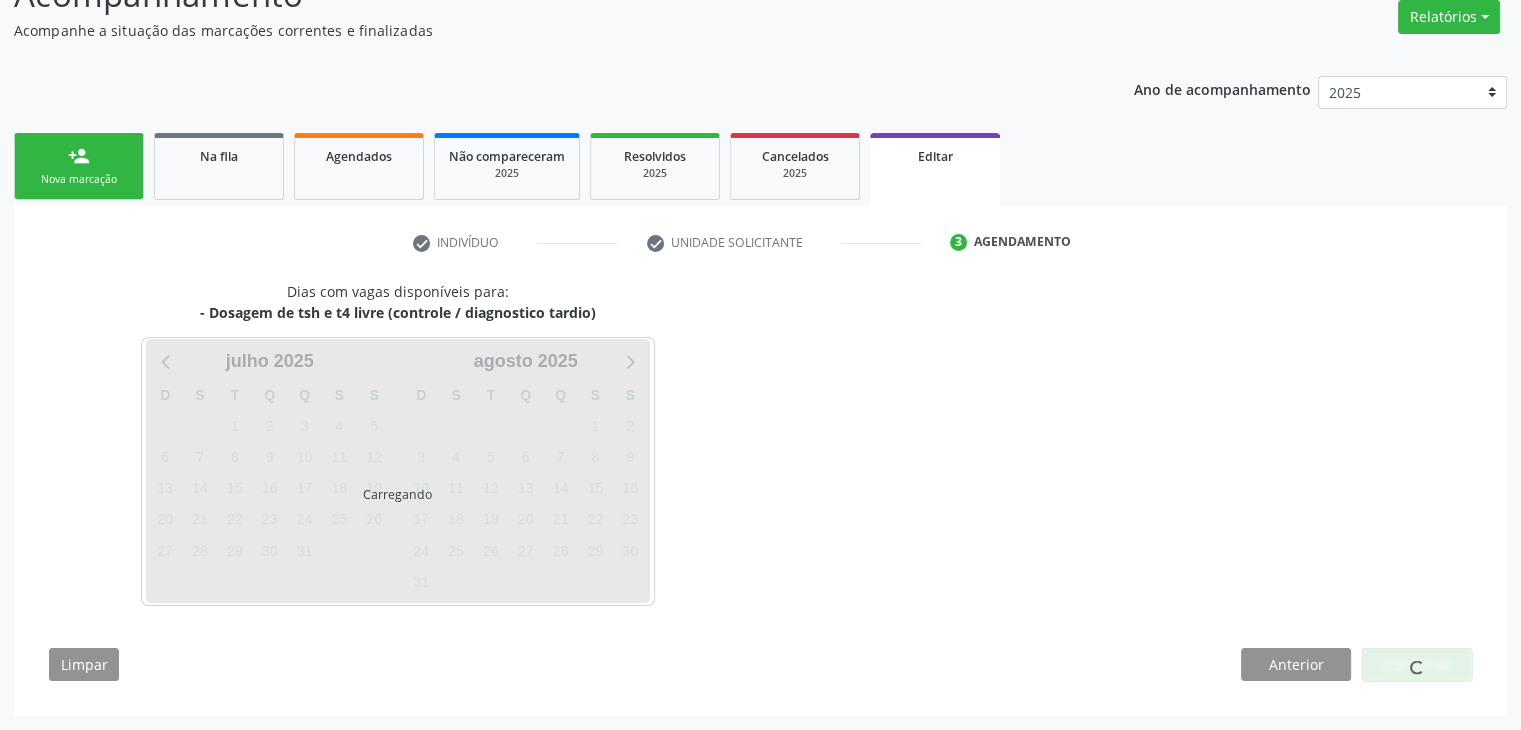 scroll, scrollTop: 165, scrollLeft: 0, axis: vertical 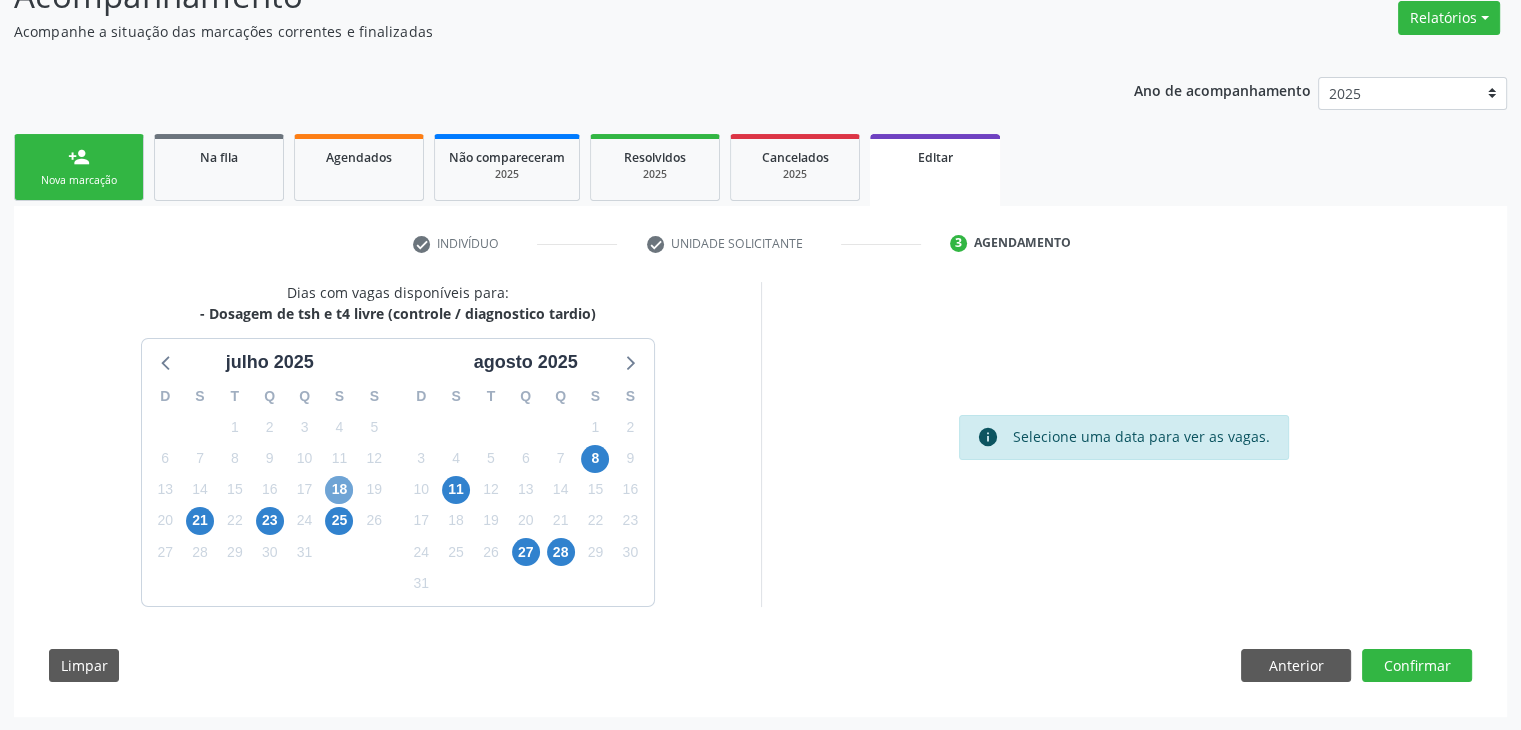 click on "18" at bounding box center [339, 490] 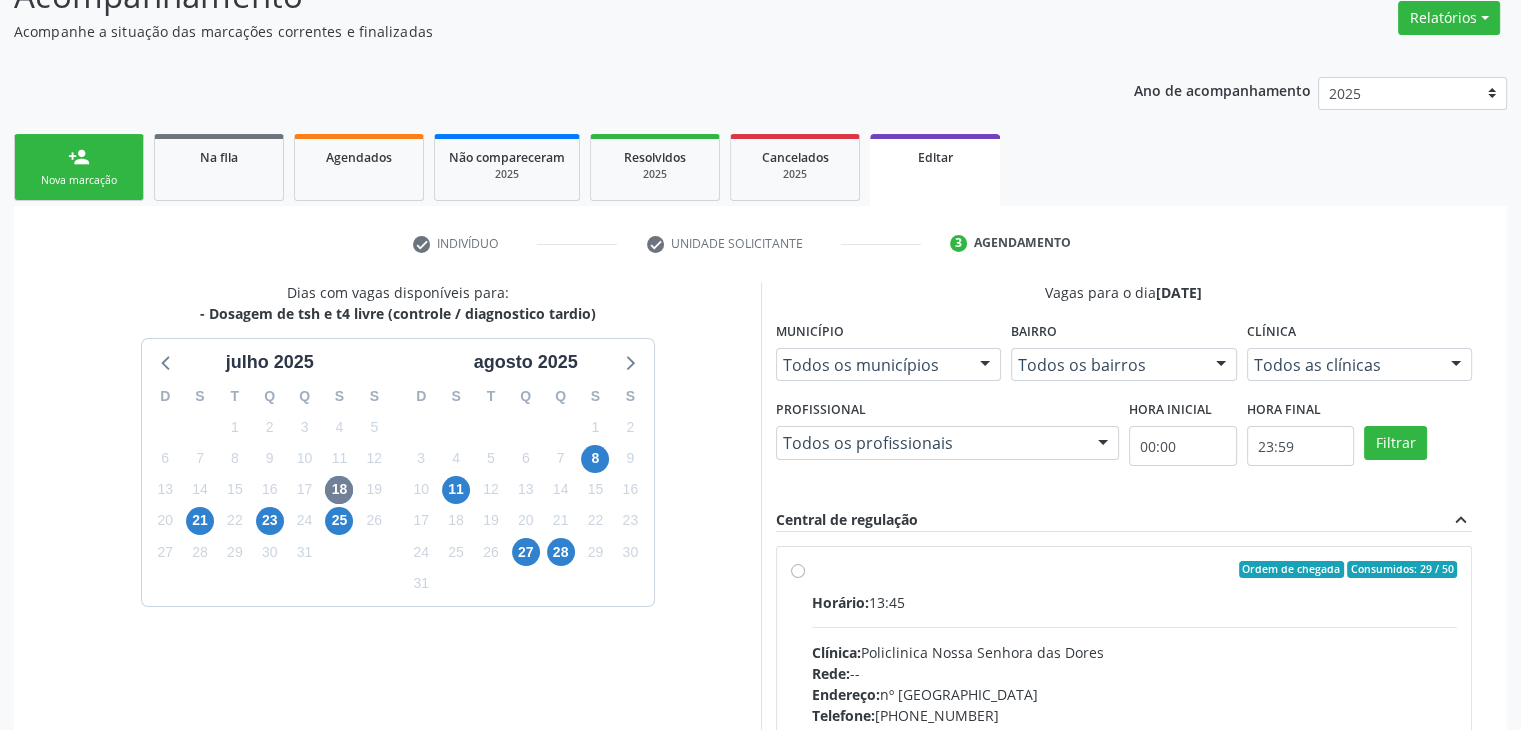 click on "Horário:   13:45" at bounding box center (1135, 602) 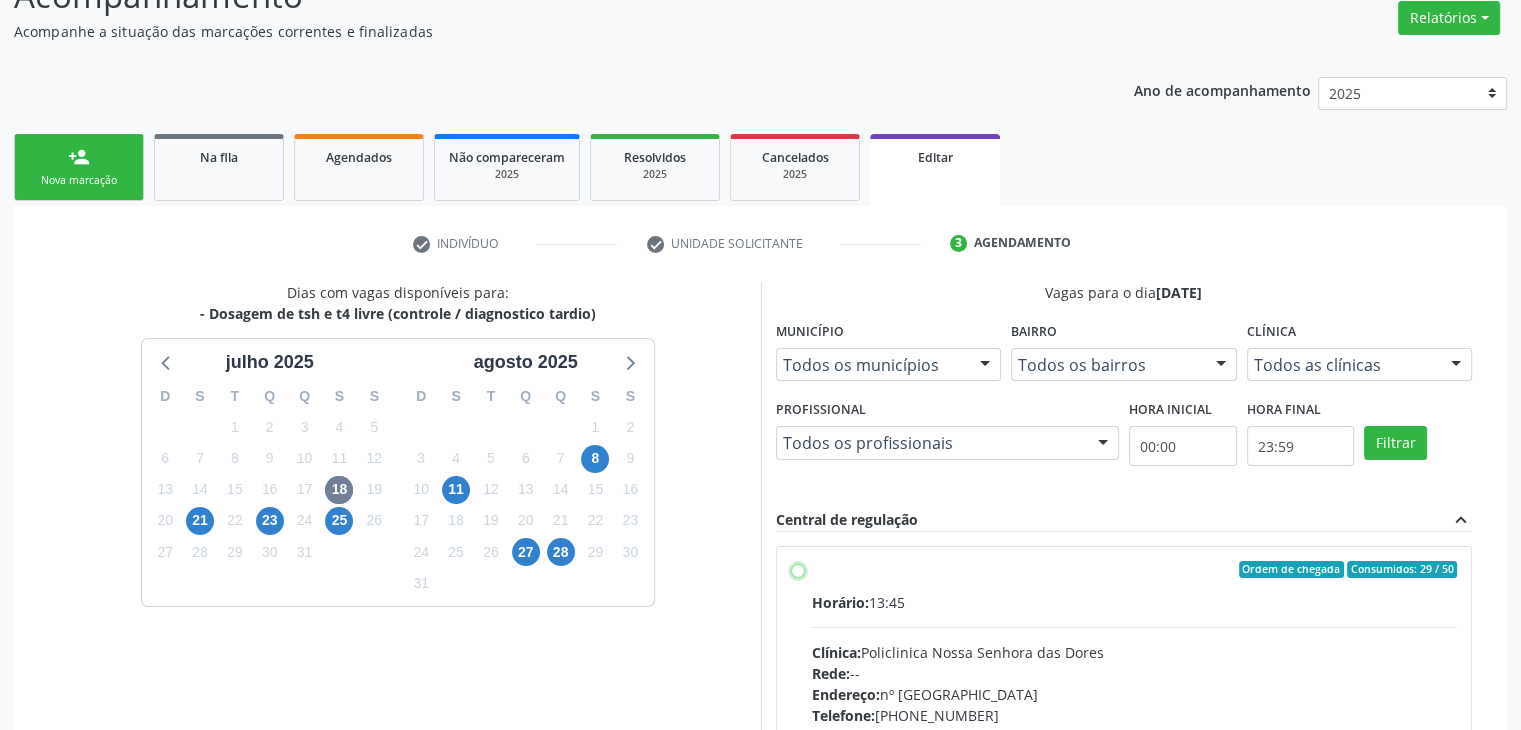 click on "Ordem de chegada
Consumidos: 29 / 50
Horário:   13:45
Clínica:  Policlinica [GEOGRAPHIC_DATA]
Rede:
--
Endereço:   [STREET_ADDRESS]
Telefone:   [PHONE_NUMBER]
Profissional:
--
Informações adicionais sobre o atendimento
Idade de atendimento:
Sem restrição
Gênero(s) atendido(s):
Sem restrição
Informações adicionais:
--" at bounding box center [798, 570] 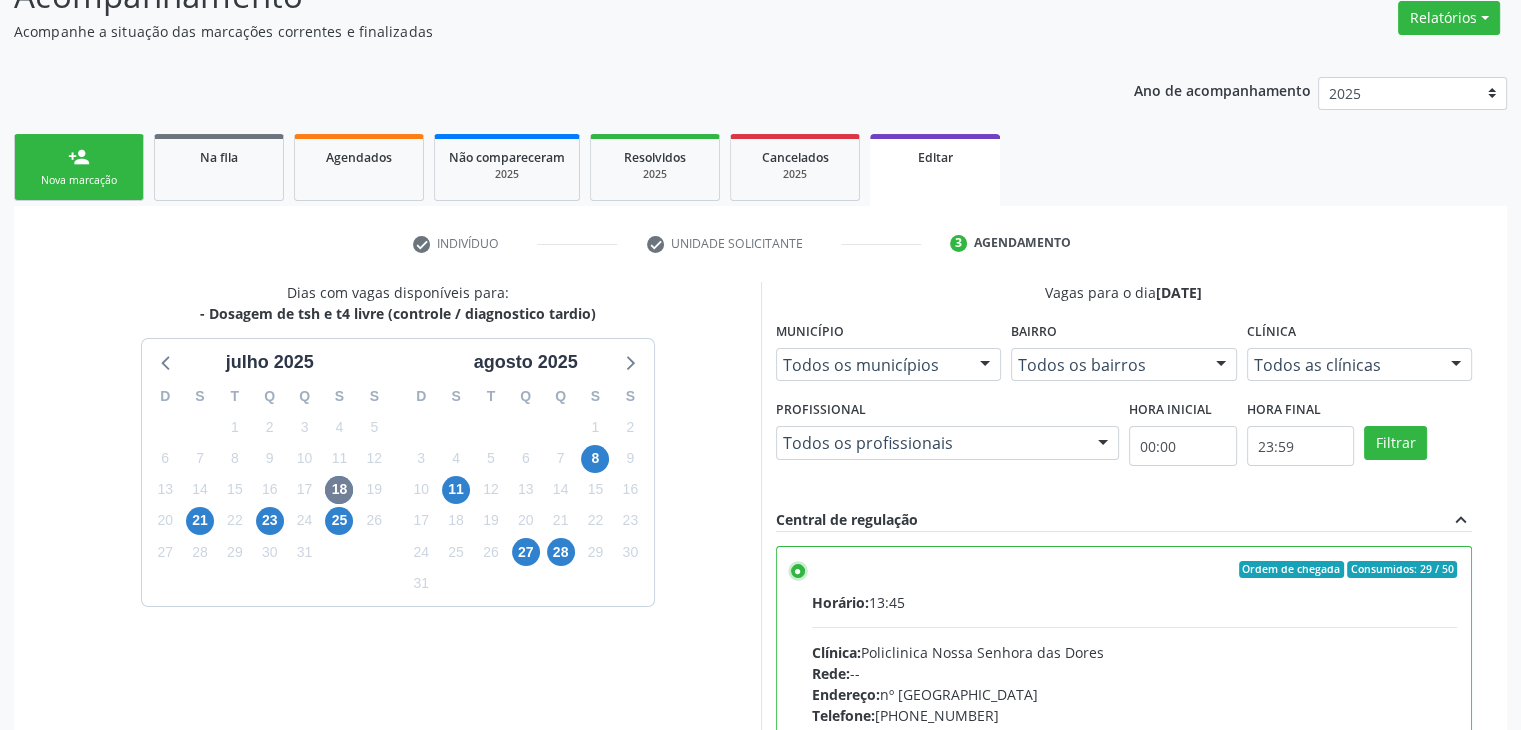 scroll, scrollTop: 490, scrollLeft: 0, axis: vertical 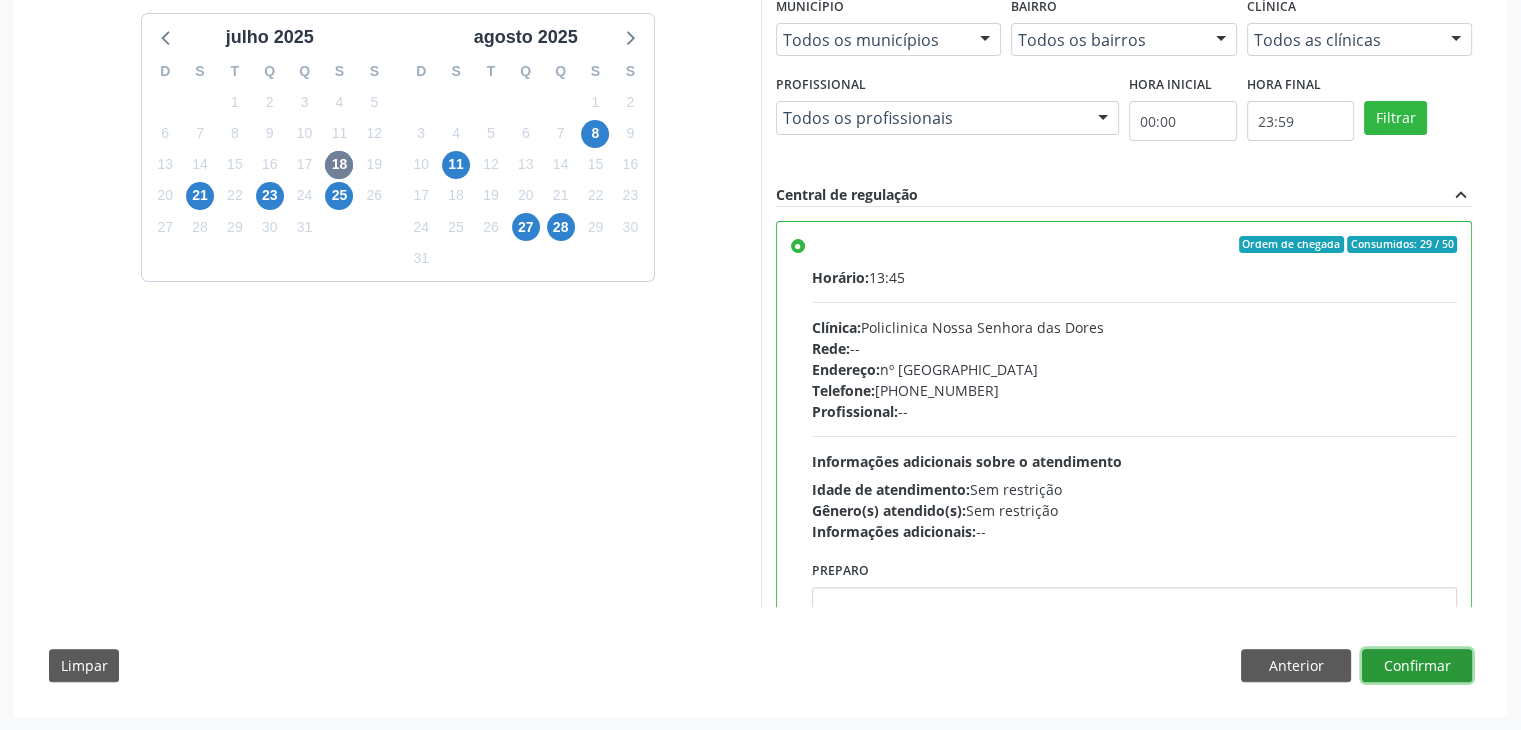 click on "Confirmar" at bounding box center [1417, 666] 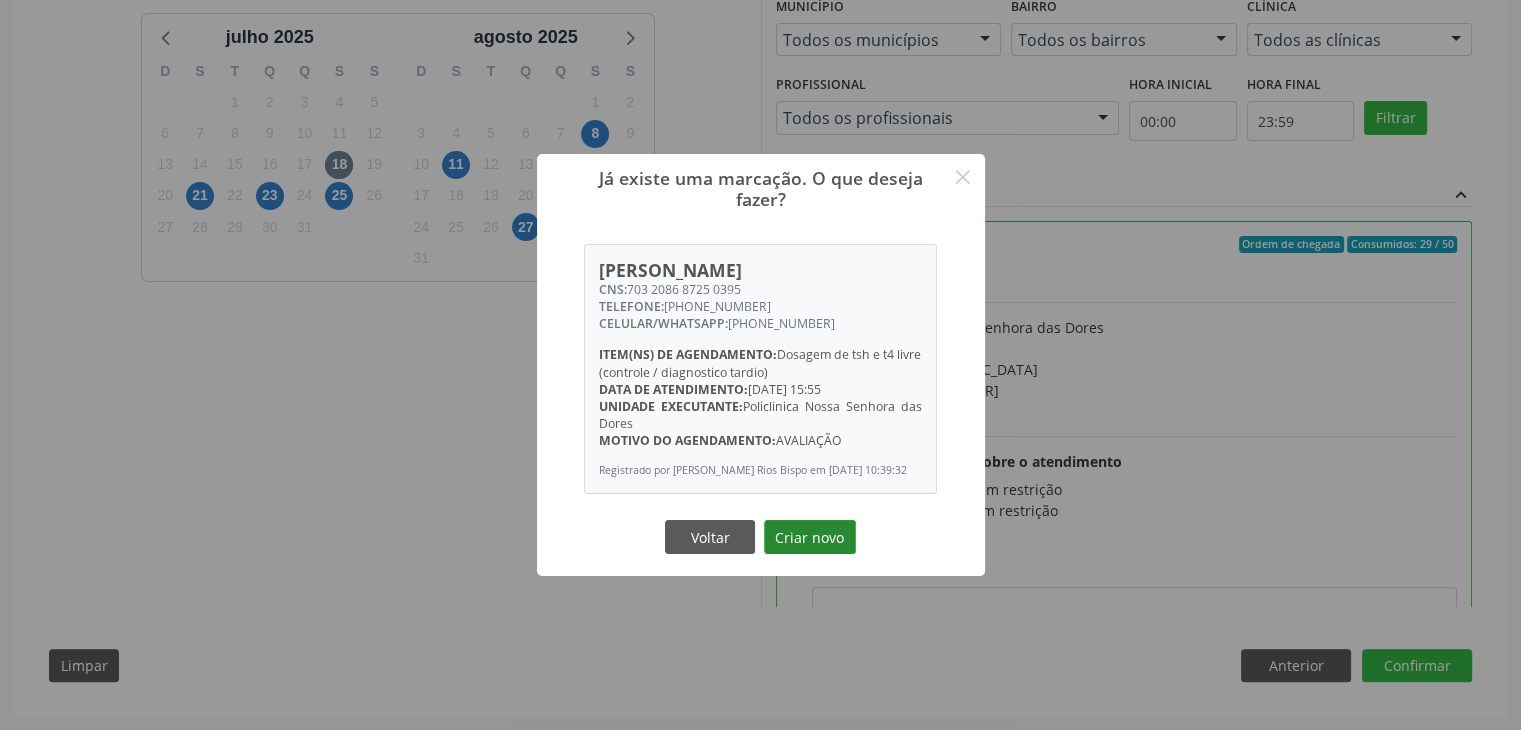 click on "Criar novo" at bounding box center (810, 537) 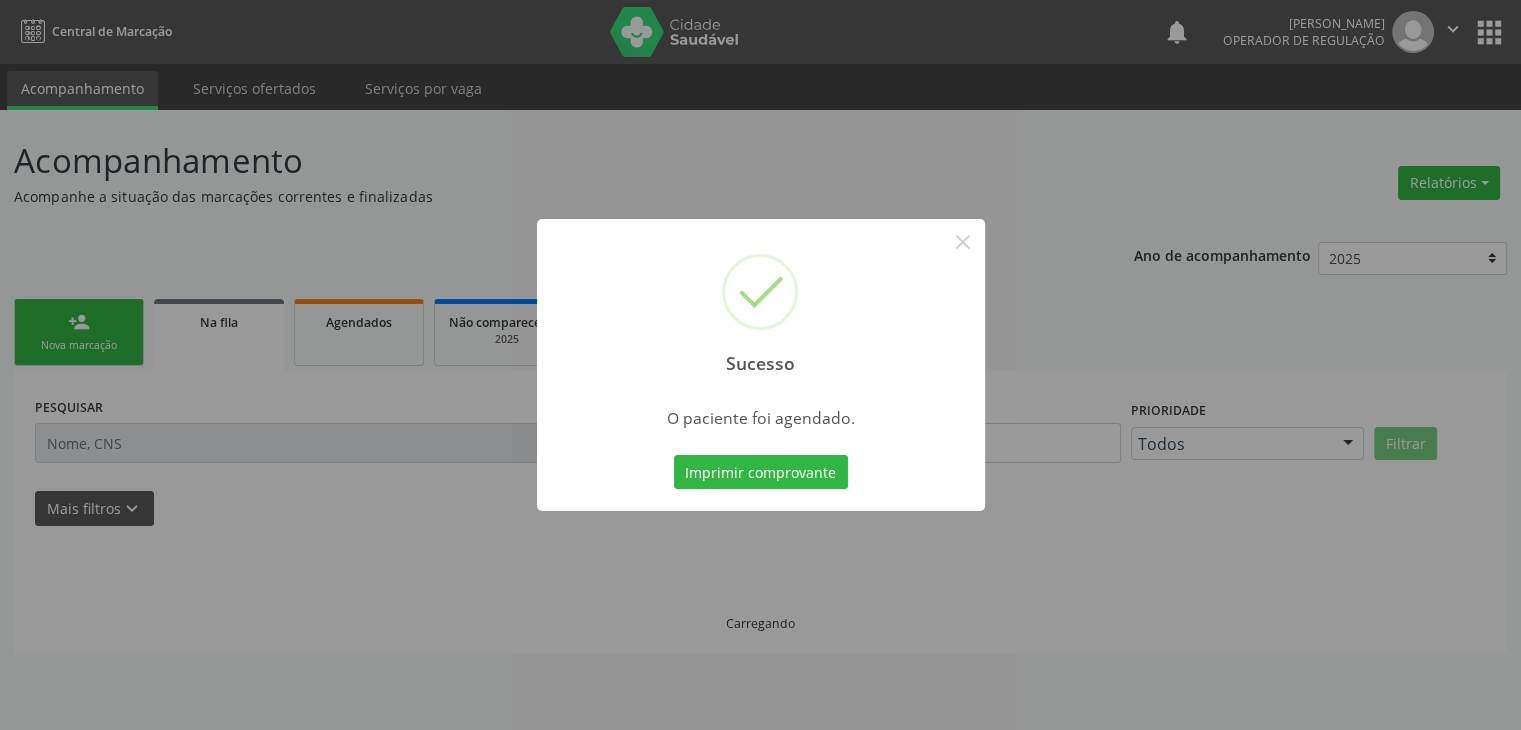 scroll, scrollTop: 0, scrollLeft: 0, axis: both 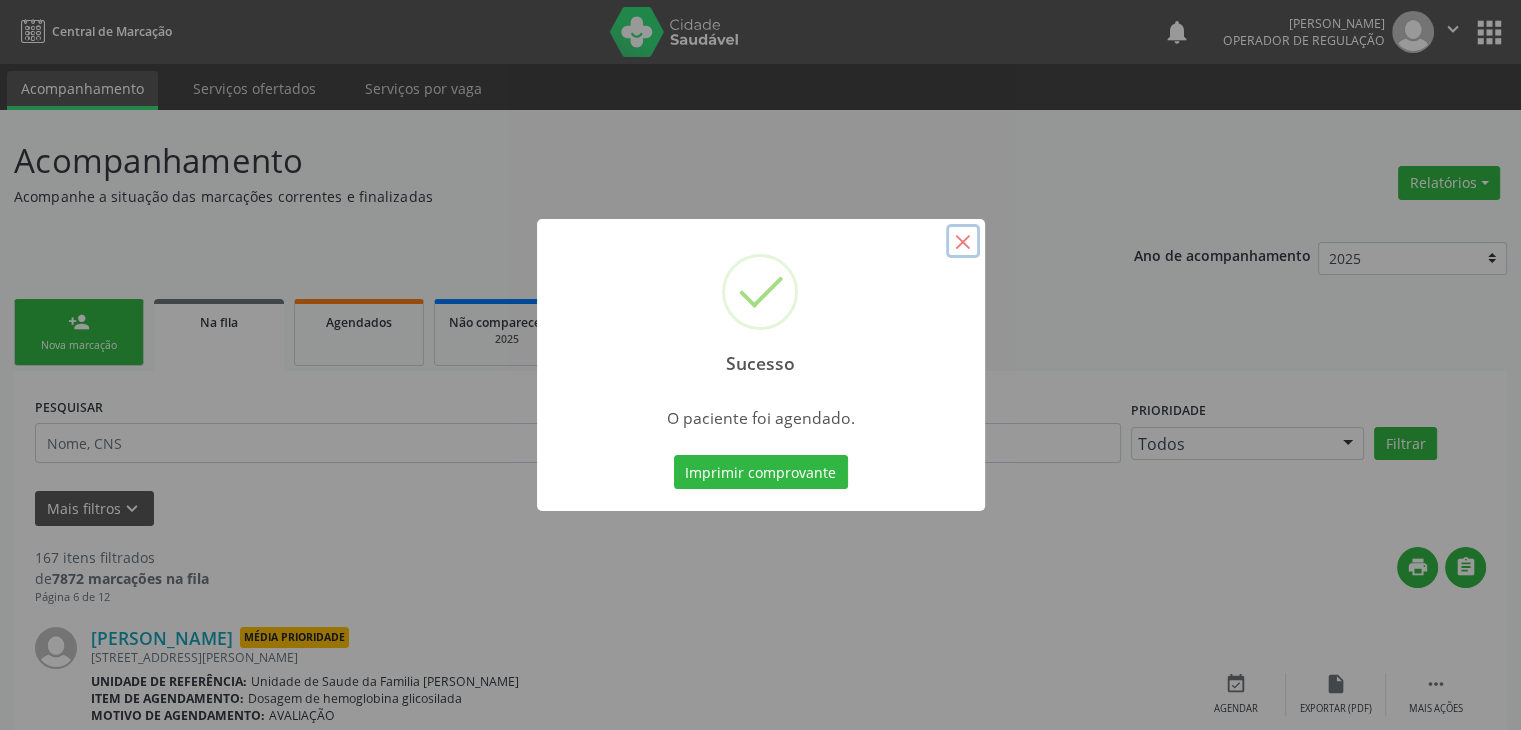 click on "×" at bounding box center (963, 241) 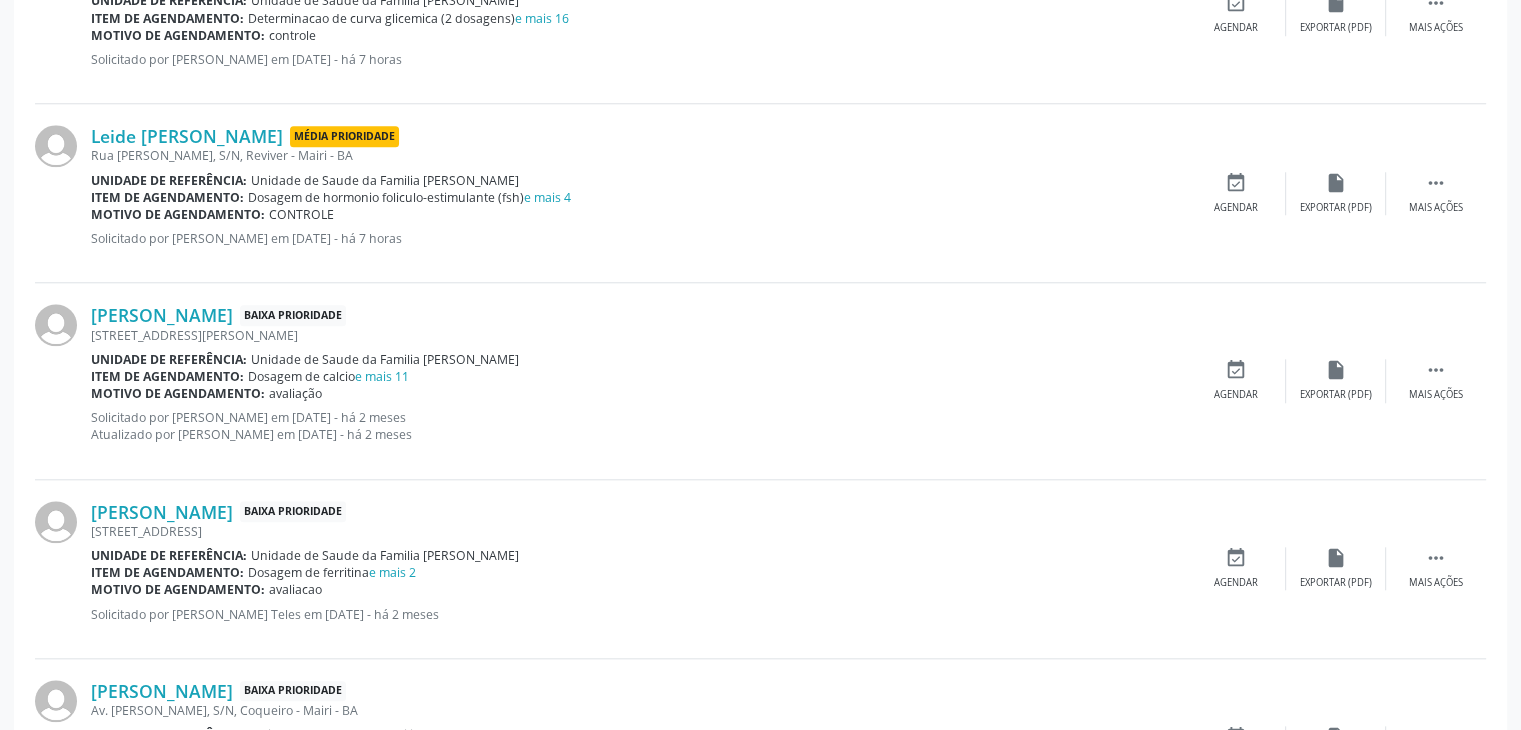 scroll, scrollTop: 1900, scrollLeft: 0, axis: vertical 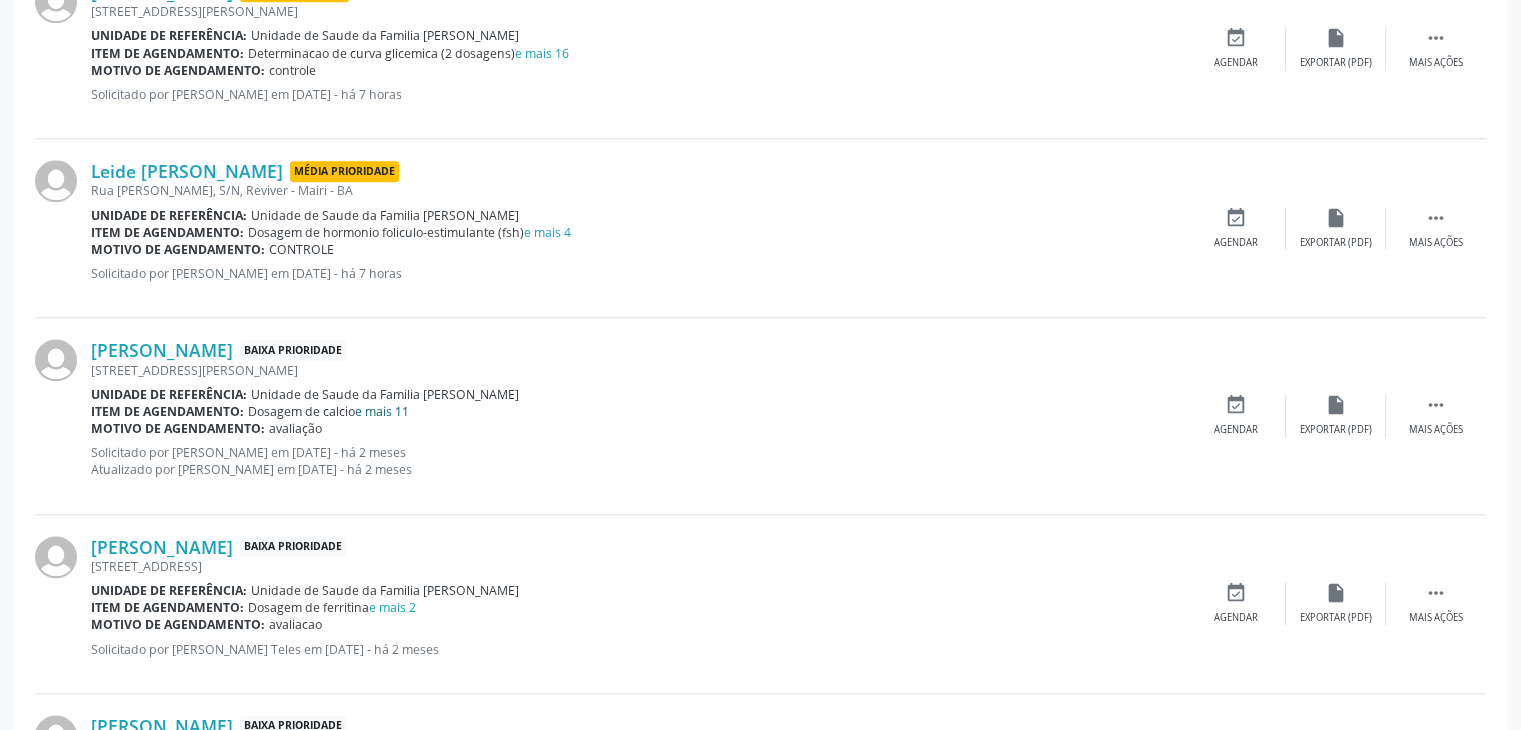 click on "e mais 11" at bounding box center (382, 411) 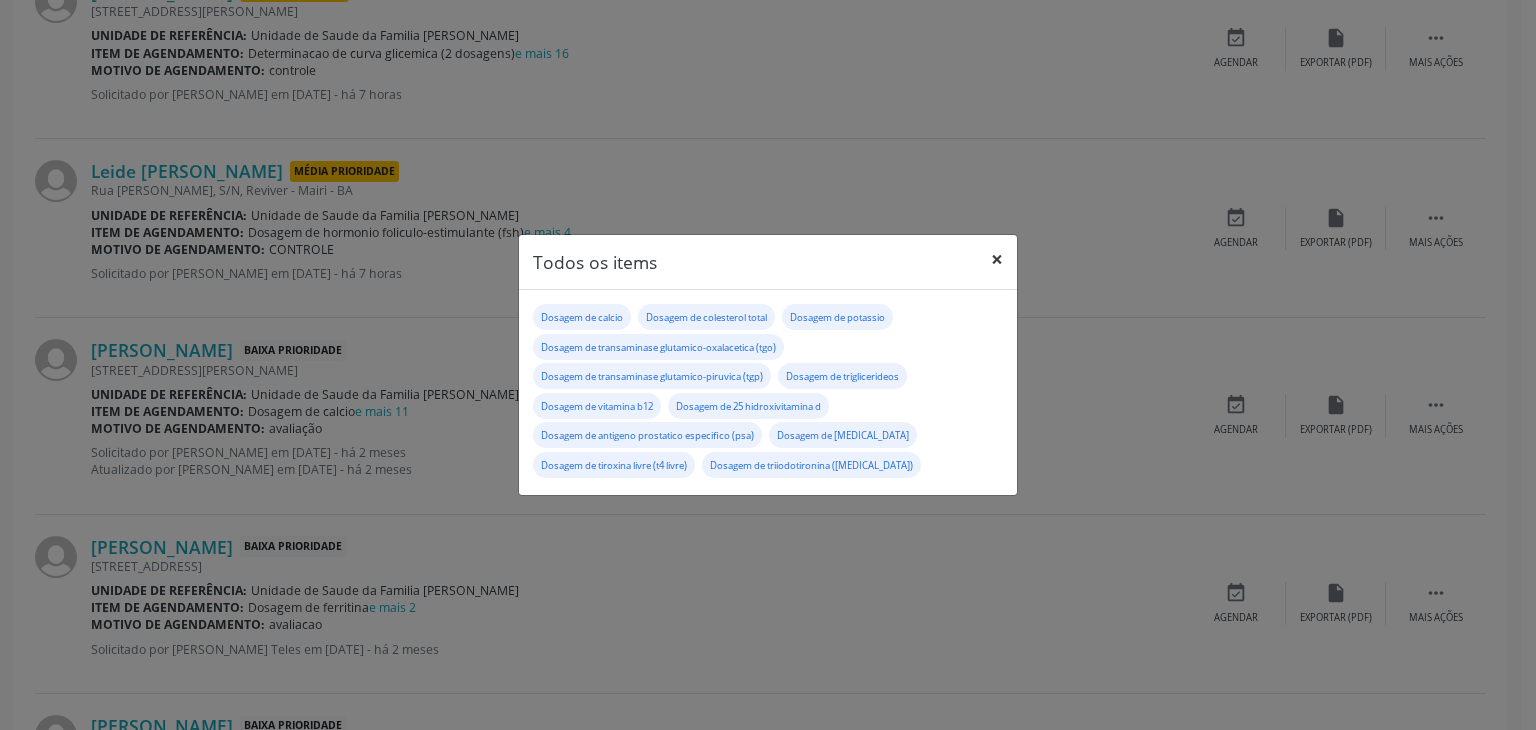 click on "×" at bounding box center [997, 259] 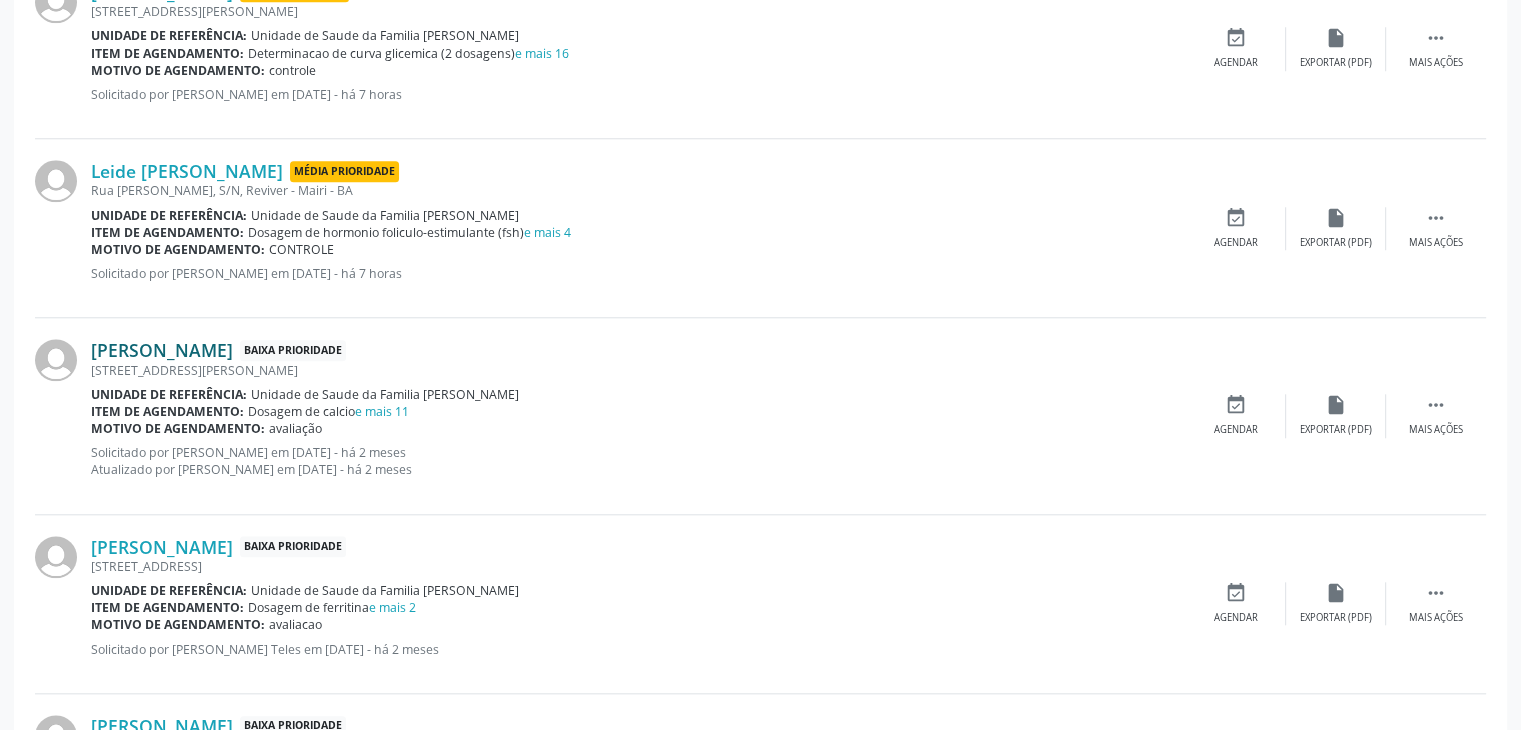 click on "[PERSON_NAME]" at bounding box center (162, 350) 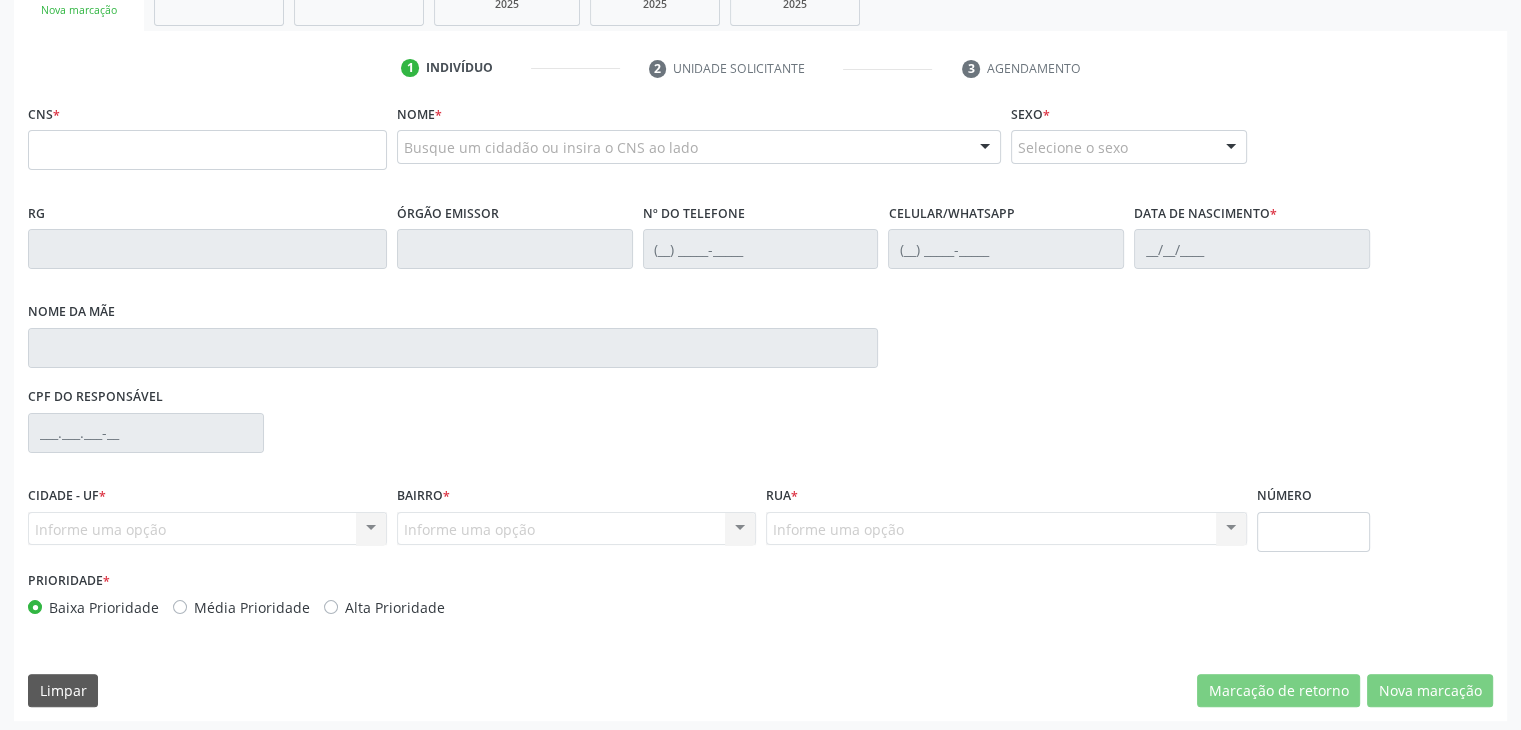 scroll, scrollTop: 340, scrollLeft: 0, axis: vertical 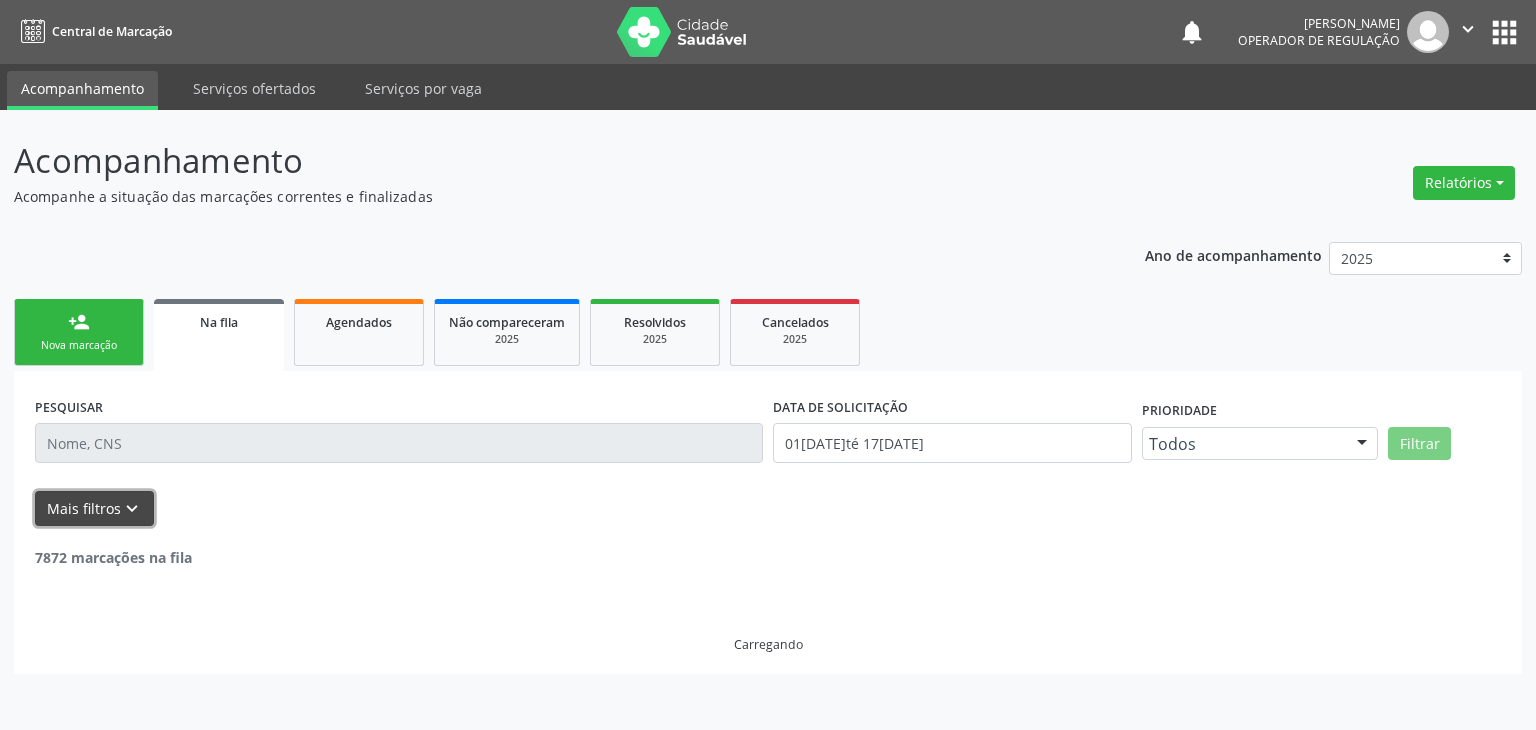 click on "Mais filtros
keyboard_arrow_down" at bounding box center [94, 508] 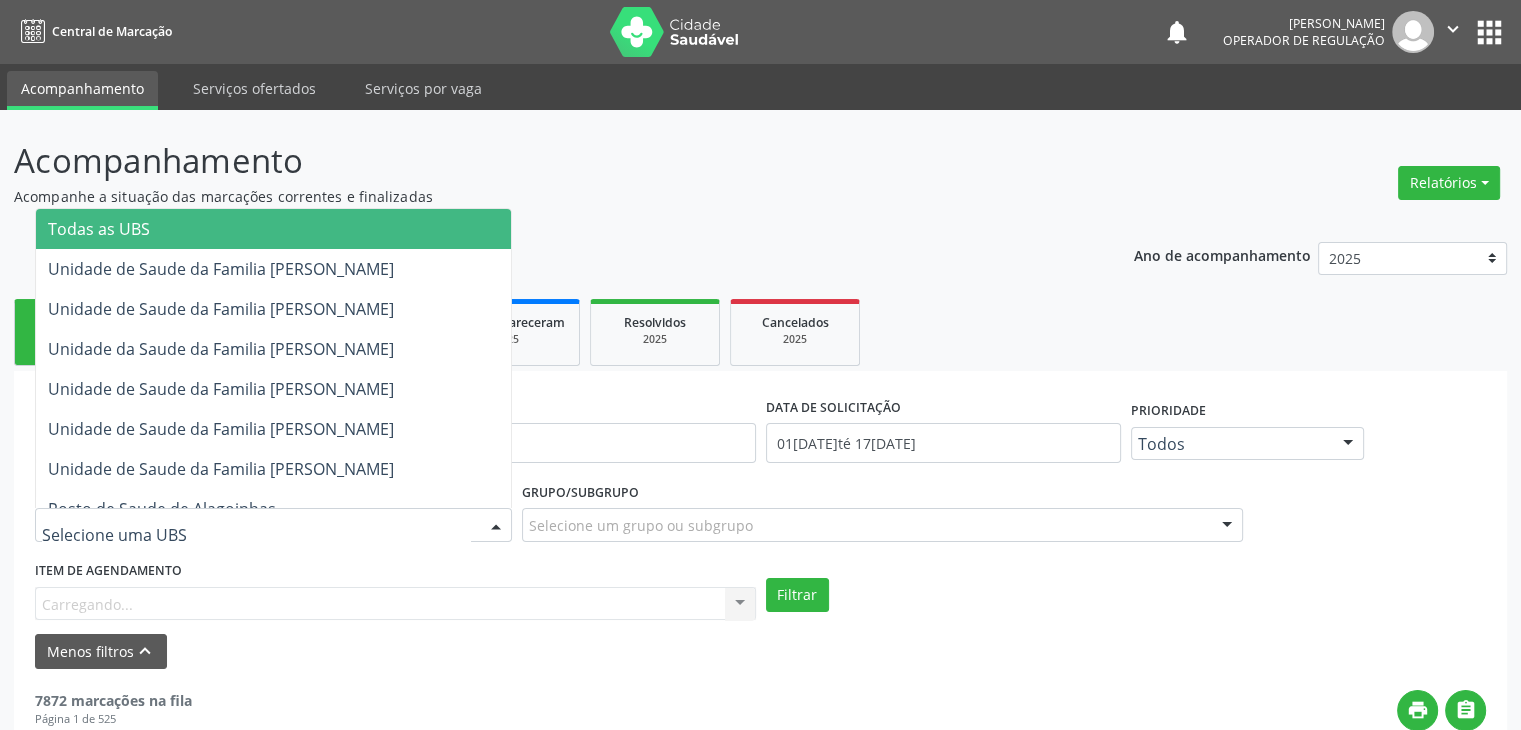 click at bounding box center [273, 525] 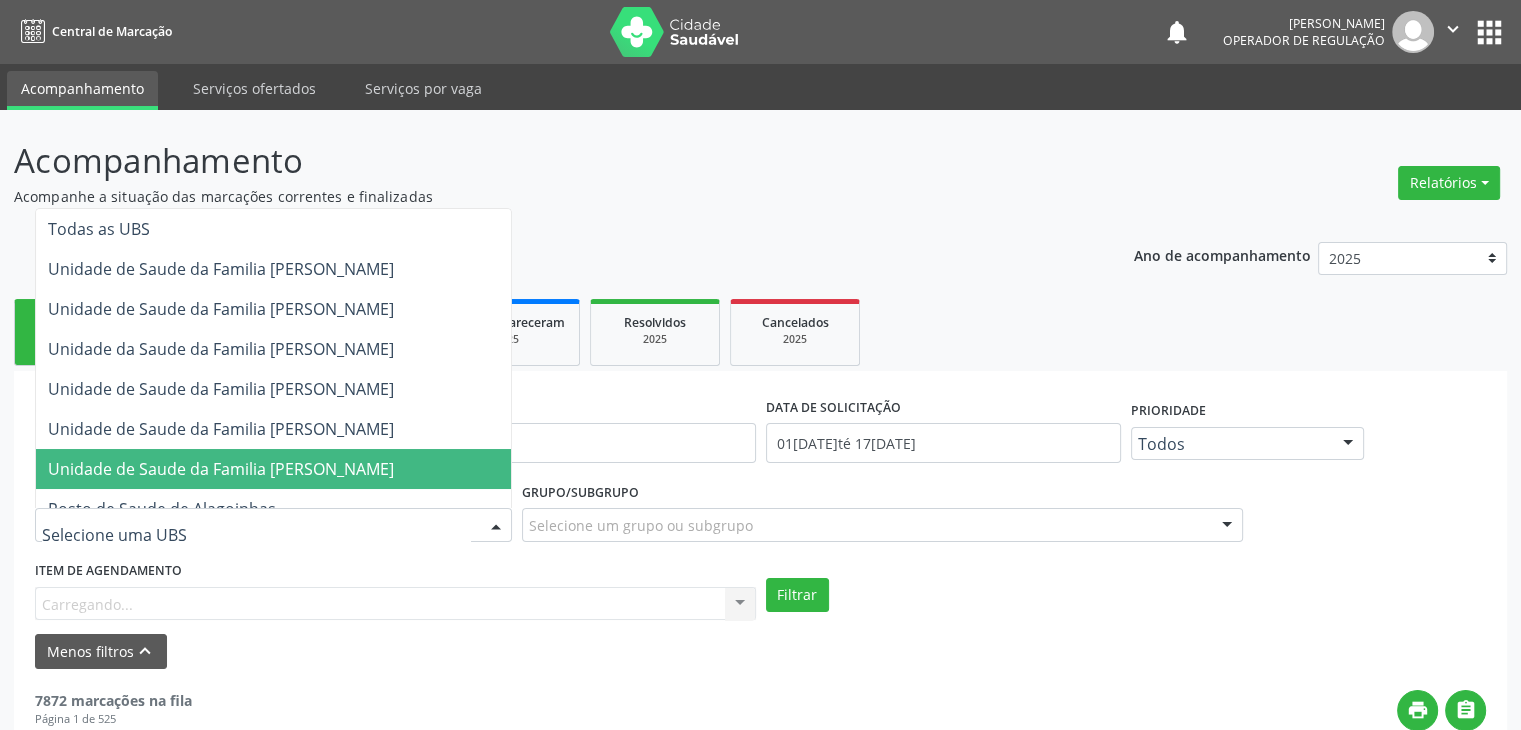 click on "Unidade de Saude da Familia [PERSON_NAME]" at bounding box center [221, 469] 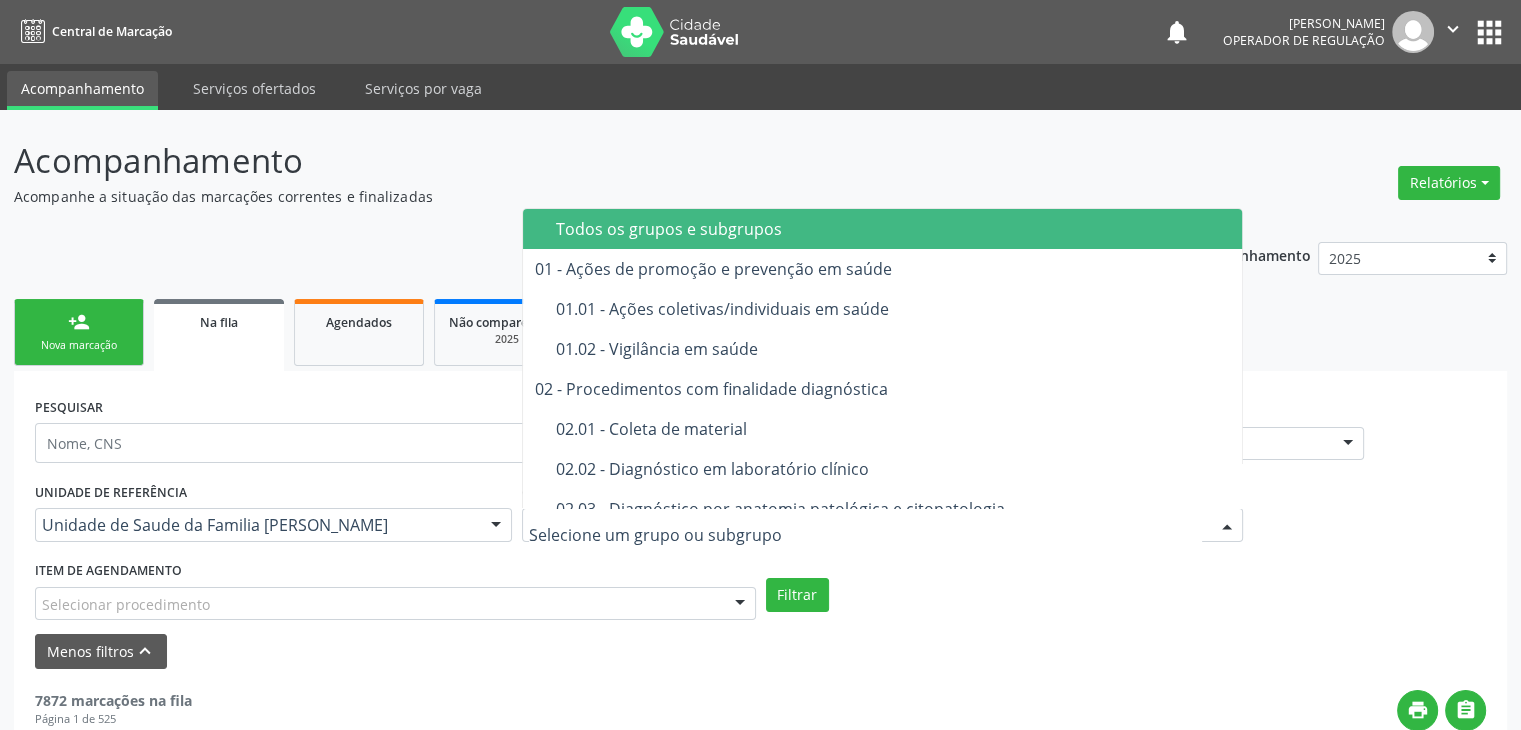 click on "Todos os grupos e subgrupos" at bounding box center (894, 229) 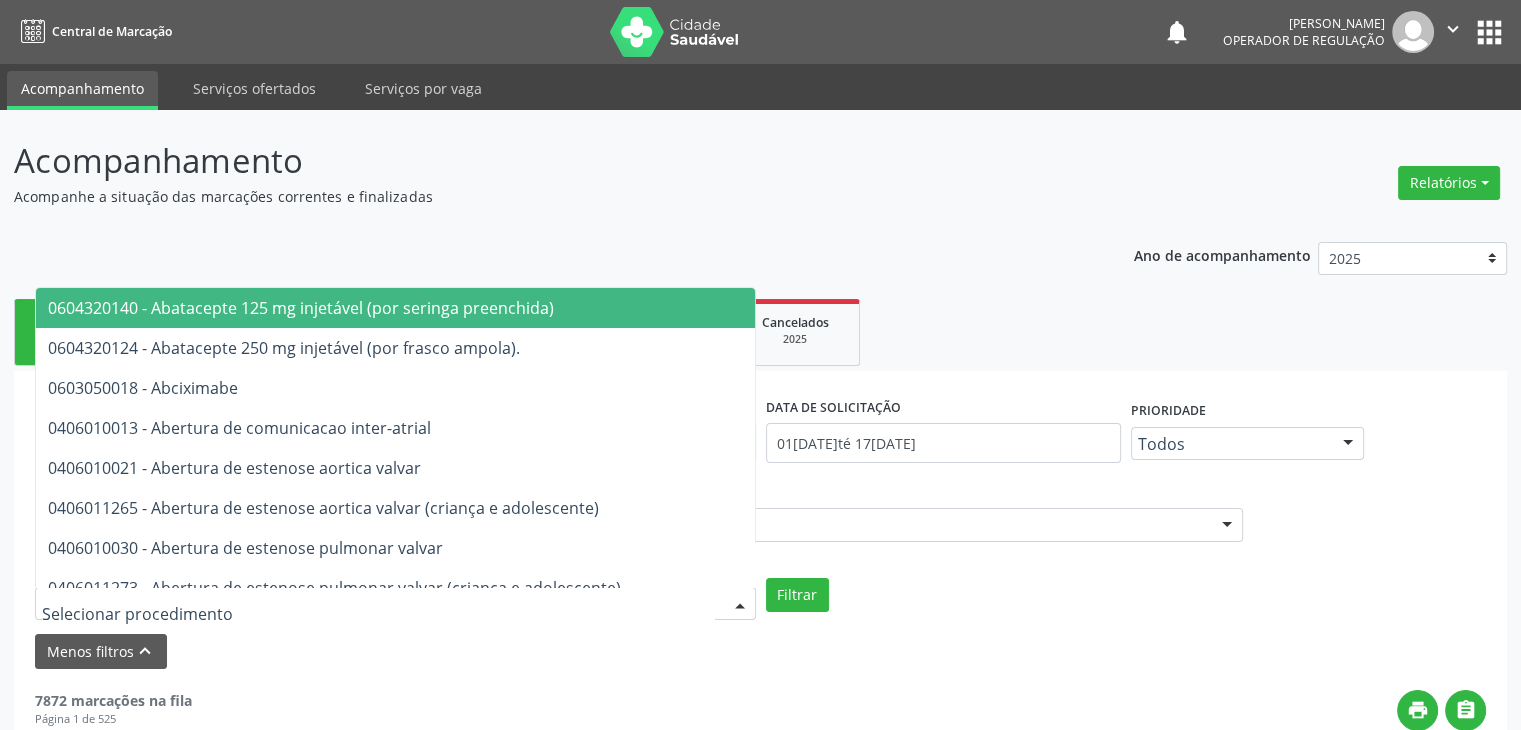 click at bounding box center [395, 604] 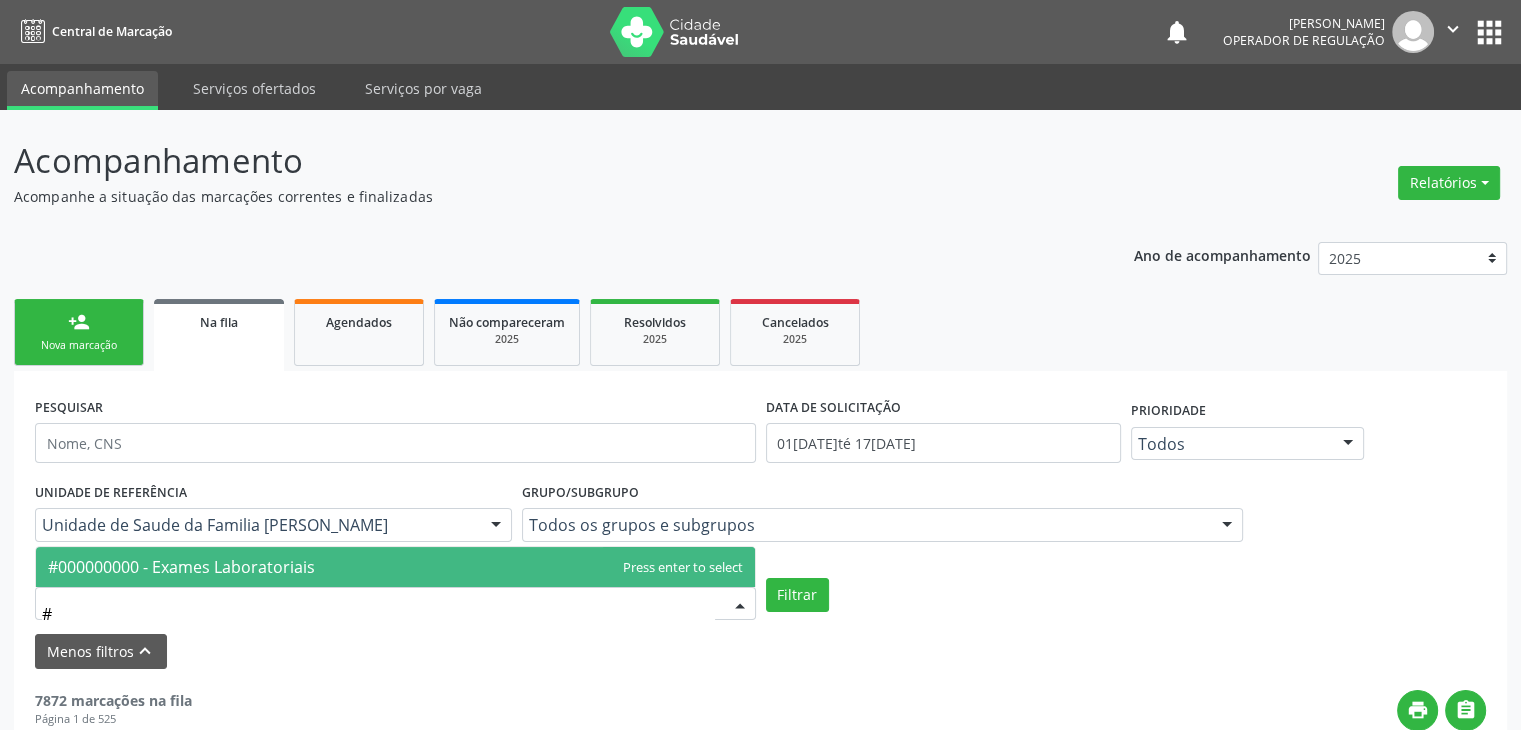 click on "#000000000 - Exames Laboratoriais" at bounding box center (395, 567) 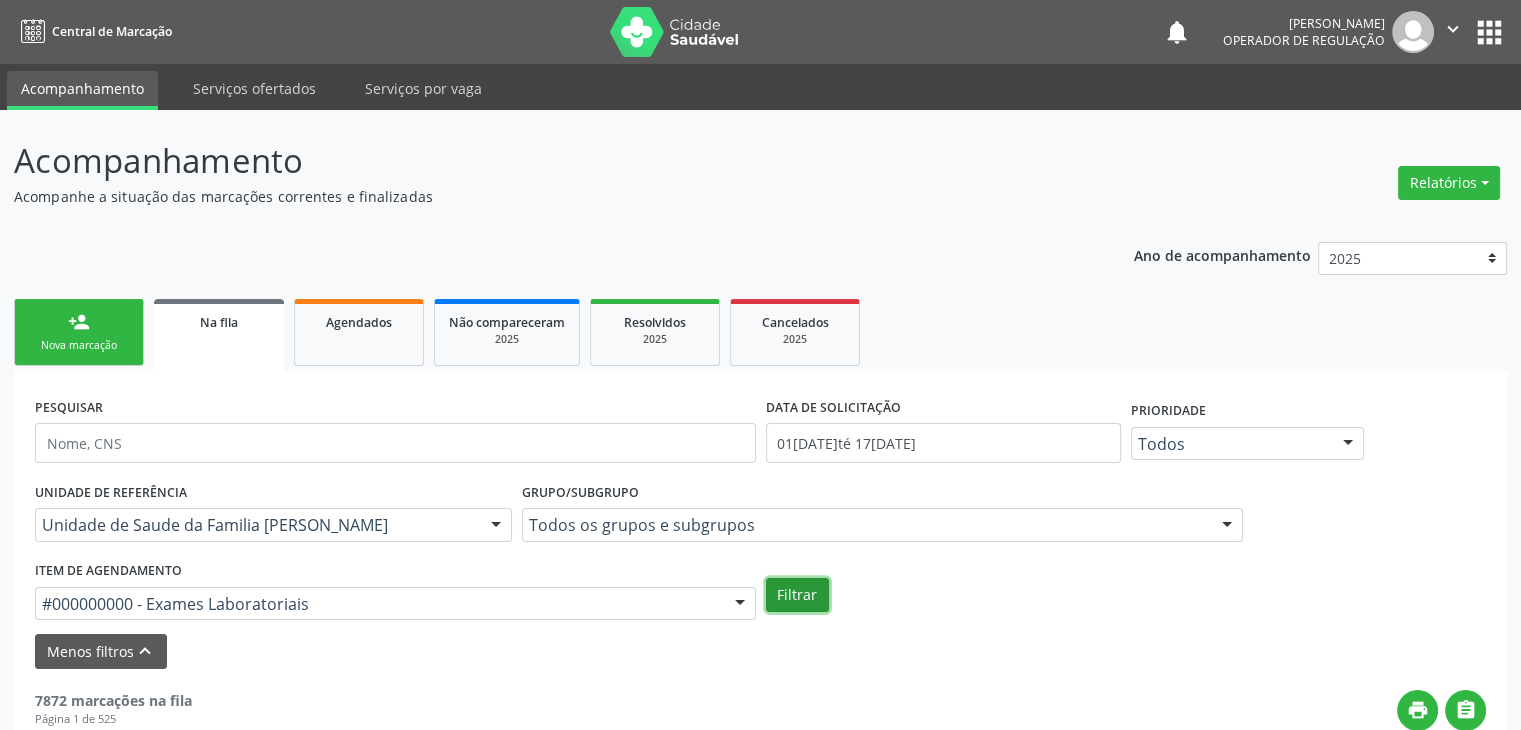 click on "Filtrar" at bounding box center (797, 595) 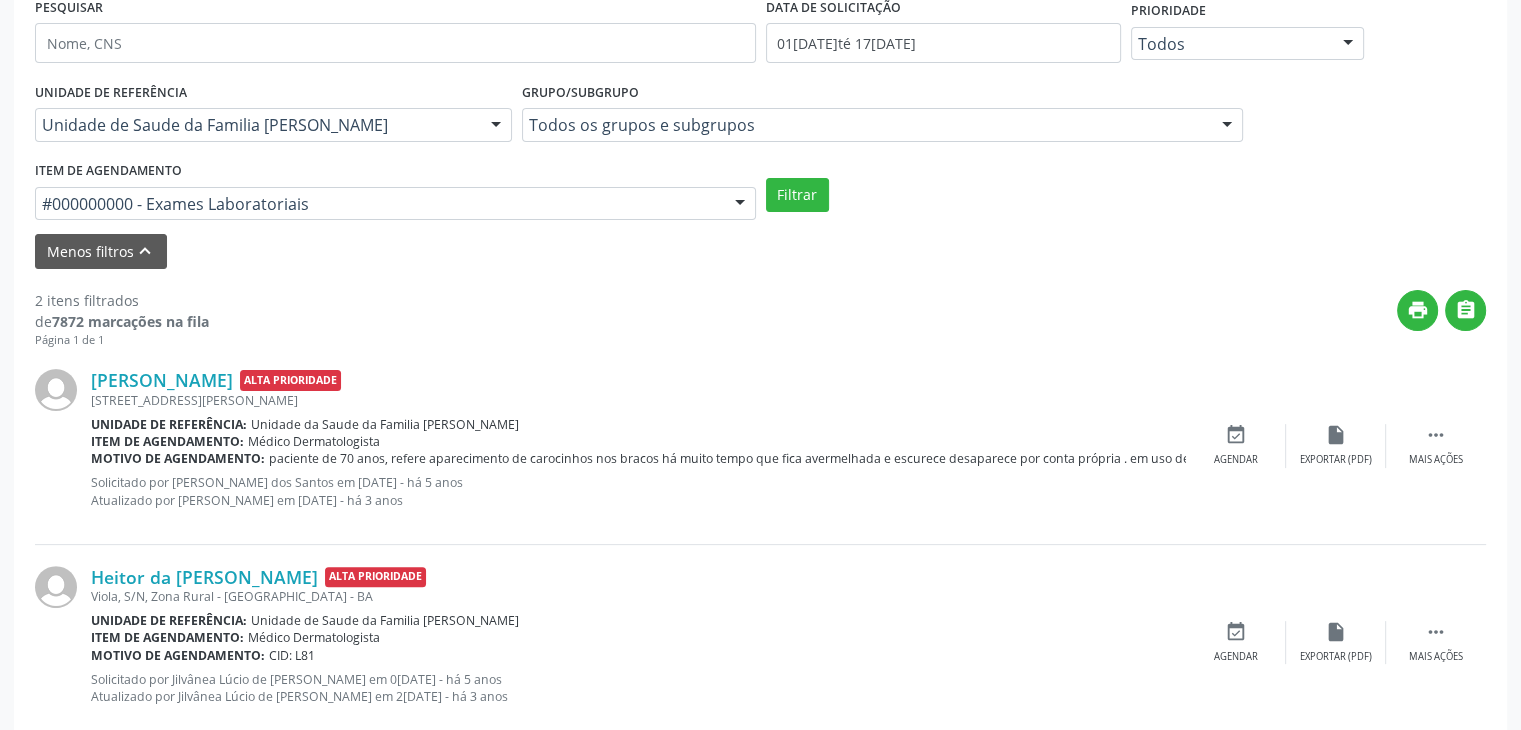 scroll, scrollTop: 200, scrollLeft: 0, axis: vertical 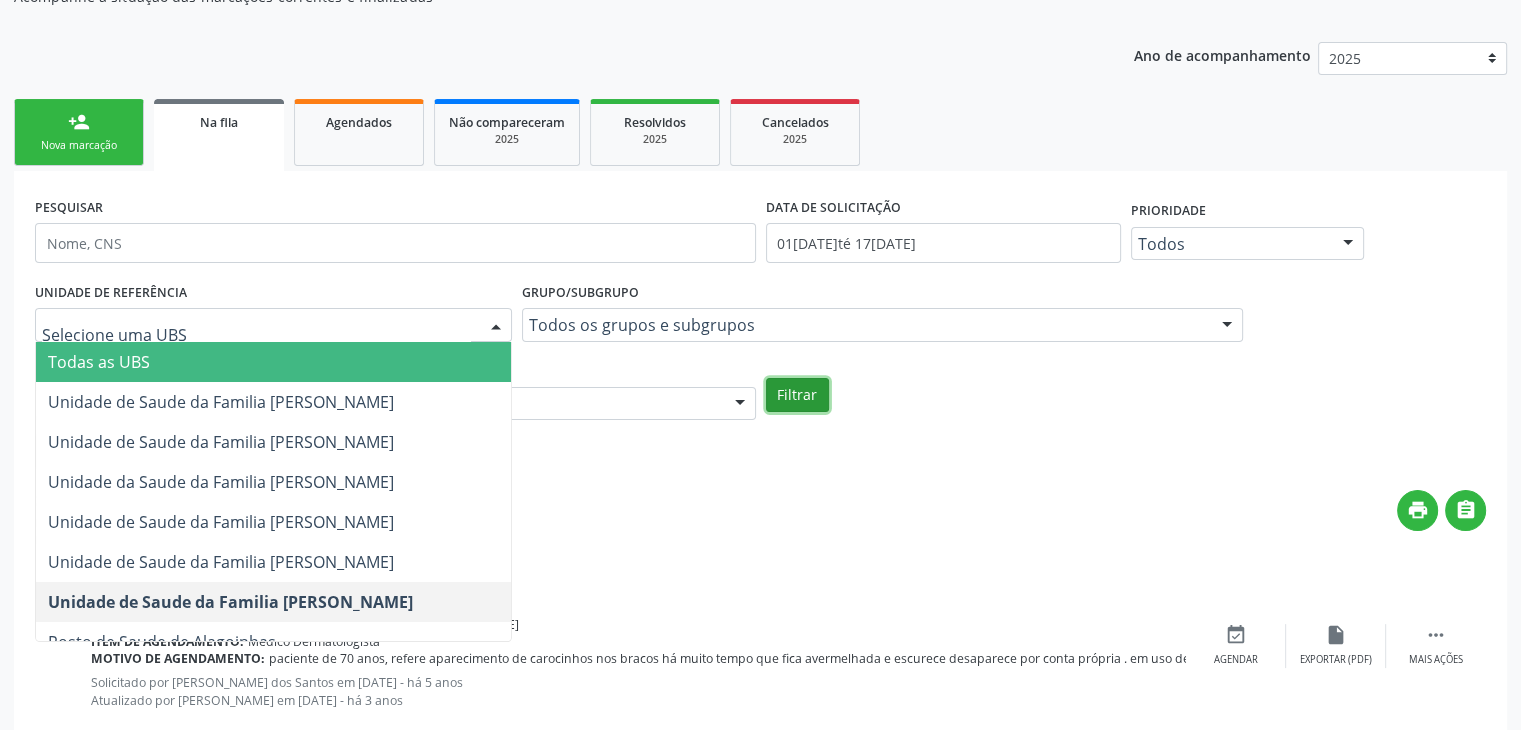 click on "Filtrar" at bounding box center (797, 395) 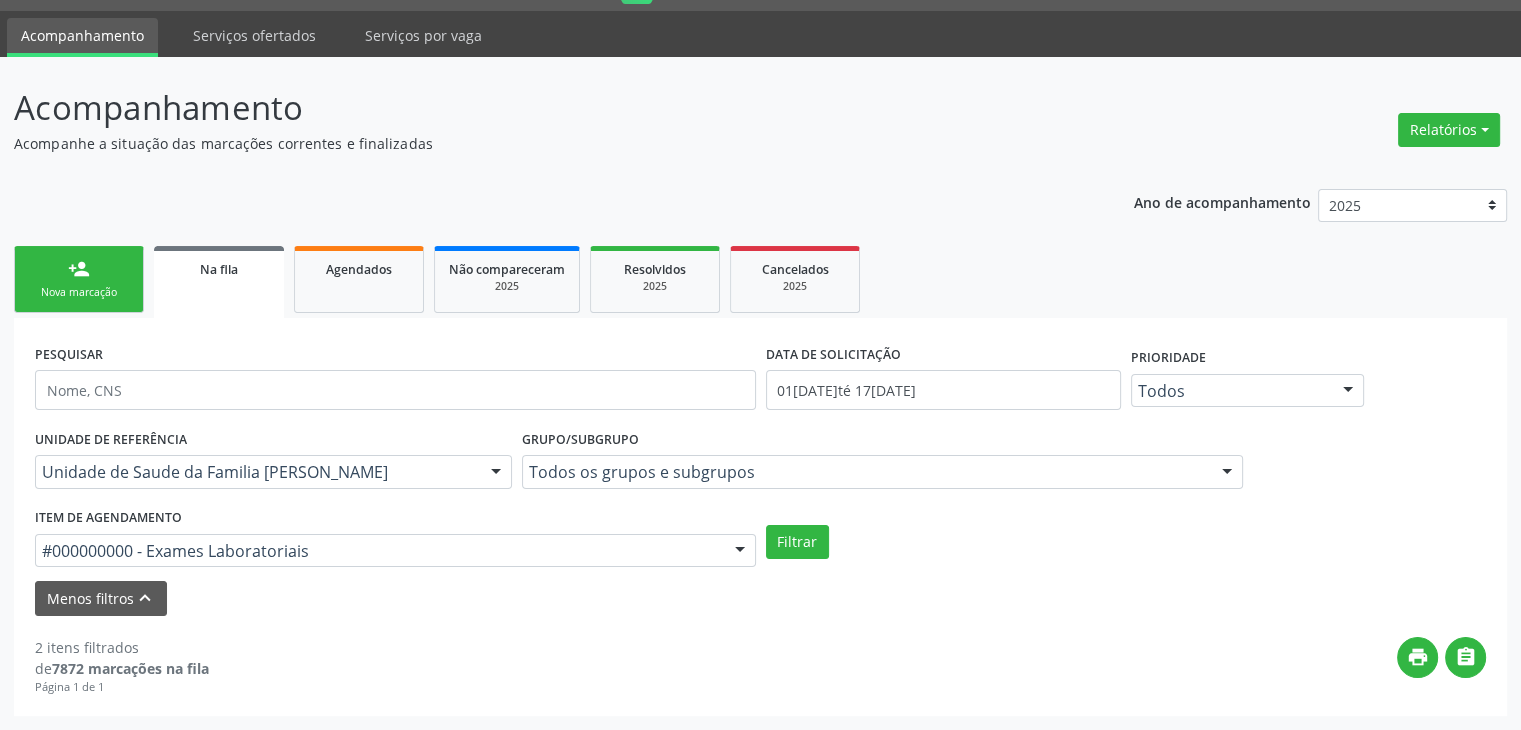 scroll, scrollTop: 52, scrollLeft: 0, axis: vertical 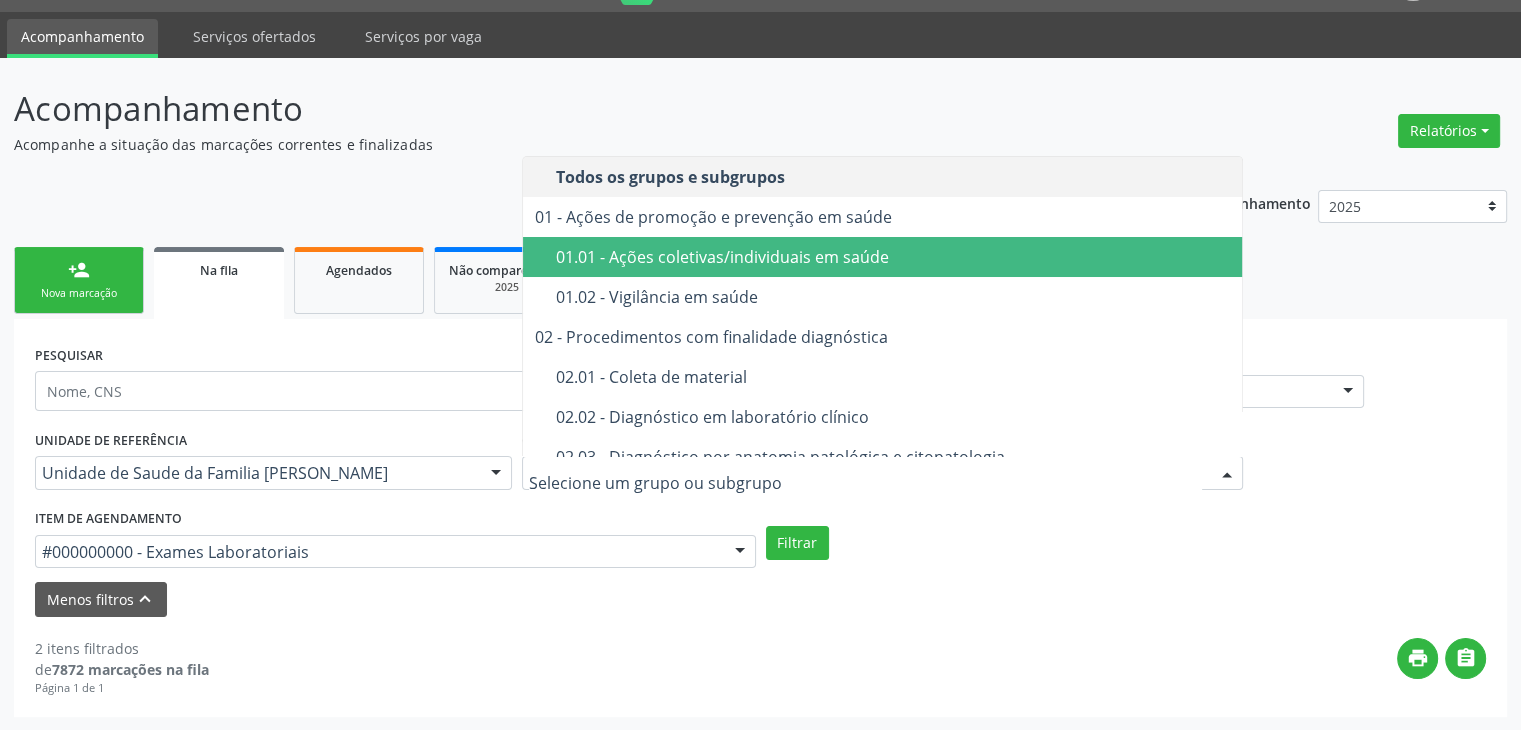 click on "PESQUISAR
DATA DE SOLICITAÇÃO
0[DATE] até 1[DATE]
Prioridade
Todos         Todos   Baixa Prioridade   Média Prioridade   Alta Prioridade
Nenhum resultado encontrado para: "   "
Não há nenhuma opção para ser exibida.
UNIDADE DE REFERÊNCIA
Unidade de Saude da Familia [PERSON_NAME]         Todas as UBS   Unidade de Saude da Familia [PERSON_NAME] de [PERSON_NAME]   Unidade de Saude da Familia [PERSON_NAME]   Unidade da Saude da Familia [PERSON_NAME]   Unidade de Saude da Familia [PERSON_NAME] dos Santos   Unidade de Saude da Familia [PERSON_NAME]   Unidade de Saude da Familia [PERSON_NAME]   Posto de Saude de Alagoinhas
Nenhum resultado encontrado para: "   "
Não há nenhuma opção para ser exibida.
Grupo/Subgrupo
Todos os grupos e subgrupos" at bounding box center [760, 478] 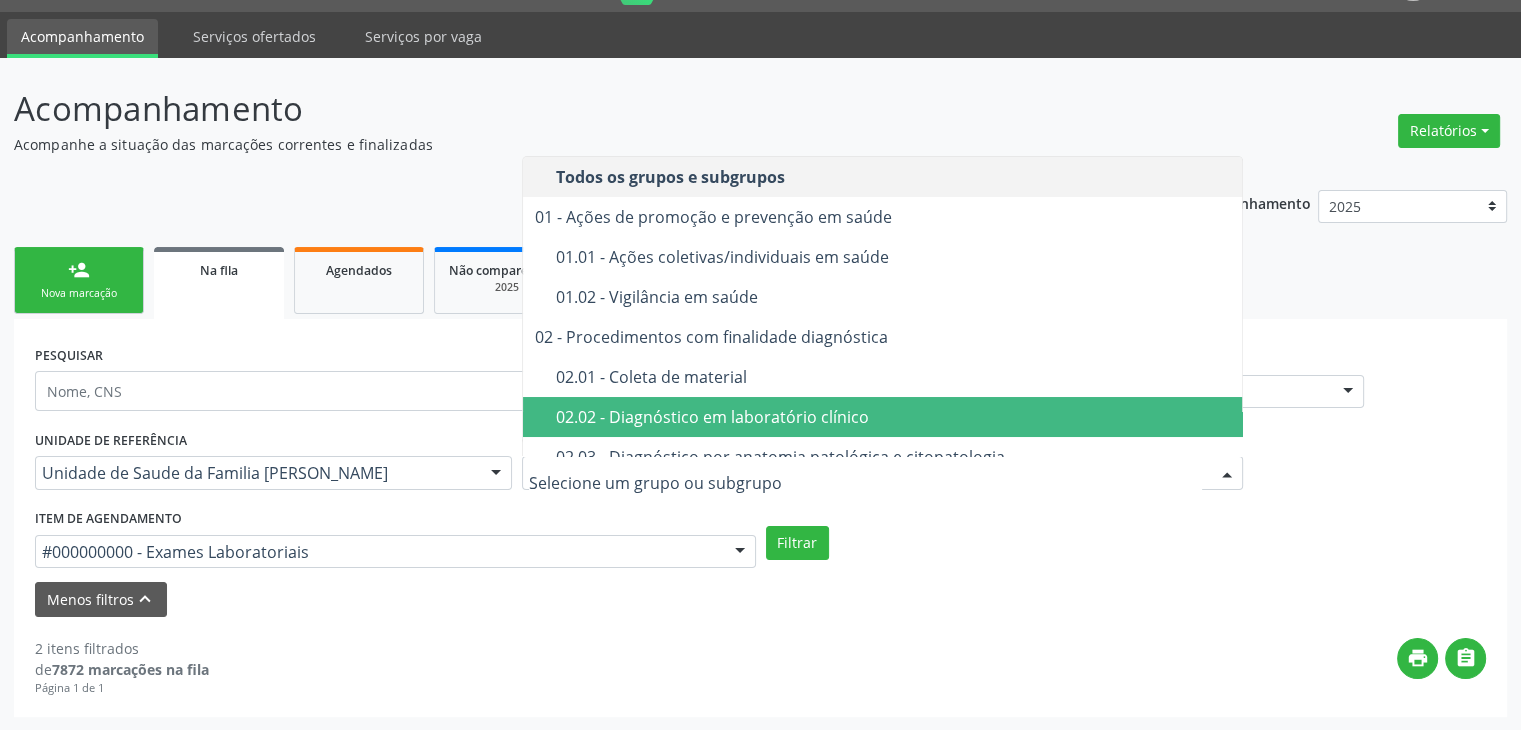 click on "02.02 - Diagnóstico em laboratório clínico" at bounding box center (894, 417) 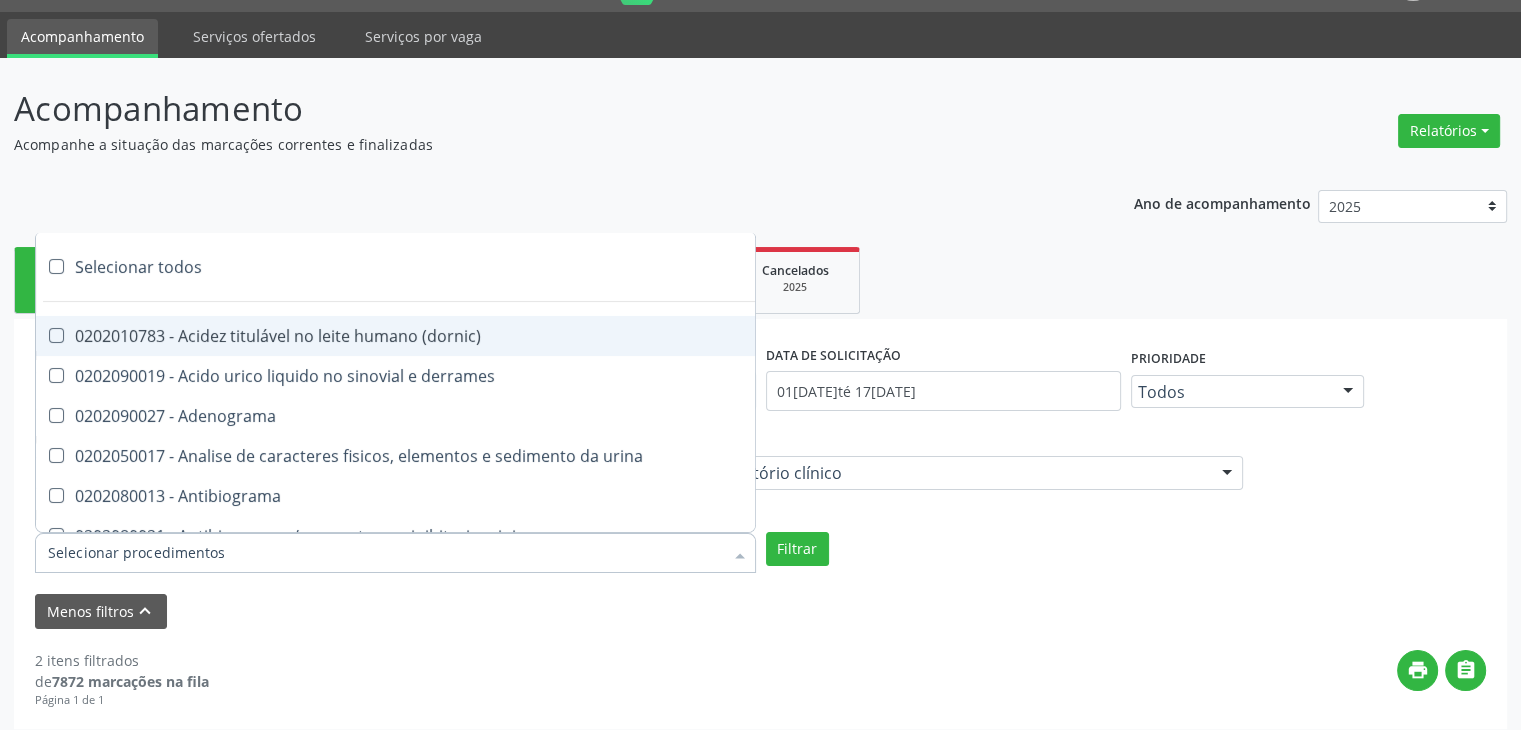 click on "Selecionar todos" at bounding box center [580, 267] 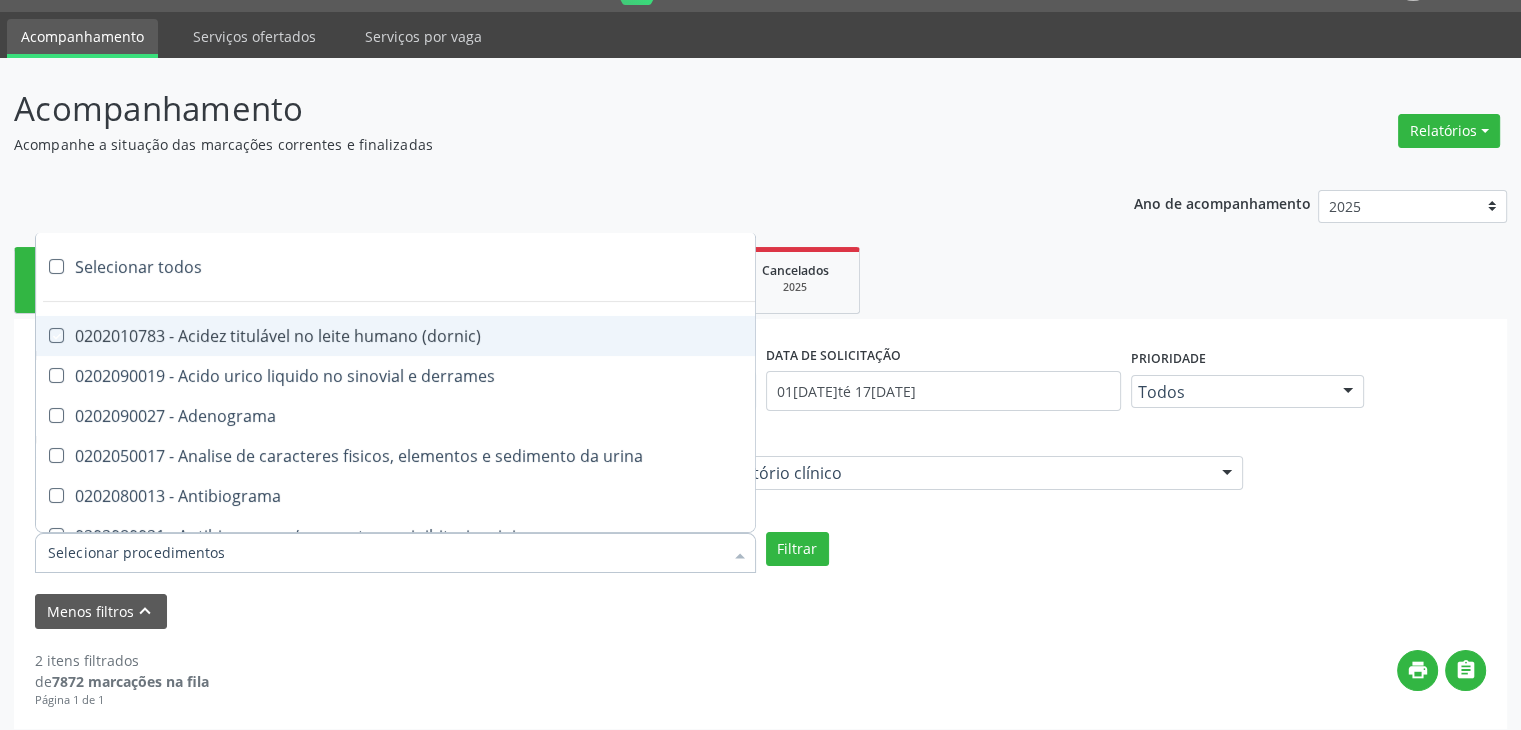 checkbox on "true" 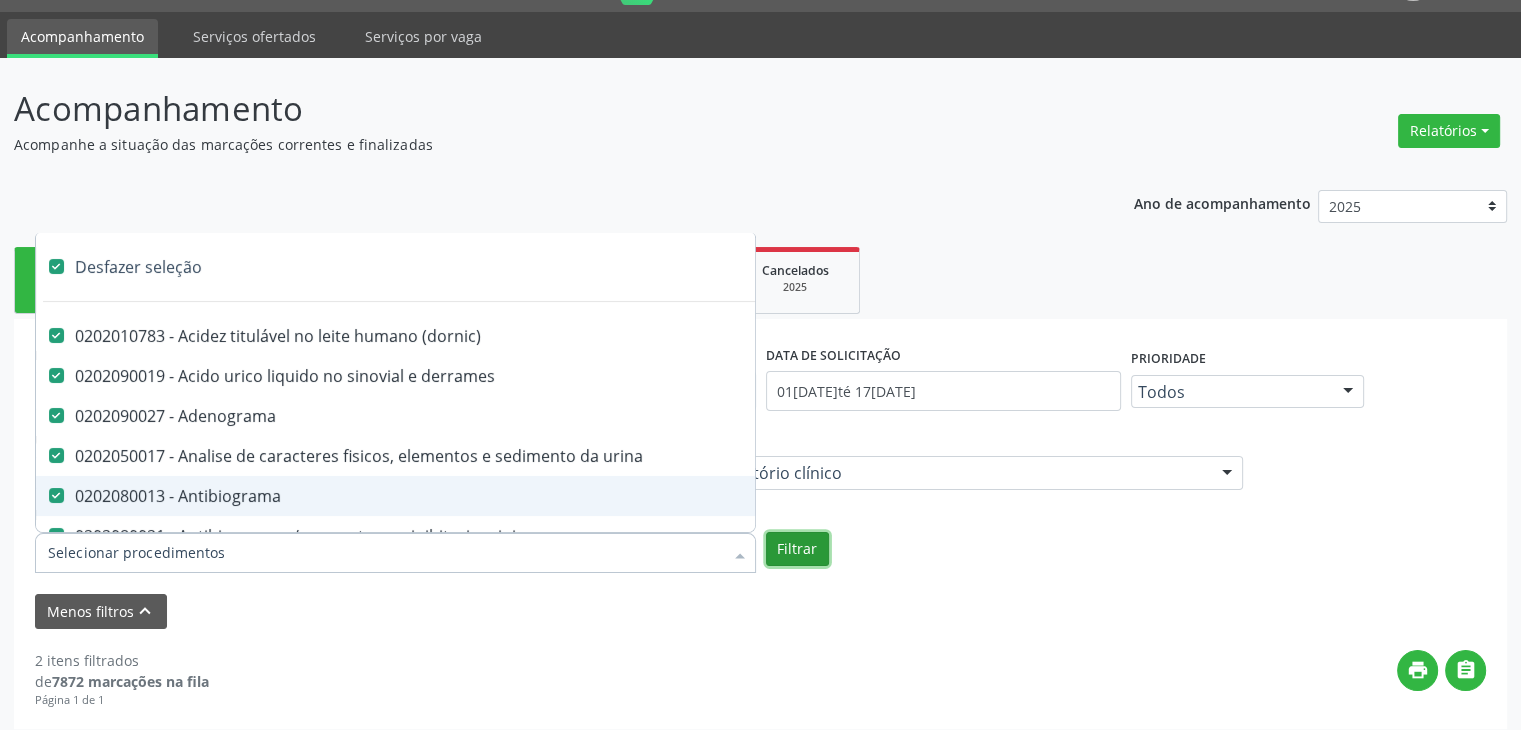 click on "Filtrar" at bounding box center (797, 549) 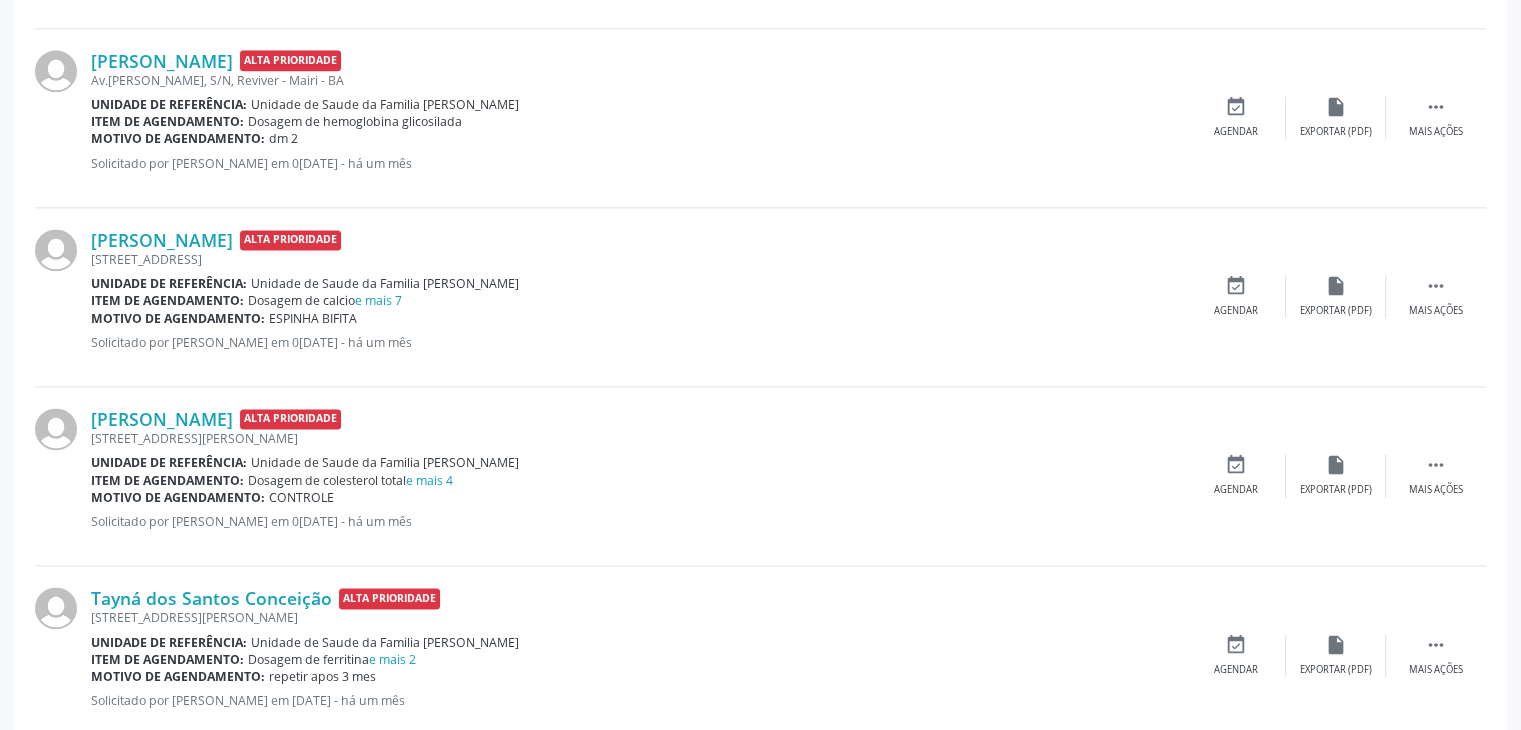 scroll, scrollTop: 2805, scrollLeft: 0, axis: vertical 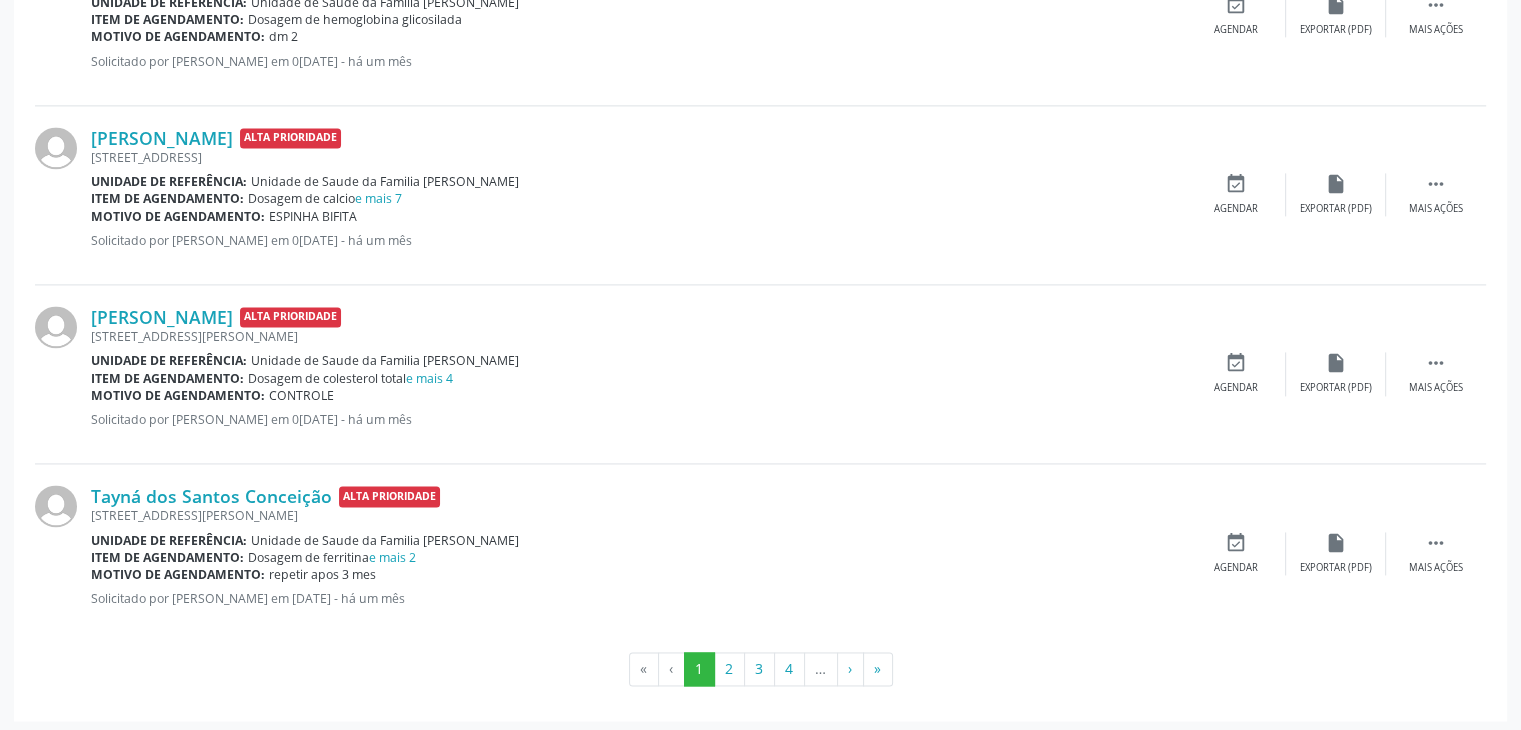 click on "PESQUISAR
DATA DE SOLICITAÇÃO
01/01/2019 até 17/07/2025
Prioridade
Todos         Todos   Baixa Prioridade   Média Prioridade   Alta Prioridade
Nenhum resultado encontrado para: "   "
Não há nenhuma opção para ser exibida.
UNIDADE DE REFERÊNCIA
Unidade de Saude da Familia Dilton Oliveira Santos         Todas as UBS   Unidade de Saude da Familia Jonathas Laurentino de Santana   Unidade de Saude da Familia Gerolino Jose de Oliveira   Unidade da Saude da Familia Maria Marlene Soares dos Santos   Unidade de Saude da Familia Enesia Fernandes dos Santos   Unidade de Saude da Familia Mourival Ferreira Lima   Unidade de Saude da Familia Dilton Oliveira Santos   Posto de Saude de Alagoinhas
Nenhum resultado encontrado para: "   "
Não há nenhuma opção para ser exibida.
Grupo/Subgrupo
02.02 - Diagnóstico em laboratório clínico" at bounding box center (760, -857) 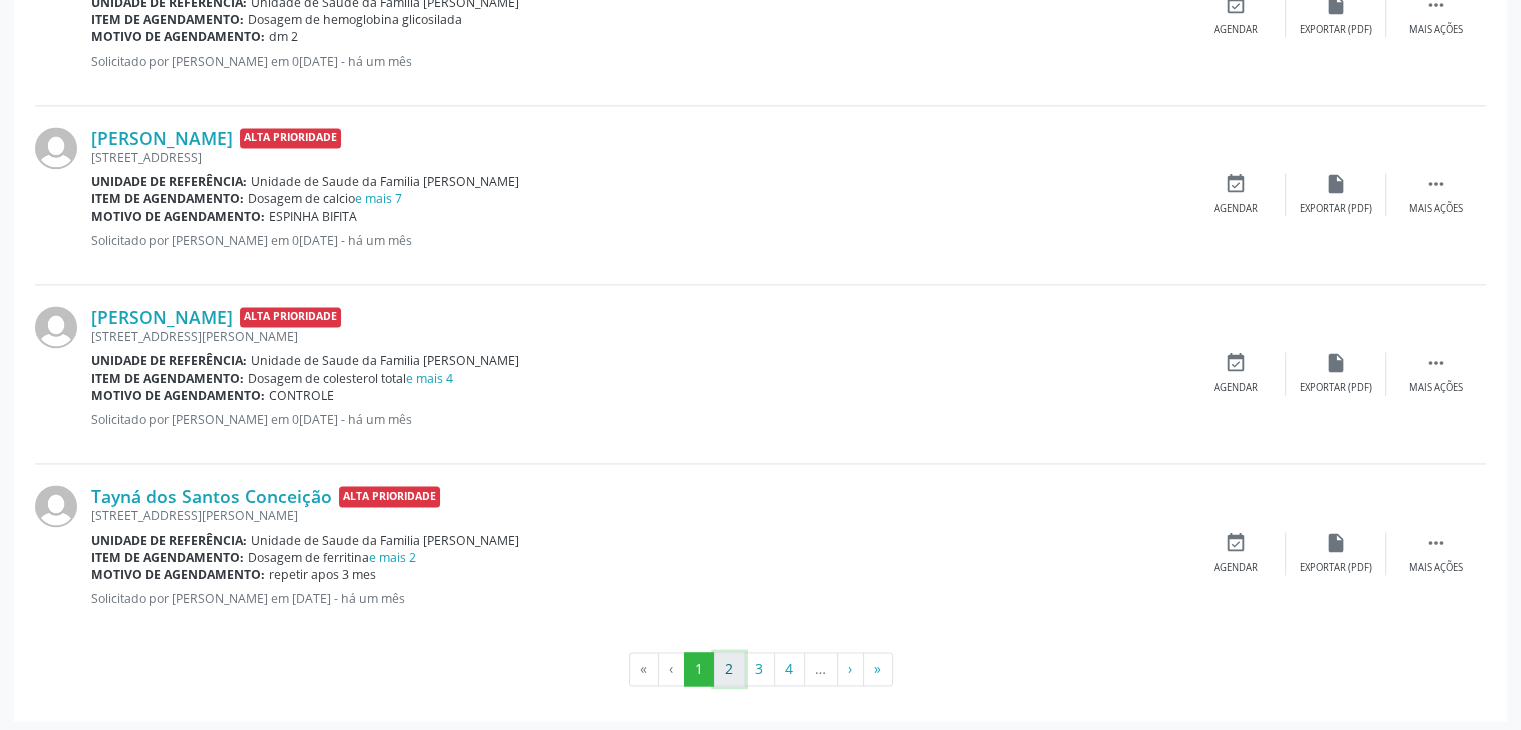 click on "2" at bounding box center (729, 669) 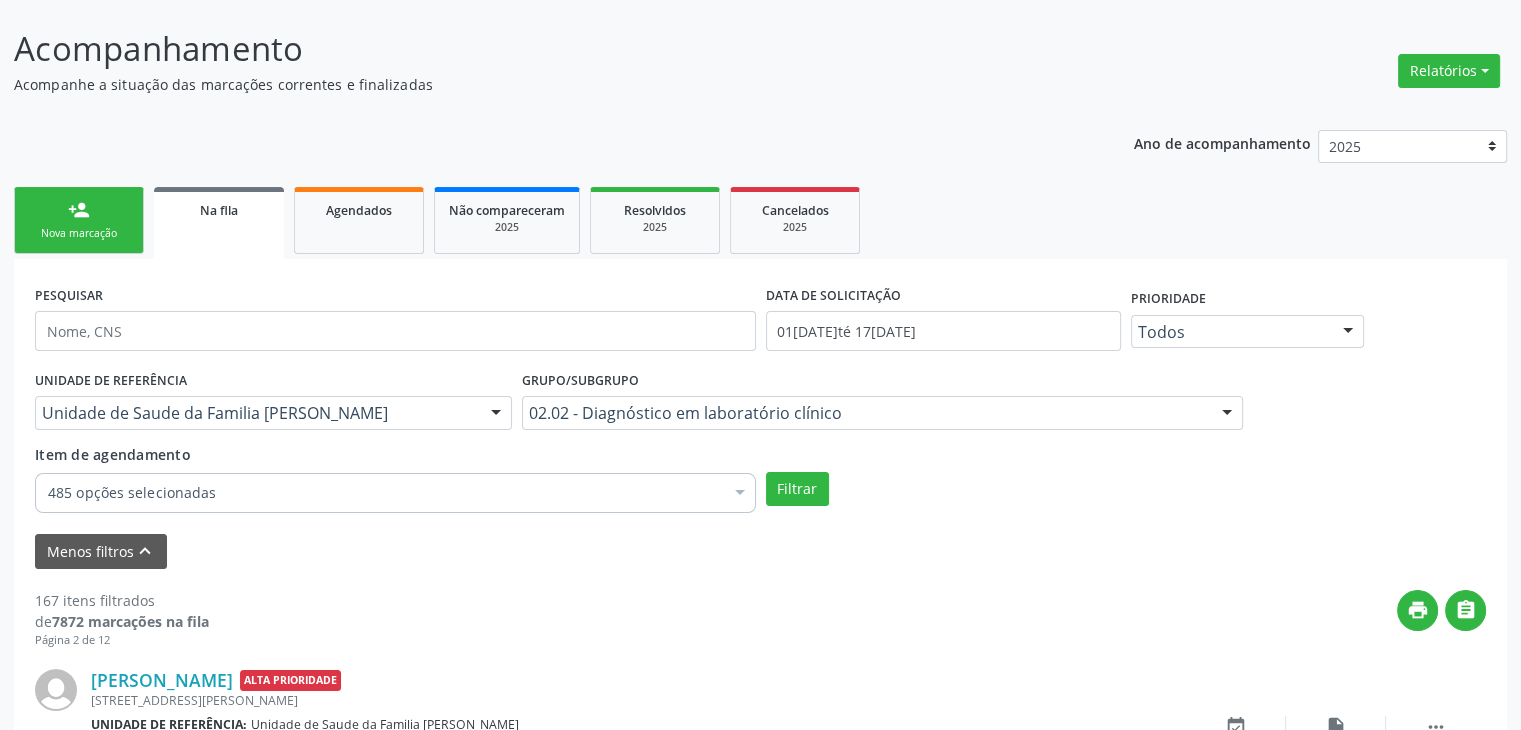 scroll, scrollTop: 2805, scrollLeft: 0, axis: vertical 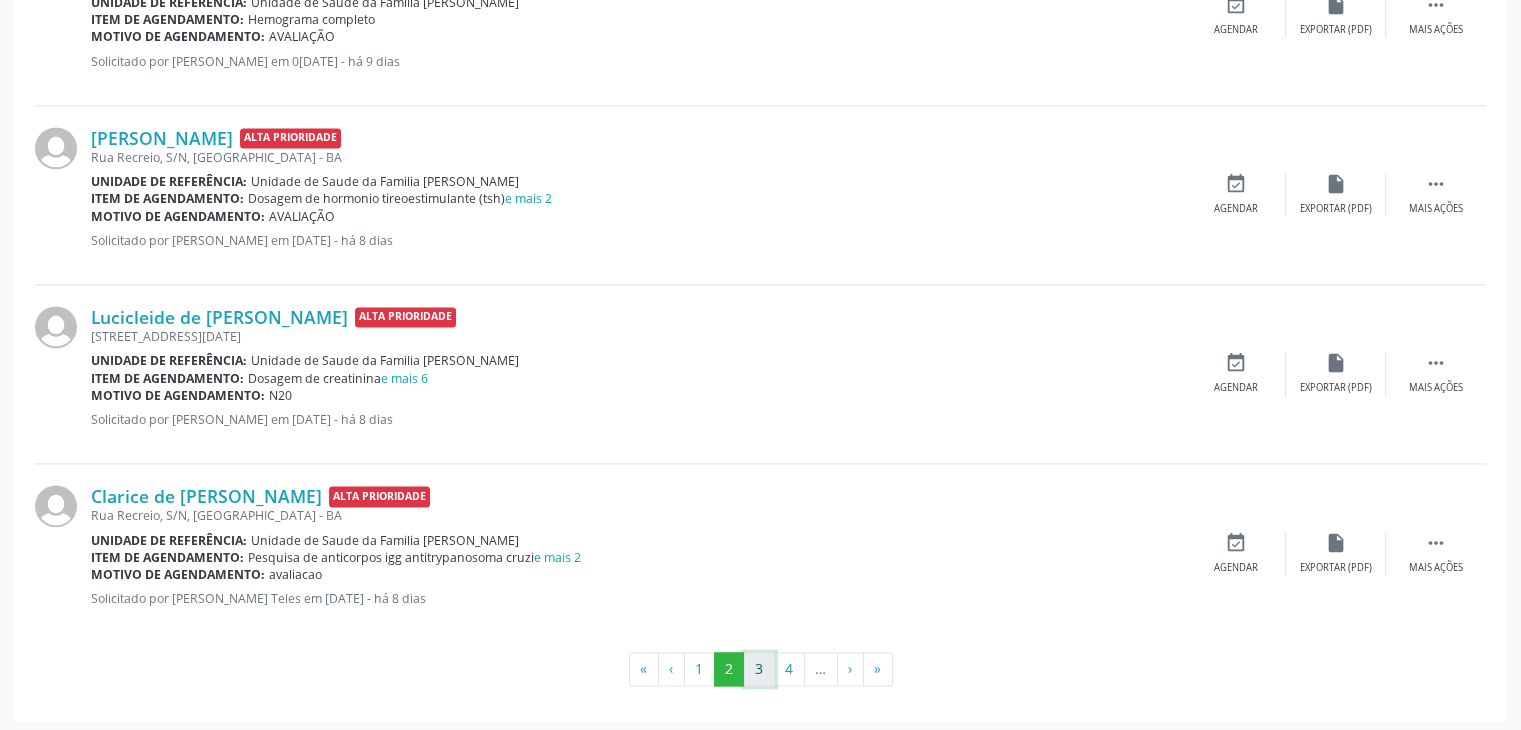 click on "3" at bounding box center [759, 669] 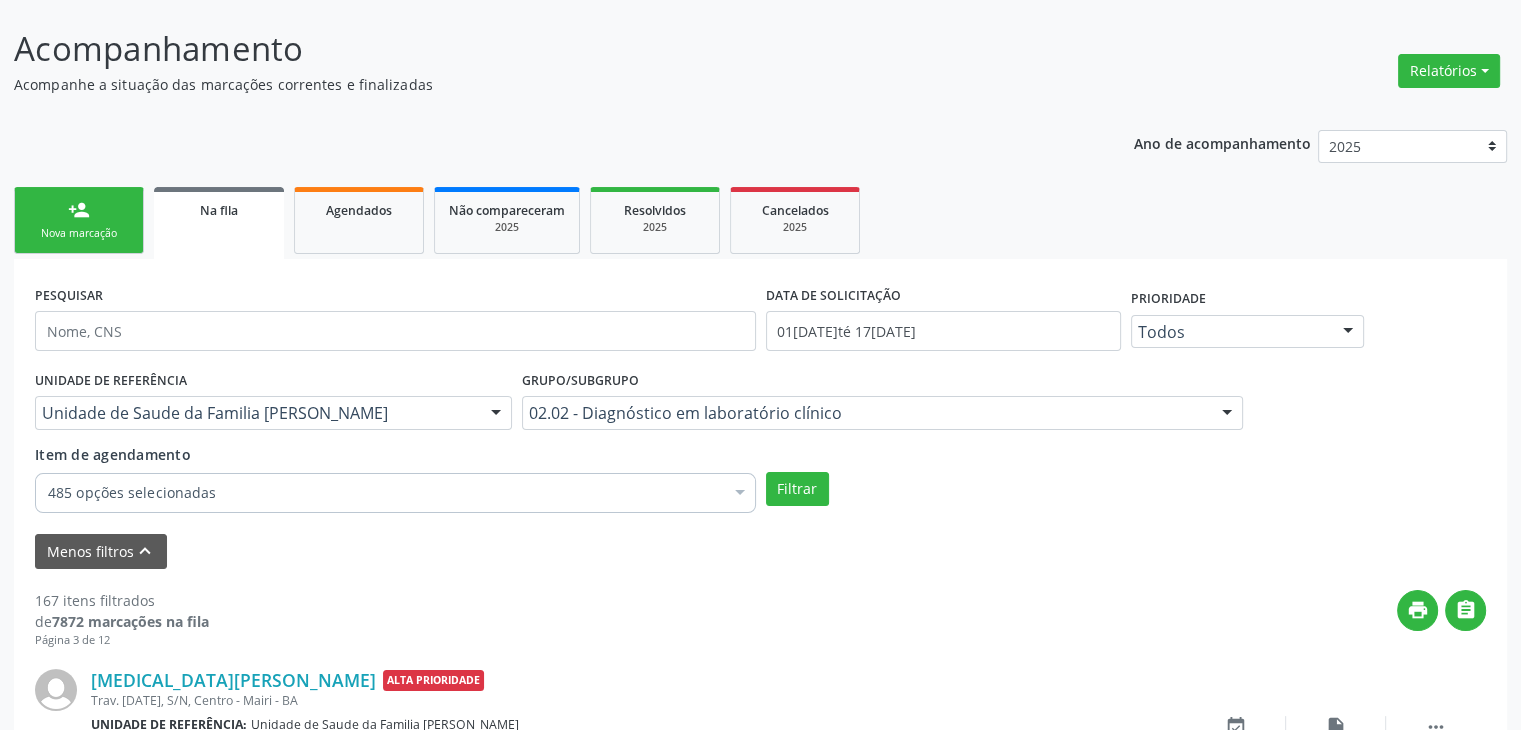 scroll, scrollTop: 2805, scrollLeft: 0, axis: vertical 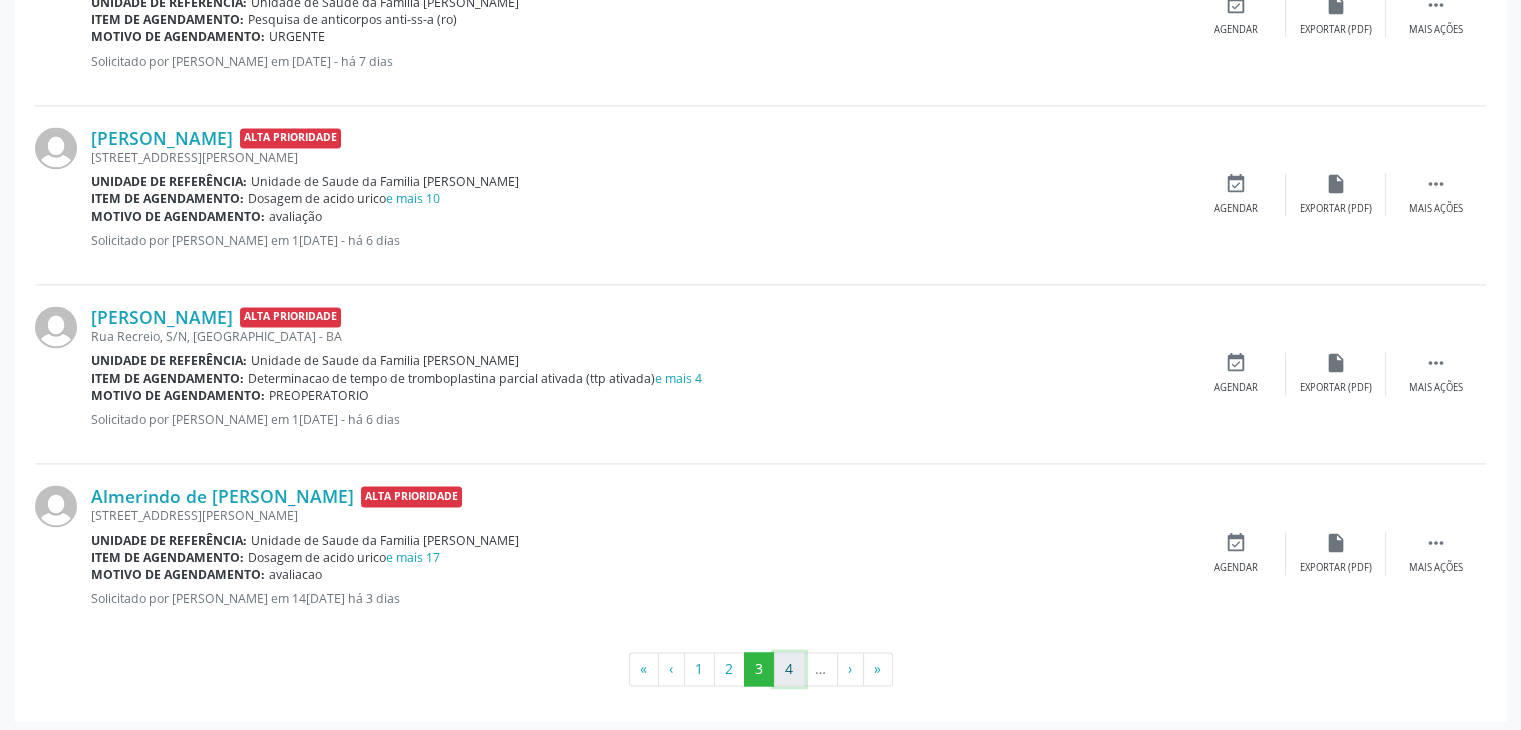 click on "4" at bounding box center (789, 669) 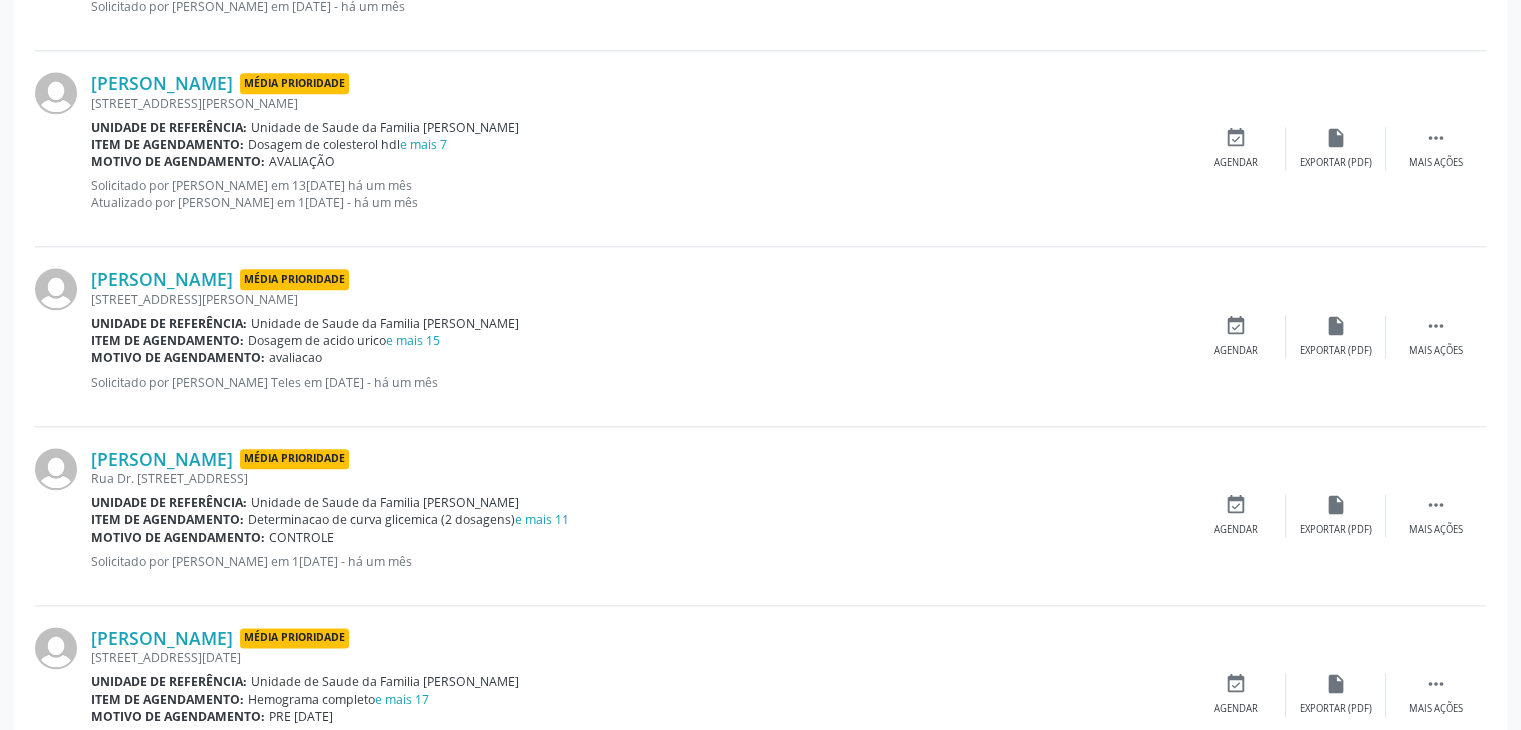 scroll, scrollTop: 2822, scrollLeft: 0, axis: vertical 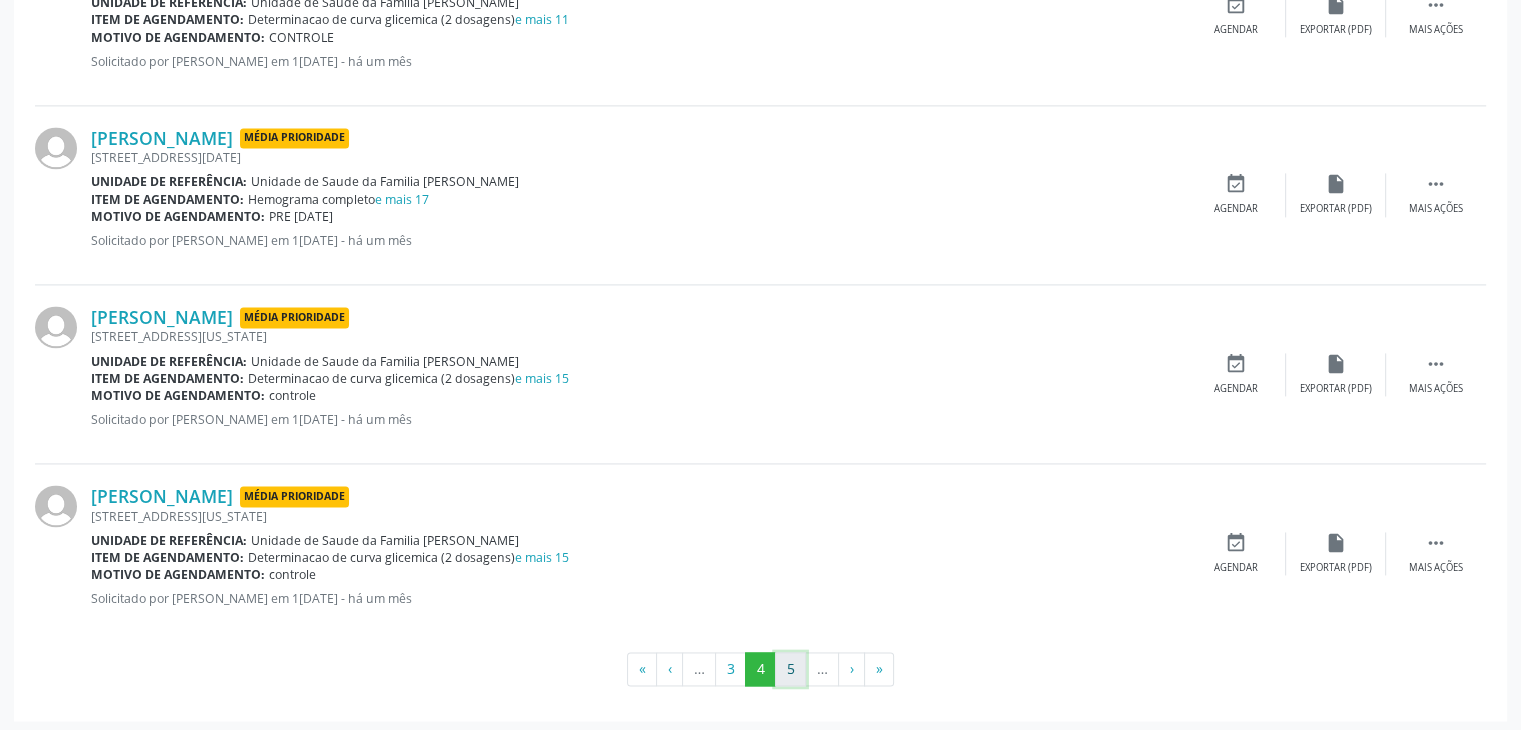 click on "5" at bounding box center (790, 669) 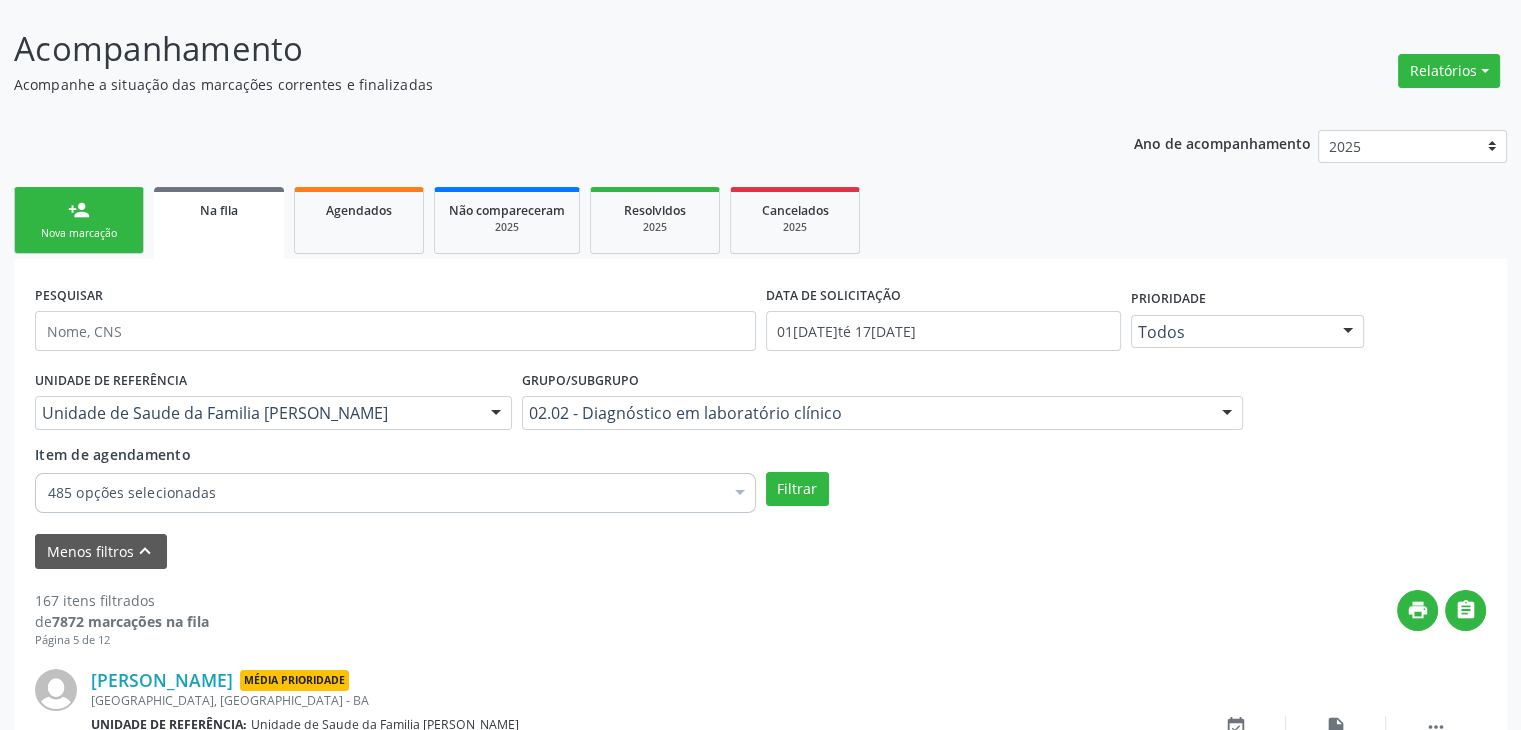 scroll, scrollTop: 2805, scrollLeft: 0, axis: vertical 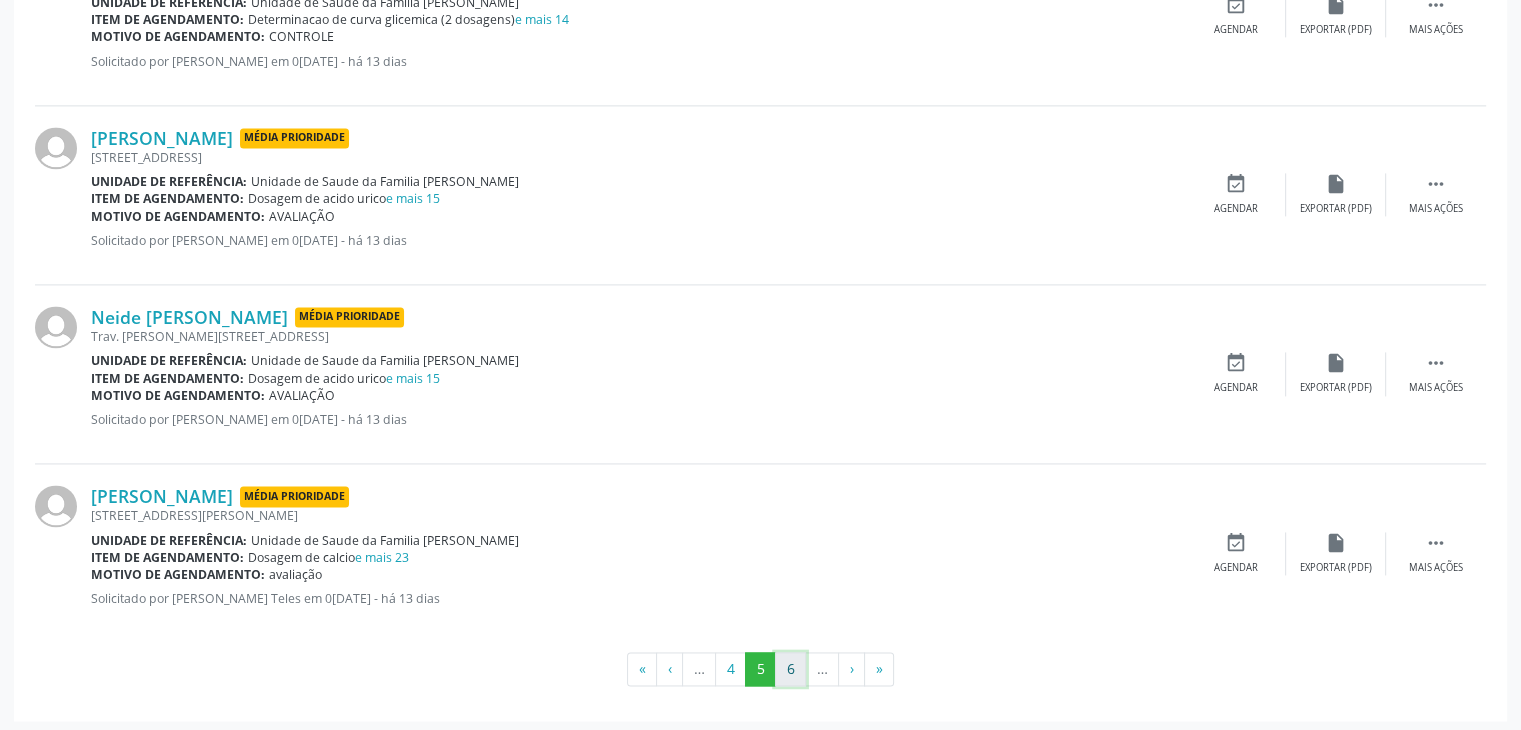 click on "6" at bounding box center [790, 669] 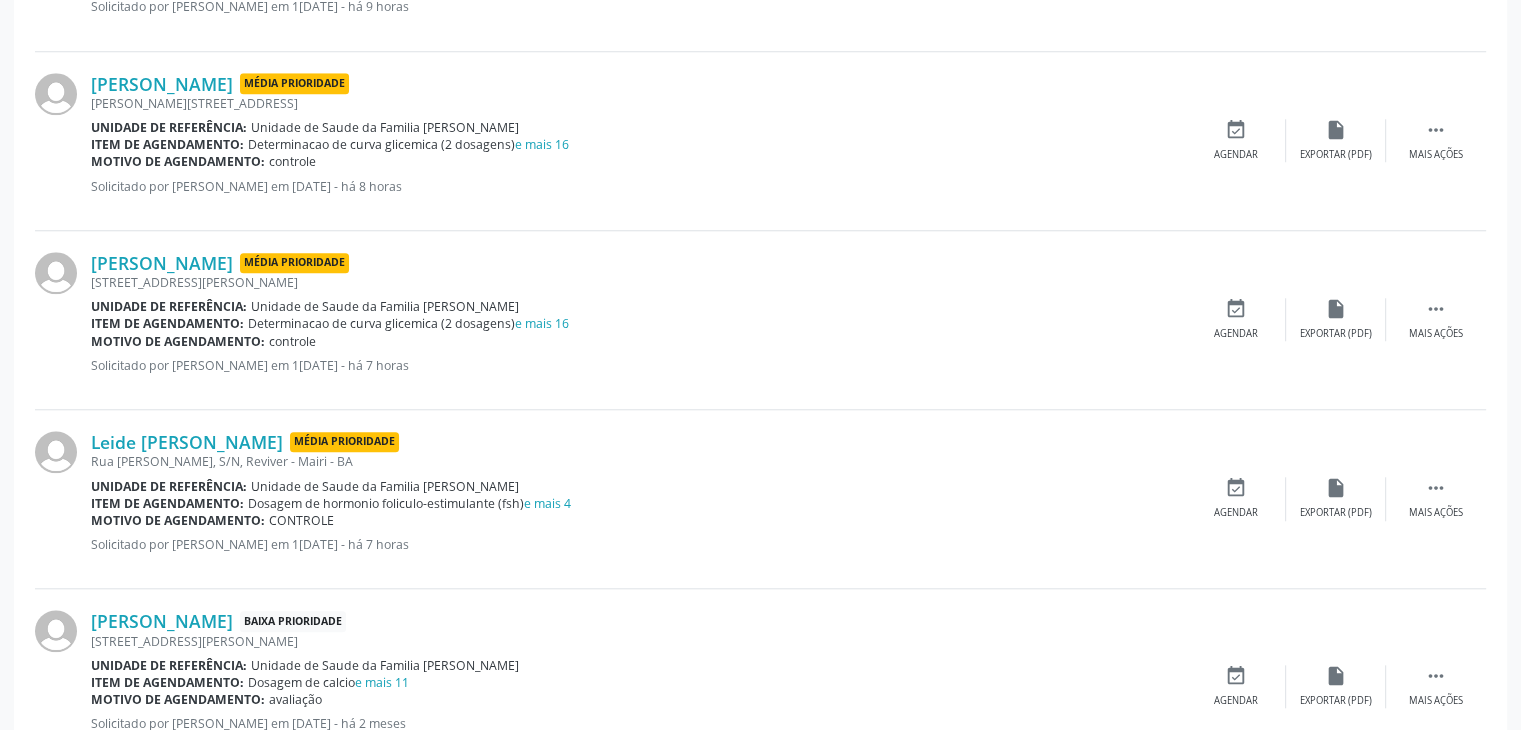 scroll, scrollTop: 2022, scrollLeft: 0, axis: vertical 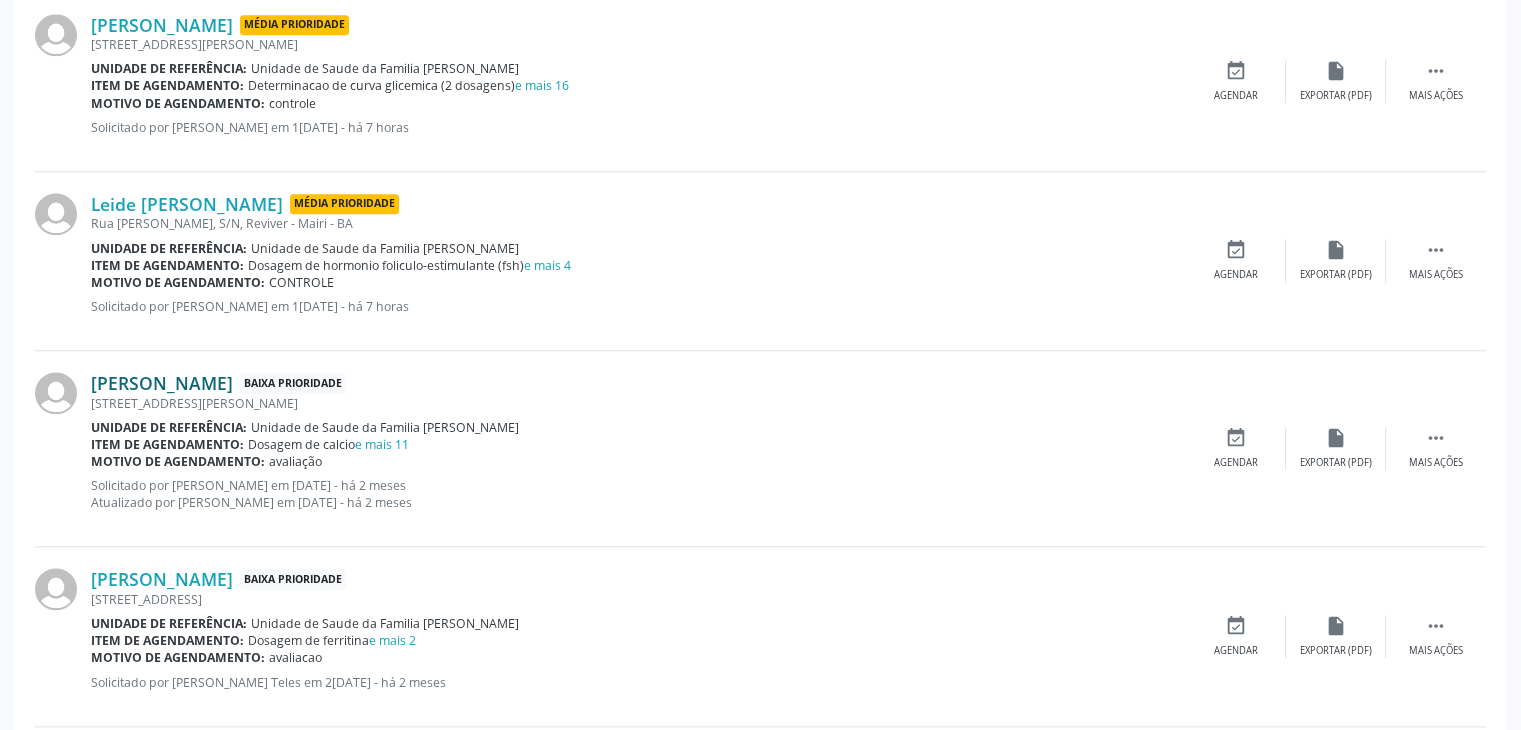 click on "Antonio Cesar Nascimento dos Santos" at bounding box center (162, 383) 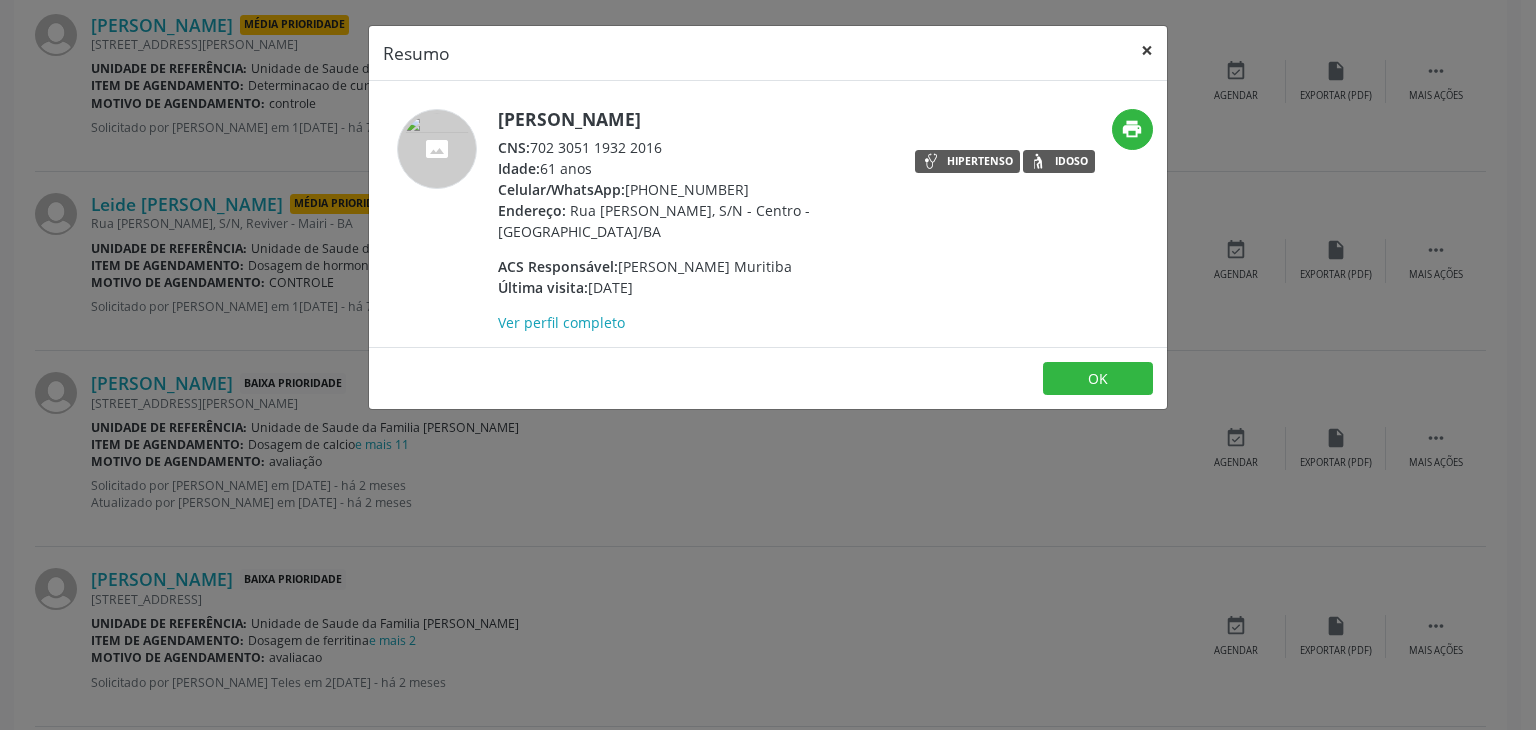 click on "×" at bounding box center [1147, 50] 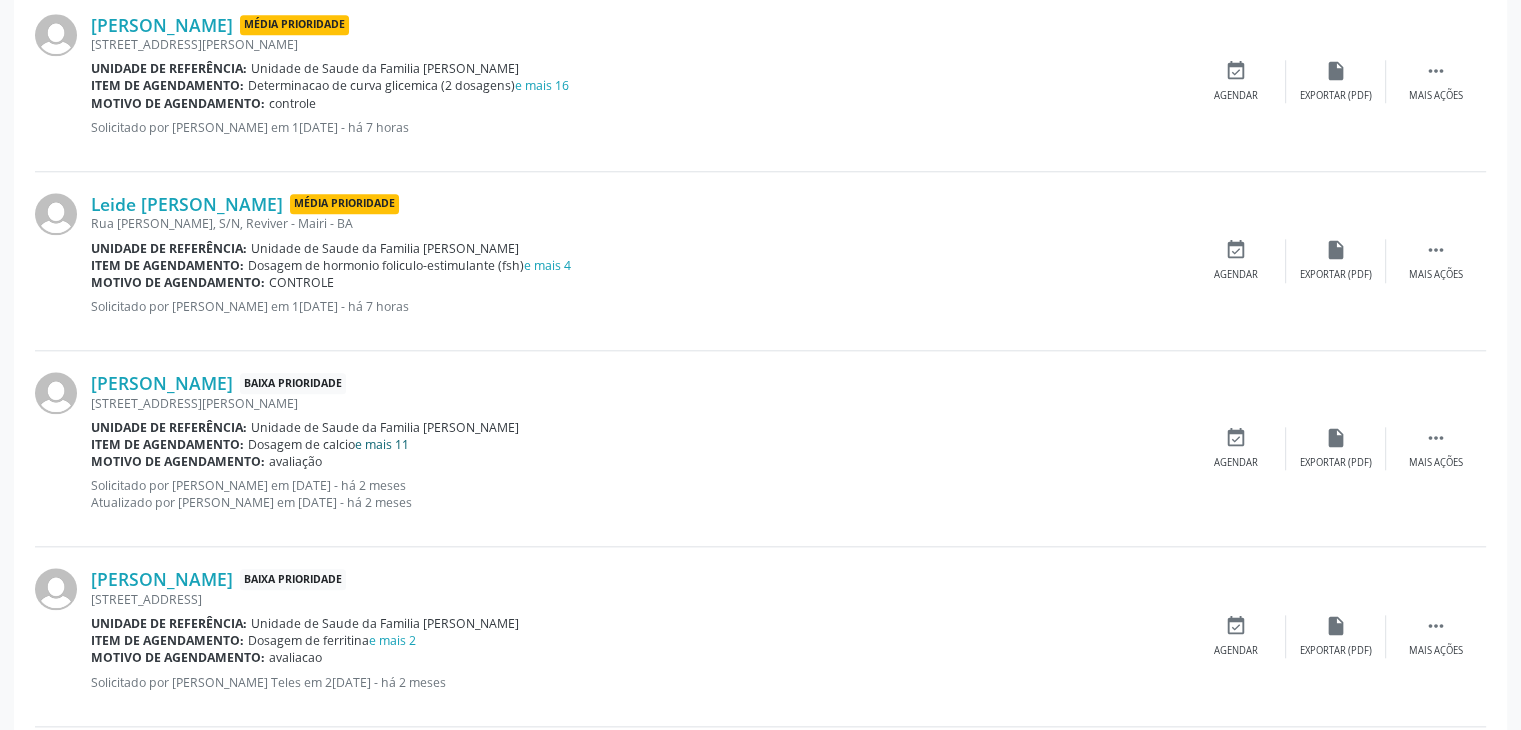 click on "e mais 11" at bounding box center [382, 444] 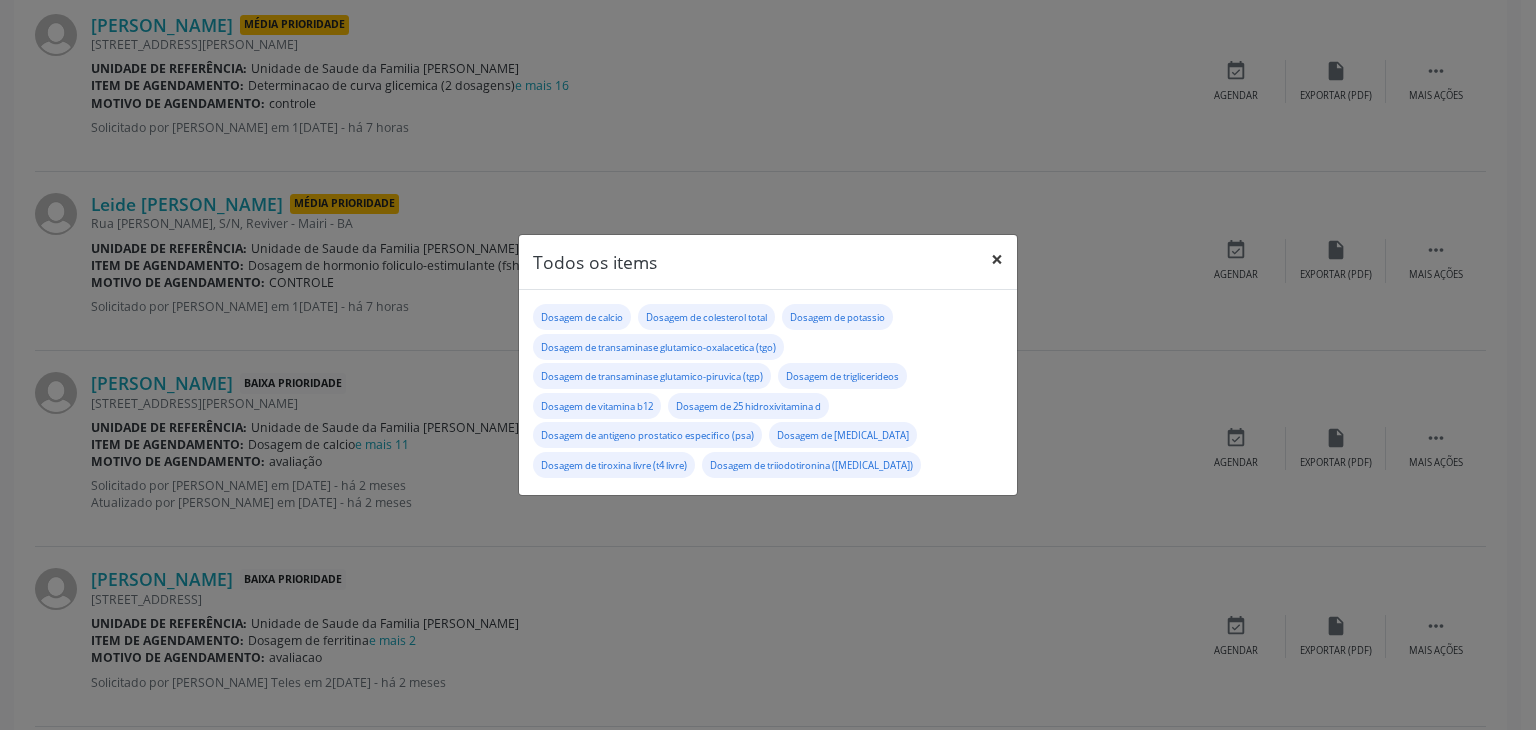click on "×" at bounding box center [997, 259] 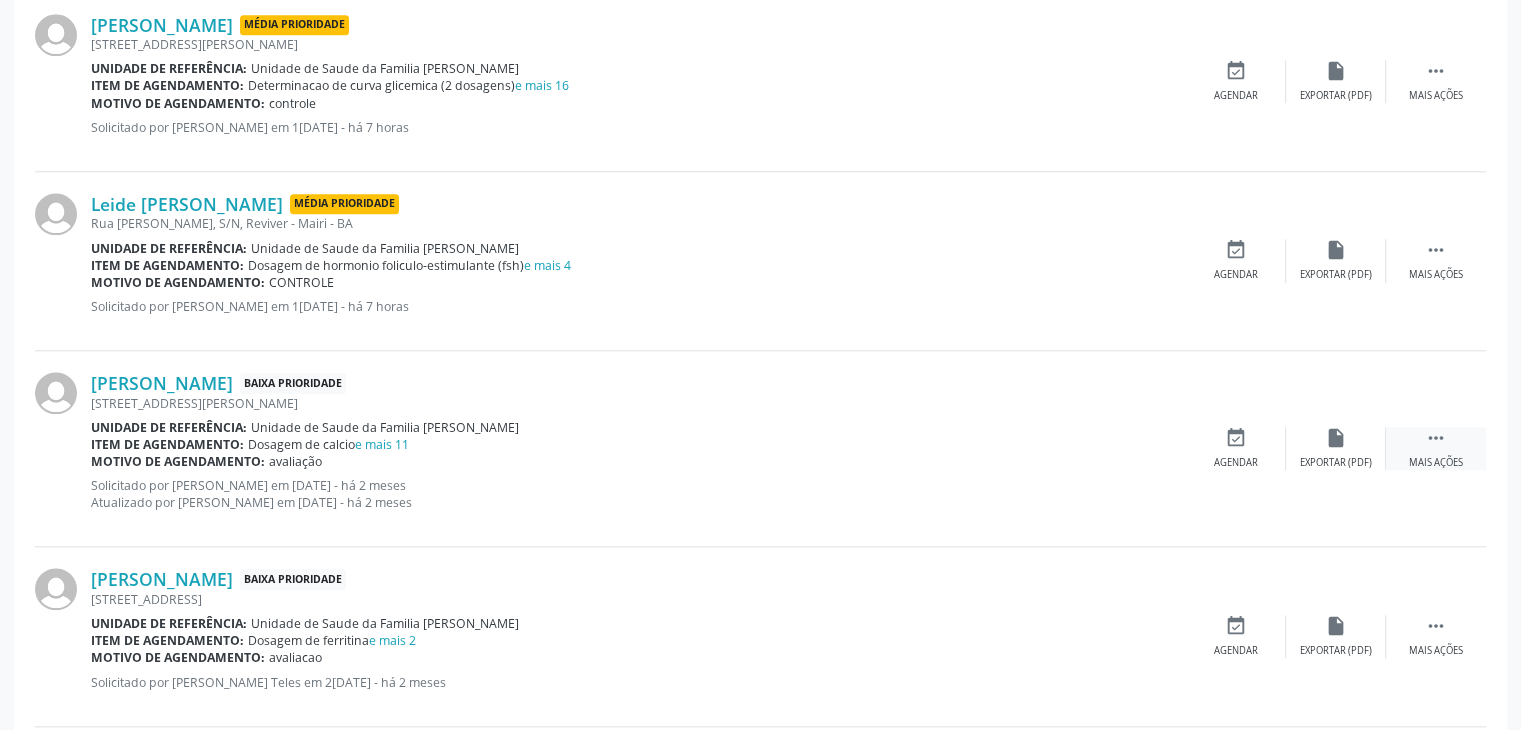 click on "
Mais ações" at bounding box center [1436, 448] 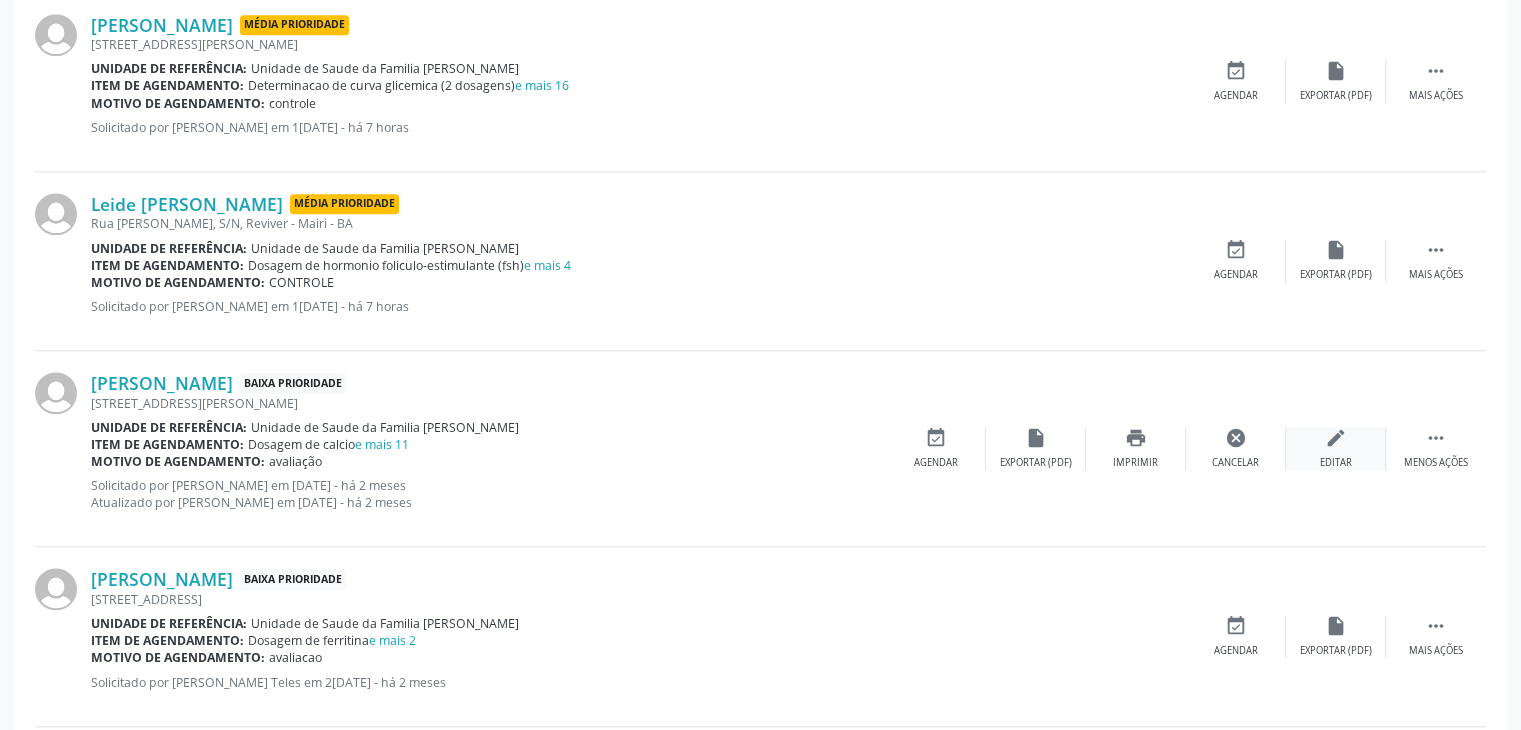 click on "edit
Editar" at bounding box center [1336, 448] 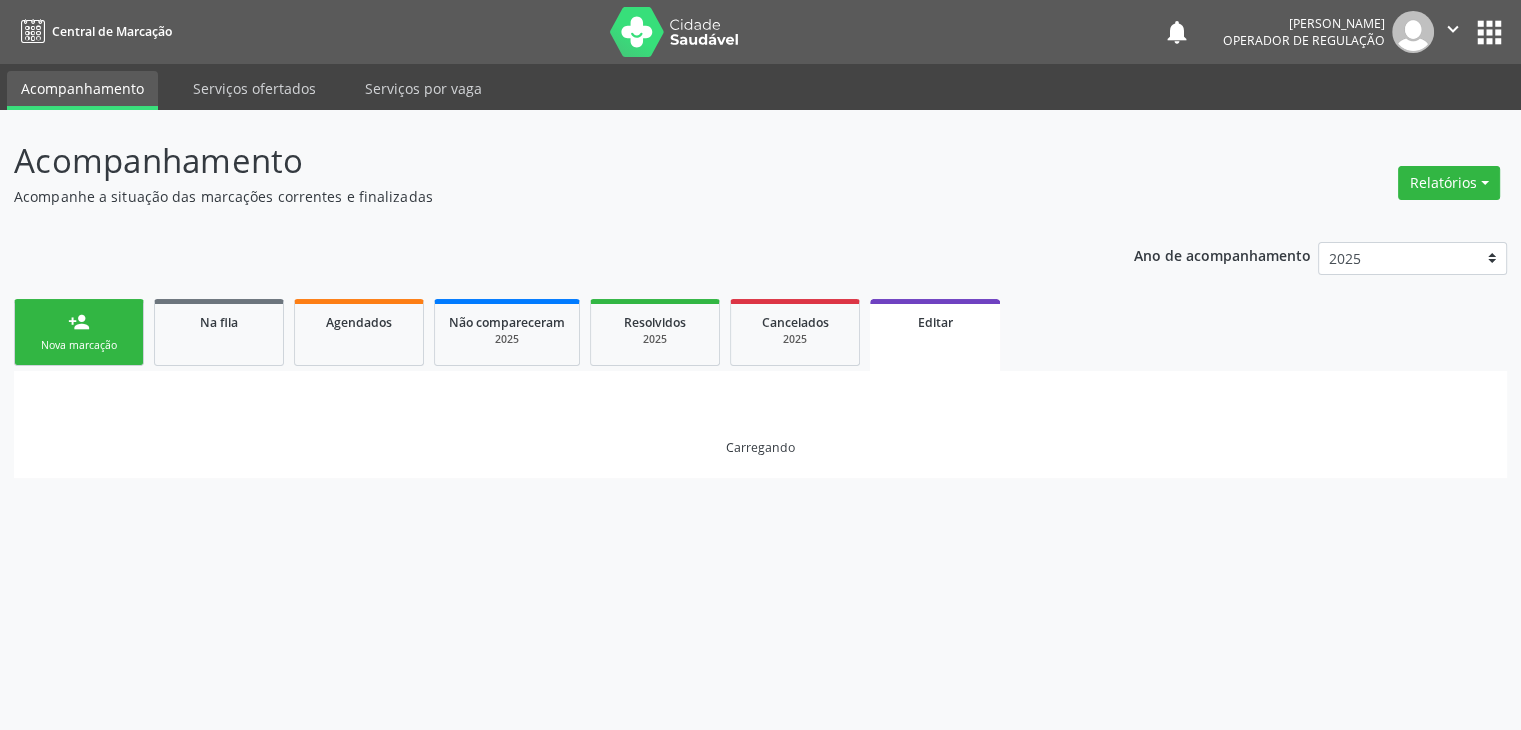 scroll, scrollTop: 0, scrollLeft: 0, axis: both 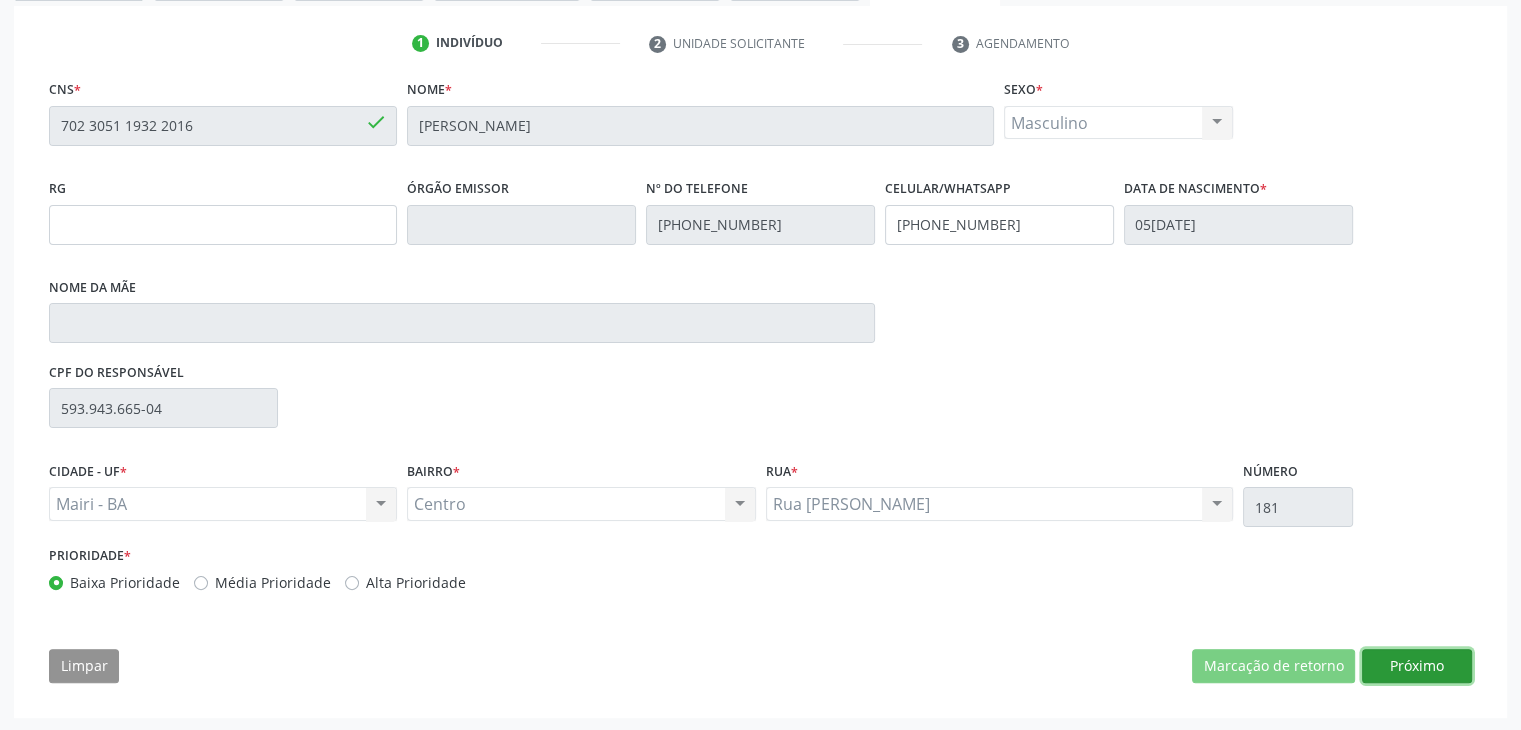 click on "Próximo" at bounding box center [1417, 666] 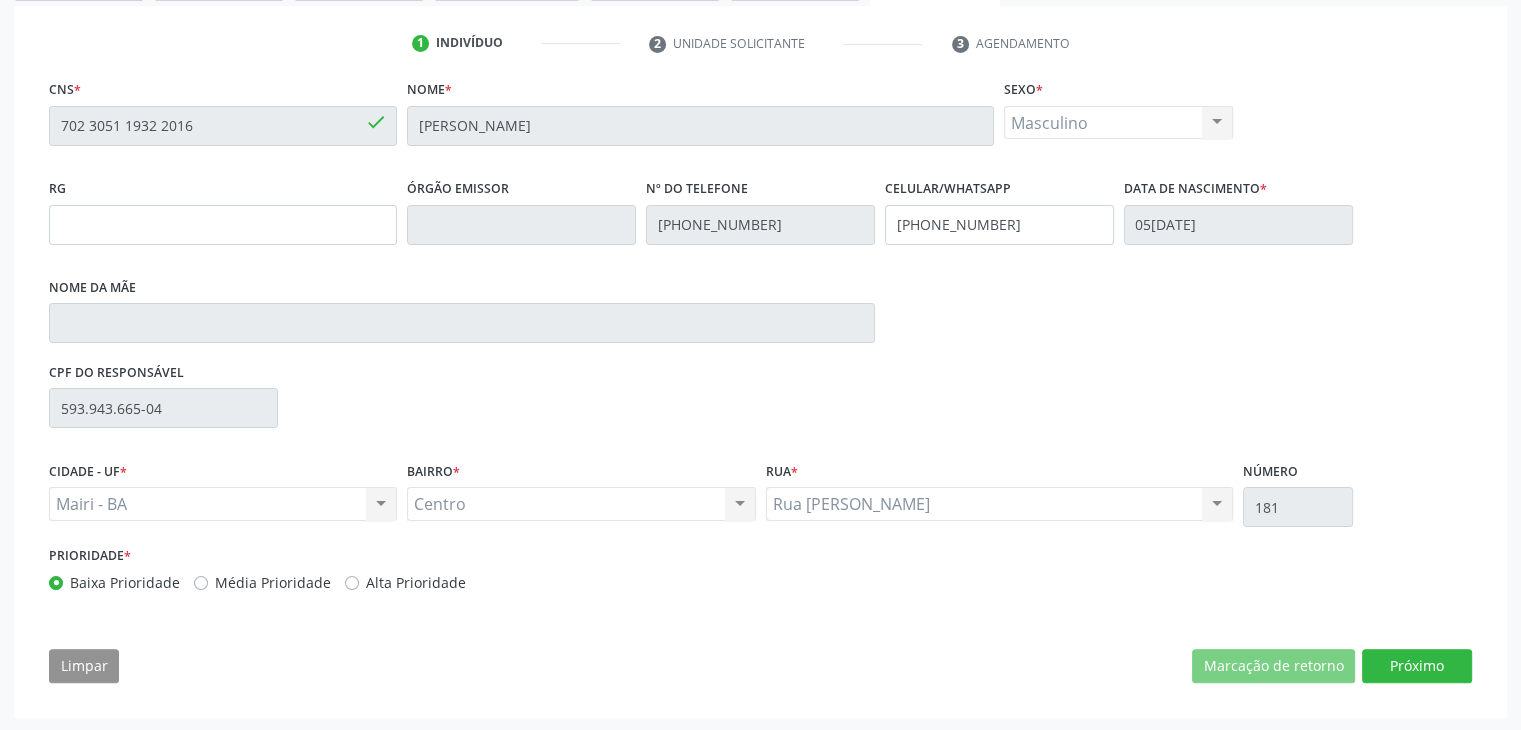 scroll, scrollTop: 200, scrollLeft: 0, axis: vertical 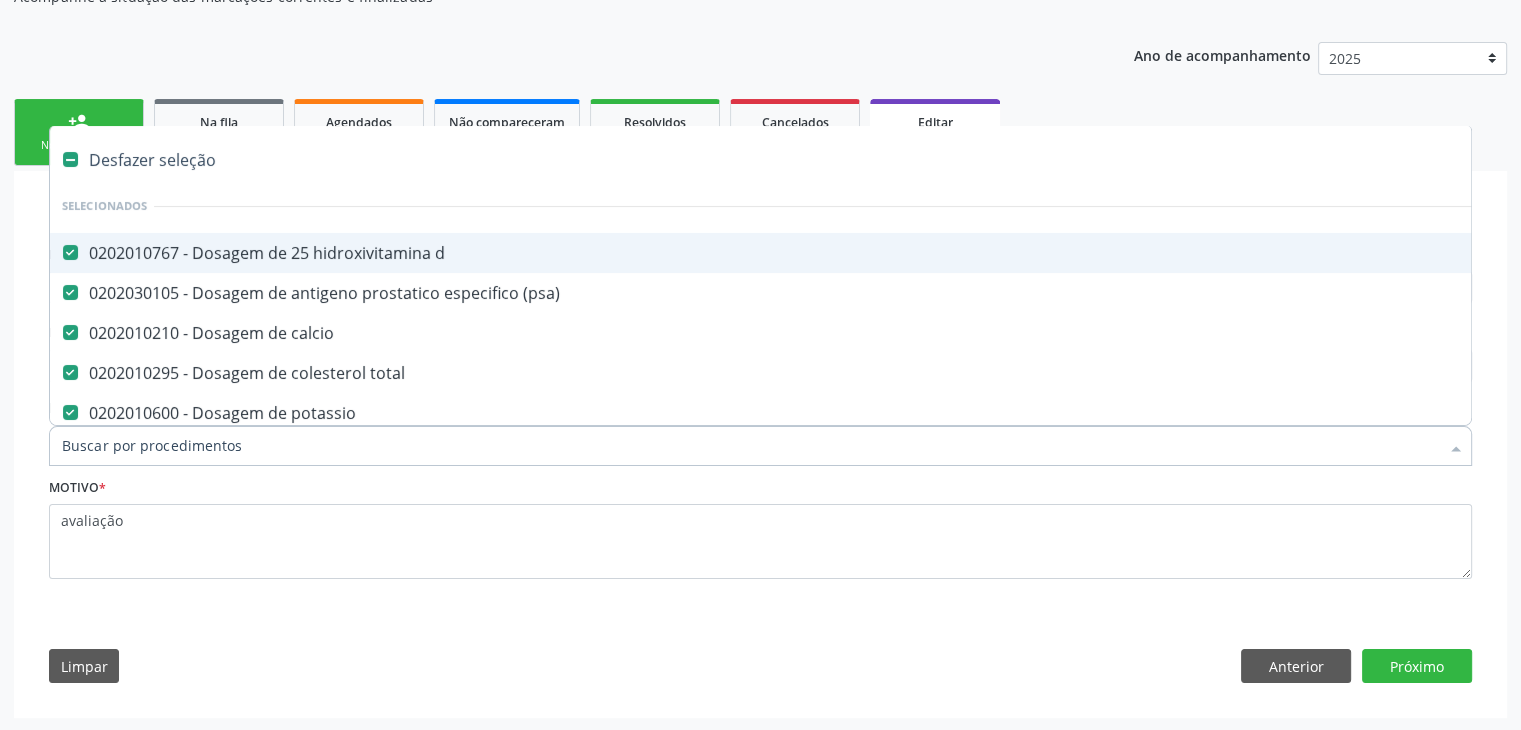click on "Desfazer seleção" at bounding box center (831, 160) 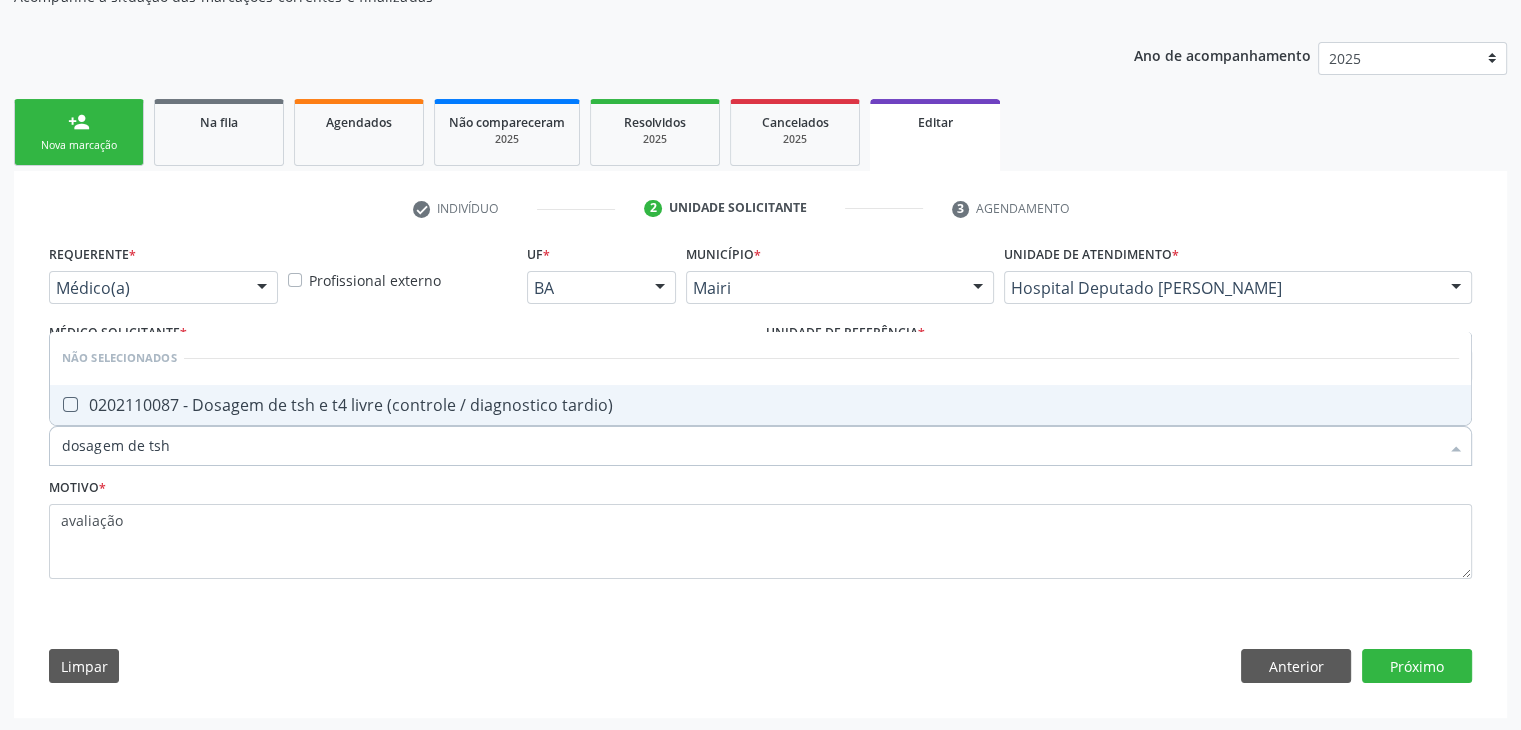 click on "0202110087 - Dosagem de tsh e t4 livre (controle / diagnostico tardio)" at bounding box center (760, 405) 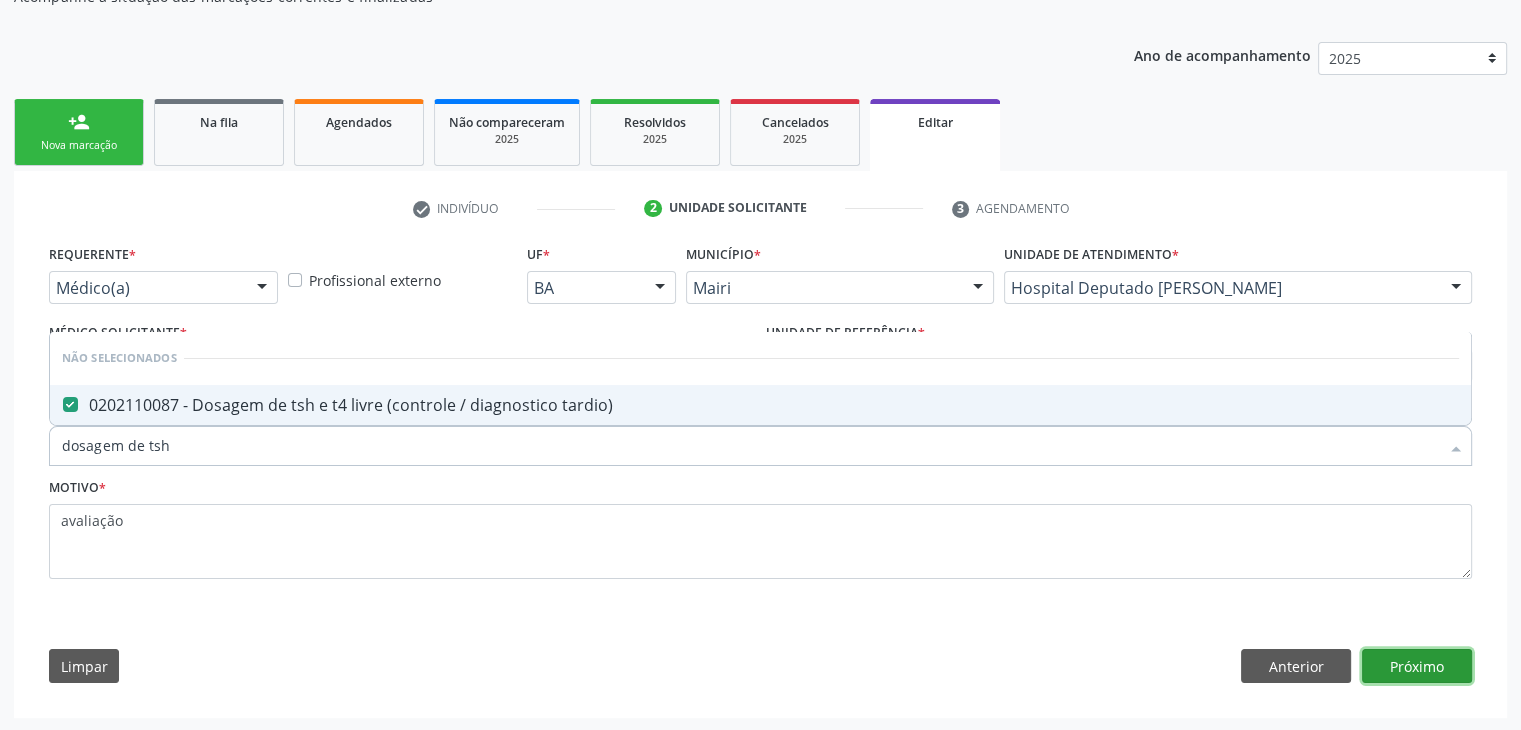 click on "Próximo" at bounding box center (1417, 666) 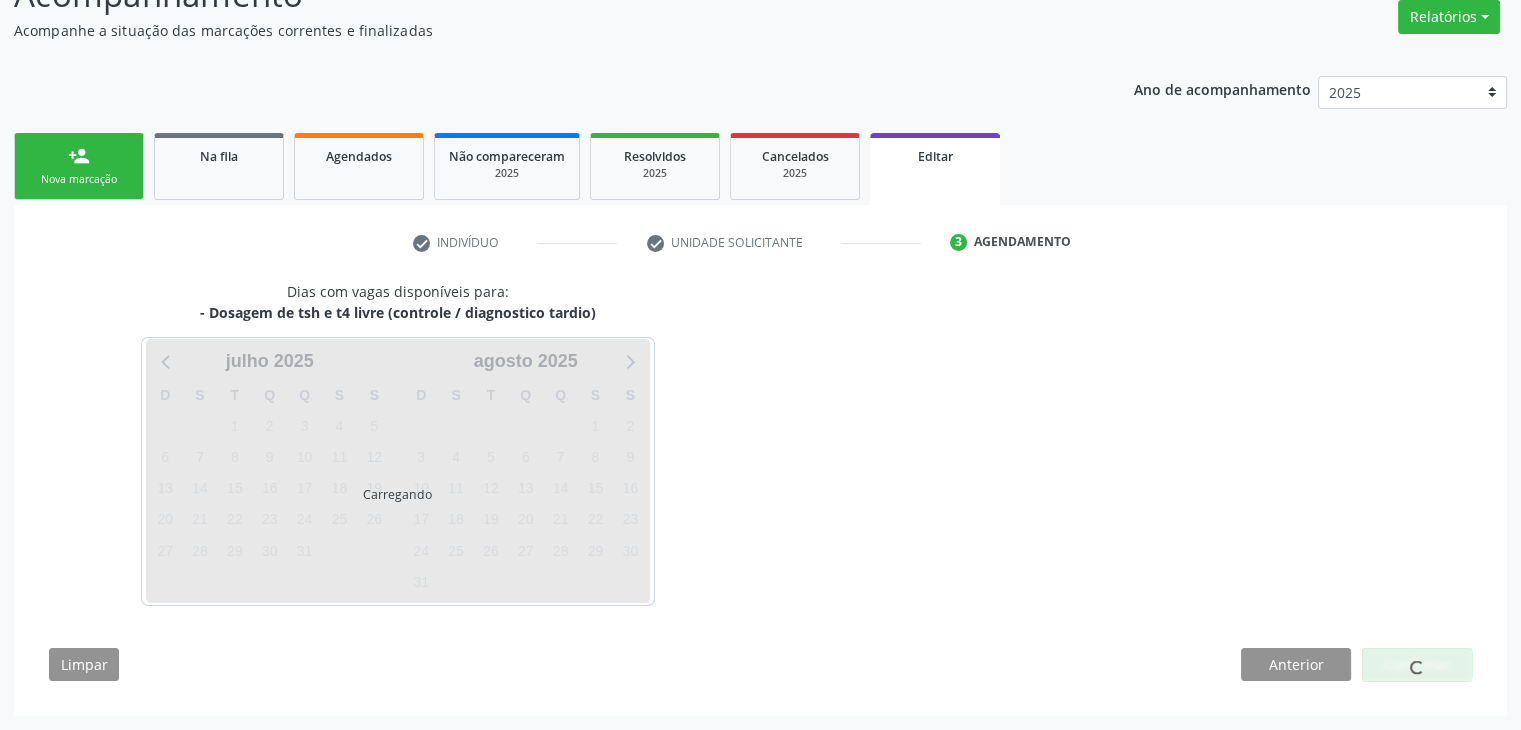 scroll, scrollTop: 165, scrollLeft: 0, axis: vertical 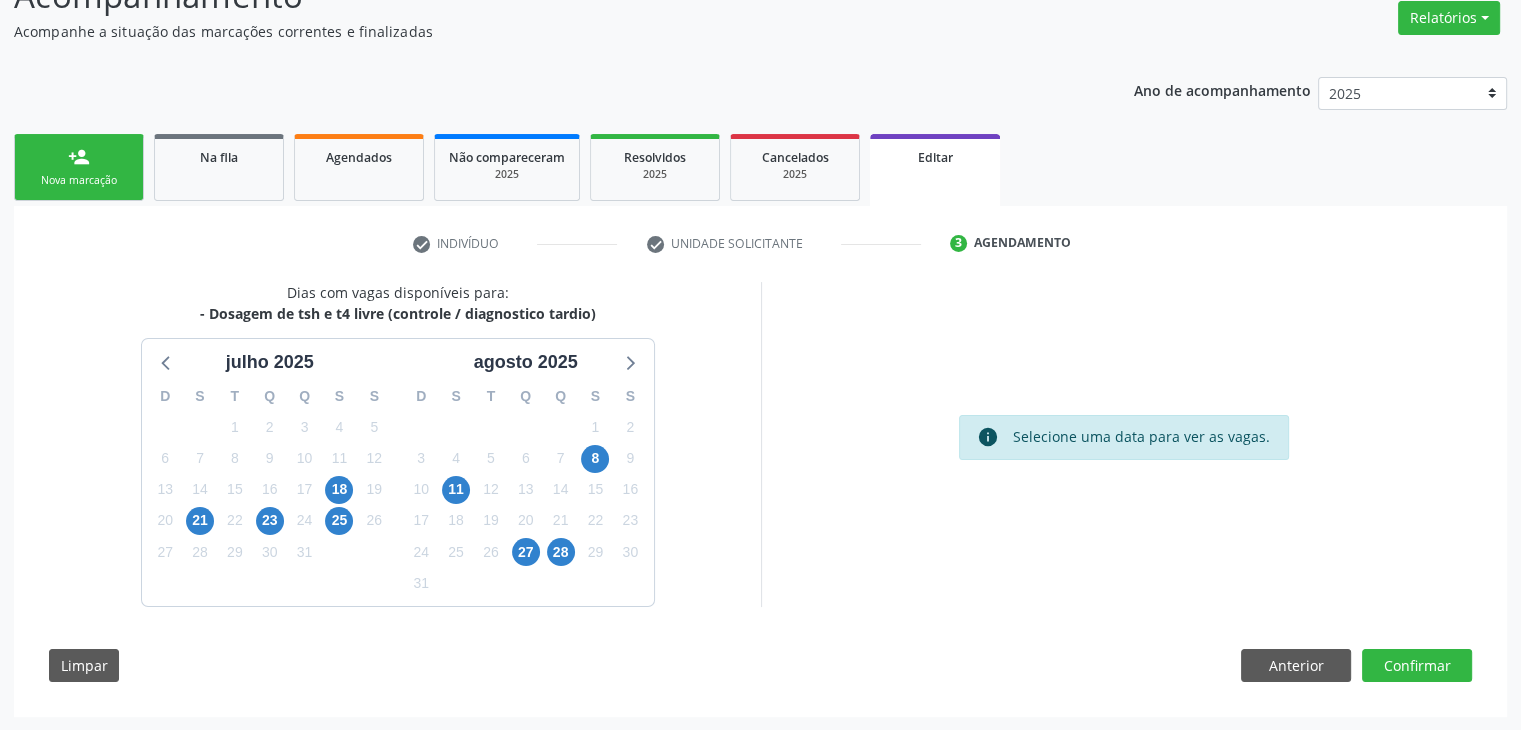 click on "18" at bounding box center (339, 489) 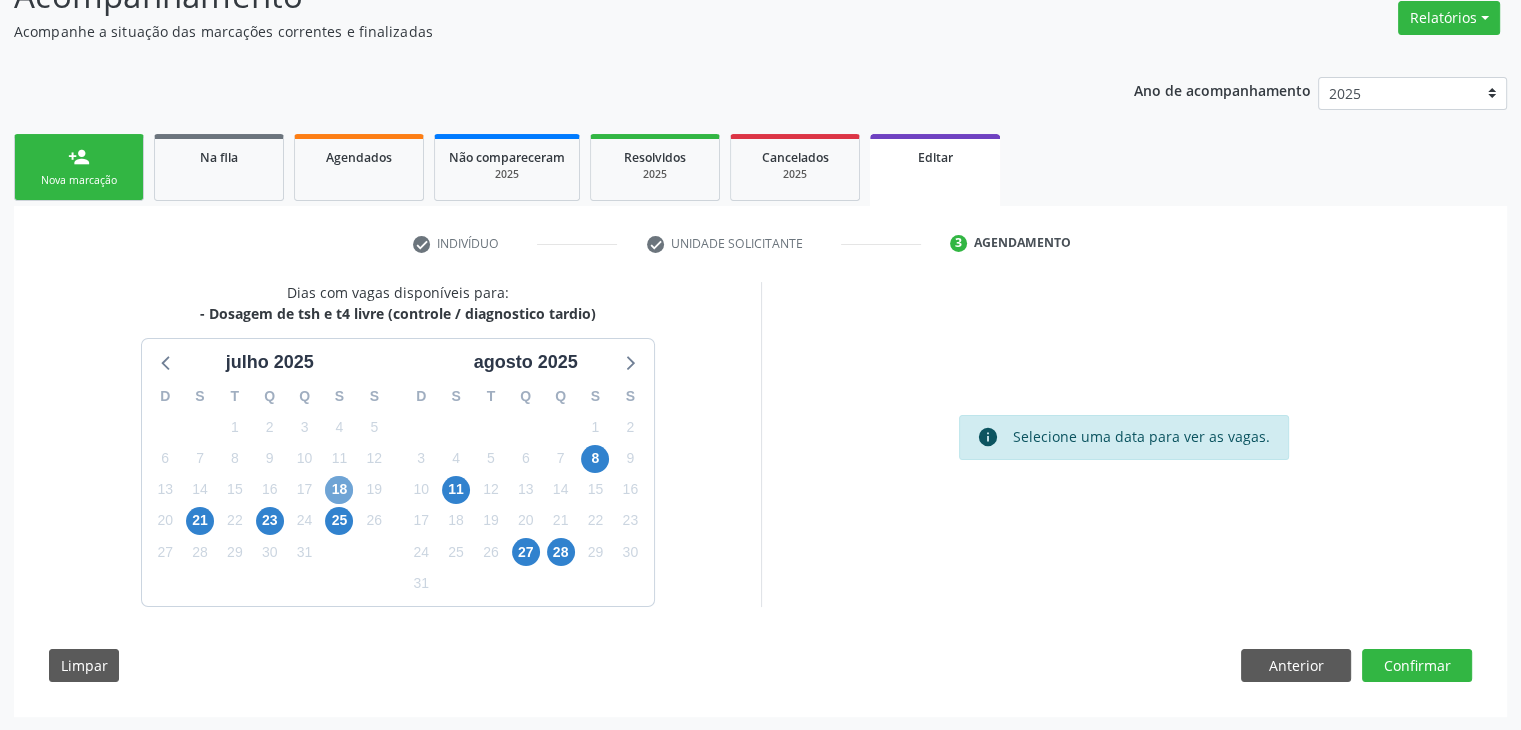 click on "18" at bounding box center [339, 490] 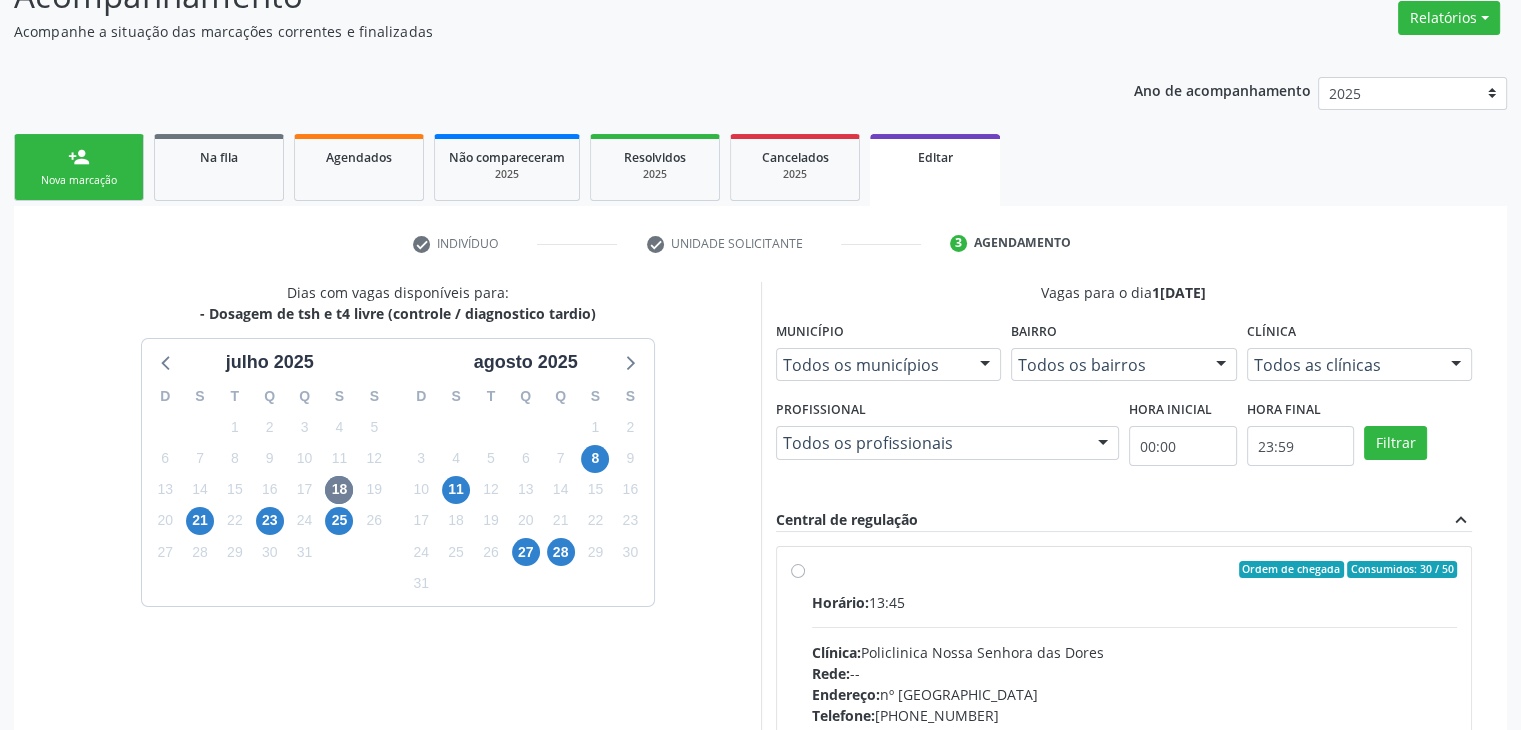 click on "Horário:   13:45
Clínica:  Policlinica Nossa Senhora das Dores
Rede:
--
Endereço:   nº 94, Centro, Mairi - BA
Telefone:   (74) 36322104
Profissional:
--
Informações adicionais sobre o atendimento
Idade de atendimento:
Sem restrição
Gênero(s) atendido(s):
Sem restrição
Informações adicionais:
--" at bounding box center [1135, 729] 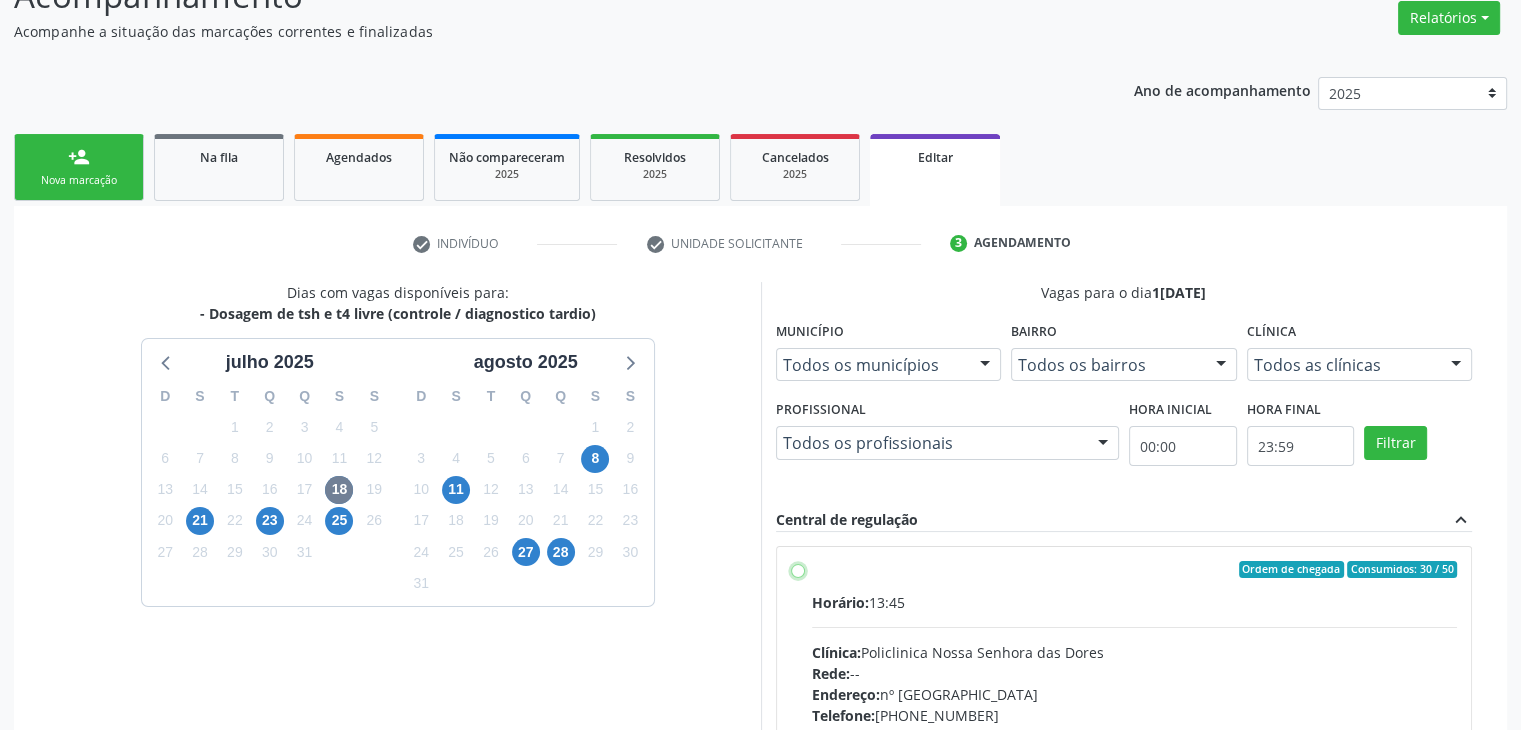 click on "Ordem de chegada
Consumidos: 30 / 50
Horário:   13:45
Clínica:  Policlinica Nossa Senhora das Dores
Rede:
--
Endereço:   nº 94, Centro, Mairi - BA
Telefone:   (74) 36322104
Profissional:
--
Informações adicionais sobre o atendimento
Idade de atendimento:
Sem restrição
Gênero(s) atendido(s):
Sem restrição
Informações adicionais:
--" at bounding box center [798, 570] 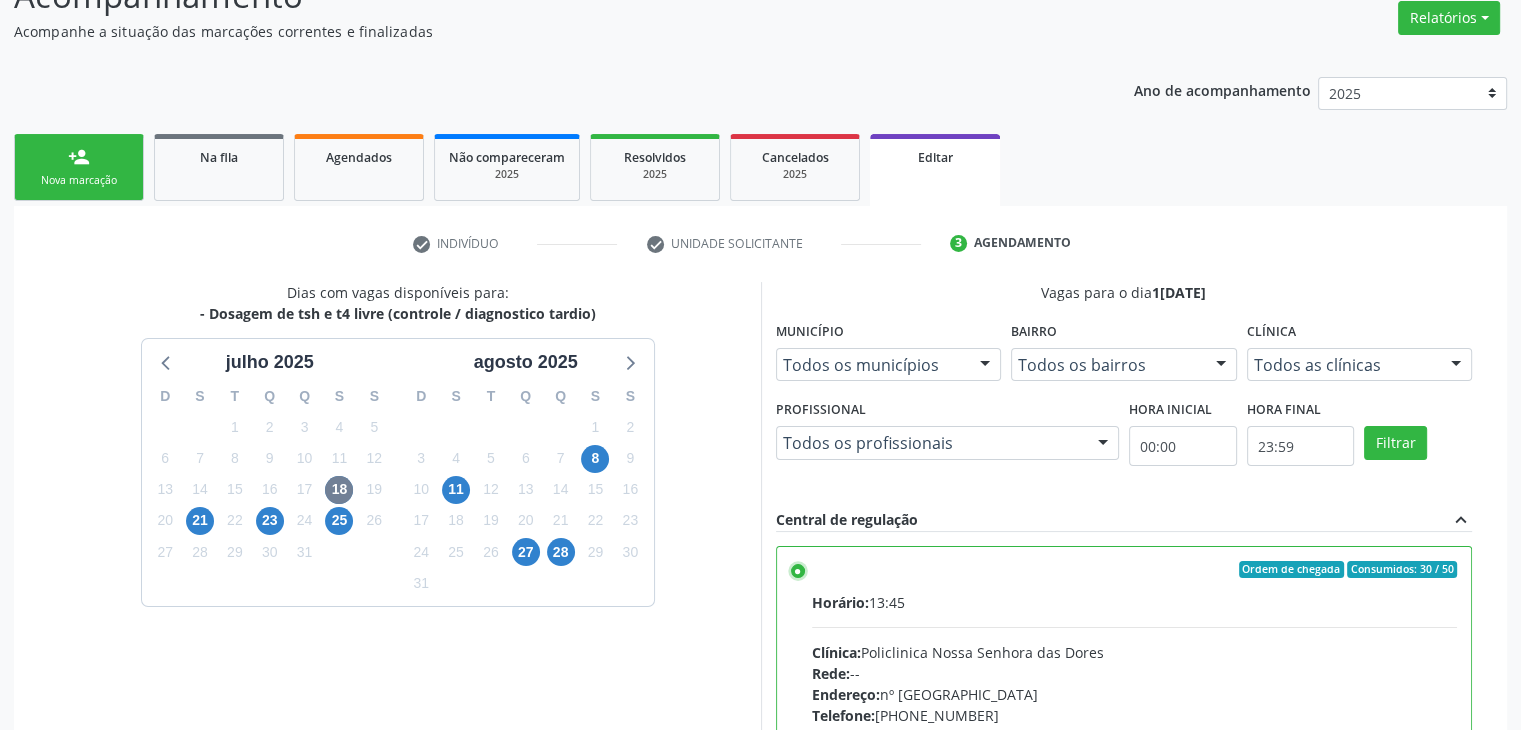scroll, scrollTop: 490, scrollLeft: 0, axis: vertical 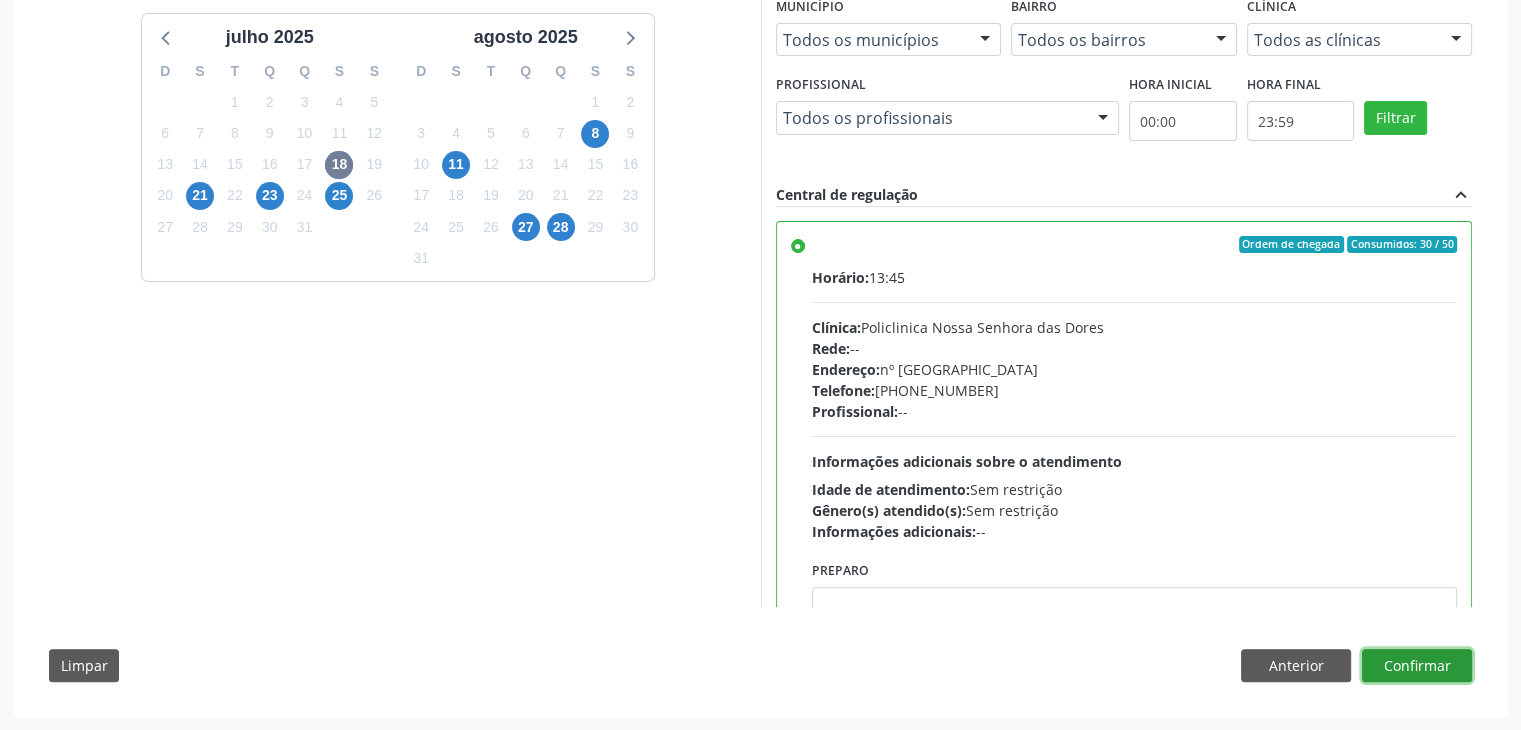 click on "Confirmar" at bounding box center (1417, 666) 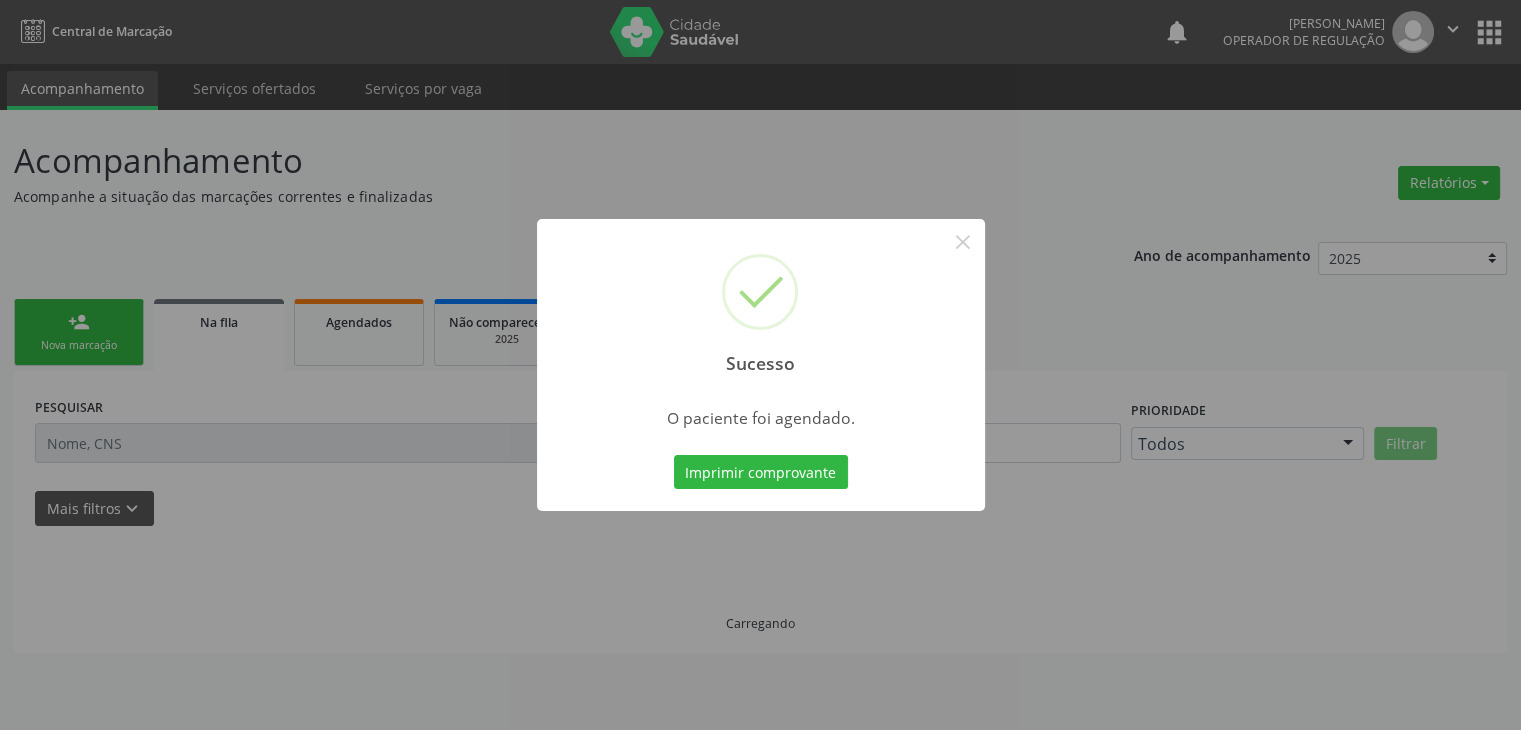 scroll, scrollTop: 0, scrollLeft: 0, axis: both 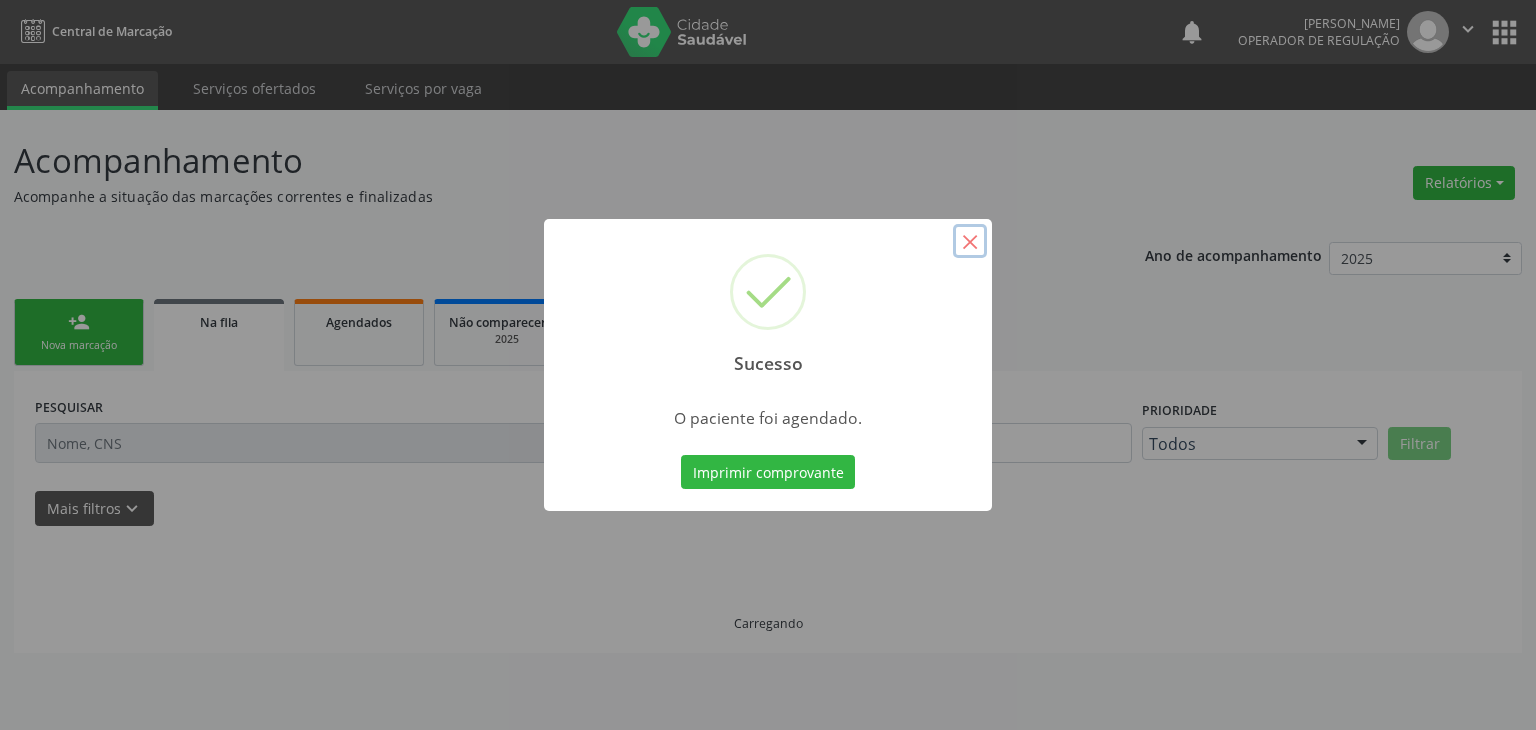 click on "×" at bounding box center [970, 241] 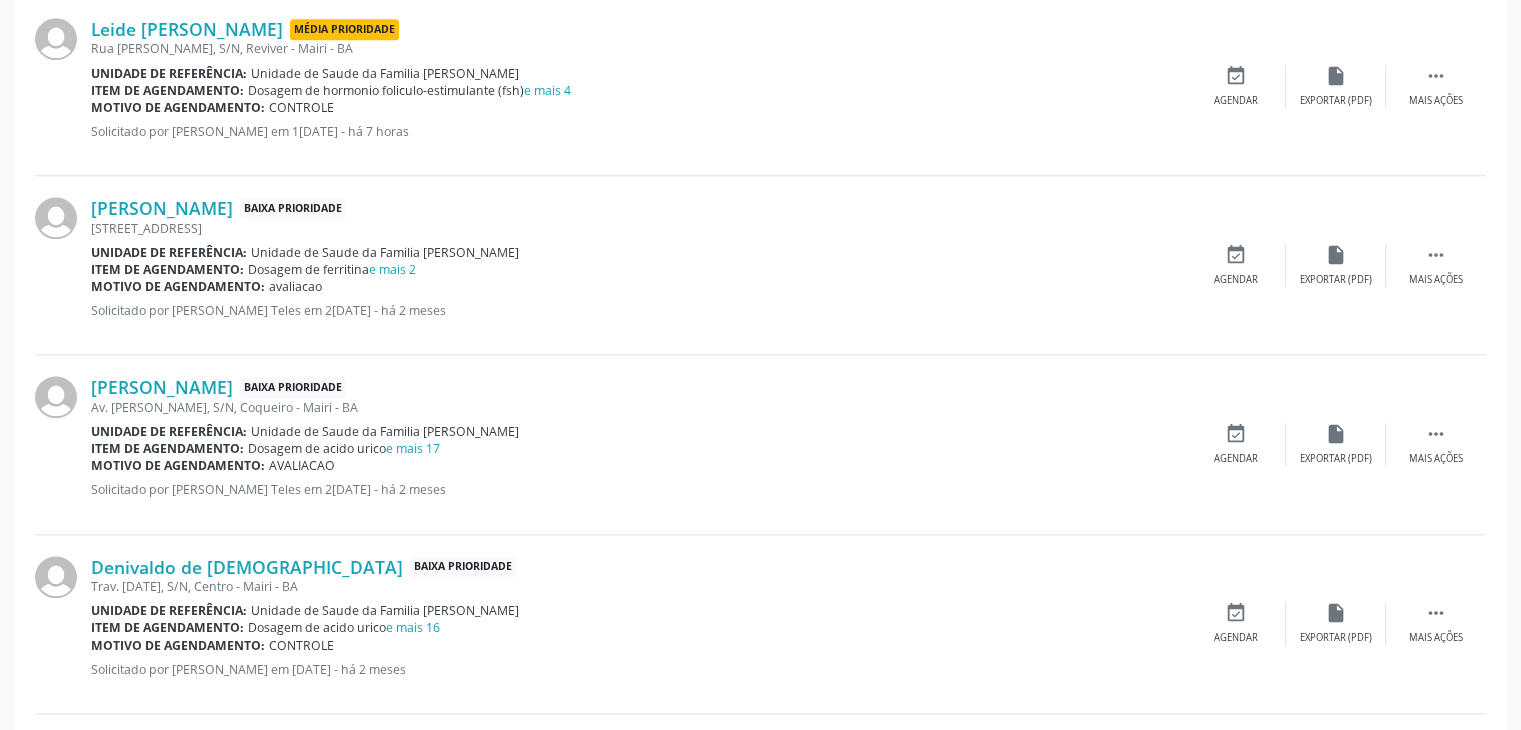 scroll, scrollTop: 1900, scrollLeft: 0, axis: vertical 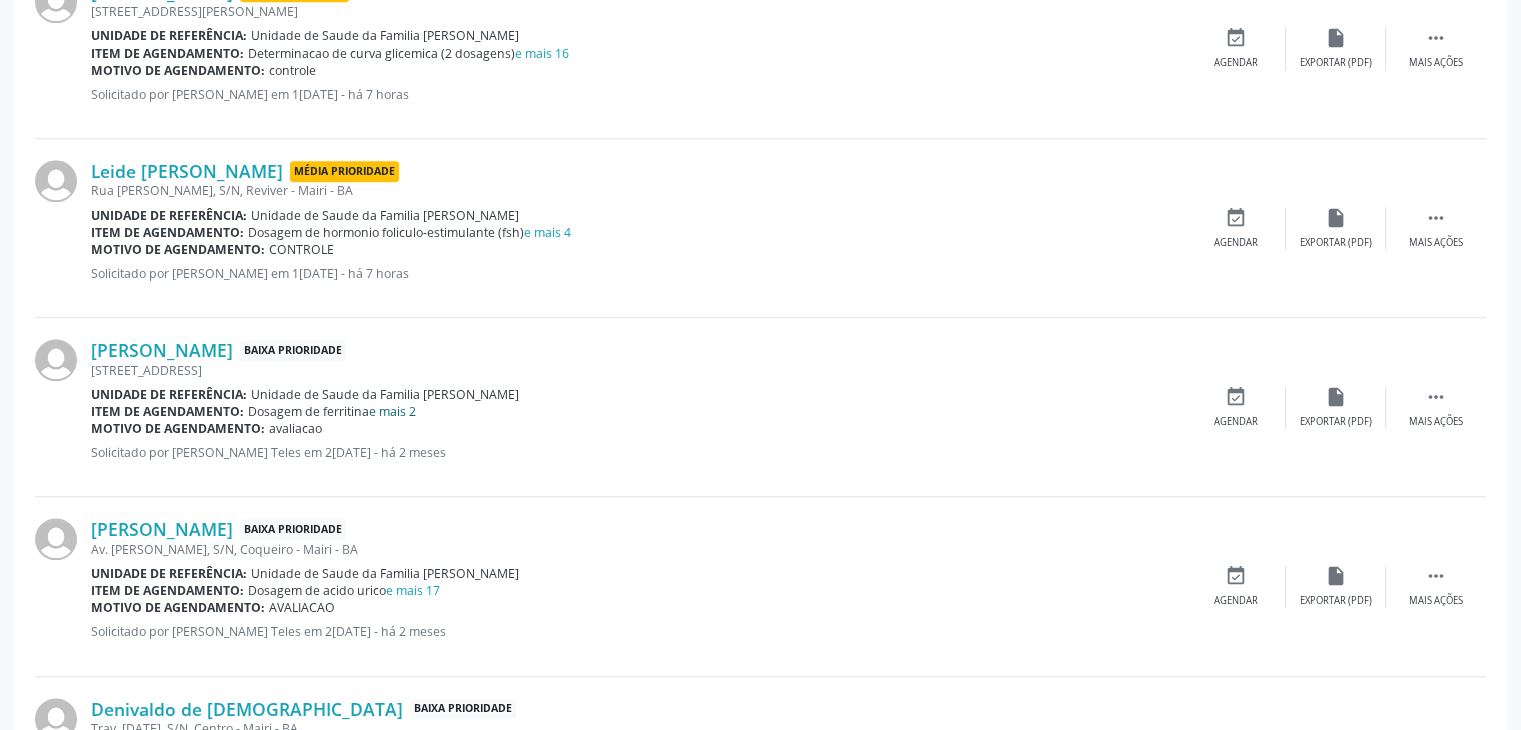 click on "e mais 2" at bounding box center [392, 411] 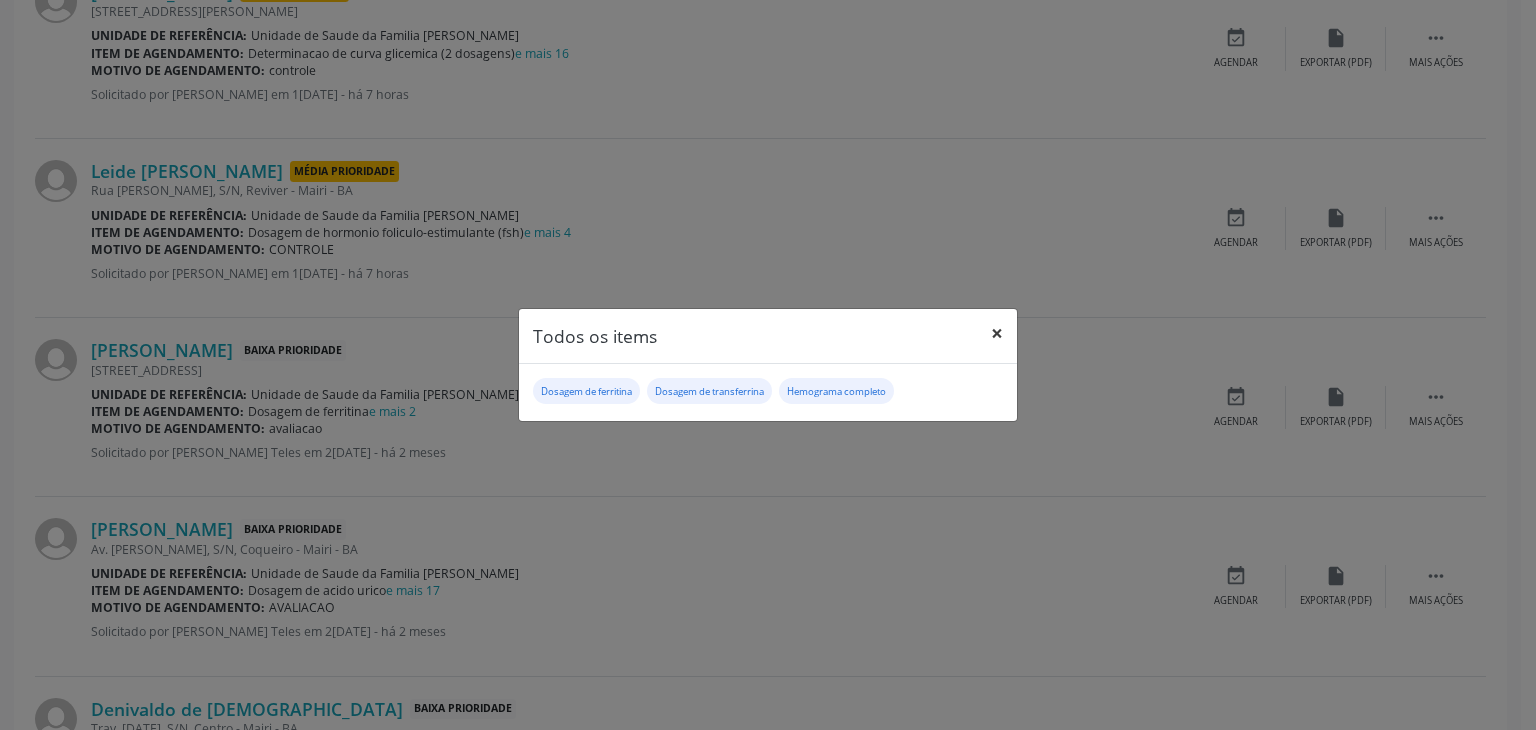 click on "×" at bounding box center (997, 333) 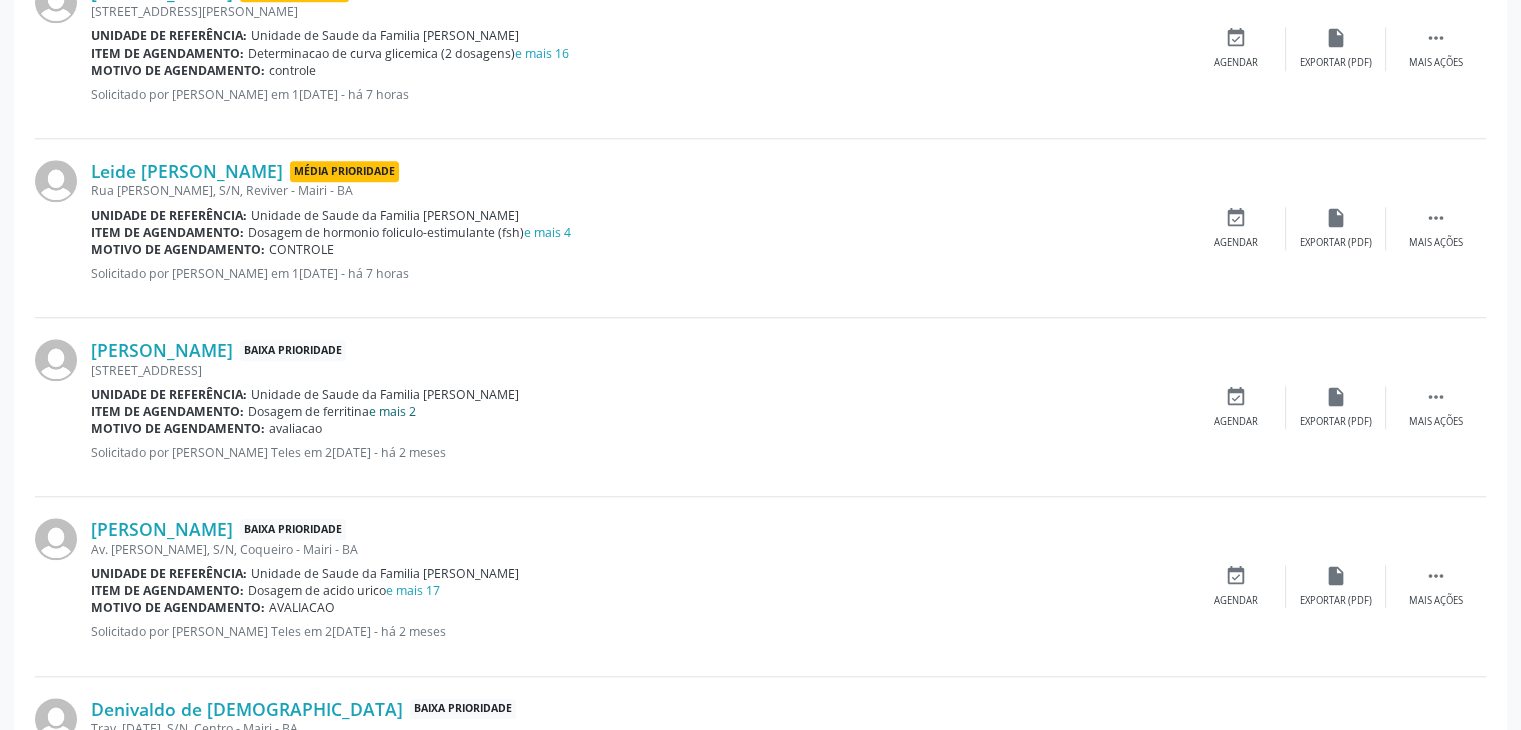 click on "e mais 2" at bounding box center (392, 411) 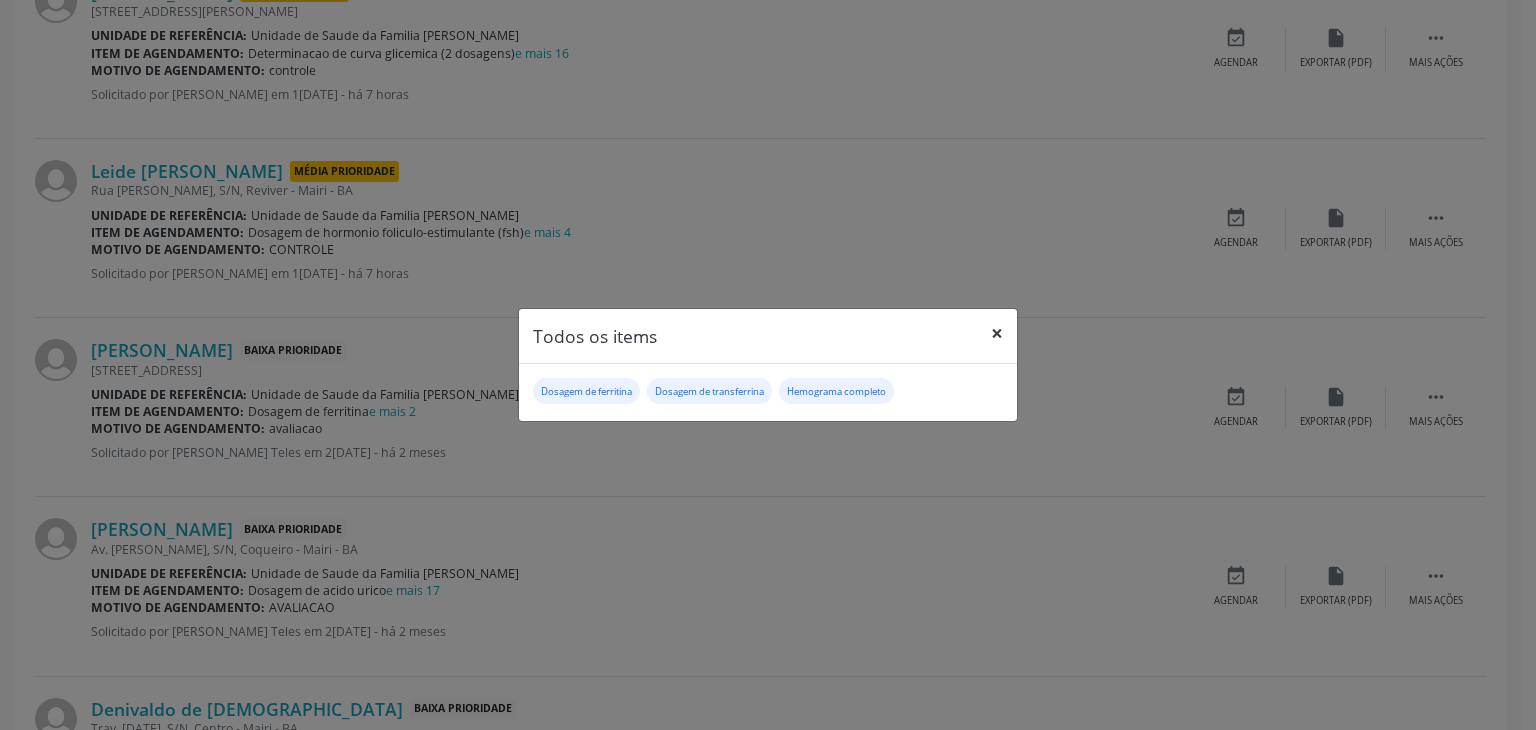 click on "×" at bounding box center (997, 333) 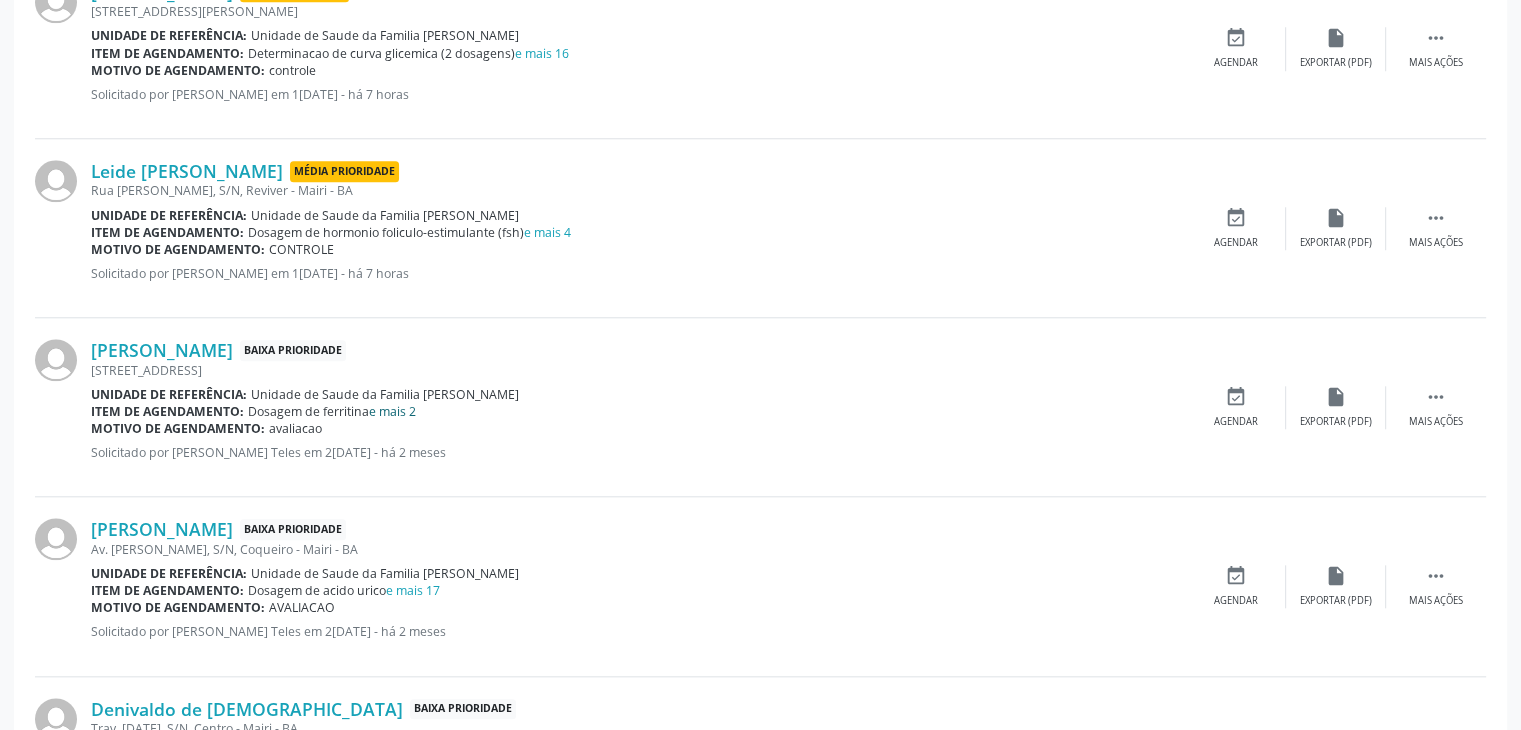 click on "e mais 2" at bounding box center (392, 411) 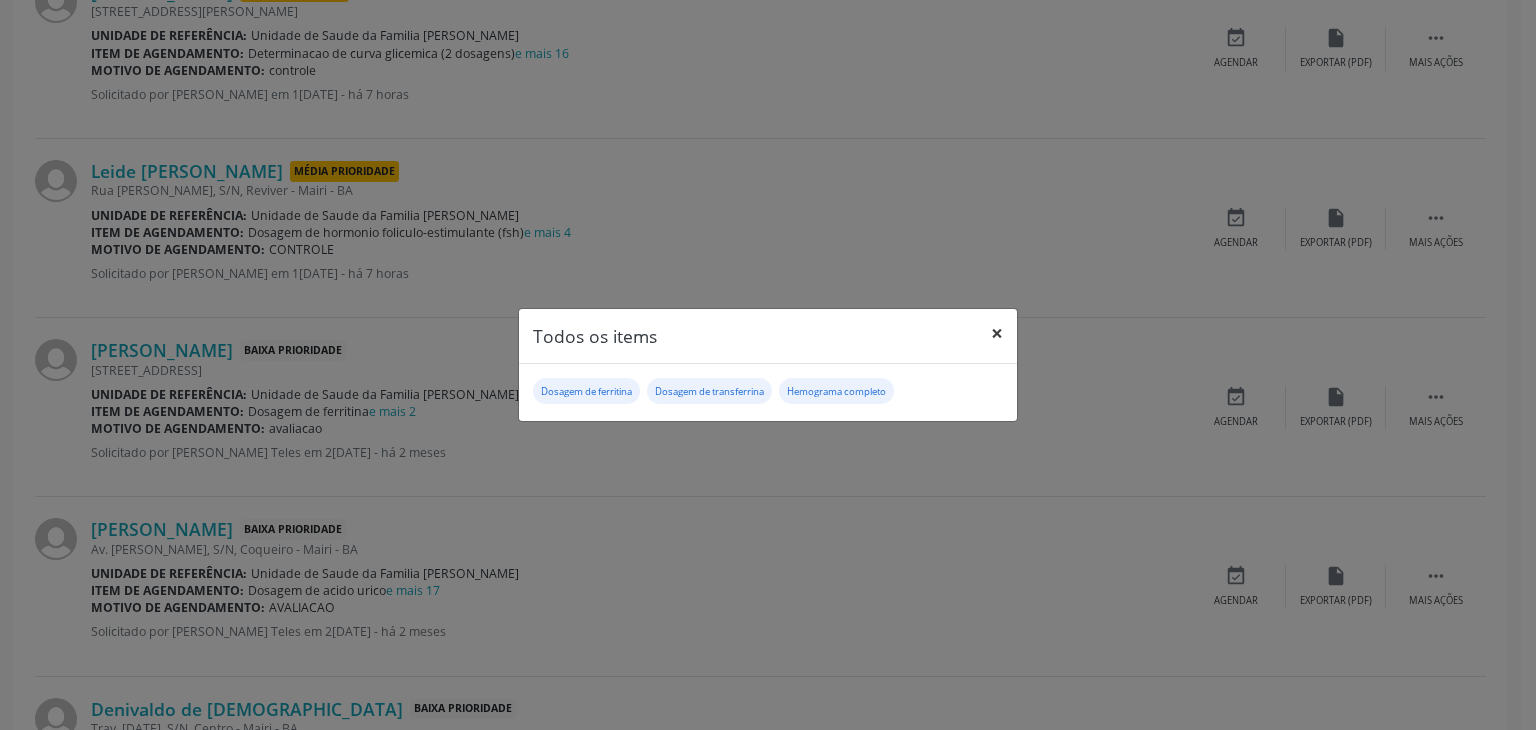 click on "×" at bounding box center [997, 333] 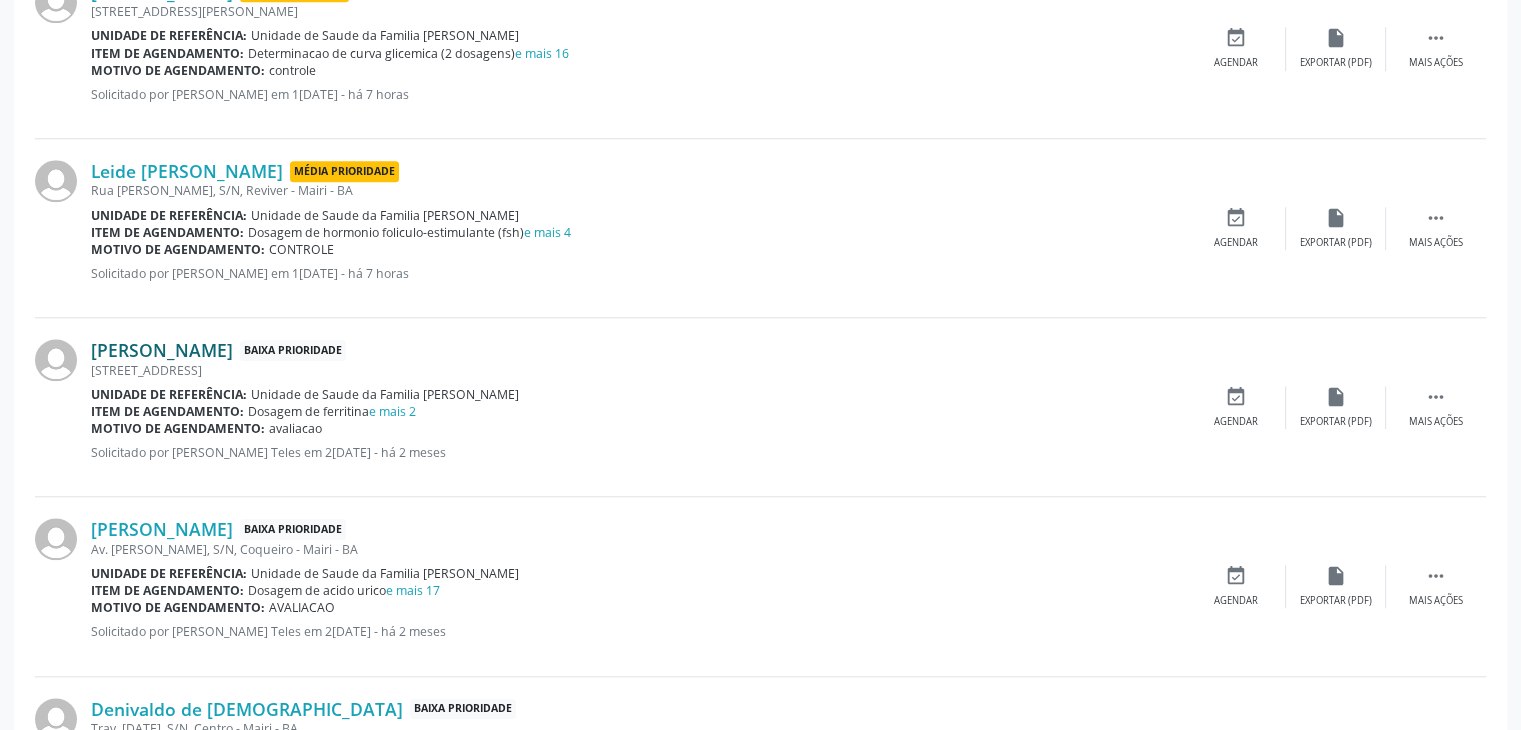 click on "Éverton Almeida Susart" at bounding box center (162, 350) 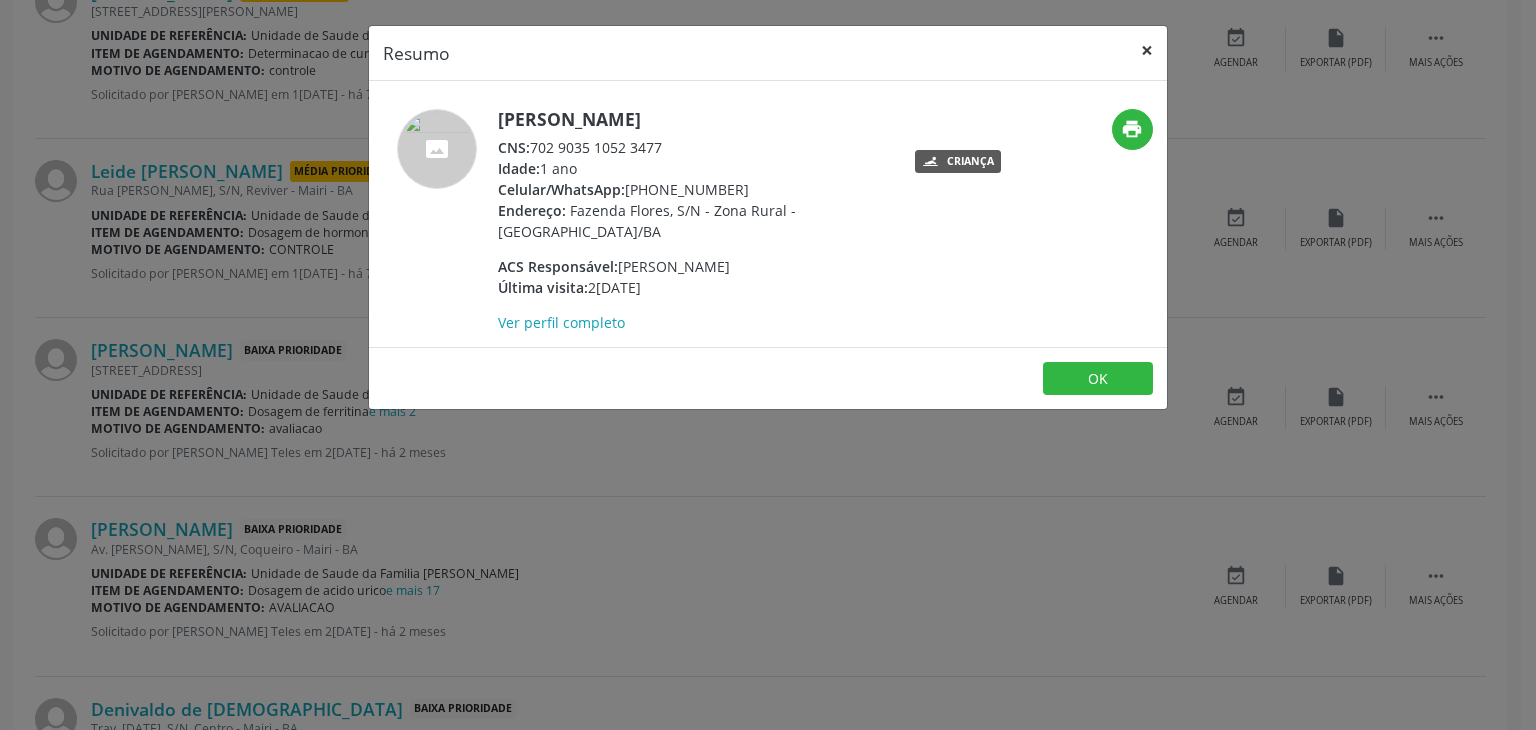 click on "×" at bounding box center [1147, 50] 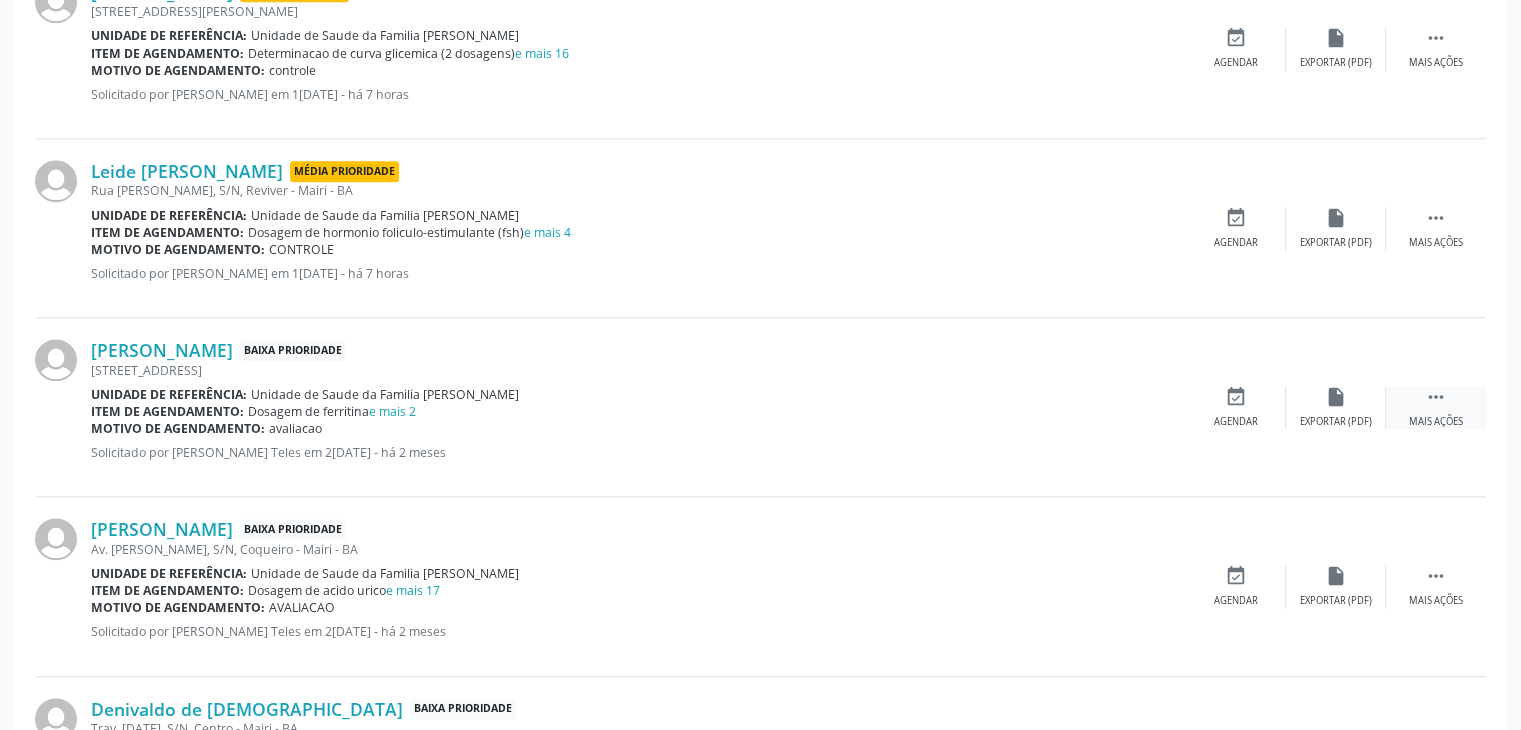 click on "
Mais ações" at bounding box center [1436, 407] 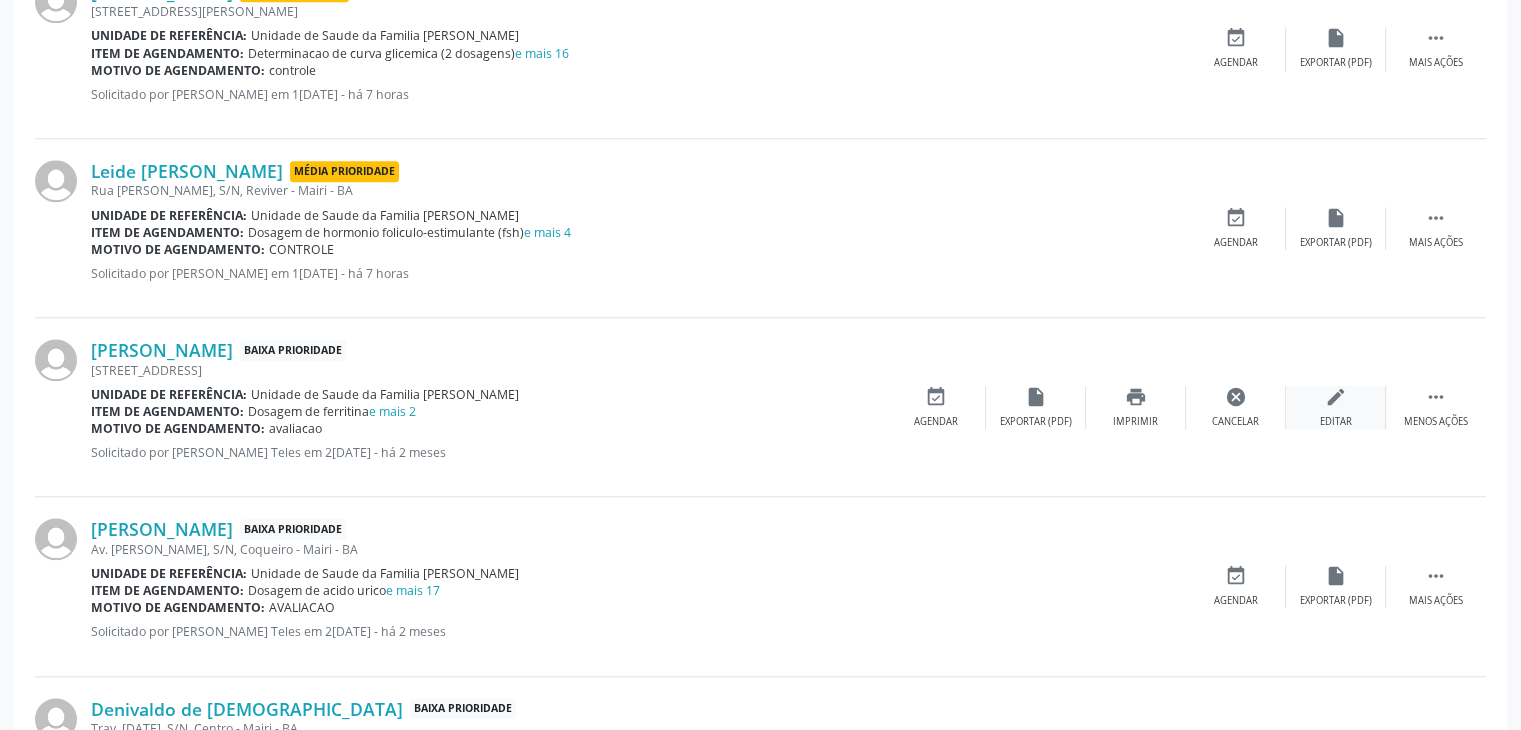 click on "edit
Editar" at bounding box center [1336, 407] 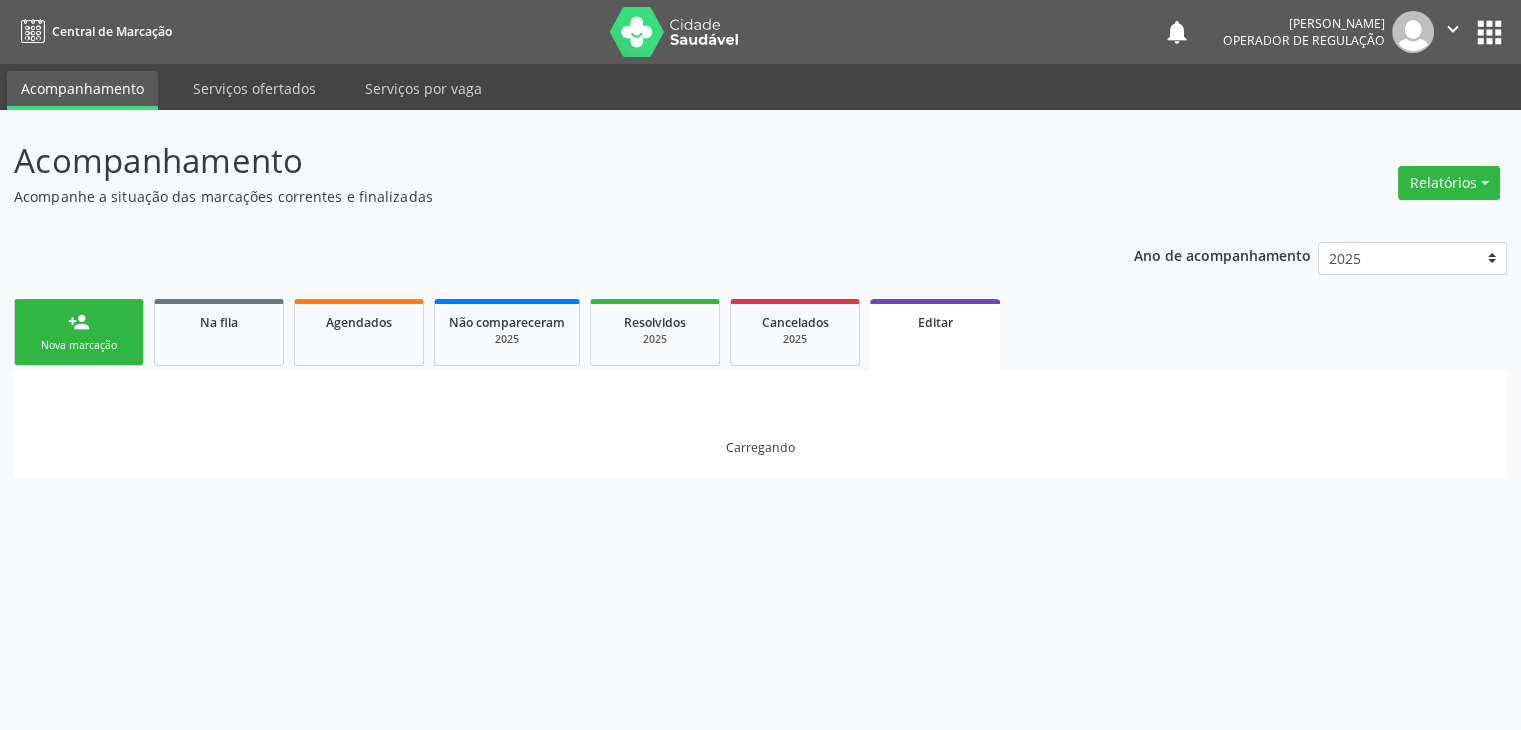 scroll, scrollTop: 0, scrollLeft: 0, axis: both 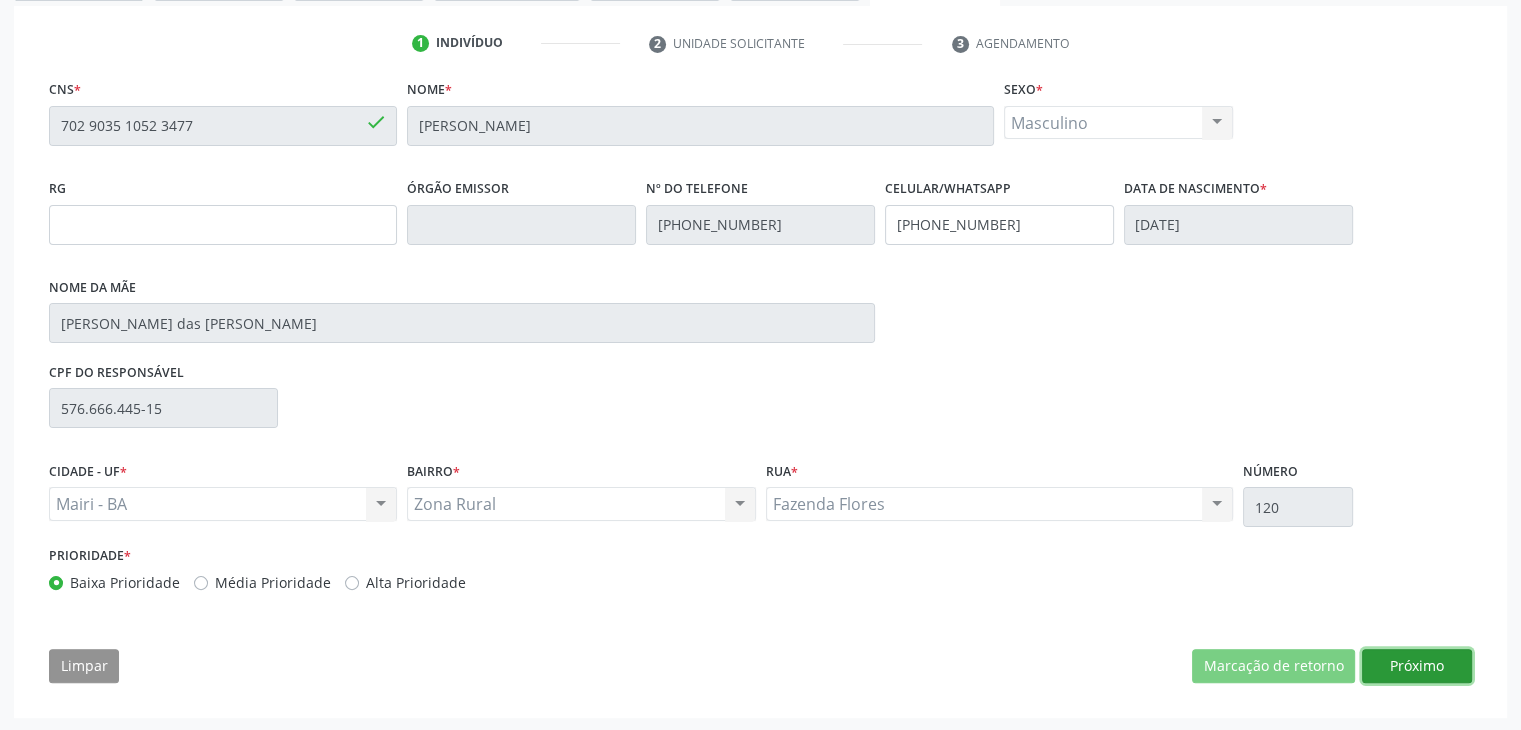 click on "Próximo" at bounding box center [1417, 666] 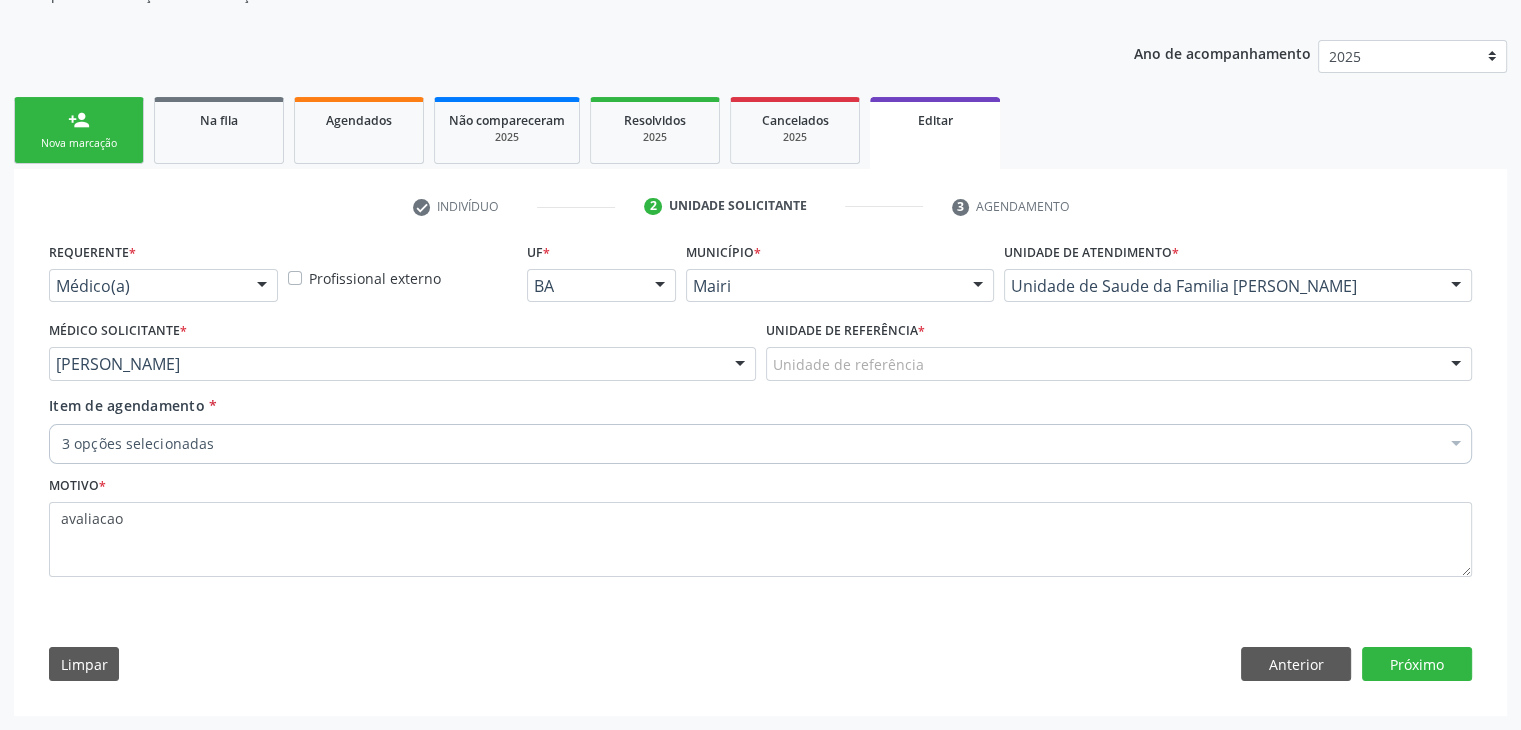 scroll, scrollTop: 200, scrollLeft: 0, axis: vertical 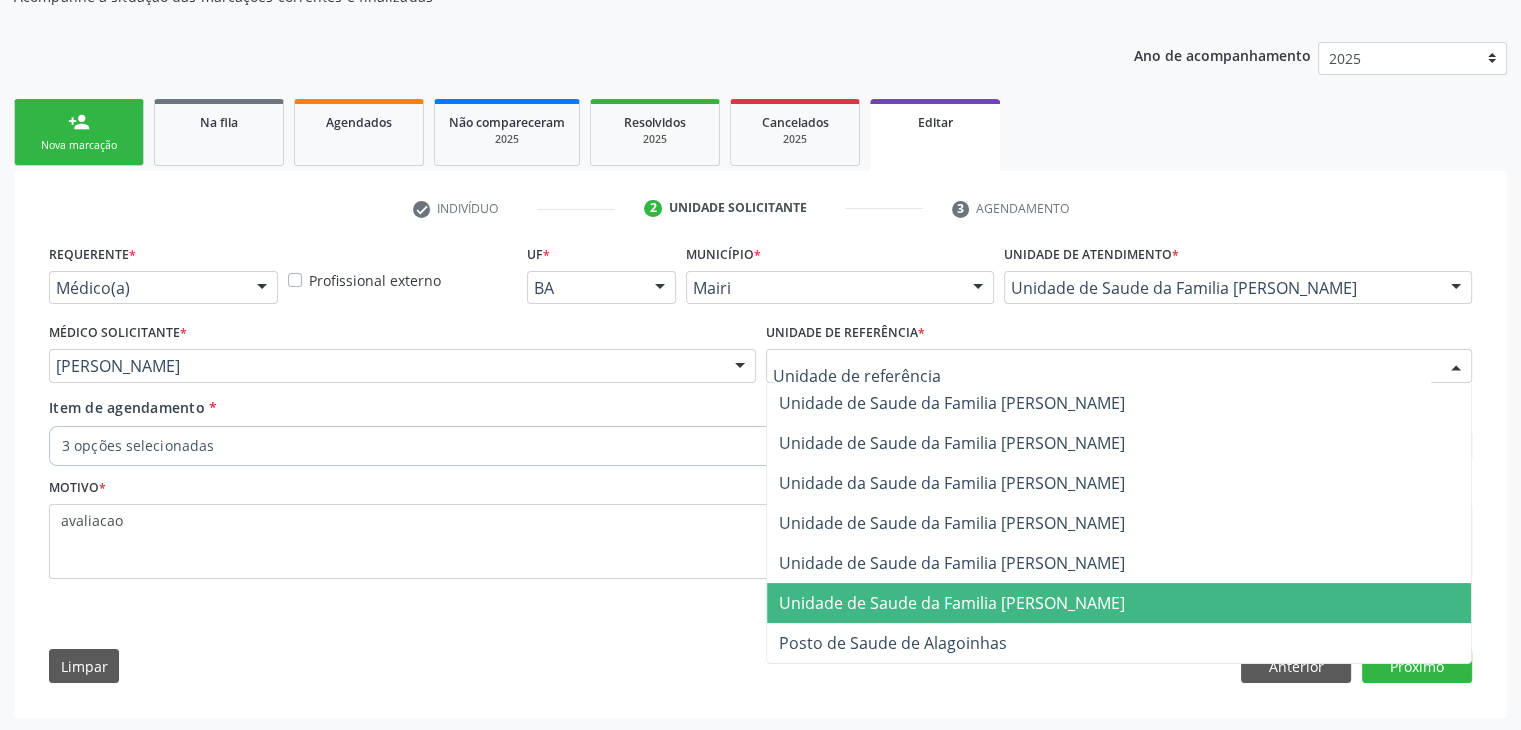 click on "Unidade de Saude da Familia [PERSON_NAME]" at bounding box center (952, 603) 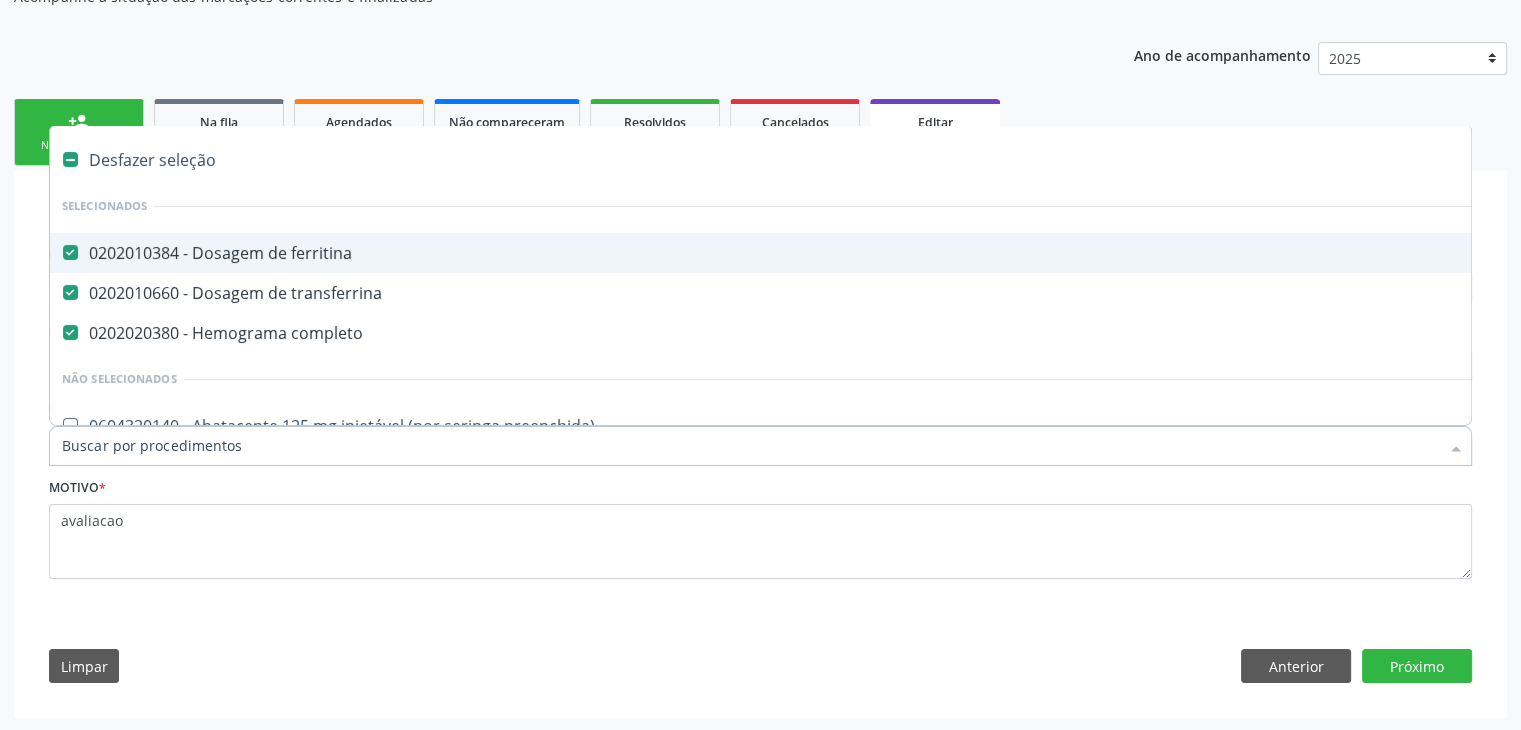 click on "Desfazer seleção" at bounding box center [831, 160] 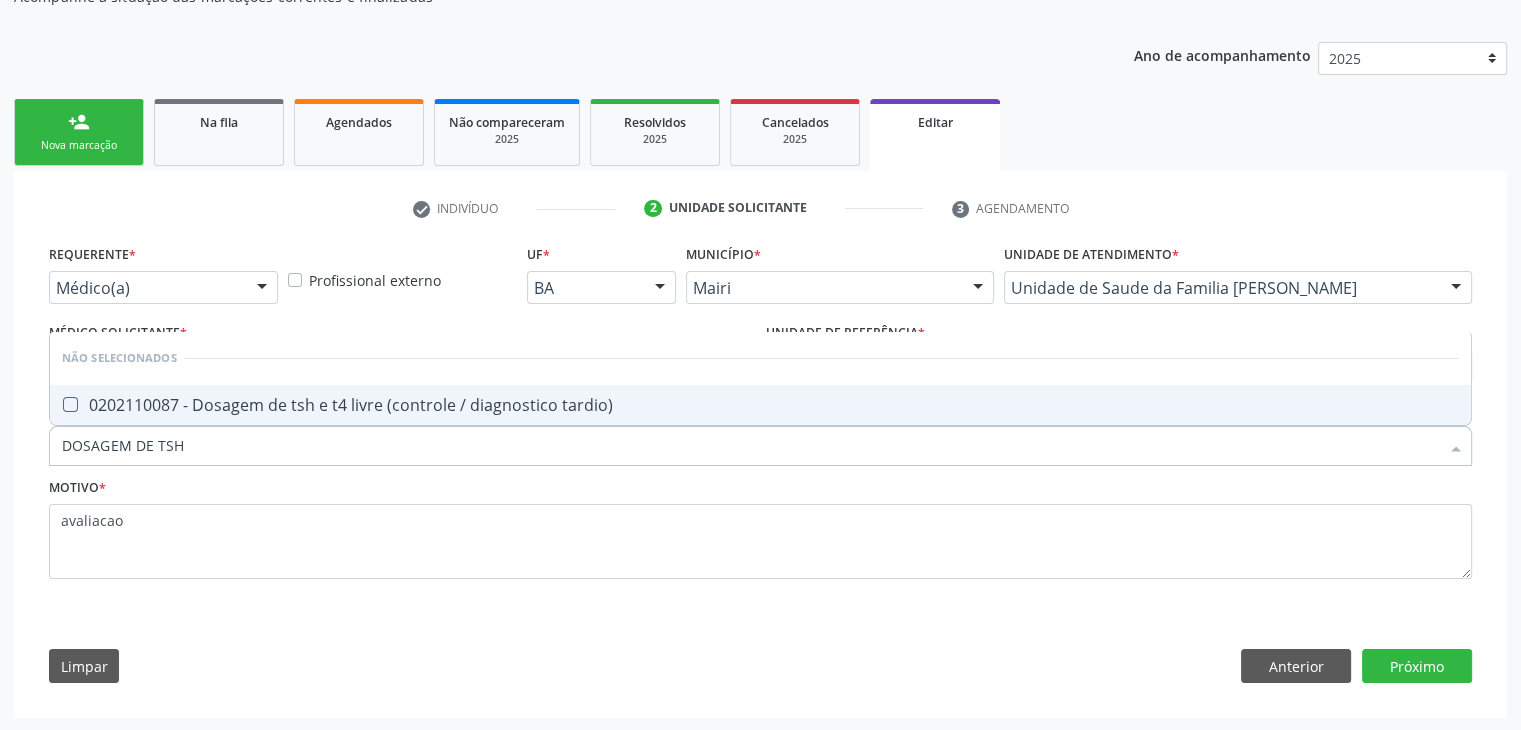 click on "0202110087 - Dosagem de tsh e t4 livre (controle / diagnostico tardio)" at bounding box center (760, 405) 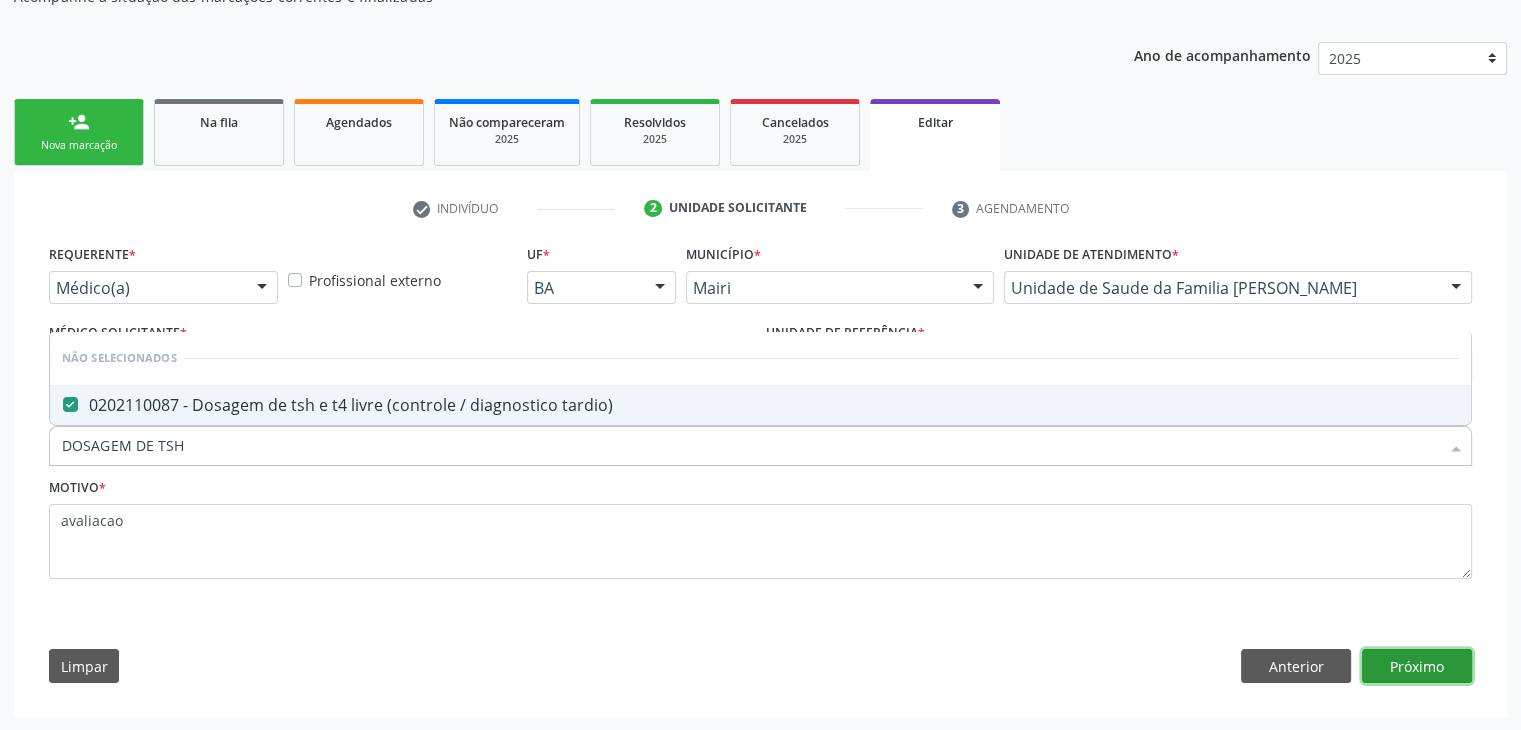 click on "Próximo" at bounding box center [1417, 666] 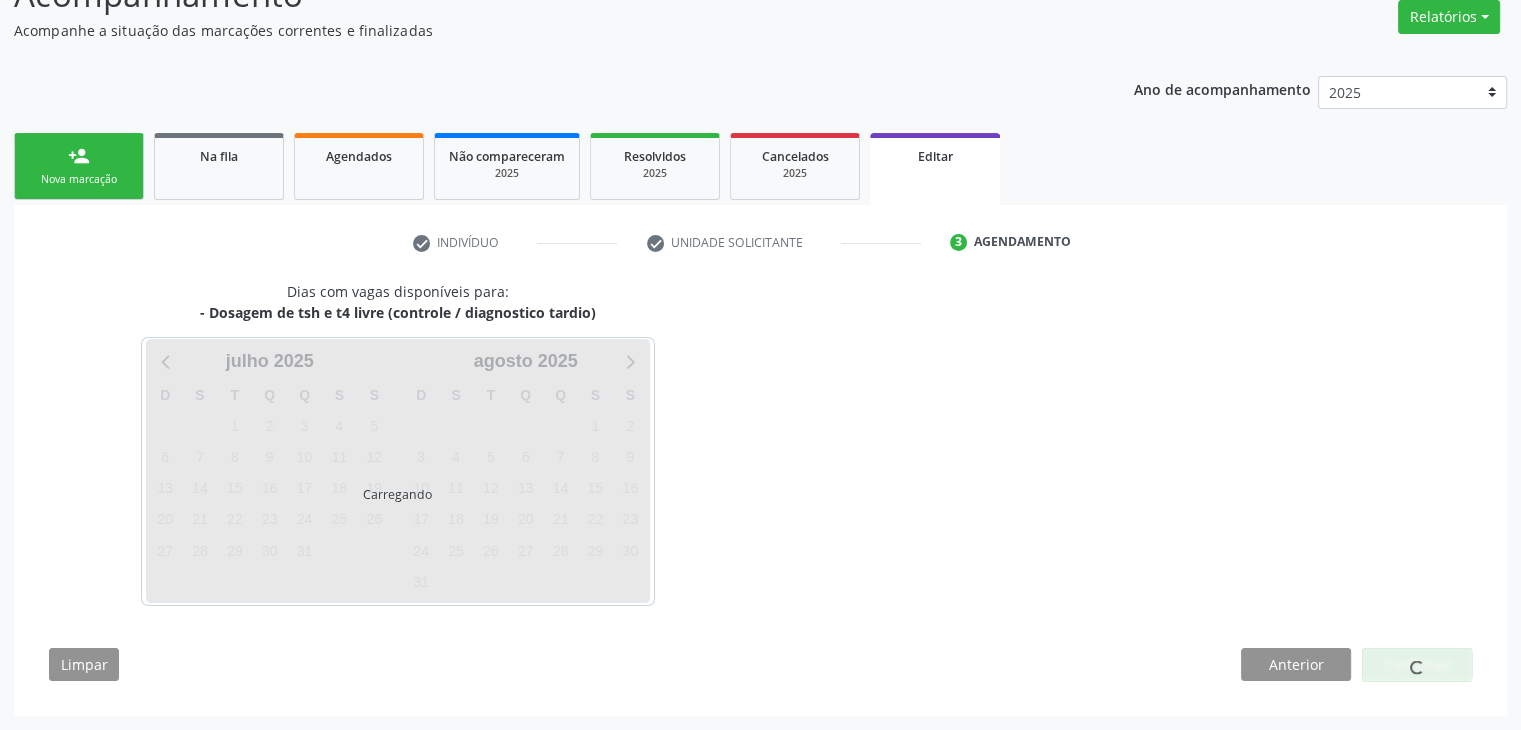 scroll, scrollTop: 165, scrollLeft: 0, axis: vertical 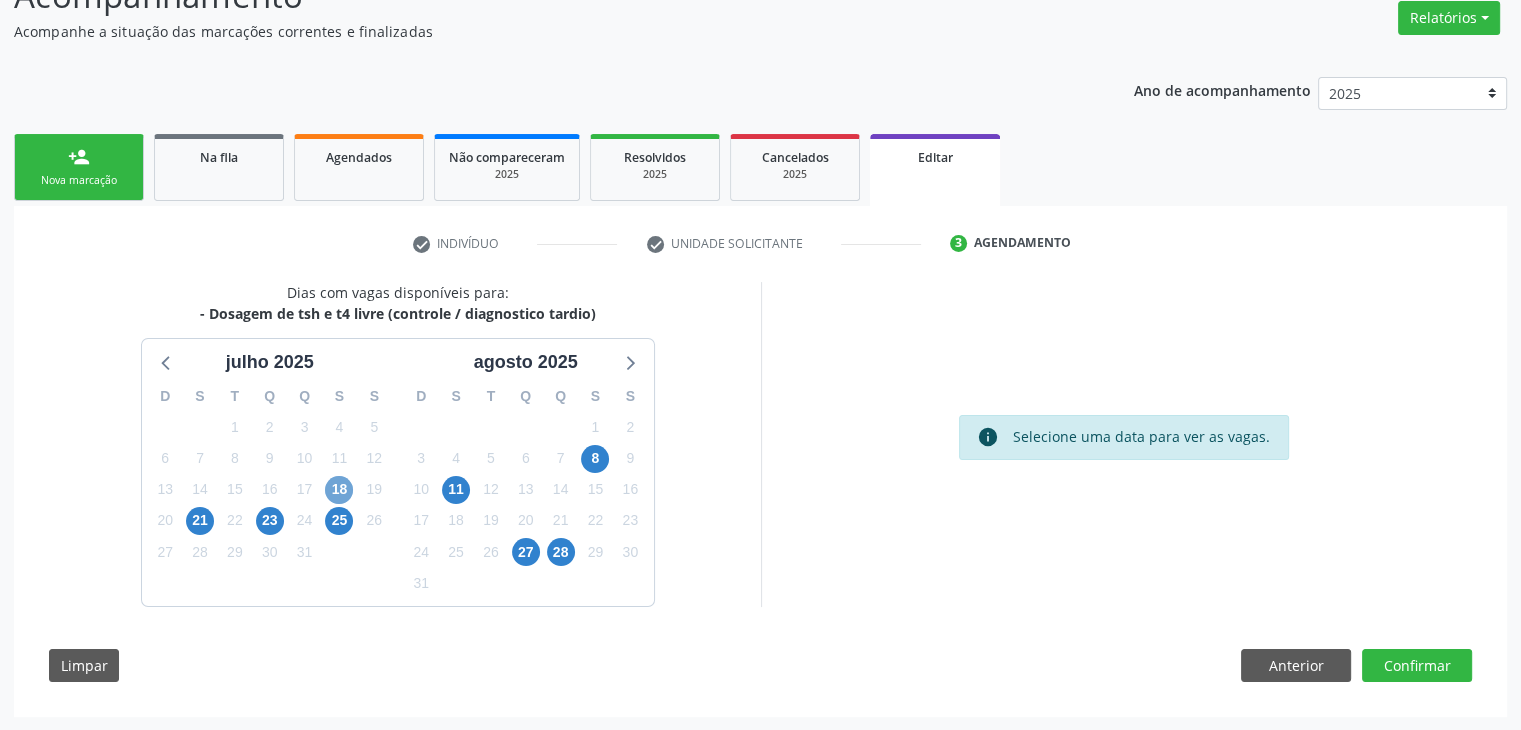 click on "18" at bounding box center [339, 490] 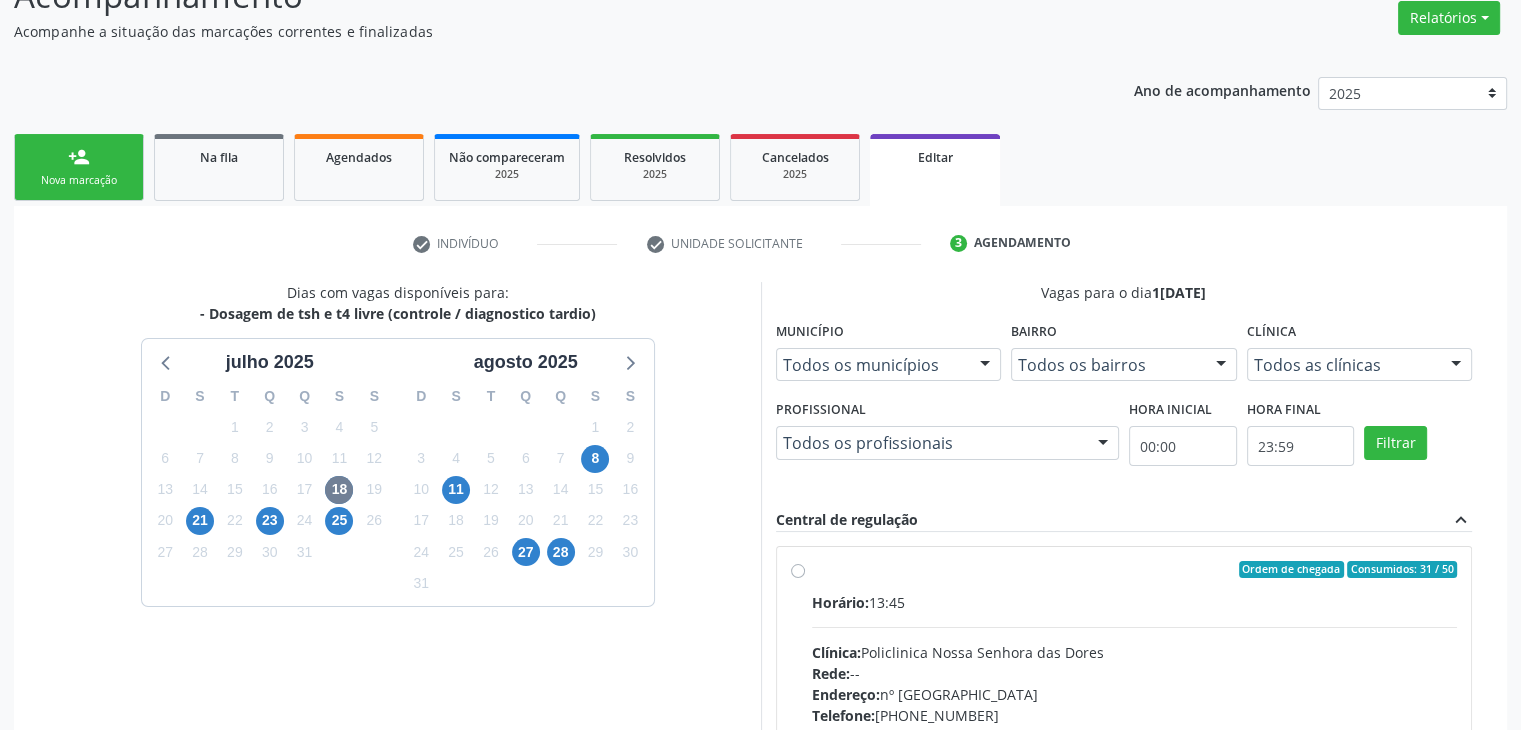 click on "Horário:   13:45" at bounding box center (1135, 602) 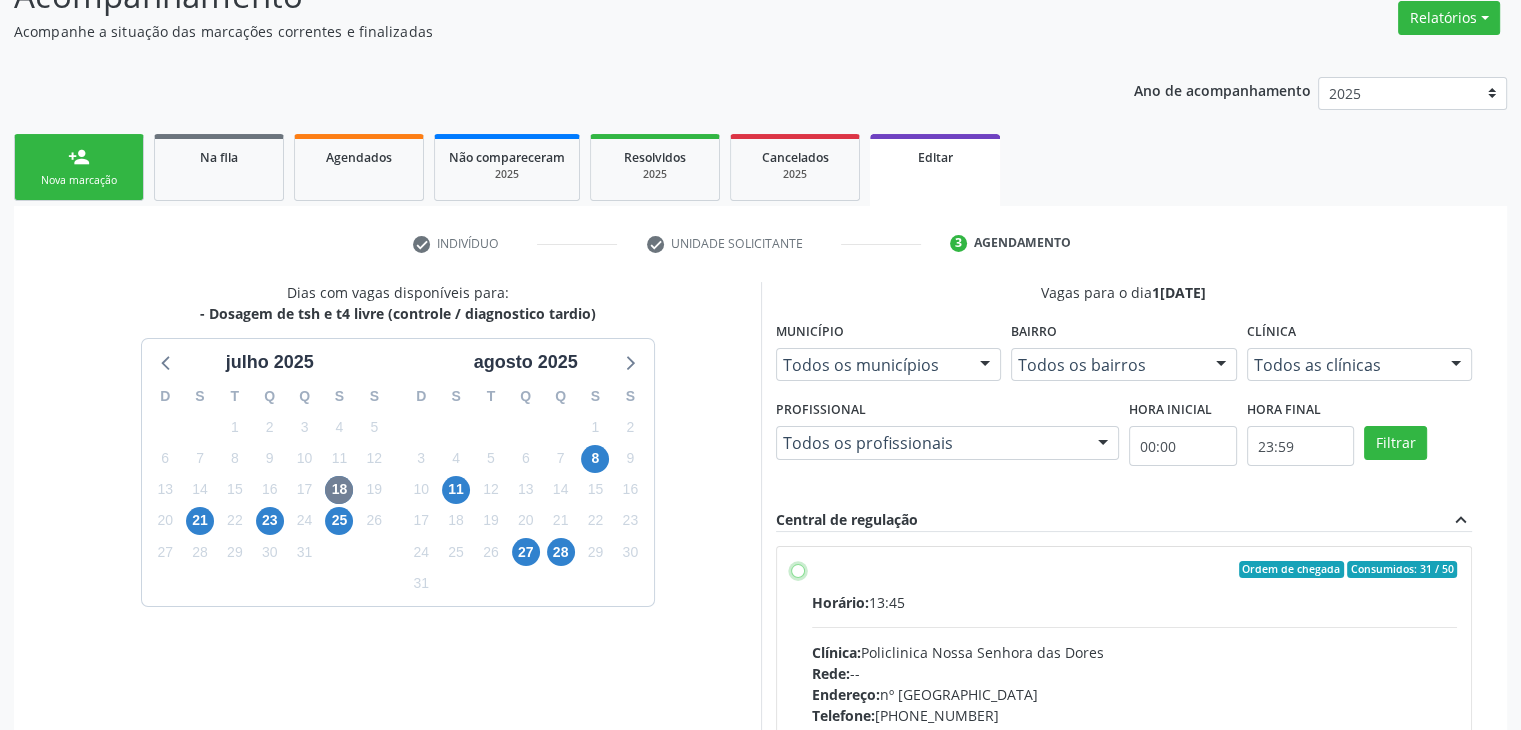 click on "Ordem de chegada
Consumidos: 31 / 50
Horário:   13:45
Clínica:  Policlinica Nossa Senhora das Dores
Rede:
--
Endereço:   nº 94, Centro, Mairi - BA
Telefone:   (74) 36322104
Profissional:
--
Informações adicionais sobre o atendimento
Idade de atendimento:
Sem restrição
Gênero(s) atendido(s):
Sem restrição
Informações adicionais:
--" at bounding box center [798, 570] 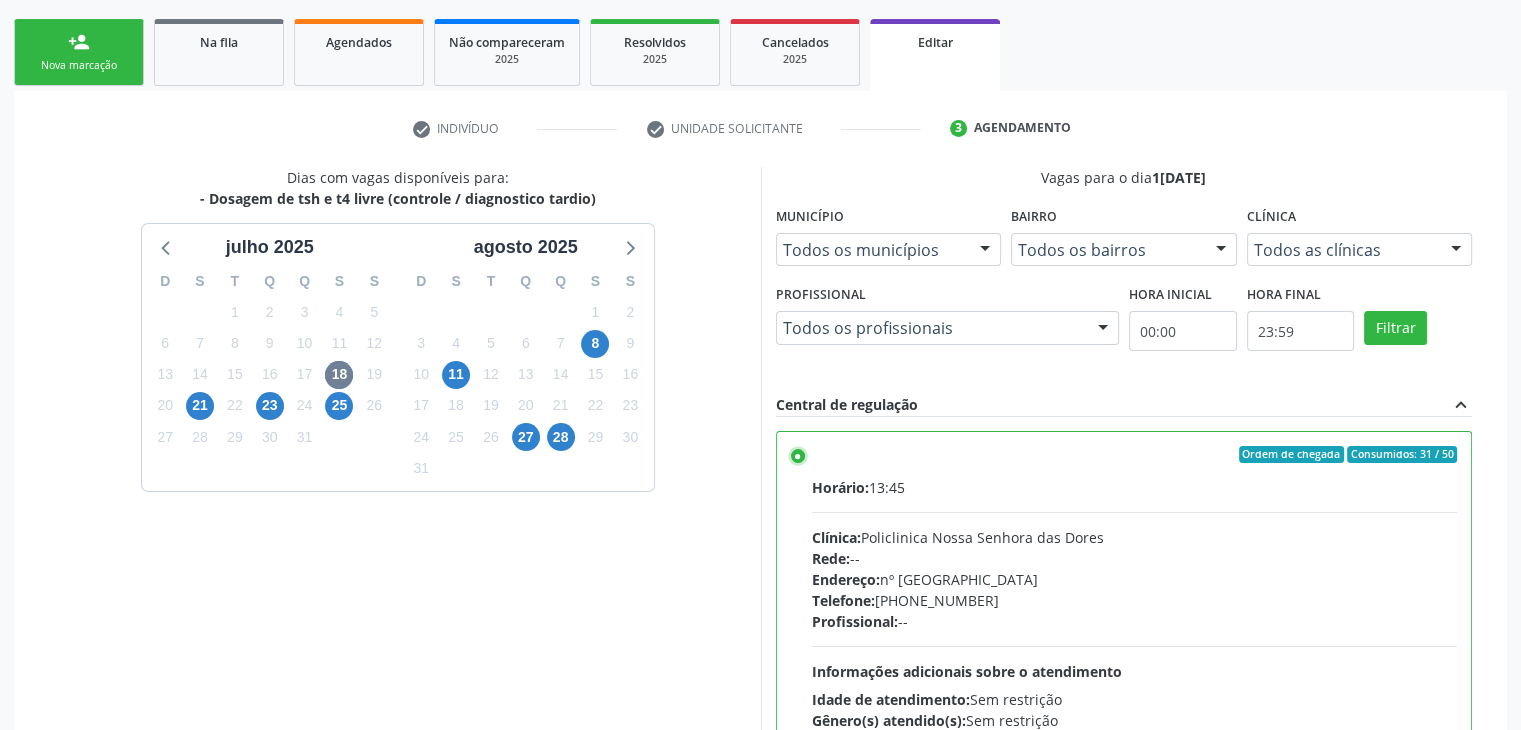 scroll, scrollTop: 490, scrollLeft: 0, axis: vertical 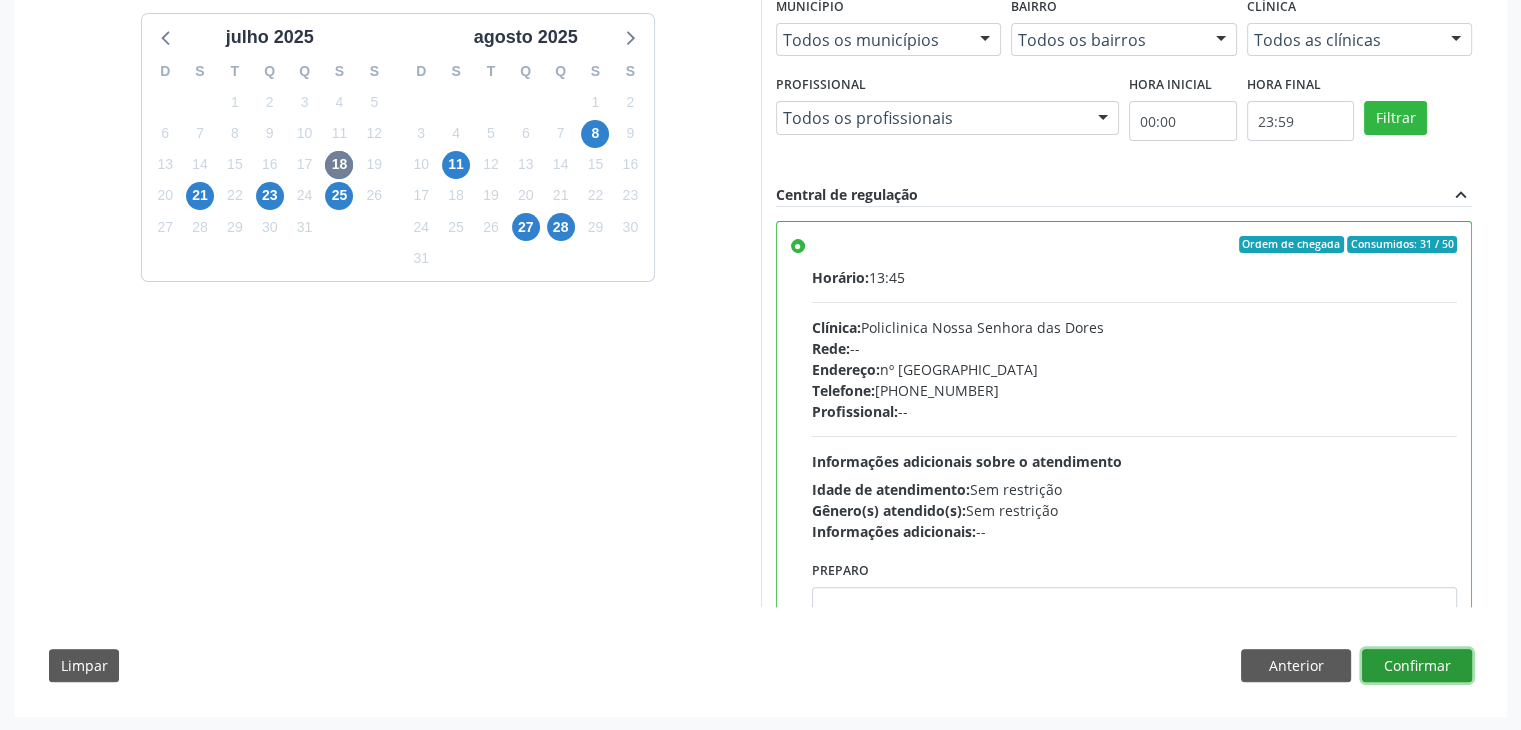click on "Confirmar" at bounding box center [1417, 666] 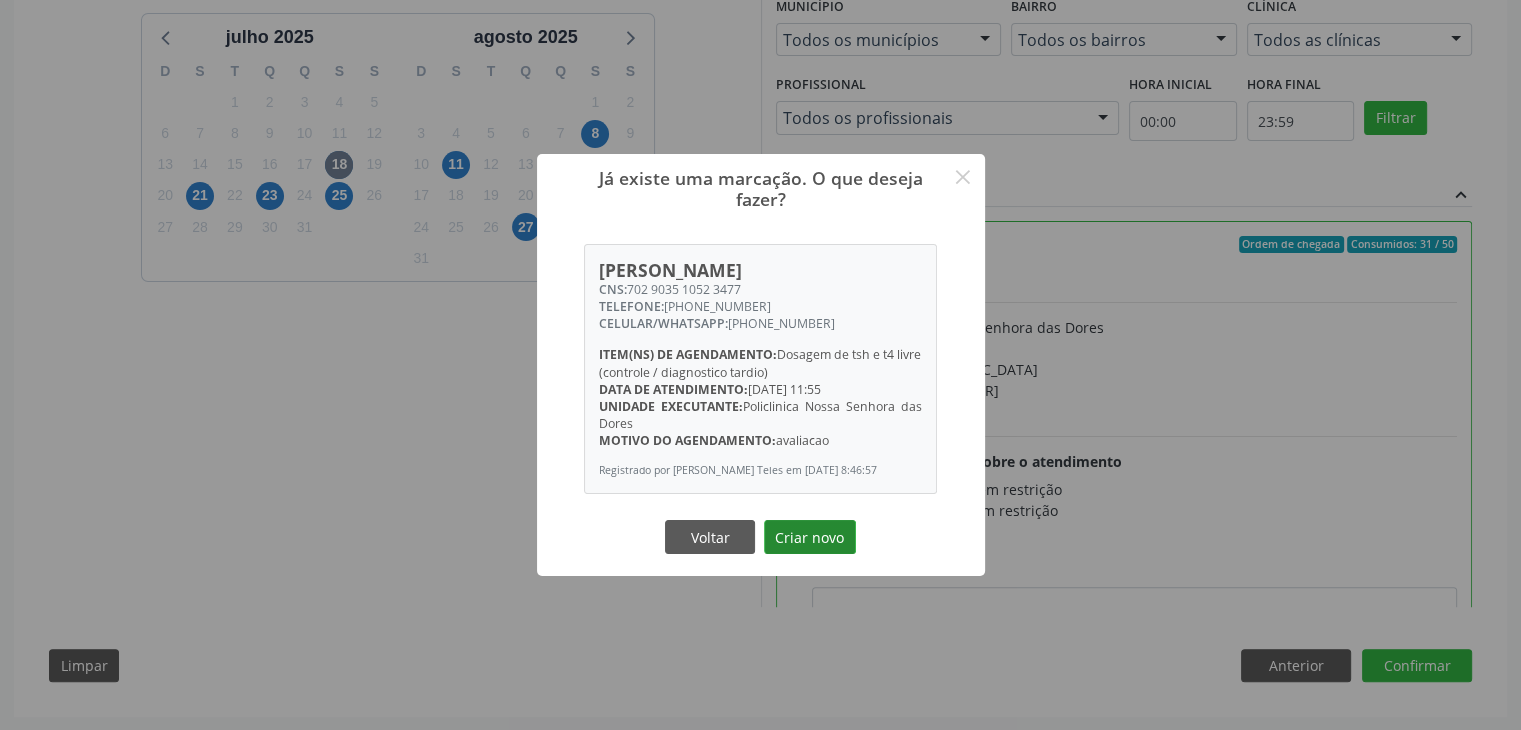 click on "Criar novo" at bounding box center (810, 537) 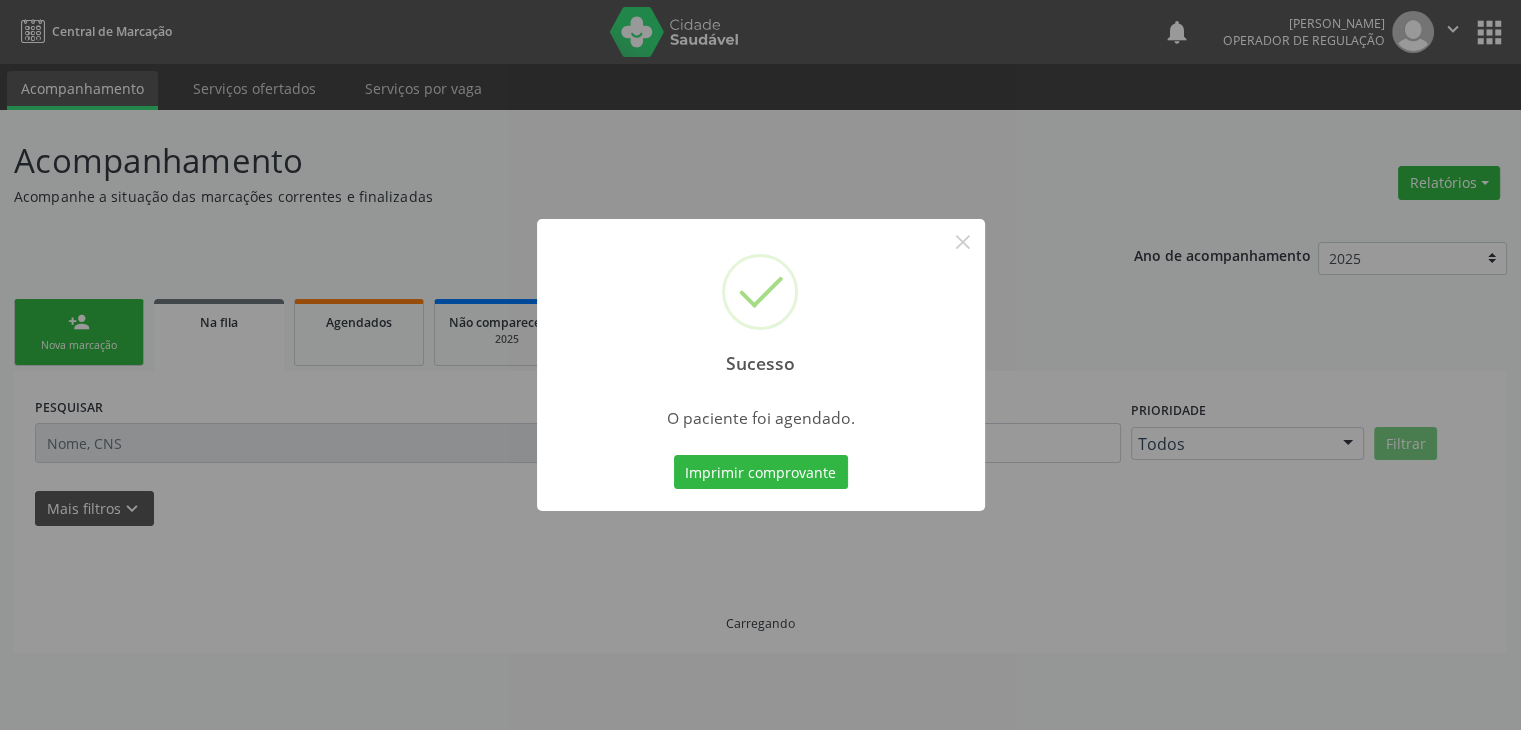 scroll, scrollTop: 0, scrollLeft: 0, axis: both 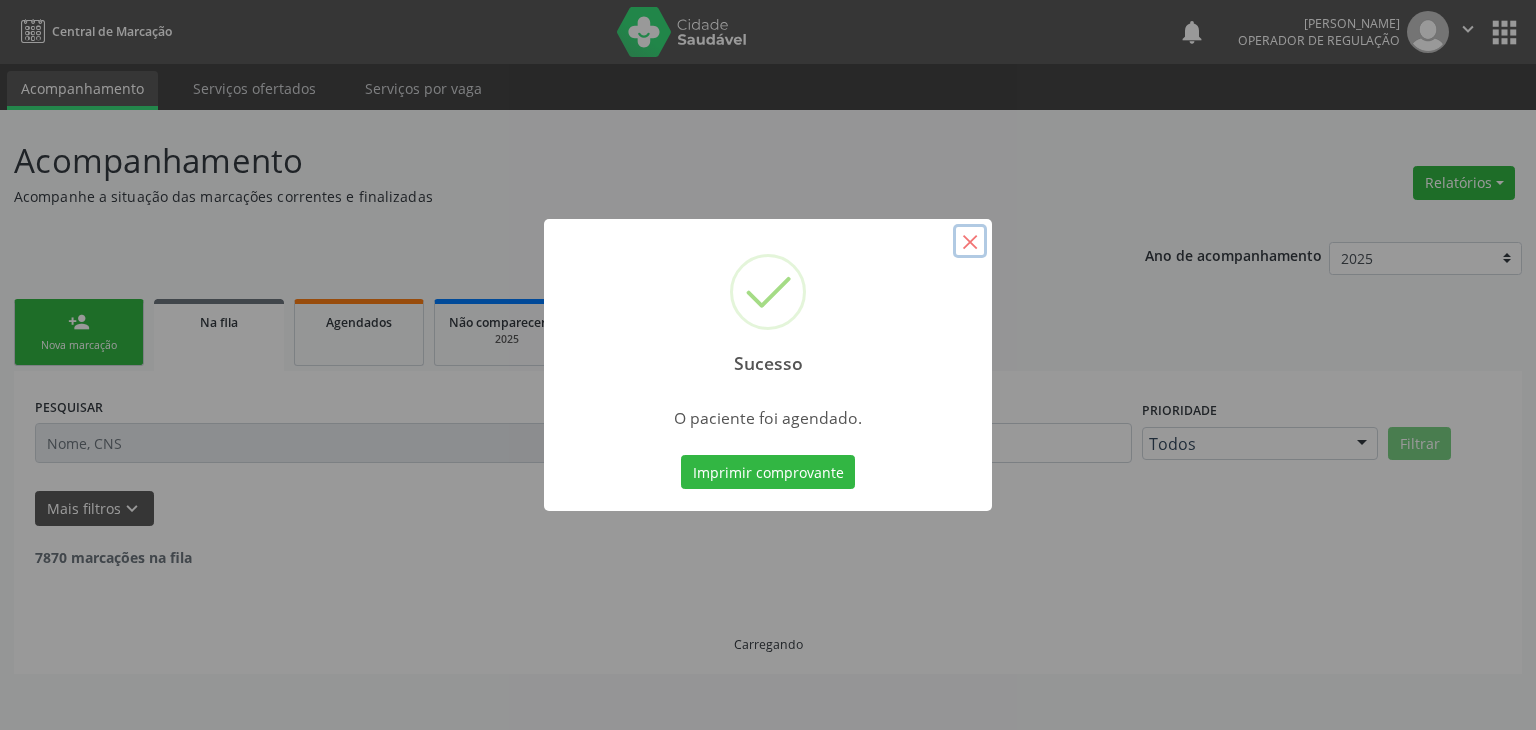 click on "×" at bounding box center [970, 241] 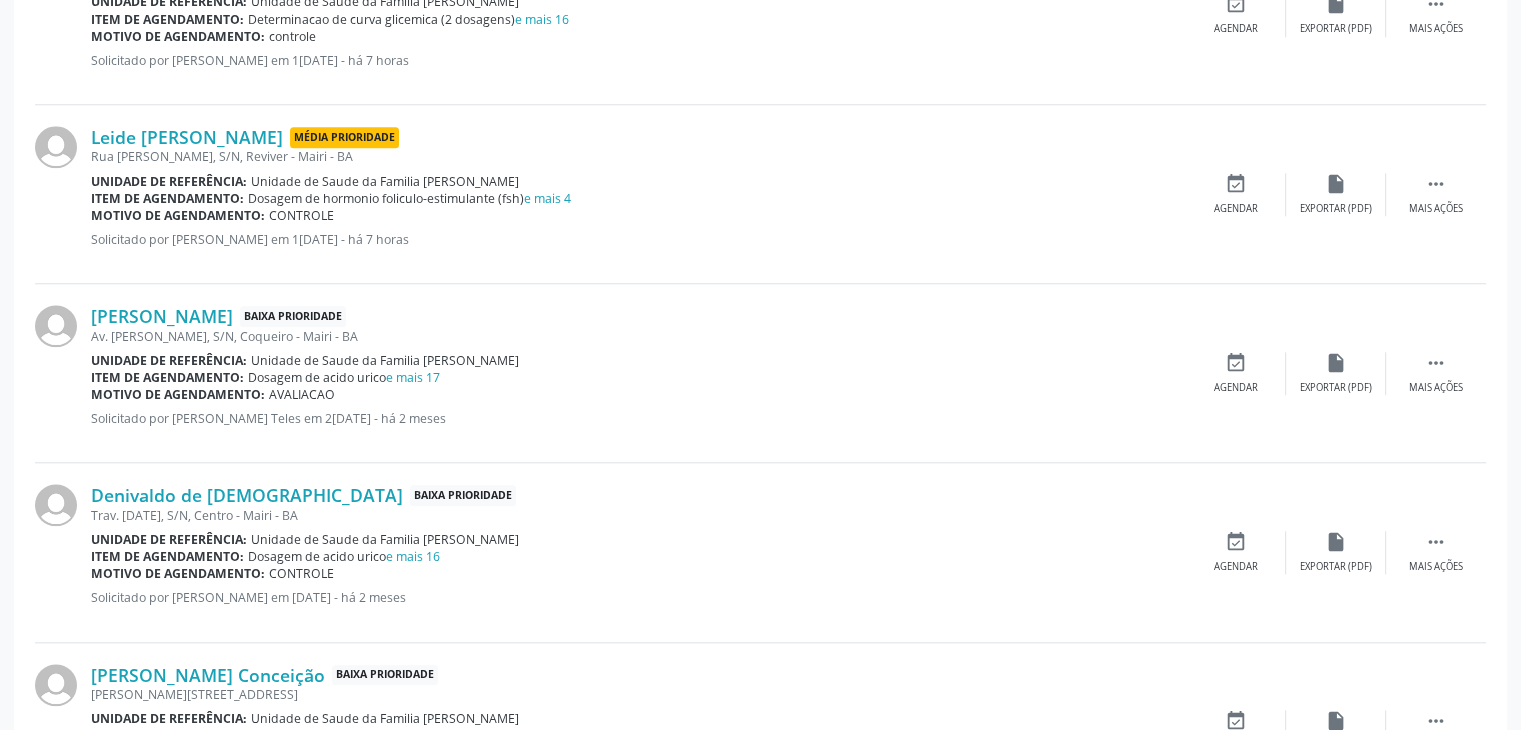 scroll, scrollTop: 1900, scrollLeft: 0, axis: vertical 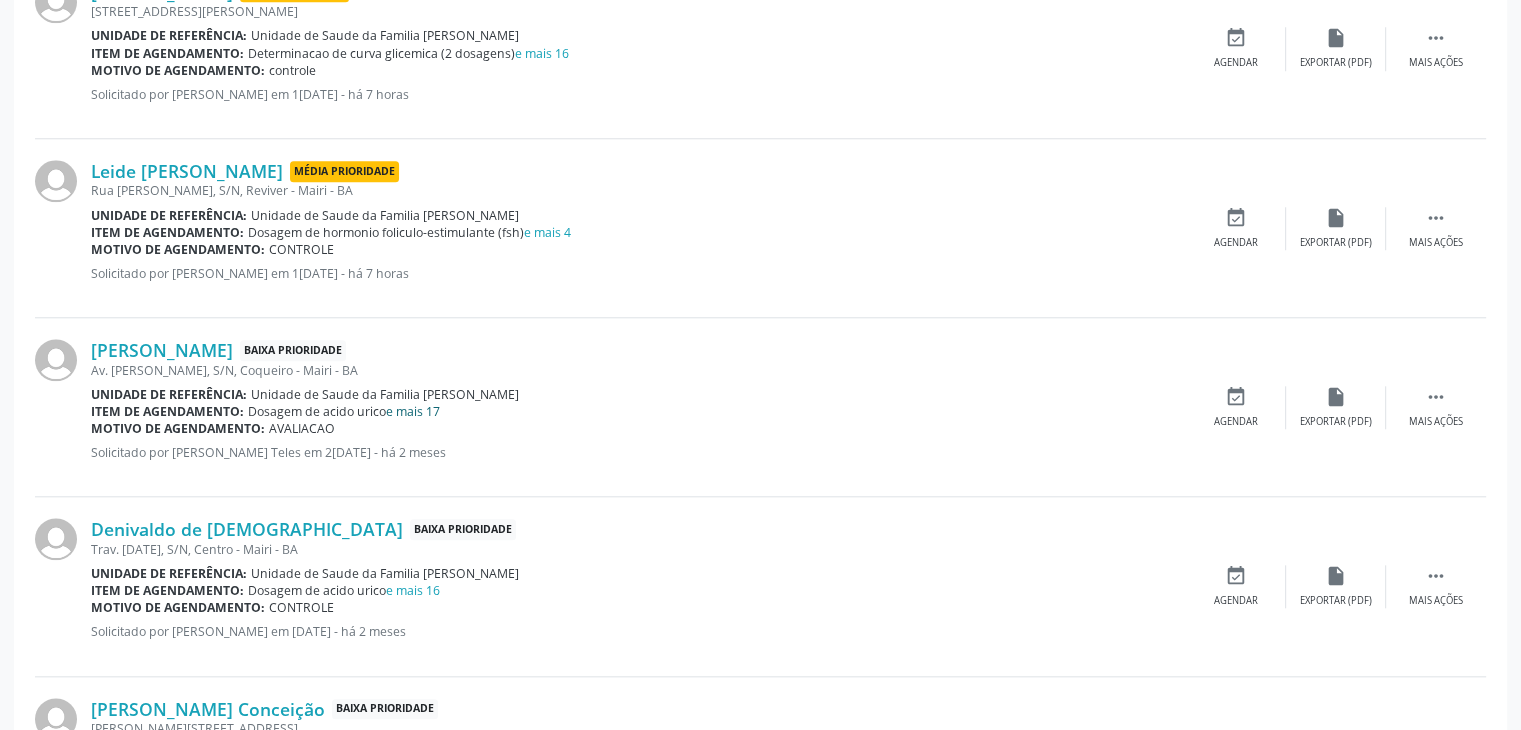 click on "e mais 17" at bounding box center [413, 411] 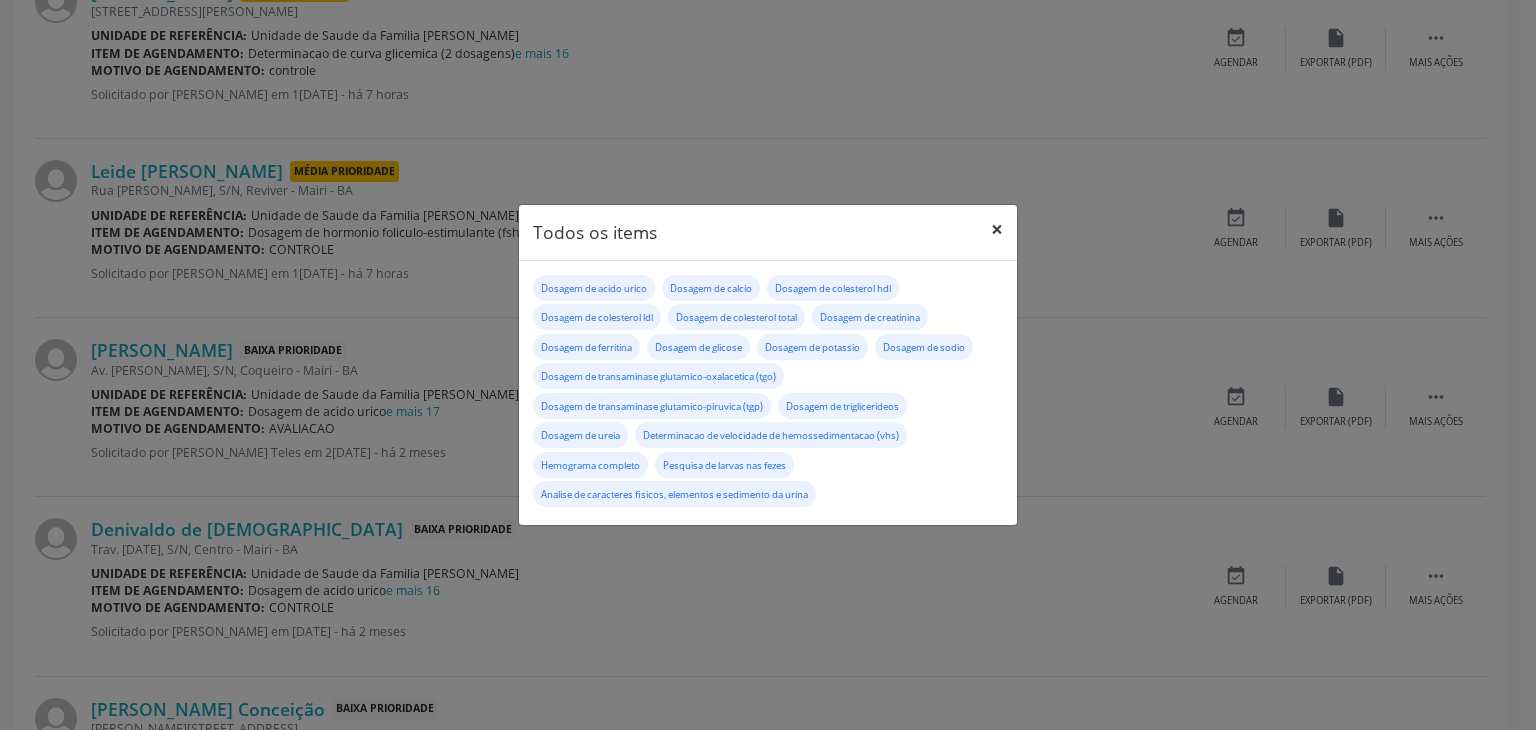click on "×" at bounding box center (997, 229) 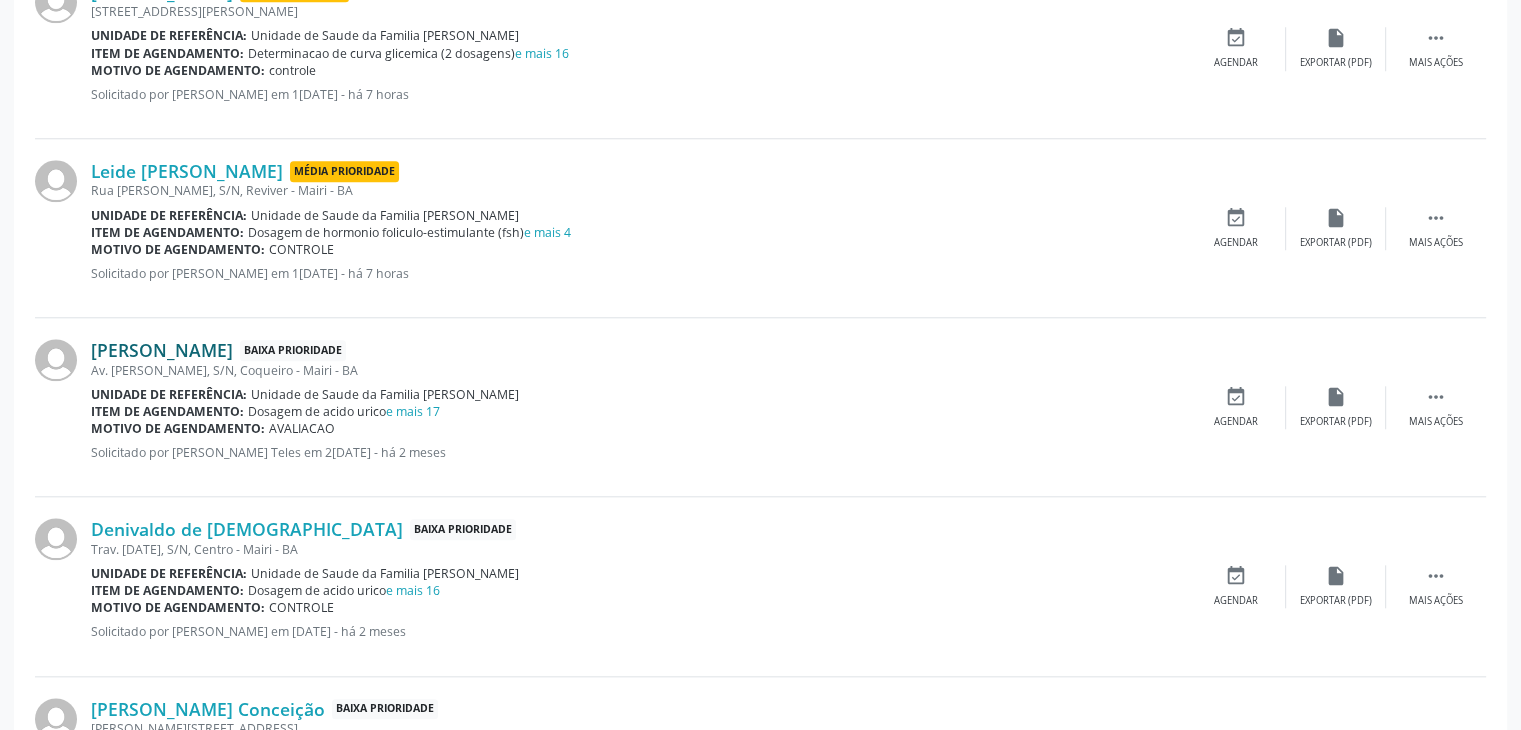 click on "Claudia Silva da Cruz" at bounding box center [162, 350] 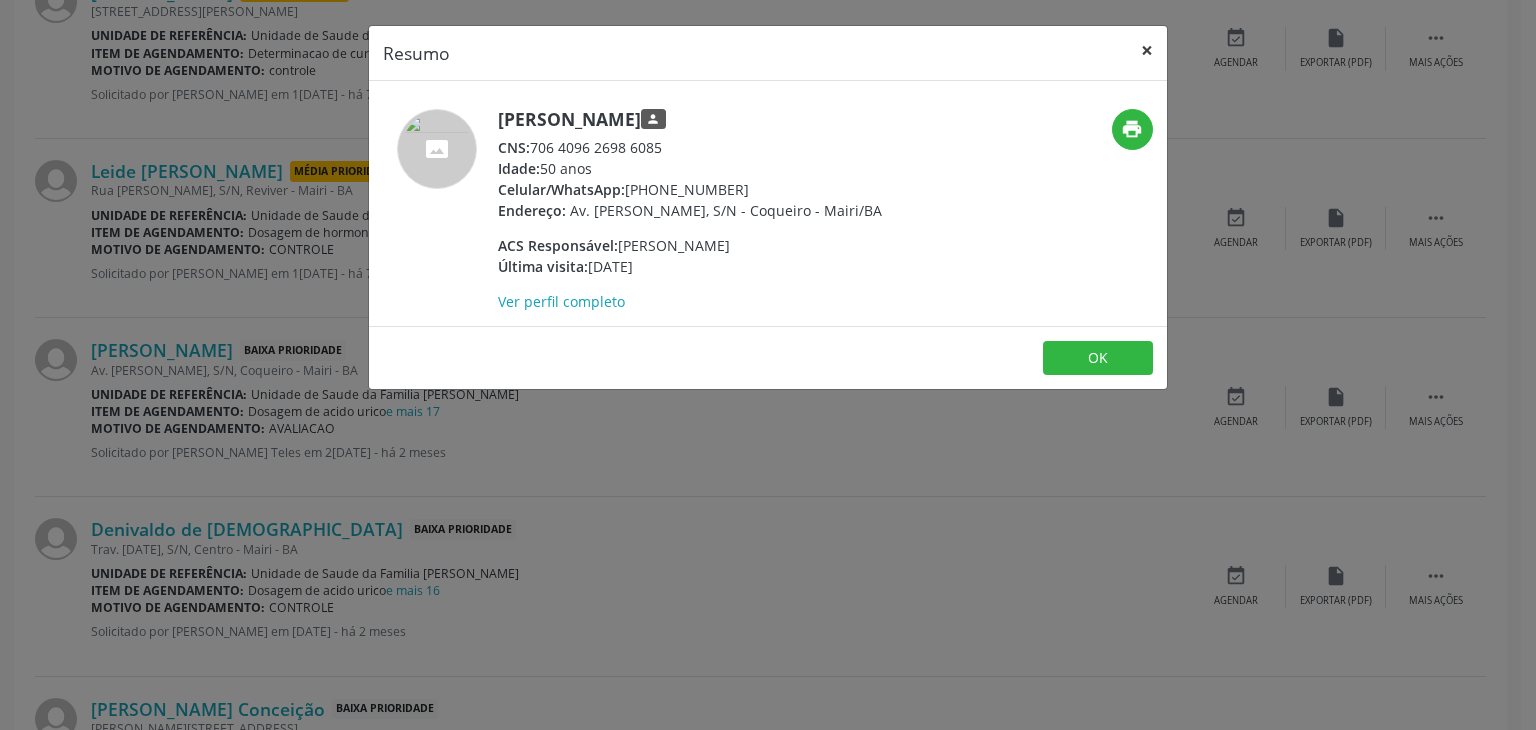 click on "×" at bounding box center [1147, 50] 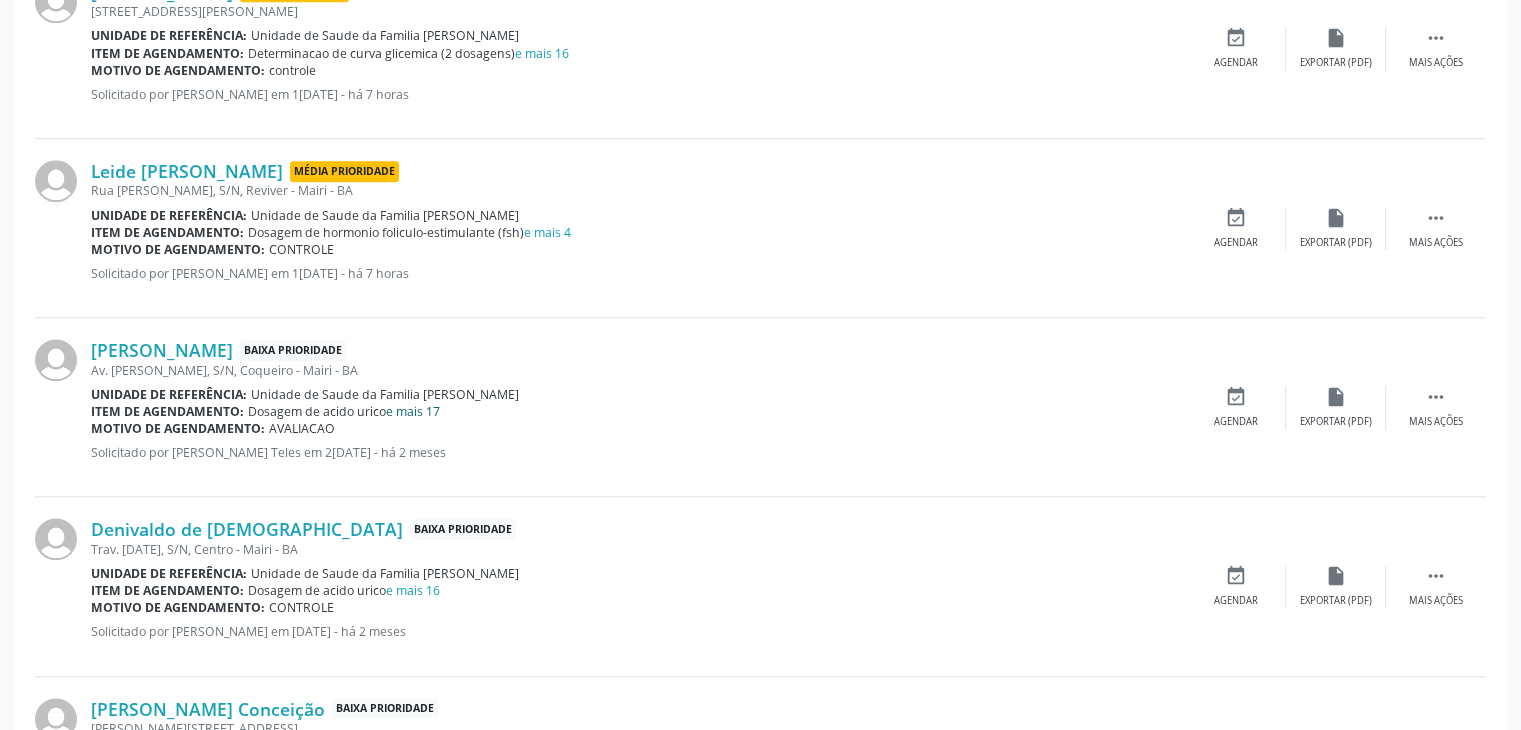 click on "e mais 17" at bounding box center [413, 411] 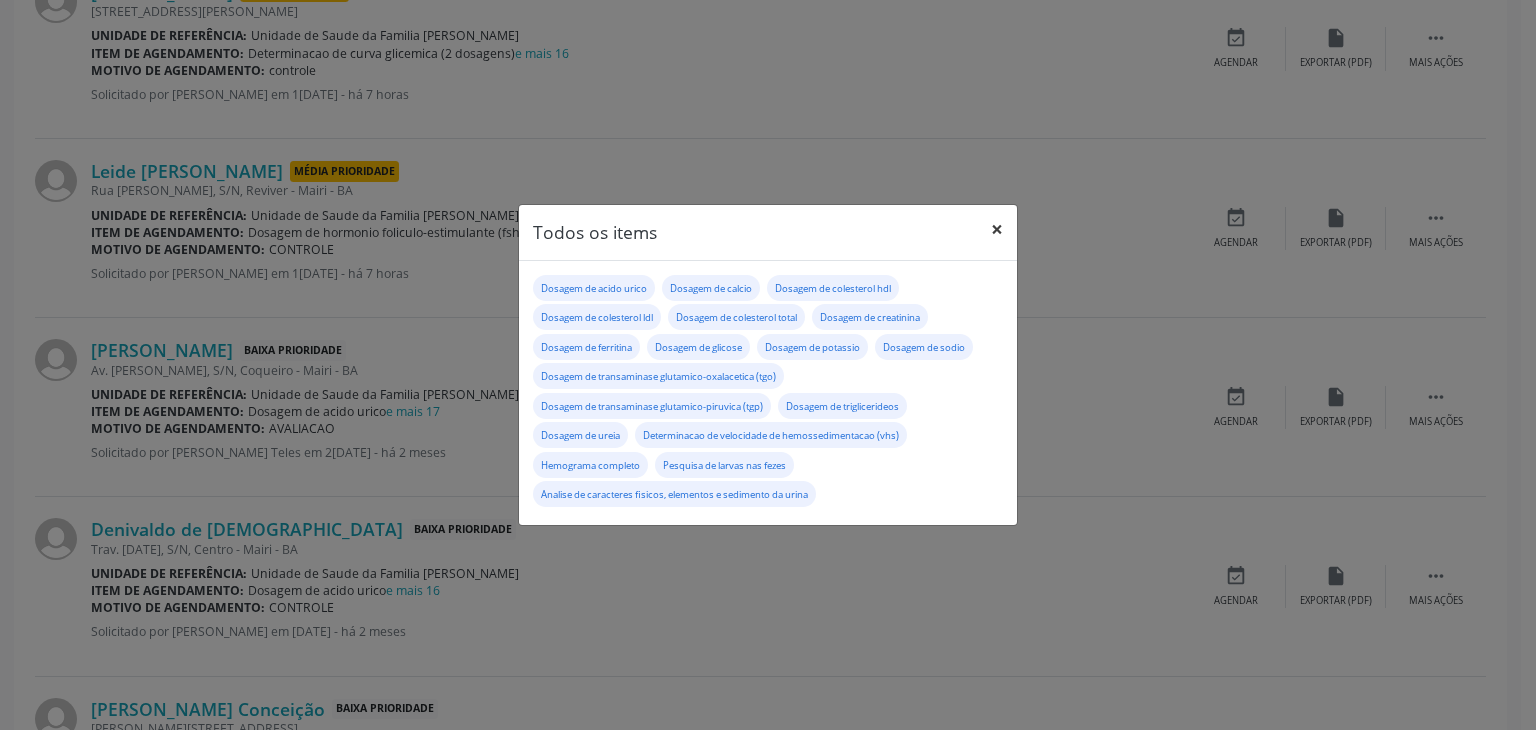 click on "×" at bounding box center (997, 229) 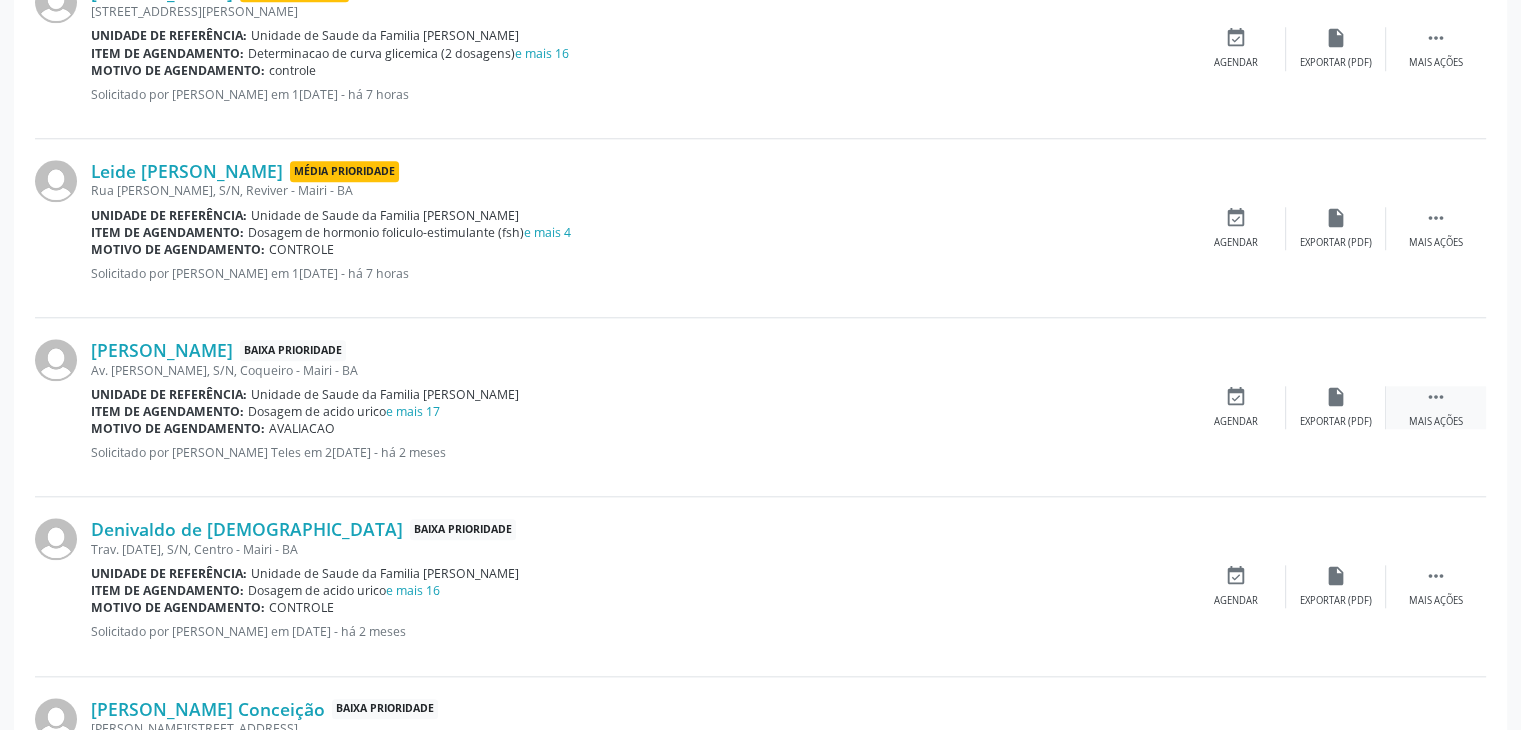 click on "
Mais ações" at bounding box center [1436, 407] 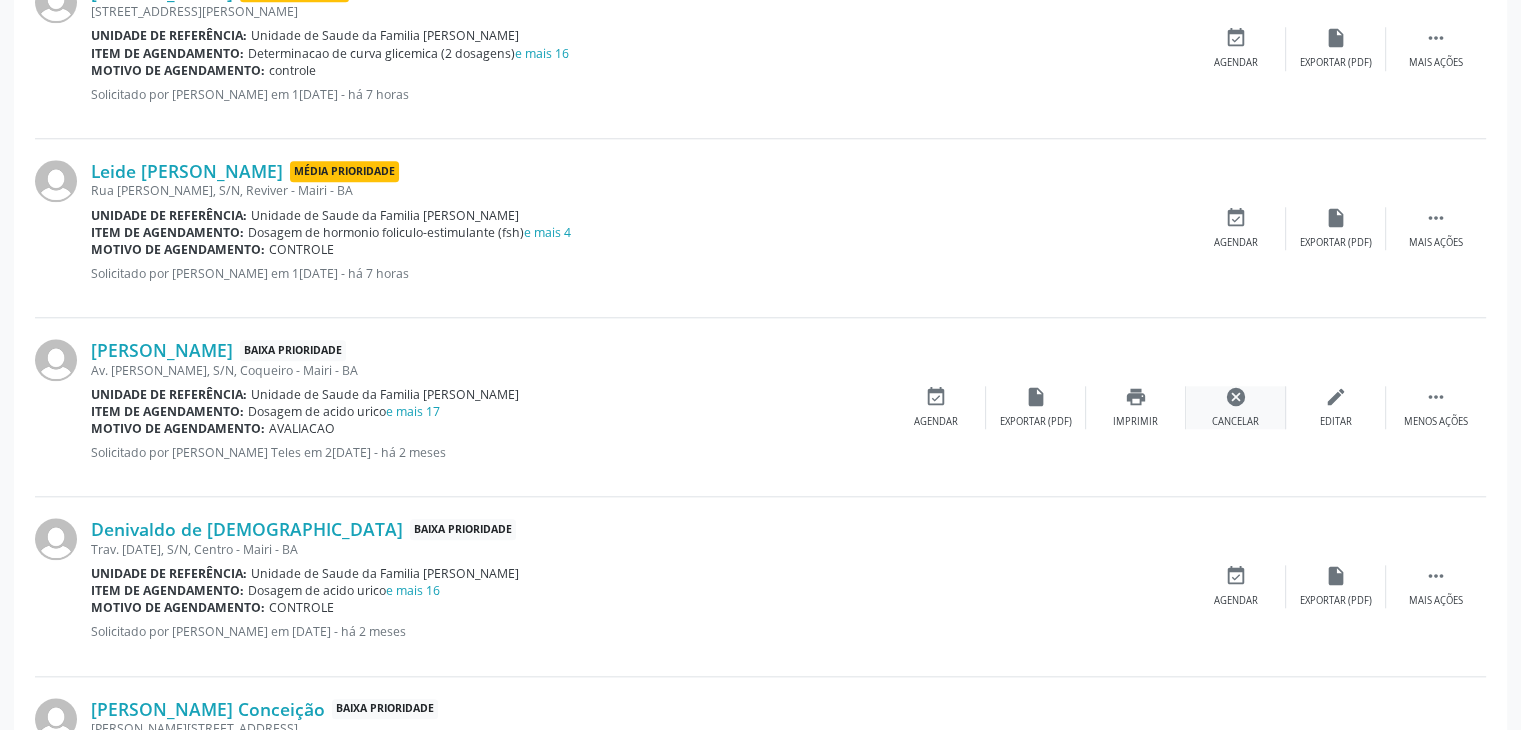 click on "cancel
Cancelar" at bounding box center [1236, 407] 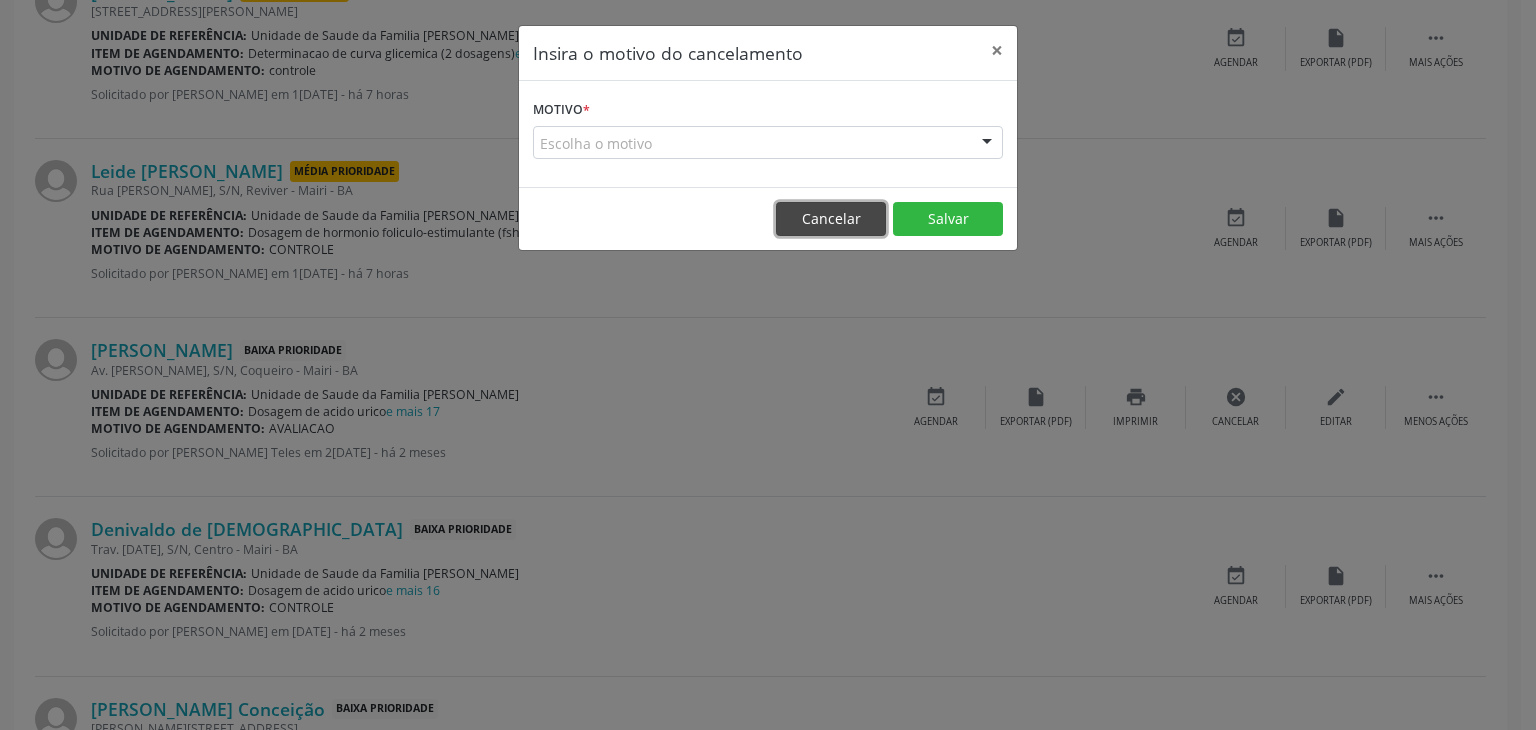 click on "Cancelar" at bounding box center [831, 219] 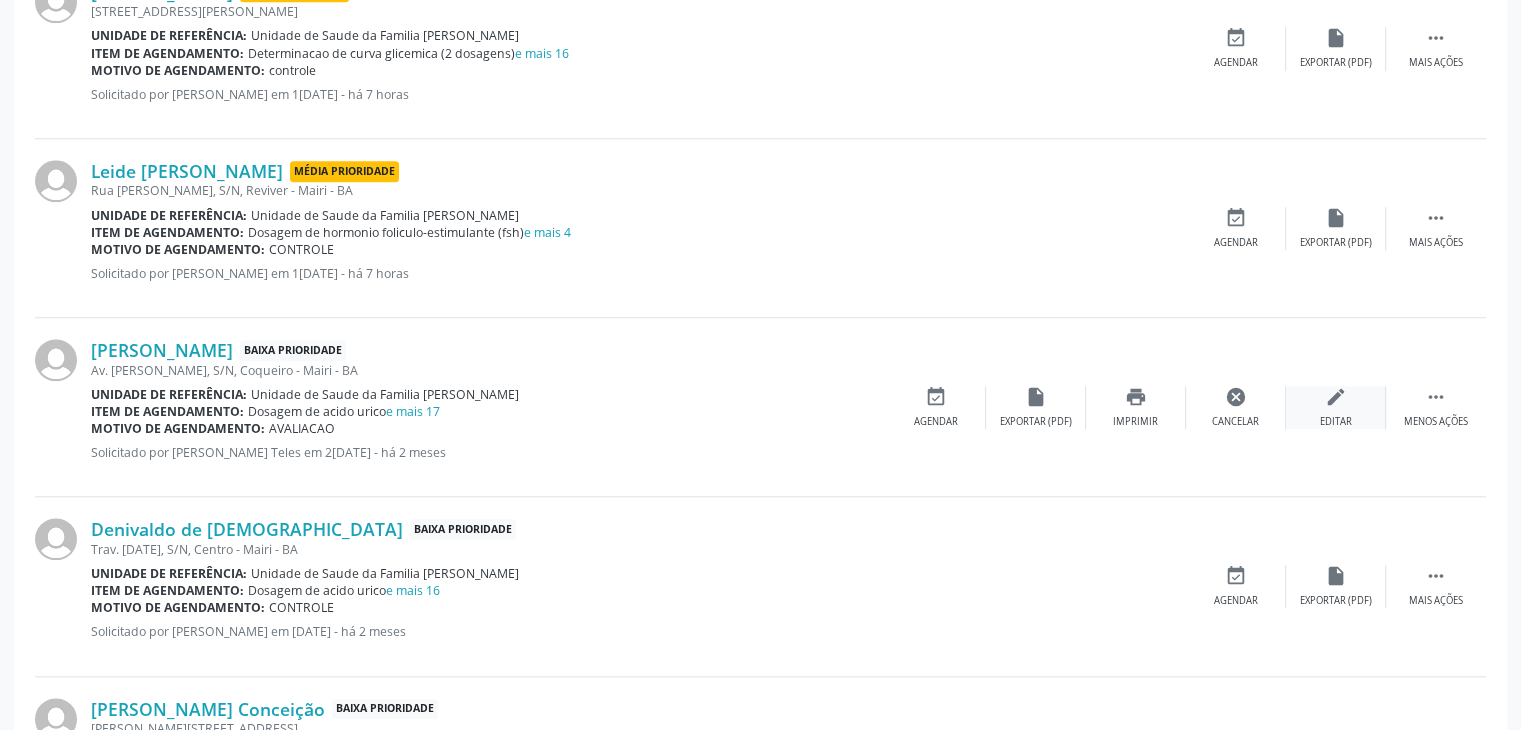 click on "edit
Editar" at bounding box center (1336, 407) 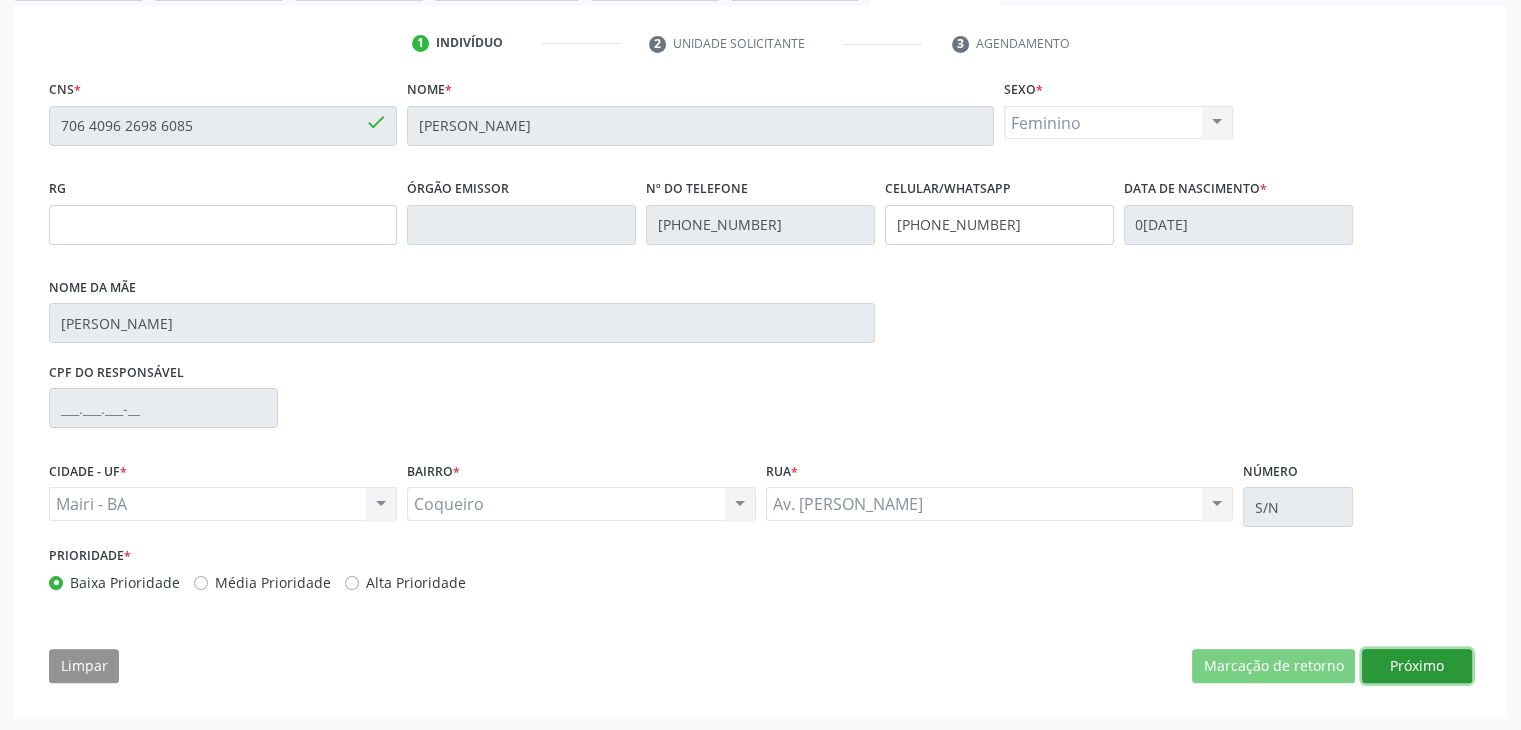 click on "Próximo" at bounding box center (1417, 666) 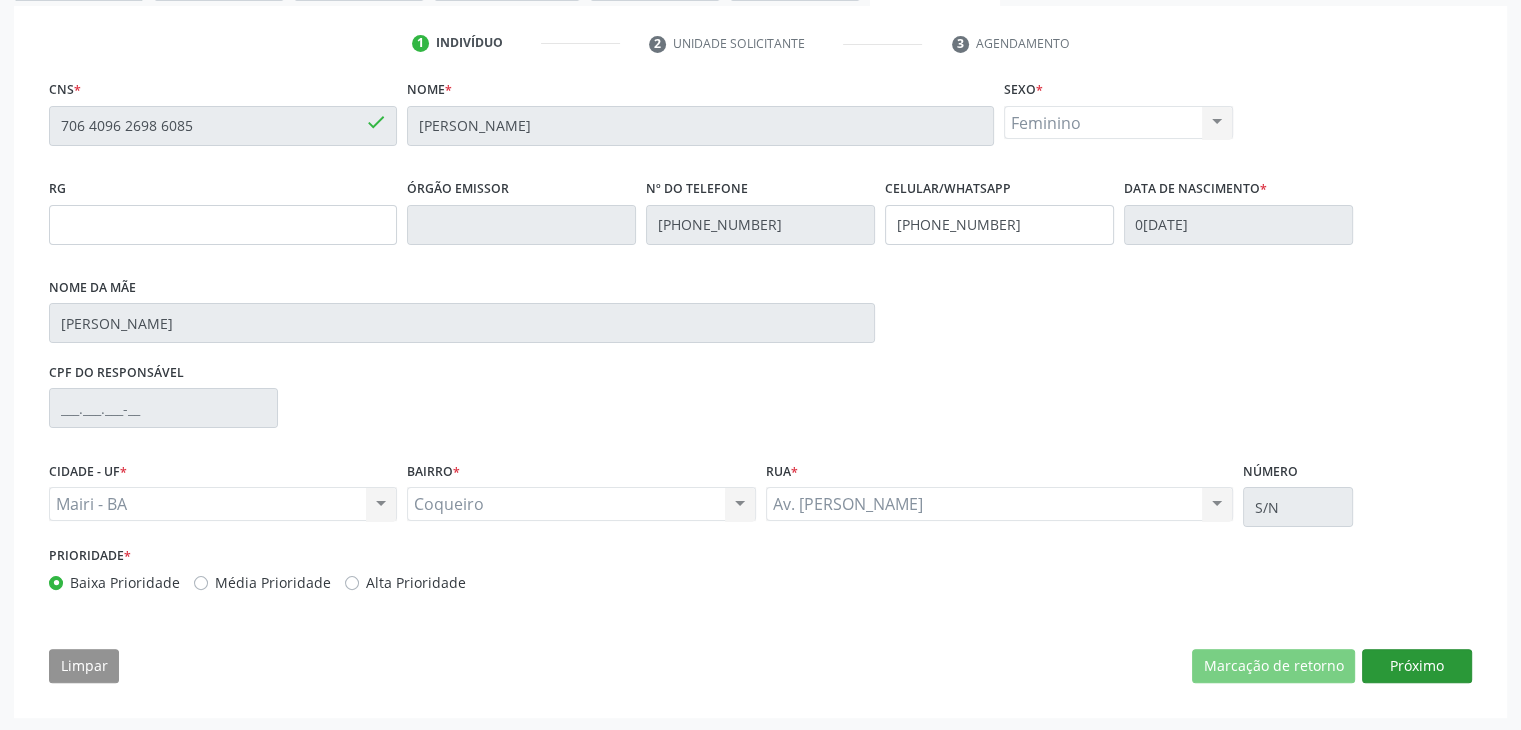 scroll, scrollTop: 200, scrollLeft: 0, axis: vertical 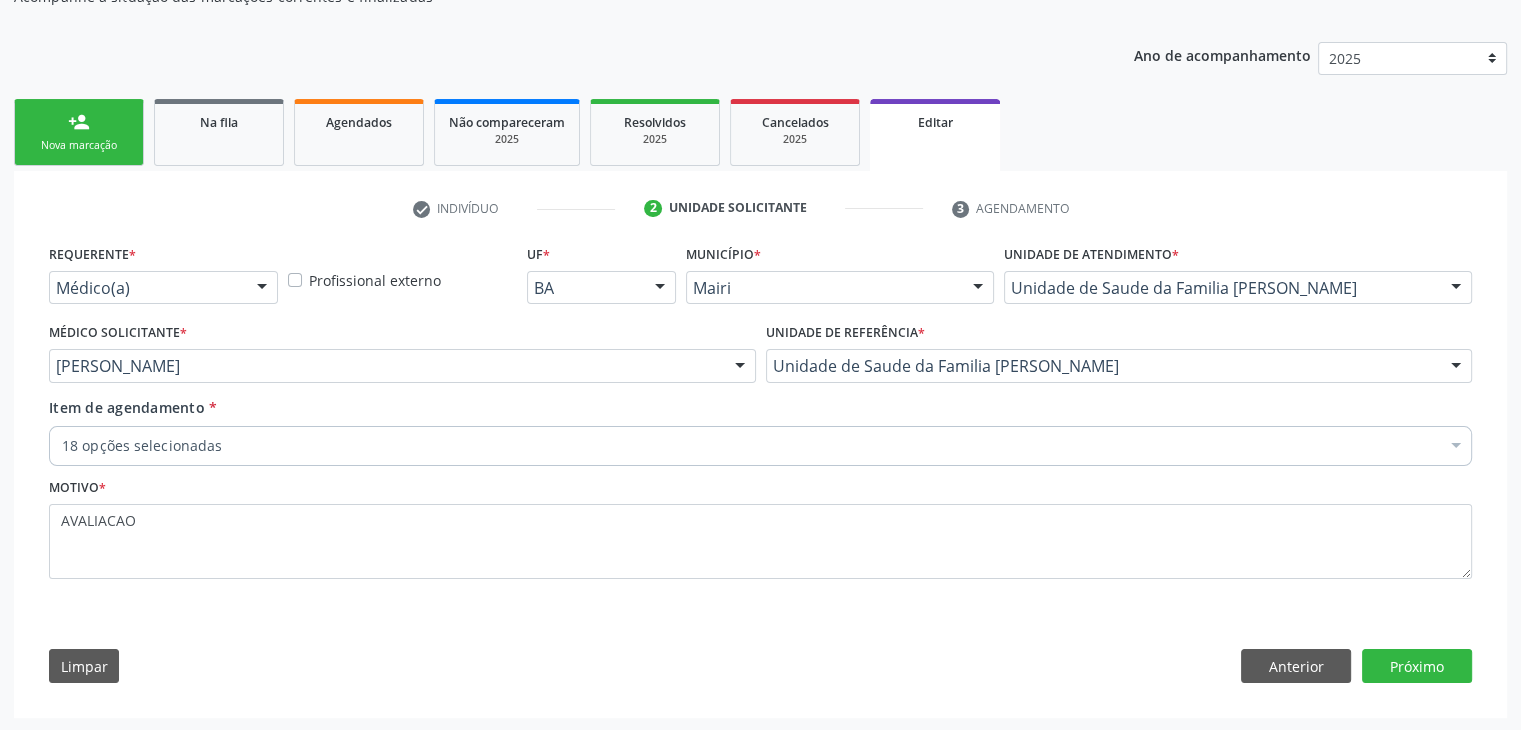 click on "18 opções selecionadas" at bounding box center (760, 446) 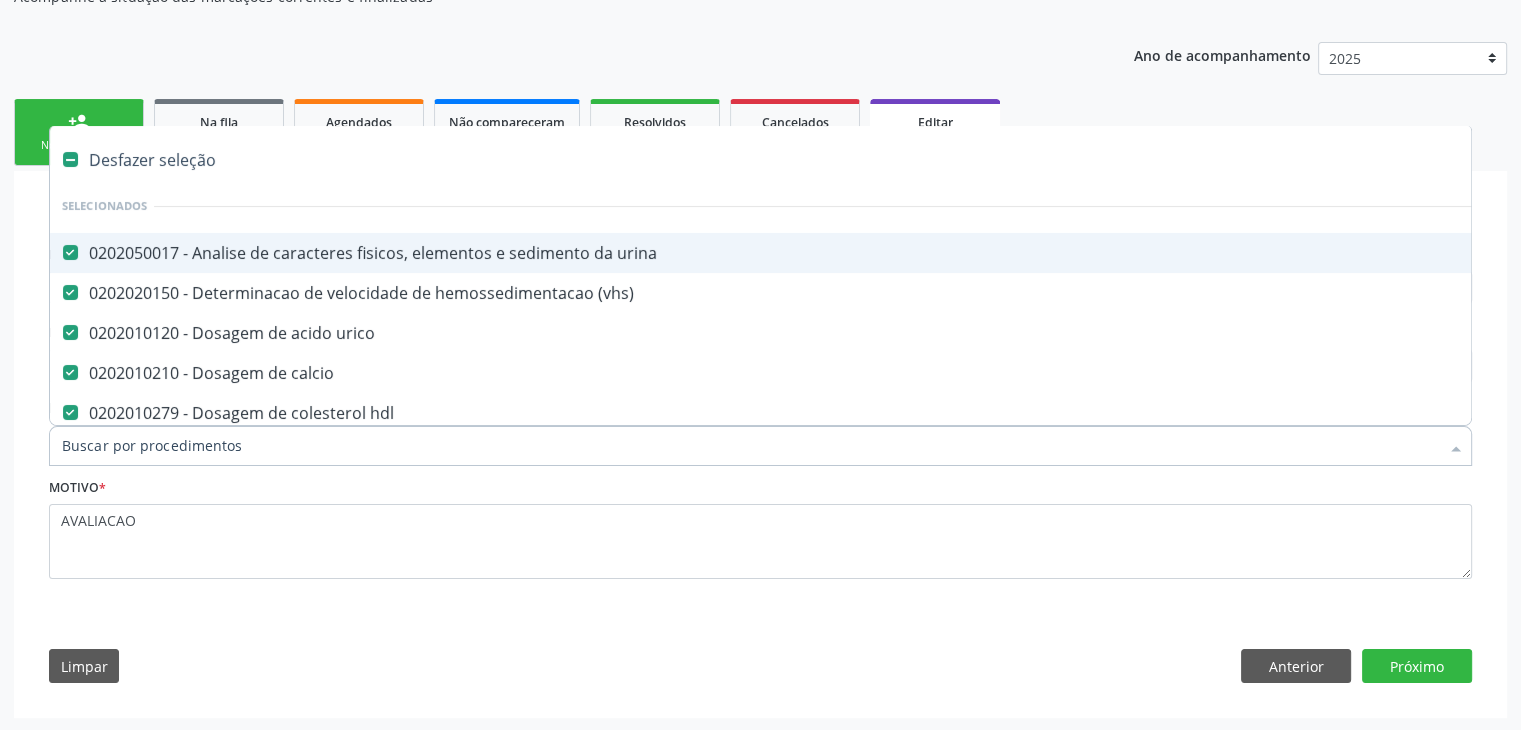 click on "Desfazer seleção" at bounding box center [831, 160] 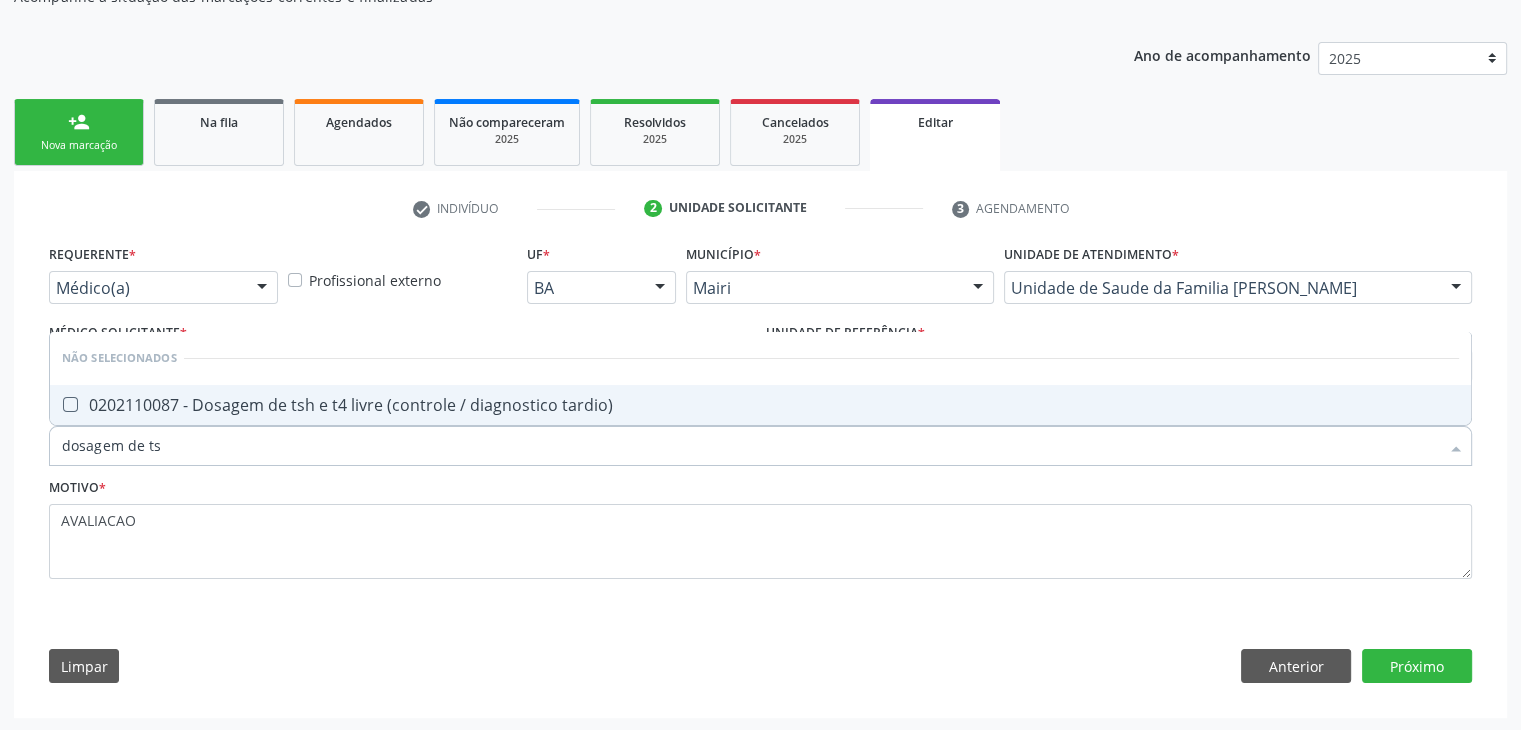 click on "0202110087 - Dosagem de tsh e t4 livre (controle / diagnostico tardio)" at bounding box center (760, 405) 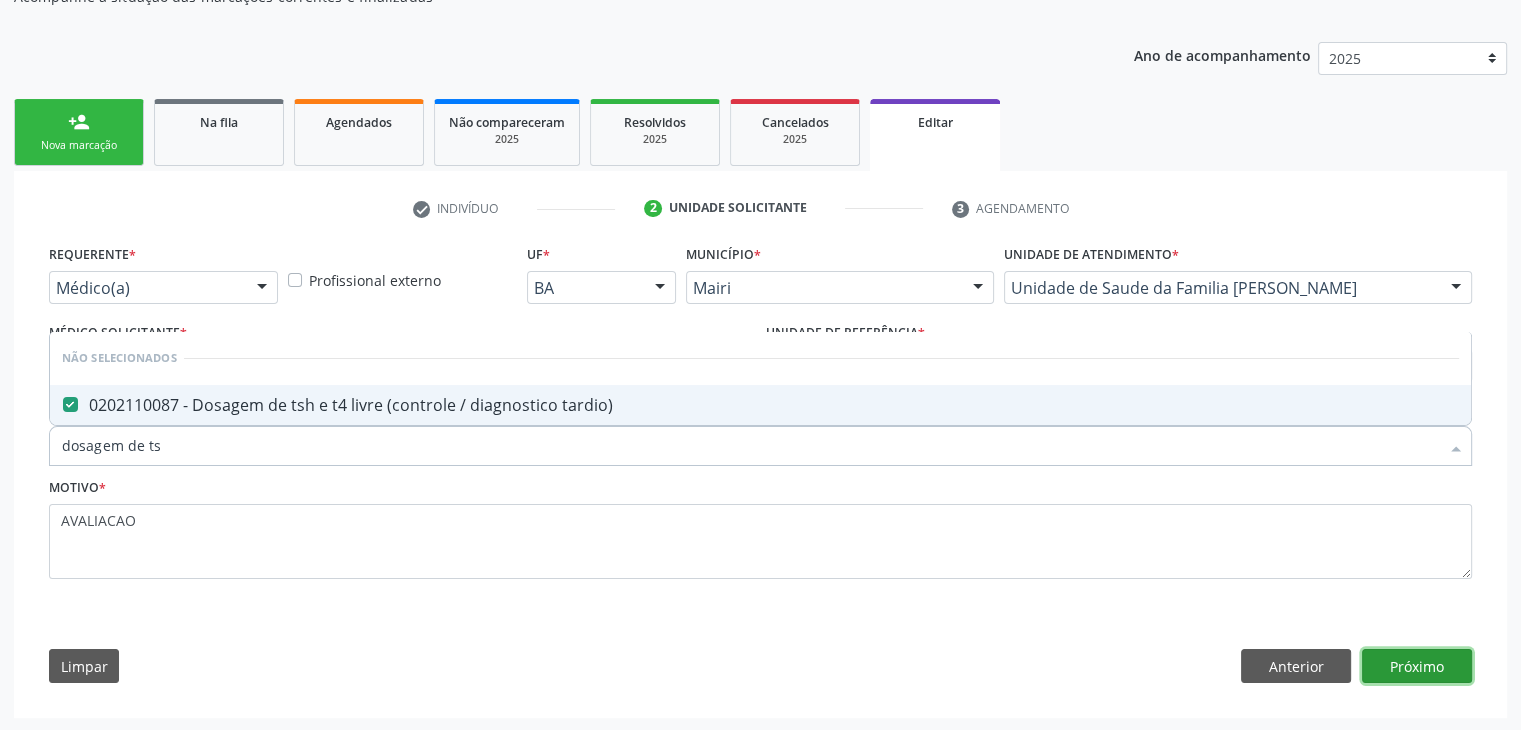 click on "Próximo" at bounding box center (1417, 666) 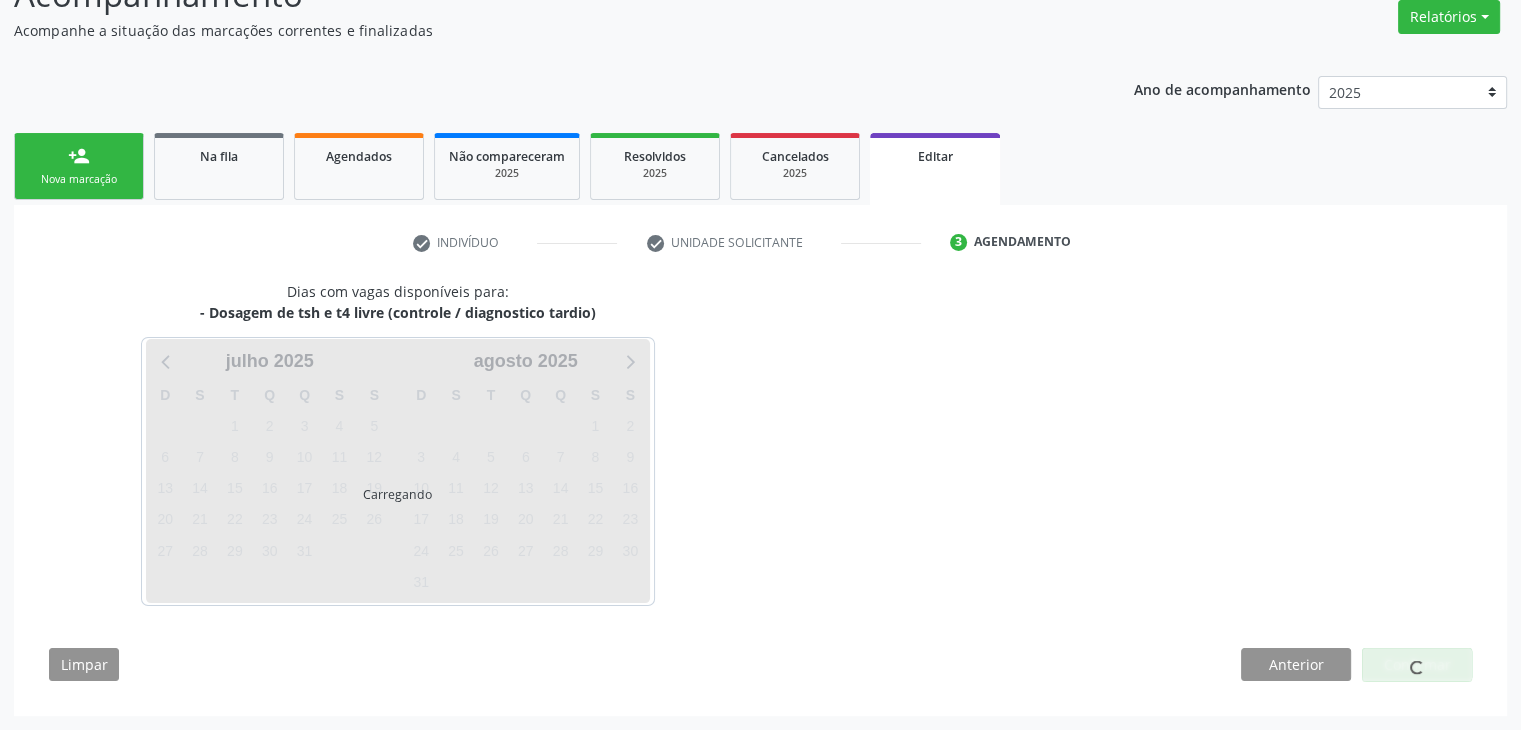 scroll, scrollTop: 165, scrollLeft: 0, axis: vertical 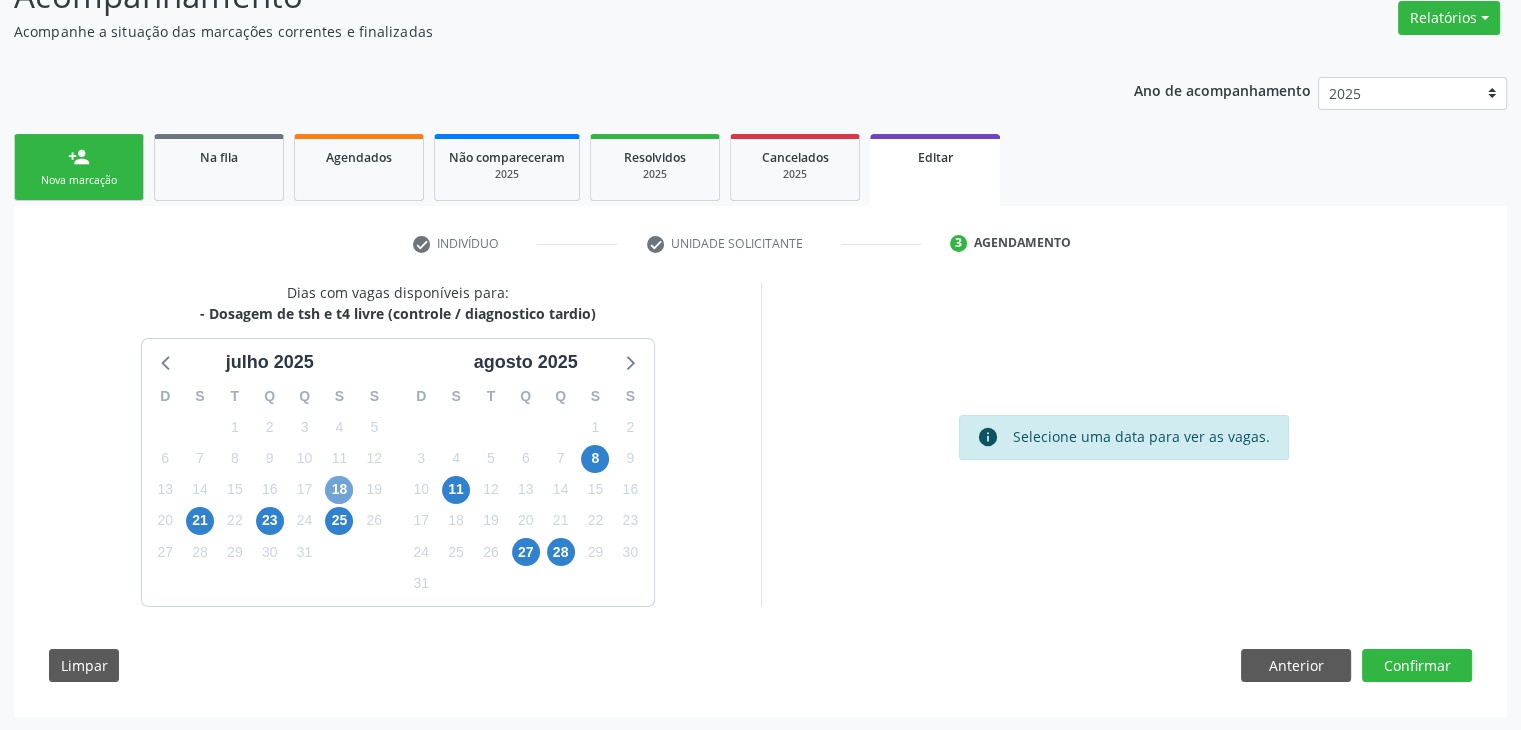 click on "18" at bounding box center [339, 490] 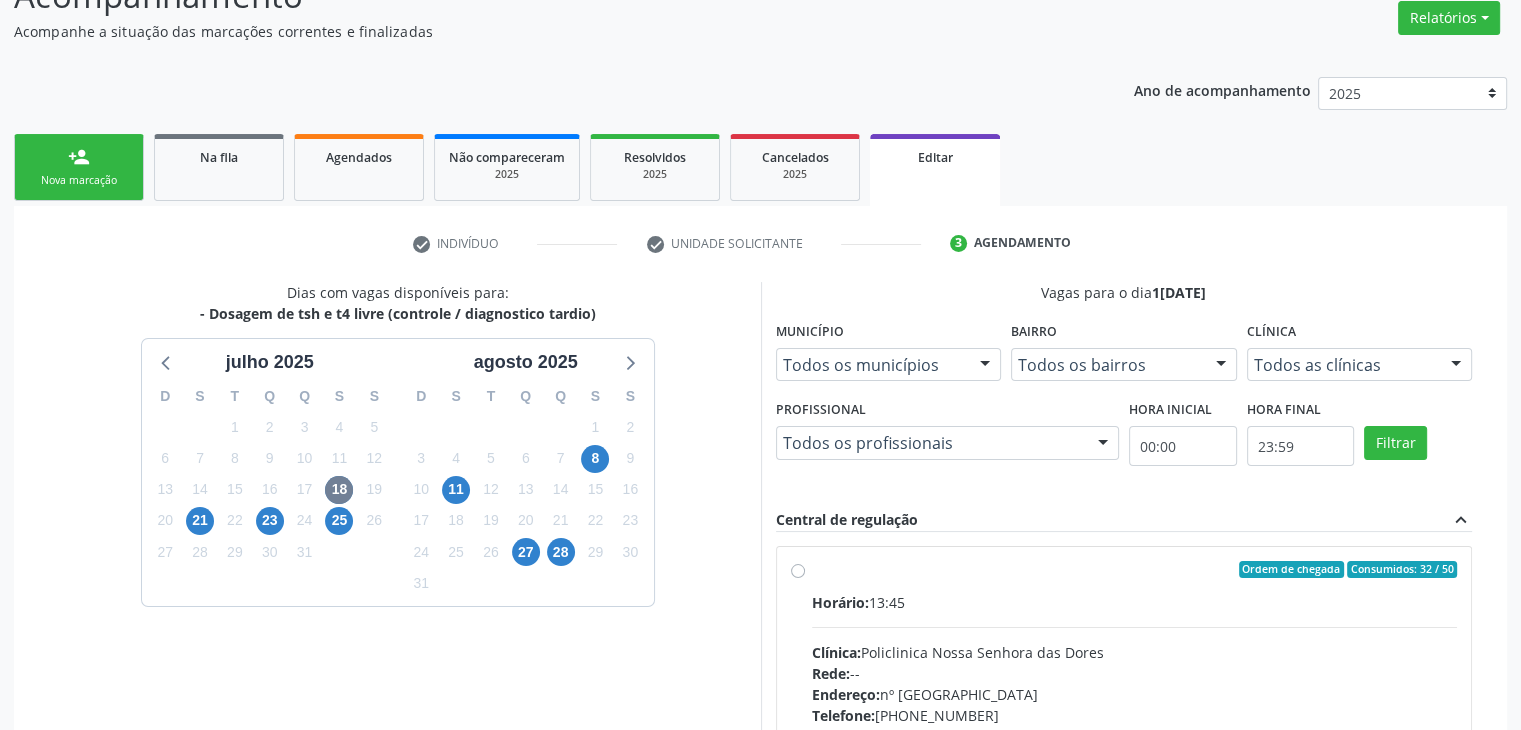 click on "Horário:   13:45
Clínica:  Policlinica Nossa Senhora das Dores
Rede:
--
Endereço:   nº 94, Centro, Mairi - BA
Telefone:   (74) 36322104
Profissional:
--
Informações adicionais sobre o atendimento
Idade de atendimento:
Sem restrição
Gênero(s) atendido(s):
Sem restrição
Informações adicionais:
--" at bounding box center (1135, 729) 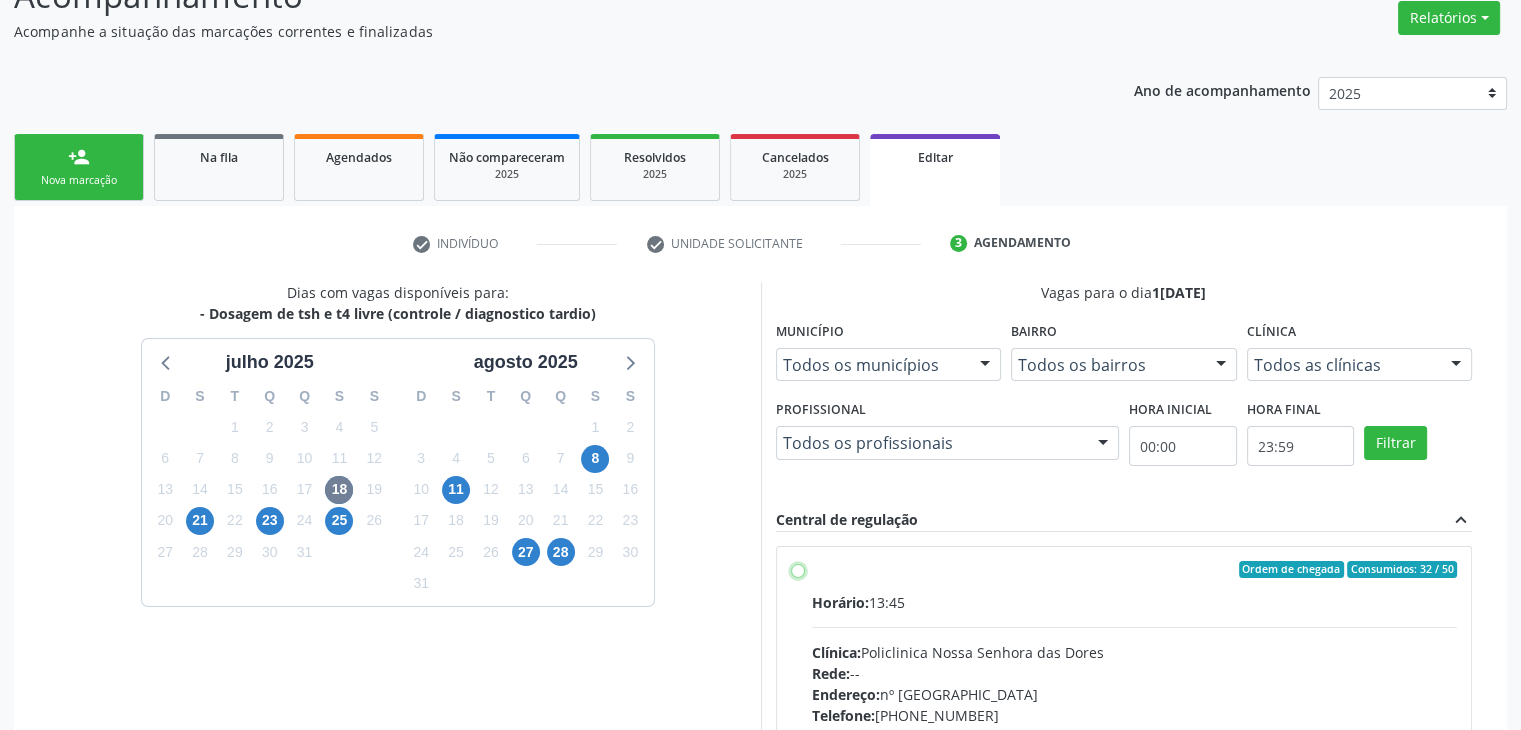 click on "Ordem de chegada
Consumidos: 32 / 50
Horário:   13:45
Clínica:  Policlinica Nossa Senhora das Dores
Rede:
--
Endereço:   nº 94, Centro, Mairi - BA
Telefone:   (74) 36322104
Profissional:
--
Informações adicionais sobre o atendimento
Idade de atendimento:
Sem restrição
Gênero(s) atendido(s):
Sem restrição
Informações adicionais:
--" at bounding box center (798, 570) 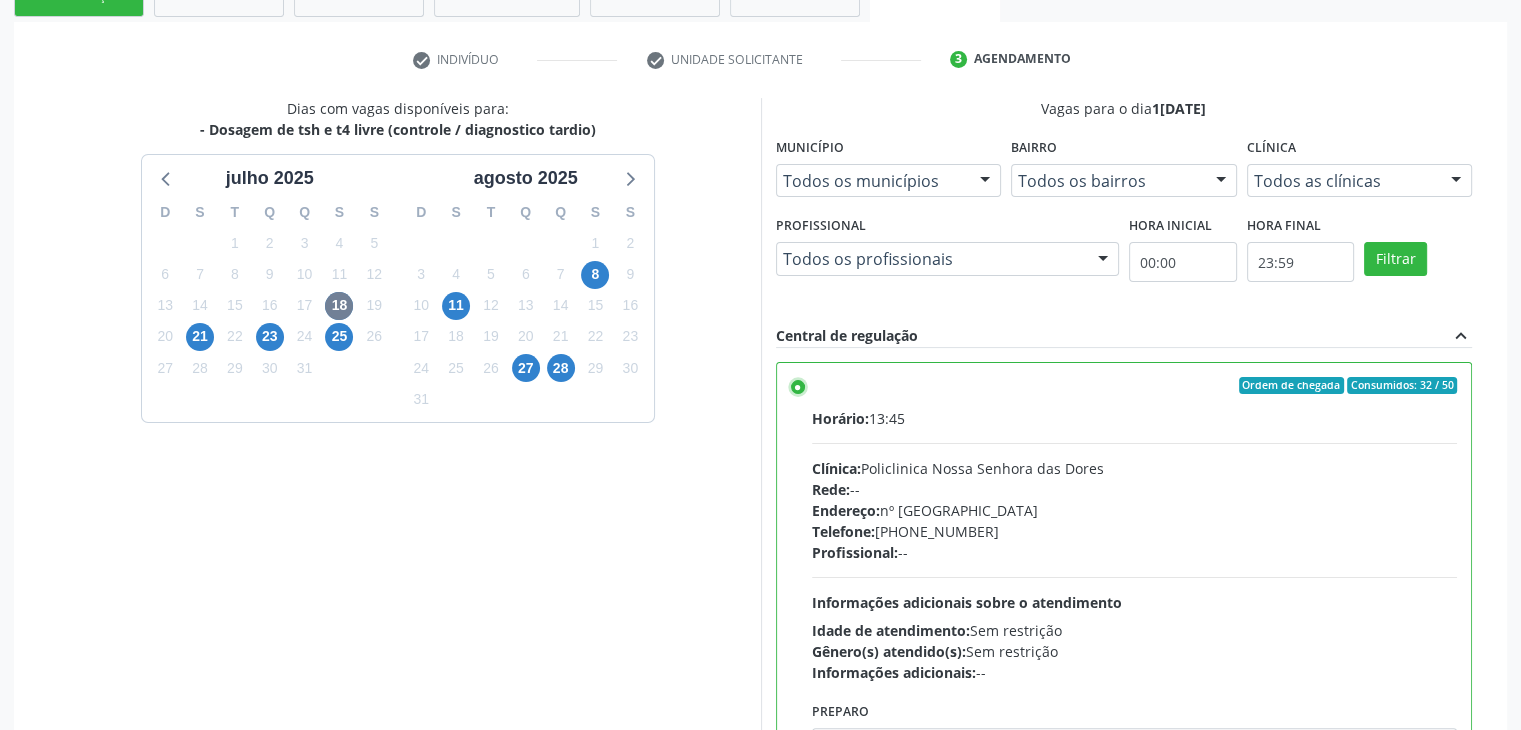 scroll, scrollTop: 490, scrollLeft: 0, axis: vertical 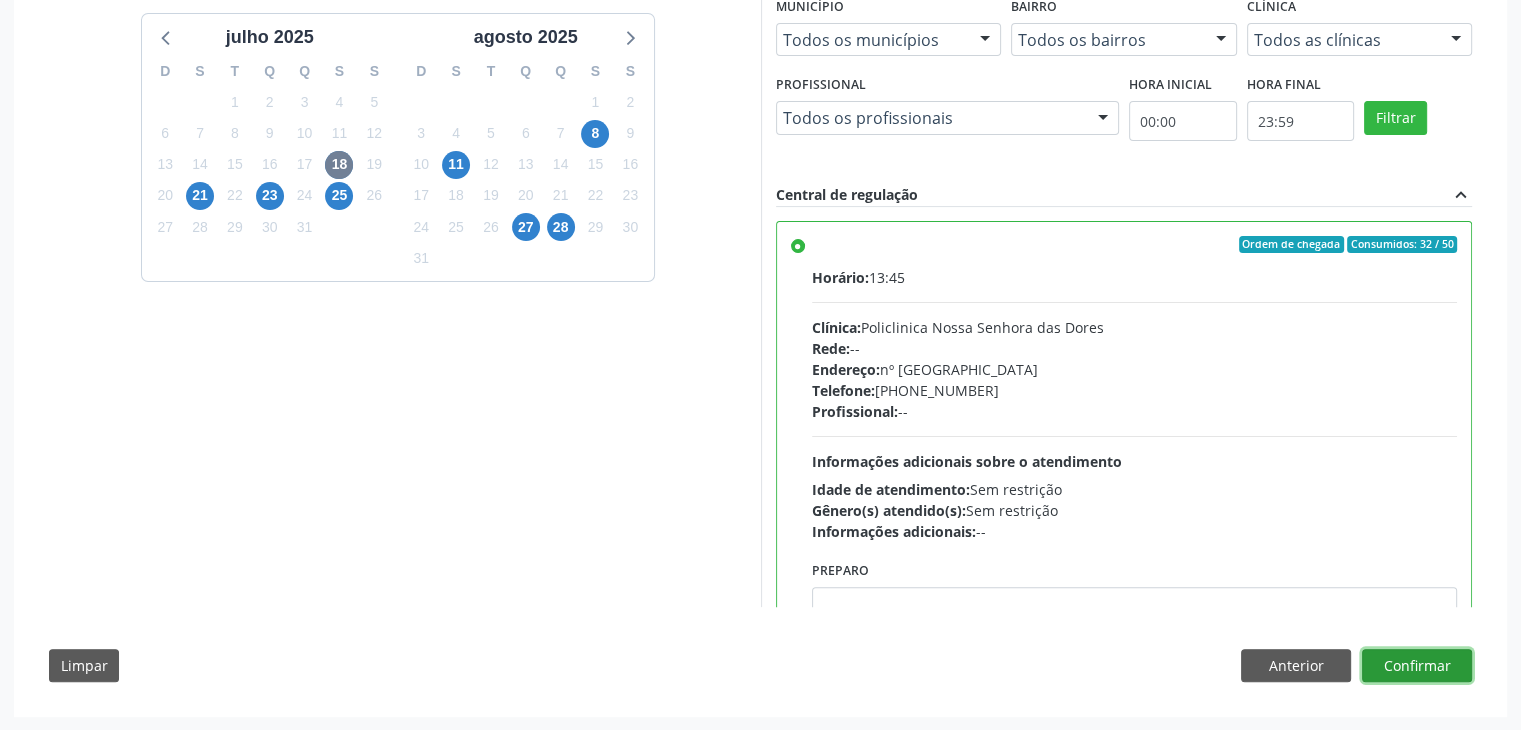 click on "Confirmar" at bounding box center [1417, 666] 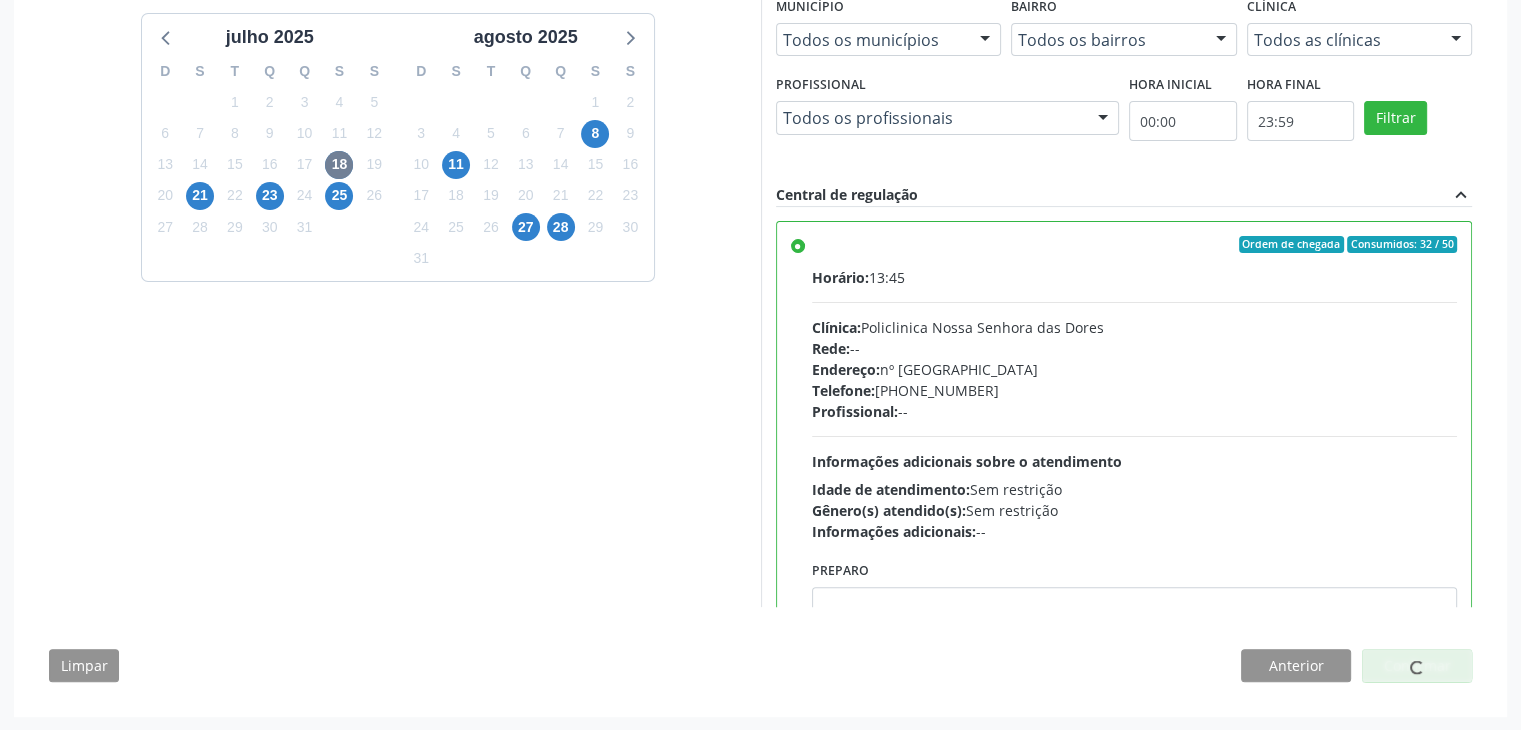 scroll, scrollTop: 0, scrollLeft: 0, axis: both 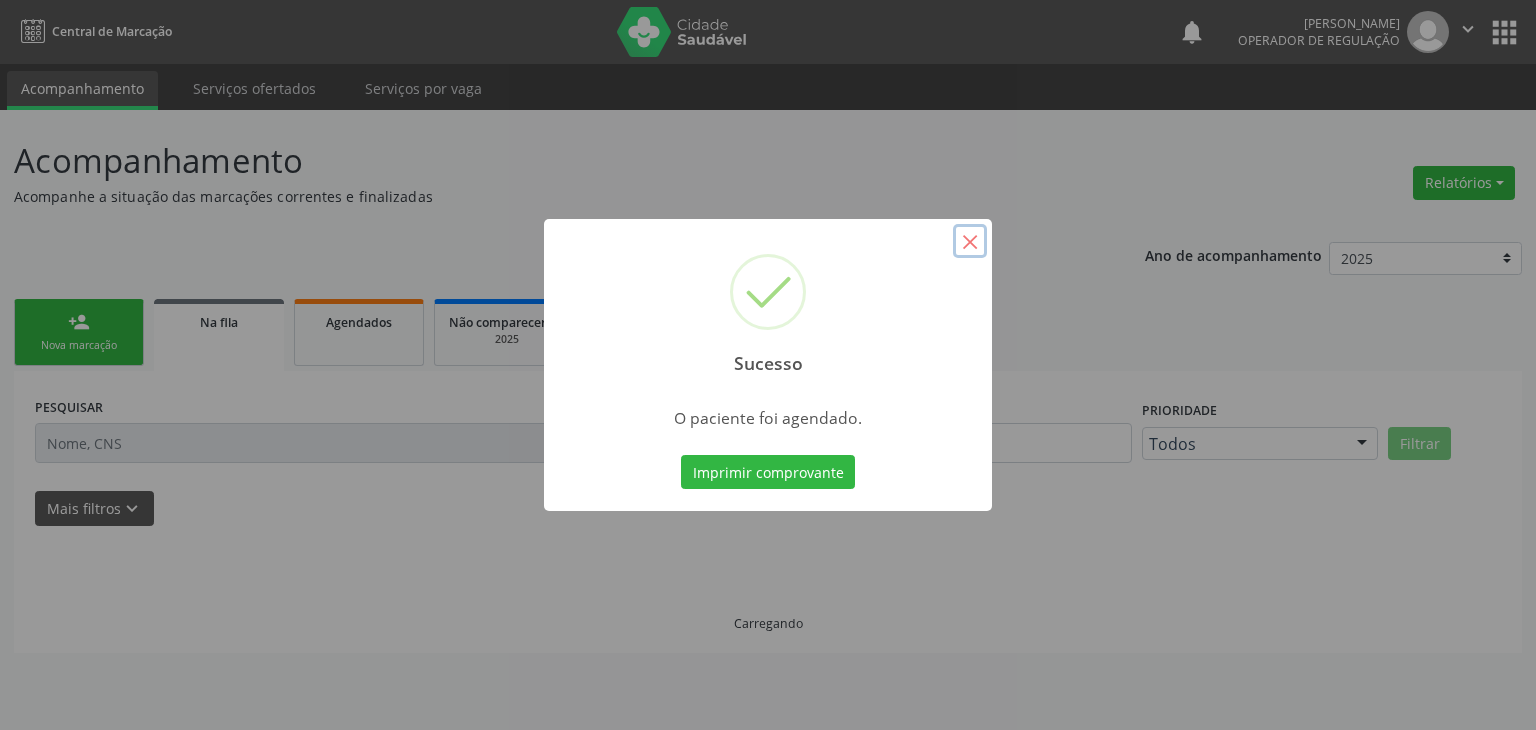 click on "×" at bounding box center [970, 241] 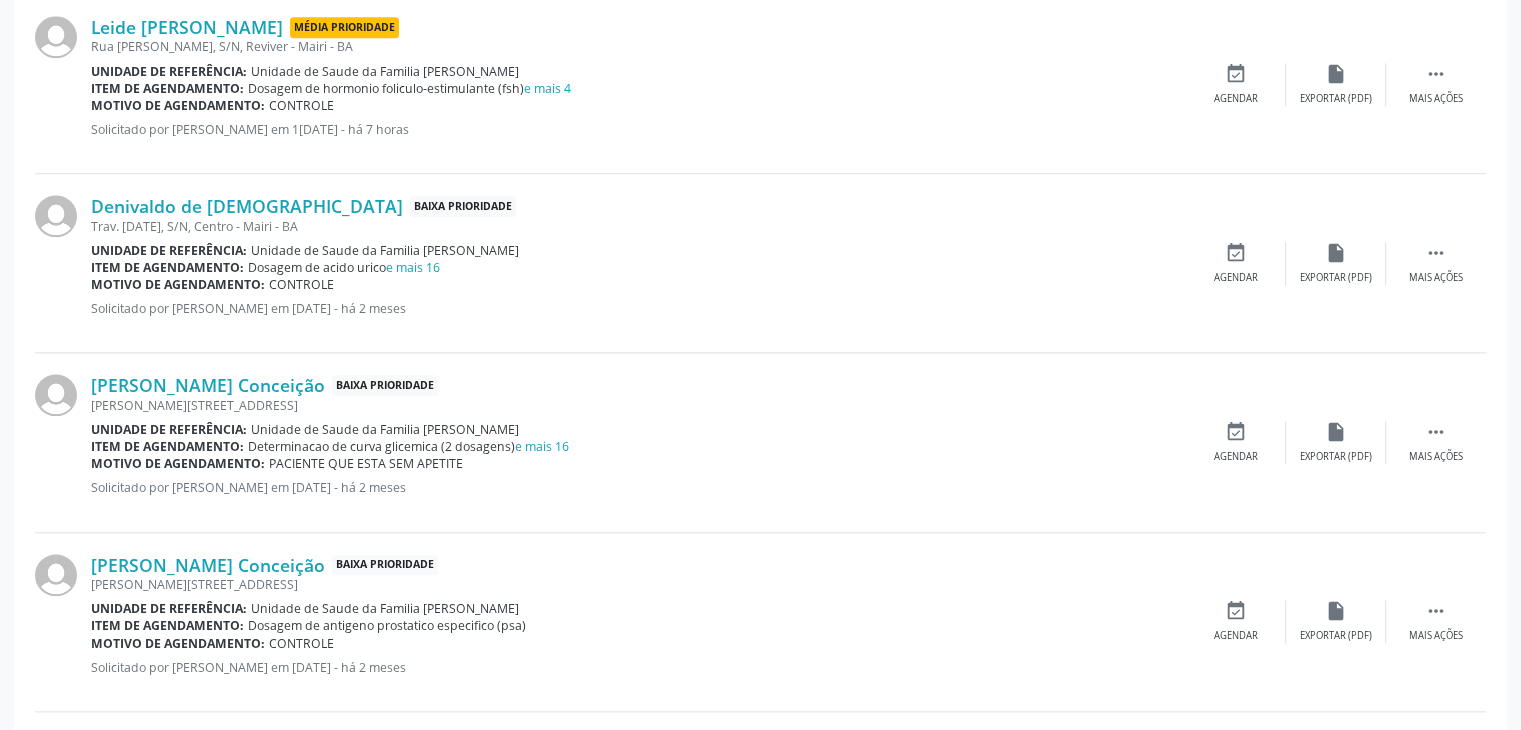scroll, scrollTop: 1900, scrollLeft: 0, axis: vertical 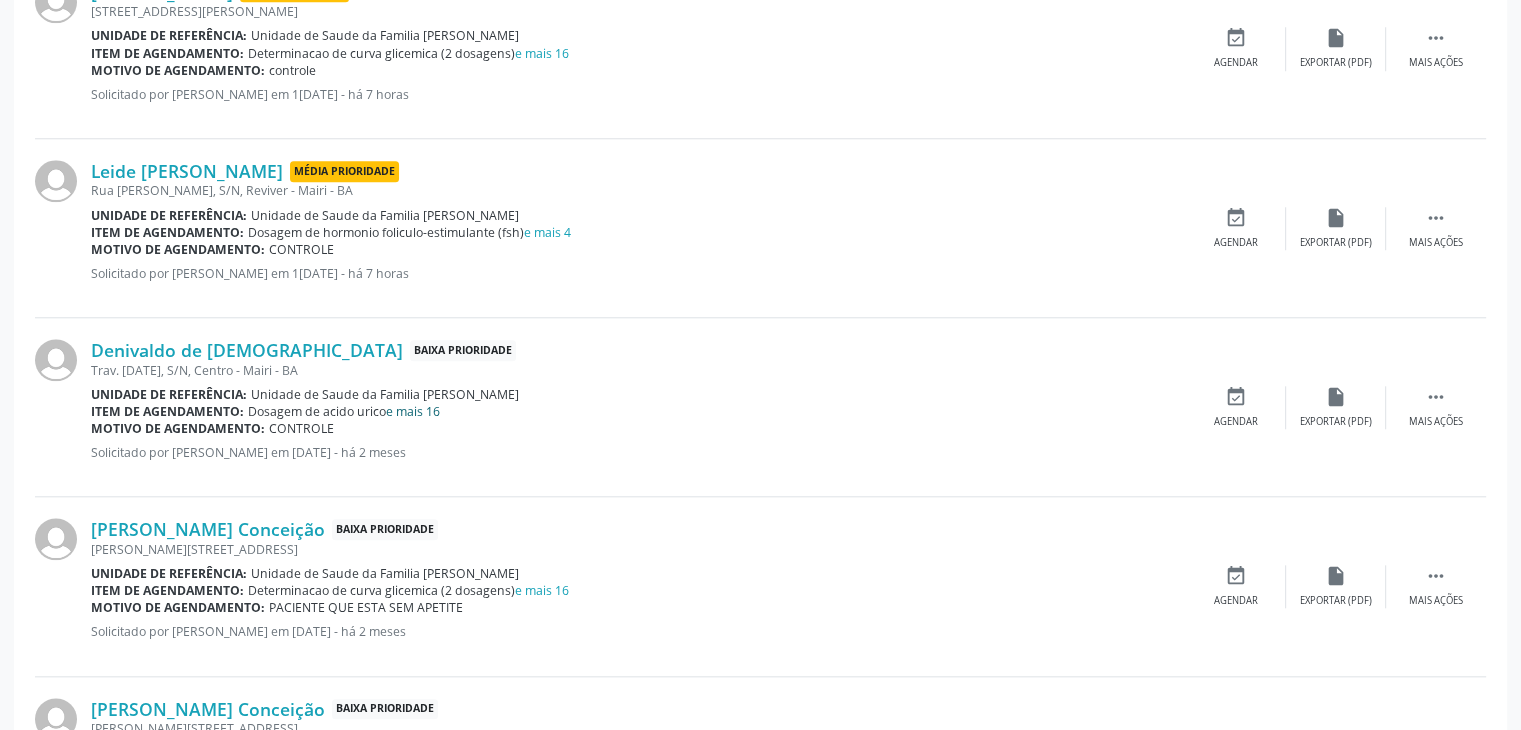 click on "e mais 16" at bounding box center (413, 411) 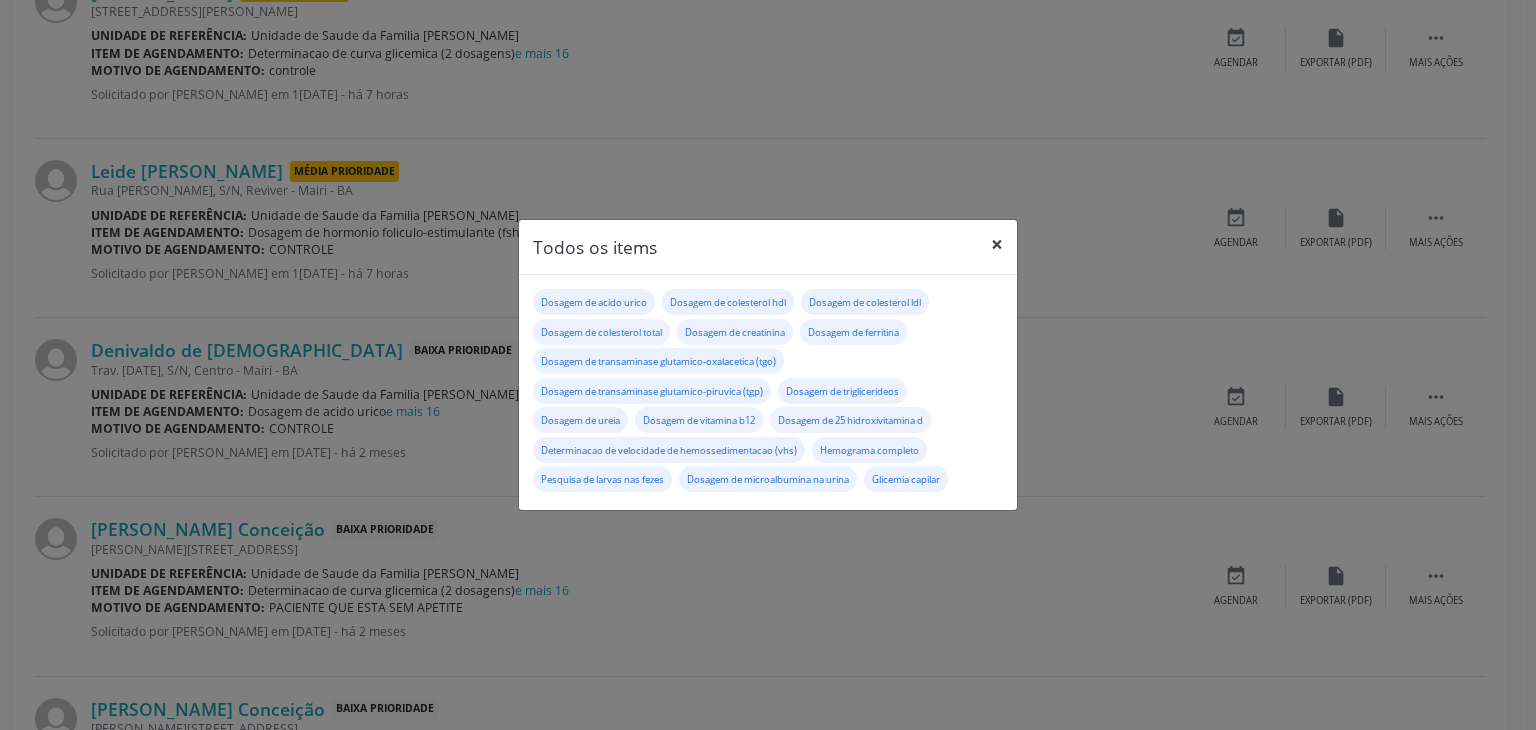 click on "×" at bounding box center (997, 244) 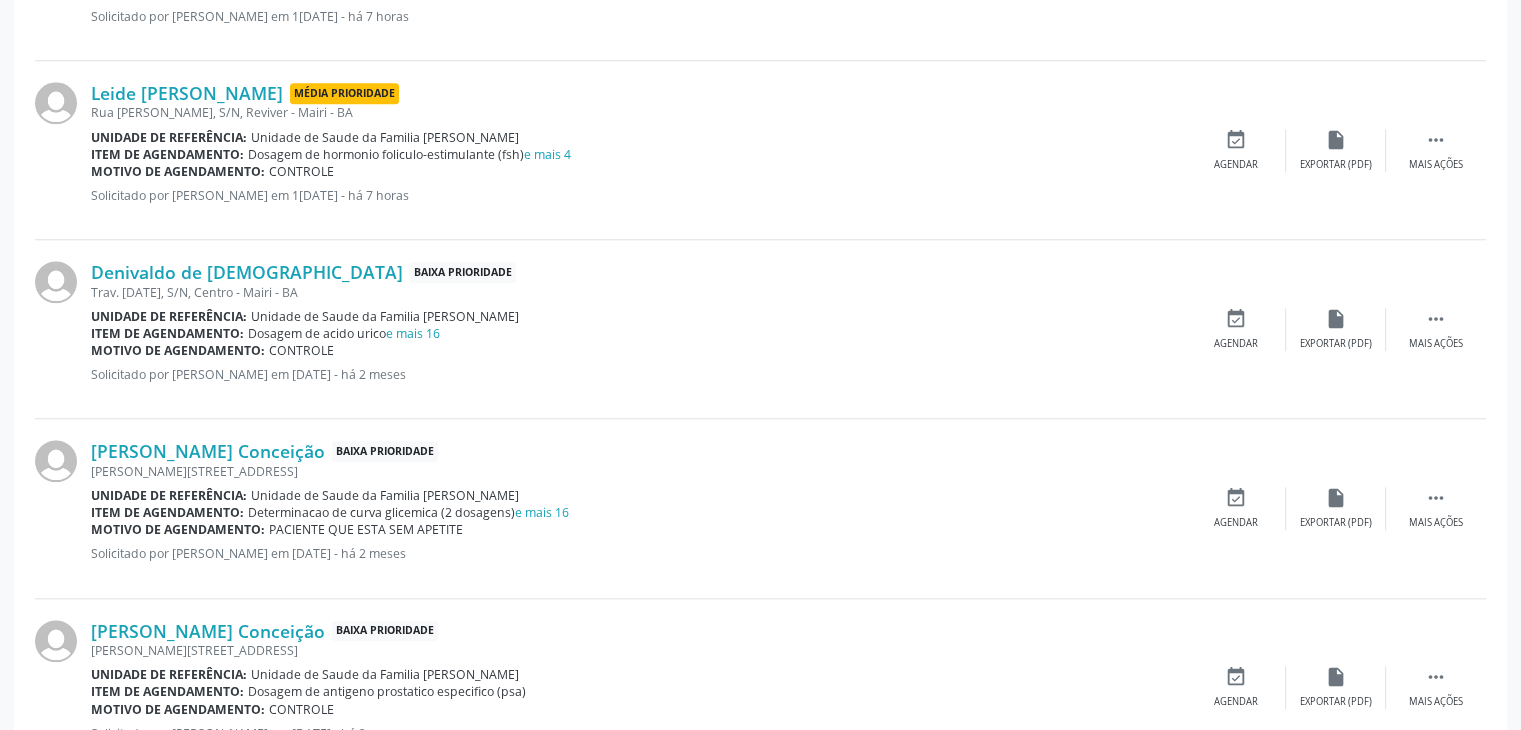 scroll, scrollTop: 2000, scrollLeft: 0, axis: vertical 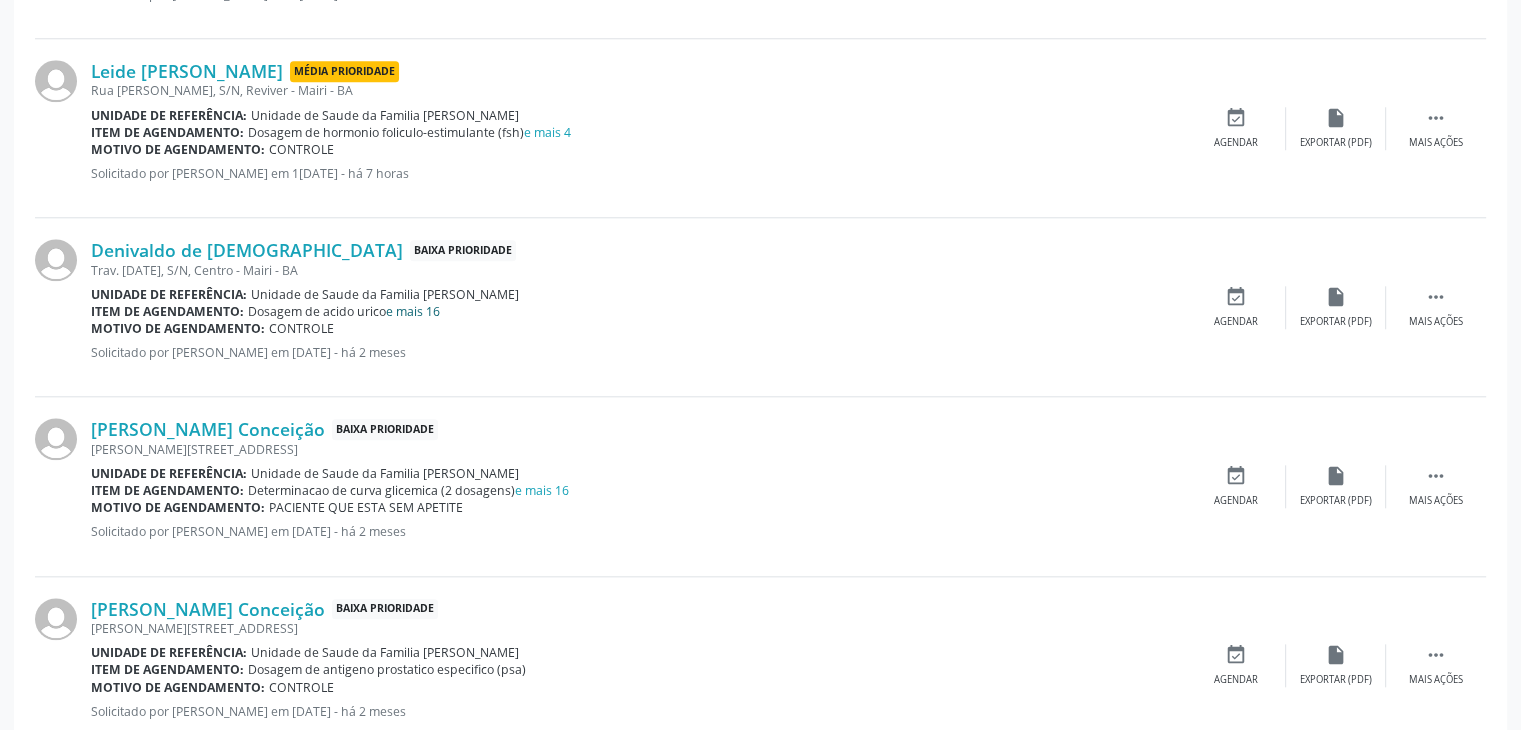 click on "e mais 16" at bounding box center [413, 311] 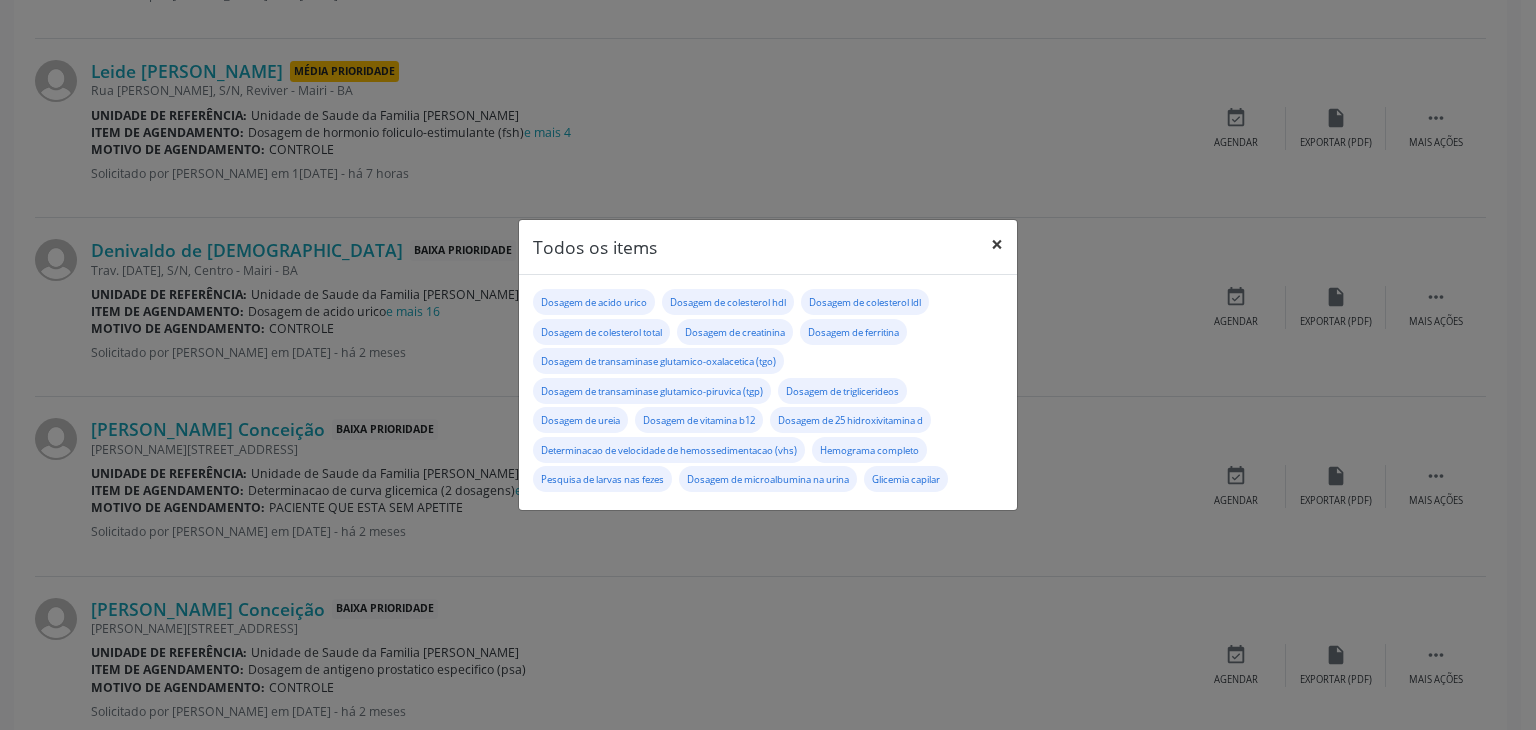 click on "×" at bounding box center (997, 244) 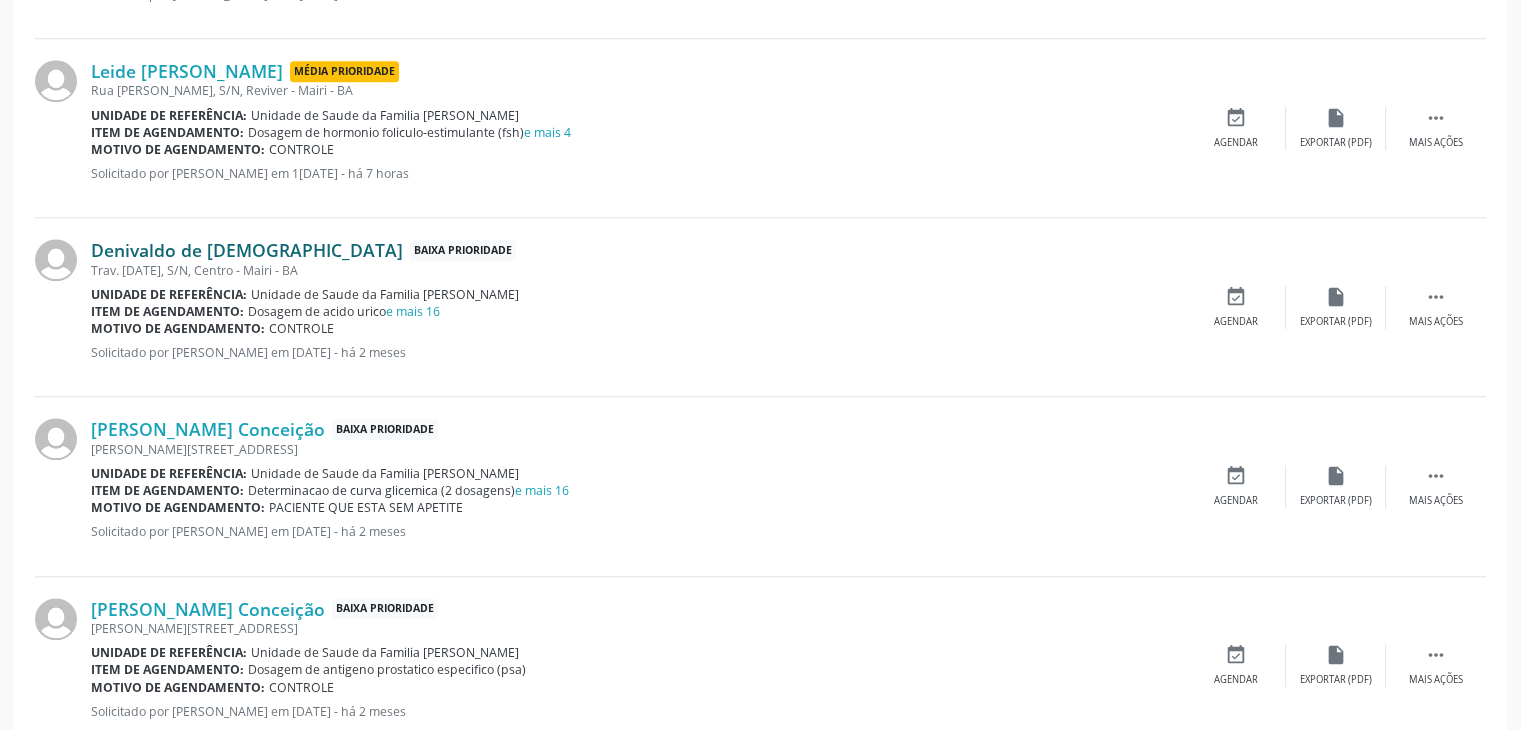 click on "Denivaldo de Jesus" at bounding box center (247, 250) 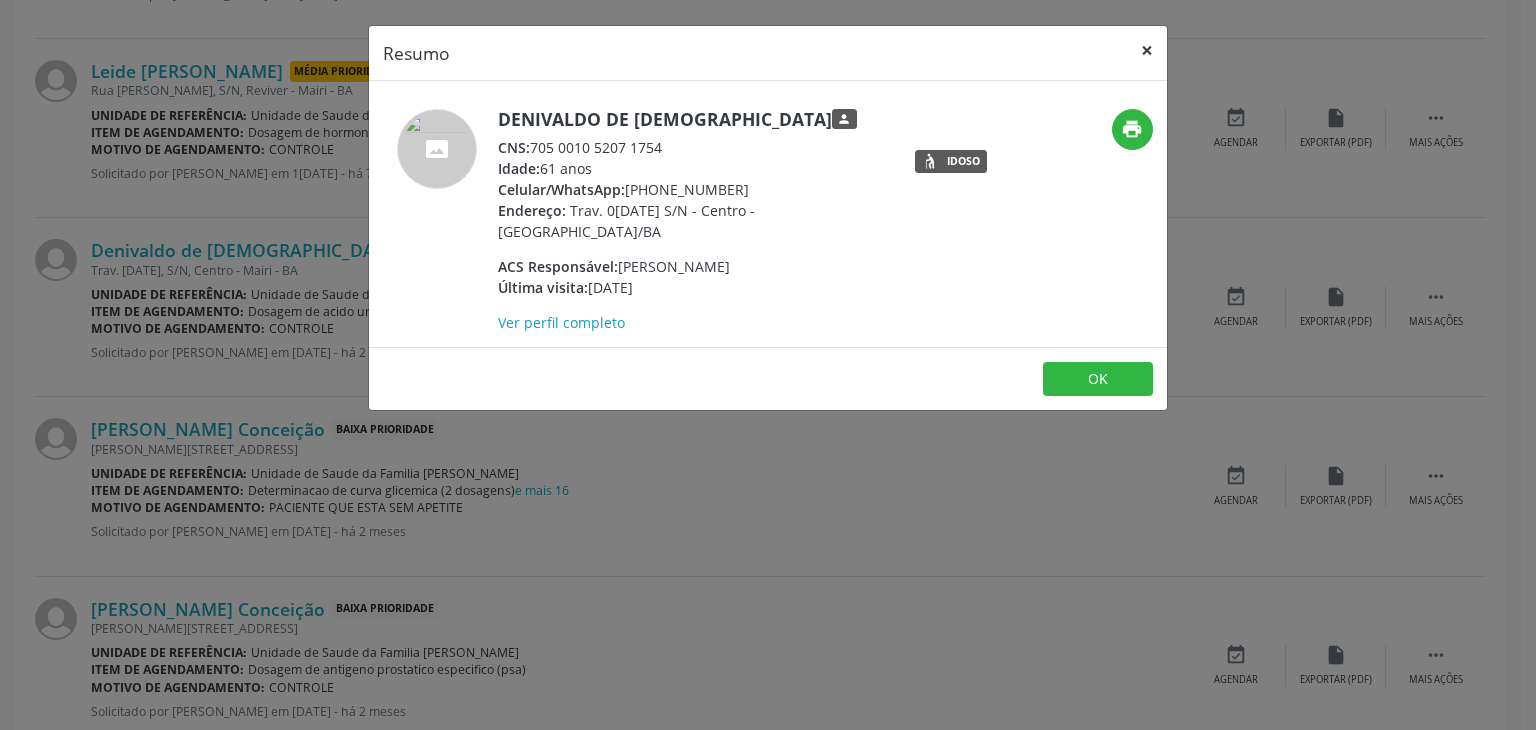 click on "×" at bounding box center (1147, 50) 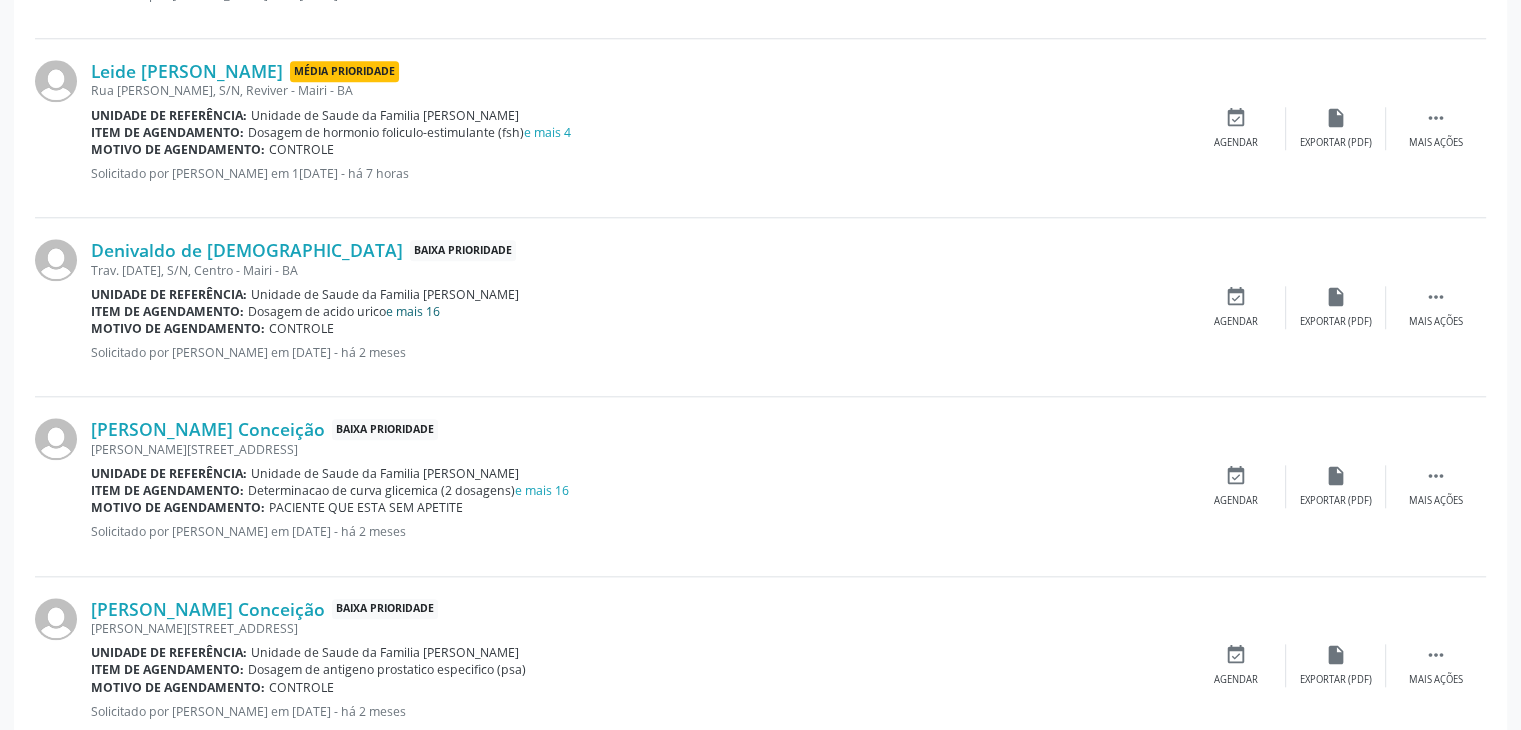 click on "e mais 16" at bounding box center [413, 311] 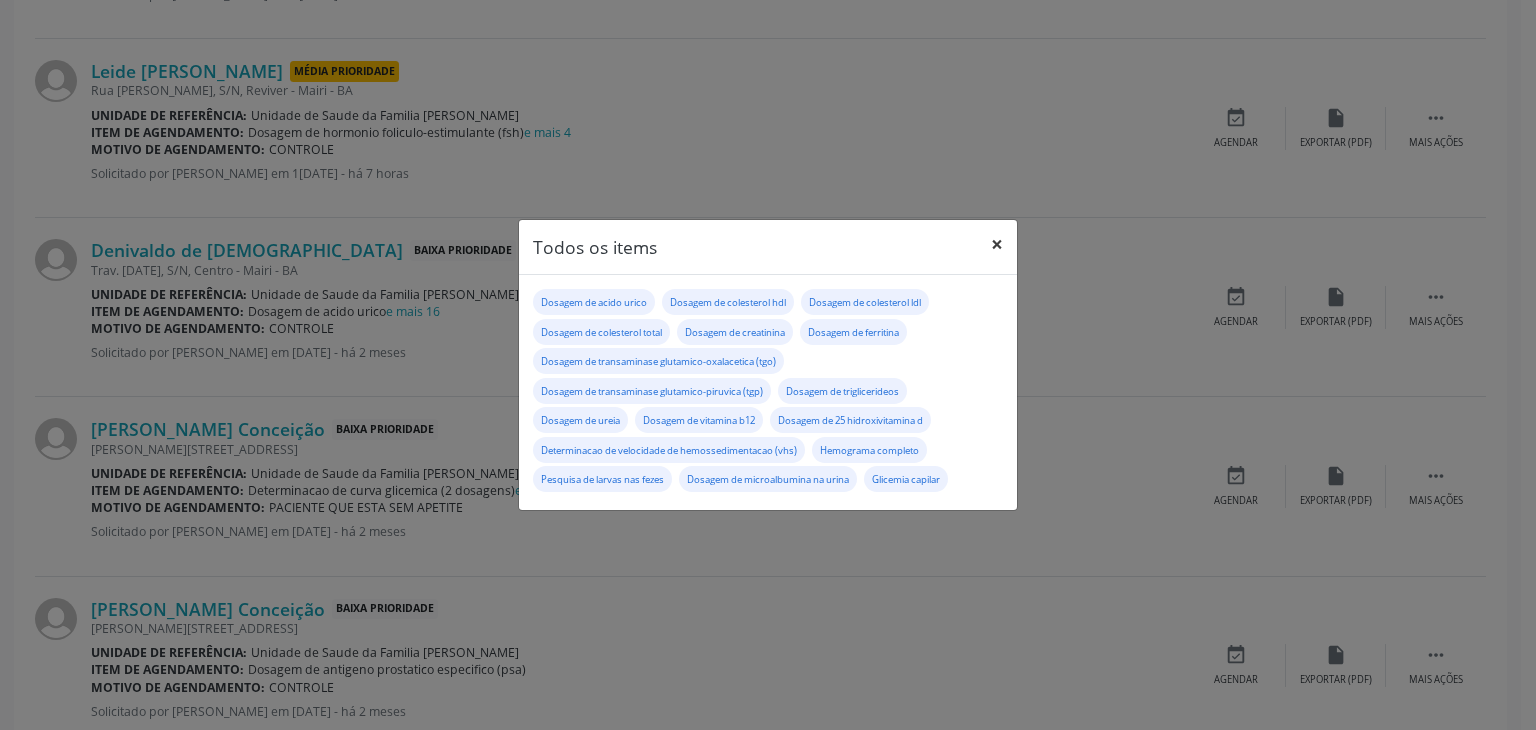 click on "×" at bounding box center (997, 244) 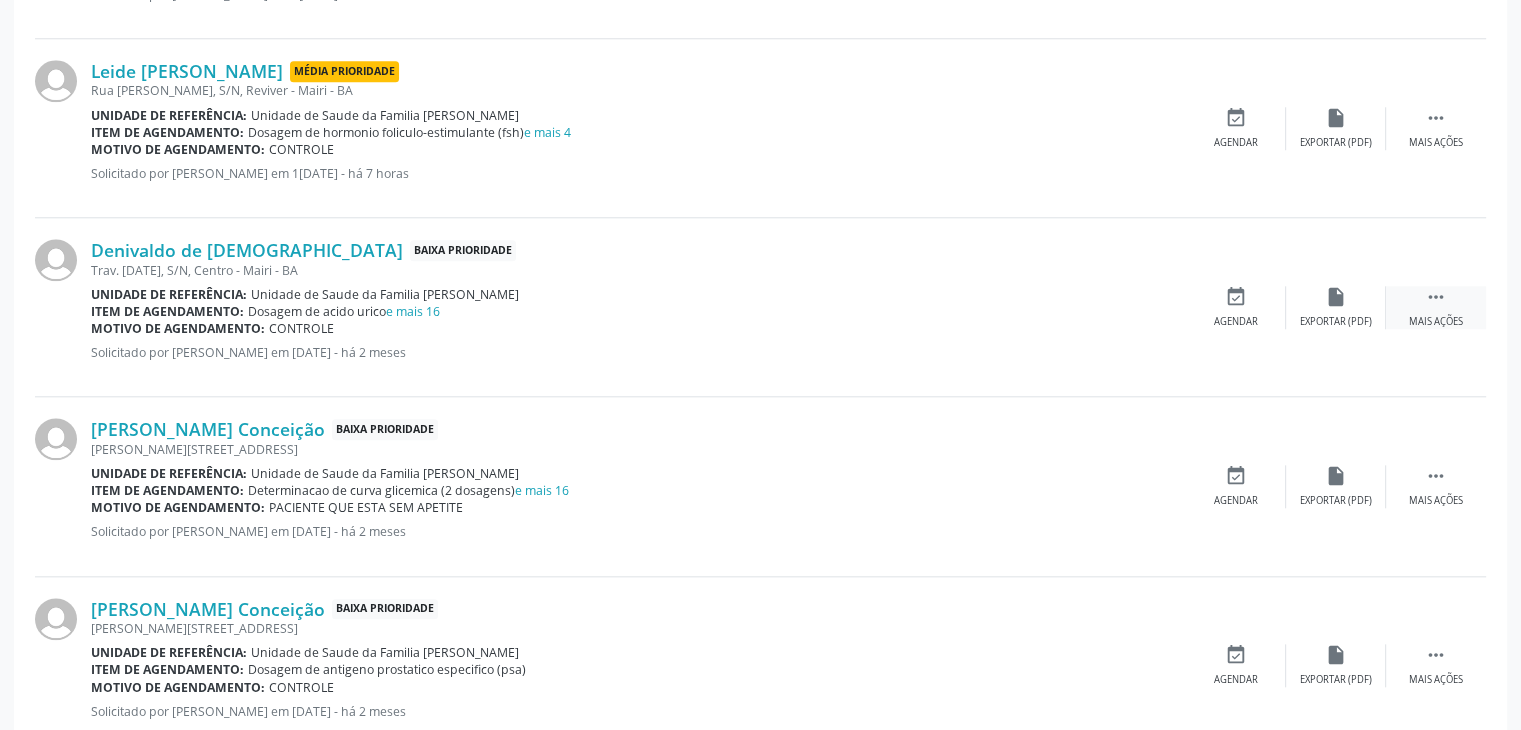 click on "
Mais ações" at bounding box center [1436, 307] 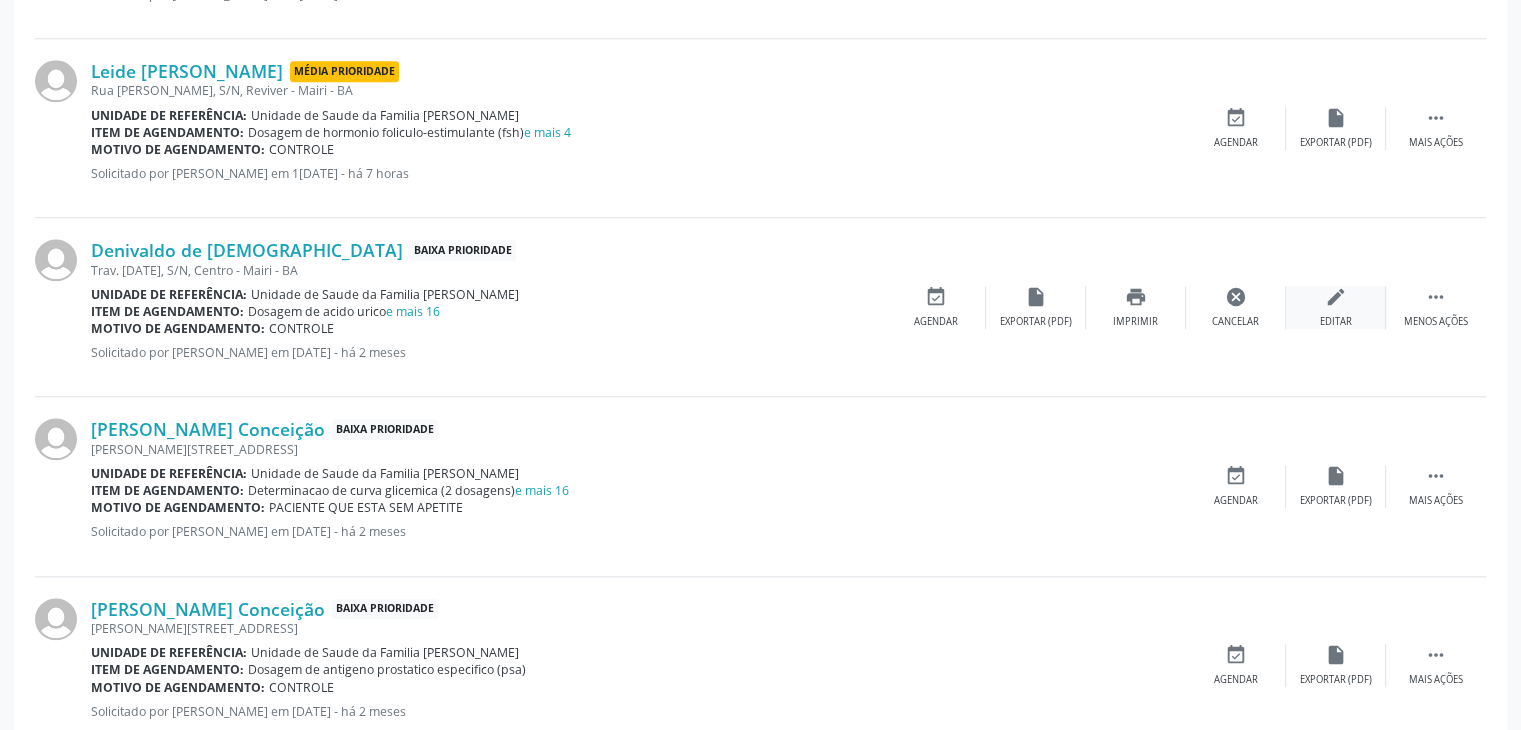 click on "edit
Editar" at bounding box center (1336, 307) 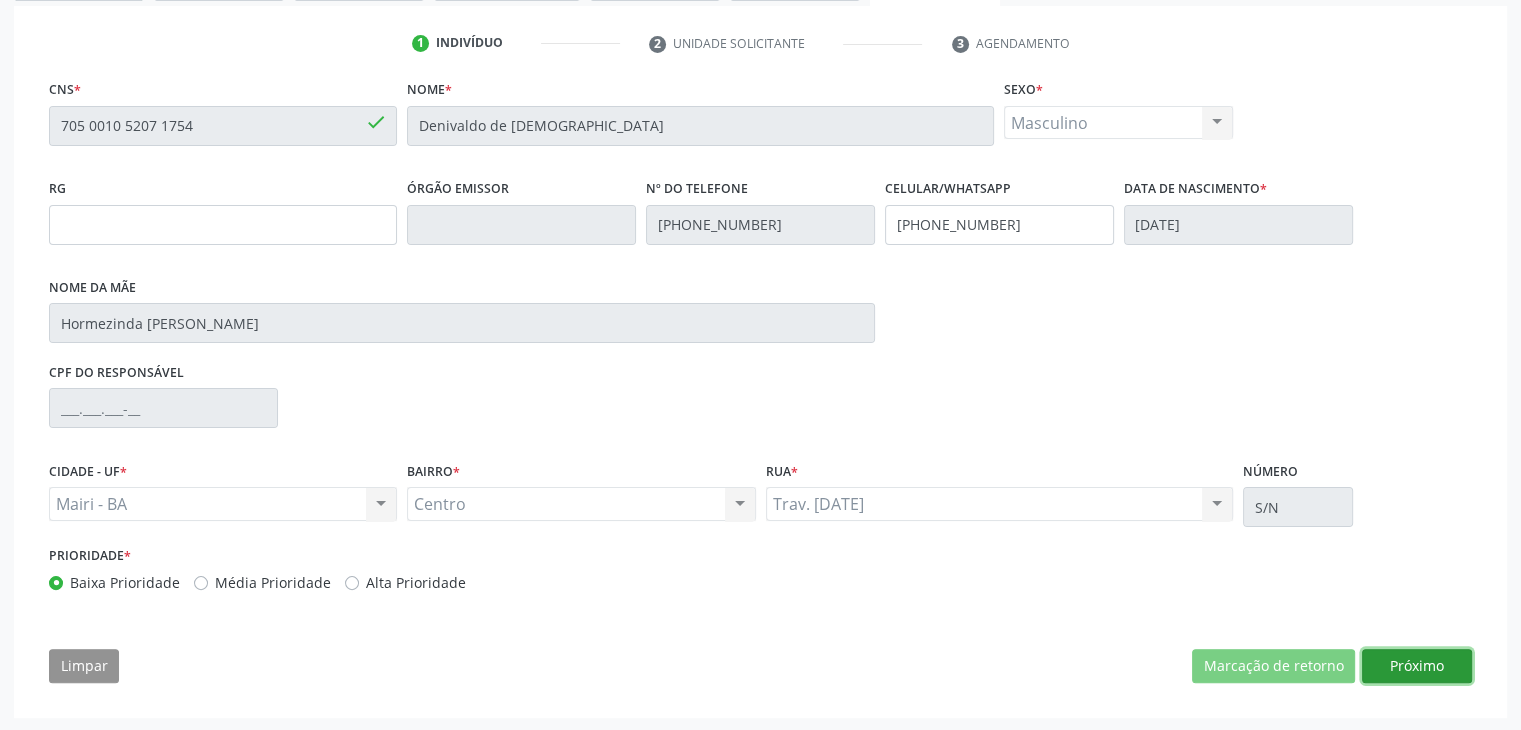 click on "Próximo" at bounding box center (1417, 666) 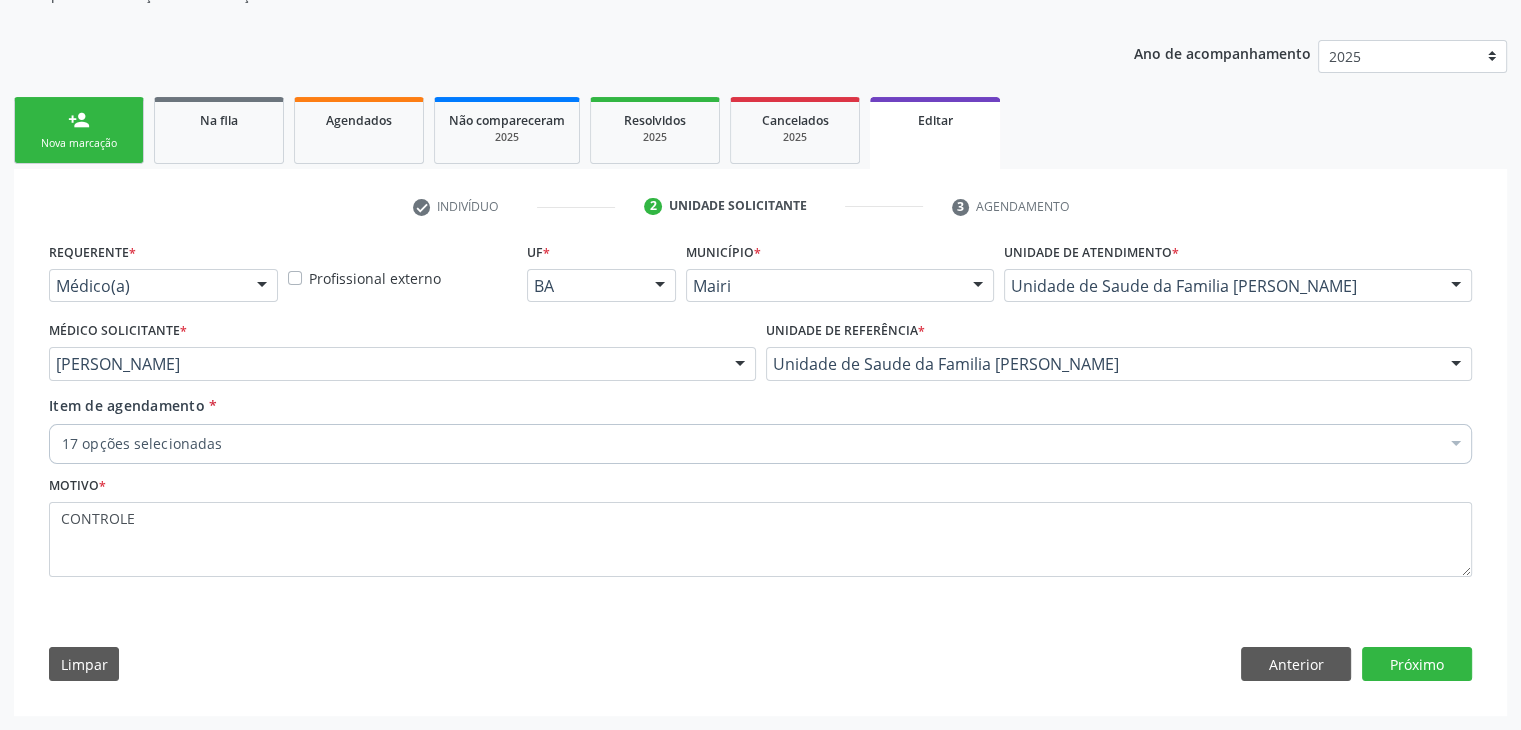 scroll, scrollTop: 200, scrollLeft: 0, axis: vertical 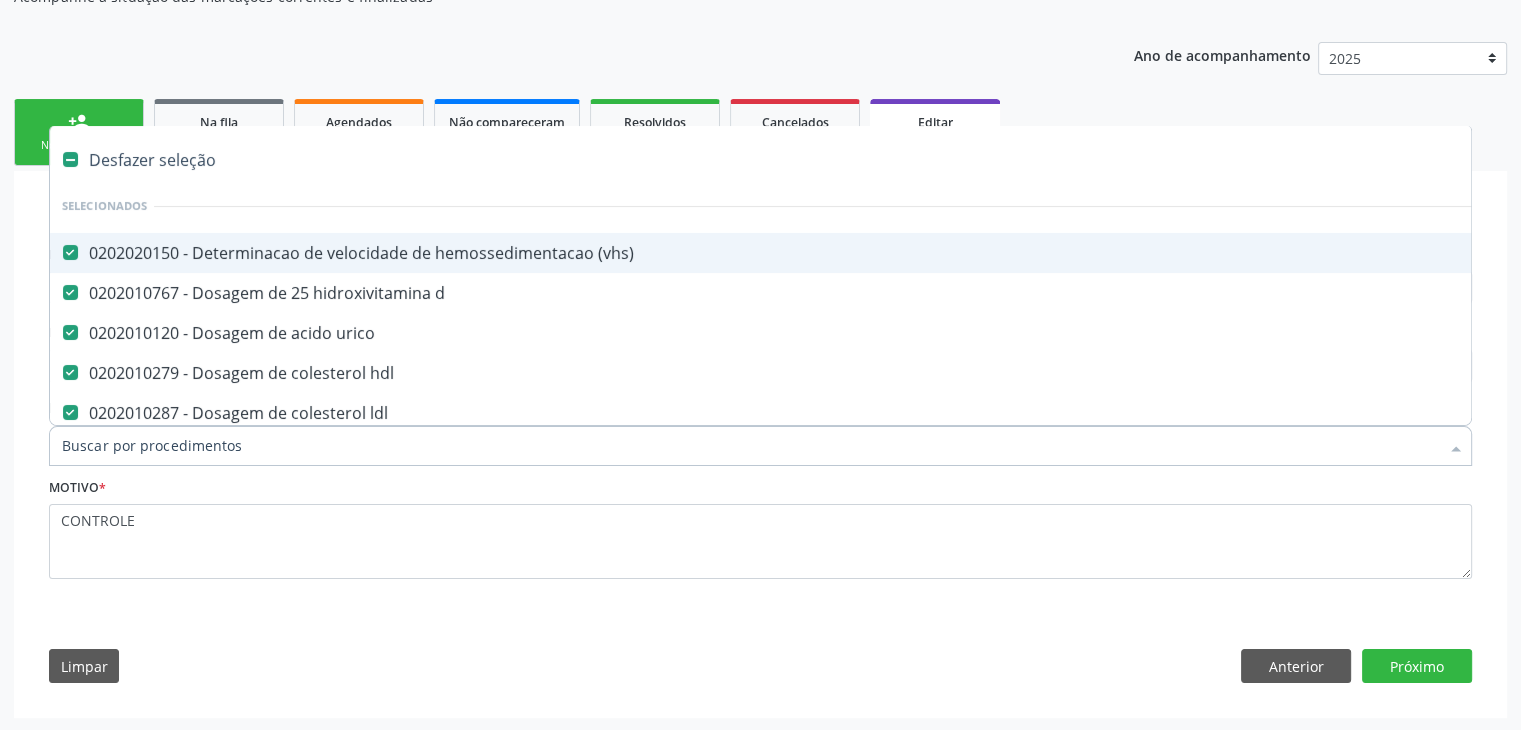 click on "Desfazer seleção" at bounding box center (831, 160) 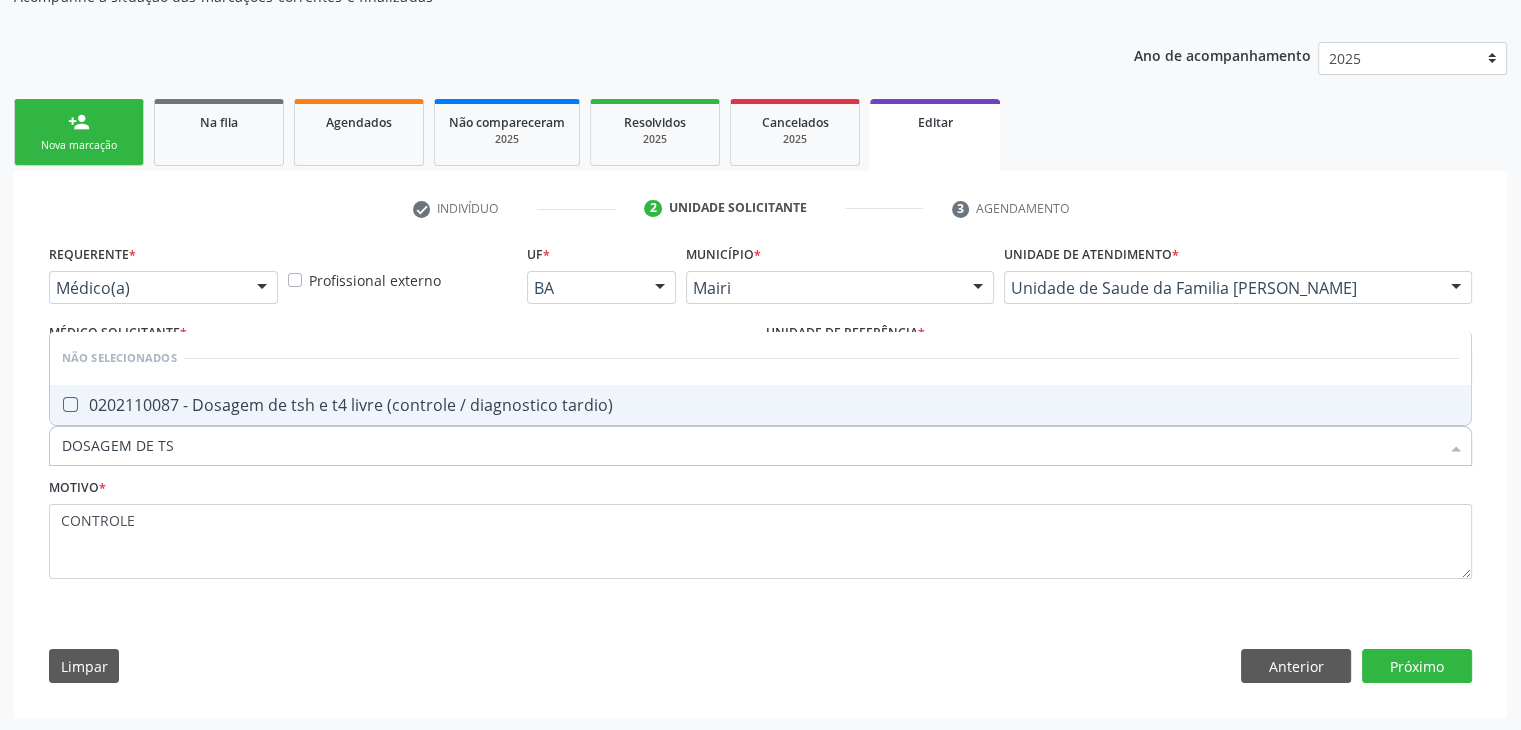 click on "0202110087 - Dosagem de tsh e t4 livre (controle / diagnostico tardio)" at bounding box center [760, 405] 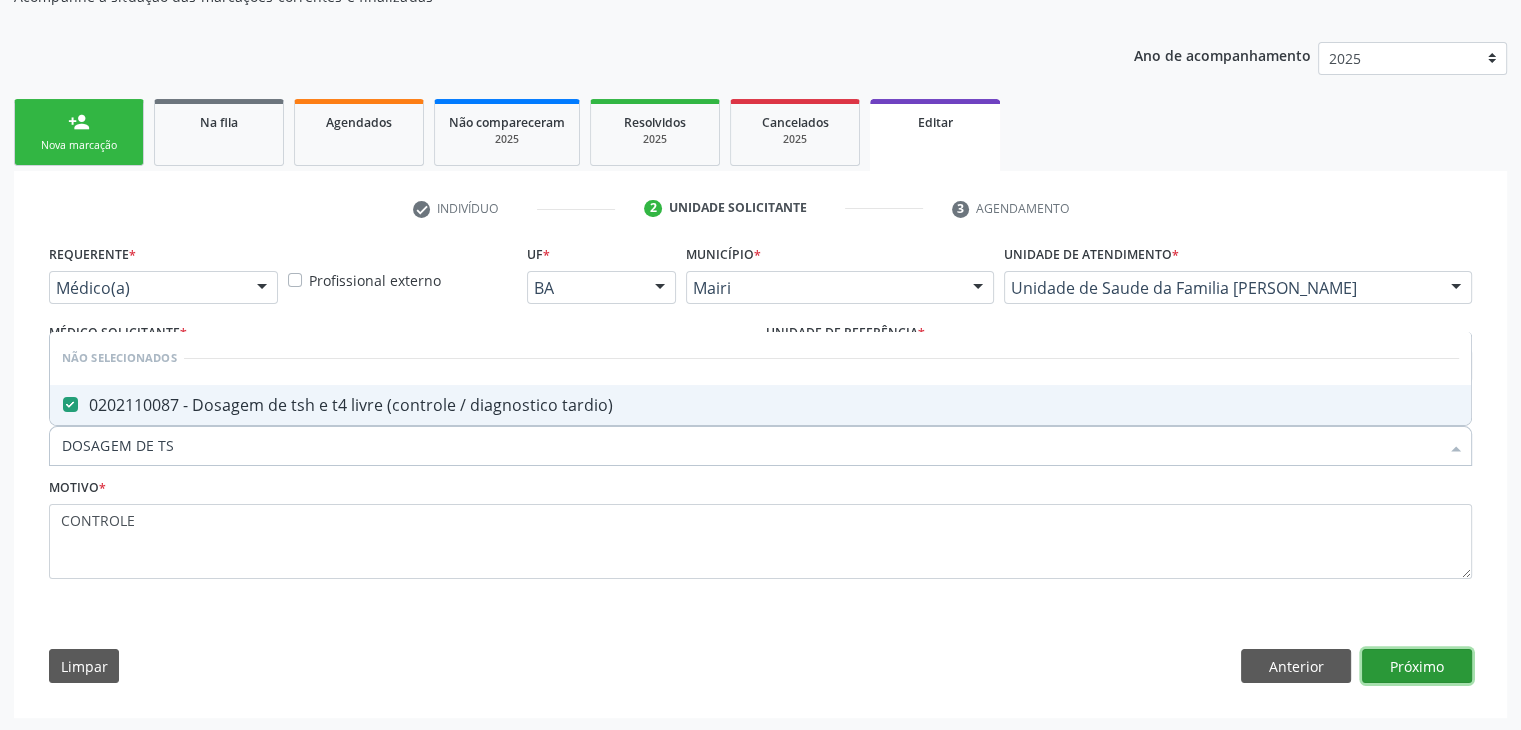 click on "Próximo" at bounding box center [1417, 666] 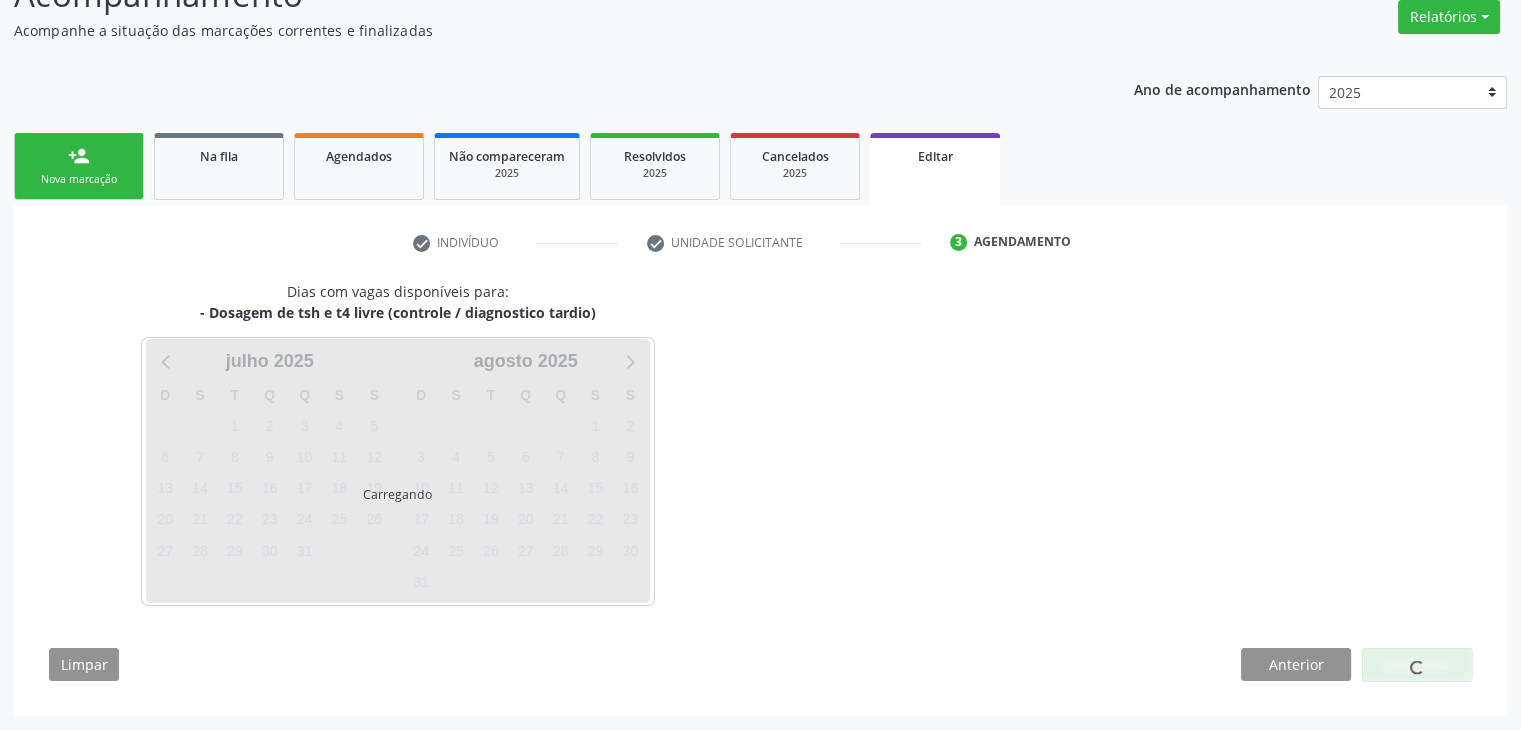 scroll, scrollTop: 165, scrollLeft: 0, axis: vertical 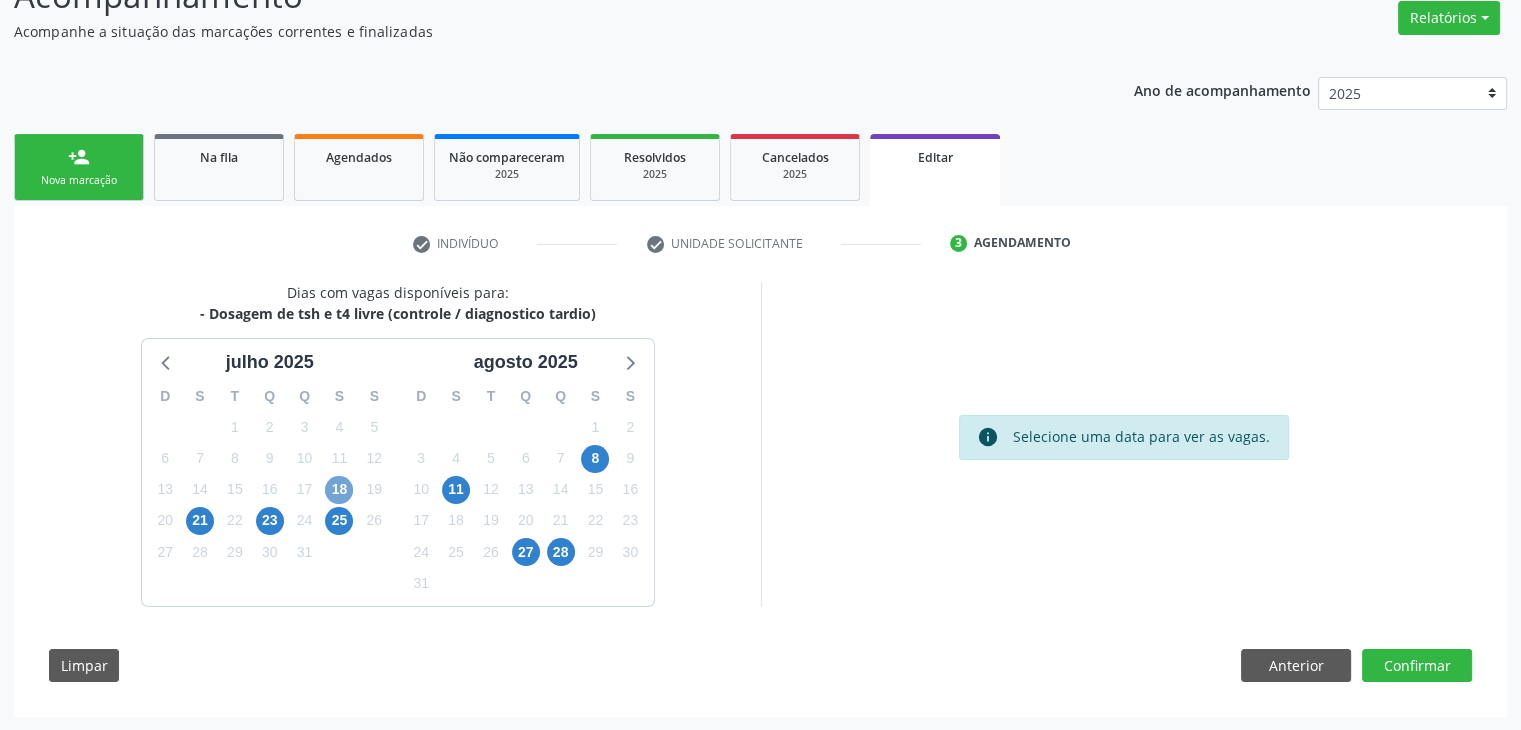 click on "18" at bounding box center (339, 490) 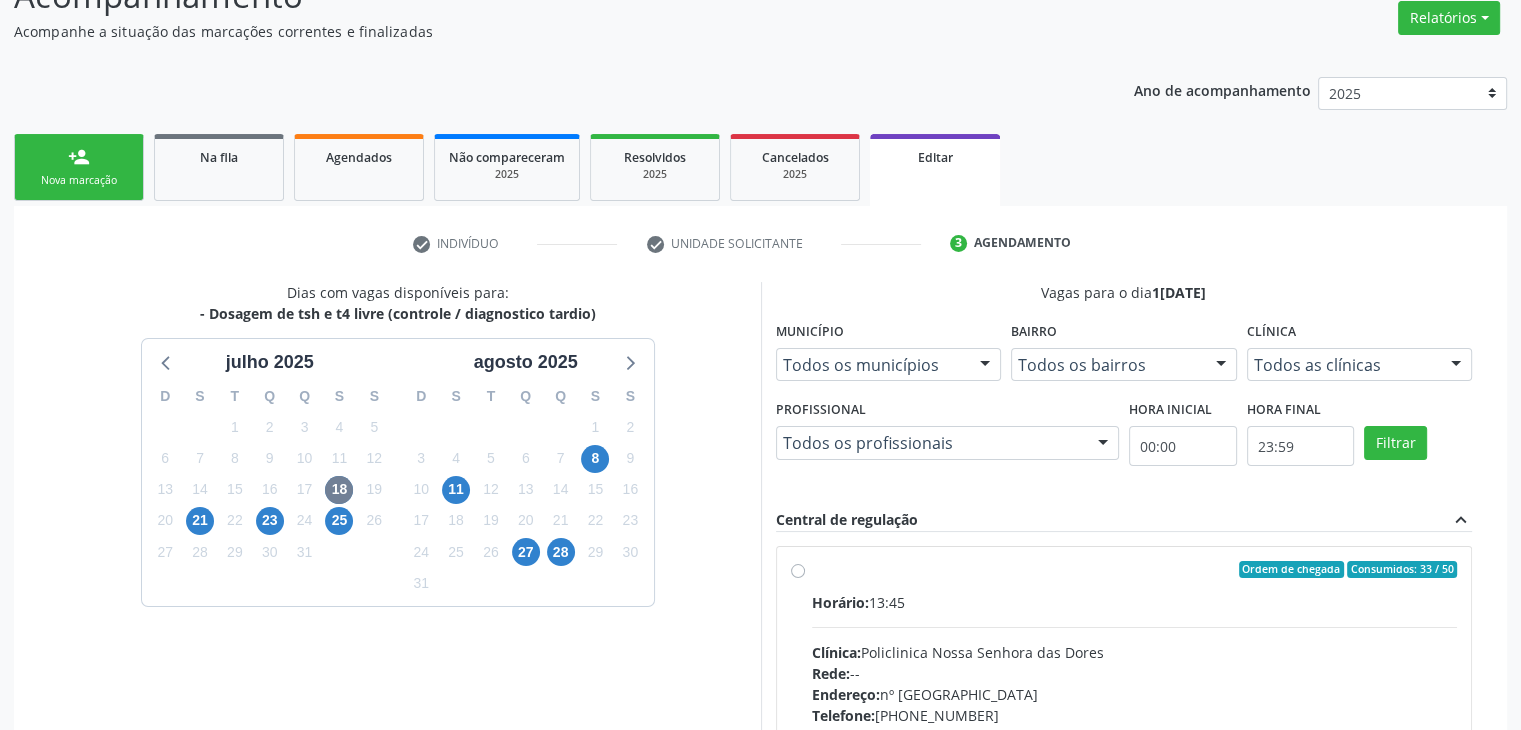 click on "Horário:   13:45
Clínica:  Policlinica Nossa Senhora das Dores
Rede:
--
Endereço:   nº 94, Centro, Mairi - BA
Telefone:   (74) 36322104
Profissional:
--
Informações adicionais sobre o atendimento
Idade de atendimento:
Sem restrição
Gênero(s) atendido(s):
Sem restrição
Informações adicionais:
--" at bounding box center [1135, 729] 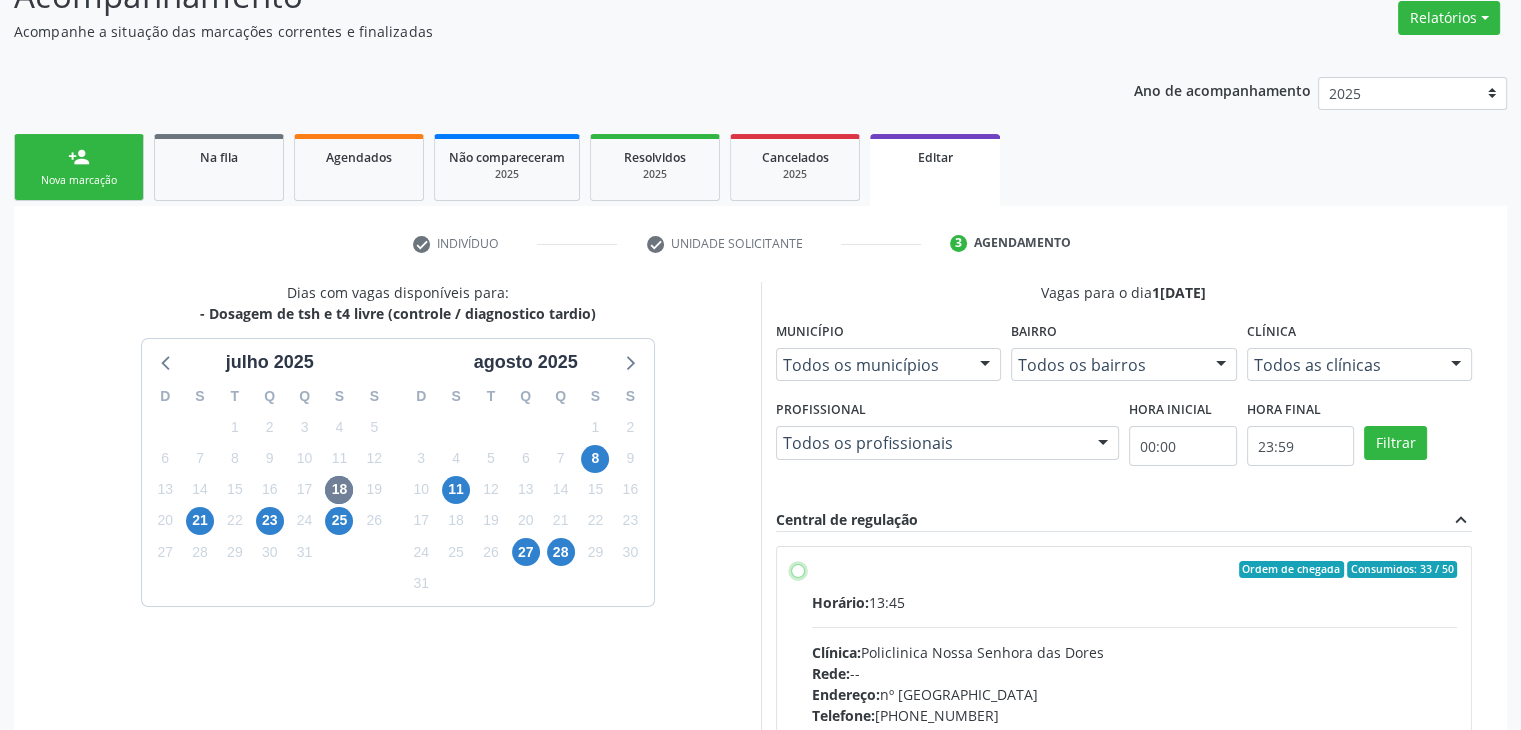 click on "Ordem de chegada
Consumidos: 33 / 50
Horário:   13:45
Clínica:  Policlinica Nossa Senhora das Dores
Rede:
--
Endereço:   nº 94, Centro, Mairi - BA
Telefone:   (74) 36322104
Profissional:
--
Informações adicionais sobre o atendimento
Idade de atendimento:
Sem restrição
Gênero(s) atendido(s):
Sem restrição
Informações adicionais:
--" at bounding box center (798, 570) 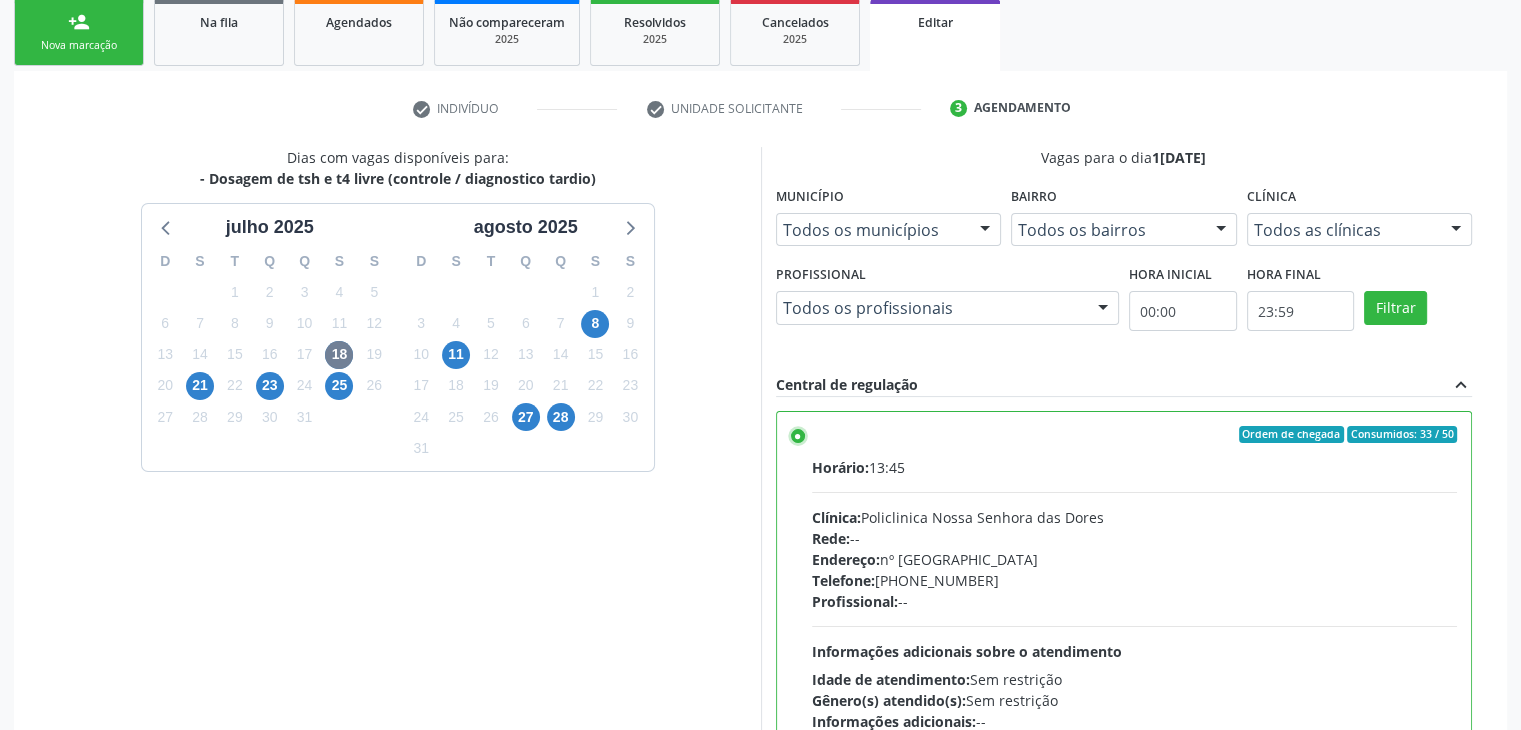scroll, scrollTop: 490, scrollLeft: 0, axis: vertical 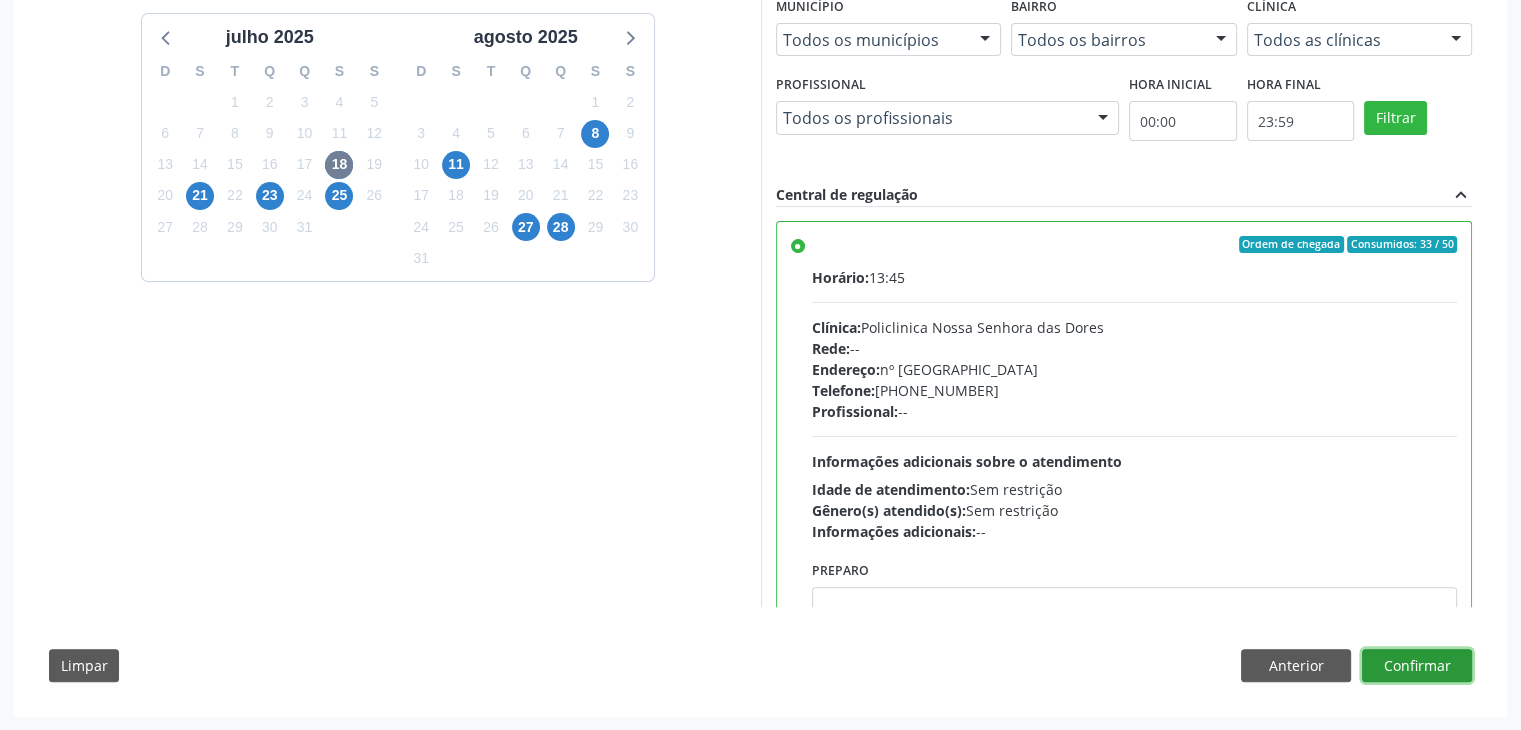 click on "Confirmar" at bounding box center [1417, 666] 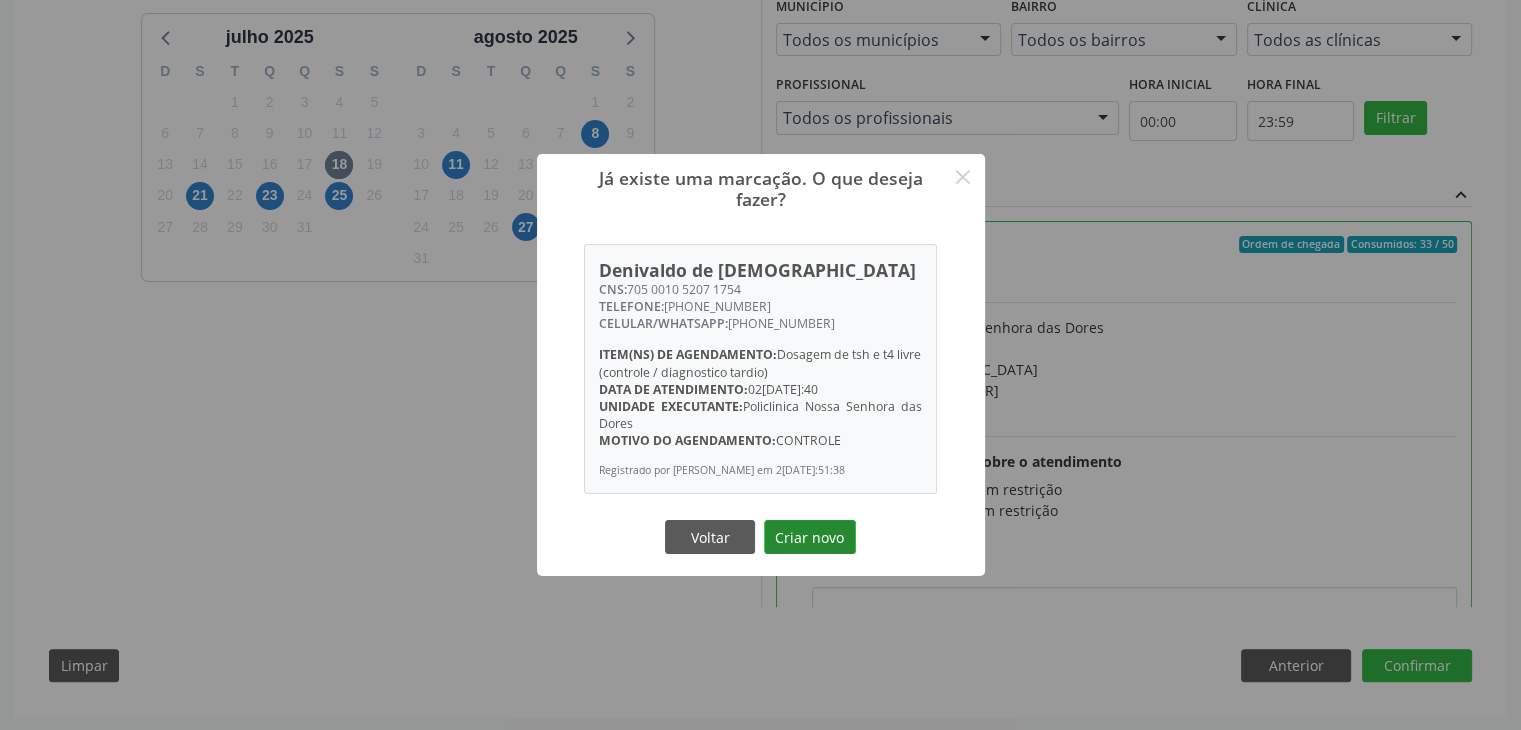 click on "Criar novo" at bounding box center (810, 537) 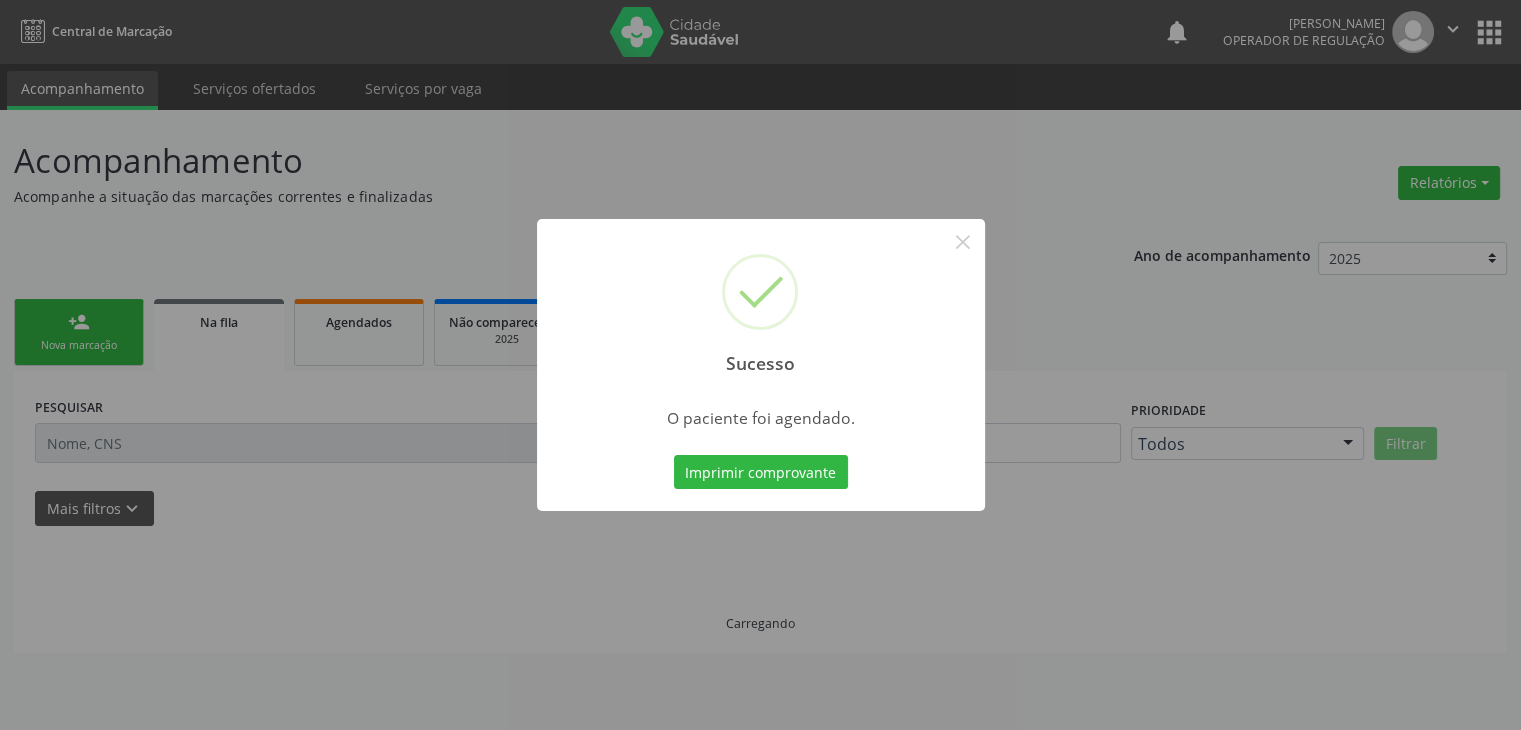 scroll, scrollTop: 0, scrollLeft: 0, axis: both 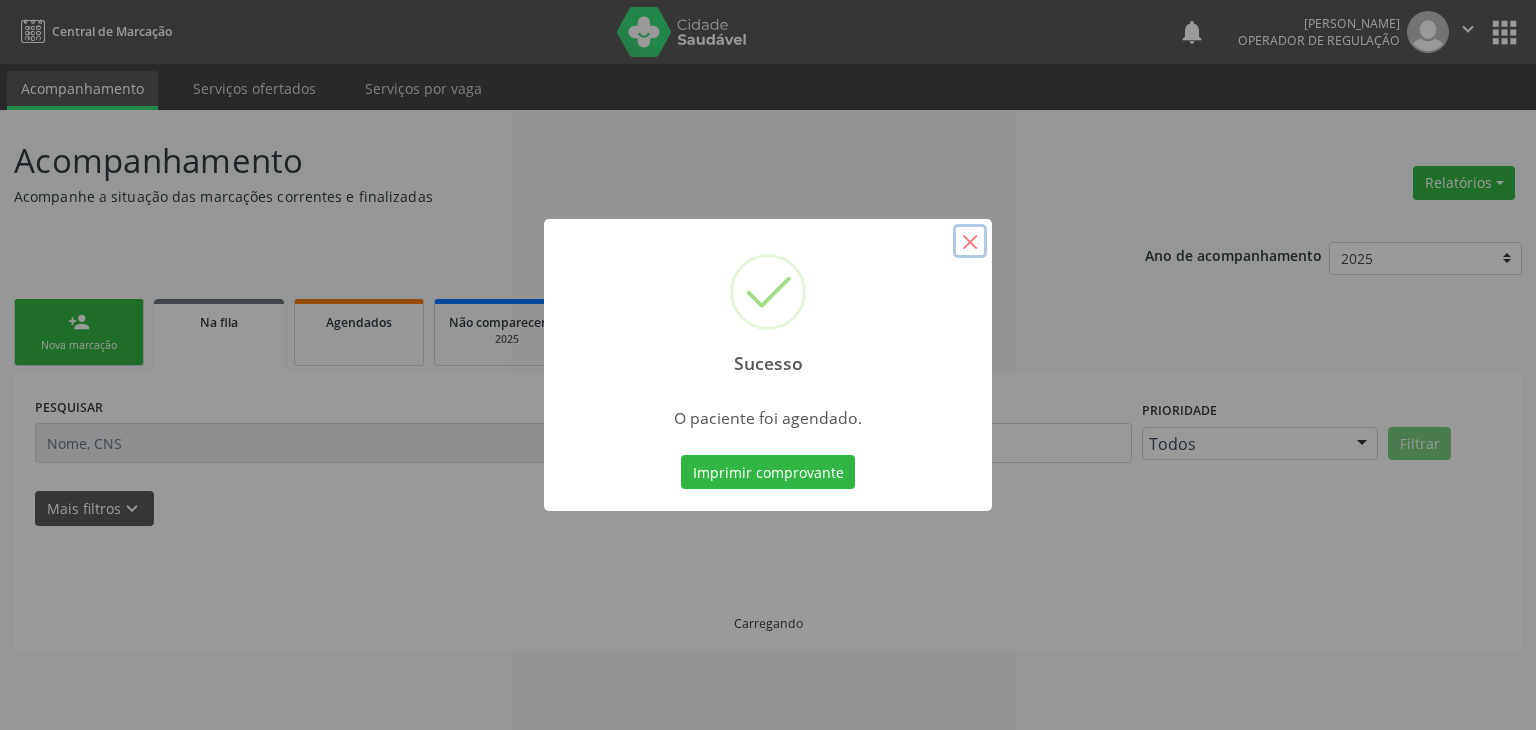 click on "×" at bounding box center (970, 241) 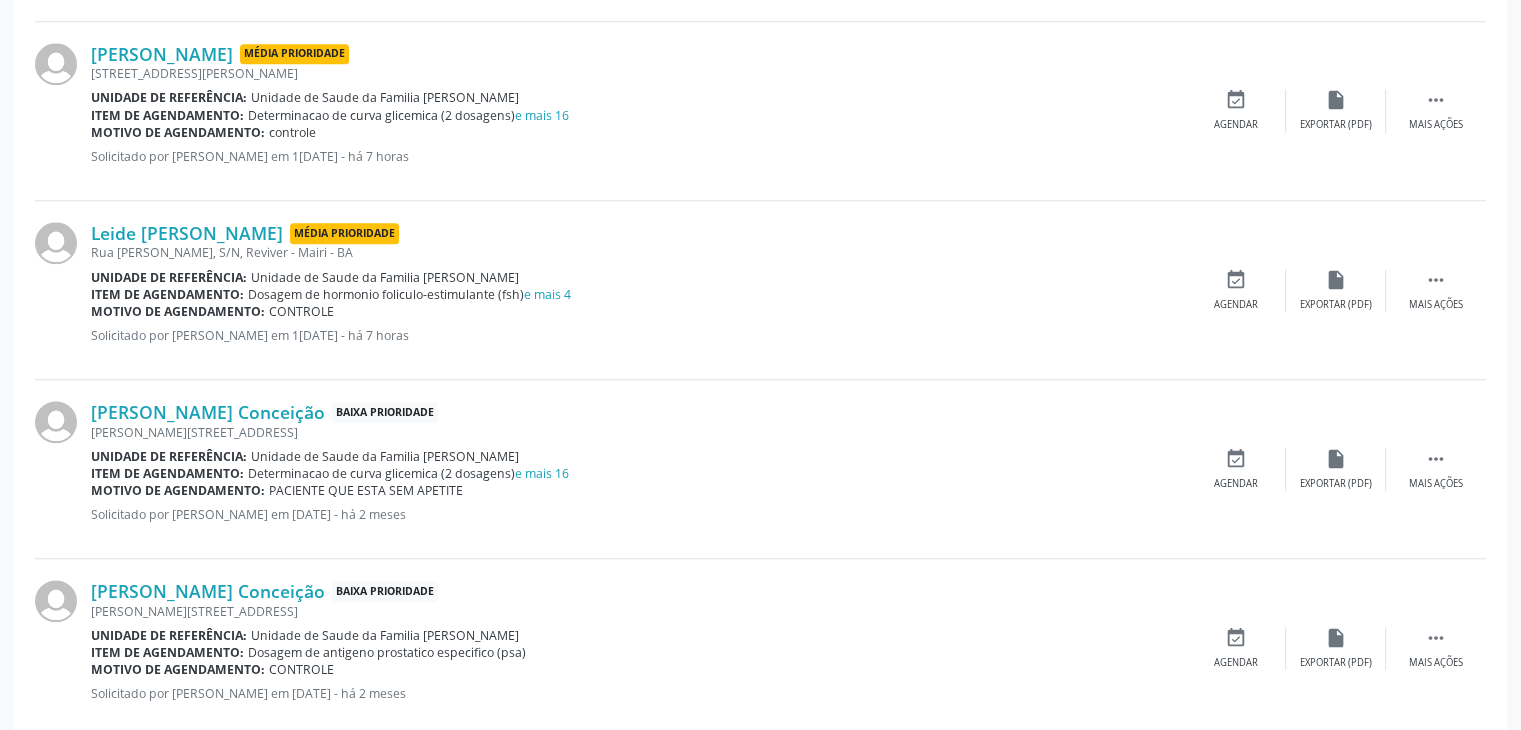 scroll, scrollTop: 1850, scrollLeft: 0, axis: vertical 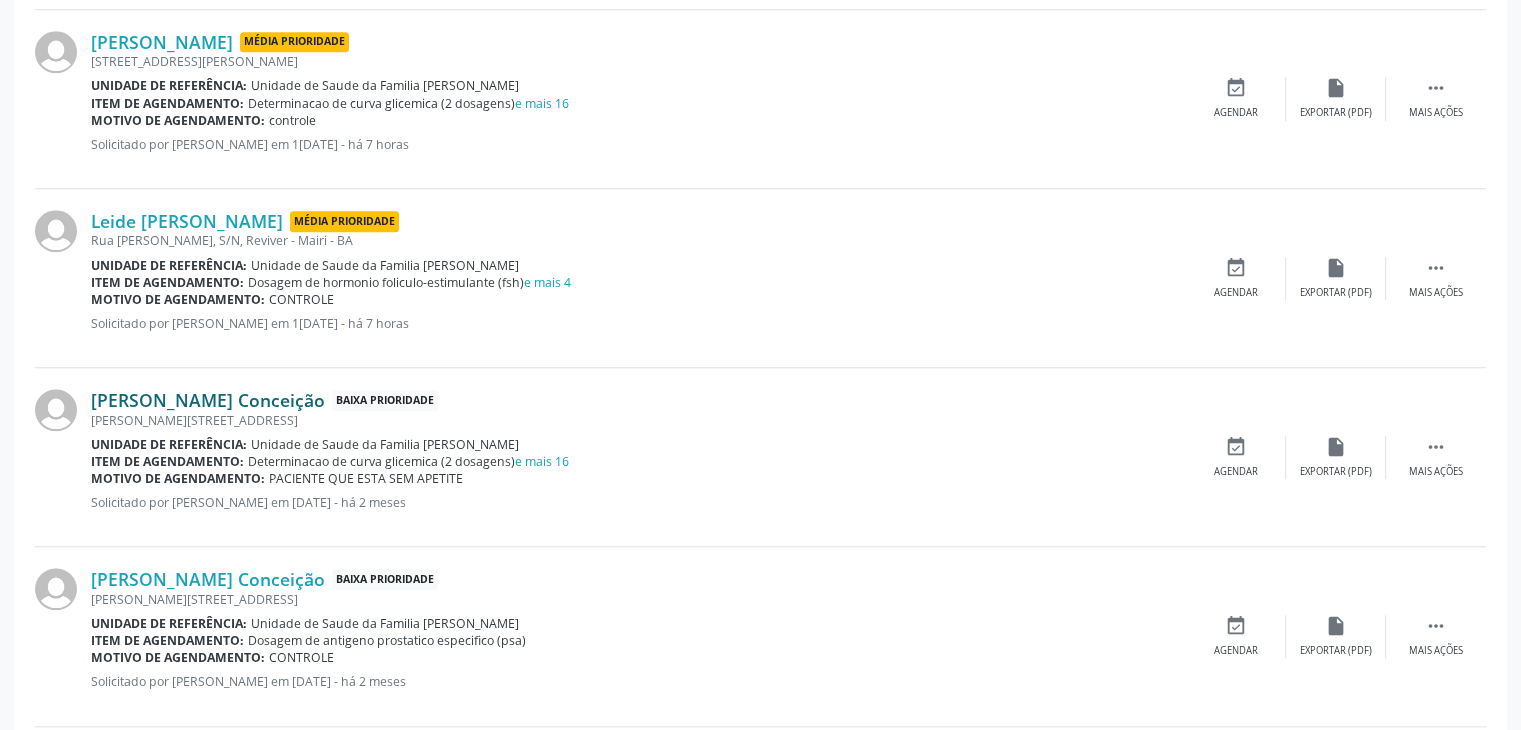 click on "[PERSON_NAME] Conceição" at bounding box center (208, 400) 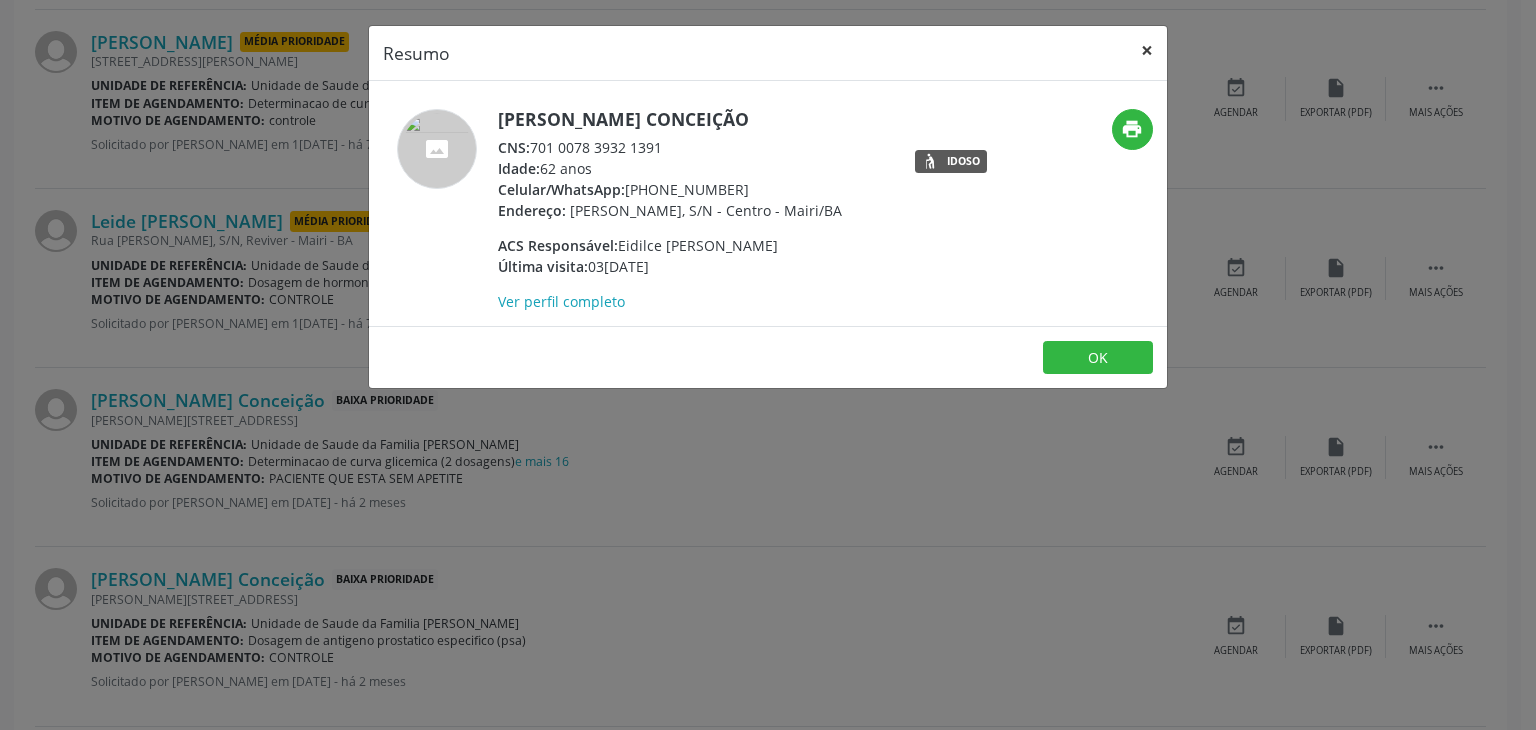 drag, startPoint x: 1141, startPoint y: 41, endPoint x: 1056, endPoint y: 189, distance: 170.6722 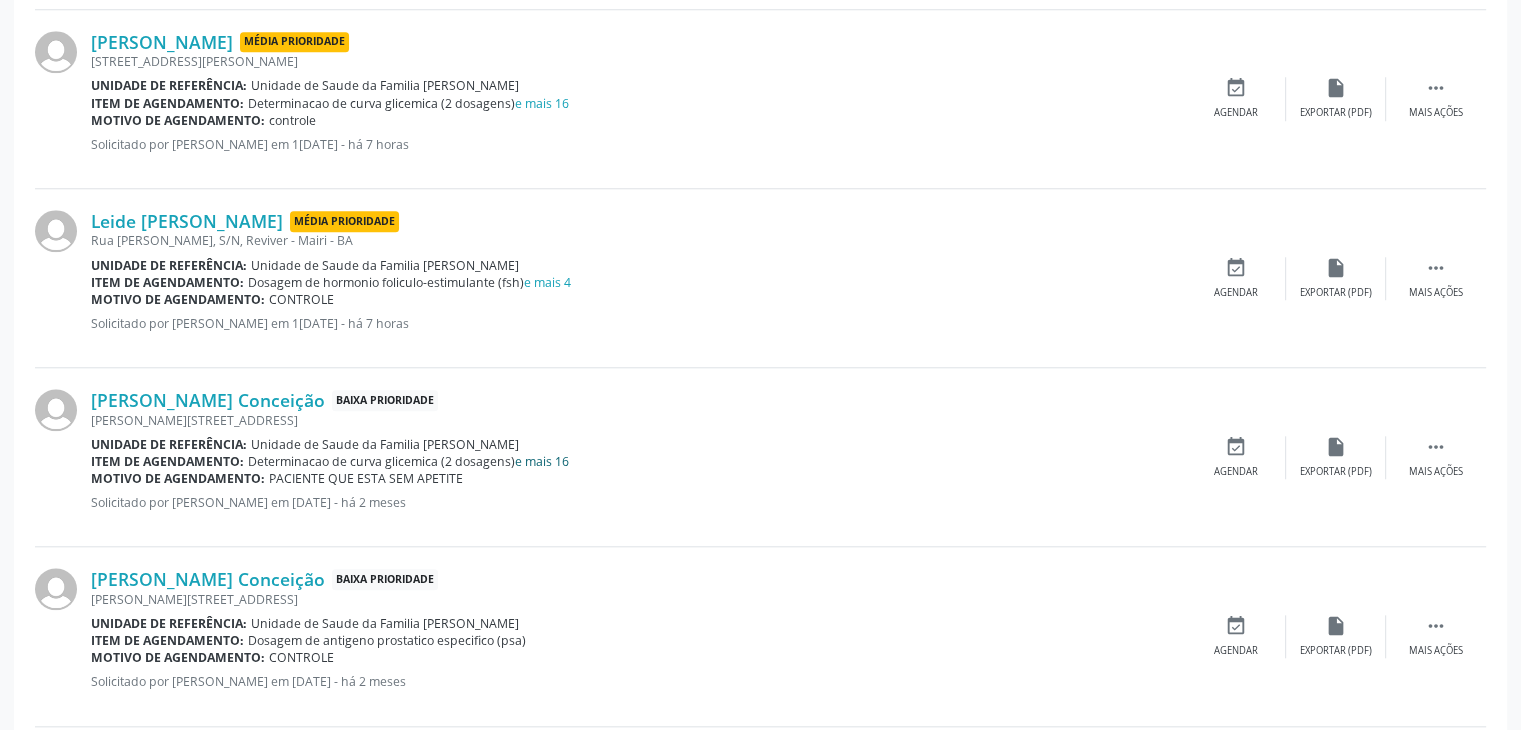 click on "e mais 16" at bounding box center (542, 461) 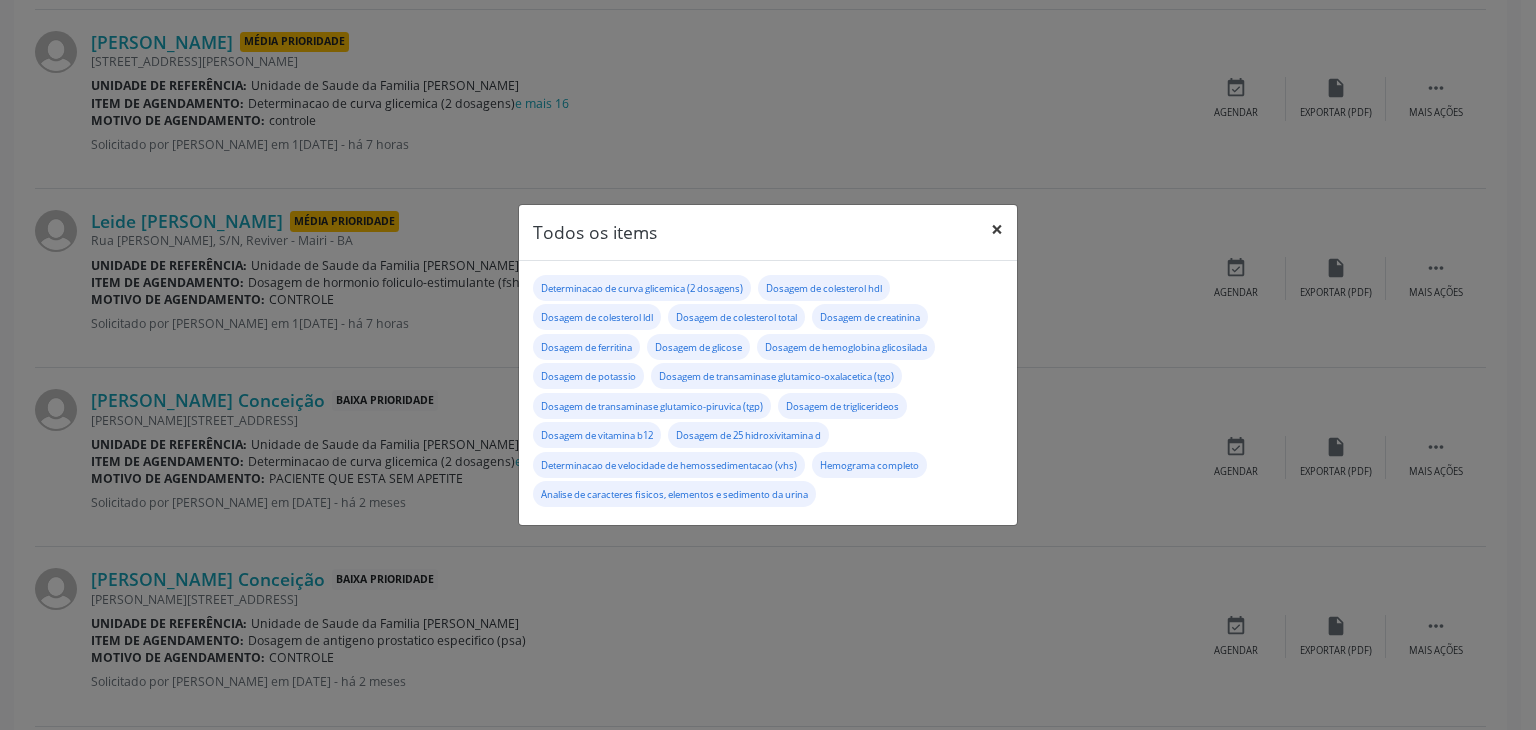 click on "×" at bounding box center (997, 229) 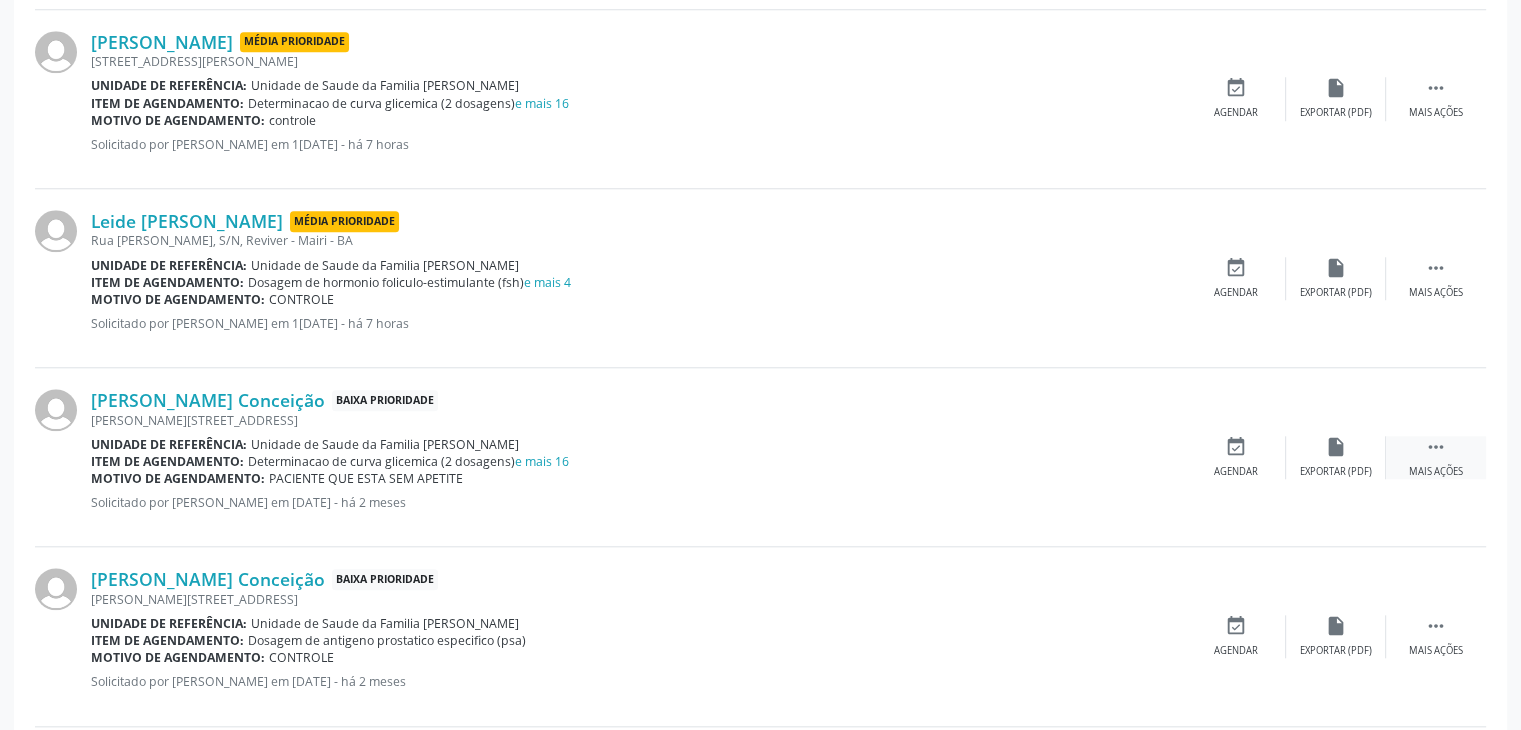 click on "" at bounding box center [1436, 447] 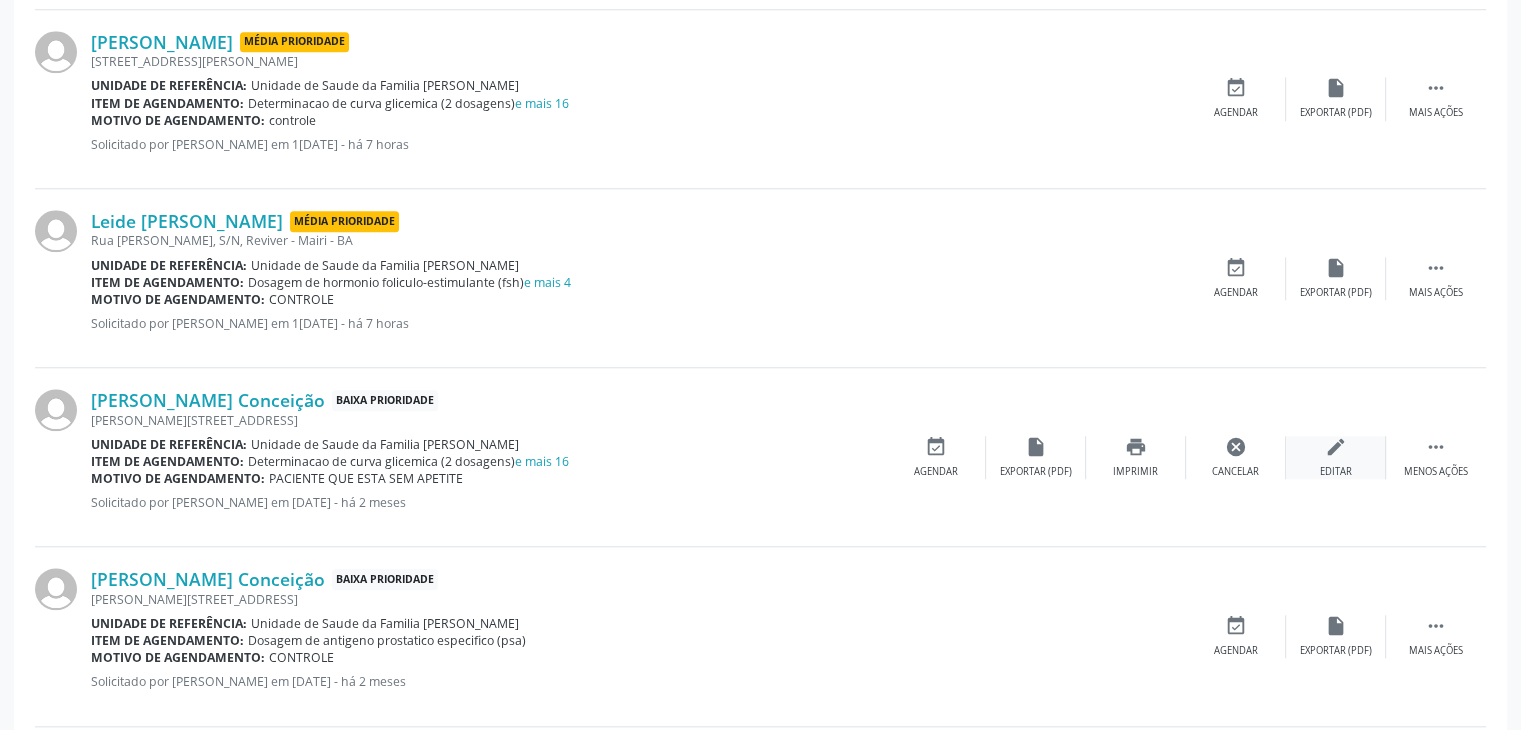 click on "edit
Editar" at bounding box center [1336, 457] 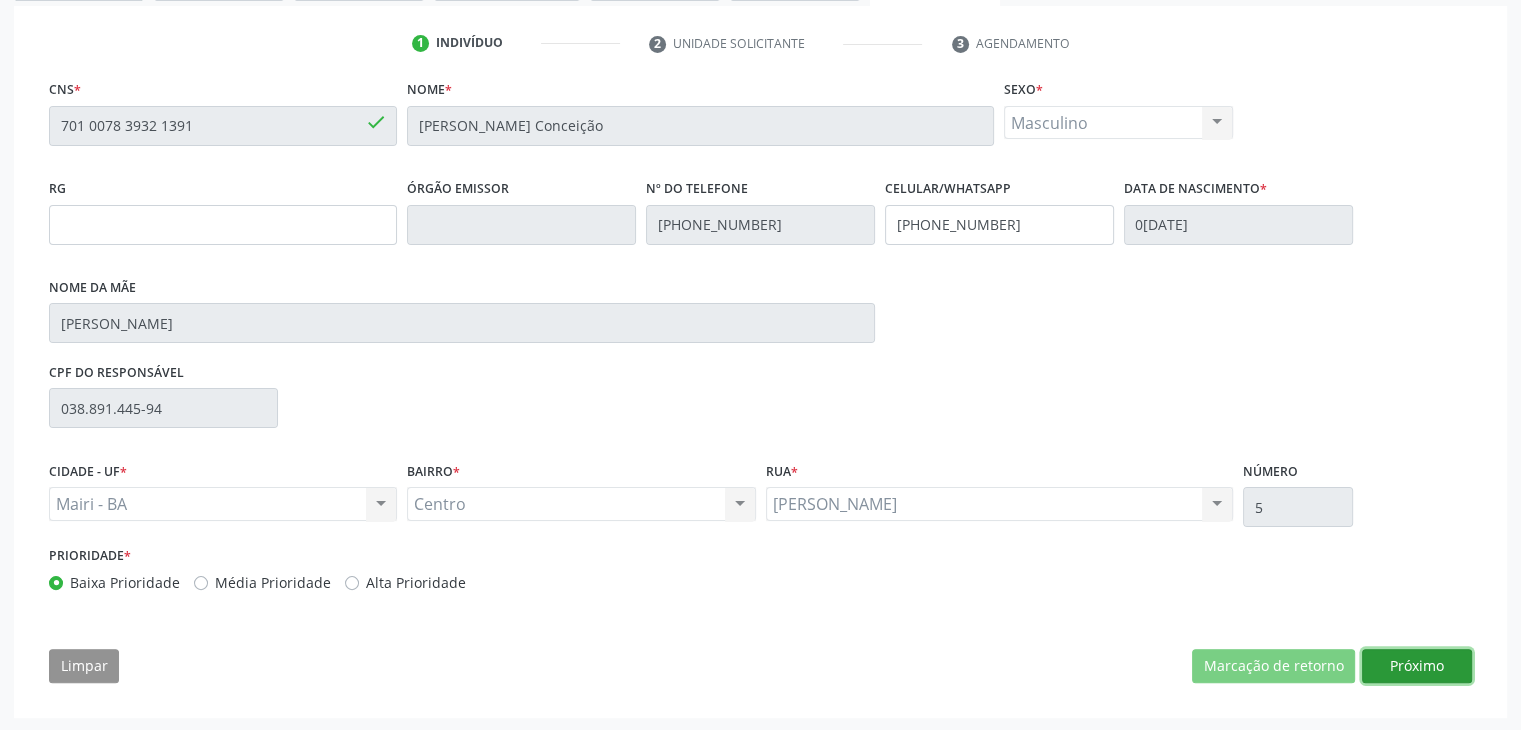 click on "Próximo" at bounding box center [1417, 666] 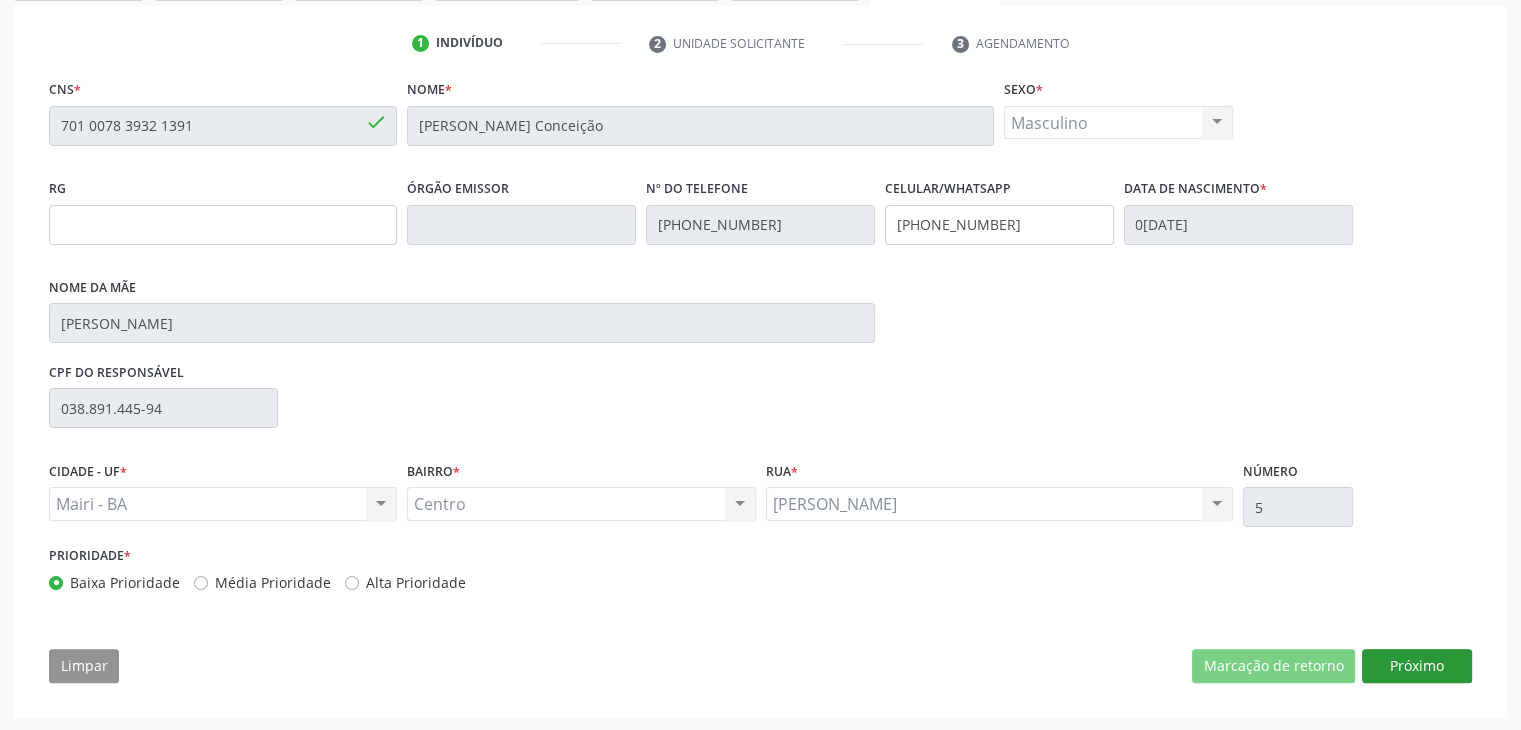 scroll, scrollTop: 200, scrollLeft: 0, axis: vertical 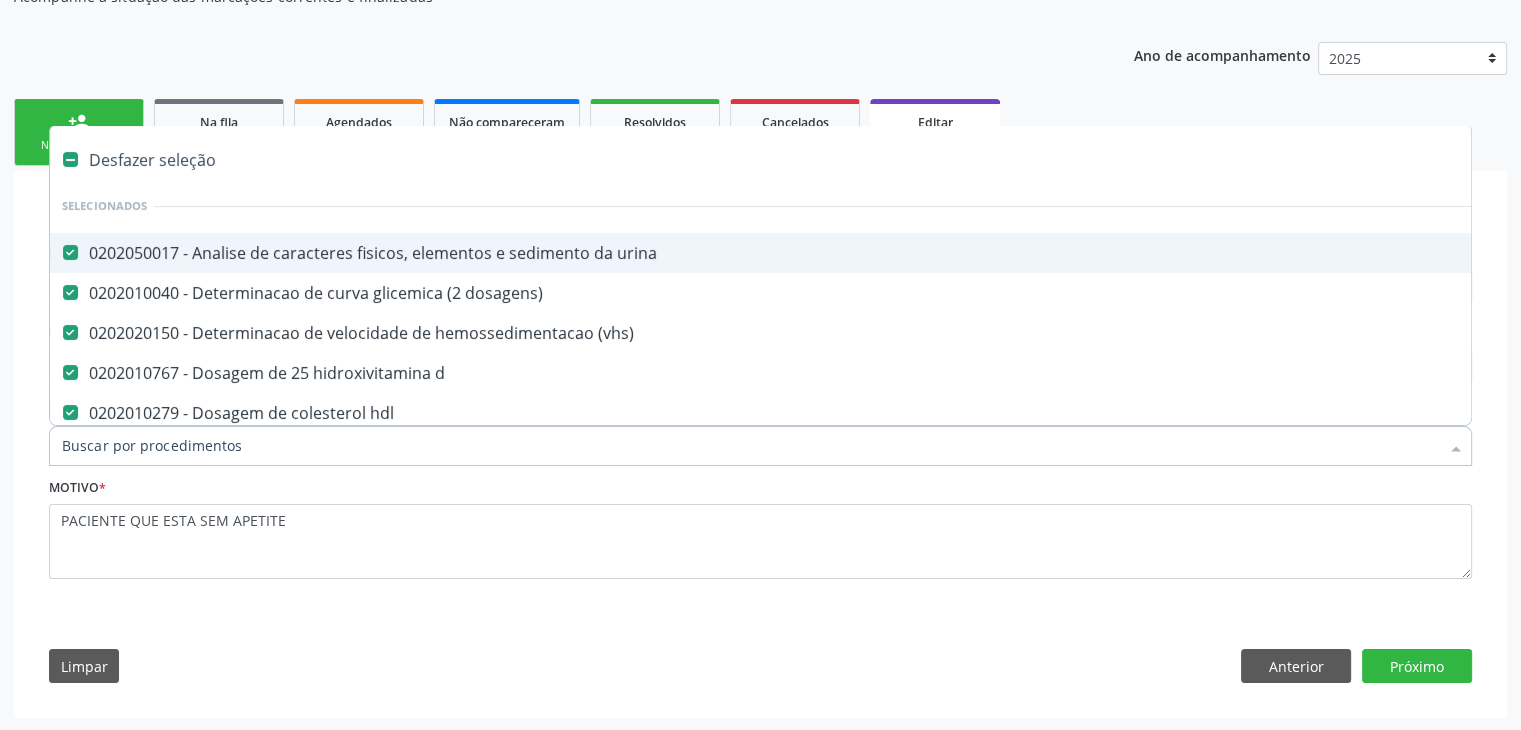 click on "Desfazer seleção" at bounding box center [831, 160] 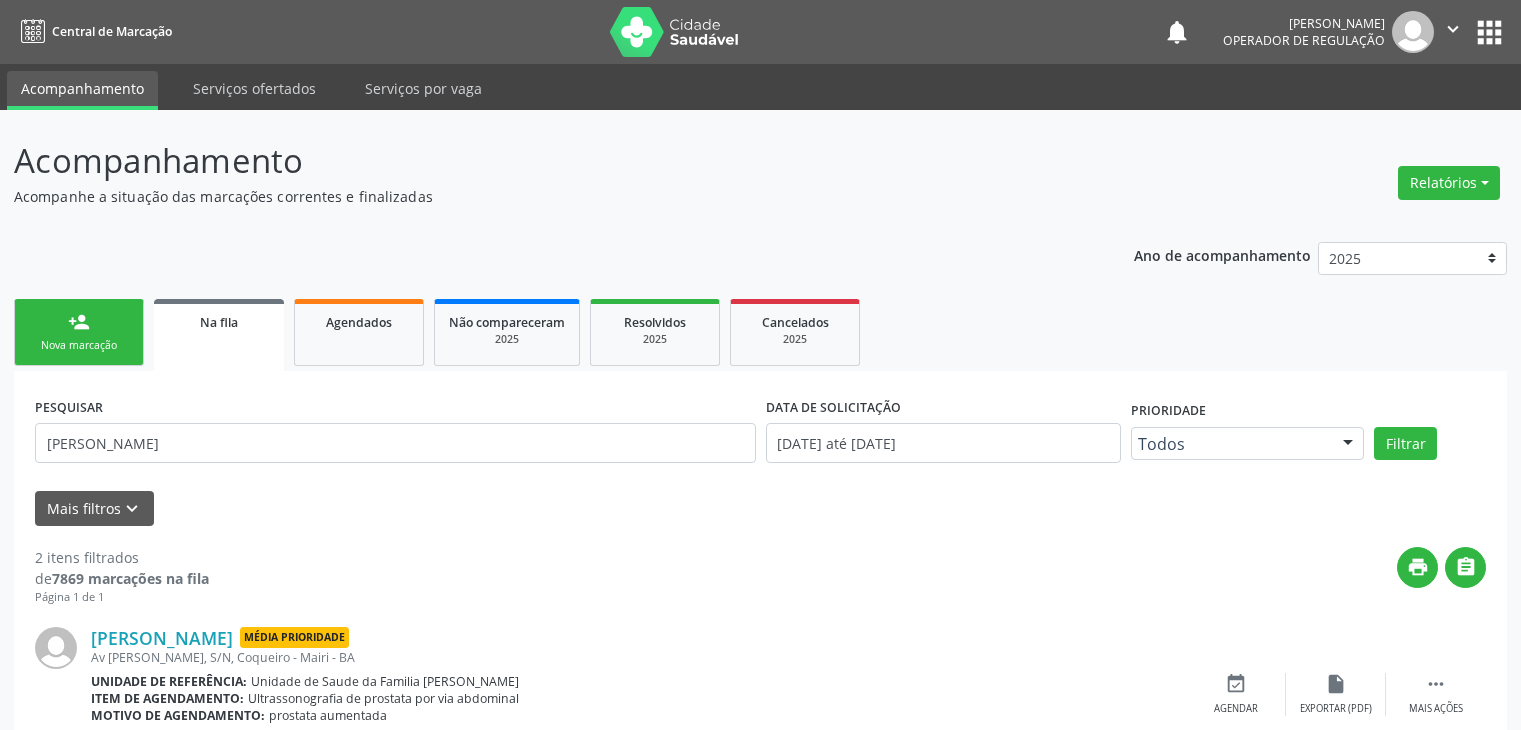 scroll, scrollTop: 267, scrollLeft: 0, axis: vertical 